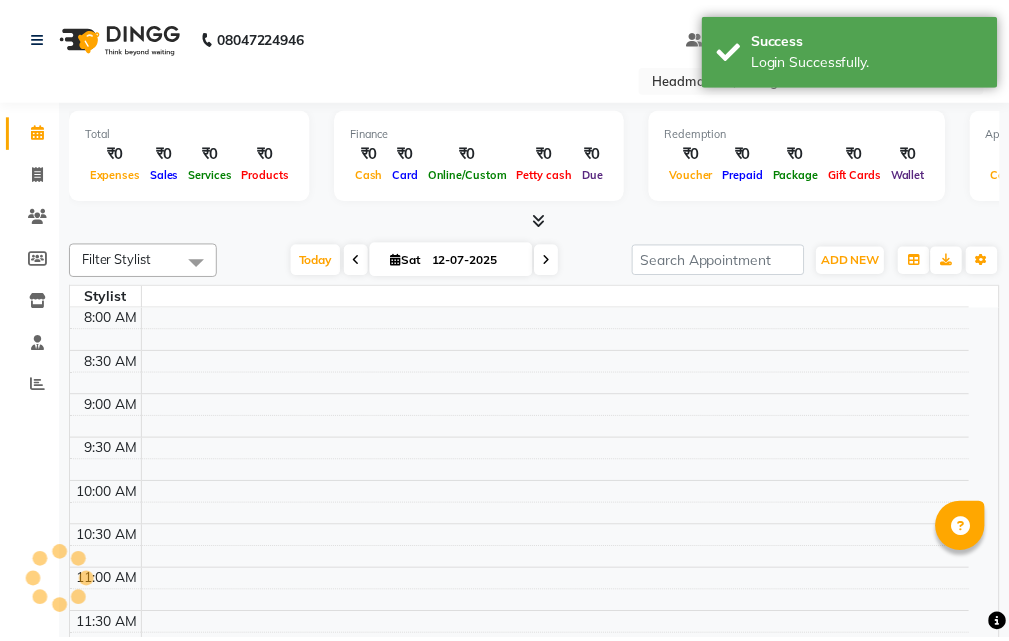 scroll, scrollTop: 0, scrollLeft: 0, axis: both 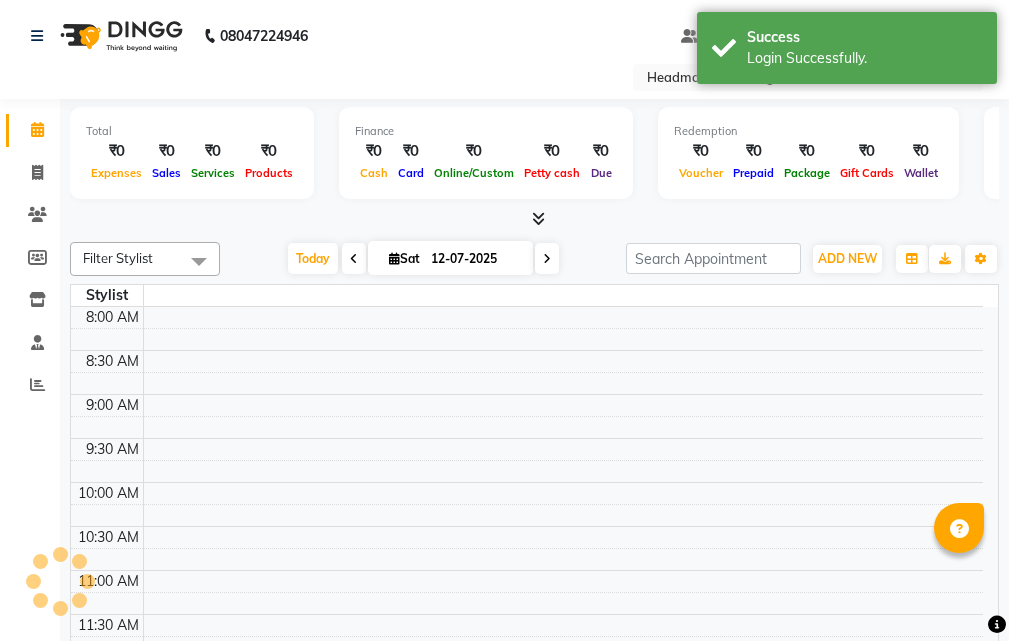 select on "en" 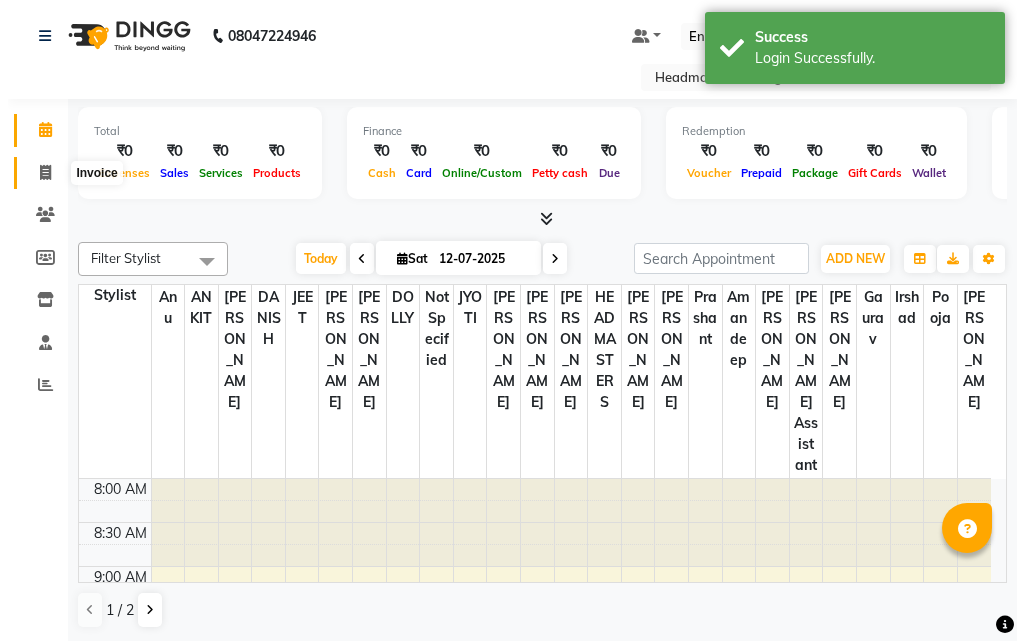 scroll, scrollTop: 0, scrollLeft: 0, axis: both 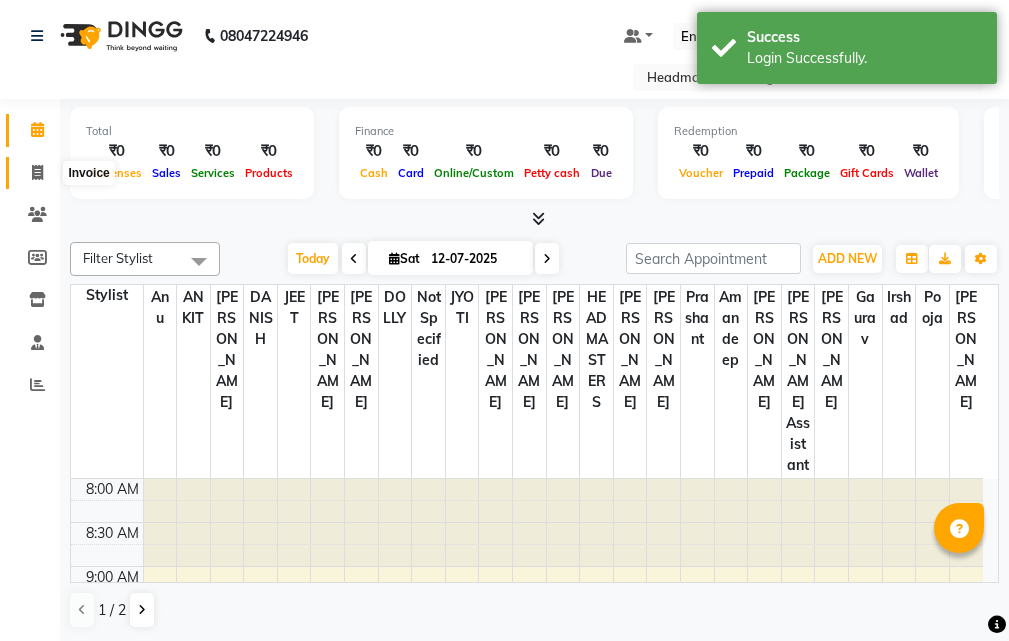 click 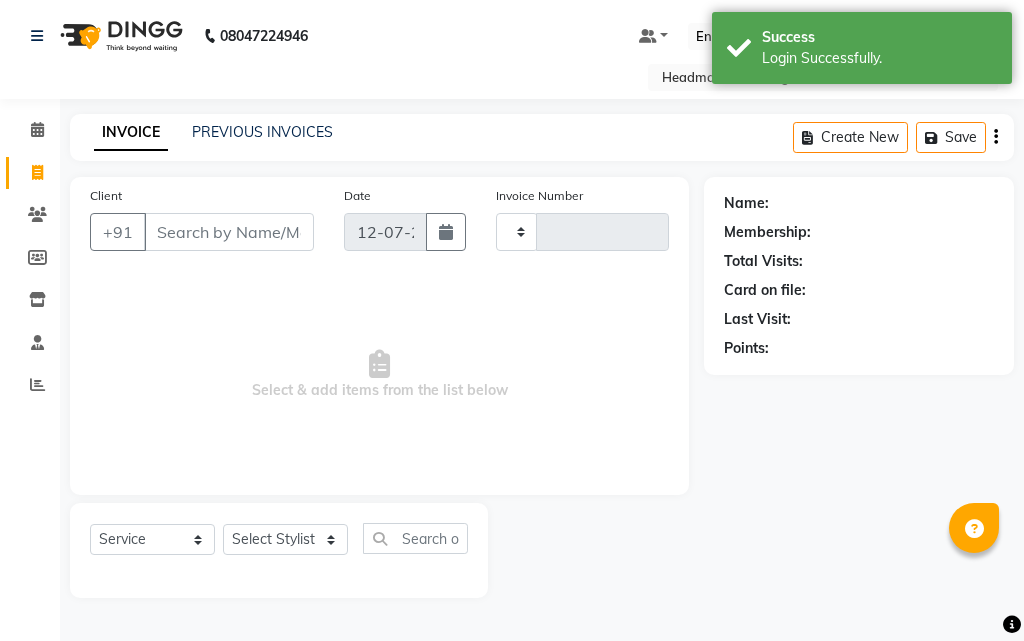 type on "1881" 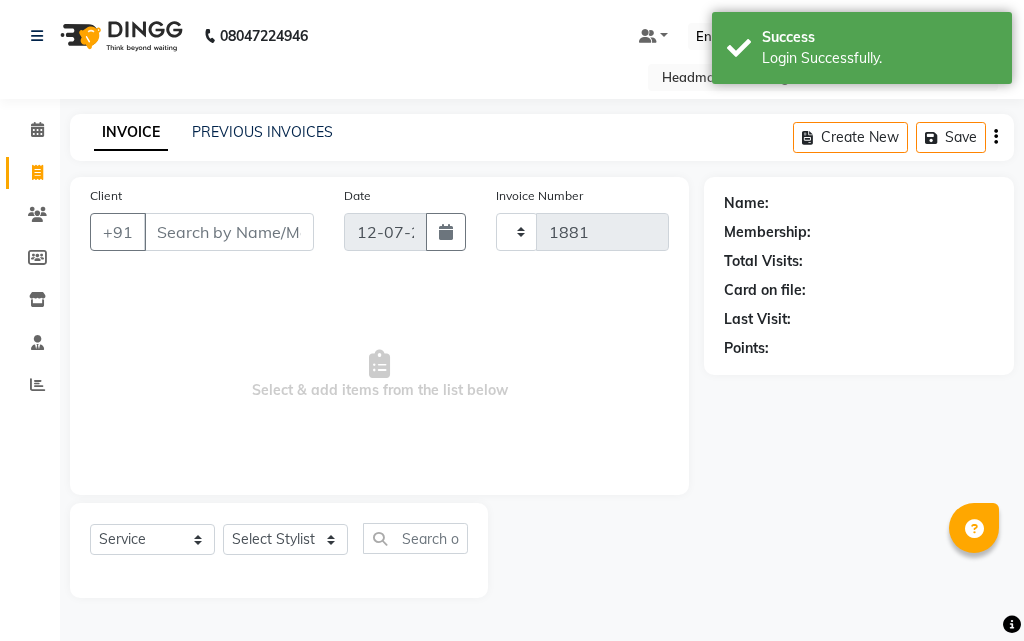 select on "7134" 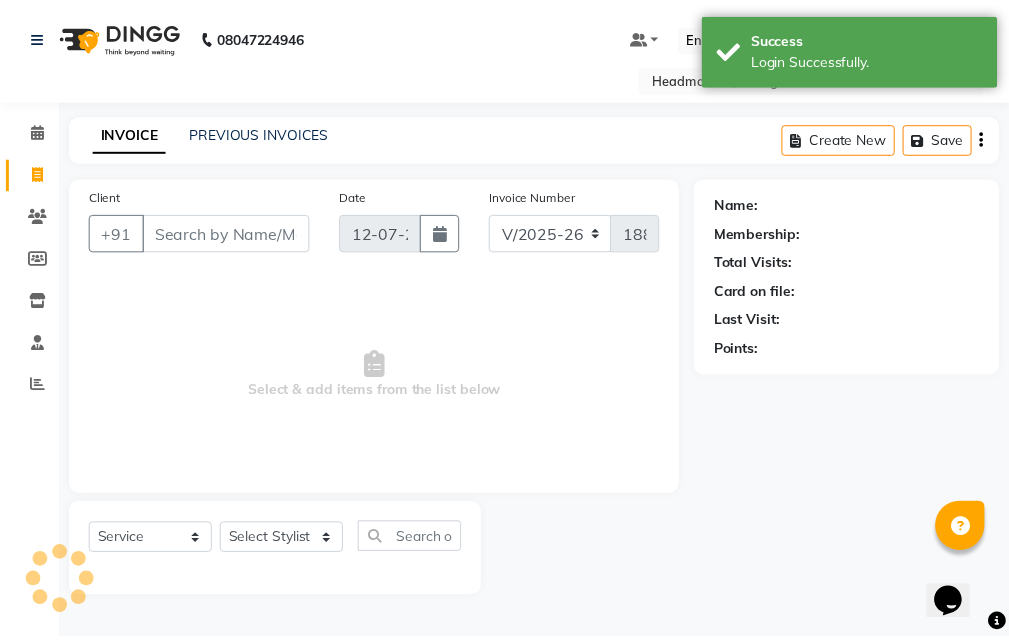 scroll, scrollTop: 0, scrollLeft: 0, axis: both 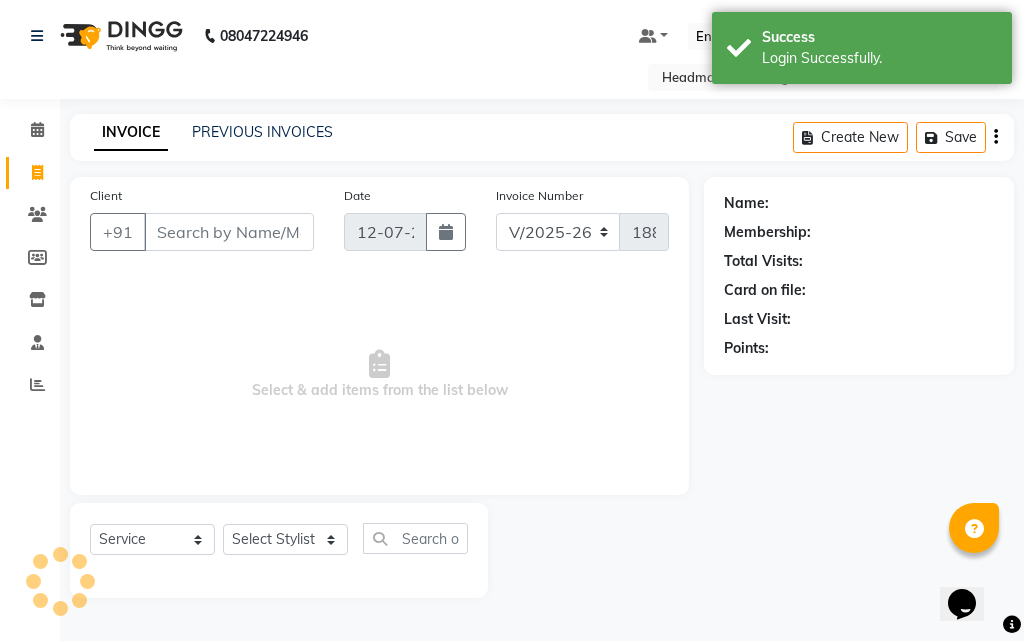 click on "08047224946 Select Location × Headmasters, Gurugram - Golf Course Road Default Panel My Panel English ENGLISH Español العربية मराठी हिंदी ગુજરાતી தமிழ் 中文 Notifications nothing to show Robin Singh Manage Profile Change Password Sign out  Version:3.15.4  ☀ Headmasters, Malerkotla ☀ Headmasters , Pehowa ☀ Headmasters, Panchkula ☀ Headmasters, Phagwara ☀ Headmasters, Patiala ☀ Headmasters, Mohali ☀ Headmasters, Gurugram - Elan Epic Mall  ☀ HEADMASTERS , JAGRAON ☀ Headmasters, Pathankot ☀ Headmasters, Barnala  ☀ Headmasters, Jalandhar ☀ Headmasters, Gurugram - Golf Course Road ☀ Headmasters, Batala ☀ Headmasters, Khanna ☀ Headmasters, Sangrur ☀ Headmasters, Amritsar ☀ Headmasters , Faridkot  ☀ Headmasters , Sri Muktsar Sahib  Calendar  Invoice  Clients  Members  Inventory  Staff  Reports Completed InProgress Upcoming Dropped Tentative Check-In Confirm Bookings Generate Report Segments Page Builder INVOICE  Save  +91" at bounding box center [512, 320] 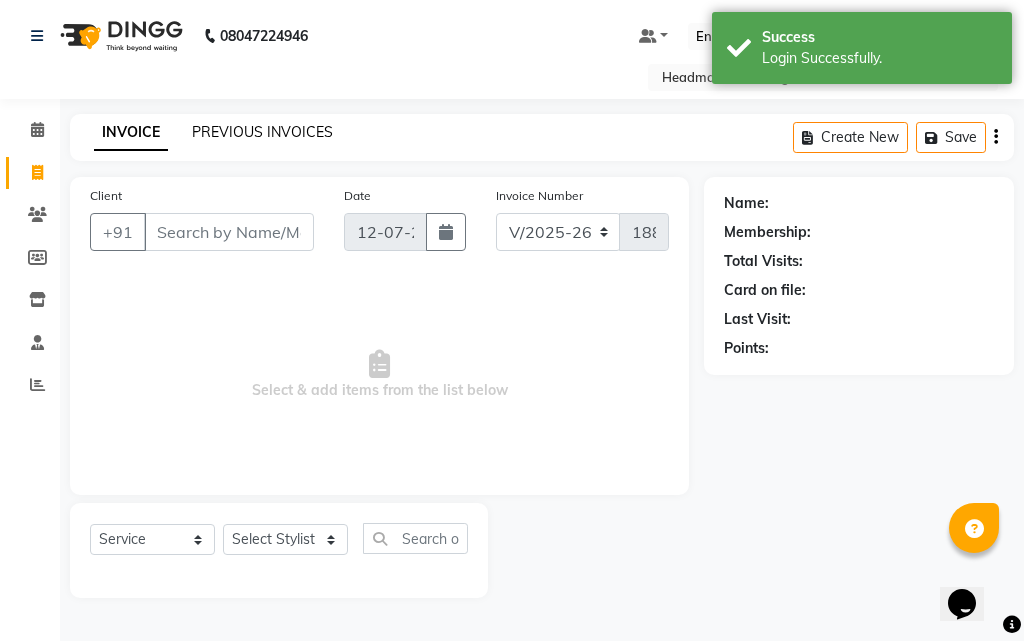 click on "PREVIOUS INVOICES" 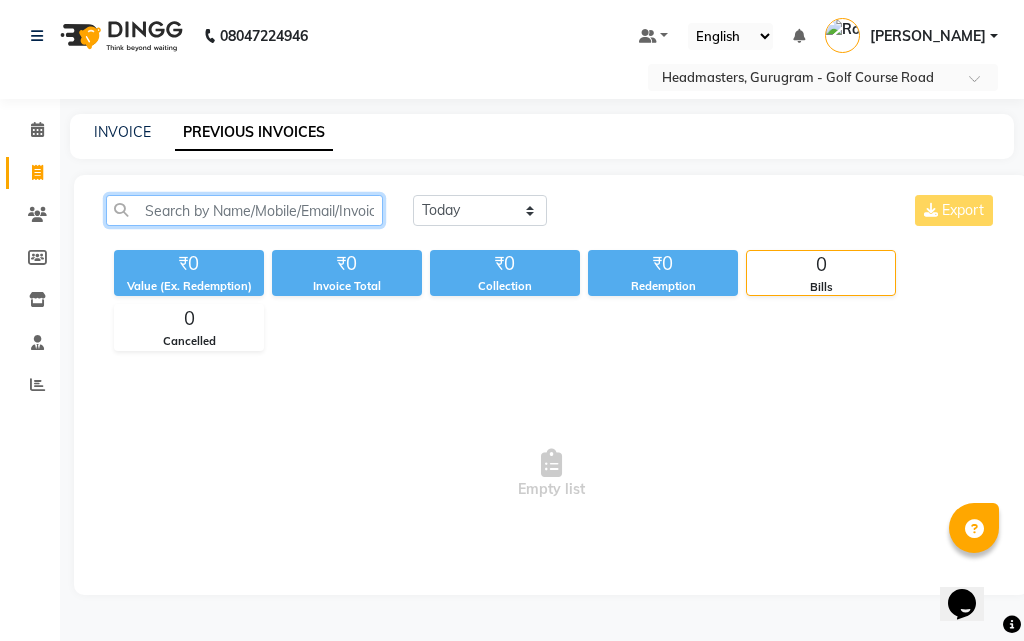 click 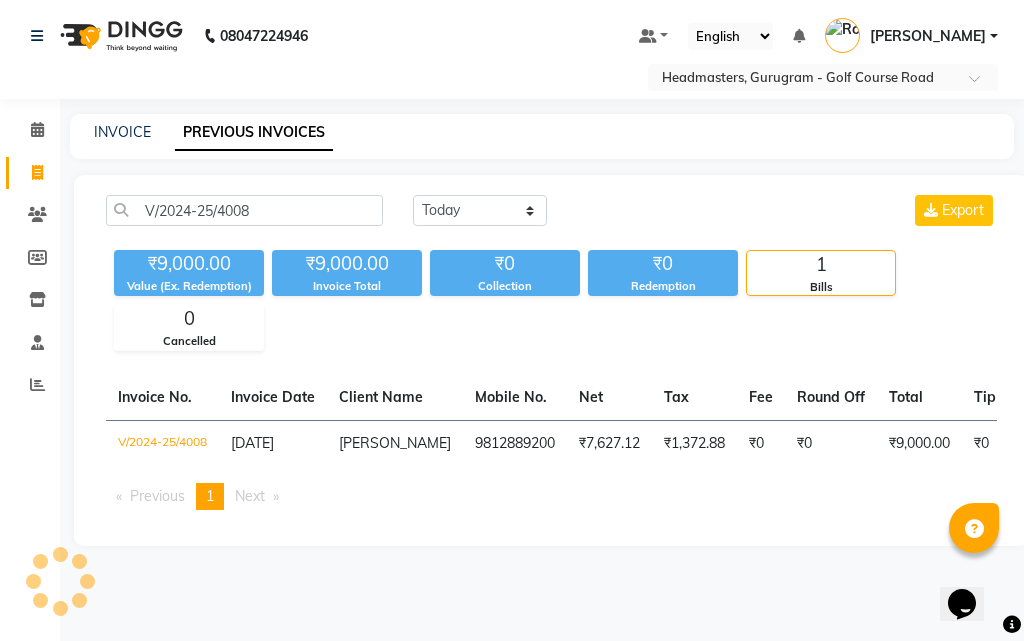 click on "₹7,627.12" 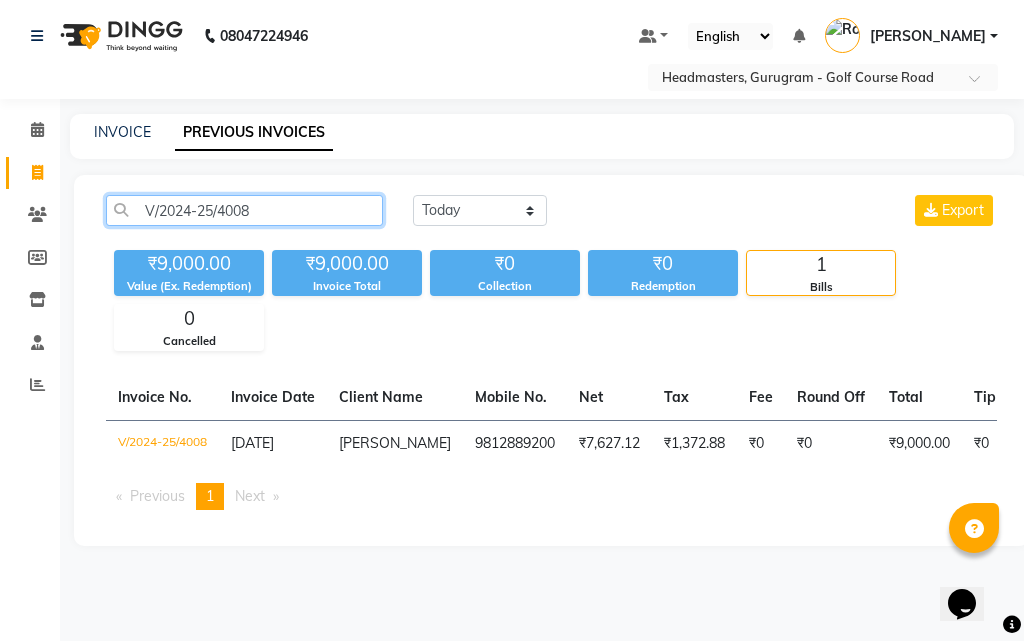 click on "V/2024-25/4008" 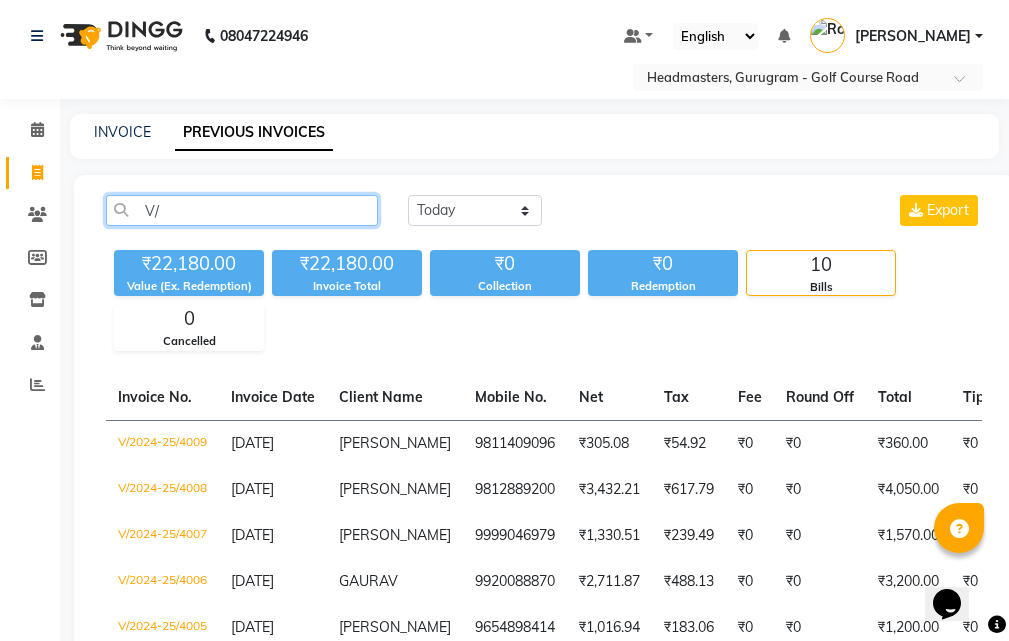 type on "V" 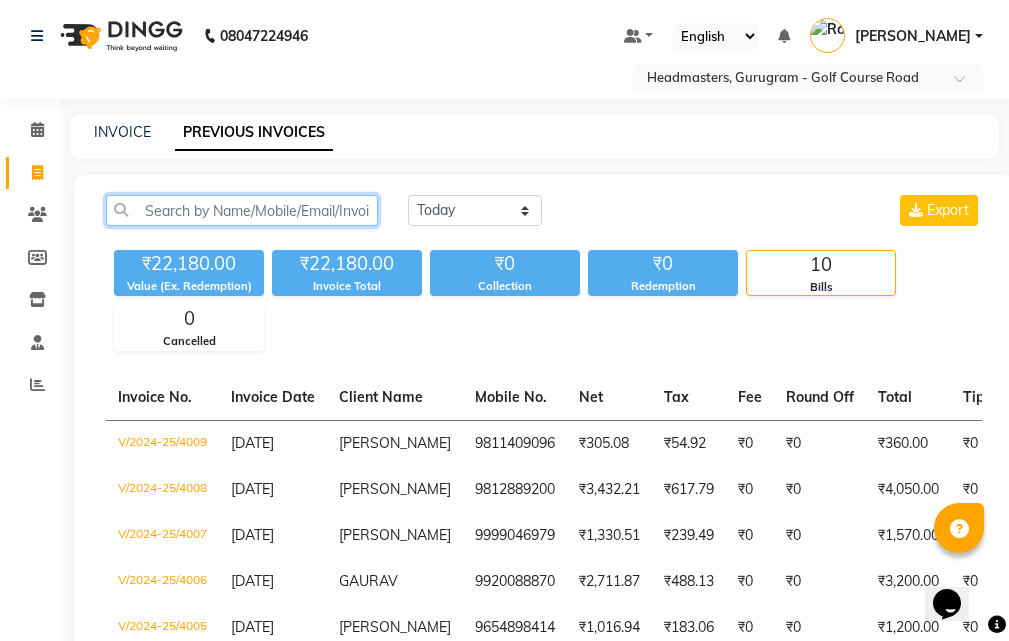 paste on "V/2024-25/4007" 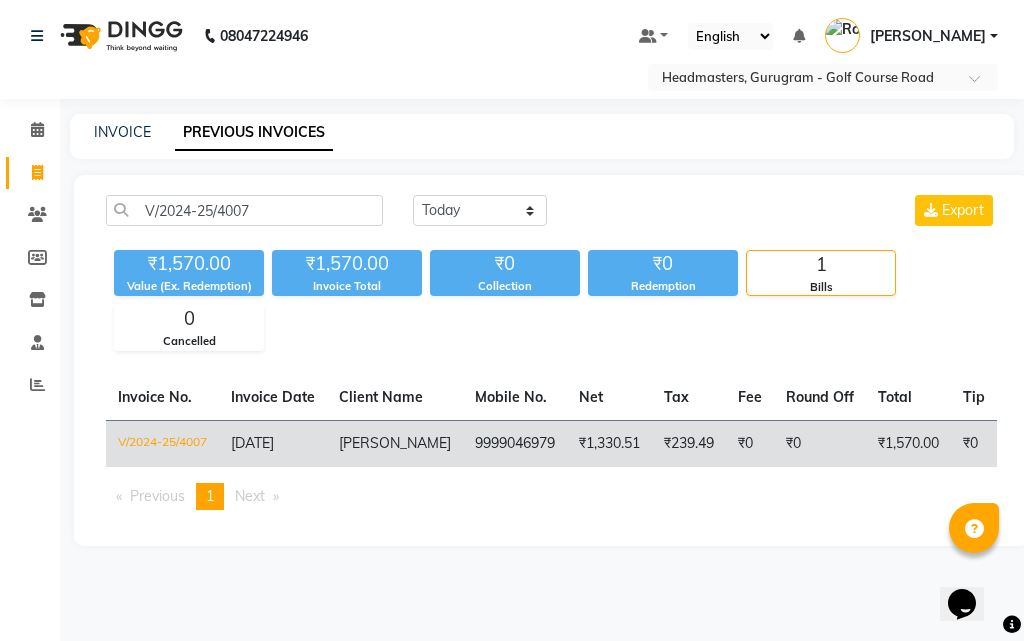 click on "₹239.49" 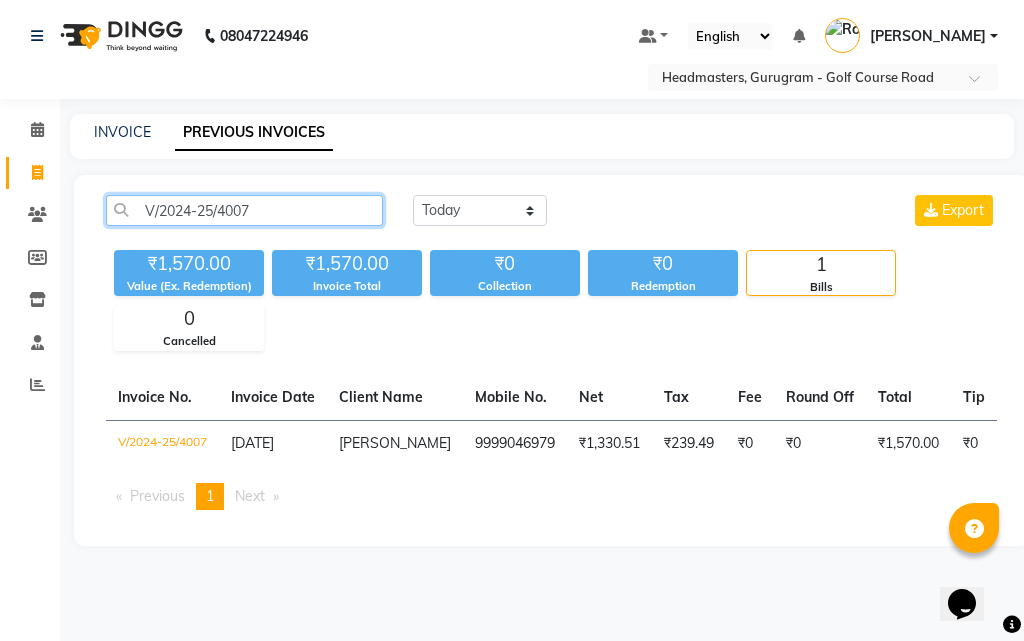 click on "V/2024-25/4007" 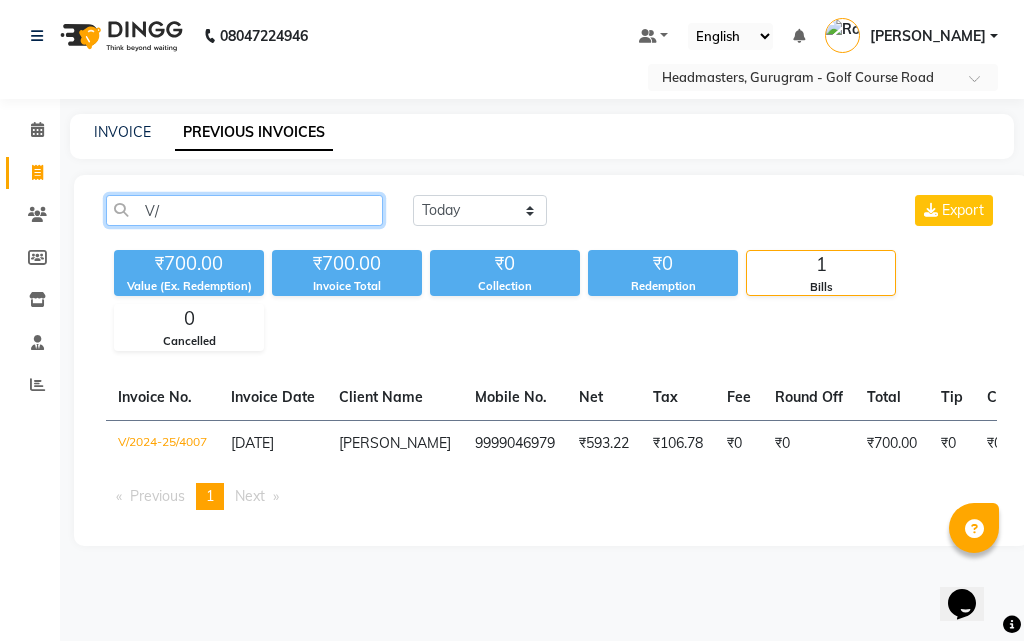 type on "V" 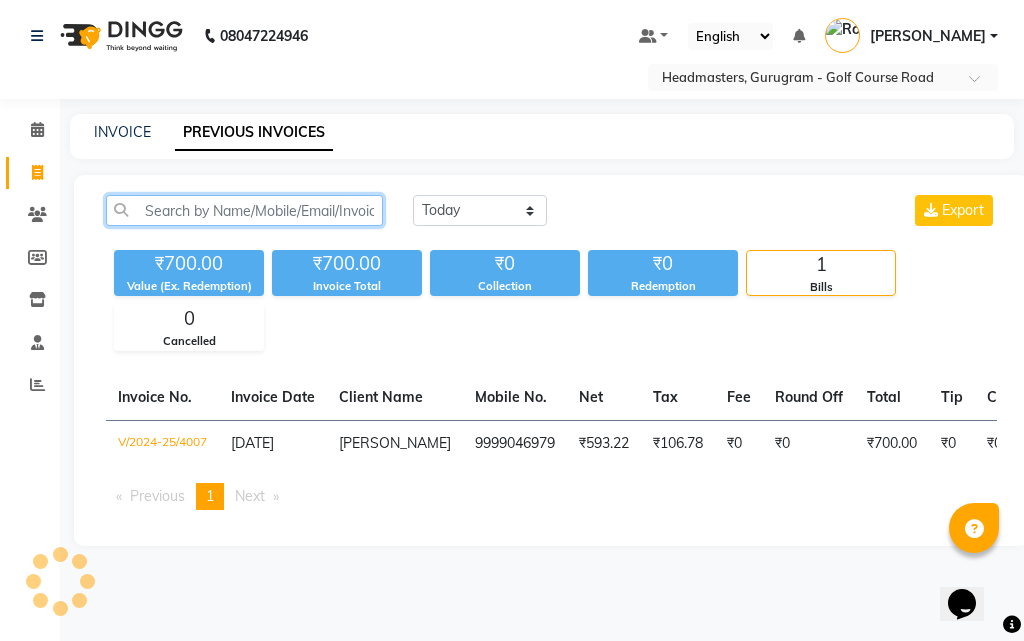 paste on "V/2024-25/4006" 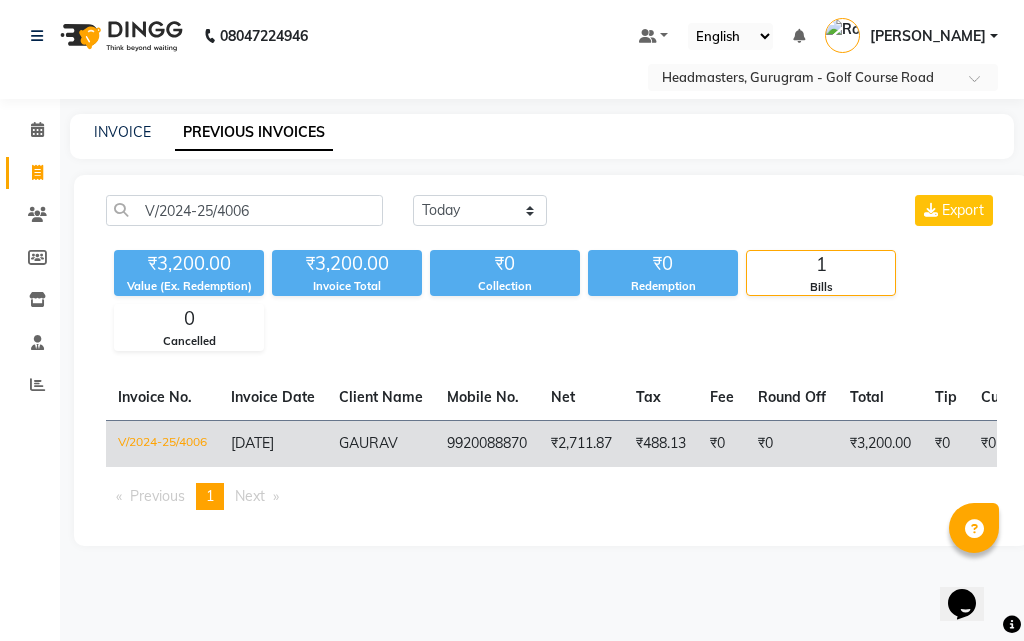 click on "₹2,711.87" 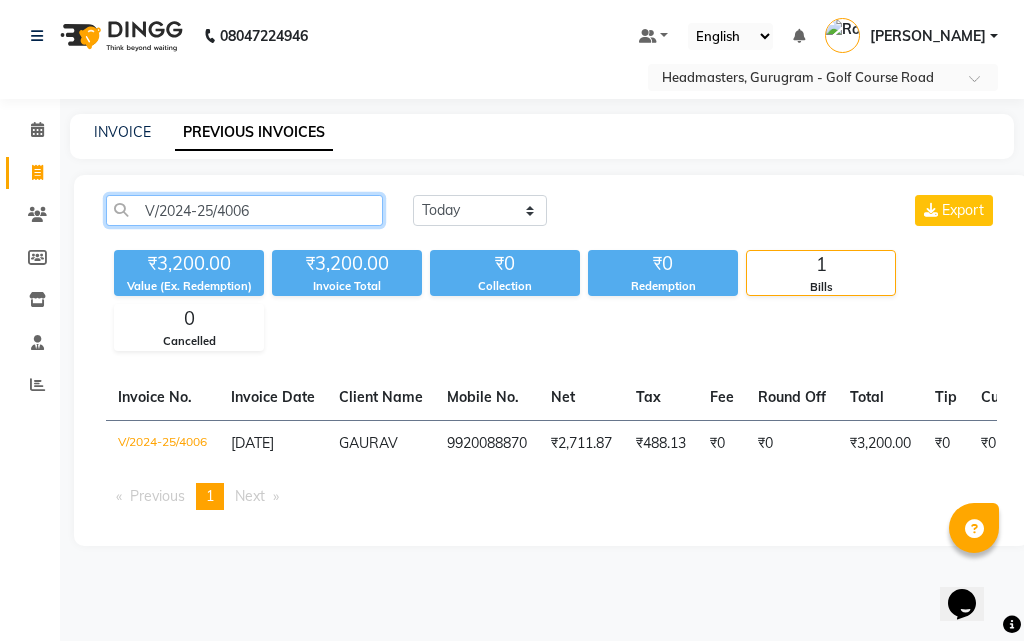 click on "V/2024-25/4006" 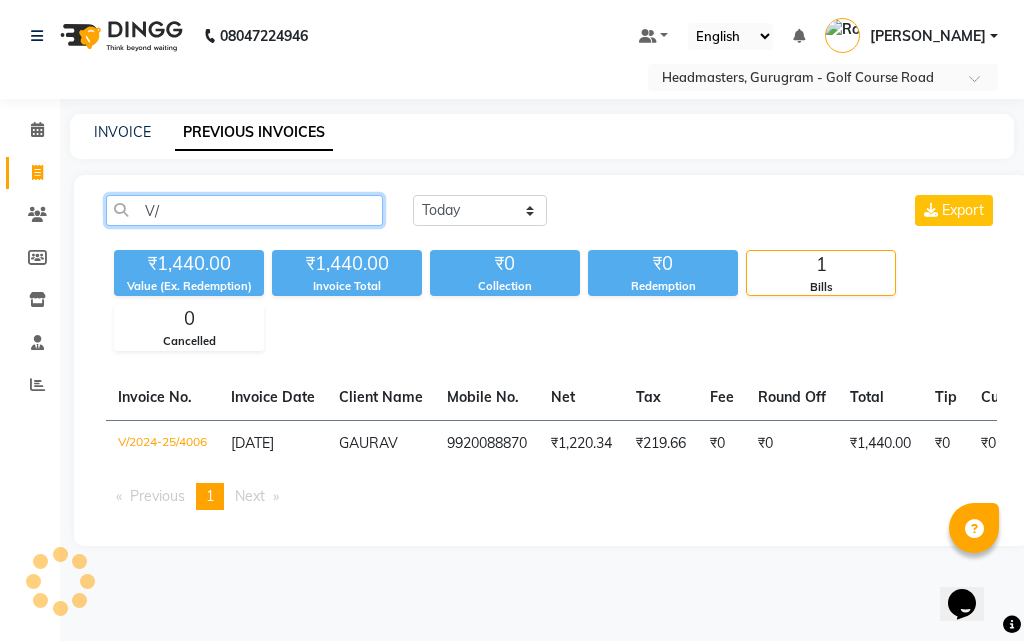 type on "V" 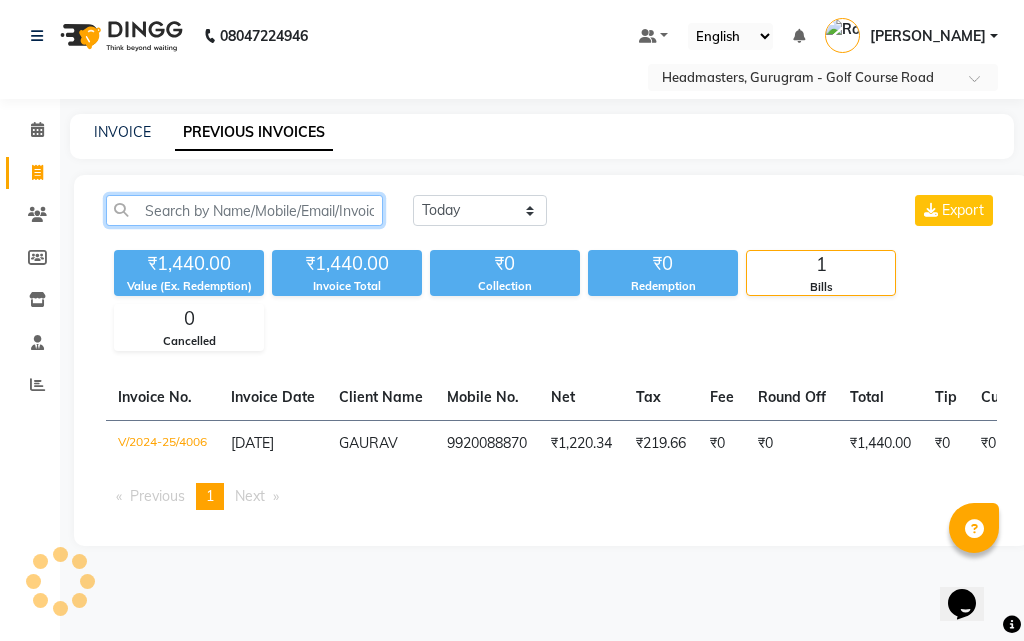 paste on "V/2024-25/4005" 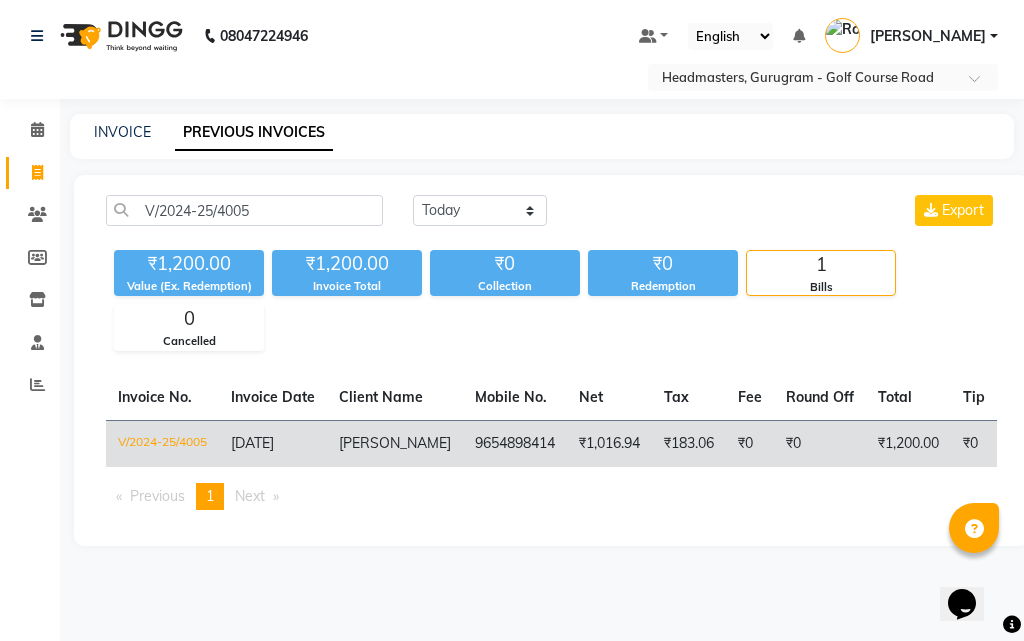 click on "₹1,016.94" 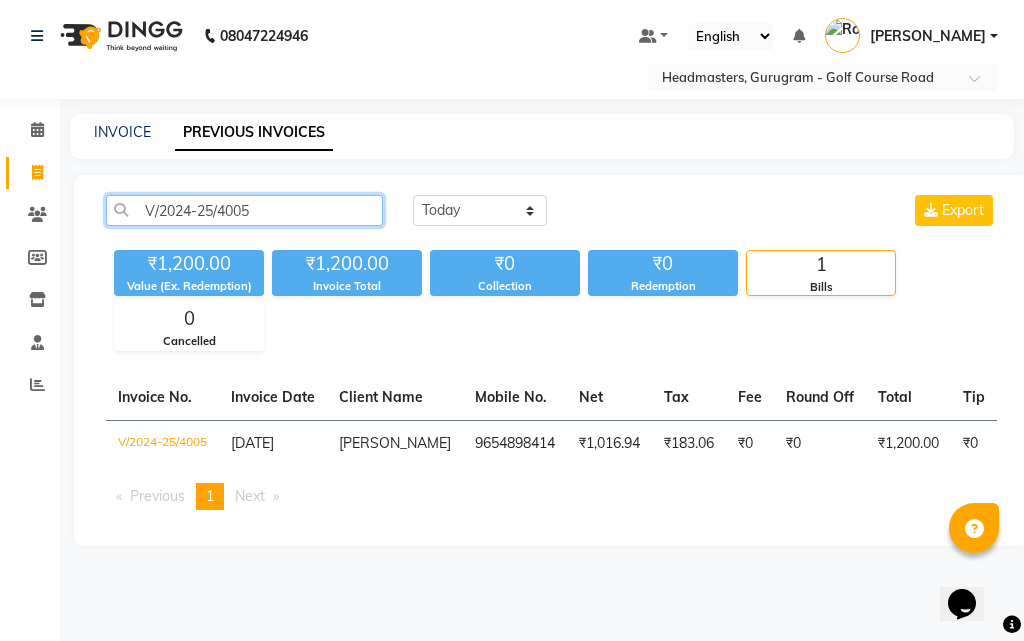 click on "V/2024-25/4005" 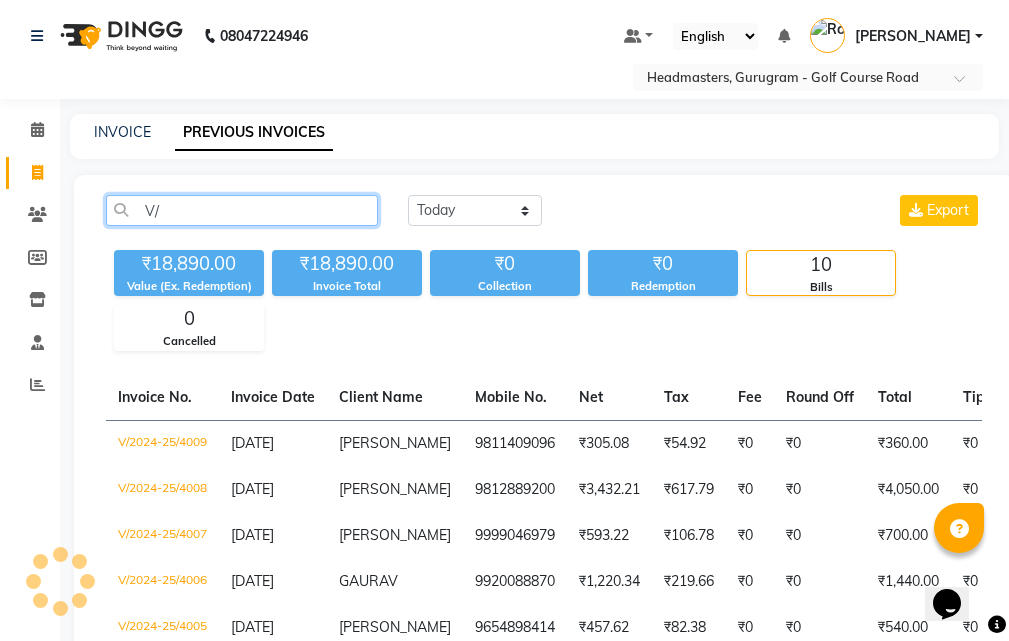 type on "V" 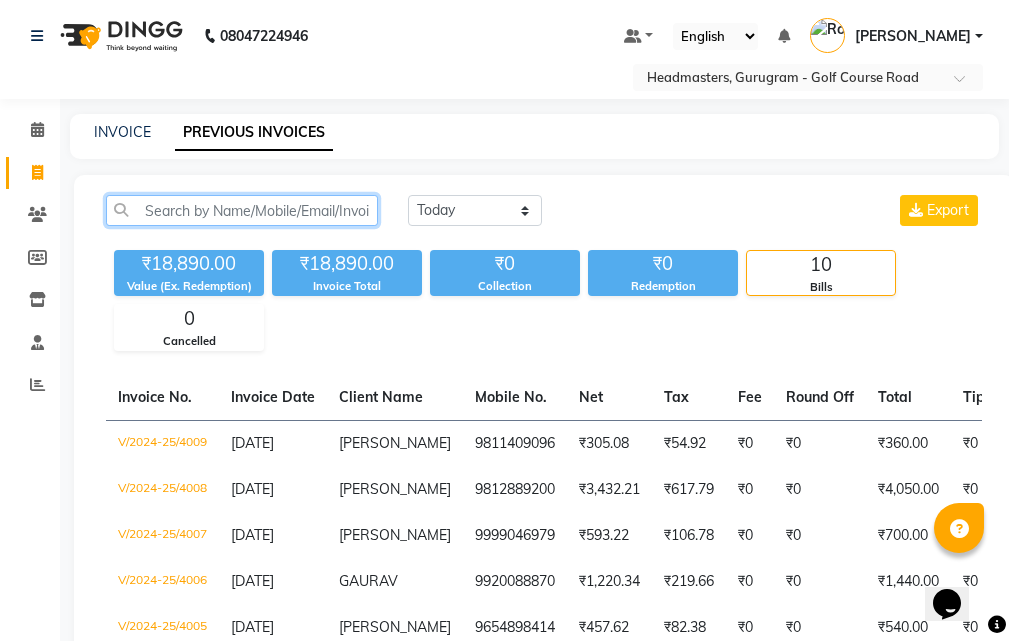 paste on "V/2024-25/4004" 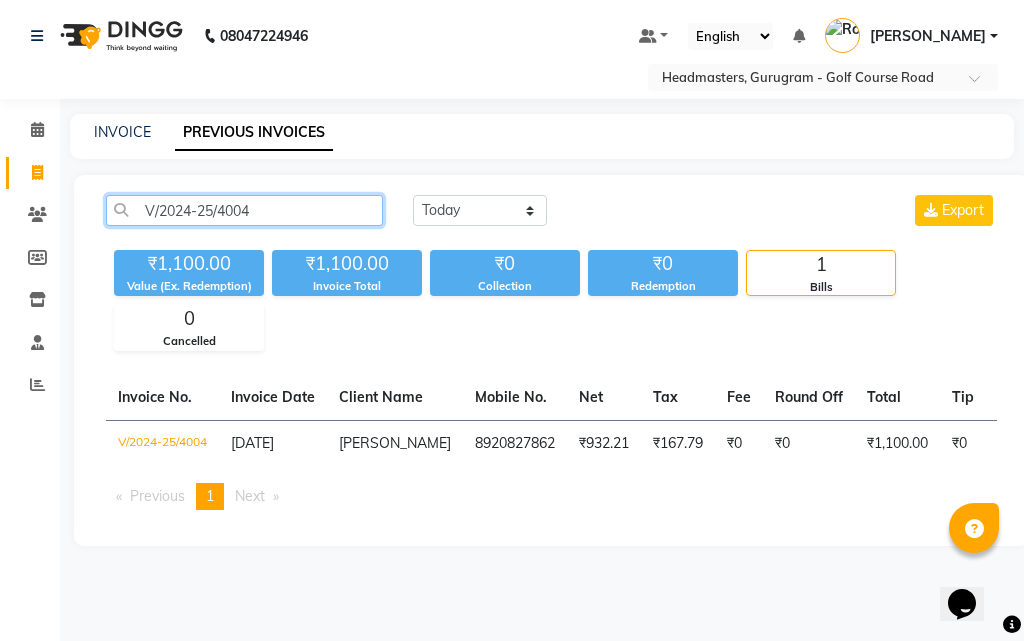 click on "V/2024-25/4004" 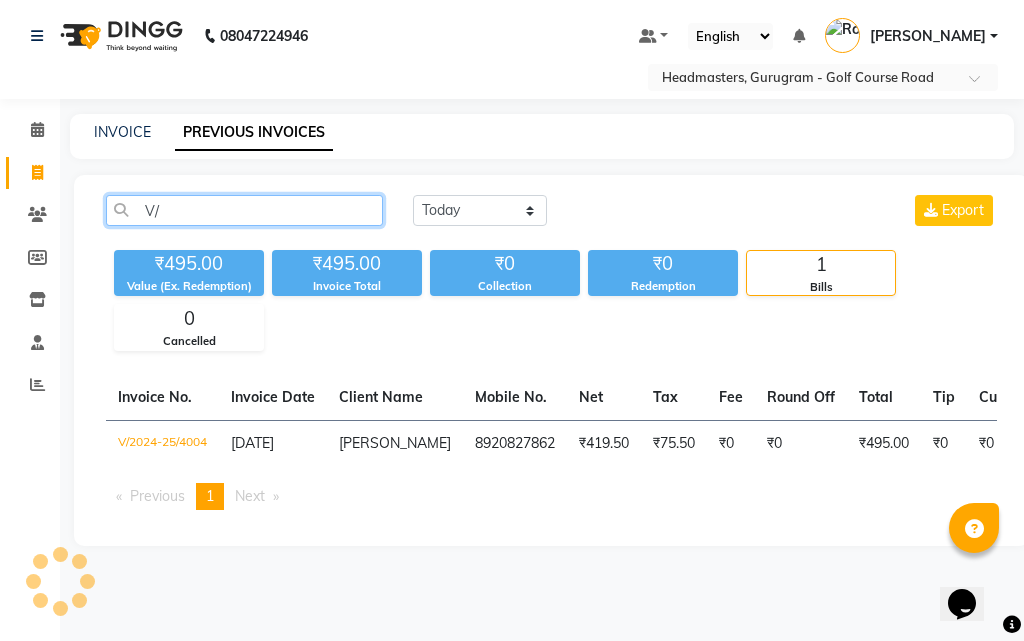 type on "V" 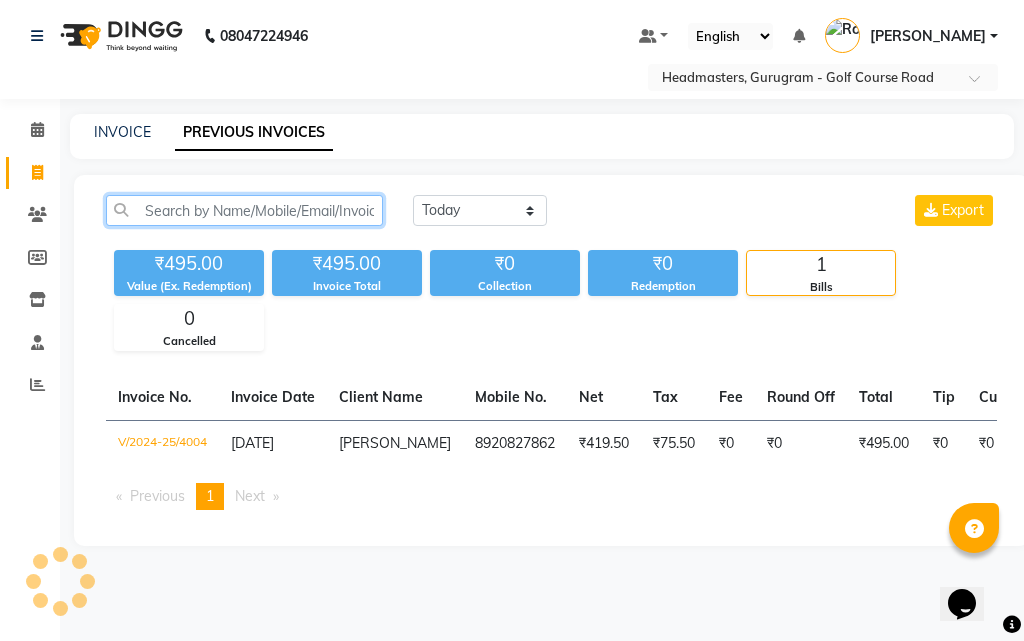 paste on "V/2024-25/3994" 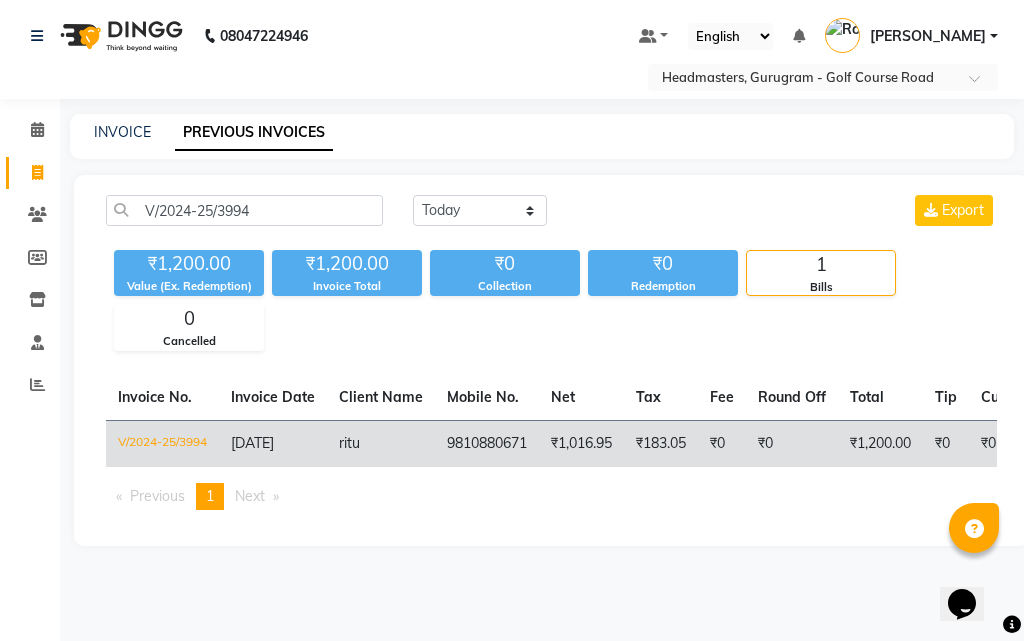 click on "₹183.05" 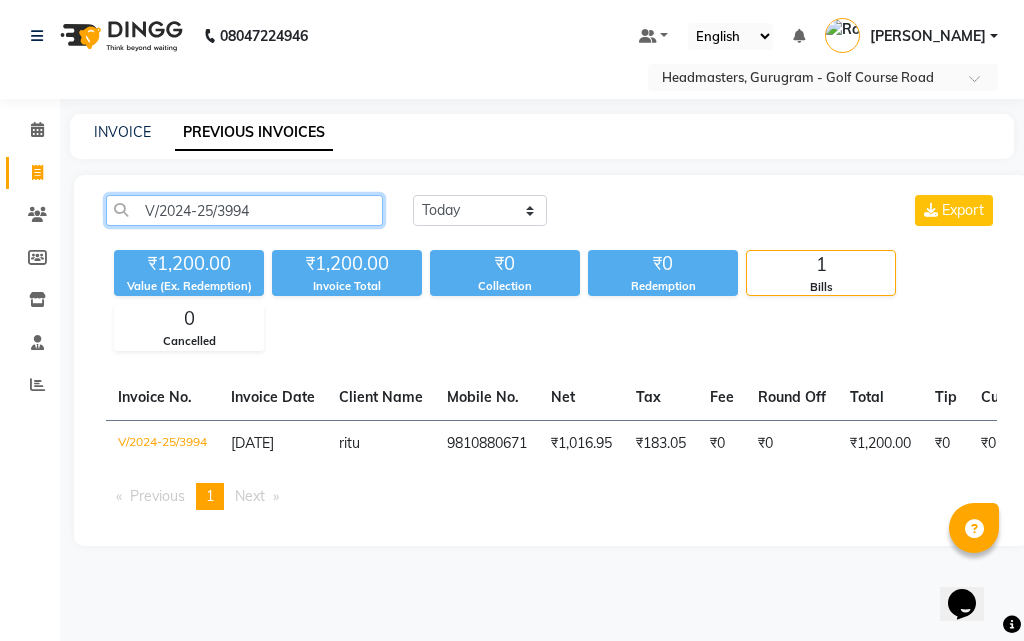 click on "V/2024-25/3994" 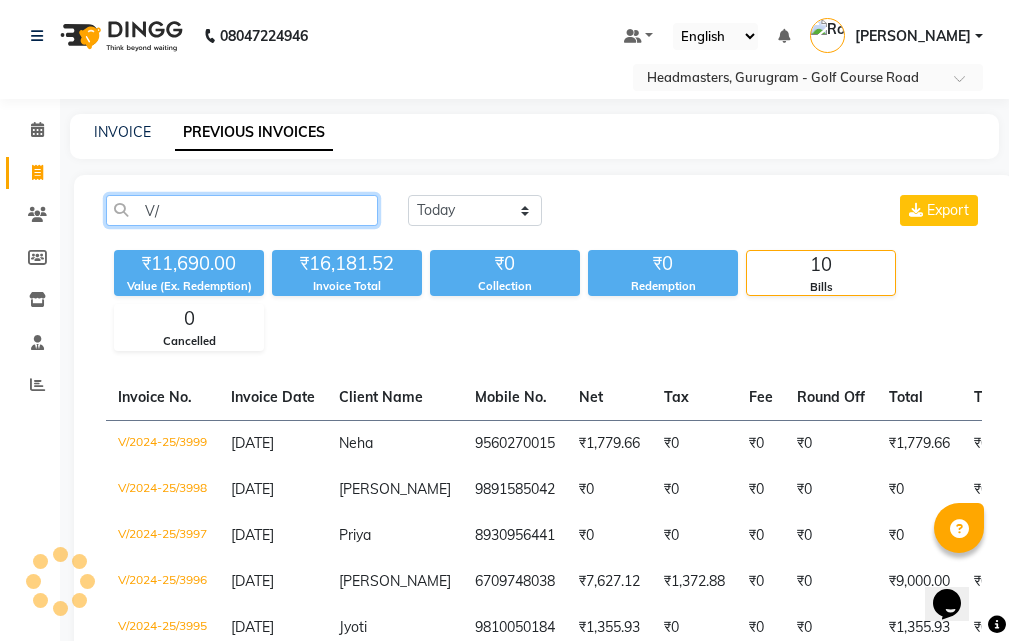 type on "V" 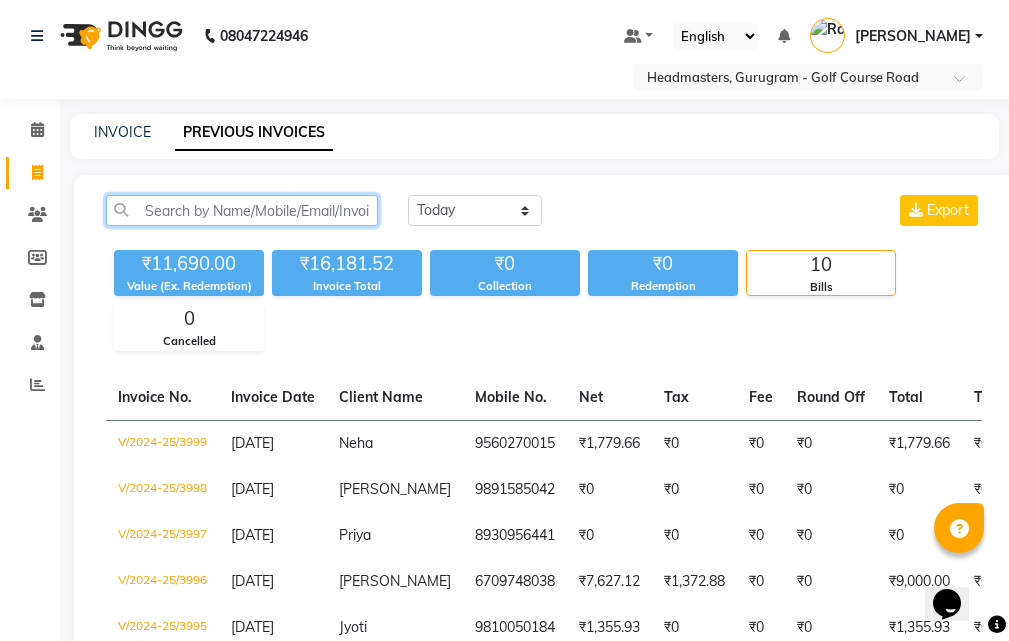 paste on "V/2024-25/3990" 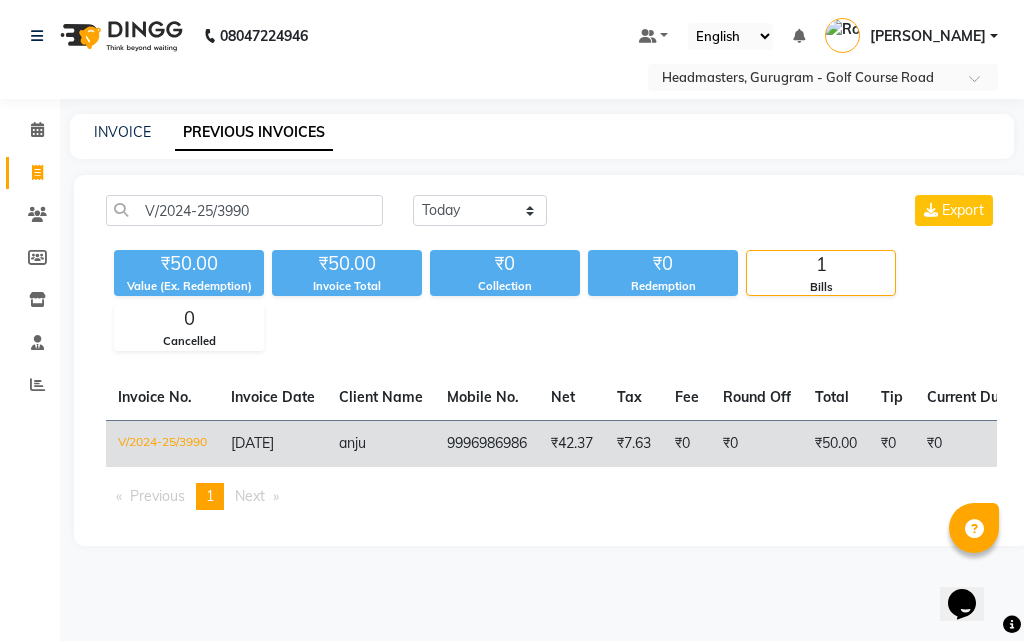 click on "₹0" 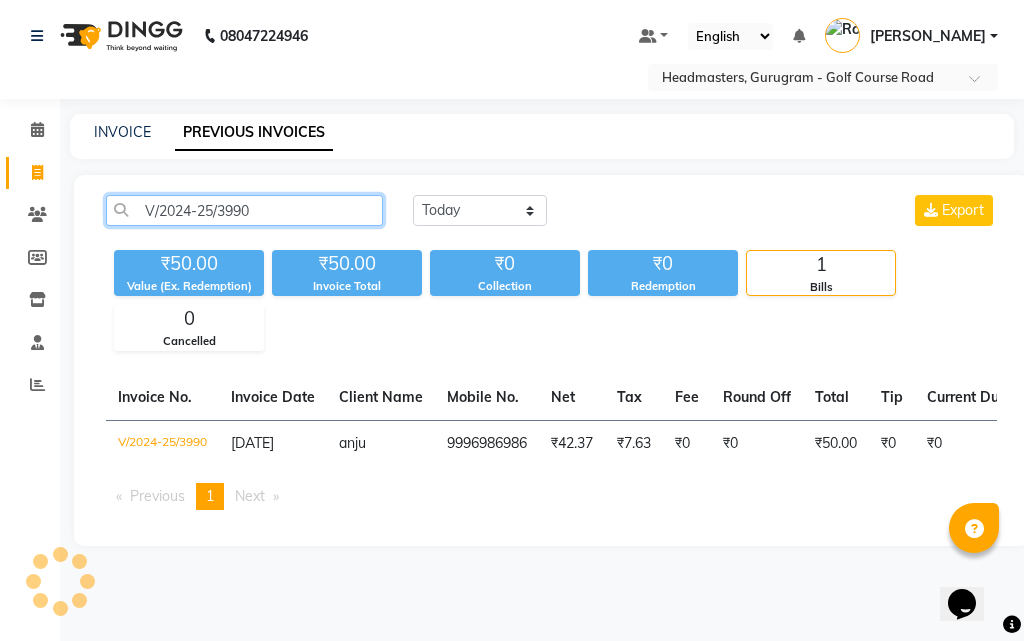 click on "V/2024-25/3990" 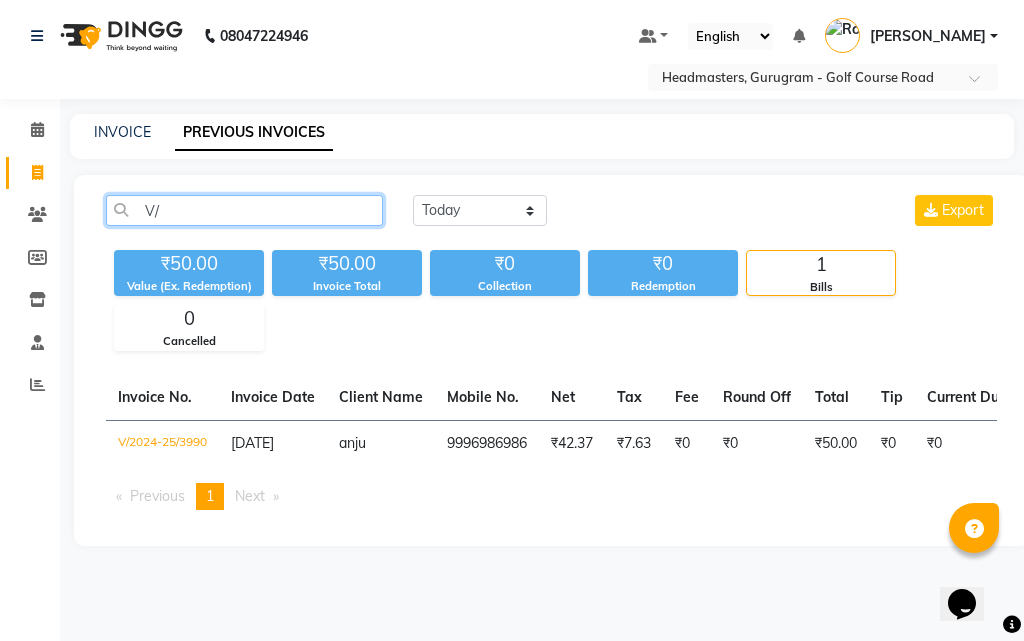 type on "V" 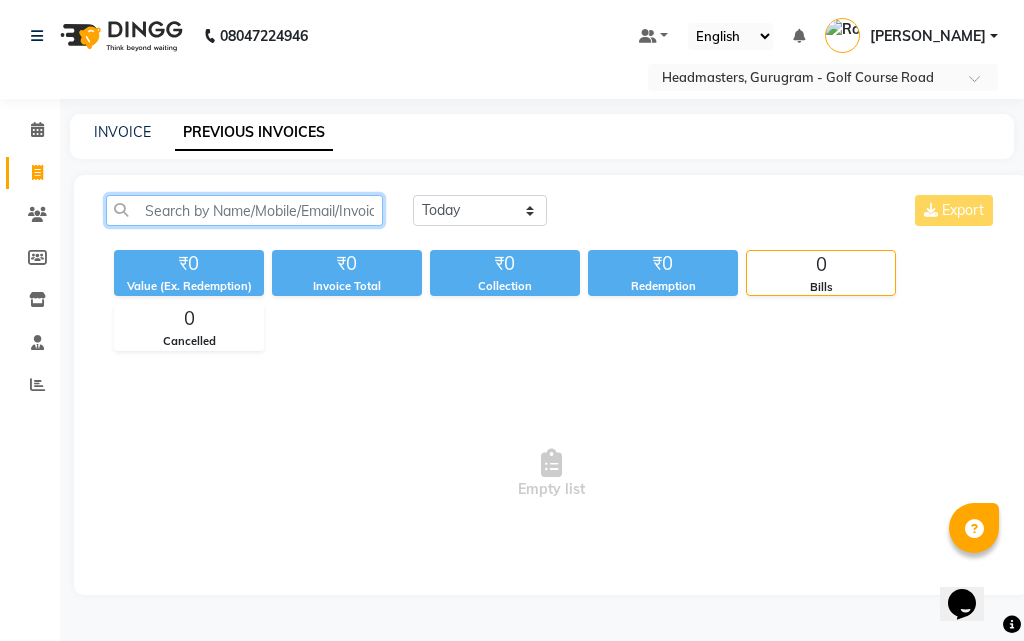 paste on "V/2024-25/3989" 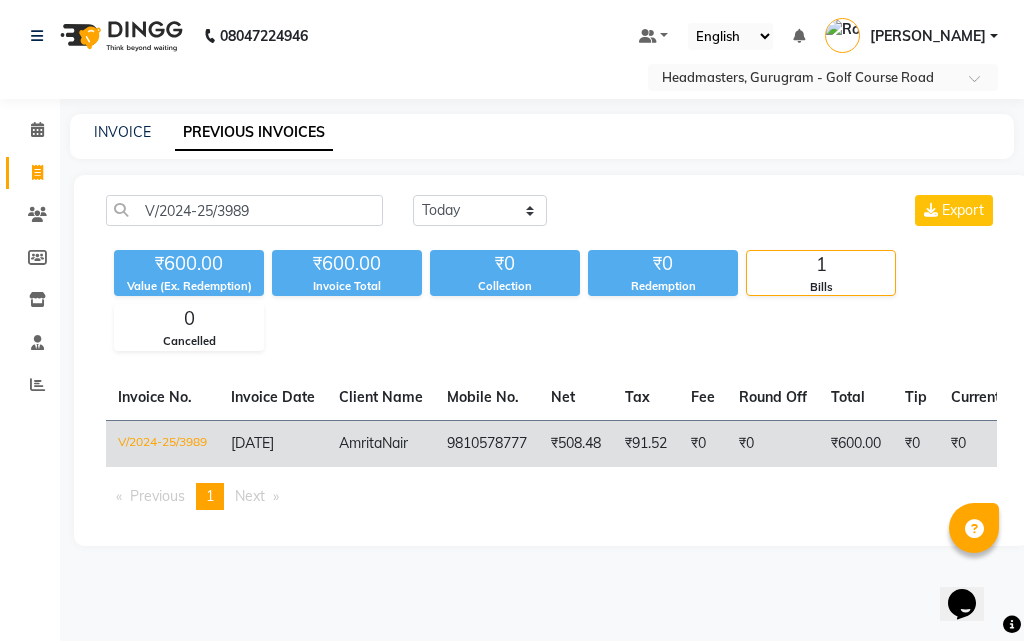 click on "₹508.48" 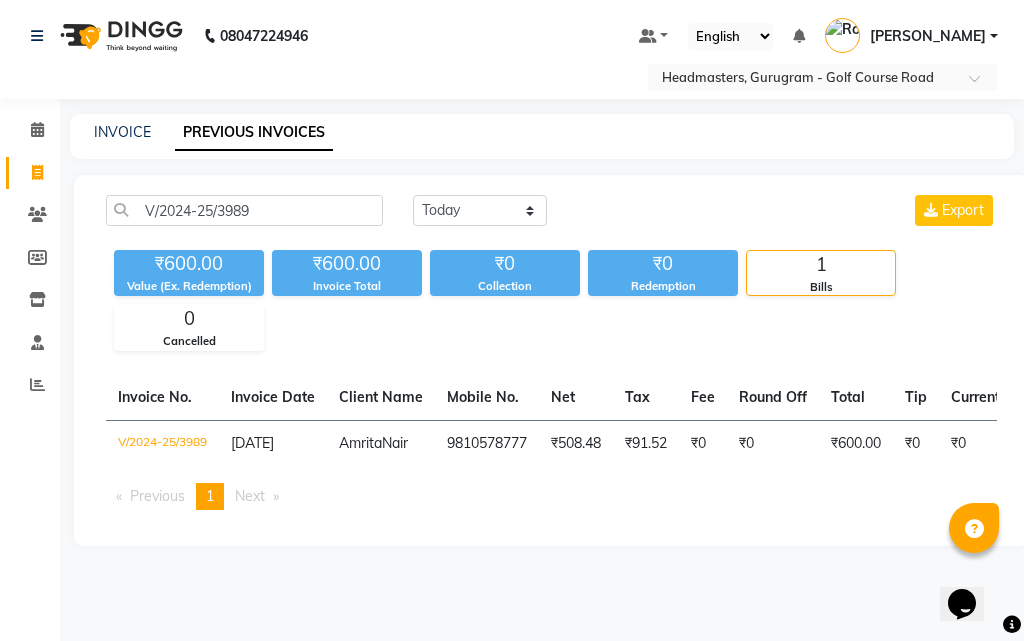 click on "V/2024-25/3989 Today Yesterday Custom Range Export" 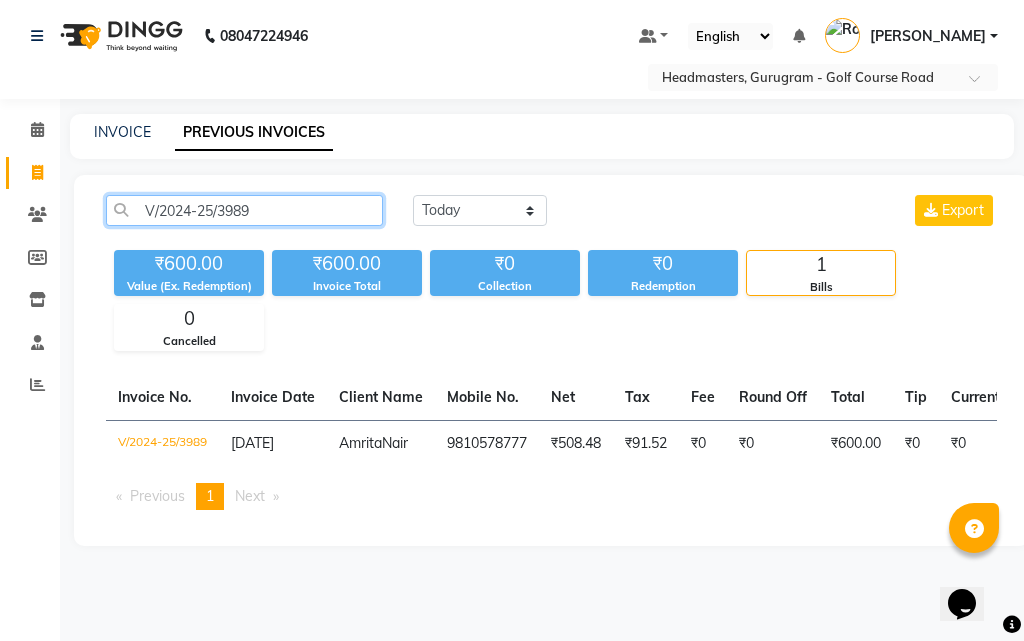 click on "V/2024-25/3989" 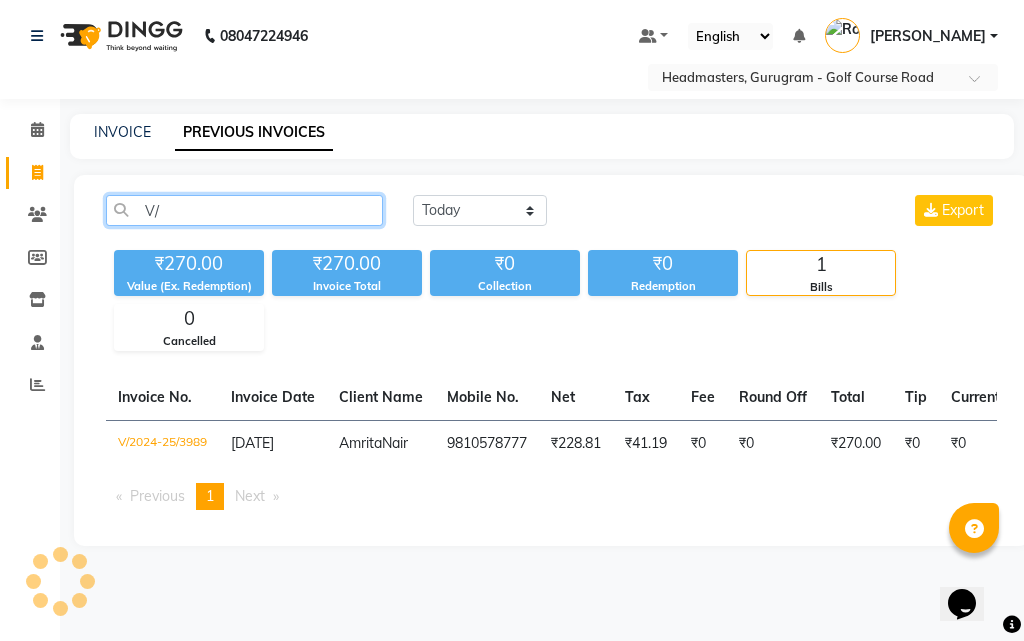 type on "V" 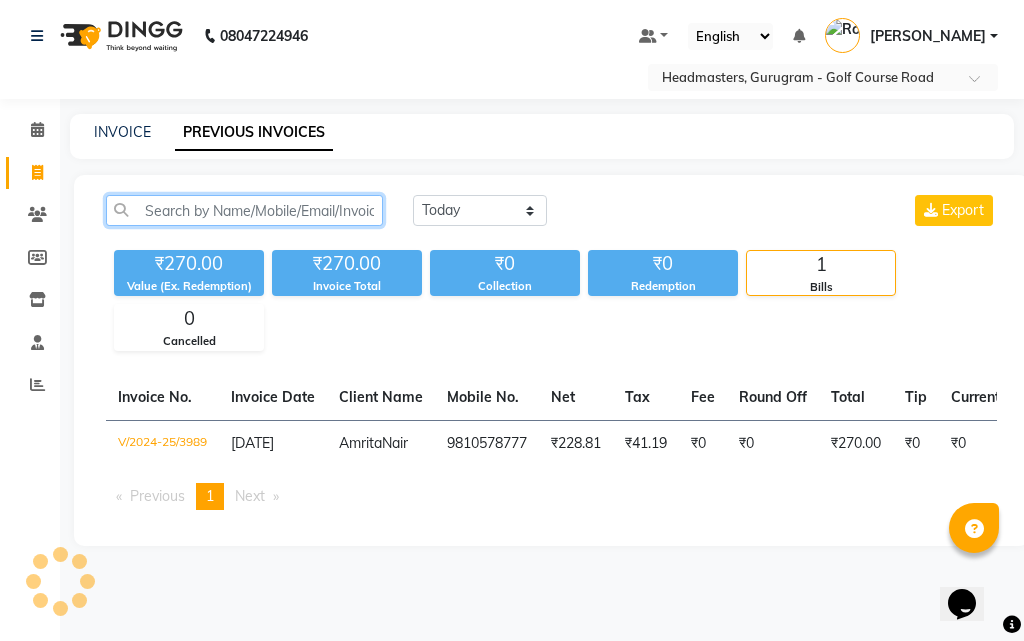 paste on "V/2024-25/3987" 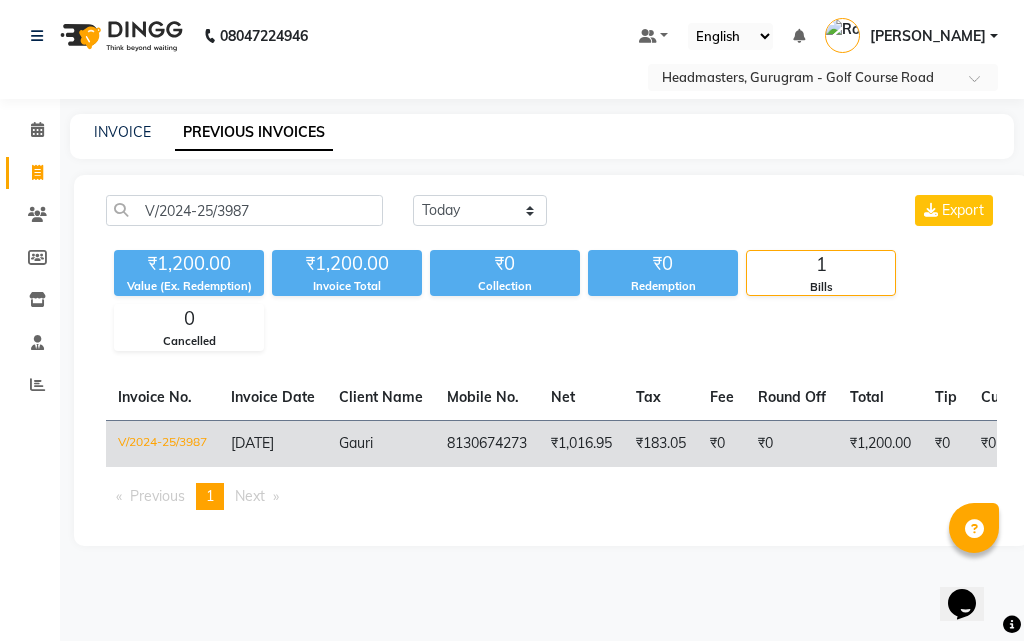 click on "₹1,016.95" 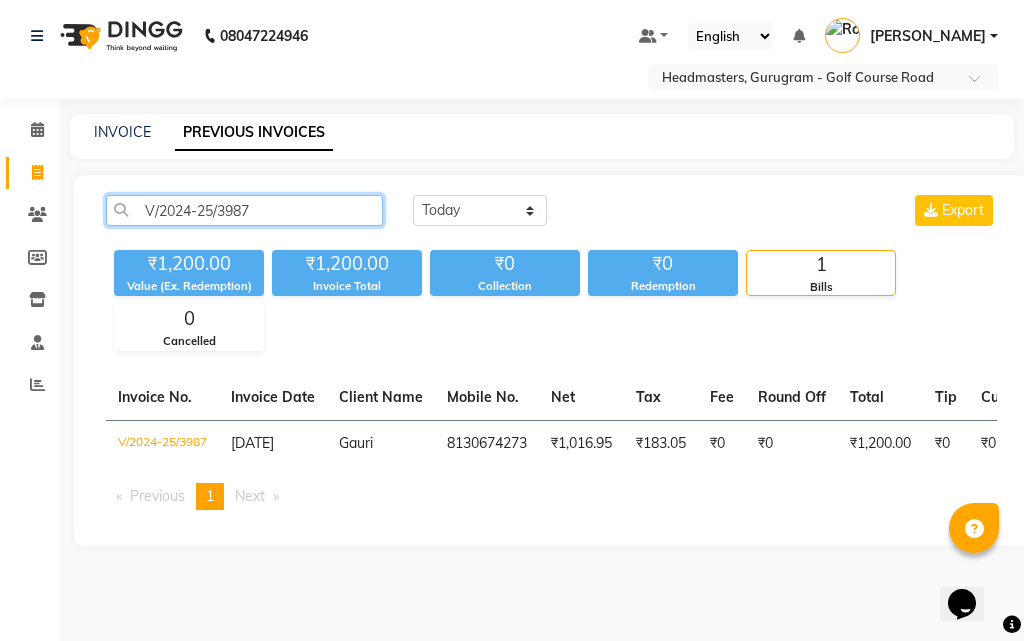 click on "V/2024-25/3987" 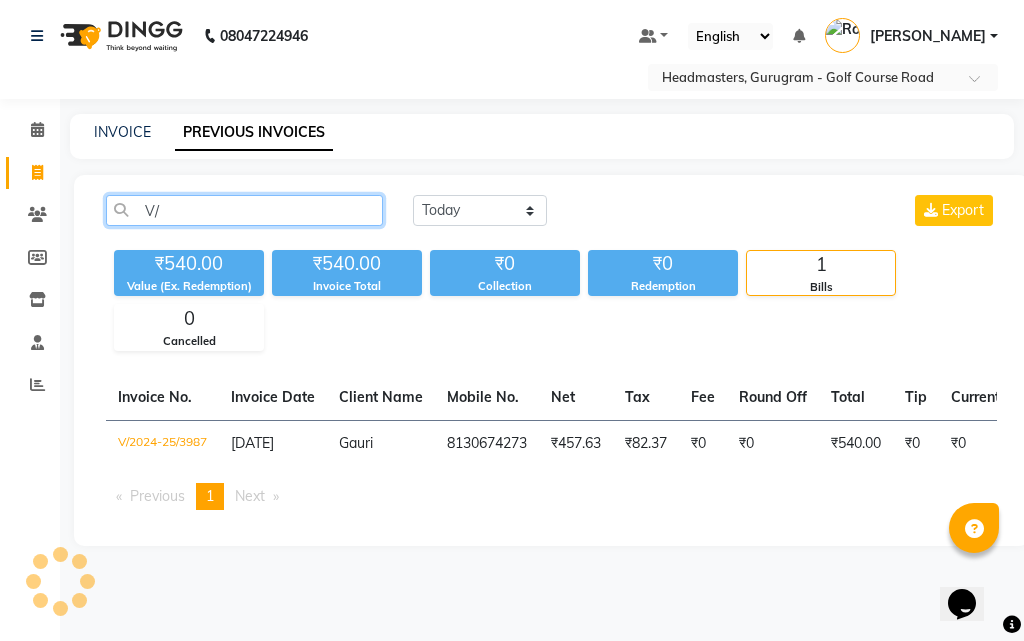 type on "V" 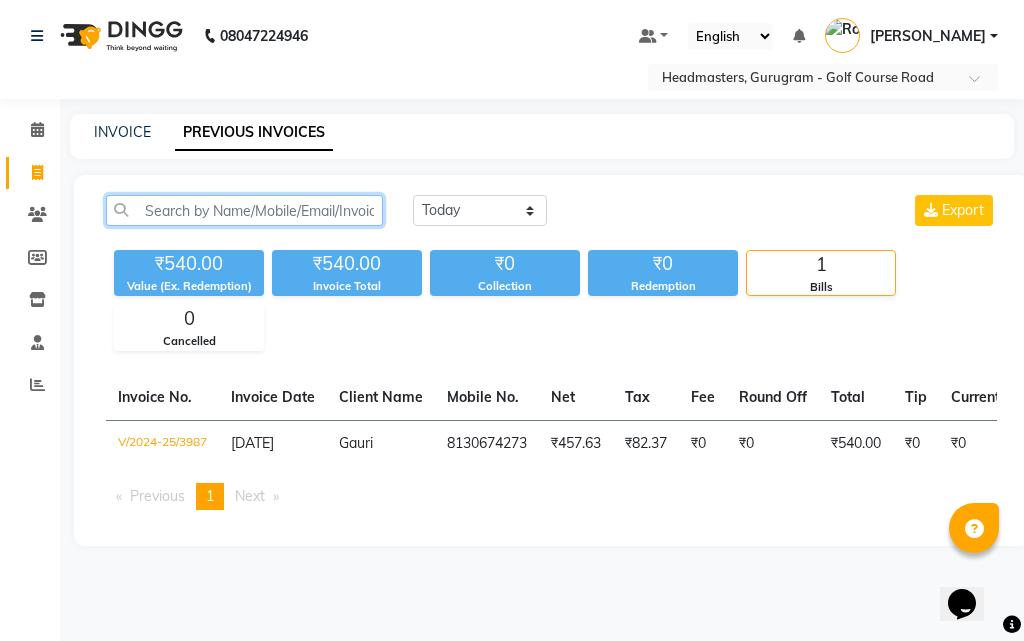 paste on "V/2024-25/3985" 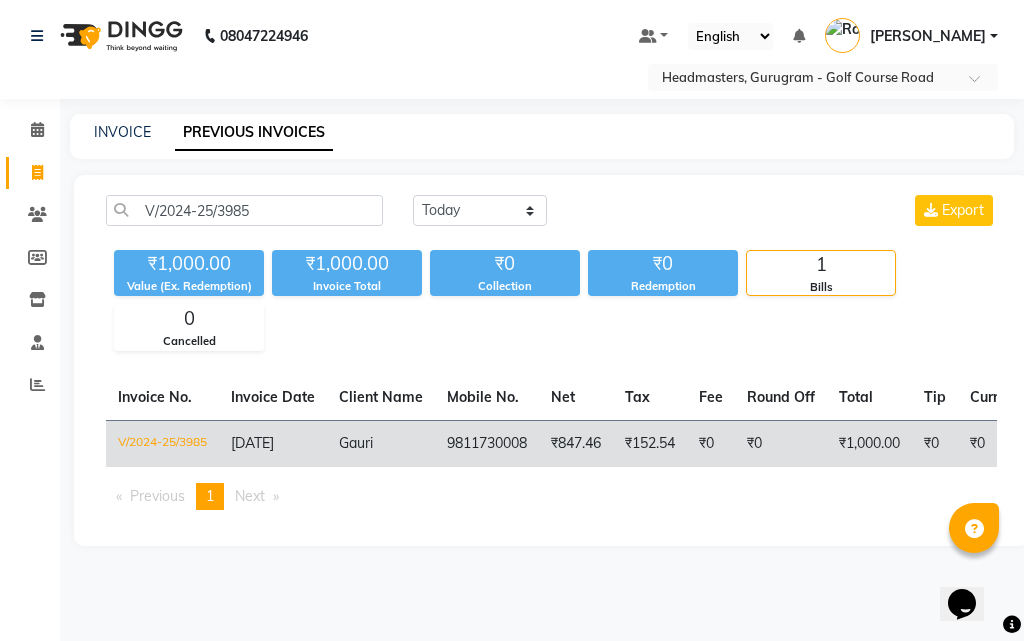 click on "₹152.54" 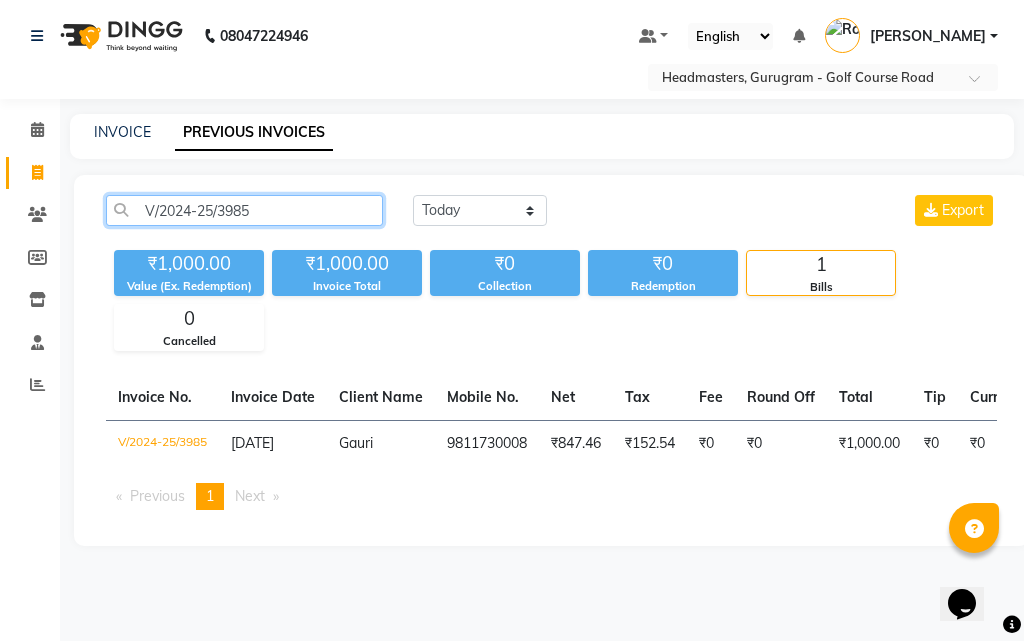 click on "V/2024-25/3985" 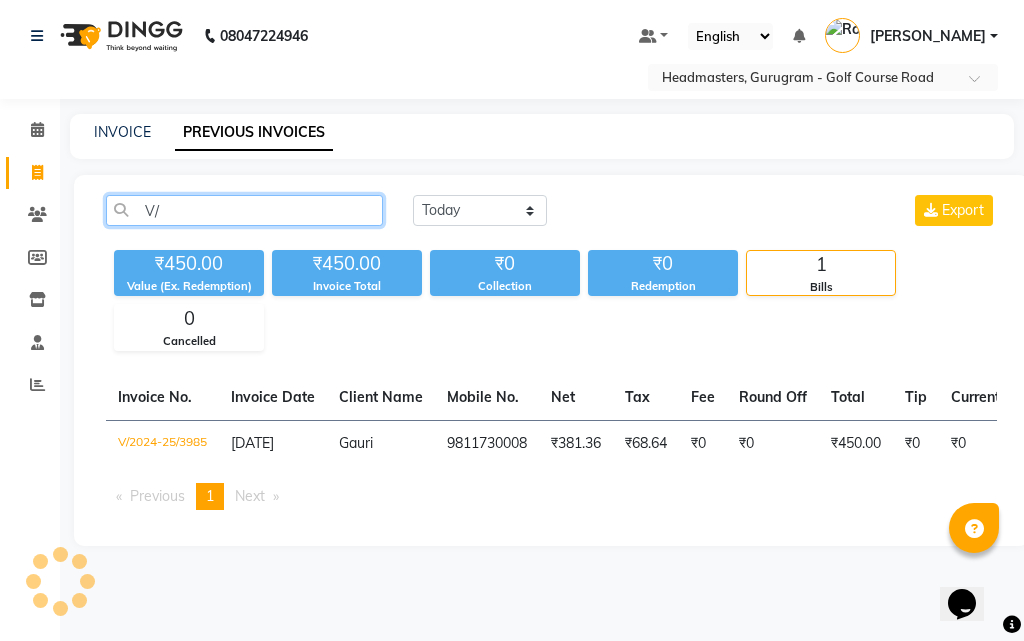 type on "V" 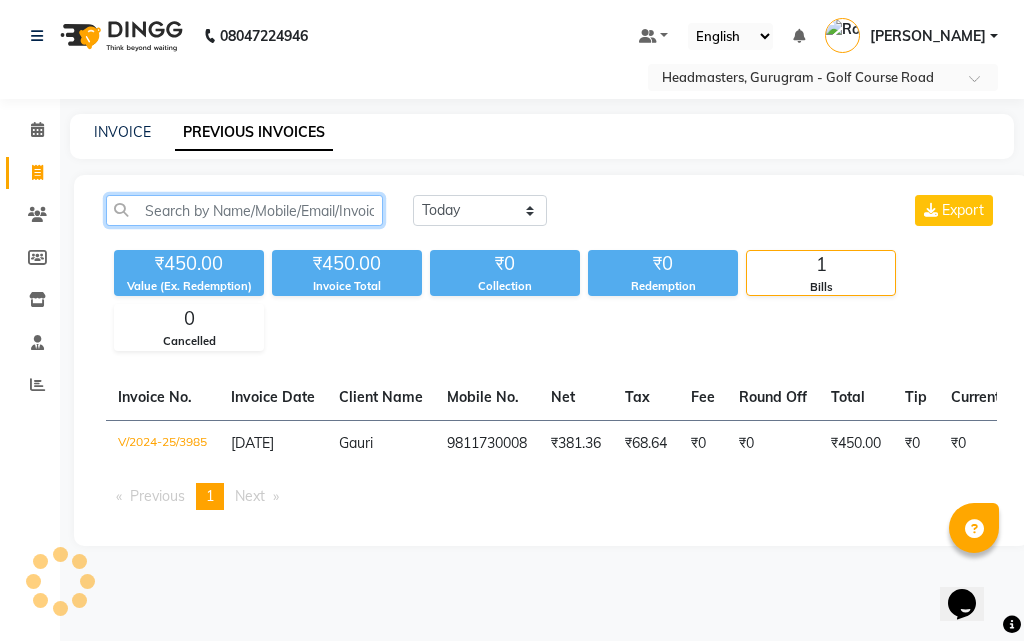 paste on "V/2024-25/3977" 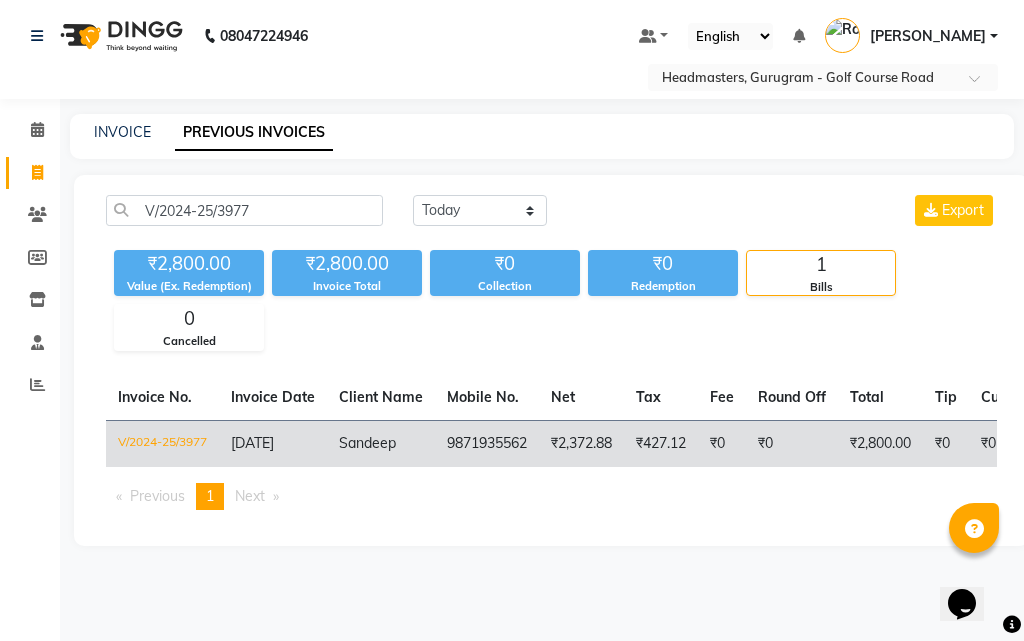 click on "₹427.12" 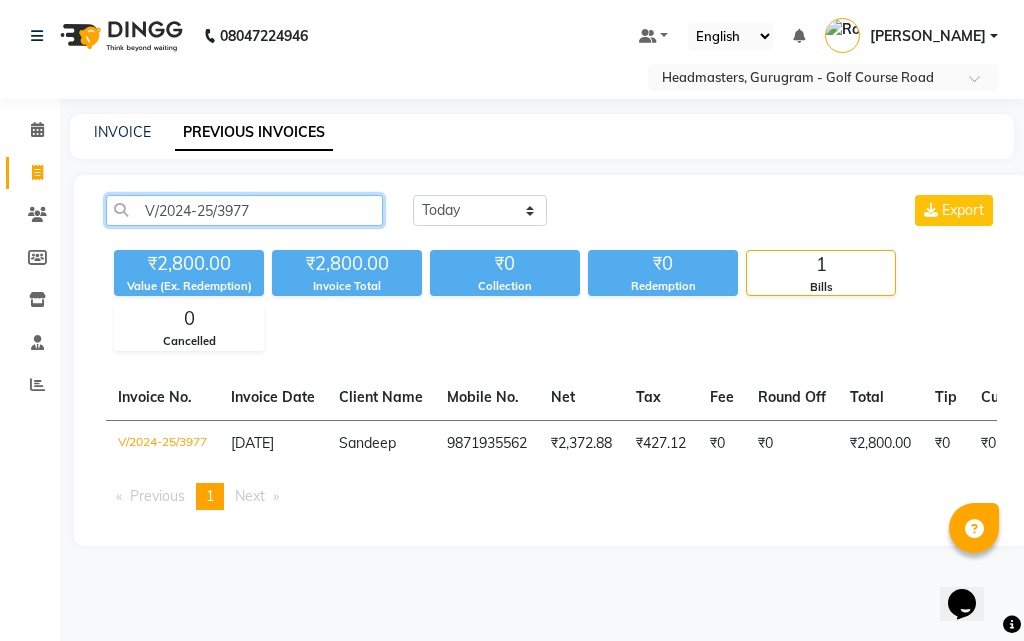 click on "V/2024-25/3977" 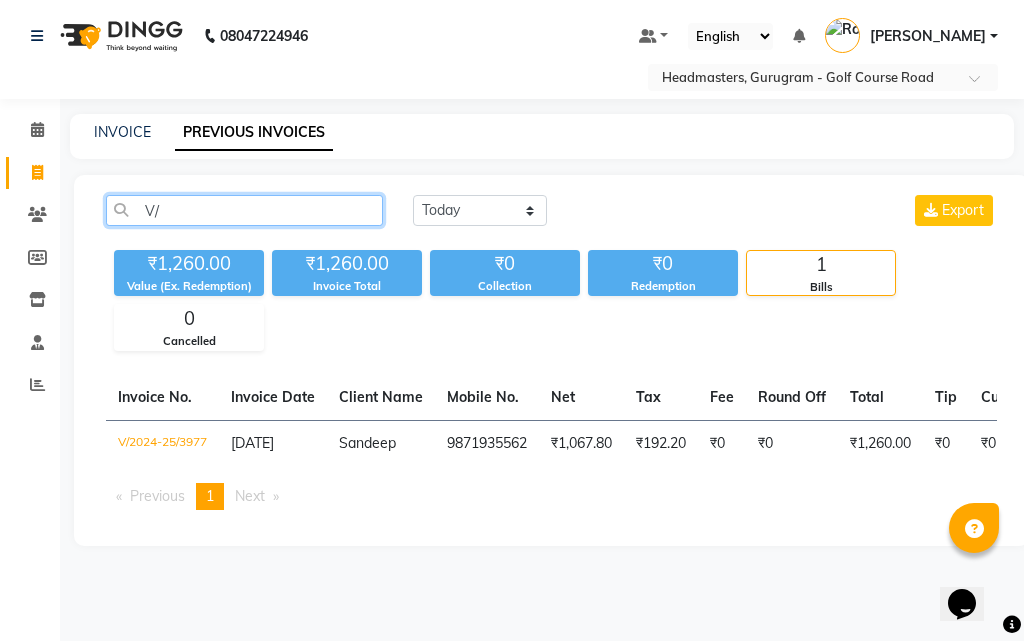 type on "V" 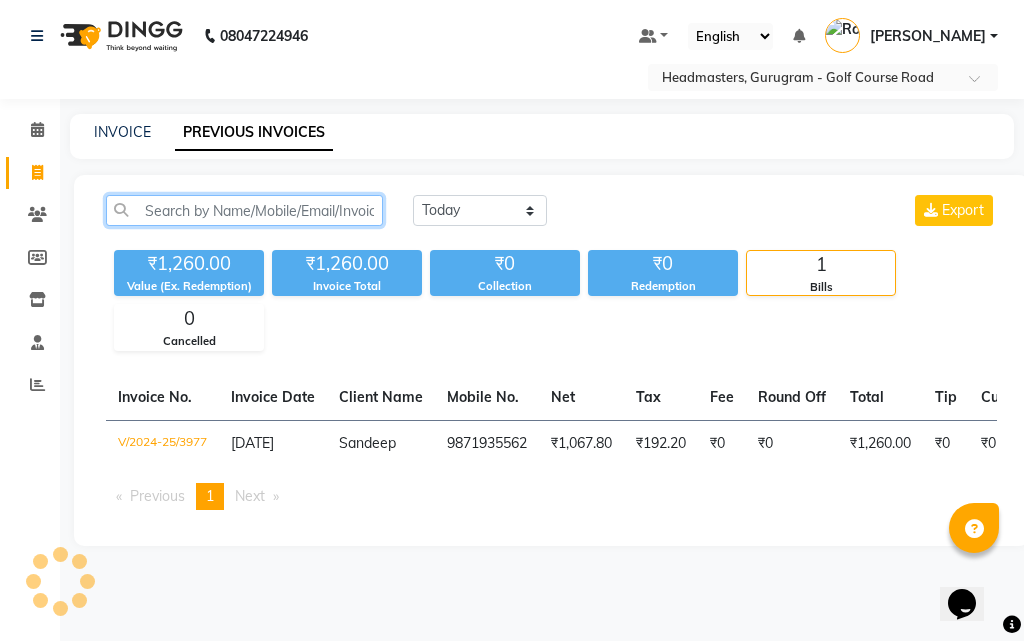 paste on "V/2024-25/3976" 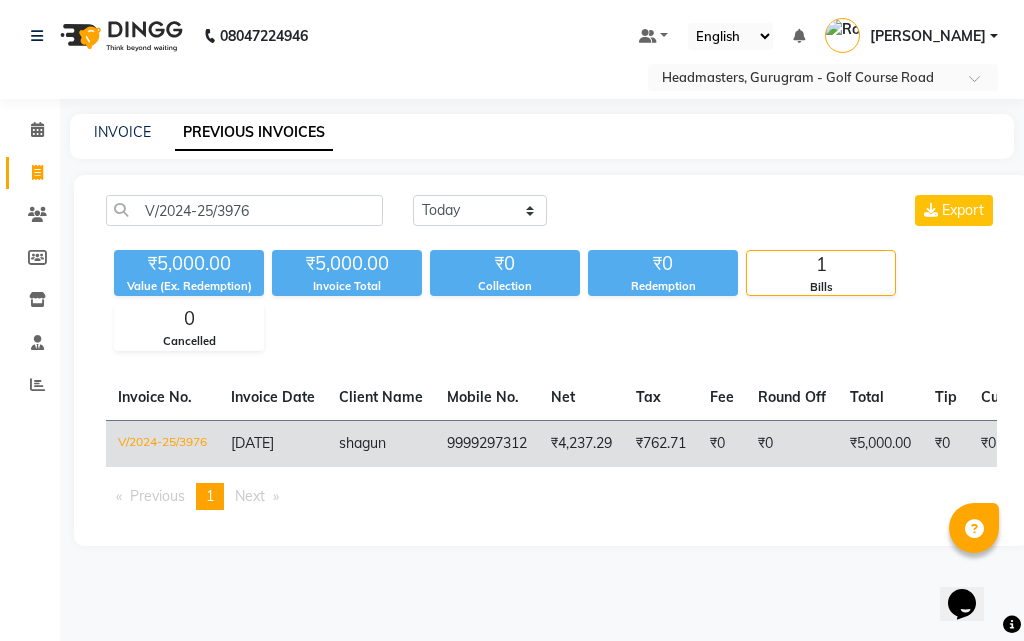 click on "₹762.71" 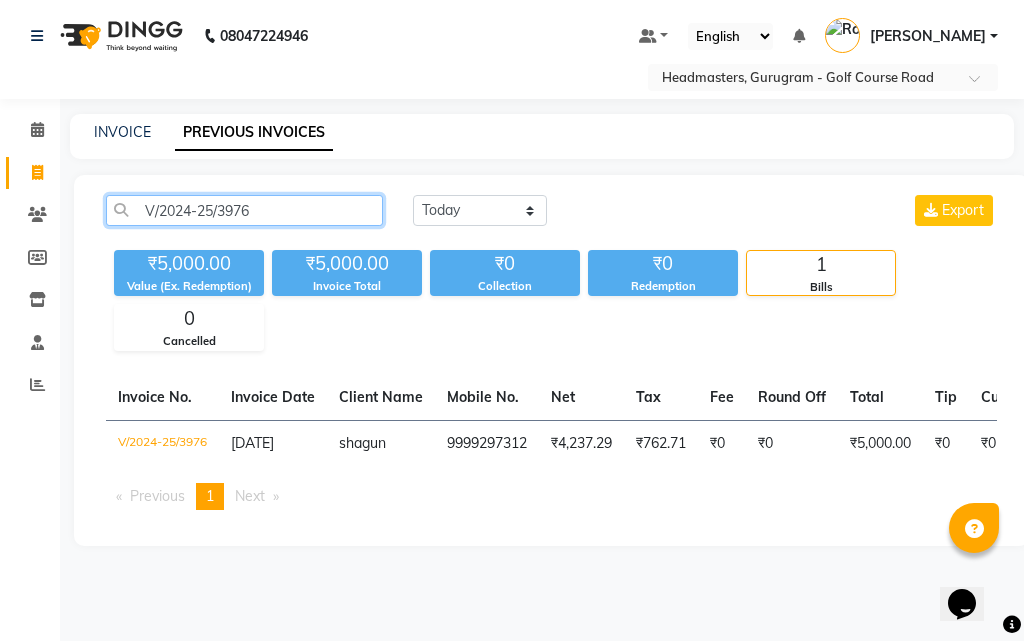 click on "V/2024-25/3976" 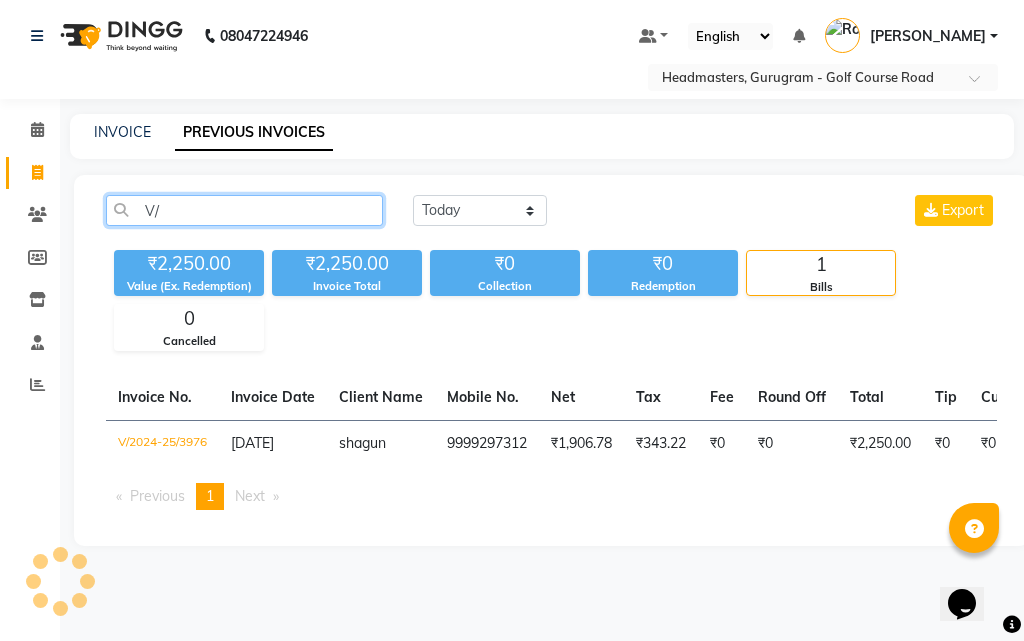 type on "V" 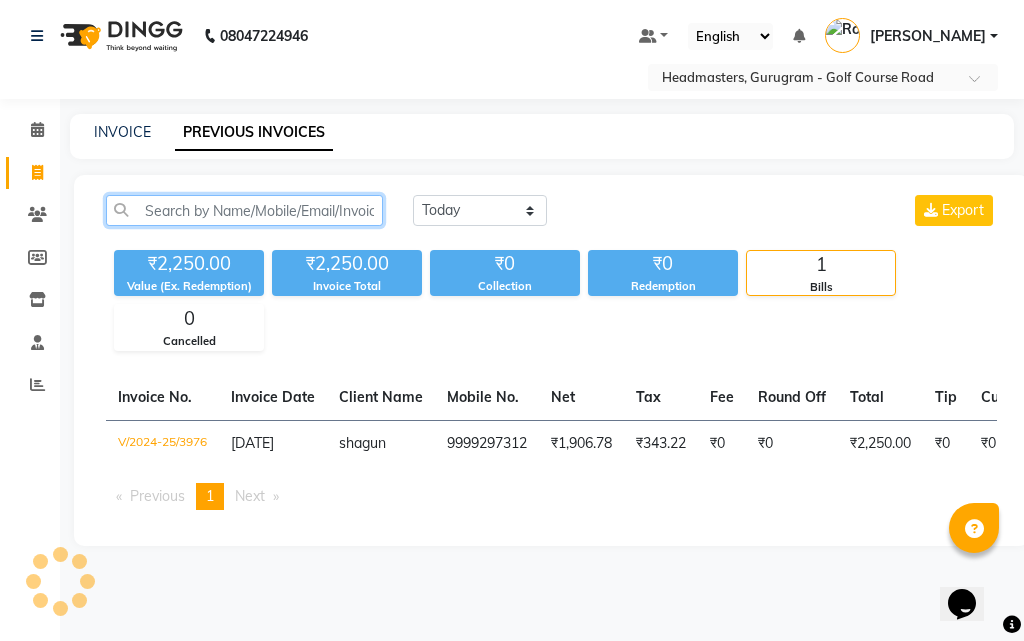 paste on "V/2024-25/3975" 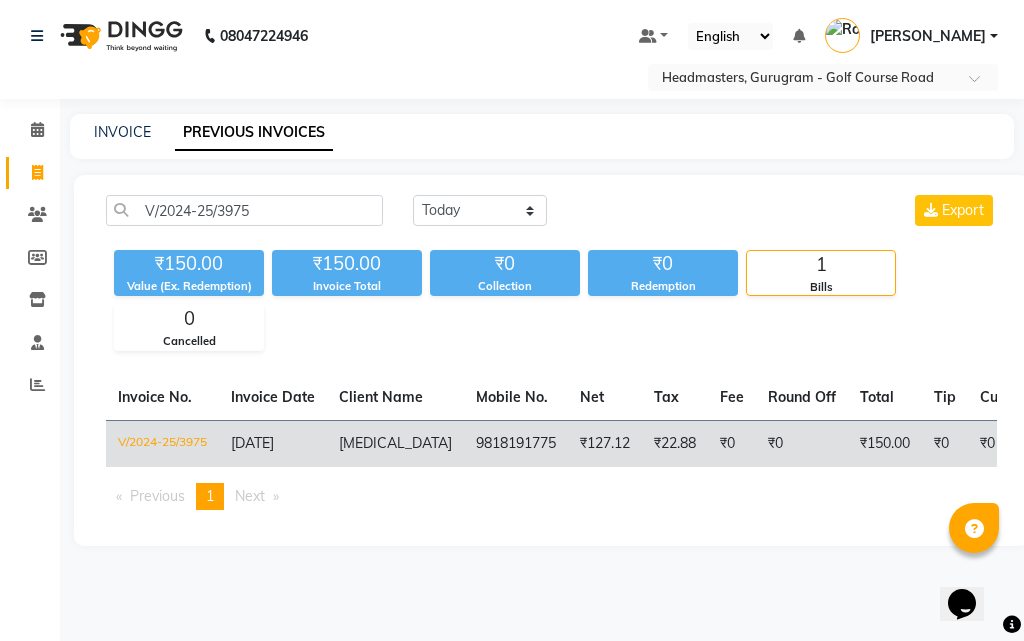 click on "₹127.12" 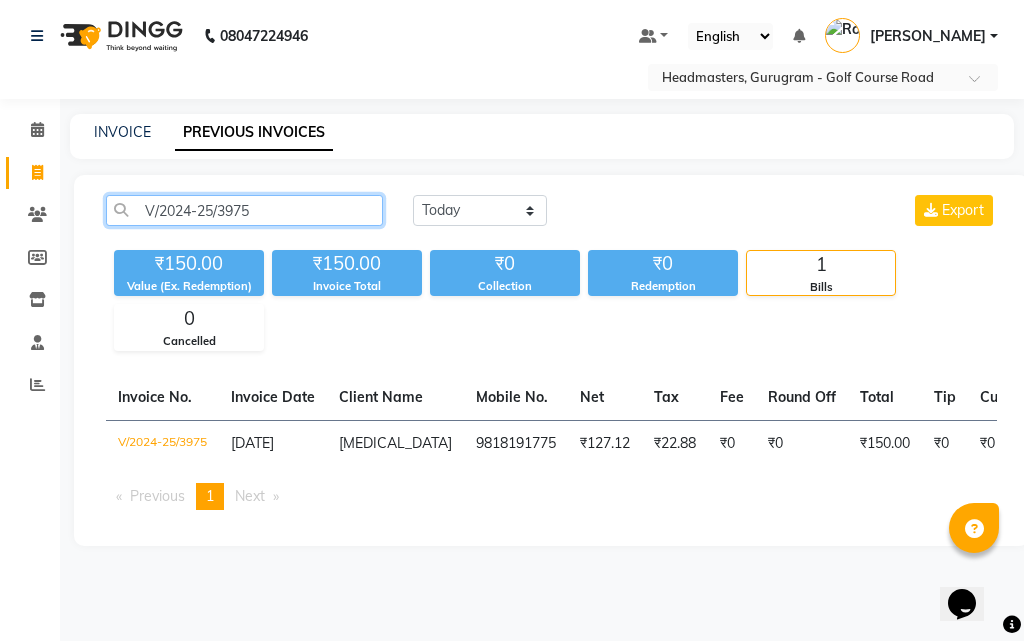 click on "V/2024-25/3975" 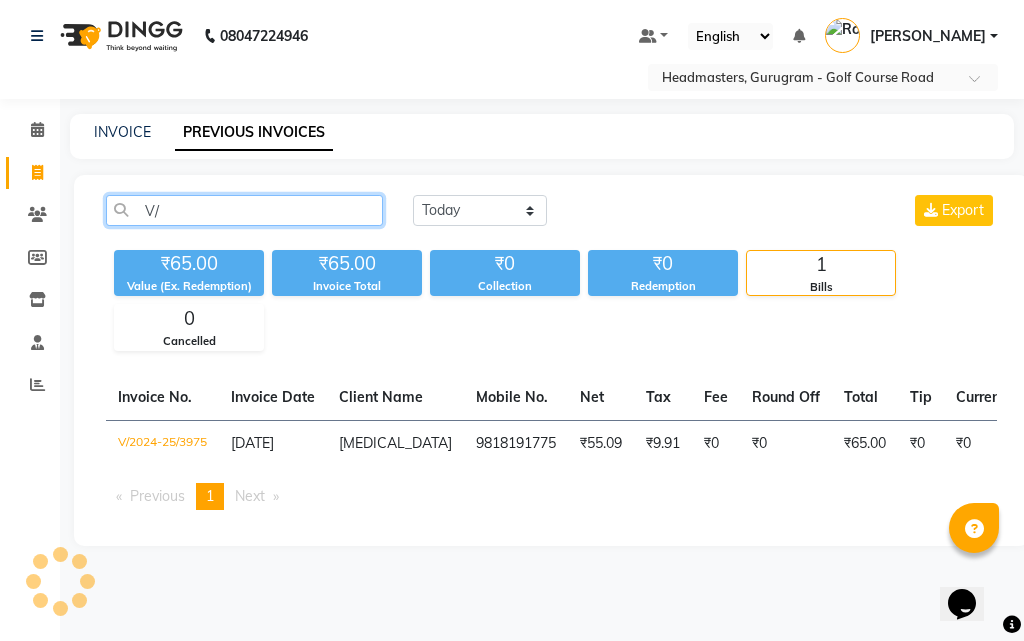 type on "V" 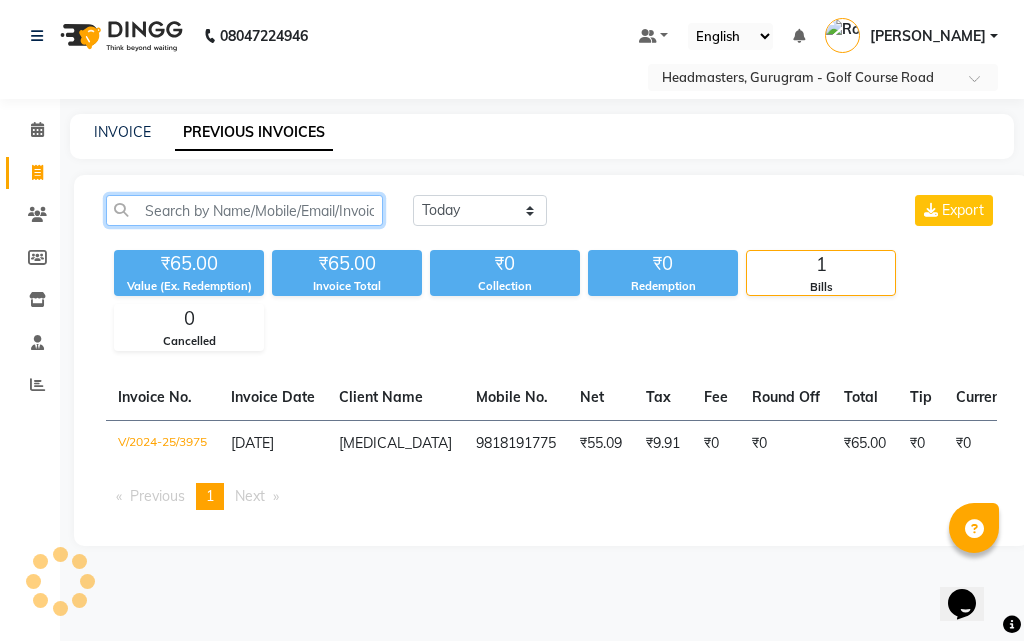 paste on "V/2024-25/3973" 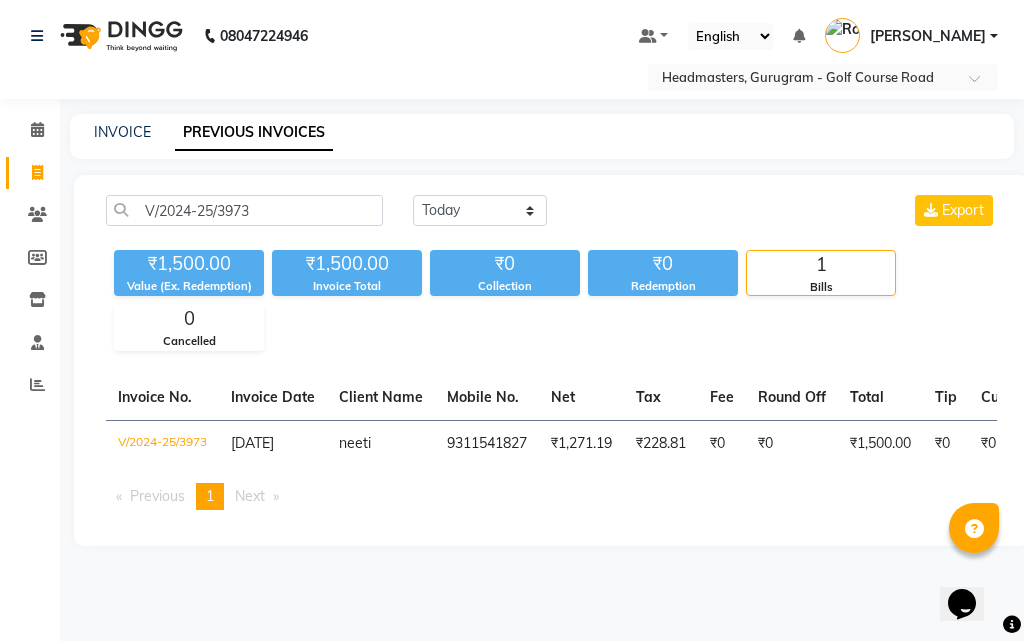 click on "₹228.81" 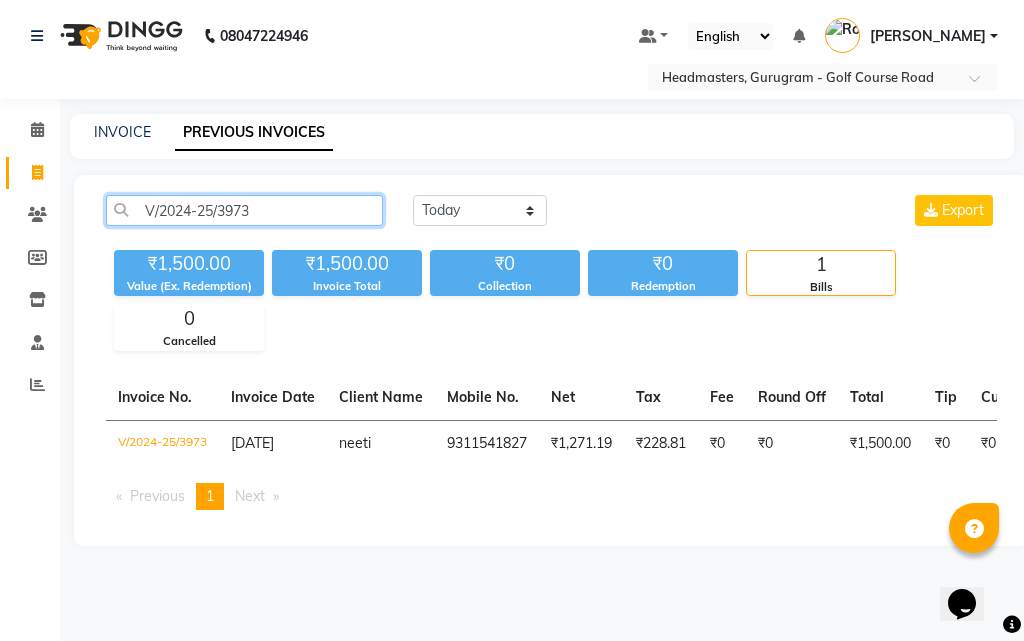 click on "V/2024-25/3973" 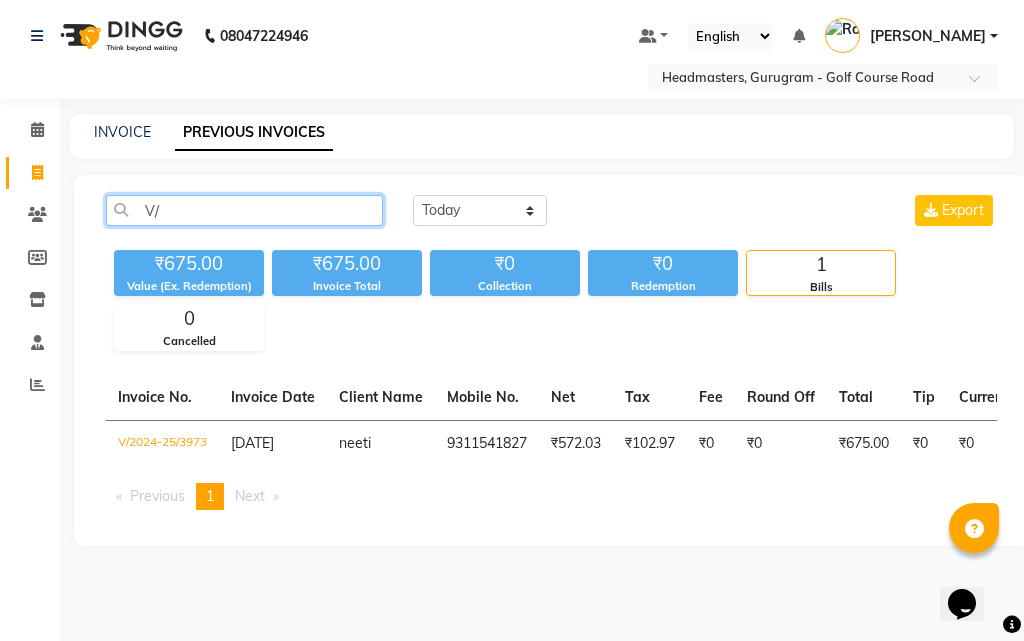 type on "V" 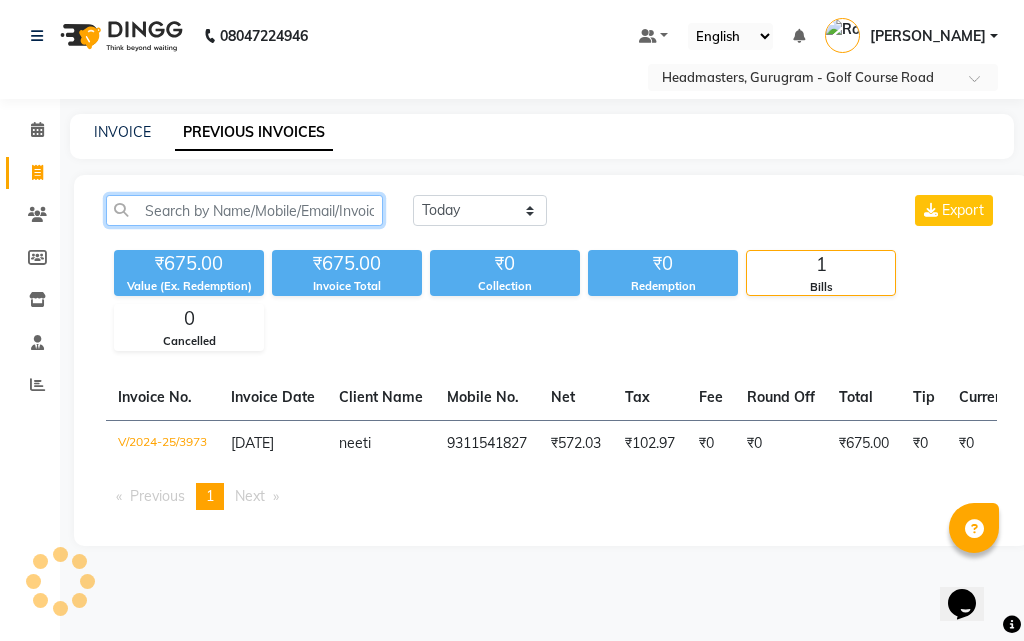 paste on "V/2024-25/3968" 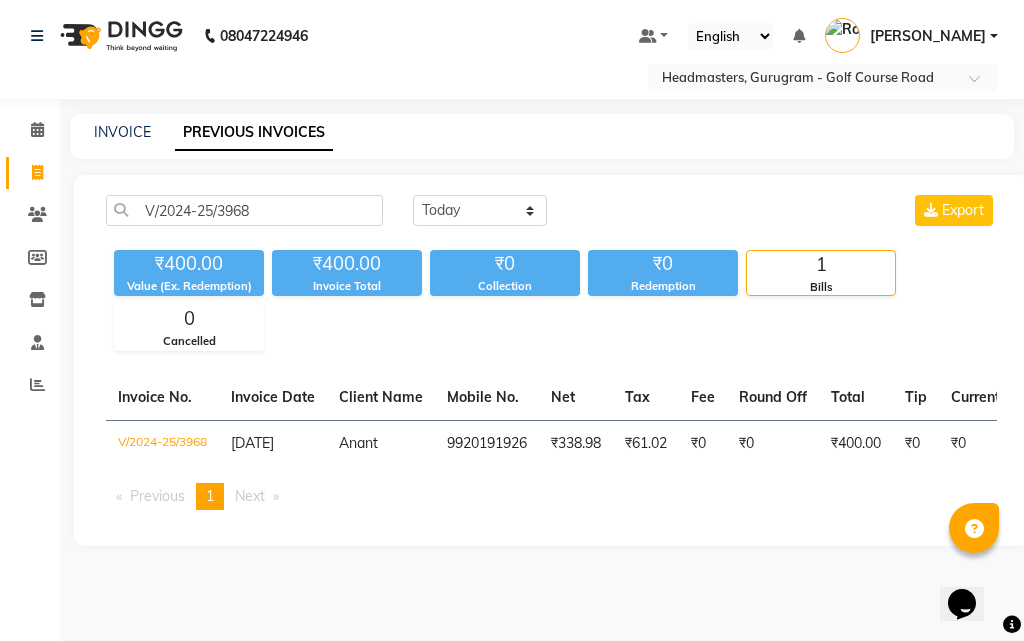 click on "Net" 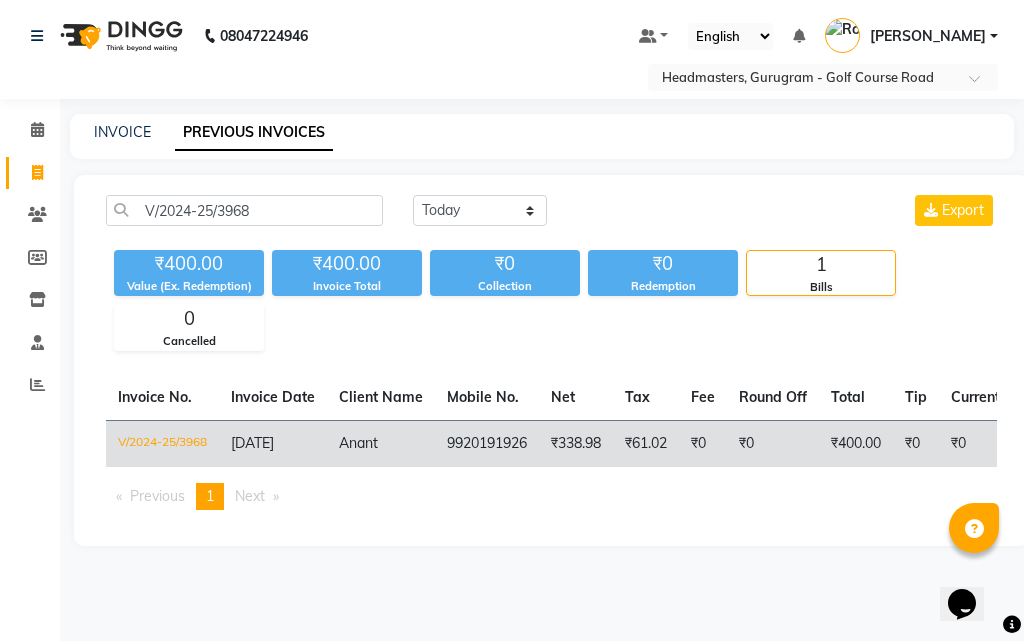 click on "₹338.98" 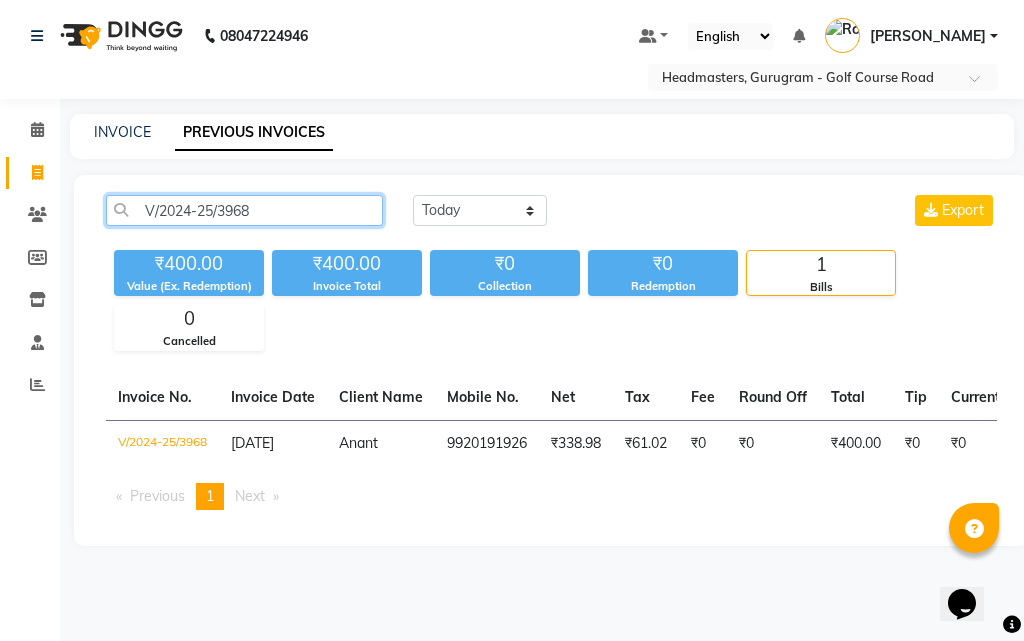 click on "V/2024-25/3968" 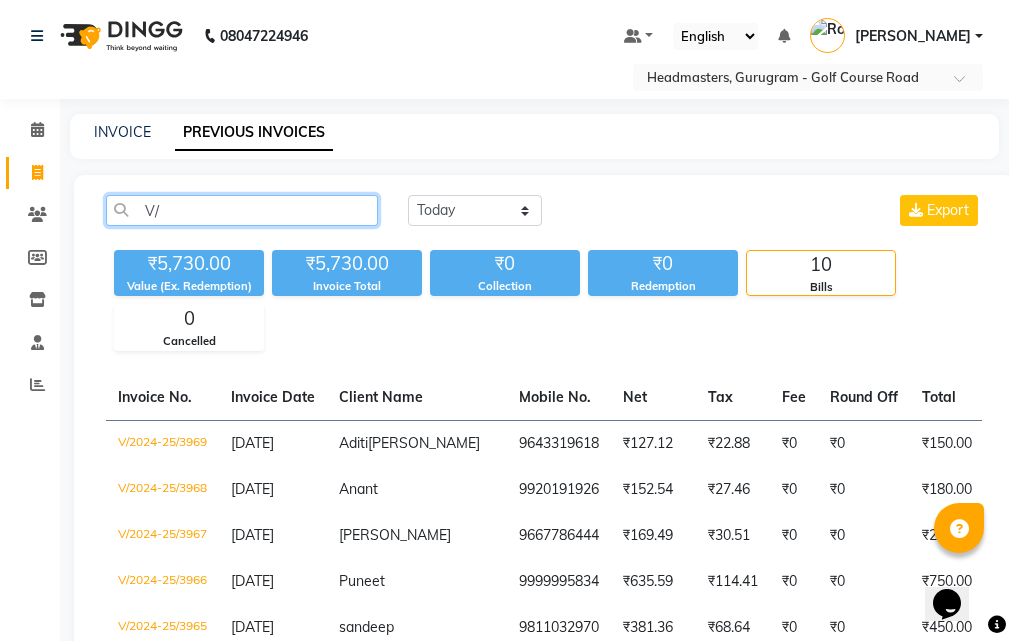type on "V" 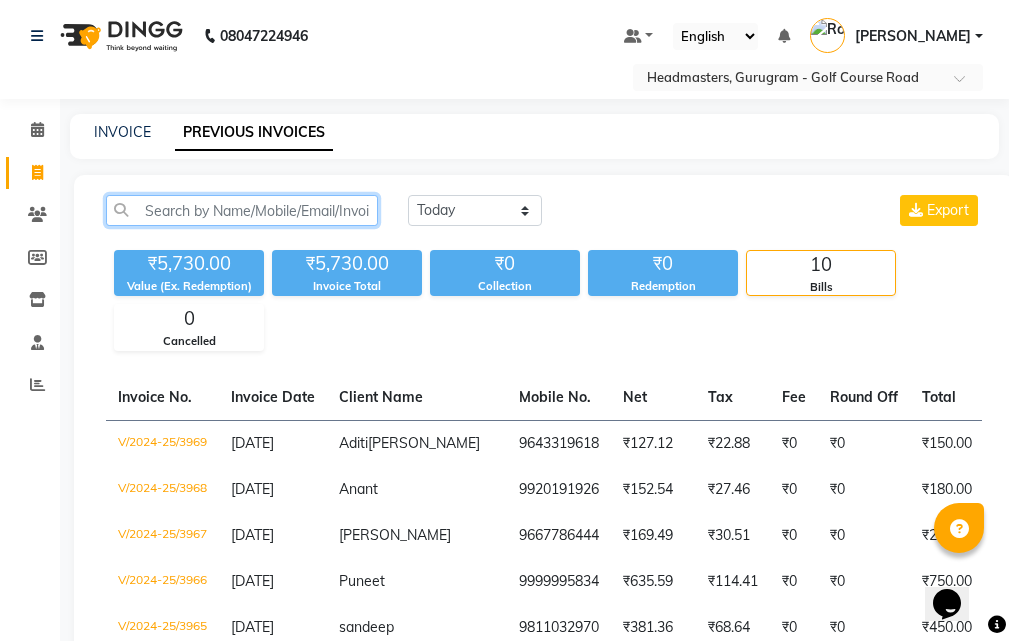 paste on "V/2024-25/3966" 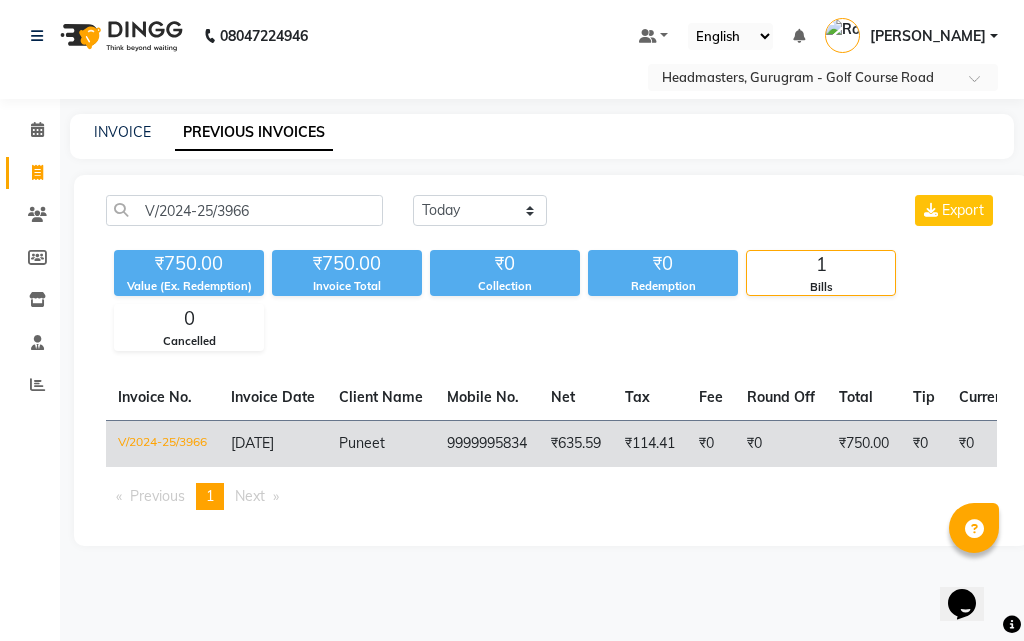 click on "₹0" 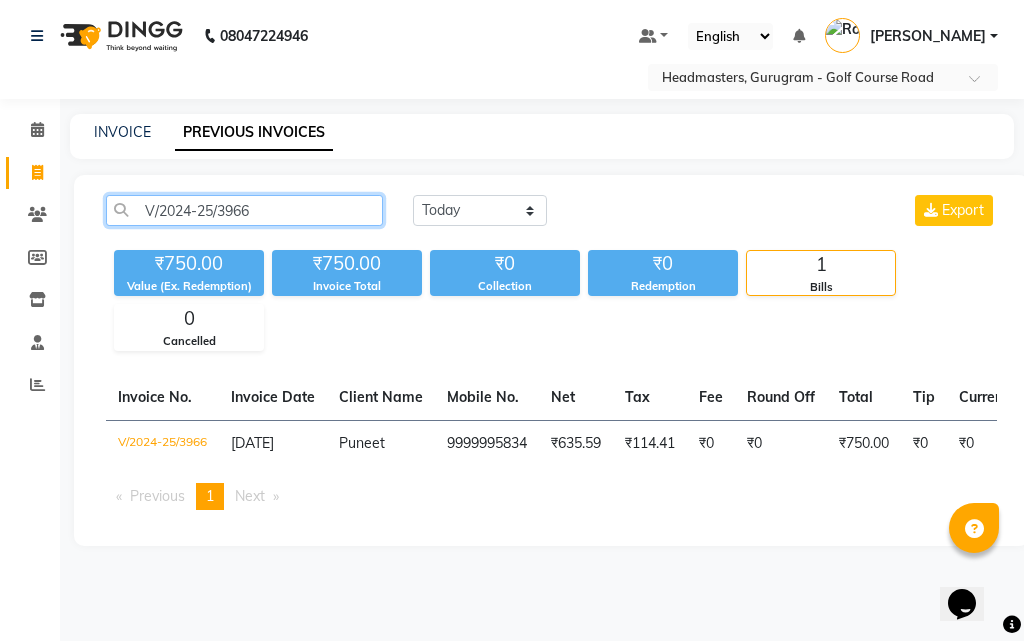 click on "V/2024-25/3966" 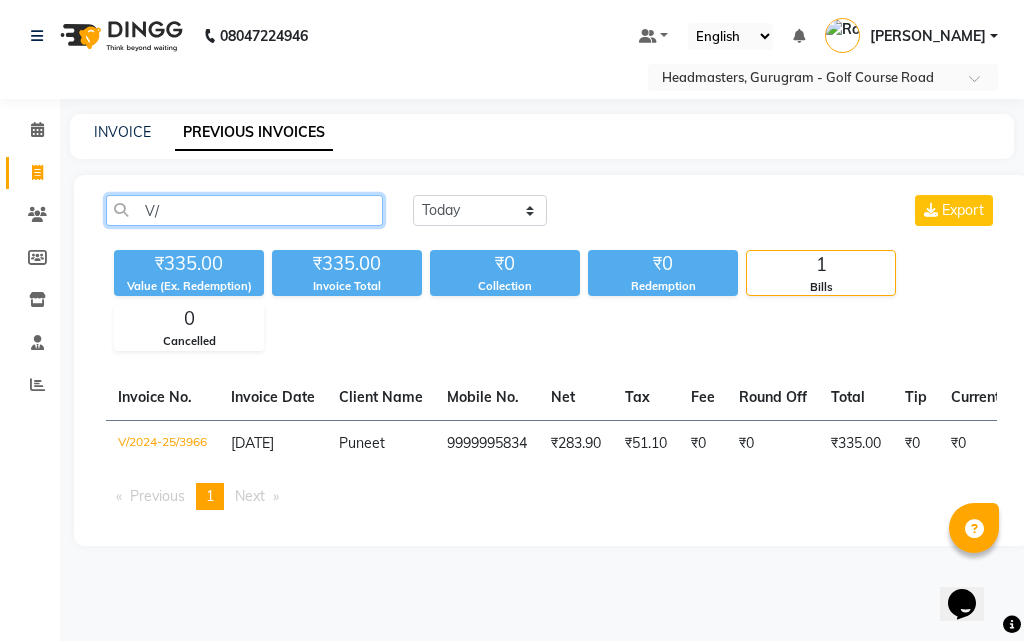 type on "V" 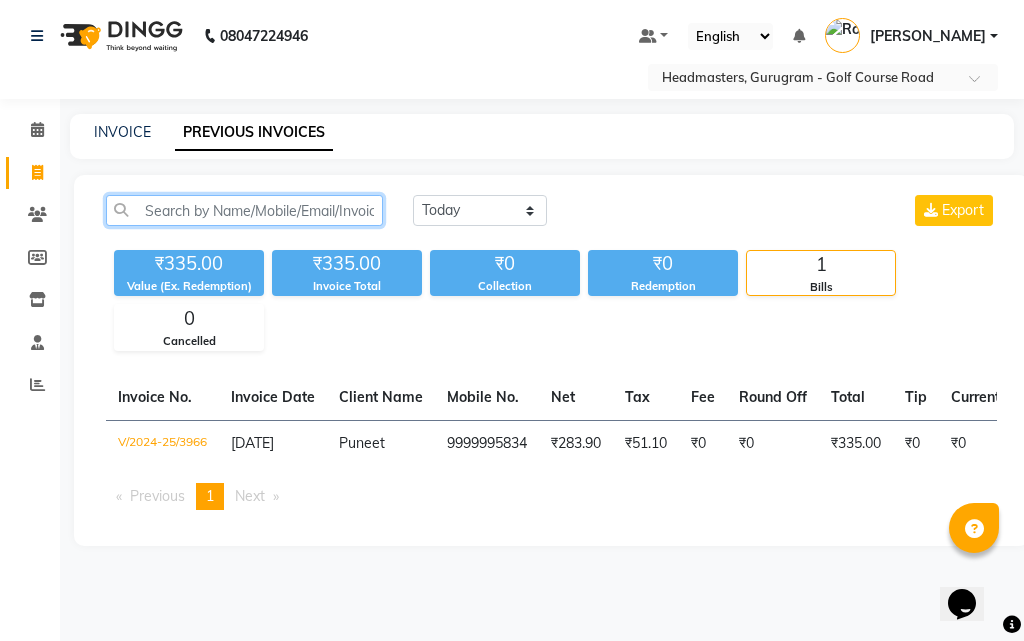 paste on "V/2024-25/3965" 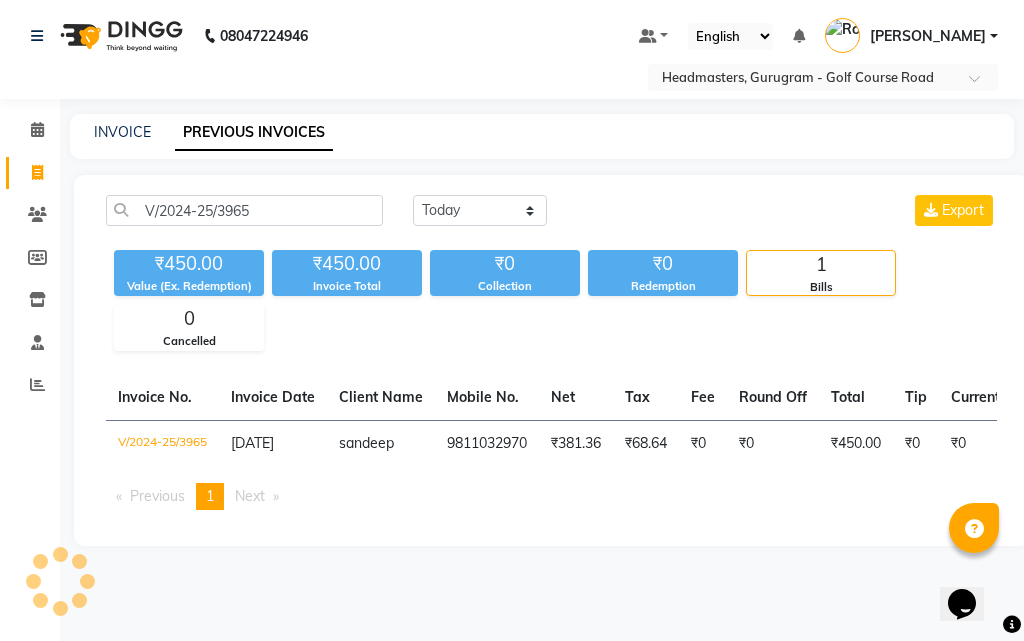 click on "₹68.64" 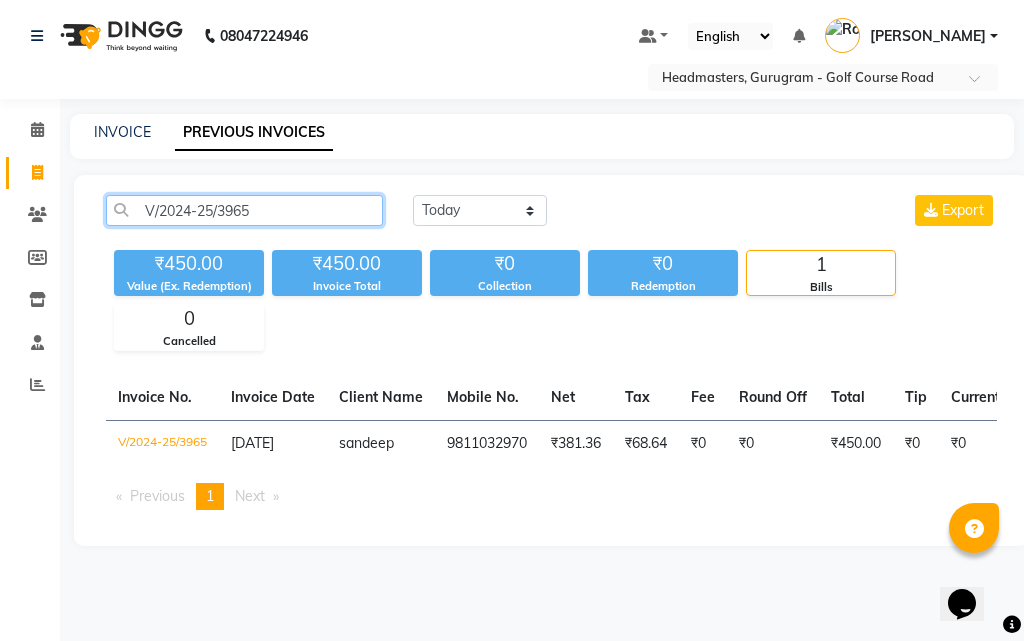click on "V/2024-25/3965" 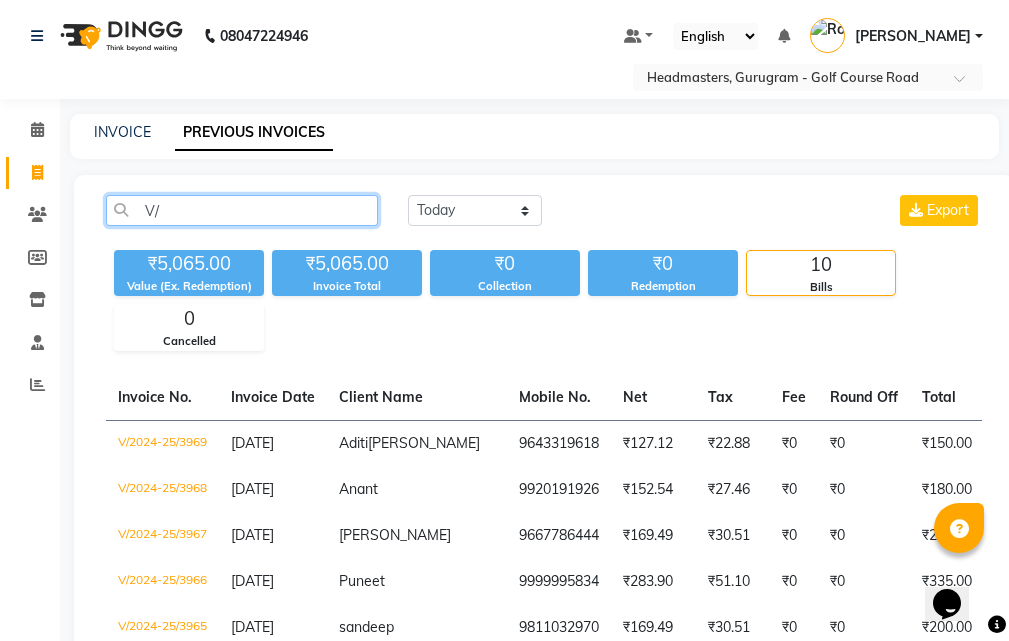 type on "V" 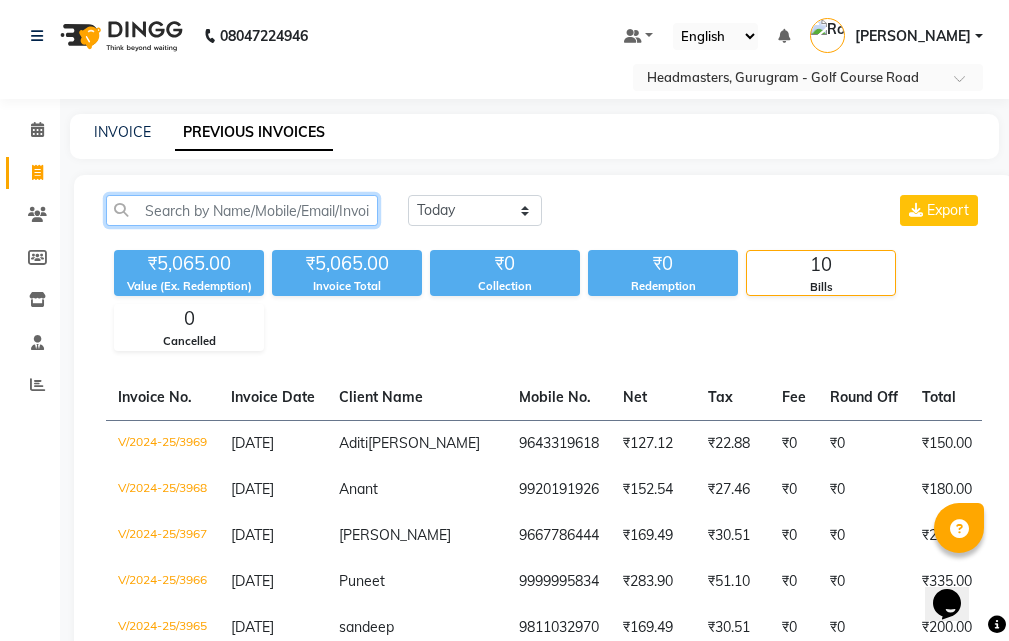 paste on "V/2024-25/3964" 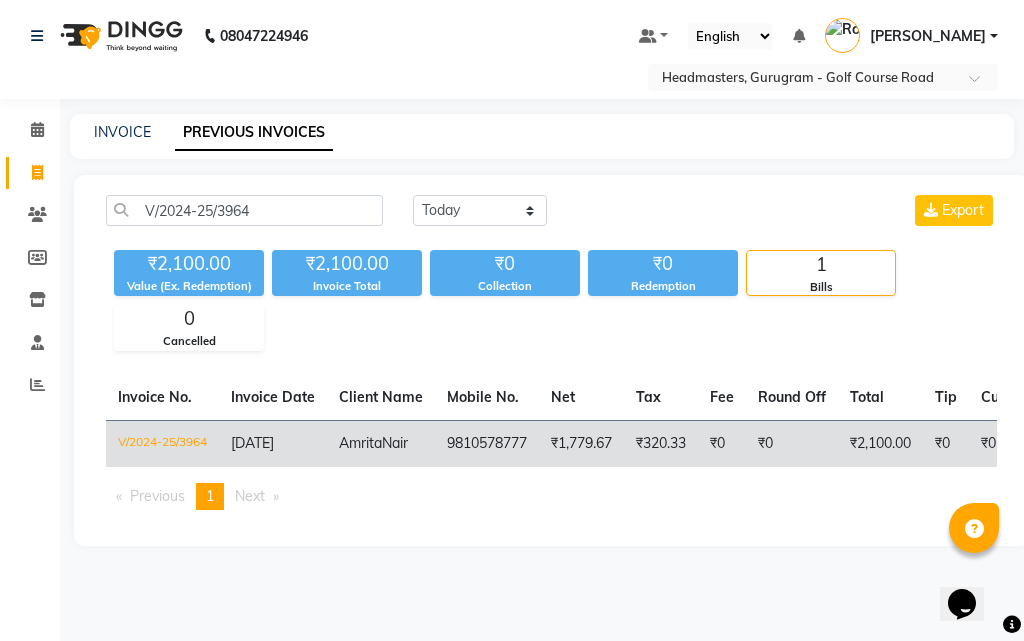 click on "₹320.33" 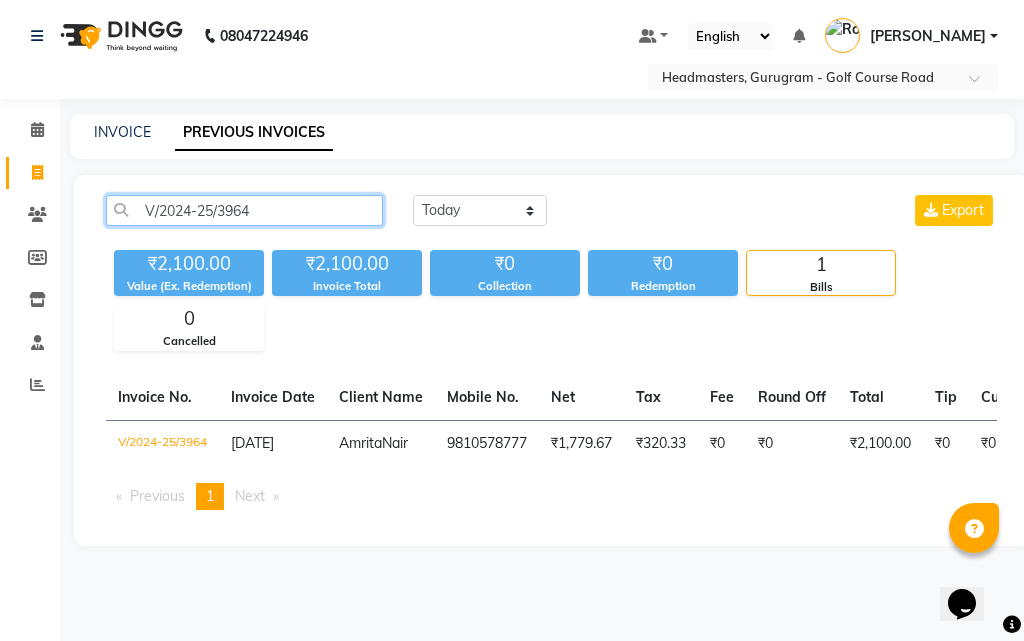 click on "V/2024-25/3964" 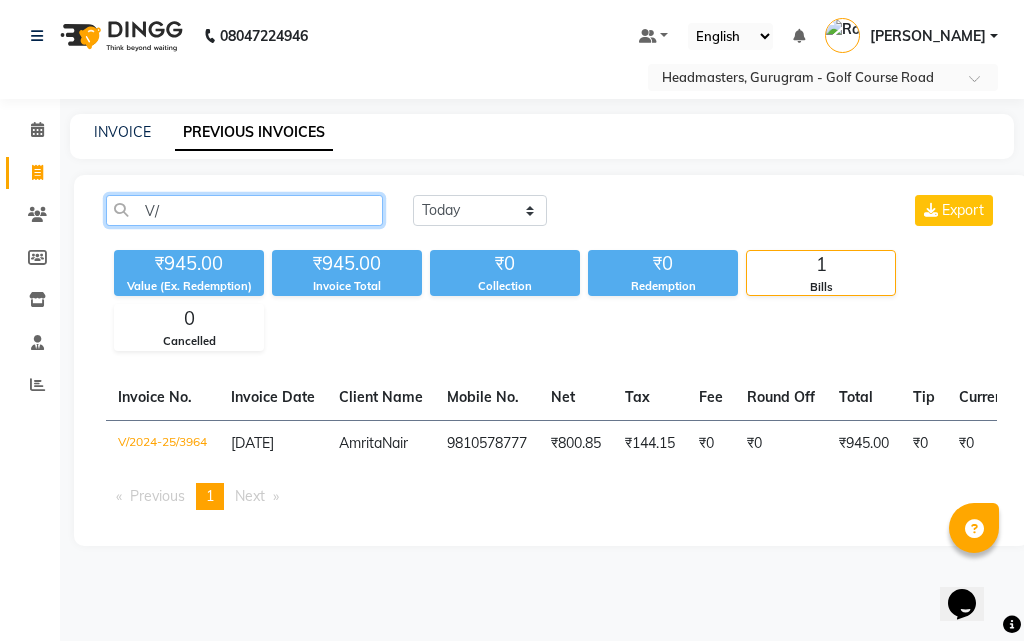 type on "V" 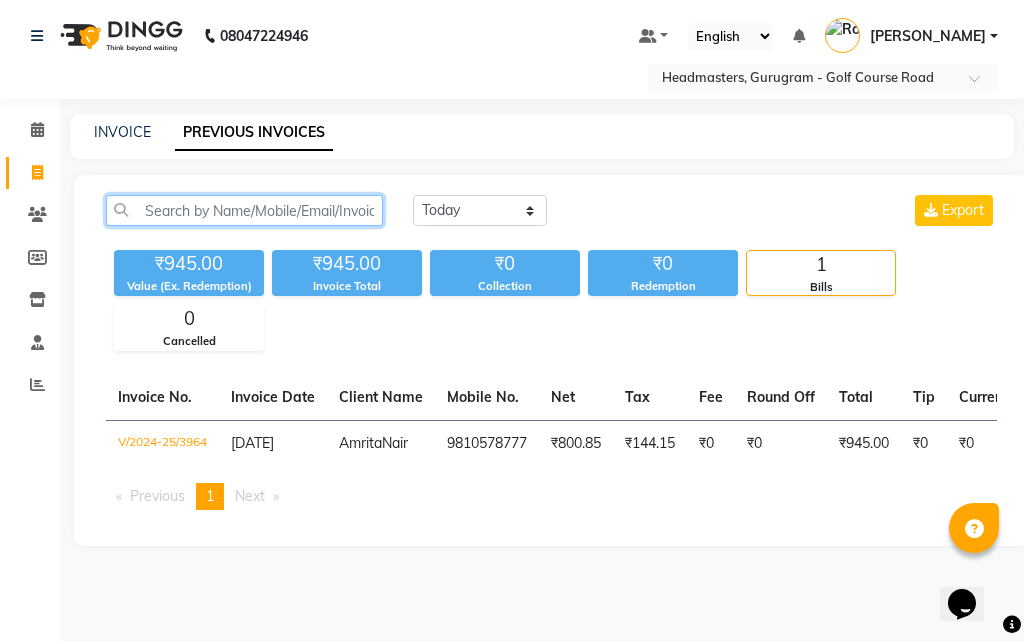 paste on "V/2024-25/3963" 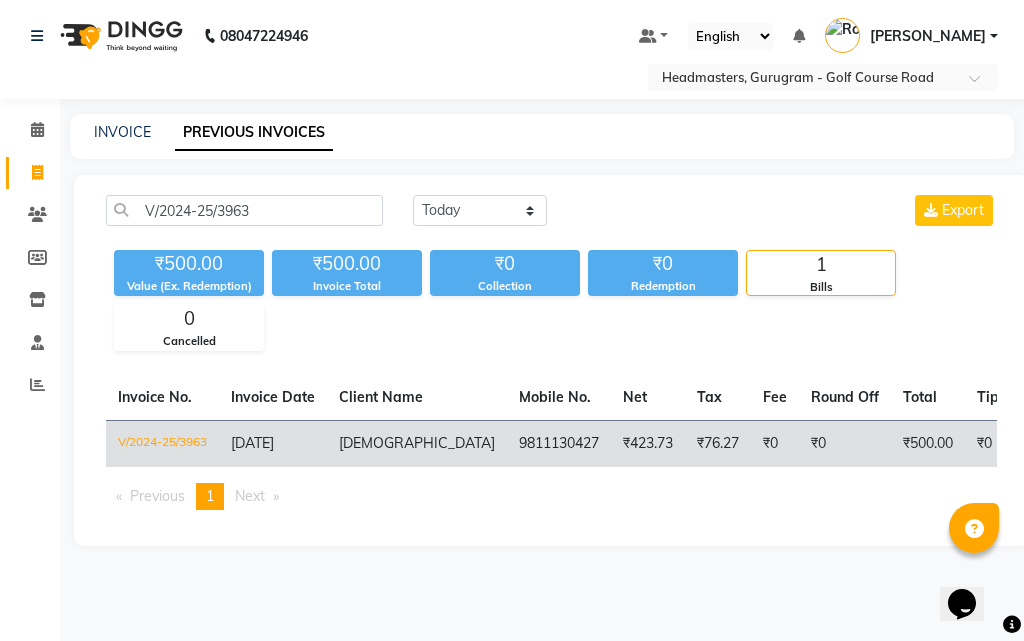 click on "₹0" 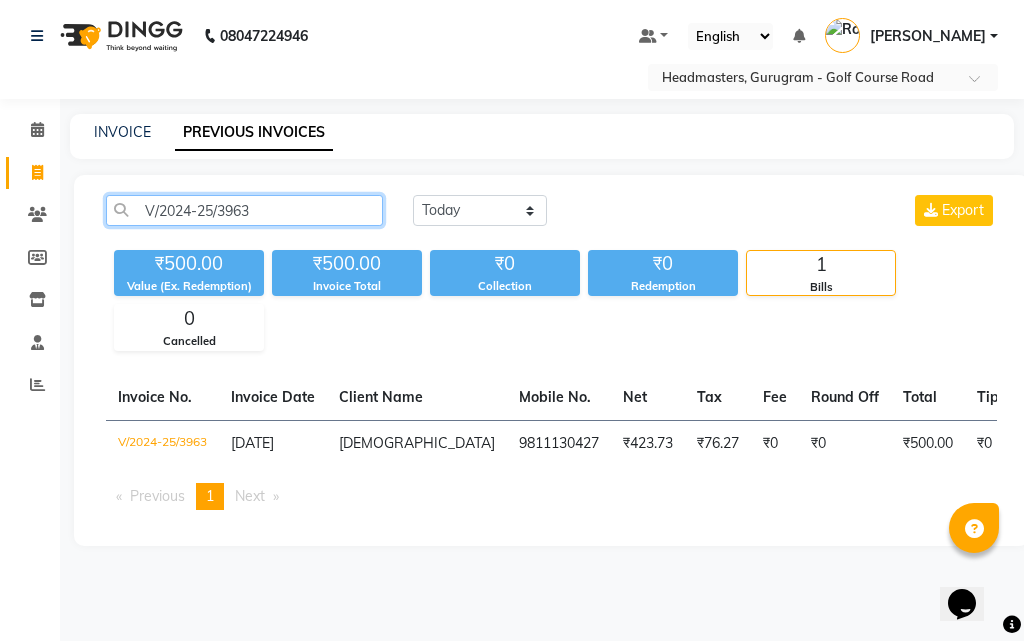 click on "V/2024-25/3963" 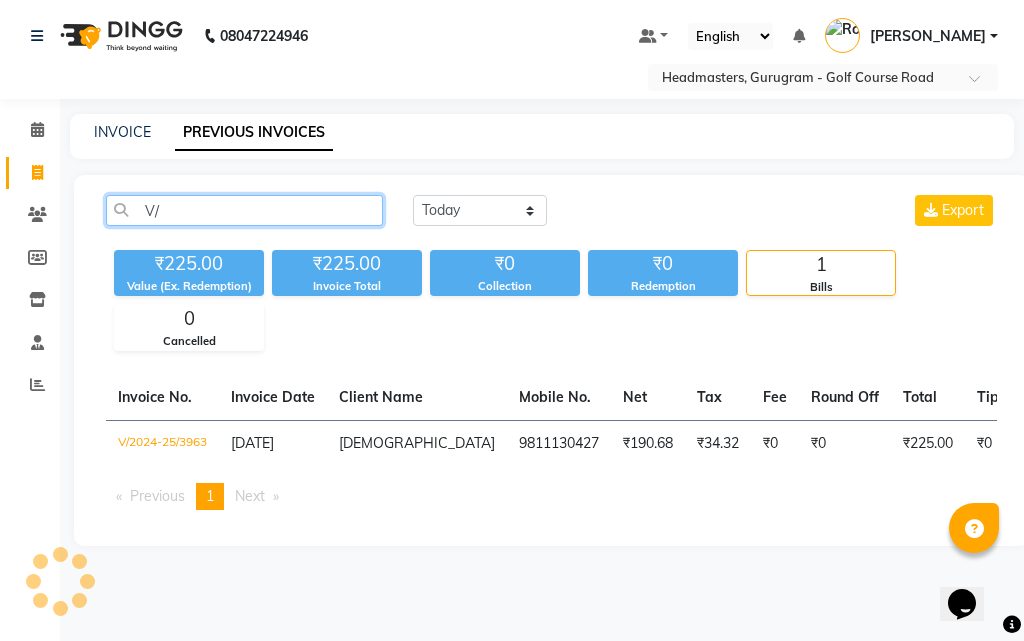 type on "V" 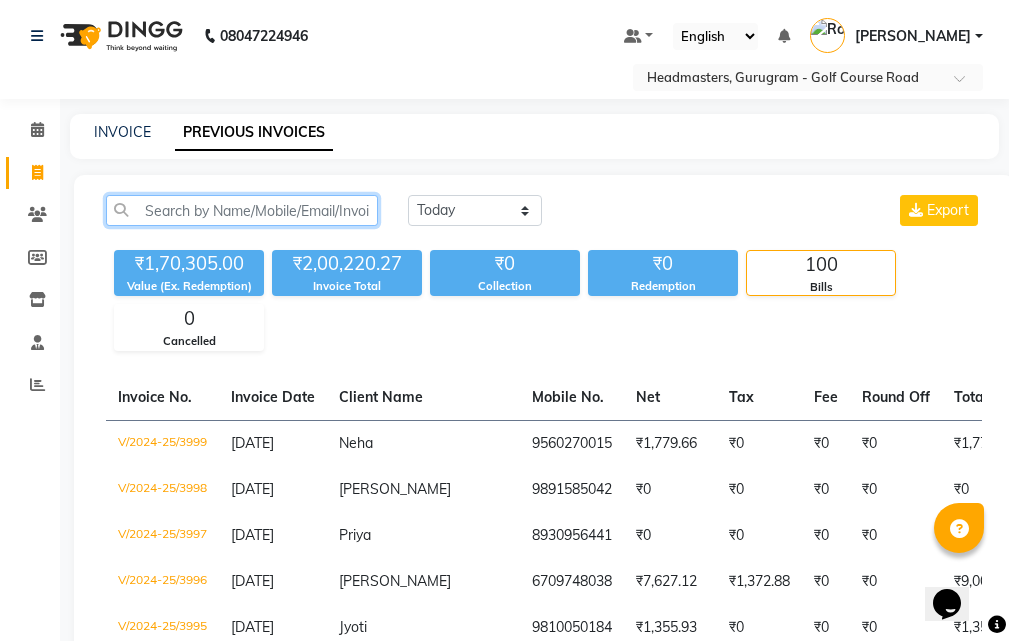 paste on "V/2024-25/3962" 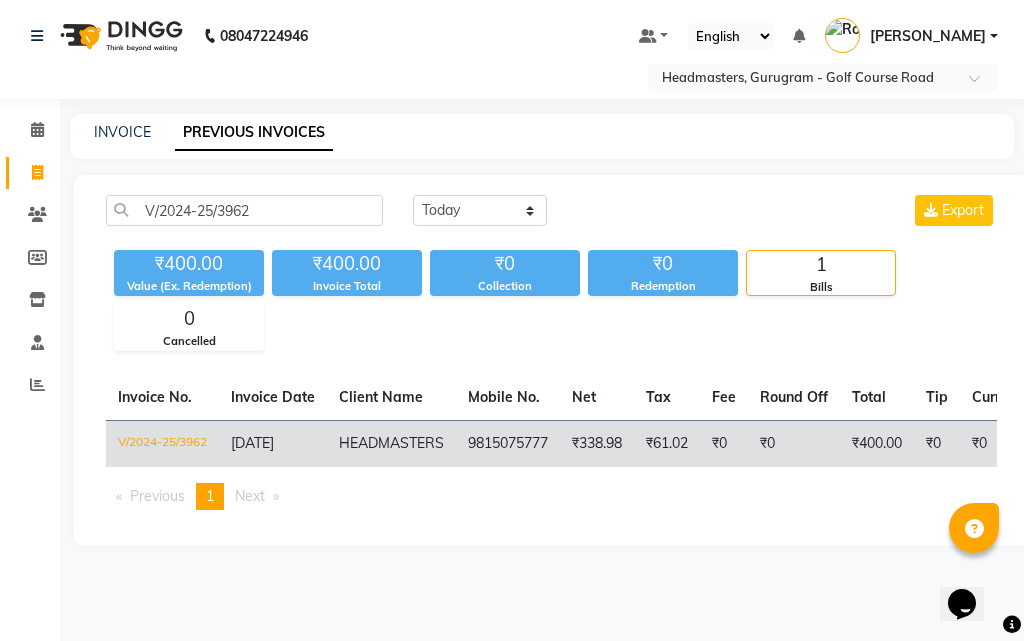 click on "₹61.02" 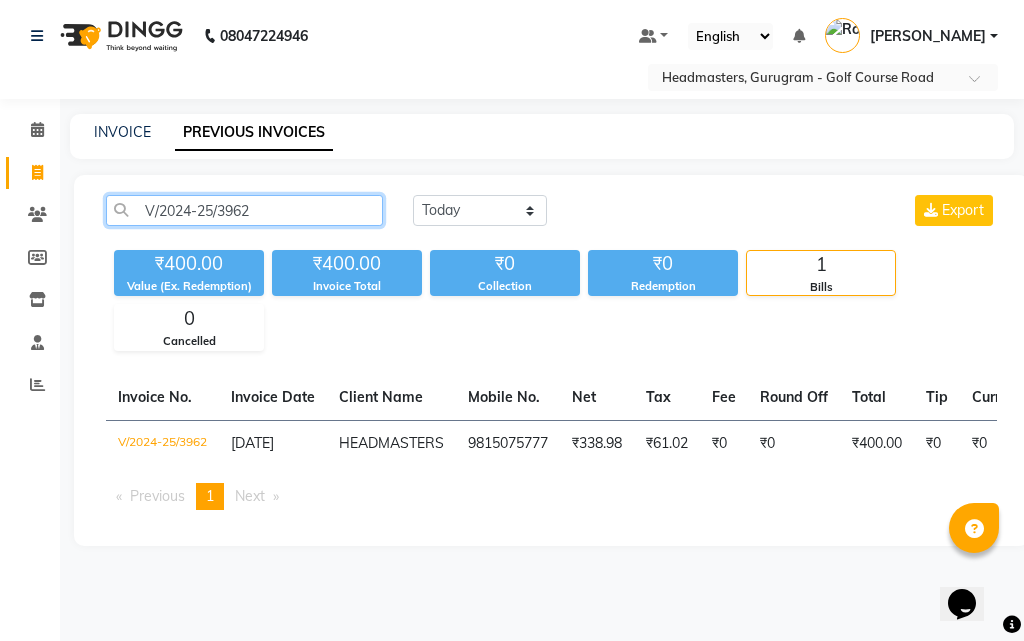 click on "V/2024-25/3962" 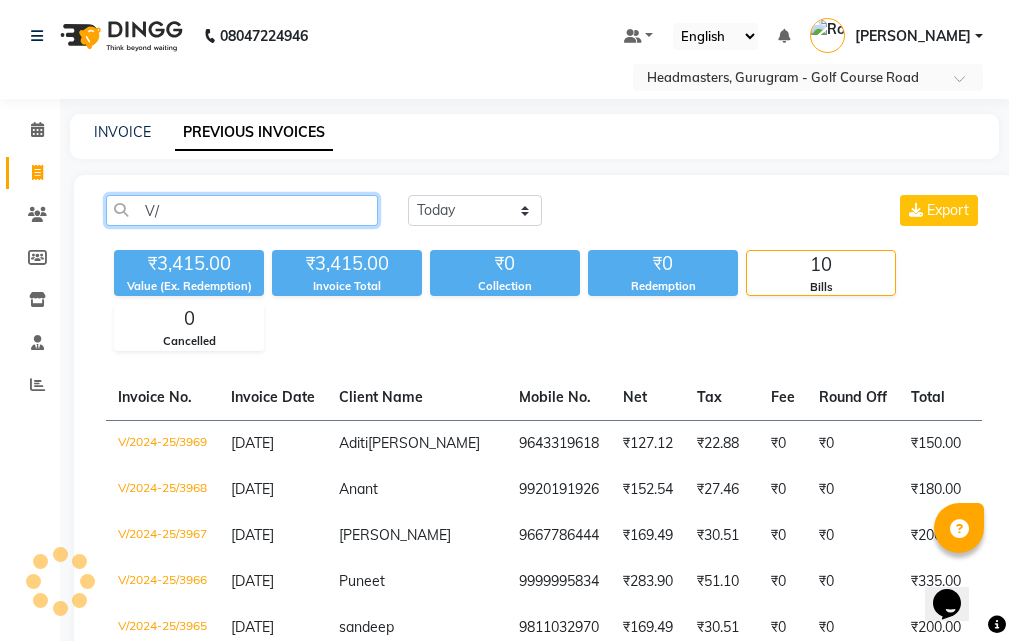 type on "V" 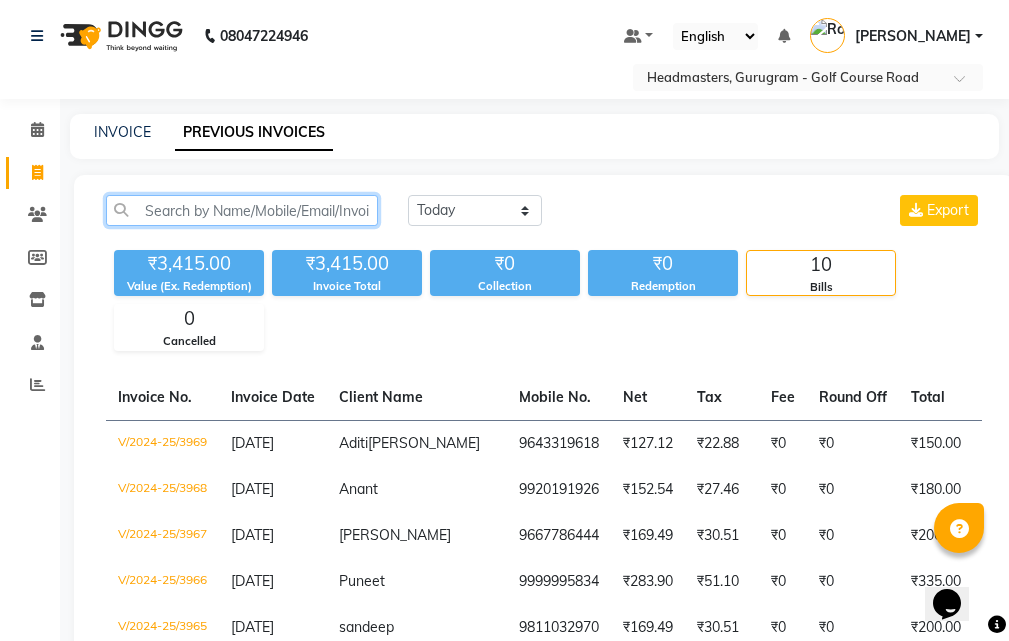 paste on "V/2024-25/3961" 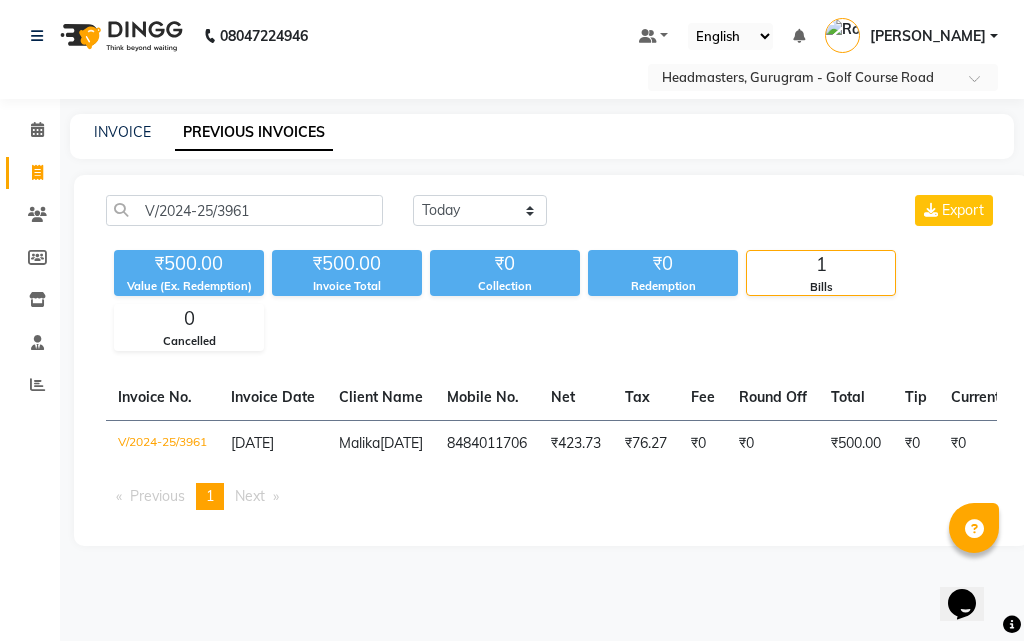 click on "₹76.27" 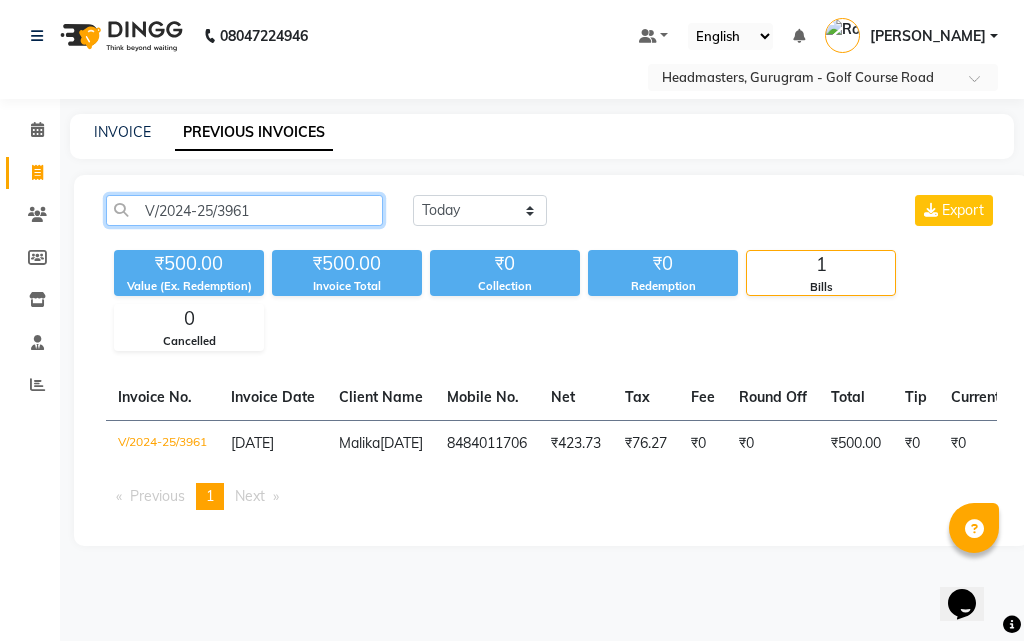 click on "V/2024-25/3961" 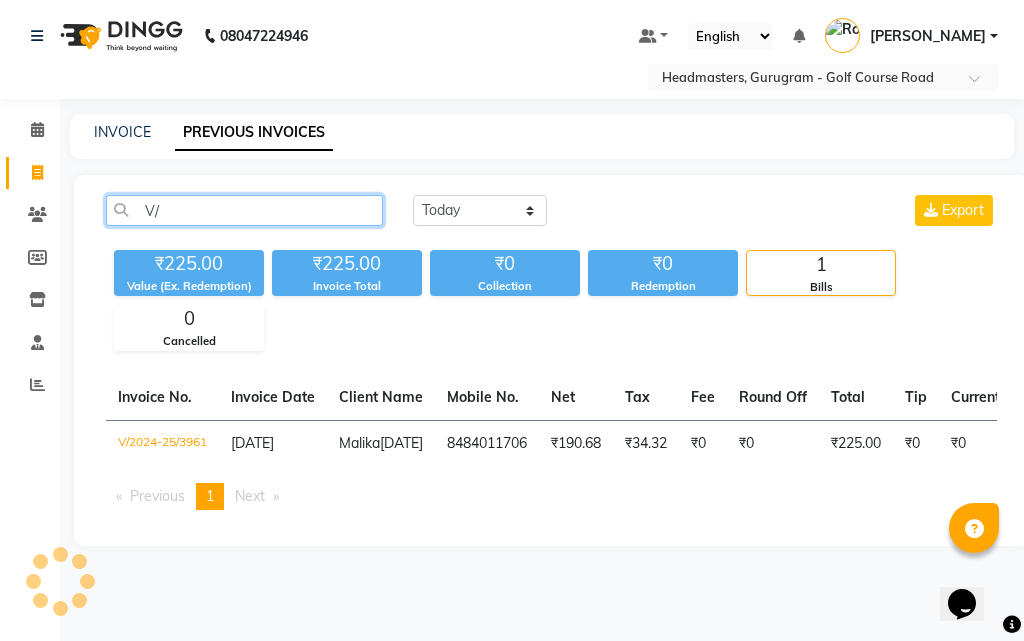 type on "V" 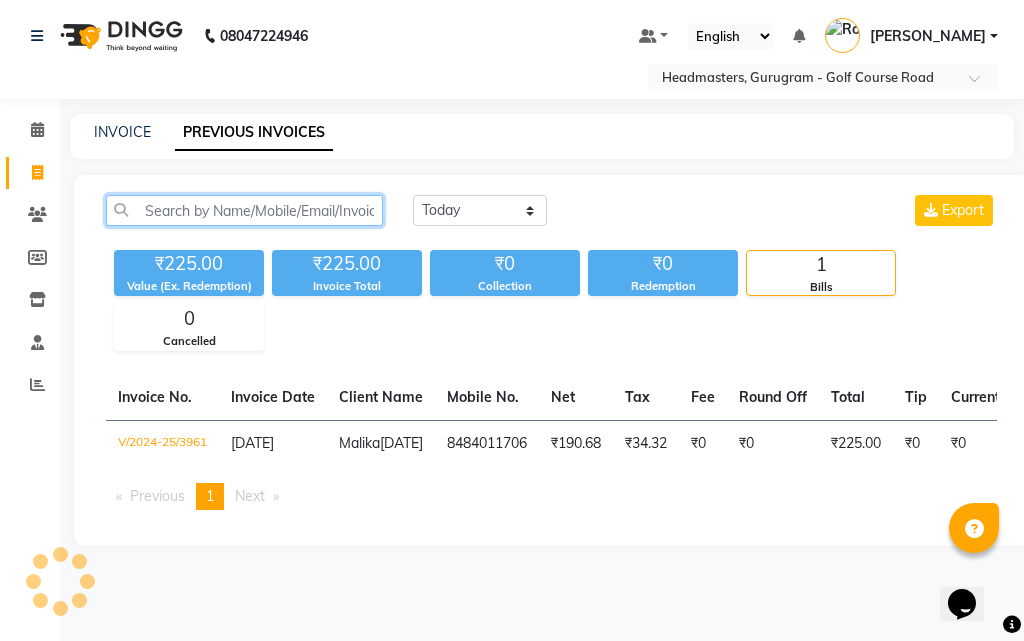 paste on "V/2024-25/3952" 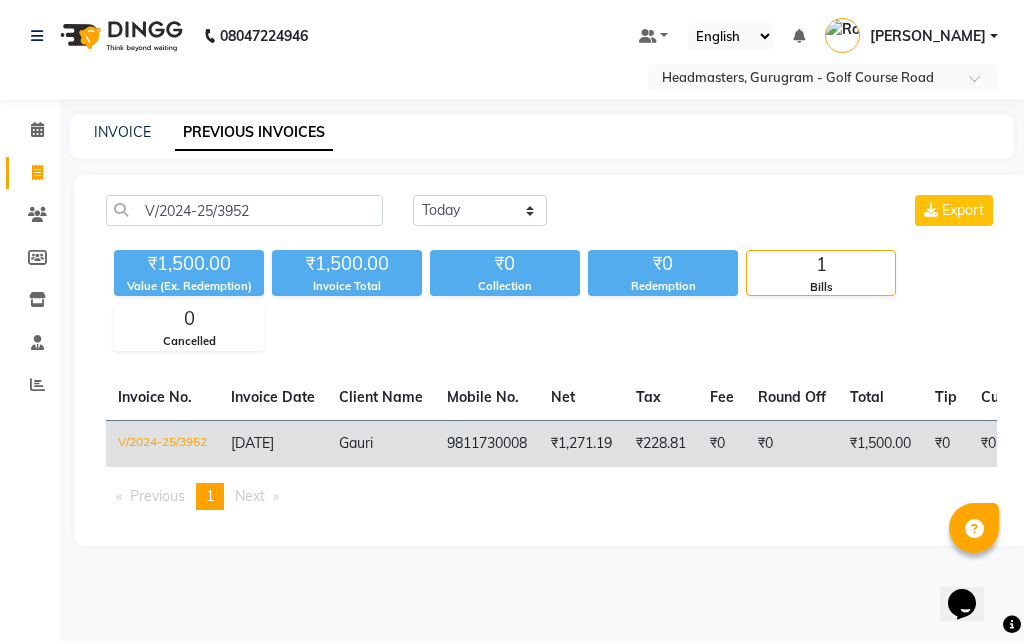 click on "₹228.81" 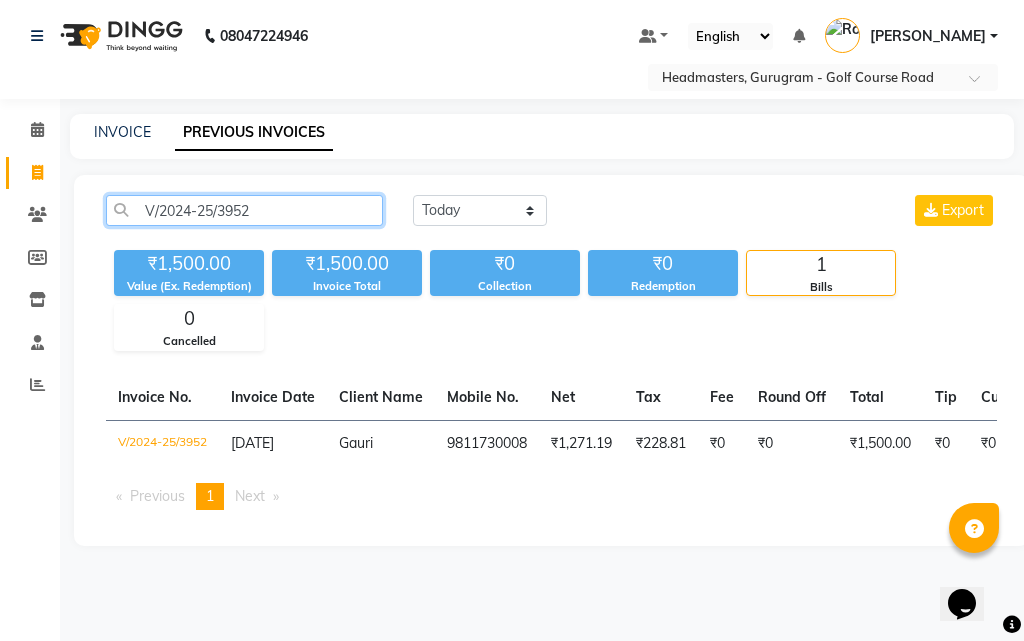 click on "V/2024-25/3952" 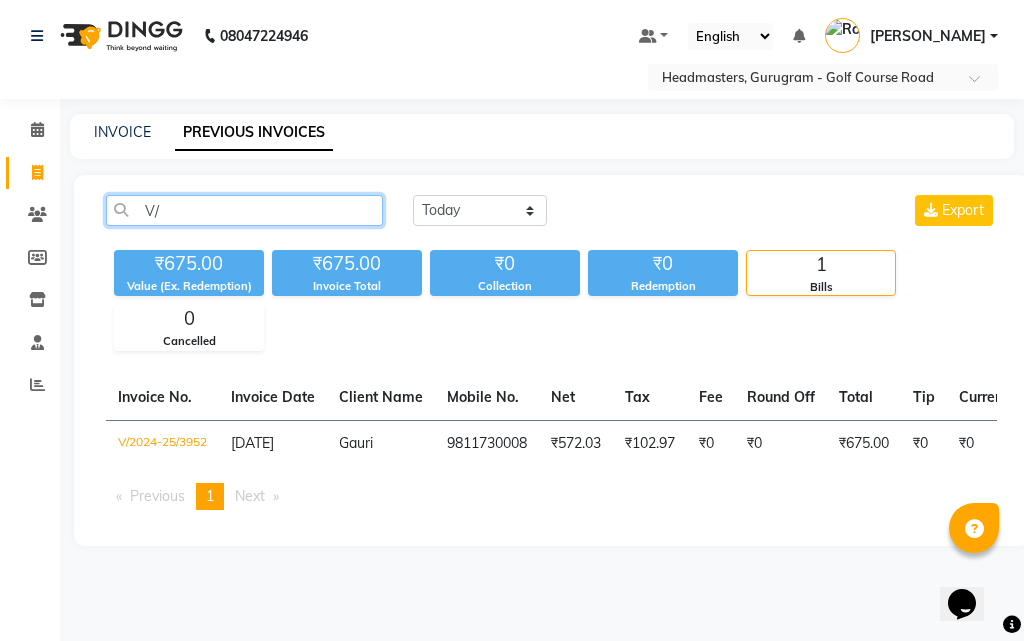 type on "V" 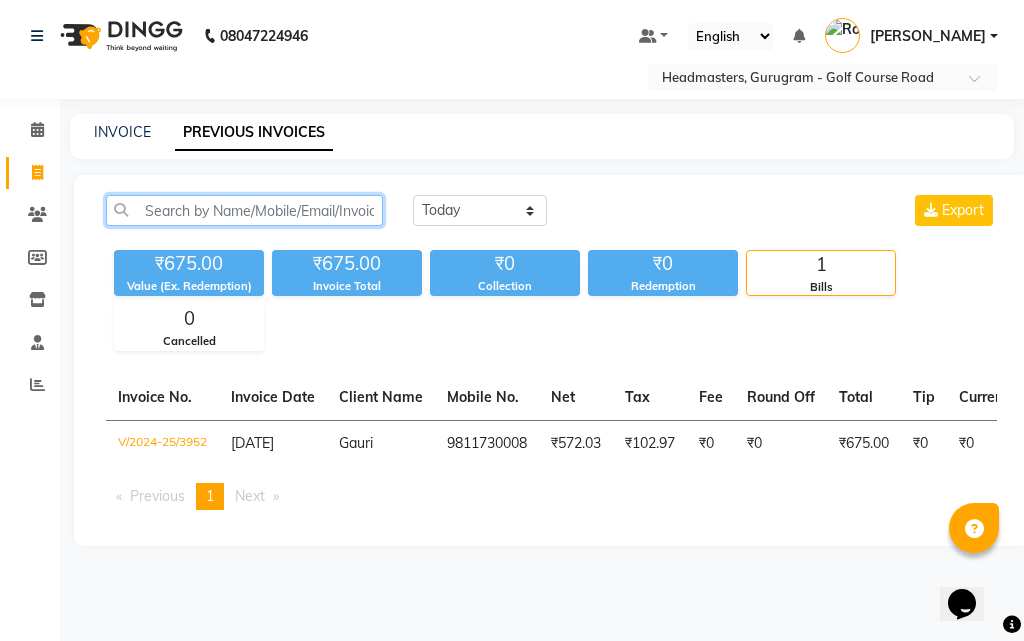 paste on "V/2024-25/3949" 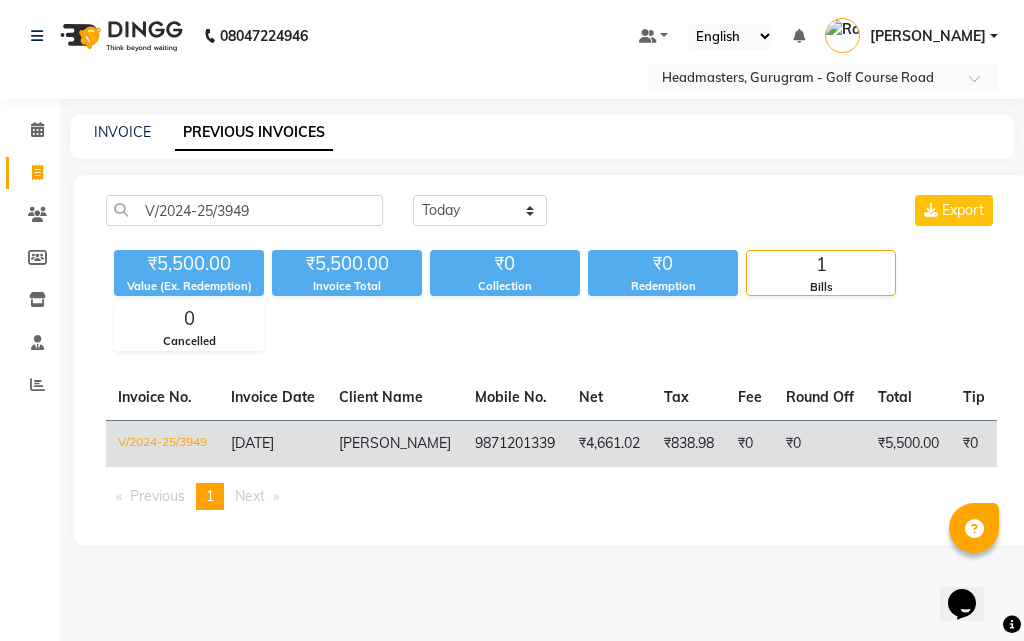 click on "₹838.98" 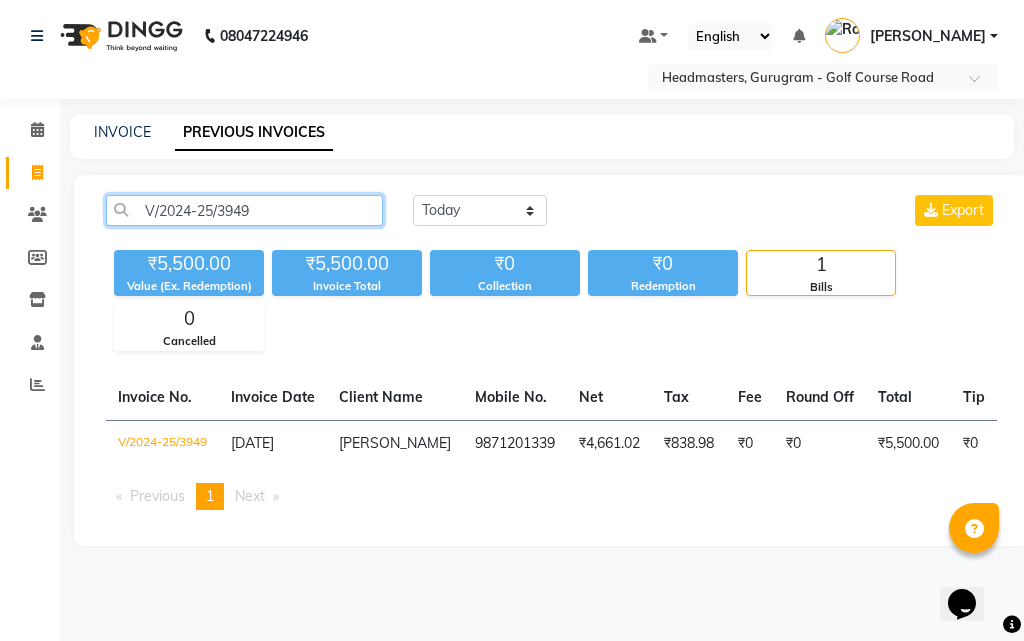 click on "V/2024-25/3949" 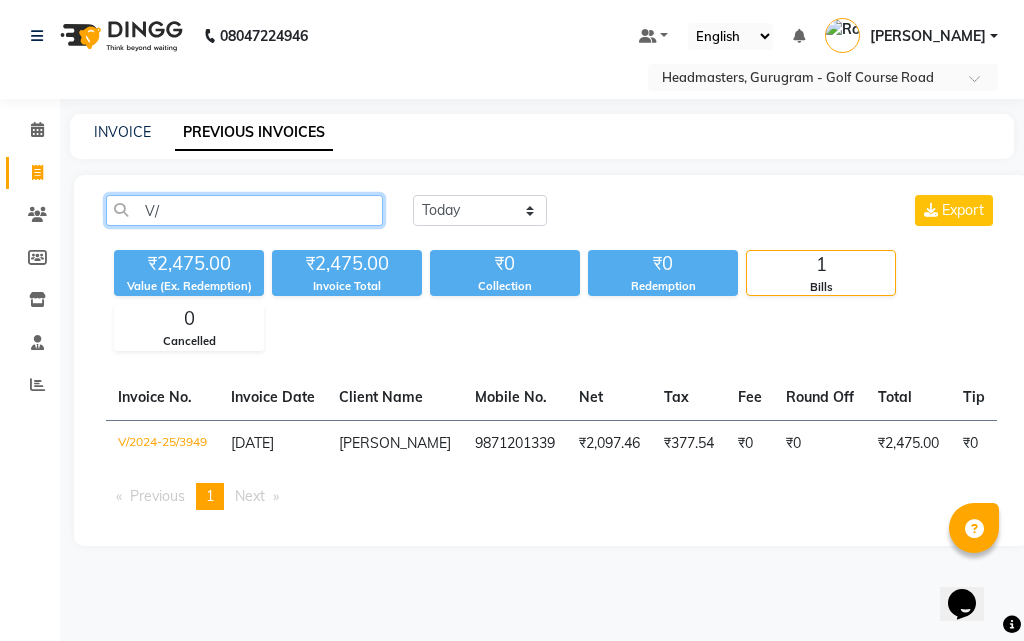 type on "V" 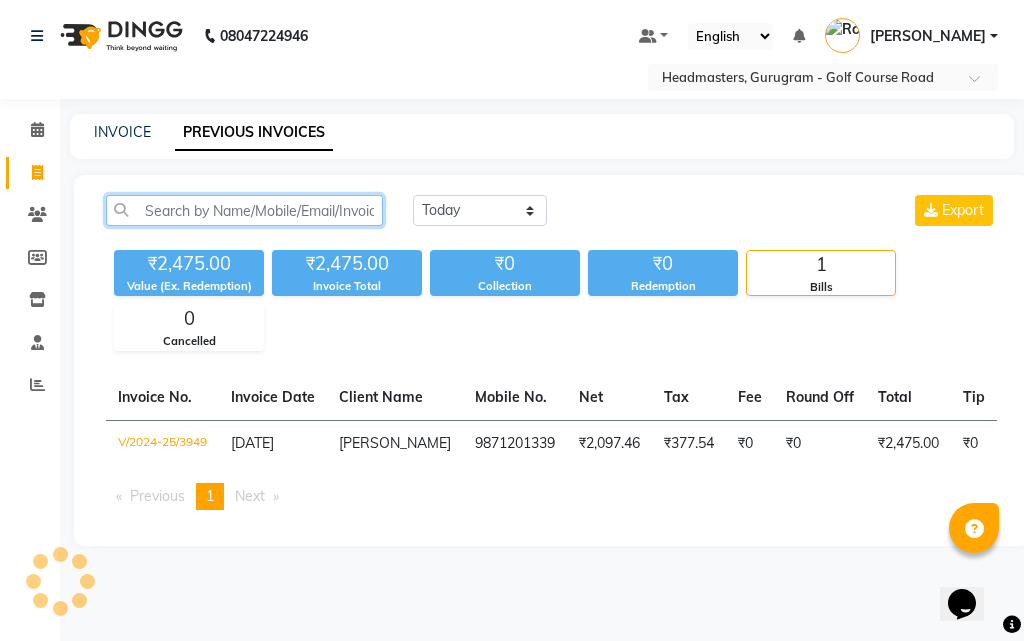 paste on "V/2024-25/3941" 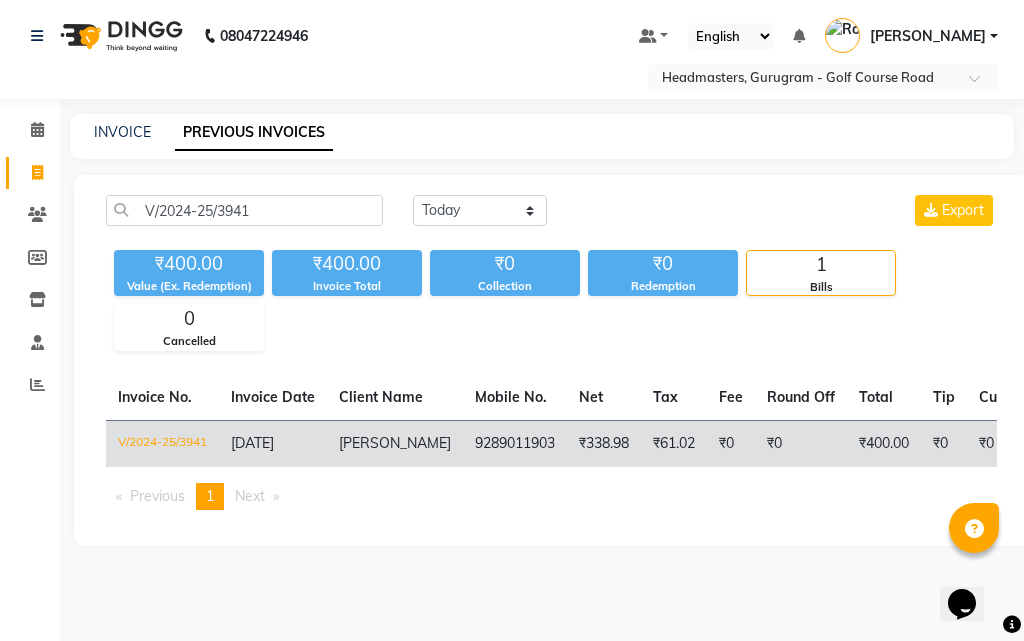 click on "₹61.02" 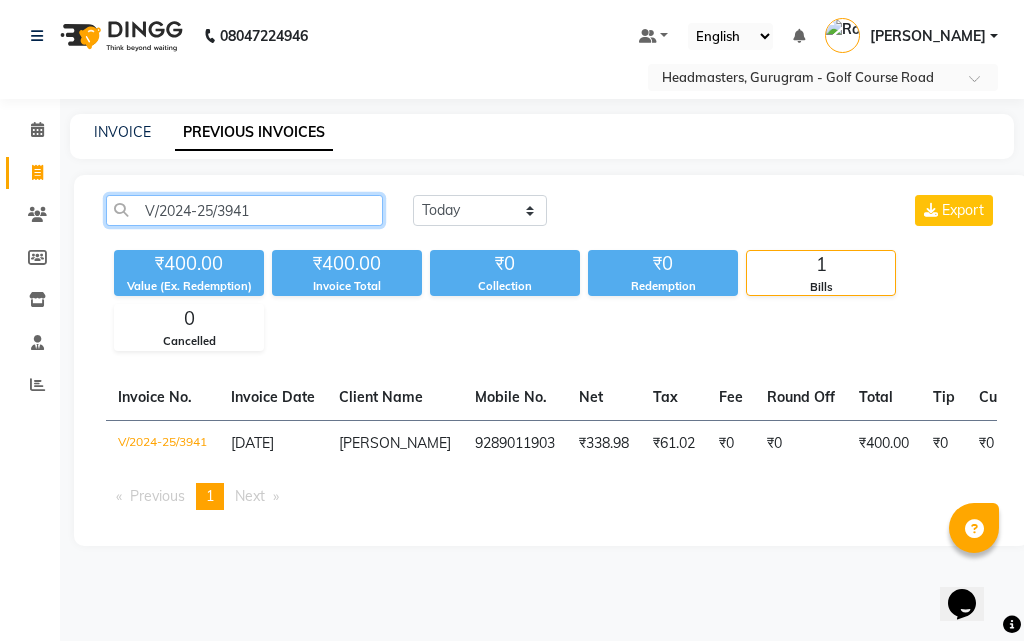 click on "V/2024-25/3941" 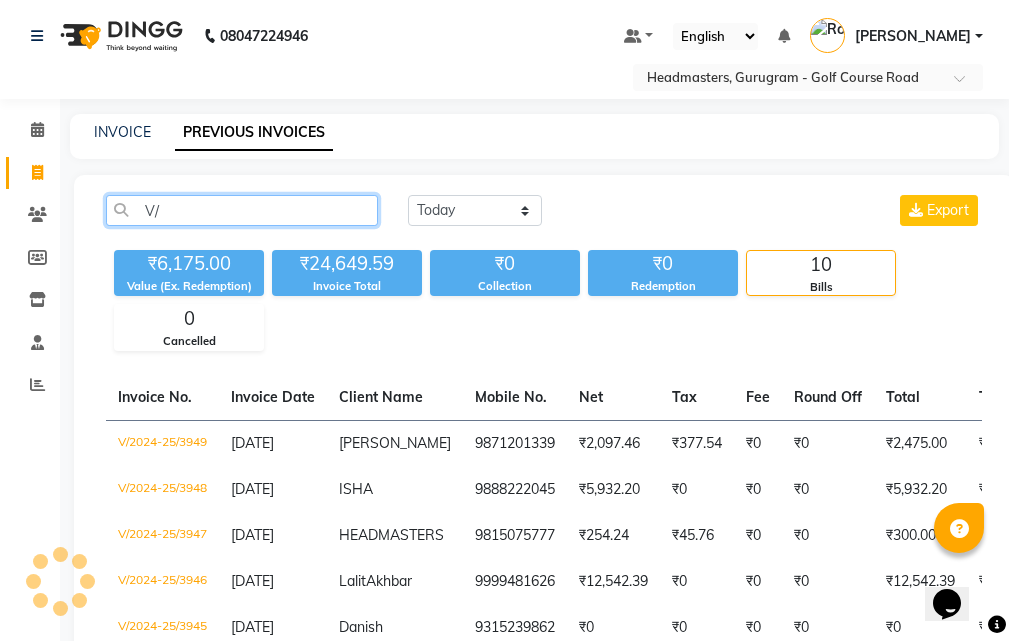 type on "V" 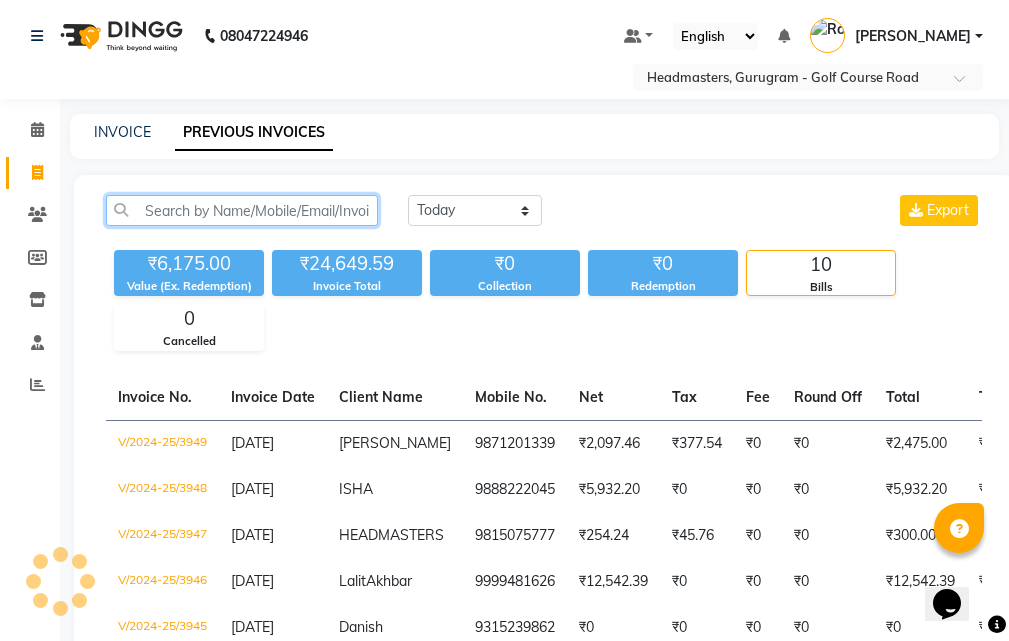 paste on "V/2024-25/3940" 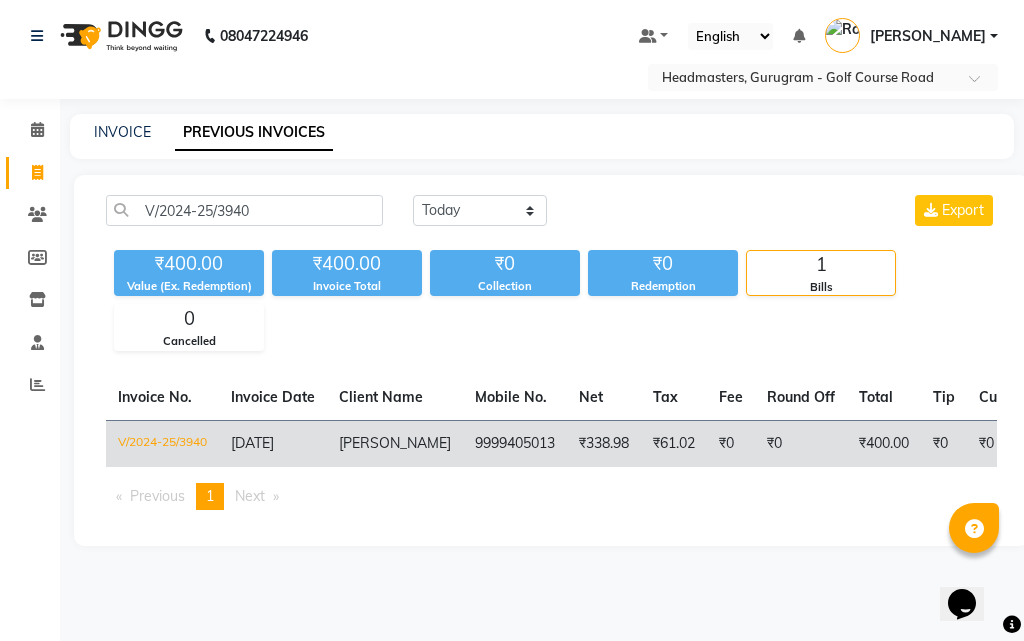 click on "₹338.98" 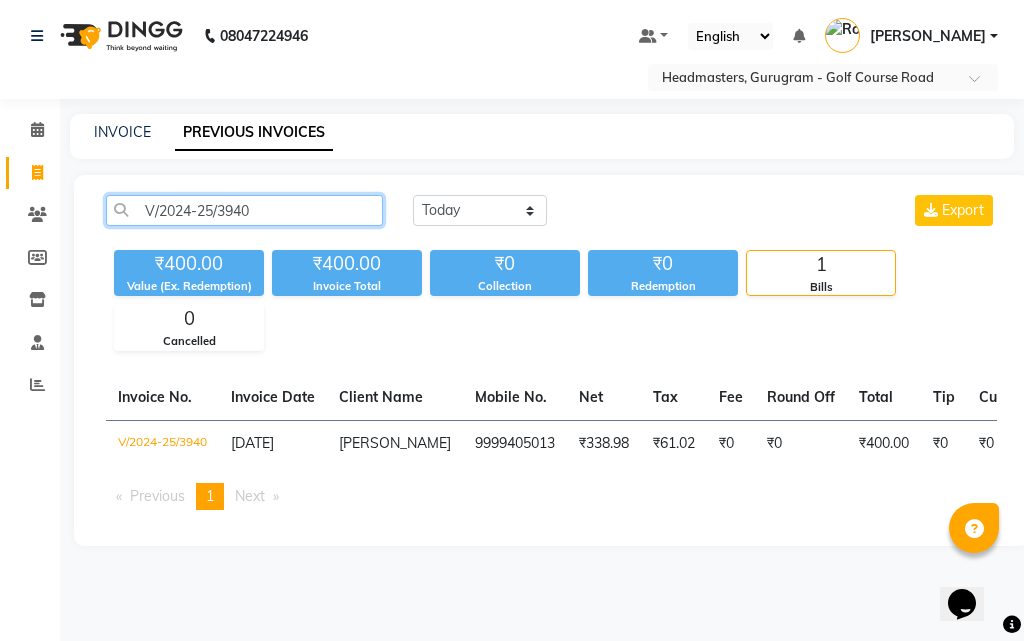 click on "V/2024-25/3940" 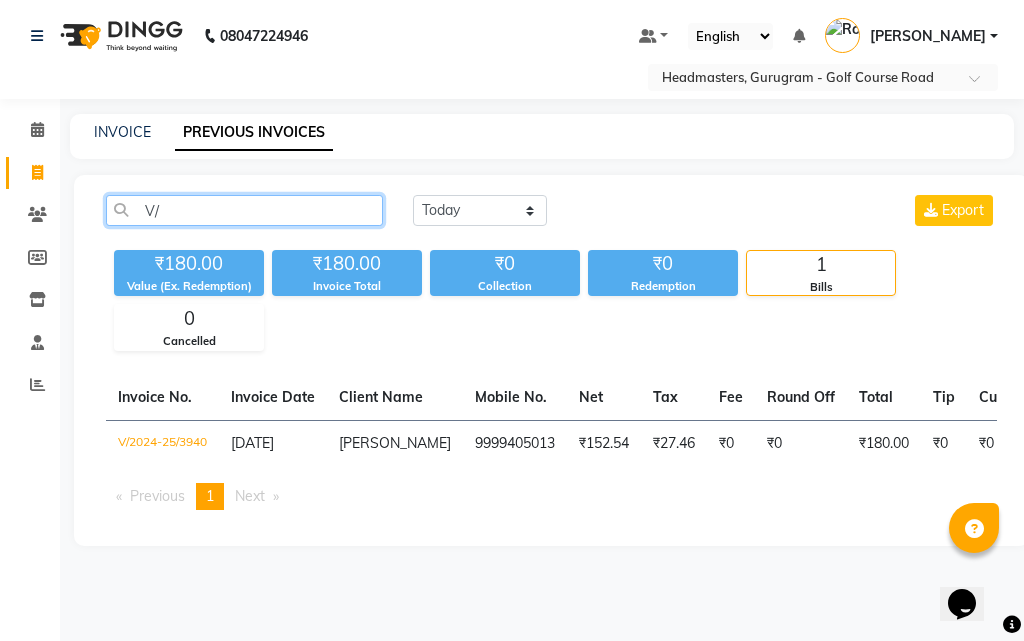 type on "V" 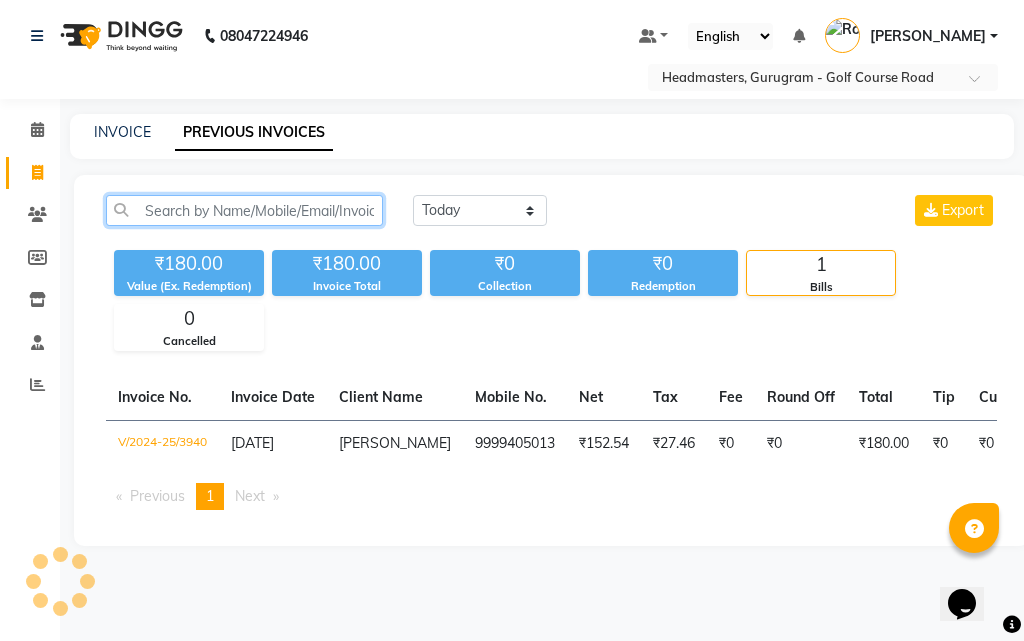 paste on "V/2024-25/3939" 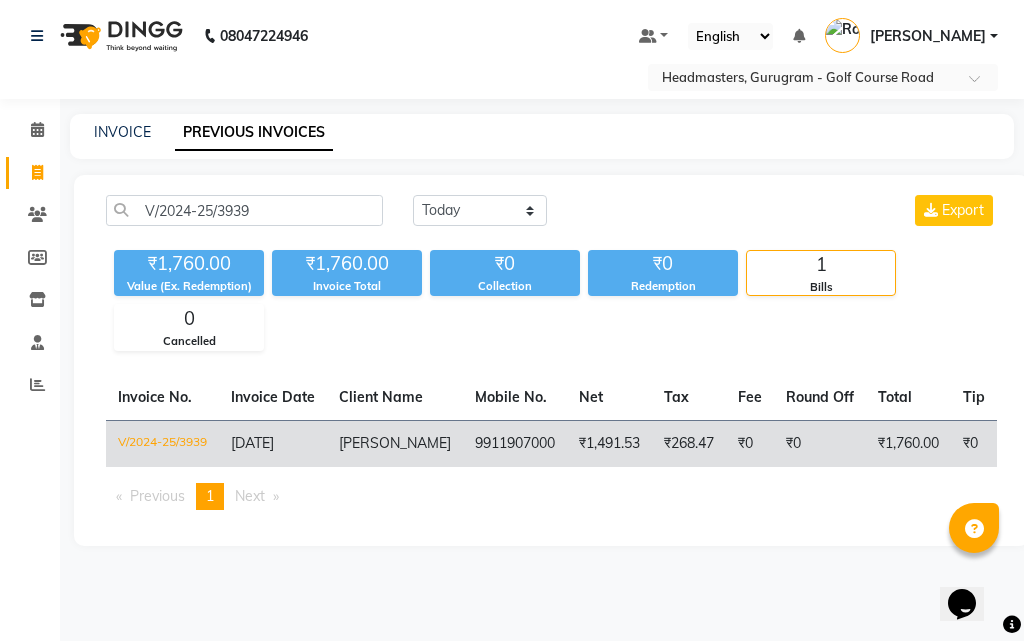 click on "₹1,491.53" 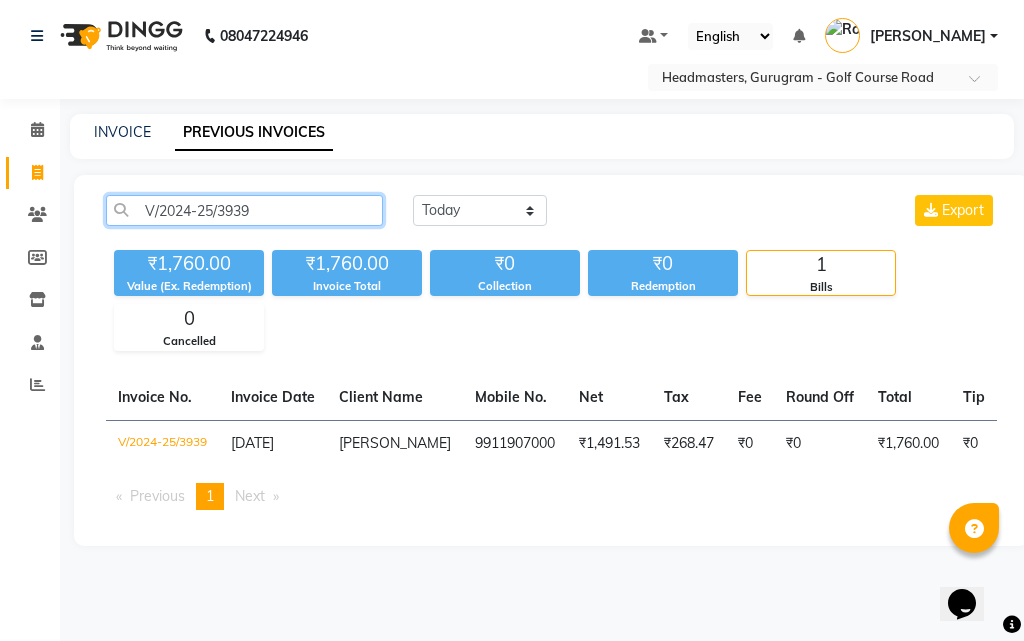 click on "V/2024-25/3939" 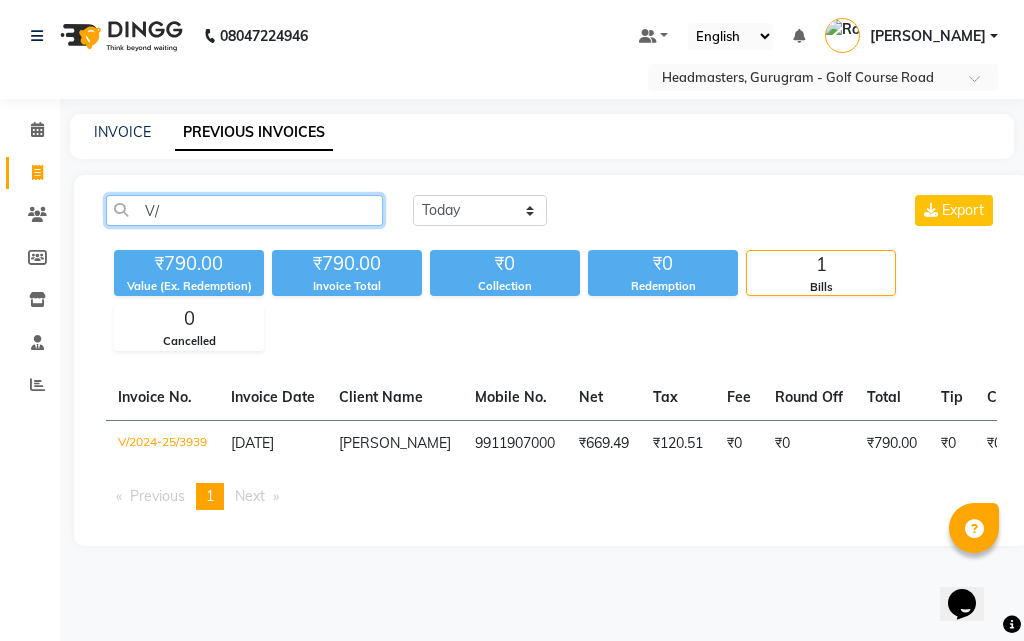type on "V" 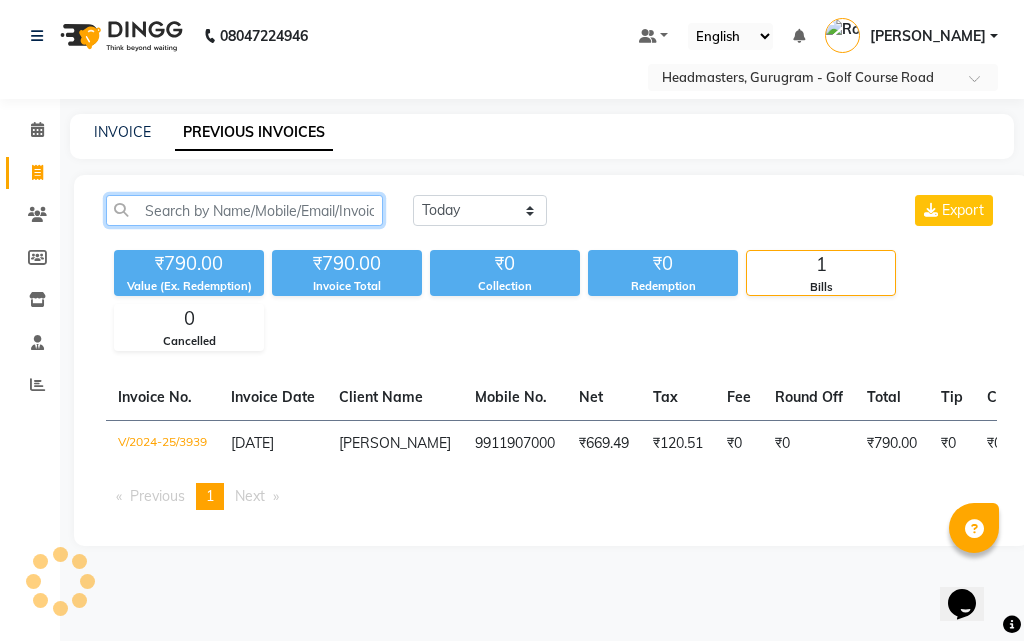 paste on "V/2024-25/3937" 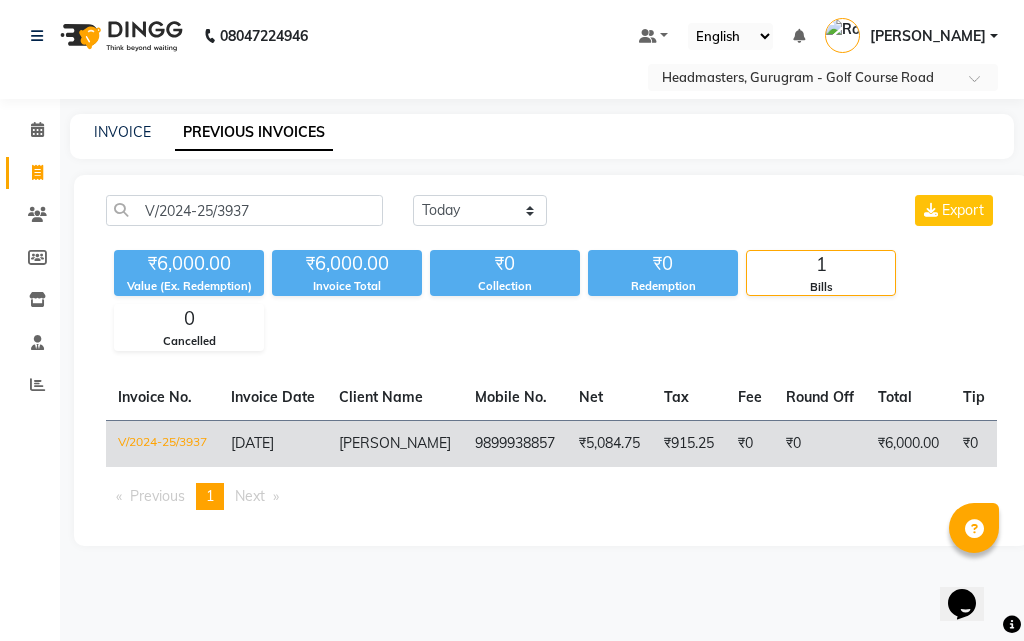 click on "₹5,084.75" 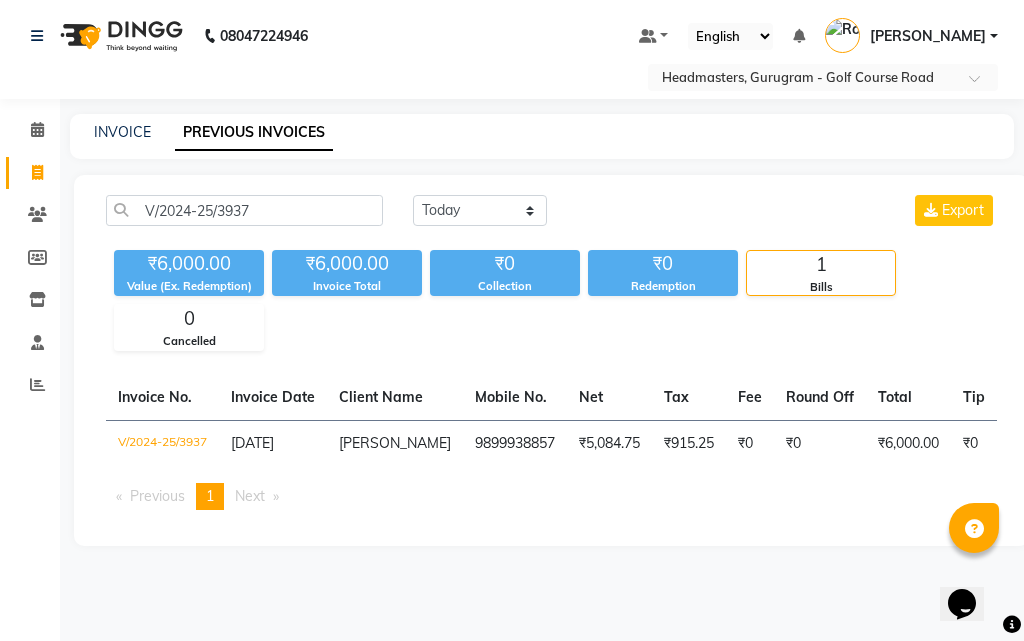 click on "V/2024-25/3937 Today Yesterday Custom Range Export ₹6,000.00 Value (Ex. Redemption) ₹6,000.00 Invoice Total  ₹0 Collection ₹0 Redemption 1 Bills 0 Cancelled  Invoice No.   Invoice Date   Client Name   Mobile No.   Net   Tax   Fee   Round Off   Total   Tip   Current Due   Last Payment Date   Payment Amount   Payment Methods   Cancel Reason   Status   V/2024-25/3937  09-12-2024 Ronak   9899938857 ₹5,084.75 ₹915.25  ₹0  ₹0 ₹6,000.00 ₹0 ₹0 09-12-2024 ₹0  - PAID  Previous  page  1 / 1  You're on page  1  Next  page" 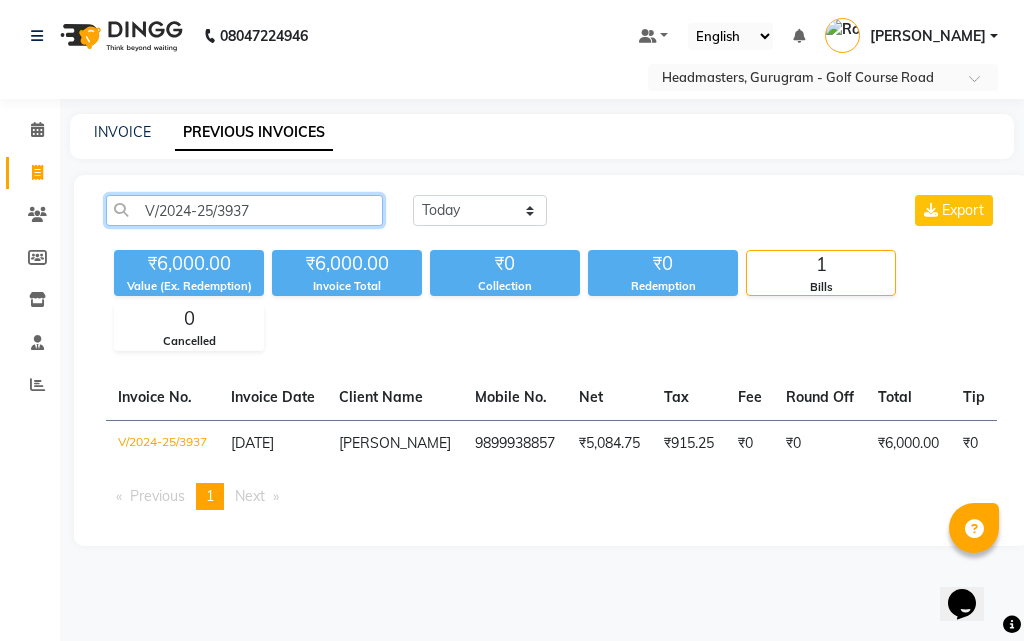 click on "V/2024-25/3937" 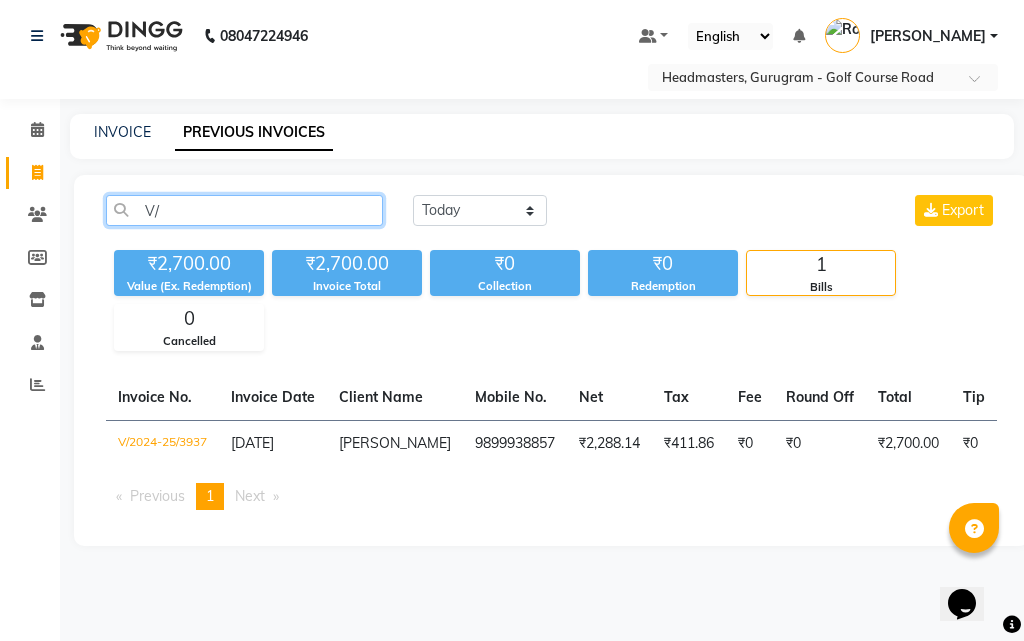 type on "V" 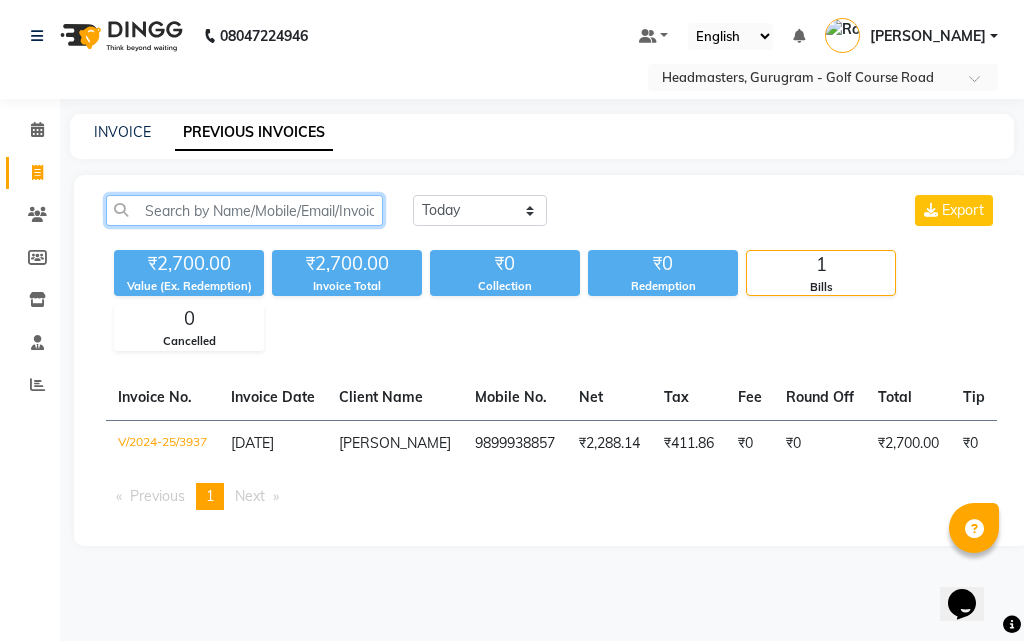 paste on "V/2024-25/3933" 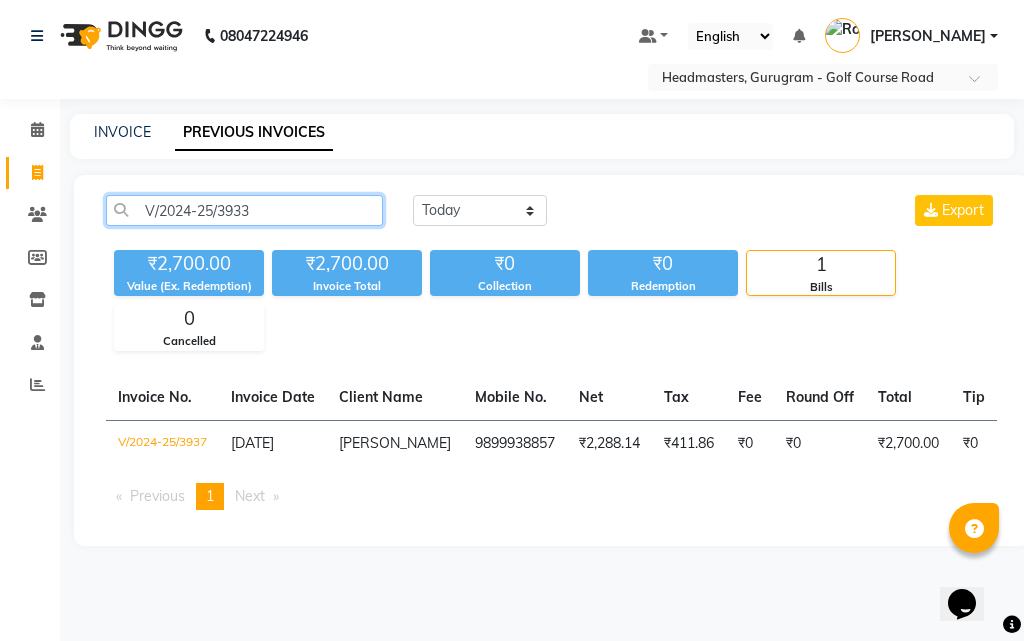 type on "V/2024-25/3933" 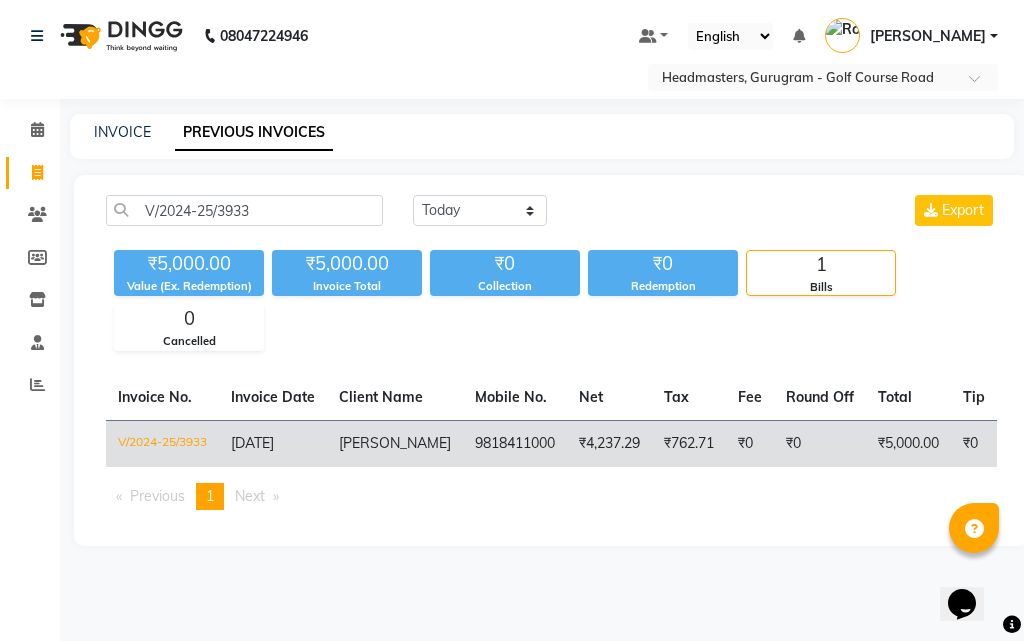 click on "₹762.71" 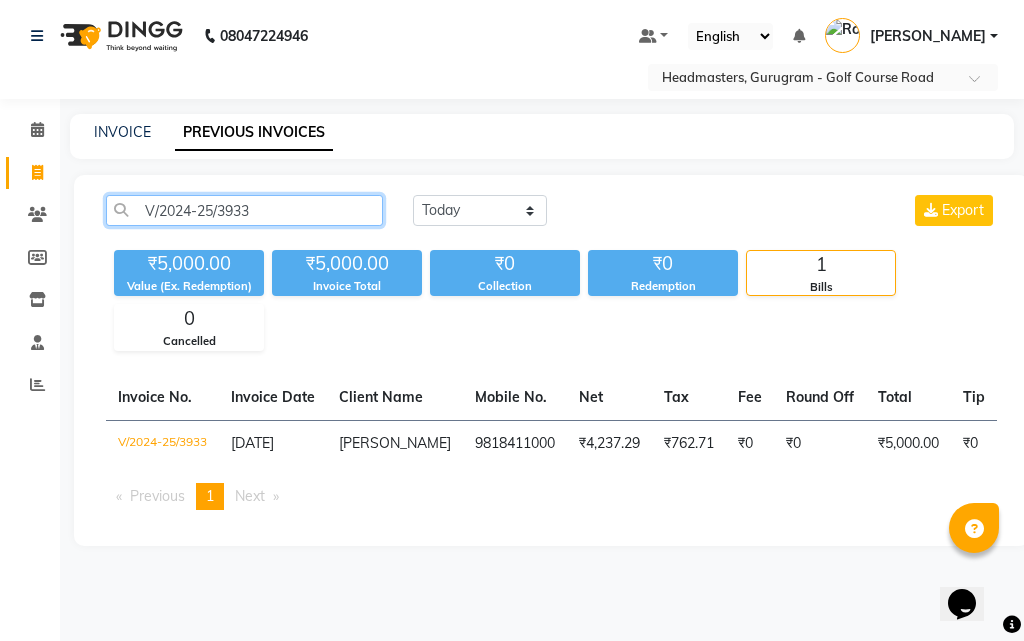 click on "V/2024-25/3933" 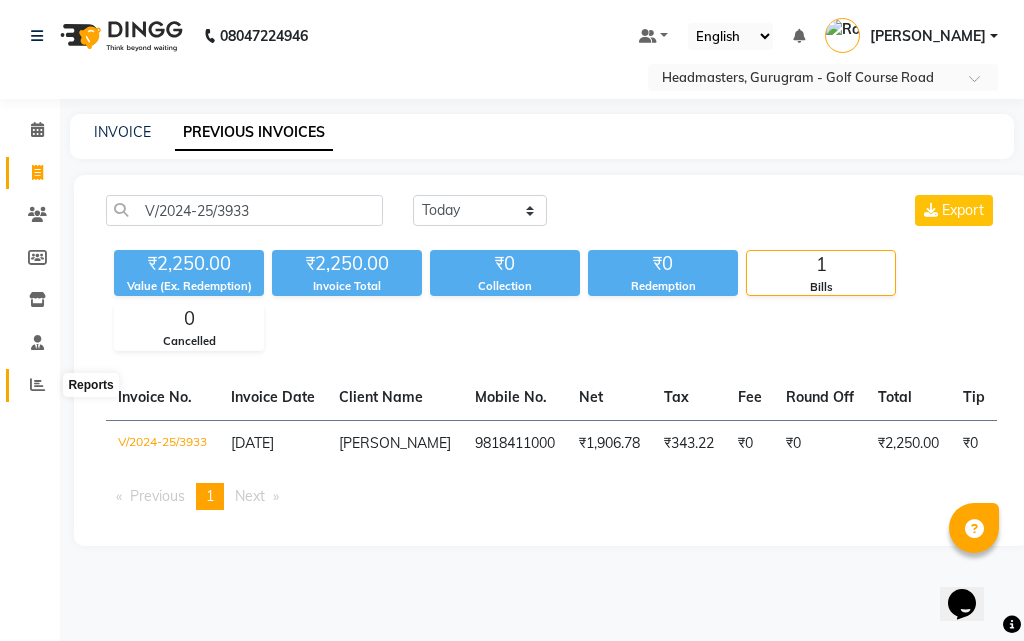drag, startPoint x: 36, startPoint y: 380, endPoint x: 54, endPoint y: 377, distance: 18.248287 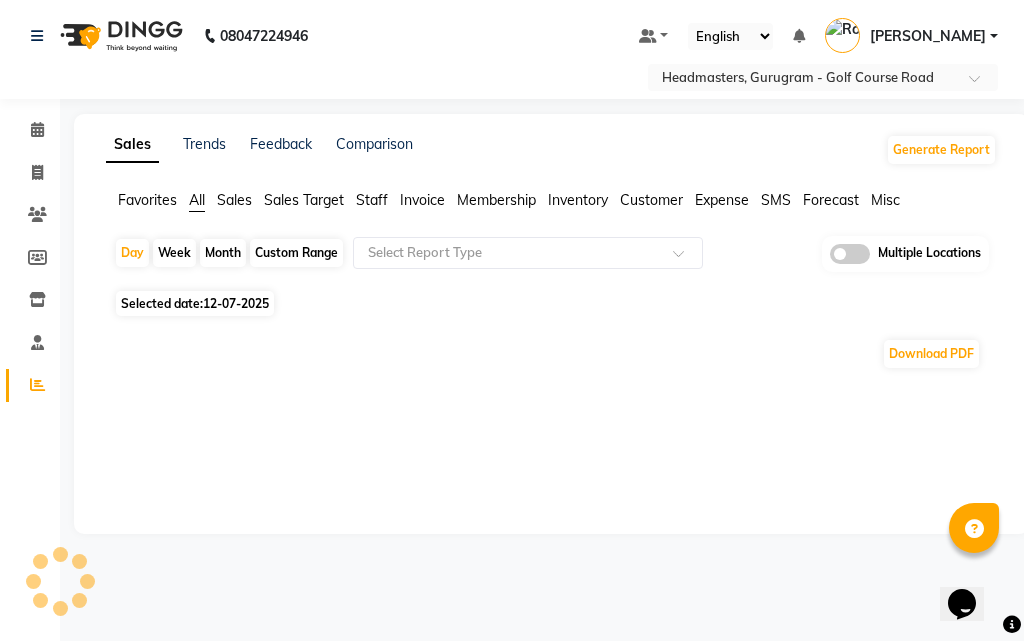 click on "Sales" 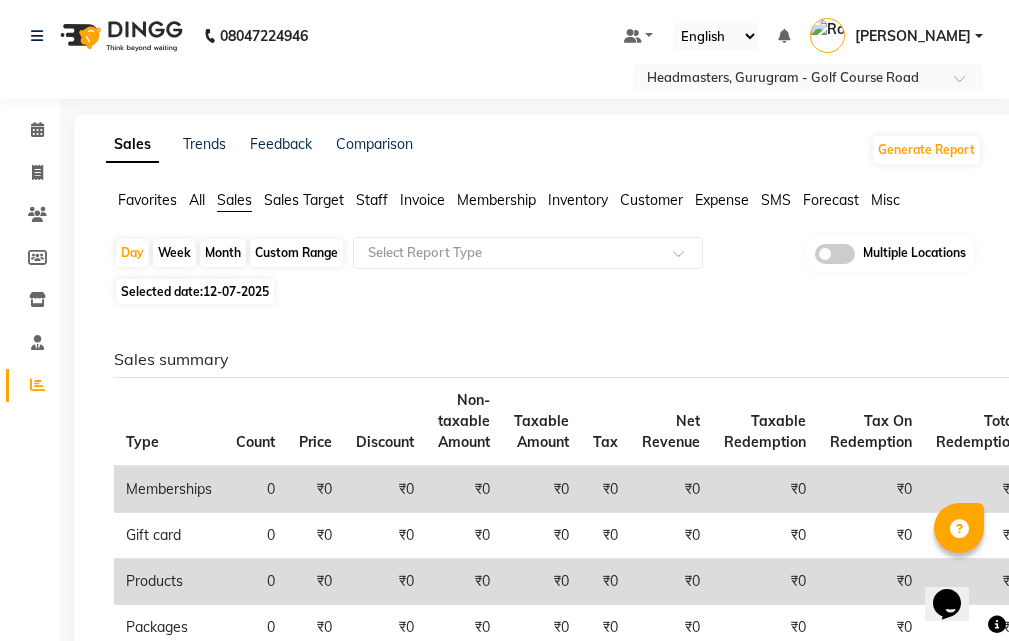 click on "All" 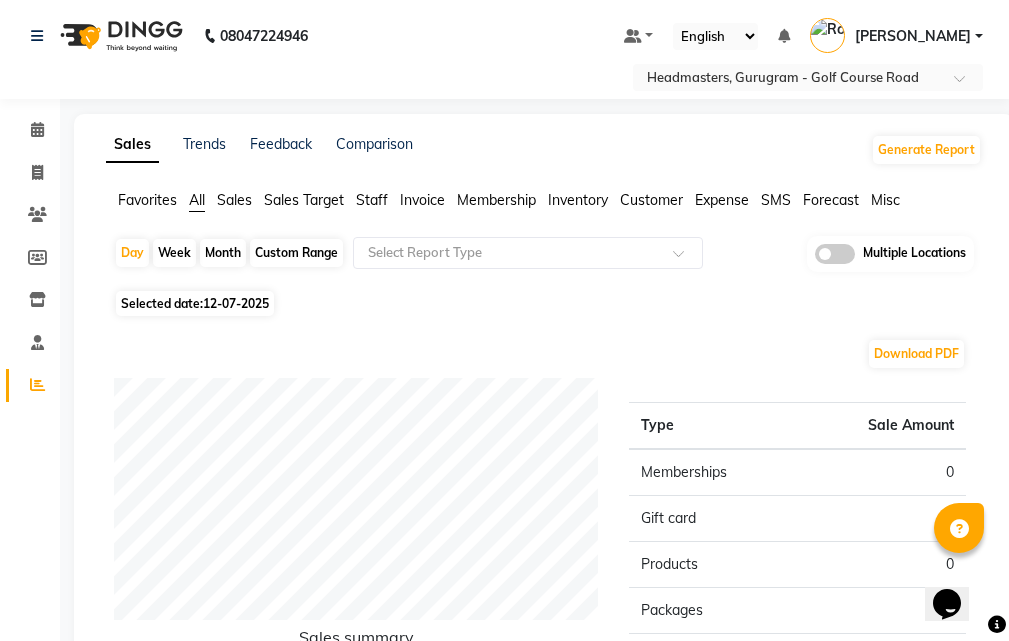 click on "Custom Range" 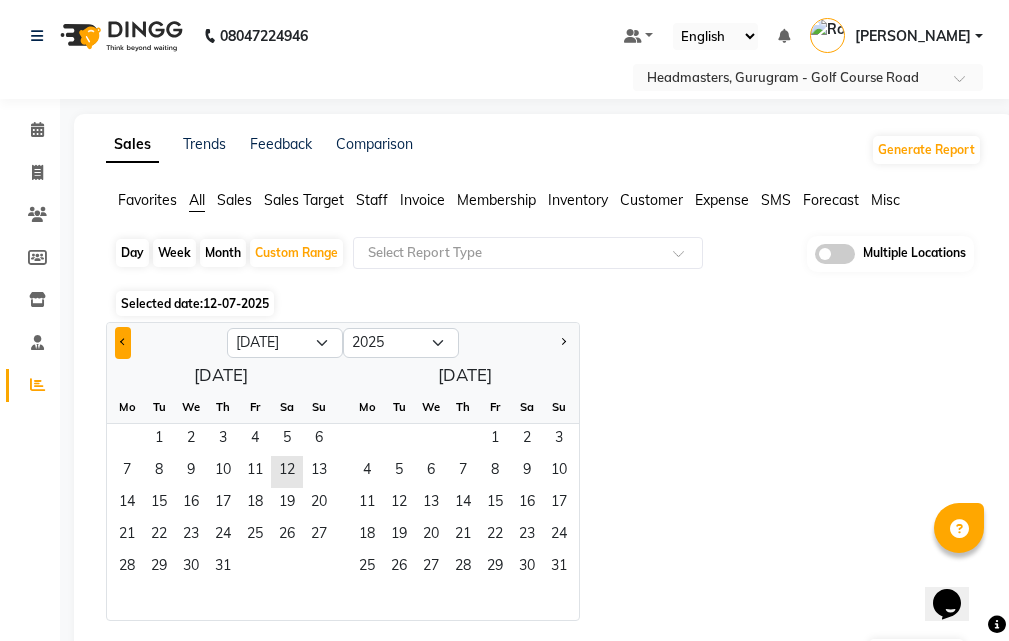 click 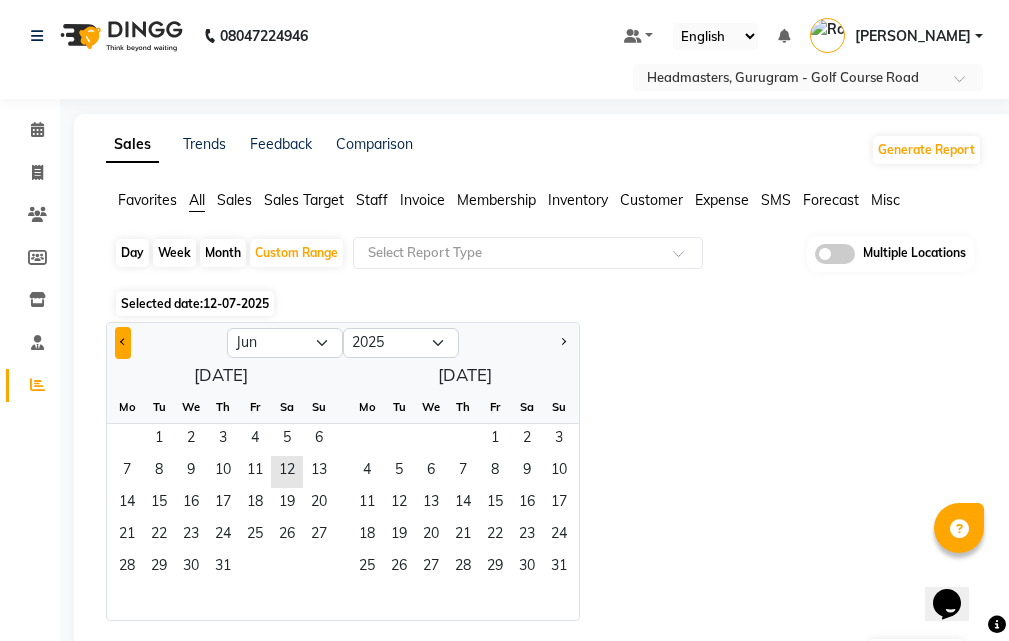 click 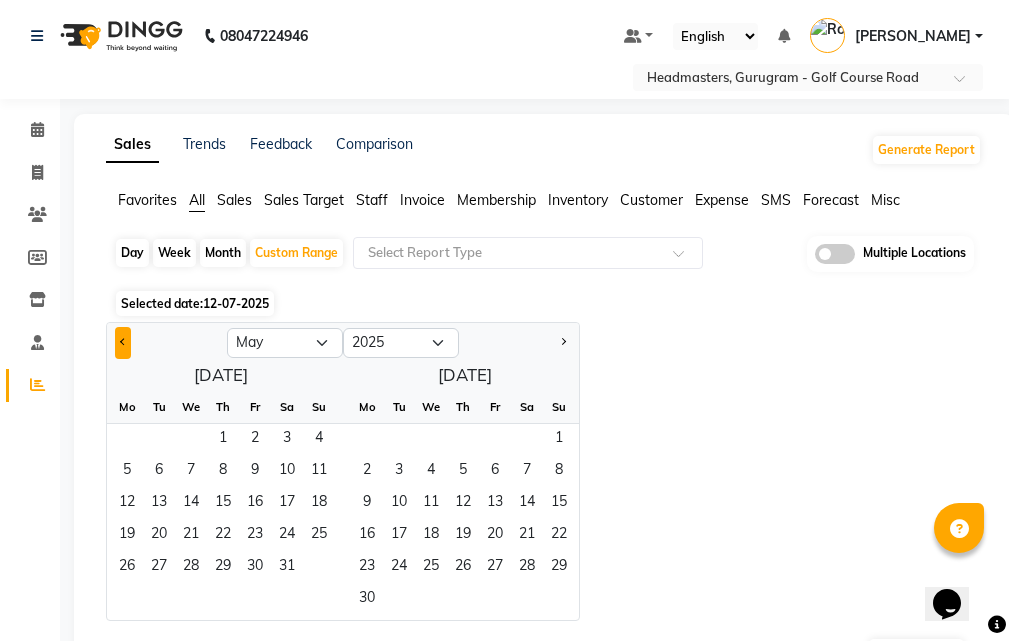 click 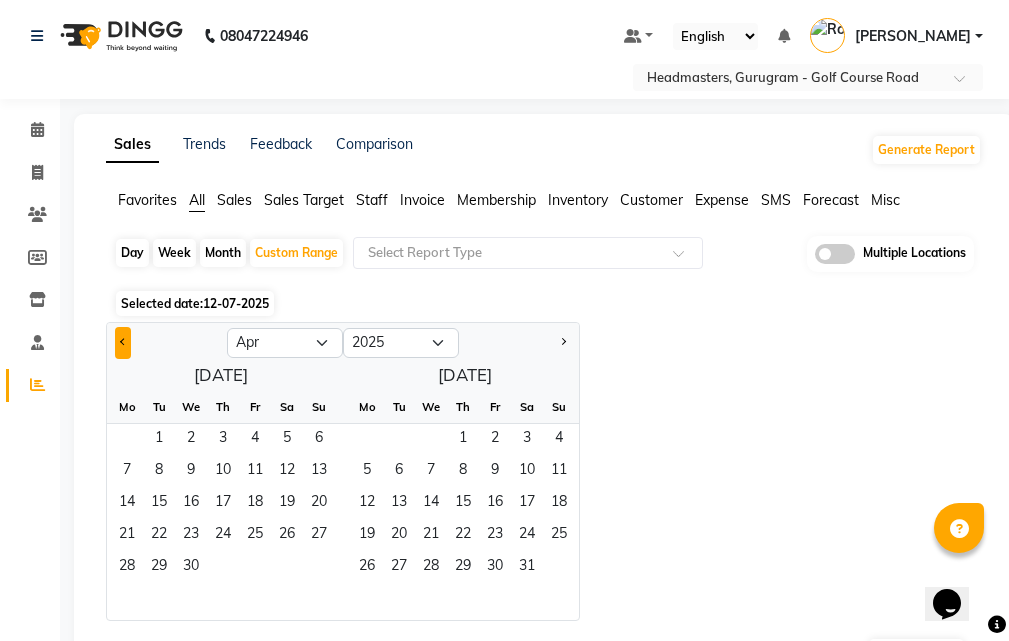 click 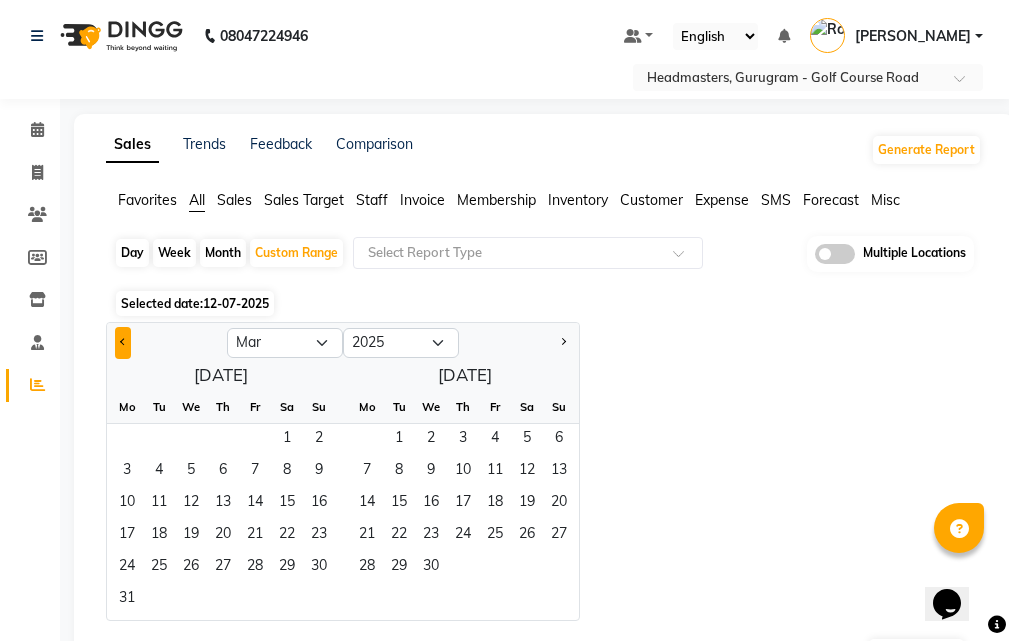 click 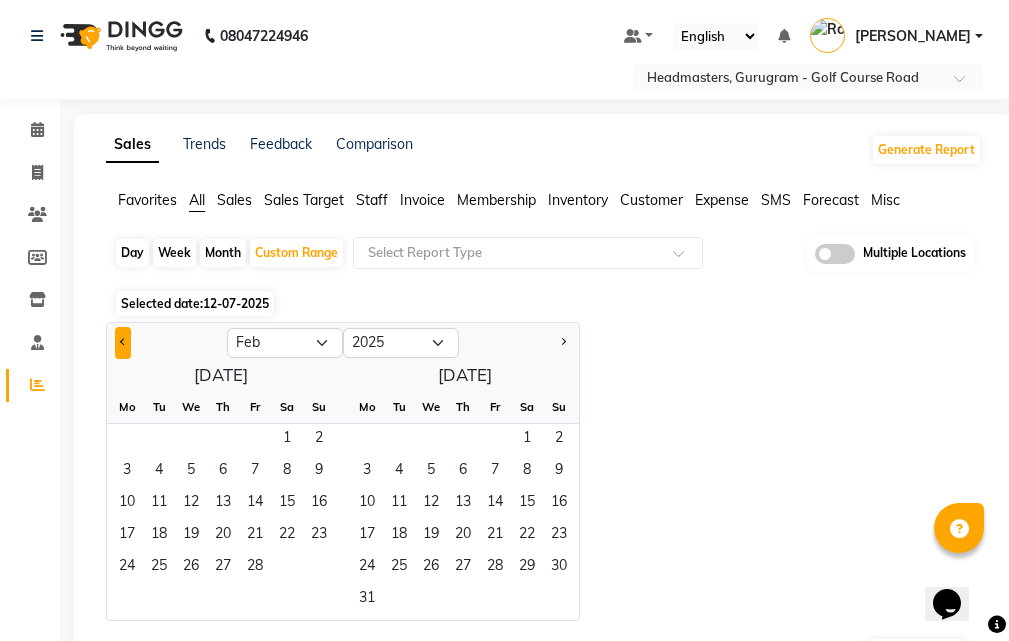 click 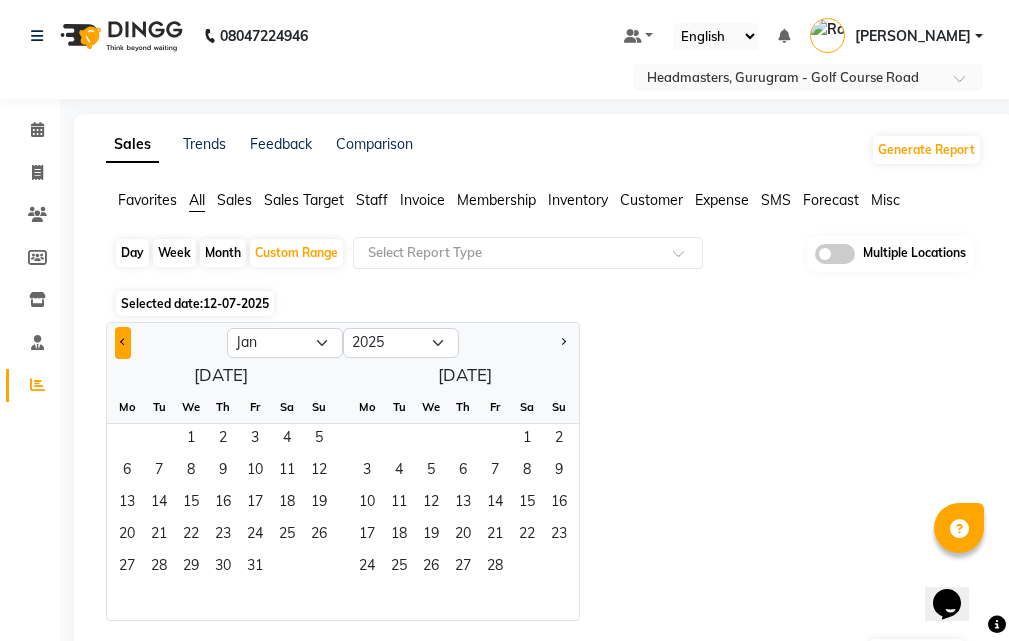 click 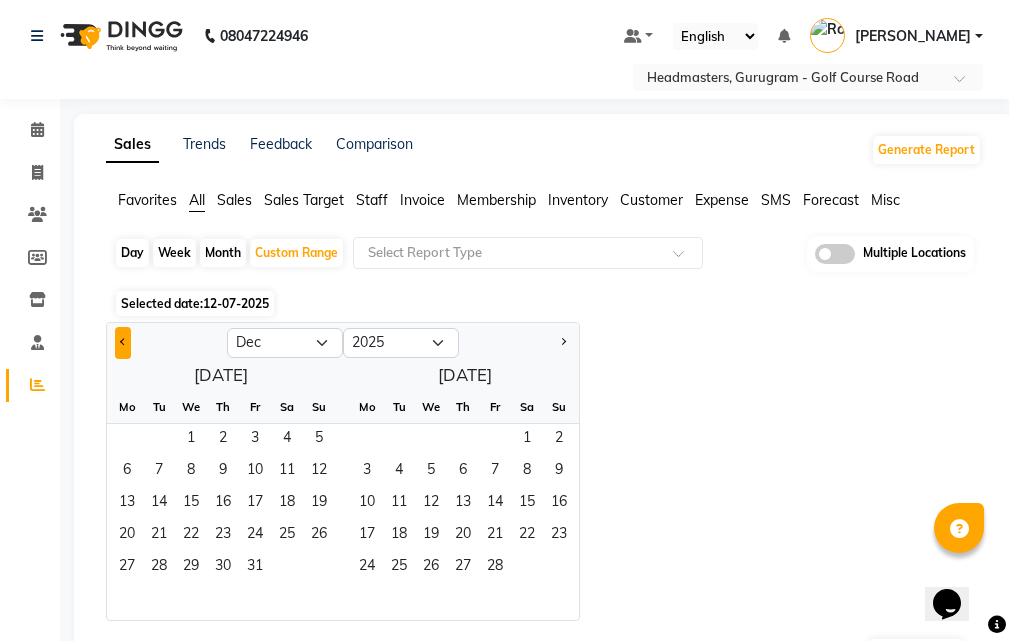 select on "2024" 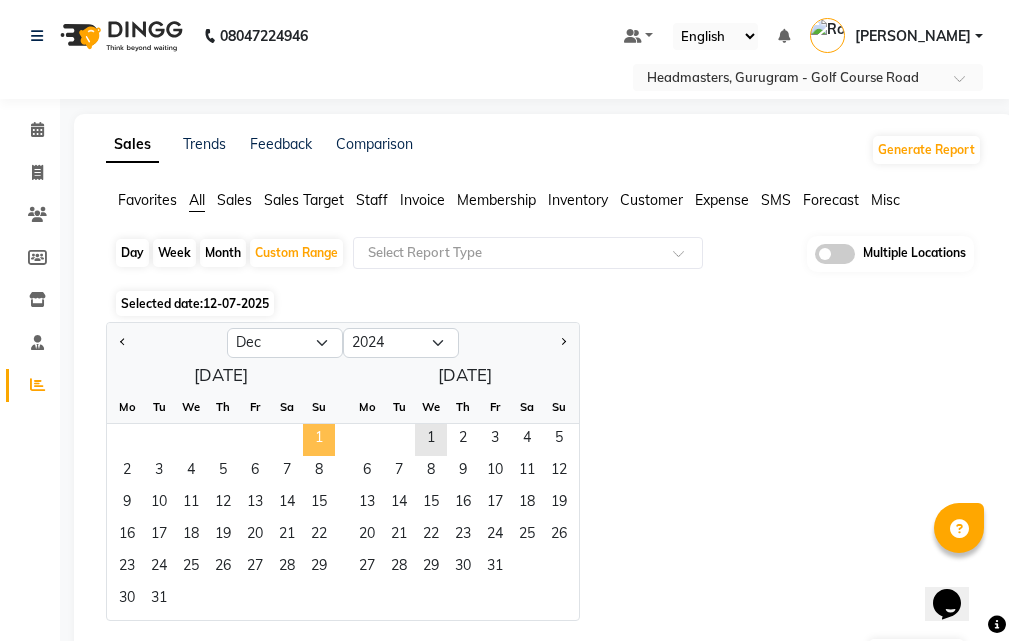 click on "1" 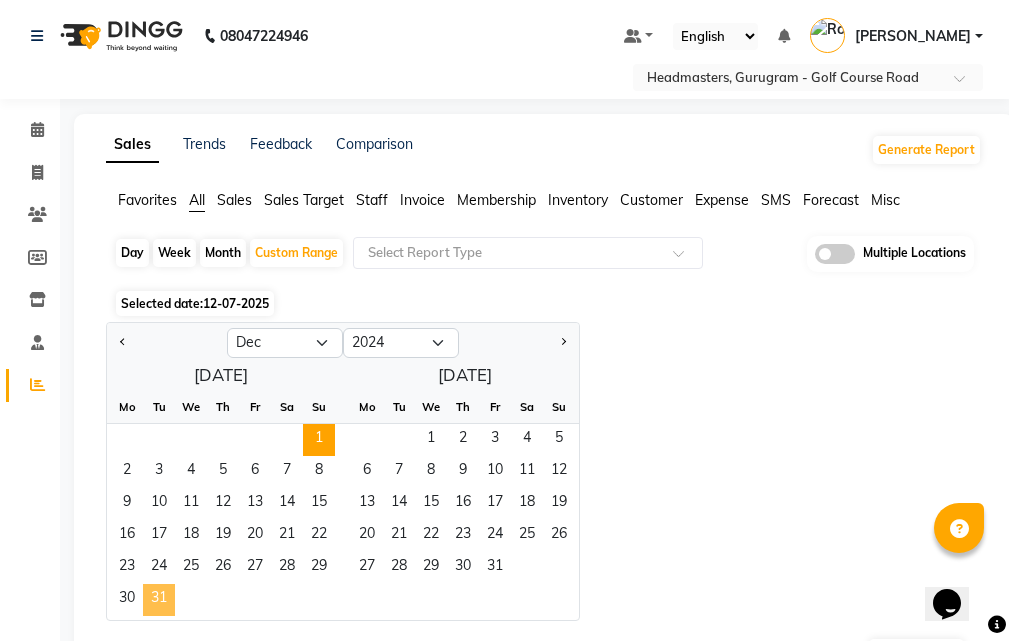 click on "31" 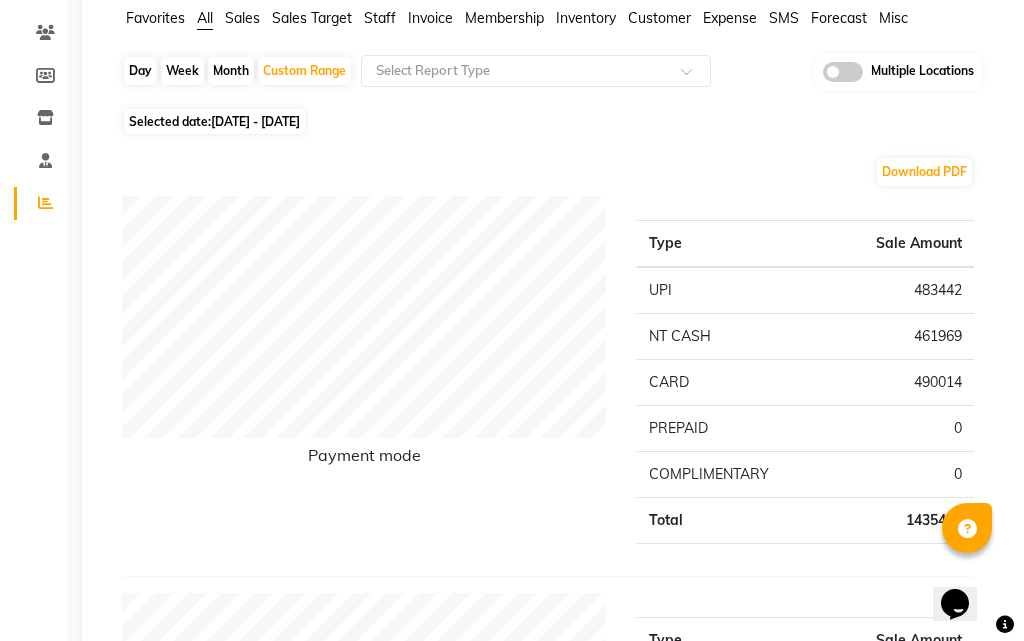 scroll, scrollTop: 0, scrollLeft: 0, axis: both 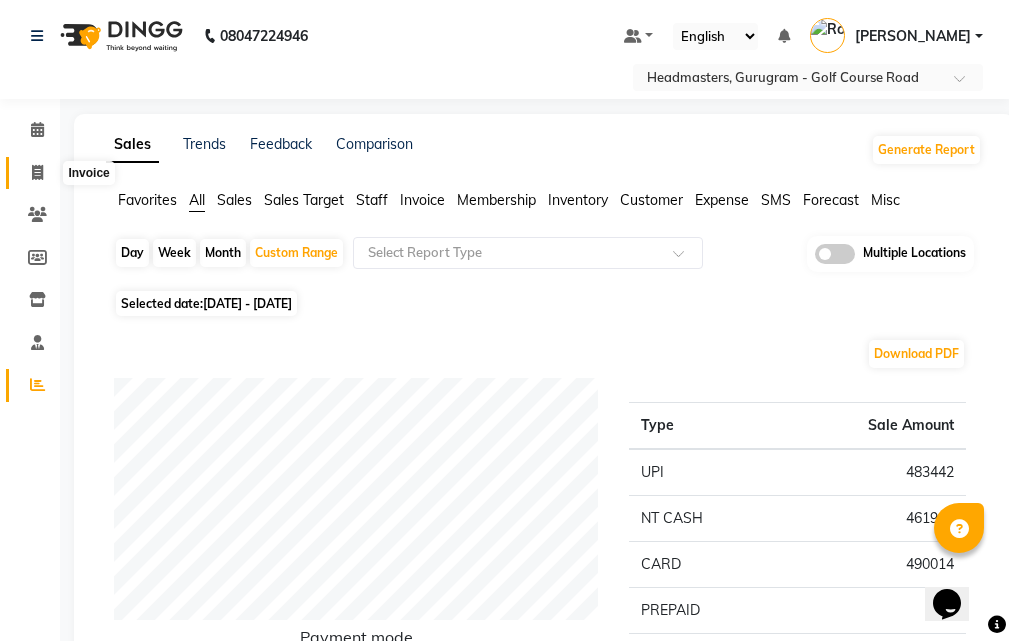 click 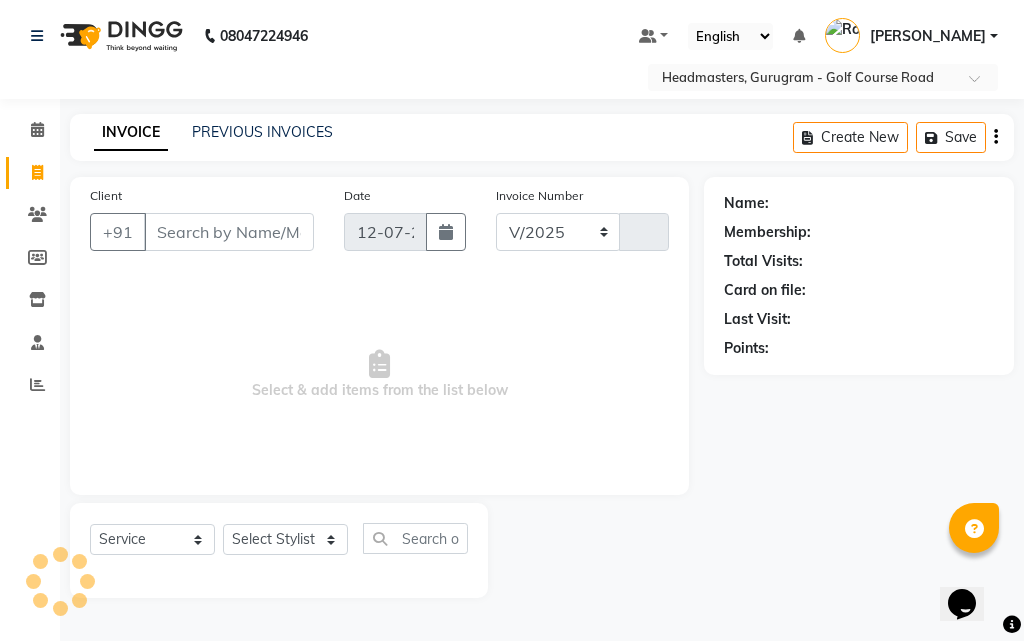 select on "7134" 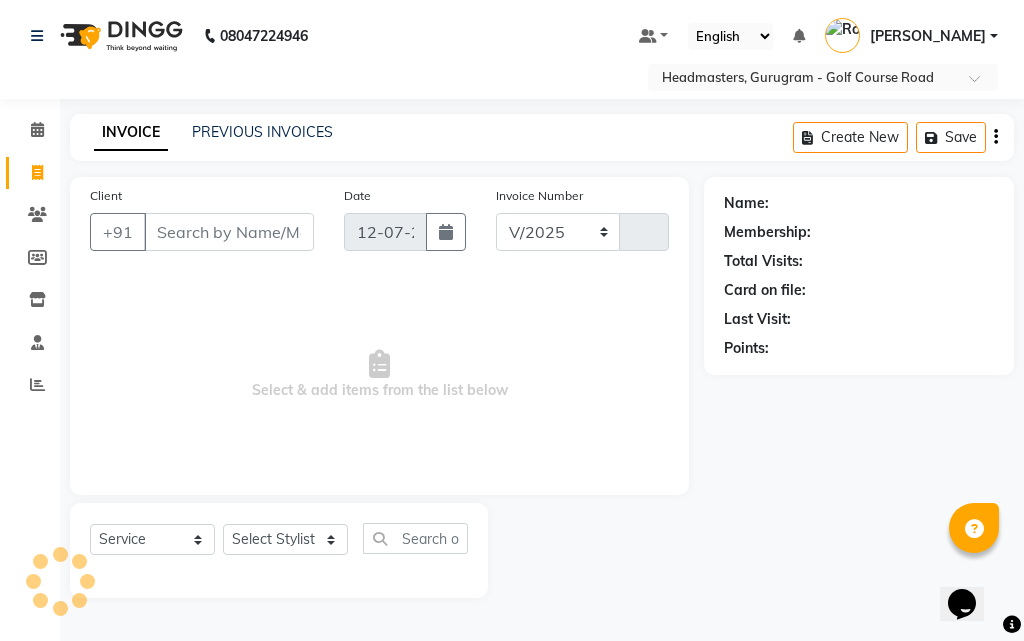 type on "1881" 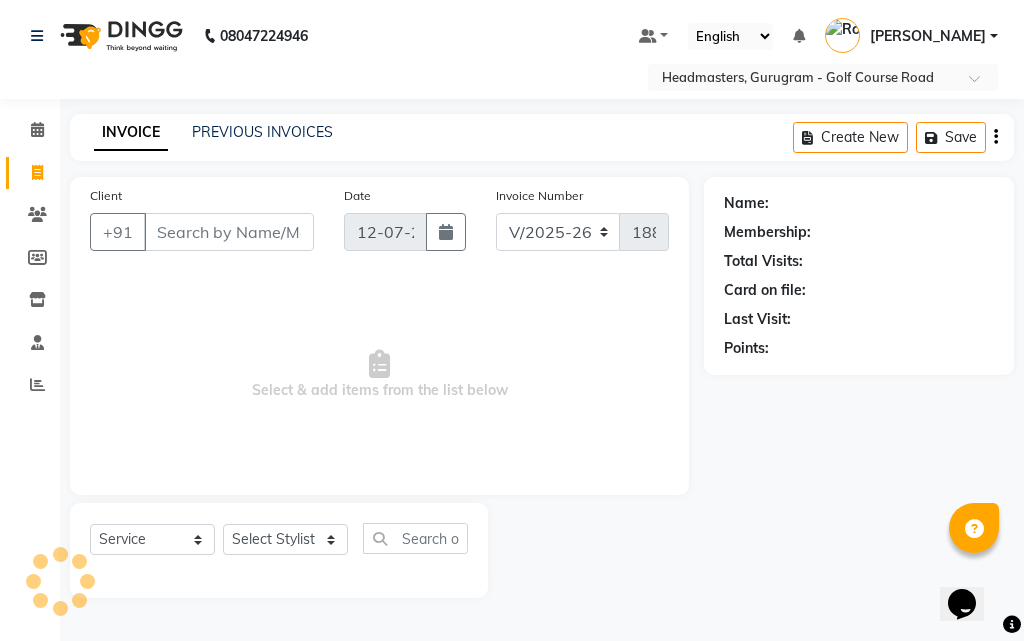 select on "product" 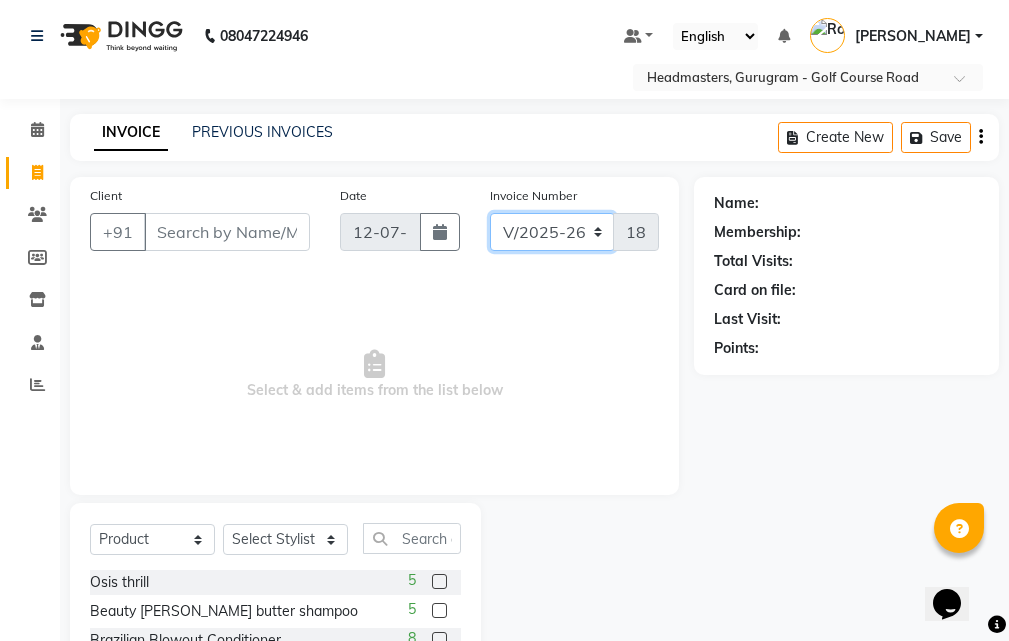 click on "V/2025 V/2025-26" 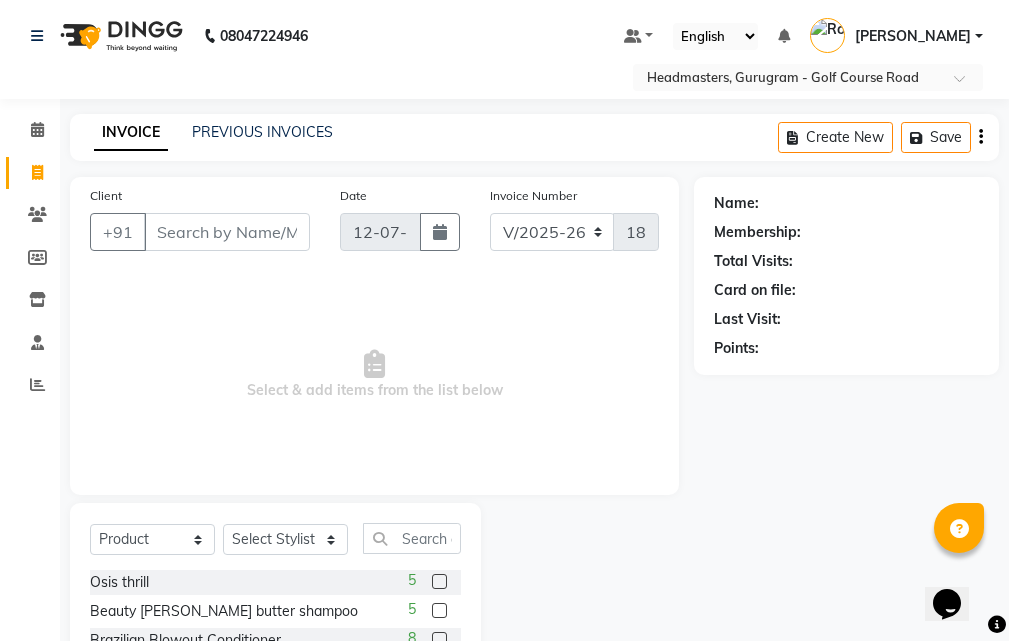 click on "Select & add items from the list below" at bounding box center [374, 375] 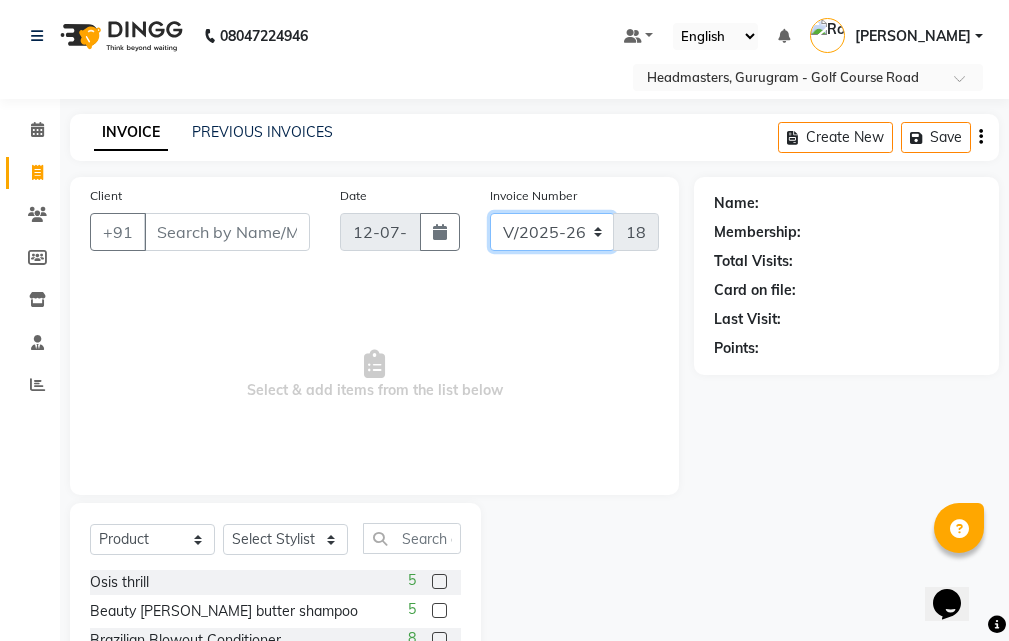 click on "V/2025 V/2025-26" 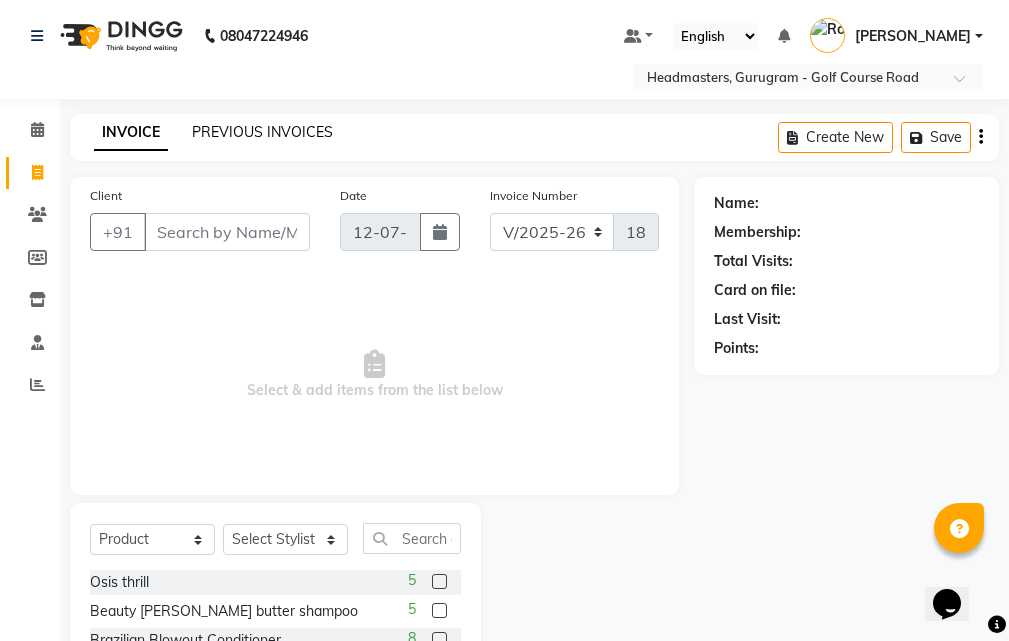 click on "PREVIOUS INVOICES" 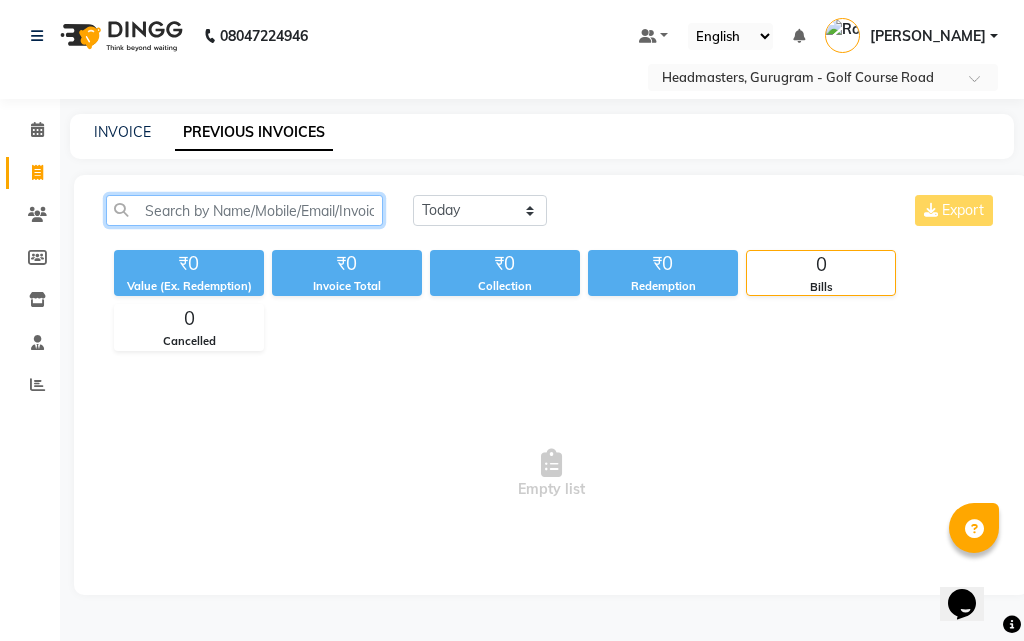 click 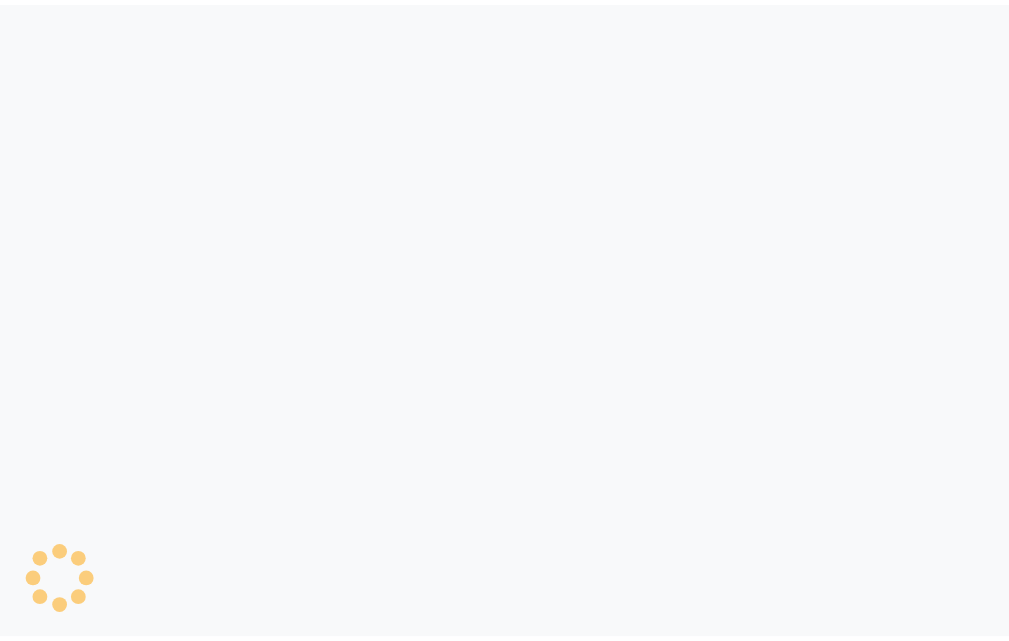 scroll, scrollTop: 0, scrollLeft: 0, axis: both 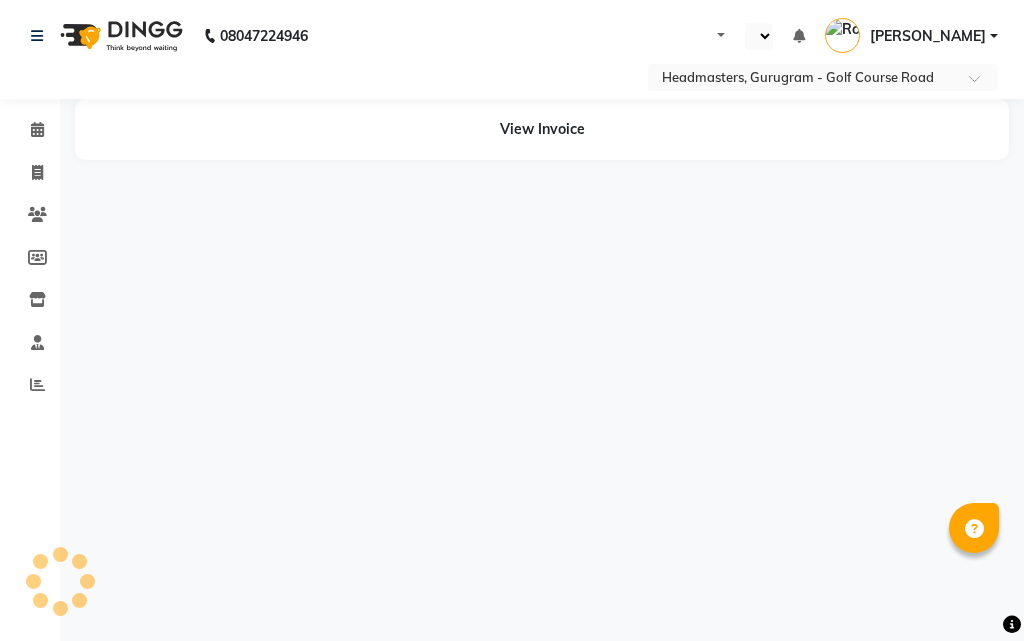 select on "en" 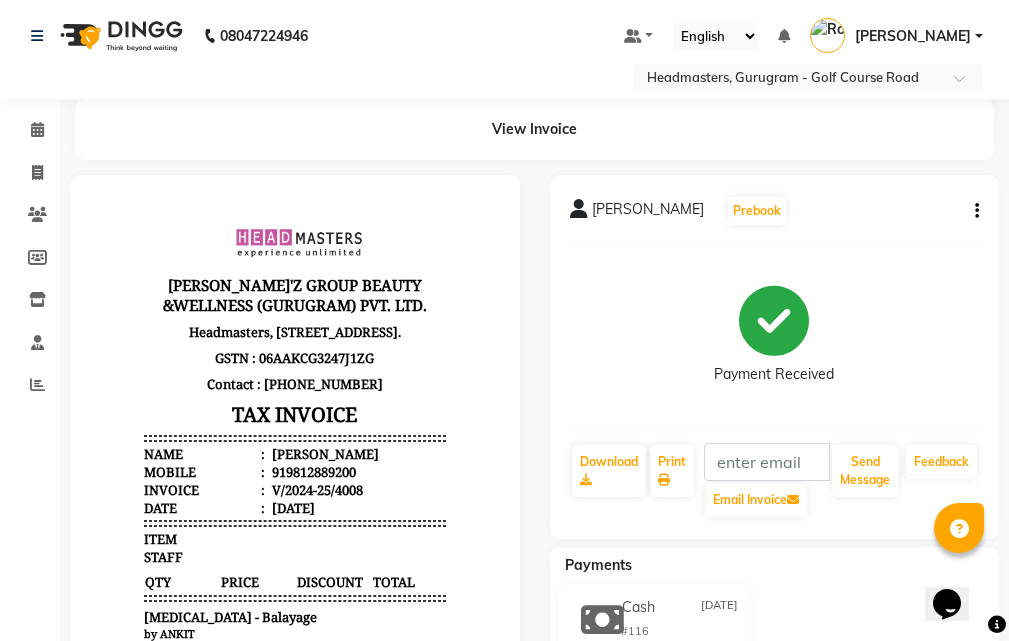 scroll, scrollTop: 0, scrollLeft: 0, axis: both 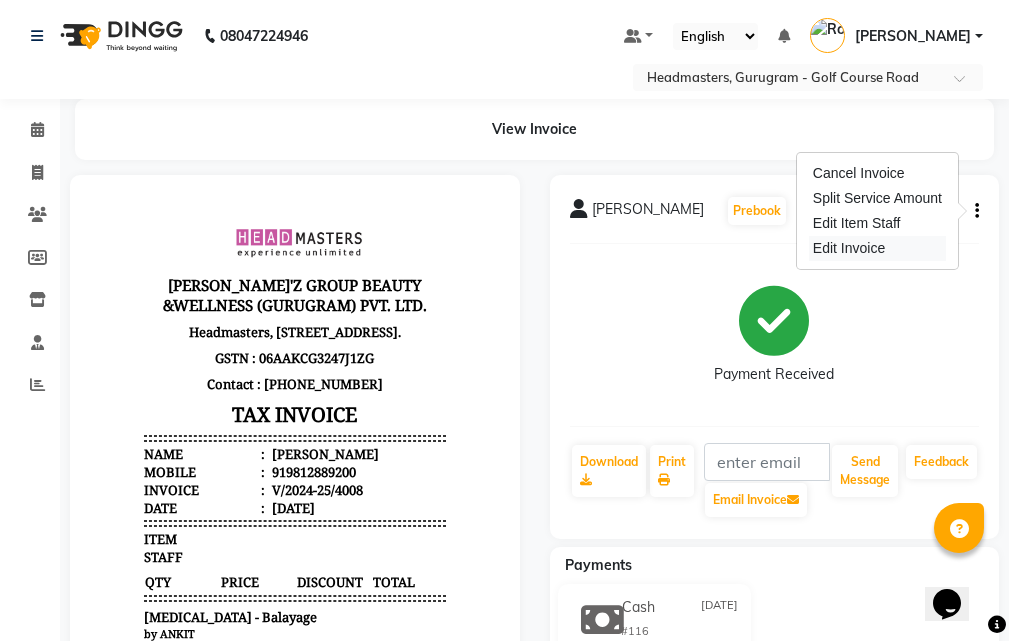 click on "Edit Invoice" at bounding box center (877, 248) 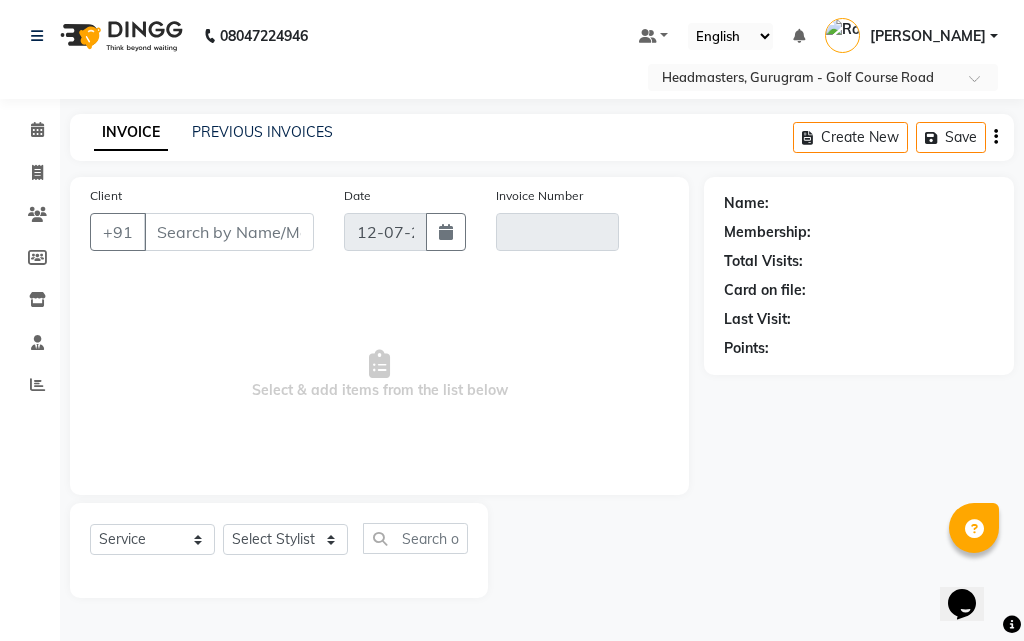 select on "product" 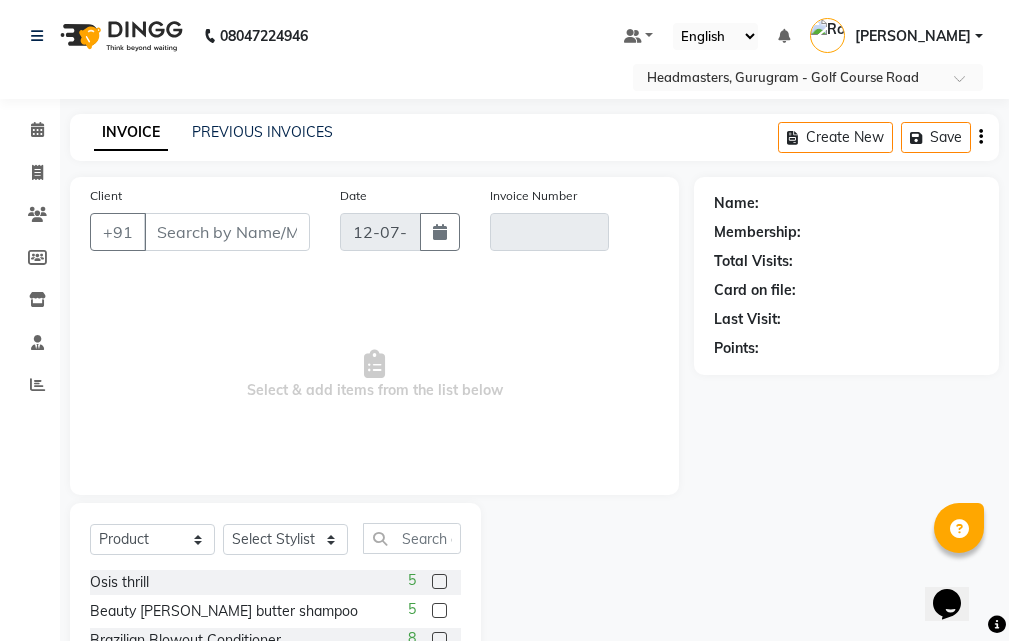 type on "9812889200" 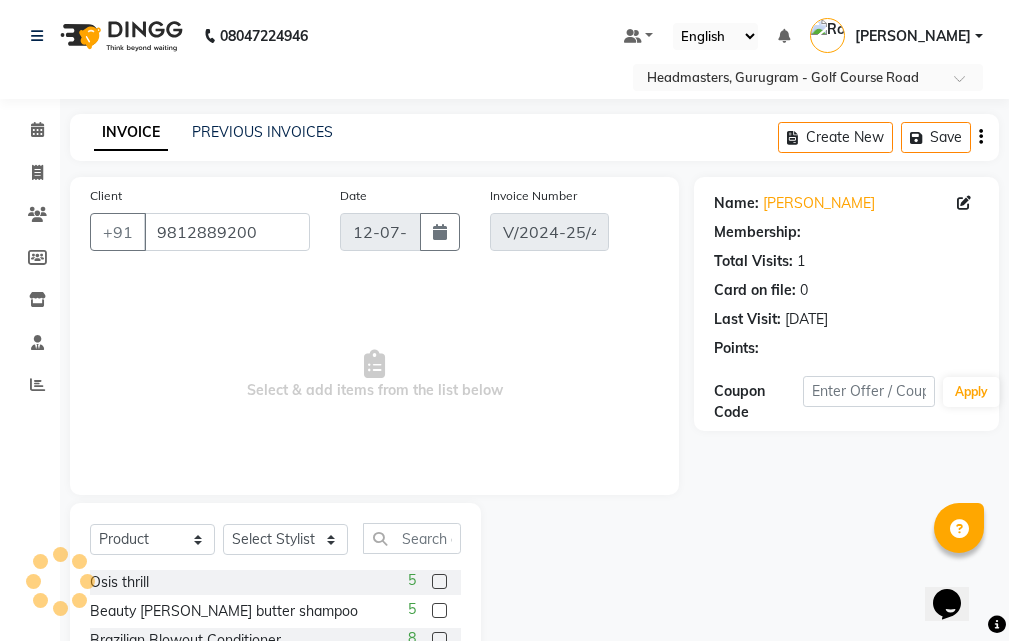 type on "1[DATE]" 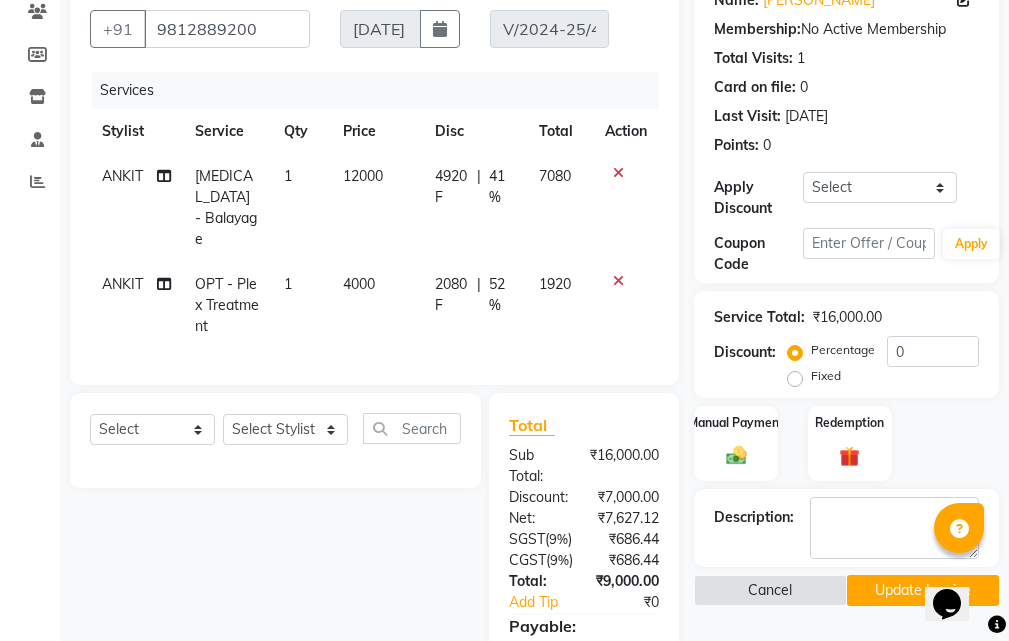 scroll, scrollTop: 200, scrollLeft: 0, axis: vertical 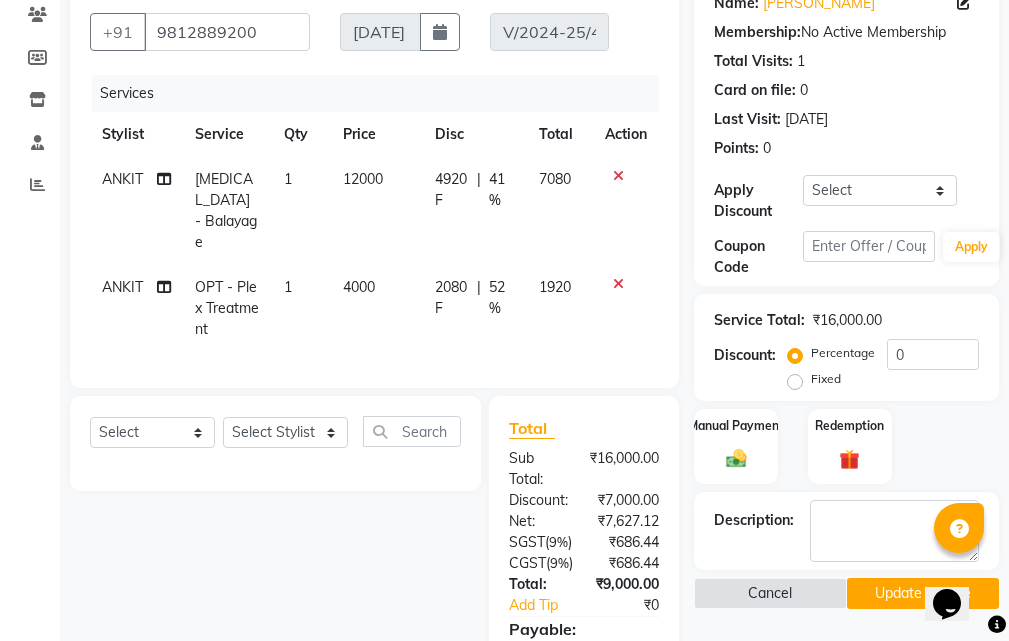 click on "12000" 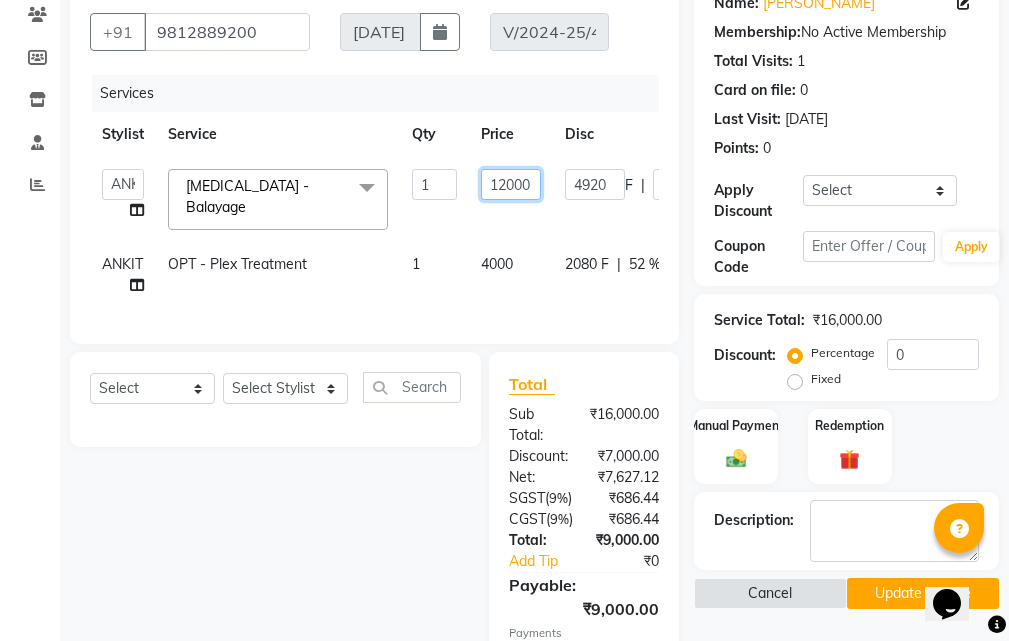 click on "12000" 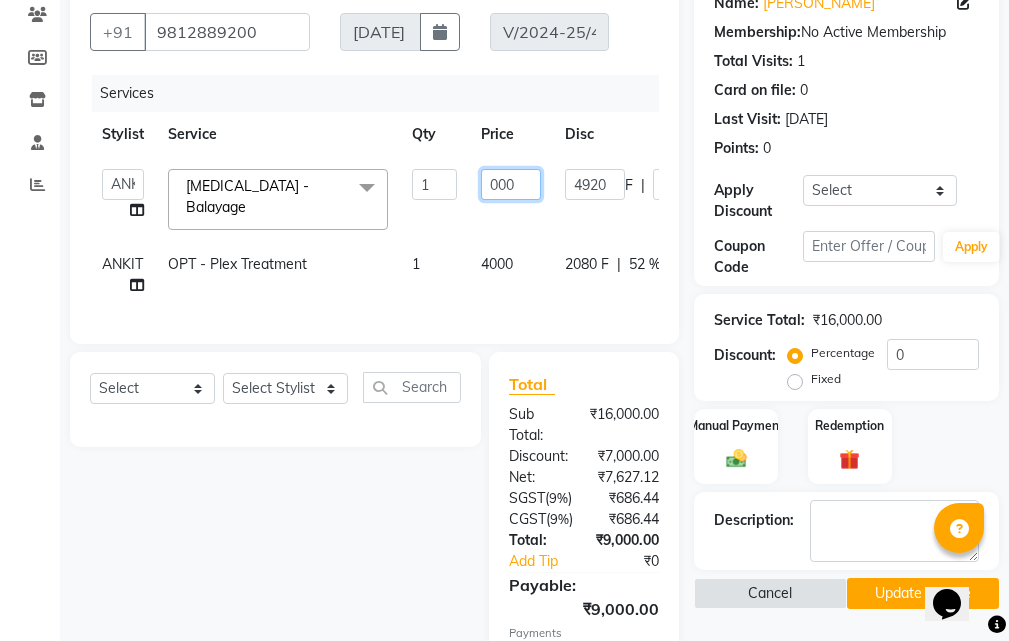 type on "6000" 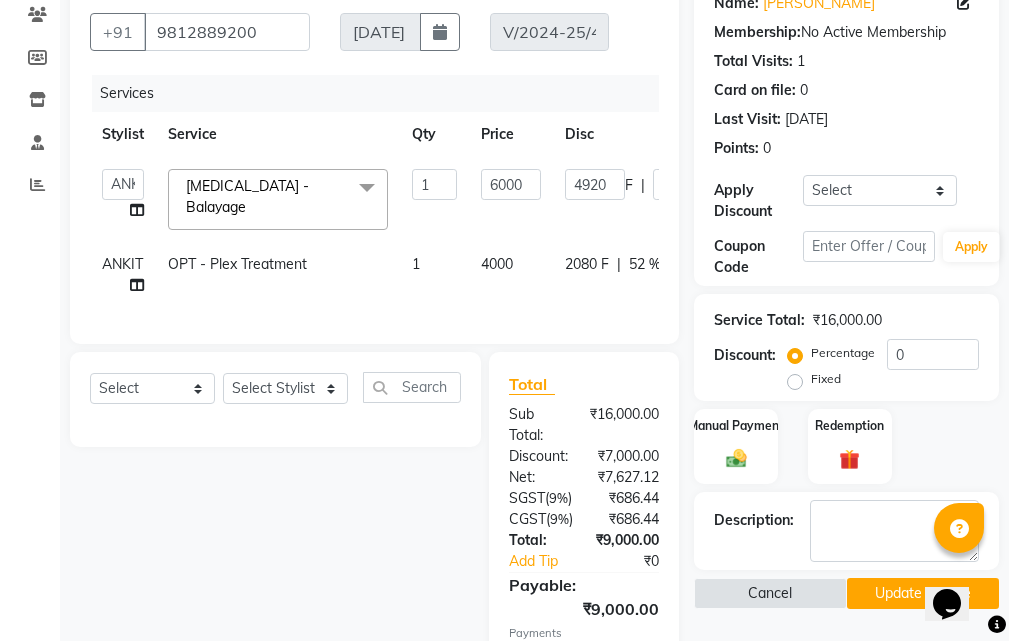 click on "ANKIT OPT - Plex Treatment 1 4000 2080 F | 52 % 1920" 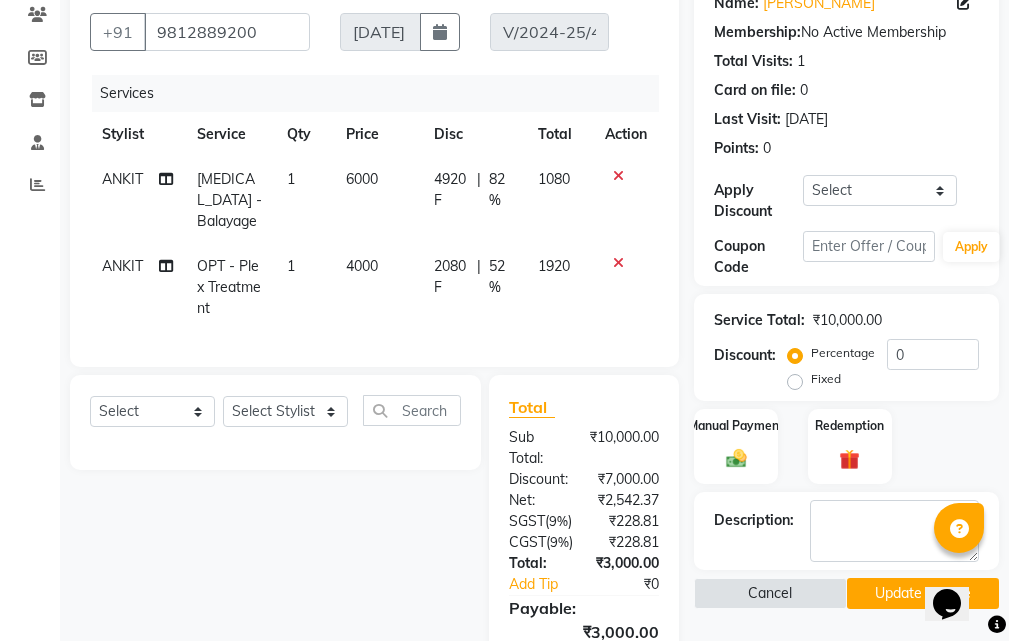 click on "4000" 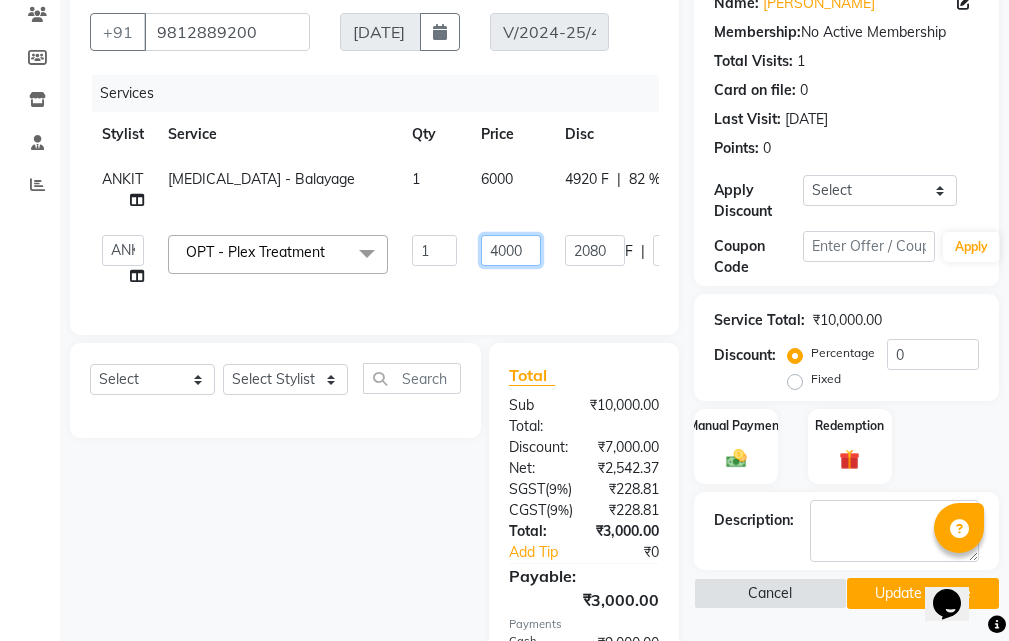 click on "4000" 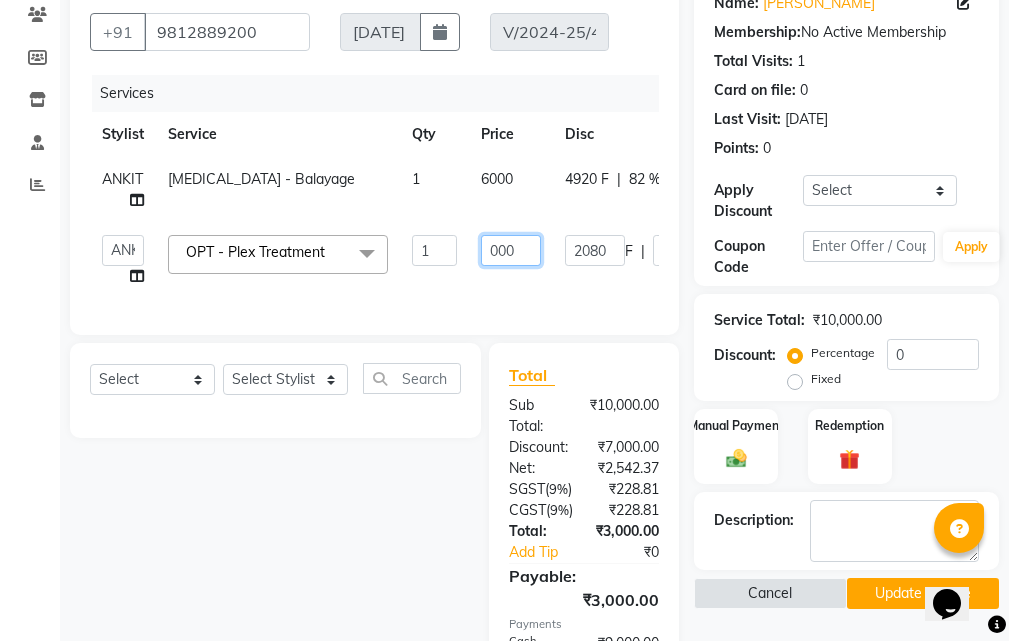type on "3000" 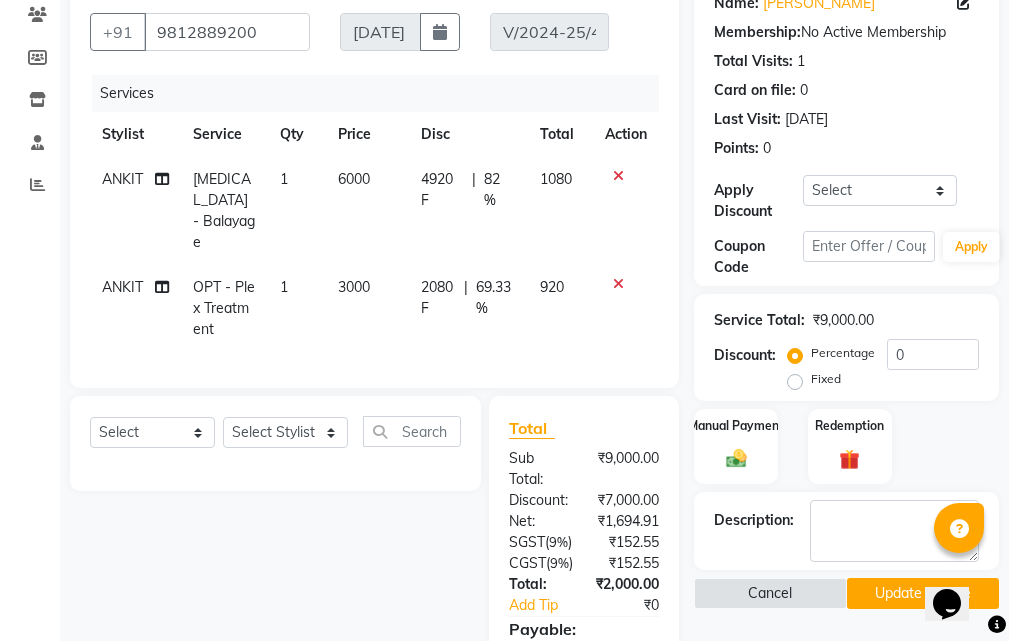 click on "ANKIT OPT - Plex Treatment 1 3000 2080 F | 69.33 % 920" 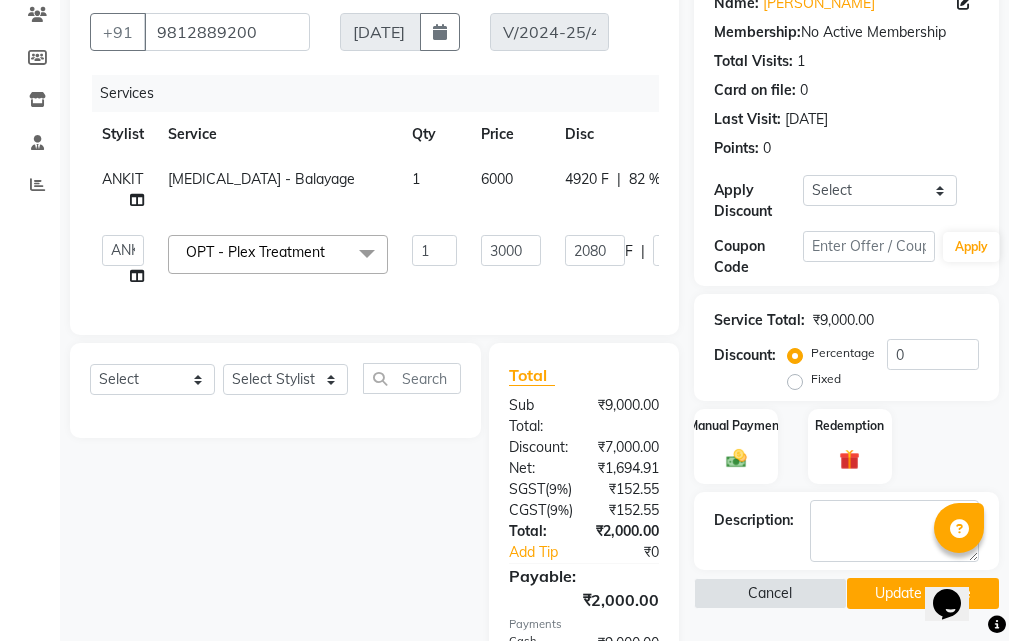 click on "4920 F" 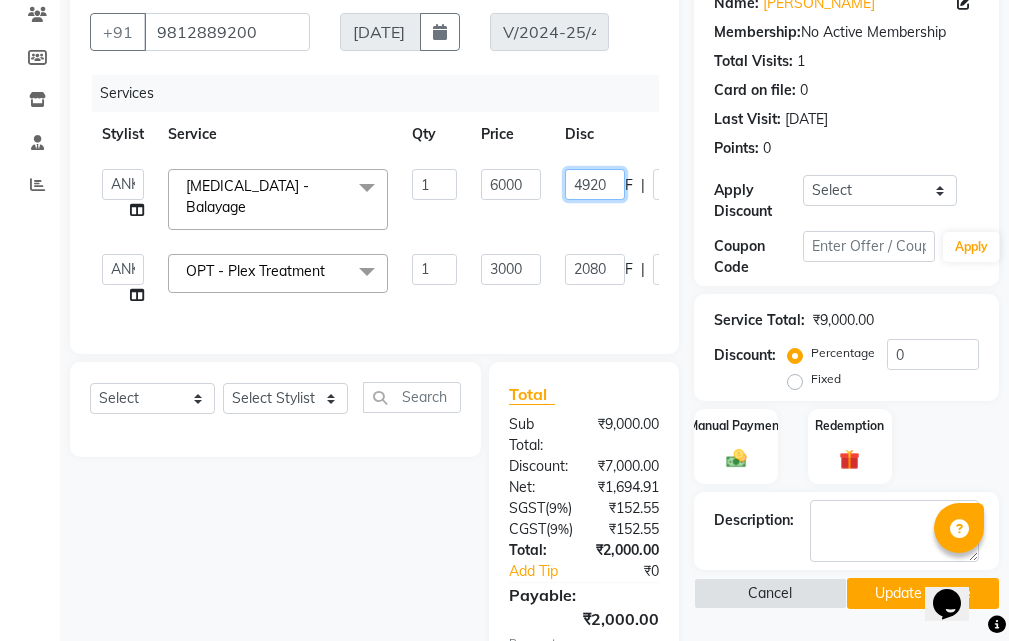 click on "4920" 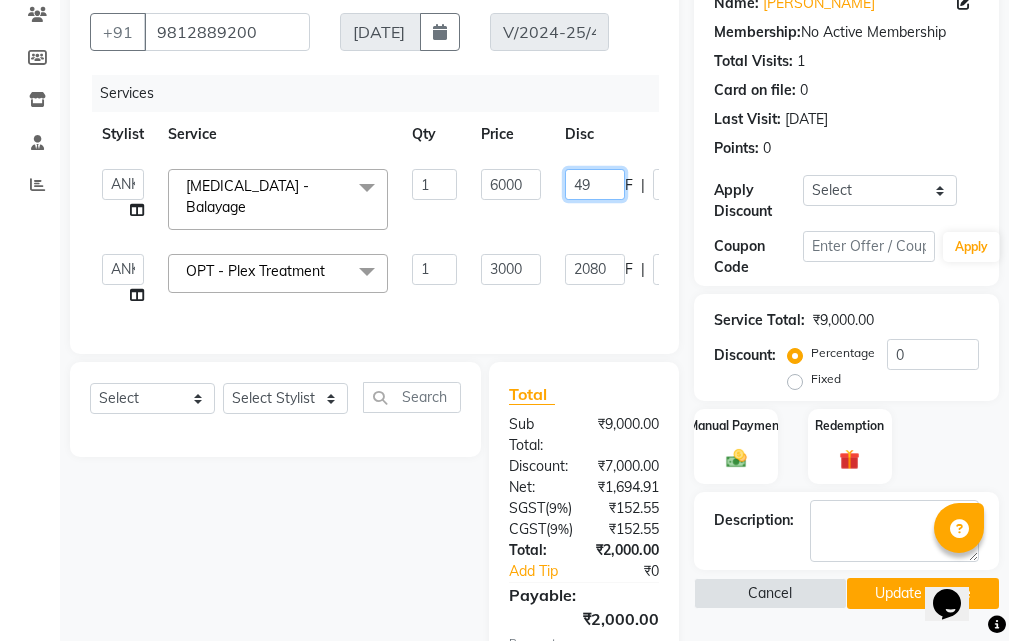 type on "4" 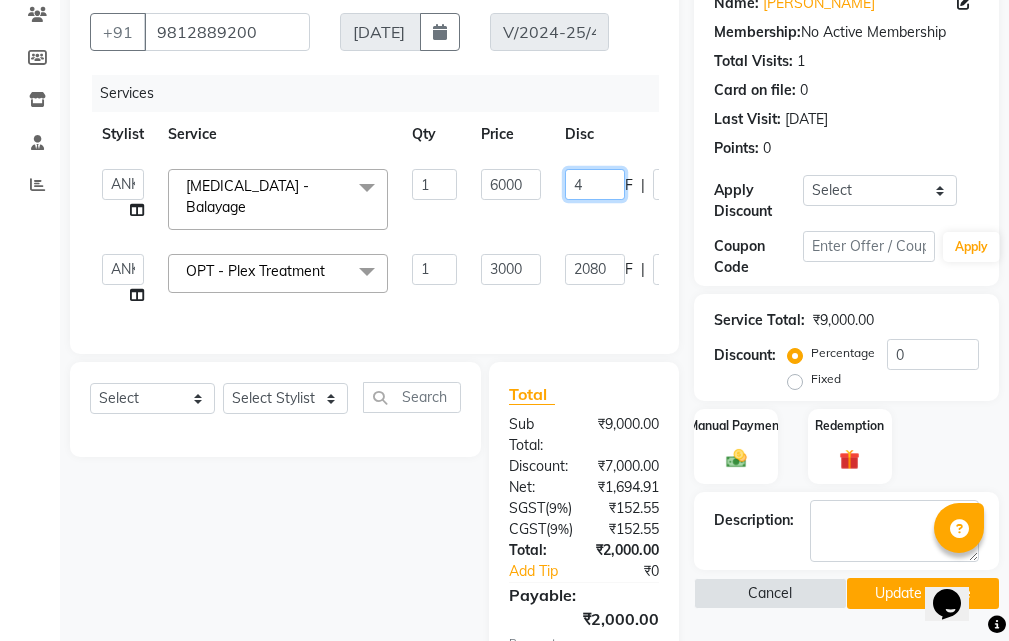 type 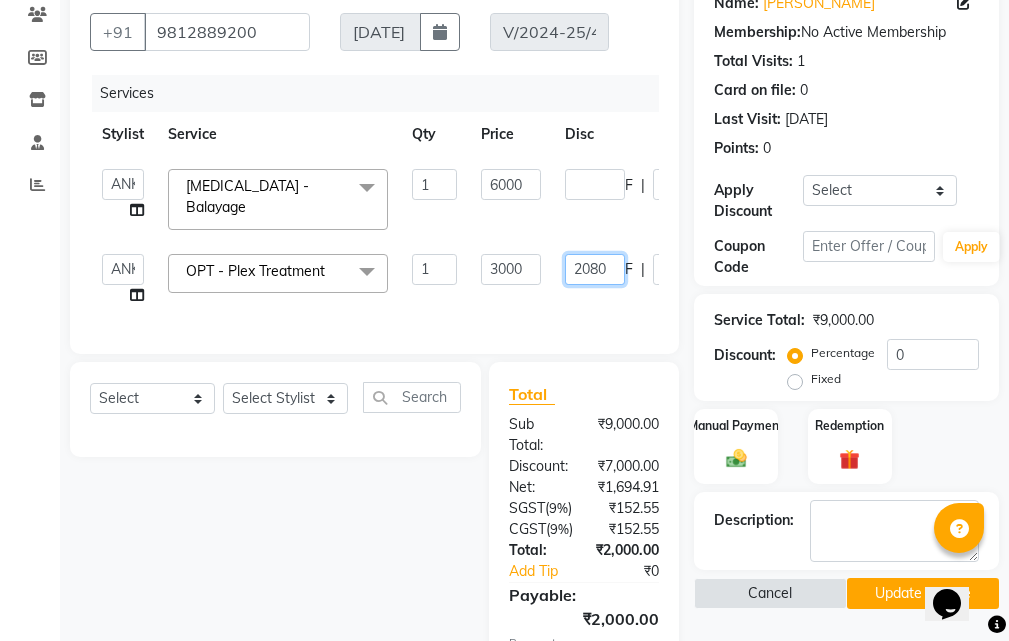 click on "2080 F | 69.33 %" 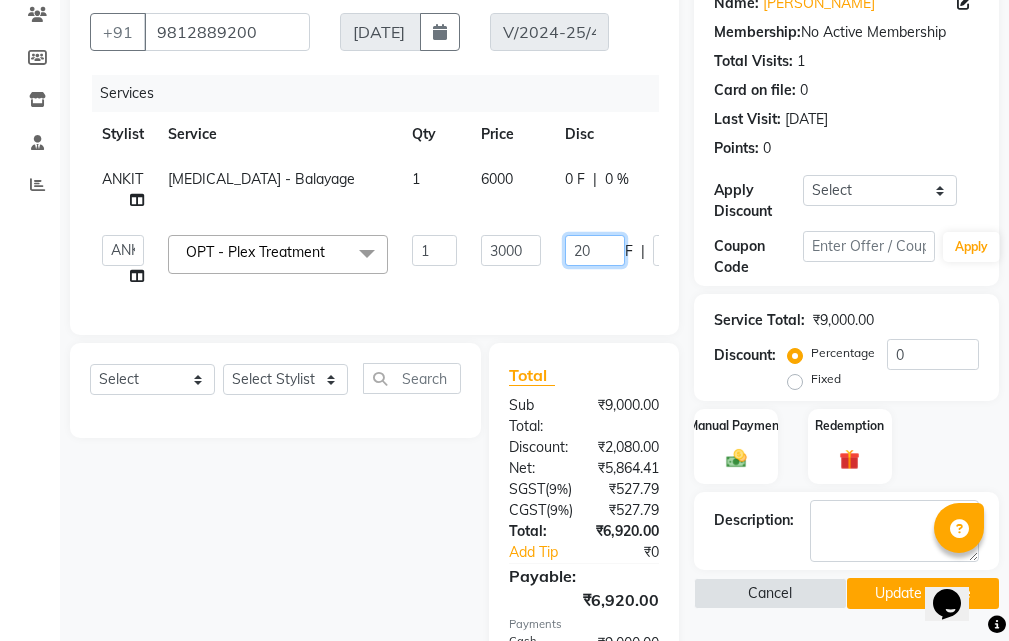 type on "2" 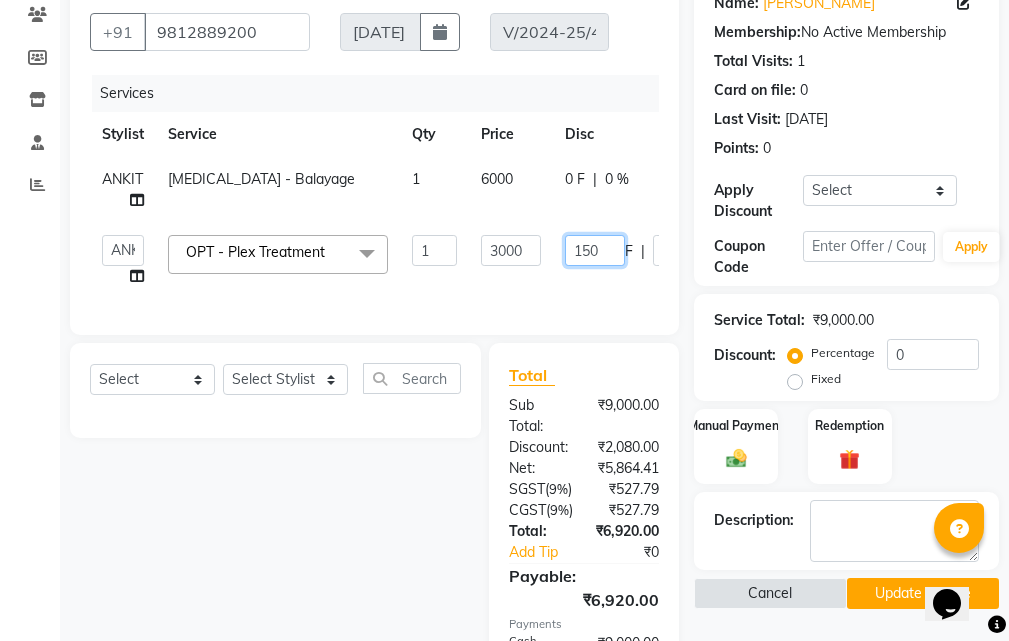 type on "1500" 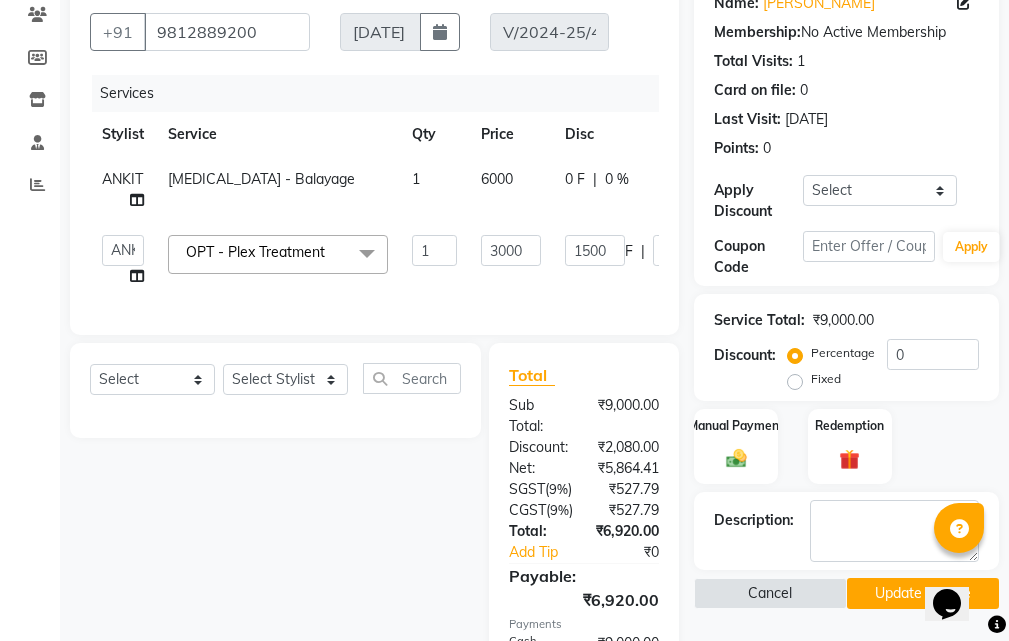 click on "ABHIJIT   Amandeep   Amanpreet   ANKIT   Anu   DANISH   DOLLY   Esther   Gaurav   HEADMASTERS   Irshad   Januka   JEET   JYOTI   KAMAL   Laxmi   Mansi   MICHEAL   MOHIT KUMAR   NAUSHAD   Nayan   Not Specified   PINTU   Pooja    Prashad Assistant   Prashant   sahil   Sahil Dagar   SAHIL NAGPAL   Sanjay   SHANU   Sonu   TUSHAR   vivek   Yogesh   ZEESHAN  OPT - Plex Treatment  x SSL - Shampoo SCL - Shampoo and conditioner (with natural dry) HML - Head massage(with natural dry) HCLD - Hair Cut by Creative Director HCL - Hair Cut by Senior Hair Stylist Trim - Trimming (one Length) Spt - Split ends/short/candle cut BD - Blow dry OS - Open styling GL-igora - Igora Global GL-essensity - Essensity Global Hlts-L - Highlights Bal - Balayage Chunks  - Chunks CR  - Color removal CRF - Color refresh Stk - Per streak RT-IG - Igora Root Touchup(one inch only) RT-ES - Essensity Root Touchup(one inch only) Reb - Rebonding ST  - Straight therapy Krt-L - Keratin Krt-BB -L - Keratin Blow Out HR-BTX -L  - Hair Botox HS - Styling" 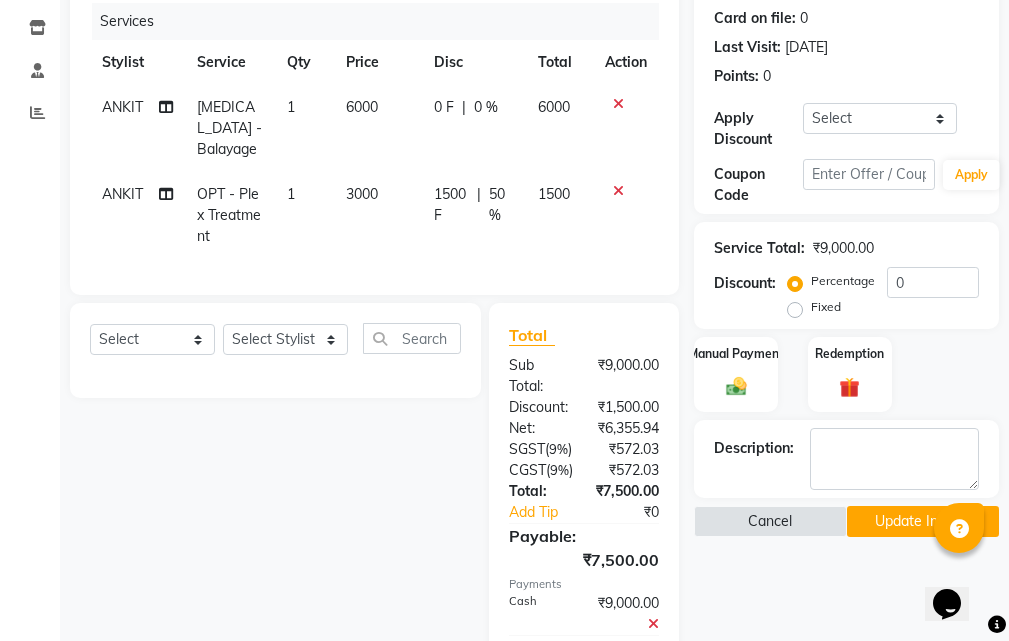 scroll, scrollTop: 261, scrollLeft: 0, axis: vertical 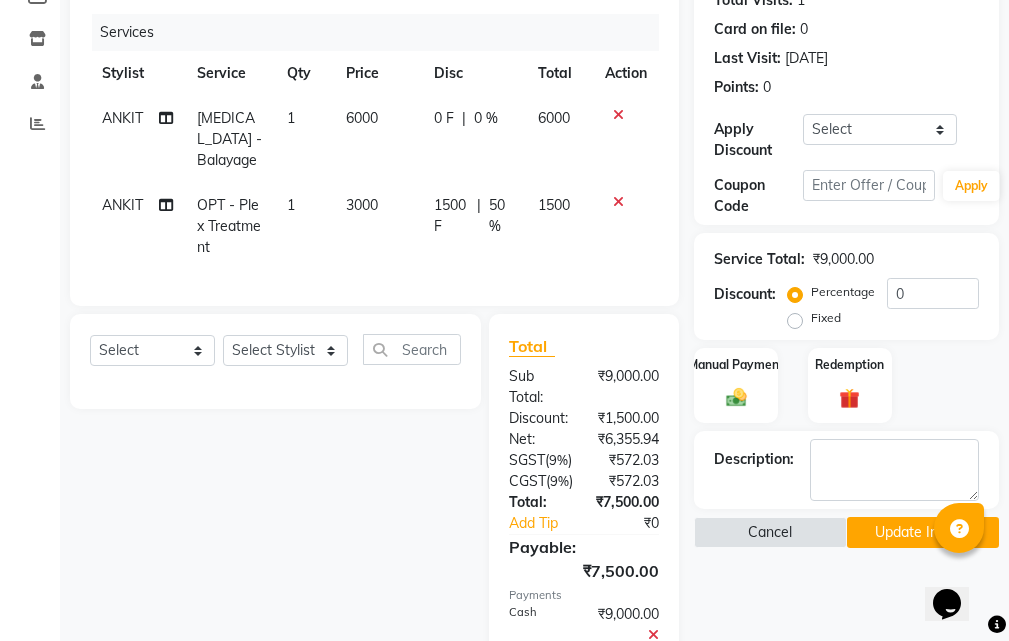 click on "0 F" 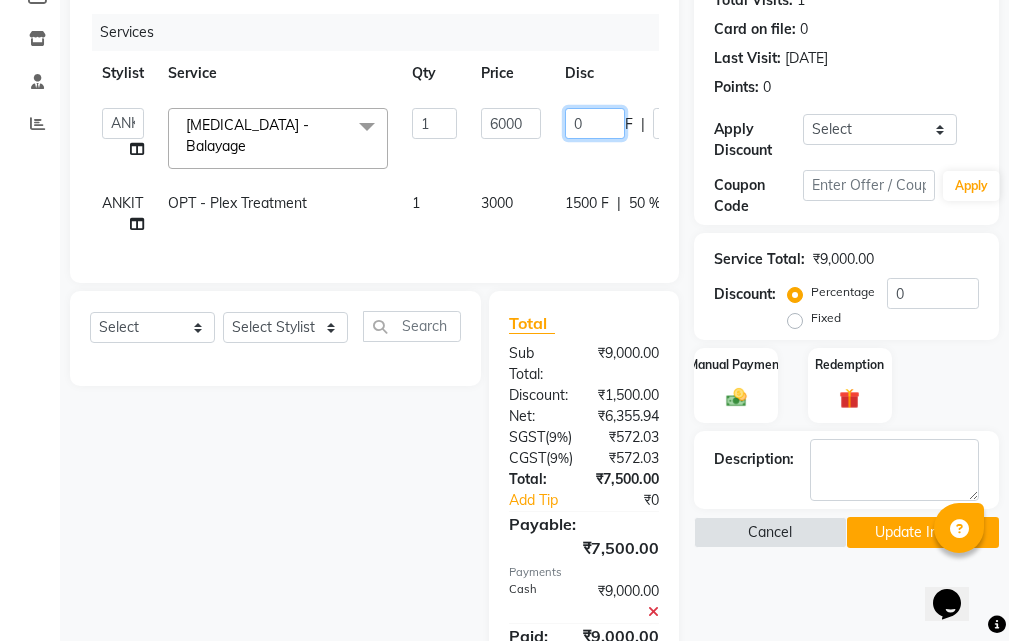 click on "0" 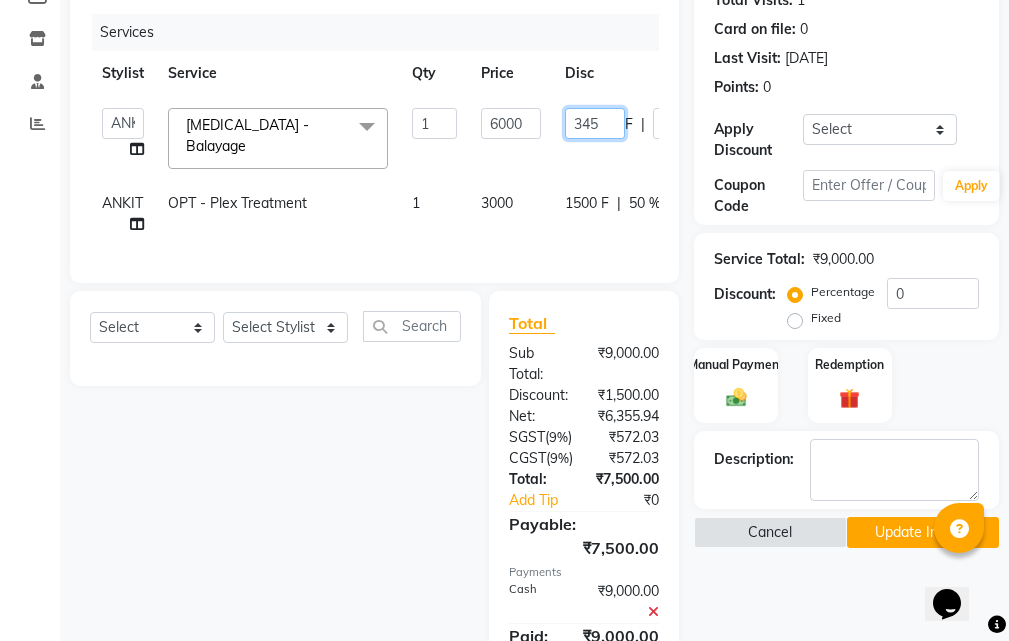 type on "3450" 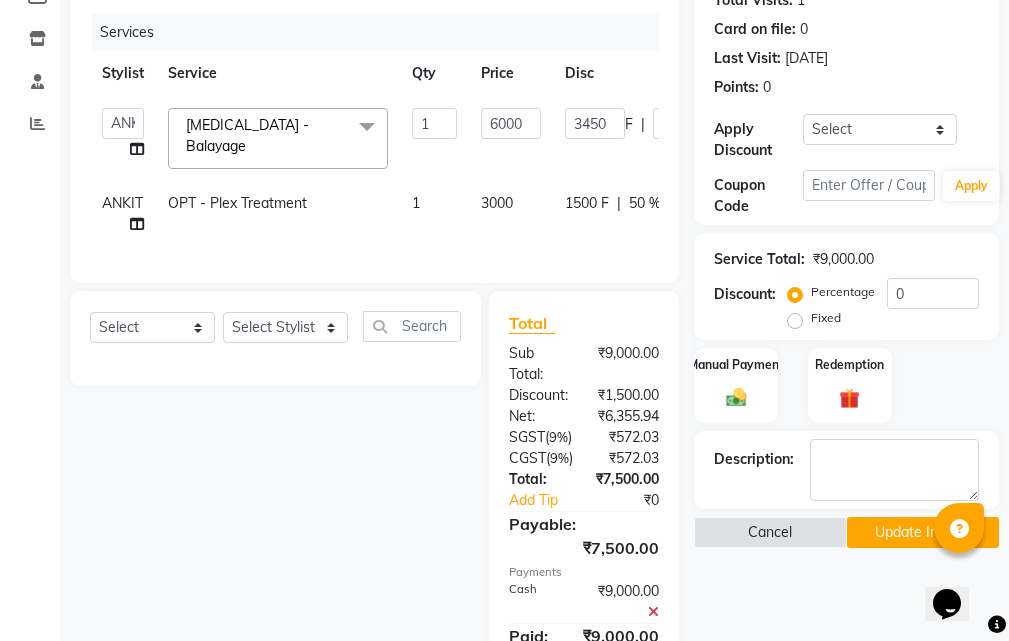 click on "ABHIJIT   Amandeep   Amanpreet   ANKIT   Anu   DANISH   DOLLY   Esther   Gaurav   HEADMASTERS   Irshad   Januka   JEET   JYOTI   KAMAL   Laxmi   Mansi   MICHEAL   MOHIT KUMAR   NAUSHAD   Nayan   Not Specified   PINTU   Pooja    Prashad Assistant   Prashant   sahil   Sahil Dagar   SAHIL NAGPAL   Sanjay   SHANU   Sonu   TUSHAR   vivek   Yogesh   ZEESHAN  Bal - Balayage  x SSL - Shampoo SCL - Shampoo and conditioner (with natural dry) HML - Head massage(with natural dry) HCLD - Hair Cut by Creative Director HCL - Hair Cut by Senior Hair Stylist Trim - Trimming (one Length) Spt - Split ends/short/candle cut BD - Blow dry OS - Open styling GL-igora - Igora Global GL-essensity - Essensity Global Hlts-L - Highlights Bal - Balayage Chunks  - Chunks CR  - Color removal CRF - Color refresh Stk - Per streak RT-IG - Igora Root Touchup(one inch only) RT-ES - Essensity Root Touchup(one inch only) Reb - Rebonding ST  - Straight therapy Krt-L - Keratin Krt-BB -L - Keratin Blow Out HR-BTX -L  - Hair Botox SSM - Shampoo 1 F" 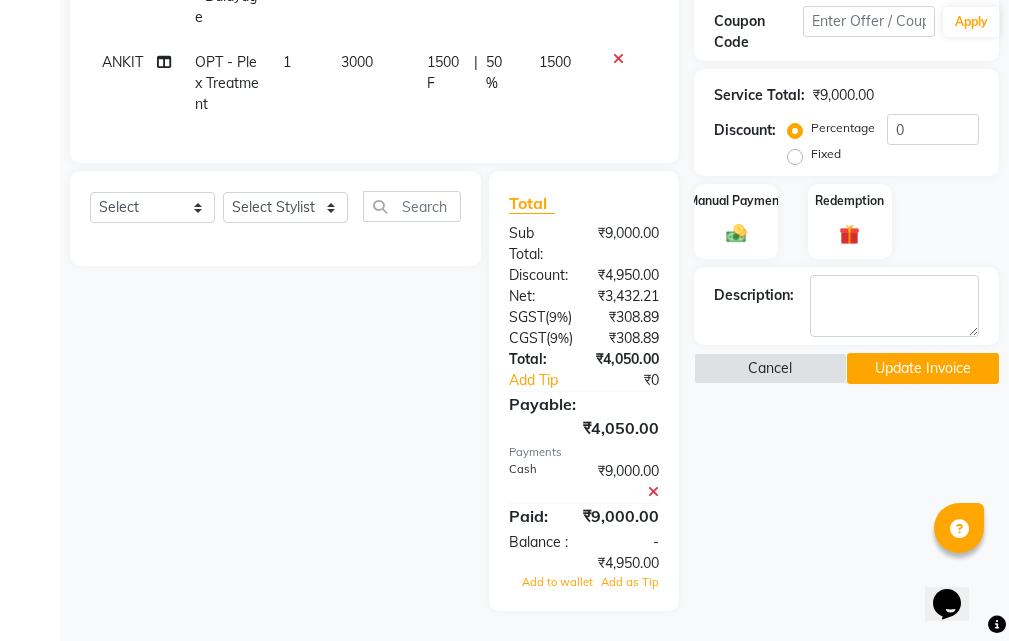 scroll, scrollTop: 461, scrollLeft: 0, axis: vertical 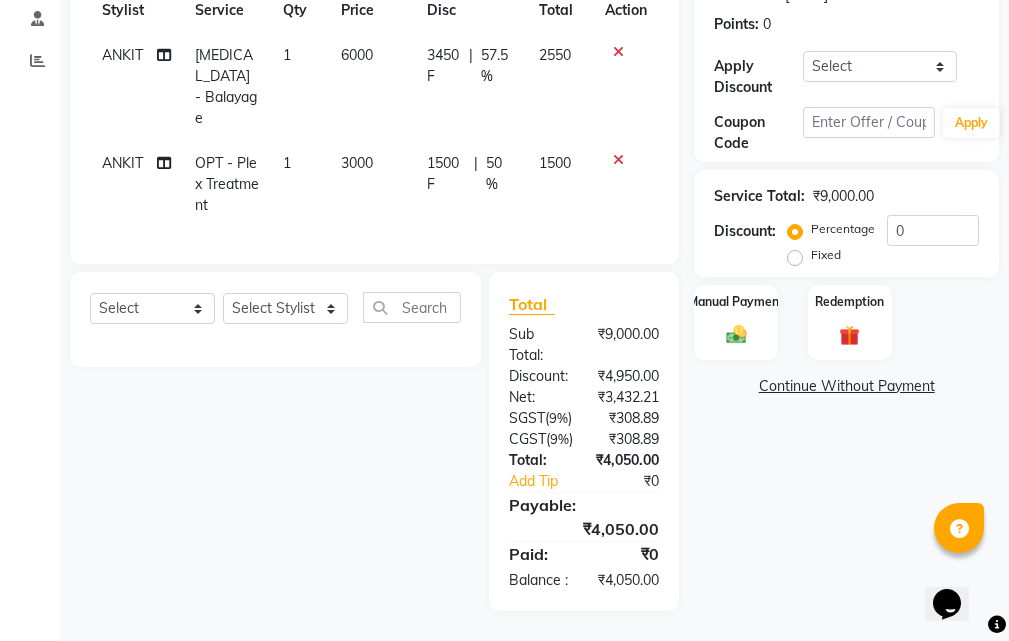 click on "Continue Without Payment" 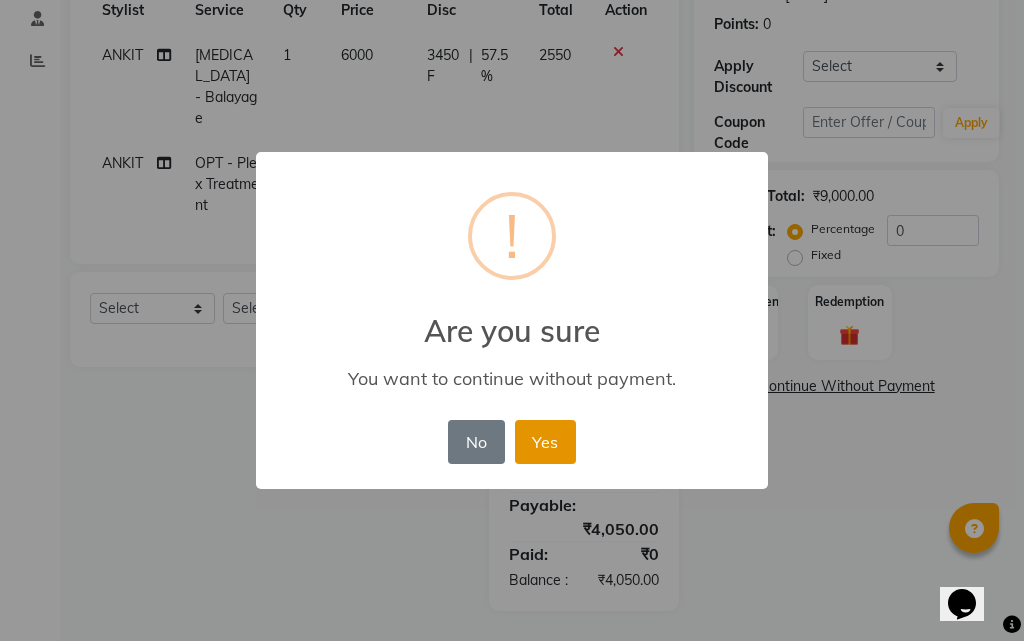 click on "Yes" at bounding box center (545, 442) 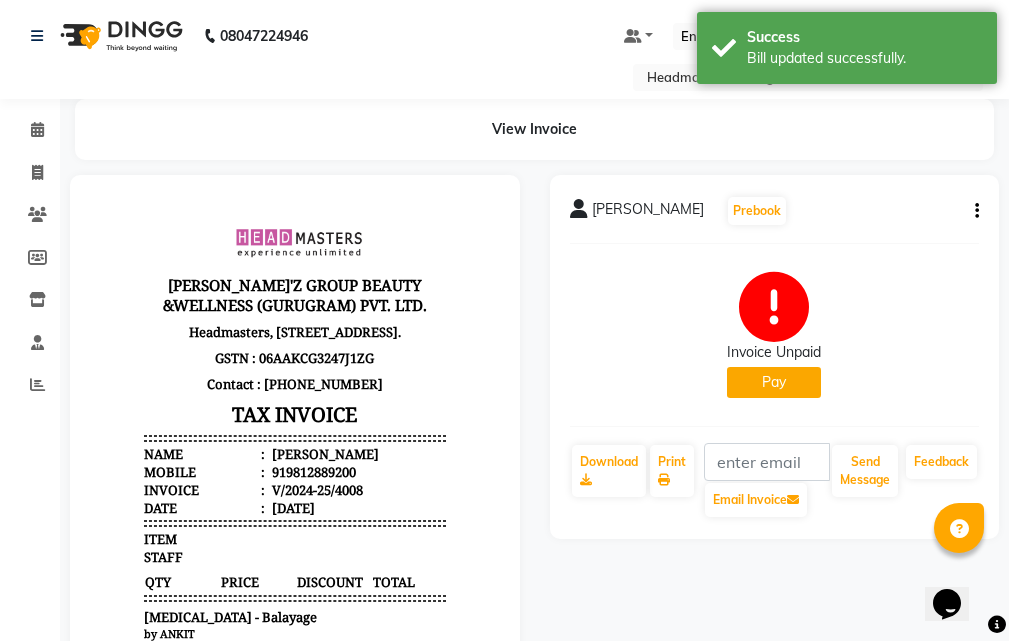 scroll, scrollTop: 0, scrollLeft: 0, axis: both 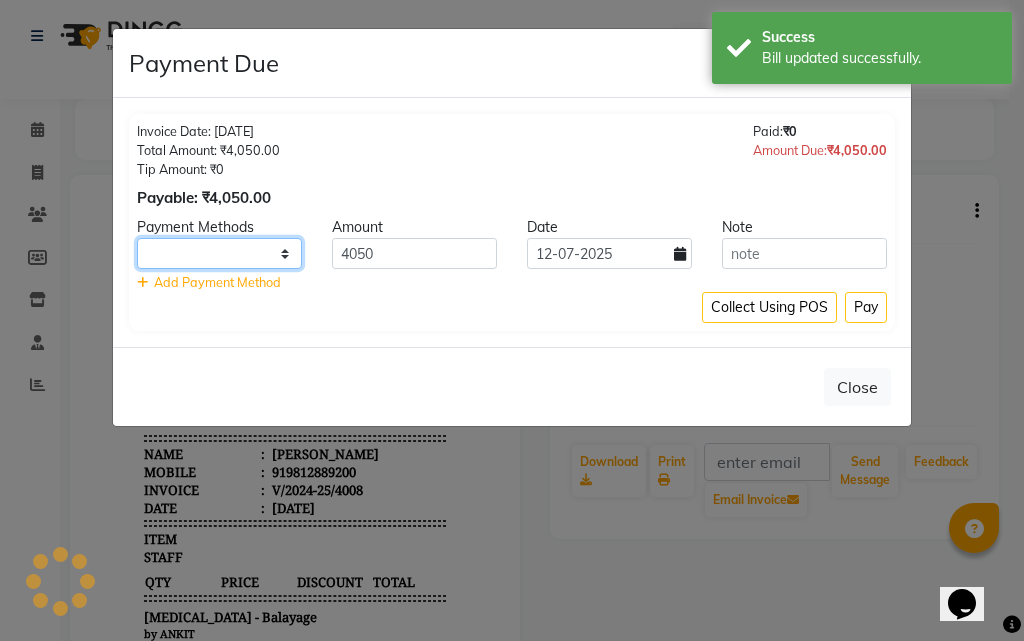 click 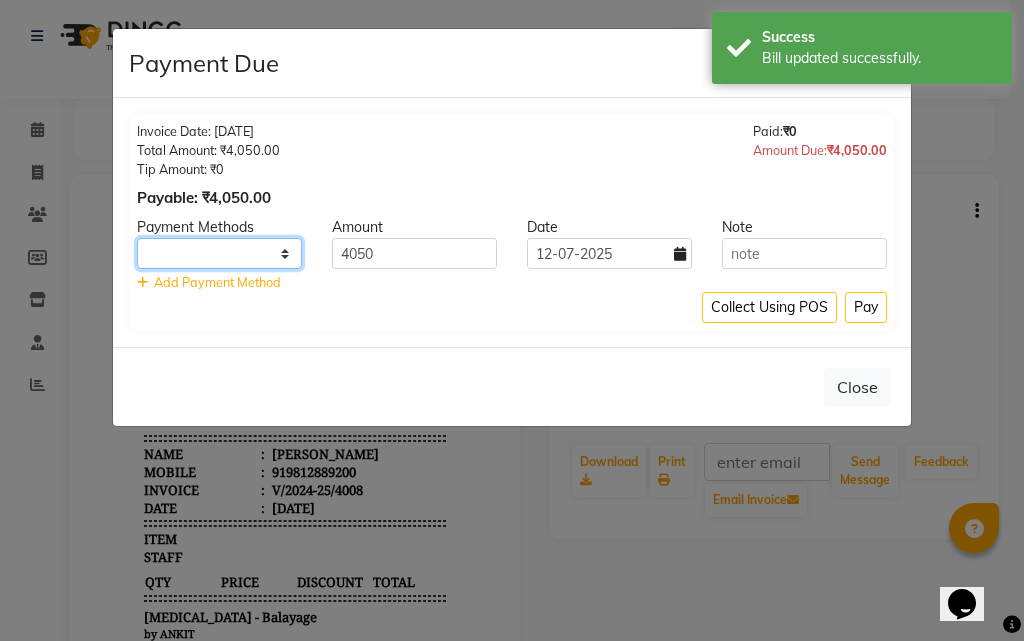 click on "UPI CARD Complimentary Cash" 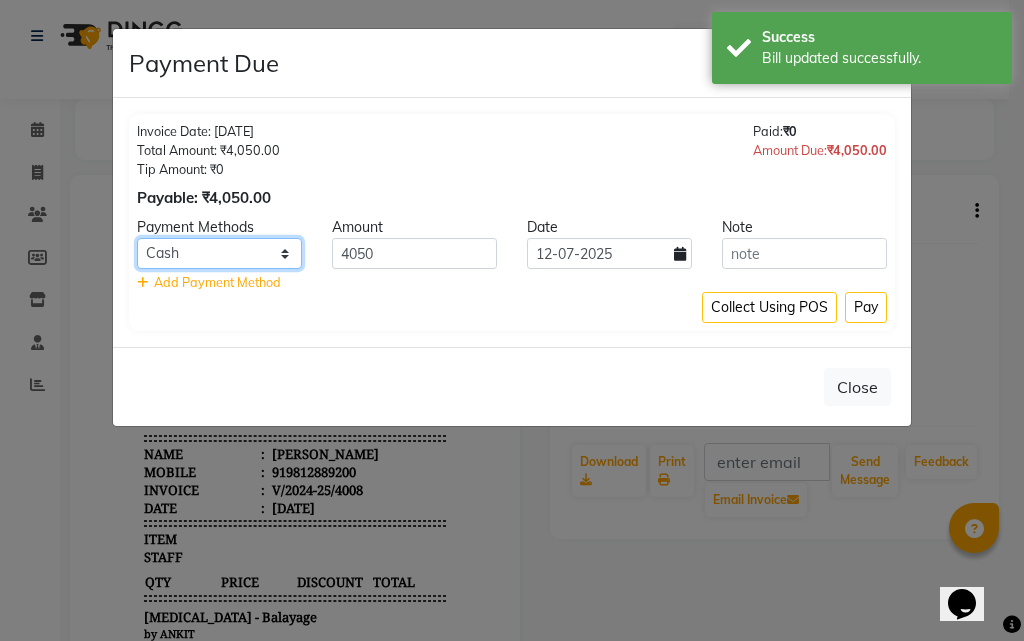 click on "UPI CARD Complimentary Cash" 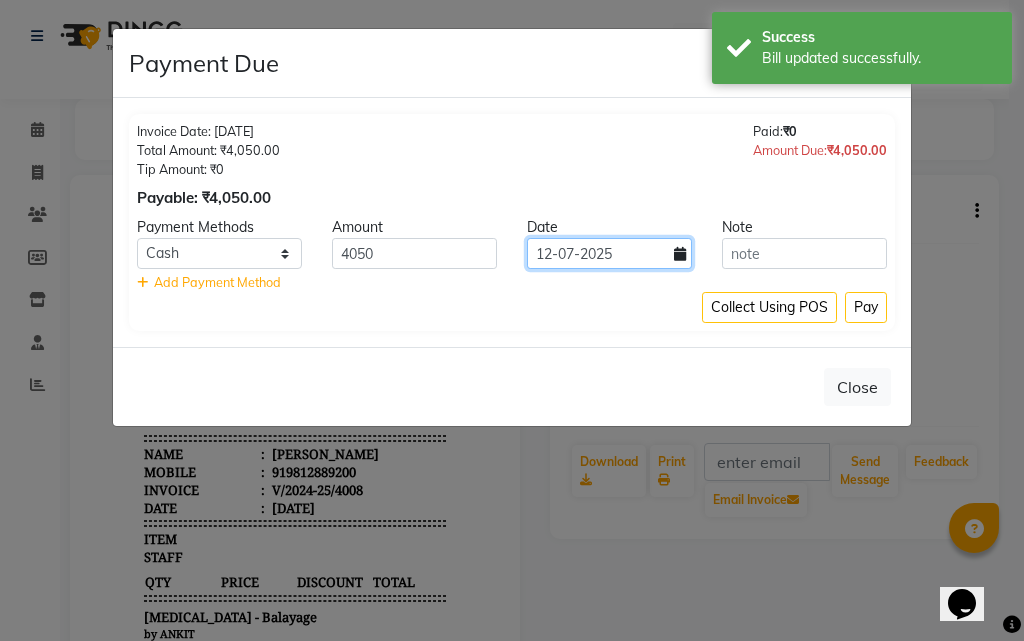 click on "12-07-2025" 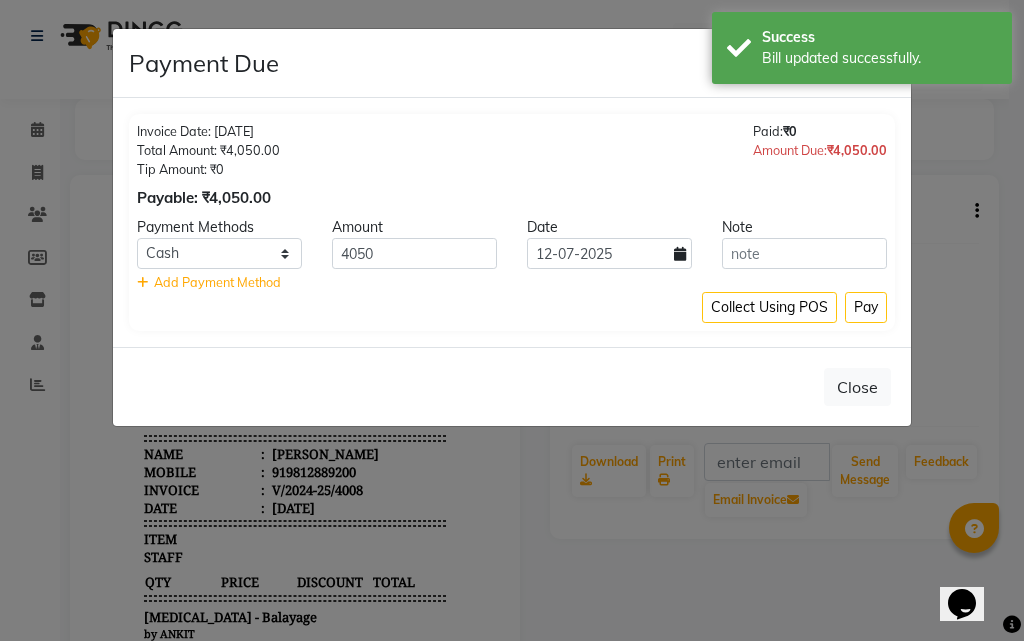 select on "7" 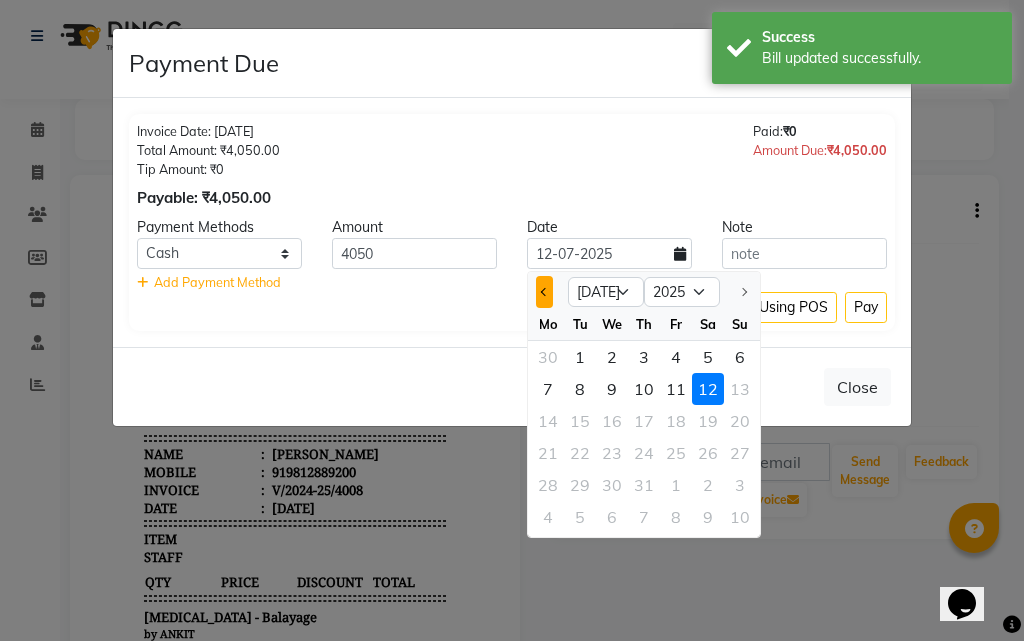 click 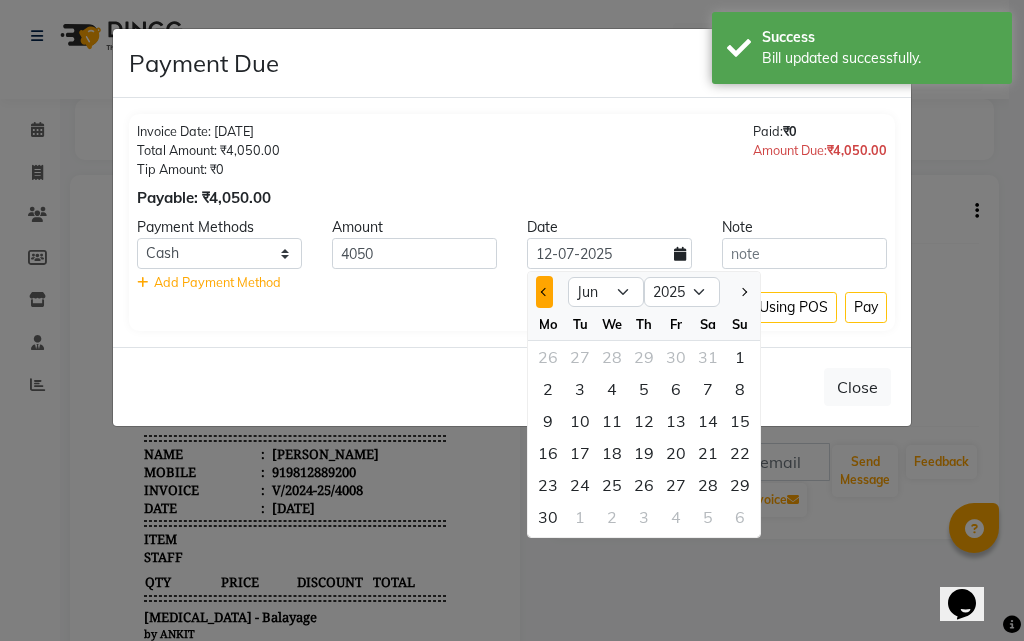 click 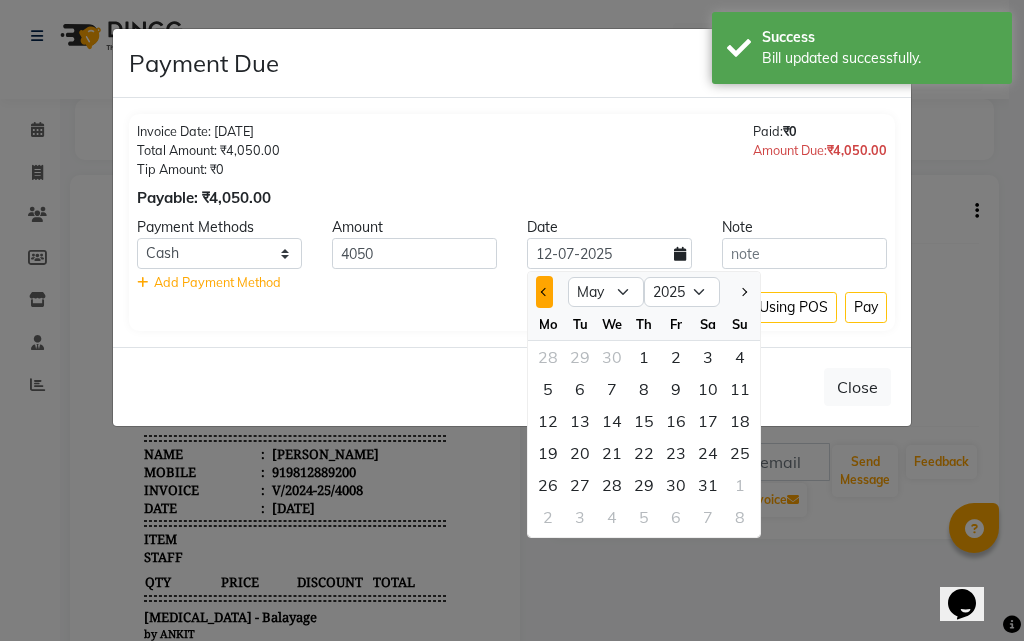 click 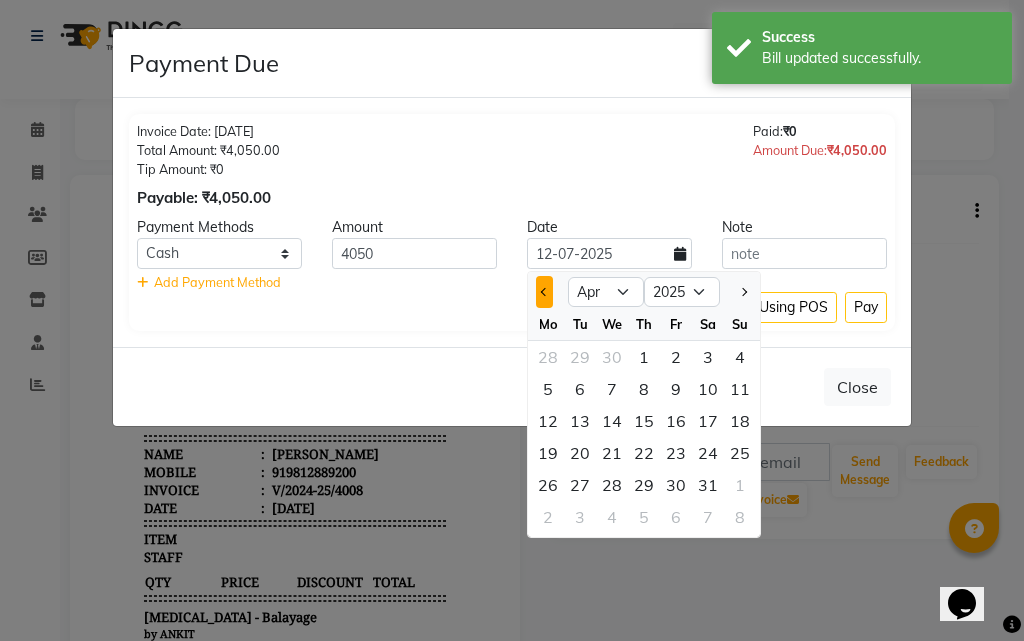 click 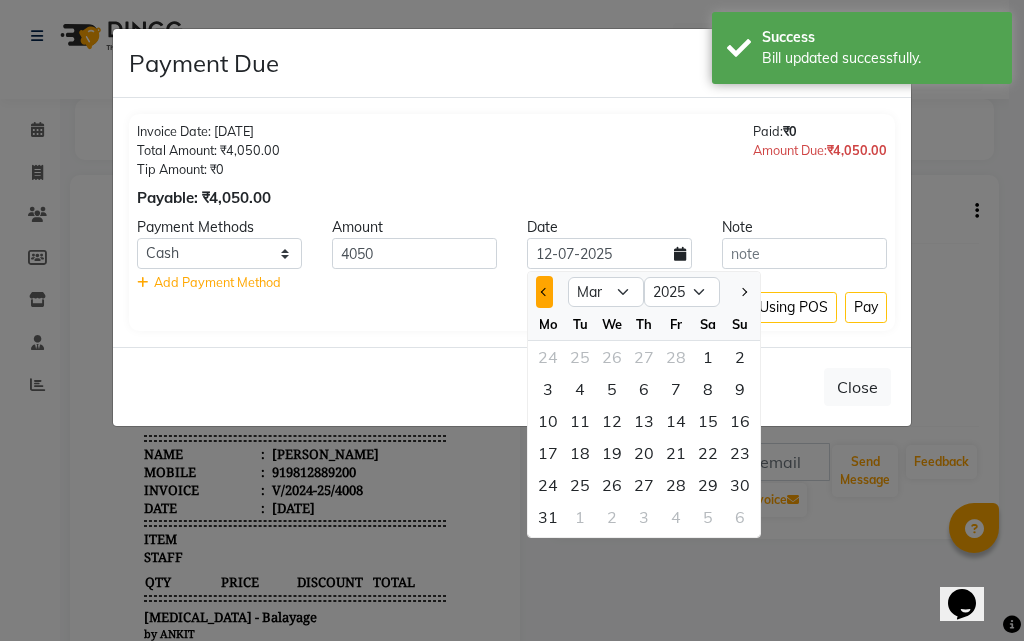 click 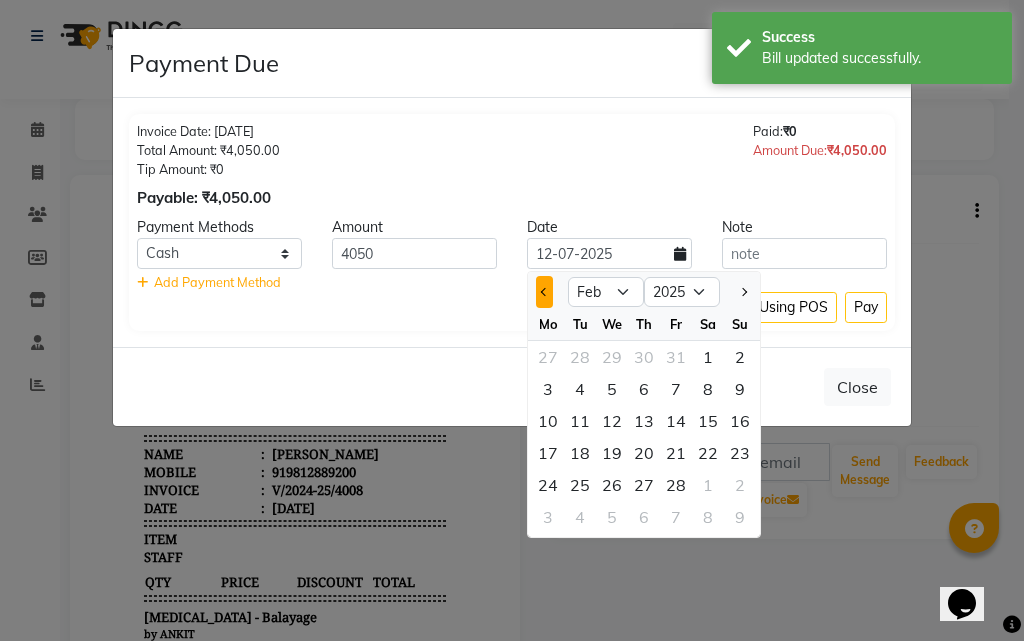 click 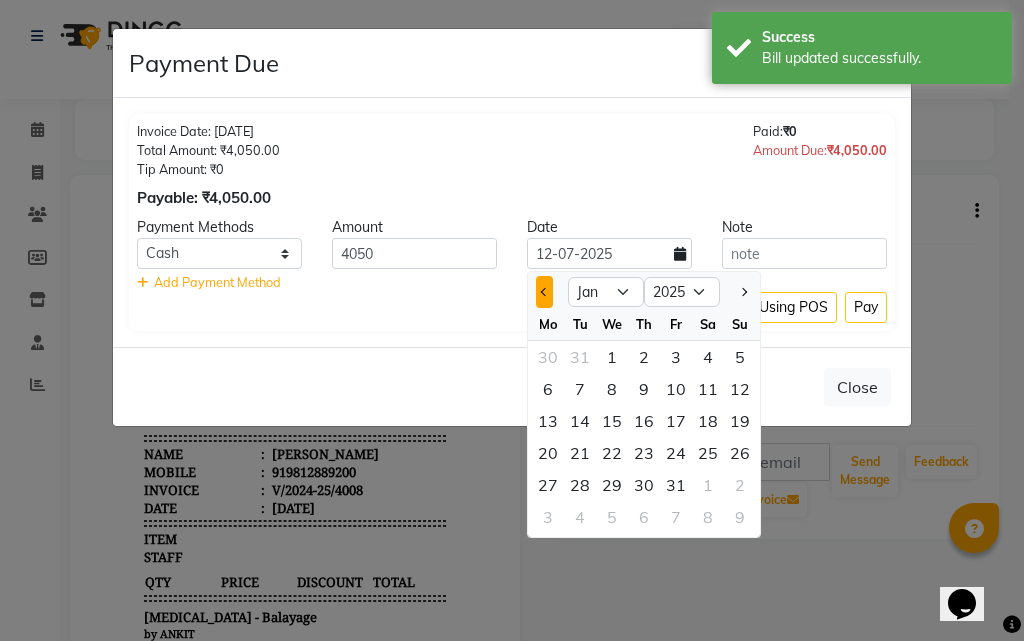click 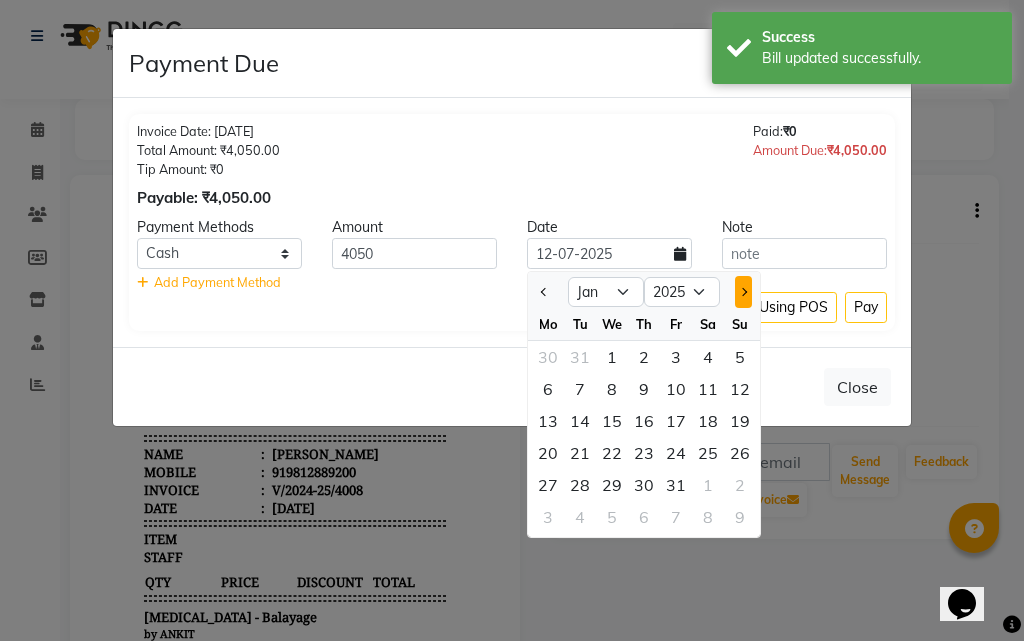 select on "12" 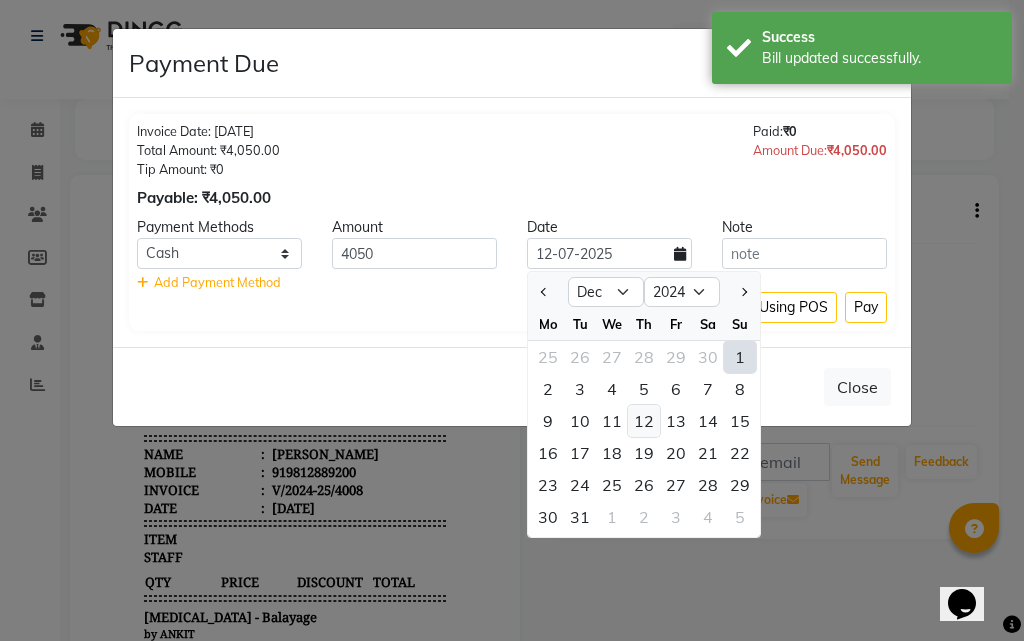 click on "12" 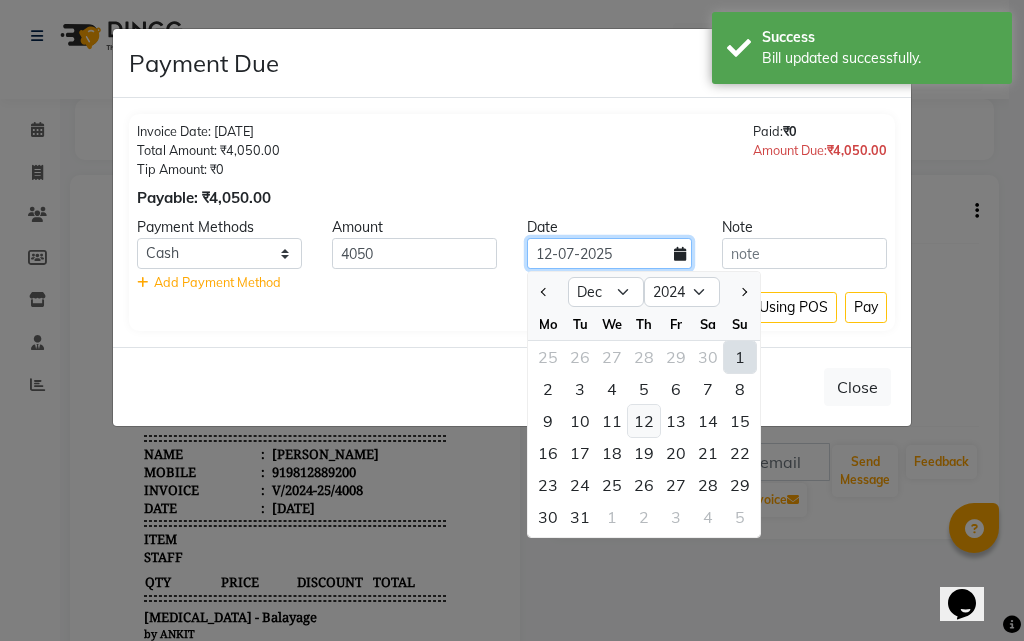 type on "[DATE]" 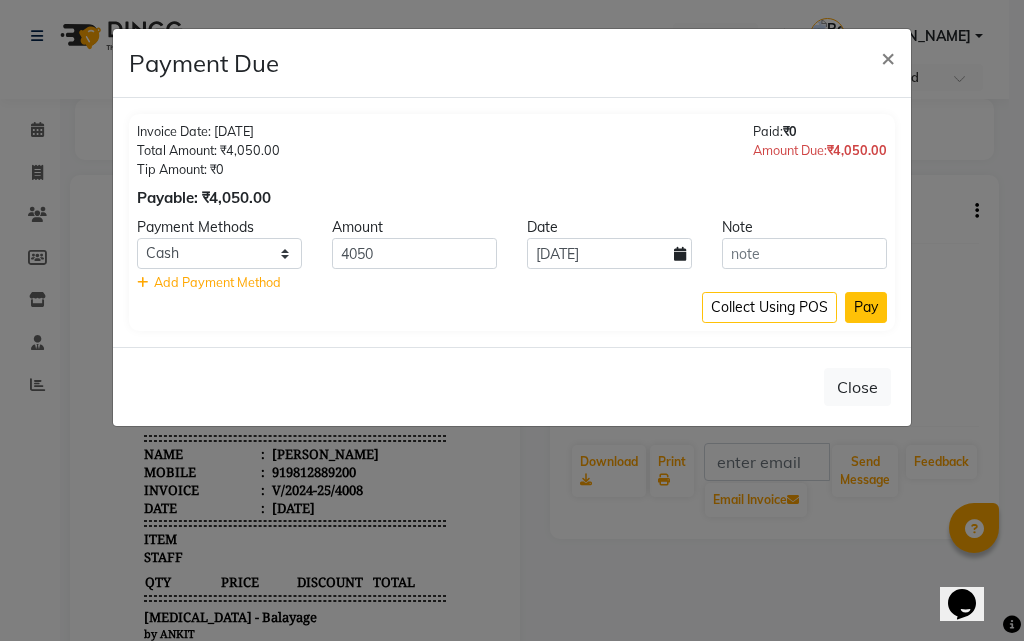 click on "Pay" 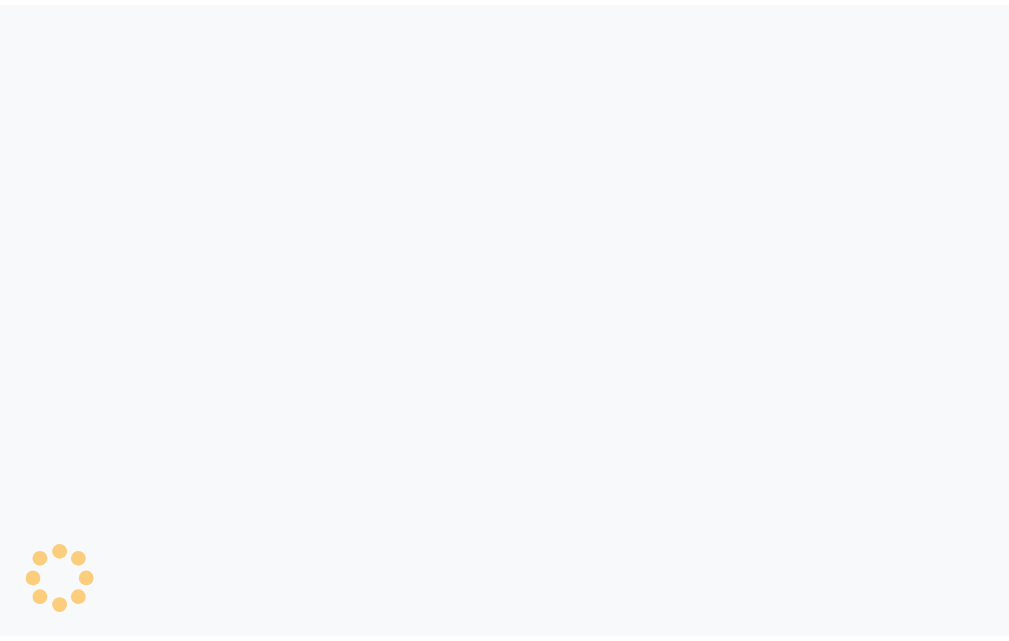 scroll, scrollTop: 0, scrollLeft: 0, axis: both 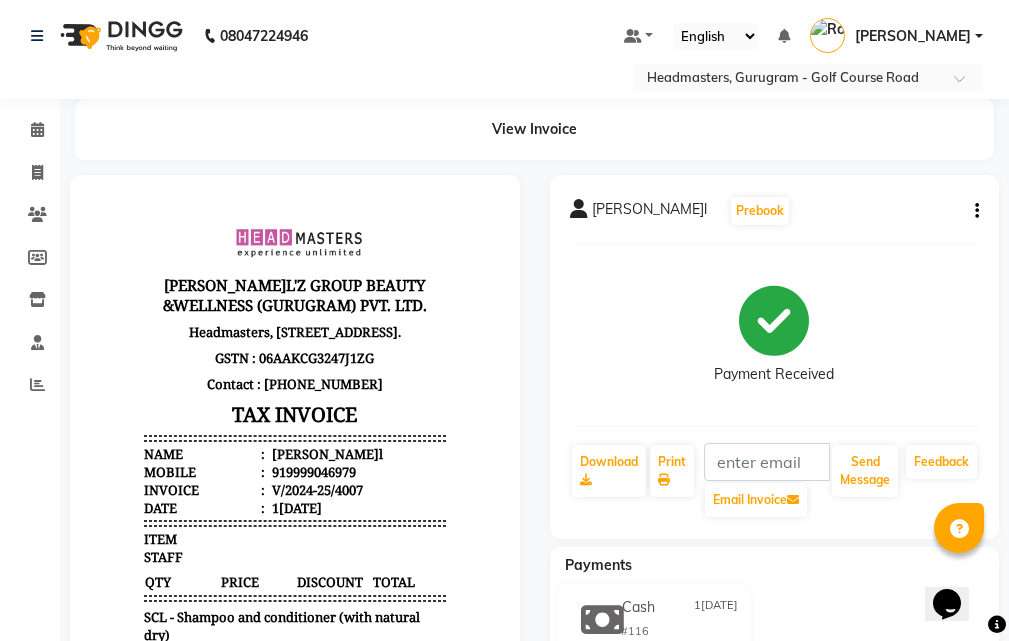 click 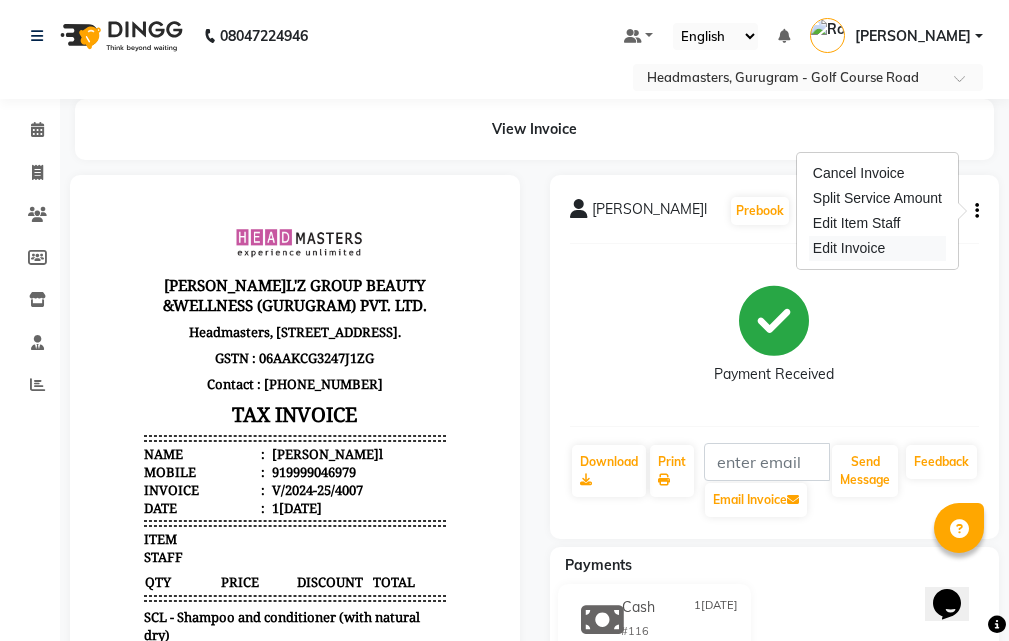 click on "Edit Invoice" at bounding box center (877, 248) 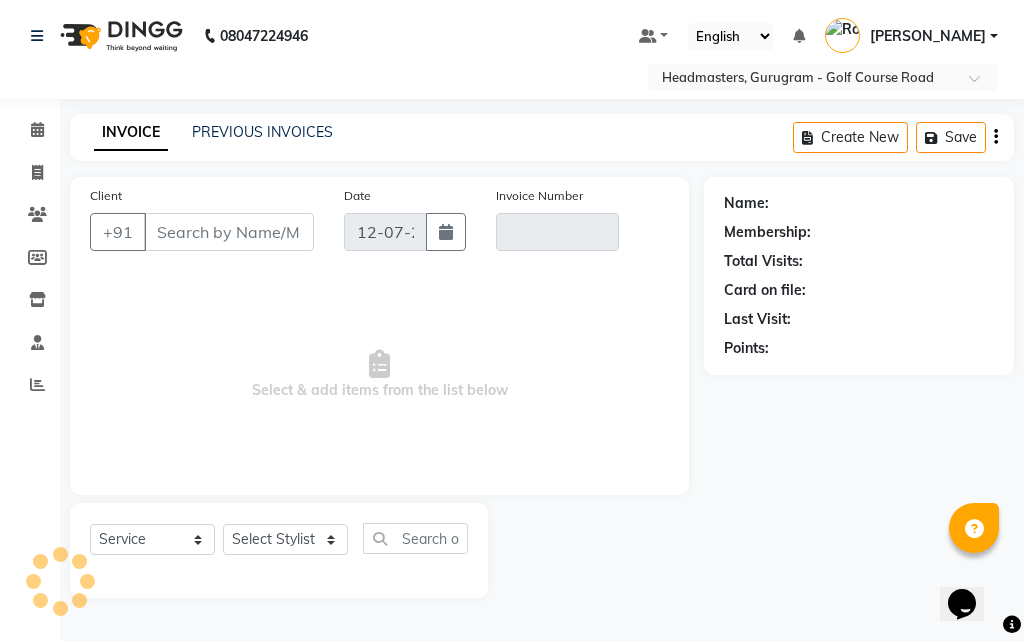 select on "product" 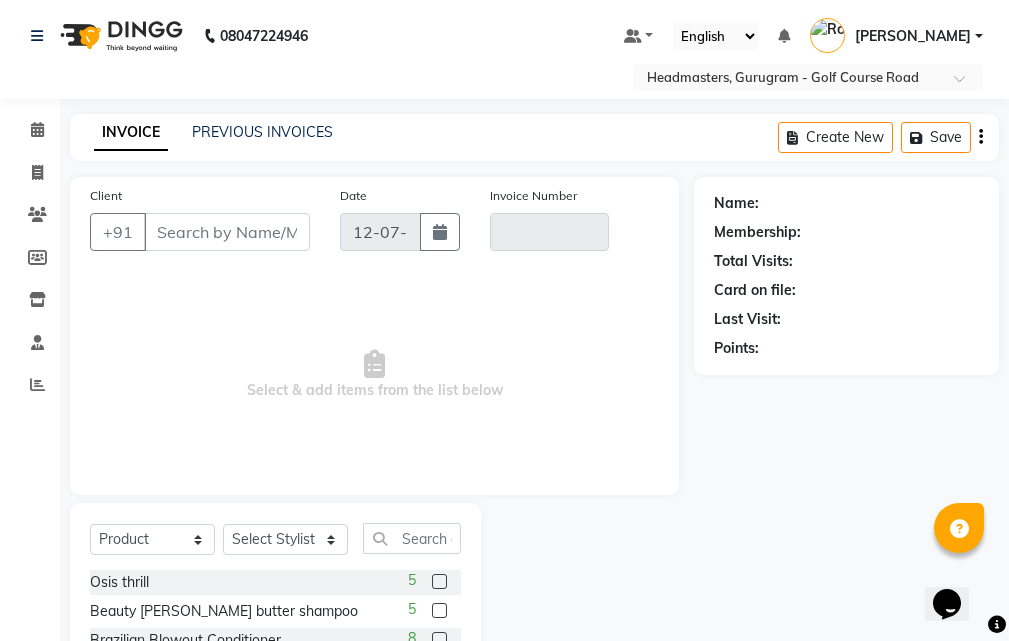 type on "9999046979" 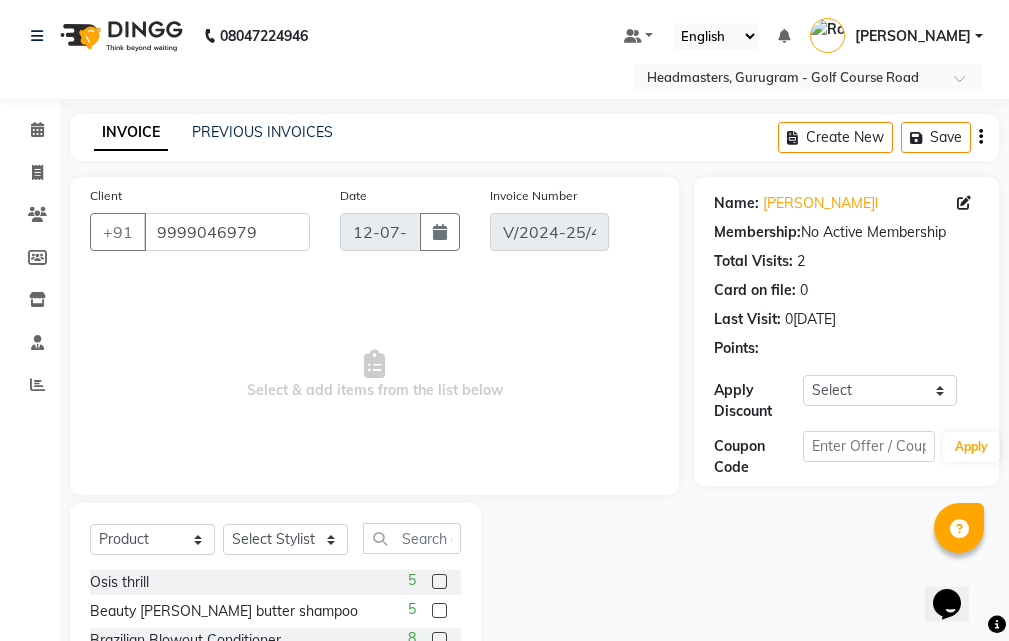 type on "1[DATE]" 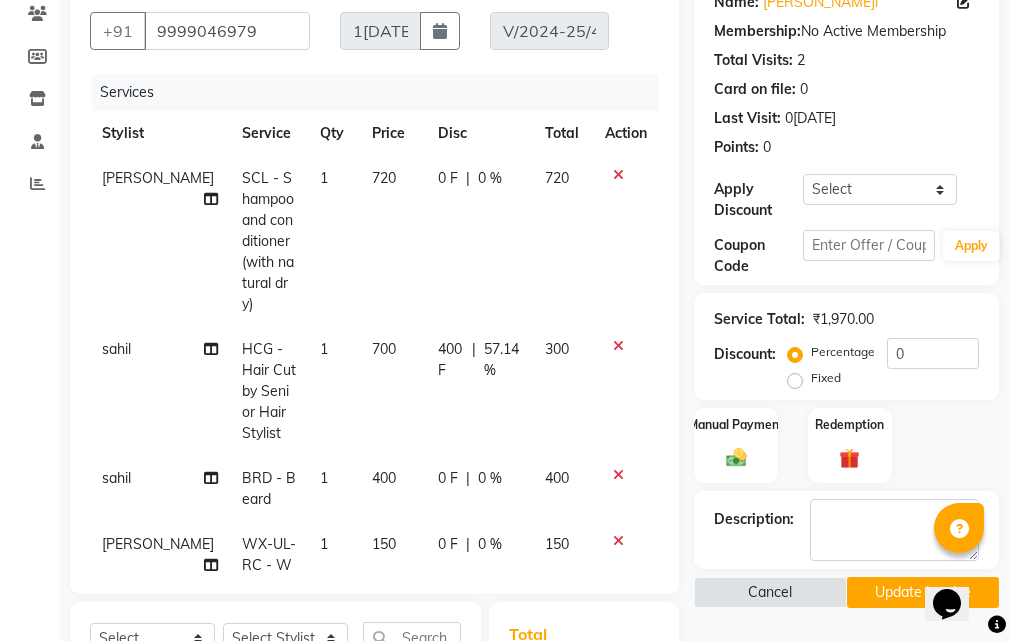 scroll, scrollTop: 200, scrollLeft: 0, axis: vertical 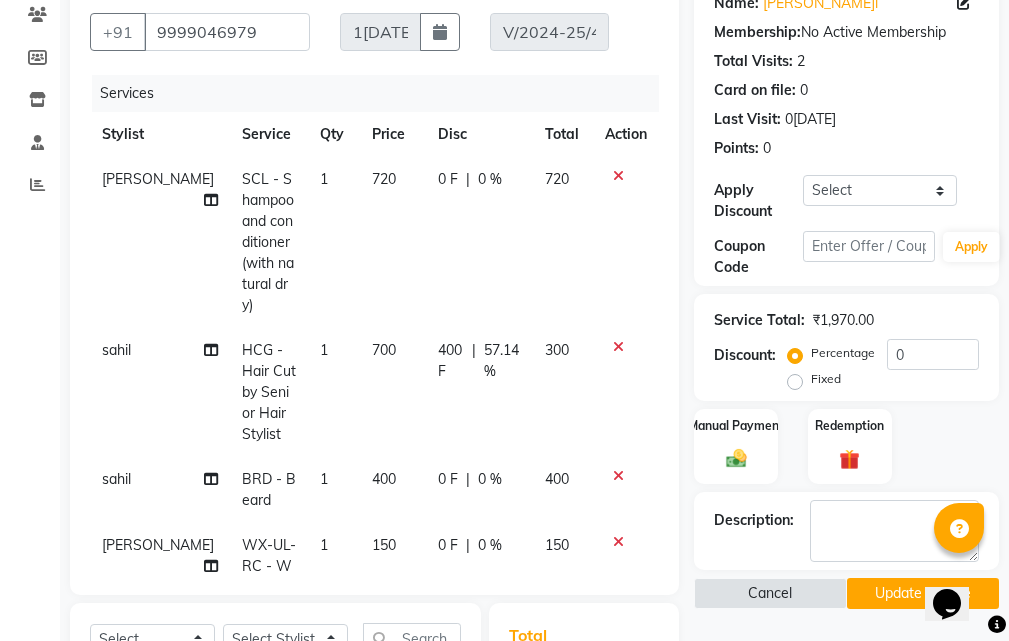 click on "700" 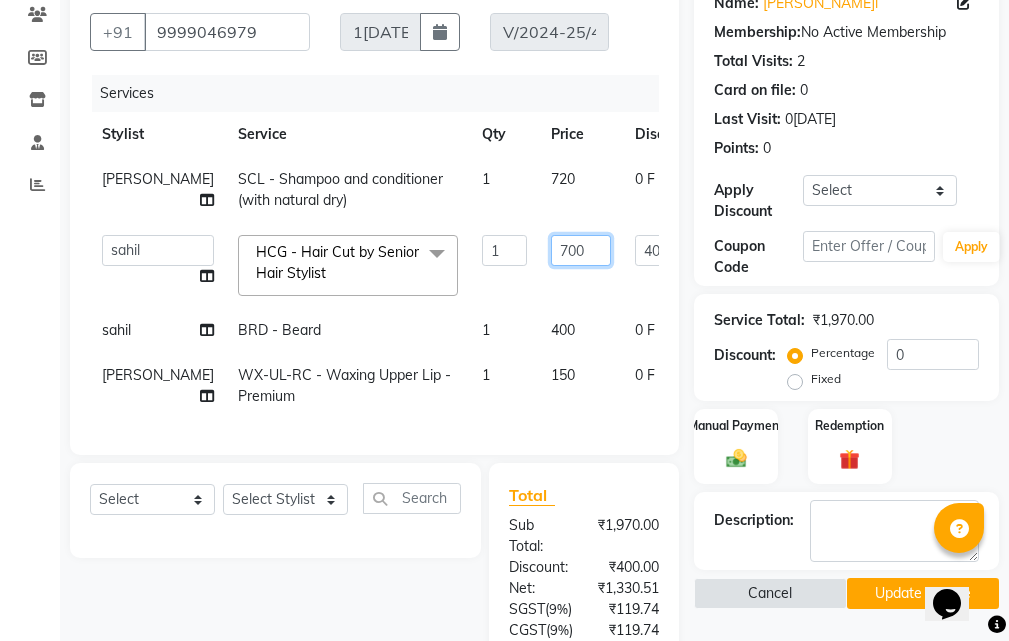 click on "700" 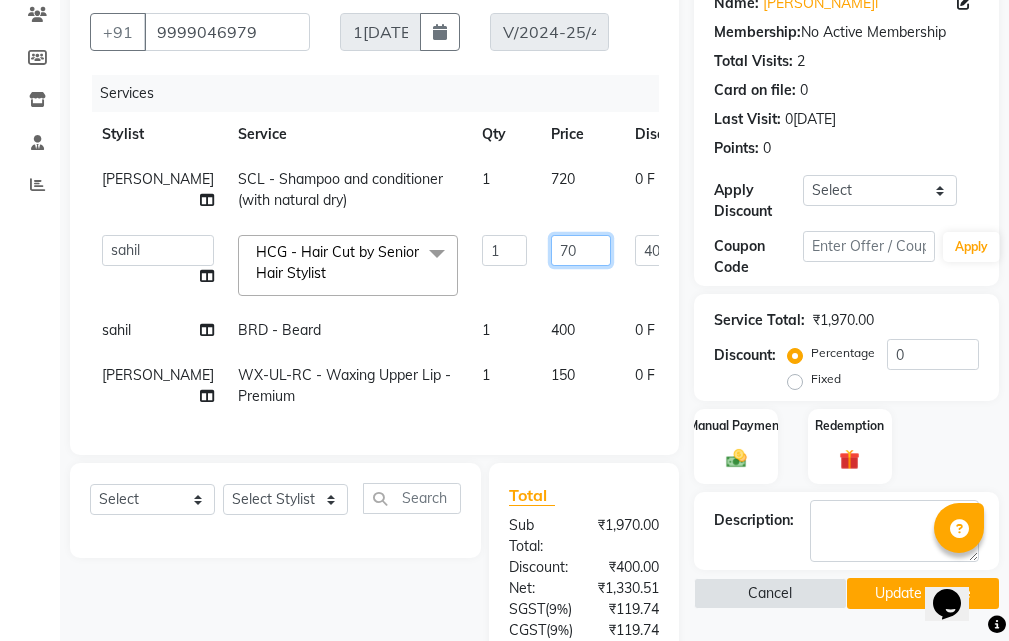 type on "7" 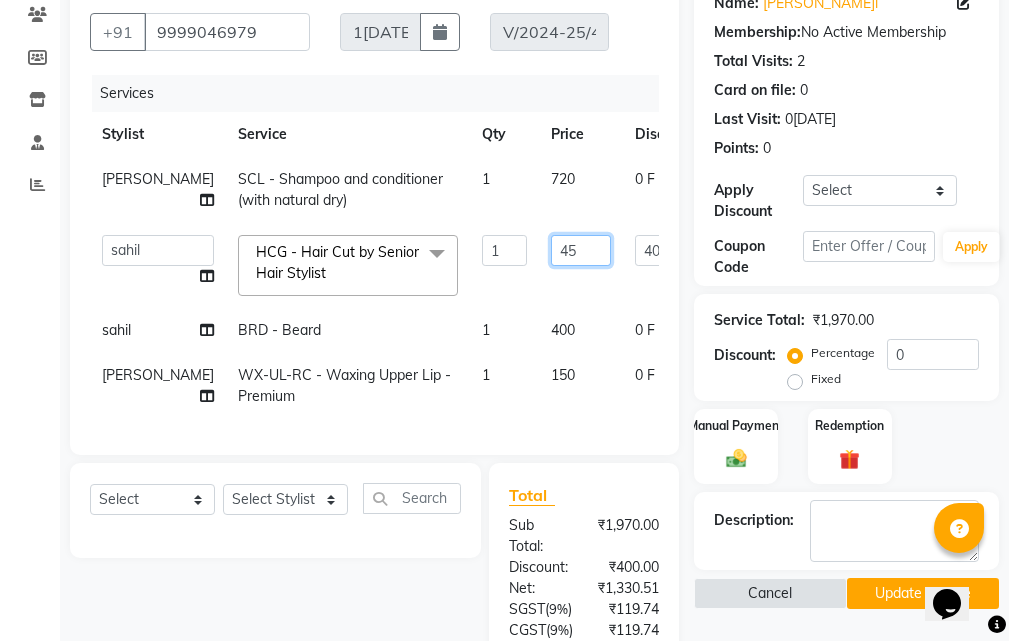 type on "450" 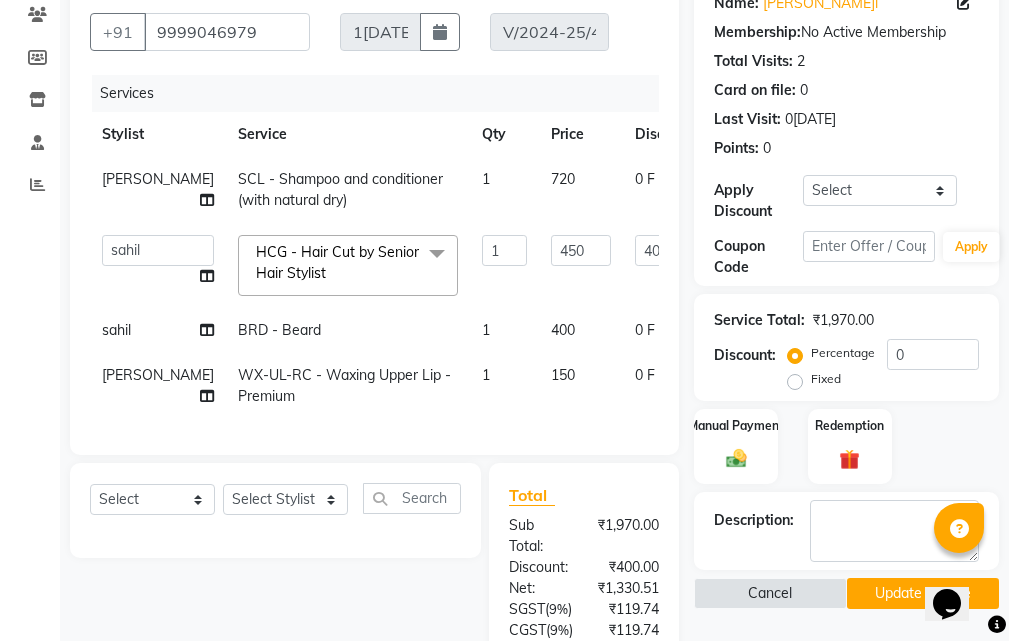 click on "Nayan SCL - Shampoo and conditioner (with natural dry) 1 720 0 F | 0 % 720  ABHIJIT   Amandeep   Amanpreet   ANKIT   Anu   DANISH   DOLLY   Esther   Gaurav   HEADMASTERS   Irshad   Januka   JEET   JYOTI   KAMAL   Laxmi   Mansi   MICHEAL   MOHIT KUMAR   NAUSHAD   Nayan   Not Specified   PINTU   Pooja    Prashad Assistant   Prashant   sahil   Sahil Dagar   SAHIL NAGPAL   Sanjay   SHANU   Sonu   TUSHAR   vivek   Yogesh   ZEESHAN  HCG - Hair Cut by Senior Hair Stylist  x SSL - Shampoo SCL - Shampoo and conditioner (with natural dry) HML - Head massage(with natural dry) HCLD - Hair Cut by Creative Director HCL - Hair Cut by Senior Hair Stylist Trim - Trimming (one Length) Spt - Split ends/short/candle cut BD - Blow dry OS - Open styling GL-igora - Igora Global GL-essensity - Essensity Global Hlts-L - Highlights Bal - Balayage Chunks  - Chunks CR  - Color removal CRF - Color refresh Stk - Per streak RT-IG - Igora Root Touchup(one inch only) RT-ES - Essensity Root Touchup(one inch only) Reb - Rebonding HS - Styling" 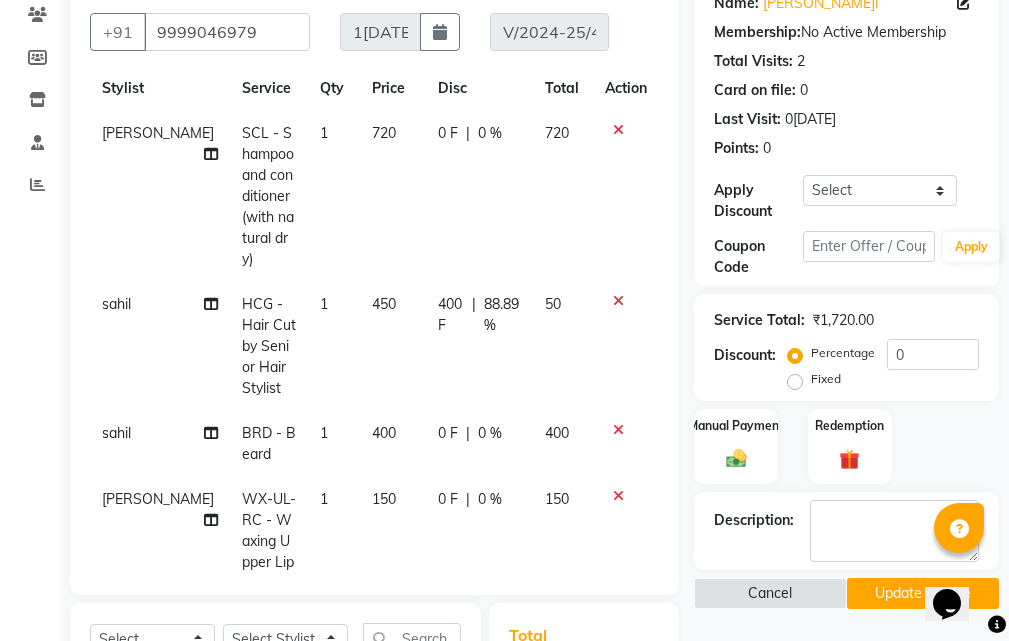 scroll, scrollTop: 87, scrollLeft: 0, axis: vertical 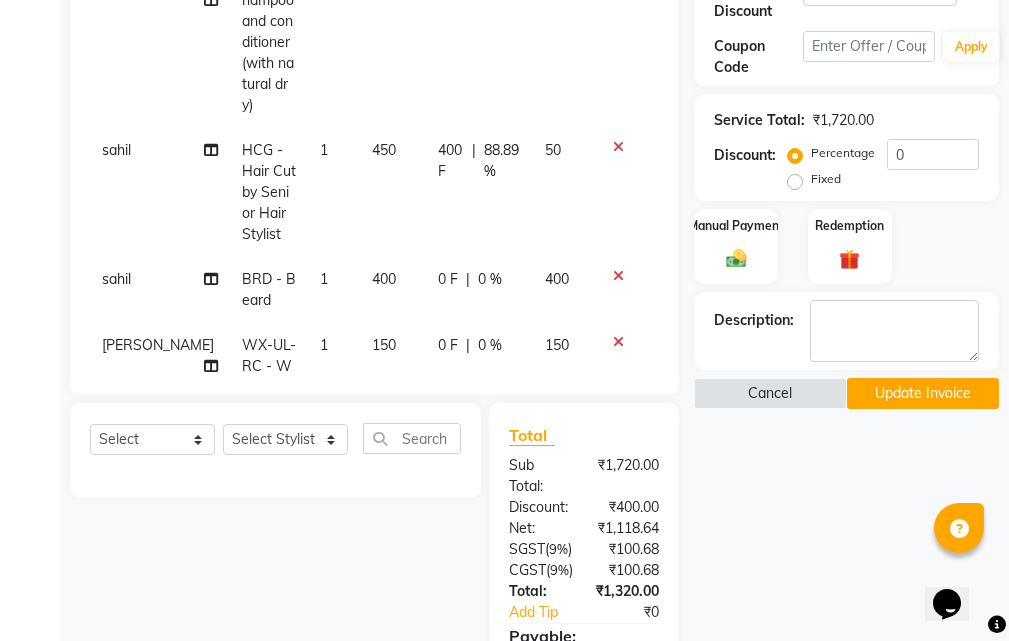 drag, startPoint x: 337, startPoint y: 129, endPoint x: 357, endPoint y: 130, distance: 20.024984 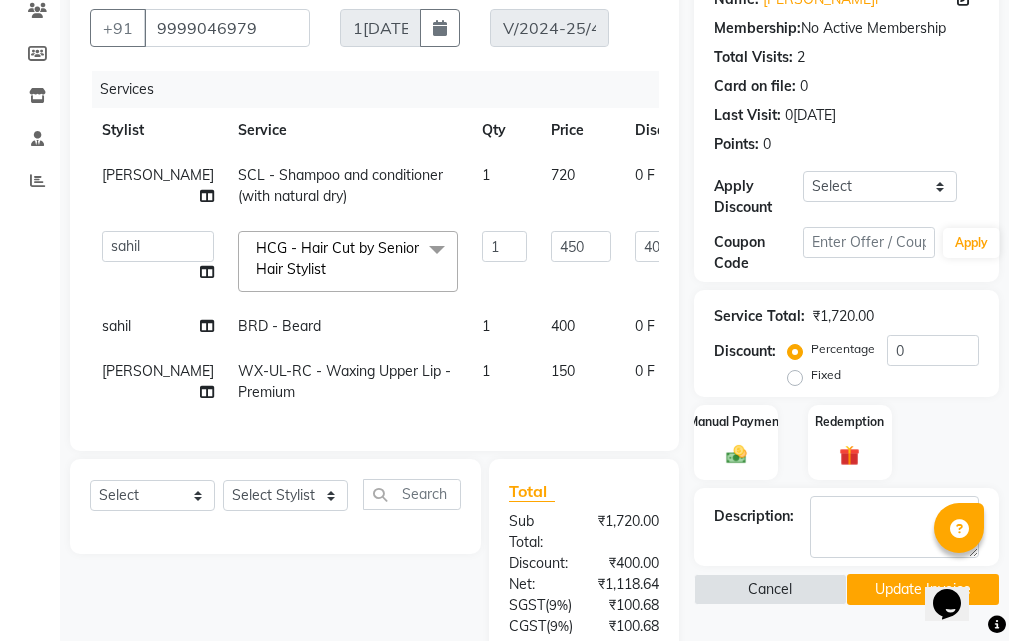 scroll, scrollTop: 200, scrollLeft: 0, axis: vertical 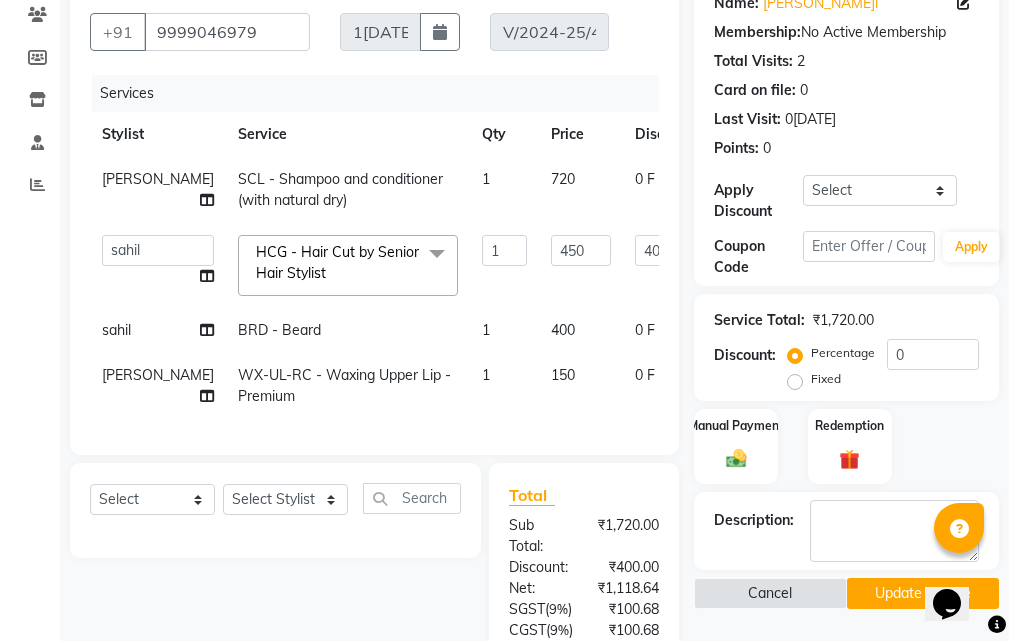 click on "720" 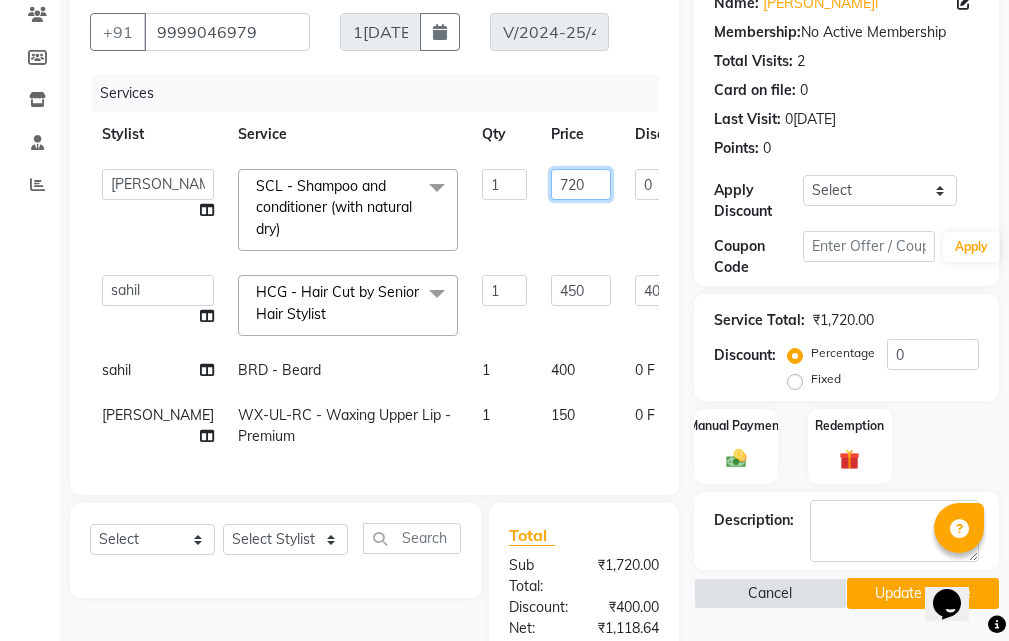 click on "720" 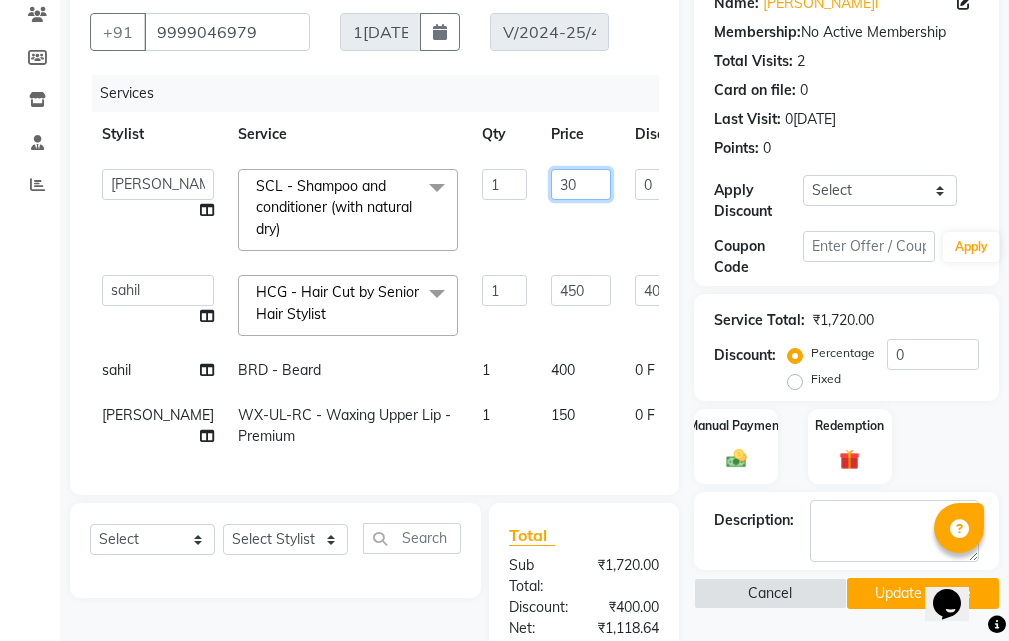 type on "370" 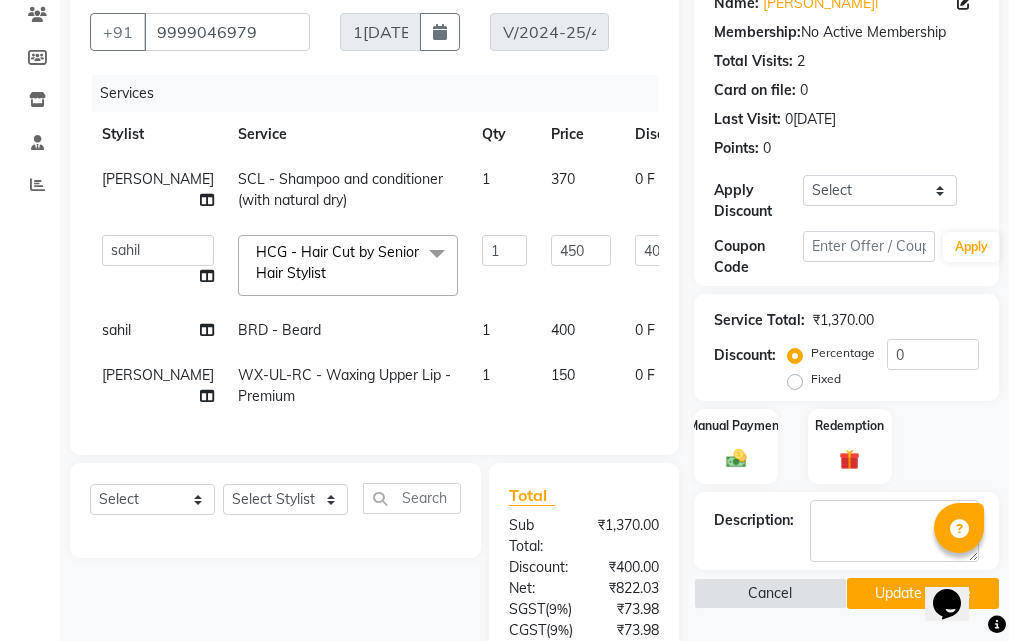 click on "Nayan SCL - Shampoo and conditioner (with natural dry) 1 370 0 F | 0 % 370  ABHIJIT   Amandeep   Amanpreet   ANKIT   Anu   DANISH   DOLLY   Esther   Gaurav   HEADMASTERS   Irshad   Januka   JEET   JYOTI   KAMAL   Laxmi   Mansi   MICHEAL   MOHIT KUMAR   NAUSHAD   Nayan   Not Specified   PINTU   Pooja    Prashad Assistant   Prashant   sahil   Sahil Dagar   SAHIL NAGPAL   Sanjay   SHANU   Sonu   TUSHAR   vivek   Yogesh   ZEESHAN  HCG - Hair Cut by Senior Hair Stylist  x SSL - Shampoo SCL - Shampoo and conditioner (with natural dry) HML - Head massage(with natural dry) HCLD - Hair Cut by Creative Director HCL - Hair Cut by Senior Hair Stylist Trim - Trimming (one Length) Spt - Split ends/short/candle cut BD - Blow dry OS - Open styling GL-igora - Igora Global GL-essensity - Essensity Global Hlts-L - Highlights Bal - Balayage Chunks  - Chunks CR  - Color removal CRF - Color refresh Stk - Per streak RT-IG - Igora Root Touchup(one inch only) RT-ES - Essensity Root Touchup(one inch only) Reb - Rebonding HS - Styling" 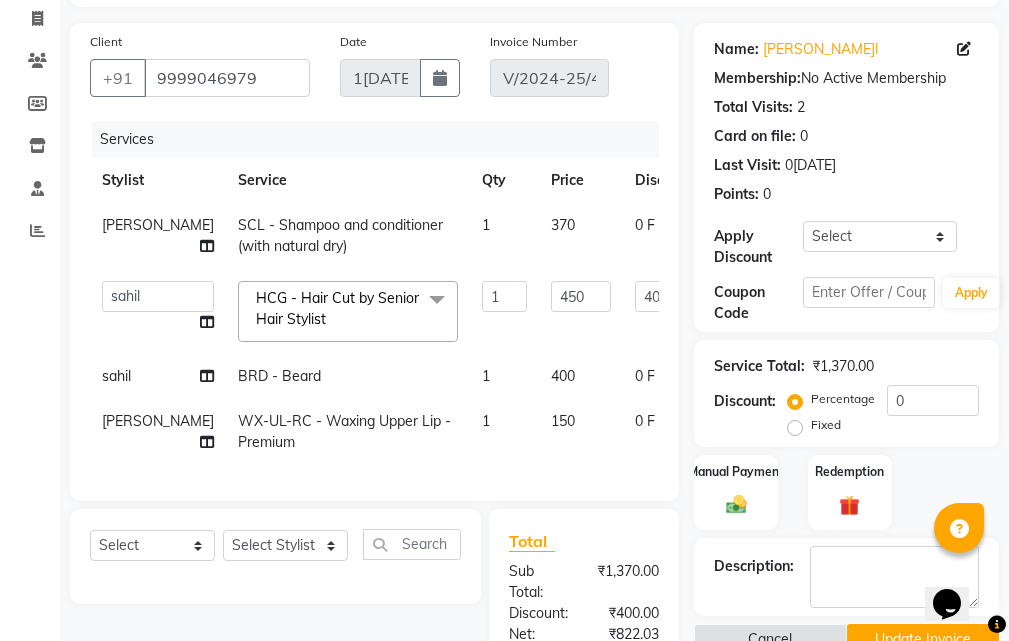 scroll, scrollTop: 148, scrollLeft: 0, axis: vertical 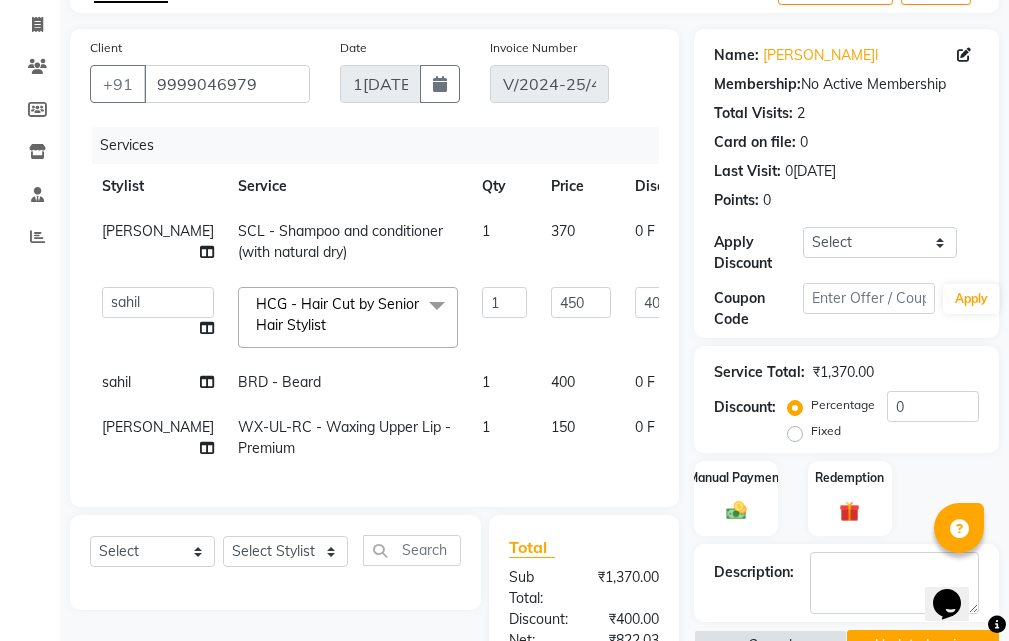 click on "370" 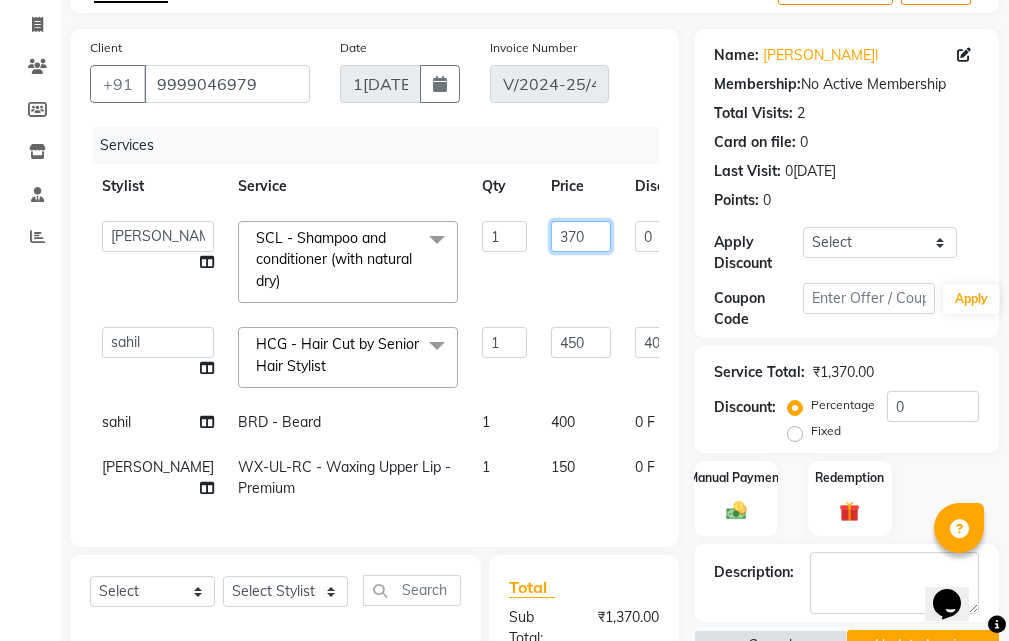 click on "370" 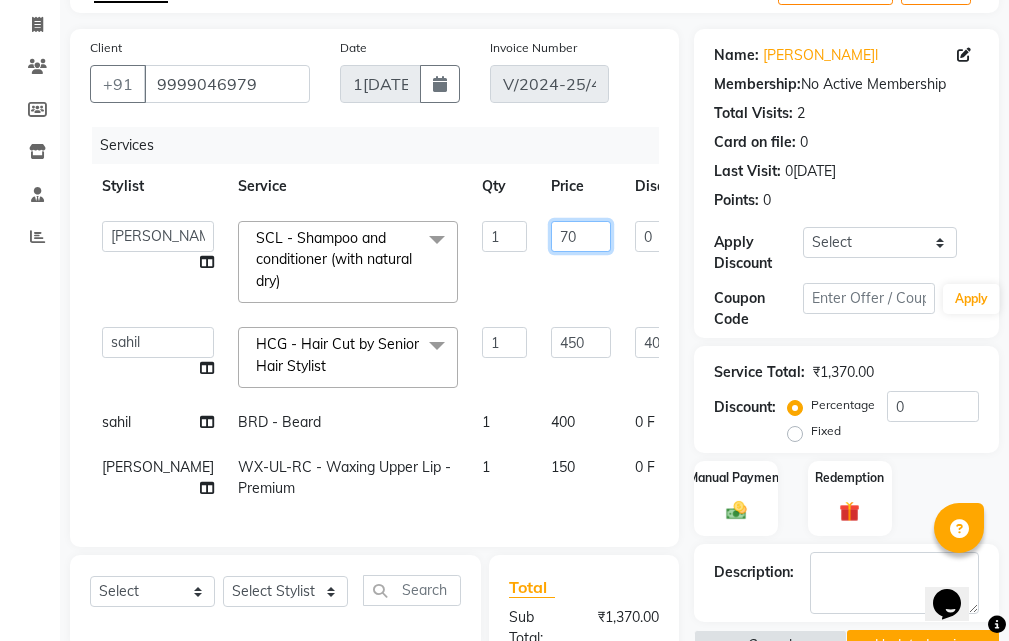 type on "570" 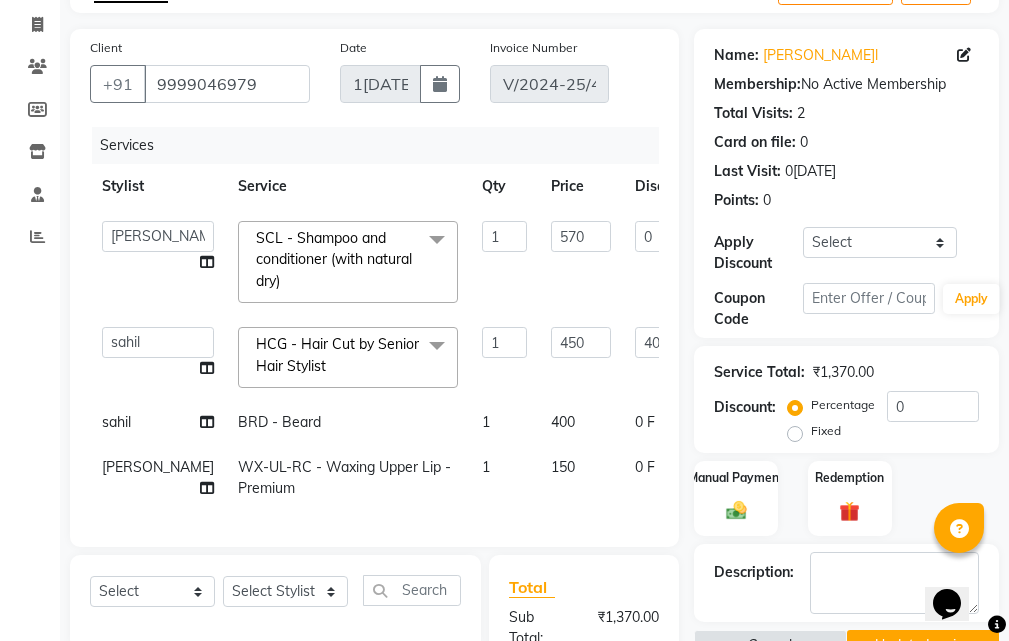 click on "570" 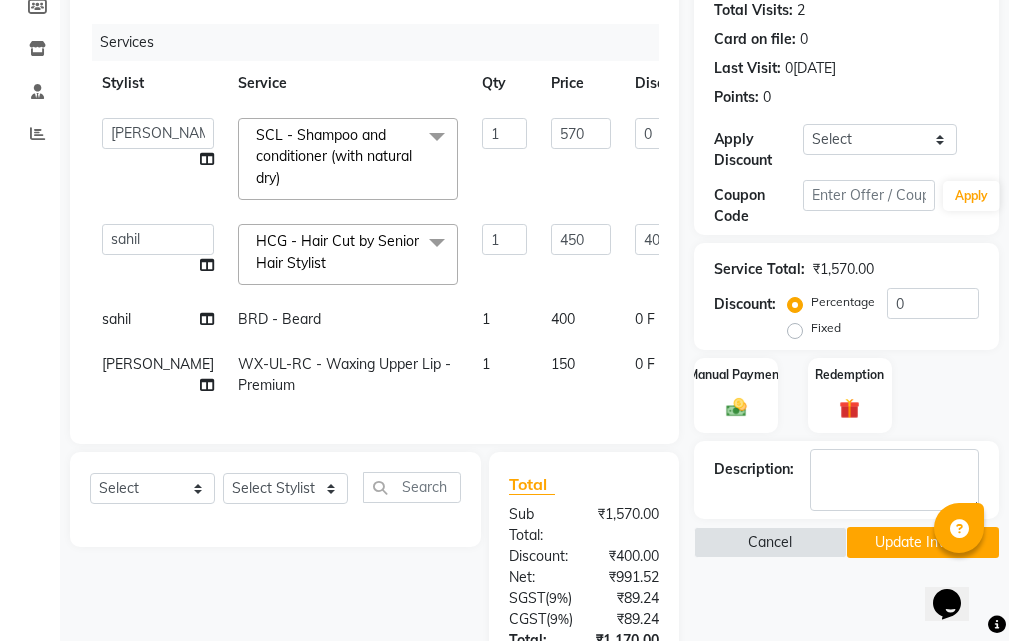 scroll, scrollTop: 248, scrollLeft: 0, axis: vertical 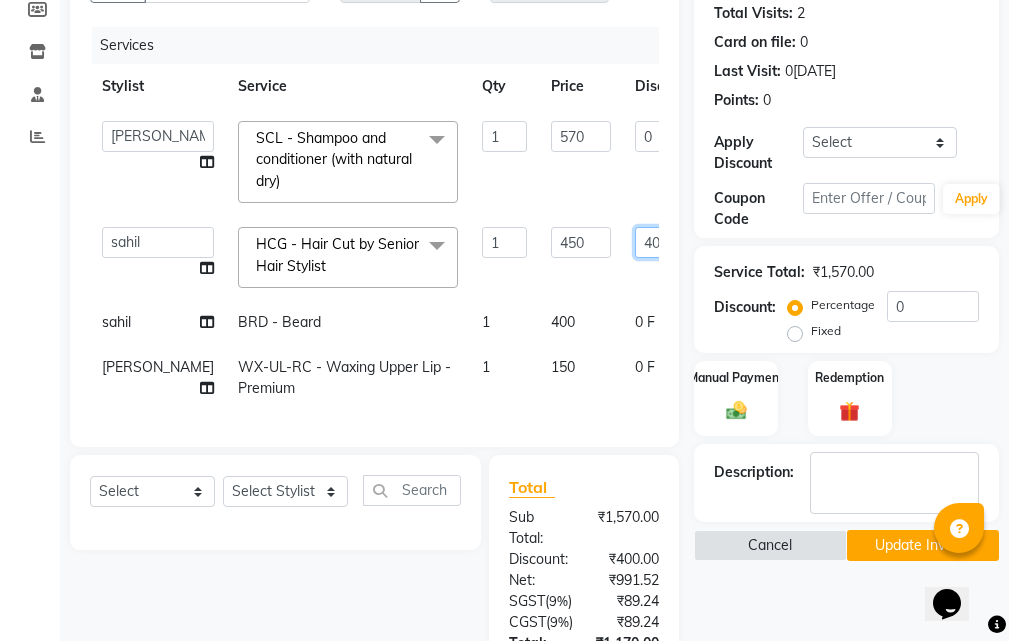 click on "400" 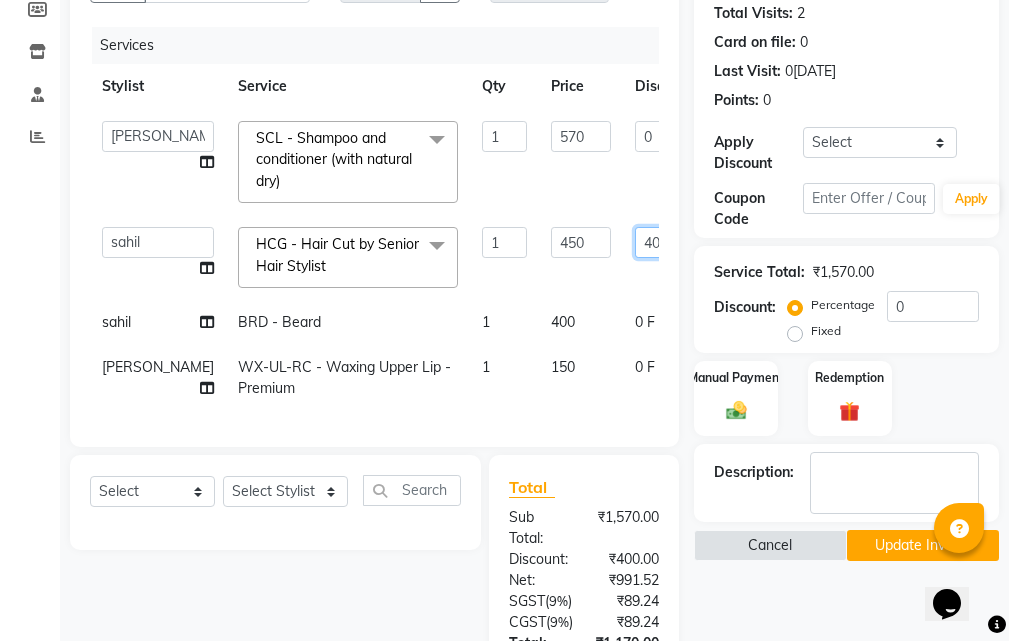 type on "4" 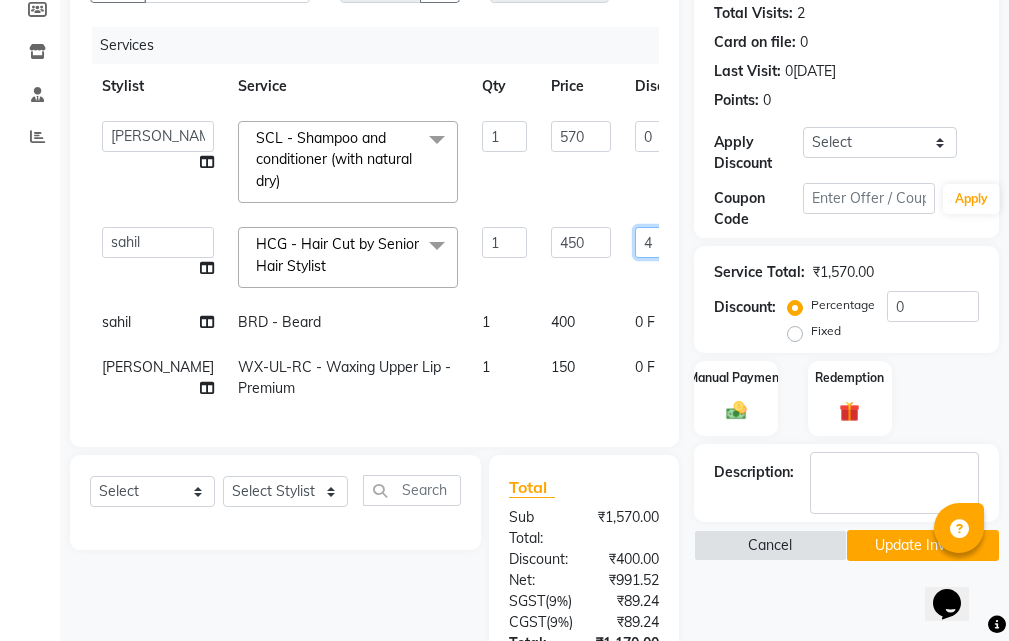 type 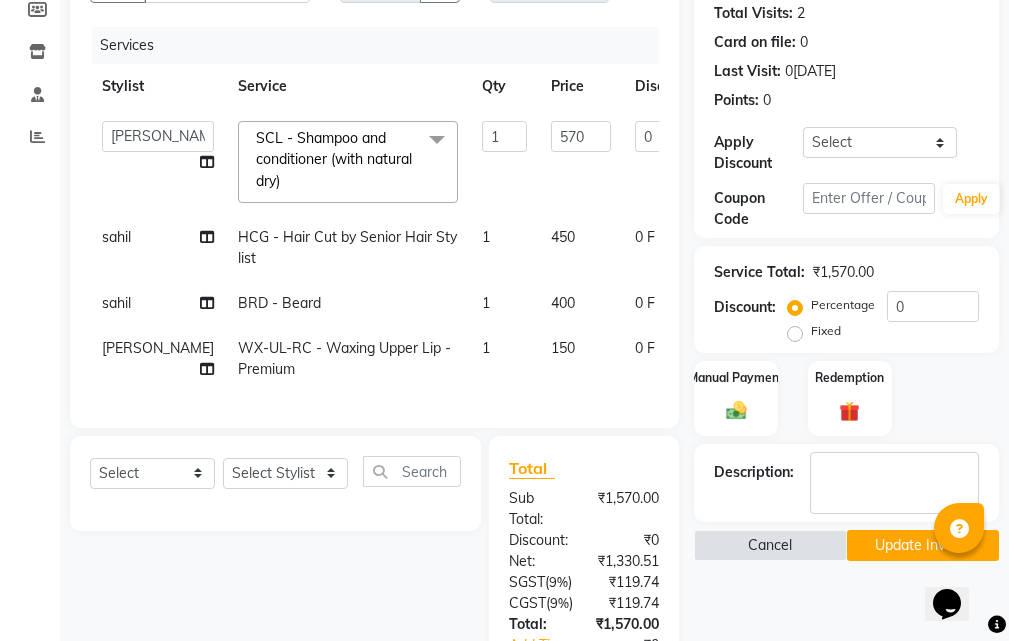click on "ABHIJIT   Amandeep   Amanpreet   ANKIT   Anu   DANISH   DOLLY   Esther   Gaurav   HEADMASTERS   Irshad   Januka   JEET   JYOTI   KAMAL   Laxmi   Mansi   MICHEAL   MOHIT KUMAR   NAUSHAD   Nayan   Not Specified   PINTU   Pooja    Prashad Assistant   Prashant   sahil   Sahil Dagar   SAHIL NAGPAL   Sanjay   SHANU   Sonu   TUSHAR   vivek   Yogesh   ZEESHAN  SCL - Shampoo and conditioner (with natural dry)  x SSL - Shampoo SCL - Shampoo and conditioner (with natural dry) HML - Head massage(with natural dry) HCLD - Hair Cut by Creative Director HCL - Hair Cut by Senior Hair Stylist Trim - Trimming (one Length) Spt - Split ends/short/candle cut BD - Blow dry OS - Open styling GL-igora - Igora Global GL-essensity - Essensity Global Hlts-L - Highlights Bal - Balayage Chunks  - Chunks CR  - Color removal CRF - Color refresh Stk - Per streak RT-IG - Igora Root Touchup(one inch only) RT-ES - Essensity Root Touchup(one inch only) Reb - Rebonding ST  - Straight therapy Krt-L - Keratin Krt-BB -L - Keratin Blow Out AES-MDA" 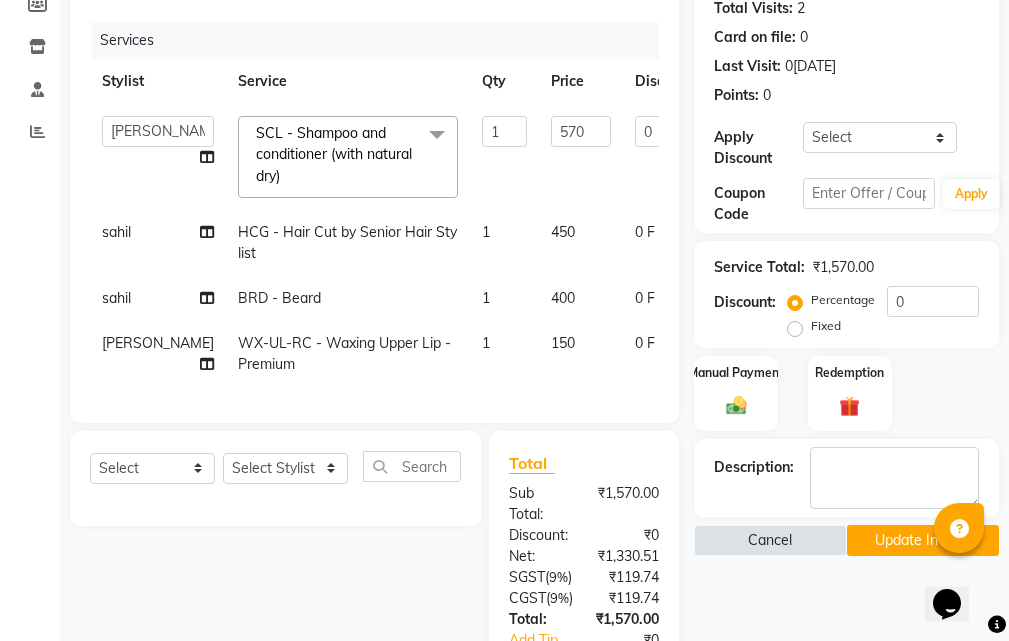 scroll, scrollTop: 153, scrollLeft: 0, axis: vertical 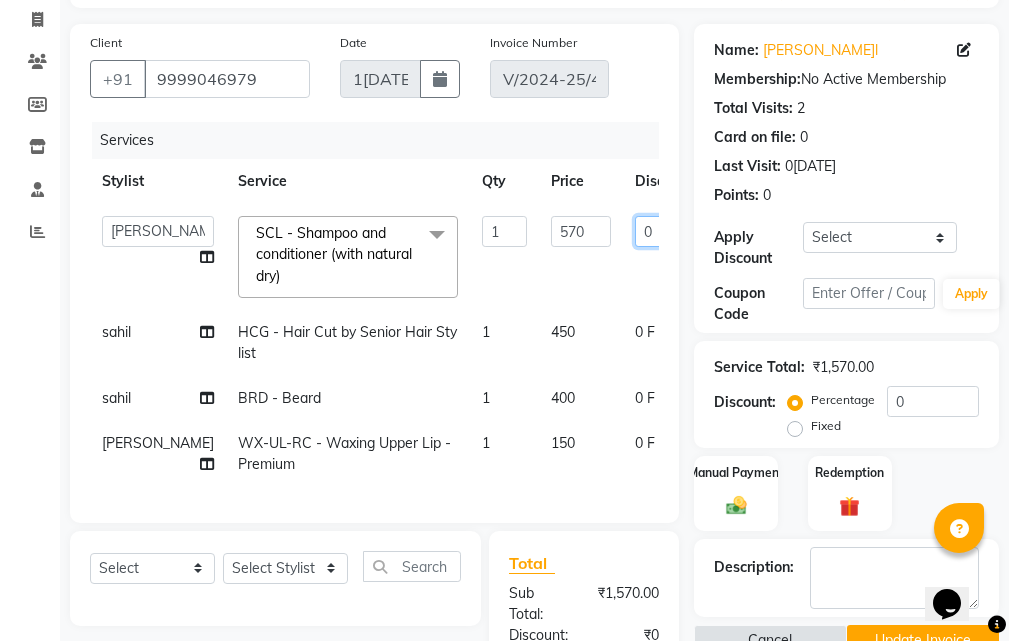 click on "0" 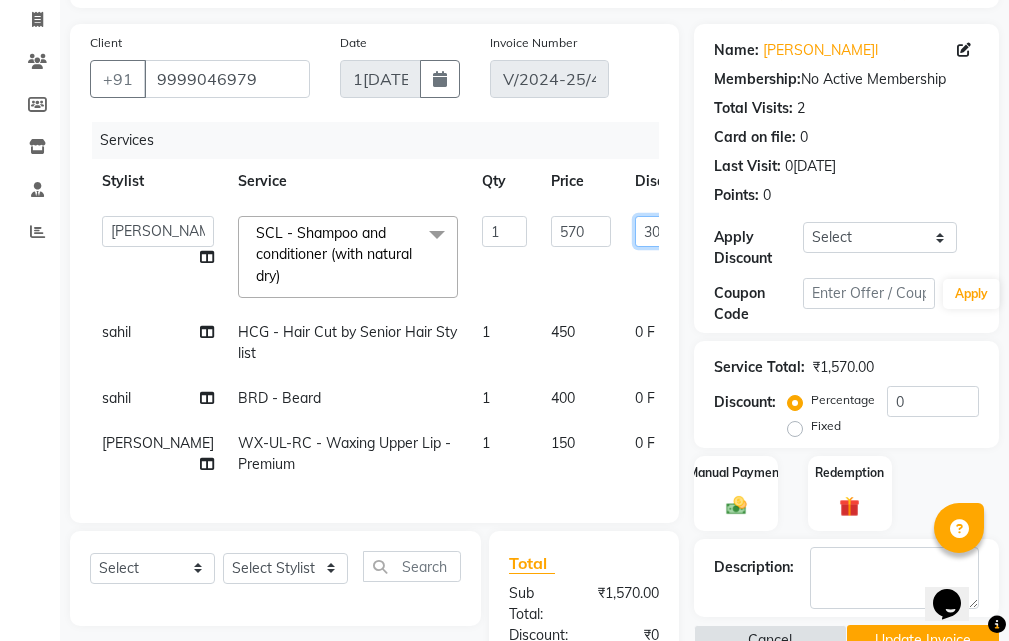 type on "300" 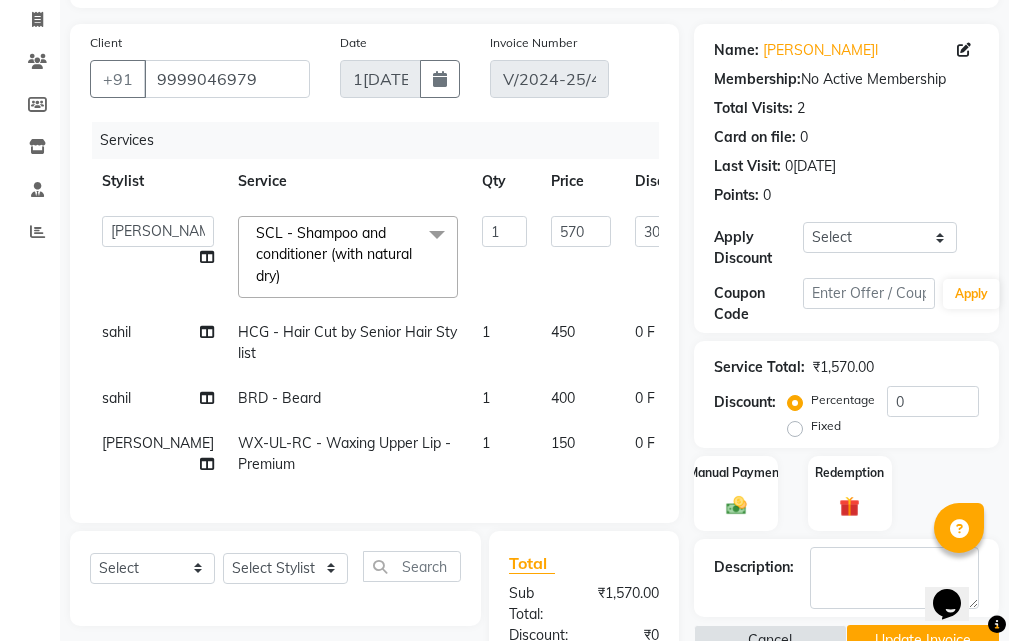 click on "ABHIJIT   Amandeep   Amanpreet   ANKIT   Anu   DANISH   DOLLY   Esther   Gaurav   HEADMASTERS   Irshad   Januka   JEET   JYOTI   KAMAL   Laxmi   Mansi   MICHEAL   MOHIT KUMAR   NAUSHAD   Nayan   Not Specified   PINTU   Pooja    Prashad Assistant   Prashant   sahil   Sahil Dagar   SAHIL NAGPAL   Sanjay   SHANU   Sonu   TUSHAR   vivek   Yogesh   ZEESHAN  SCL - Shampoo and conditioner (with natural dry)  x SSL - Shampoo SCL - Shampoo and conditioner (with natural dry) HML - Head massage(with natural dry) HCLD - Hair Cut by Creative Director HCL - Hair Cut by Senior Hair Stylist Trim - Trimming (one Length) Spt - Split ends/short/candle cut BD - Blow dry OS - Open styling GL-igora - Igora Global GL-essensity - Essensity Global Hlts-L - Highlights Bal - Balayage Chunks  - Chunks CR  - Color removal CRF - Color refresh Stk - Per streak RT-IG - Igora Root Touchup(one inch only) RT-ES - Essensity Root Touchup(one inch only) Reb - Rebonding ST  - Straight therapy Krt-L - Keratin Krt-BB -L - Keratin Blow Out AES-MDA" 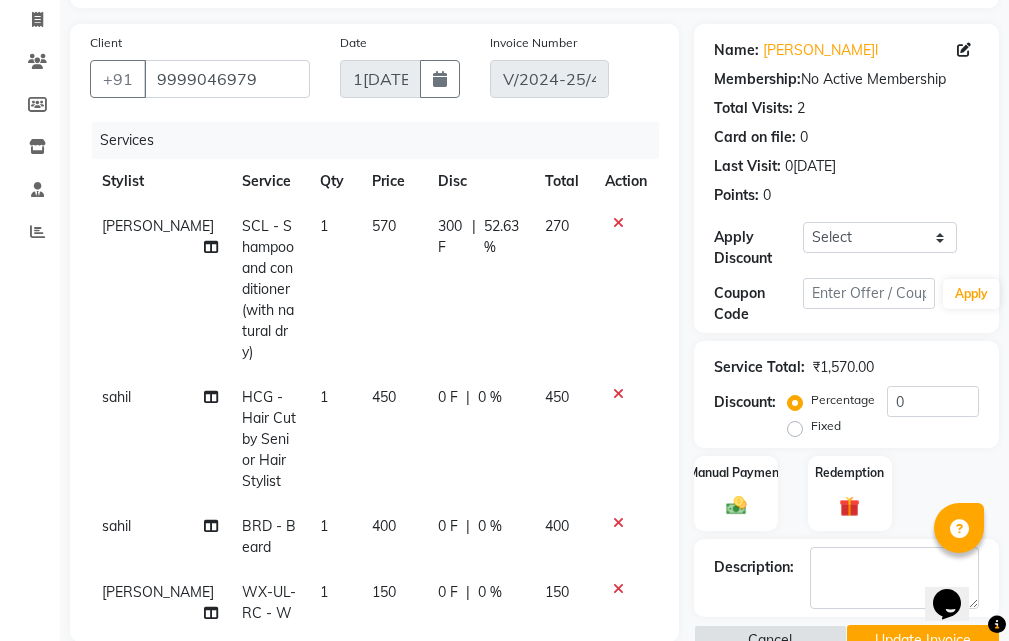 click on "0 %" 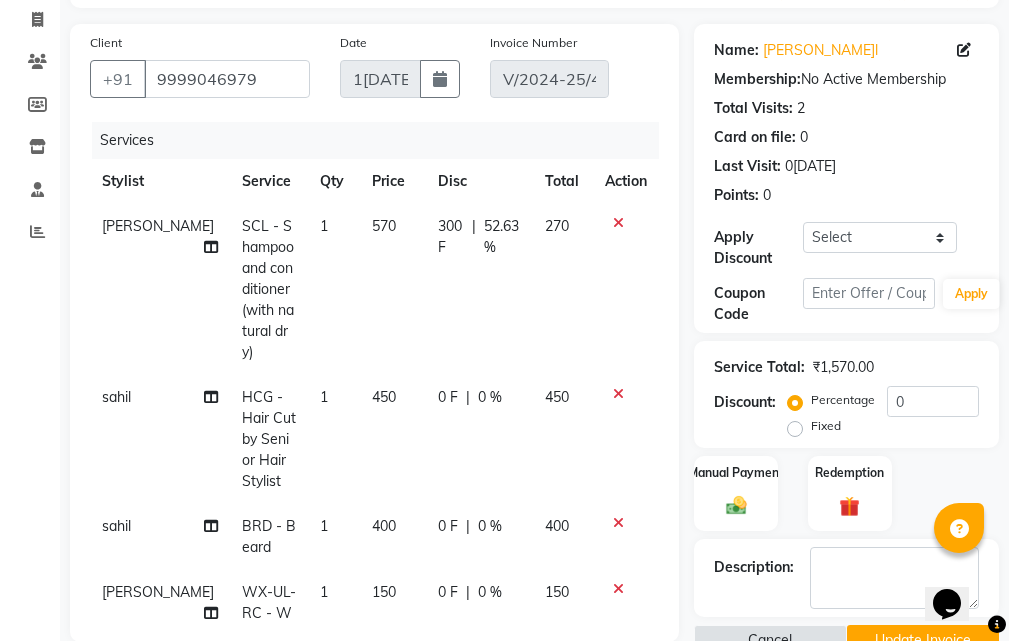 select on "60943" 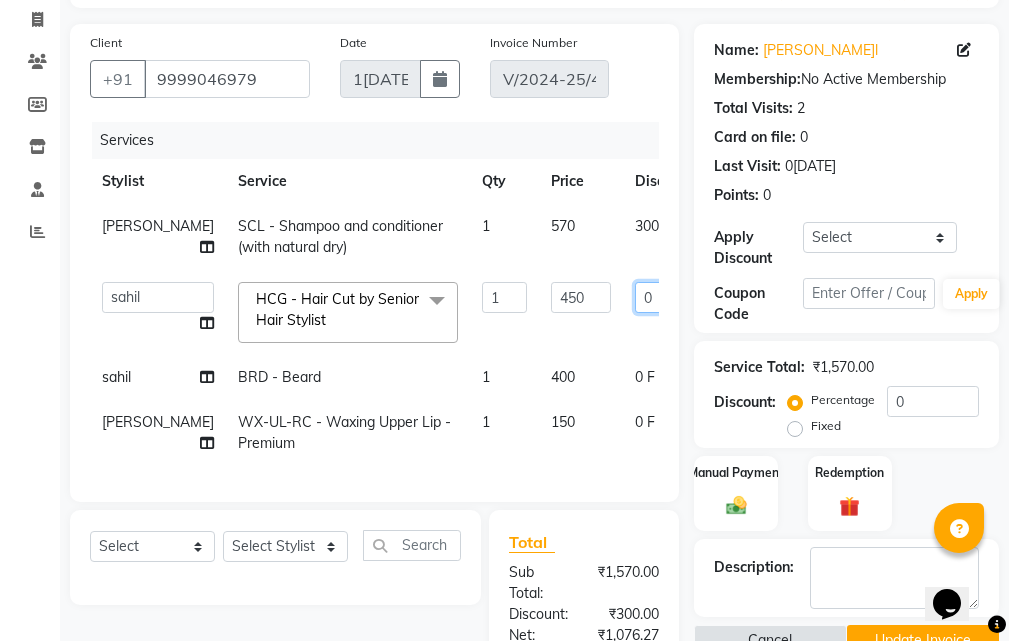 click on "0" 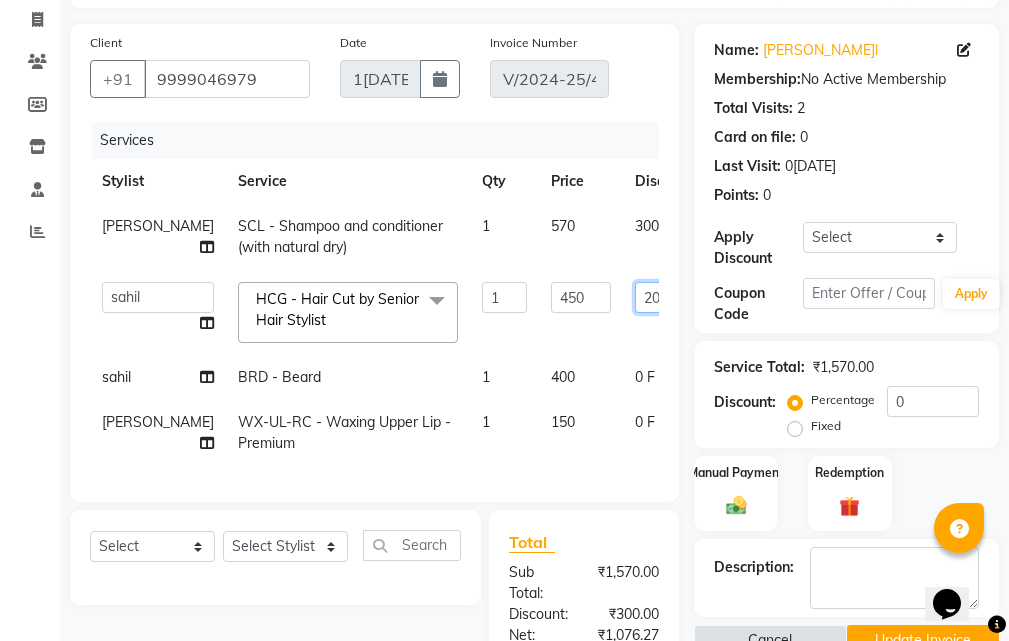 type on "200" 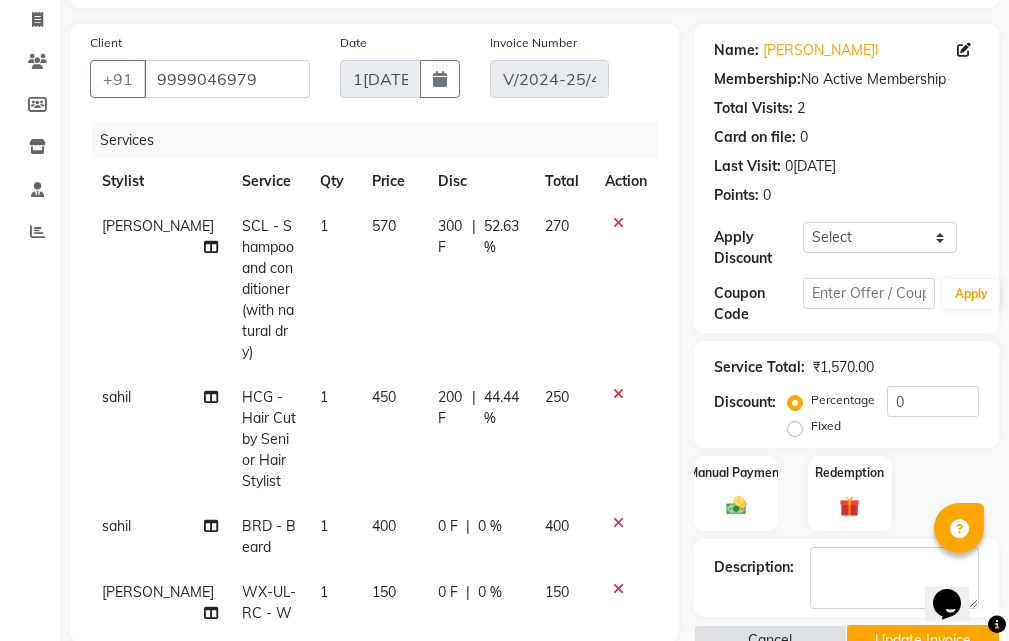 click on "Nayan SCL - Shampoo and conditioner (with natural dry) 1 570 300 F | 52.63 % 270 sahil HCG - Hair Cut by Senior Hair Stylist 1 450 200 F | 44.44 % 250 sahil BRD - Beard 1 400 0 F | 0 % 400 Januka WX-UL-RC - Waxing Upper Lip - Premium 1 150 0 F | 0 % 150" 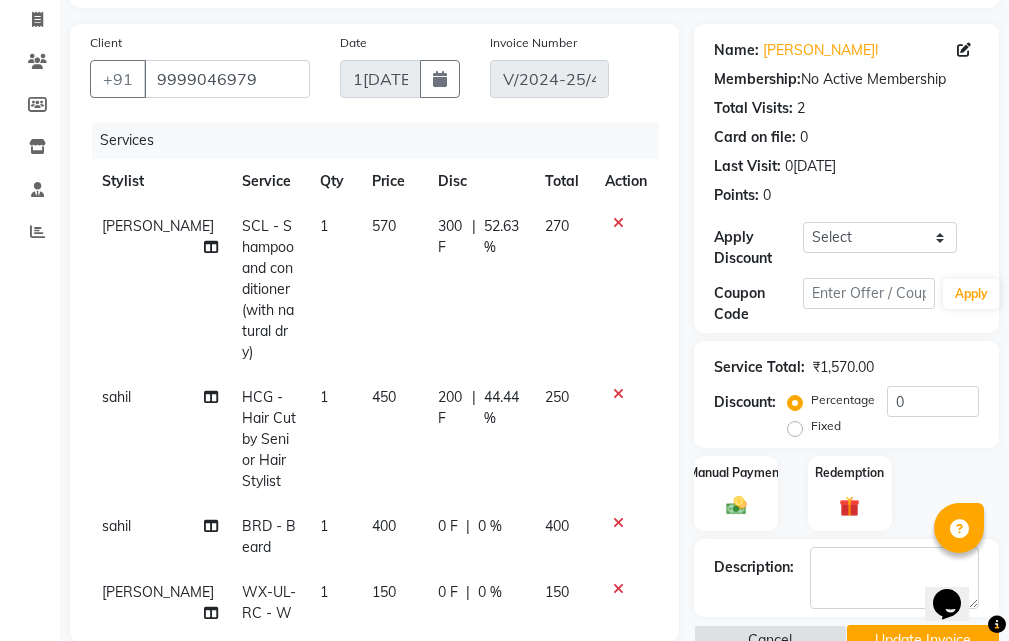 drag, startPoint x: 409, startPoint y: 496, endPoint x: 483, endPoint y: 496, distance: 74 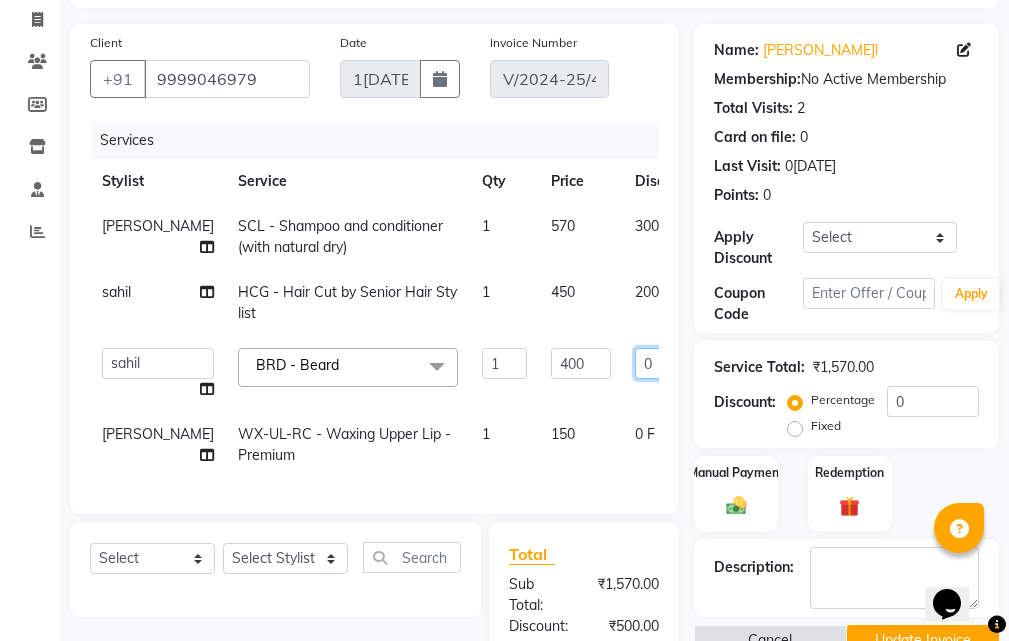 click on "0" 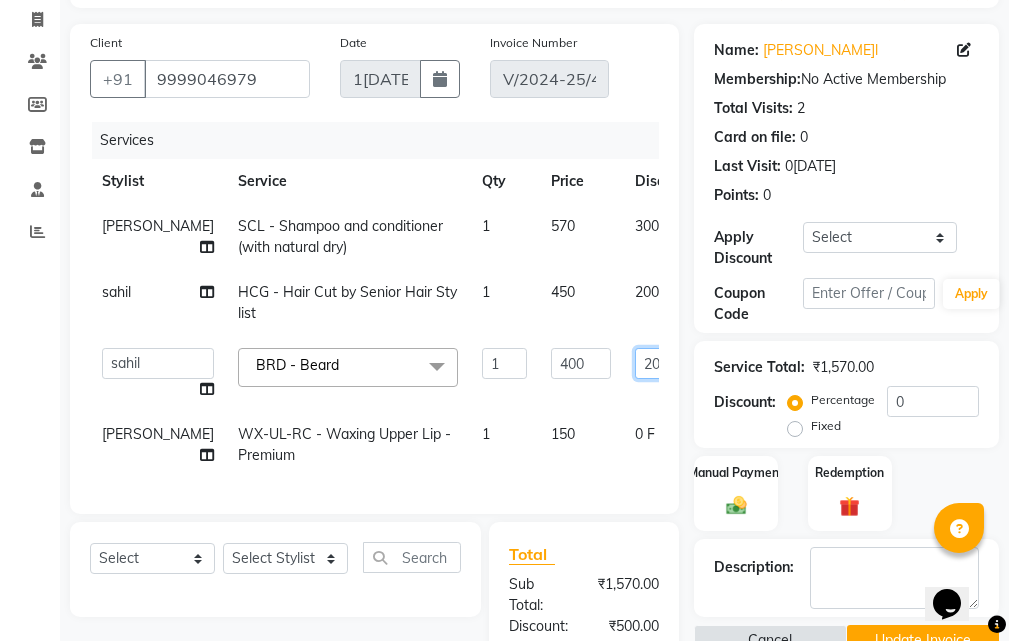 type on "200" 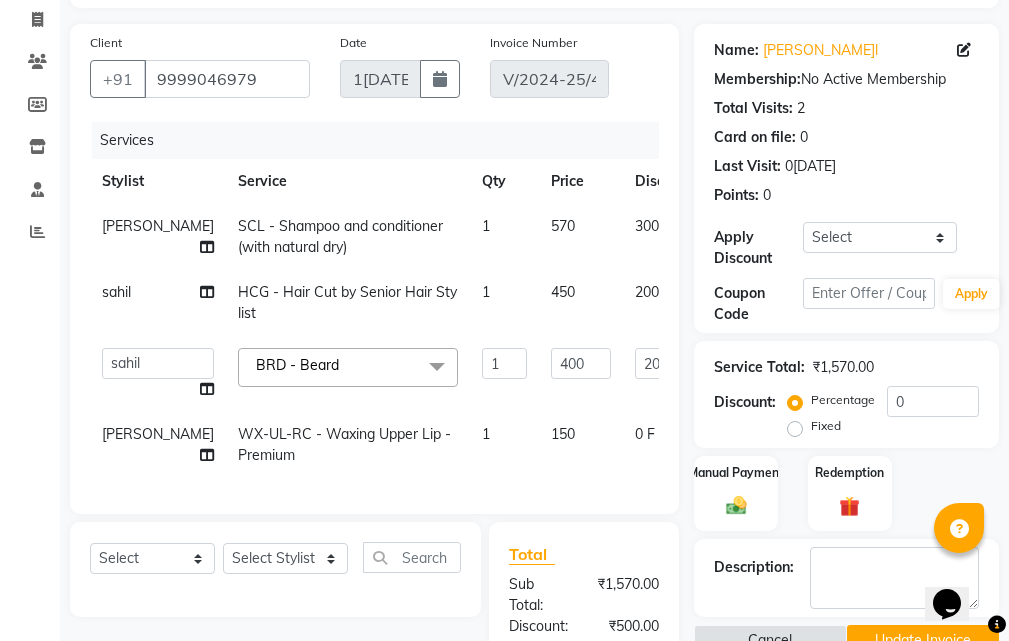 click on "Nayan SCL - Shampoo and conditioner (with natural dry) 1 570 300 F | 52.63 % 270 sahil HCG - Hair Cut by Senior Hair Stylist 1 450 200 F | 44.44 % 250  ABHIJIT   Amandeep   Amanpreet   ANKIT   Anu   DANISH   DOLLY   Esther   Gaurav   HEADMASTERS   Irshad   Januka   JEET   JYOTI   KAMAL   Laxmi   Mansi   MICHEAL   MOHIT KUMAR   NAUSHAD   Nayan   Not Specified   PINTU   Pooja    Prashad Assistant   Prashant   sahil   Sahil Dagar   SAHIL NAGPAL   Sanjay   SHANU   Sonu   TUSHAR   vivek   Yogesh   ZEESHAN  BRD - Beard  x SSL - Shampoo SCL - Shampoo and conditioner (with natural dry) HML - Head massage(with natural dry) HCLD - Hair Cut by Creative Director HCL - Hair Cut by Senior Hair Stylist Trim - Trimming (one Length) Spt - Split ends/short/candle cut BD - Blow dry OS - Open styling GL-igora - Igora Global GL-essensity - Essensity Global Hlts-L - Highlights Bal - Balayage Chunks  - Chunks CR  - Color removal CRF - Color refresh Stk - Per streak RT-IG - Igora Root Touchup(one inch only) Reb - Rebonding AES-MDA" 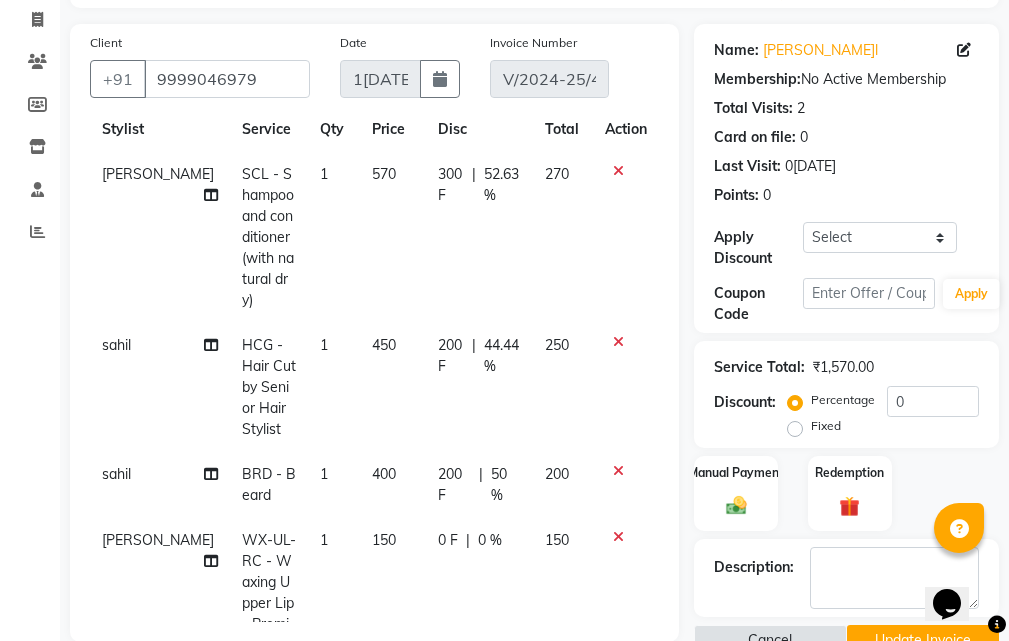 scroll, scrollTop: 87, scrollLeft: 0, axis: vertical 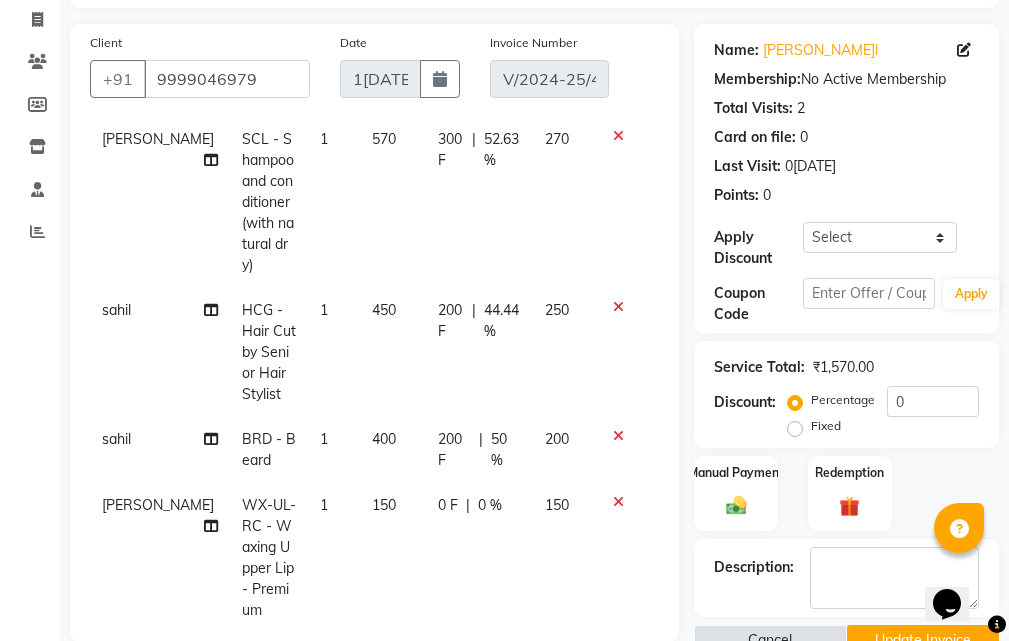 click on "0 F | 0 %" 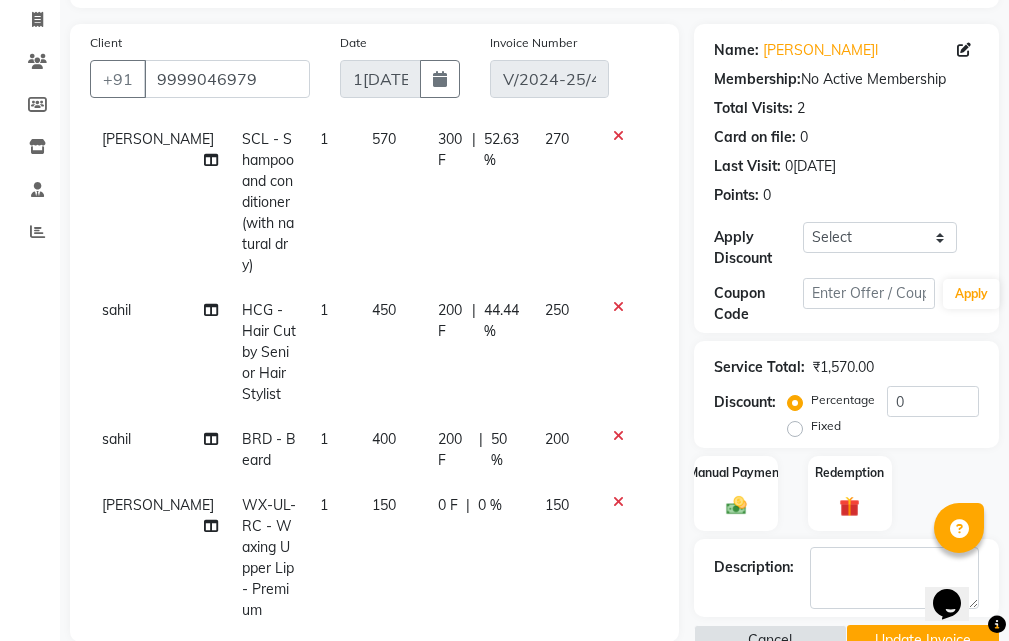 scroll, scrollTop: 0, scrollLeft: 0, axis: both 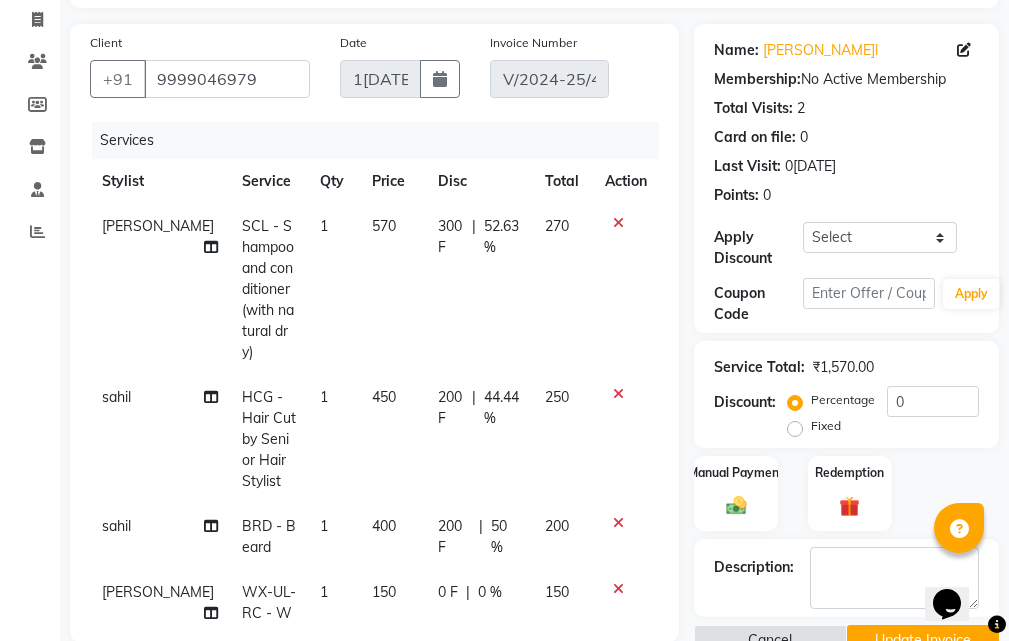 select on "63214" 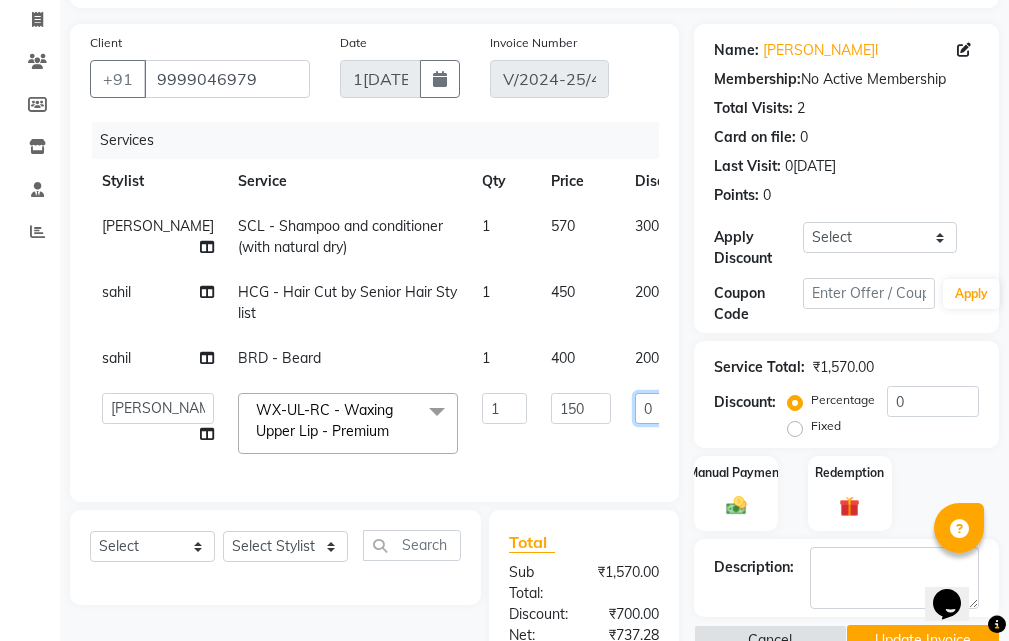 click on "0" 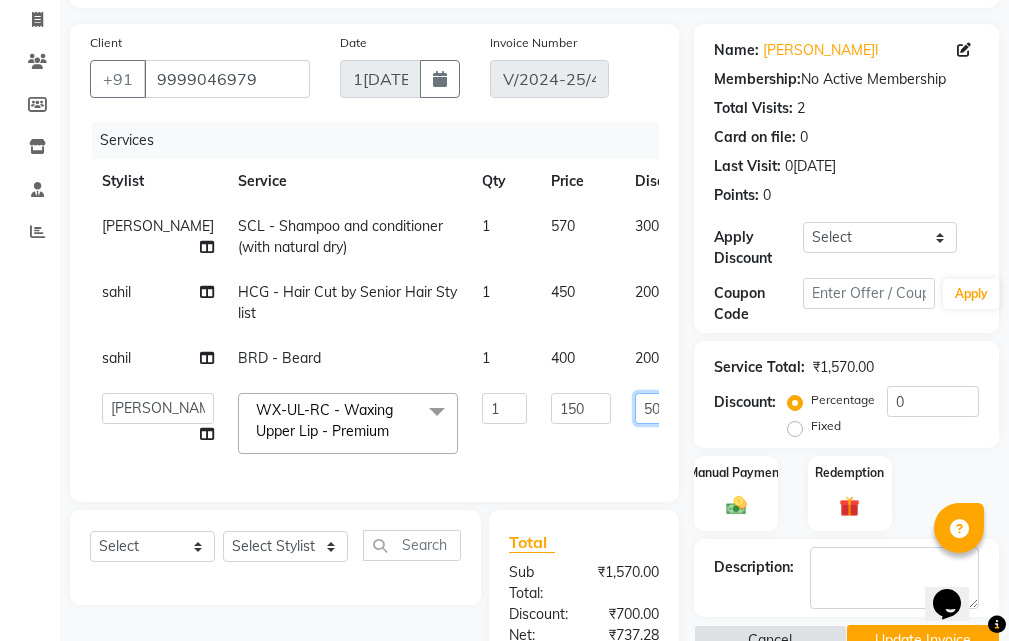 type on "50" 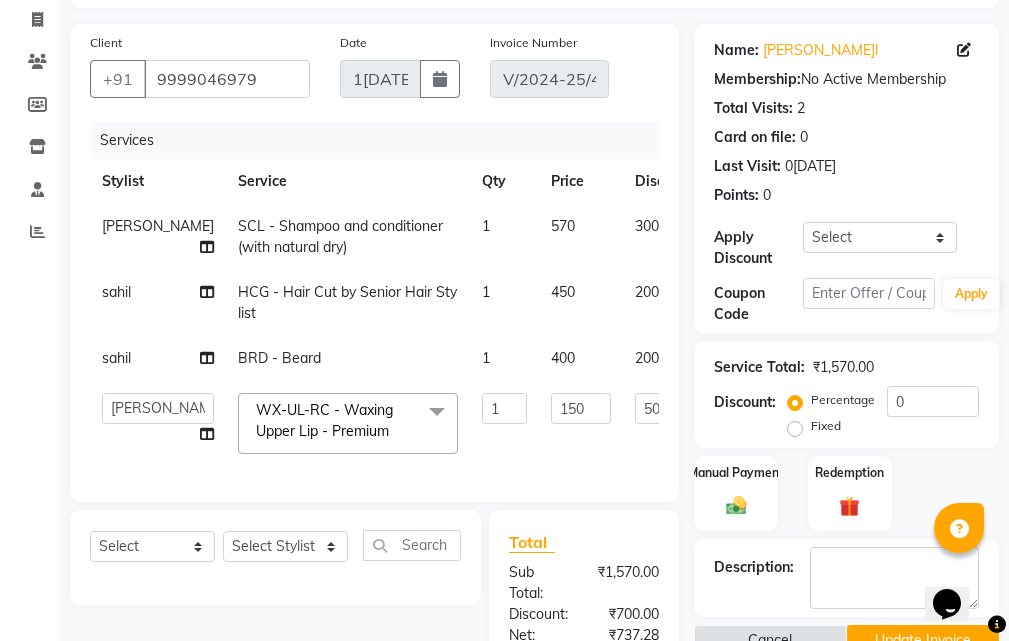 click on "Nayan SCL - Shampoo and conditioner (with natural dry) 1 570 300 F | 52.63 % 270 sahil HCG - Hair Cut by Senior Hair Stylist 1 450 200 F | 44.44 % 250 sahil BRD - Beard 1 400 200 F | 50 % 200  ABHIJIT   Amandeep   Amanpreet   ANKIT   Anu   DANISH   DOLLY   Esther   Gaurav   HEADMASTERS   Irshad   Januka   JEET   JYOTI   KAMAL   Laxmi   Mansi   MICHEAL   MOHIT KUMAR   NAUSHAD   Nayan   Not Specified   PINTU   Pooja    Prashad Assistant   Prashant   sahil   Sahil Dagar   SAHIL NAGPAL   Sanjay   SHANU   Sonu   TUSHAR   vivek   Yogesh   ZEESHAN  WX-UL-RC - Waxing Upper Lip - Premium  x SSL - Shampoo SCL - Shampoo and conditioner (with natural dry) HML - Head massage(with natural dry) HCLD - Hair Cut by Creative Director HCL - Hair Cut by Senior Hair Stylist Trim - Trimming (one Length) Spt - Split ends/short/candle cut BD - Blow dry OS - Open styling GL-igora - Igora Global GL-essensity - Essensity Global Hlts-L - Highlights Bal - Balayage Chunks  - Chunks CR  - Color removal CRF - Color refresh Stk - Per streak" 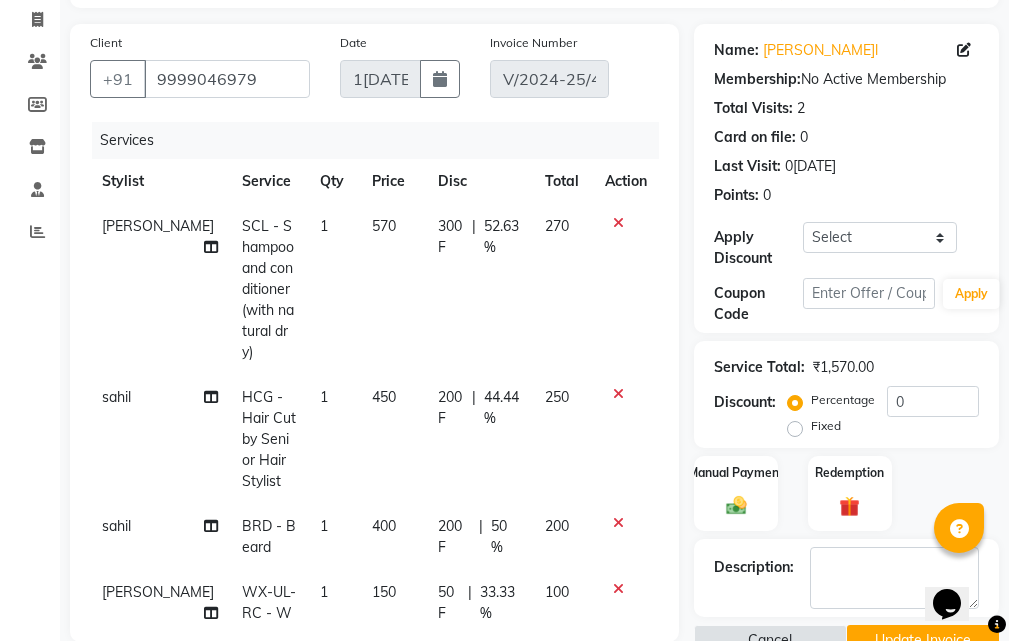 click on "200 F | 44.44 %" 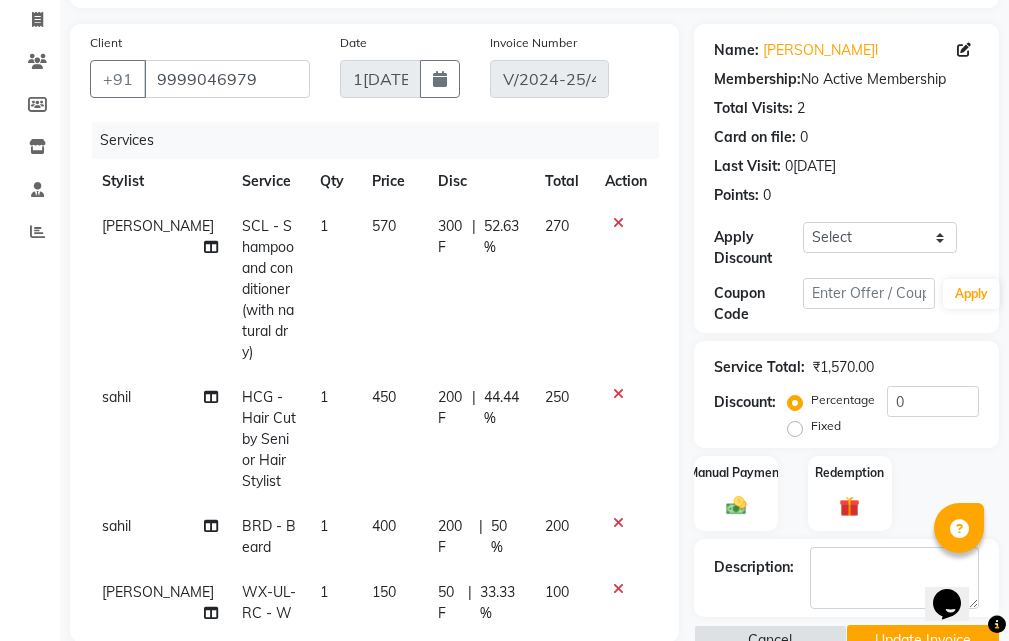 select on "60943" 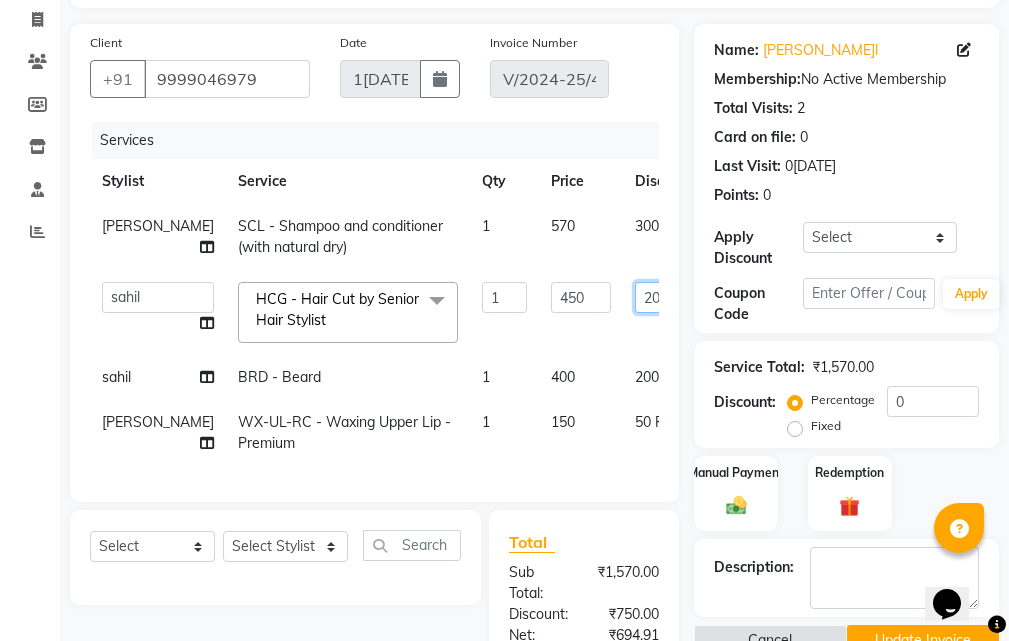 click on "200" 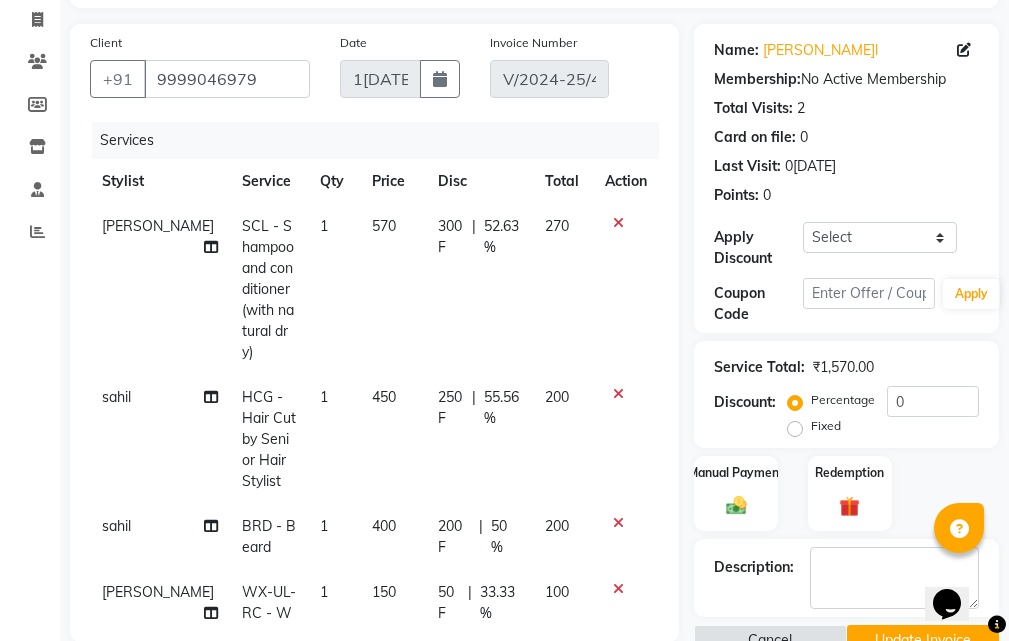click on "Nayan SCL - Shampoo and conditioner (with natural dry) 1 570 300 F | 52.63 % 270 sahil HCG - Hair Cut by Senior Hair Stylist 1 450 250 F | 55.56 % 200 sahil BRD - Beard 1 400 200 F | 50 % 200 Januka WX-UL-RC - Waxing Upper Lip - Premium 1 150 50 F | 33.33 % 100" 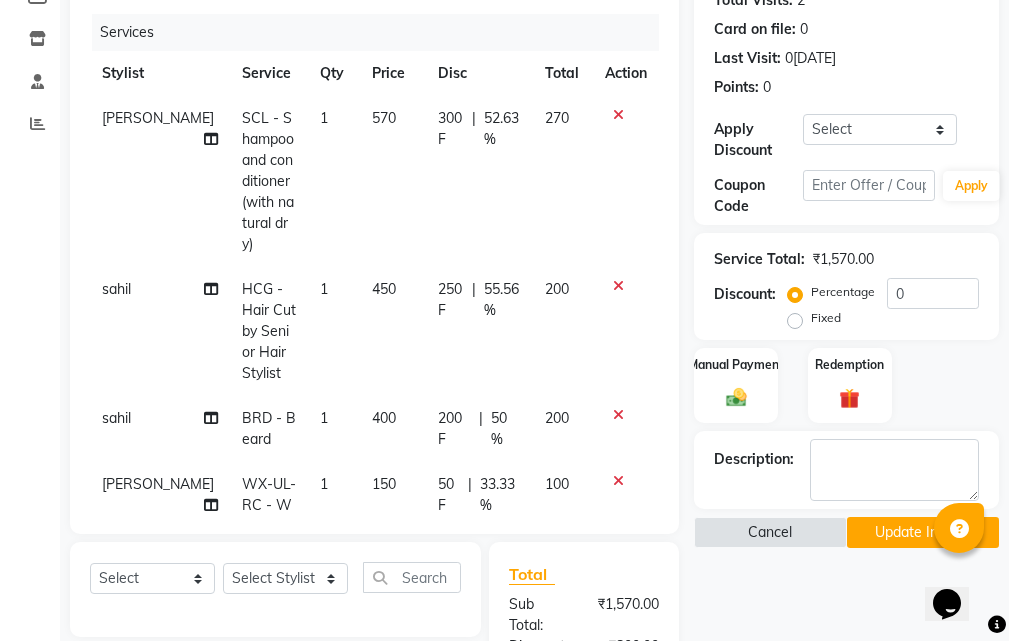 scroll, scrollTop: 253, scrollLeft: 0, axis: vertical 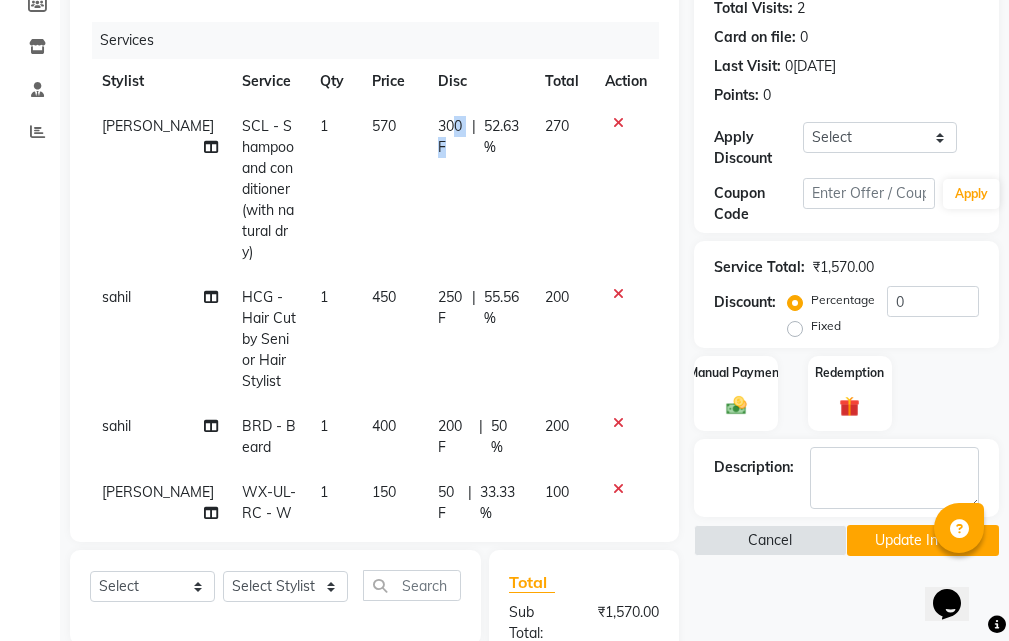 drag, startPoint x: 432, startPoint y: 137, endPoint x: 465, endPoint y: 142, distance: 33.37664 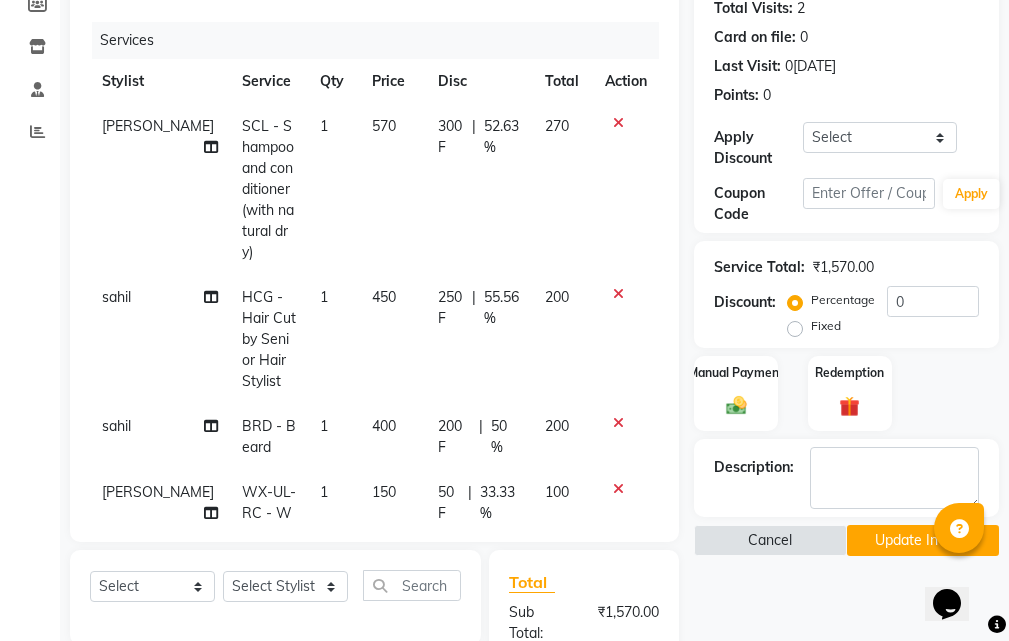 select on "63444" 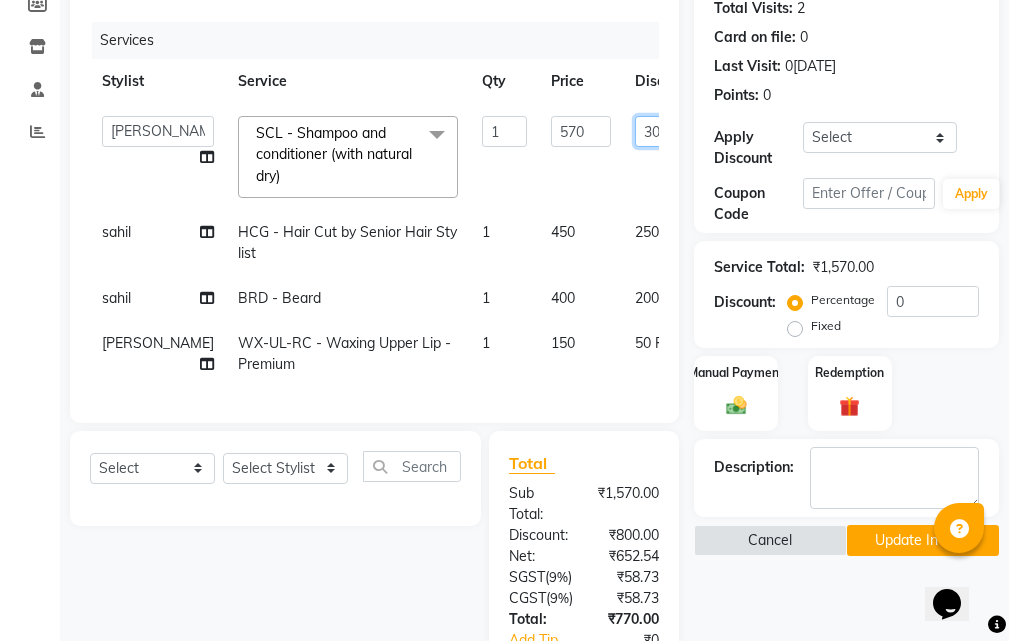 click on "300" 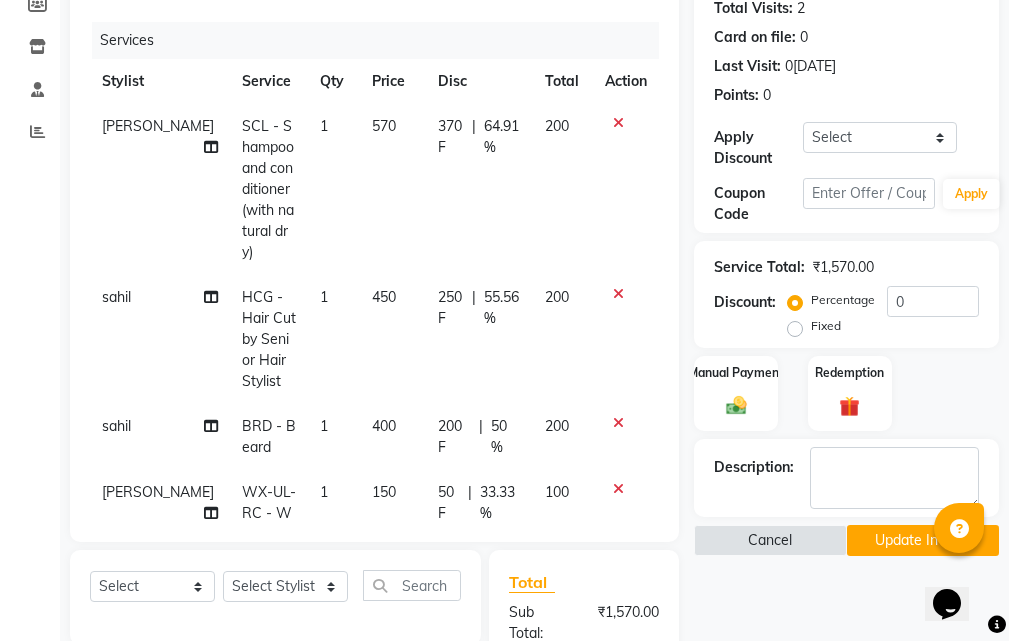 click on "Nayan SCL - Shampoo and conditioner (with natural dry) 1 570 370 F | 64.91 % 200" 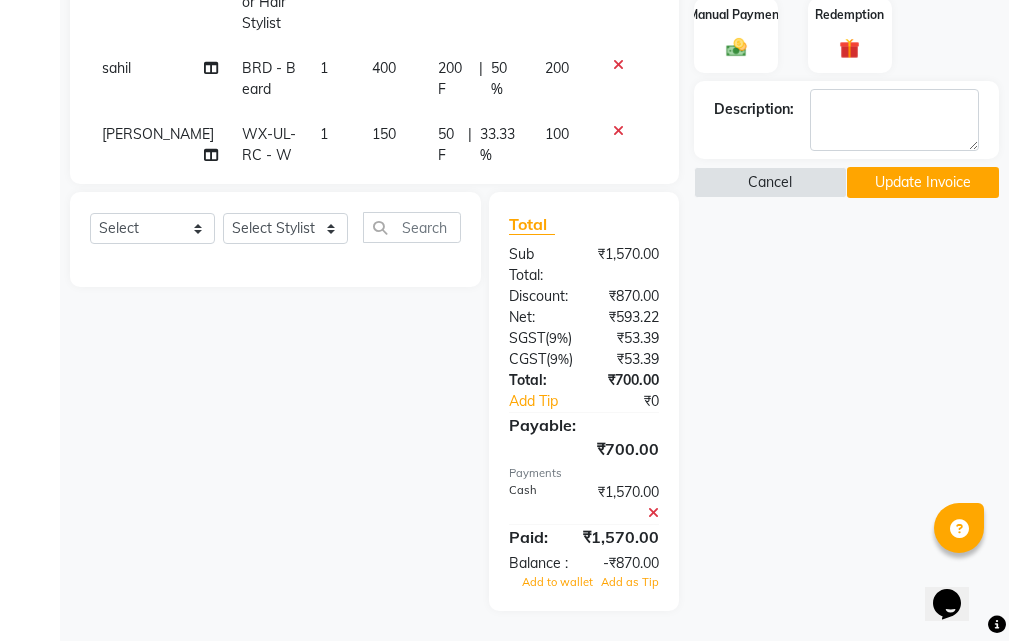 scroll, scrollTop: 674, scrollLeft: 0, axis: vertical 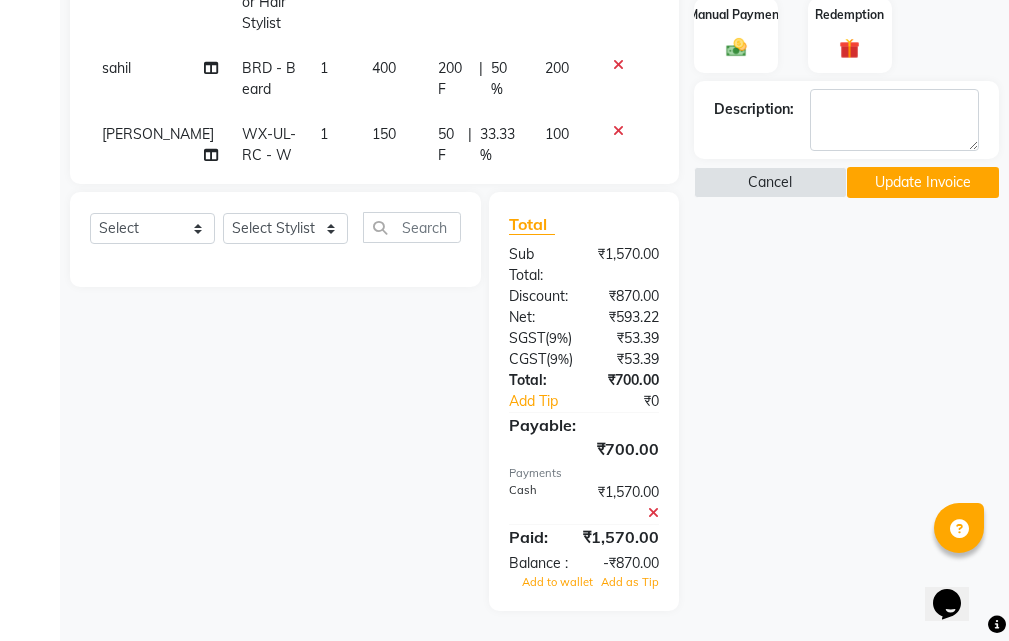 click 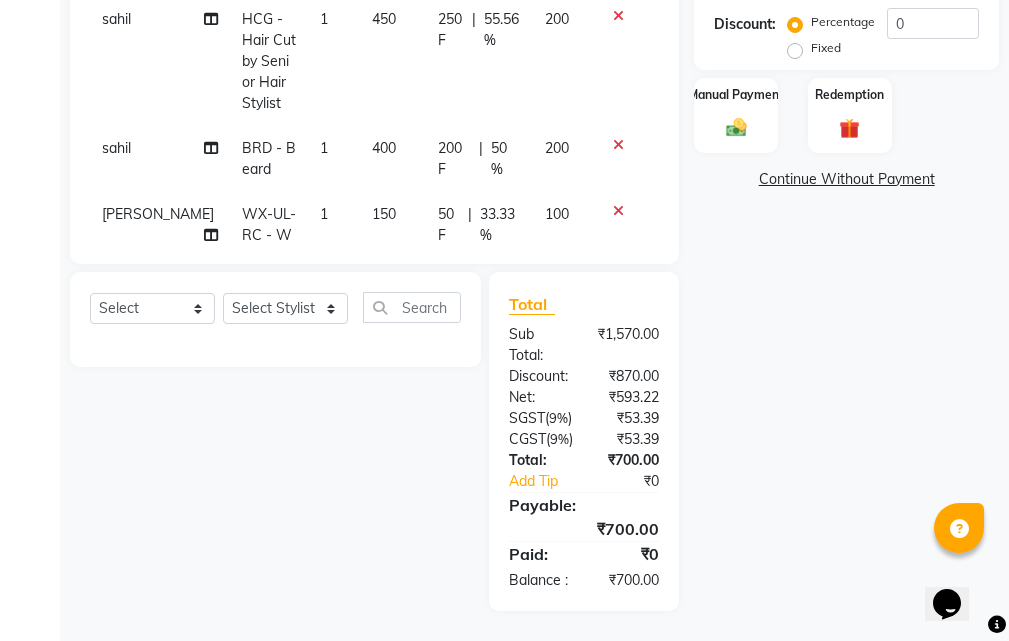 scroll, scrollTop: 594, scrollLeft: 0, axis: vertical 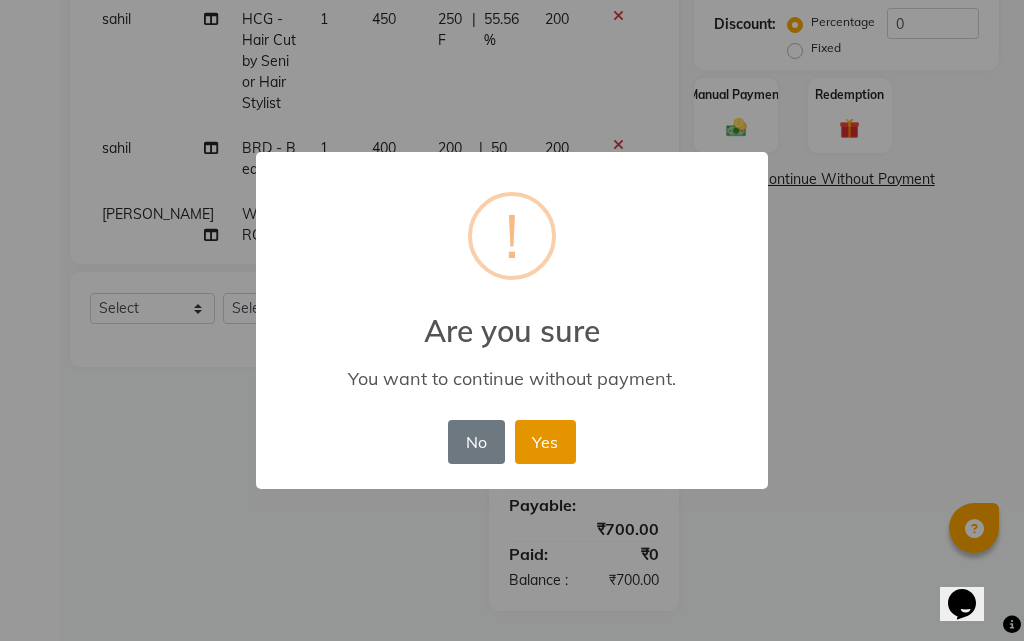 click on "Yes" at bounding box center (545, 442) 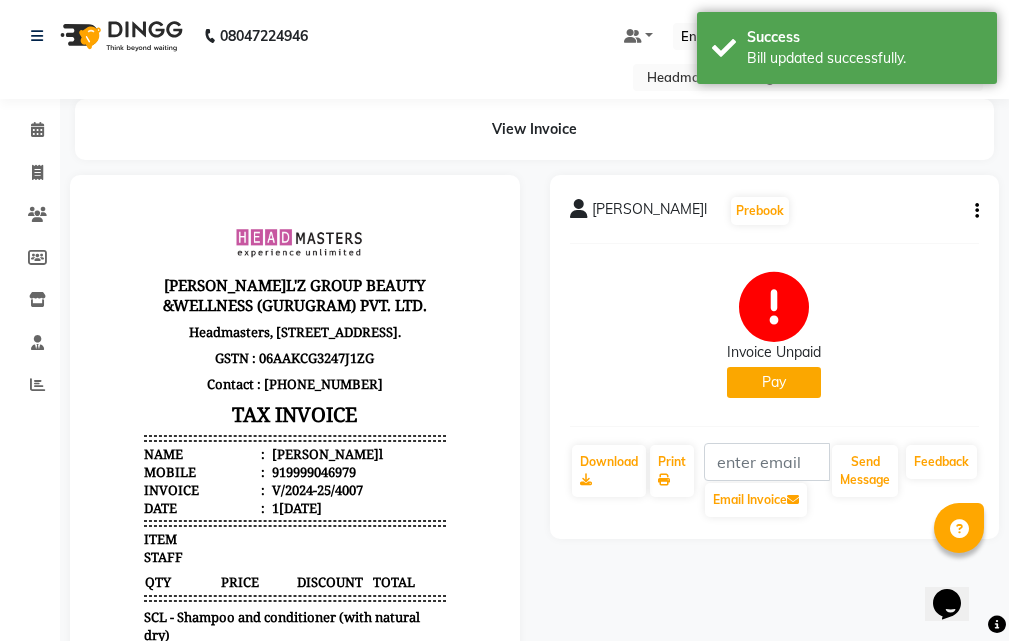 scroll, scrollTop: 0, scrollLeft: 0, axis: both 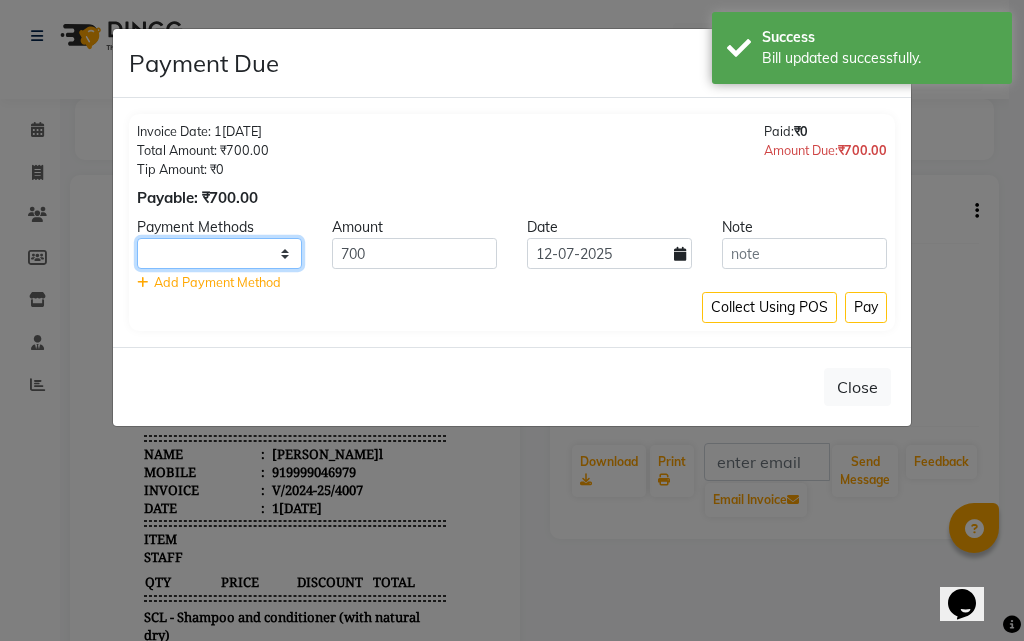 drag, startPoint x: 270, startPoint y: 249, endPoint x: 265, endPoint y: 264, distance: 15.811388 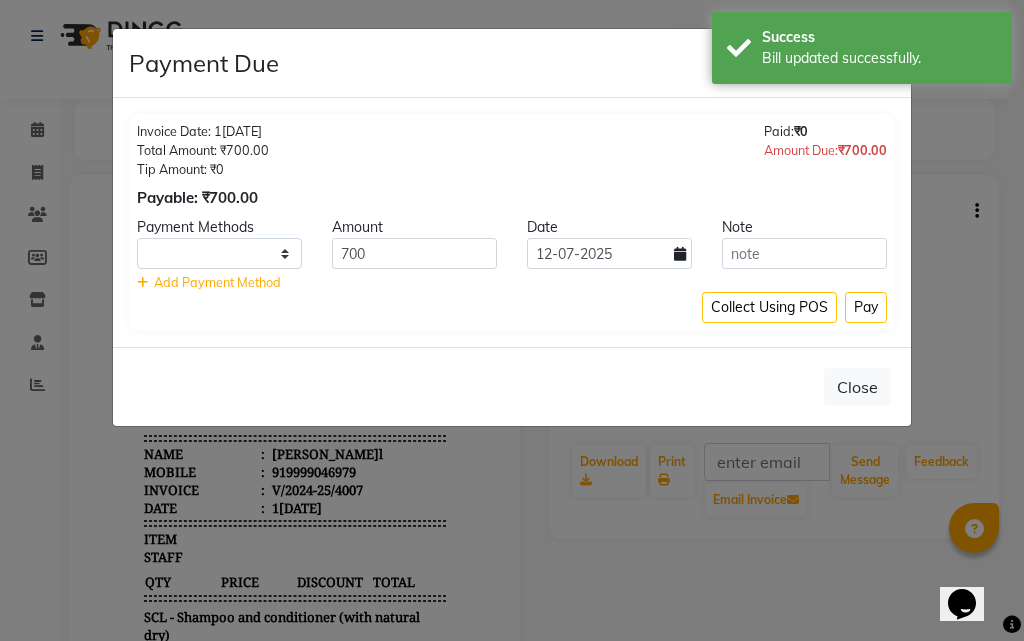 click on "Close" 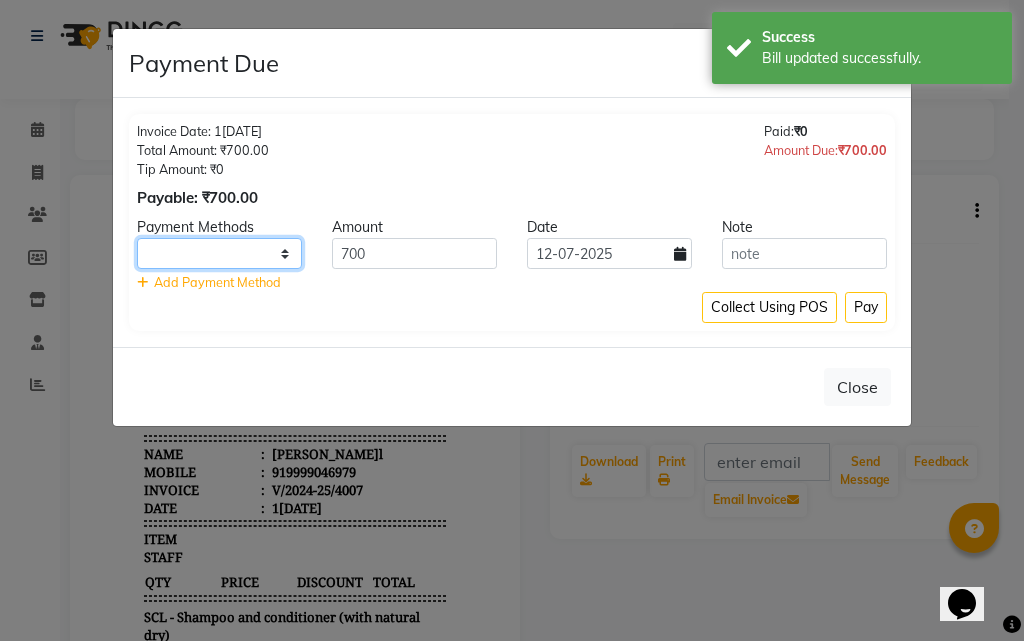 drag, startPoint x: 271, startPoint y: 239, endPoint x: 278, endPoint y: 264, distance: 25.96151 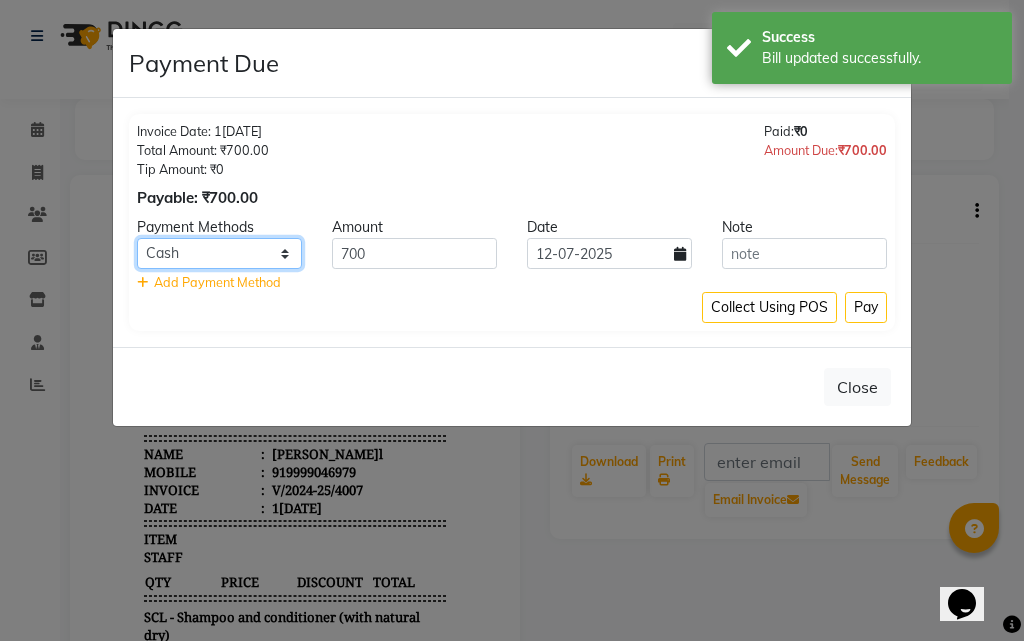 click on "UPI CARD Complimentary Cash" 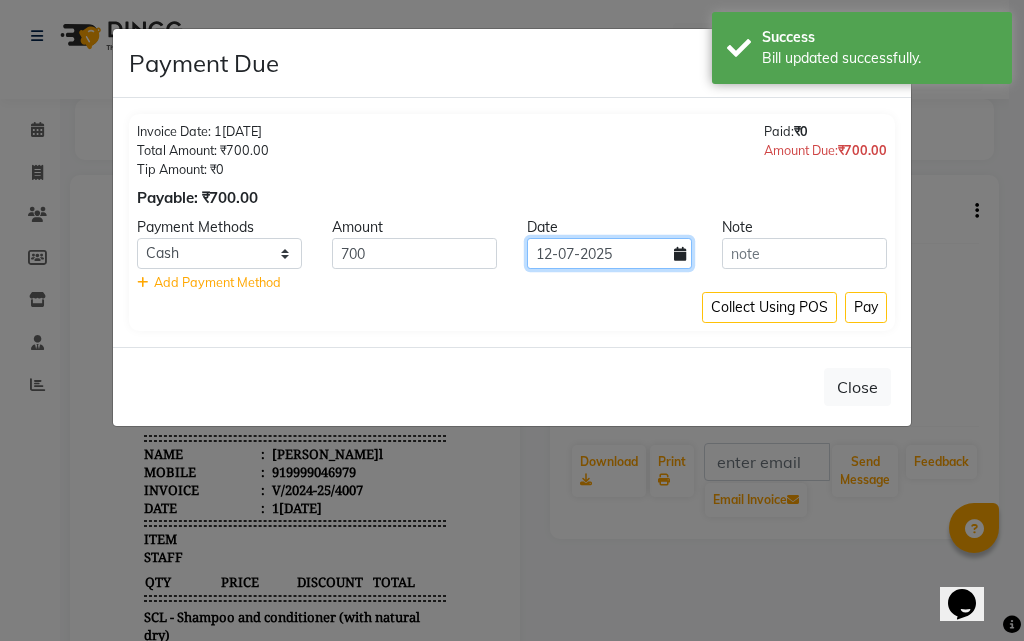 click on "12-07-2025" 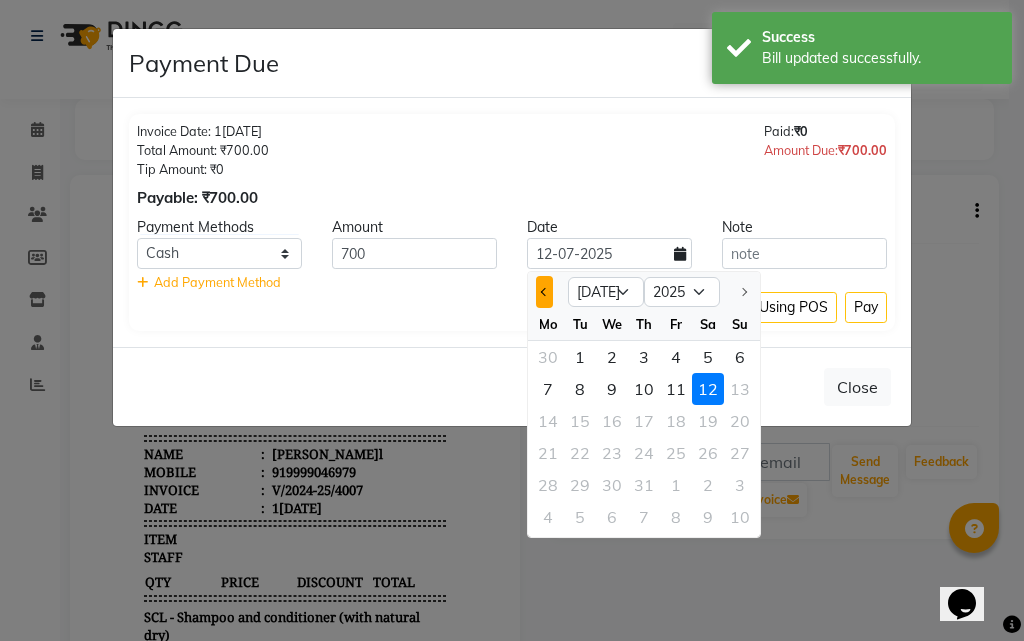 click 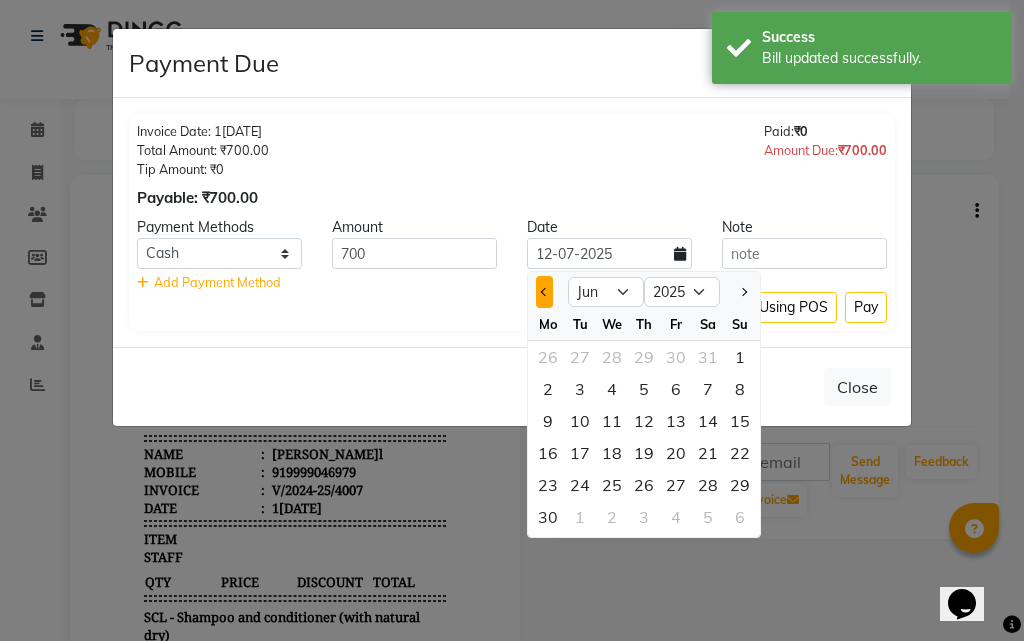 click 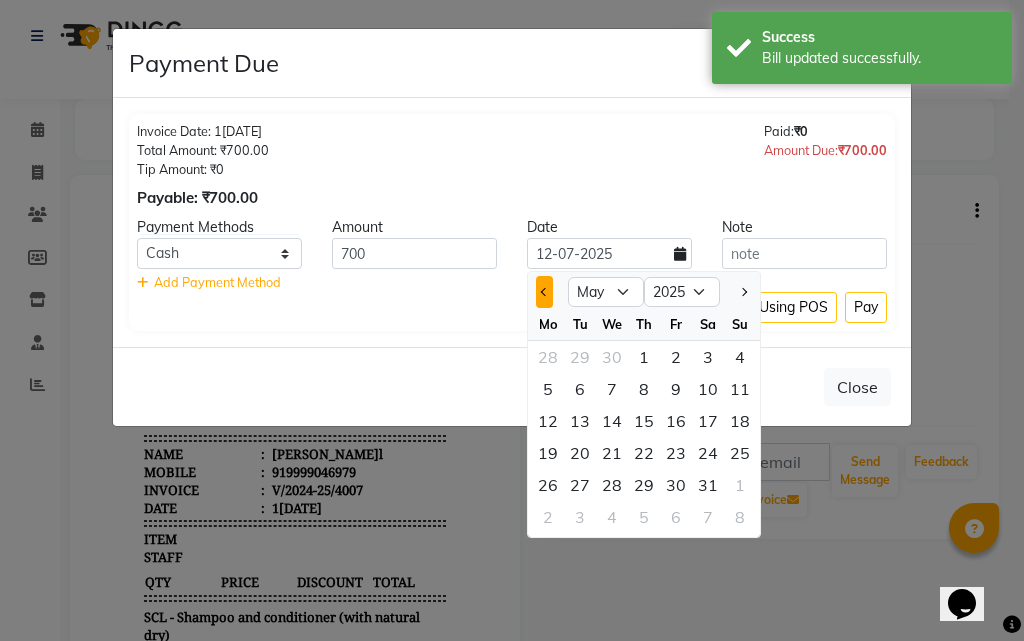 click 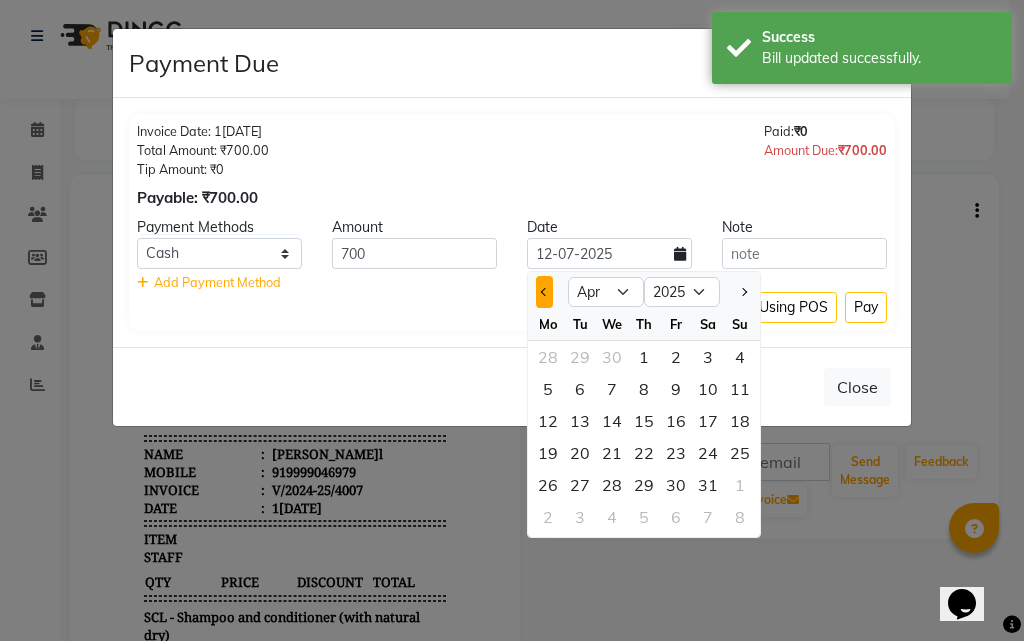 click 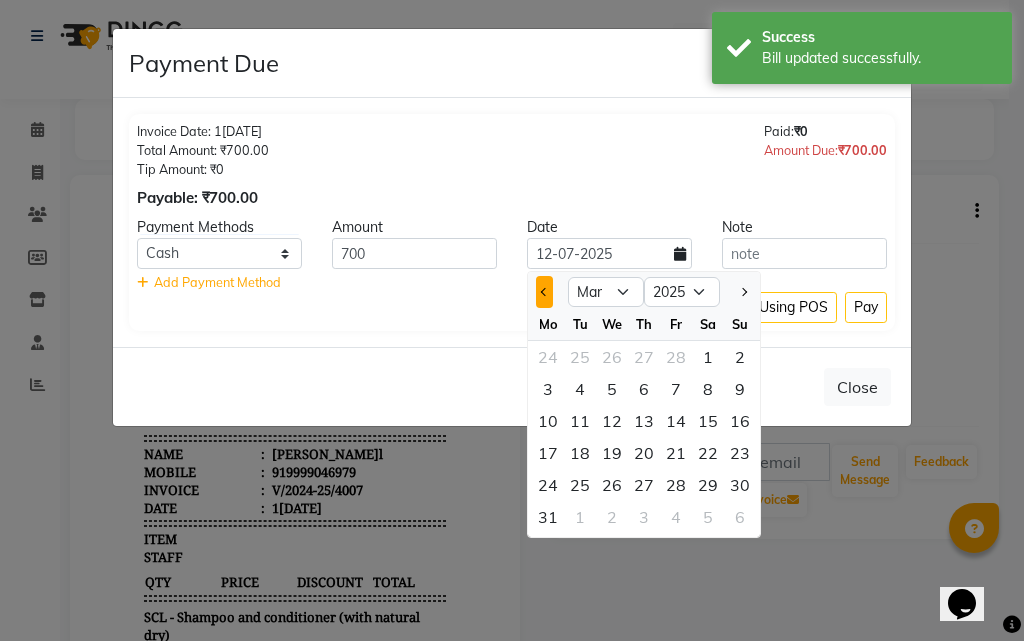 click 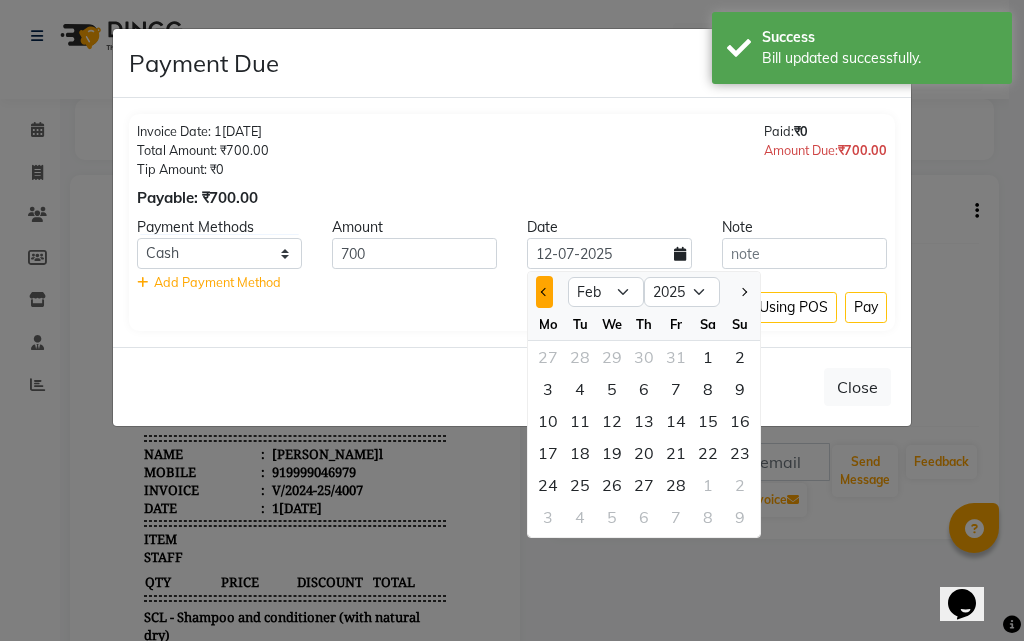 click 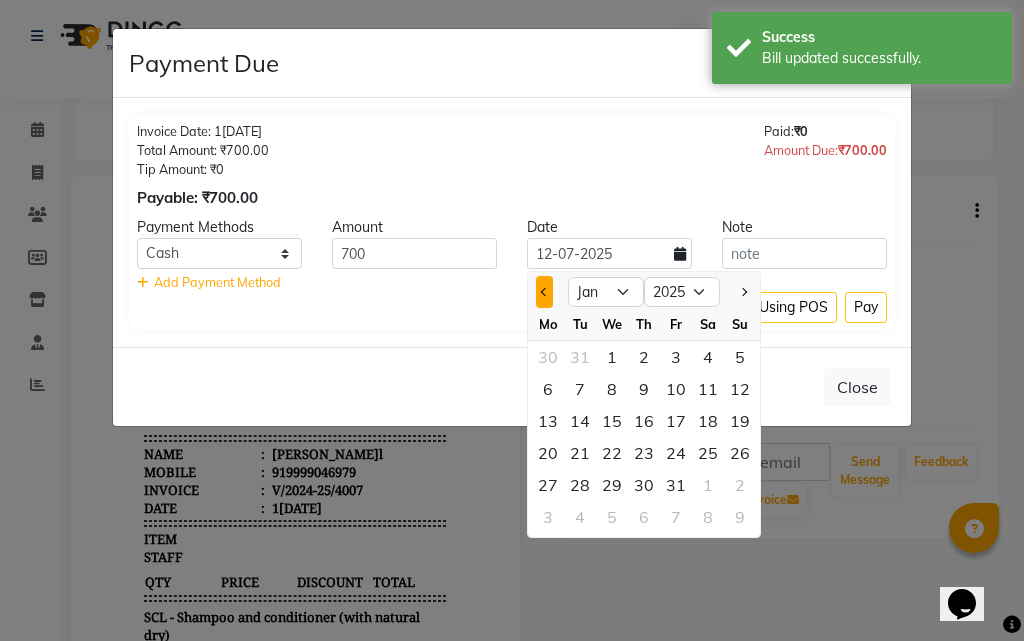 click 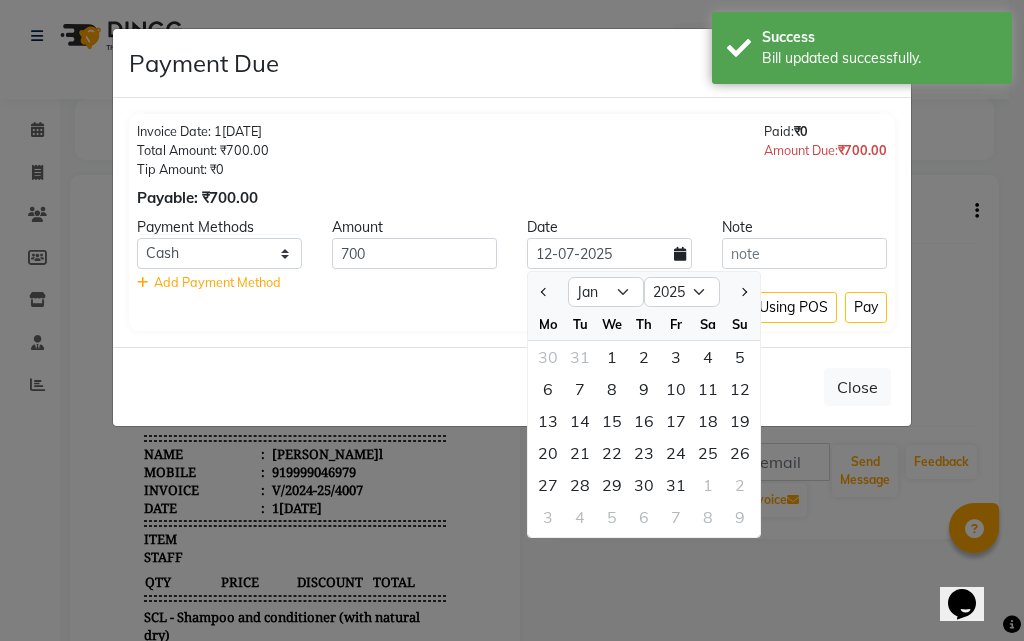 select on "12" 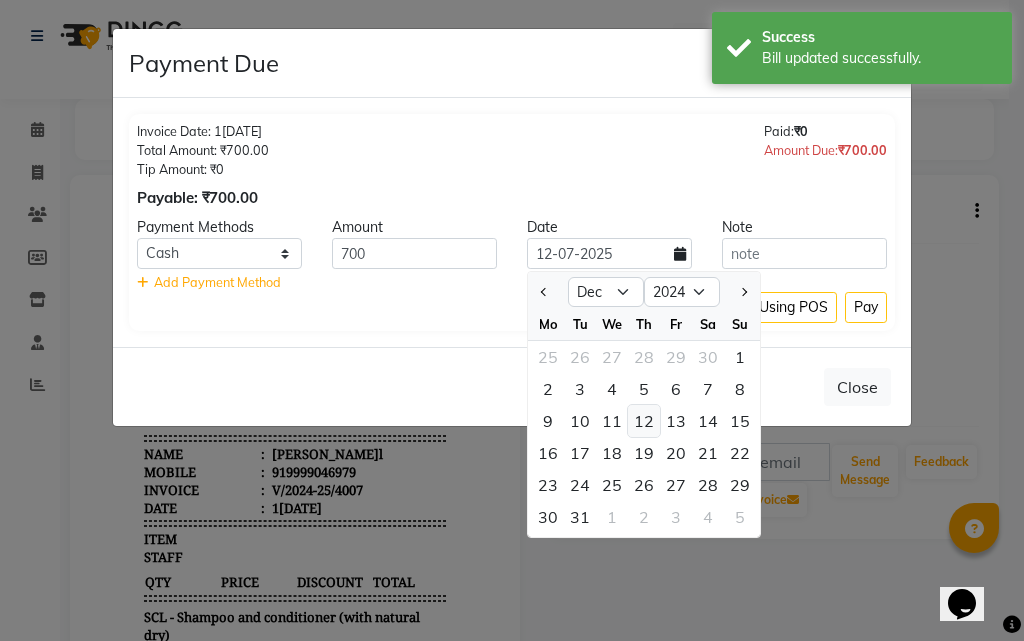 click on "12" 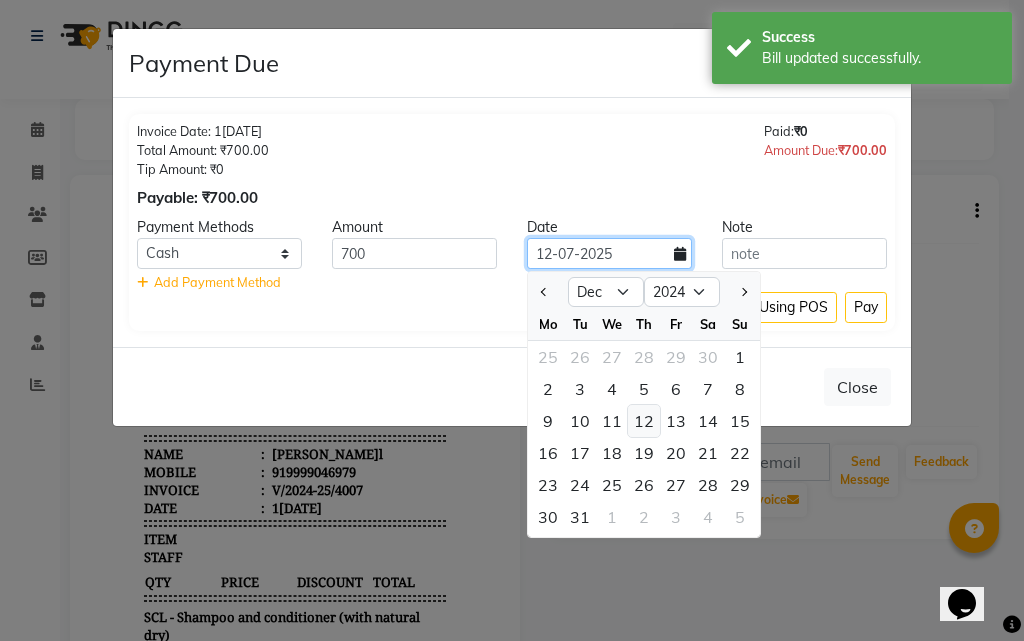 type on "1[DATE]" 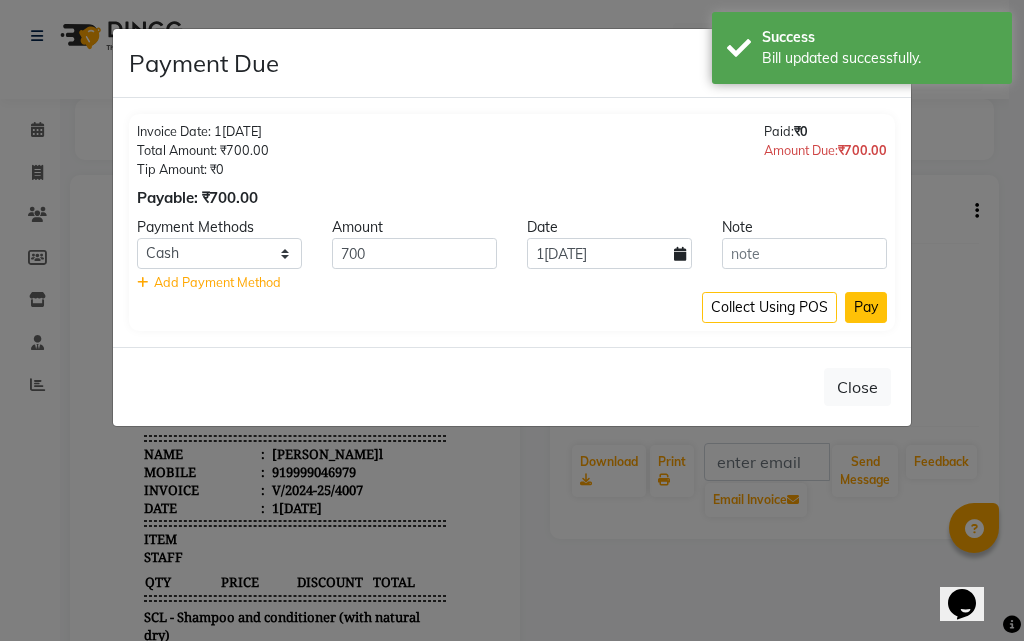 click on "Pay" 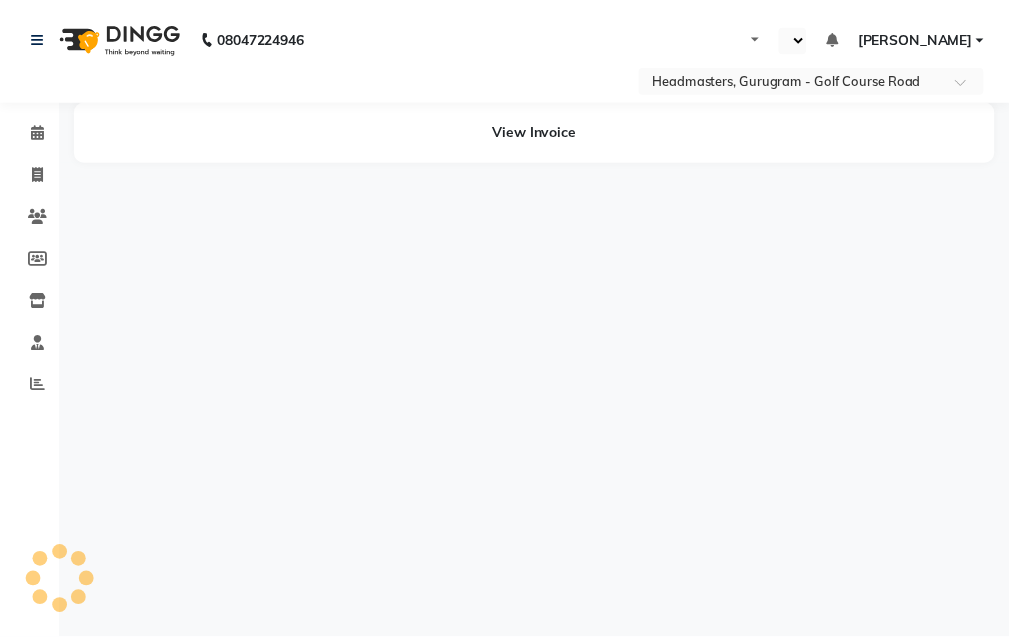 scroll, scrollTop: 0, scrollLeft: 0, axis: both 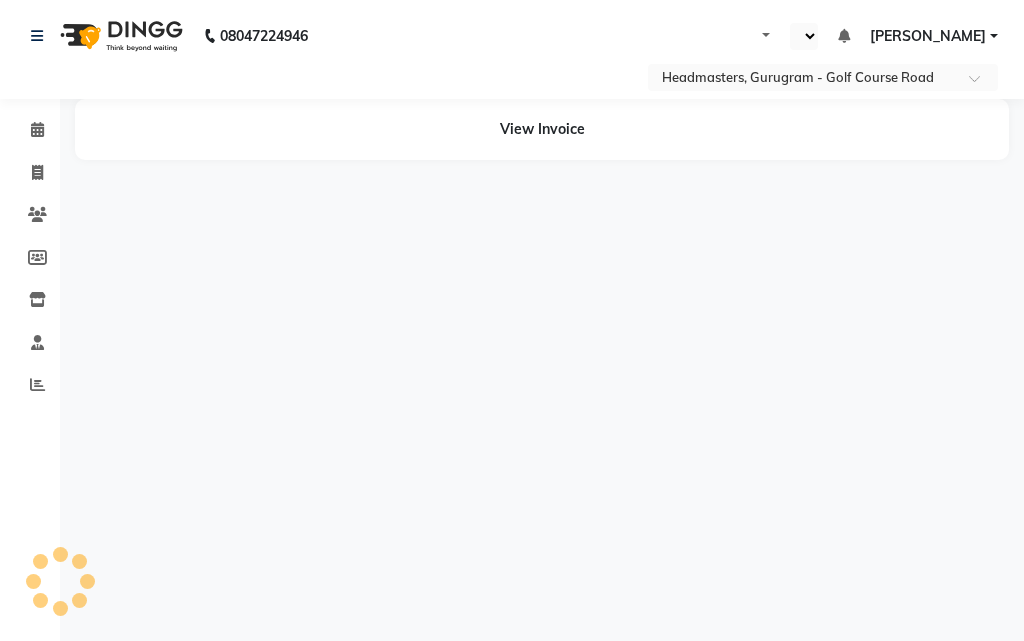 select on "en" 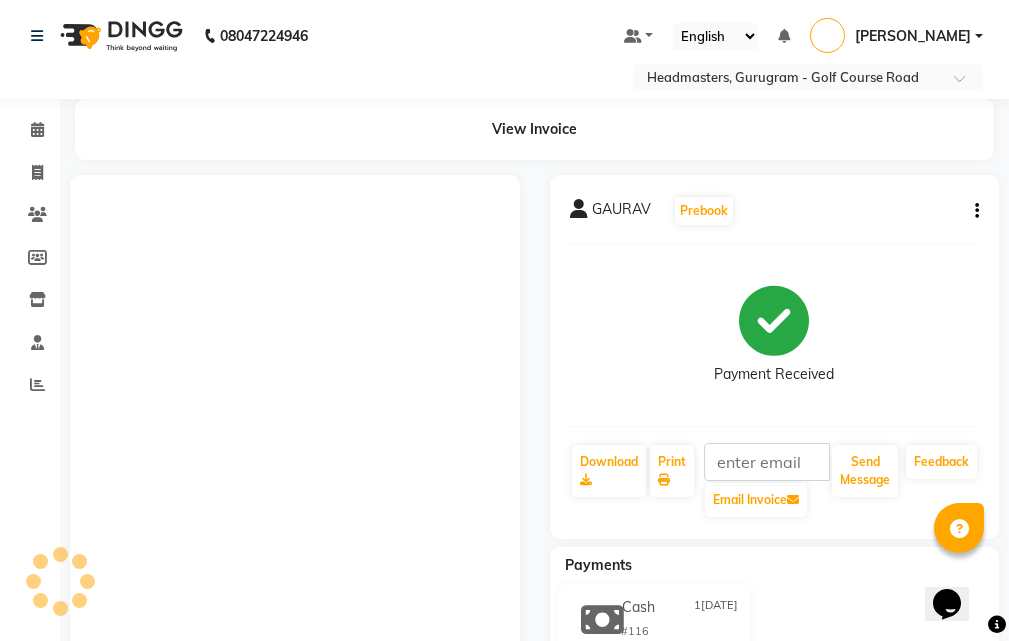 scroll, scrollTop: 0, scrollLeft: 0, axis: both 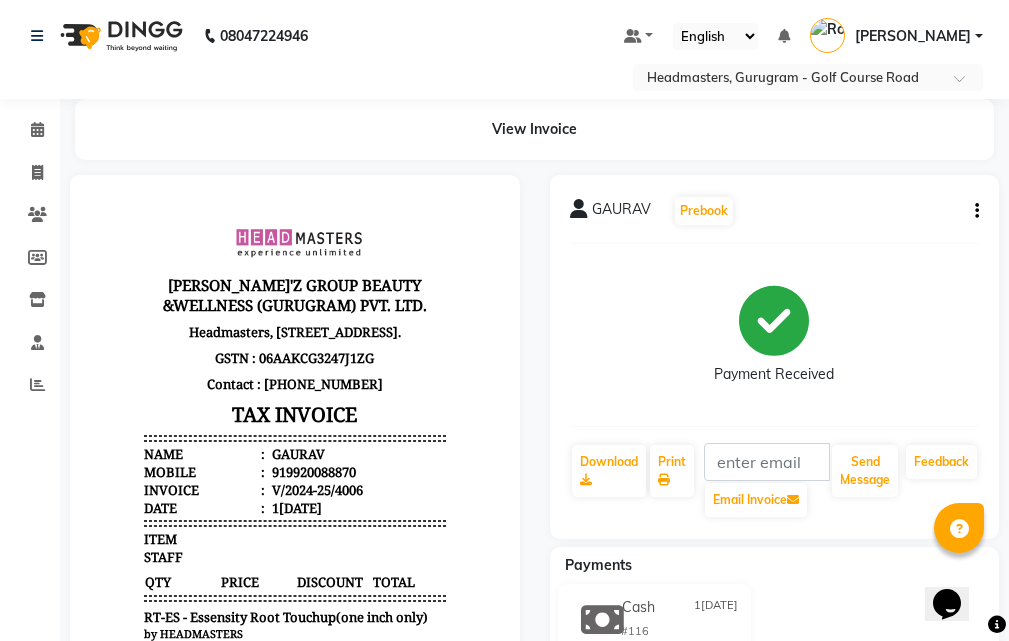 click on "GAURAV   Prebook   Payment Received  Download  Print   Email Invoice   Send Message Feedback" 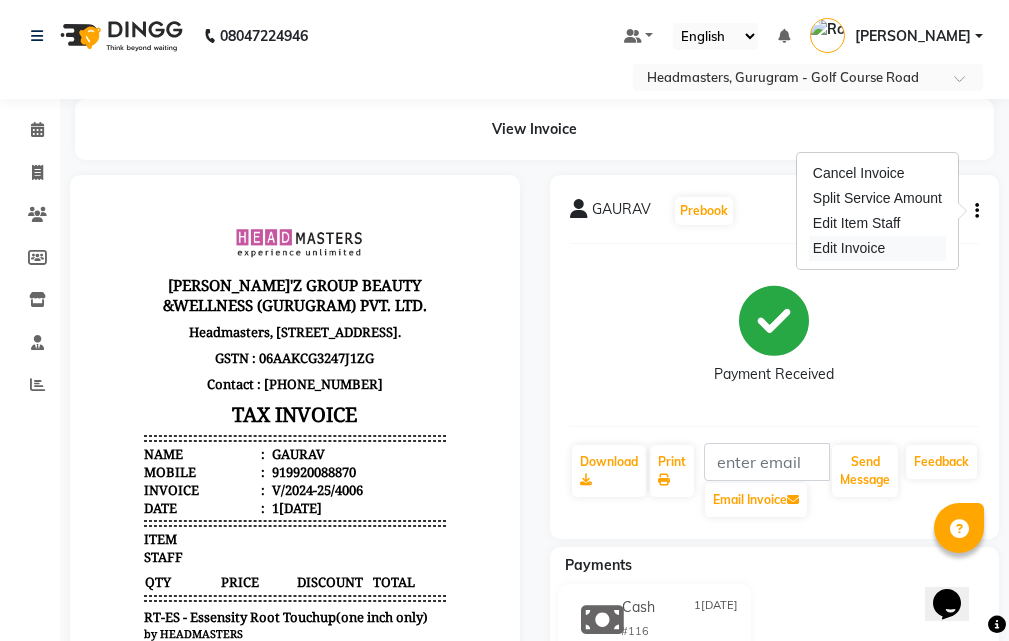 click on "Edit Invoice" at bounding box center [877, 248] 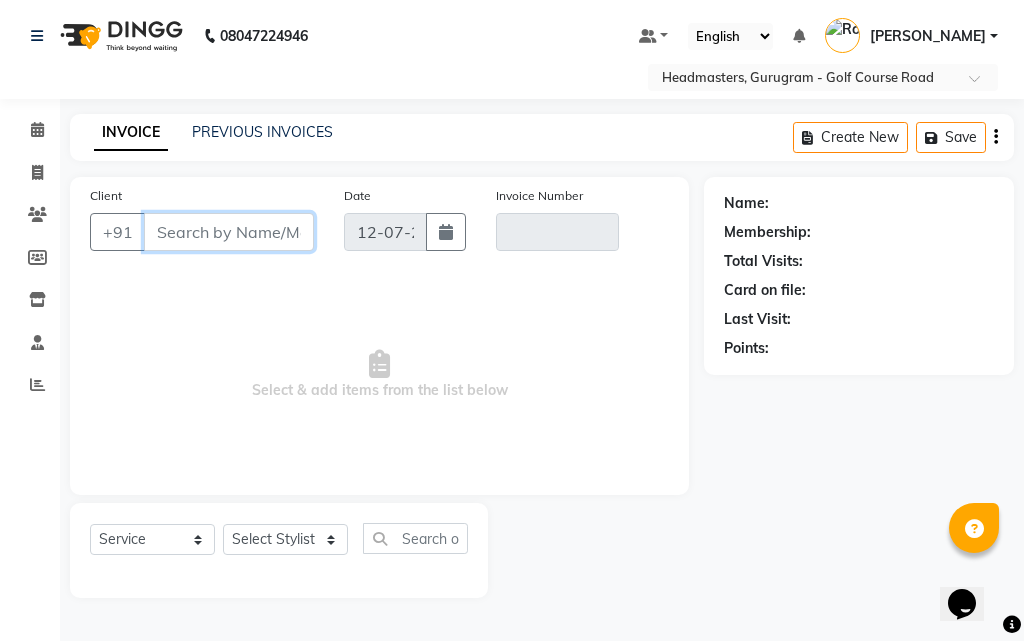 select on "product" 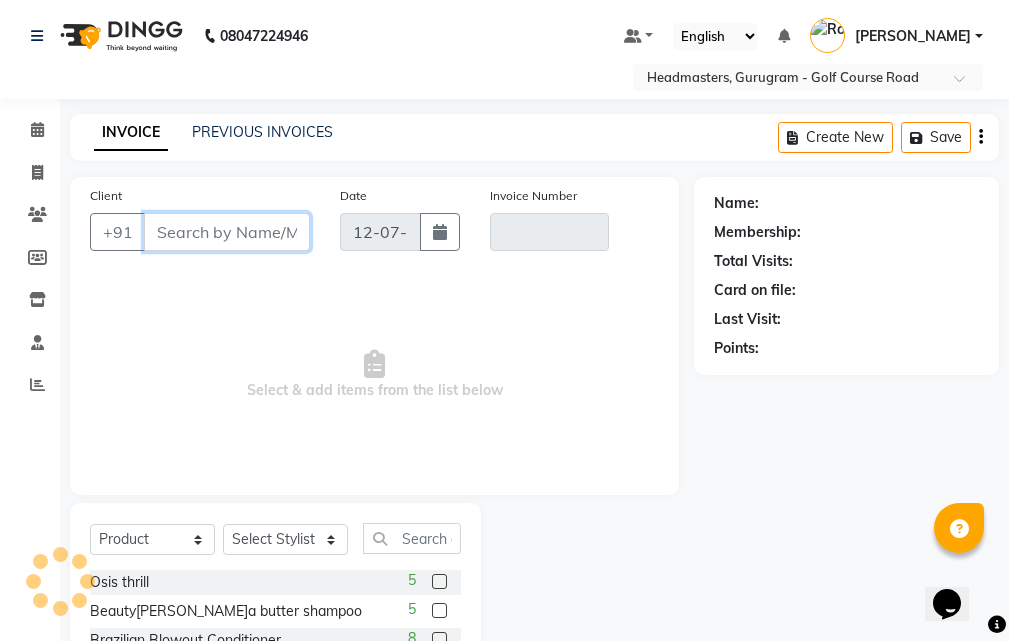 type on "9920088870" 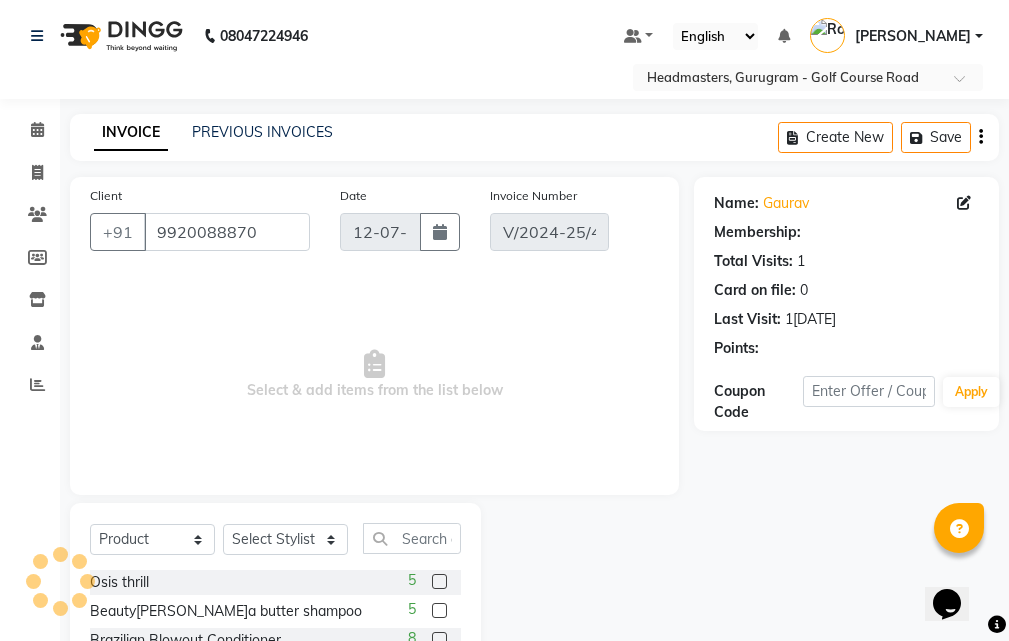 type on "1[DATE]" 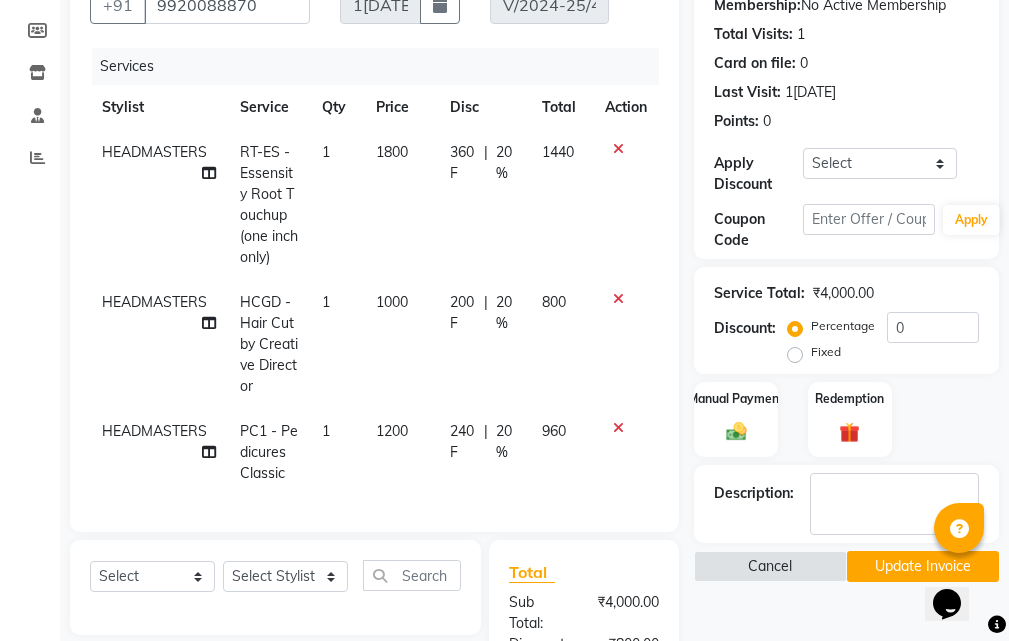 scroll, scrollTop: 200, scrollLeft: 0, axis: vertical 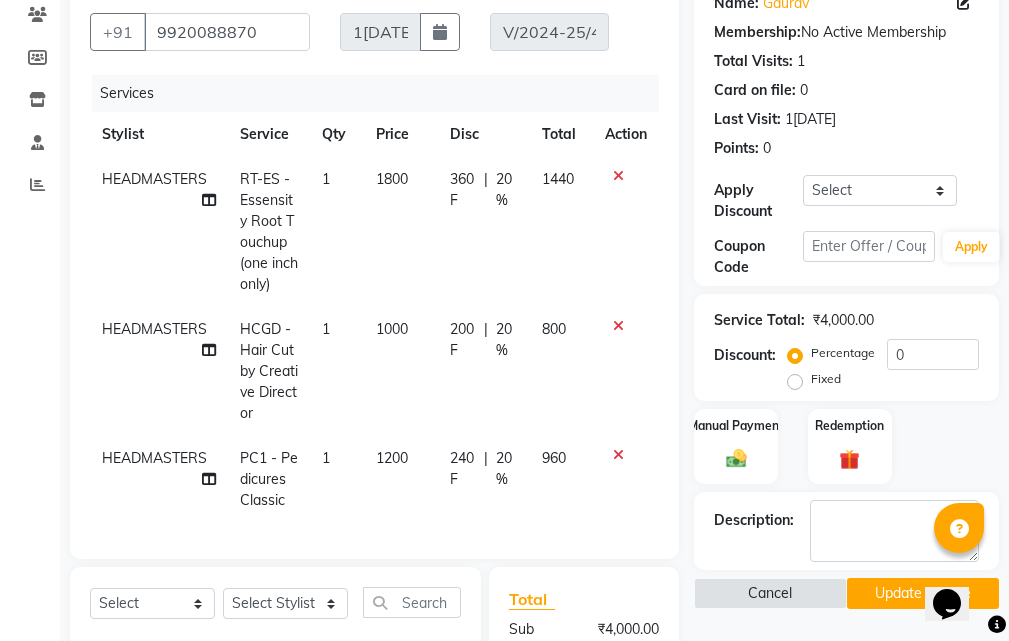 click on "1800" 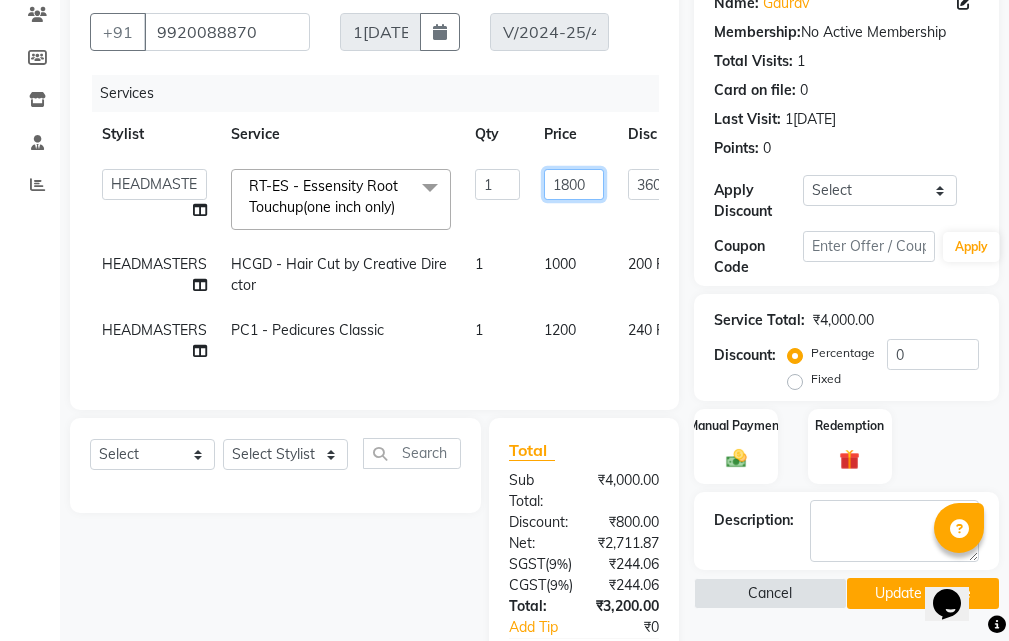 click on "1800" 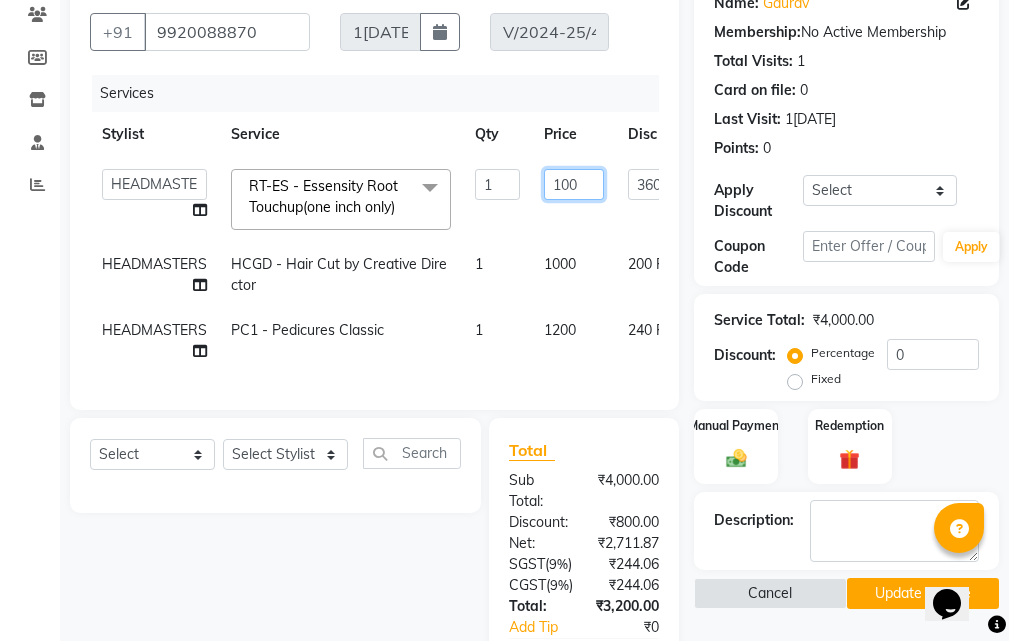 type on "1000" 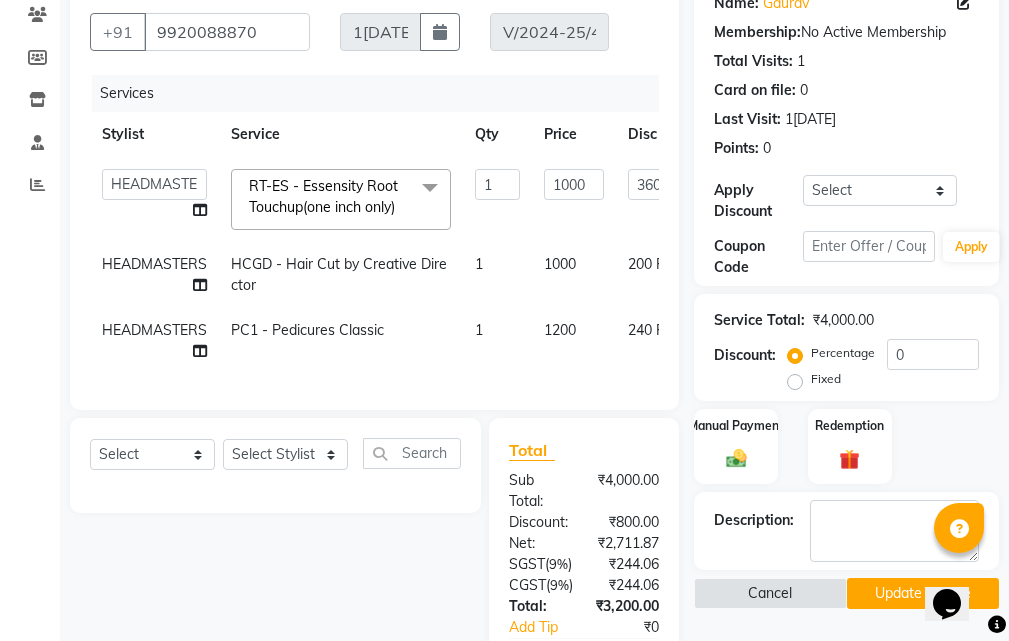 click on "ABHIJIT   [PERSON_NAME]   ANKIT   Anu   DANISH   DOLLY   [PERSON_NAME]   HEADMASTERS   [PERSON_NAME]   JEET   JYOTI   [PERSON_NAME]   [PERSON_NAME]   [PERSON_NAME]   [PERSON_NAME]   Not Specified   [PERSON_NAME]   [PERSON_NAME] Assistant   Prashant   [PERSON_NAME]   [PERSON_NAME]   [PERSON_NAME]   [PERSON_NAME]   [PERSON_NAME]   [PERSON_NAME]   [PERSON_NAME]  RT-ES - Essensity Root Touchup(one inch only)  x SSL - Shampoo SCL - Shampoo and conditioner (with natural dry) HML - Head massage(with natural dry) HCLD - Hair Cut by Creative Director HCL - Hair Cut by Senior Hair Stylist Trim - Trimming (one Length) Spt - Split ends/short/candle cut BD - Blow dry OS - Open styling GL-igora - Igora Global GL-essensity - Essensity Global Hlts-L - Highlights [MEDICAL_DATA] - Balayage Chunks  - Chunks CR  - Color removal CRF - Color refresh Stk - Per streak RT-IG - Igora Root Touchup(one inch only) RT-ES - Essensity Root Touchup(one inch only) Reb - Rebonding ST  - Straight therapy Krt-L - Keratin Krt-BB -L - Keratin Blow Out BRD - [PERSON_NAME]" 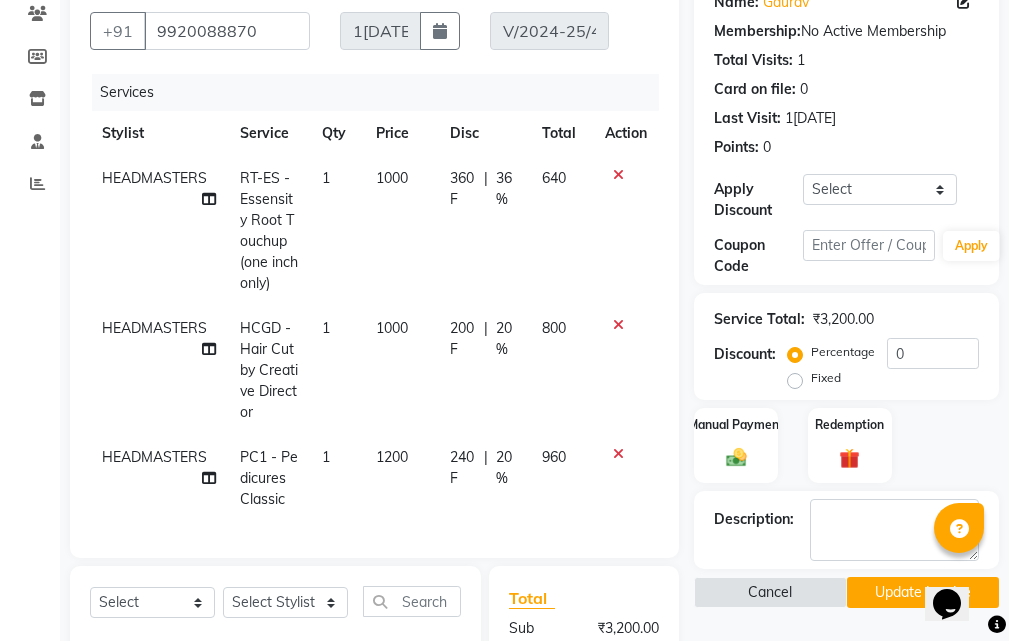 scroll, scrollTop: 200, scrollLeft: 0, axis: vertical 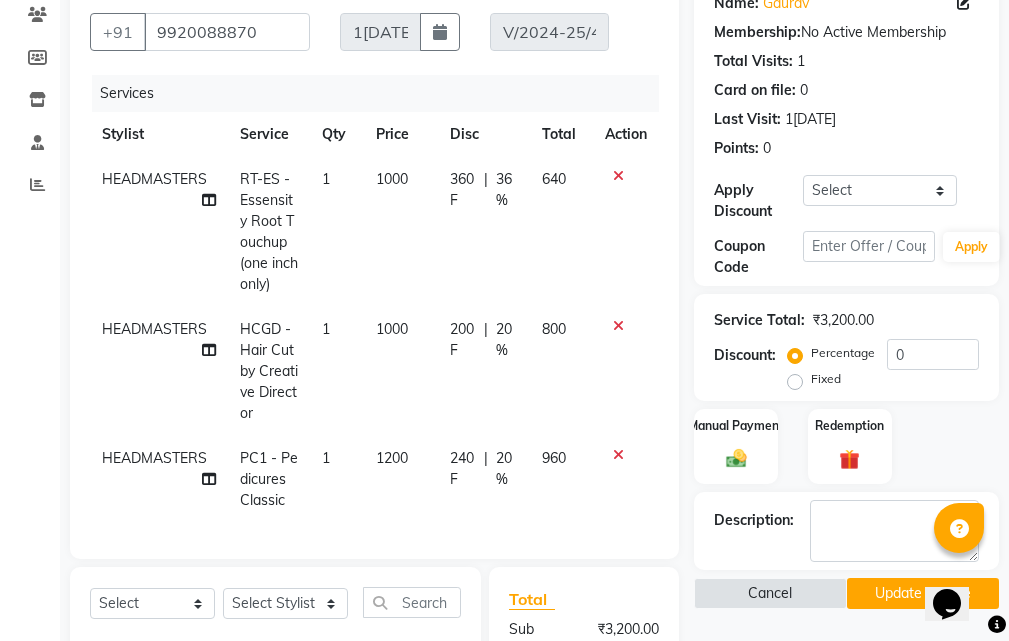 click on "240 F" 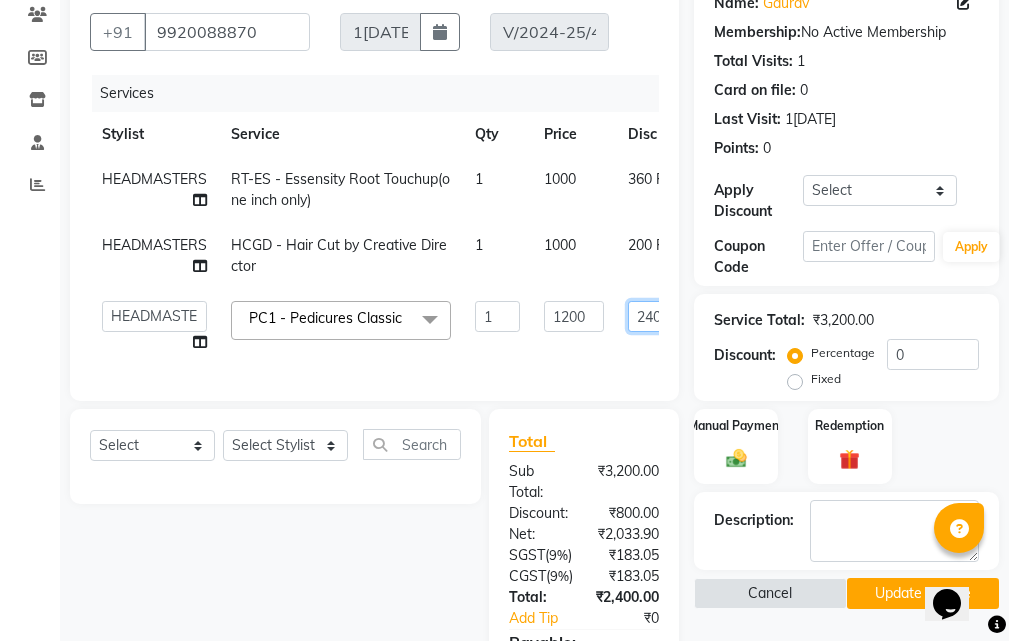 click on "240" 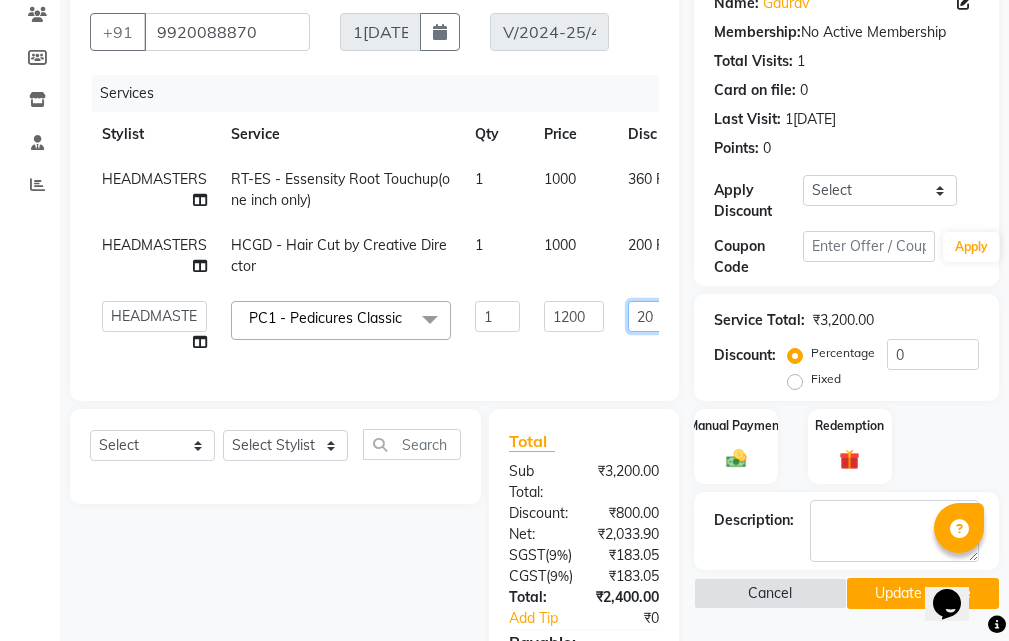 type on "0" 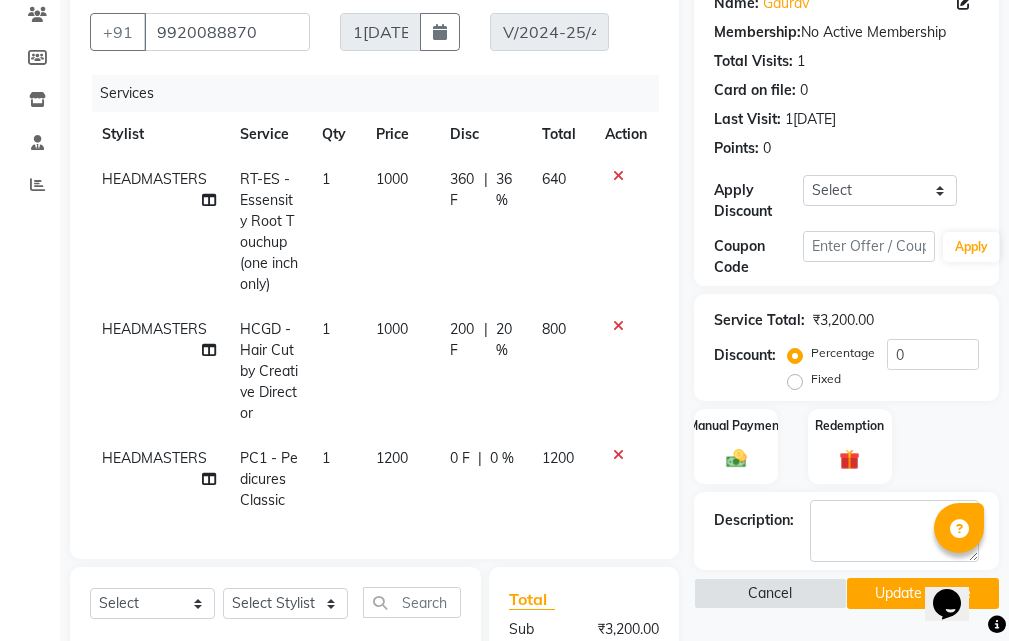 click on "HEADMASTERS RT-ES - Essensity Root Touchup(one inch only) 1 1000 360 F | 36 % 640 HEADMASTERS HCGD - Hair Cut by Creative Director 1 1000 200 F | 20 % 800 HEADMASTERS PC1 - Pedicures Classic 1 1200 0 F | 0 % 1200" 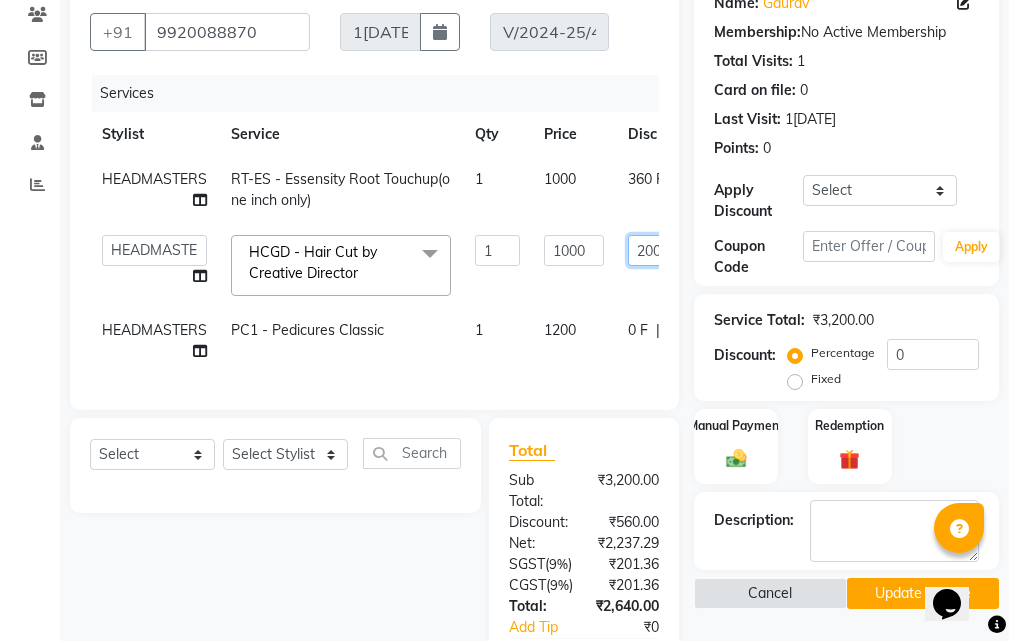 click on "200" 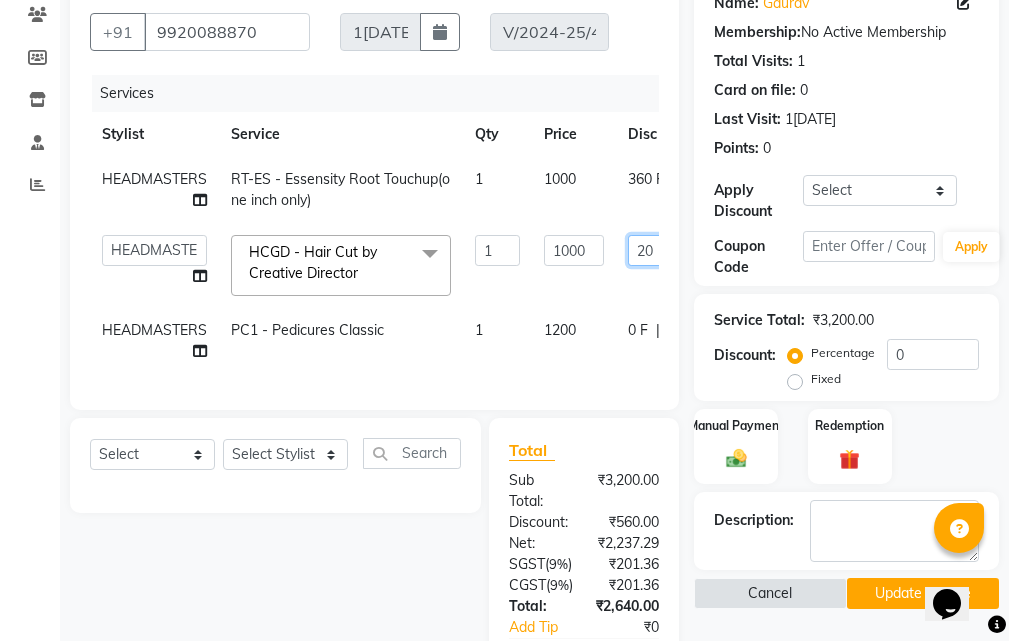 type on "0" 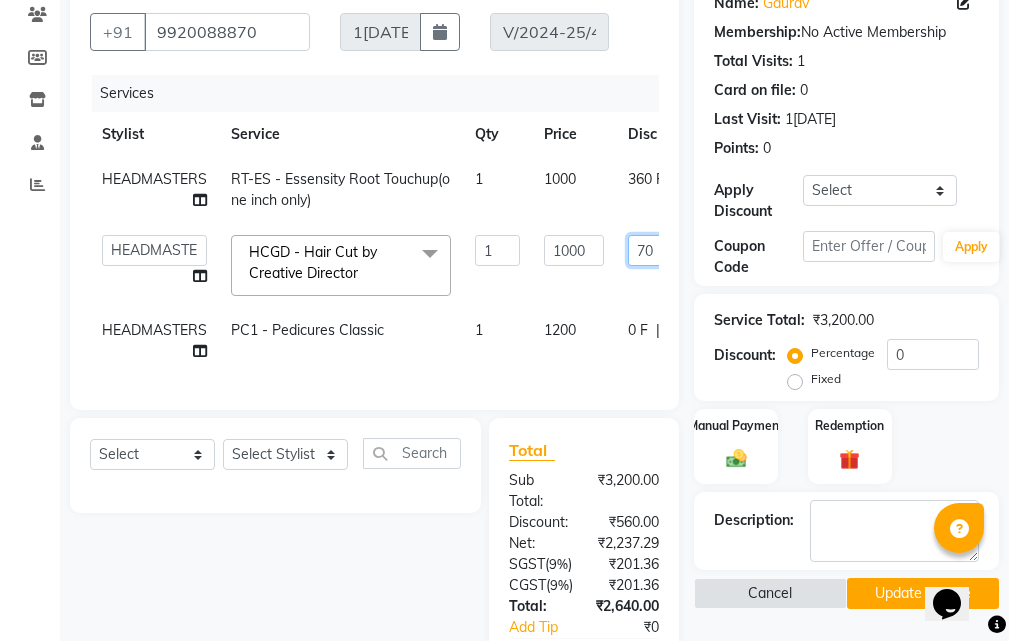 type on "700" 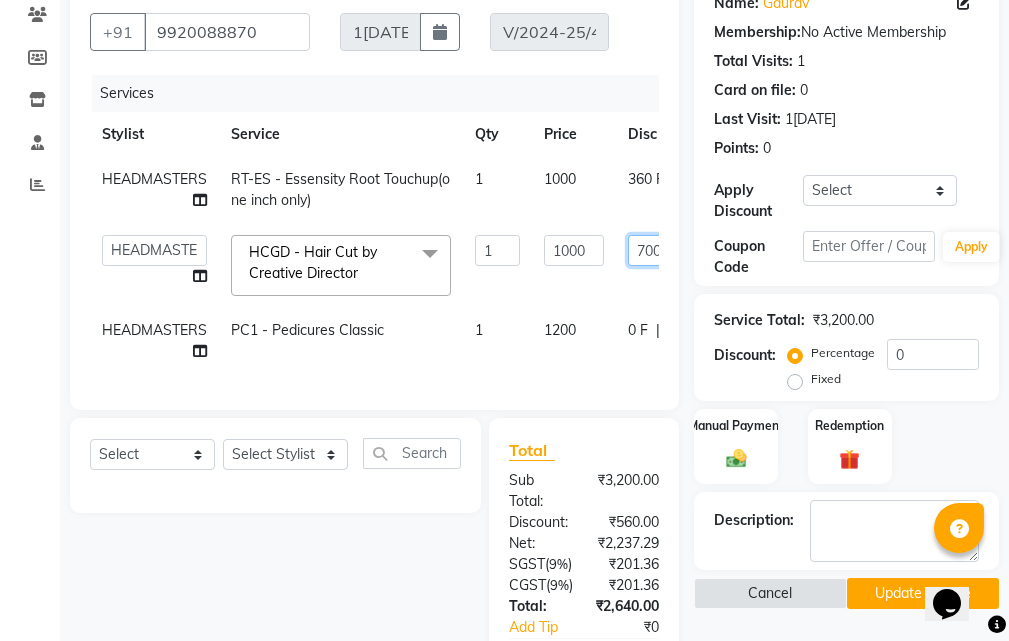 scroll, scrollTop: 0, scrollLeft: 5, axis: horizontal 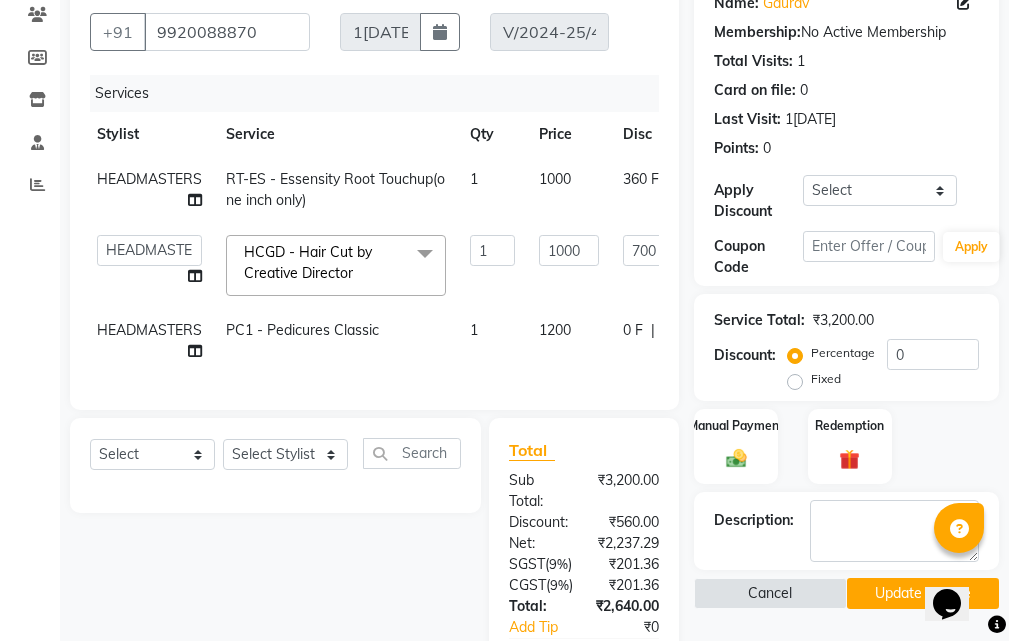 click on "HEADMASTERS RT-ES - Essensity Root Touchup(one inch only) 1 1000 360 F | 36 % 640 [PERSON_NAME]T  [PERSON_NAME]t   ANKIT   Anu   DANISH   DOLLY  [PERSON_NAME]   HEADMASTERS  [PERSON_NAME]a   JEET   JYOTI  [PERSON_NAME]i  [PERSON_NAME]L  [PERSON_NAME]R  [PERSON_NAME]n   Not Specified  [PERSON_NAME]U   Pooja   [PERSON_NAME]d Assistant   Prashant  [PERSON_NAME]l  [PERSON_NAME]r  [PERSON_NAME]L  [PERSON_NAME]  [PERSON_NAME]R  [PERSON_NAME]k  [PERSON_NAME]N  HCGD - Hair Cut by Creative[PERSON_NAME]x SSL - Shampoo SCL - Shampoo and conditioner (with natural dry) HML - Head massage(with natural dry) HCLD - Hair Cut by Creative Director HCL - Hair Cut by Senior Hair Stylist Trim - Trimming (one Length) Spt - Split ends/short/candle cut BD - Blow dry OS - Open styling GL-igora - Igora Global GL-essensity - Essensity Global Hlts-L - Highlights [MEDICAL_DATA] - Balayage Chunks  - Chunks CR  - Color removal CRF - Color refresh Stk - Per streak RT-IG - Igora Root Touchup(one inch only) RT-ES - Essensity Root Touchup(one inch only) Reb - Rebonding 1 1000" 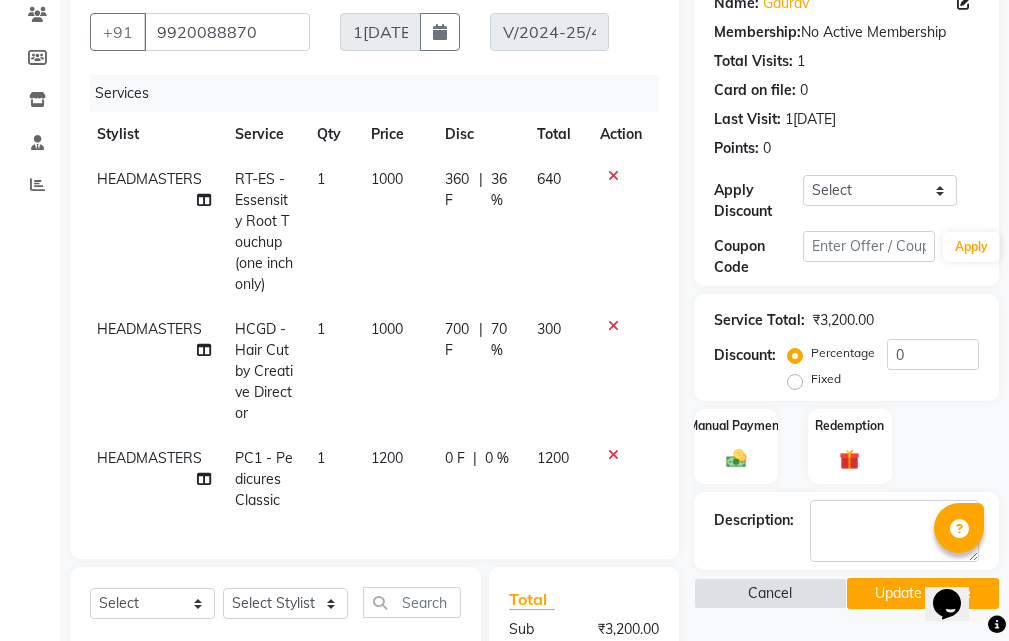 click on "360 F | 36 %" 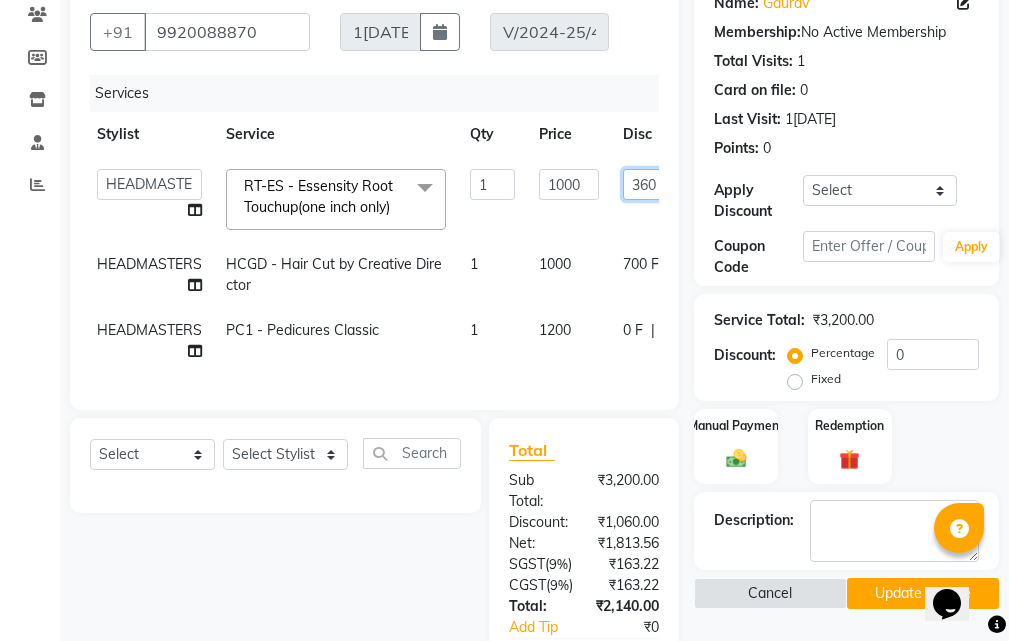 click on "360" 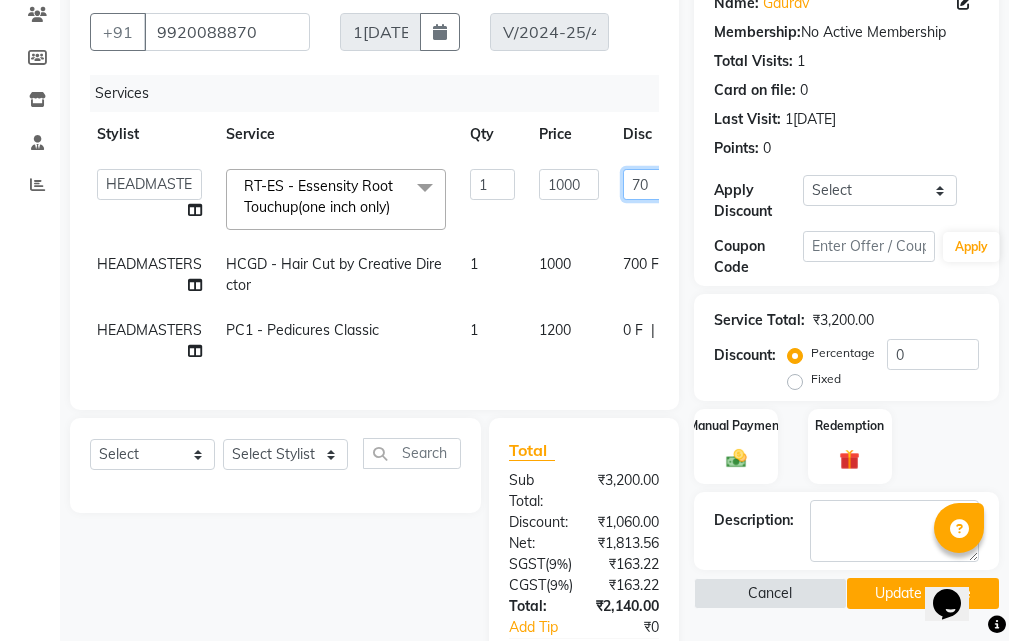 type on "700" 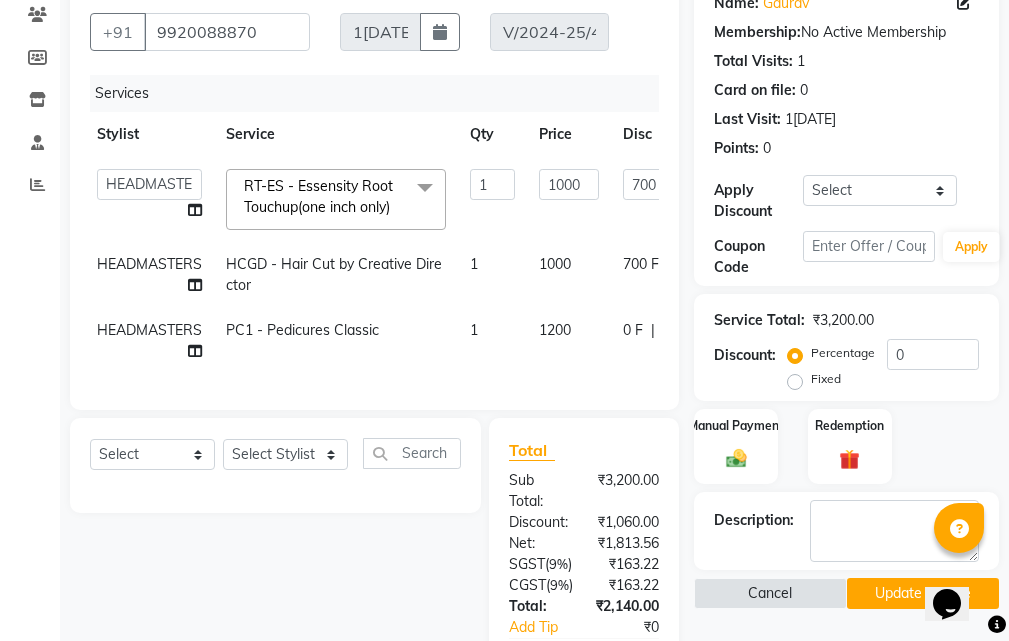 click on "ABHIJIT   [PERSON_NAME]   ANKIT   Anu   DANISH   DOLLY   [PERSON_NAME]   HEADMASTERS   [PERSON_NAME]   JEET   JYOTI   [PERSON_NAME]   [PERSON_NAME]   [PERSON_NAME]   [PERSON_NAME]   Not Specified   [PERSON_NAME]   [PERSON_NAME] Assistant   Prashant   [PERSON_NAME]   [PERSON_NAME]   [PERSON_NAME]   [PERSON_NAME]   [PERSON_NAME]   [PERSON_NAME]   [PERSON_NAME]  RT-ES - Essensity Root Touchup(one inch only)  x SSL - Shampoo SCL - Shampoo and conditioner (with natural dry) HML - Head massage(with natural dry) HCLD - Hair Cut by Creative Director HCL - Hair Cut by Senior Hair Stylist Trim - Trimming (one Length) Spt - Split ends/short/candle cut BD - Blow dry OS - Open styling GL-igora - Igora Global GL-essensity - Essensity Global Hlts-L - Highlights [MEDICAL_DATA] - Balayage Chunks  - Chunks CR  - Color removal CRF - Color refresh Stk - Per streak RT-IG - Igora Root Touchup(one inch only) RT-ES - Essensity Root Touchup(one inch only) Reb - Rebonding ST  - Straight therapy Krt-L - Keratin Krt-BB -L - Keratin Blow Out BRD - [PERSON_NAME]" 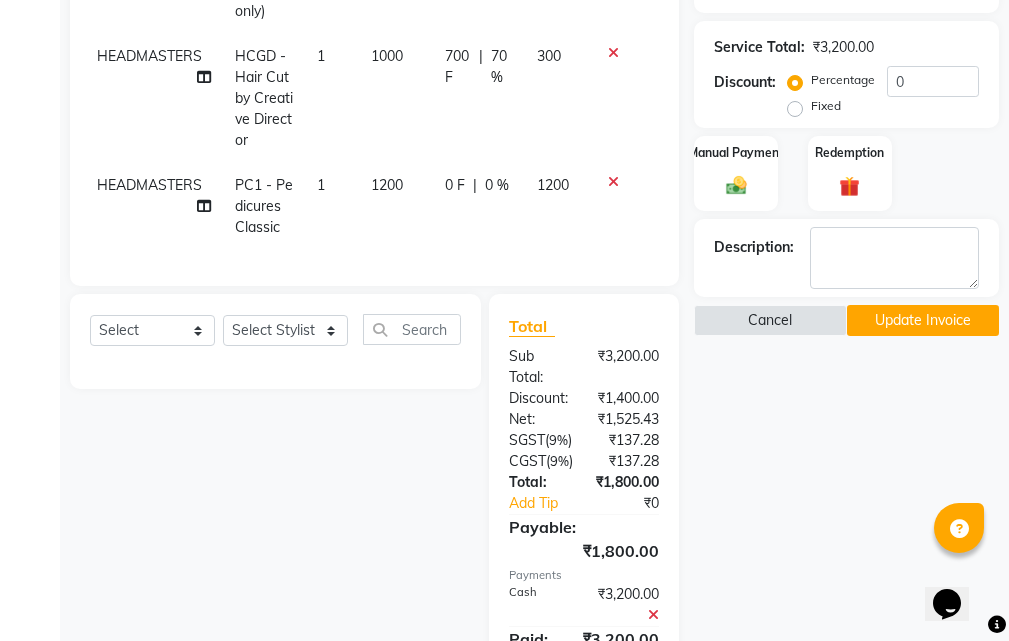 scroll, scrollTop: 374, scrollLeft: 0, axis: vertical 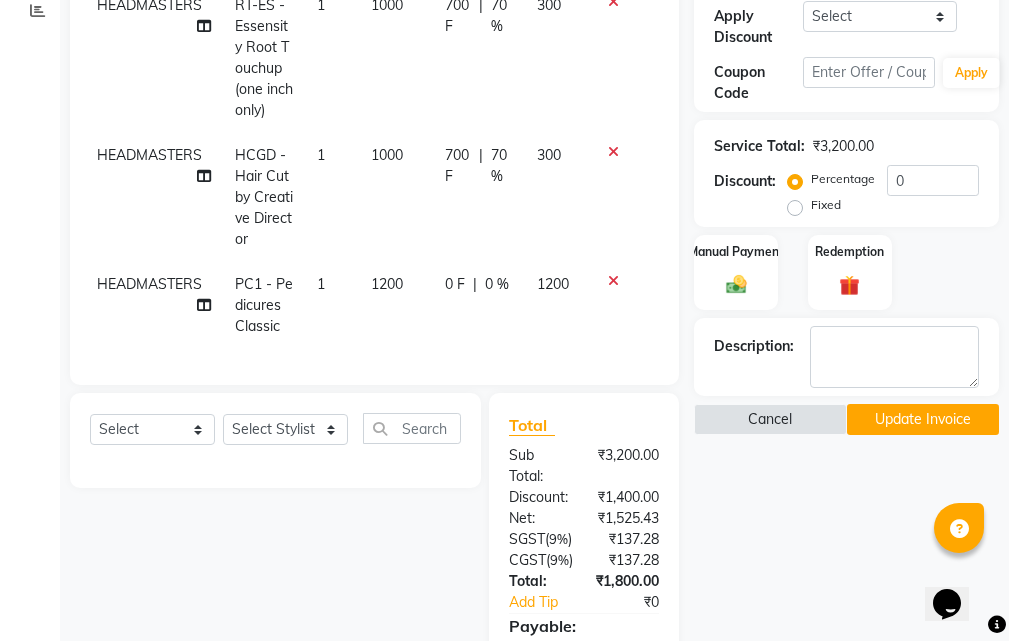 click on "|" 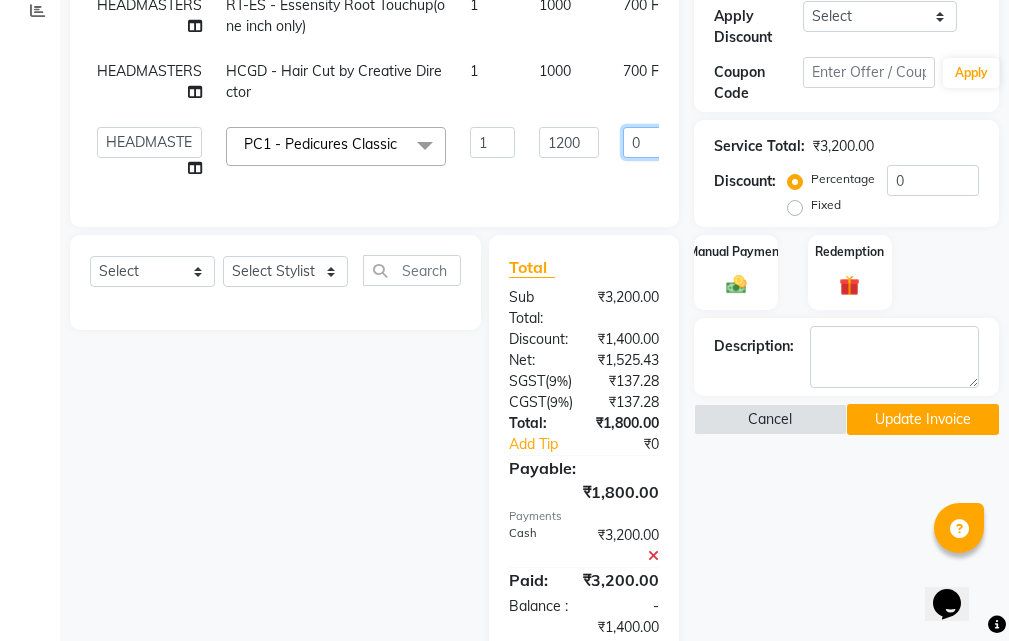 click on "0" 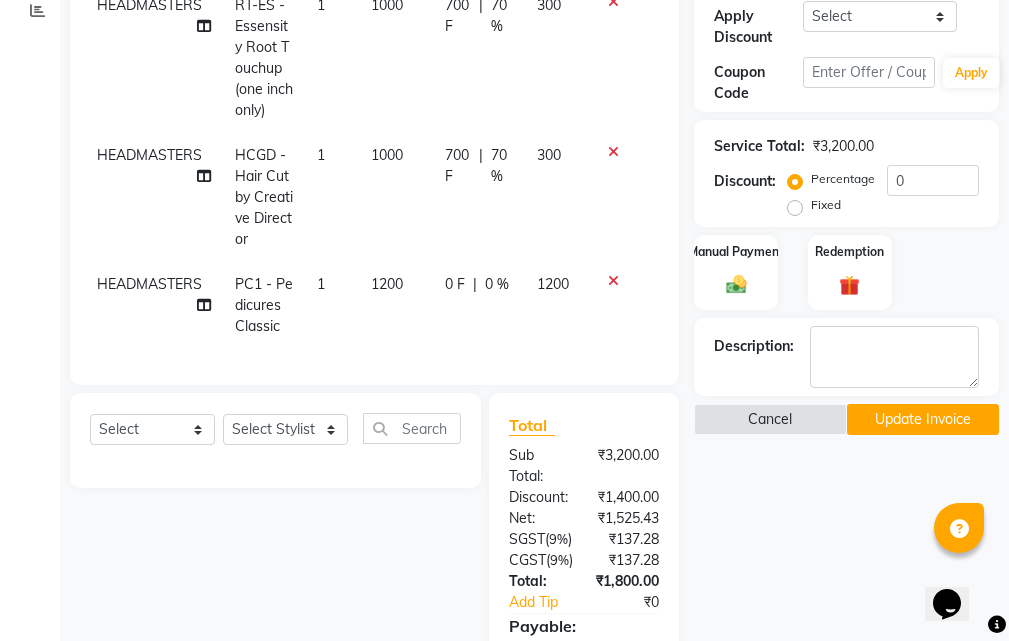 click on "0 %" 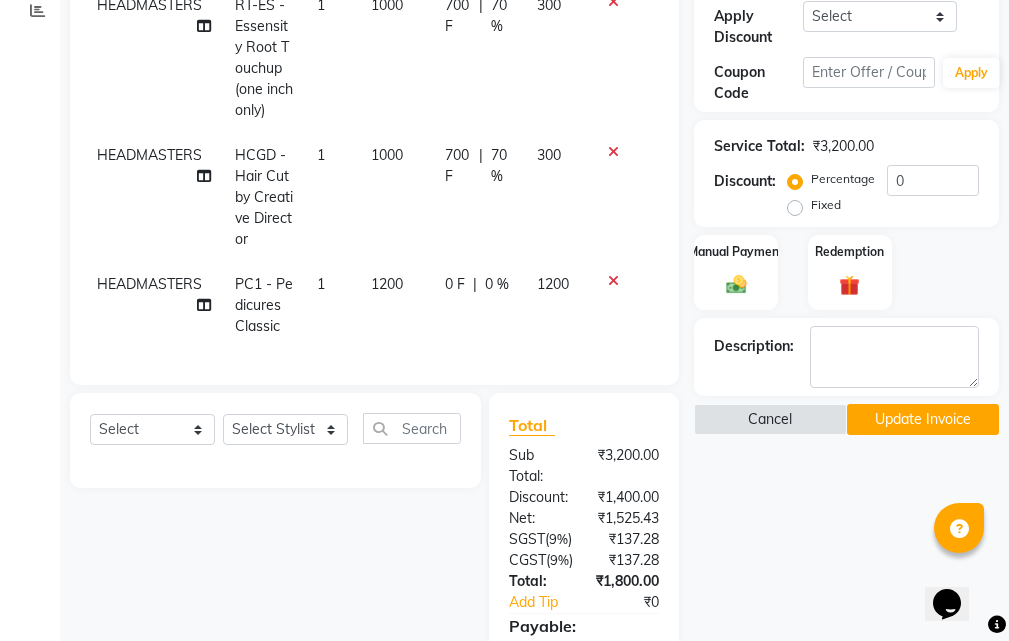 select on "60959" 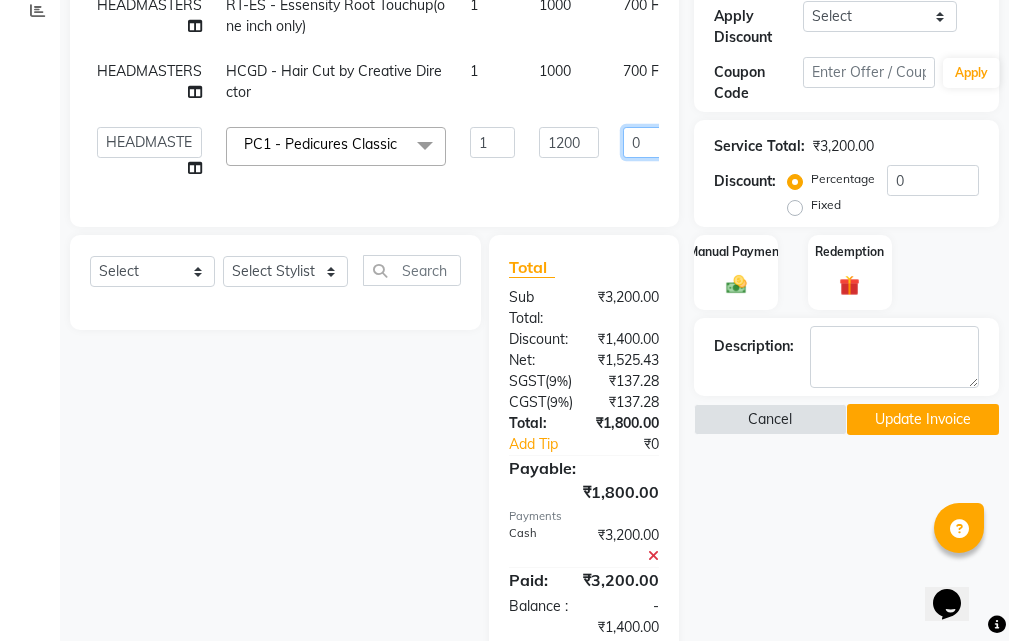 click on "0" 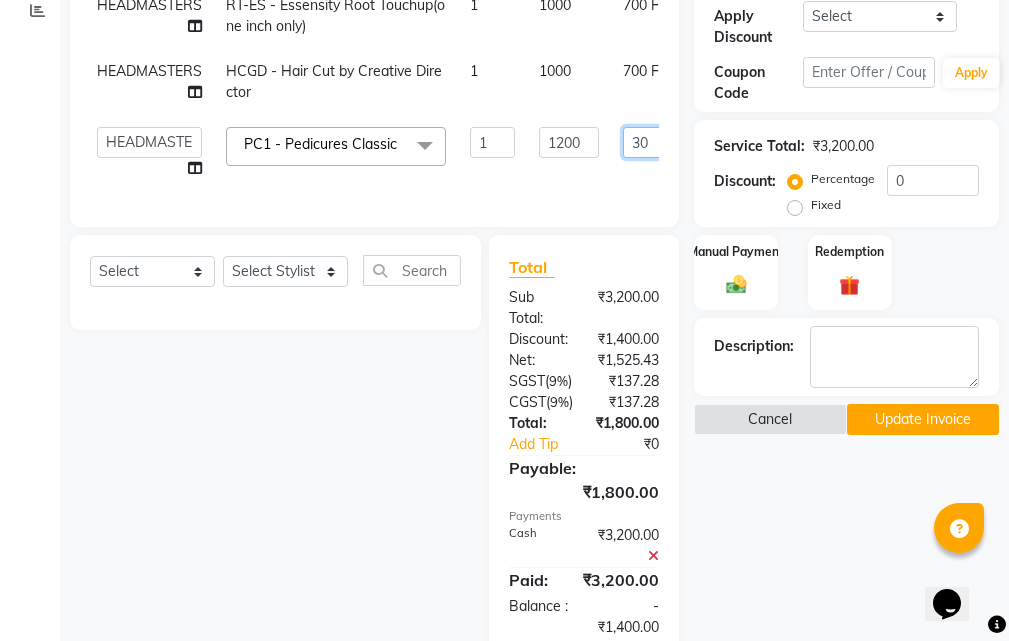 type on "360" 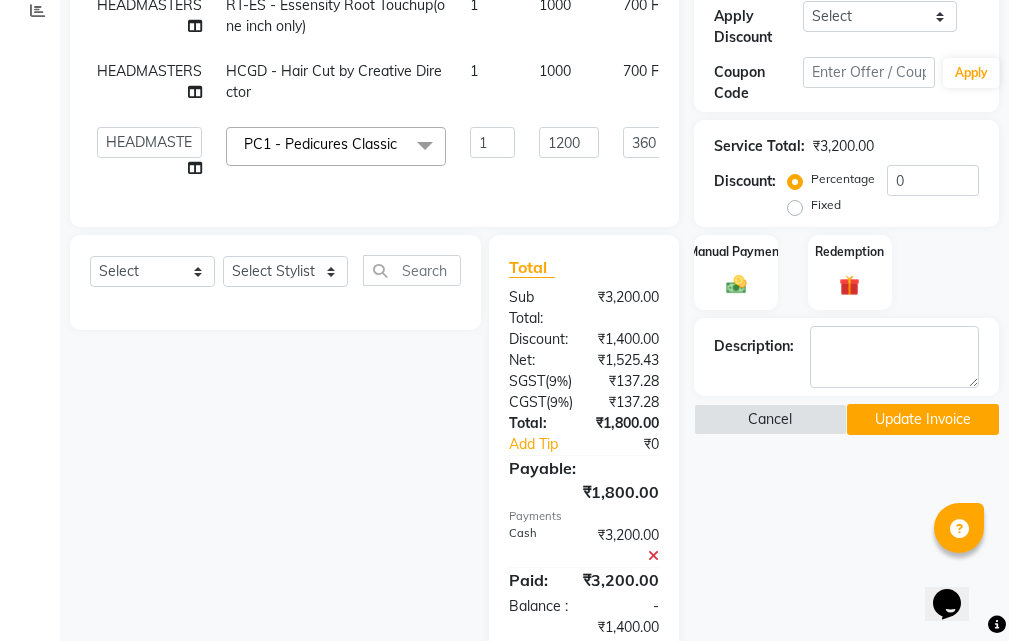 click on "HEADMASTERS RT-ES - Essensity Root Touchup(one inch only) 1 1000 700 F | 70 % 300 HEADMASTERS HCGD - Hair Cut by Creative Director 1 1000 700 F | 70 % 300 [PERSON_NAME]T  [PERSON_NAME]t   ANKIT   Anu   [DEMOGRAPHIC_DATA]   DOLLY  [PERSON_NAME]   HEADMASTERS  [PERSON_NAME]a   JEET   JYOTI  [PERSON_NAME]i  [PERSON_NAME]L  [PERSON_NAME]R  [PERSON_NAME]n   Not Specified  [PERSON_NAME]U   Pooja   [PERSON_NAME]d Assistant   Prashant  [PERSON_NAME]l  [PERSON_NAME]r  [PERSON_NAME]L  [PERSON_NAME]U  [PERSON_NAME]R  [PERSON_NAME]k  [PERSON_NAME]N  PC1 - Pedicures Classic  x SSL - Shampoo SCL - Shampoo and conditioner (with natural dry) HML - Head massage(with natural dry) HCLD - Hair Cut by Creative Director HCL - Hair Cut by Senior Hair Stylist Trim - Trimming (one Length) Spt - Split ends/short/candle cut BD - Blow dry OS - Open styling GL-igora - Igora Global GL-essensity - Essensity Global Hlts-L - Highlights [MEDICAL_DATA] - Balayage Chunks  - Chunks CR  - Color removal CRF - Color refresh Stk - Per streak RT-IG - [PERSON_NAME] Touchup(one inch only) AES-MDA" 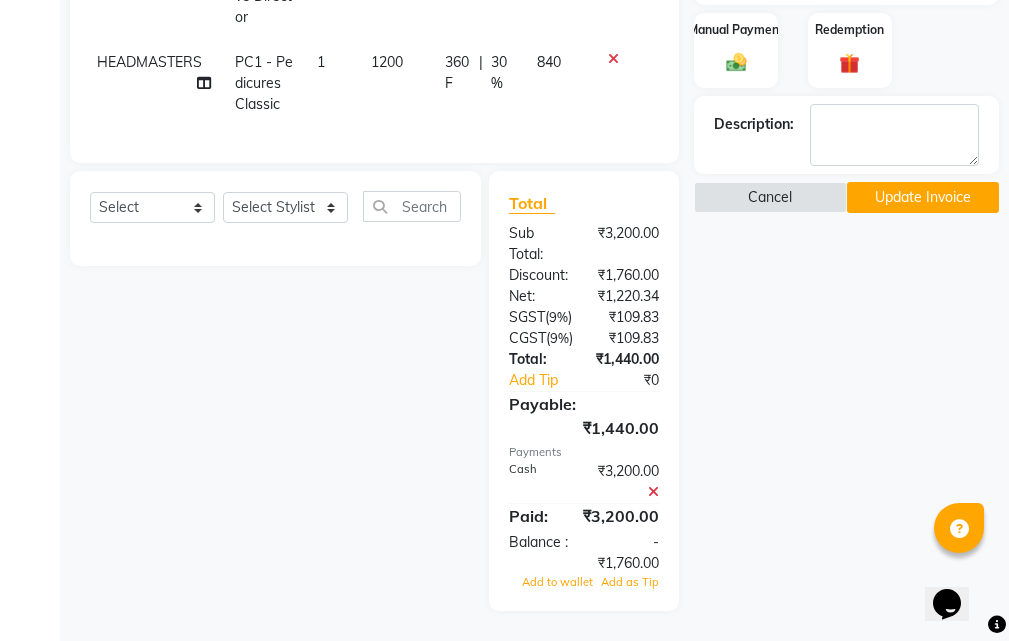 scroll, scrollTop: 674, scrollLeft: 0, axis: vertical 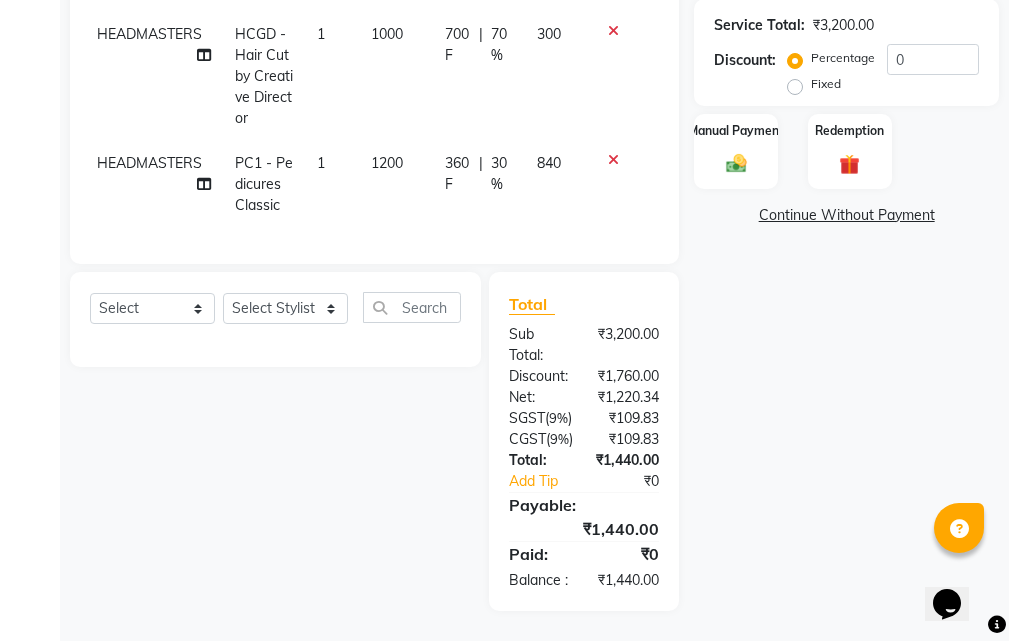 click on "Continue Without Payment" 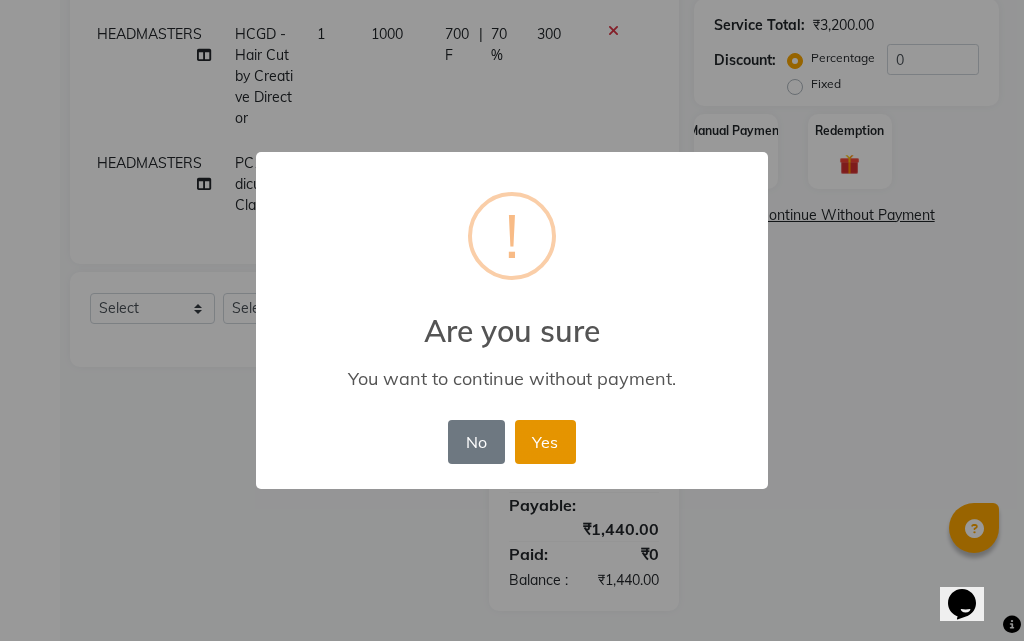 click on "Yes" at bounding box center (545, 442) 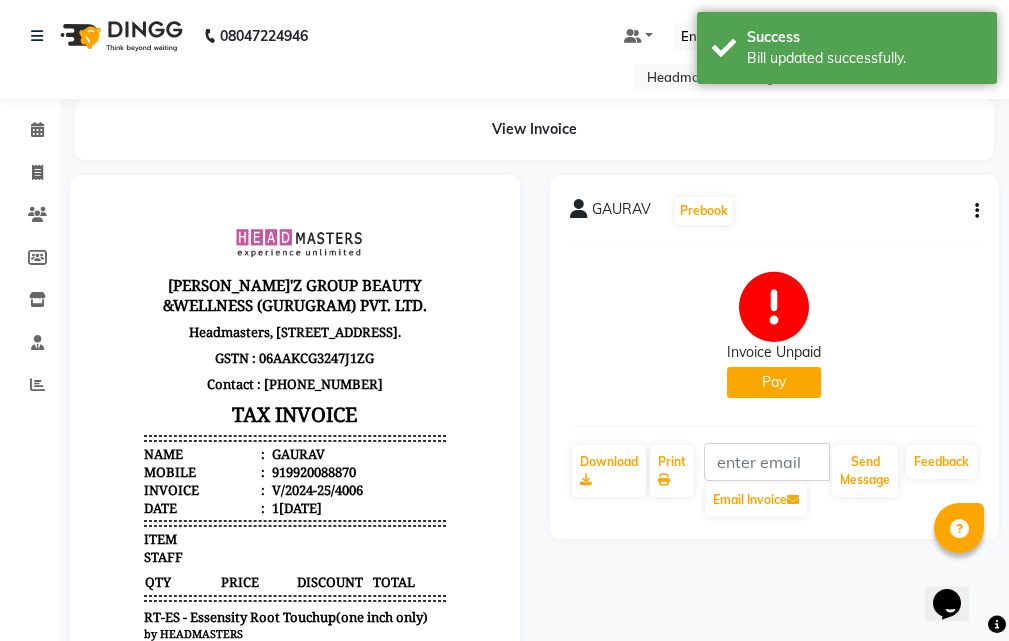 scroll, scrollTop: 0, scrollLeft: 0, axis: both 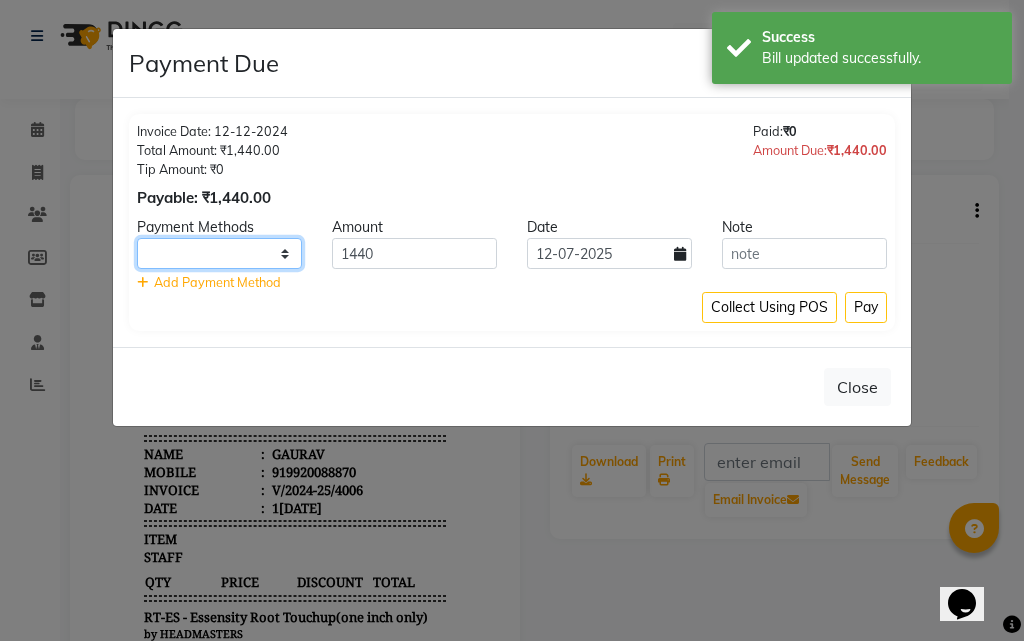 drag, startPoint x: 264, startPoint y: 252, endPoint x: 255, endPoint y: 264, distance: 15 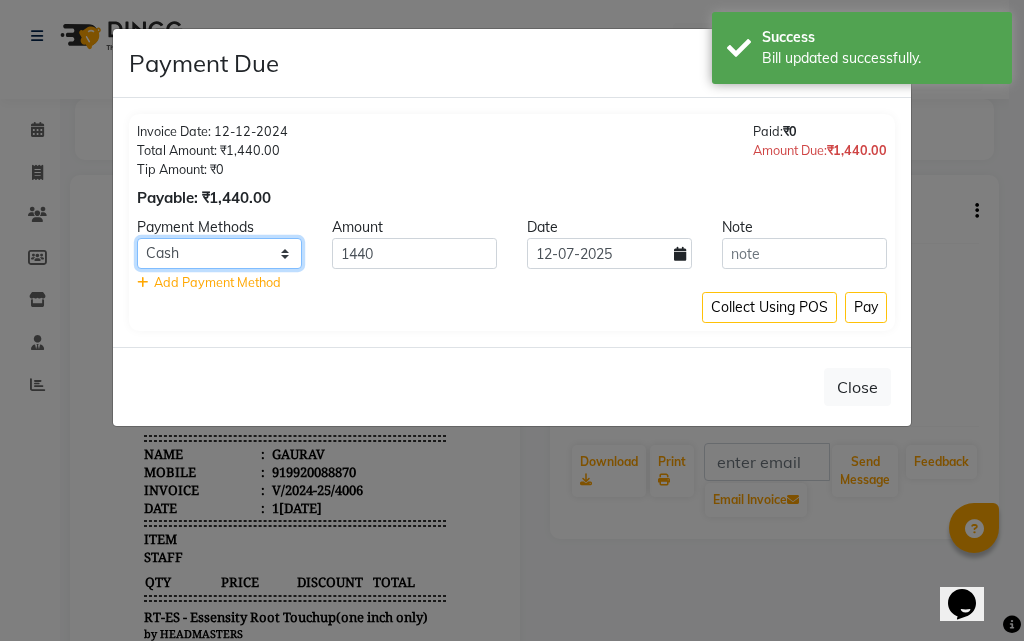 click on "UPI CARD Complimentary Cash" 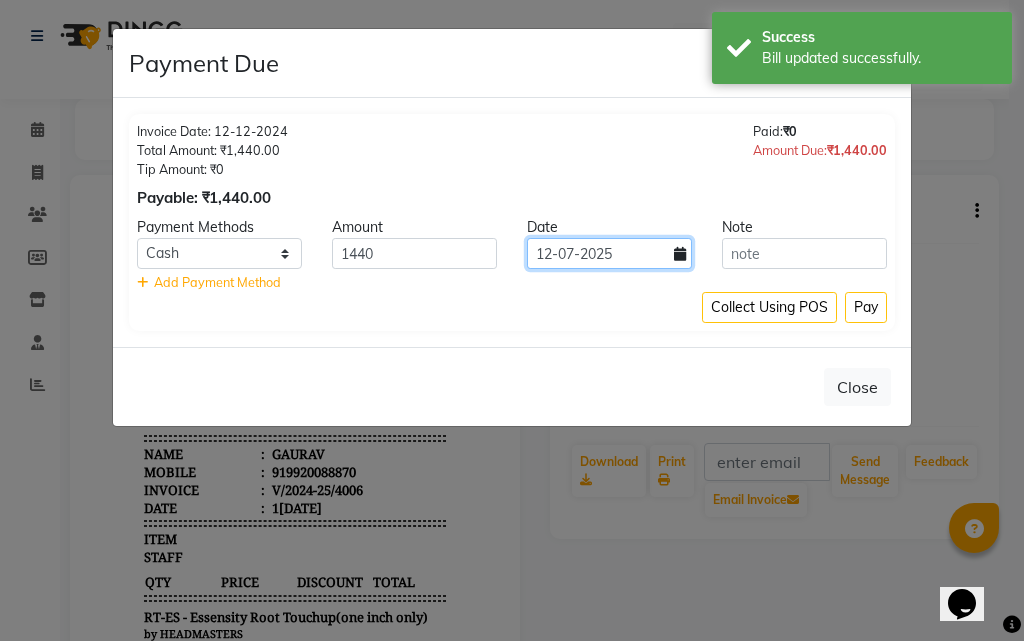 click on "12-07-2025" 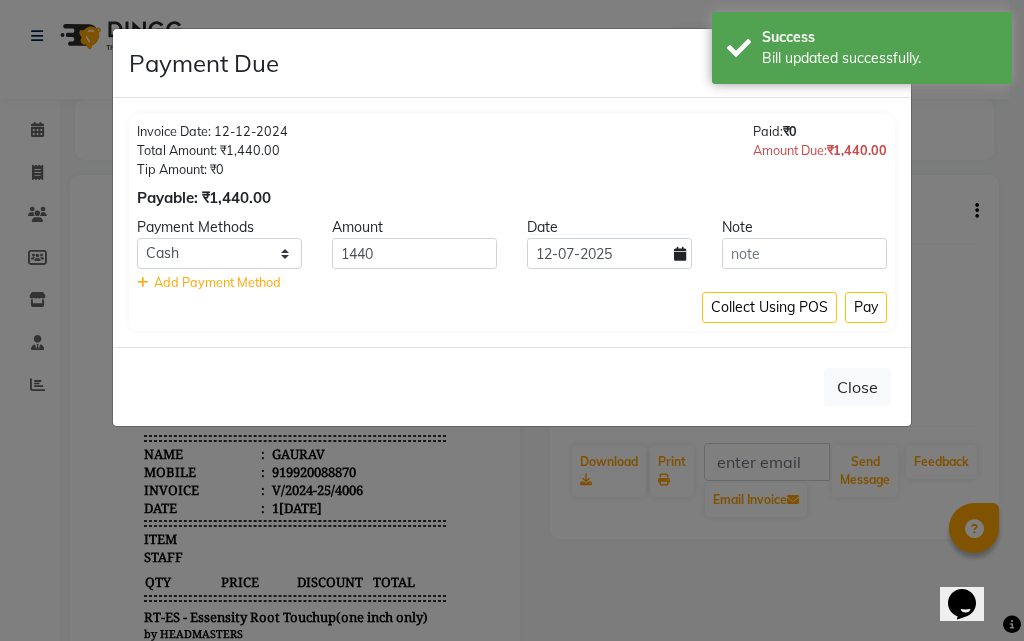 select on "7" 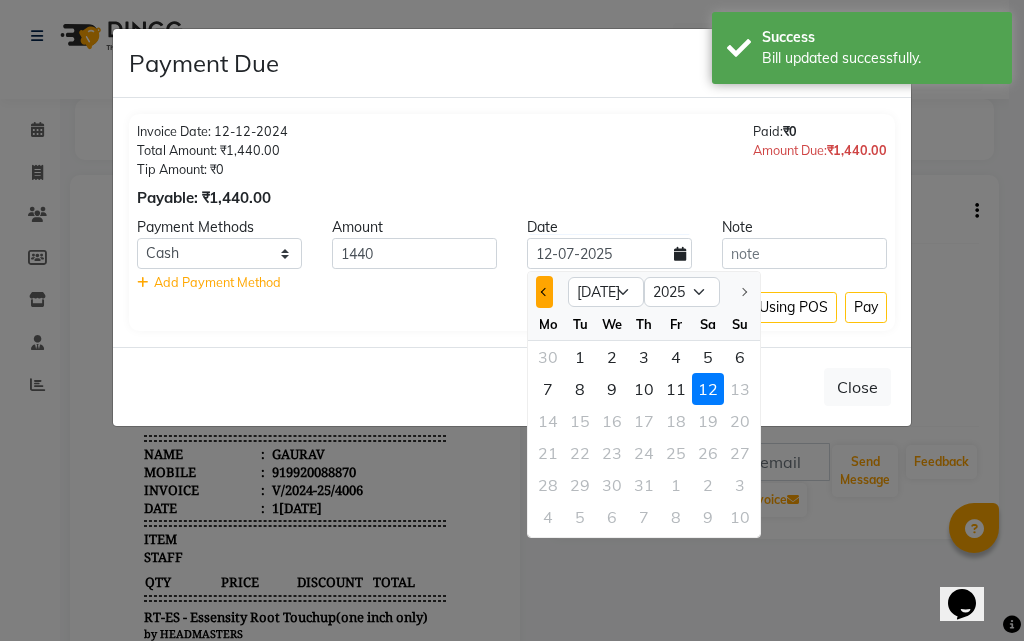 click 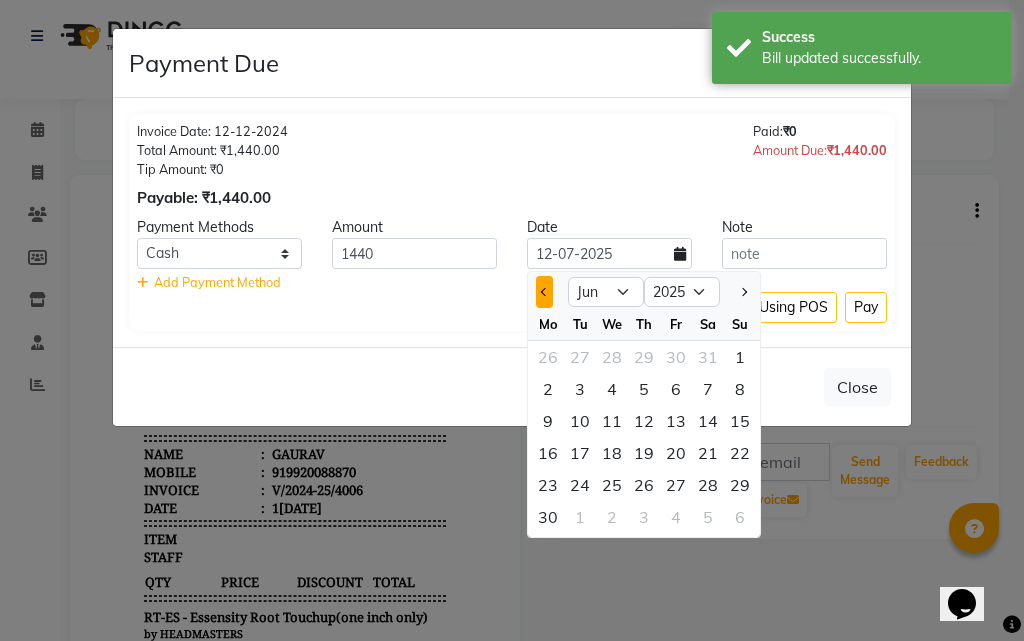 click 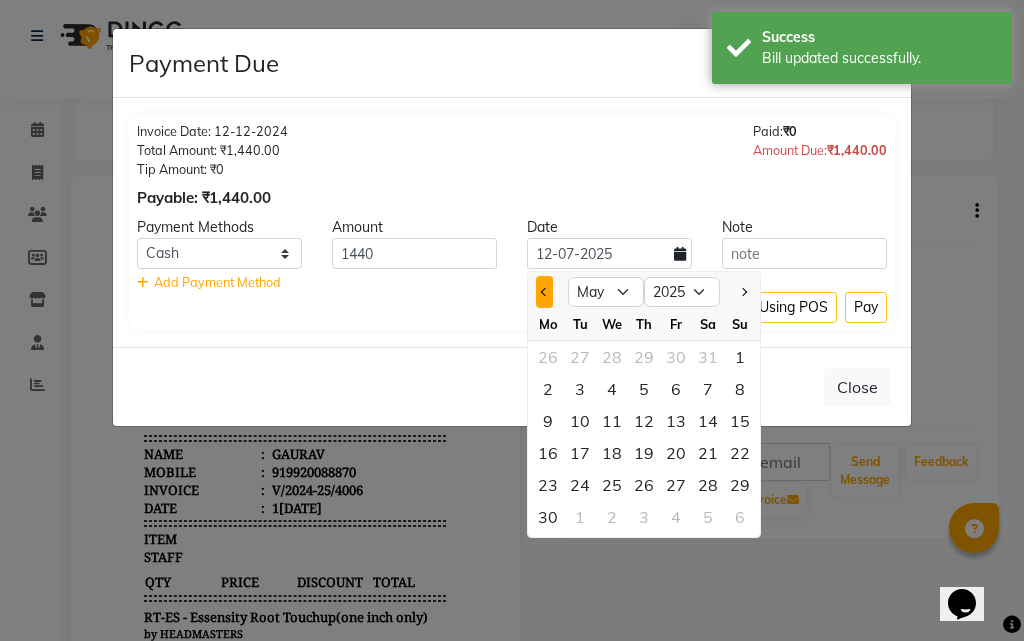 click 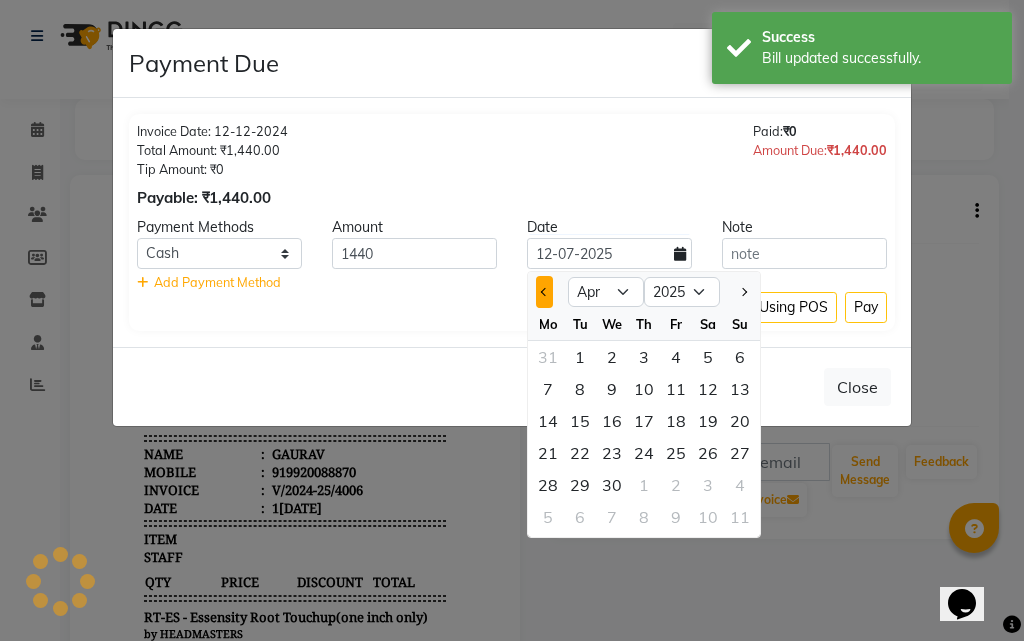 click 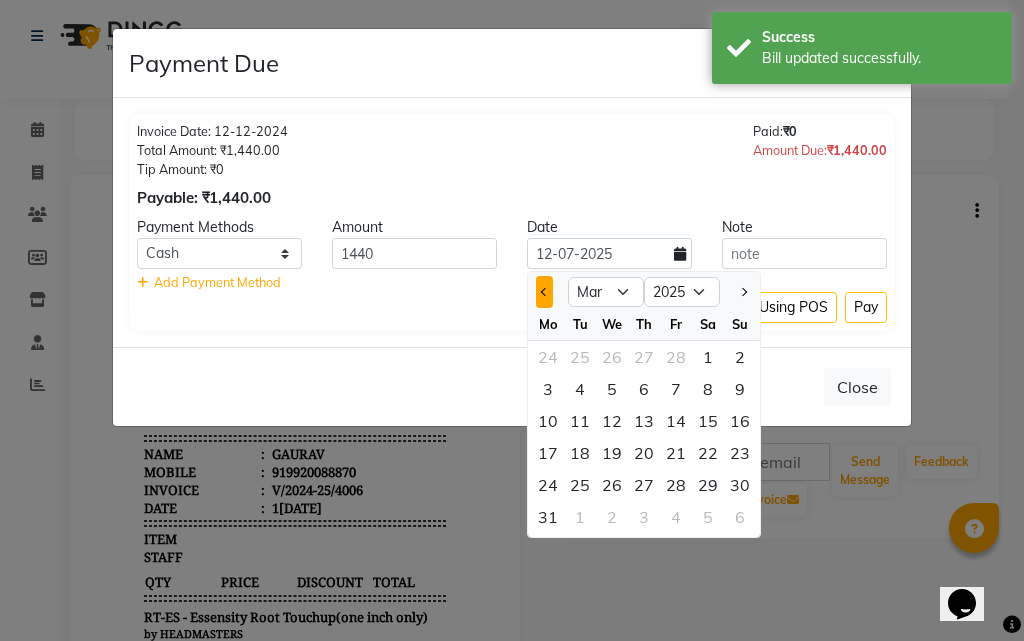 click 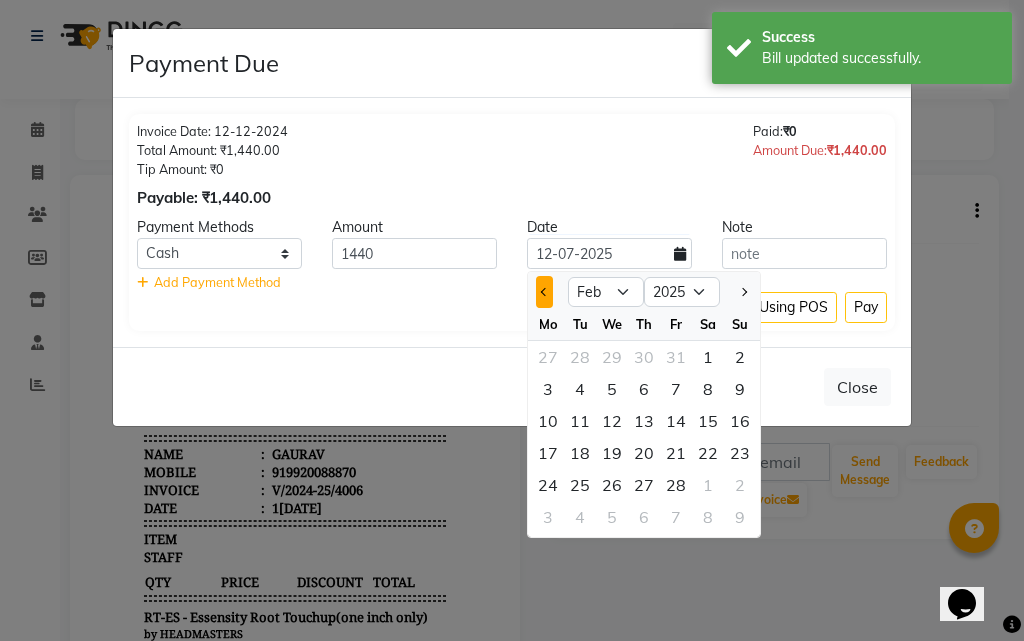 click 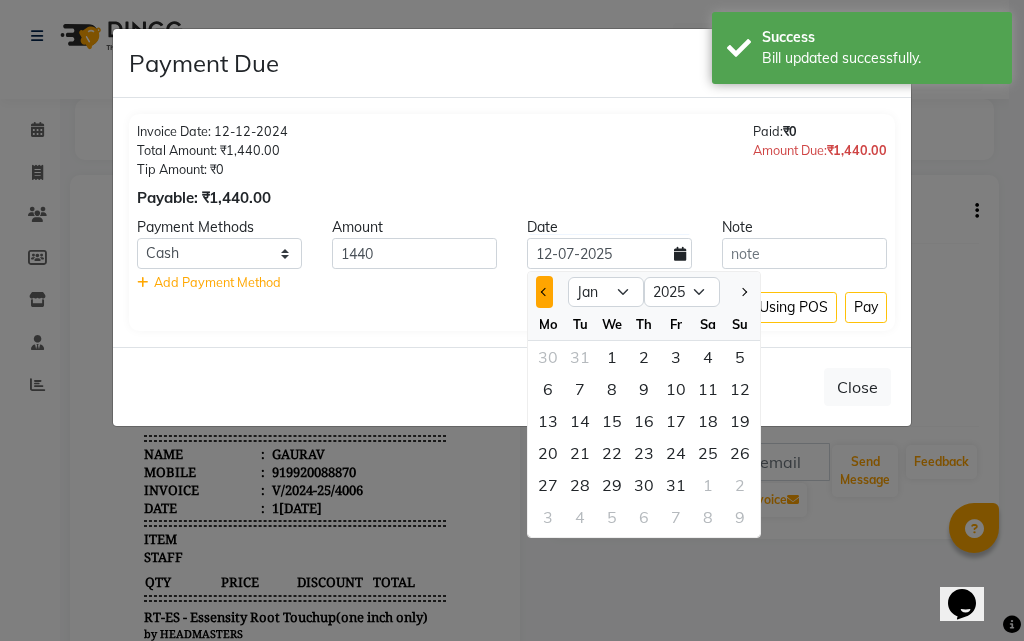 click 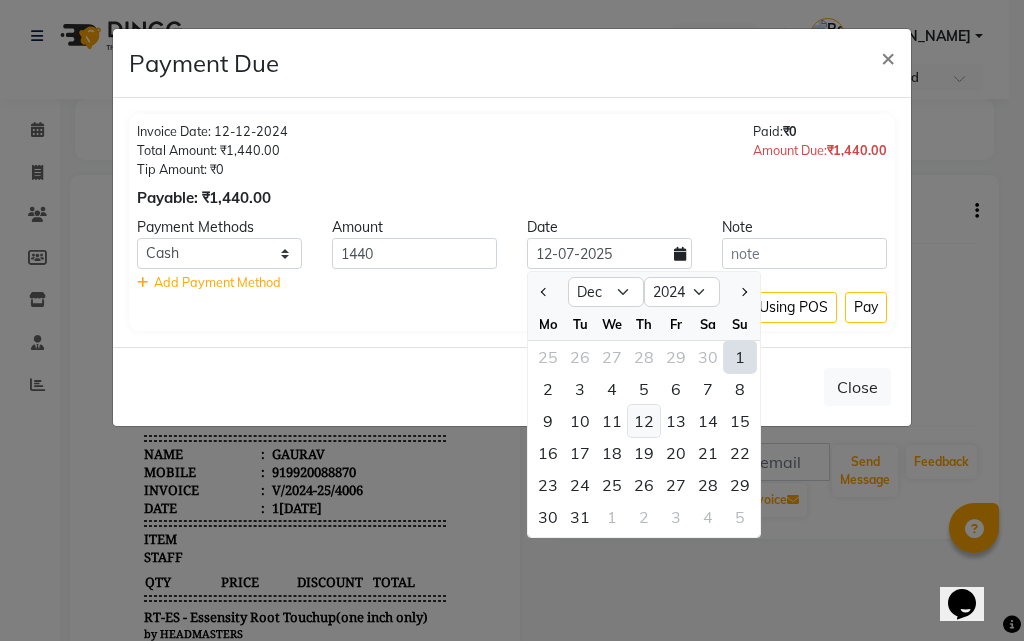 click on "12" 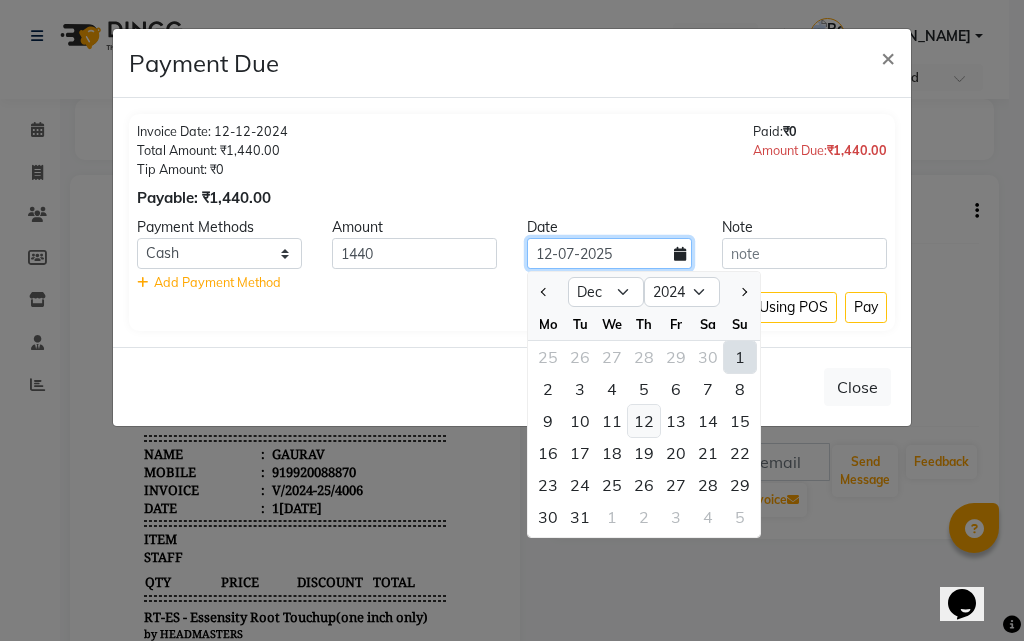type on "1[DATE]" 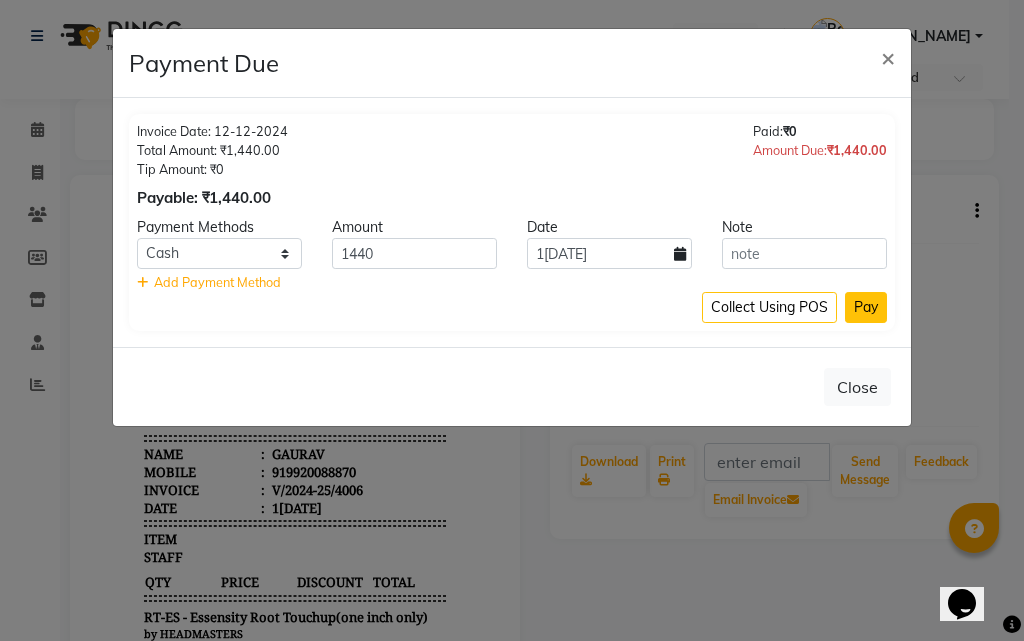 click on "Pay" 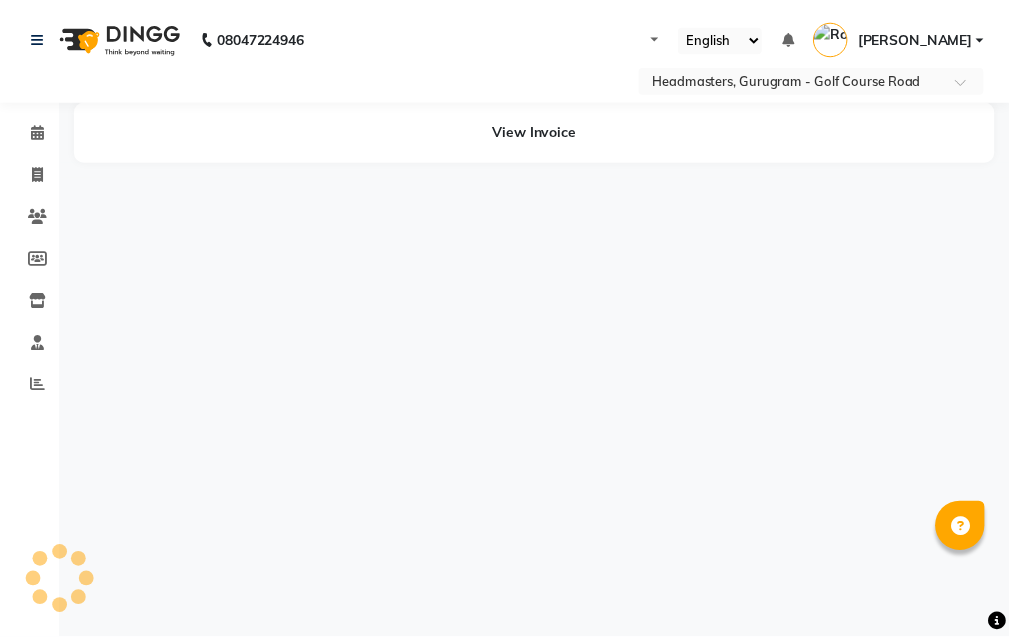 scroll, scrollTop: 0, scrollLeft: 0, axis: both 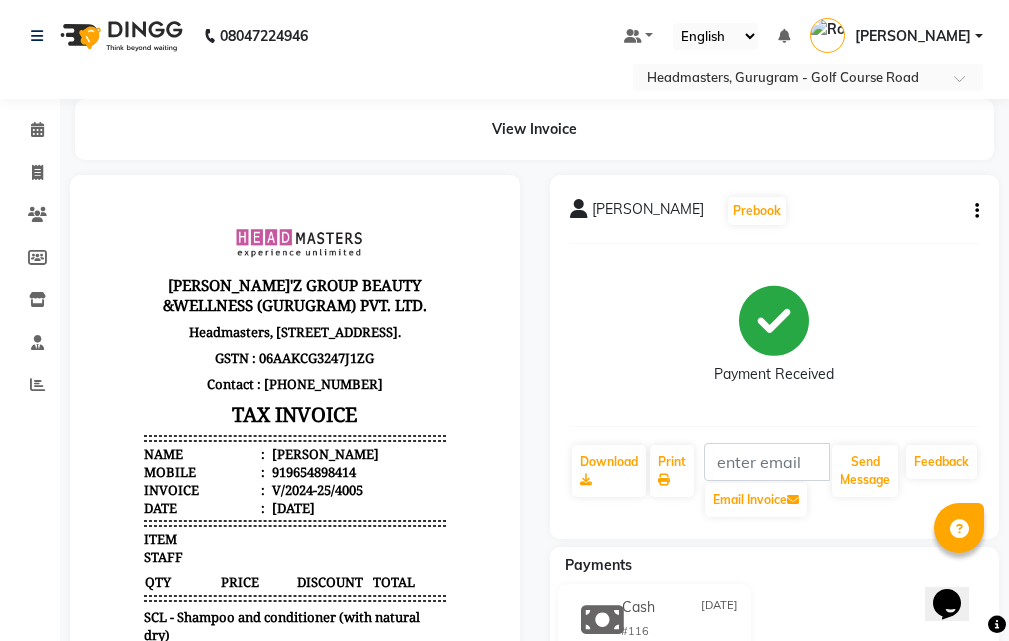 click on "[PERSON_NAME]   Prebook   Payment Received  Download  Print   Email Invoice   Send Message Feedback" 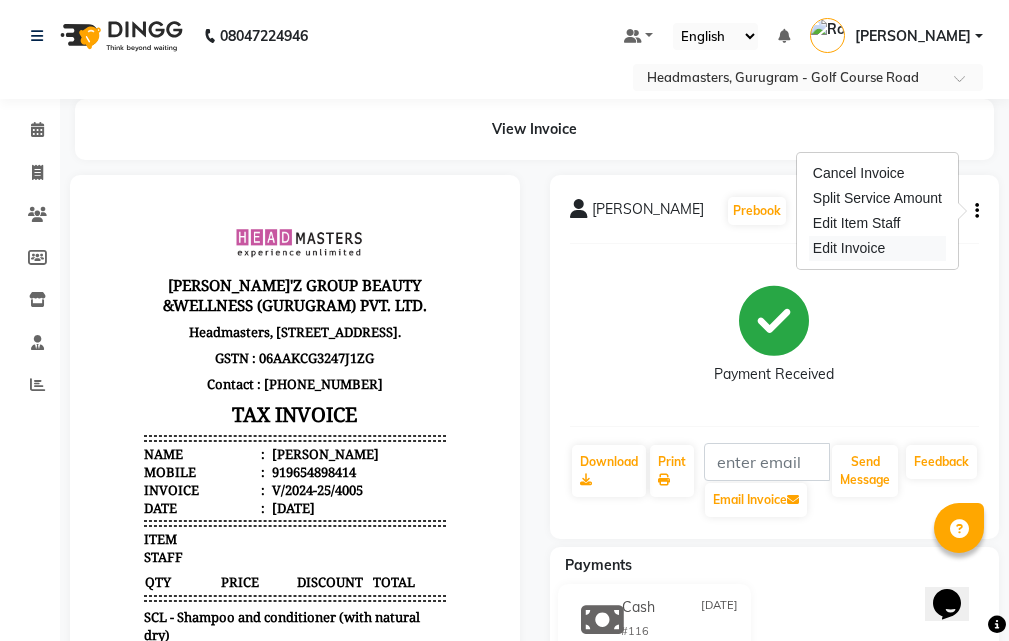 click on "Edit Invoice" at bounding box center (877, 248) 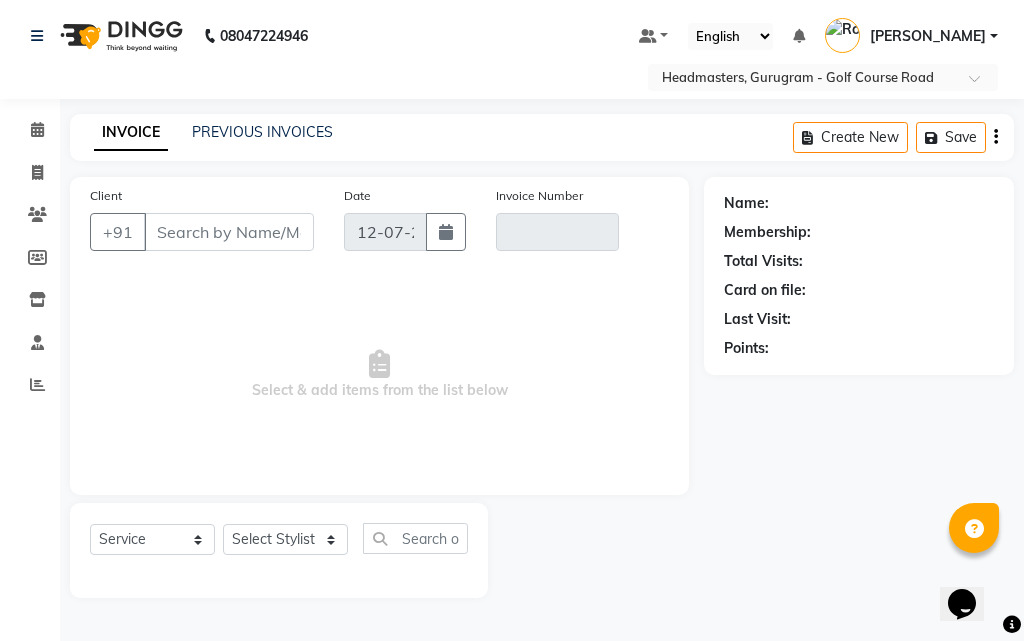 select on "product" 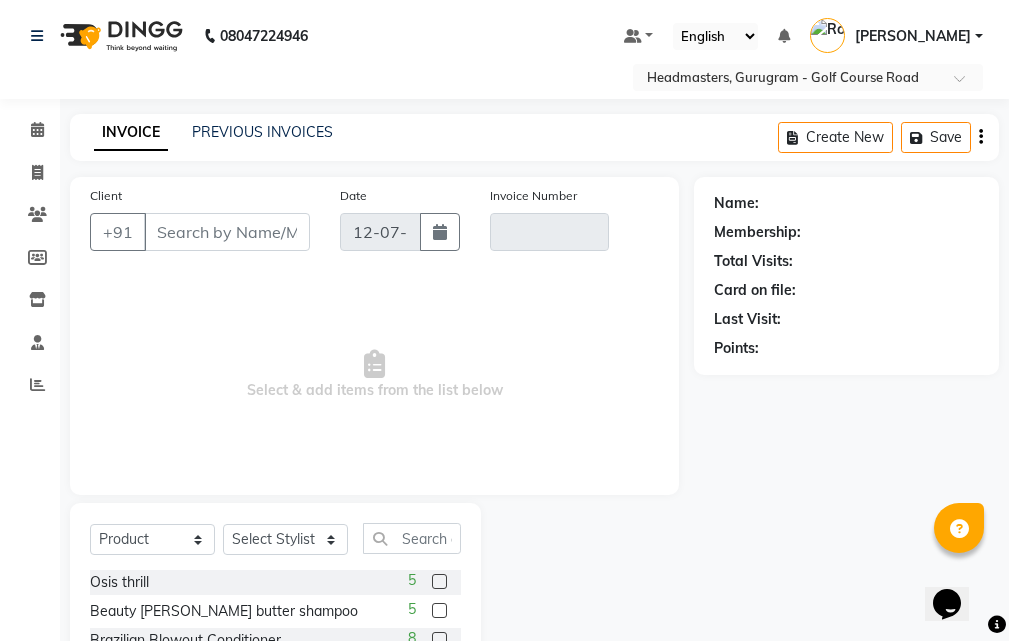 type on "9654898414" 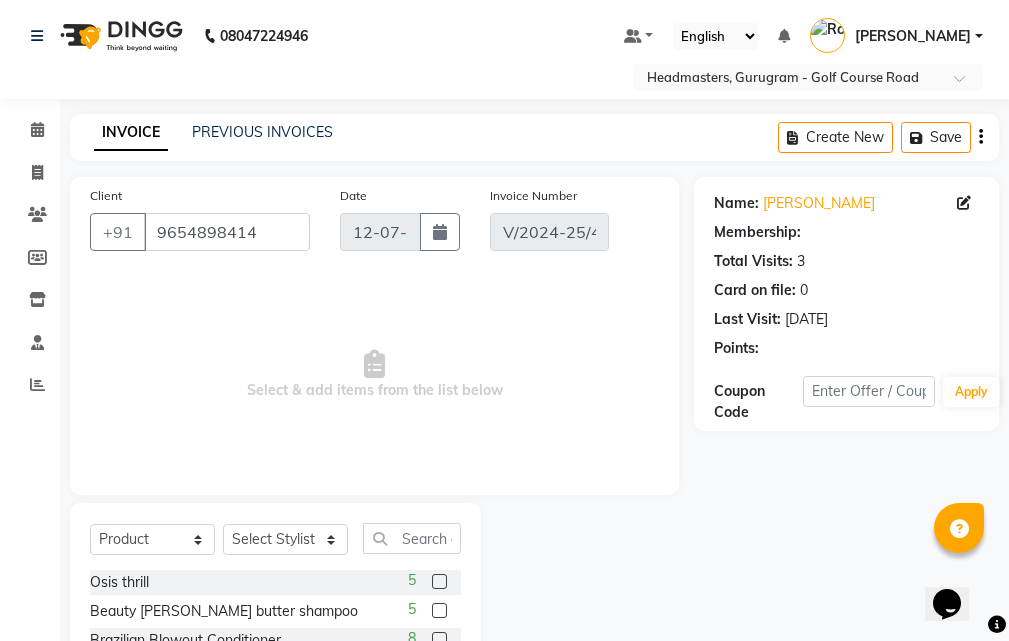 type on "[DATE]" 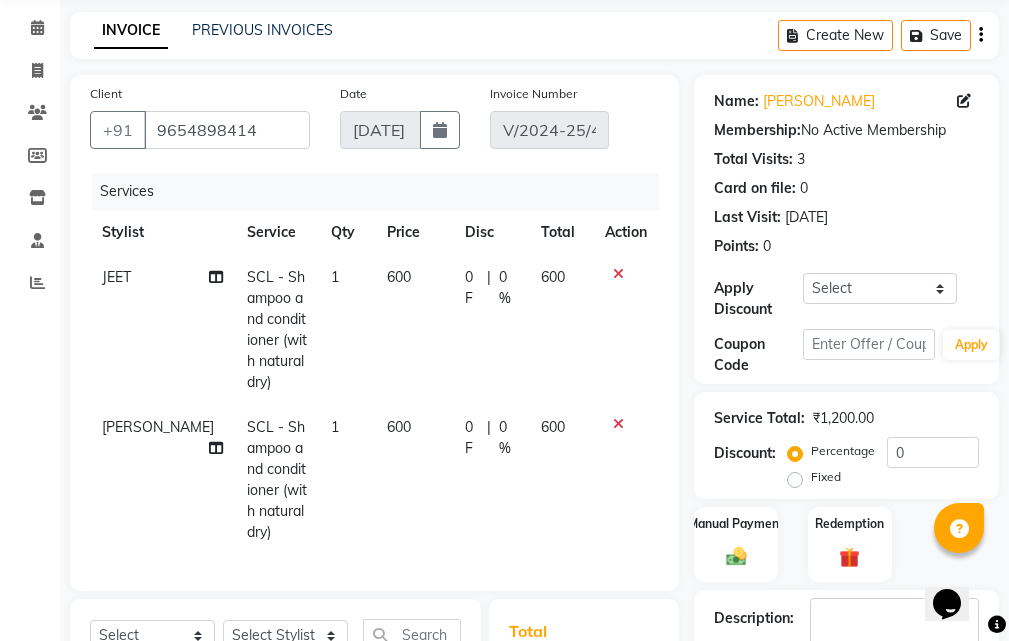 scroll, scrollTop: 100, scrollLeft: 0, axis: vertical 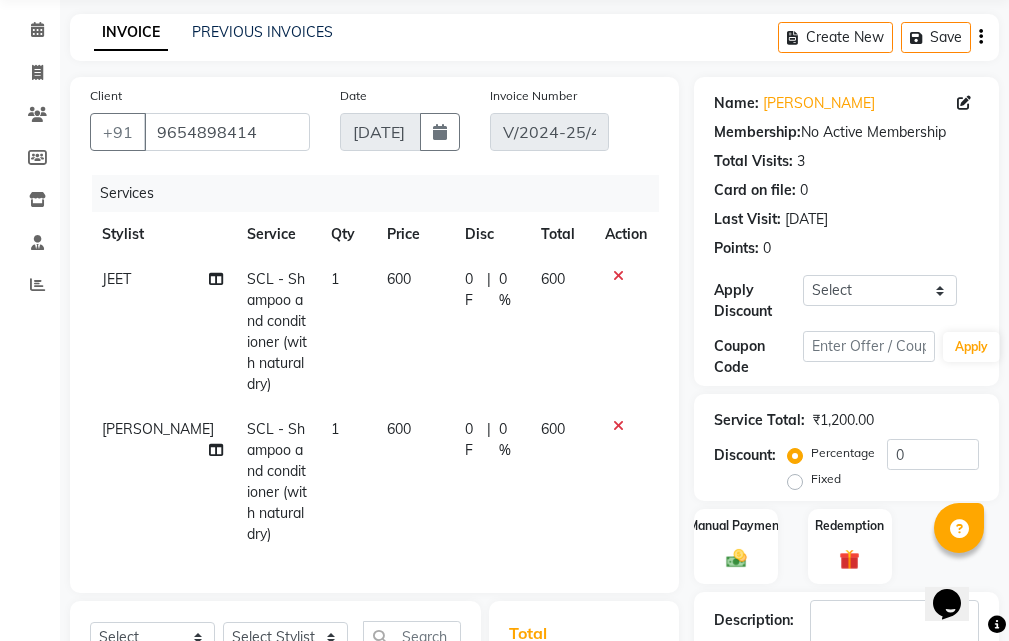 drag, startPoint x: 462, startPoint y: 421, endPoint x: 482, endPoint y: 423, distance: 20.09975 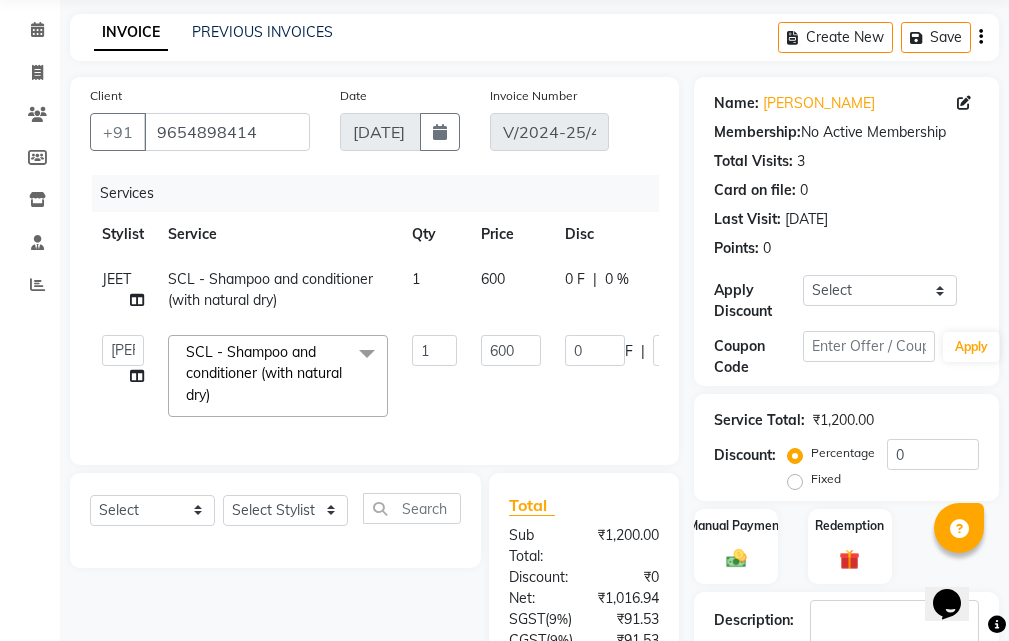 click on "0 F | 0 %" 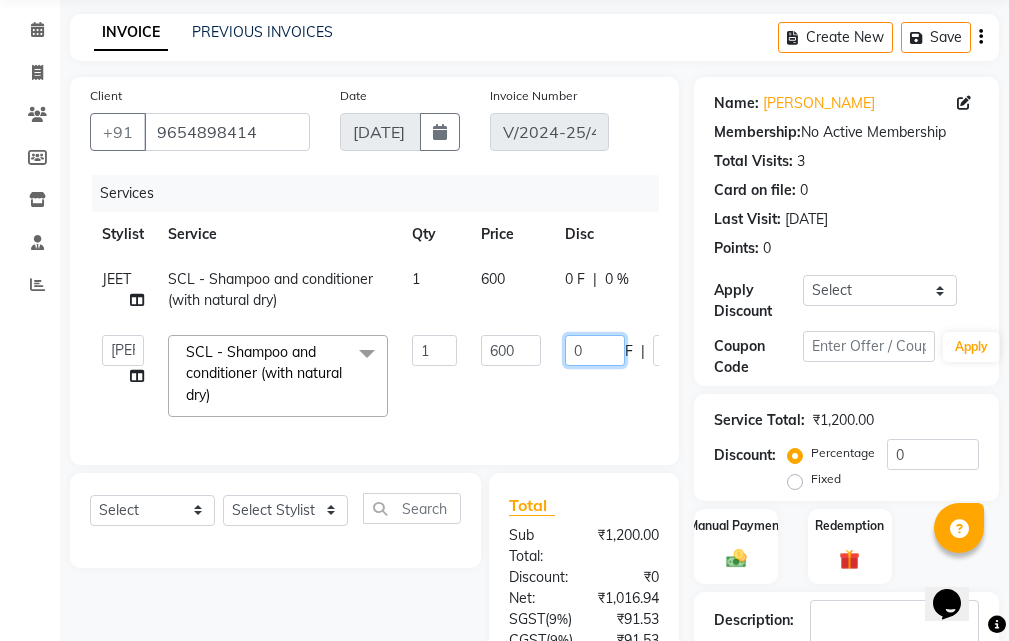 click on "0" 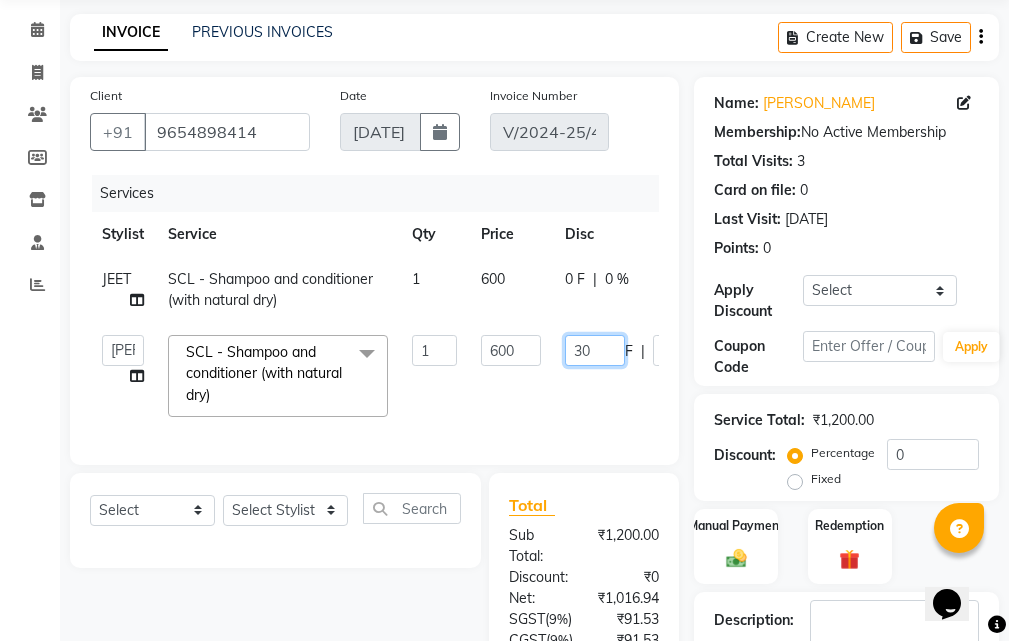 type on "330" 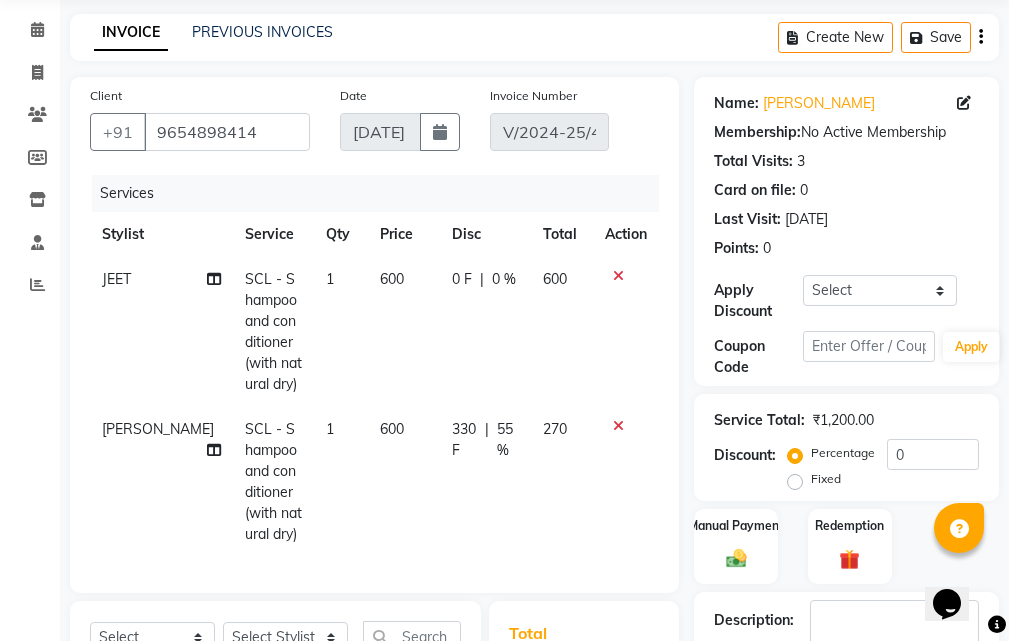 click on "JEET SCL - Shampoo and conditioner (with natural dry) 1 600 0 F | 0 % 600" 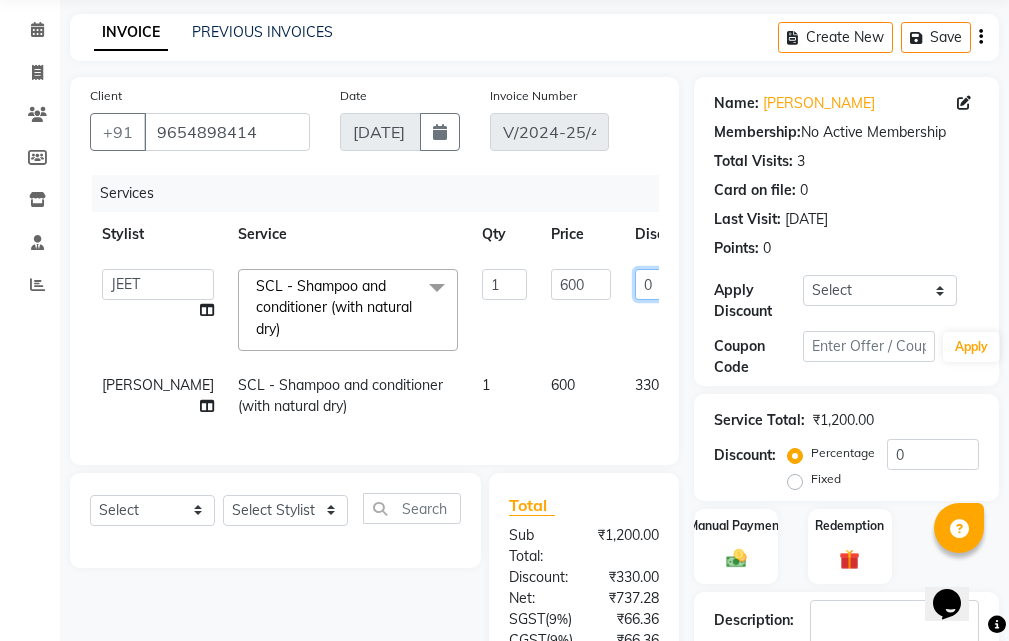 click on "0" 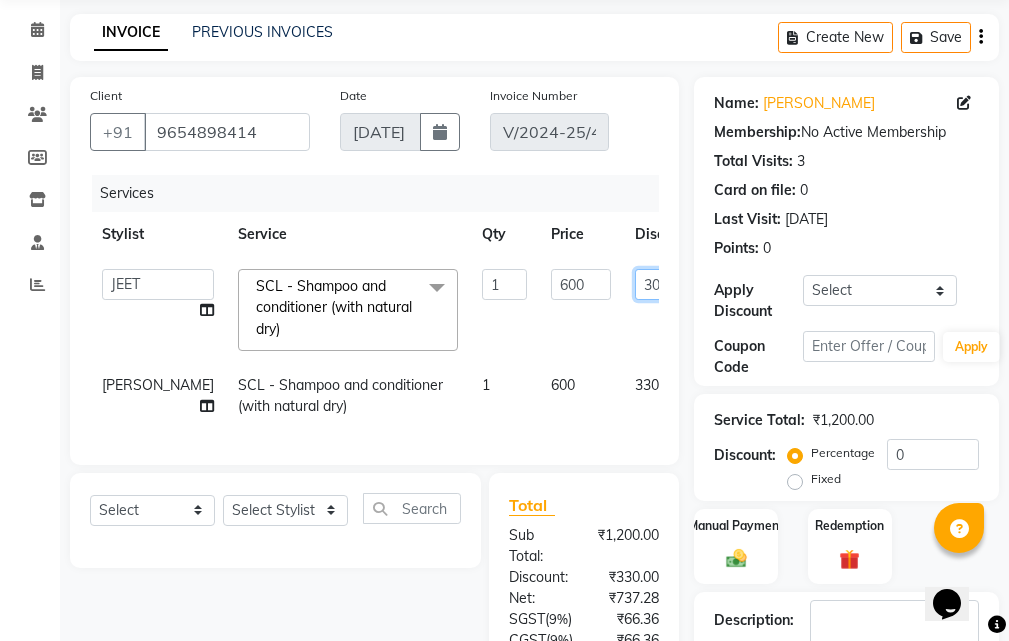 type on "330" 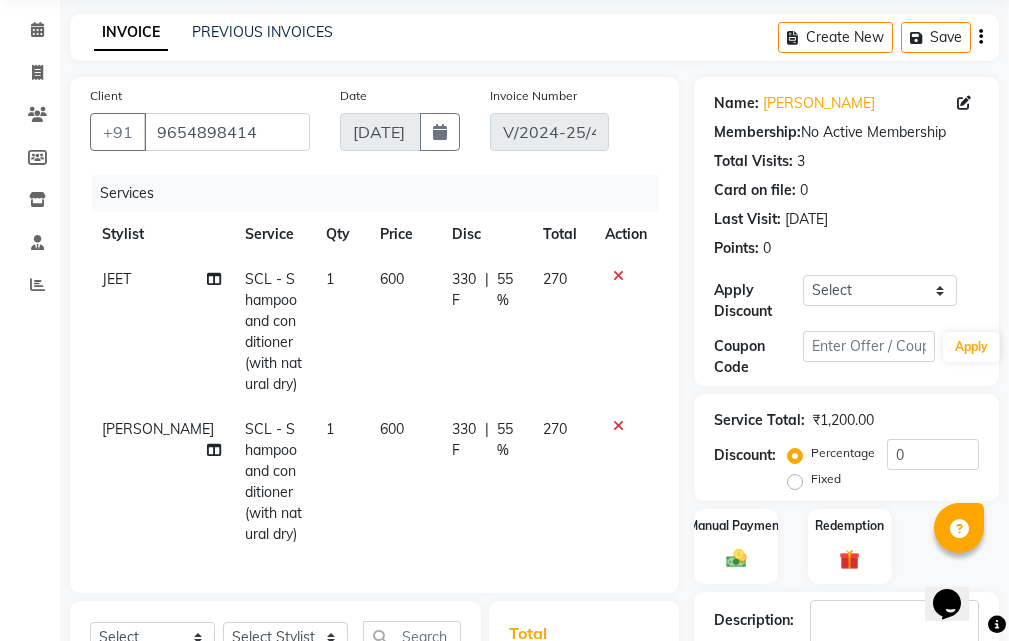 click on "JEET SCL - Shampoo and conditioner (with natural dry) 1 600 330 F | 55 % 270" 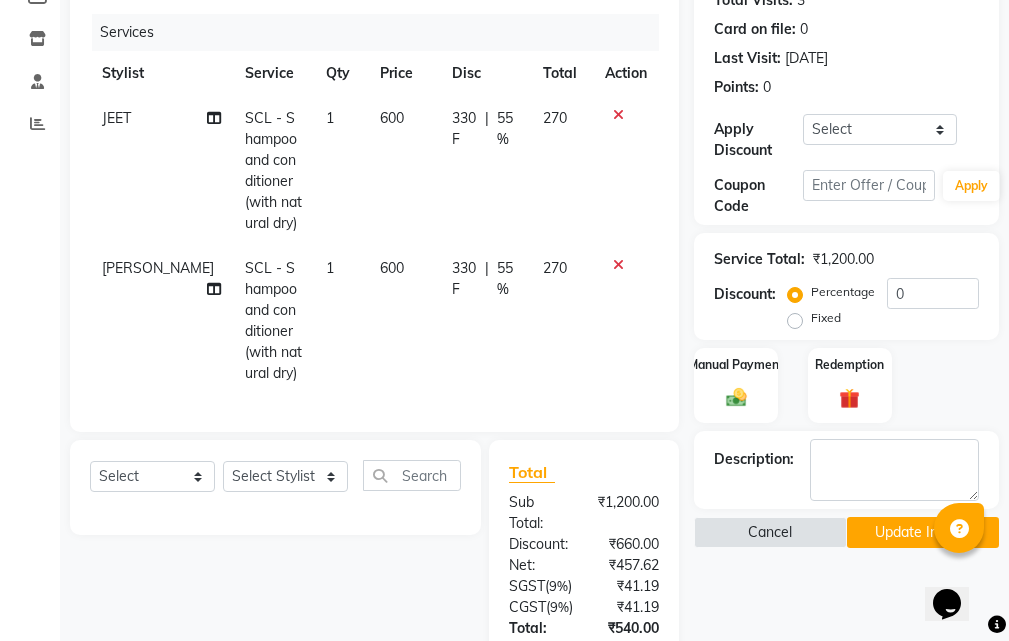 scroll, scrollTop: 587, scrollLeft: 0, axis: vertical 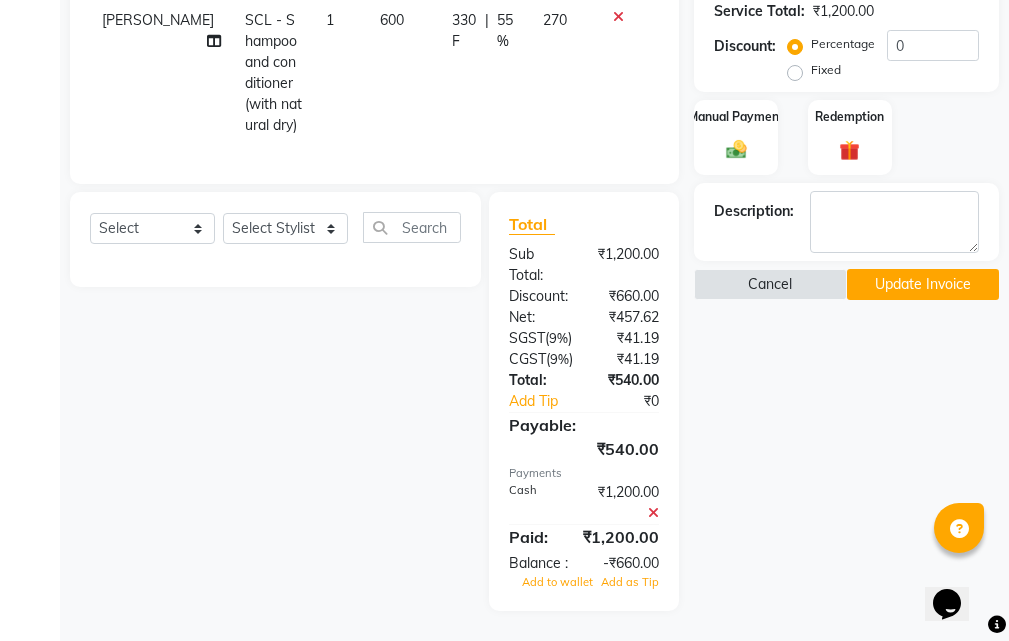 click 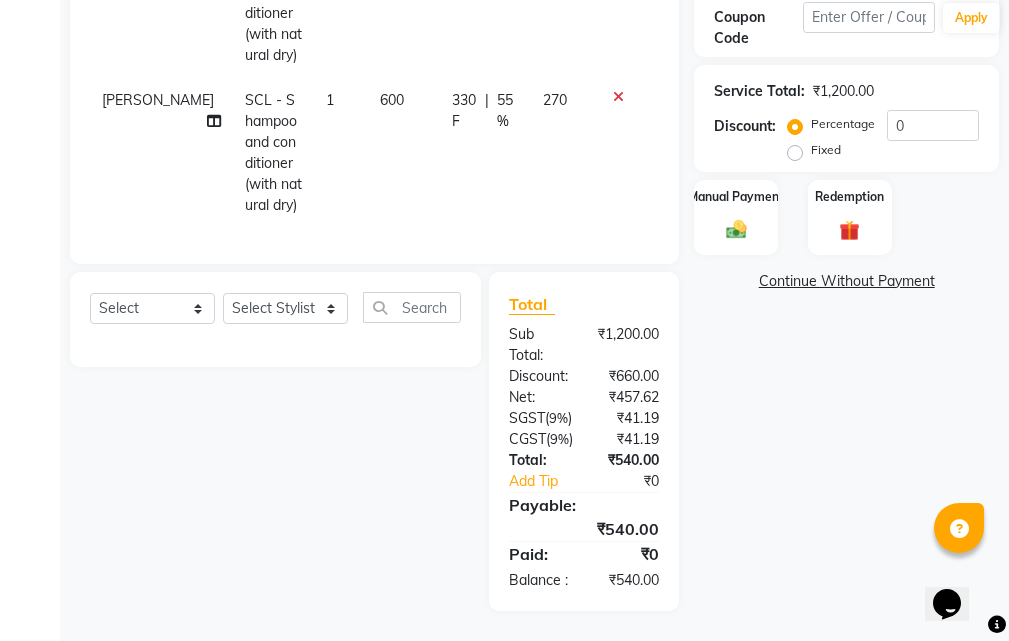 click on "Continue Without Payment" 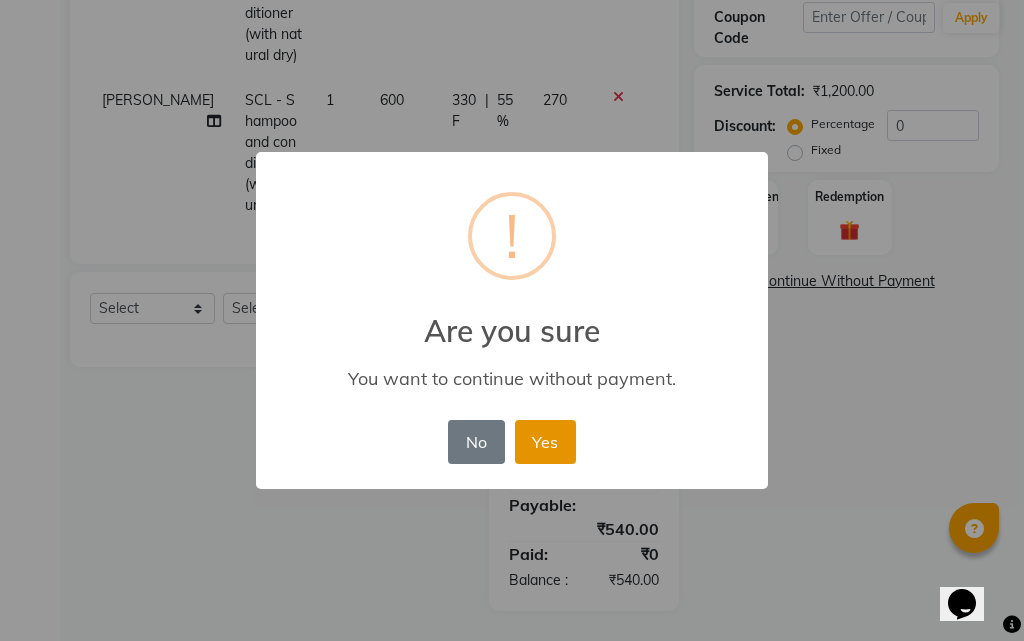 click on "Yes" at bounding box center [545, 442] 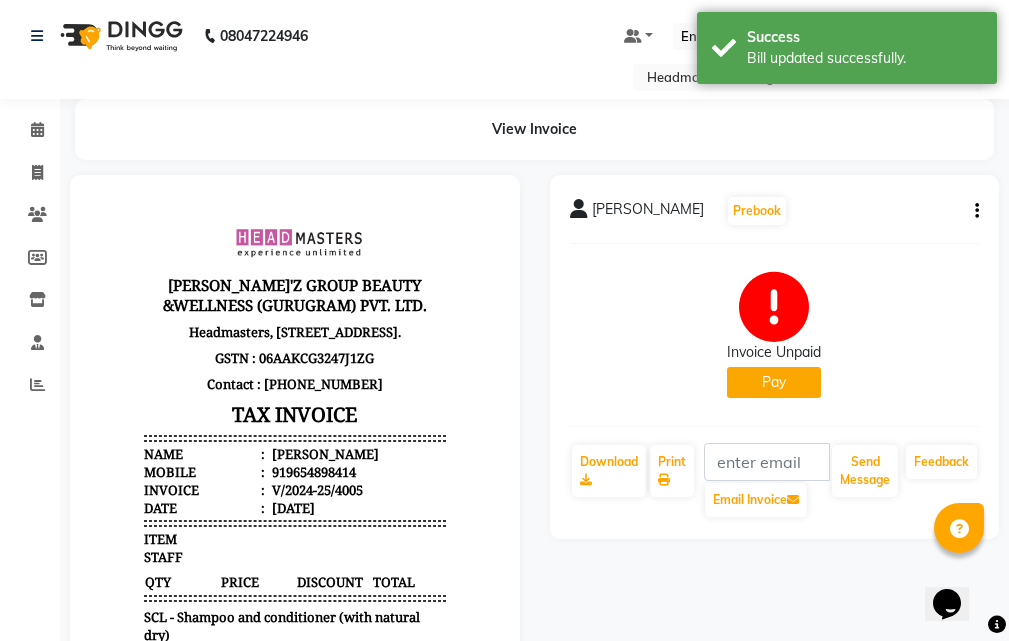 scroll, scrollTop: 0, scrollLeft: 0, axis: both 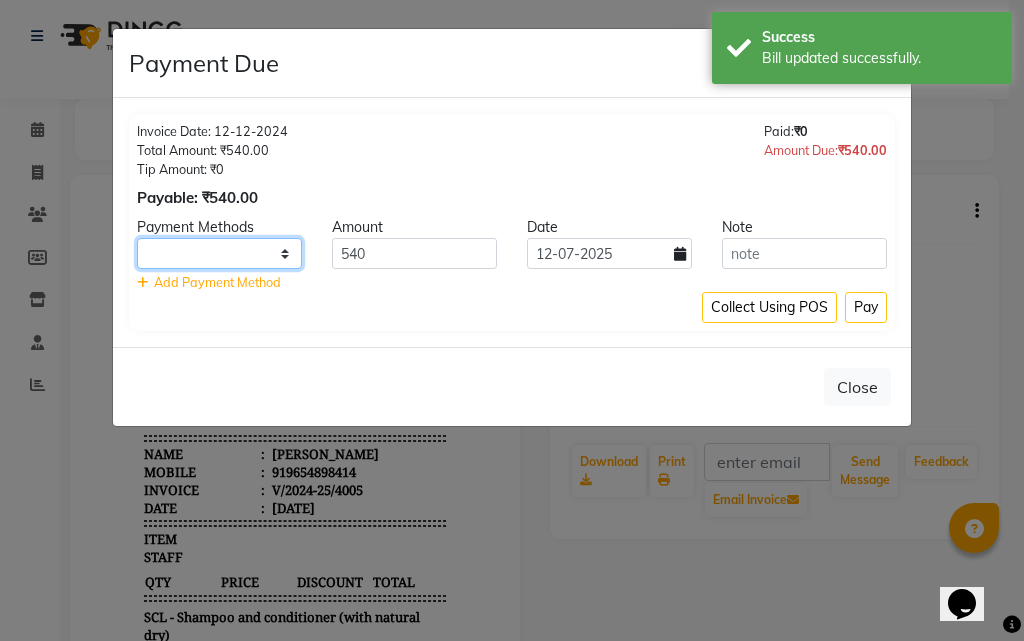 click on "UPI CARD Complimentary Cash" 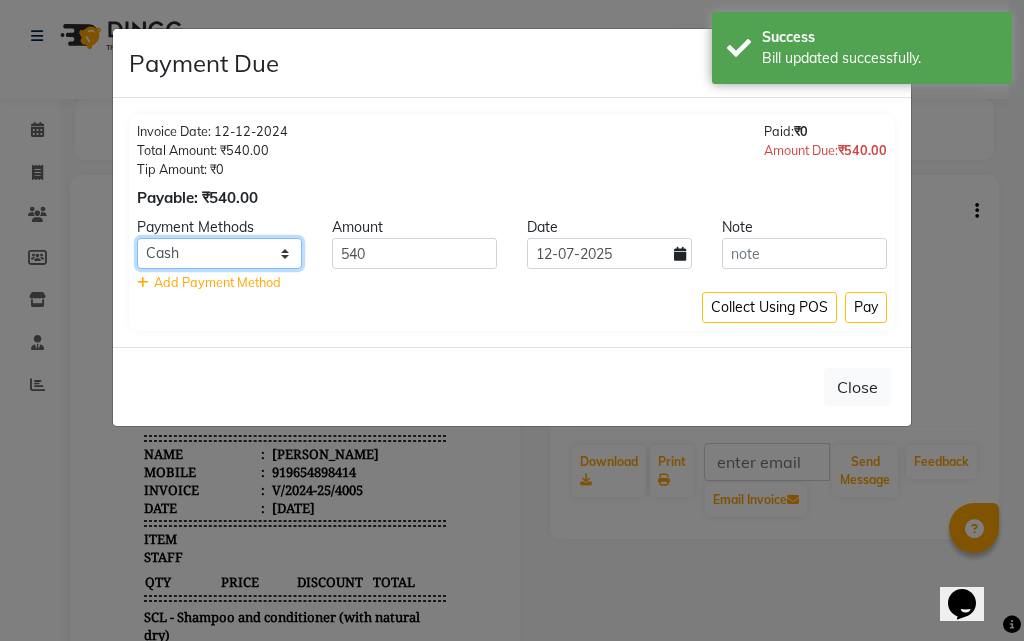 click on "UPI CARD Complimentary Cash" 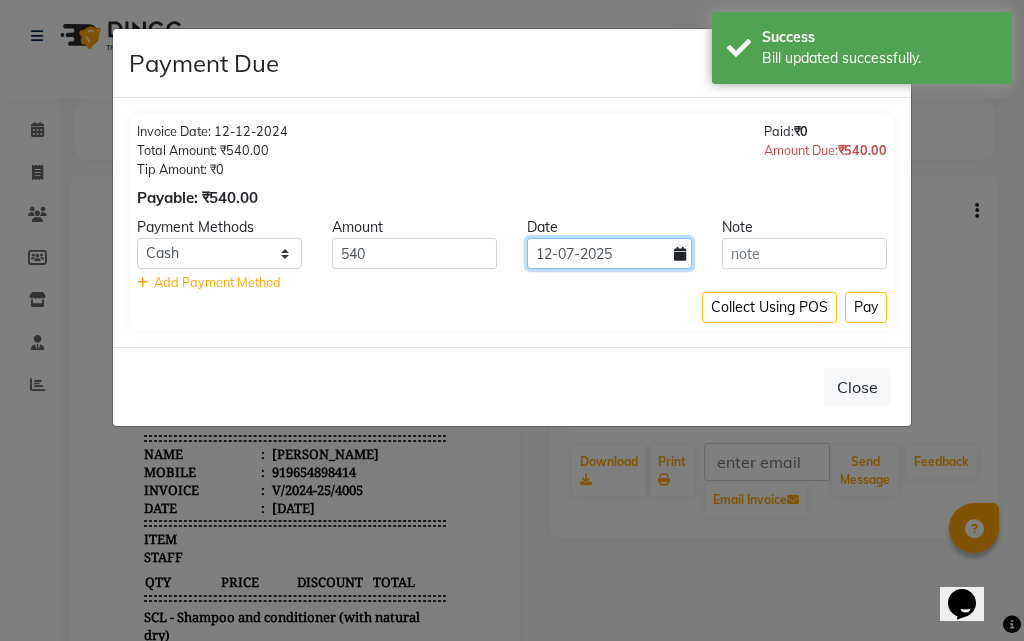 click on "12-07-2025" 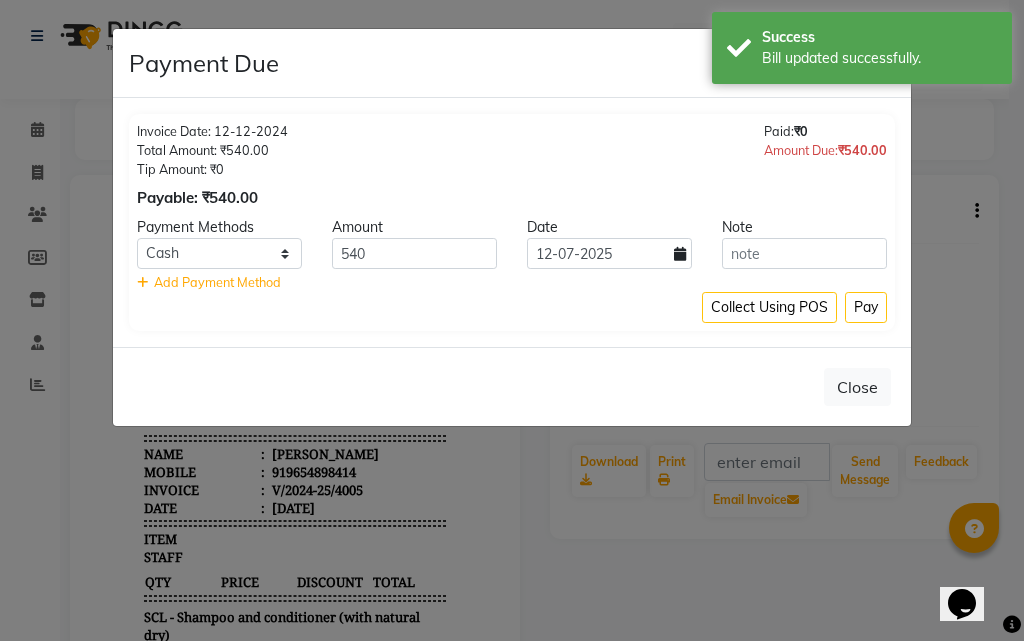 select on "7" 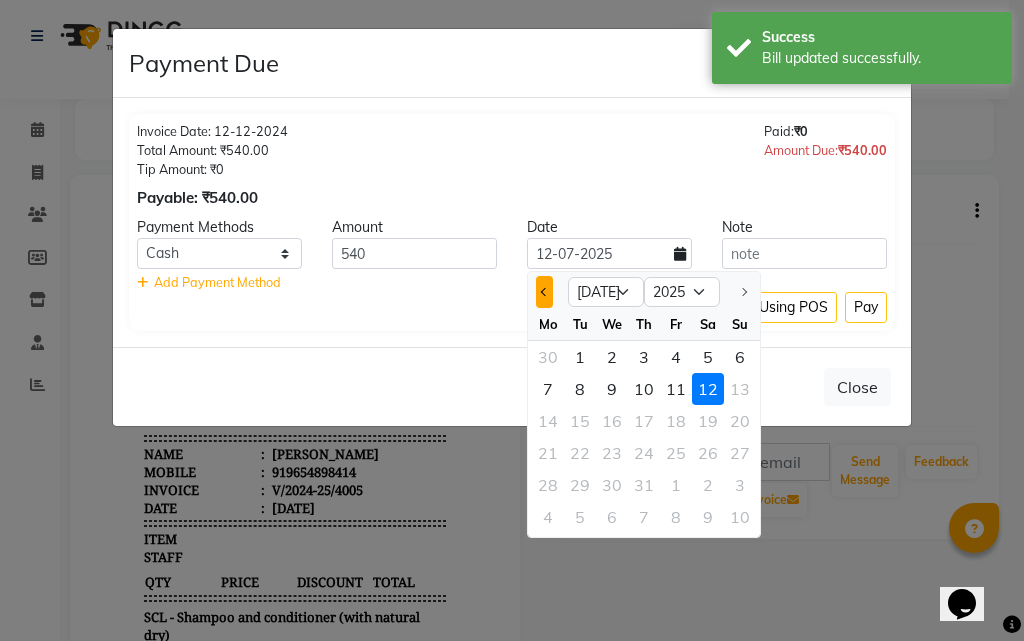 click 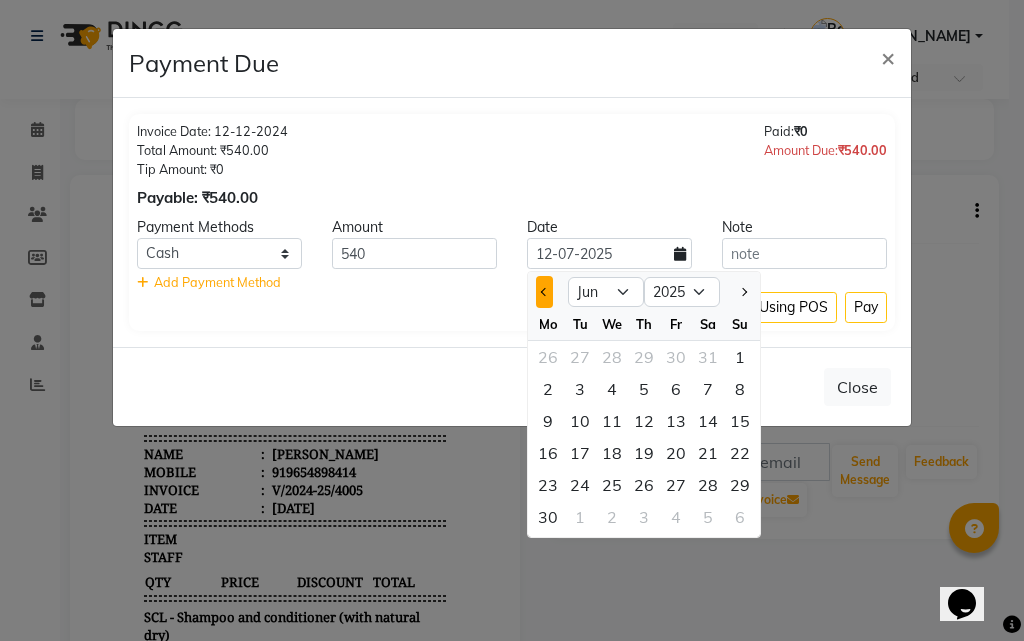 click 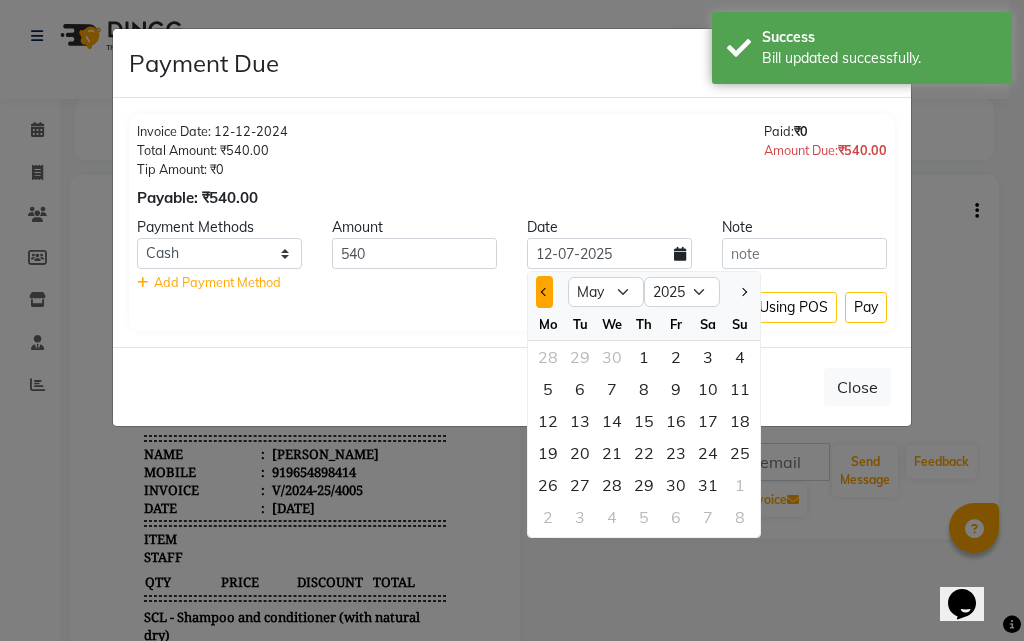 click 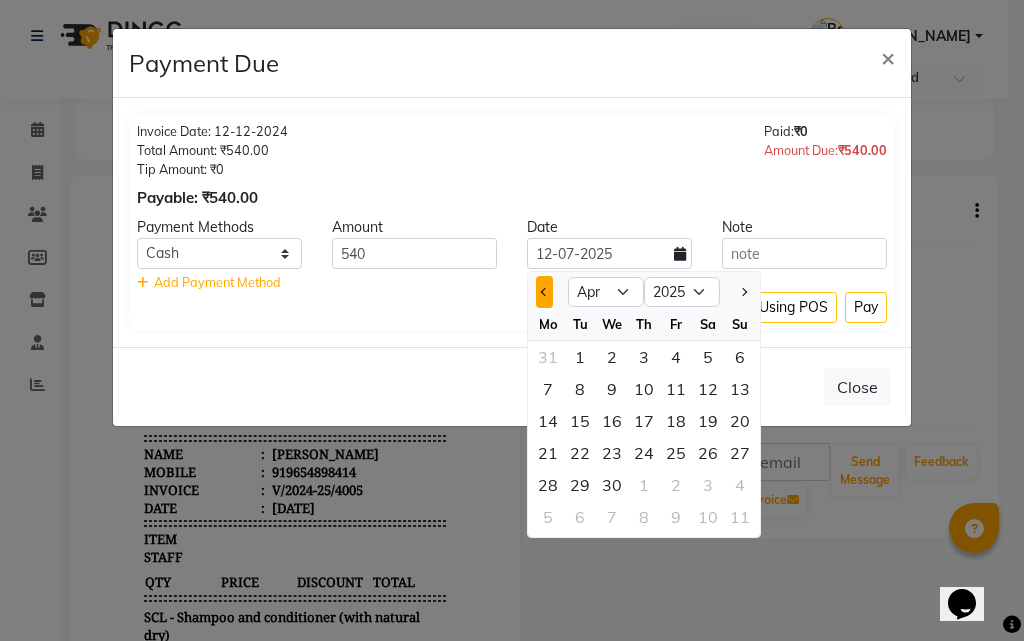 click 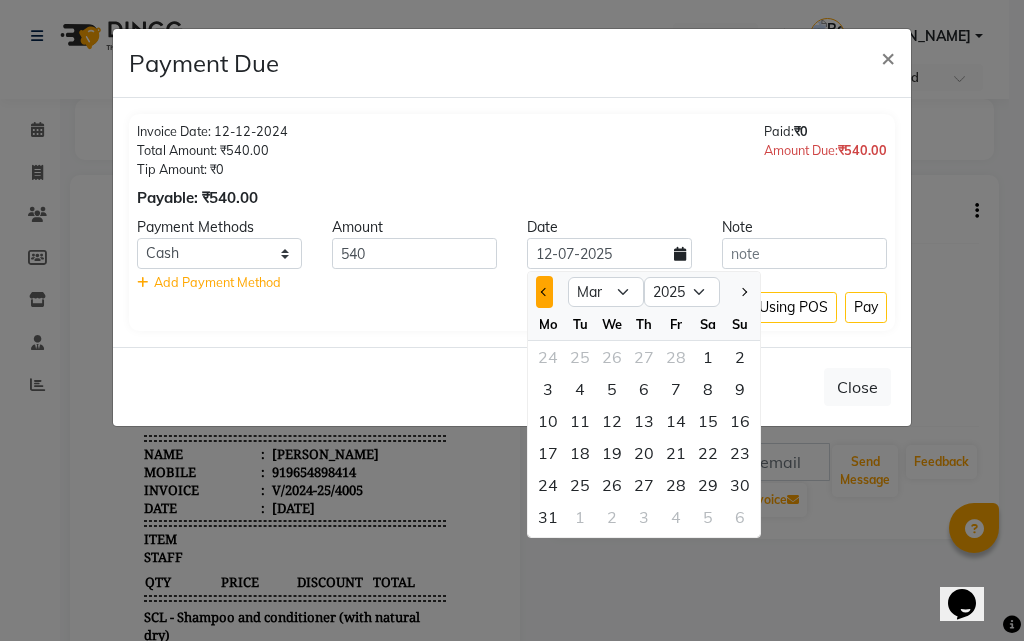 click 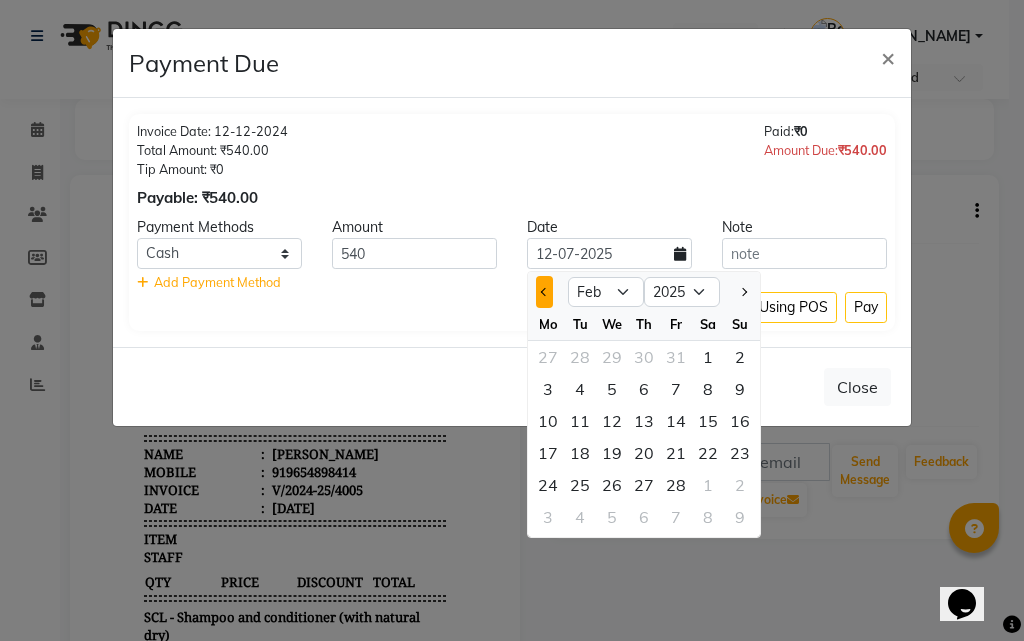 click 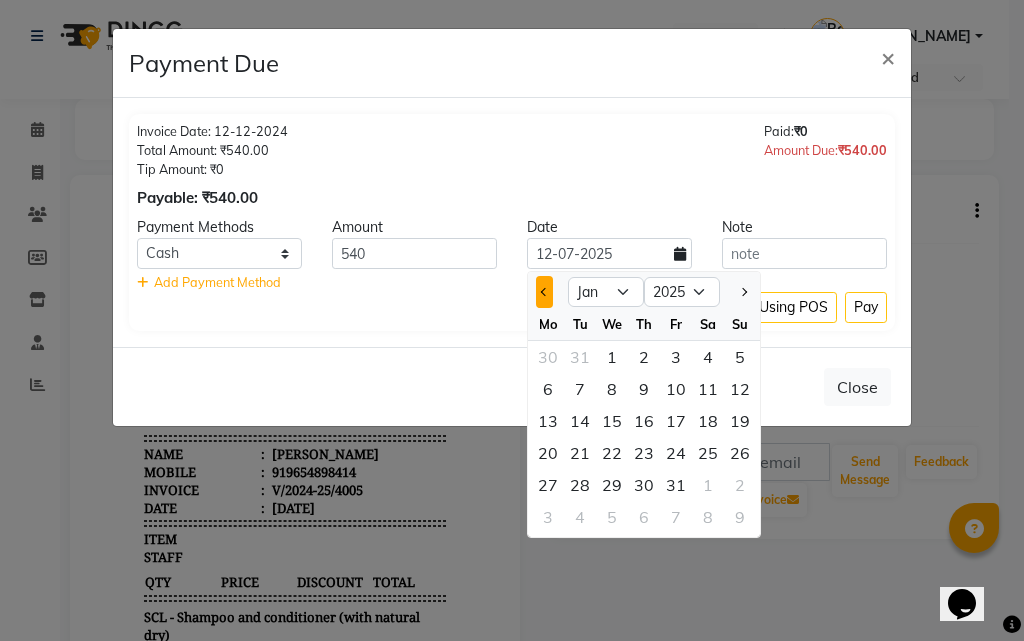 click 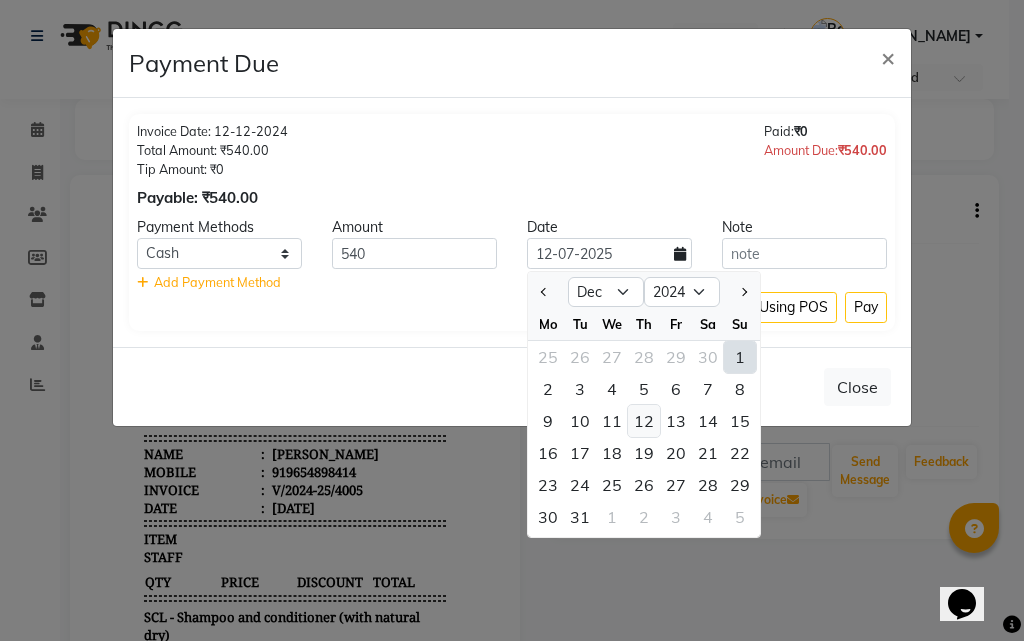 click on "12" 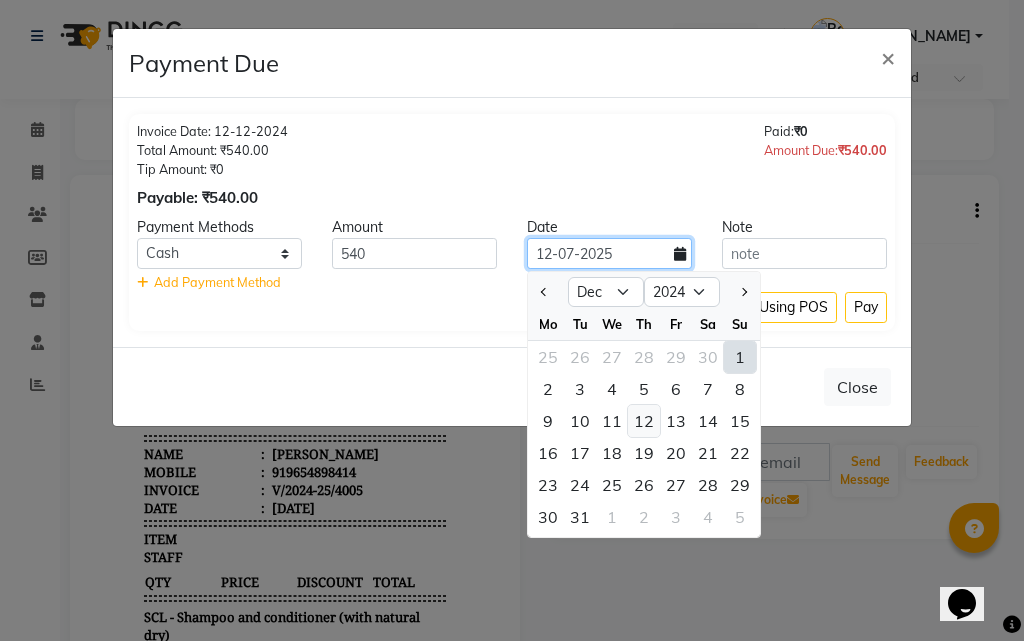 type on "1[DATE]" 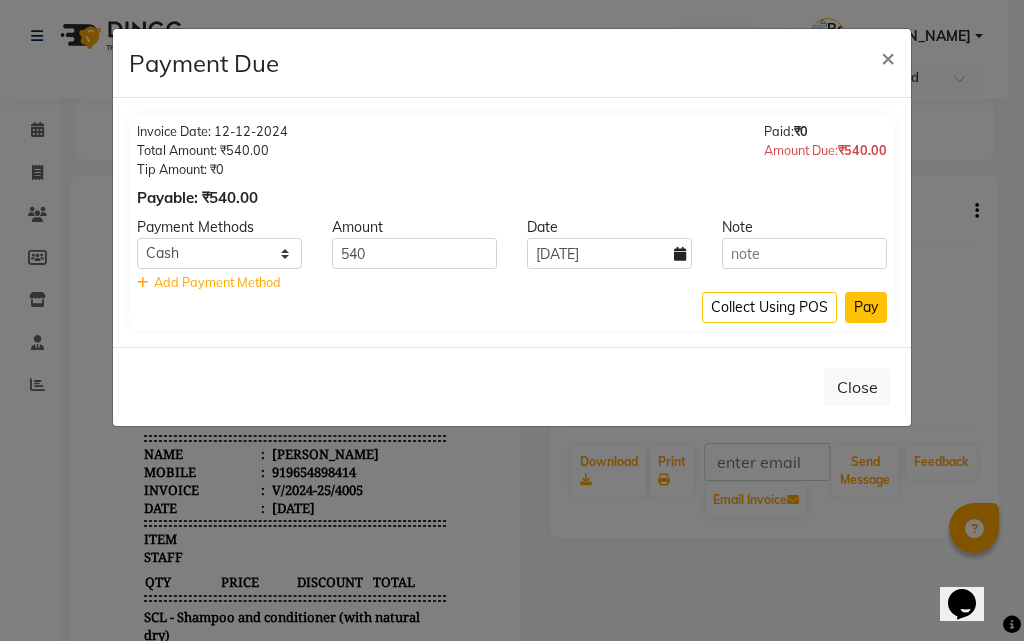 click on "Pay" 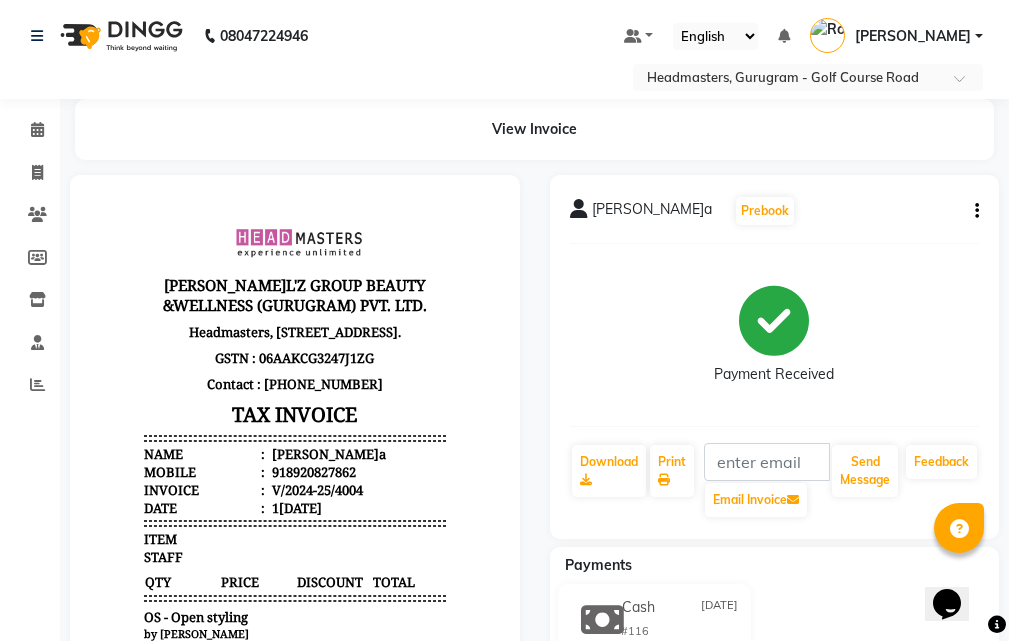 scroll, scrollTop: 0, scrollLeft: 0, axis: both 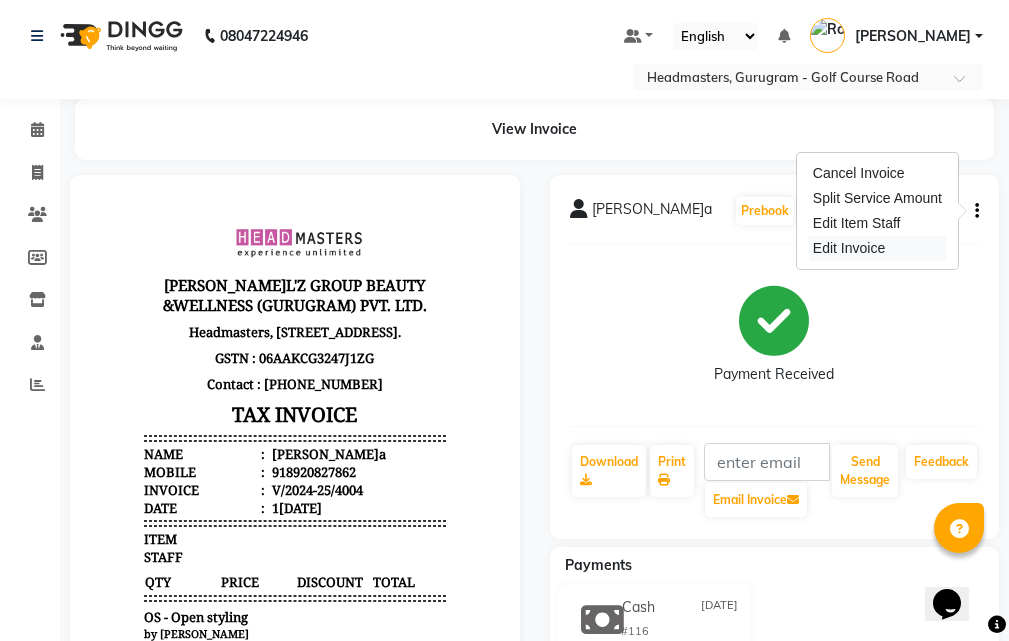 click on "Edit Invoice" at bounding box center [877, 248] 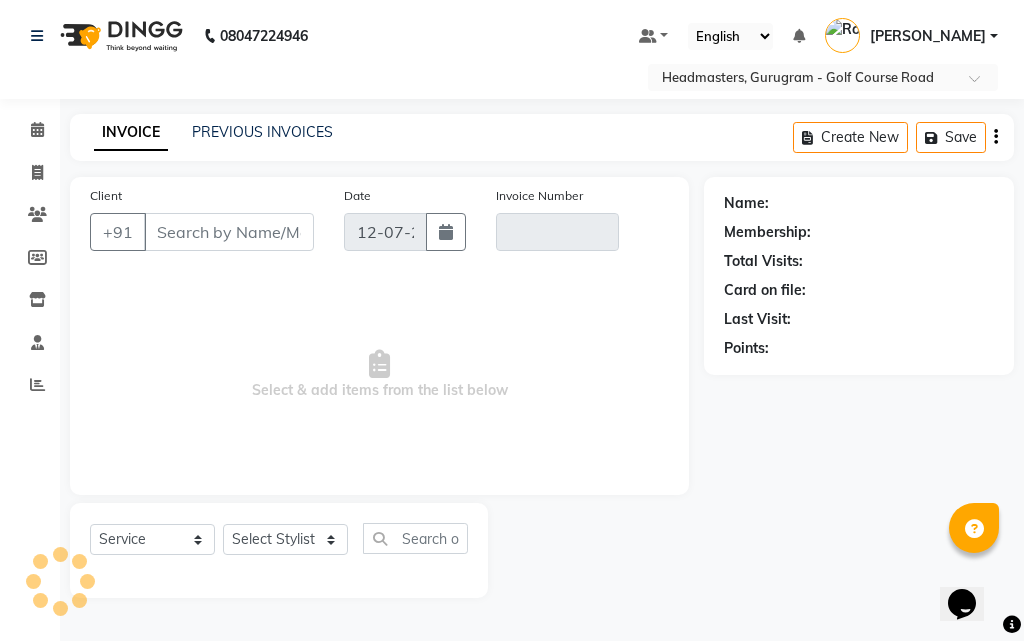 select on "product" 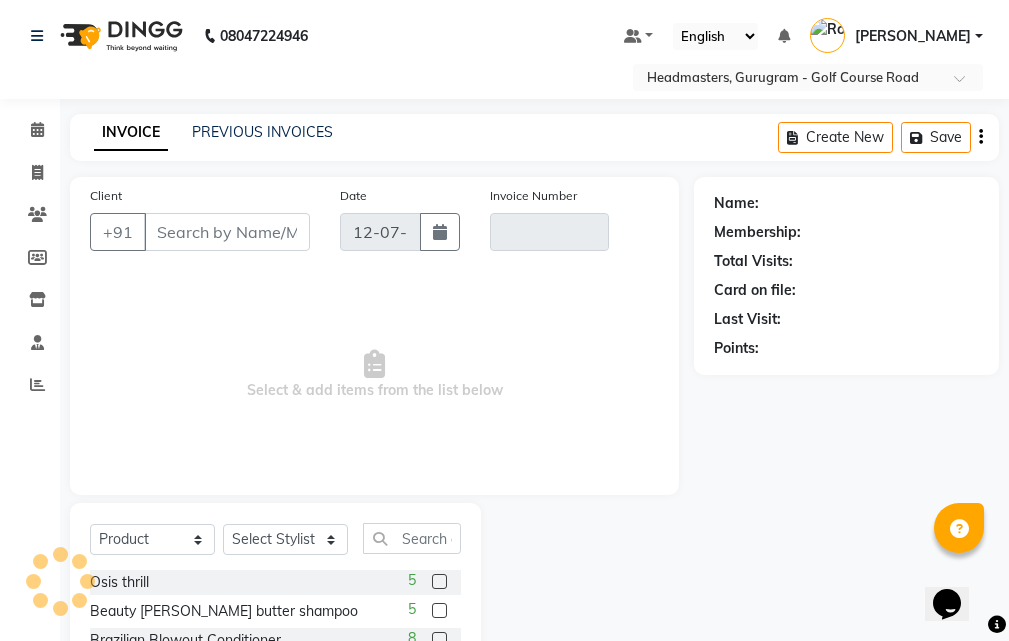 type on "8920827862" 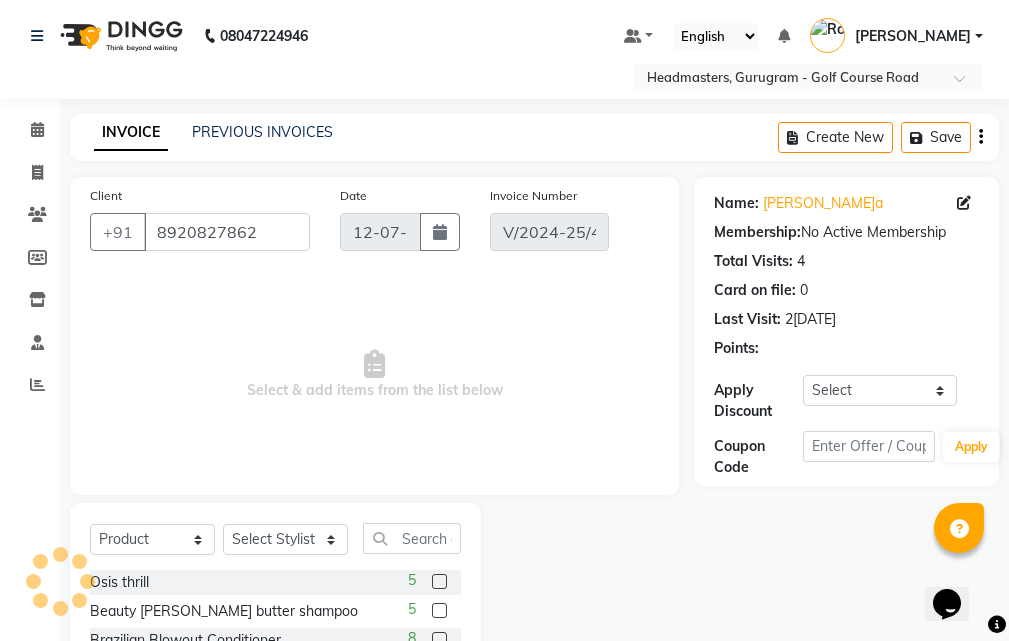 type on "[DATE]" 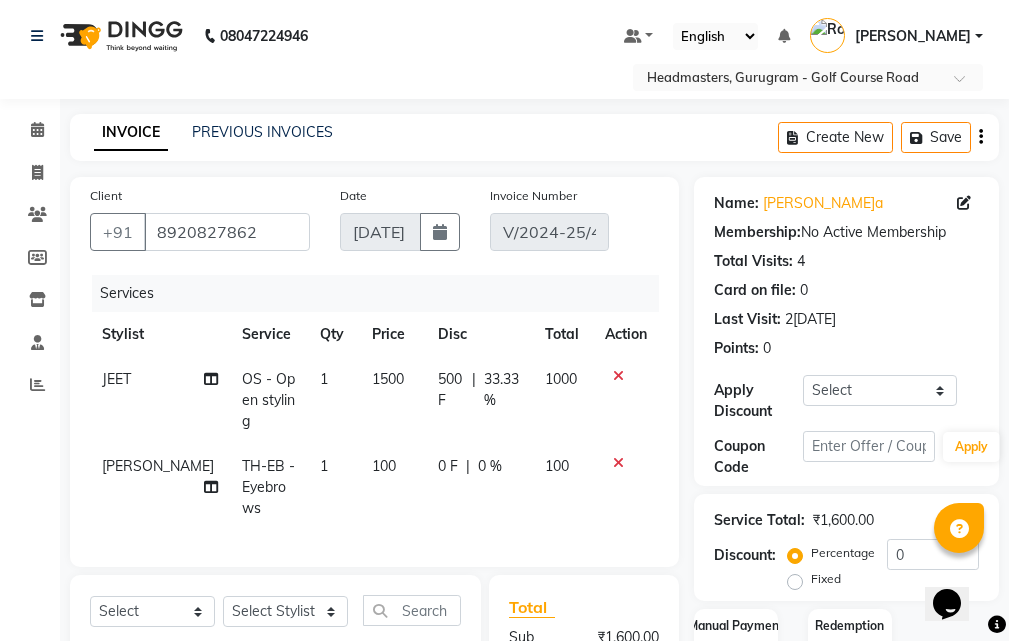 click on "1500" 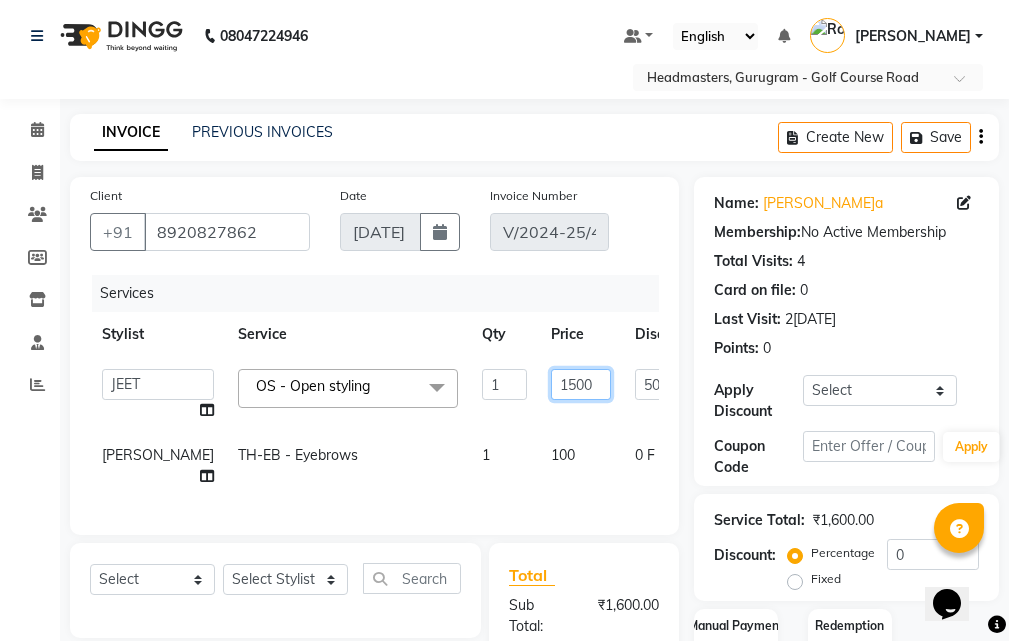 click on "1500" 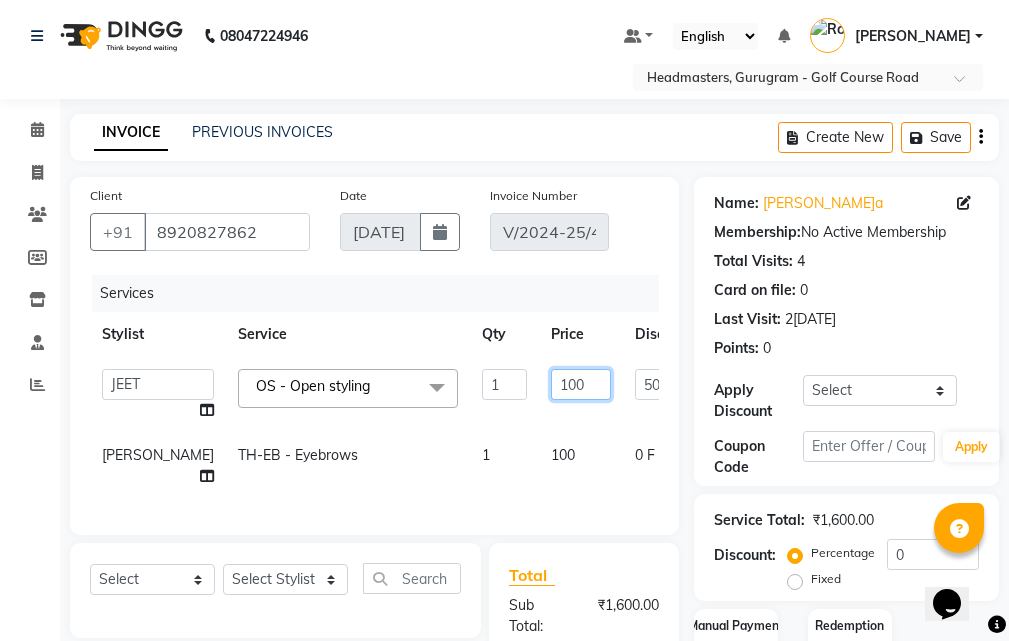 type on "1000" 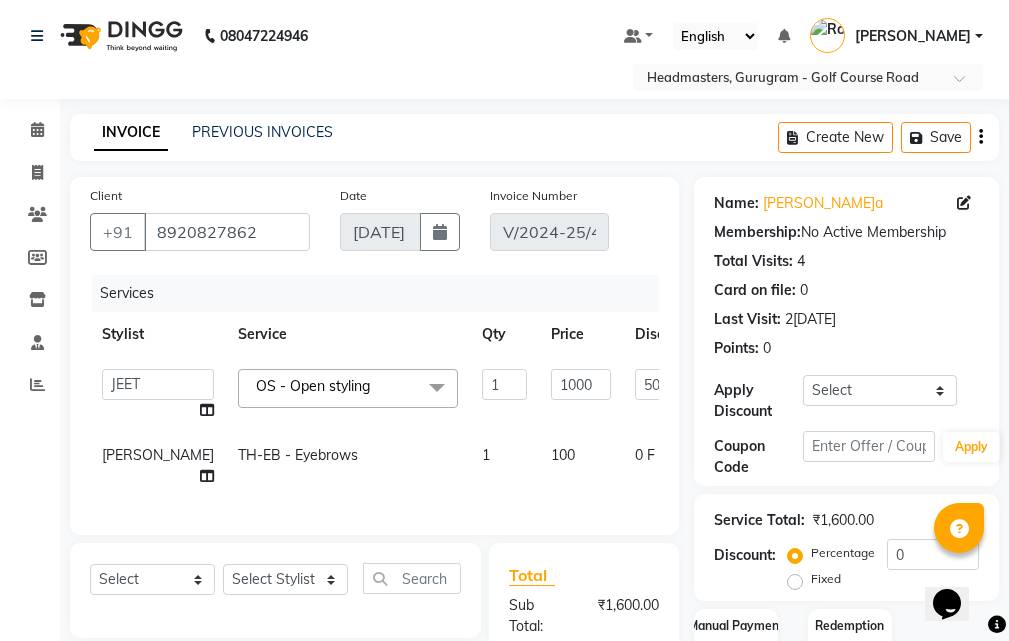 click on "ABHIJIT   [PERSON_NAME]   ANKIT   Anu   DANISH   DOLLY   [PERSON_NAME]   HEADMASTERS   [PERSON_NAME]   JEET   JYOTI   [PERSON_NAME]   [PERSON_NAME]   [PERSON_NAME]   [PERSON_NAME]   Not Specified   [PERSON_NAME]   [PERSON_NAME] Assistant   Prashant   [PERSON_NAME]   [PERSON_NAME]   [PERSON_NAME]   [PERSON_NAME]   [PERSON_NAME]   [PERSON_NAME]   [PERSON_NAME]  OS - Open styling  x SSL - Shampoo SCL - Shampoo and conditioner (with natural dry) HML - Head massage(with natural dry) HCLD - Hair Cut by Creative Director HCL - Hair Cut by Senior Hair Stylist Trim - Trimming (one Length) Spt - Split ends/short/candle cut BD - Blow dry OS - Open styling GL-igora - Igora Global GL-essensity - Essensity Global Hlts-L - Highlights [MEDICAL_DATA] - Balayage Chunks  - Chunks CR  - Color removal CRF - Color refresh Stk - Per streak RT-IG - Igora Root Touchup(one inch only) RT-ES - Essensity Root Touchup(one inch only) Reb - Rebonding ST  - Straight therapy Krt-L - Keratin Krt-BB -L - Keratin Blow Out HR-BTX -L  - Hair [MEDICAL_DATA] SSM - Shampoo 1" 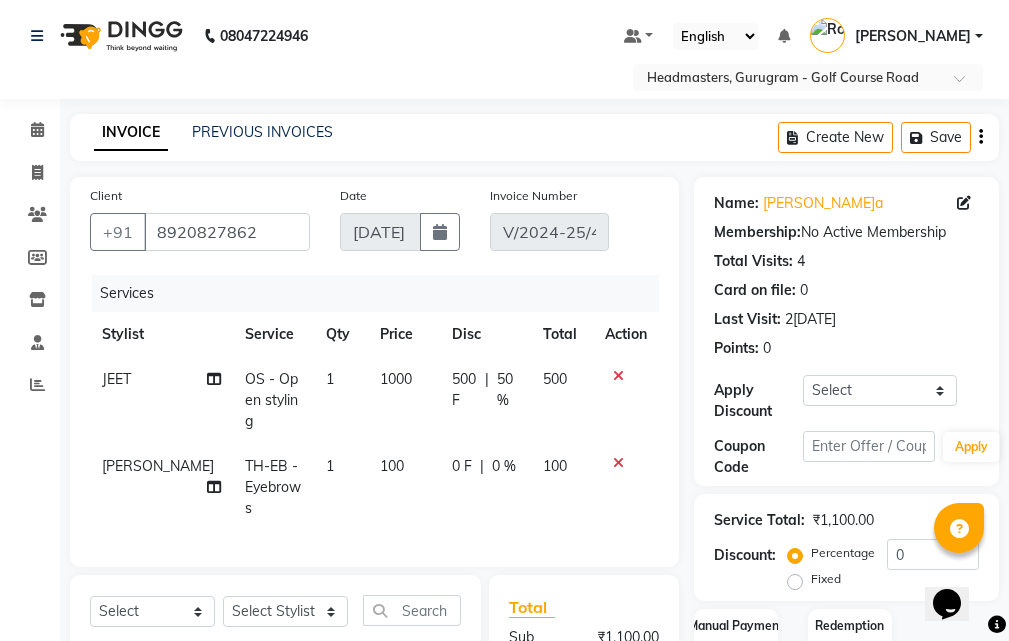 click on "500 F" 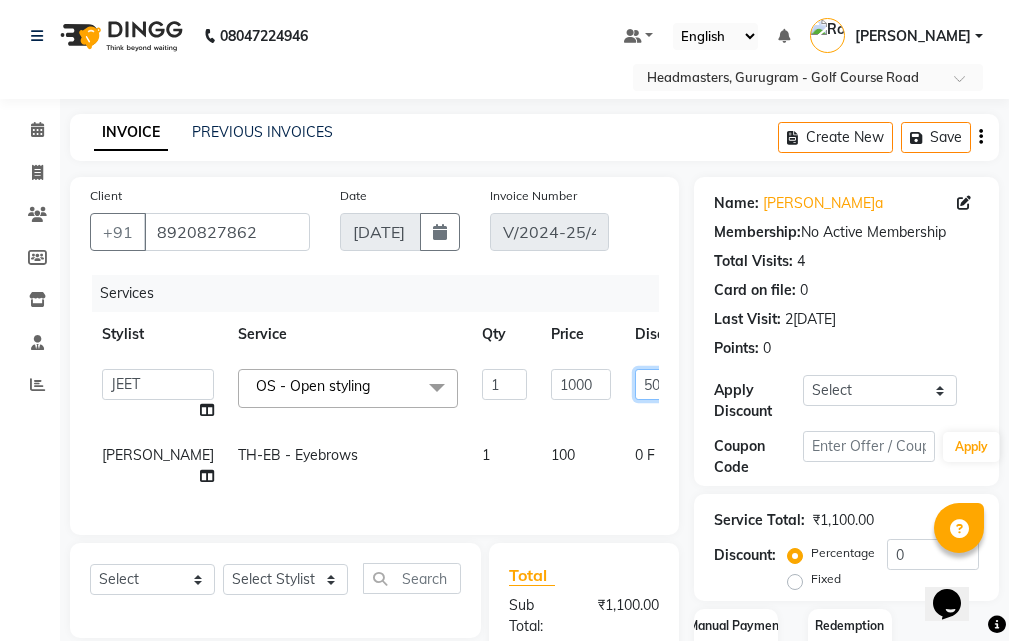 click on "500" 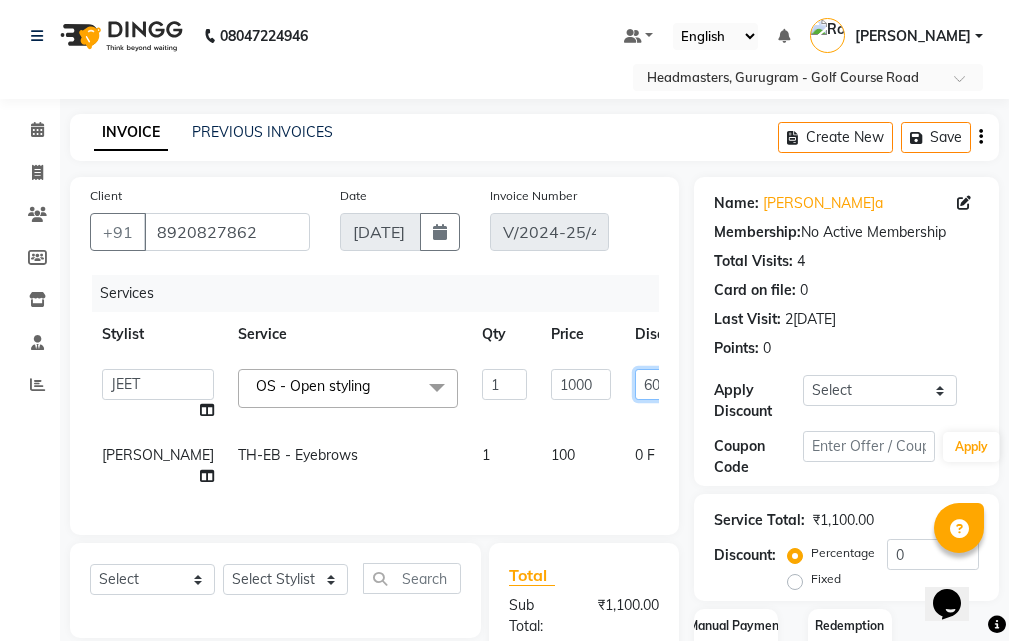 type on "605" 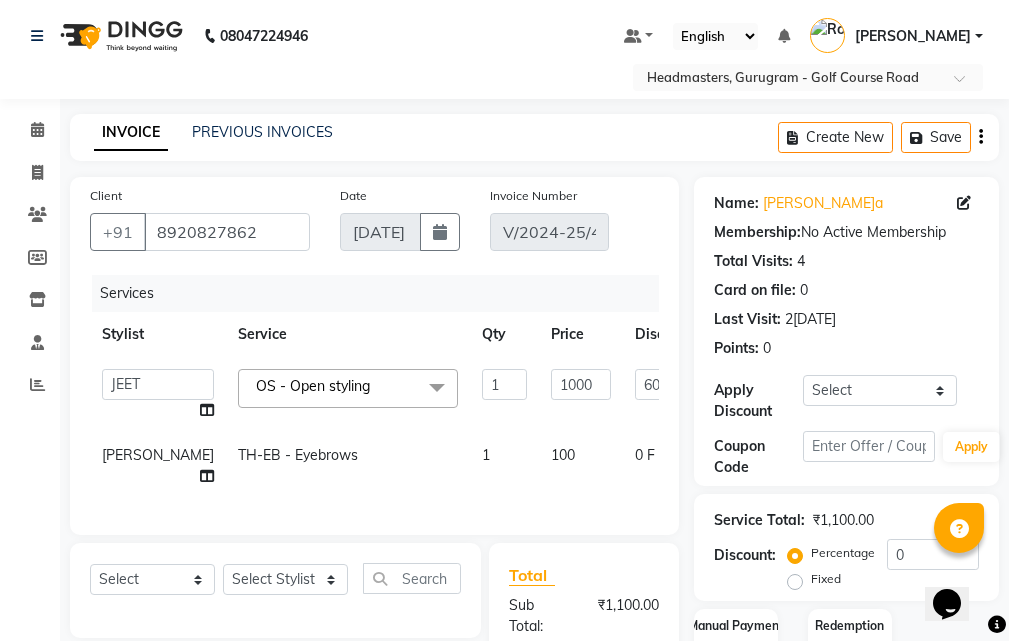 click on "ABHIJIT   [PERSON_NAME]   ANKIT   Anu   DANISH   DOLLY   [PERSON_NAME]   HEADMASTERS   [PERSON_NAME]   JEET   JYOTI   [PERSON_NAME]   [PERSON_NAME]   [PERSON_NAME]   [PERSON_NAME]   Not Specified   [PERSON_NAME]   [PERSON_NAME] Assistant   Prashant   [PERSON_NAME]   [PERSON_NAME]   [PERSON_NAME]   [PERSON_NAME]   [PERSON_NAME]   [PERSON_NAME]   [PERSON_NAME]  OS - Open styling  x SSL - Shampoo SCL - Shampoo and conditioner (with natural dry) HML - Head massage(with natural dry) HCLD - Hair Cut by Creative Director HCL - Hair Cut by Senior Hair Stylist Trim - Trimming (one Length) Spt - Split ends/short/candle cut BD - Blow dry OS - Open styling GL-igora - Igora Global GL-essensity - Essensity Global Hlts-L - Highlights [MEDICAL_DATA] - Balayage Chunks  - Chunks CR  - Color removal CRF - Color refresh Stk - Per streak RT-IG - Igora Root Touchup(one inch only) RT-ES - Essensity Root Touchup(one inch only) Reb - Rebonding ST  - Straight therapy Krt-L - Keratin Krt-BB -L - Keratin Blow Out HR-BTX -L  - Hair [MEDICAL_DATA] SSM - Shampoo 1" 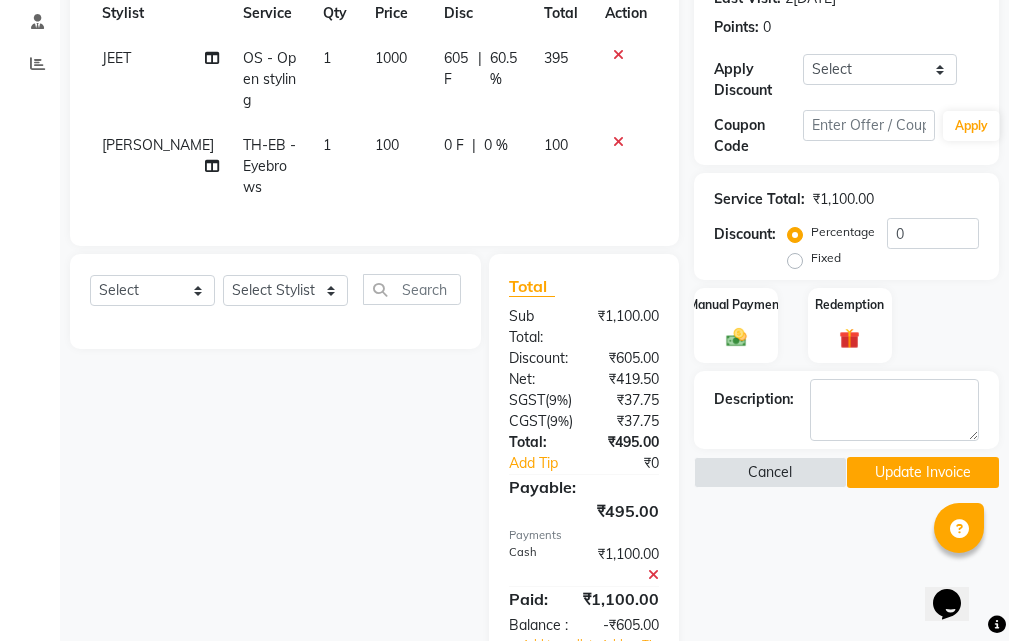 scroll, scrollTop: 400, scrollLeft: 0, axis: vertical 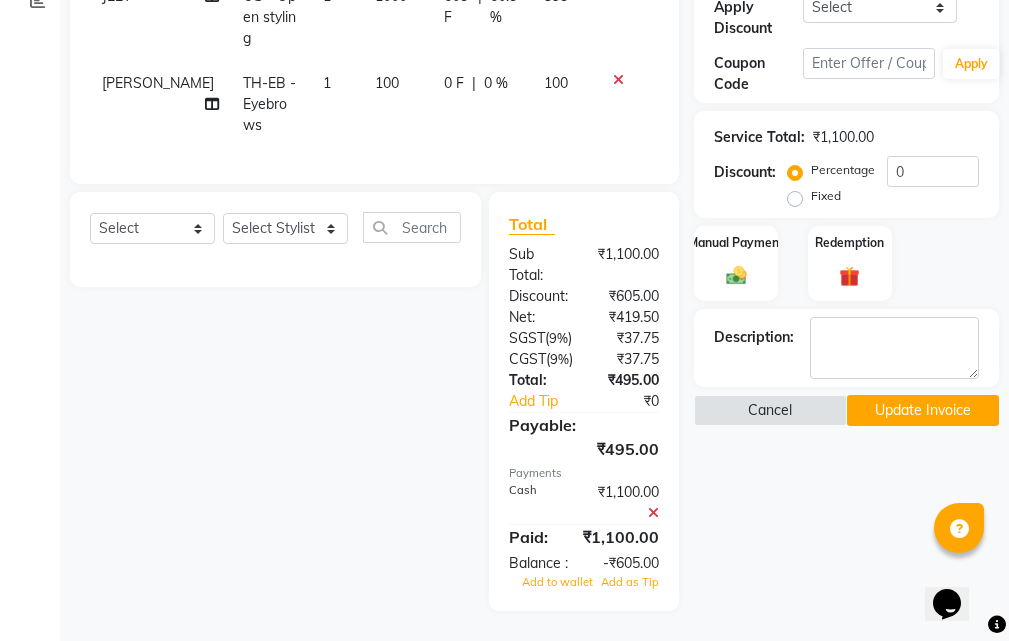 click 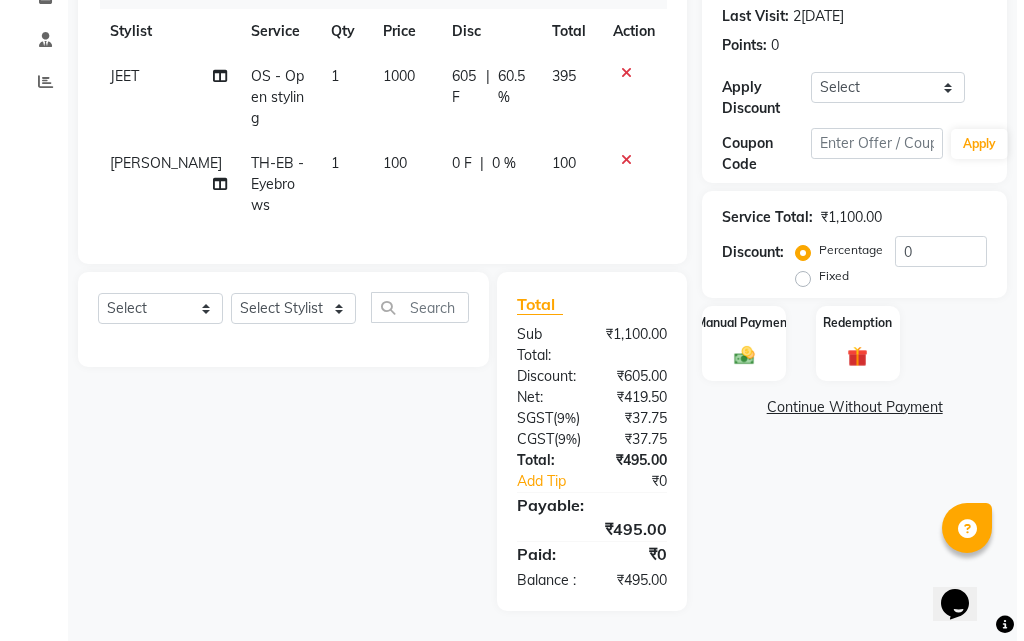 scroll, scrollTop: 339, scrollLeft: 0, axis: vertical 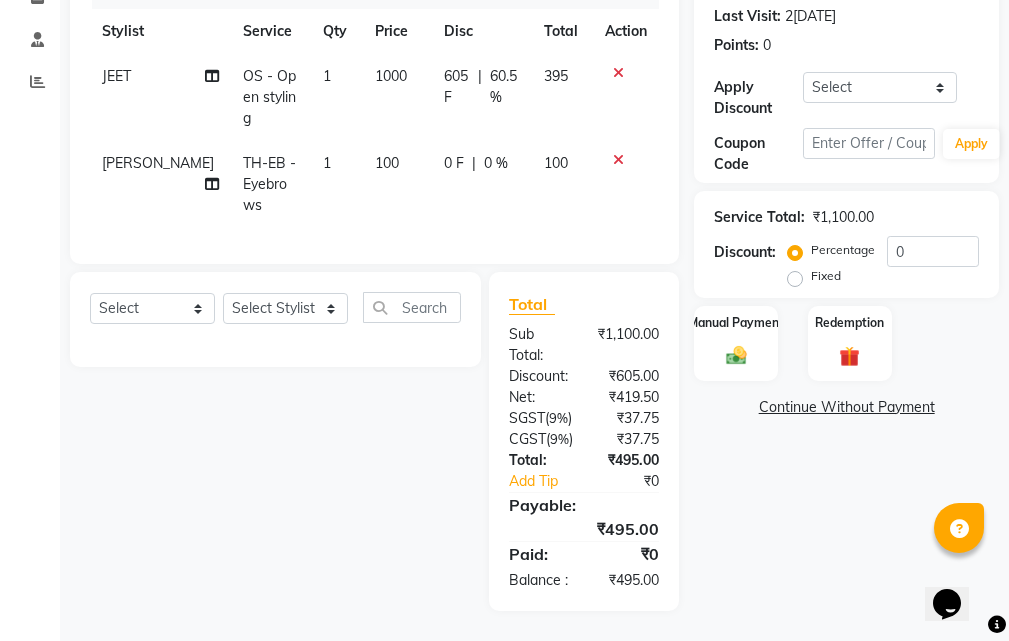 click on "Continue Without Payment" 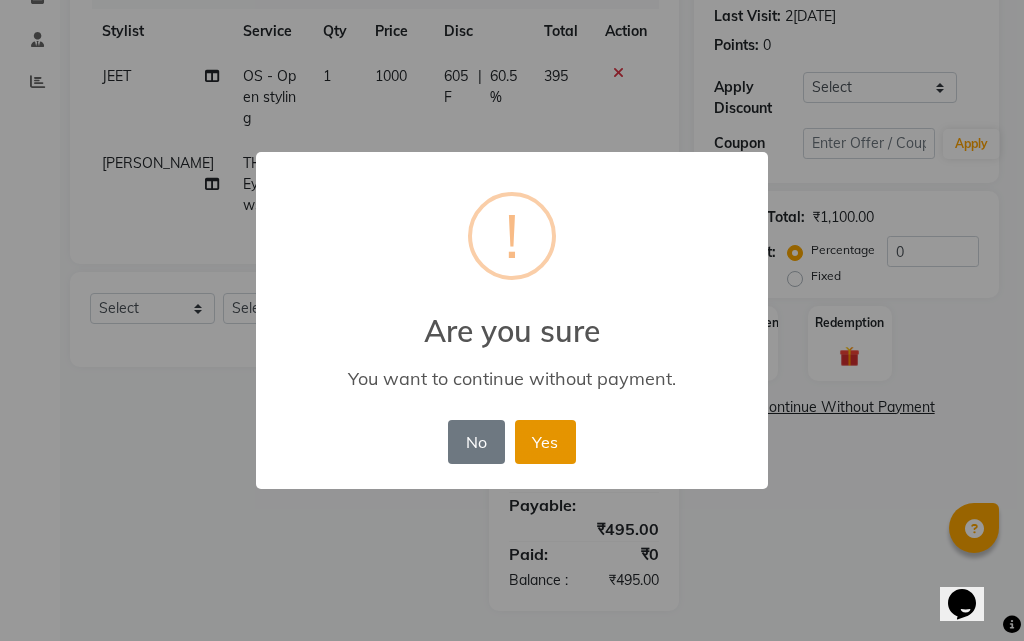 click on "Yes" at bounding box center [545, 442] 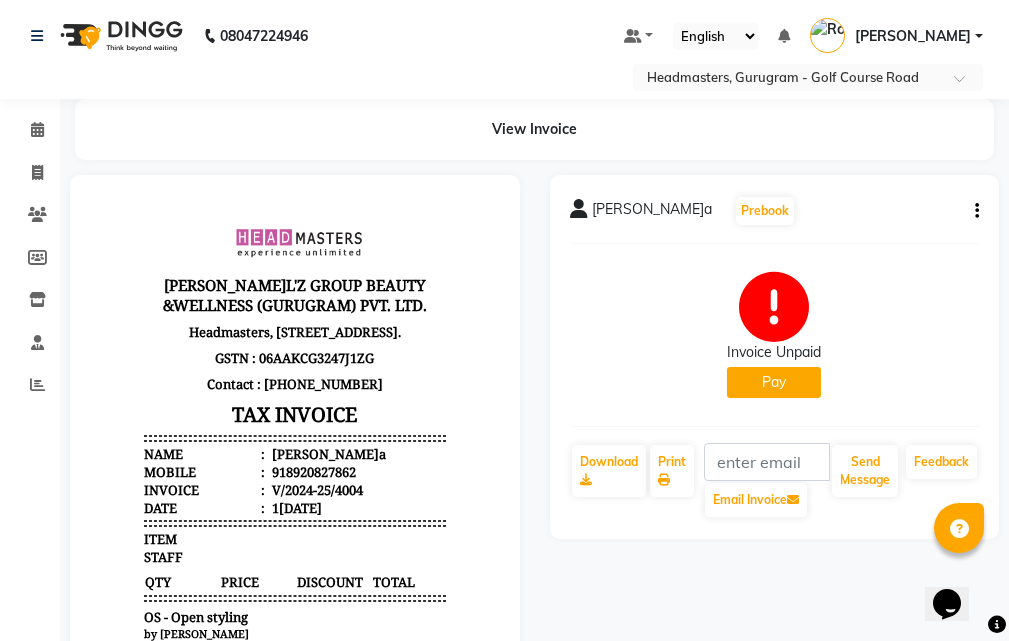 scroll, scrollTop: 0, scrollLeft: 0, axis: both 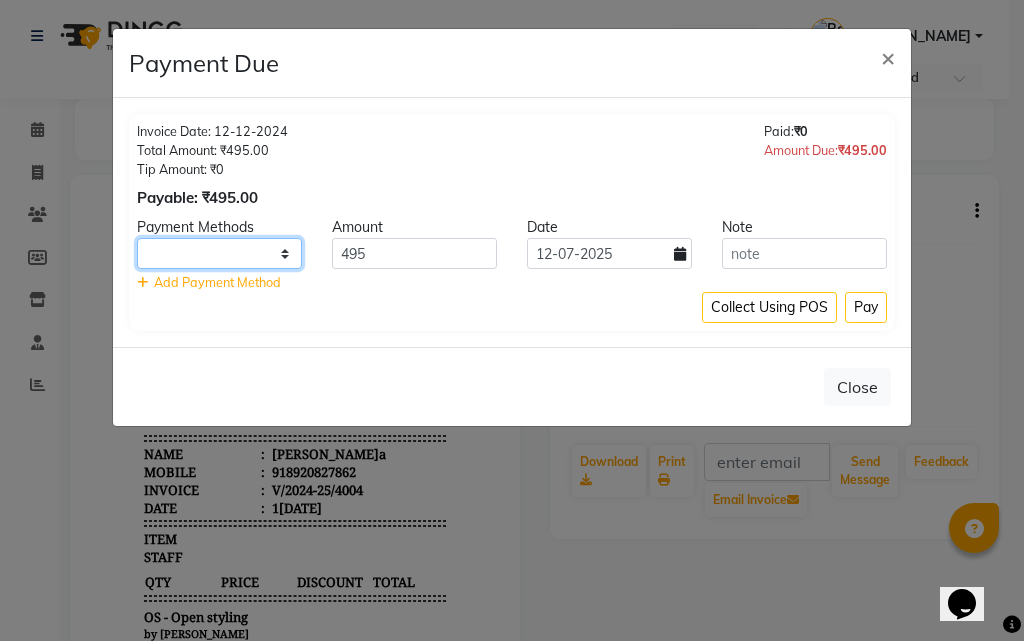 drag, startPoint x: 267, startPoint y: 246, endPoint x: 262, endPoint y: 262, distance: 16.763054 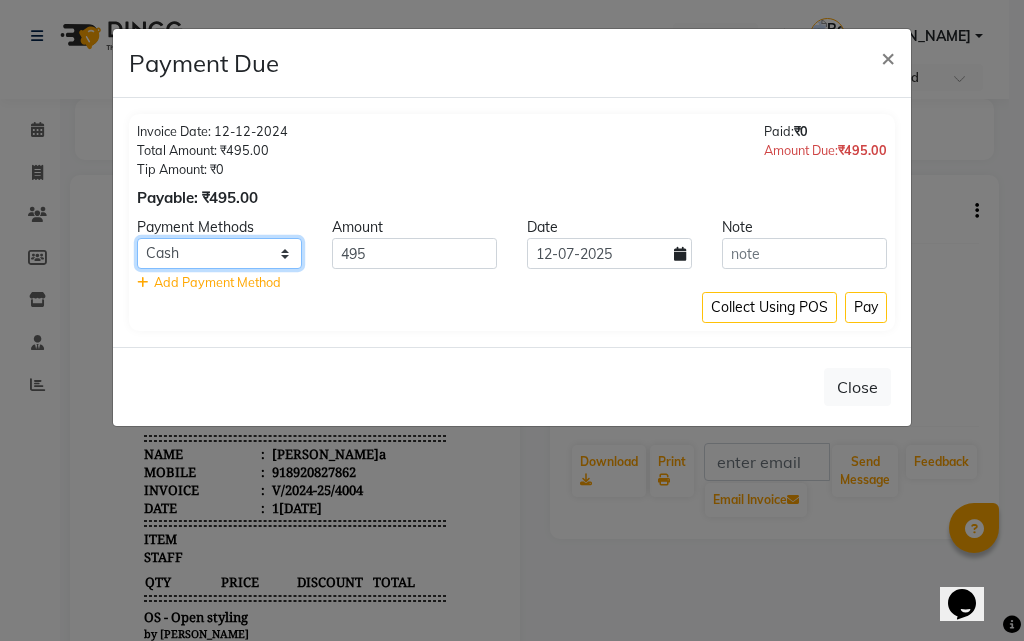 click on "UPI CARD Complimentary Cash" 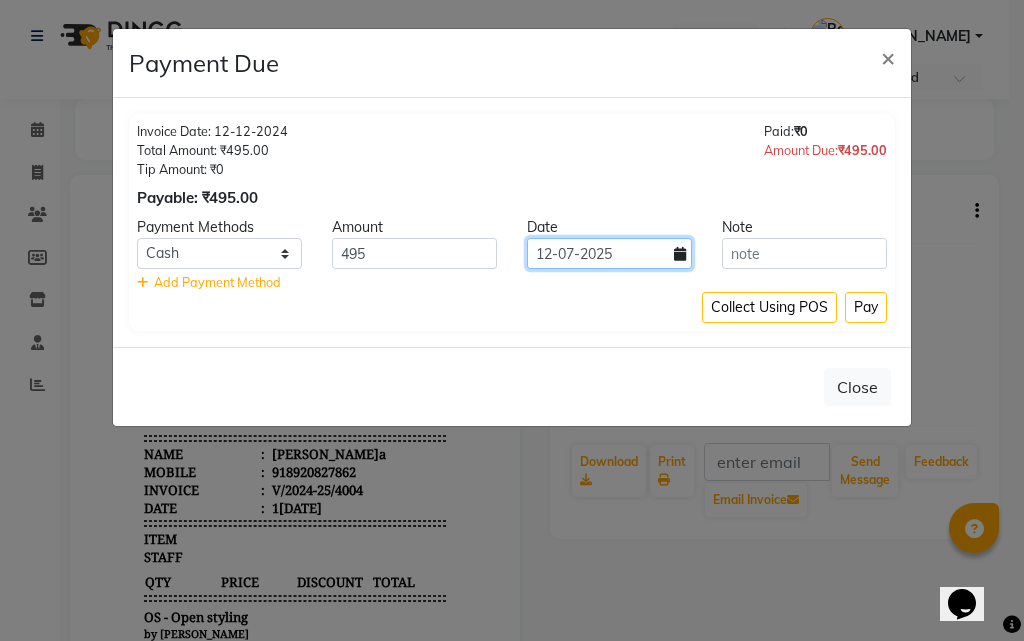 drag, startPoint x: 626, startPoint y: 253, endPoint x: 623, endPoint y: 266, distance: 13.341664 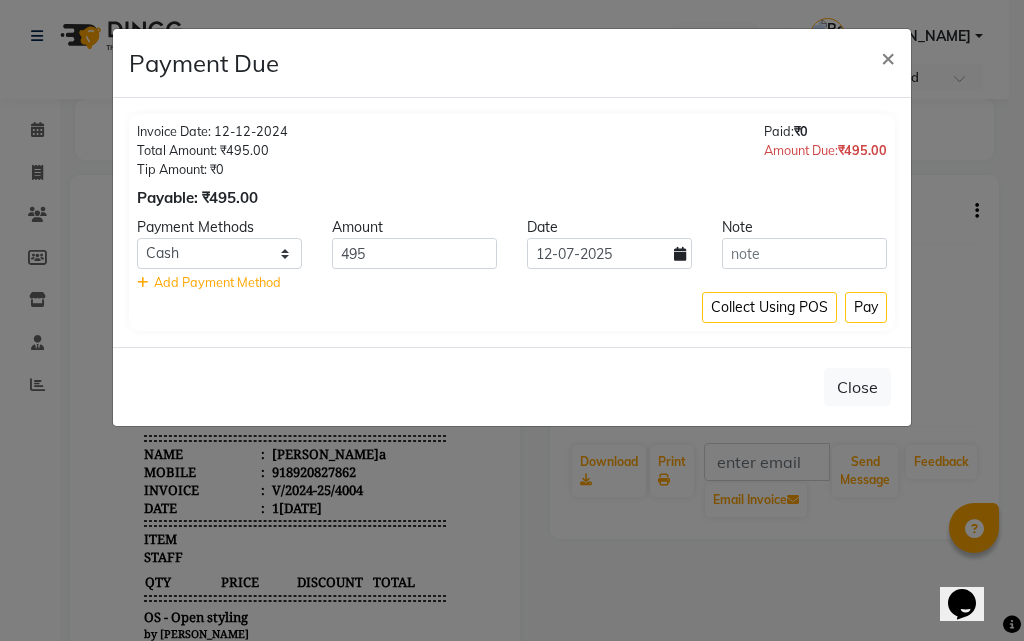 select on "7" 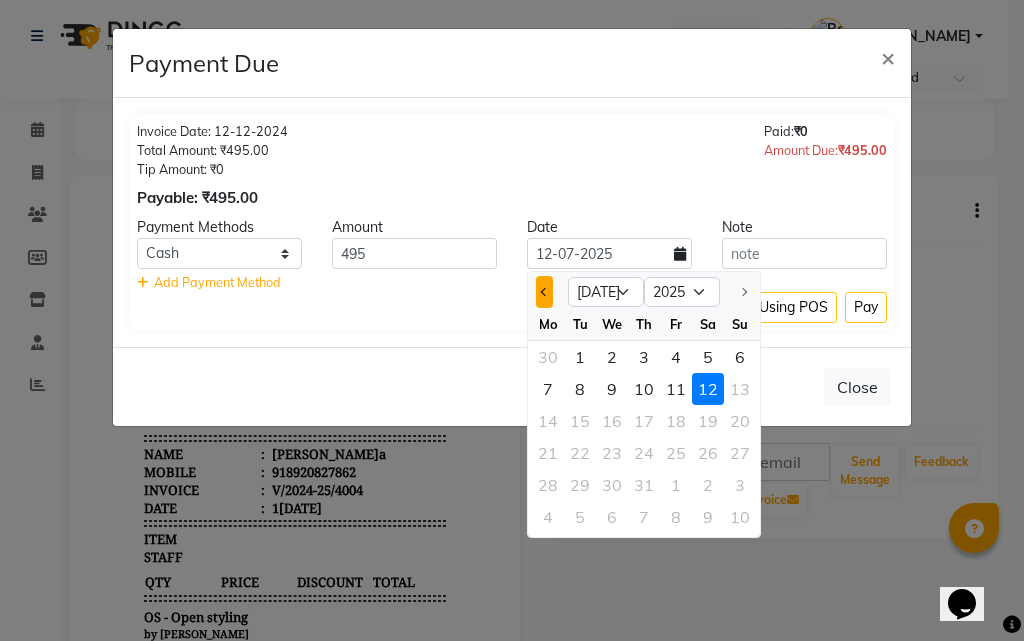 click 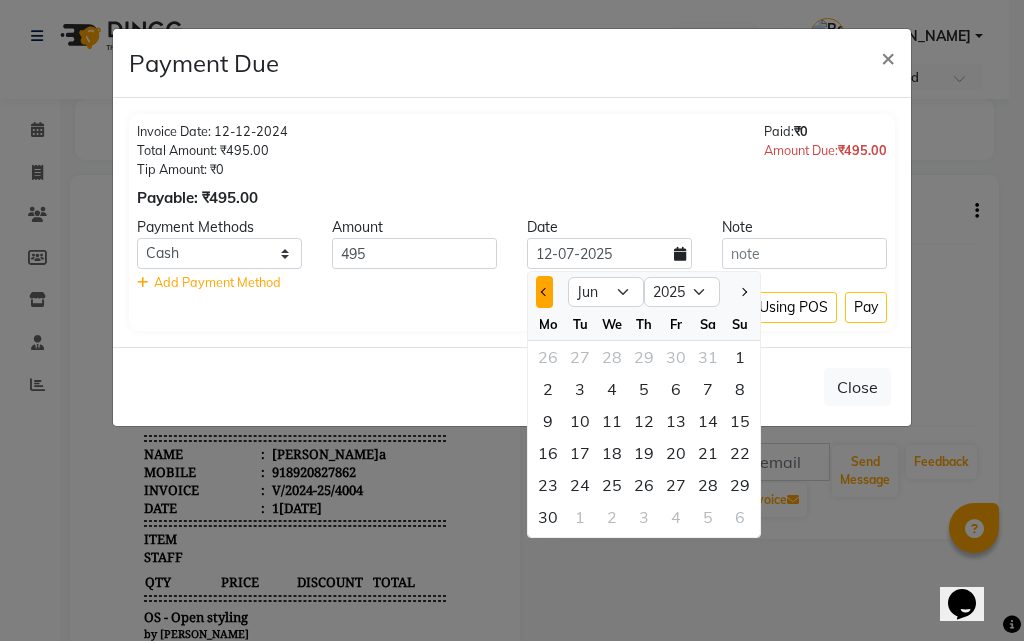 click 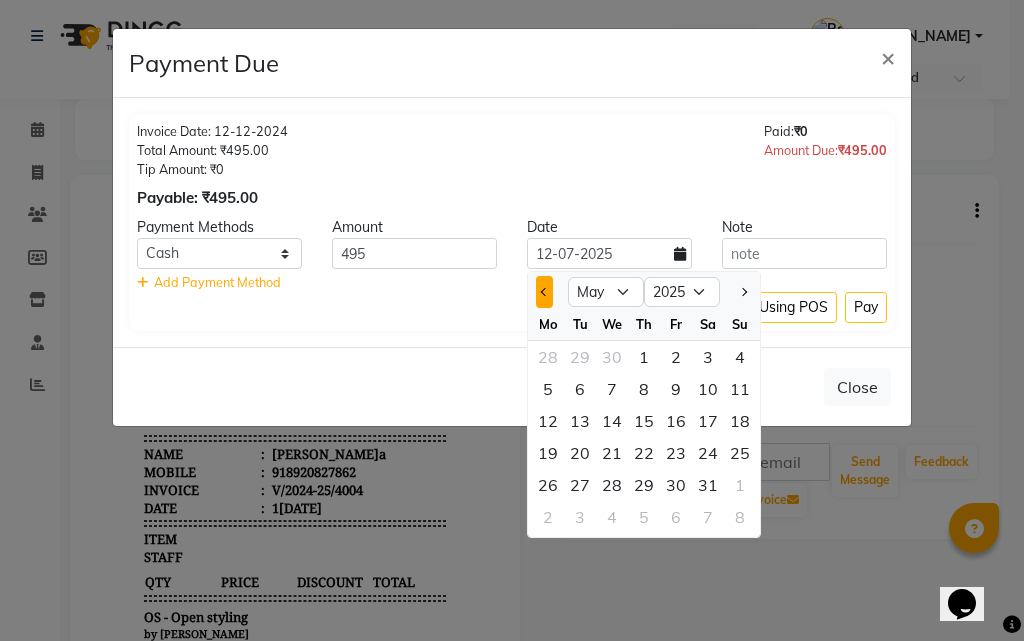 click 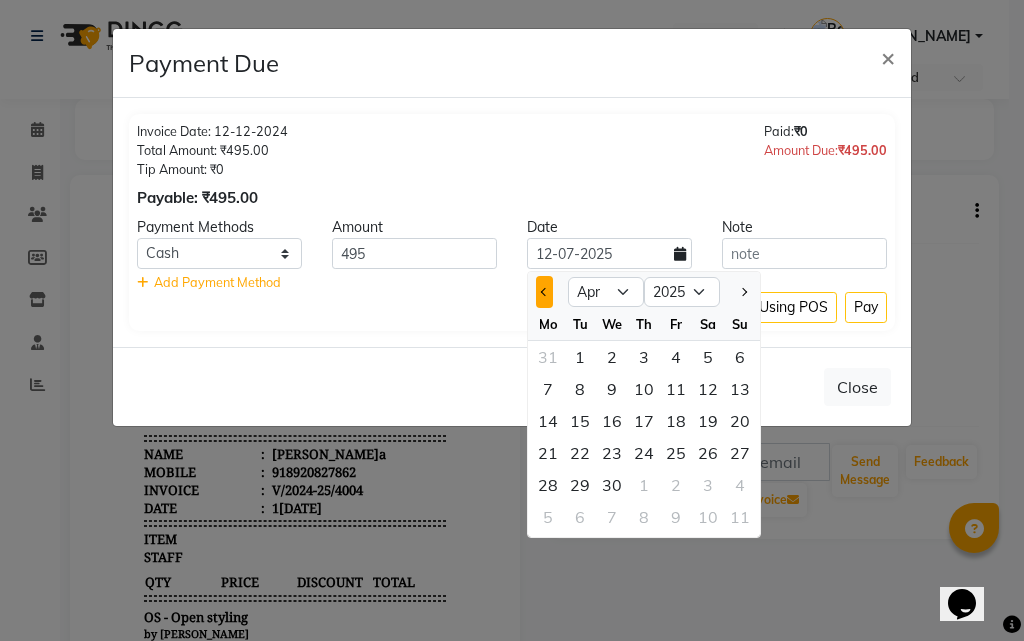click 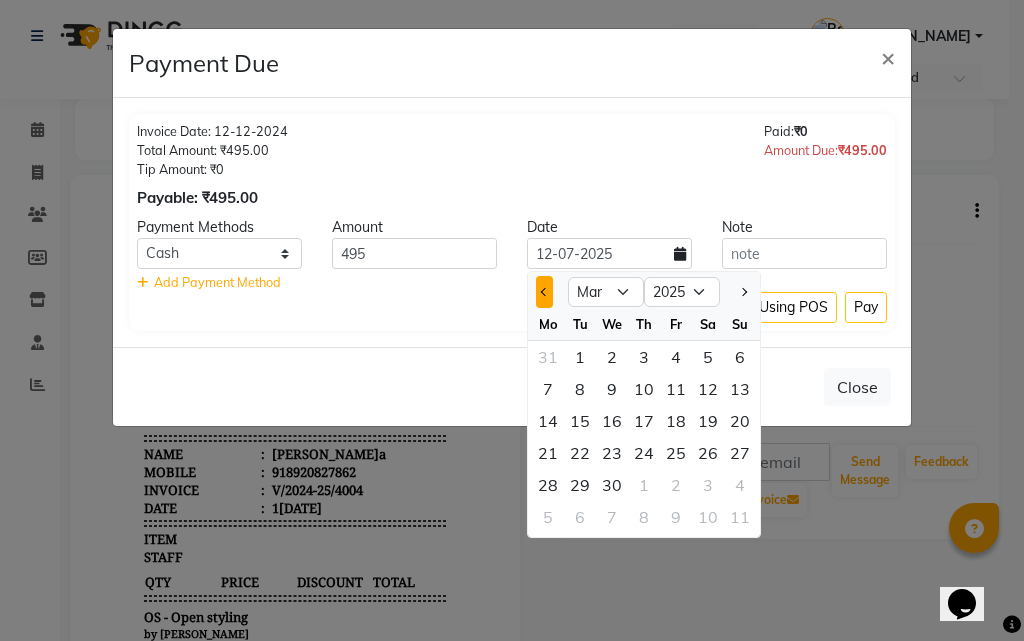 click 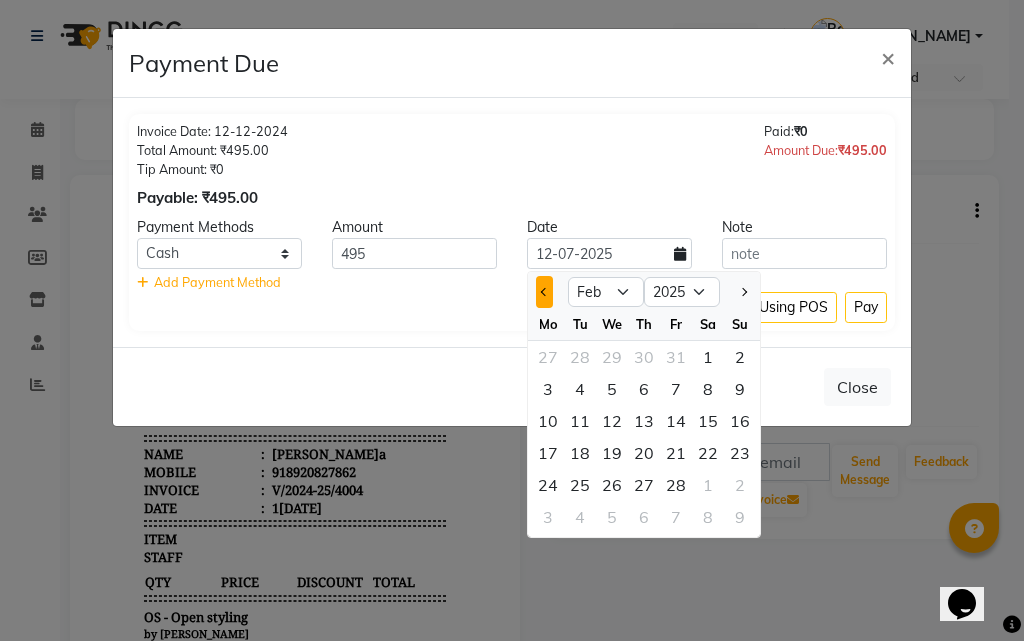 click 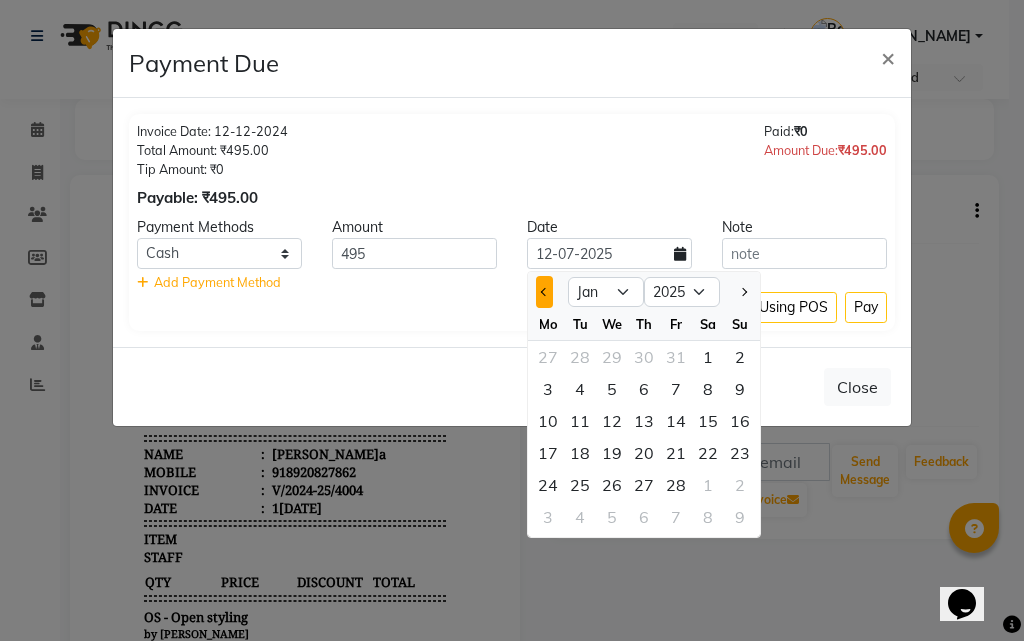 click 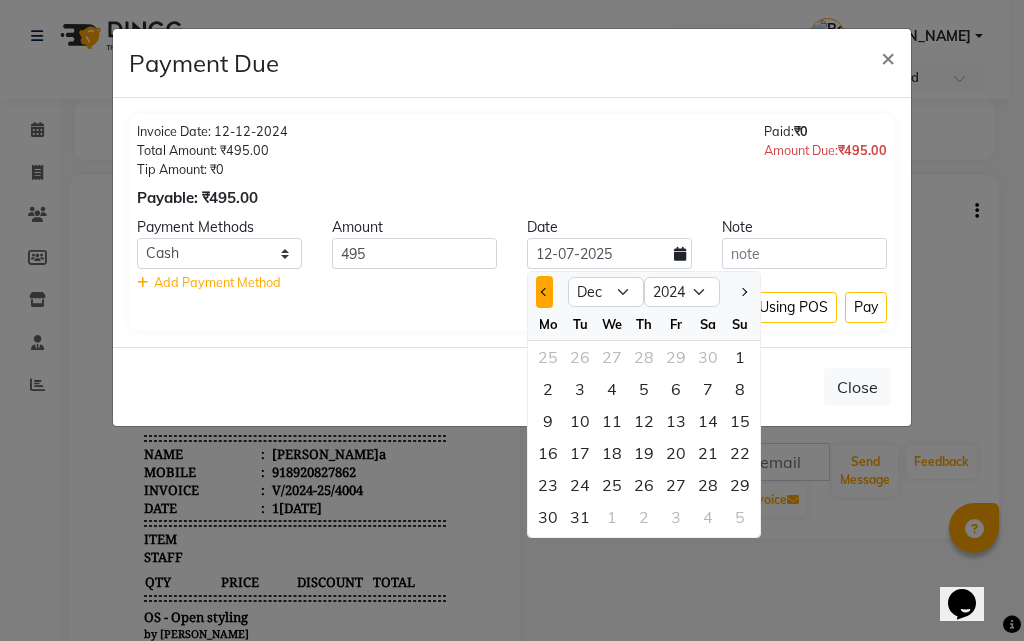 click 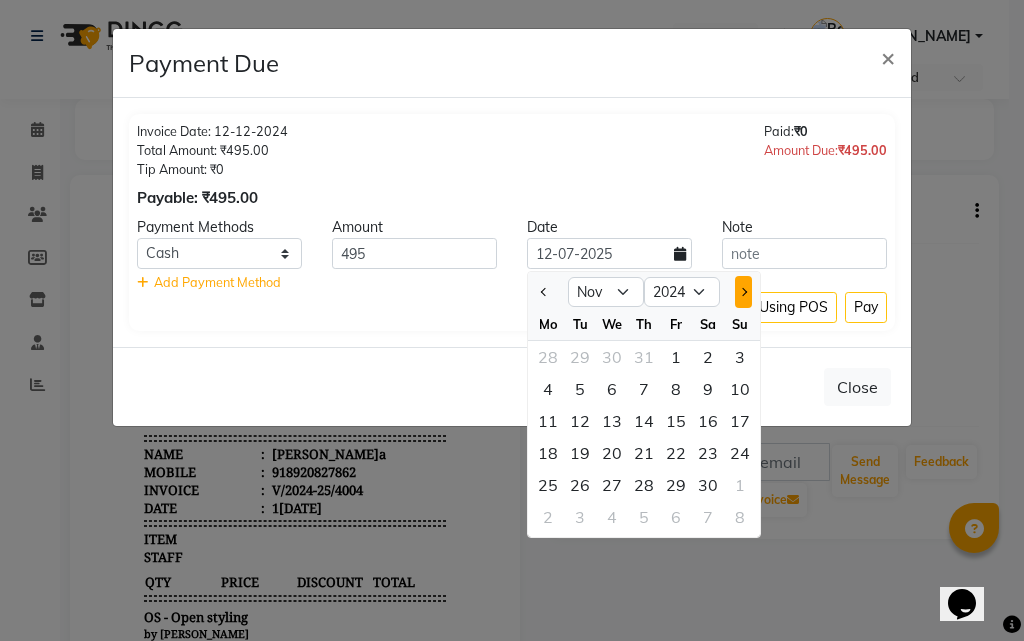 click 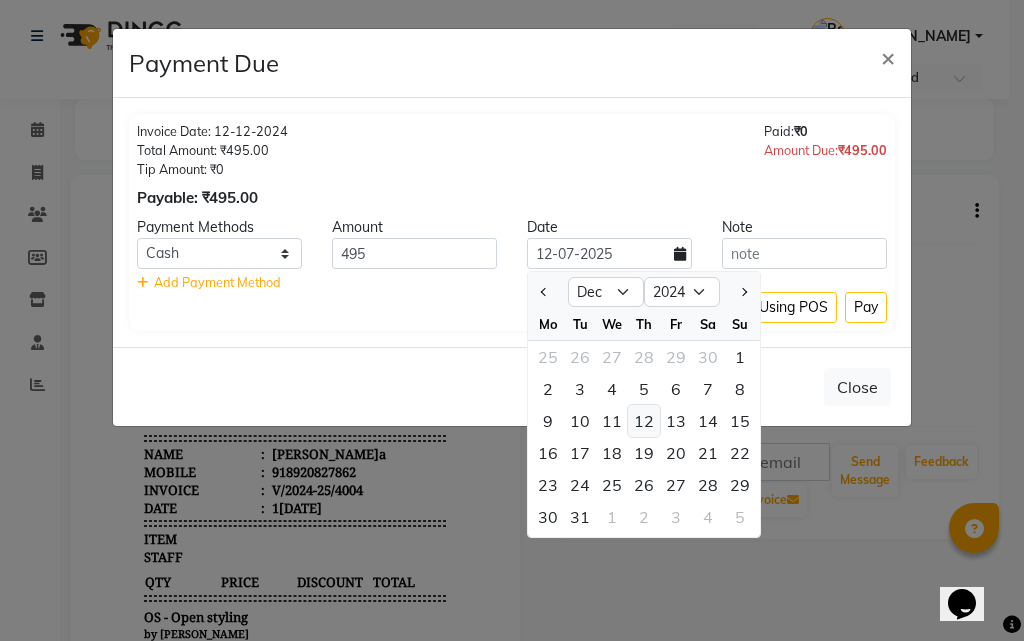 click on "12" 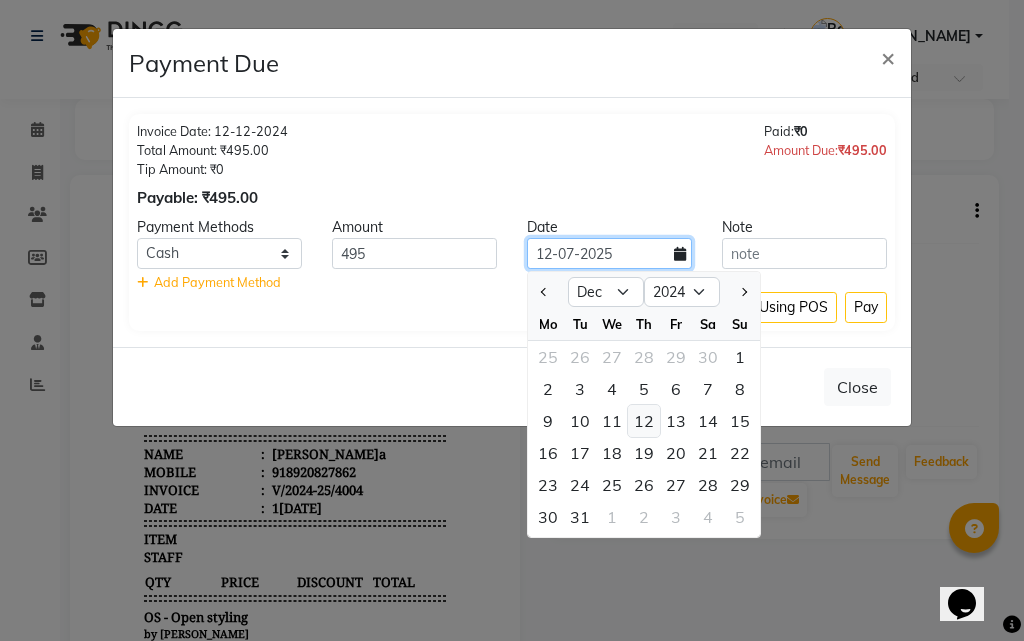 type on "1[DATE]" 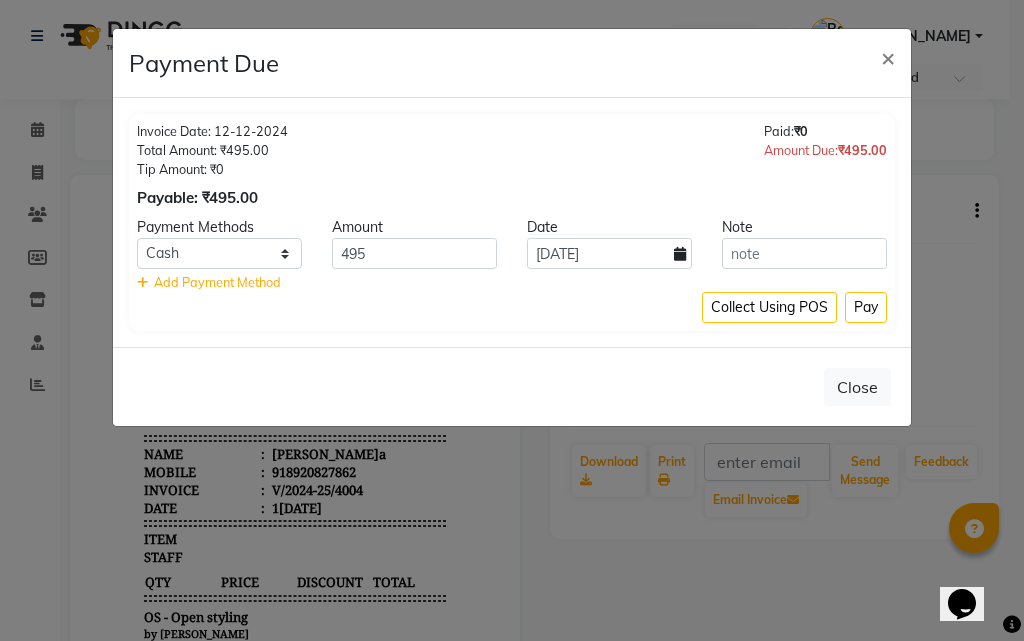 click on "Pay" 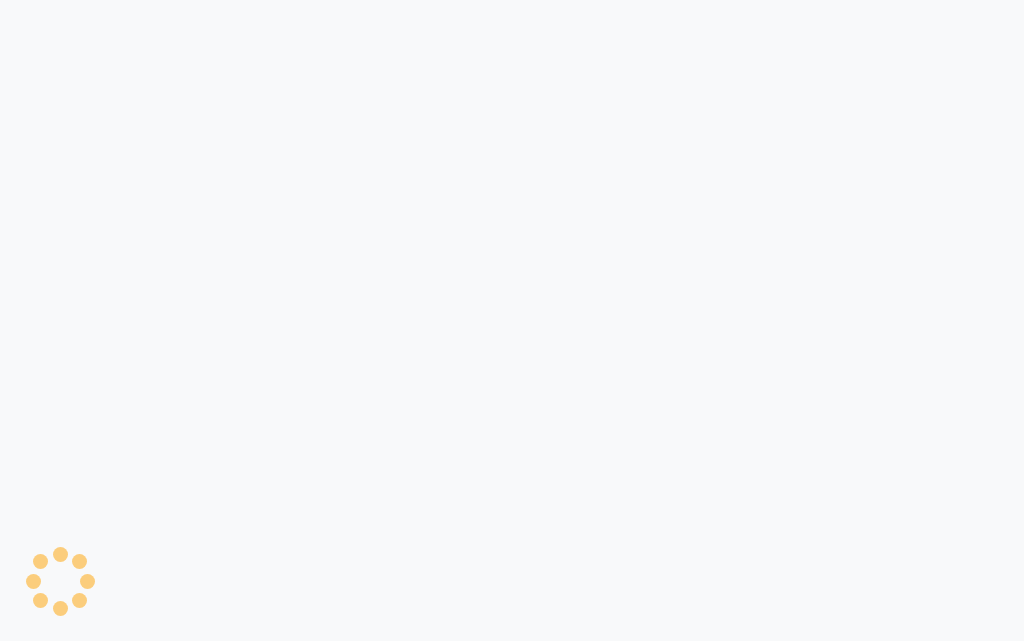 scroll, scrollTop: 0, scrollLeft: 0, axis: both 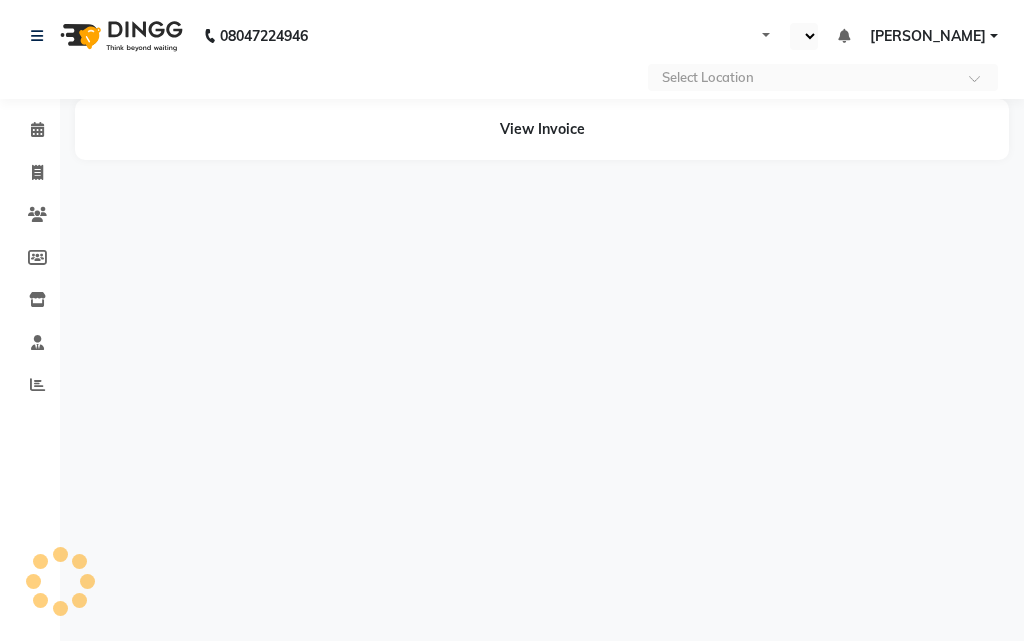 select on "en" 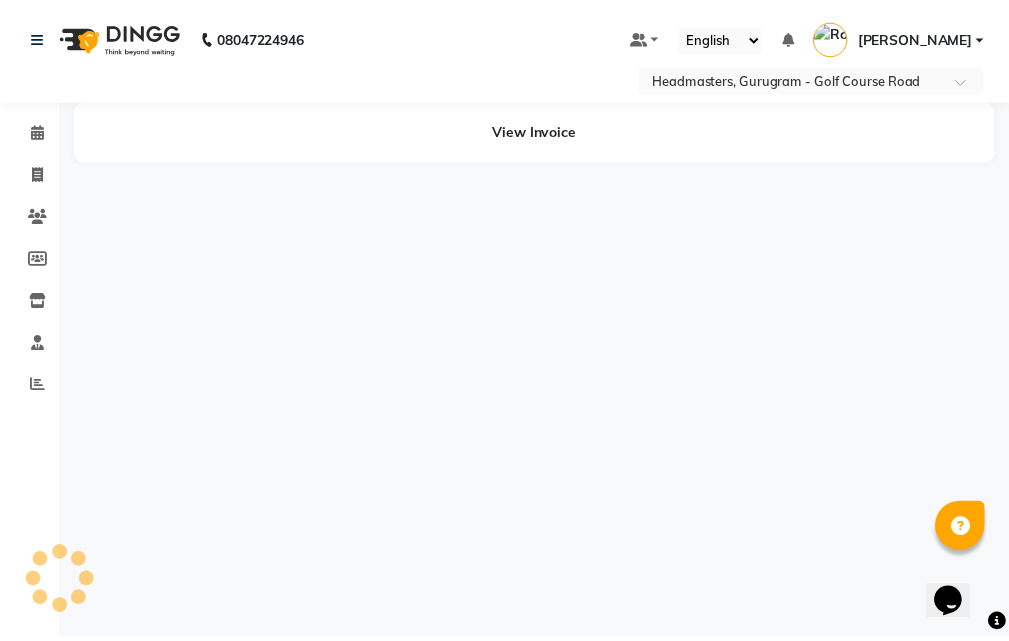 scroll, scrollTop: 0, scrollLeft: 0, axis: both 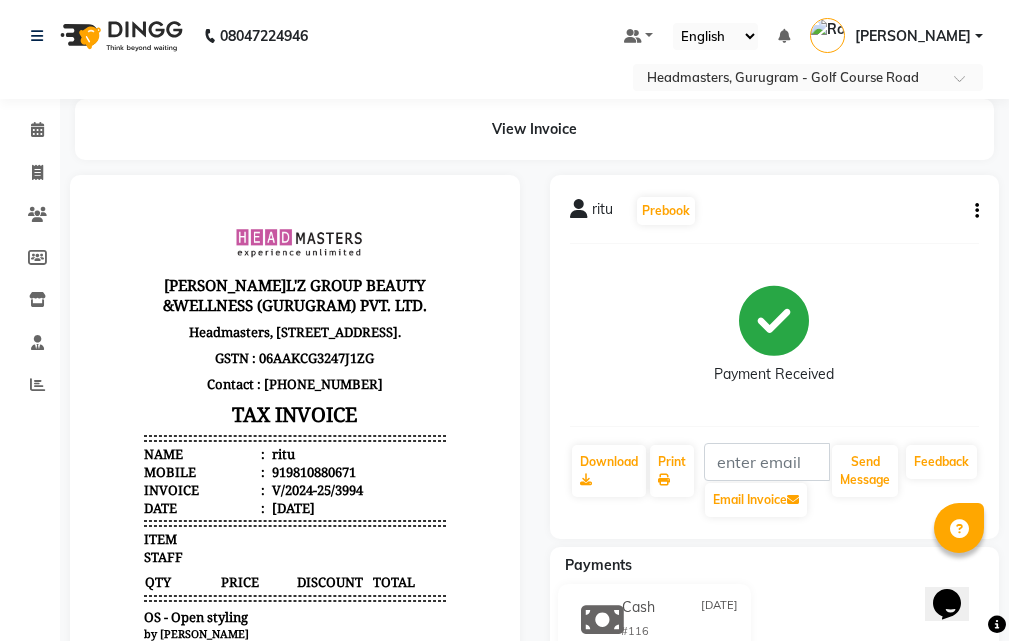 click 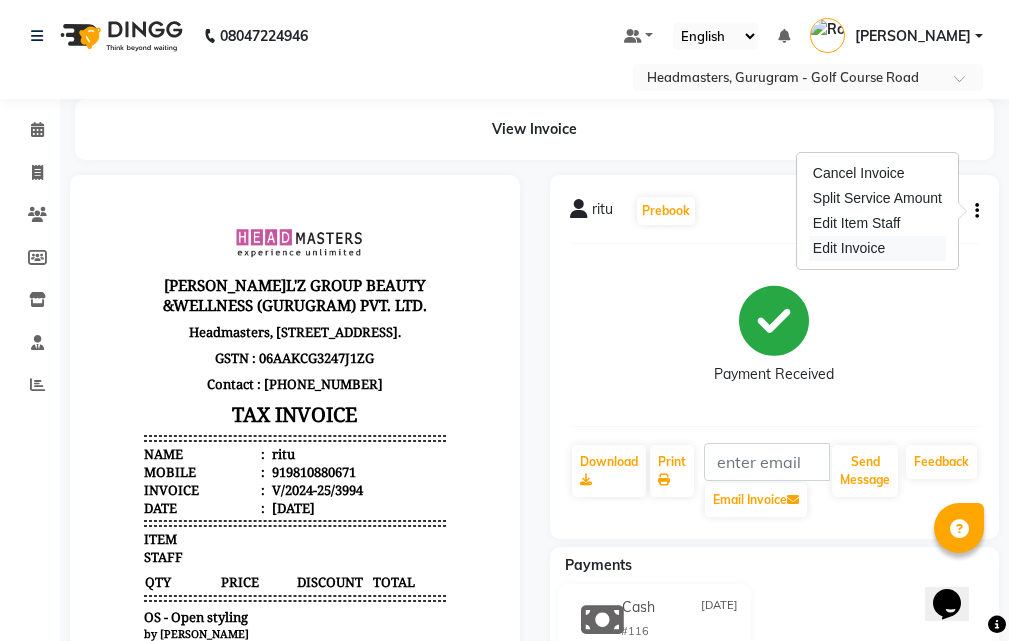 click on "Edit Invoice" at bounding box center [877, 248] 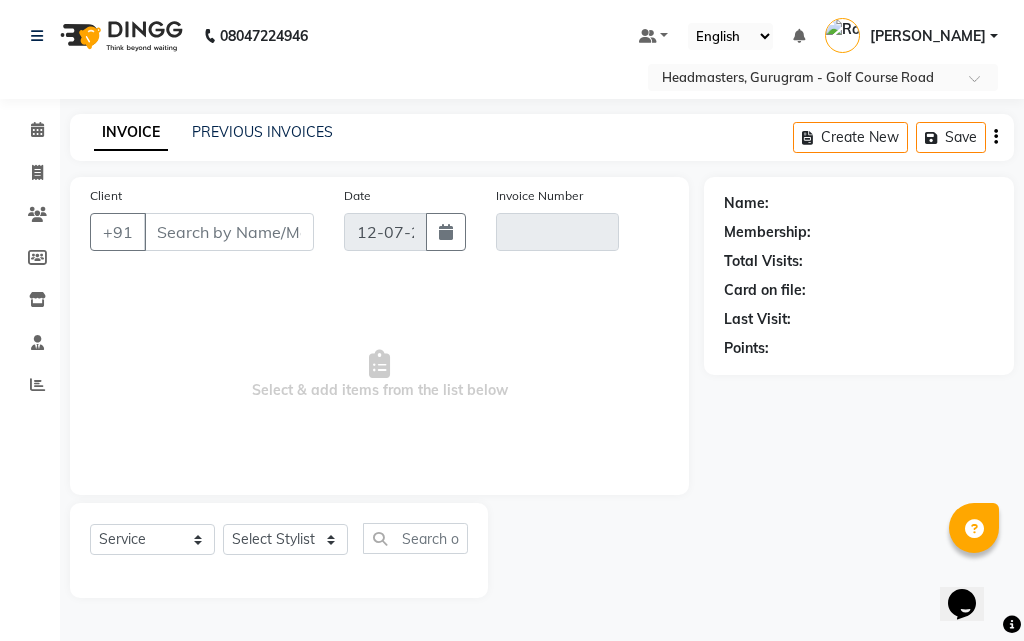 select on "product" 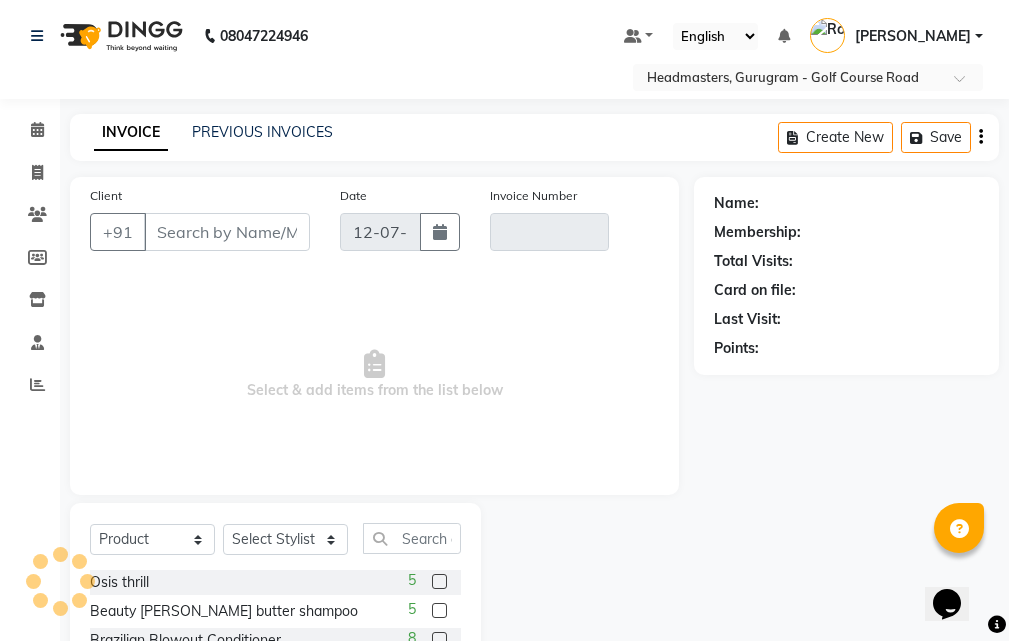 type on "9810880671" 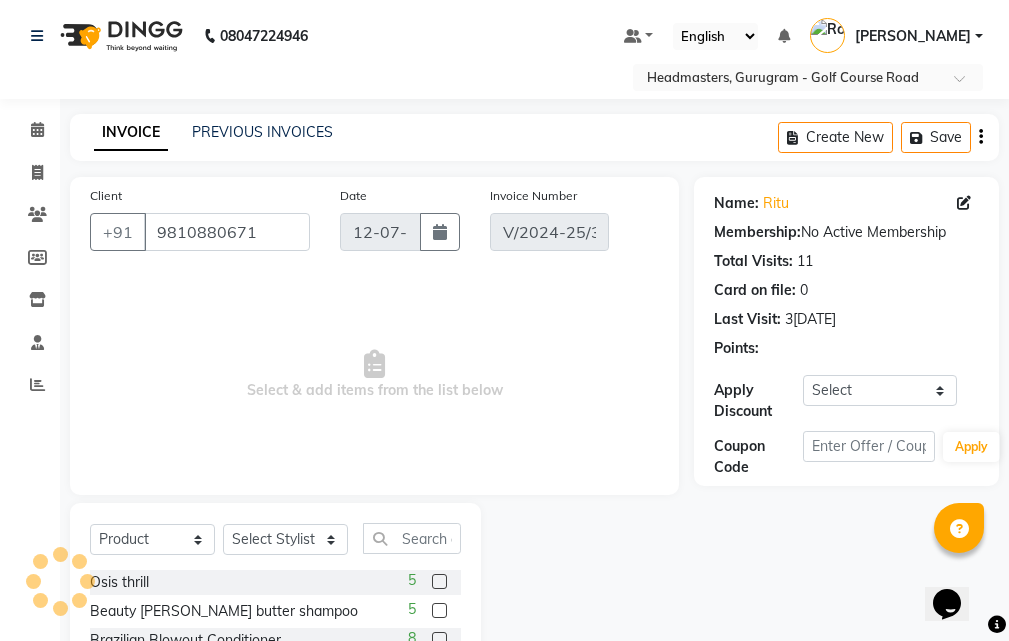 type on "[DATE]" 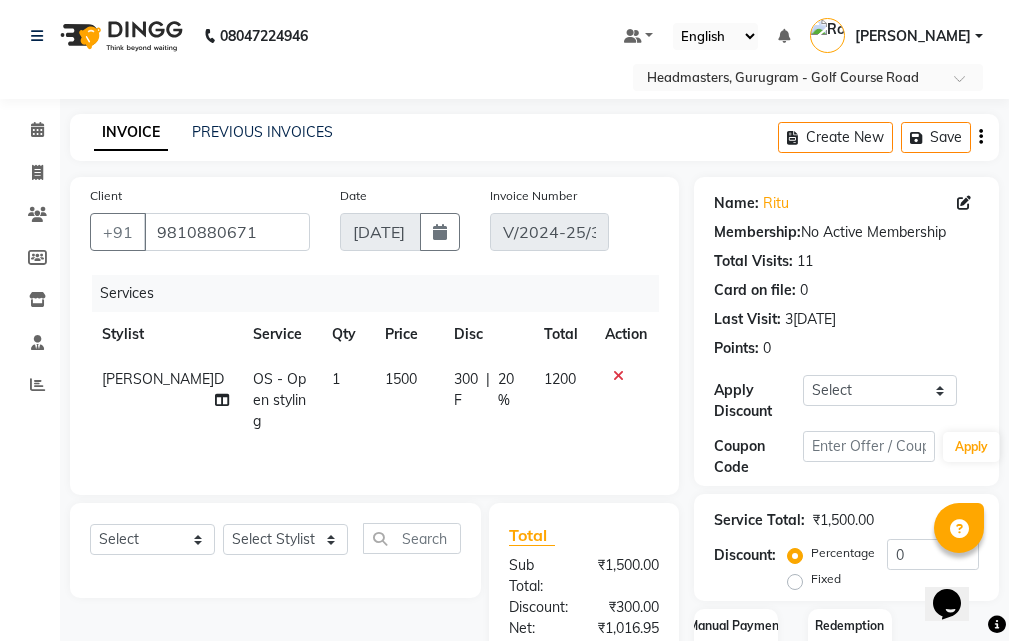 click on "1500" 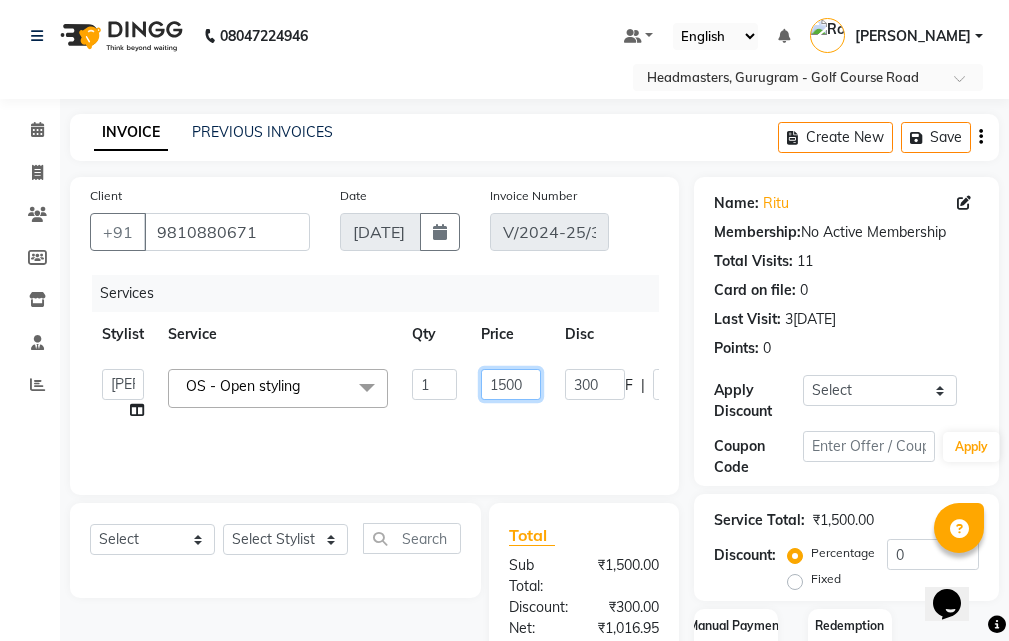 click on "1500" 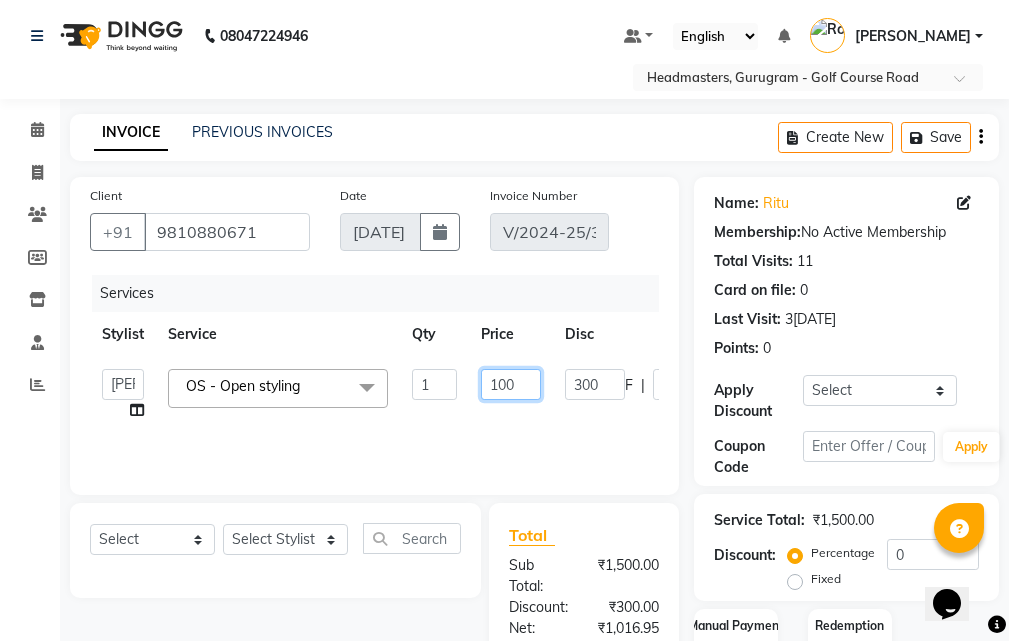type on "1200" 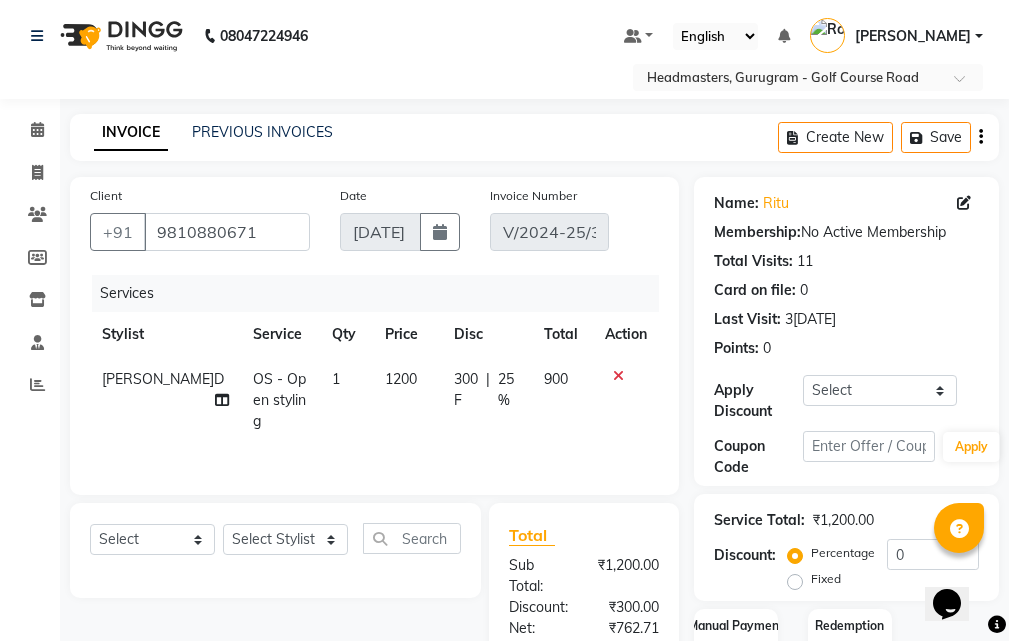click on "[PERSON_NAME]D OS - Open styling 1 1200 300 F | 25 % 900" 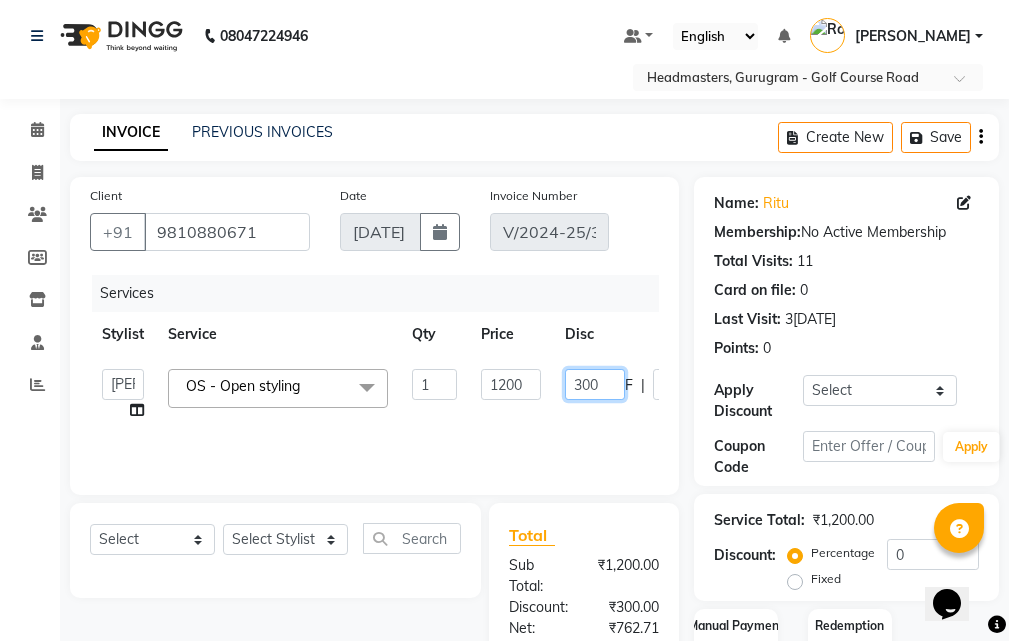 click on "300" 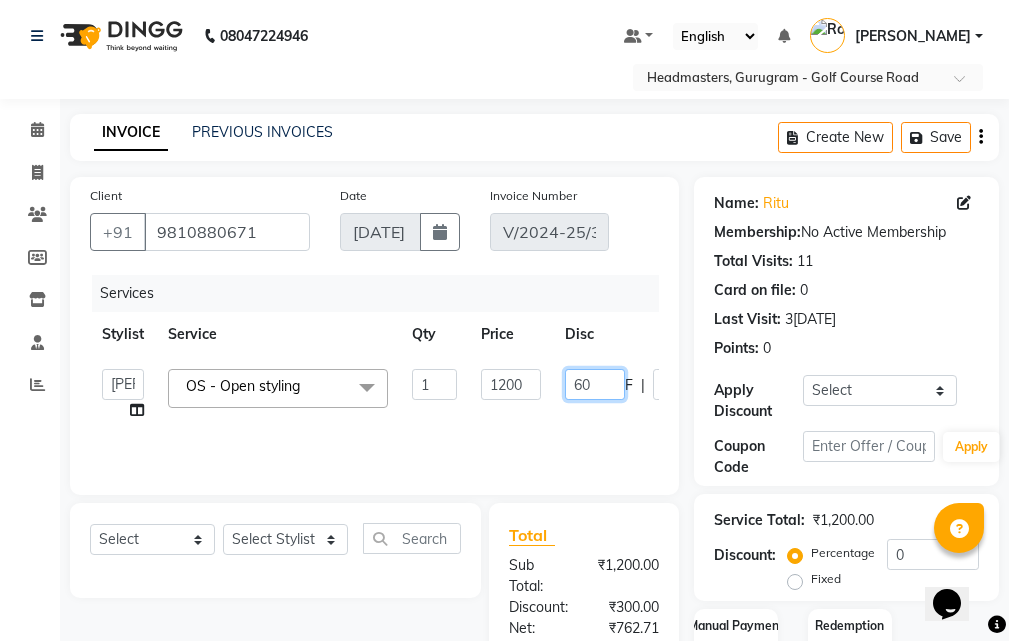 type on "660" 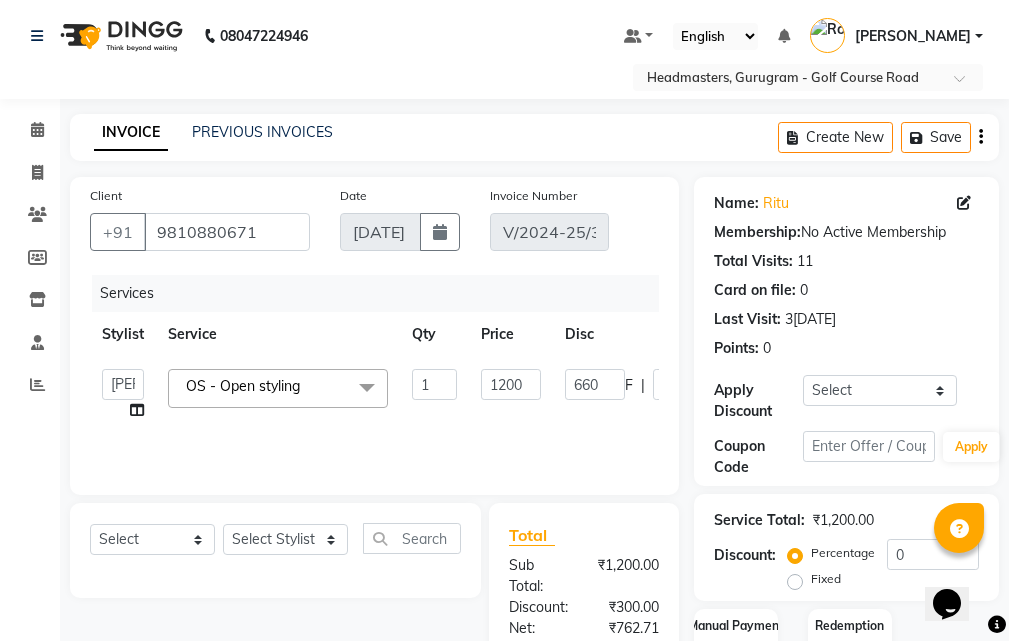 click on "ABHIJIT   [PERSON_NAME]   ANKIT   Anu   DANISH   DOLLY   [PERSON_NAME]   HEADMASTERS   [PERSON_NAME]   JEET   JYOTI   [PERSON_NAME]   [PERSON_NAME]   [PERSON_NAME]   [PERSON_NAME]   Not Specified   [PERSON_NAME]   [PERSON_NAME] Assistant   Prashant   [PERSON_NAME]   [PERSON_NAME]   [PERSON_NAME]   [PERSON_NAME]   [PERSON_NAME]   [PERSON_NAME]   [PERSON_NAME]  OS - Open styling  x SSL - Shampoo SCL - Shampoo and conditioner (with natural dry) HML - Head massage(with natural dry) HCLD - Hair Cut by Creative Director HCL - Hair Cut by Senior Hair Stylist Trim - Trimming (one Length) Spt - Split ends/short/candle cut BD - Blow dry OS - Open styling GL-igora - Igora Global GL-essensity - Essensity Global Hlts-L - Highlights [MEDICAL_DATA] - Balayage Chunks  - Chunks CR  - Color removal CRF - Color refresh Stk - Per streak RT-IG - Igora Root Touchup(one inch only) RT-ES - Essensity Root Touchup(one inch only) Reb - Rebonding ST  - Straight therapy Krt-L - Keratin Krt-BB -L - Keratin Blow Out HR-BTX -L  - Hair [MEDICAL_DATA] SSM - Shampoo 1" 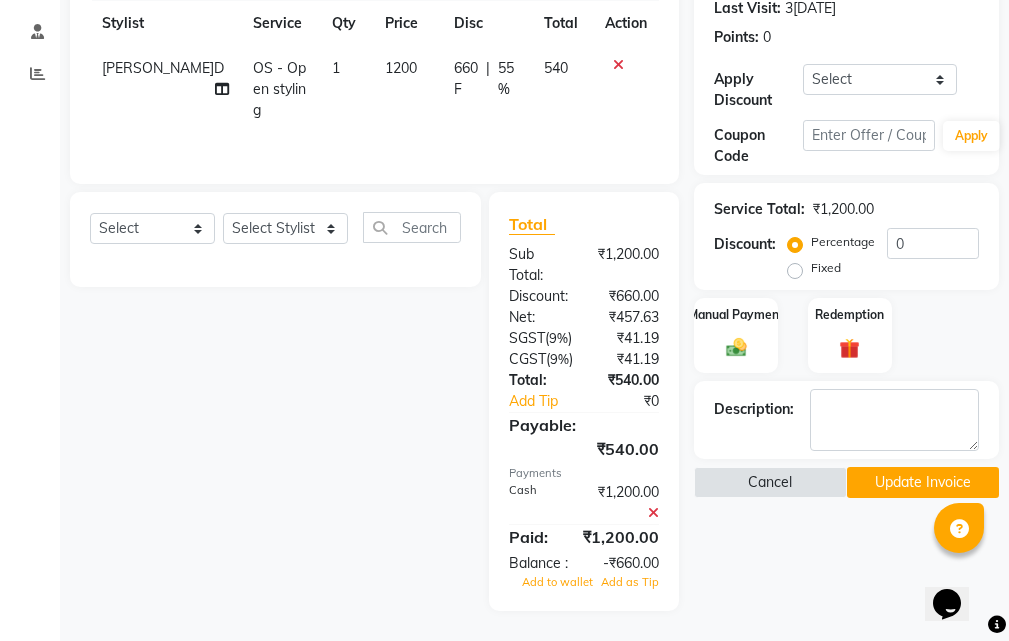 scroll, scrollTop: 374, scrollLeft: 0, axis: vertical 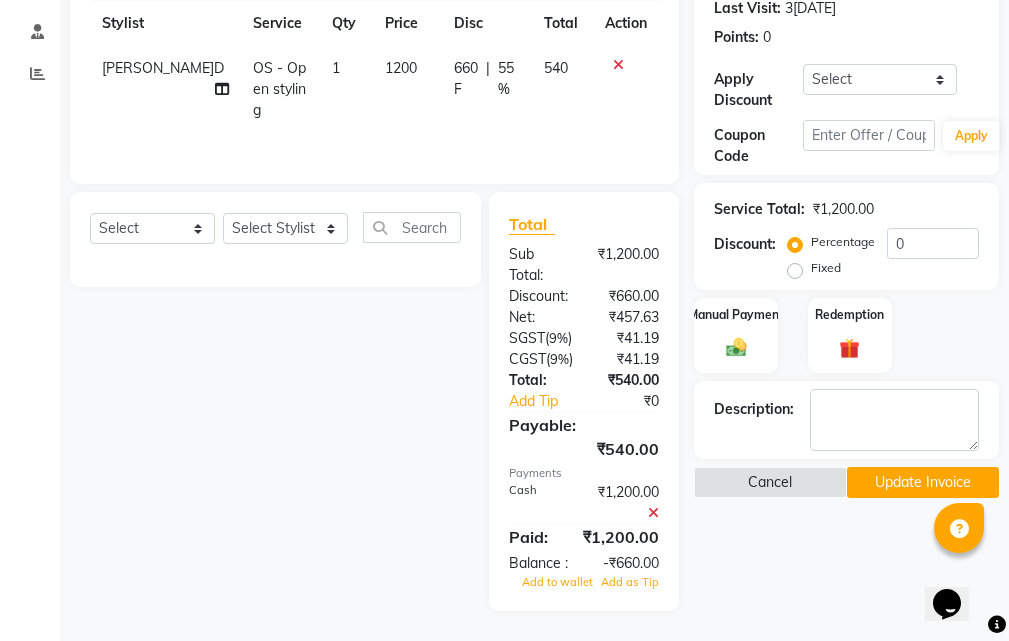 click 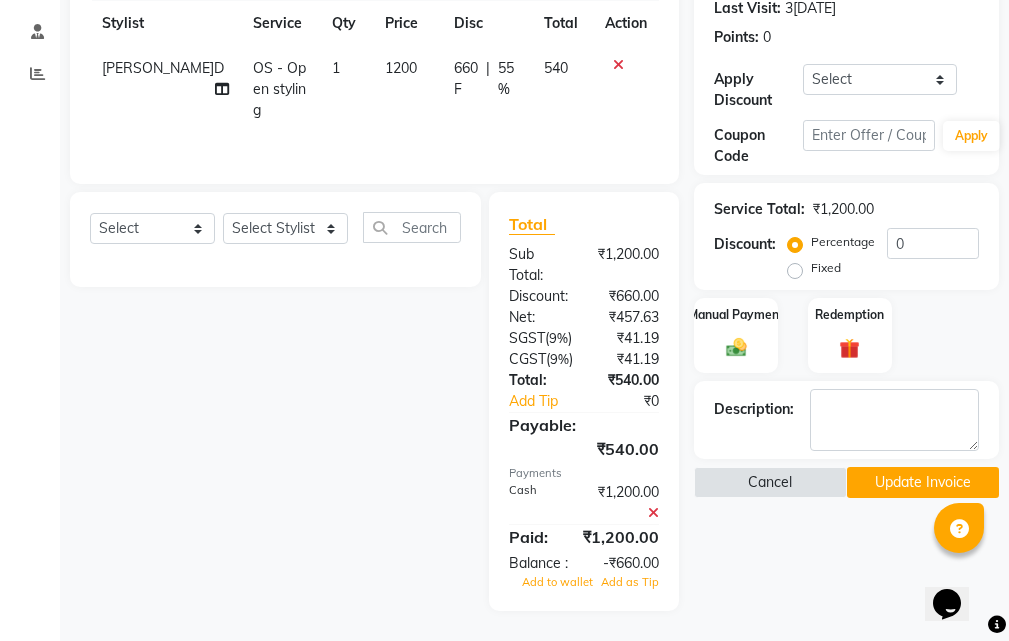 scroll, scrollTop: 294, scrollLeft: 0, axis: vertical 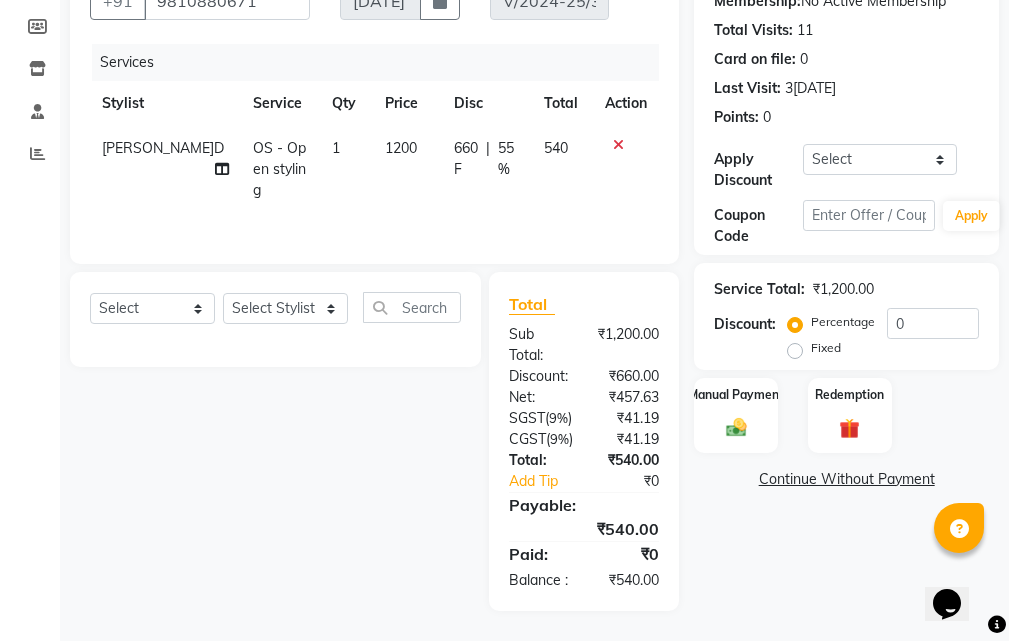 click on "Continue Without Payment" 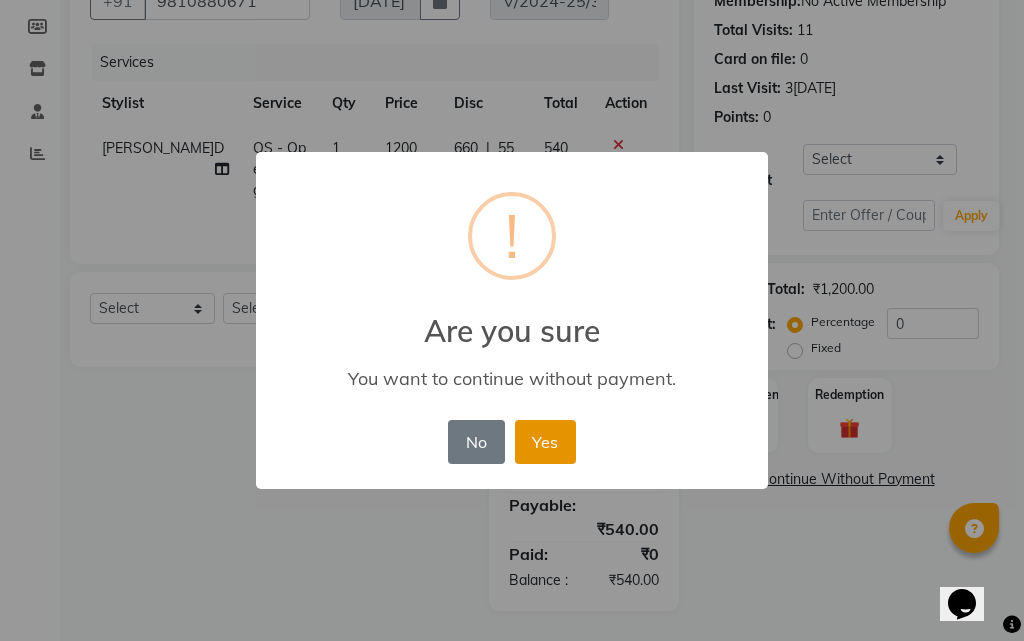 click on "Yes" at bounding box center [545, 442] 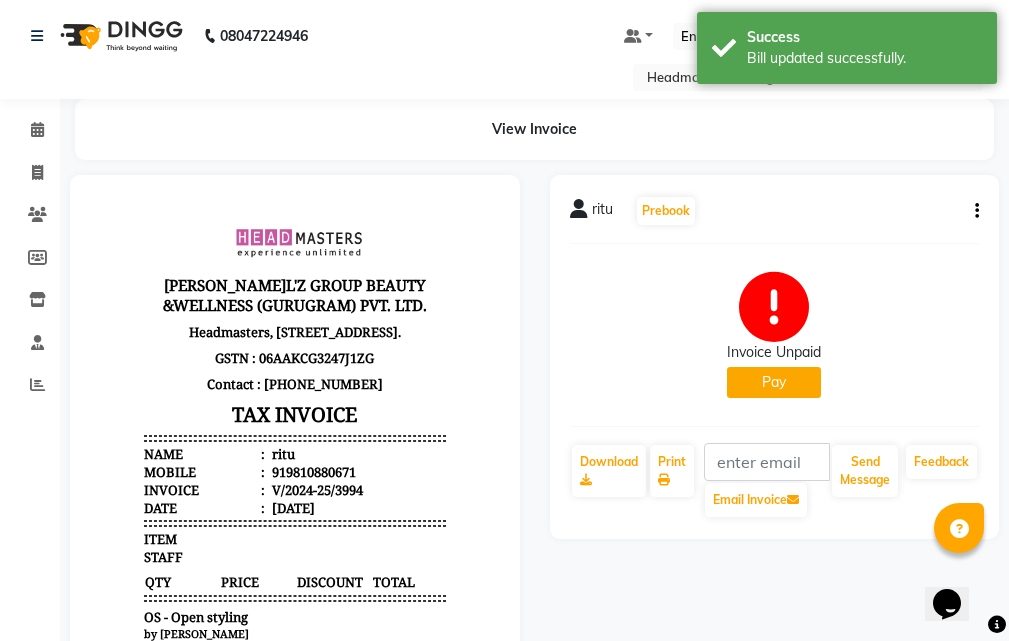 scroll, scrollTop: 0, scrollLeft: 0, axis: both 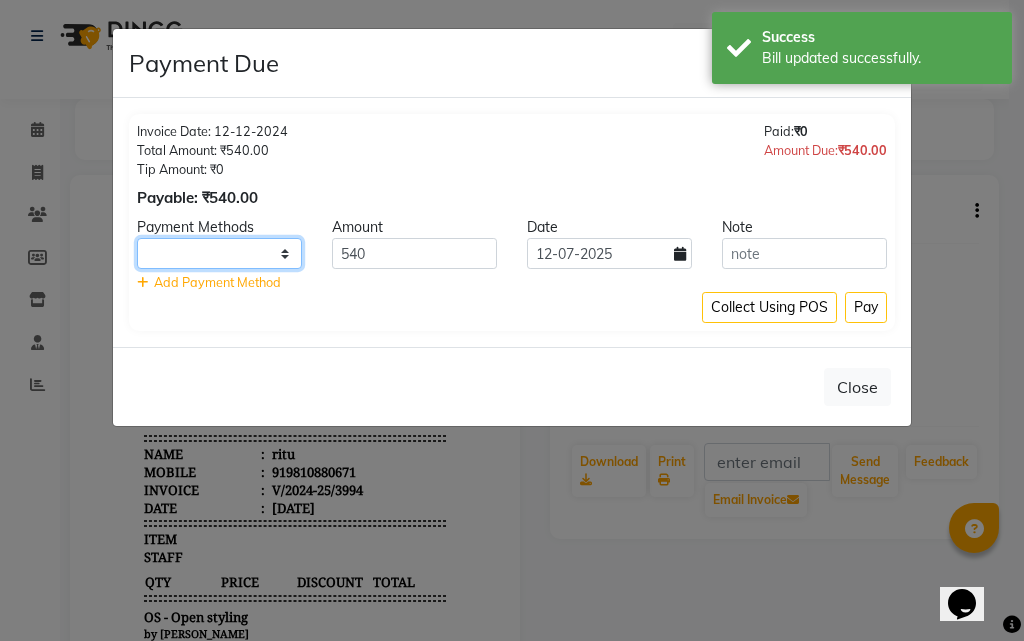 click on "UPI CARD Complimentary Cash" 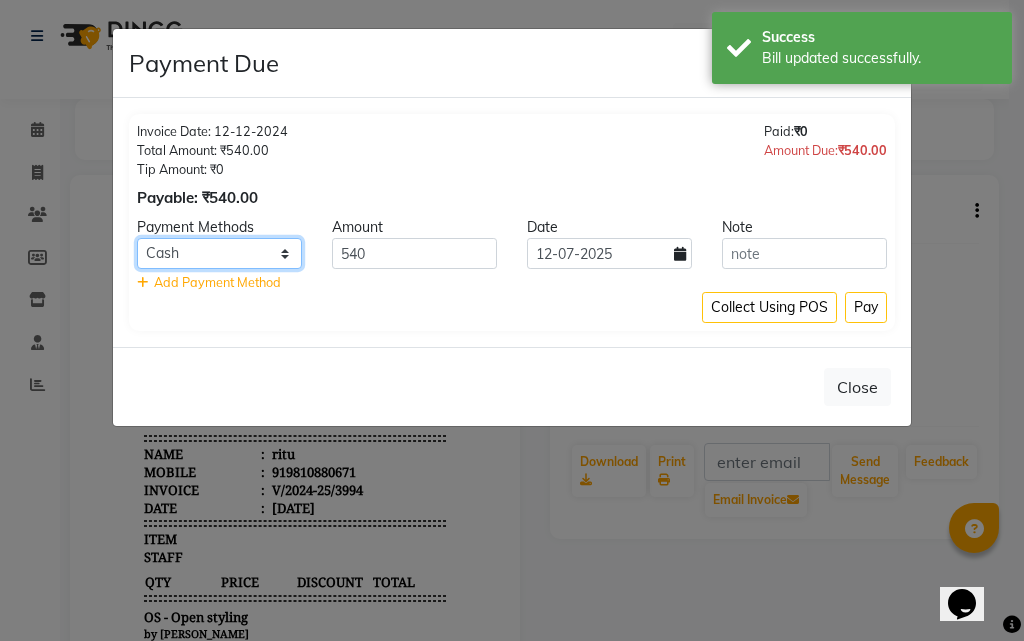 click on "UPI CARD Complimentary Cash" 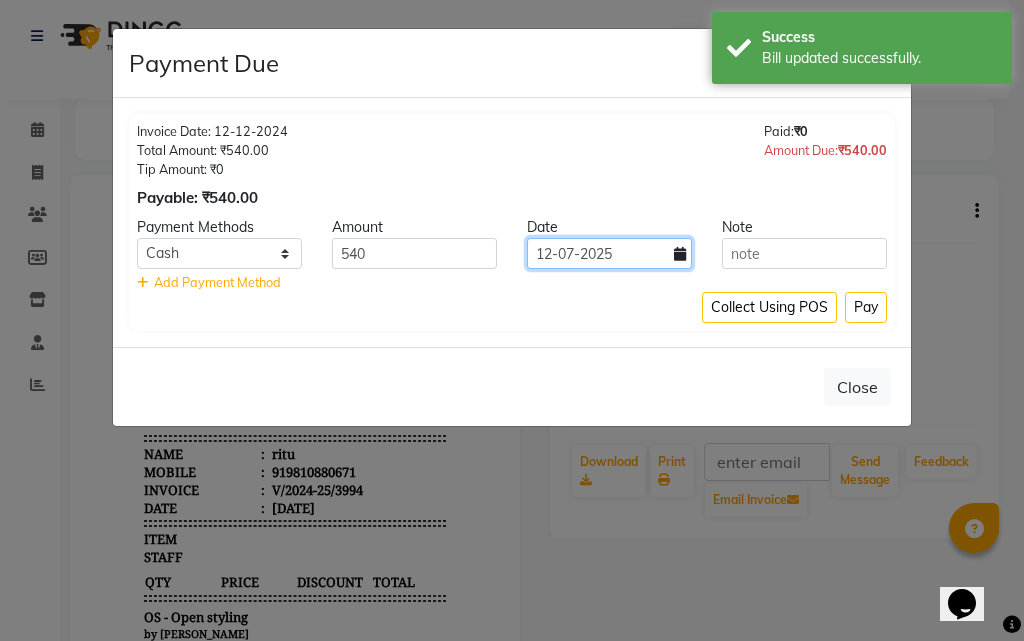 click on "12-07-2025" 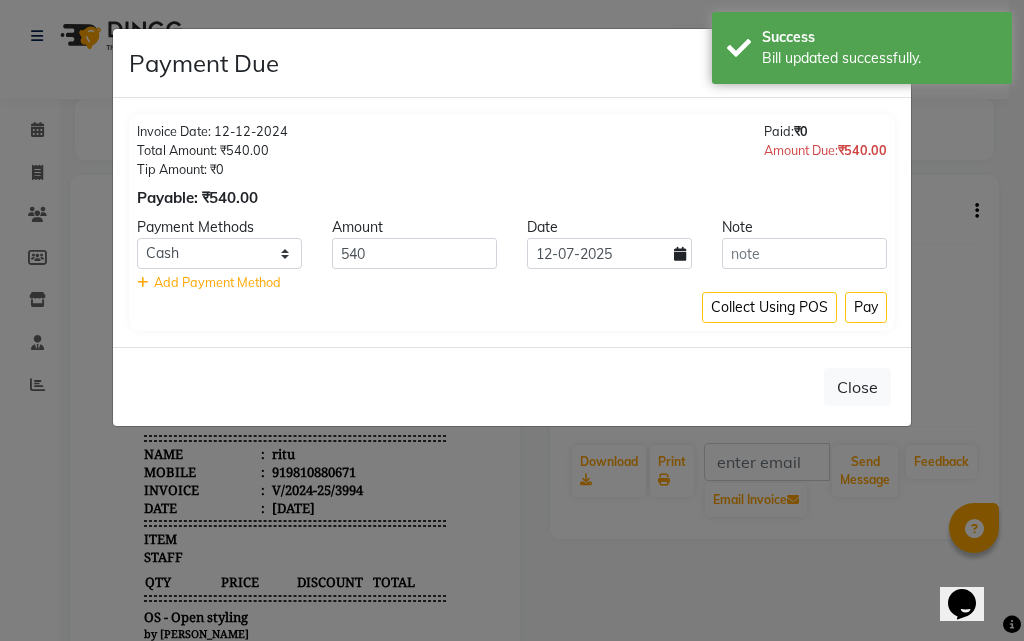 select on "7" 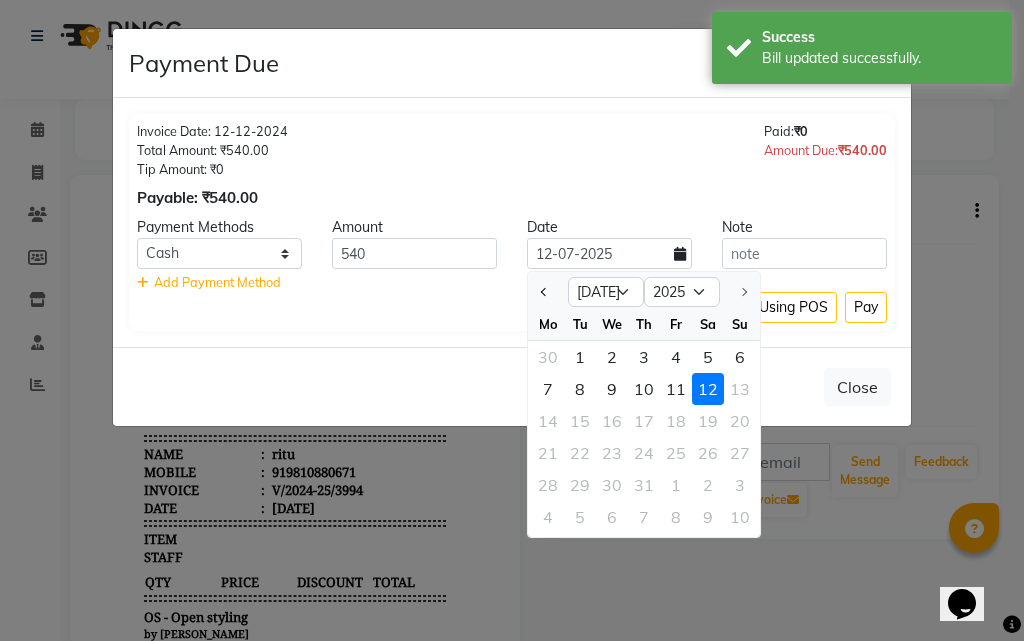 click 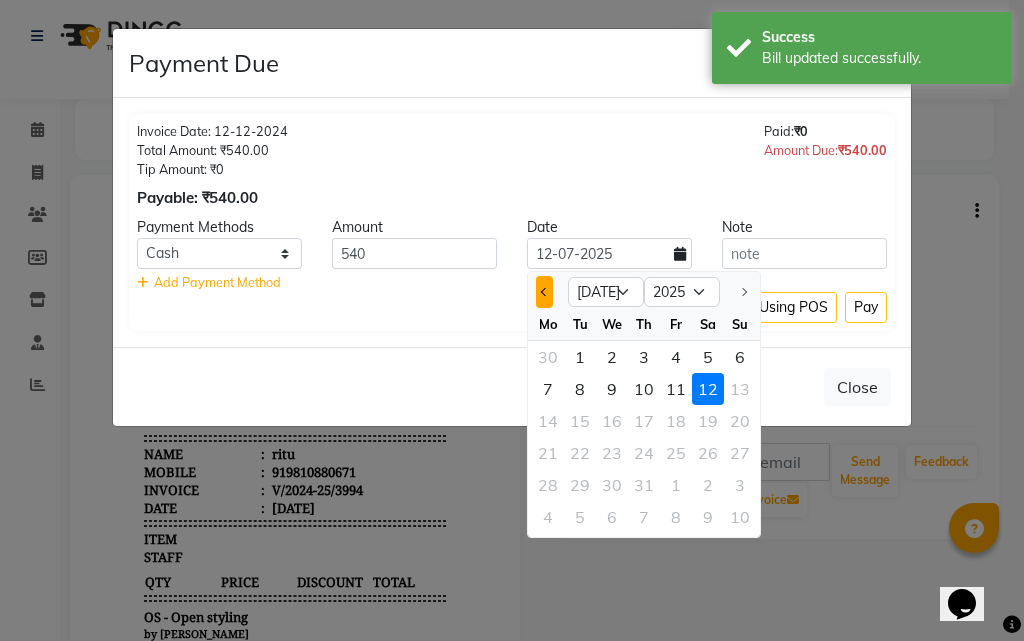 click 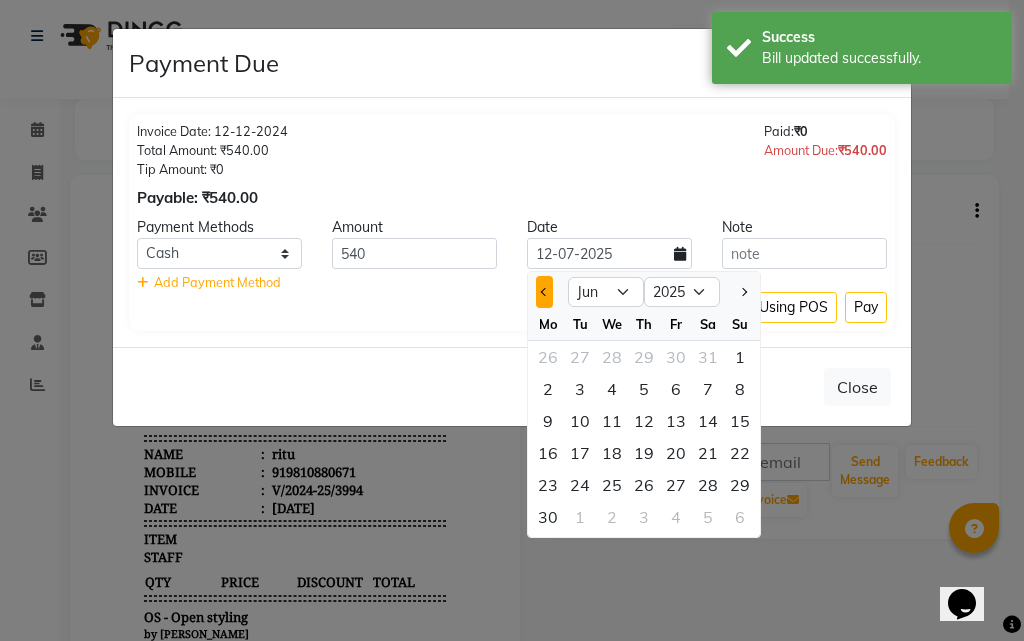 click 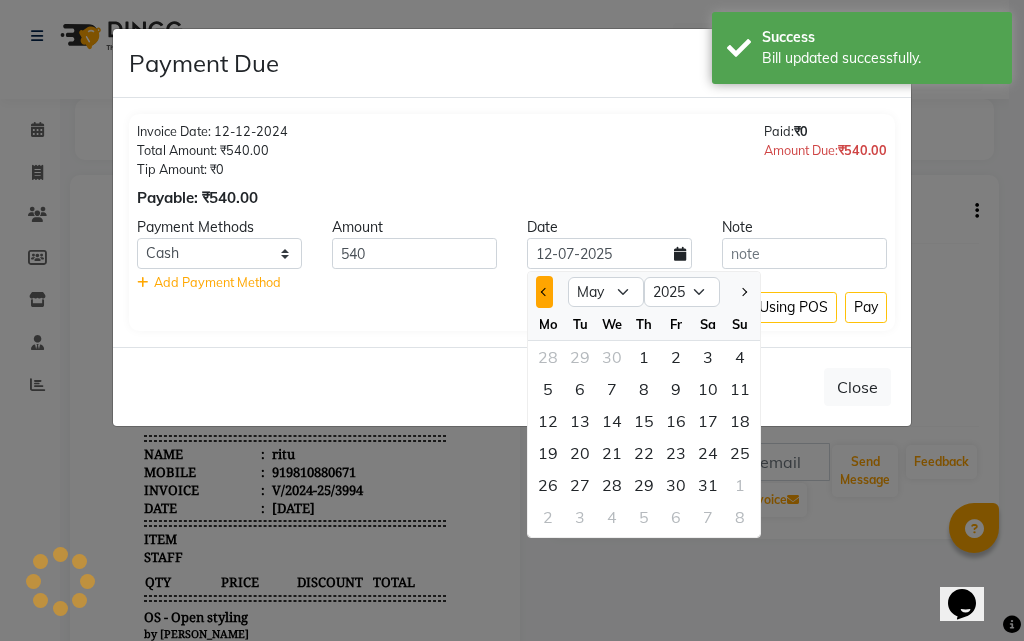 click 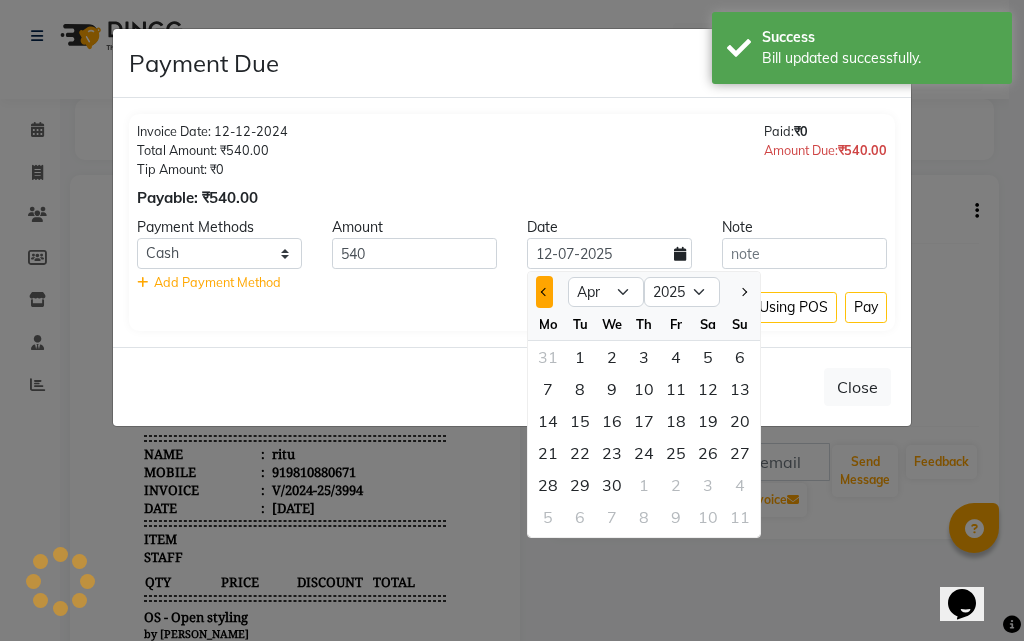 click 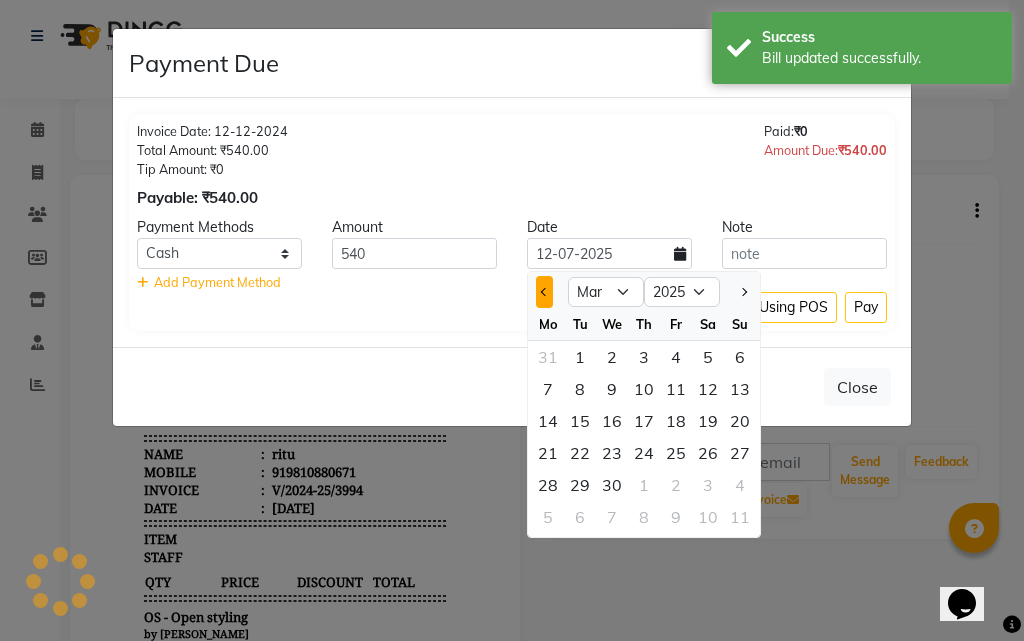 click 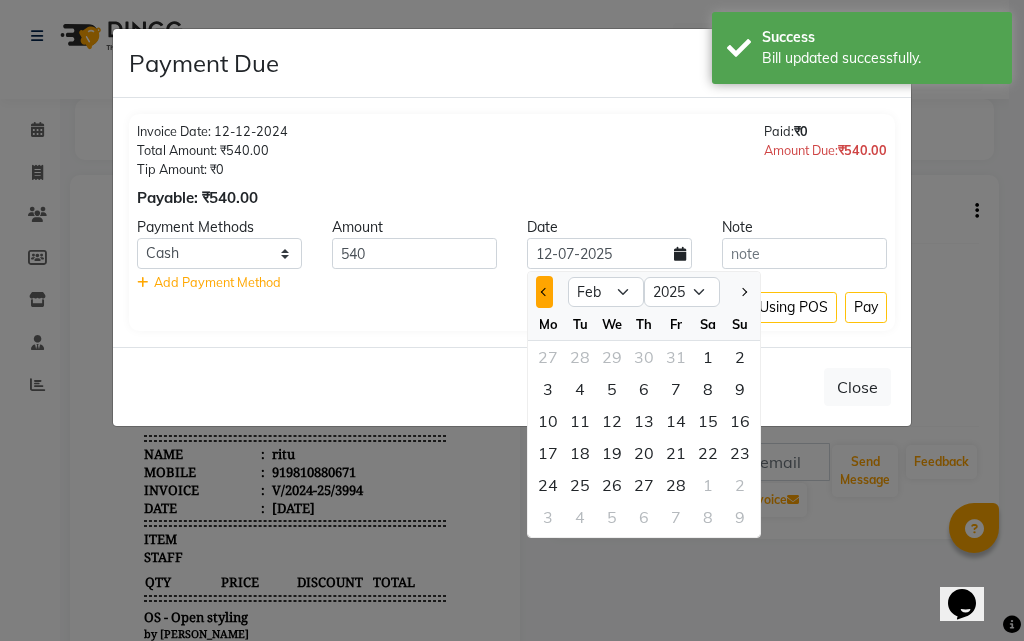 click 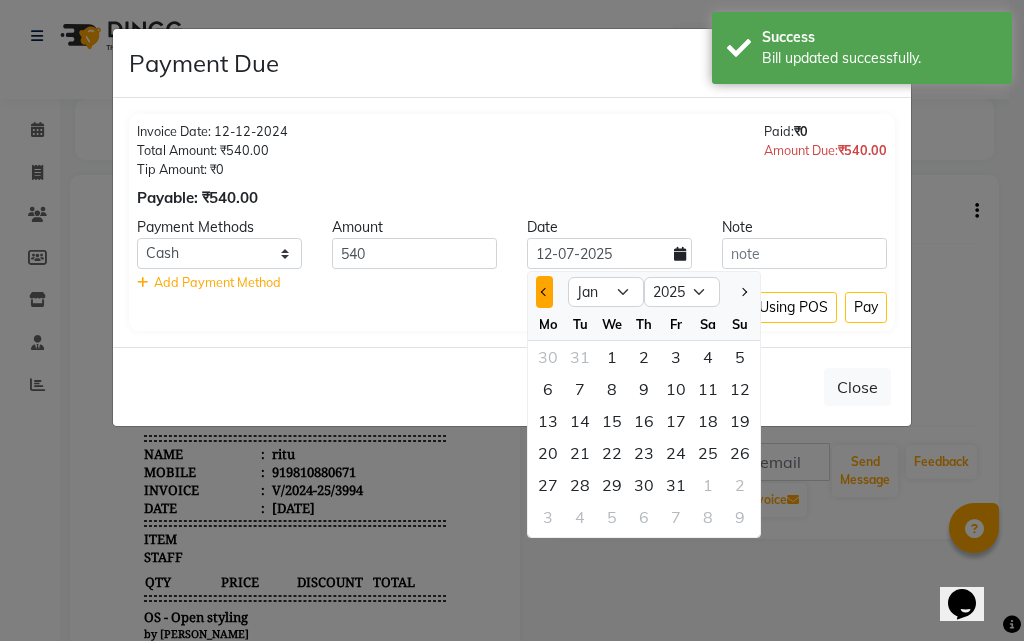 click 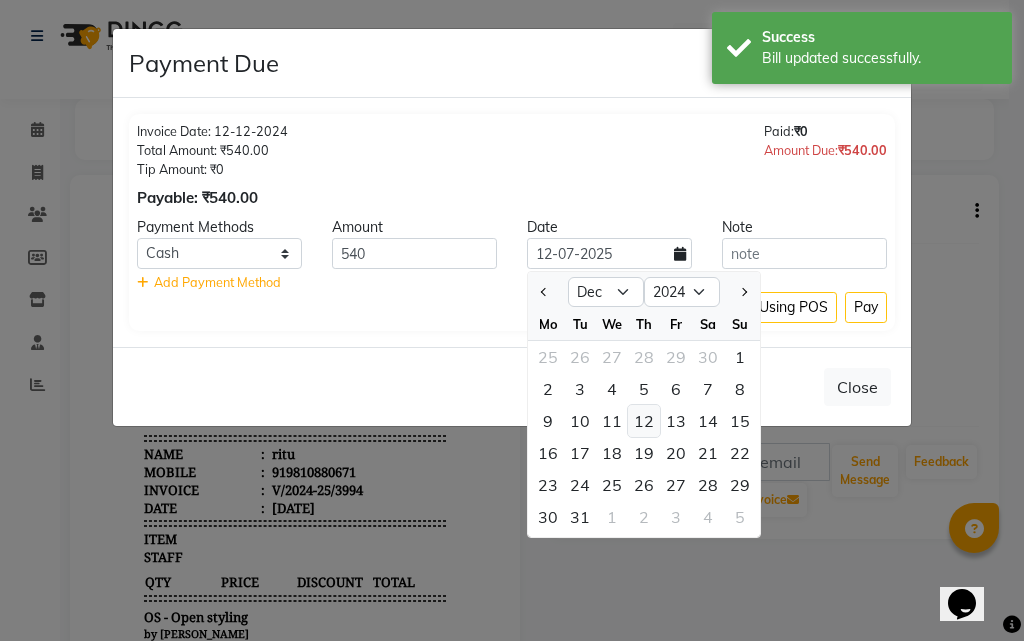 click on "12" 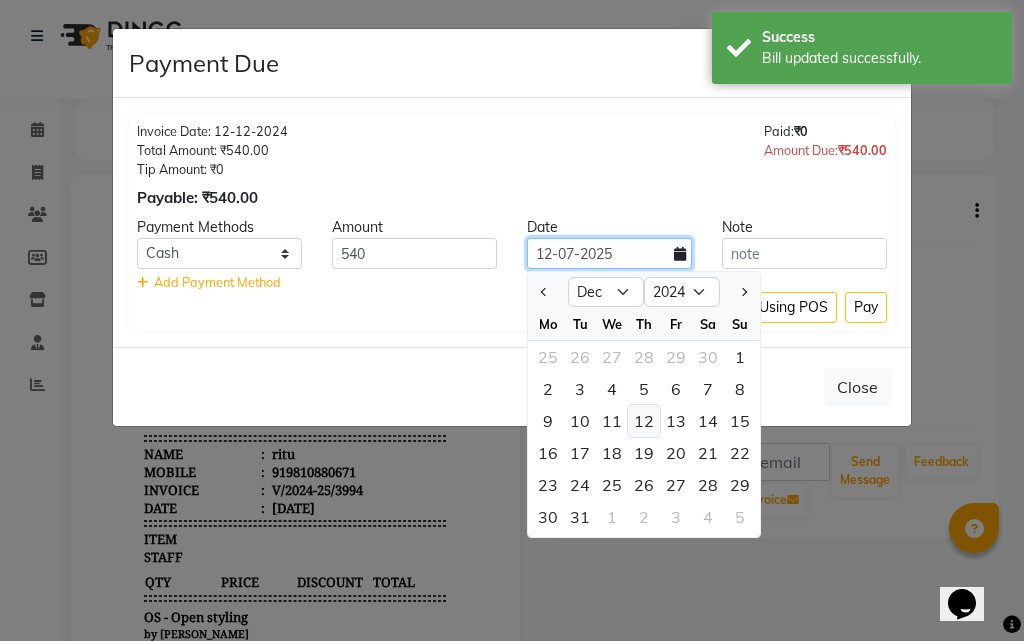 type on "[DATE]" 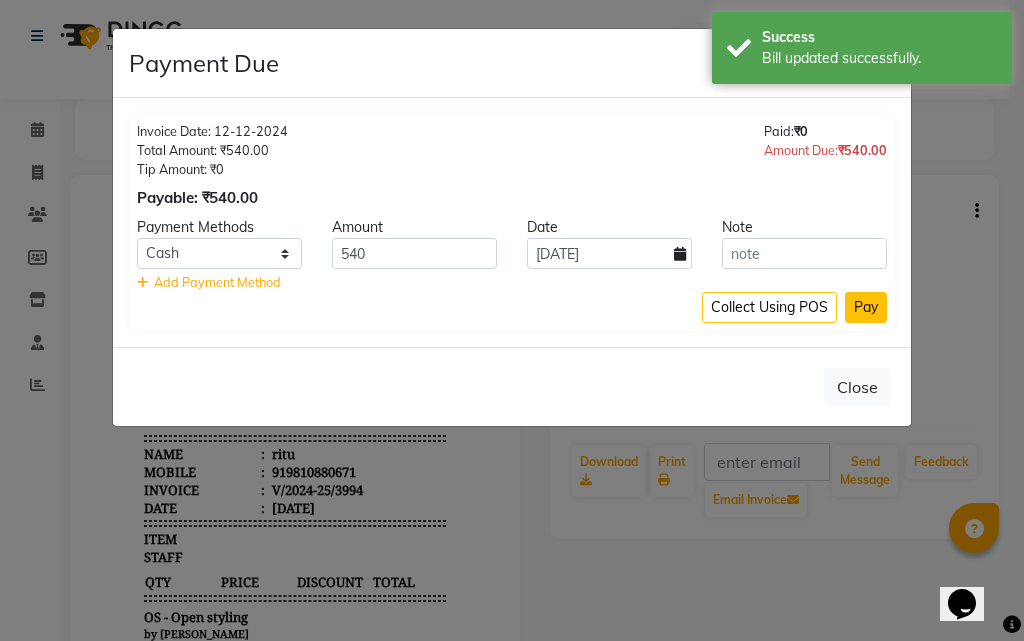 click on "Pay" 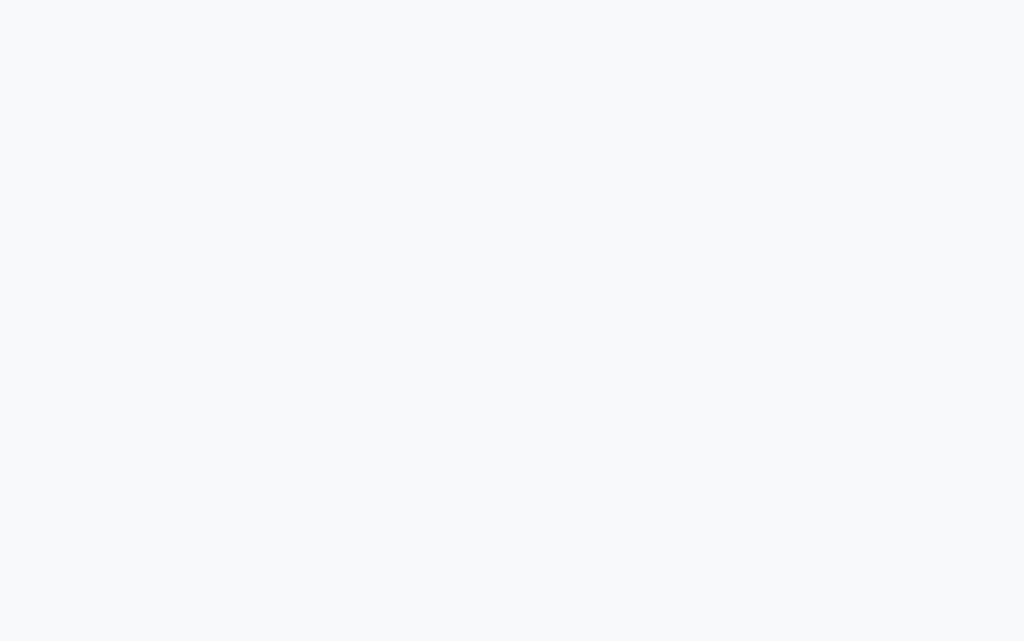 scroll, scrollTop: 0, scrollLeft: 0, axis: both 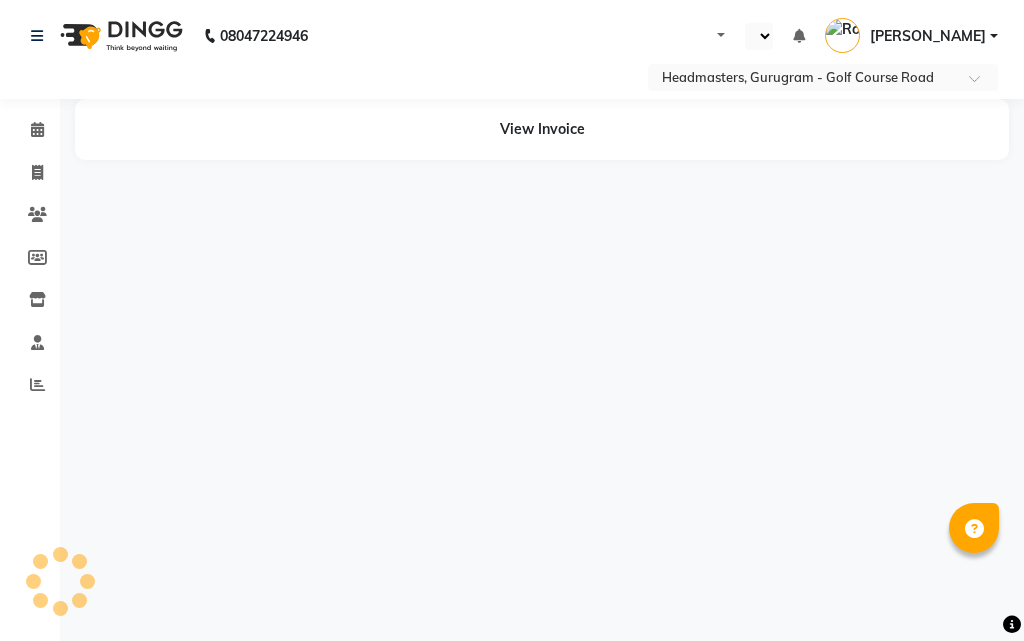 select on "en" 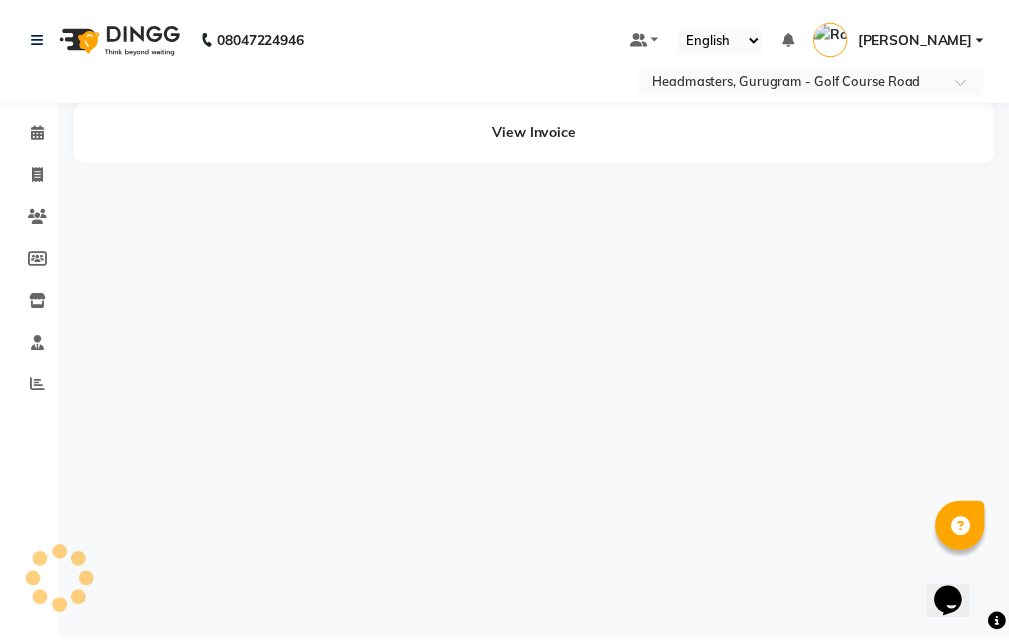 scroll, scrollTop: 0, scrollLeft: 0, axis: both 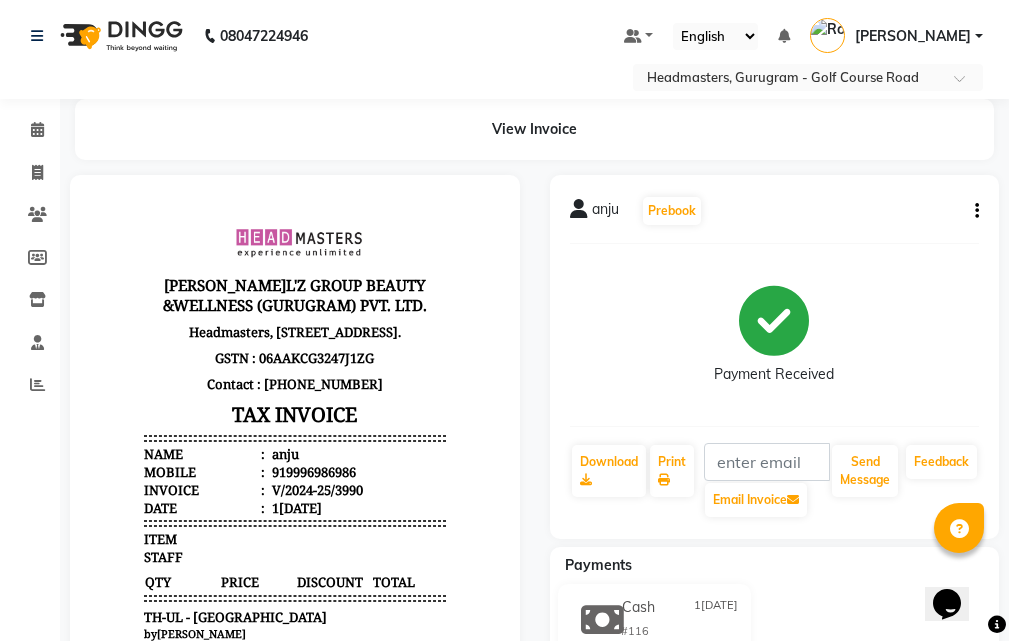 click 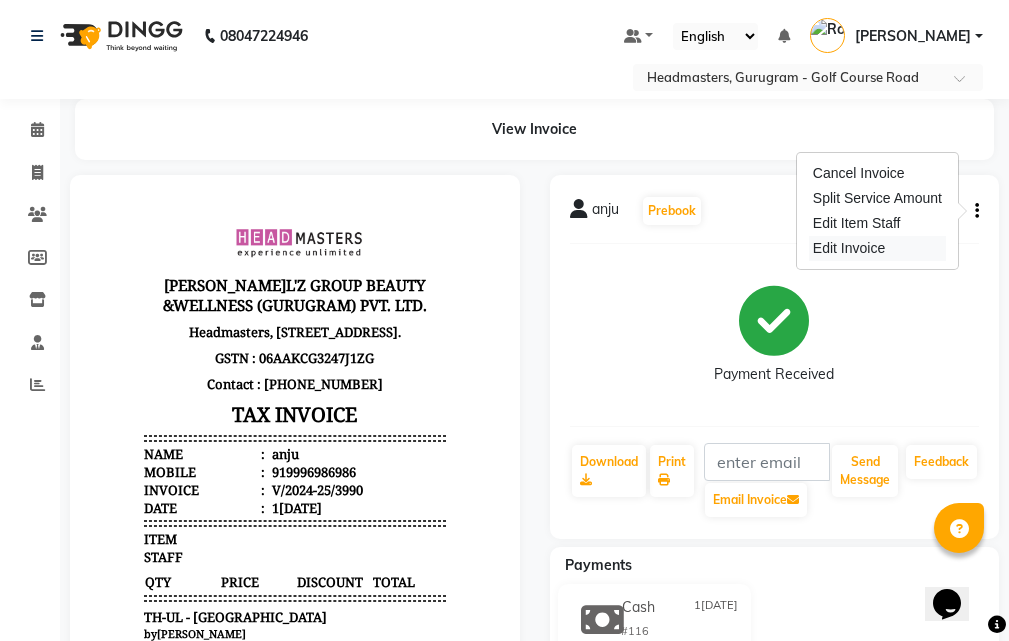click on "Edit Invoice" at bounding box center (877, 248) 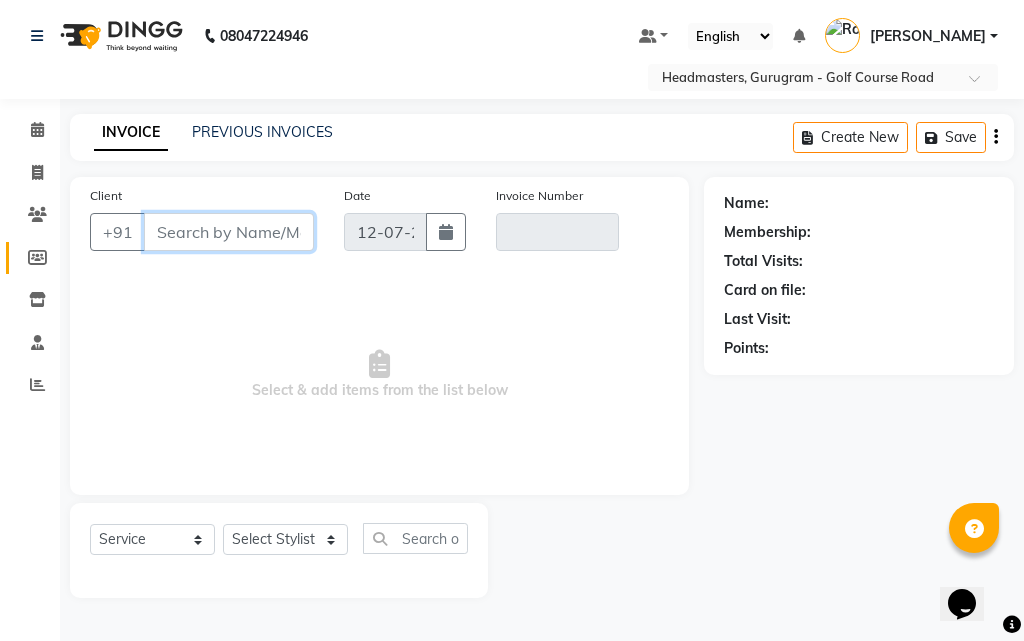 select on "product" 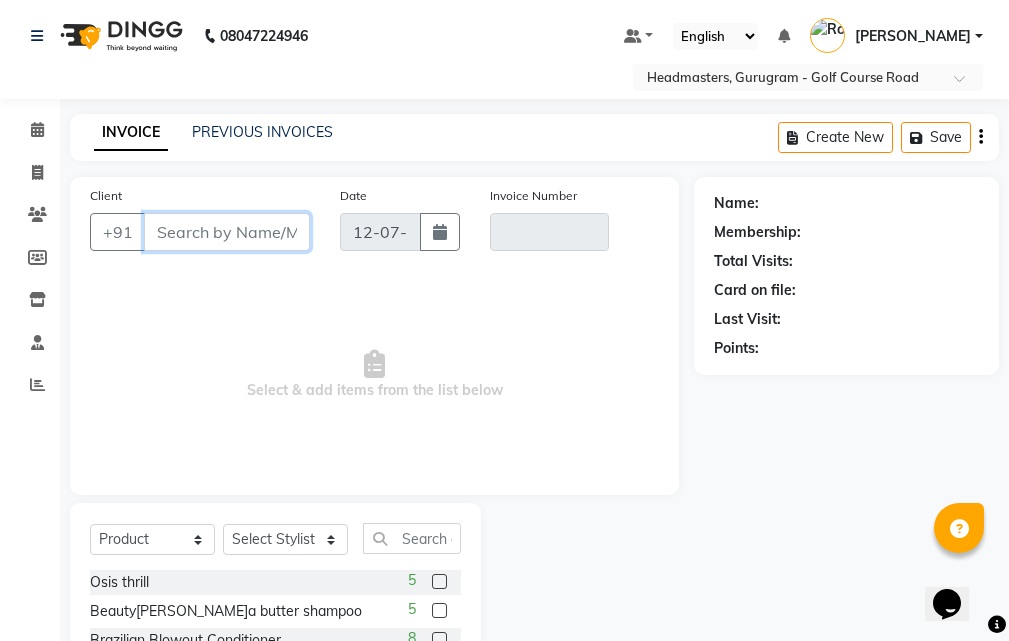 type on "9996986986" 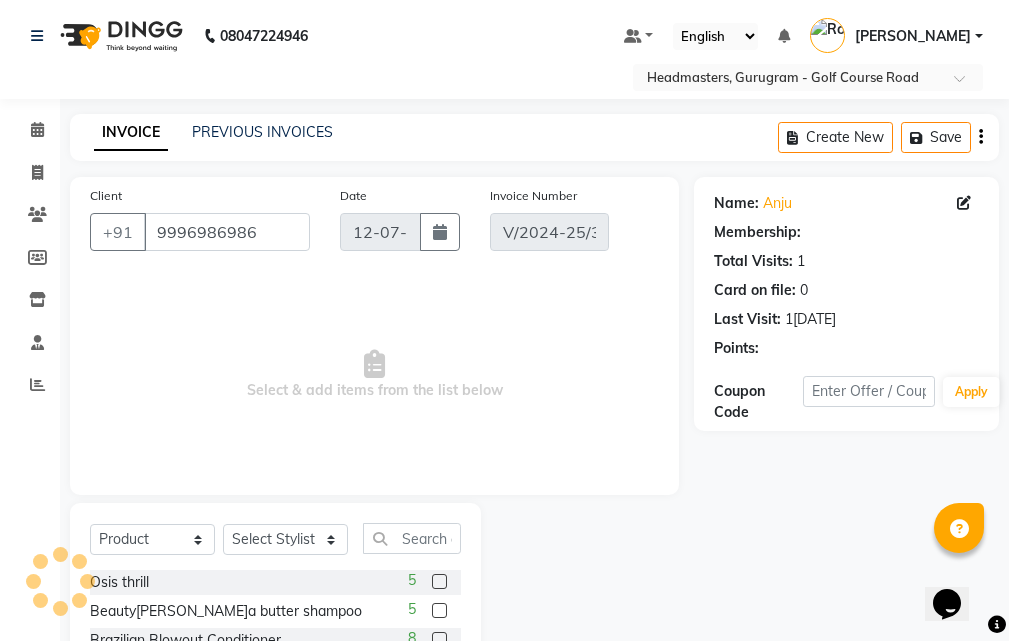 type on "1[DATE]" 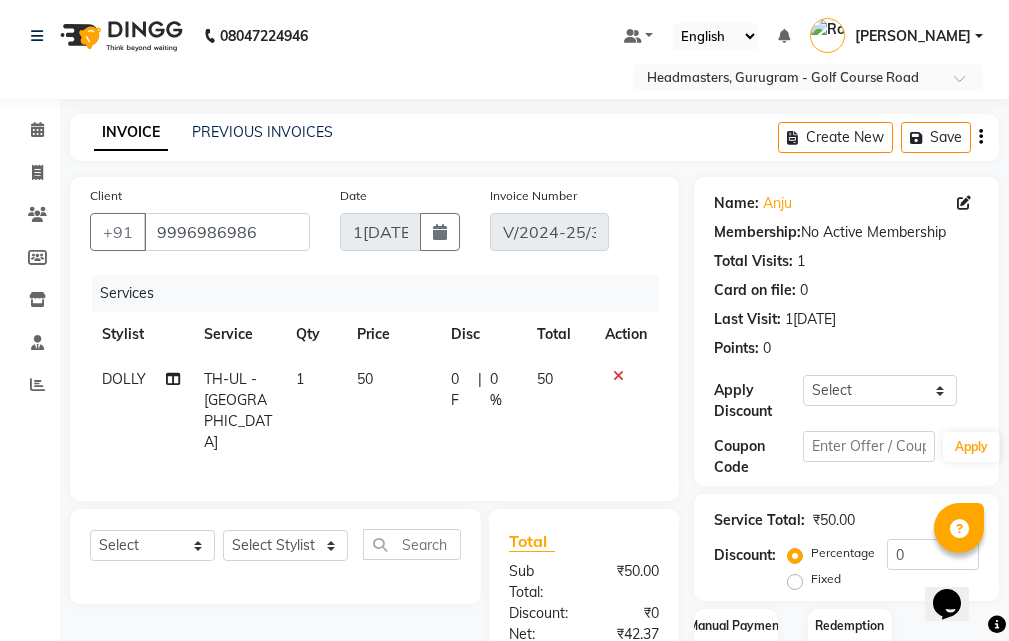 click on "0 F | 0 %" 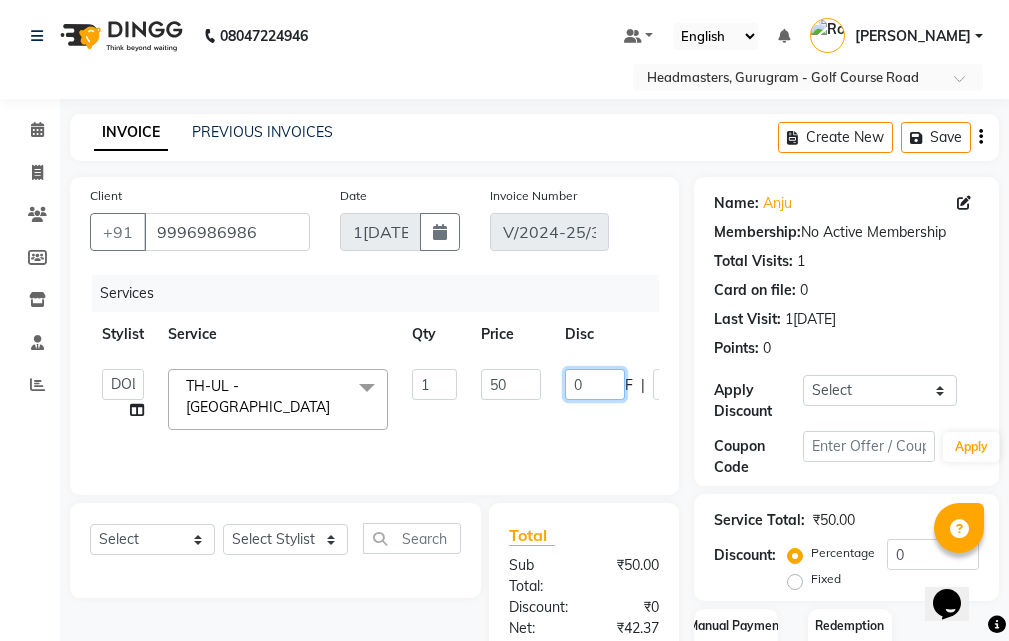 click on "0" 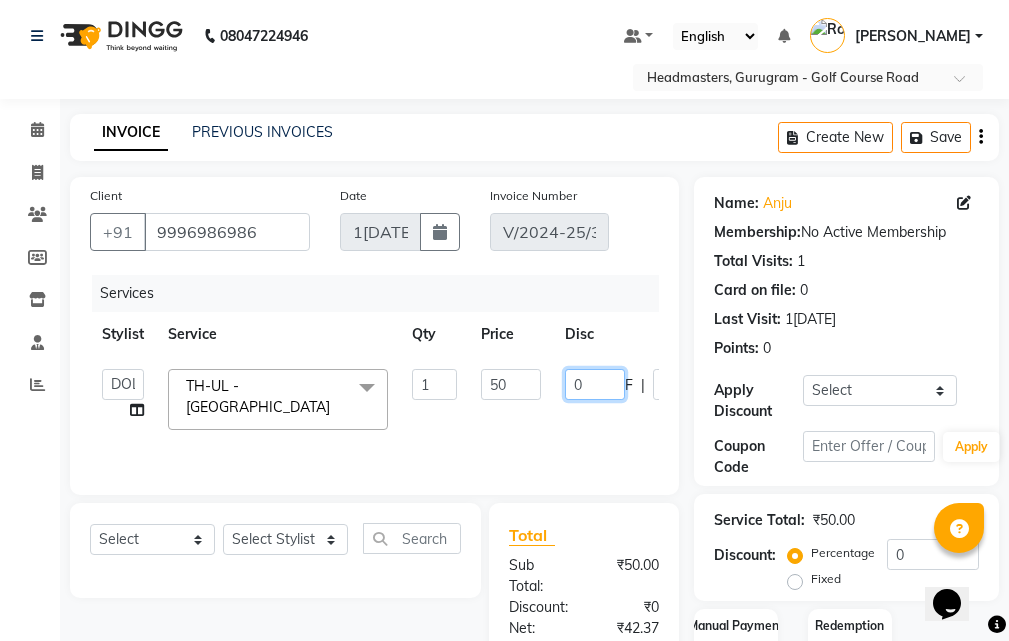 type on "30" 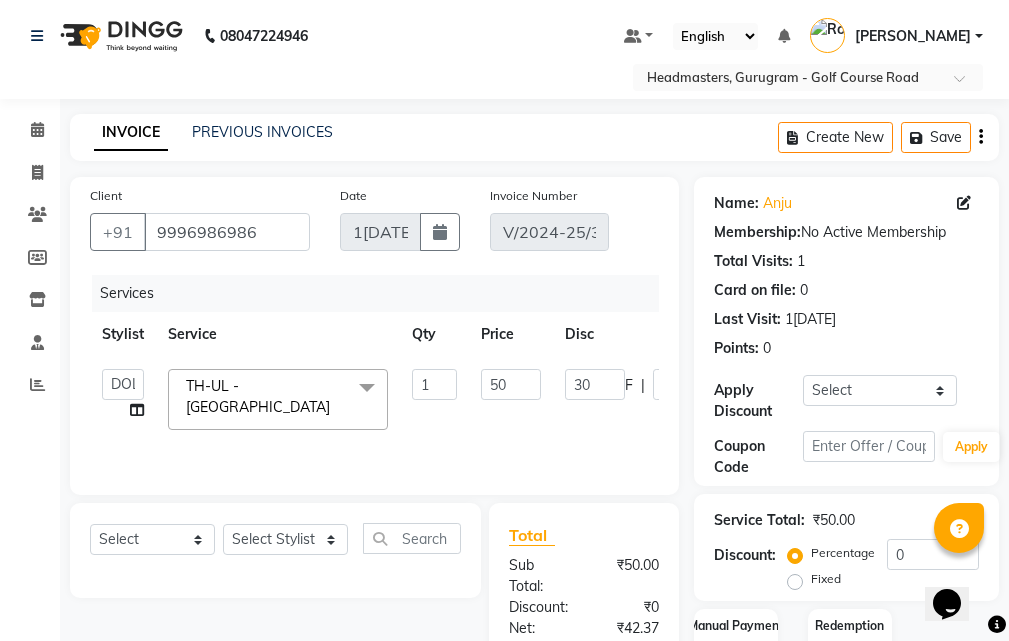 click on "Services Stylist Service Qty Price Disc Total Action  ABHIJIT   Amandeep   Amanpreet   ANKIT   Anu   DANISH   DOLLY   Esther   Gaurav   HEADMASTERS   Irshad   Januka   JEET   JYOTI   KAMAL   Laxmi   Mansi   MICHEAL   MOHIT KUMAR   NAUSHAD   Nayan   Not Specified   PINTU   Pooja    Prashad Assistant   Prashant   sahil   Sahil Dagar   SAHIL NAGPAL   Sanjay   SHANU   Sonu   TUSHAR   vivek   Yogesh   ZEESHAN  TH-UL - Upper lips  x SSL - Shampoo SCL - Shampoo and conditioner (with natural dry) HML - Head massage(with natural dry) HCLD - Hair Cut by Creative Director HCL - Hair Cut by Senior Hair Stylist Trim - Trimming (one Length) Spt - Split ends/short/candle cut BD - Blow dry OS - Open styling GL-igora - Igora Global GL-essensity - Essensity Global Hlts-L - Highlights Bal - Balayage Chunks  - Chunks CR  - Color removal CRF - Color refresh Stk - Per streak RT-IG - Igora Root Touchup(one inch only) RT-ES - Essensity Root Touchup(one inch only) Reb - Rebonding ST  - Straight therapy Krt-L - Keratin SSM - Shampoo" 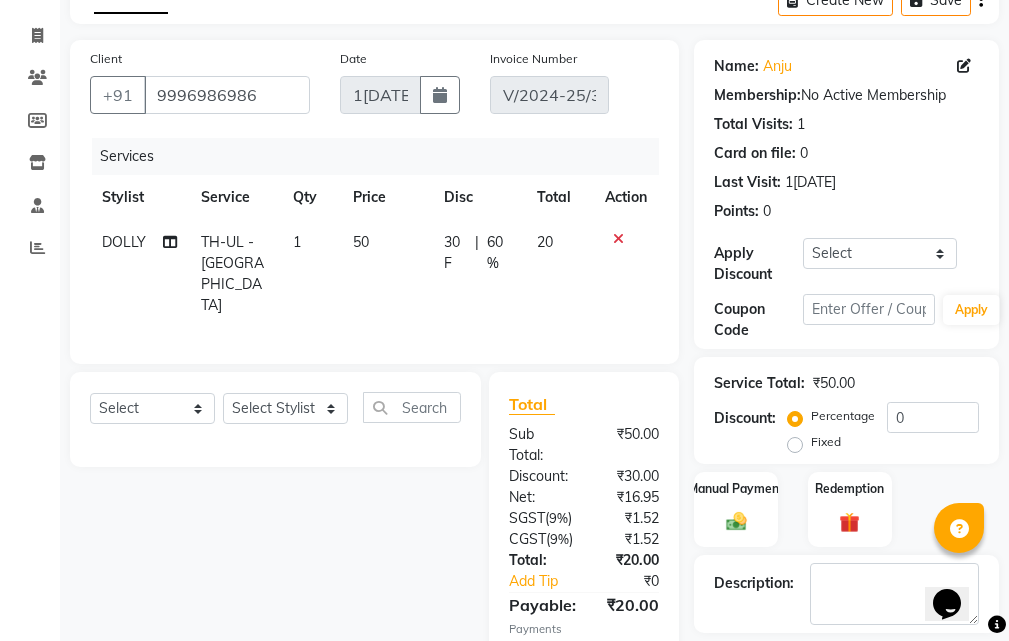 scroll, scrollTop: 350, scrollLeft: 0, axis: vertical 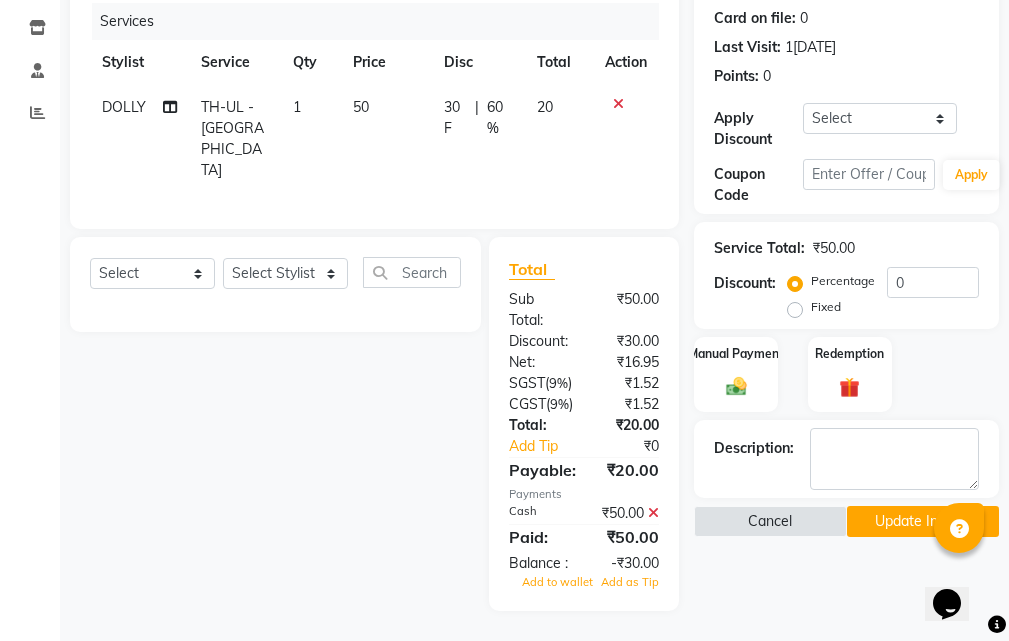 click 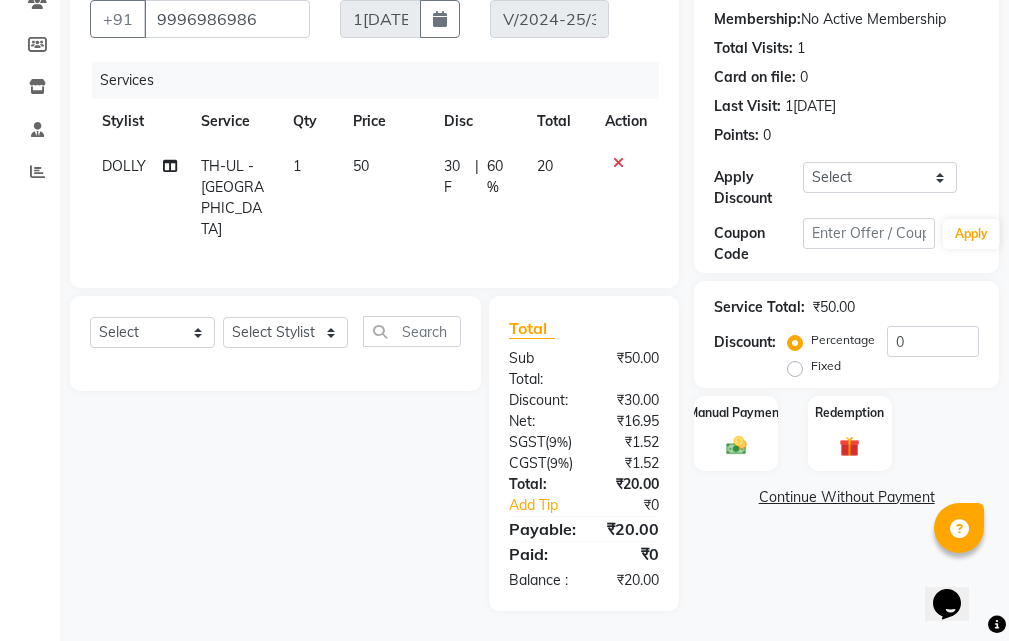 scroll, scrollTop: 270, scrollLeft: 0, axis: vertical 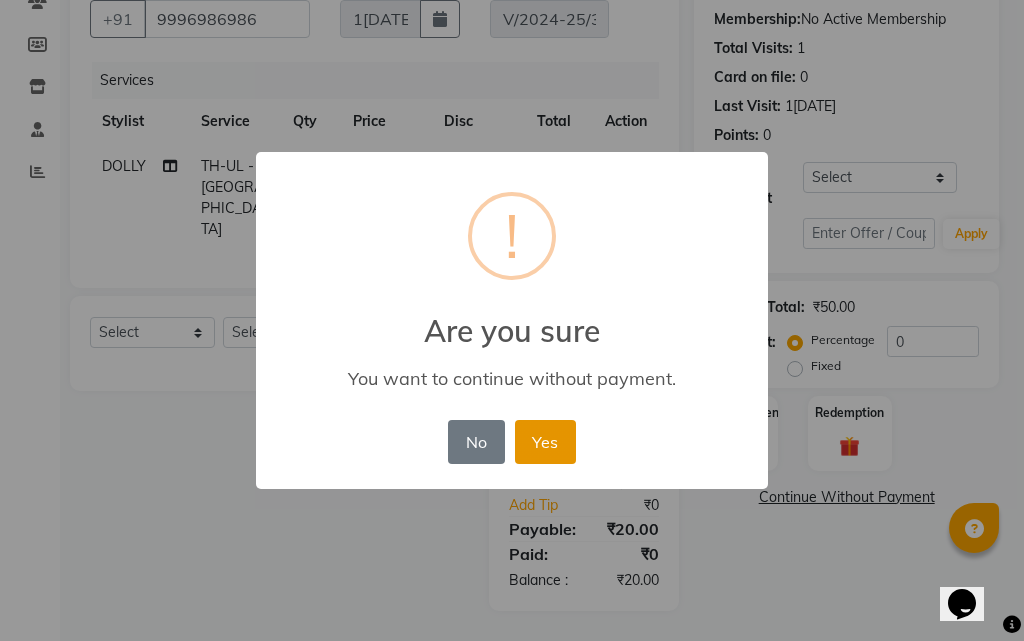 click on "Yes" at bounding box center (545, 442) 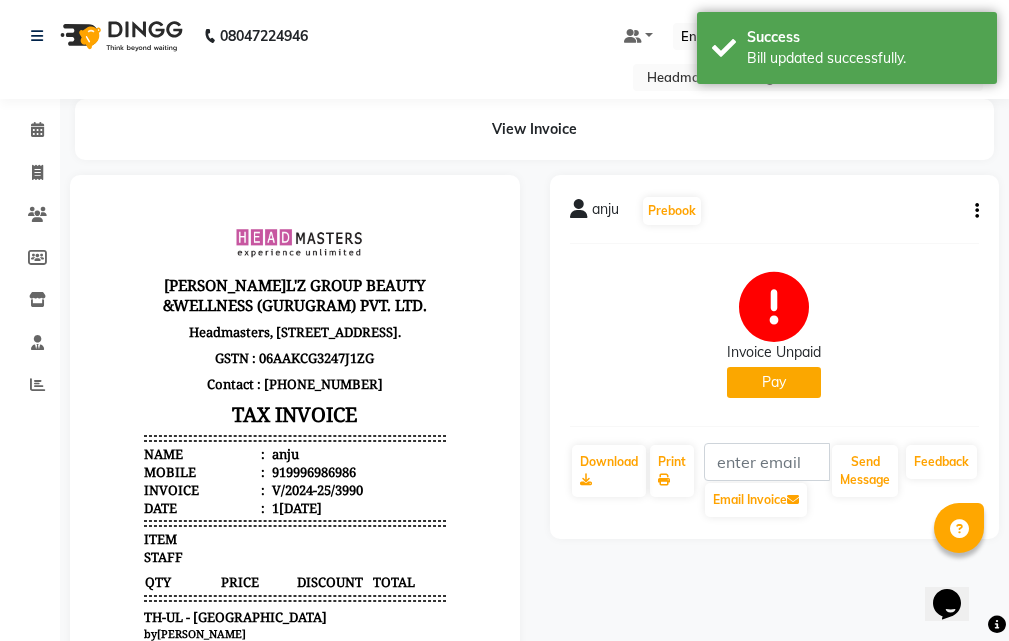 scroll, scrollTop: 0, scrollLeft: 0, axis: both 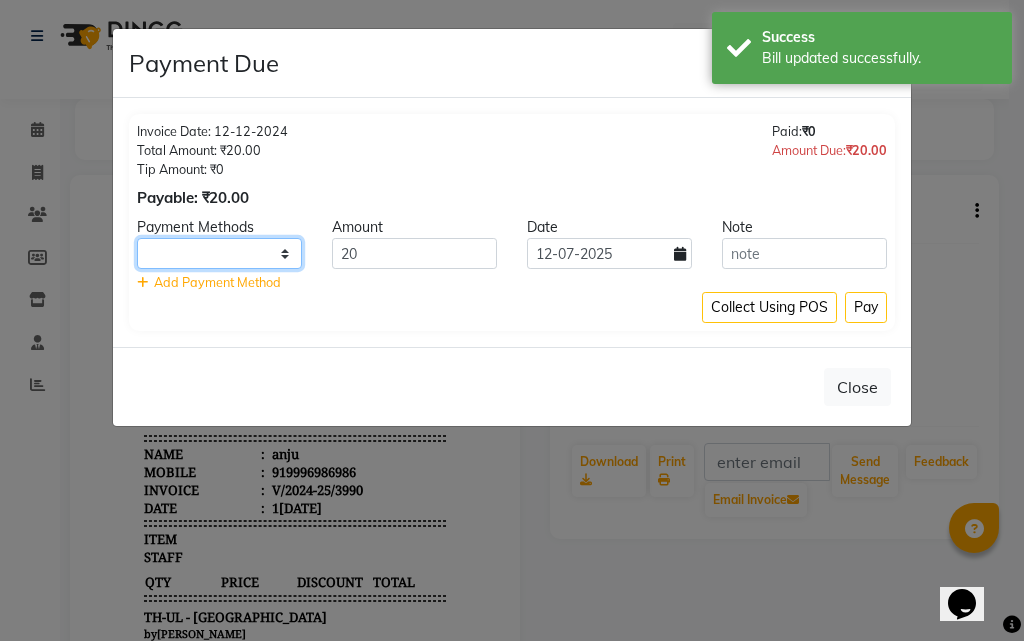 click on "UPI CARD Complimentary Cash" 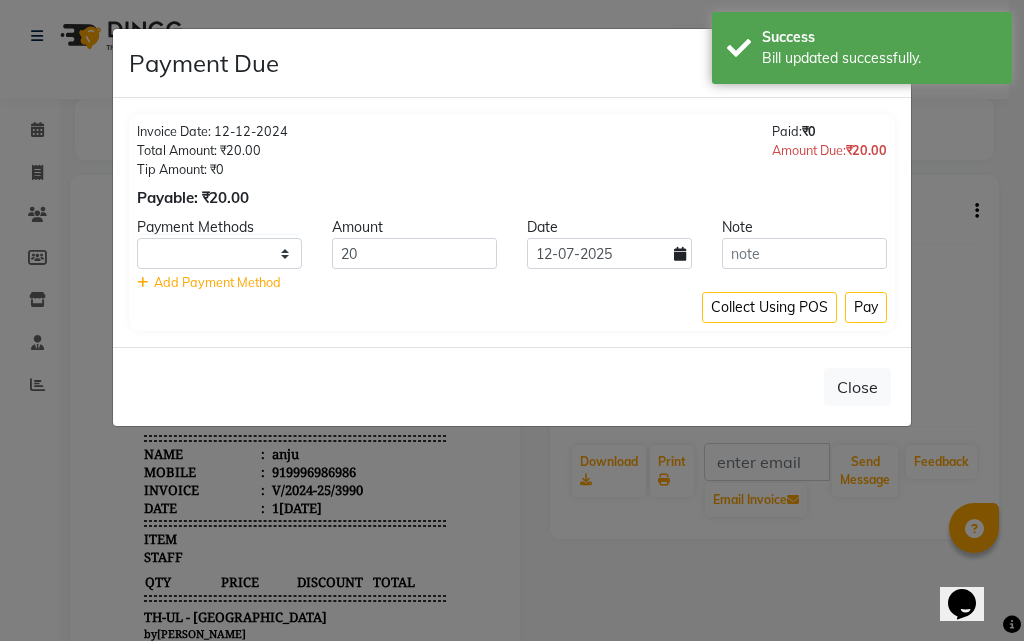 click on "Close" 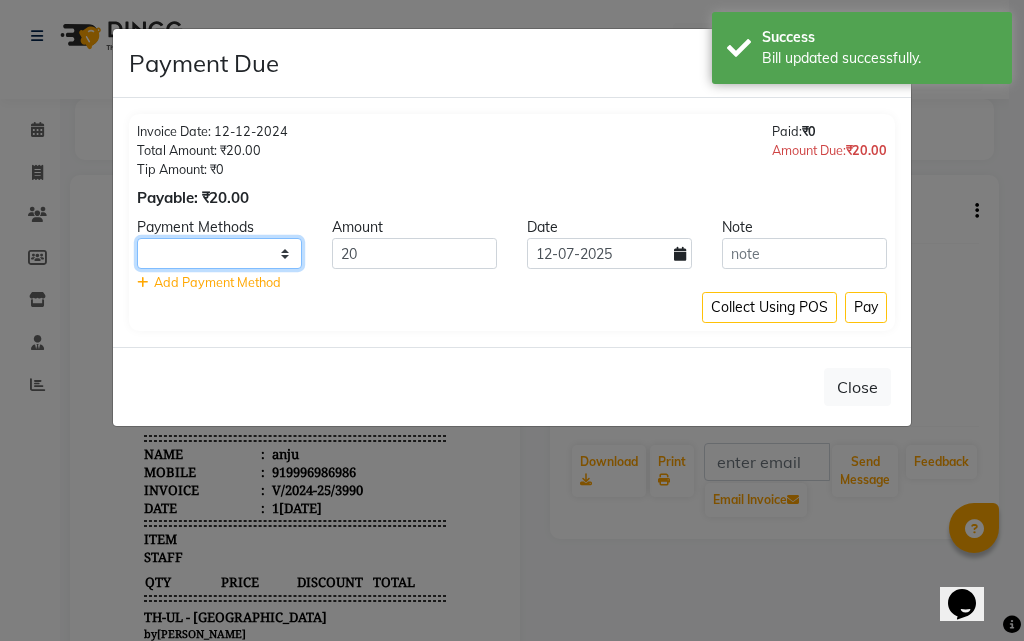 drag, startPoint x: 282, startPoint y: 240, endPoint x: 283, endPoint y: 267, distance: 27.018513 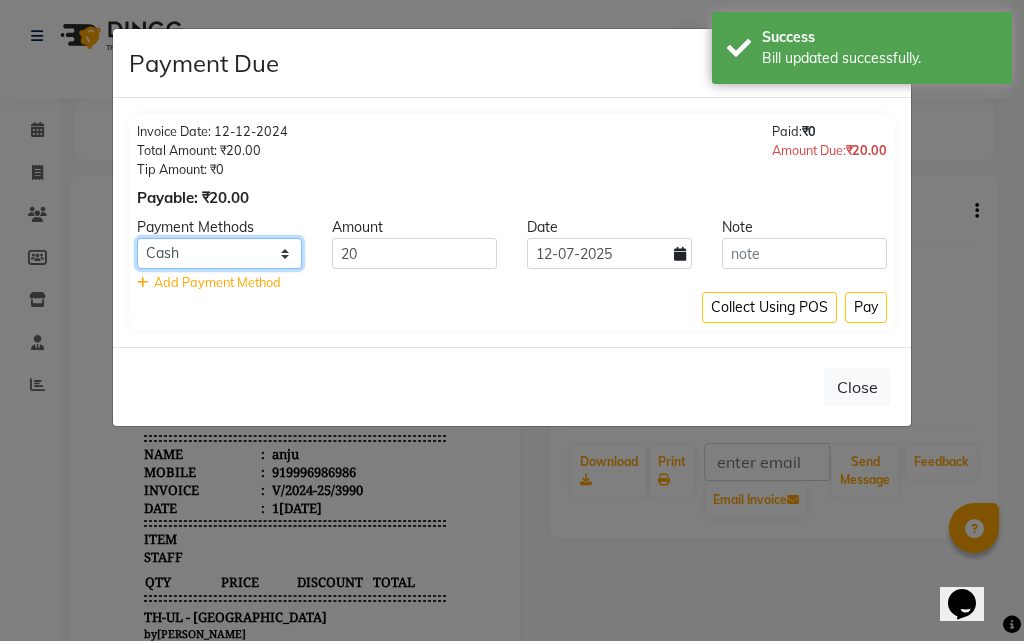click on "UPI CARD Complimentary Cash" 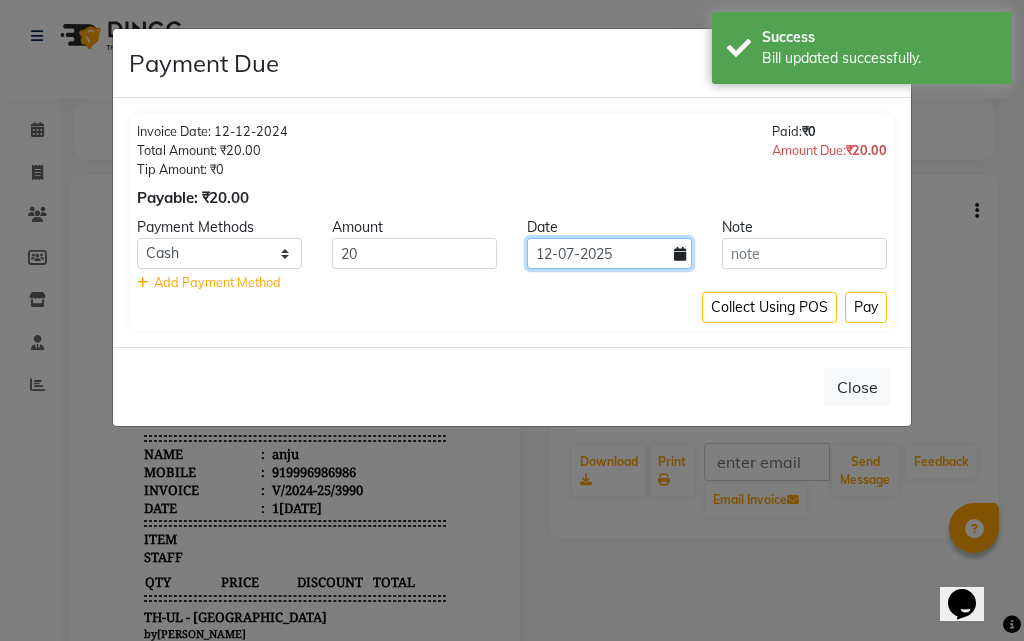 click on "12-07-2025" 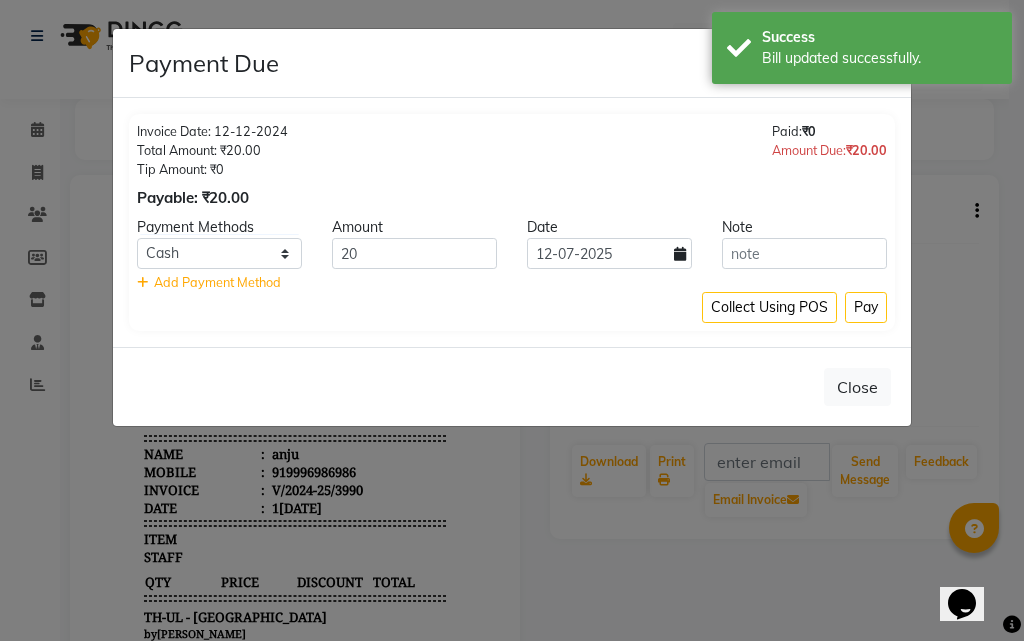 select on "7" 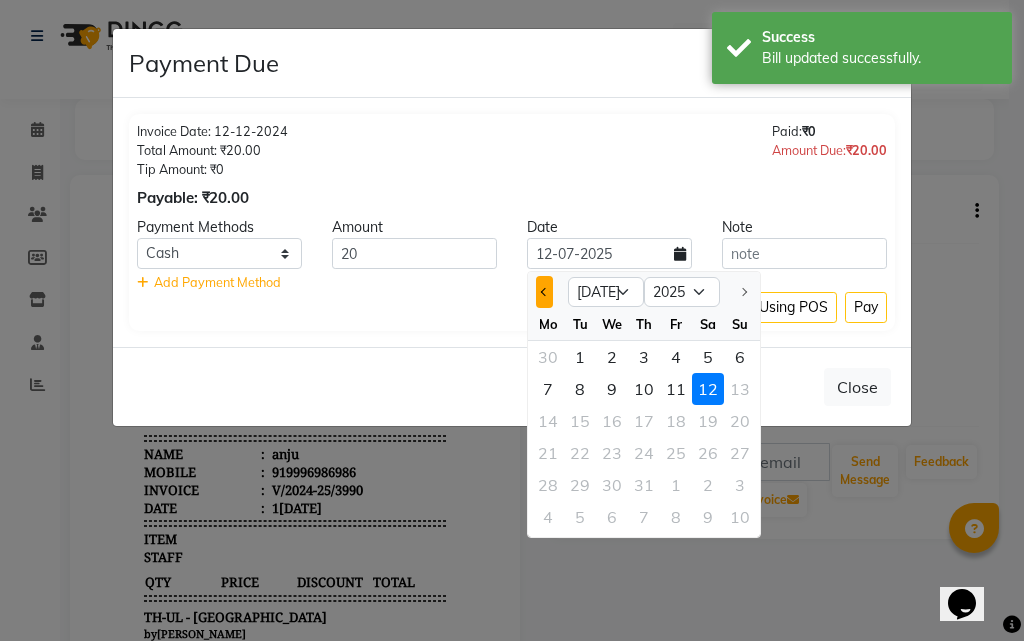 click 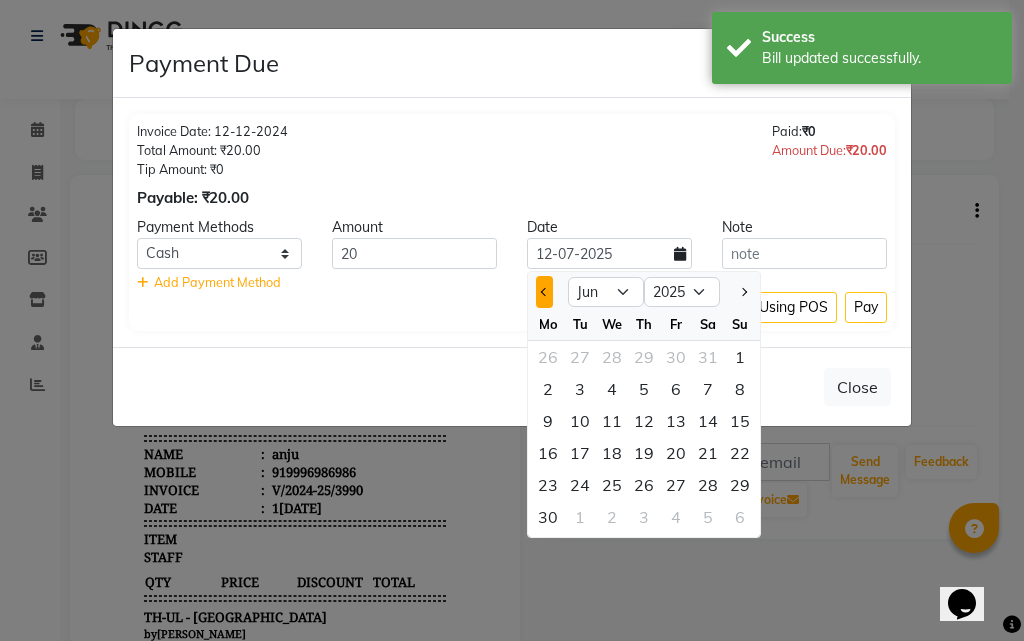 click 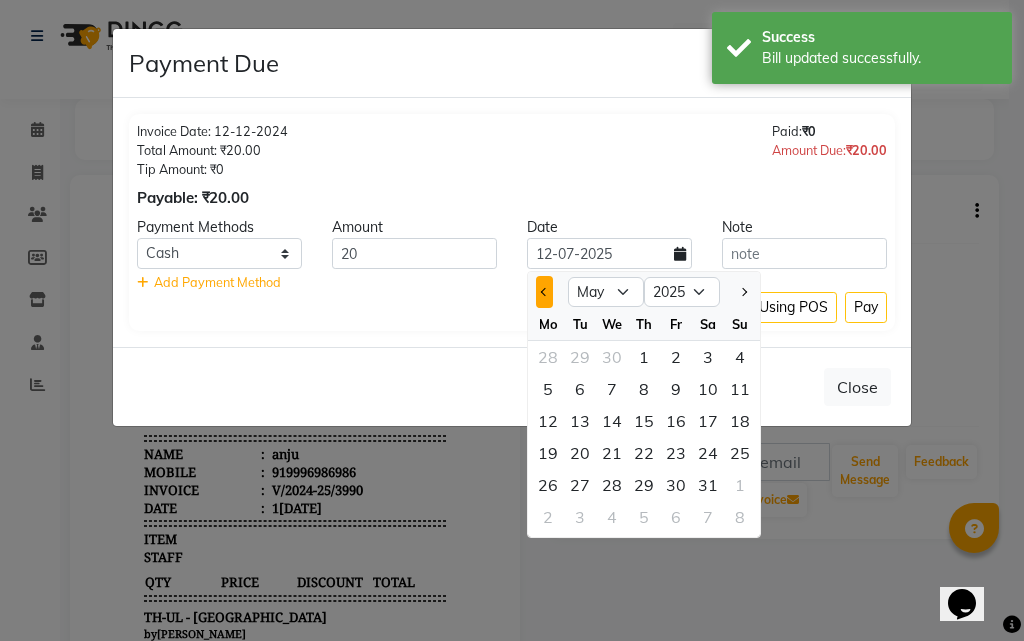 click 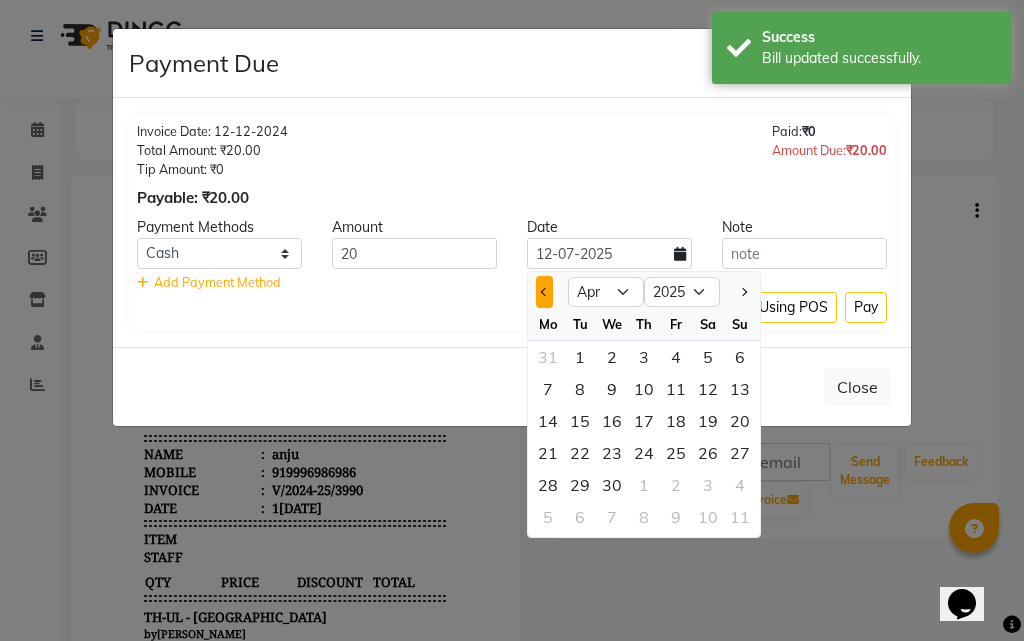 click 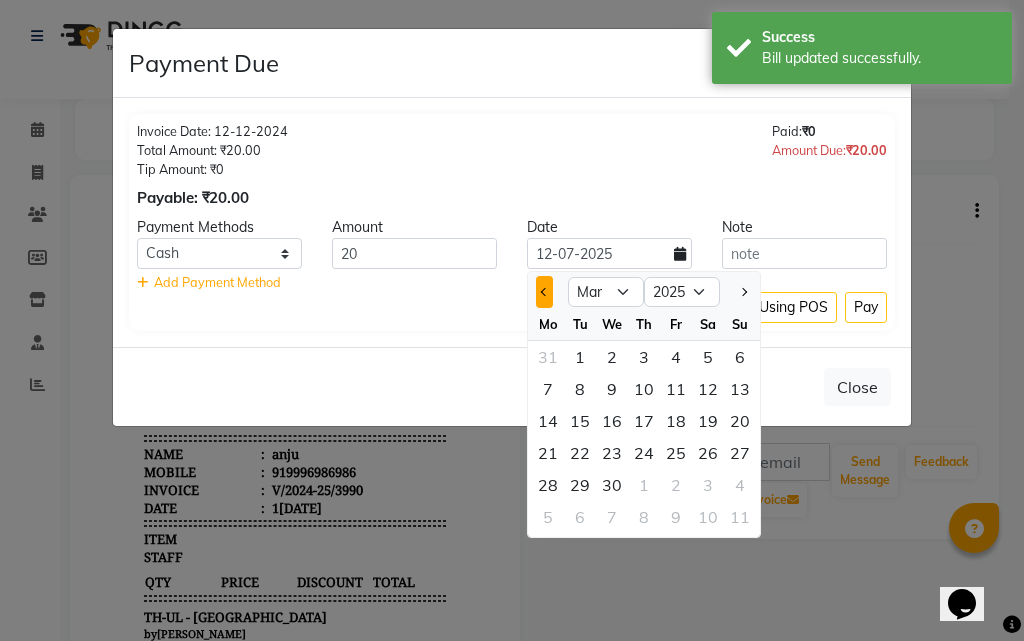 click 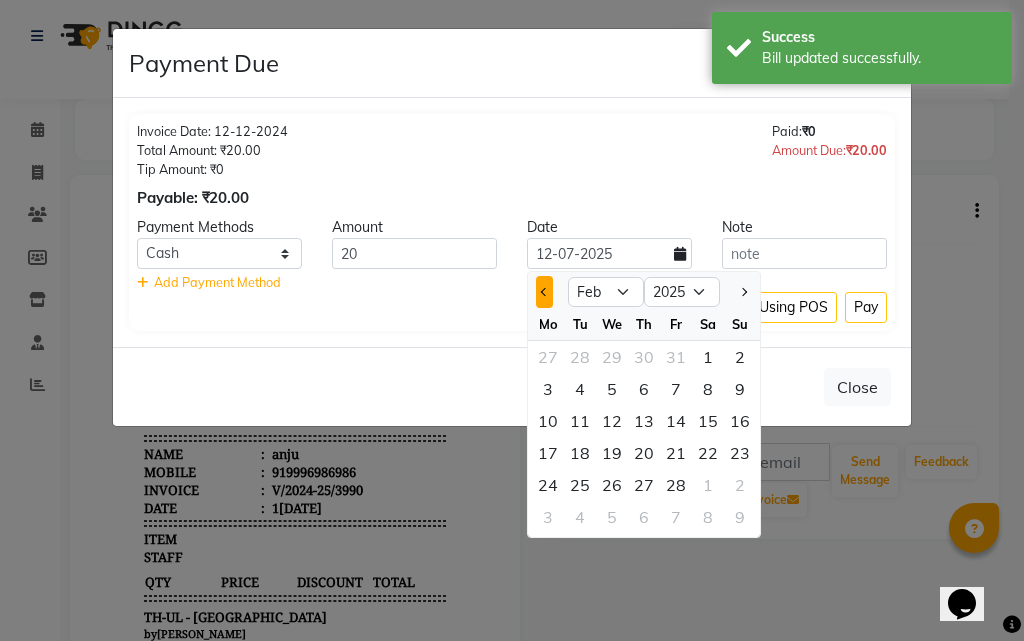 click 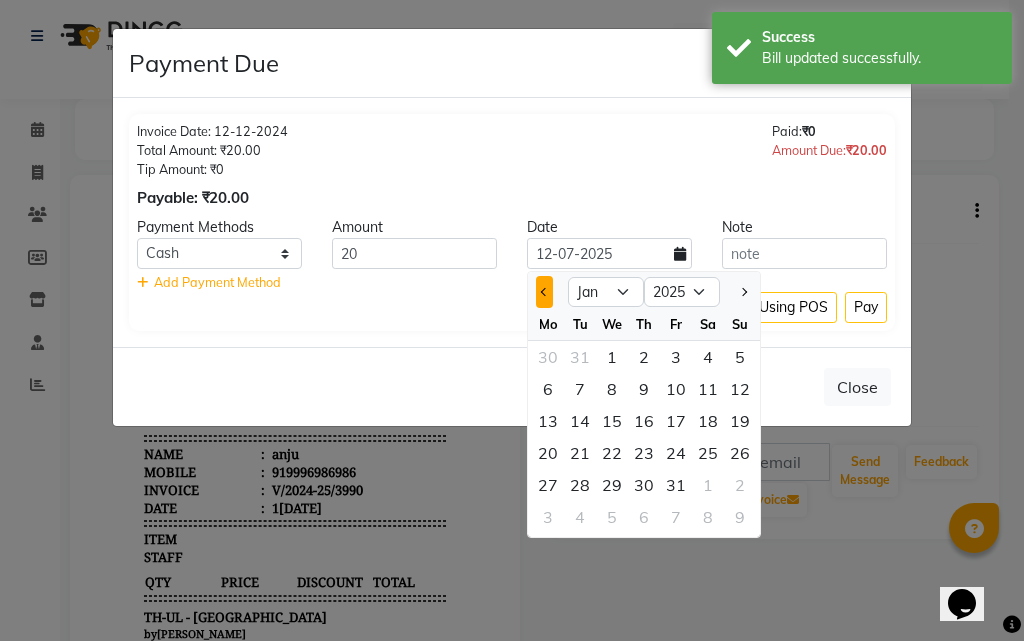 click 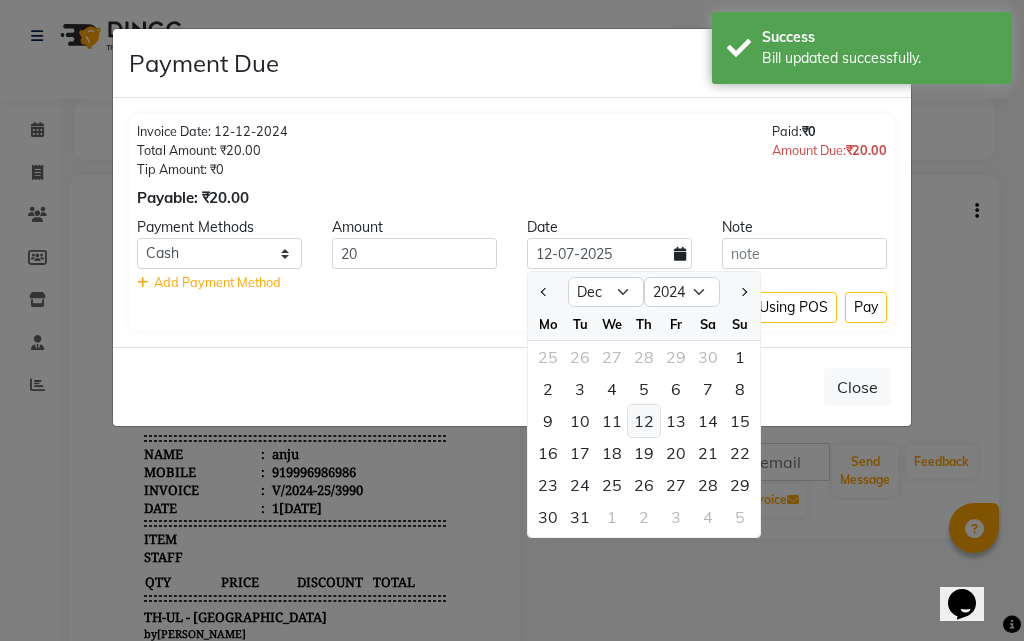 click on "12" 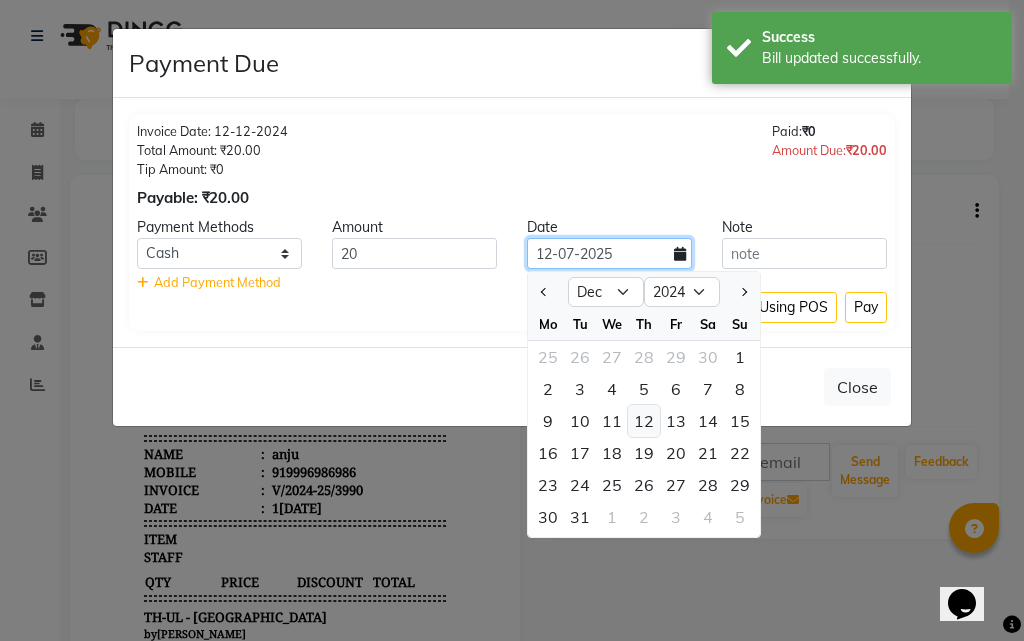 type on "[DATE]" 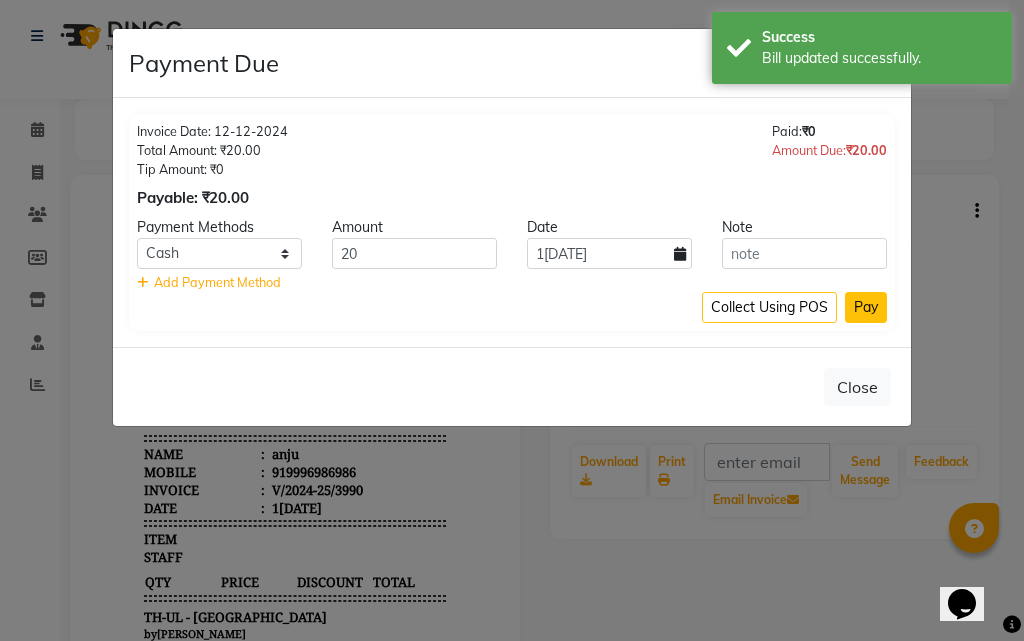 click on "Pay" 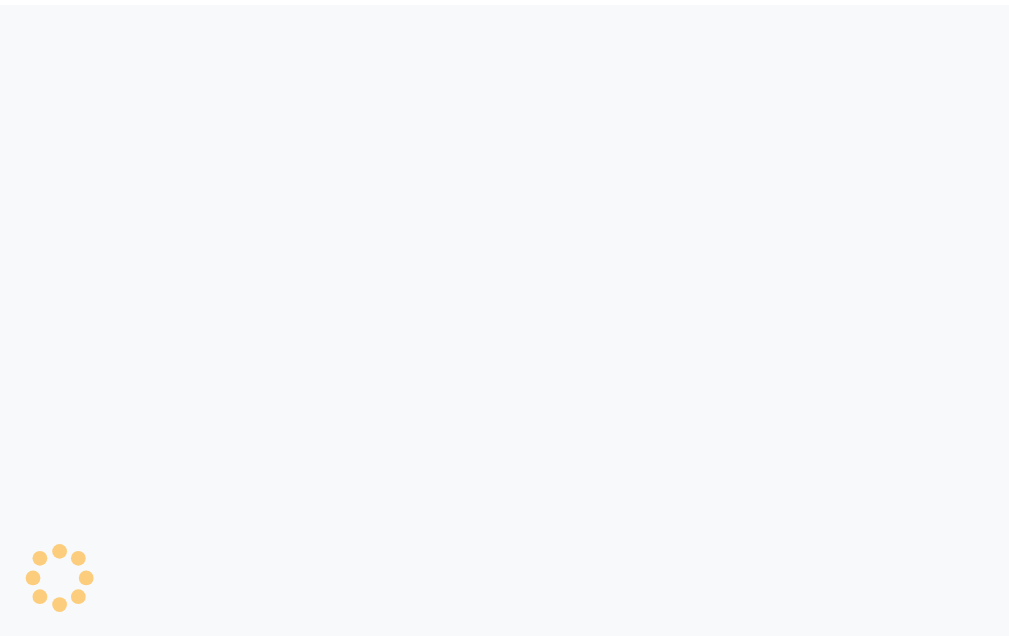 scroll, scrollTop: 0, scrollLeft: 0, axis: both 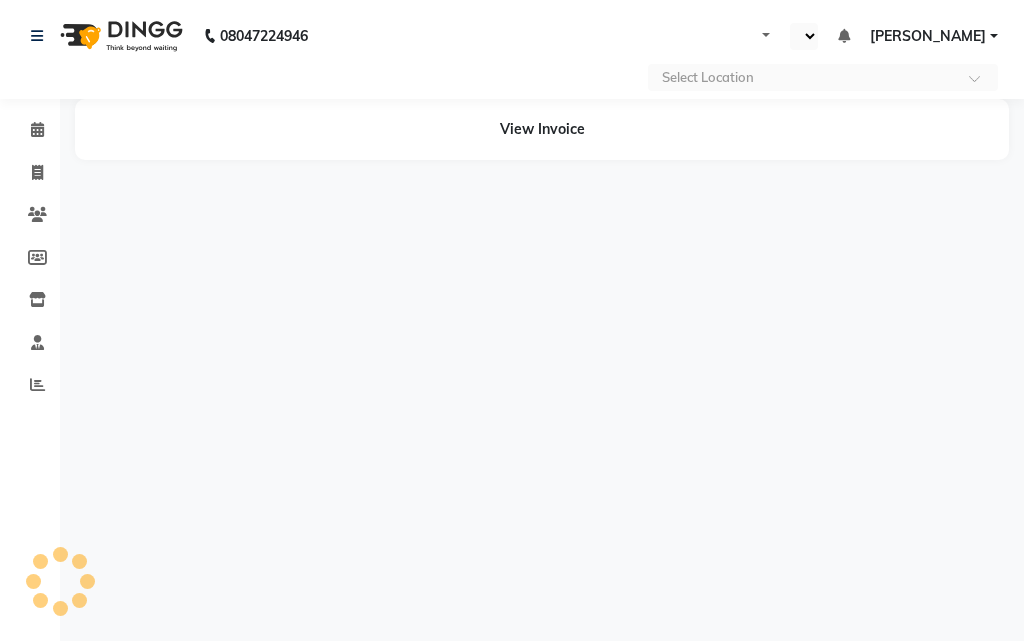 select on "en" 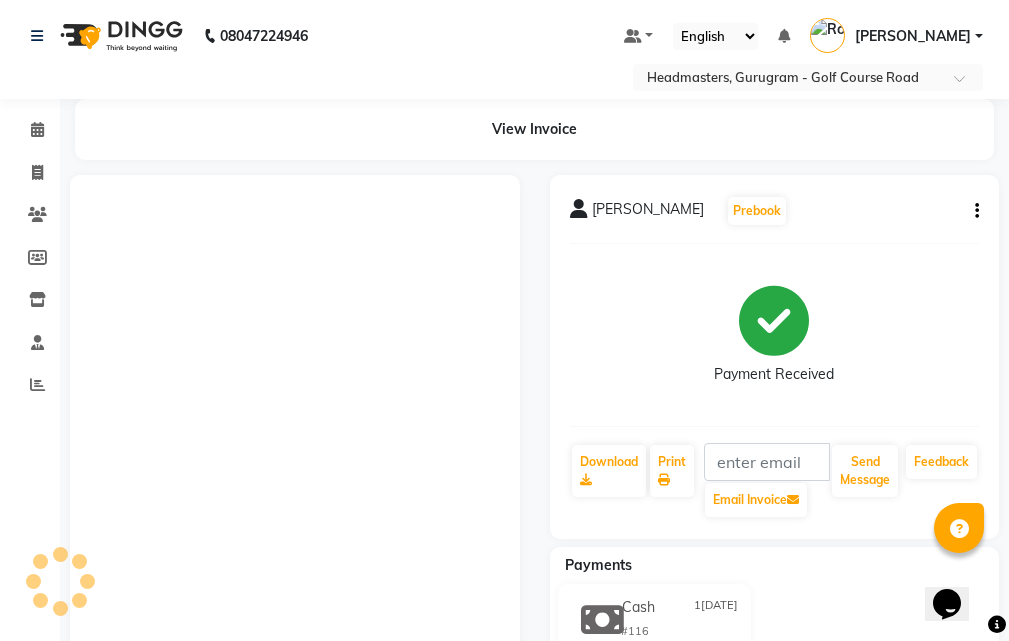 scroll, scrollTop: 0, scrollLeft: 0, axis: both 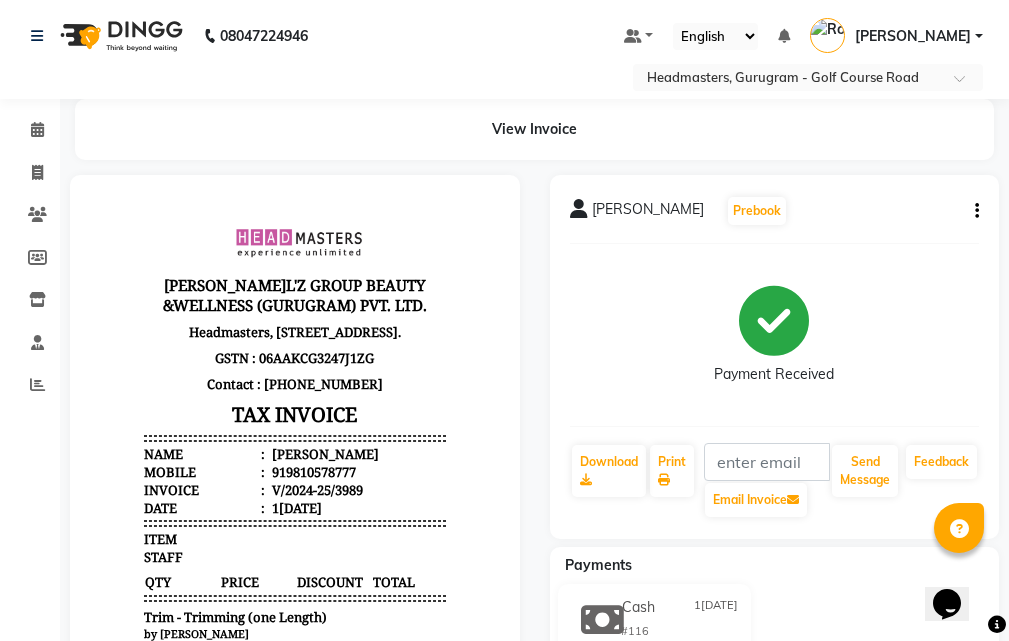 click 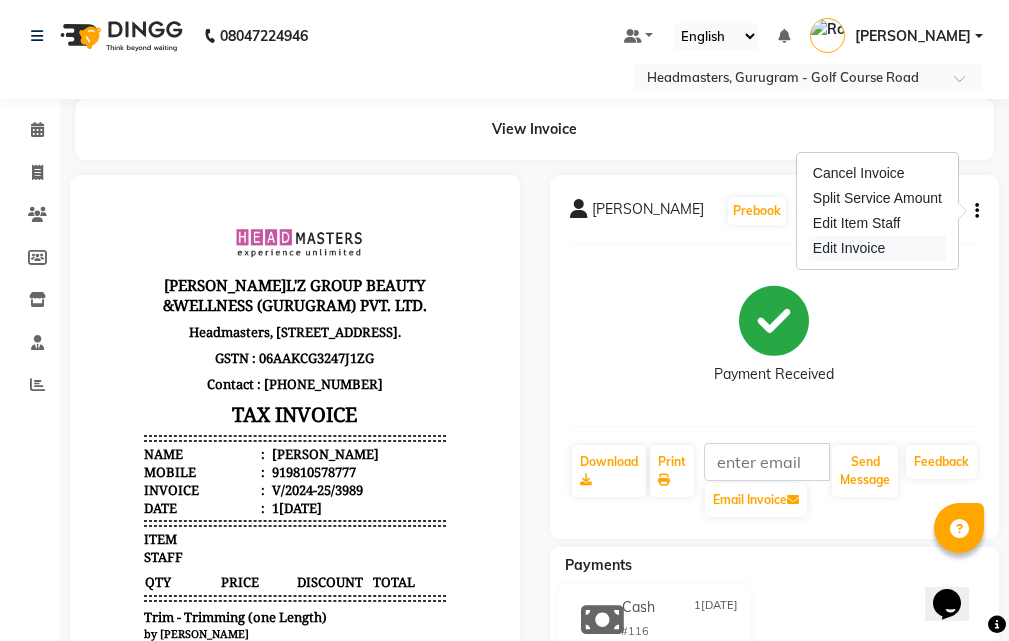 click on "Edit Invoice" at bounding box center [877, 248] 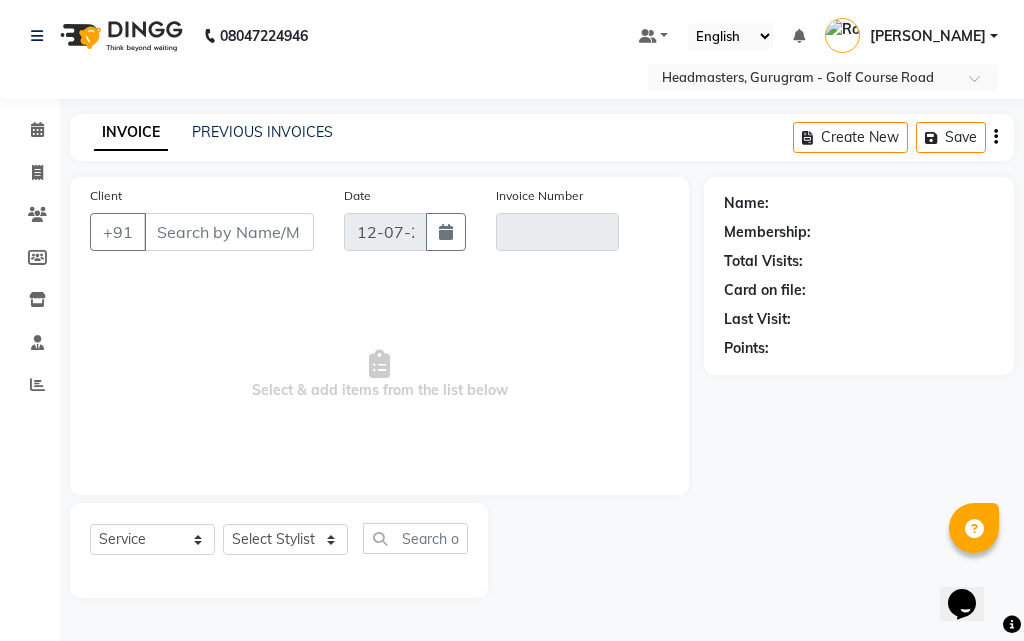 select on "product" 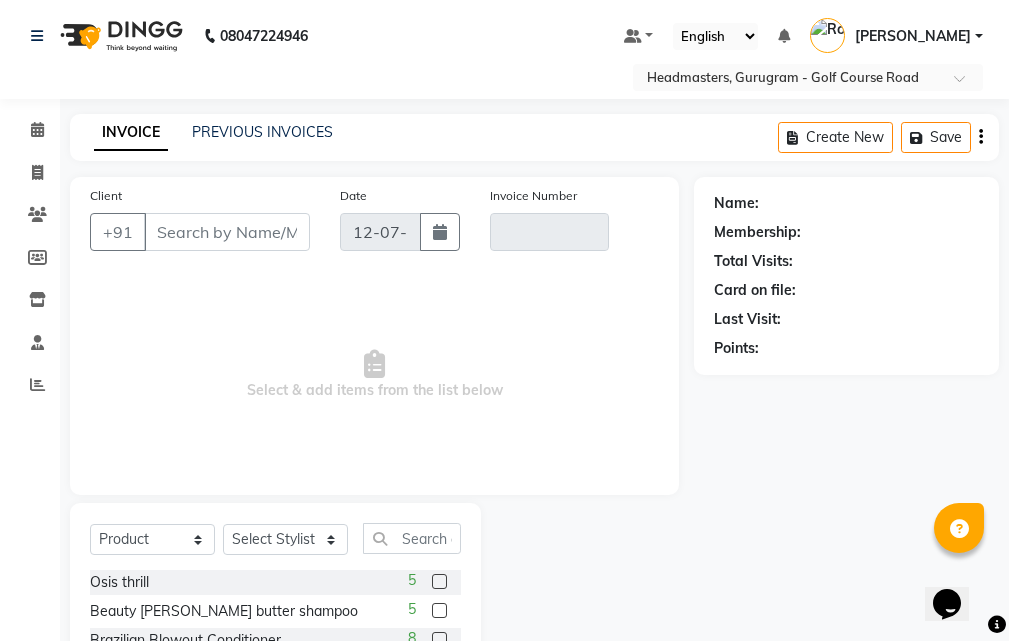 type on "9810578777" 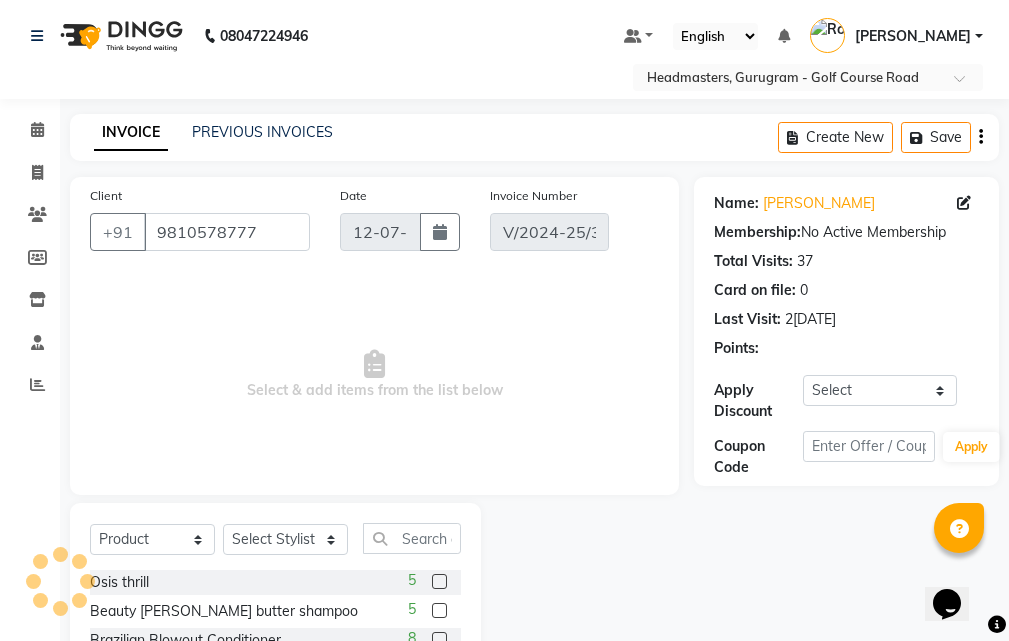 type on "[DATE]" 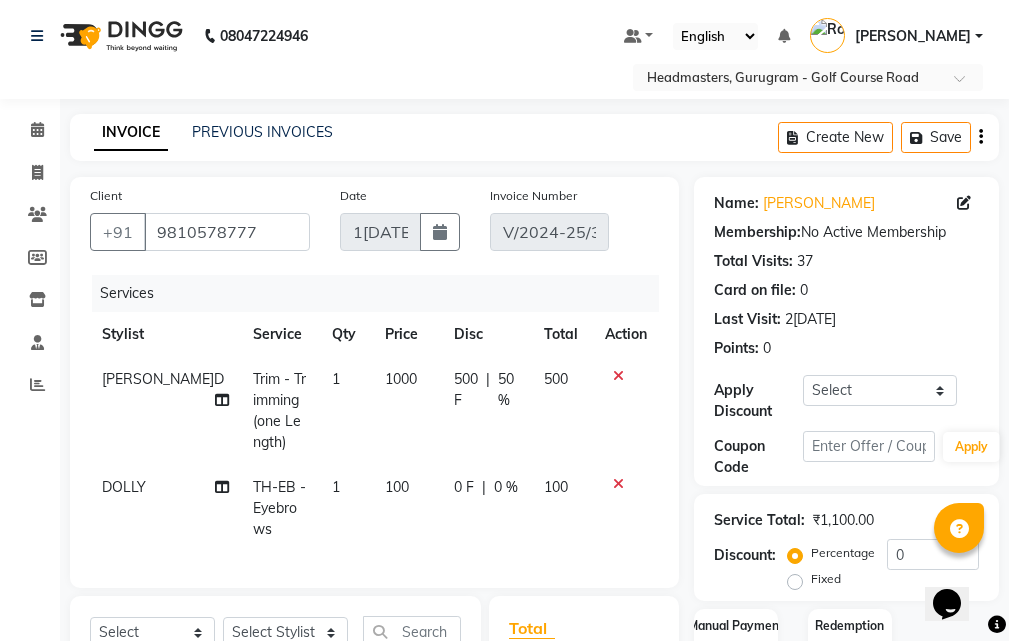 click on "1000" 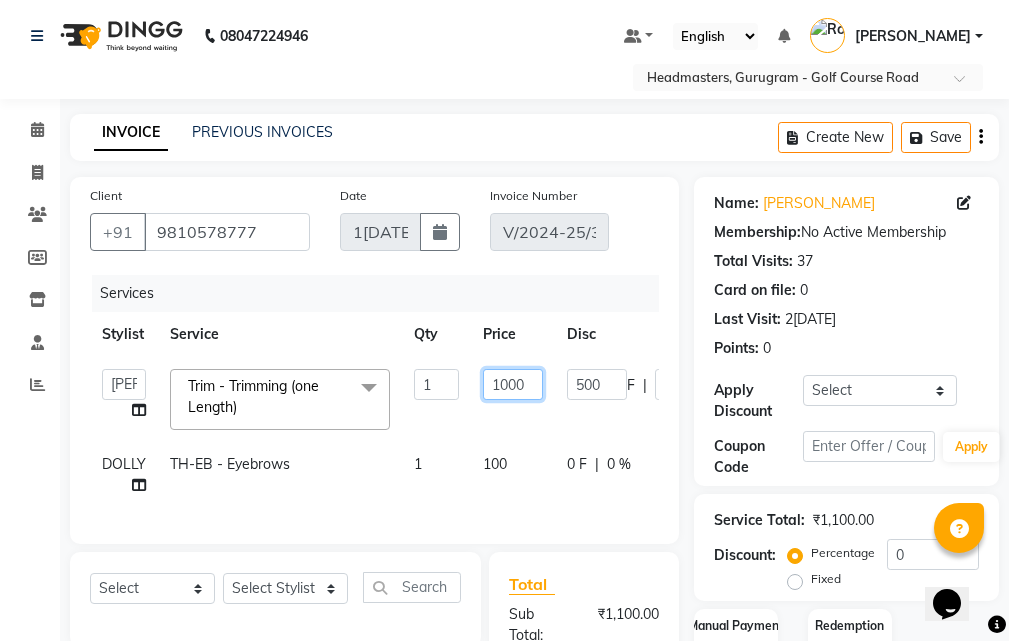 click on "1000" 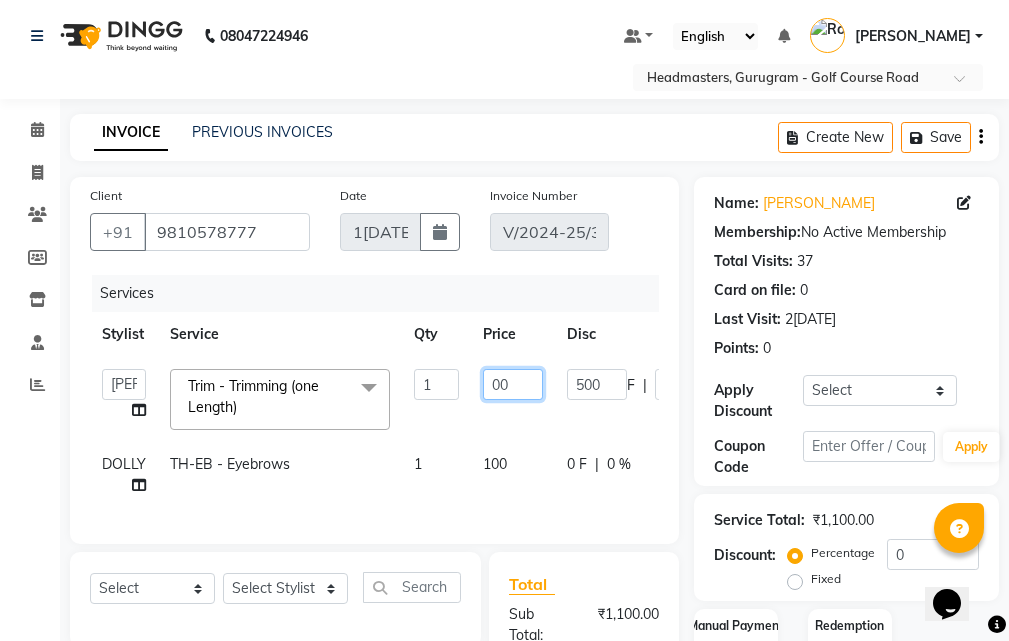 type on "500" 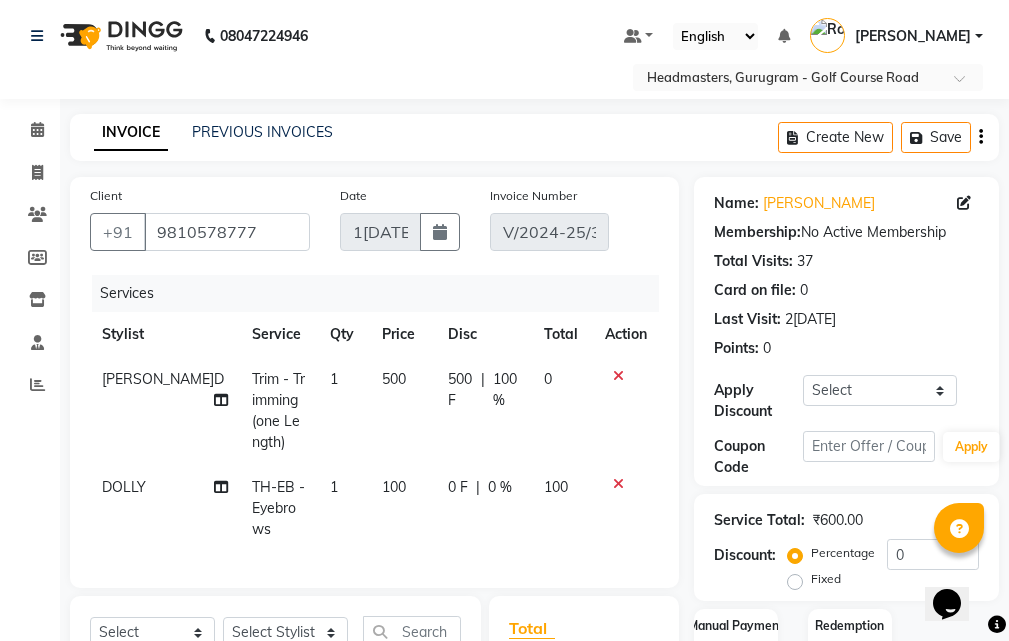 click on "NAUSHAD Trim - Trimming (one Length) 1 500 500 F | 100 % 0" 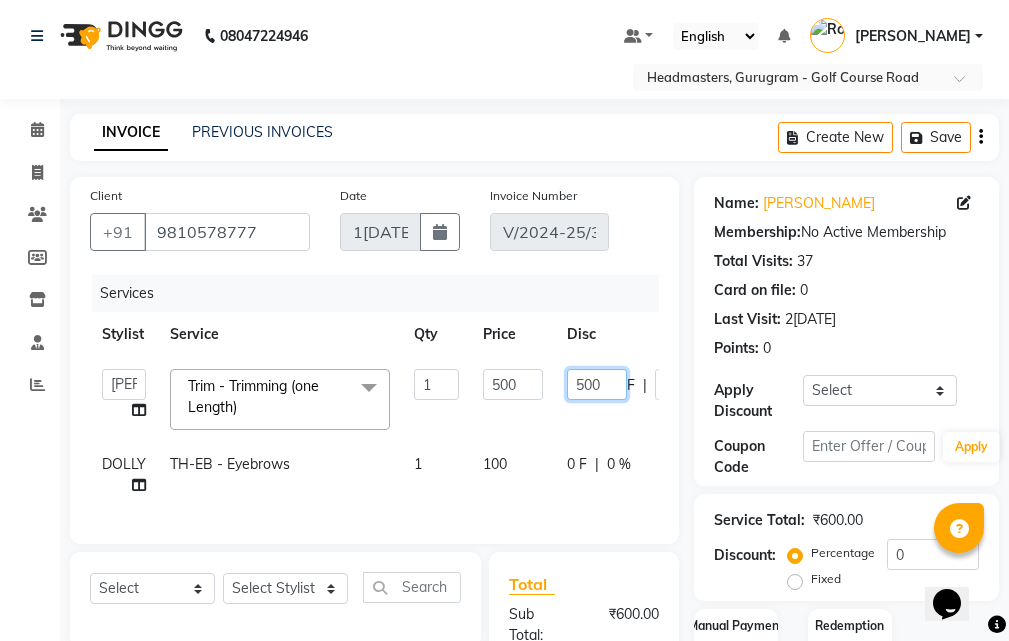 click on "500" 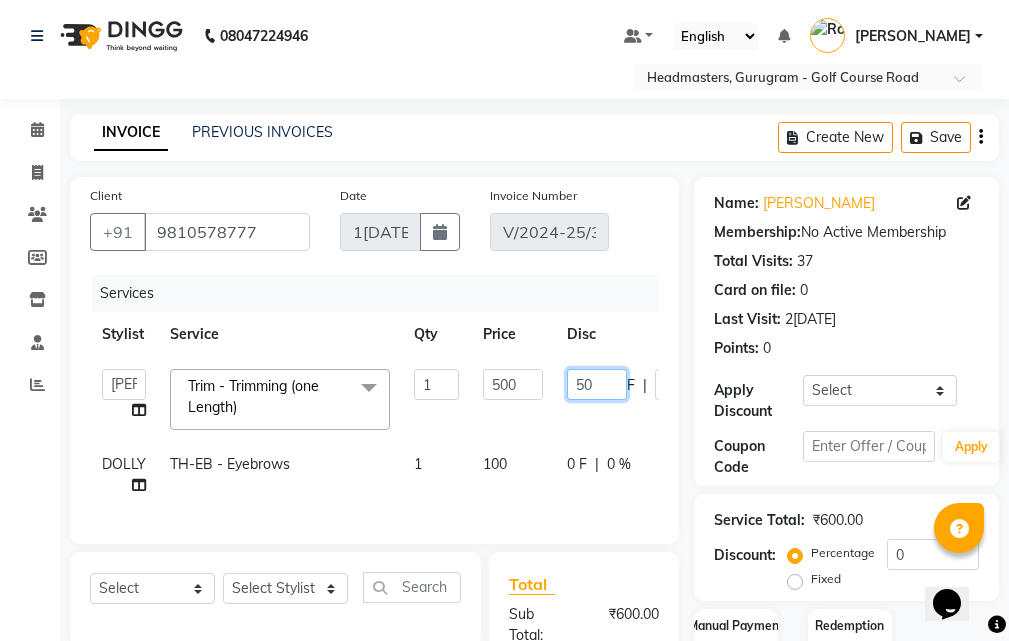 type on "5" 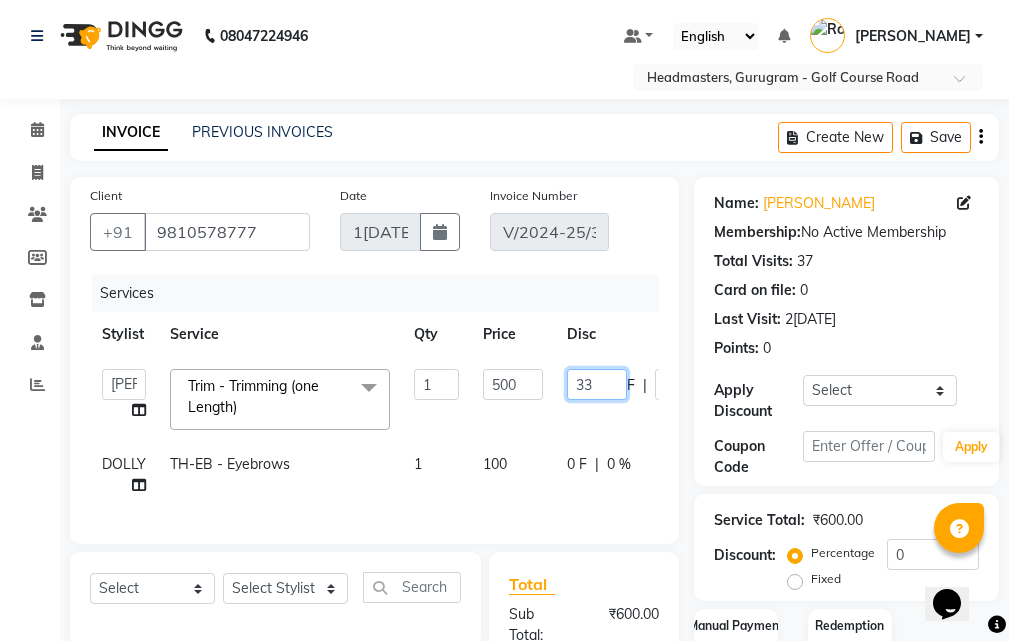 type on "330" 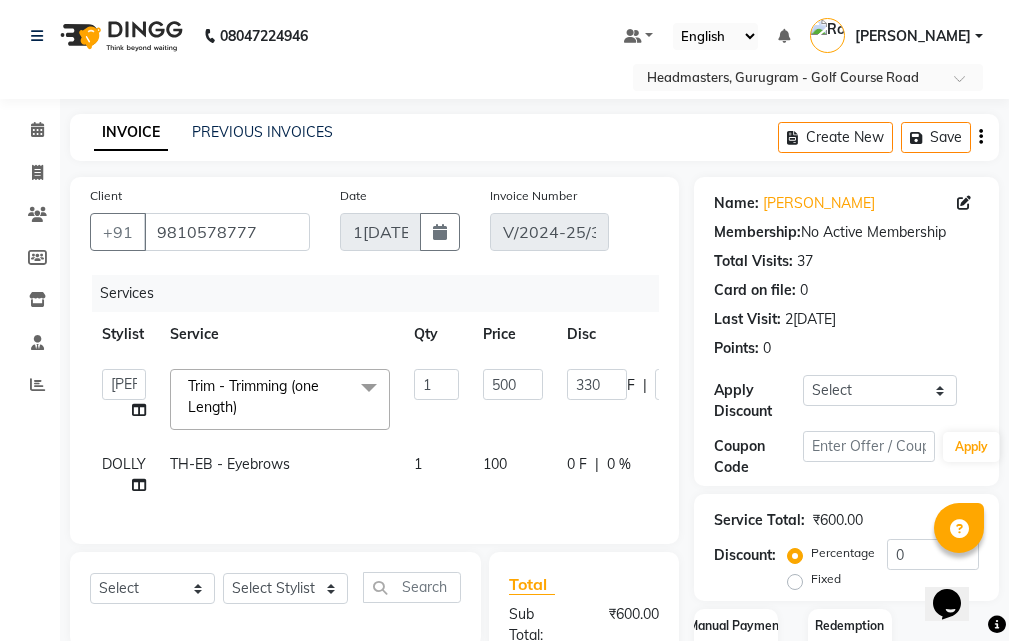 click on "ABHIJIT   Amandeep   Amanpreet   ANKIT   Anu   DANISH   DOLLY   Esther   Gaurav   HEADMASTERS   Irshad   Januka   JEET   JYOTI   KAMAL   Laxmi   Mansi   MICHEAL   MOHIT KUMAR   NAUSHAD   Nayan   Not Specified   PINTU   Pooja    Prashad Assistant   Prashant   sahil   Sahil Dagar   SAHIL NAGPAL   Sanjay   SHANU   Sonu   TUSHAR   vivek   Yogesh   ZEESHAN  Trim - Trimming (one Length)  x SSL - Shampoo SCL - Shampoo and conditioner (with natural dry) HML - Head massage(with natural dry) HCLD - Hair Cut by Creative Director HCL - Hair Cut by Senior Hair Stylist Trim - Trimming (one Length) Spt - Split ends/short/candle cut BD - Blow dry OS - Open styling GL-igora - Igora Global GL-essensity - Essensity Global Hlts-L - Highlights Bal - Balayage Chunks  - Chunks CR  - Color removal CRF - Color refresh Stk - Per streak RT-IG - Igora Root Touchup(one inch only) RT-ES - Essensity Root Touchup(one inch only) Reb - Rebonding ST  - Straight therapy Krt-L - Keratin Krt-BB -L - Keratin Blow Out HR-BTX -L  - Hair Botox 1 F" 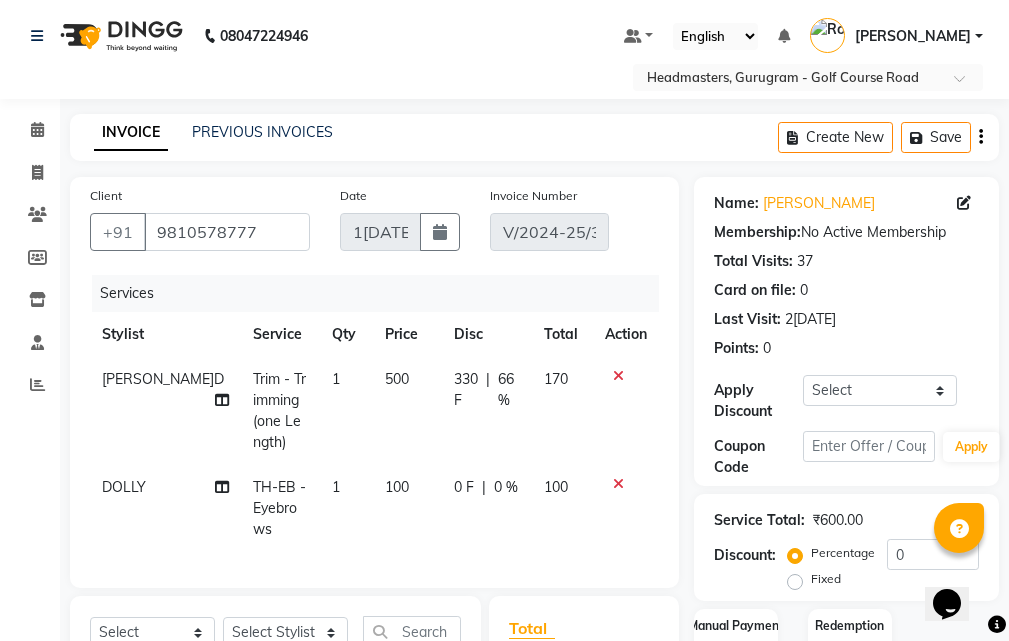 click on "330 F" 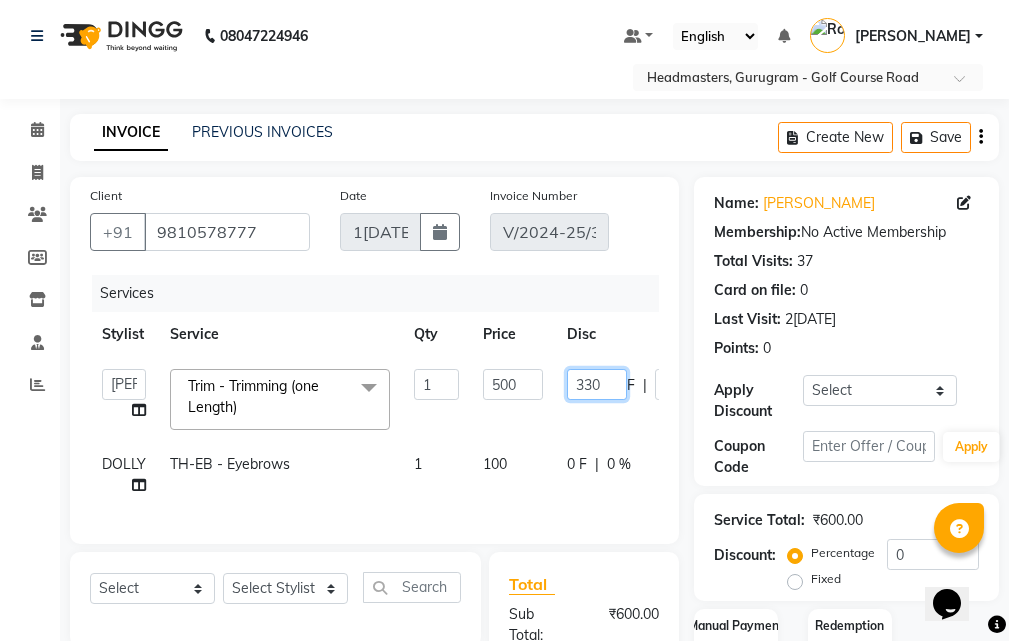 click on "330" 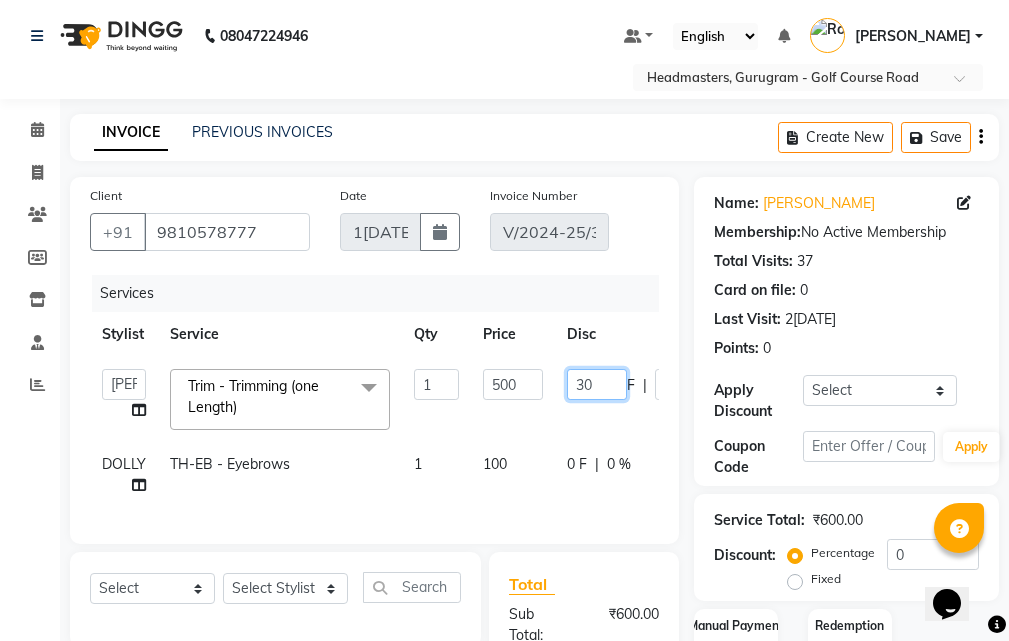 type on "300" 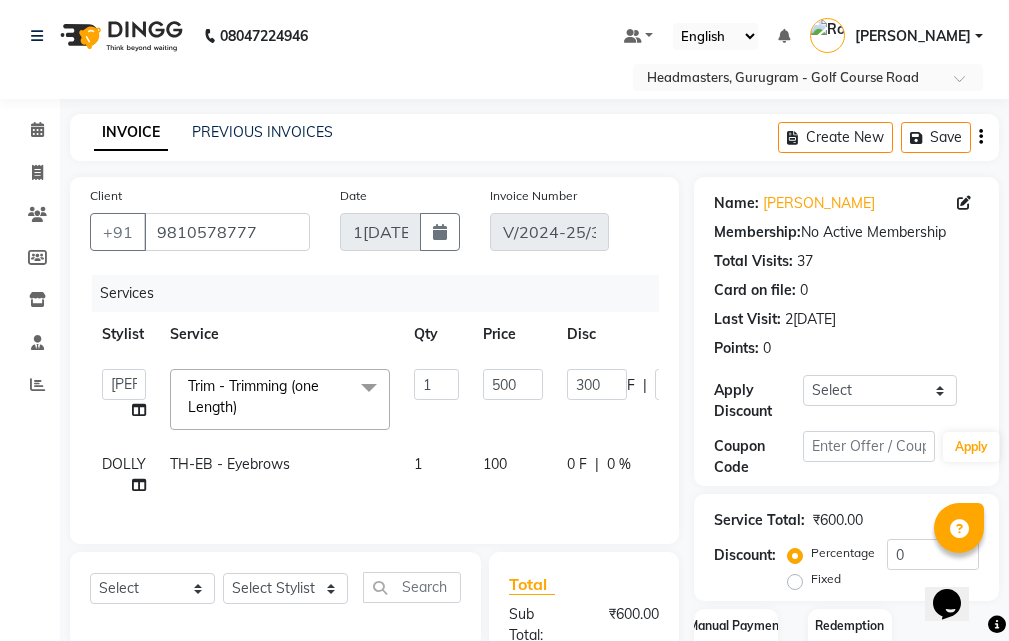 click on "ABHIJIT   Amandeep   Amanpreet   ANKIT   Anu   DANISH   DOLLY   Esther   Gaurav   HEADMASTERS   Irshad   Januka   JEET   JYOTI   KAMAL   Laxmi   Mansi   MICHEAL   MOHIT KUMAR   NAUSHAD   Nayan   Not Specified   PINTU   Pooja    Prashad Assistant   Prashant   sahil   Sahil Dagar   SAHIL NAGPAL   Sanjay   SHANU   Sonu   TUSHAR   vivek   Yogesh   ZEESHAN  Trim - Trimming (one Length)  x SSL - Shampoo SCL - Shampoo and conditioner (with natural dry) HML - Head massage(with natural dry) HCLD - Hair Cut by Creative Director HCL - Hair Cut by Senior Hair Stylist Trim - Trimming (one Length) Spt - Split ends/short/candle cut BD - Blow dry OS - Open styling GL-igora - Igora Global GL-essensity - Essensity Global Hlts-L - Highlights Bal - Balayage Chunks  - Chunks CR  - Color removal CRF - Color refresh Stk - Per streak RT-IG - Igora Root Touchup(one inch only) RT-ES - Essensity Root Touchup(one inch only) Reb - Rebonding ST  - Straight therapy Krt-L - Keratin Krt-BB -L - Keratin Blow Out HR-BTX -L  - Hair Botox 1 F" 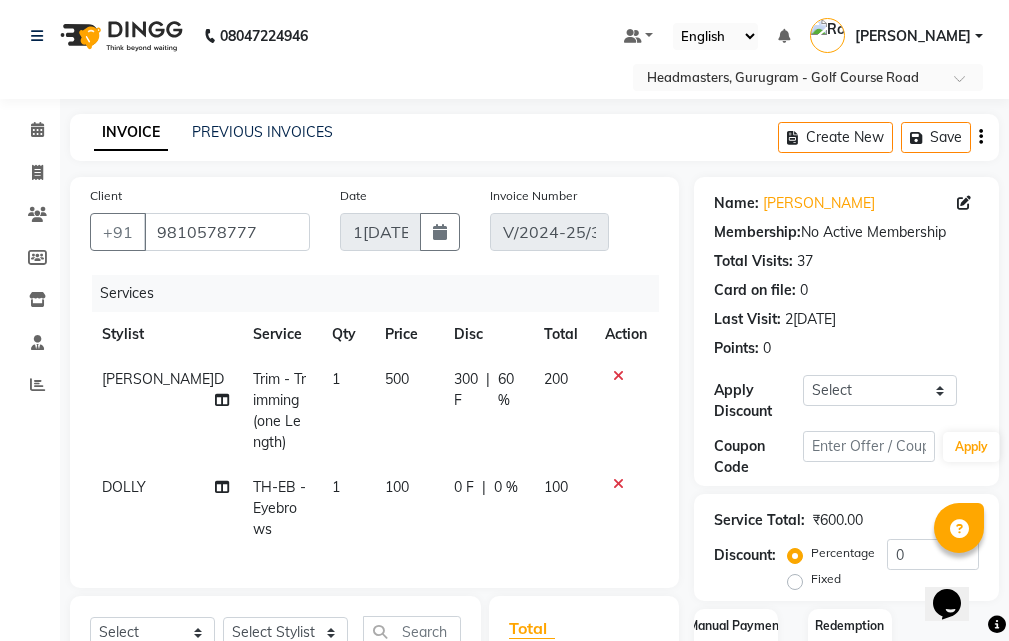 click on "0 F | 0 %" 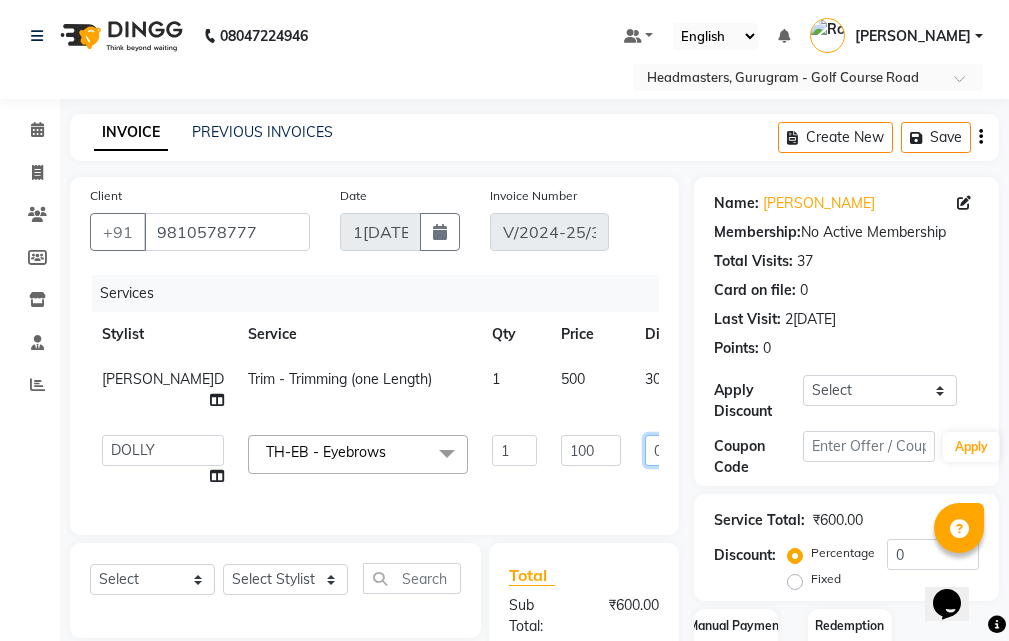 click on "0" 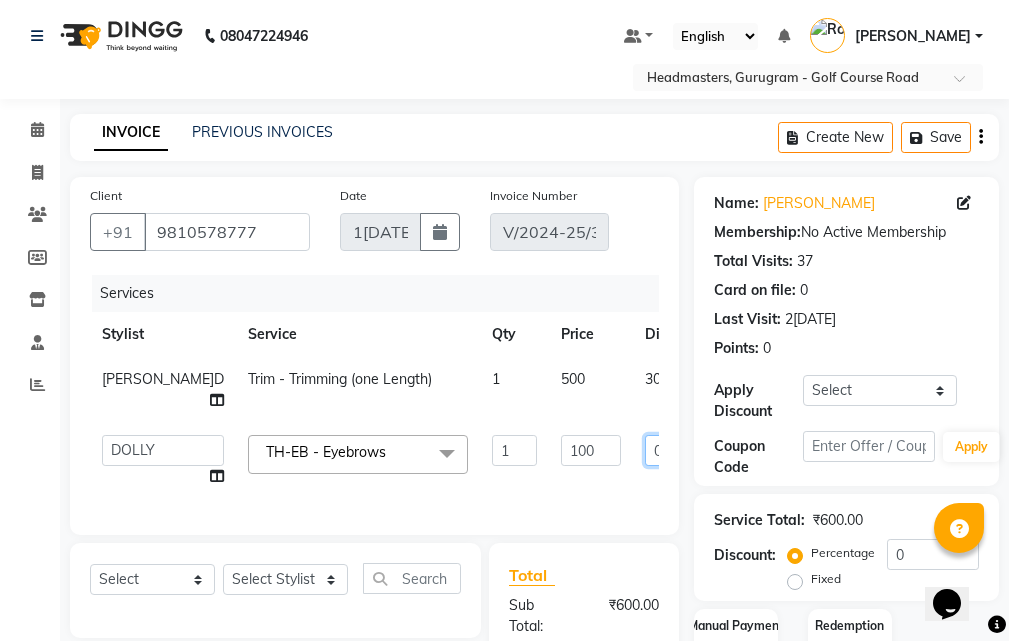 type on "30" 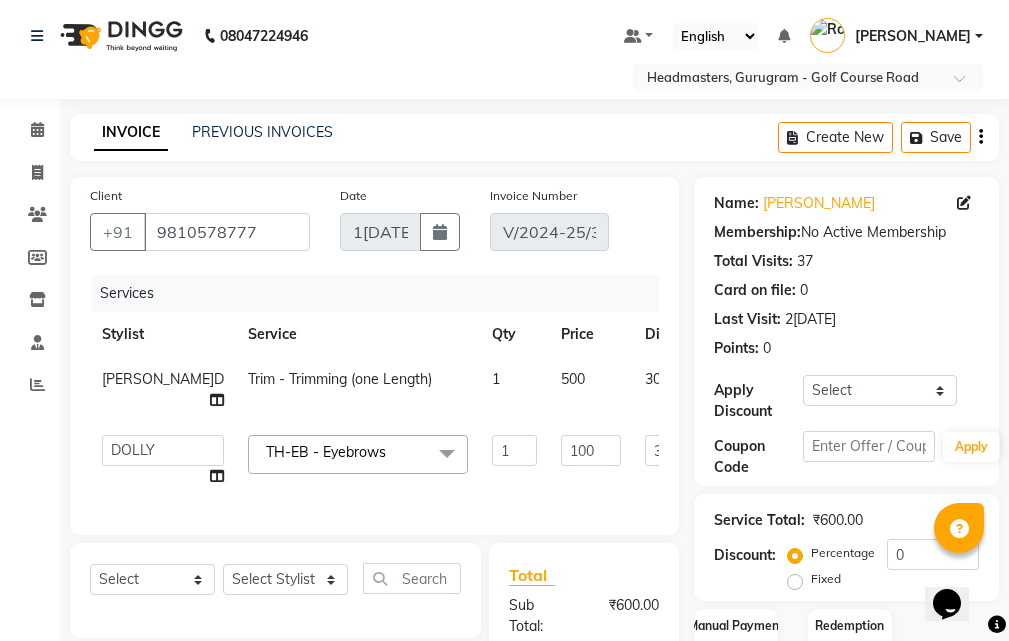 click on "Client +91 9810578777 Date 12-12-2024 Invoice Number V/2024-25/3989 Services Stylist Service Qty Price Disc Total Action NAUSHAD Trim - Trimming (one Length) 1 500 300 F | 60 % 200  ABHIJIT   Amandeep   Amanpreet   ANKIT   Anu   DANISH   DOLLY   Esther   Gaurav   HEADMASTERS   Irshad   Januka   JEET   JYOTI   KAMAL   Laxmi   Mansi   MICHEAL   MOHIT KUMAR   NAUSHAD   Nayan   Not Specified   PINTU   Pooja    Prashad Assistant   Prashant   sahil   Sahil Dagar   SAHIL NAGPAL   Sanjay   SHANU   Sonu   TUSHAR   vivek   Yogesh   ZEESHAN  TH-EB - Eyebrows  x SSL - Shampoo SCL - Shampoo and conditioner (with natural dry) HML - Head massage(with natural dry) HCLD - Hair Cut by Creative Director HCL - Hair Cut by Senior Hair Stylist Trim - Trimming (one Length) Spt - Split ends/short/candle cut BD - Blow dry OS - Open styling GL-igora - Igora Global GL-essensity - Essensity Global Hlts-L - Highlights Bal - Balayage Chunks  - Chunks CR  - Color removal CRF - Color refresh Stk - Per streak Reb - Rebonding Krt-L - Keratin" 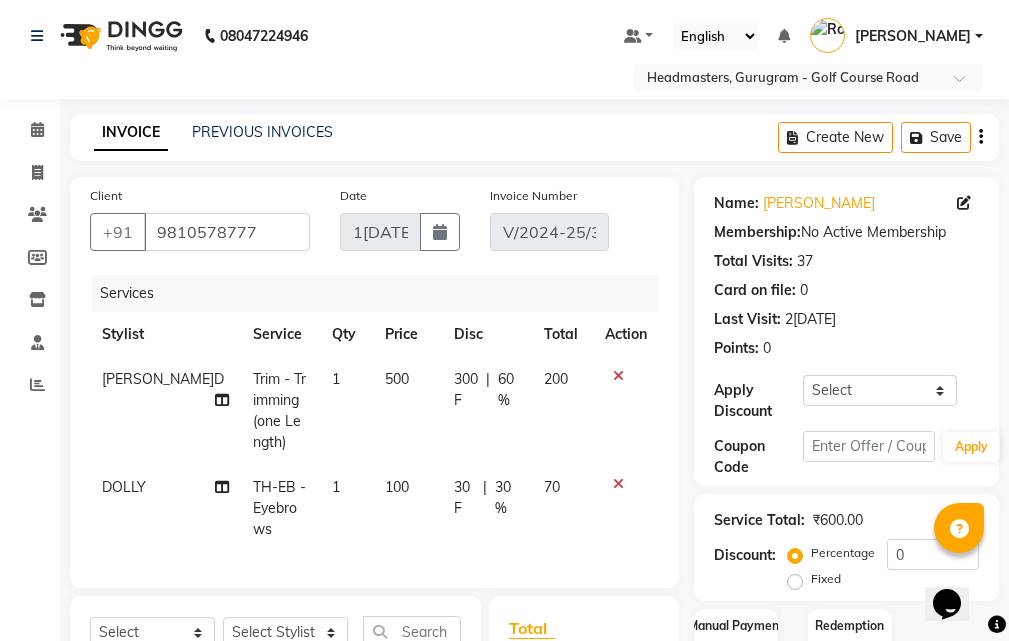 scroll, scrollTop: 482, scrollLeft: 0, axis: vertical 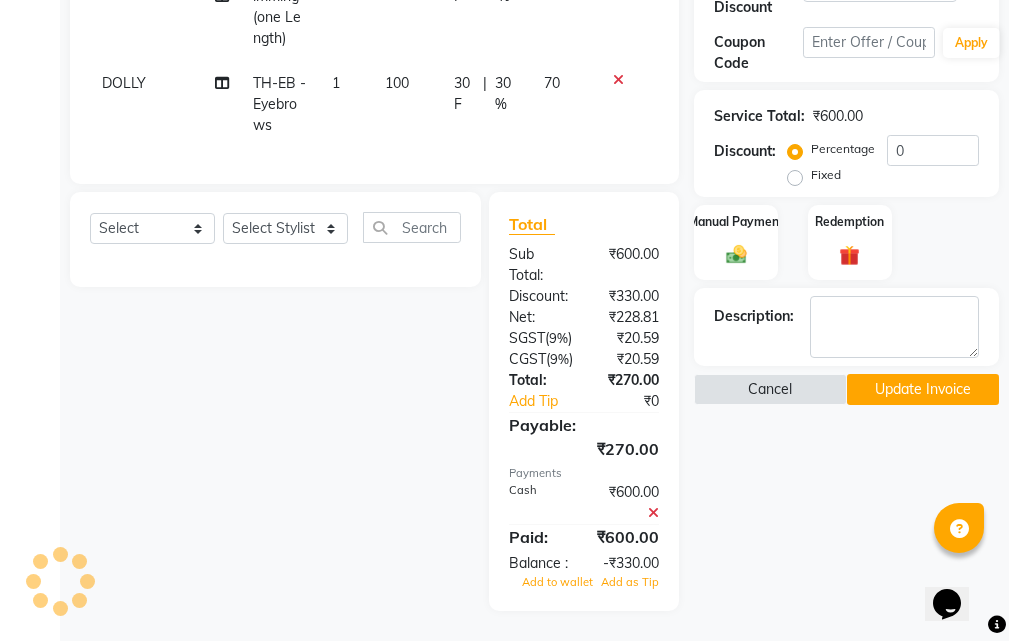 click 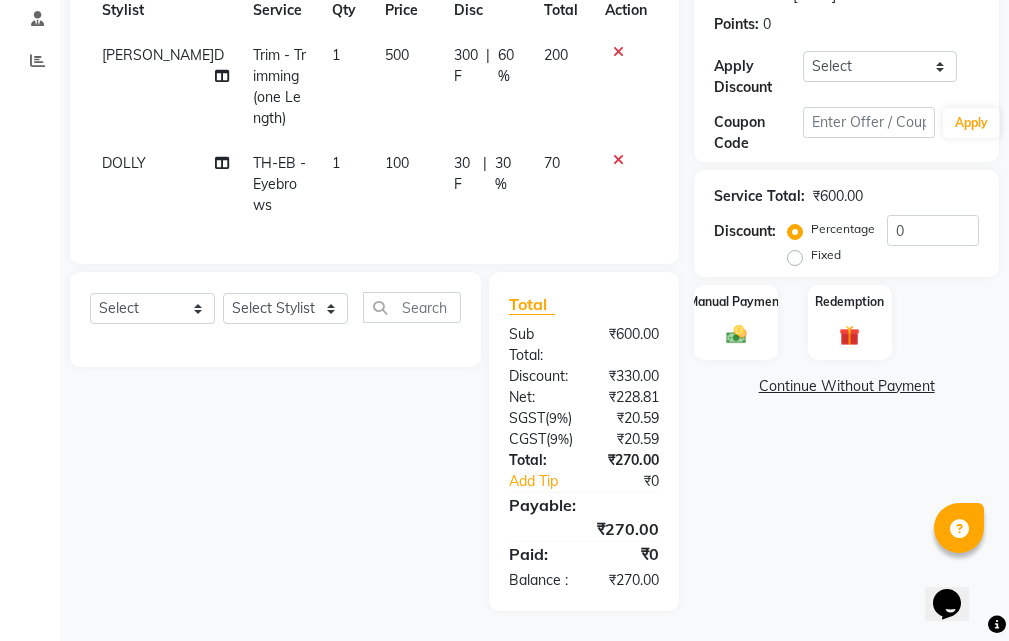 click on "Continue Without Payment" 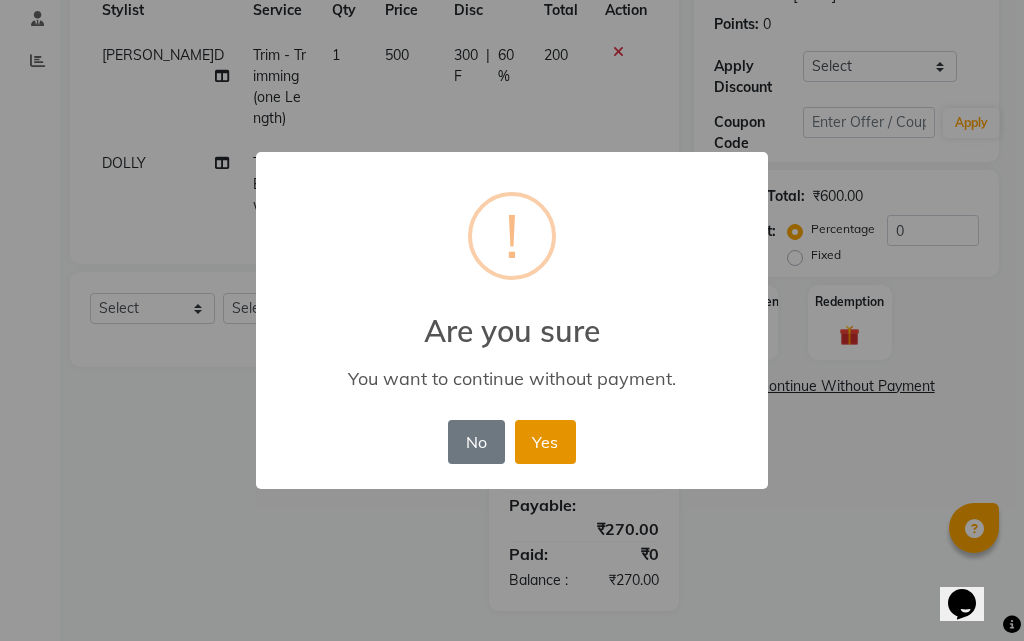 click on "Yes" at bounding box center [545, 442] 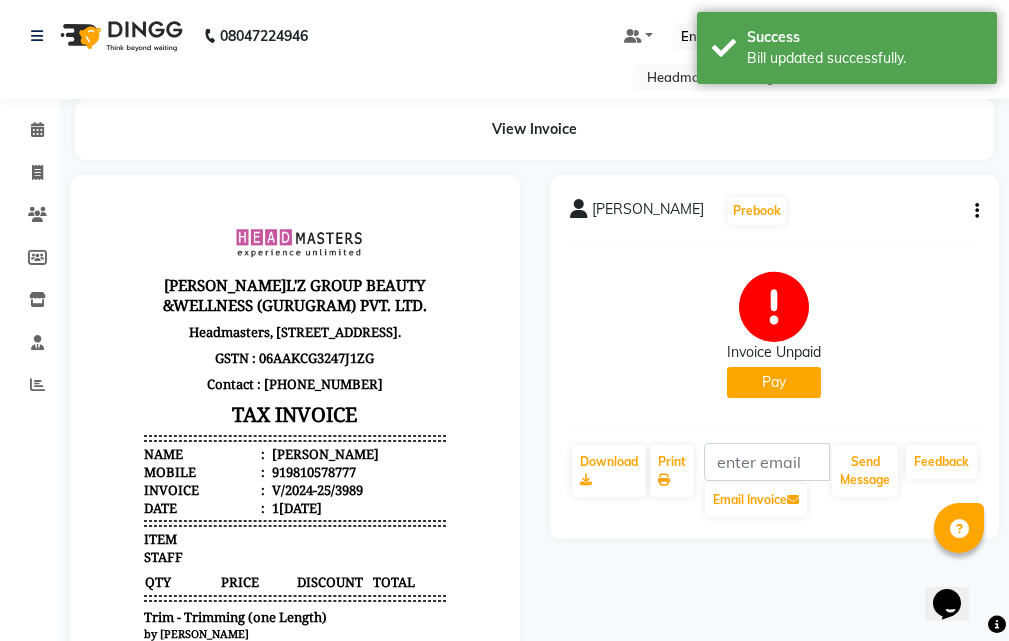 scroll, scrollTop: 0, scrollLeft: 0, axis: both 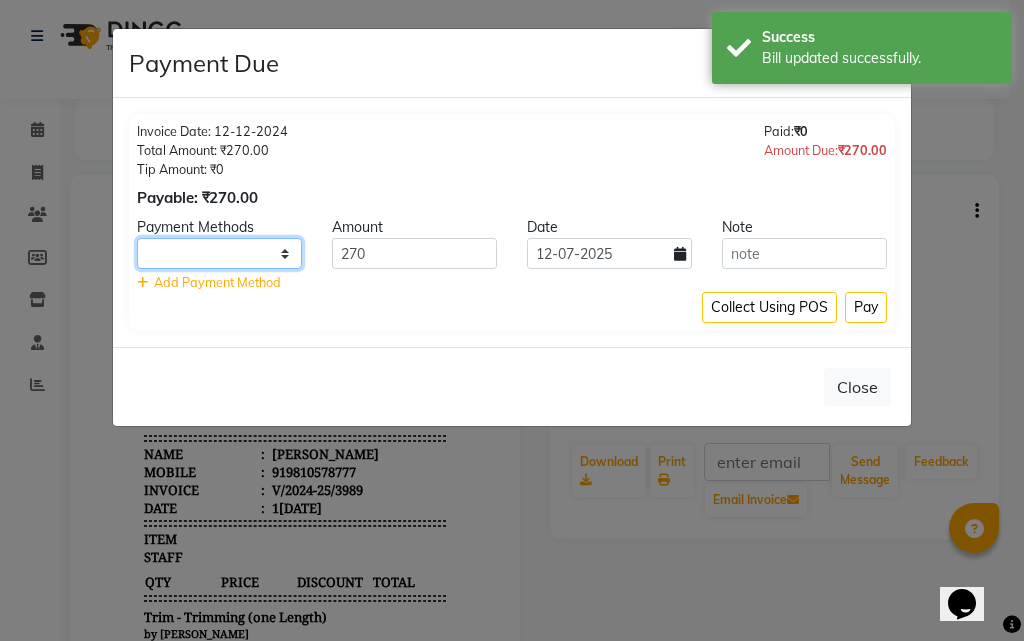drag, startPoint x: 272, startPoint y: 255, endPoint x: 266, endPoint y: 268, distance: 14.3178215 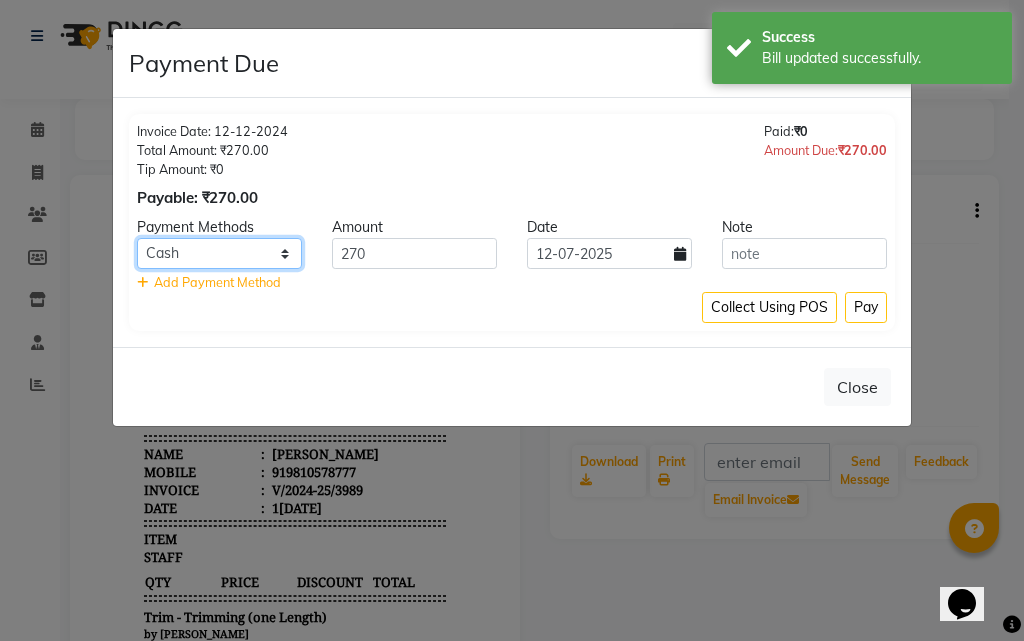 click on "UPI CARD Complimentary Cash" 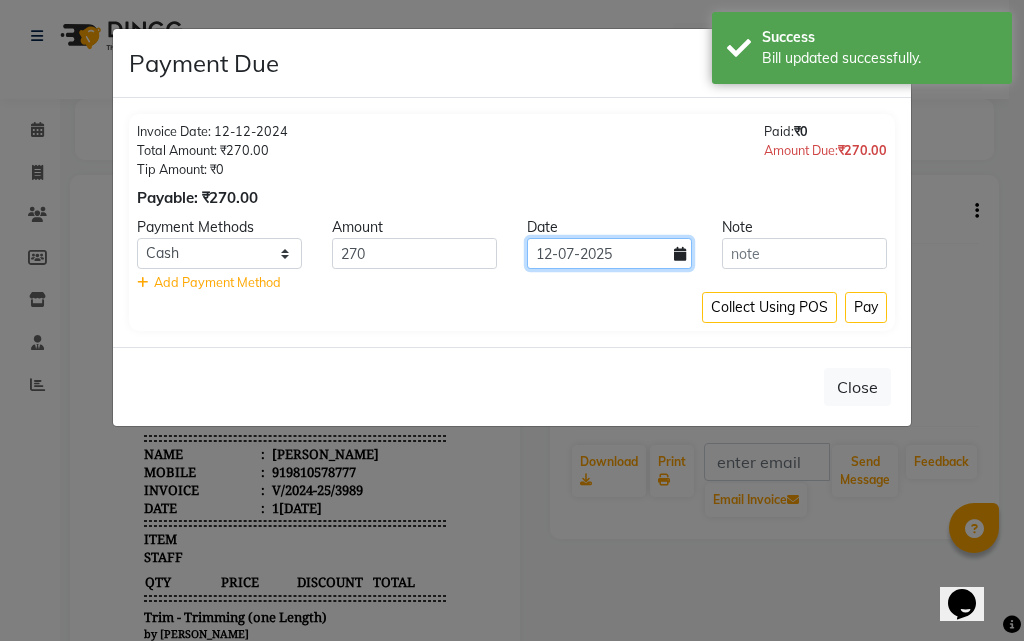 click on "12-07-2025" 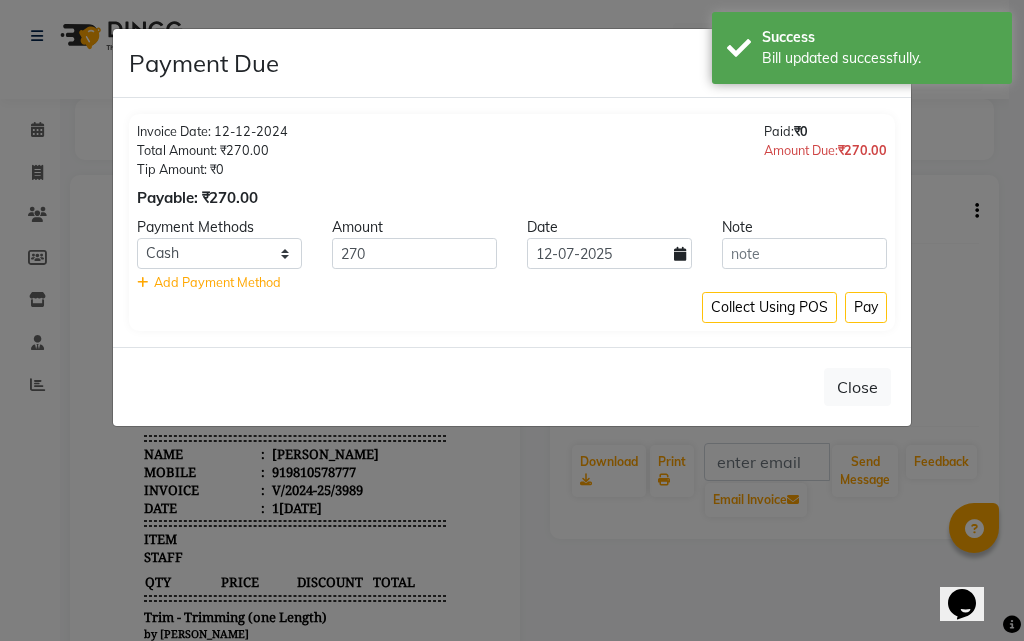 select on "7" 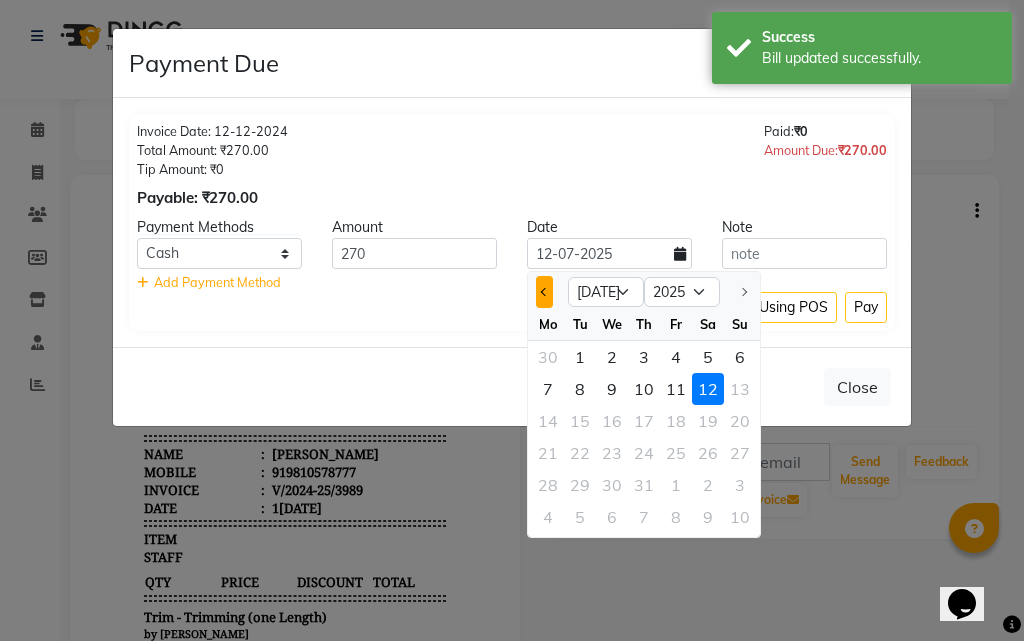 click 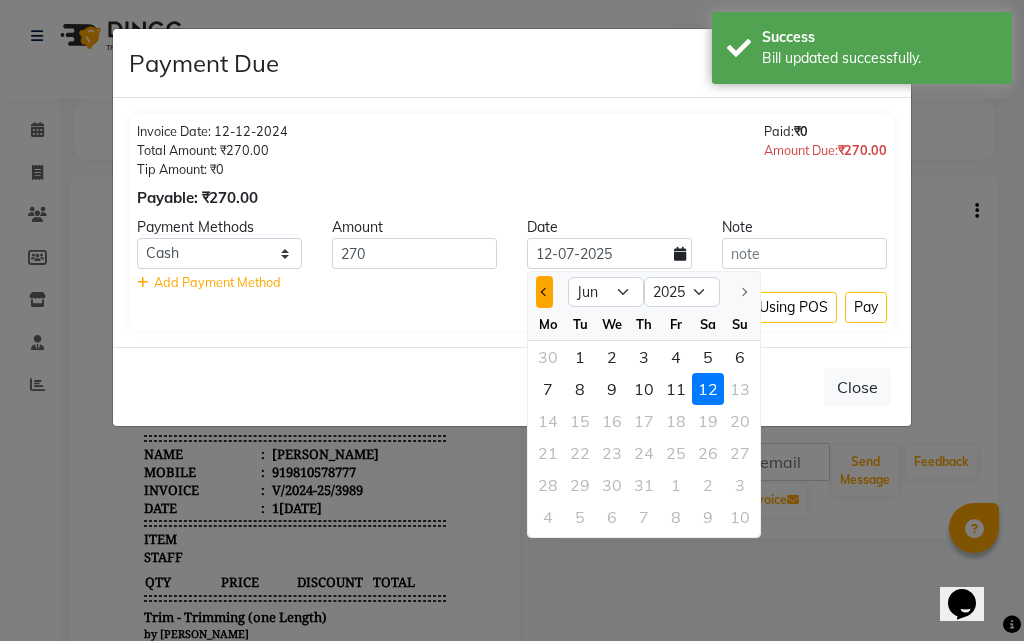 click 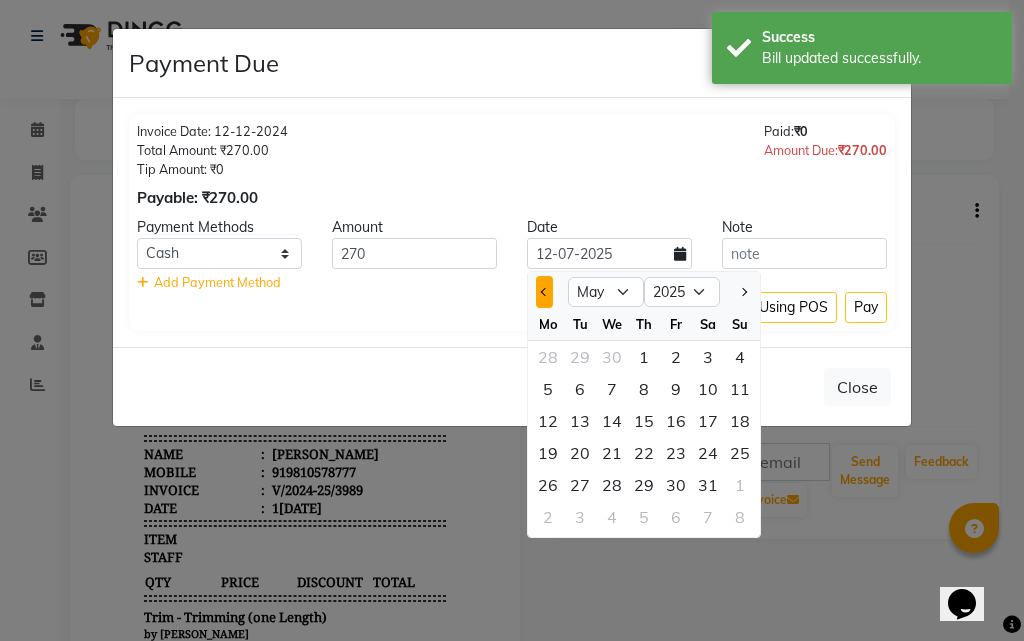 click 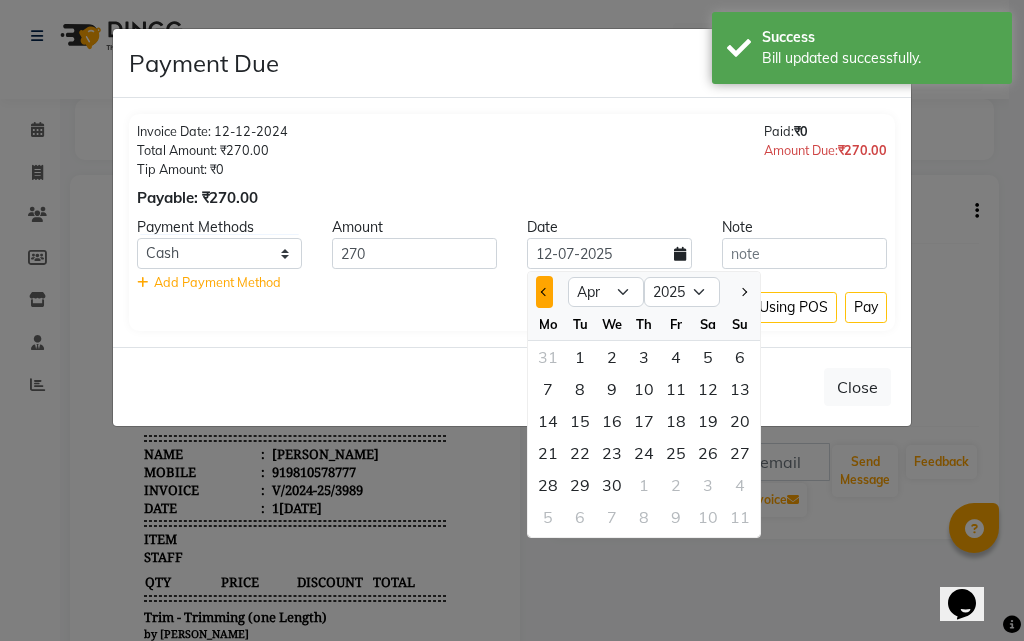 click 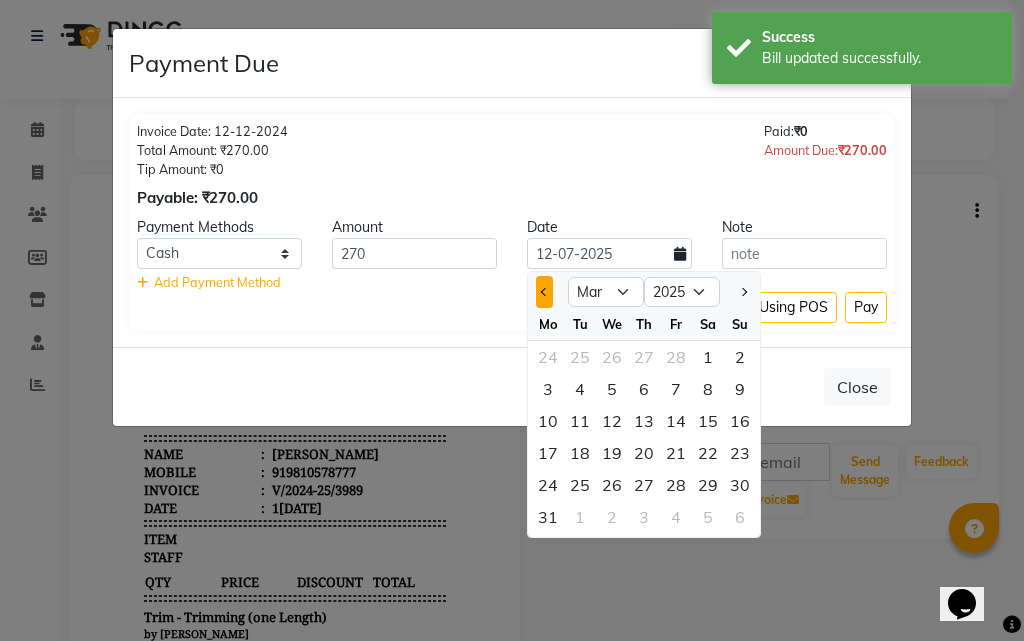 click 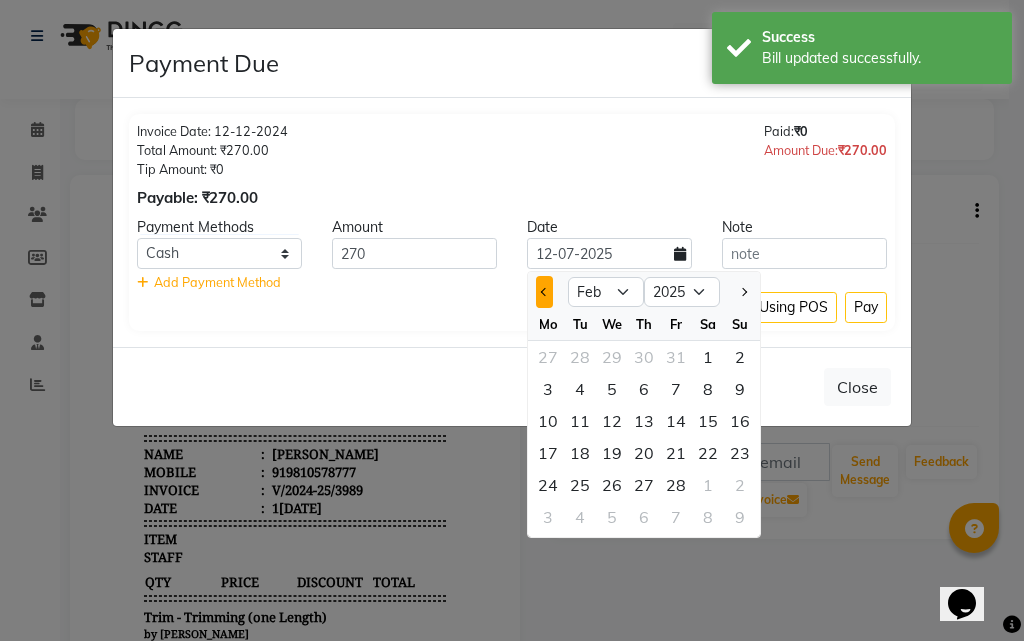 click 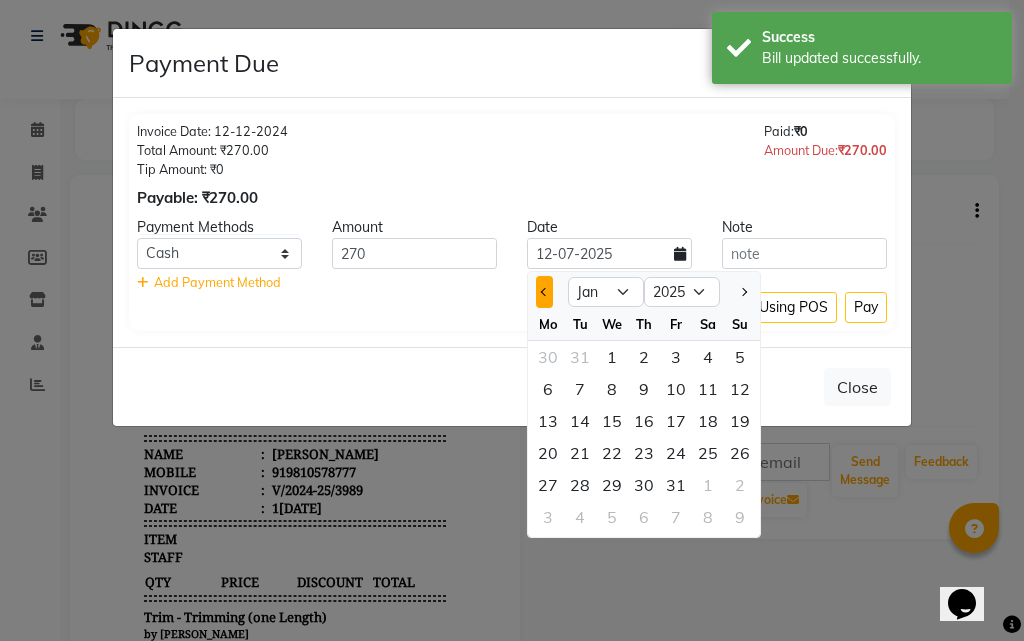click 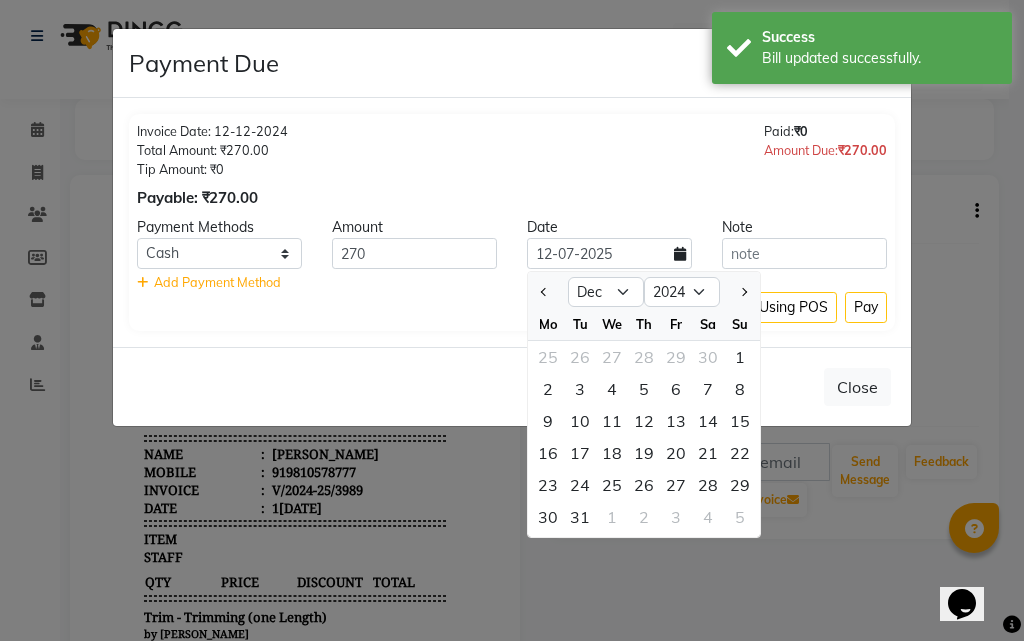 drag, startPoint x: 641, startPoint y: 418, endPoint x: 646, endPoint y: 397, distance: 21.587032 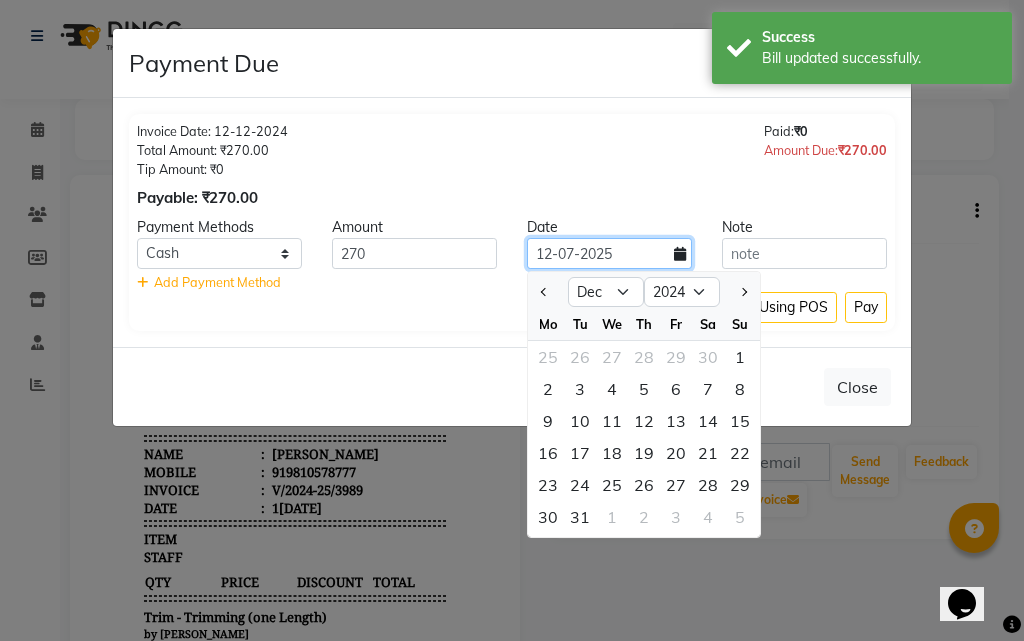 type on "12-12-2024" 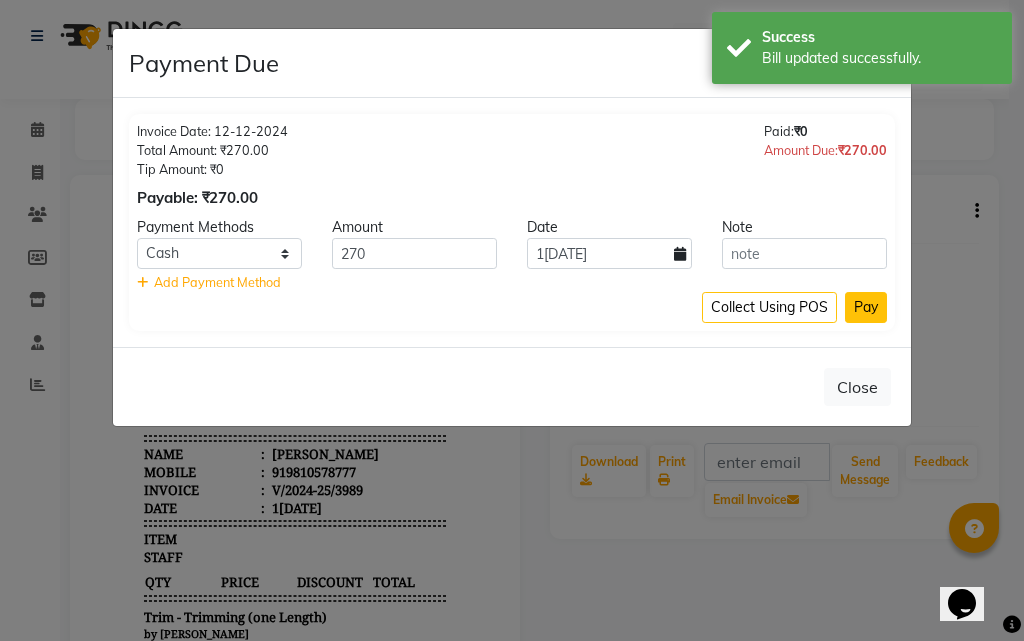 click on "Pay" 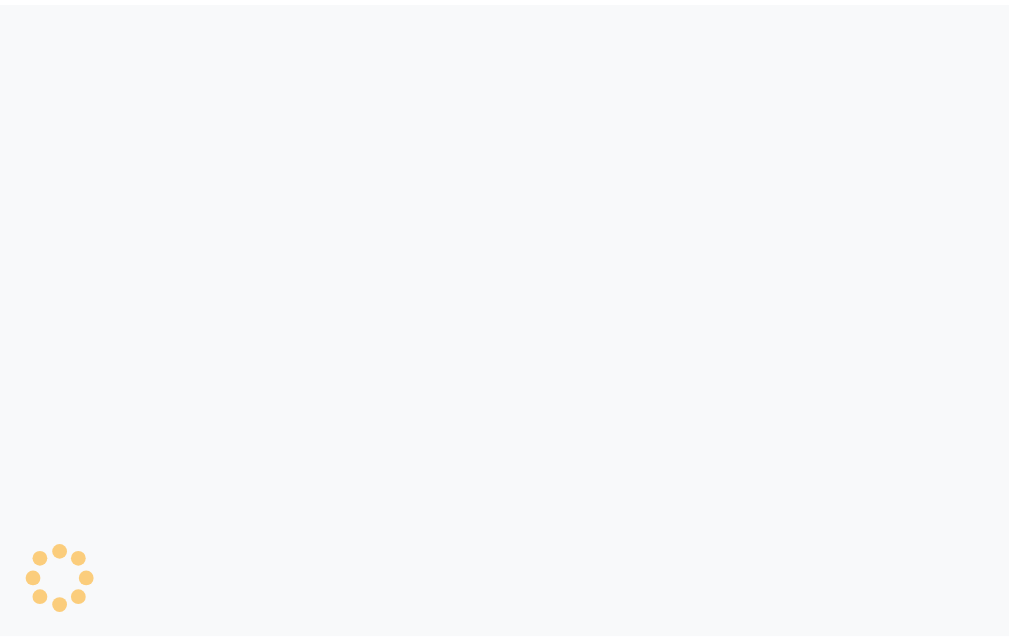 scroll, scrollTop: 0, scrollLeft: 0, axis: both 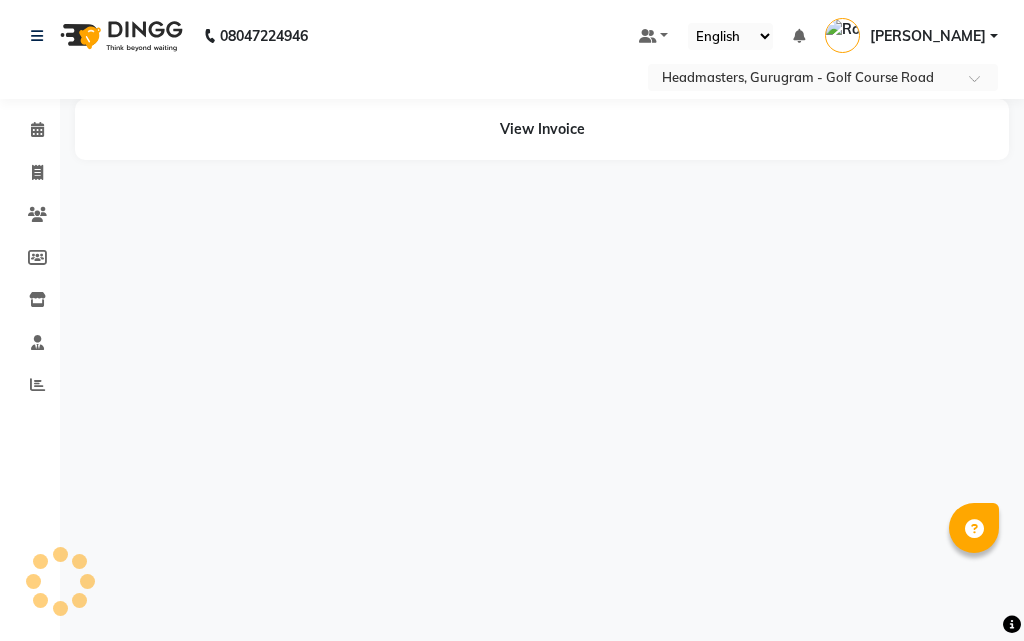 select on "en" 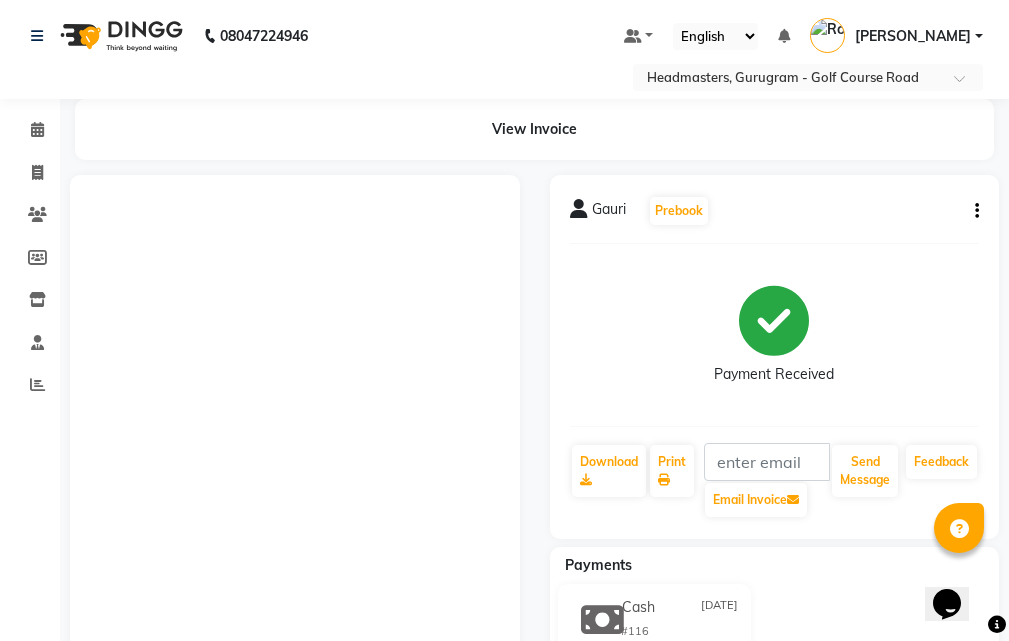 scroll, scrollTop: 0, scrollLeft: 0, axis: both 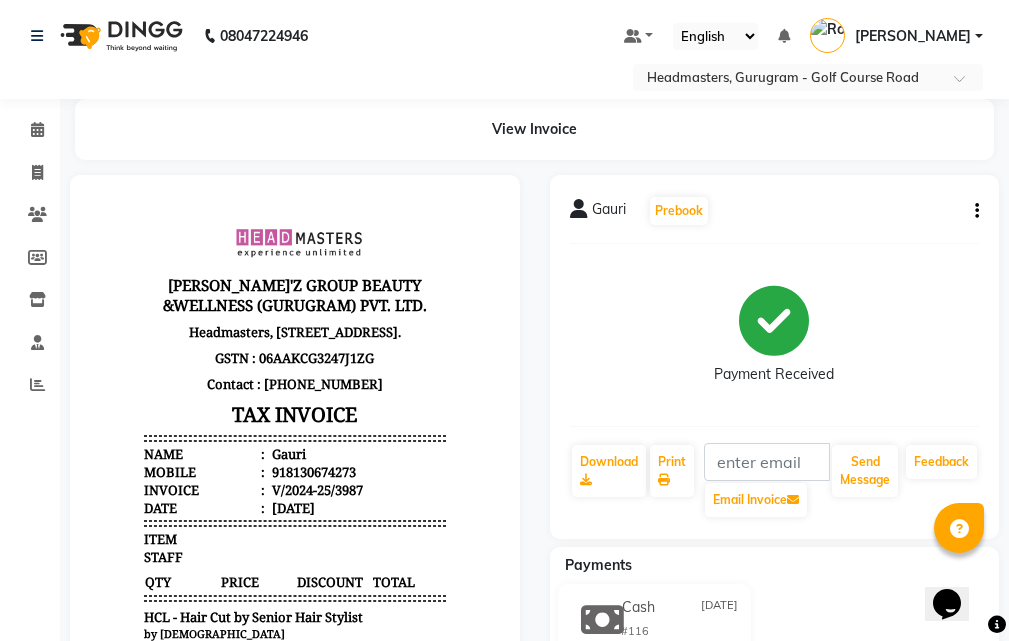 click 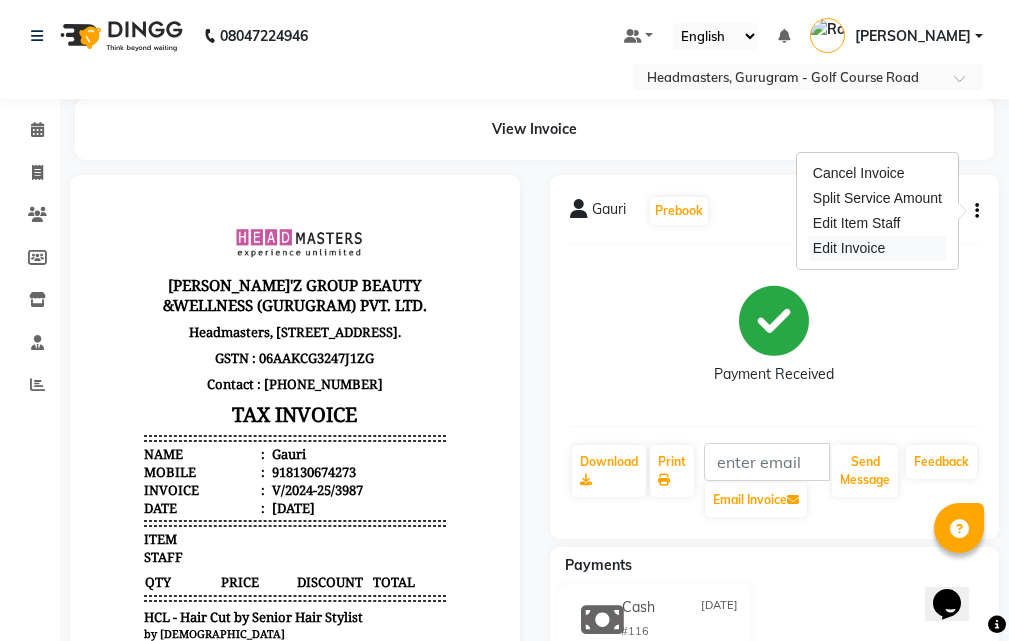 click on "Edit Invoice" at bounding box center (877, 248) 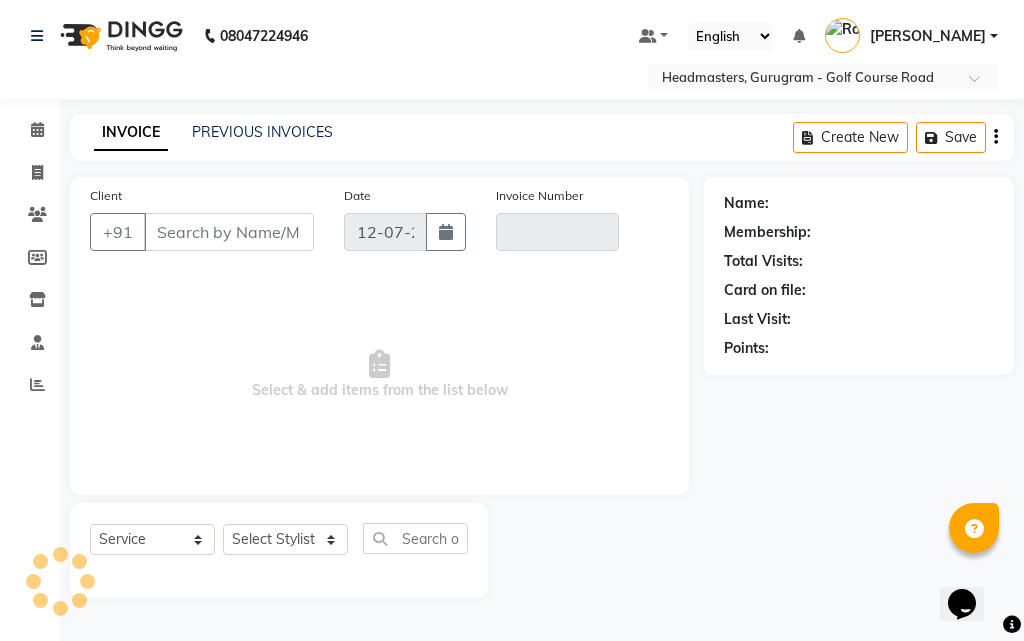 select on "product" 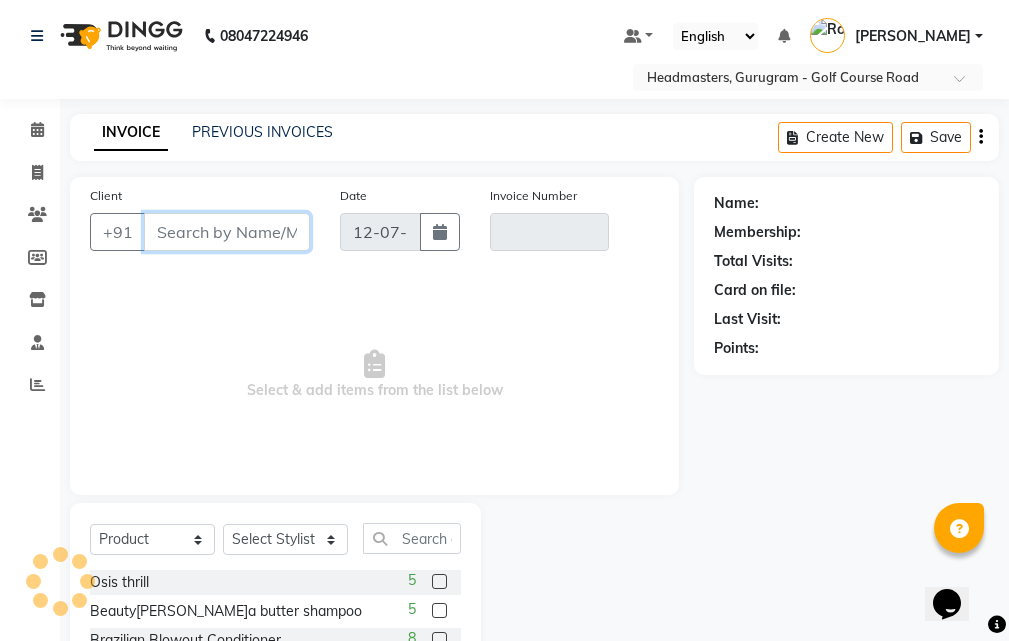 type on "8130674273" 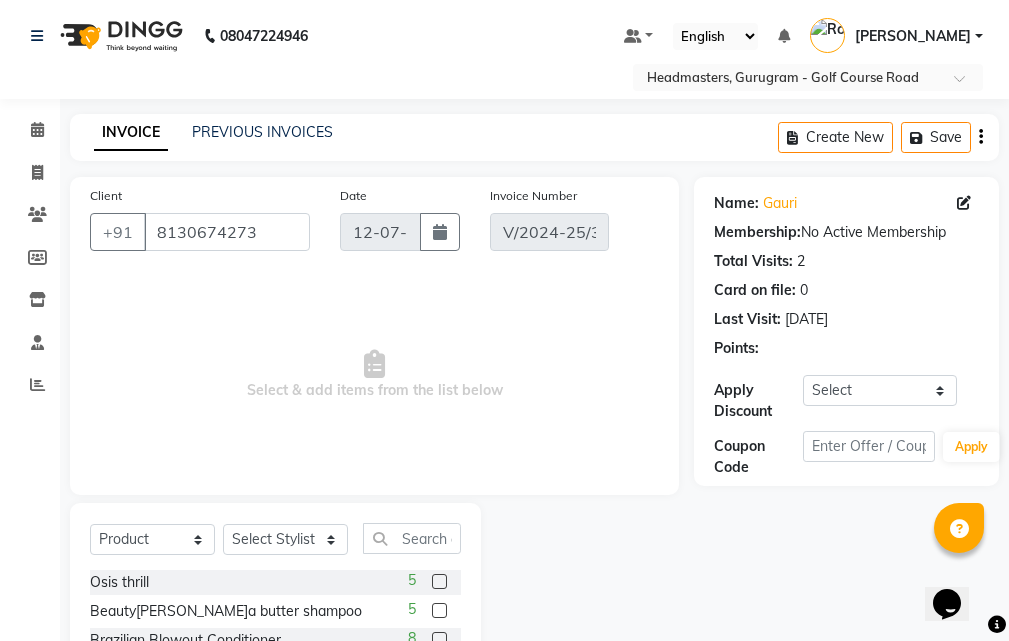 type on "[DATE]" 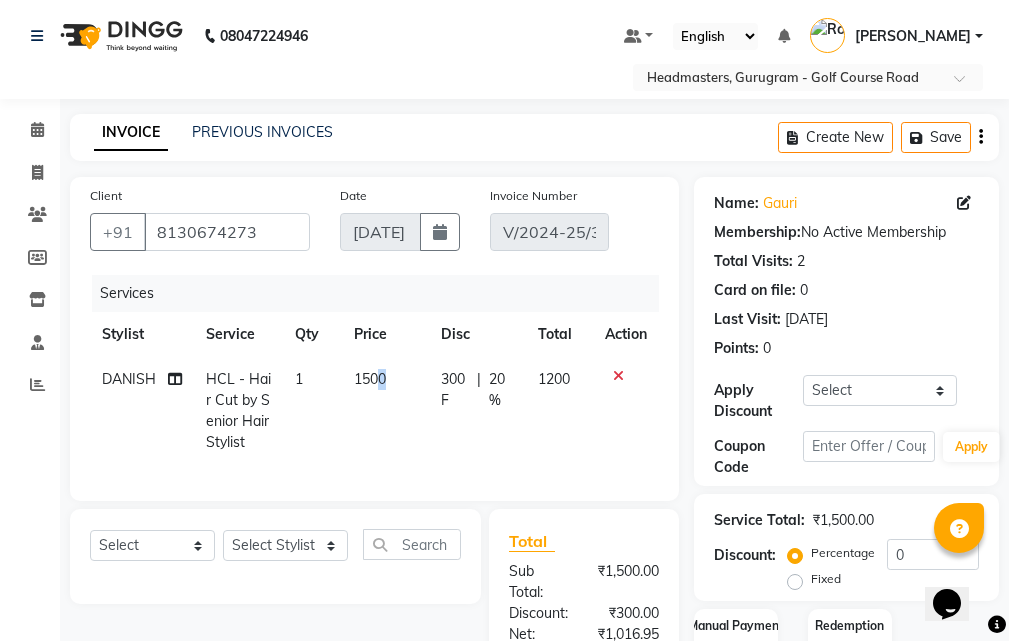 drag, startPoint x: 381, startPoint y: 374, endPoint x: 401, endPoint y: 376, distance: 20.09975 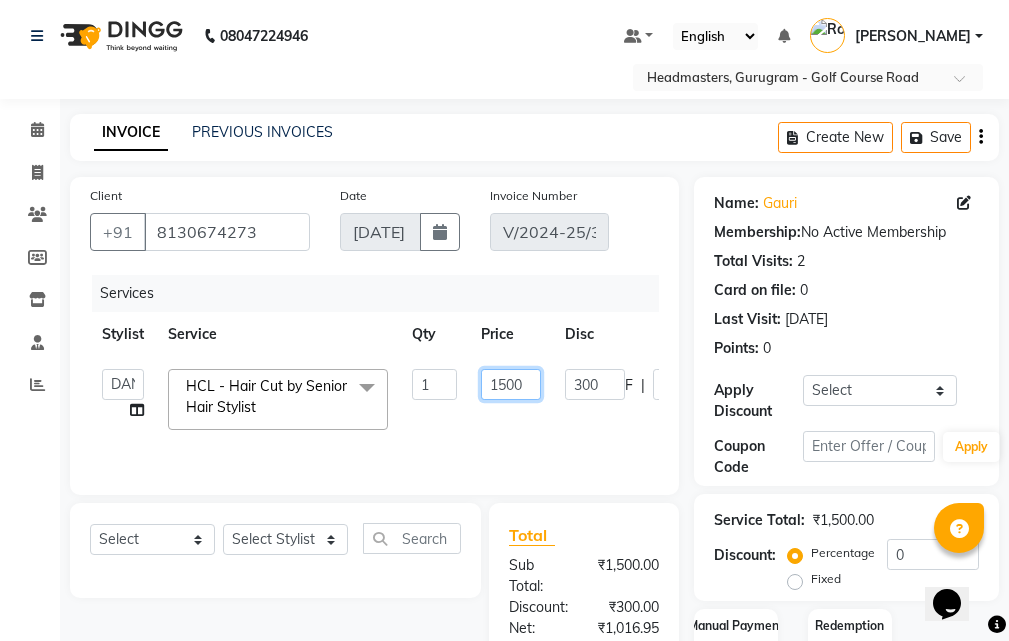 click on "1500" 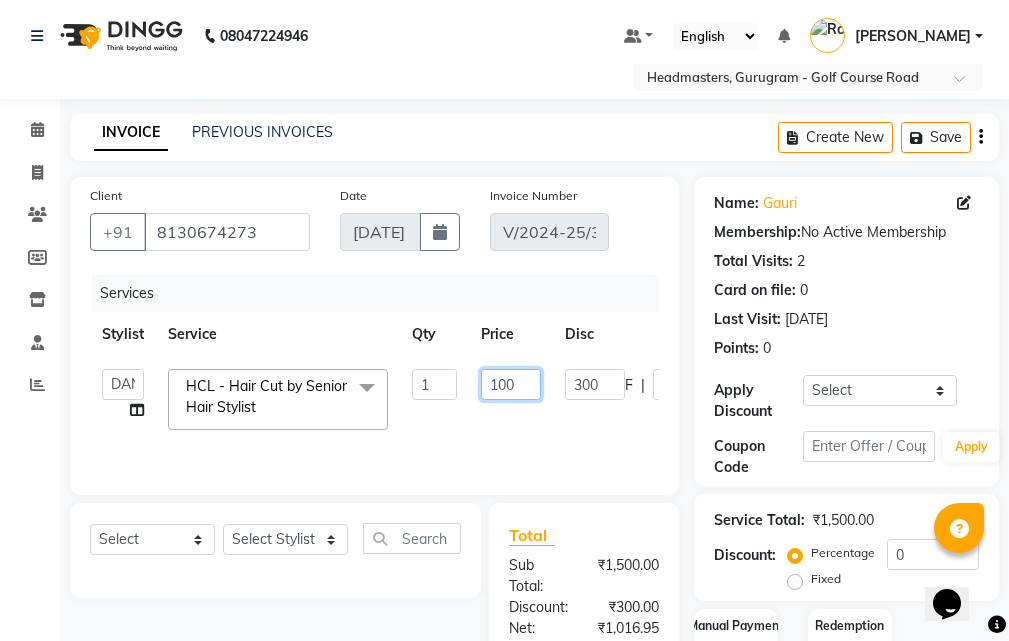 type on "1200" 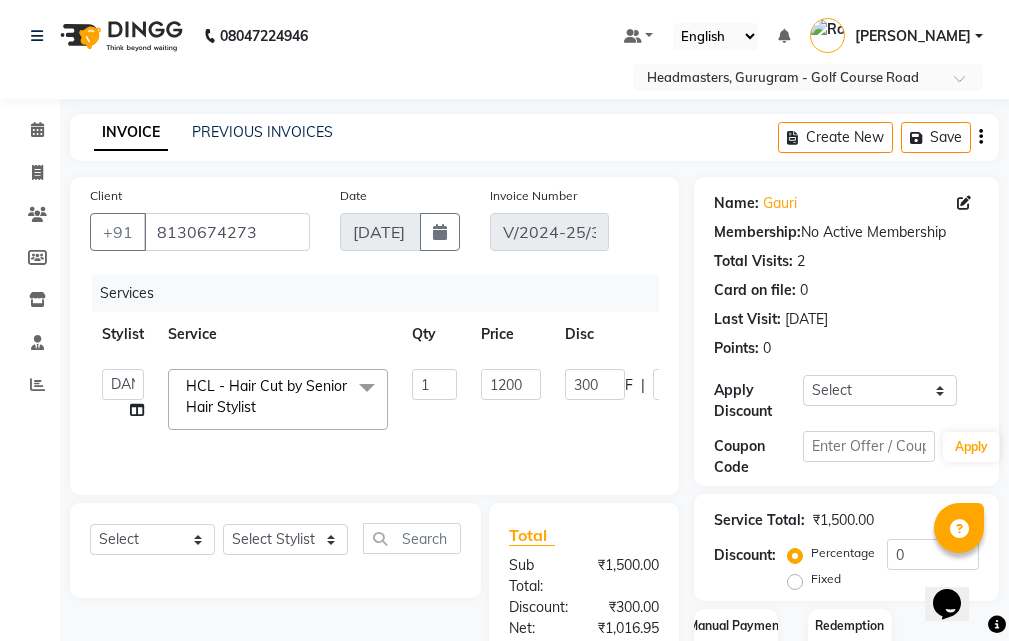 click on "ABHIJIT  [PERSON_NAME]t   ANKIT   Anu   DANISH   DOLLY  [PERSON_NAME]   HEADMASTERS  [PERSON_NAME]a   JEET   JYOTI  [PERSON_NAME]i  [PERSON_NAME]L  [PERSON_NAME]R  [PERSON_NAME]n   Not Specified  [PERSON_NAME]U   [PERSON_NAME] Assistant   Prashant  [PERSON_NAME]l  [PERSON_NAME]r  [PERSON_NAME]L  [PERSON_NAME]U  [PERSON_NAME]R  [PERSON_NAME]k  [PERSON_NAME]N  HCL - Hair Cut by Senior Hair Stylist  x SSL - Shampoo SCL - Shampoo and conditioner (with natural dry) HML - Head massage(with natural dry) HCLD - Hair Cut by Creative Director HCL - Hair Cut by Senior Hair Stylist Trim - Trimming (one Length) Spt - Split ends/short/candle cut BD - Blow dry OS - Open styling GL-igora - Igora Global GL-essensity - Essensity Global Hlts-L - Highlights [MEDICAL_DATA] - Balayage Chunks  - Chunks CR  - Color removal CRF - Color refresh Stk - Per streak RT-IG - Igora Root Touchup(one inch only) RT-ES - Essensity Root Touchup(one inch only) Reb - Rebonding ST  - Straight therapy Krt-L - Keratin Krt-BB -L - Keratin Blow Out SSM - Shampoo 1 300" 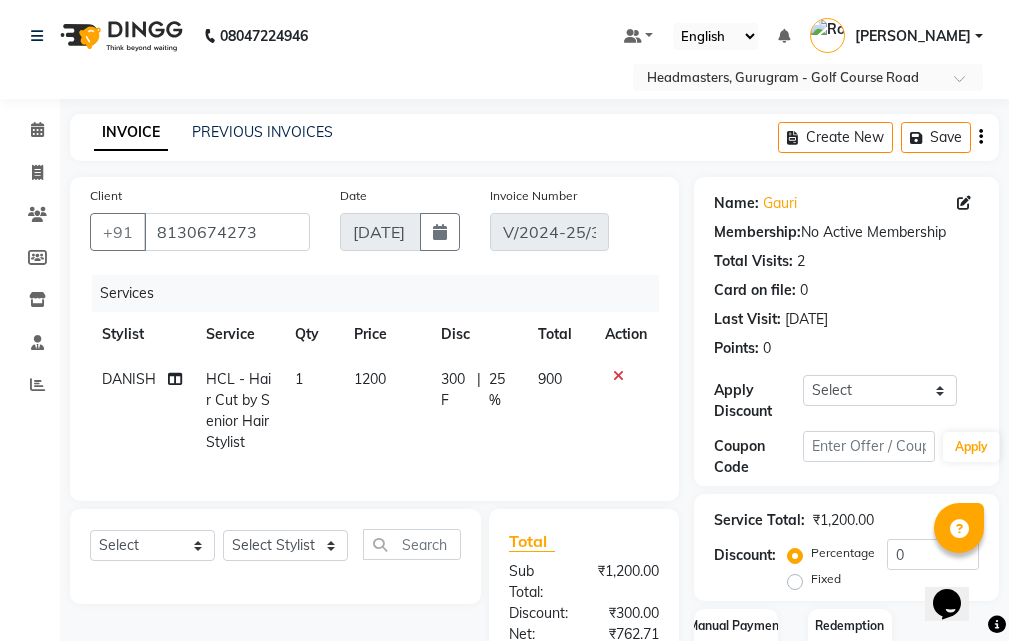 click on "300 F | 25 %" 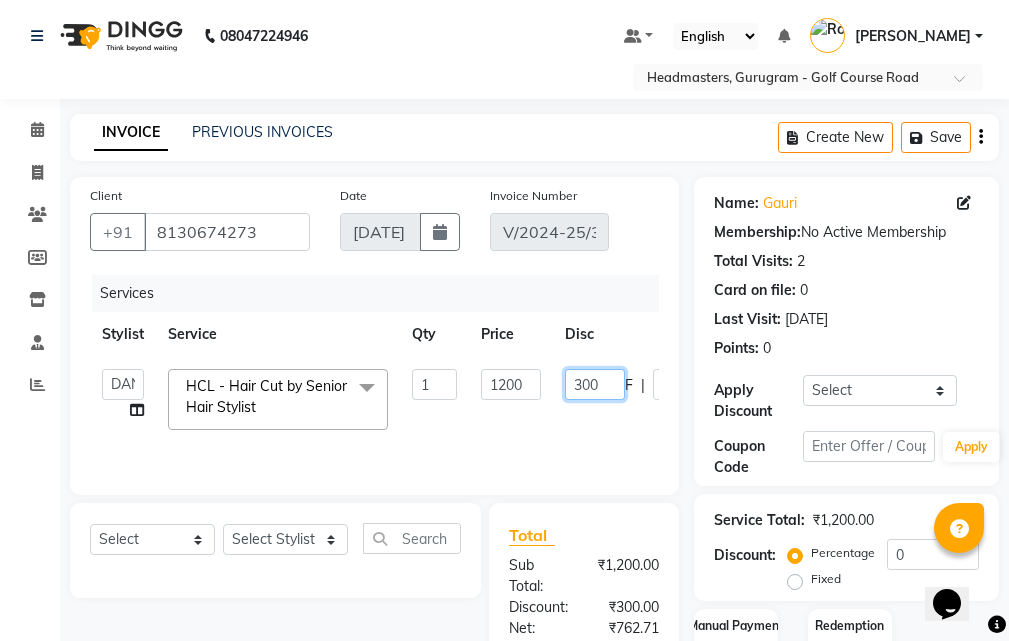 click on "300" 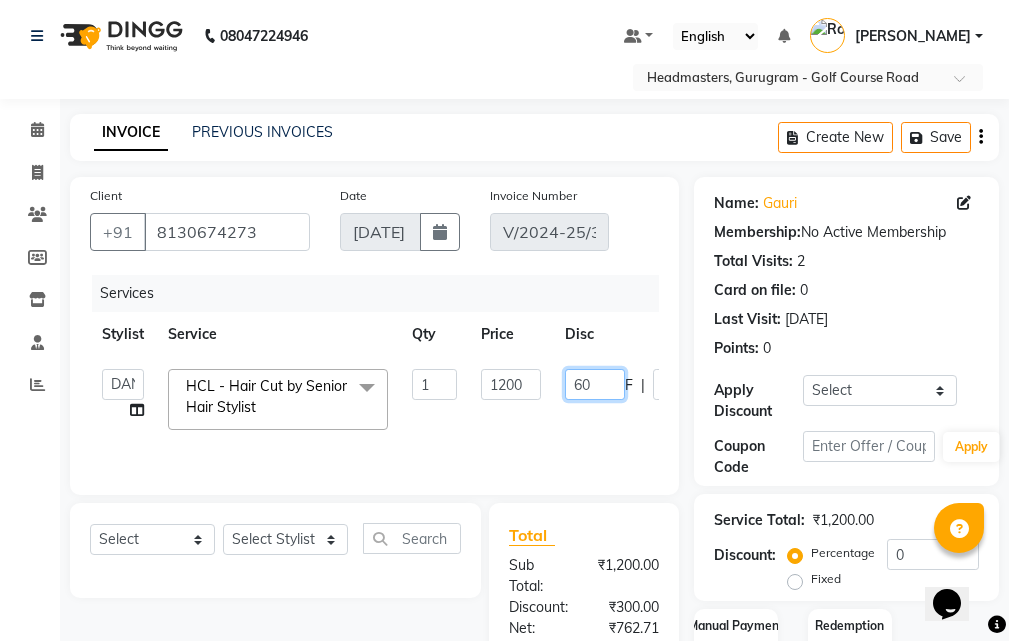 type on "660" 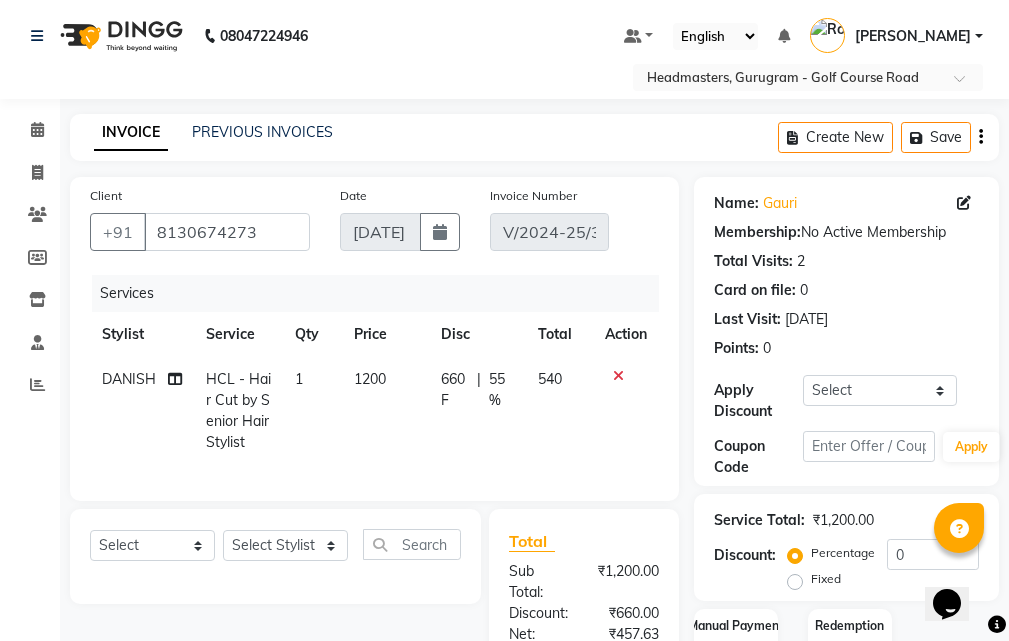 click on "DANISH HCL - Hair Cut by Senior Hair Stylist 1 1200 660 F | 55 % 540" 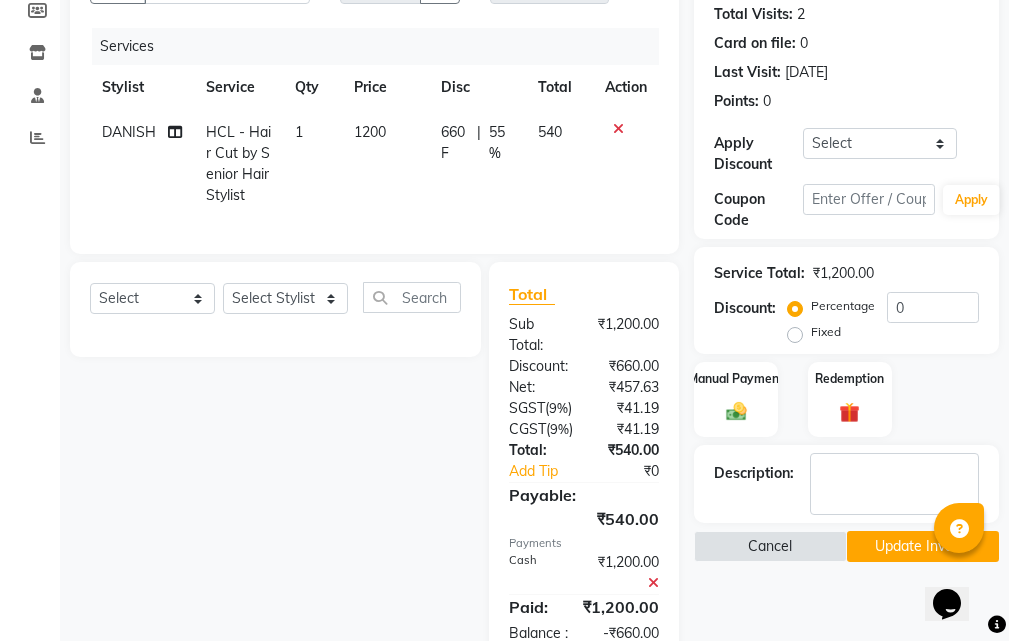 scroll, scrollTop: 395, scrollLeft: 0, axis: vertical 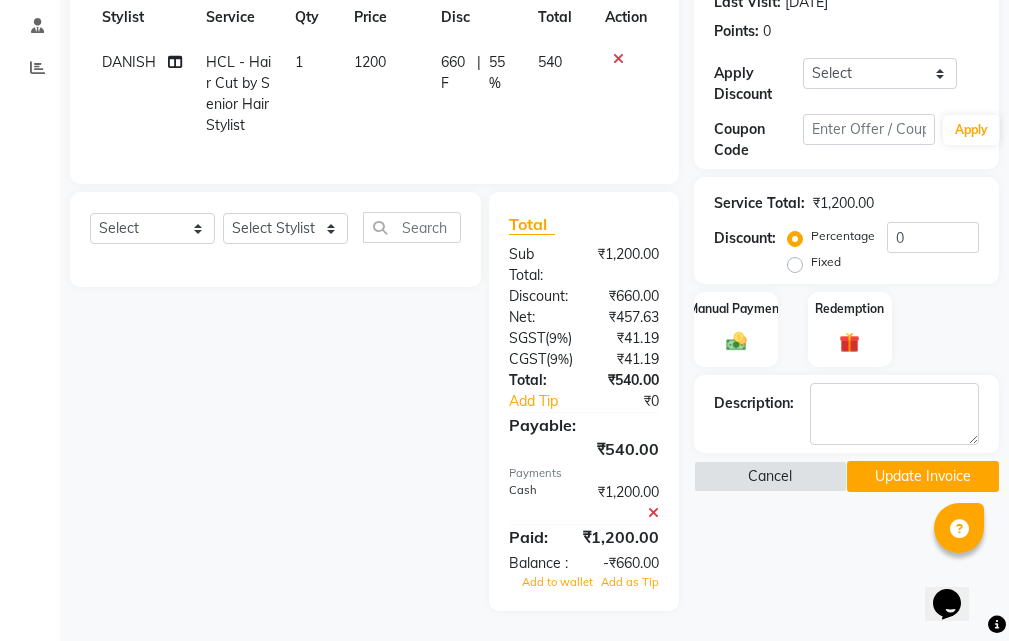 click 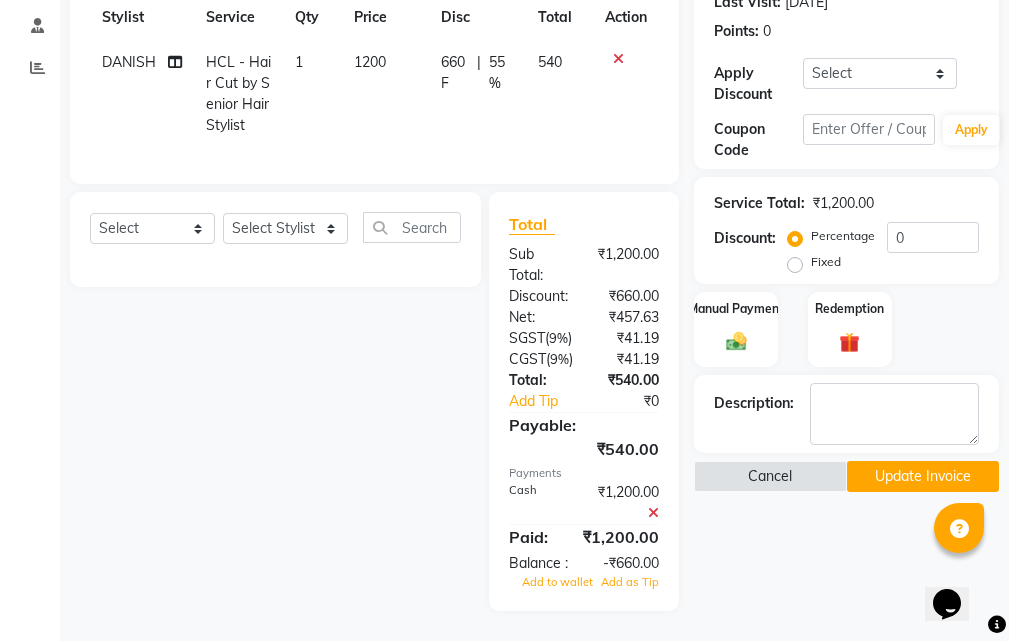 scroll, scrollTop: 315, scrollLeft: 0, axis: vertical 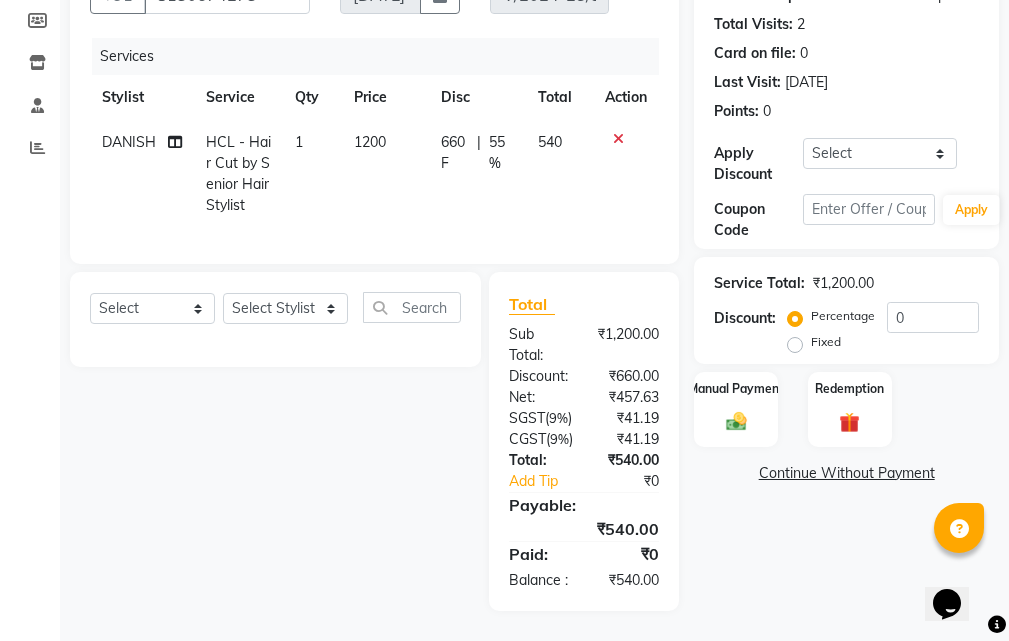 drag, startPoint x: 838, startPoint y: 401, endPoint x: 677, endPoint y: 466, distance: 173.62604 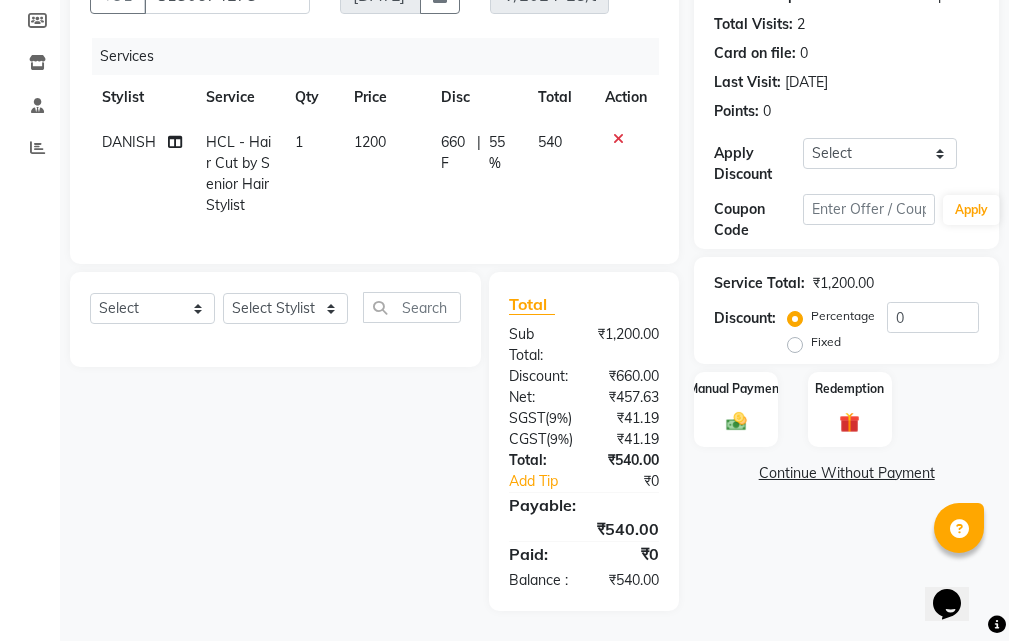 click on "Continue Without Payment" 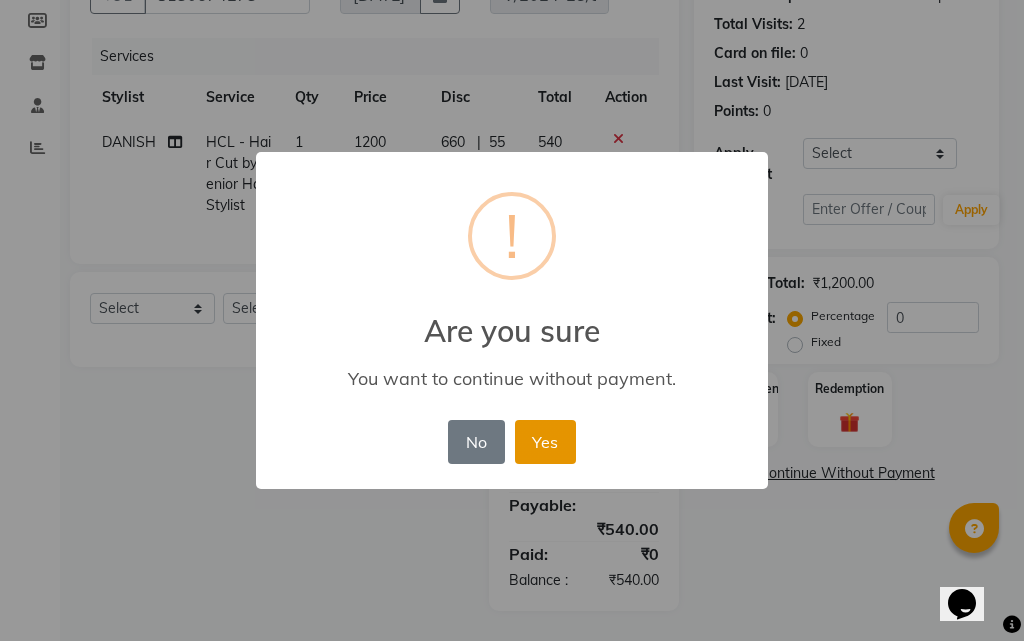 click on "Yes" at bounding box center [545, 442] 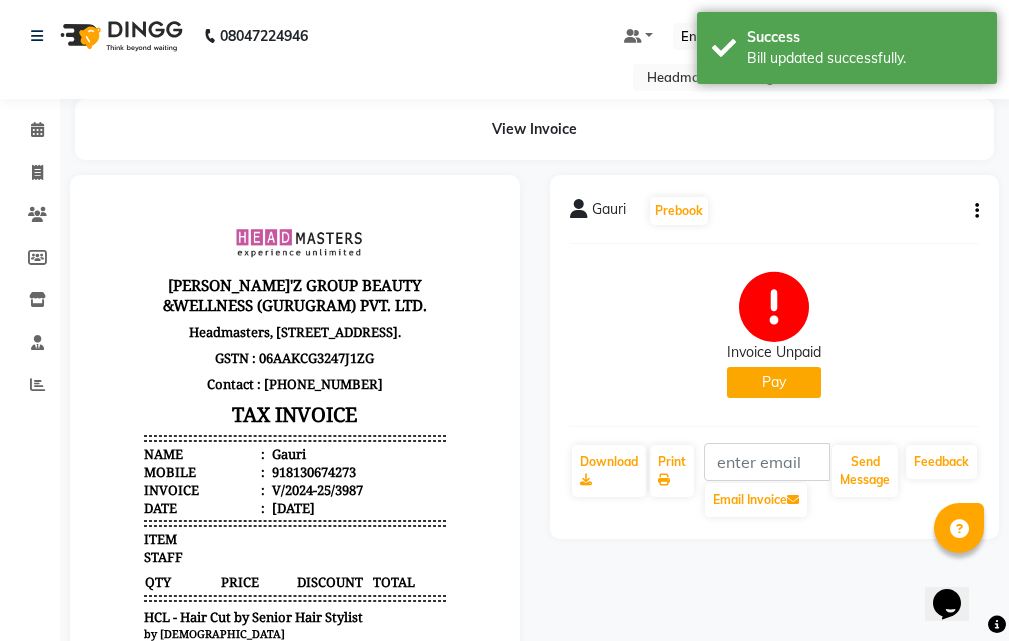 scroll, scrollTop: 0, scrollLeft: 0, axis: both 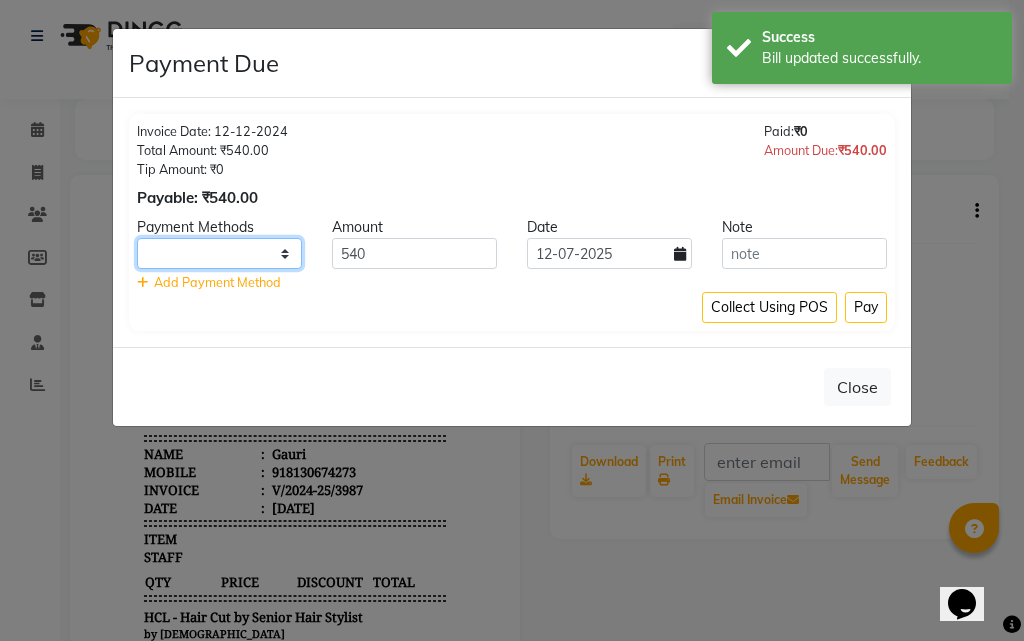 click on "UPI CARD Complimentary Cash" 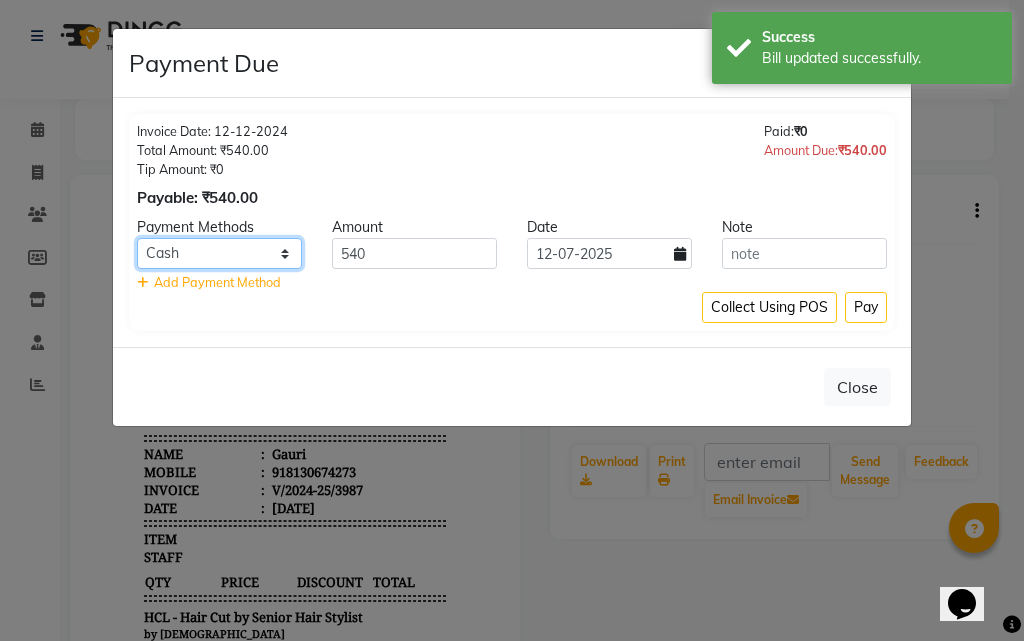 click on "UPI CARD Complimentary Cash" 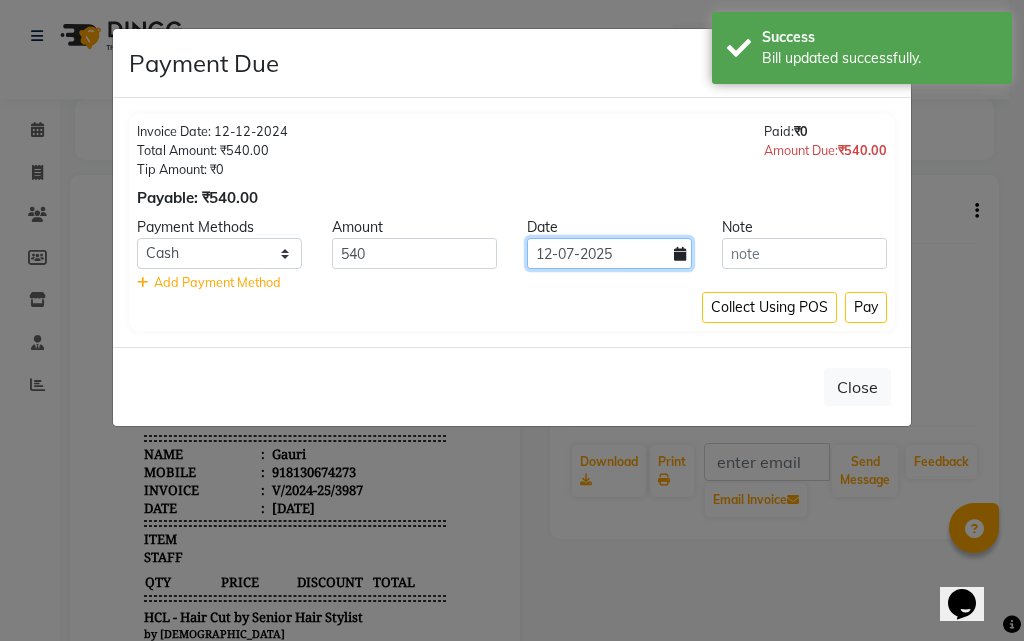 click on "12-07-2025" 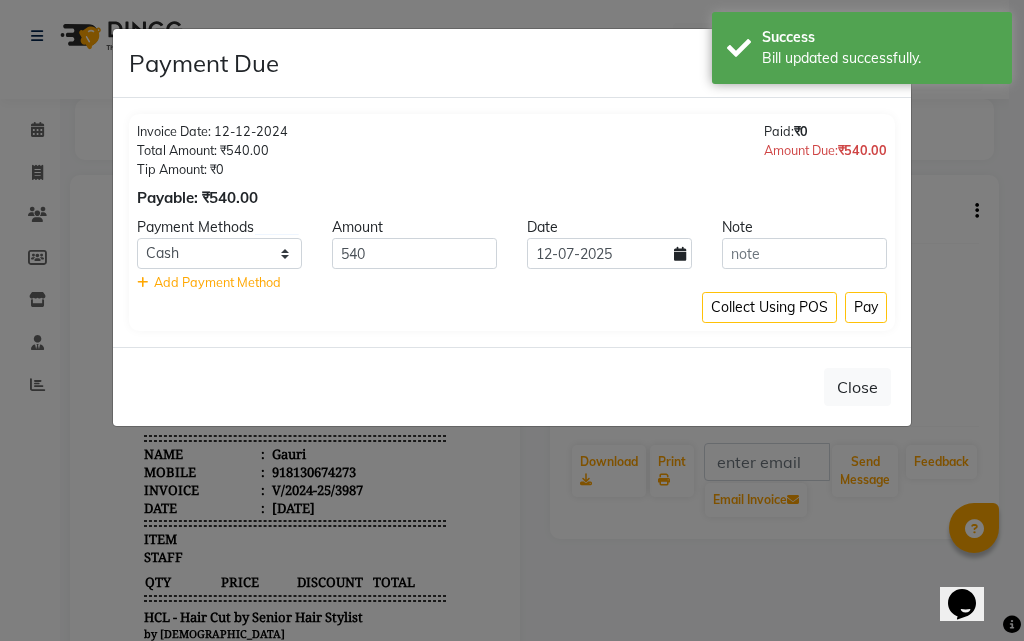 select on "7" 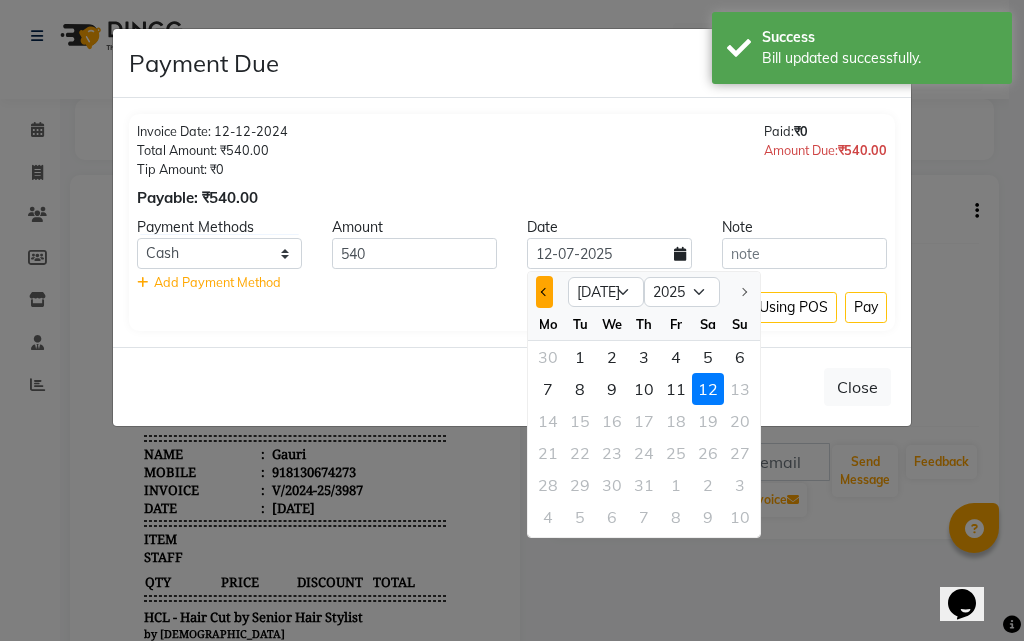click 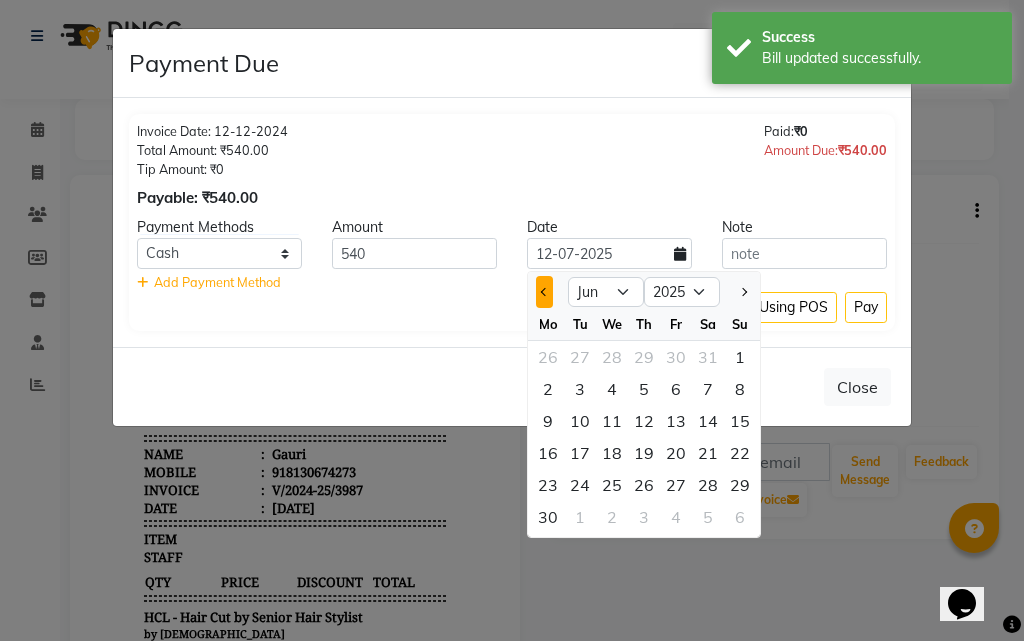 click 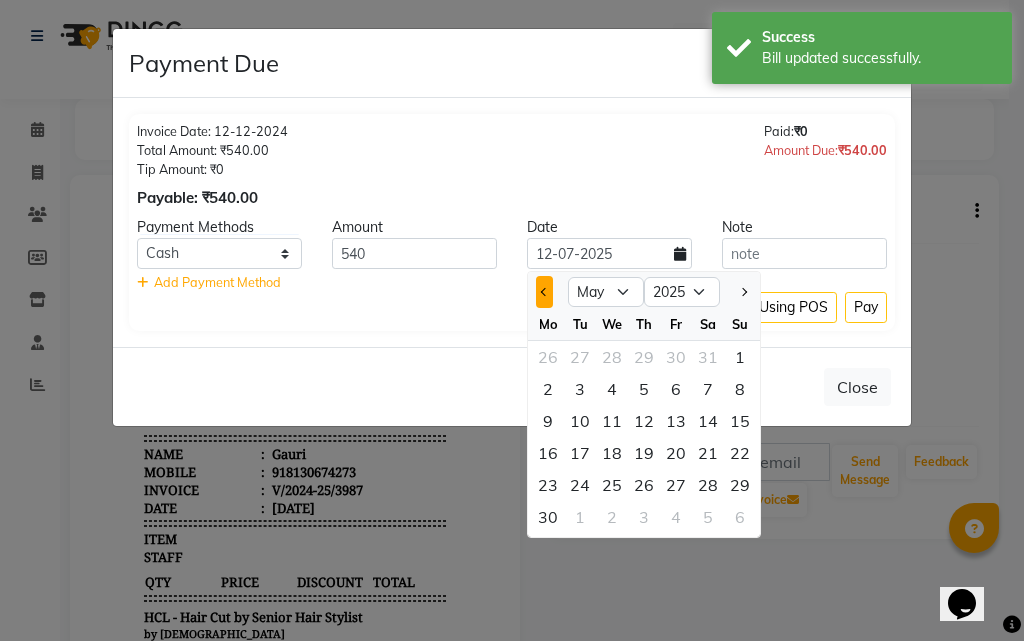click 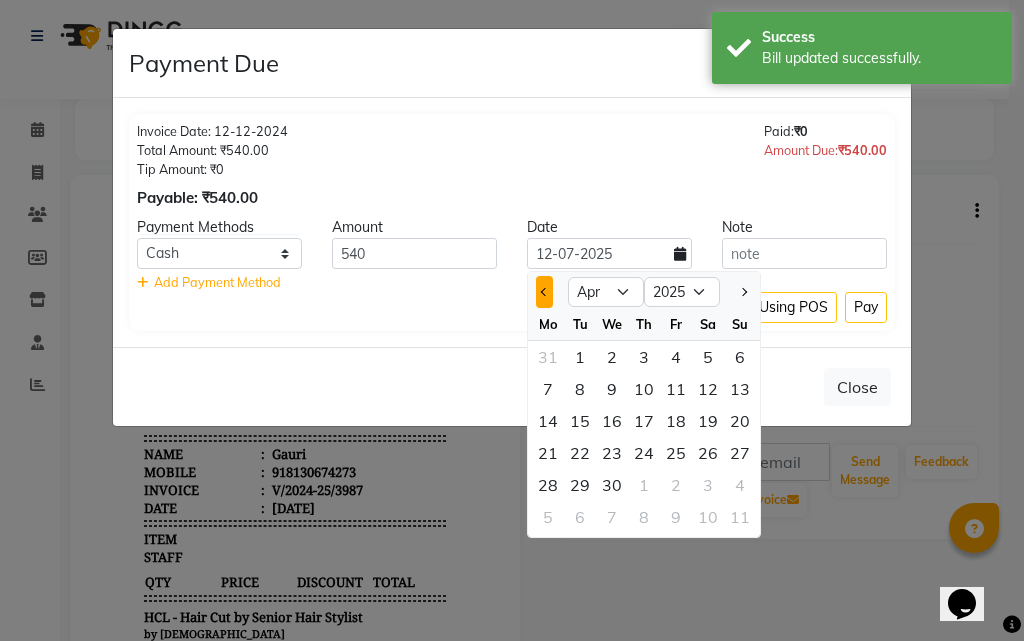 click 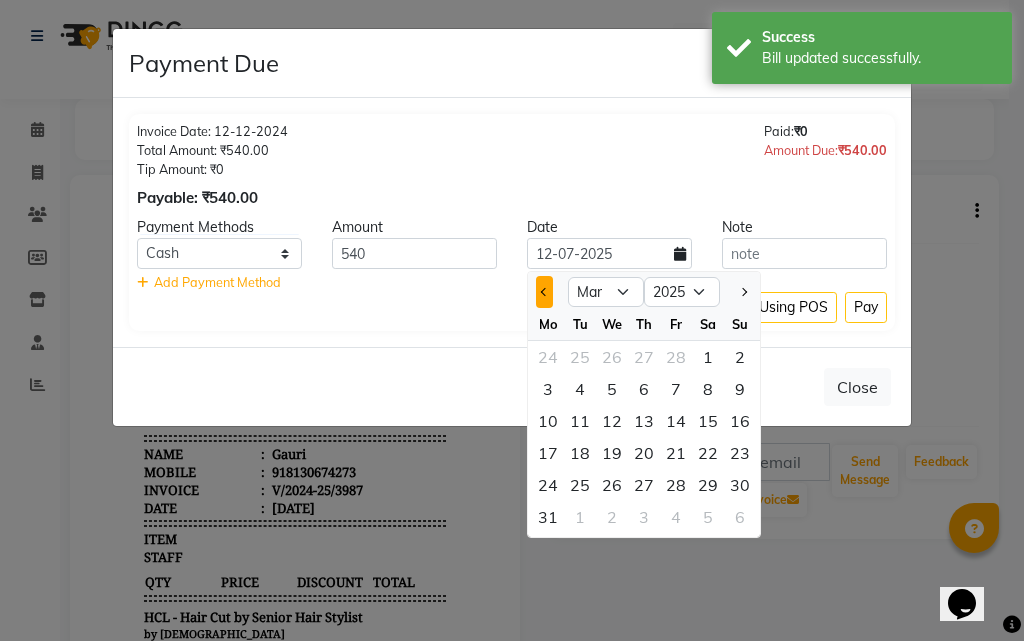 click 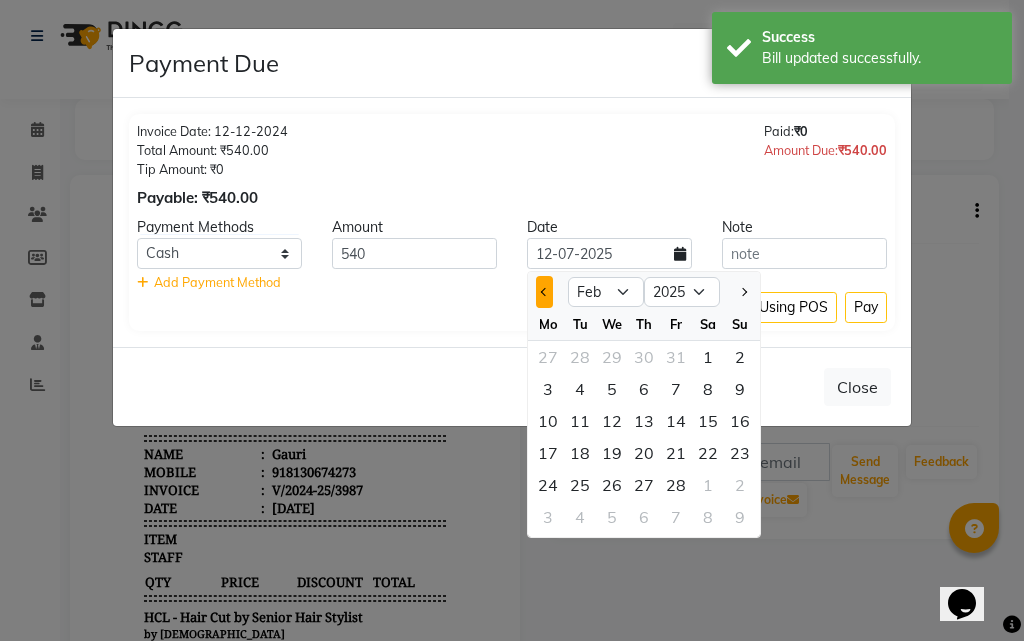 click 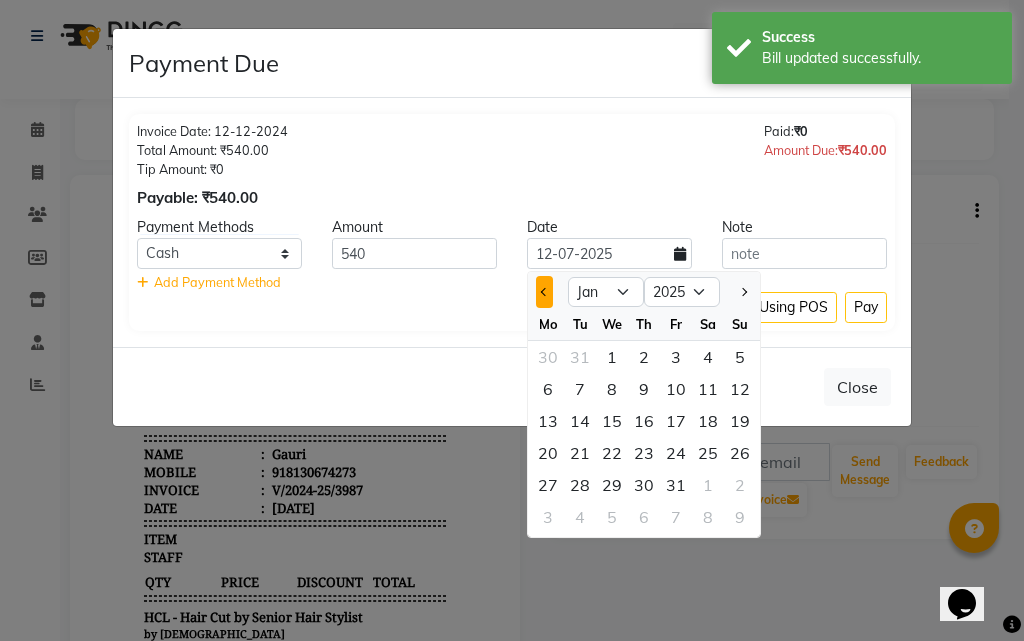 click 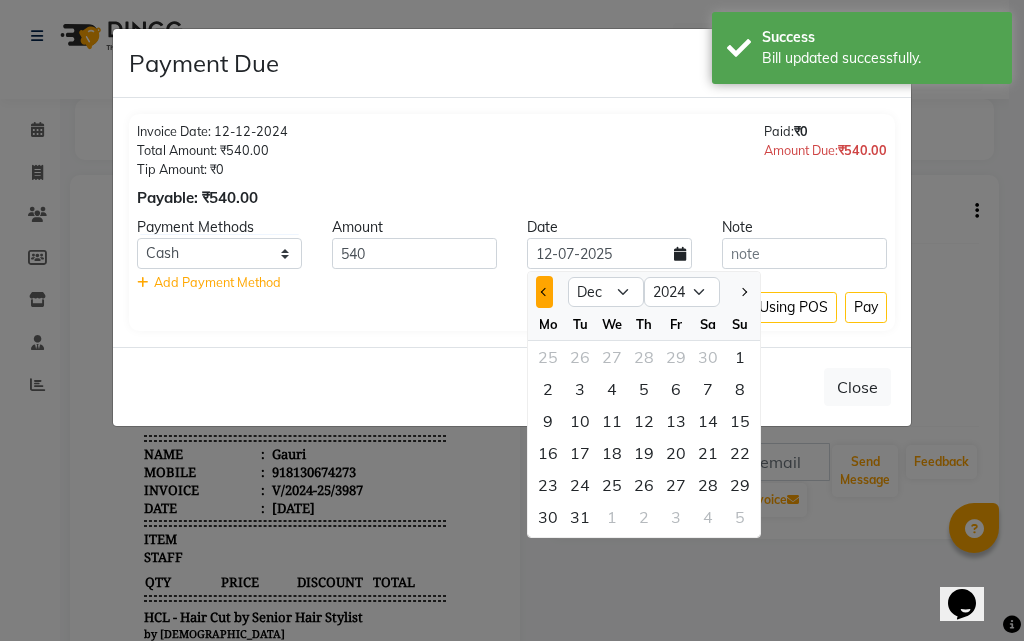 click 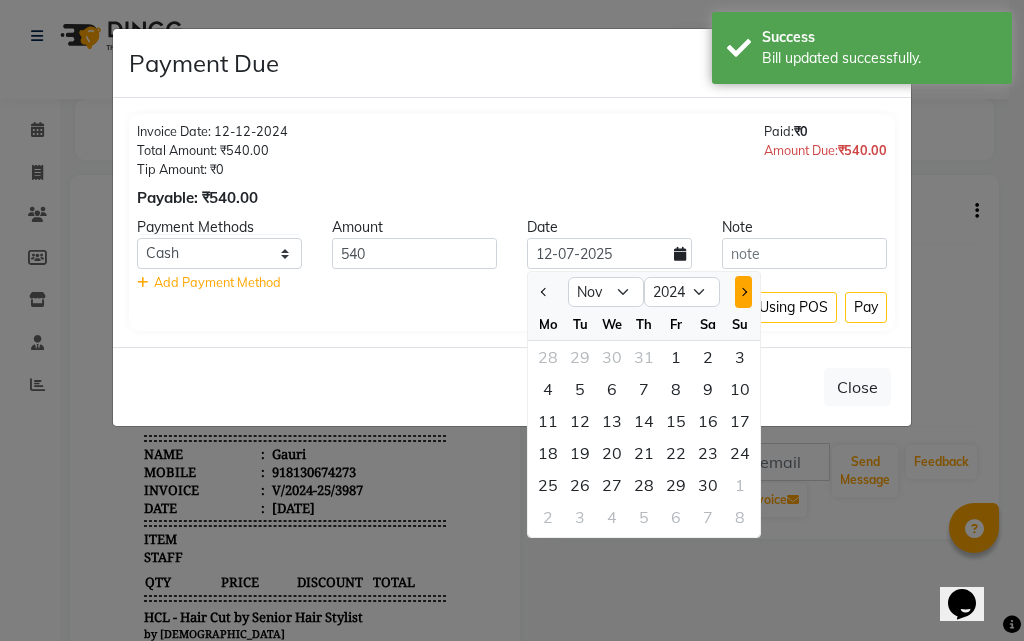 click 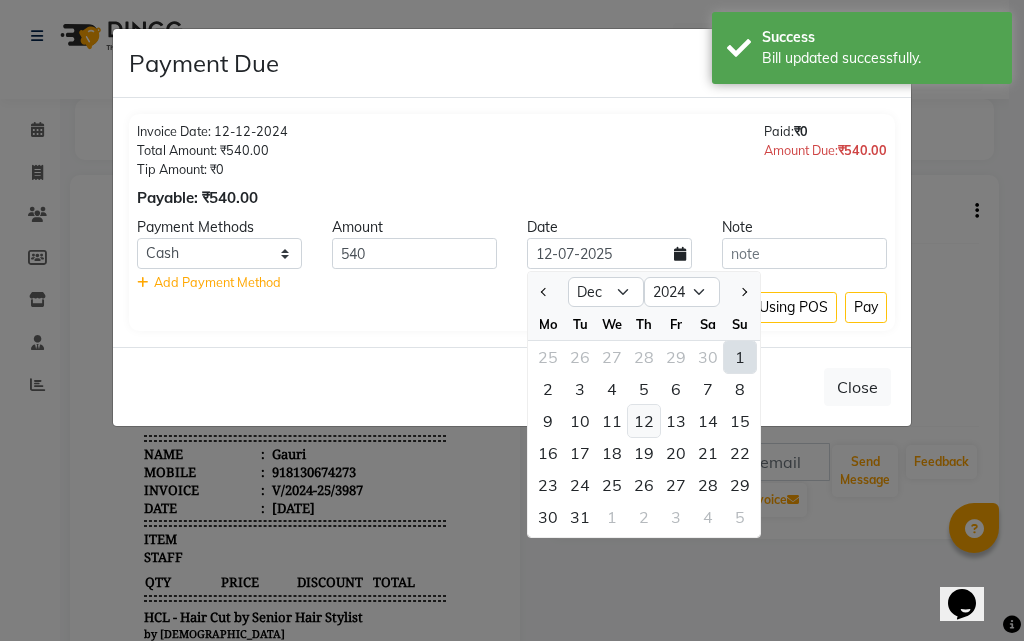 click on "12" 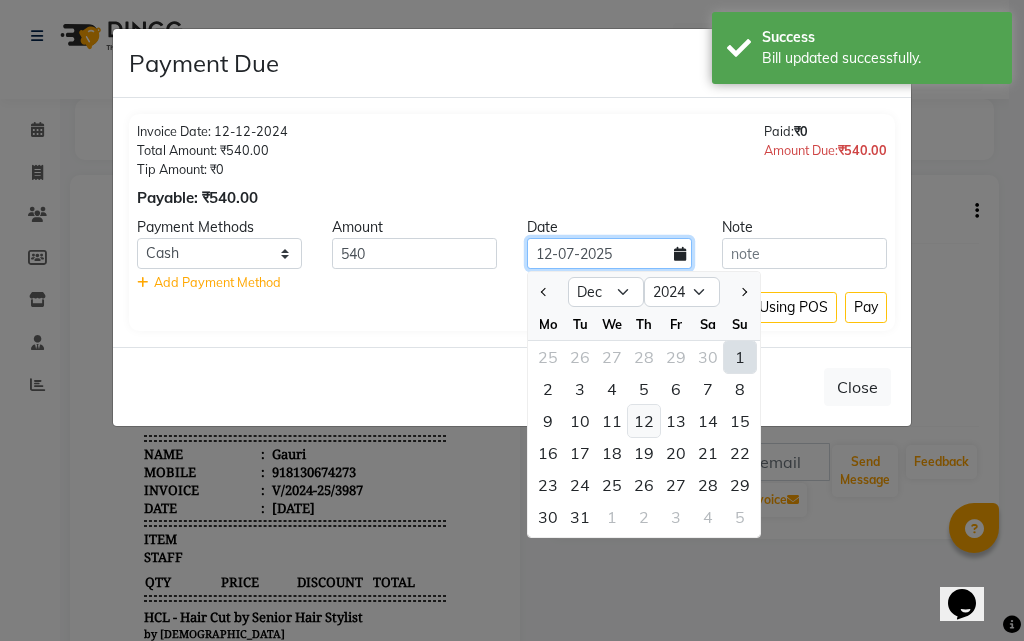 type on "12-12-2024" 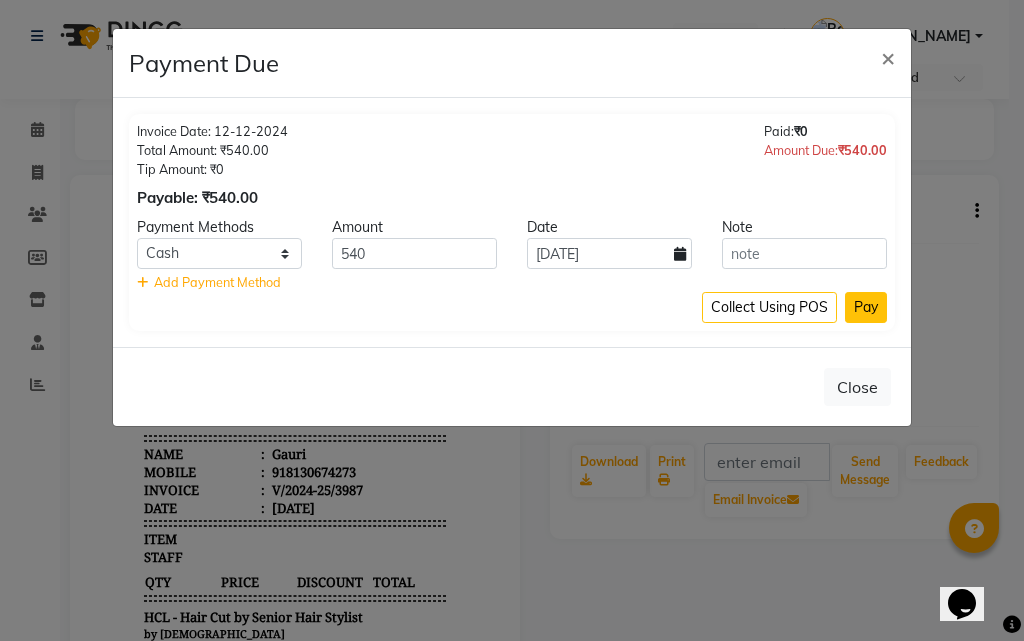 click on "Pay" 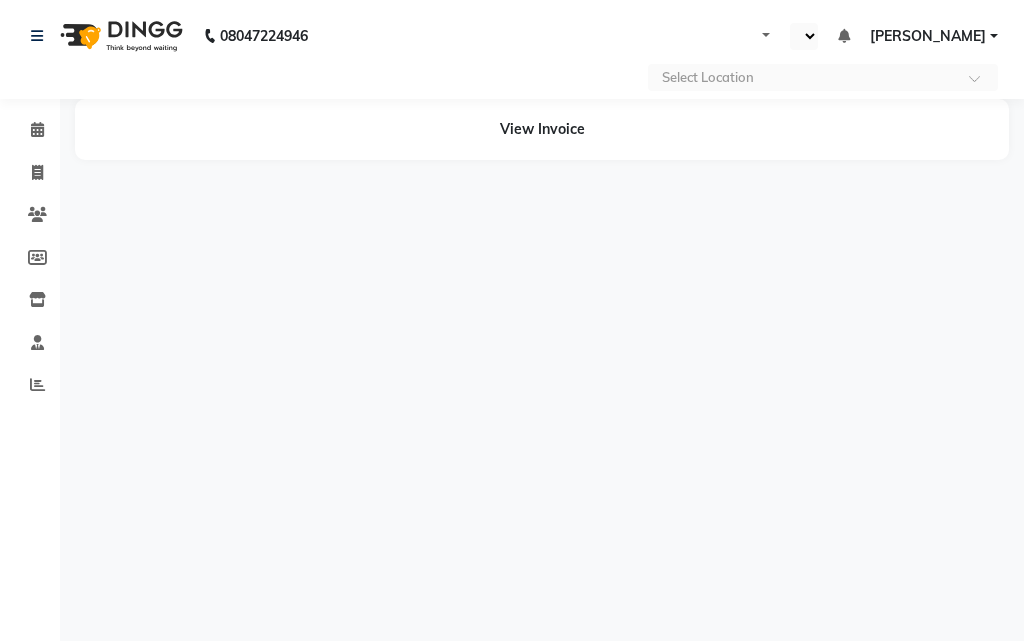 select on "en" 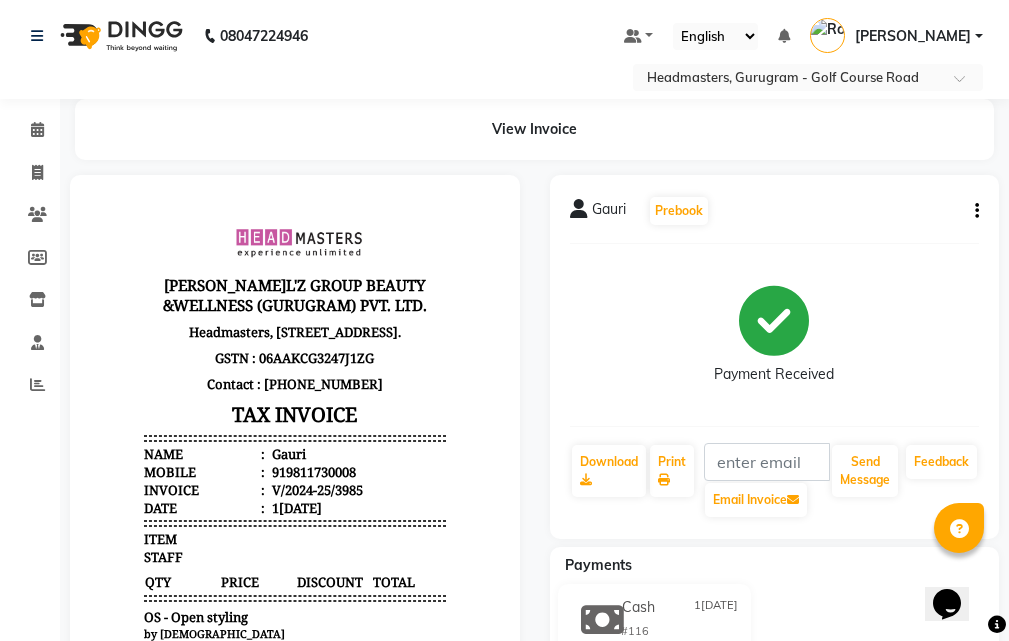 scroll, scrollTop: 0, scrollLeft: 0, axis: both 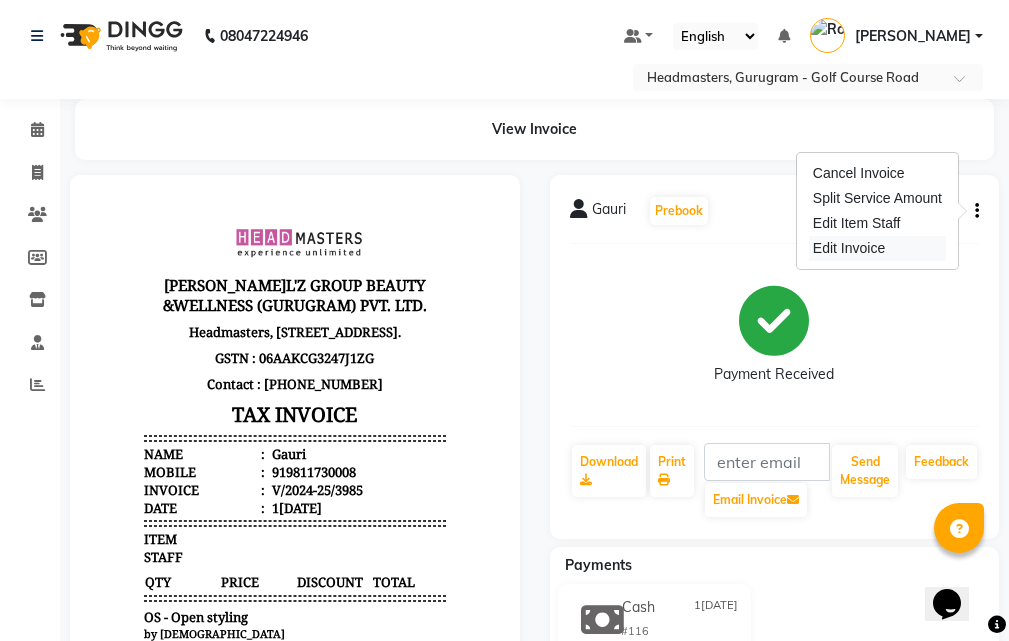 click on "Edit Invoice" at bounding box center [877, 248] 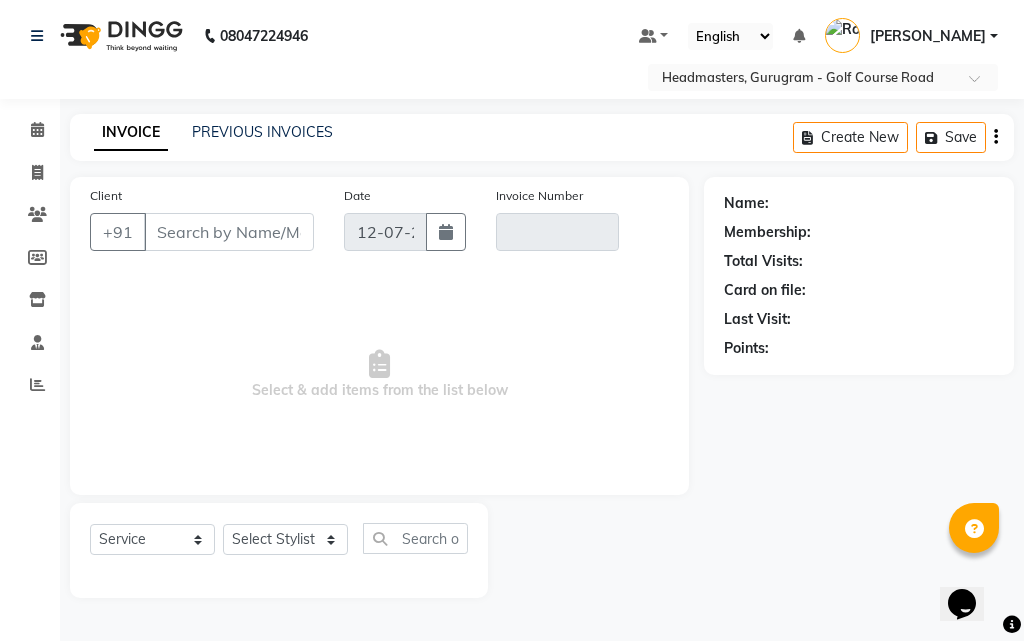 select on "product" 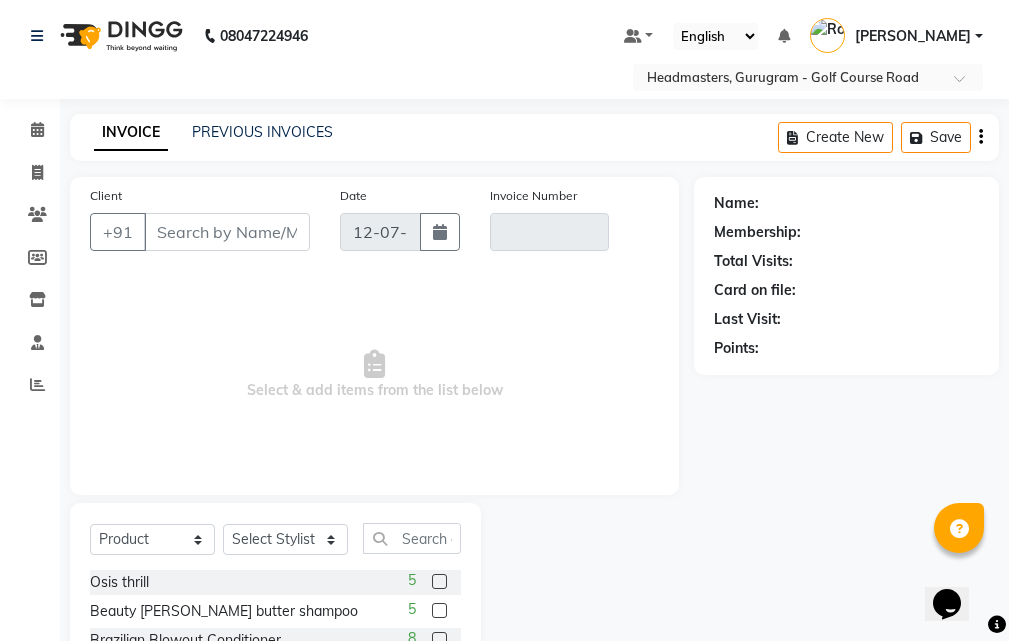 type on "9811730008" 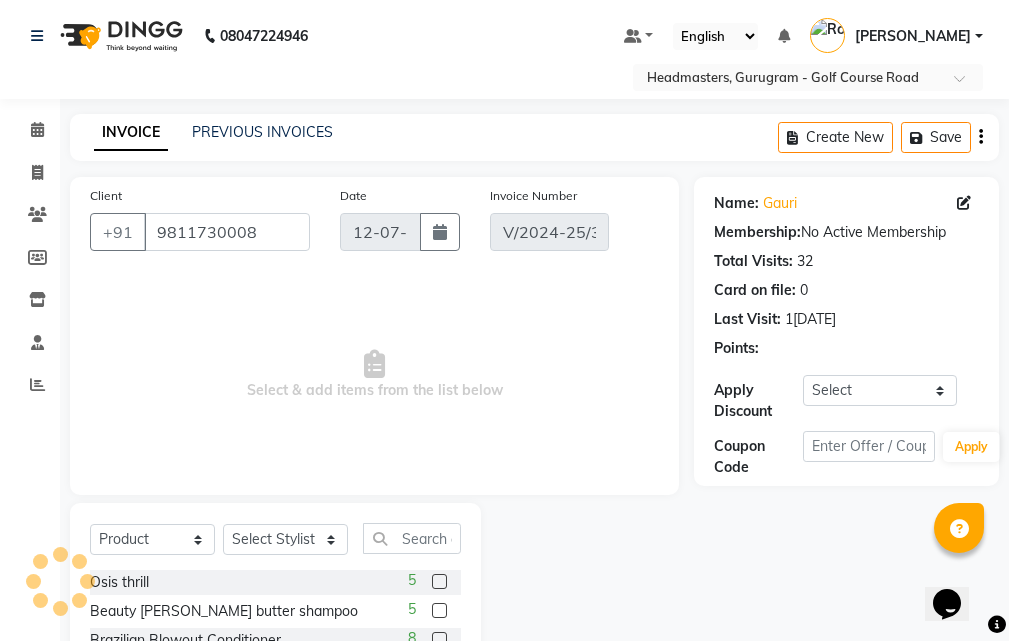 type on "1[DATE]" 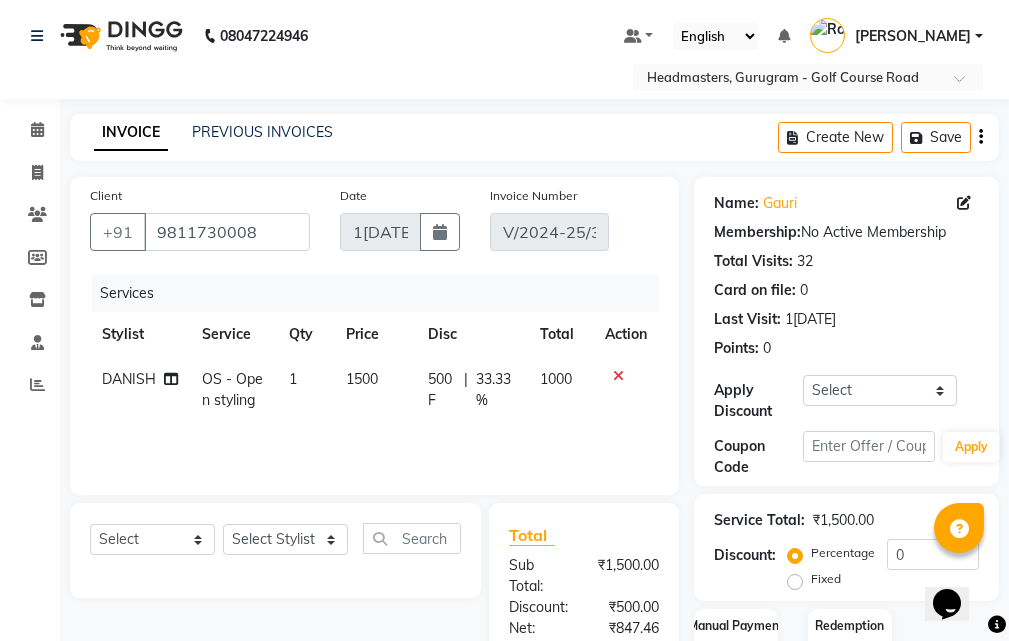 click on "1500" 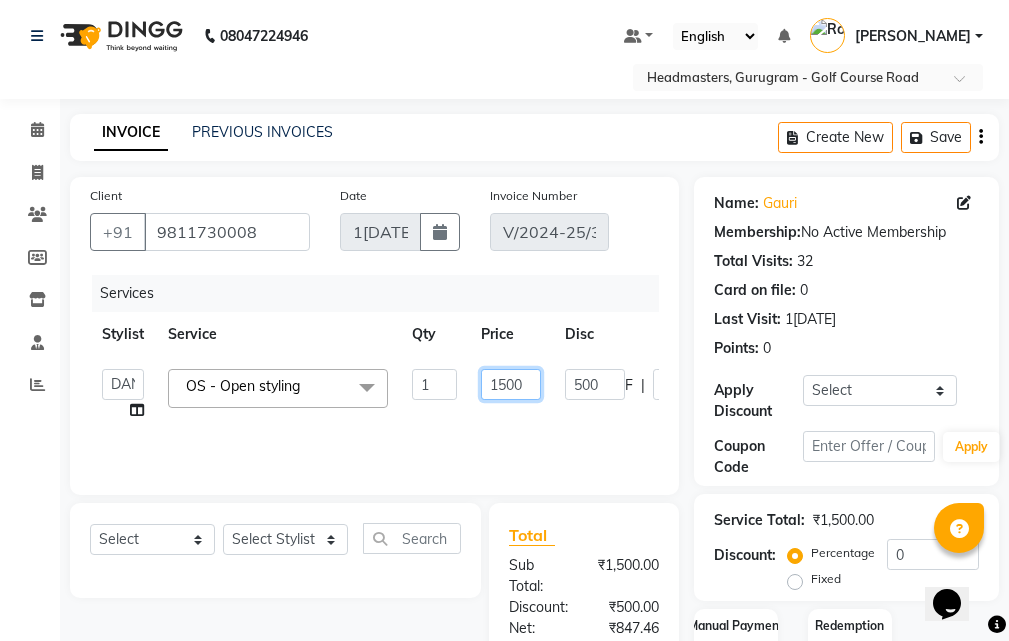 click on "1500" 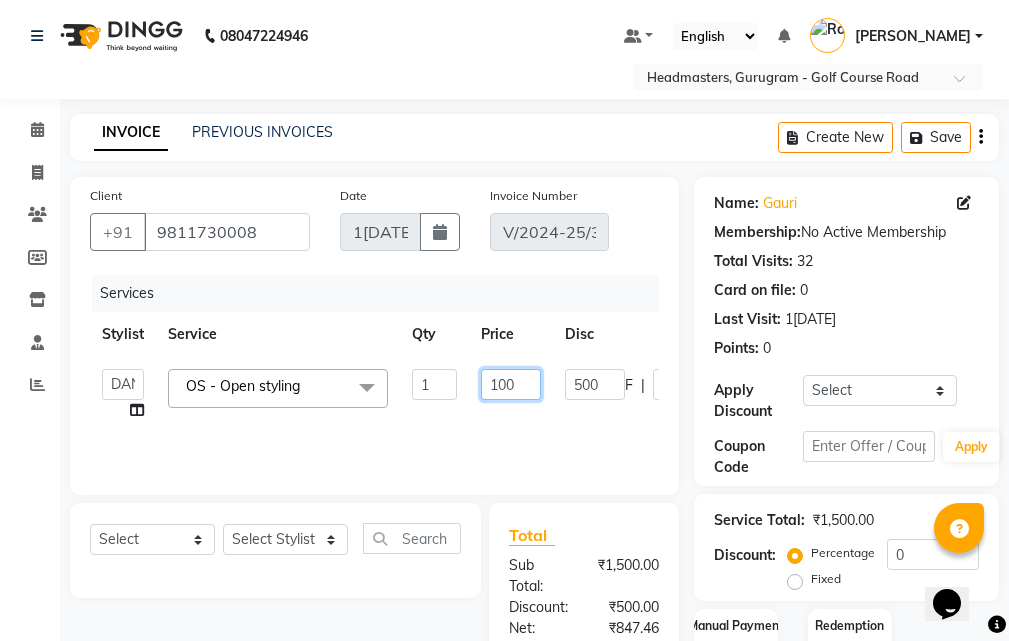 type on "1000" 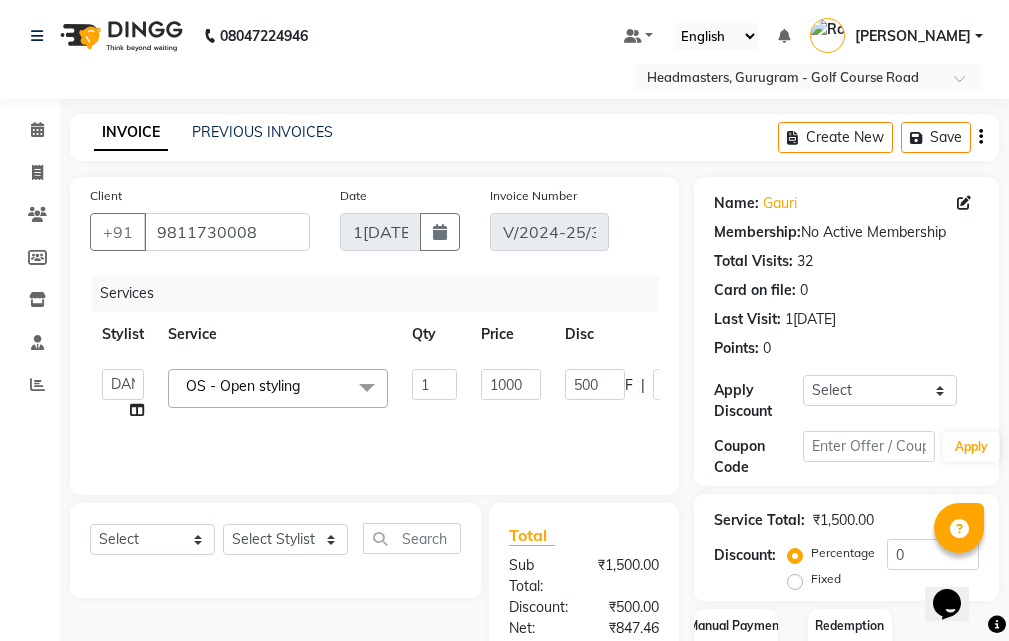 click on "ABHIJIT   Amandeep   Amanpreet   ANKIT   Anu   DANISH   DOLLY   Esther   Gaurav   HEADMASTERS   Irshad   Januka   JEET   JYOTI   KAMAL   Laxmi   Mansi   MICHEAL   MOHIT KUMAR   NAUSHAD   Nayan   Not Specified   PINTU   Pooja    Prashad Assistant   Prashant   sahil   Sahil Dagar   SAHIL NAGPAL   Sanjay   SHANU   Sonu   TUSHAR   vivek   Yogesh   ZEESHAN  OS - Open styling  x SSL - Shampoo SCL - Shampoo and conditioner (with natural dry) HML - Head massage(with natural dry) HCLD - Hair Cut by Creative Director HCL - Hair Cut by Senior Hair Stylist Trim - Trimming (one Length) Spt - Split ends/short/candle cut BD - Blow dry OS - Open styling GL-igora - Igora Global GL-essensity - Essensity Global Hlts-L - Highlights Bal - Balayage Chunks  - Chunks CR  - Color removal CRF - Color refresh Stk - Per streak RT-IG - Igora Root Touchup(one inch only) RT-ES - Essensity Root Touchup(one inch only) Reb - Rebonding ST  - Straight therapy Krt-L - Keratin Krt-BB -L - Keratin Blow Out HR-BTX -L  - Hair Botox SSM - Shampoo 1" 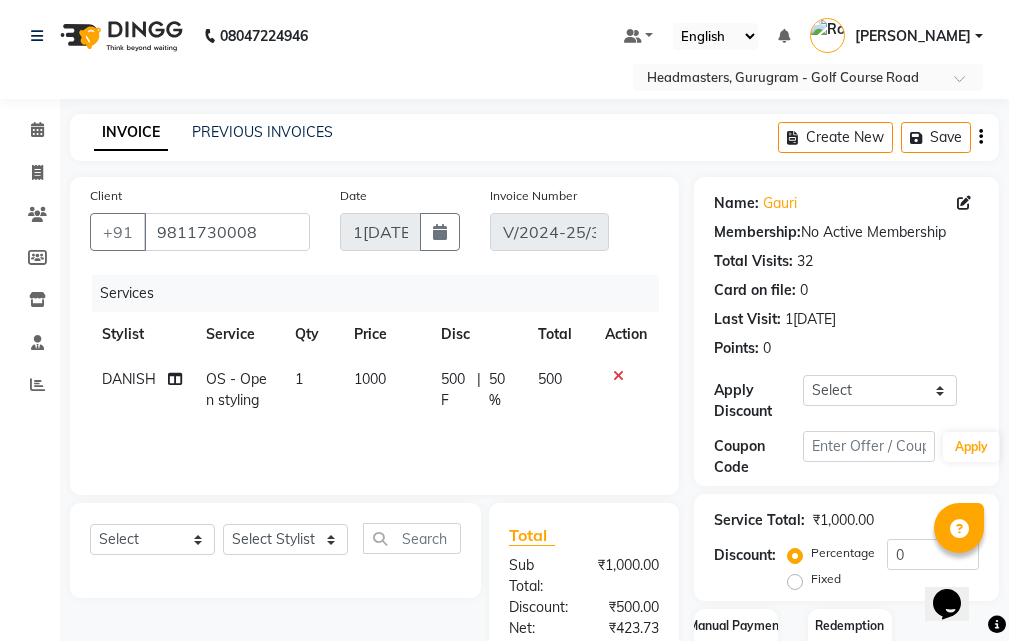 click on "500 F" 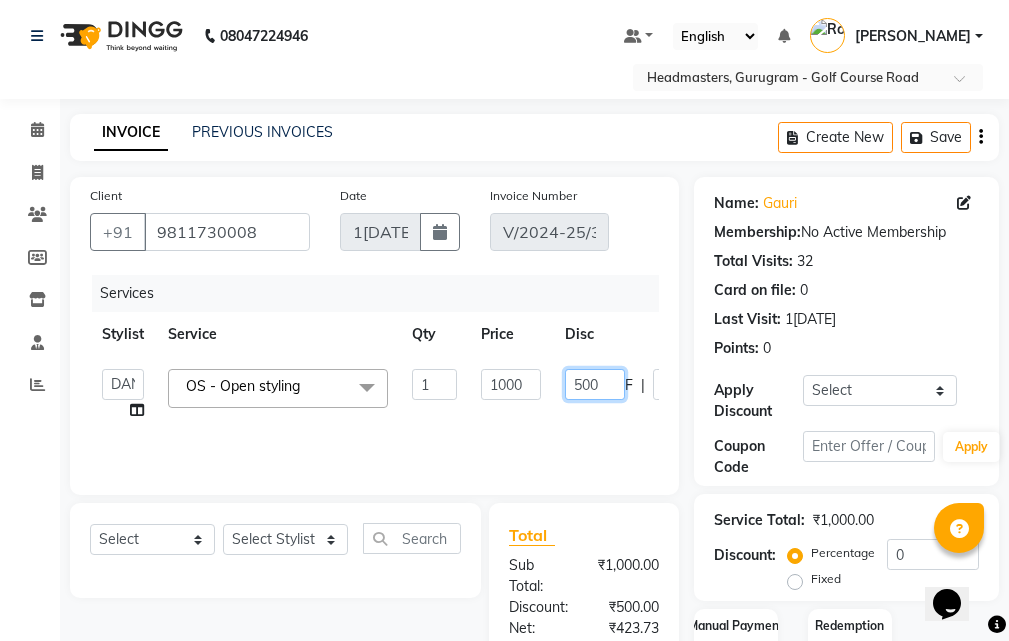 click on "500" 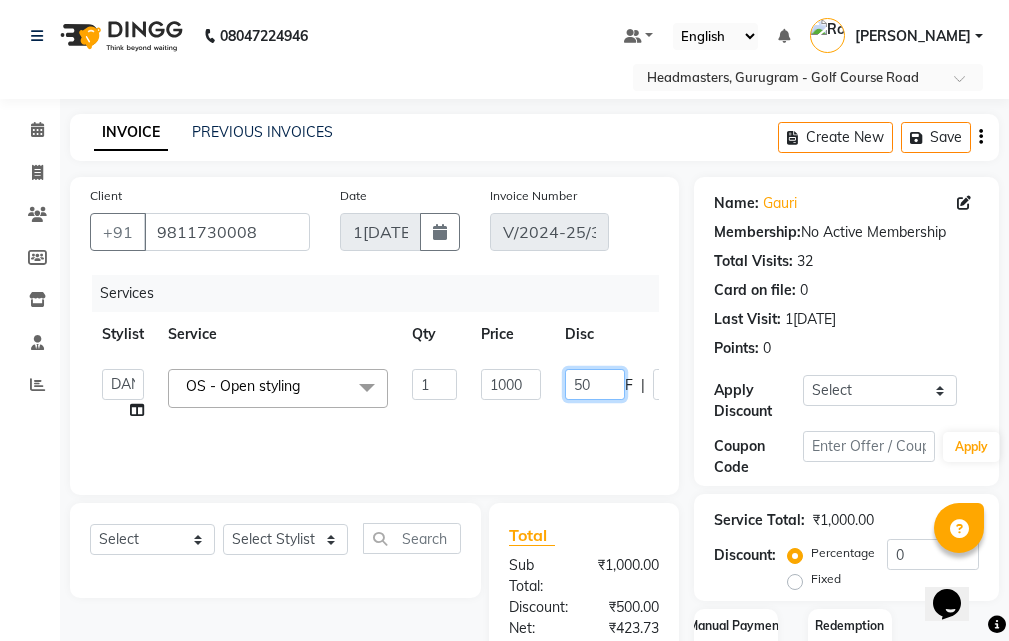 type on "550" 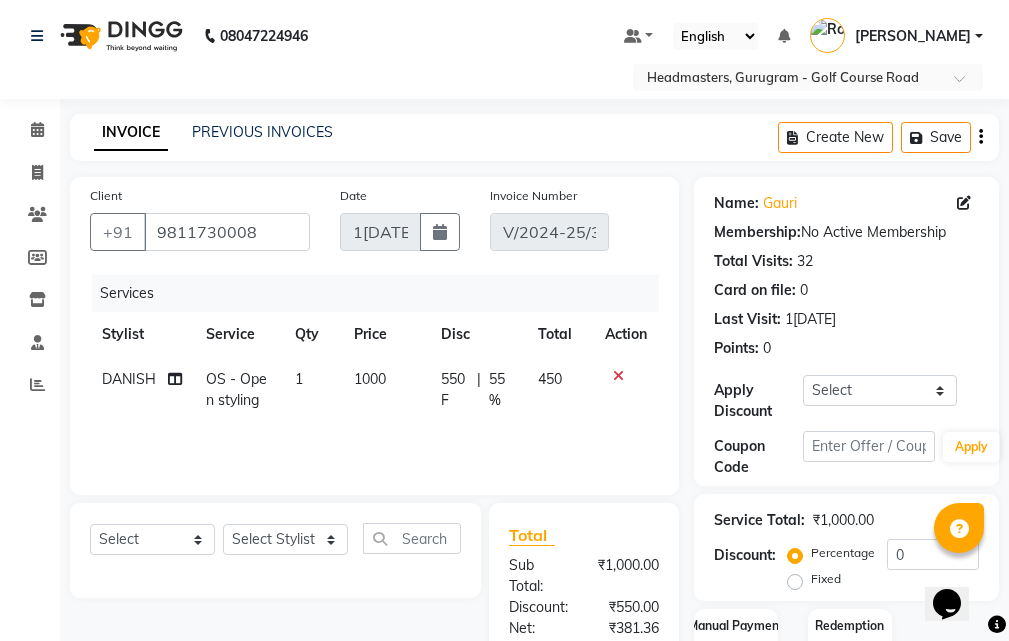 click on "DANISH OS - Open styling 1 1000 550 F | 55 % 450" 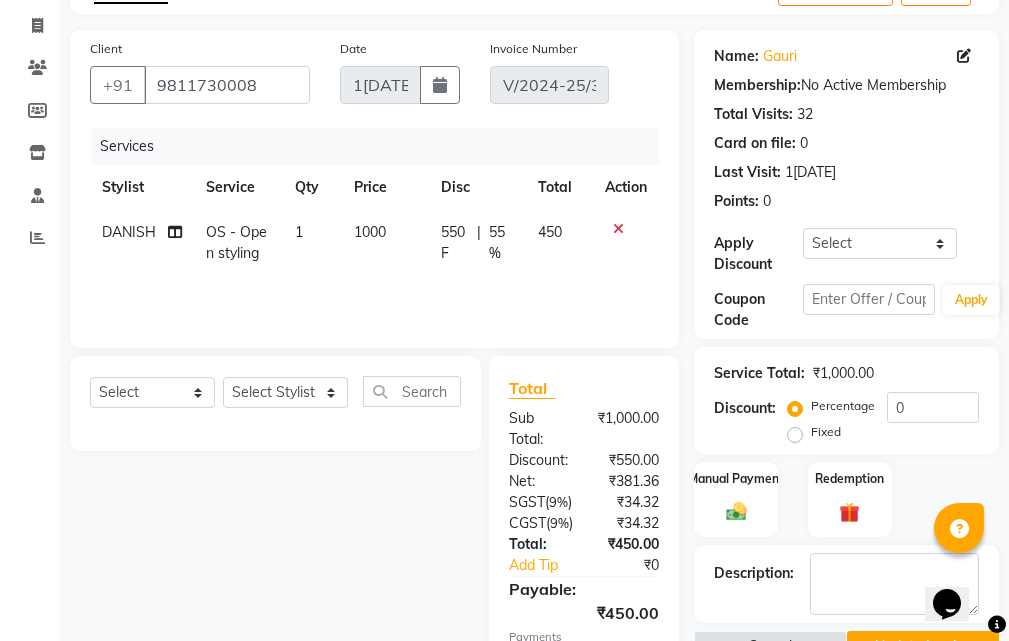 scroll, scrollTop: 374, scrollLeft: 0, axis: vertical 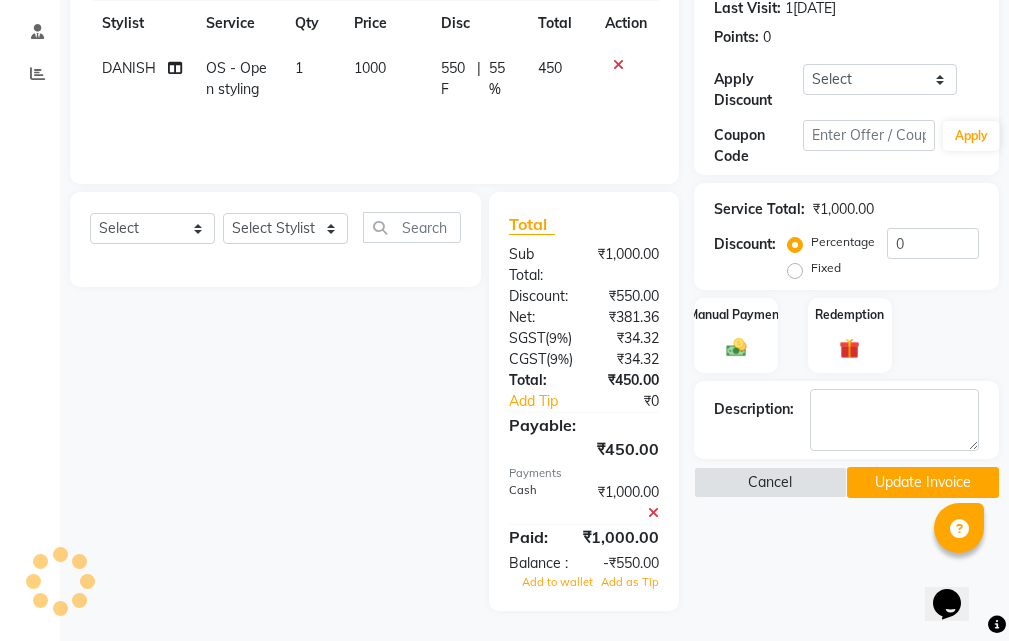 click 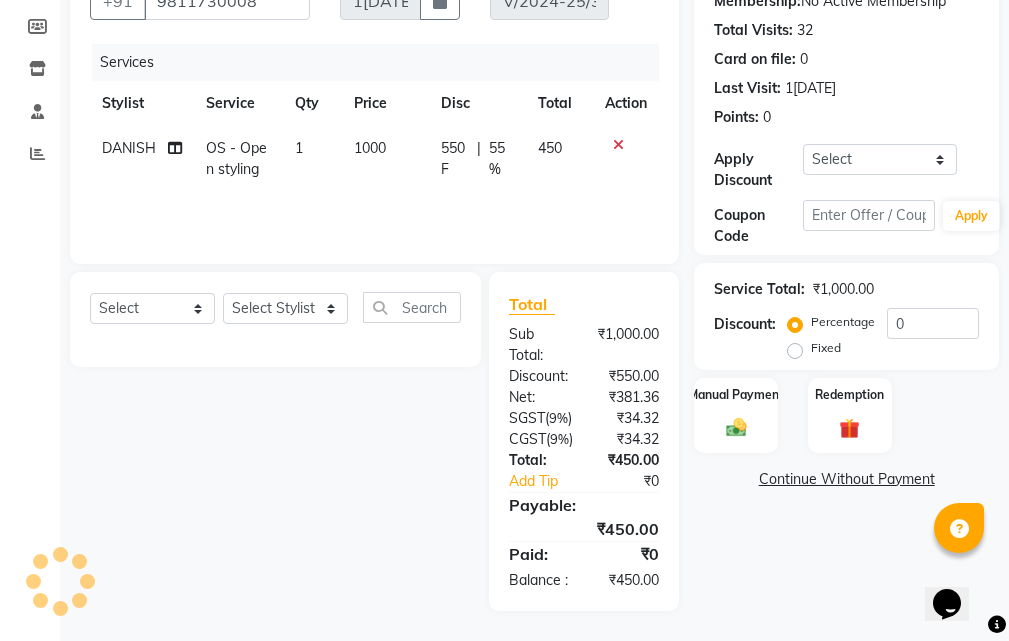 scroll, scrollTop: 294, scrollLeft: 0, axis: vertical 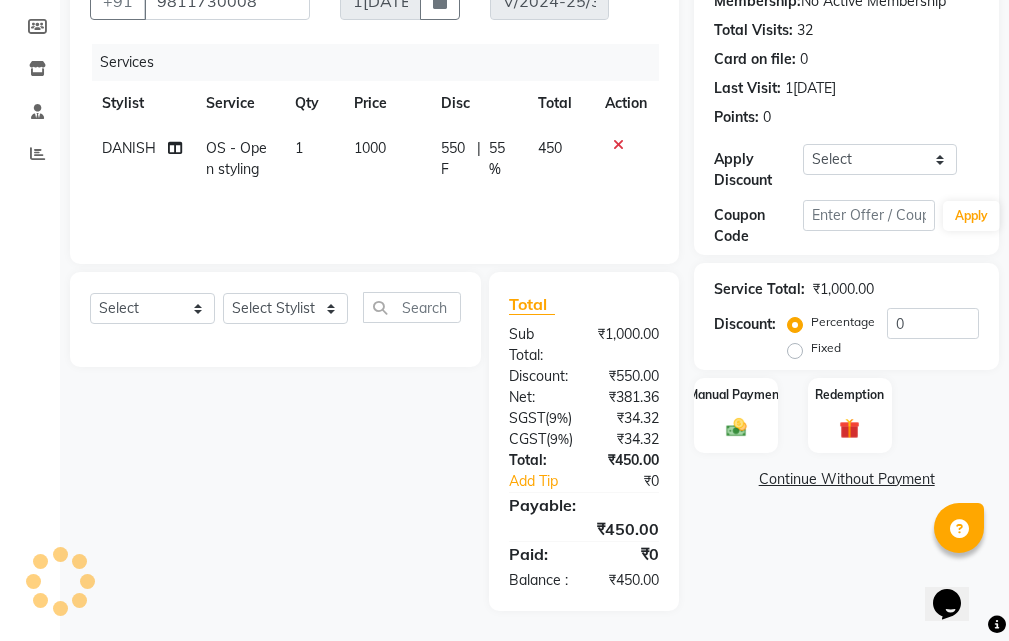 click on "Continue Without Payment" 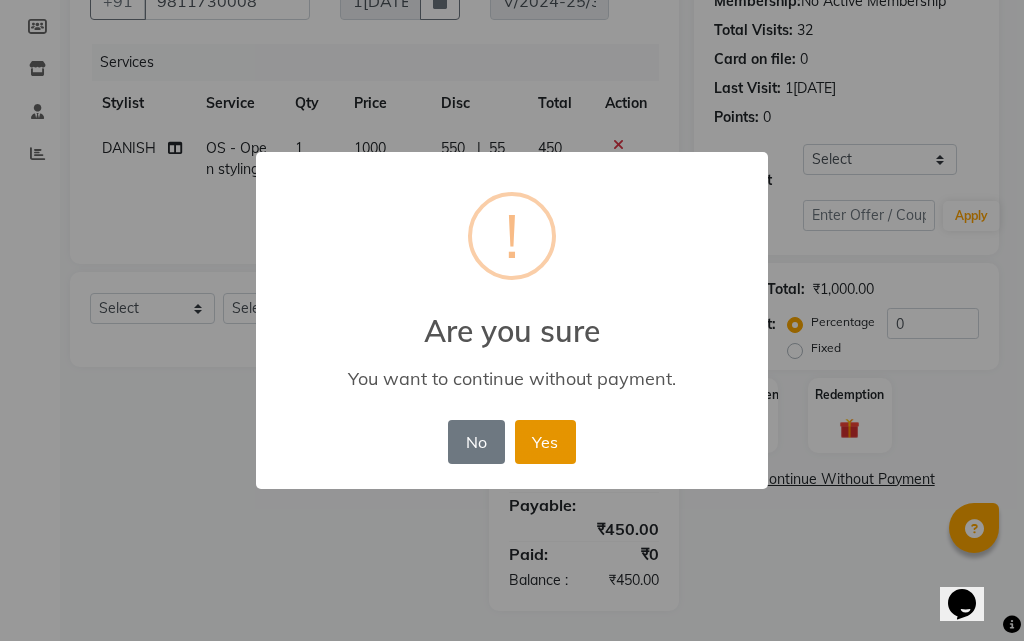 click on "Yes" at bounding box center [545, 442] 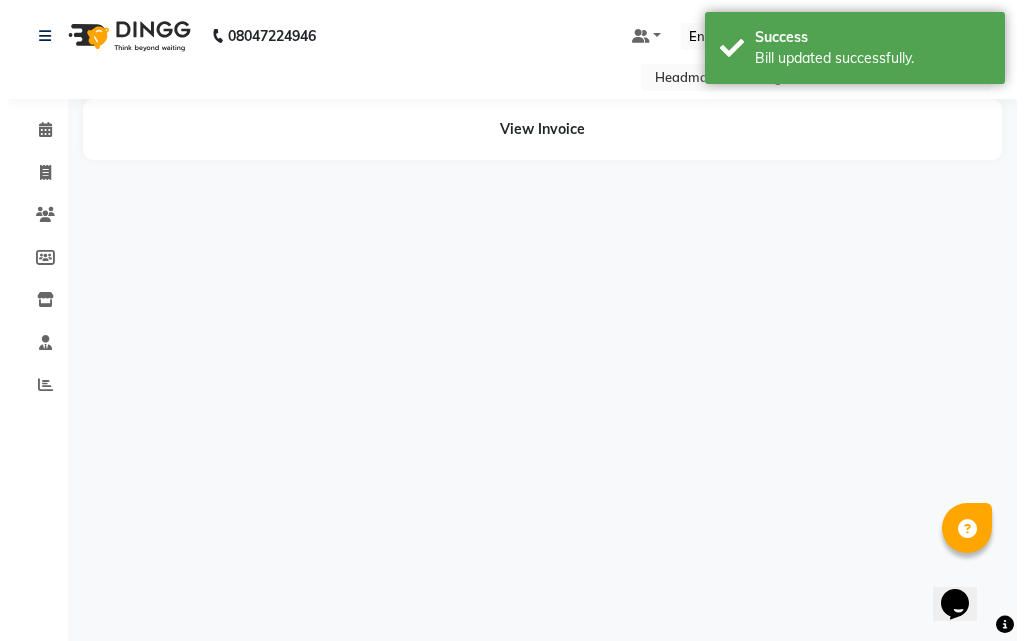 scroll, scrollTop: 0, scrollLeft: 0, axis: both 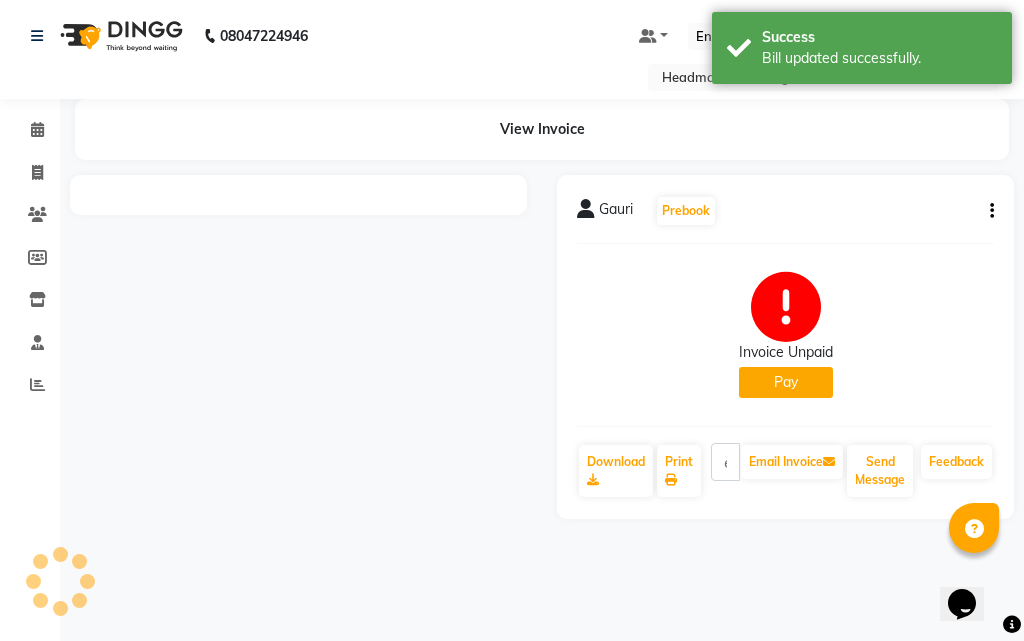 click on "Pay" 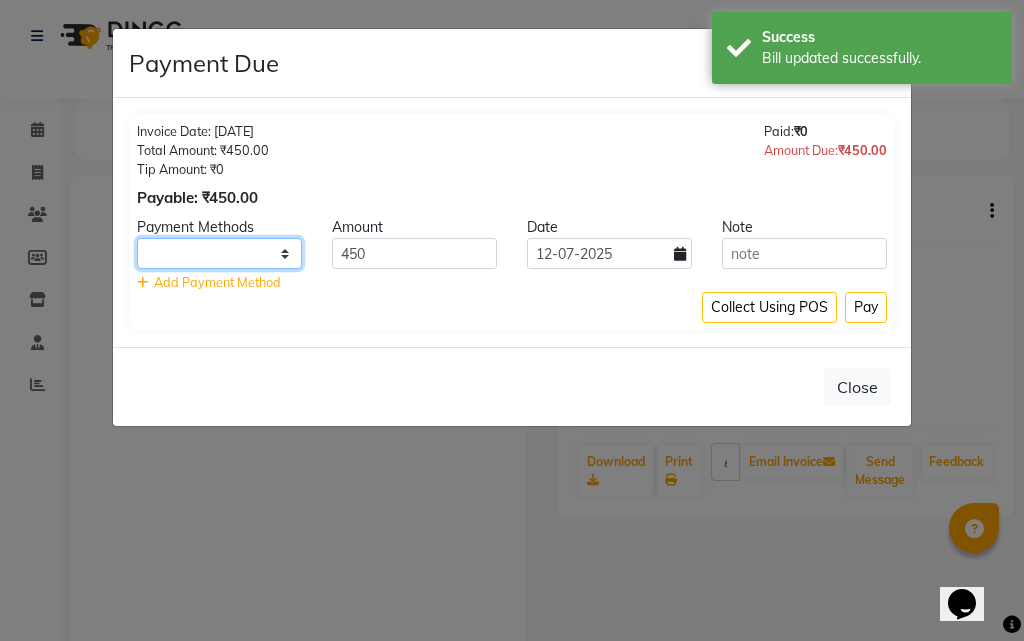 drag, startPoint x: 237, startPoint y: 249, endPoint x: 233, endPoint y: 265, distance: 16.492422 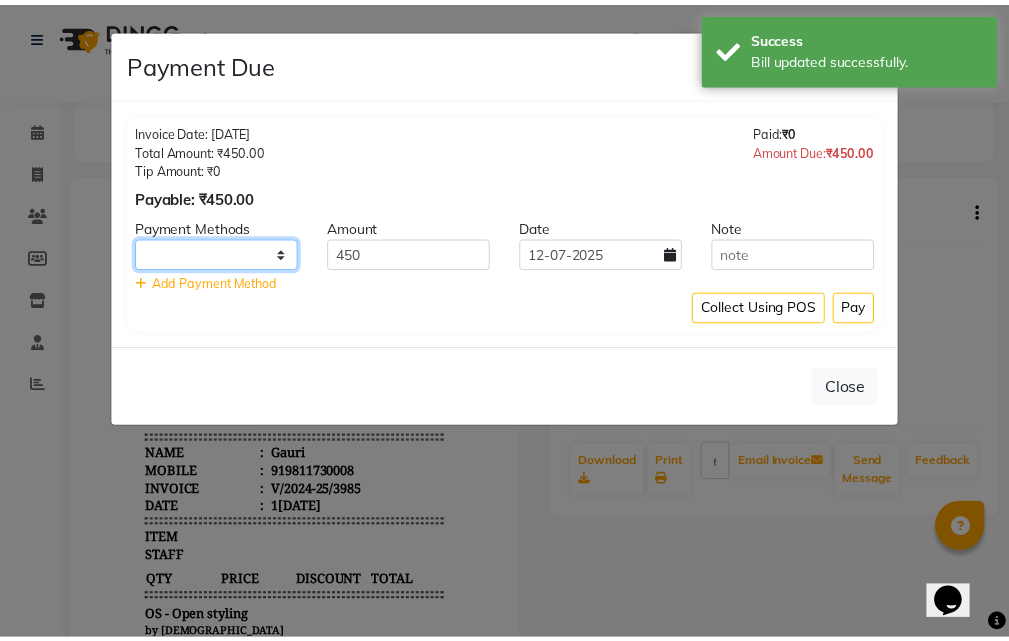 scroll, scrollTop: 0, scrollLeft: 0, axis: both 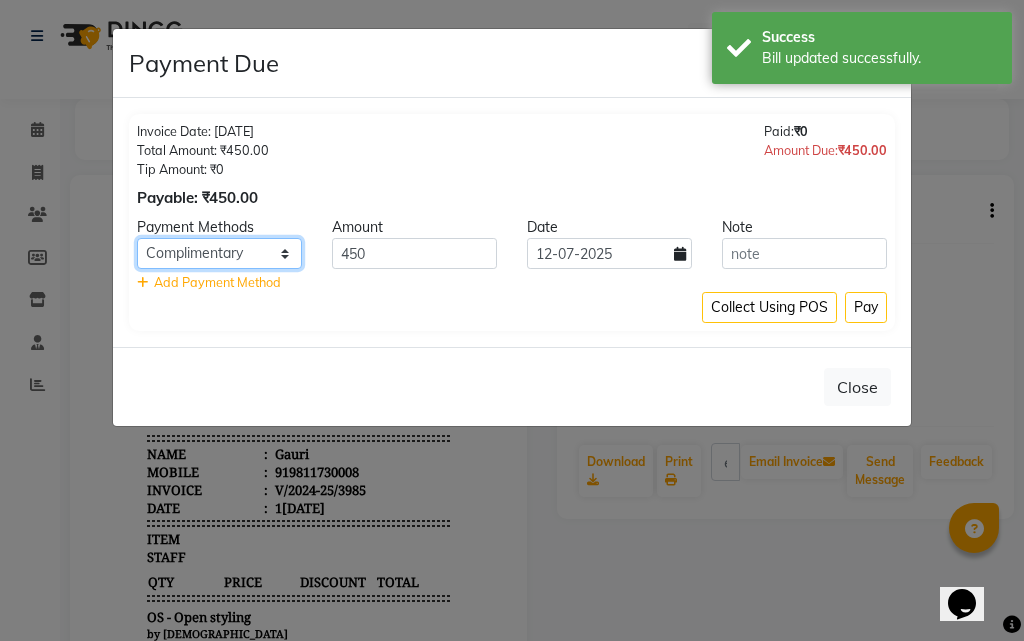 click on "UPI CARD Complimentary Cash" 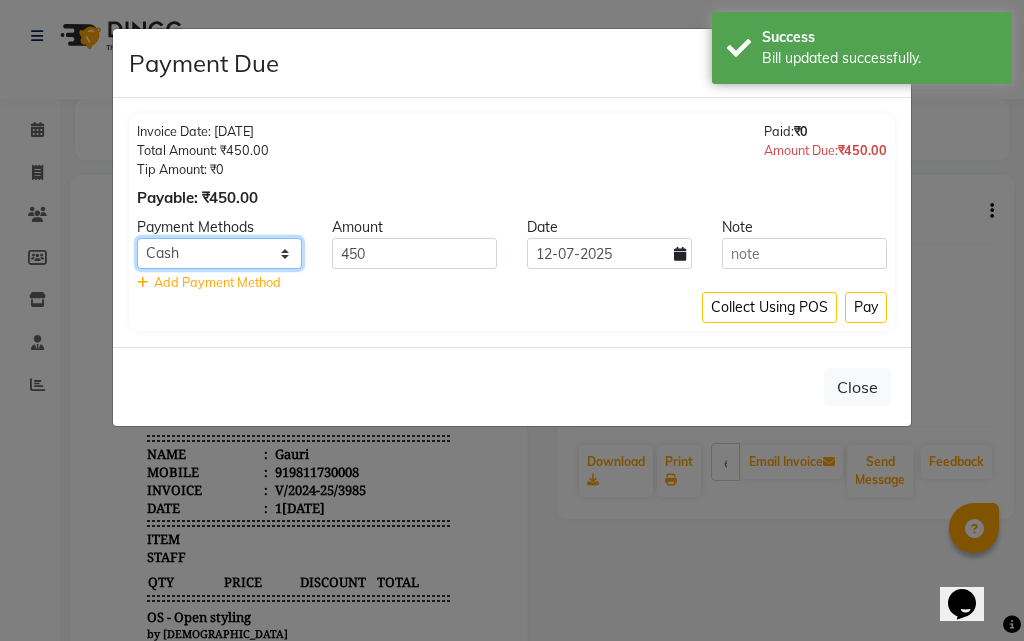 click on "UPI CARD Complimentary Cash" 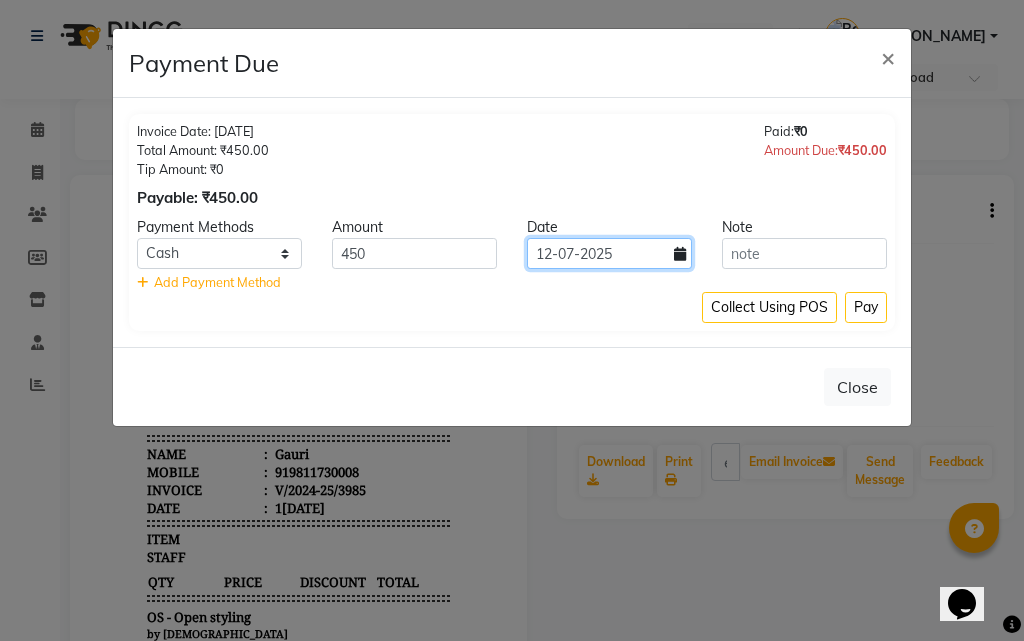 click on "12-07-2025" 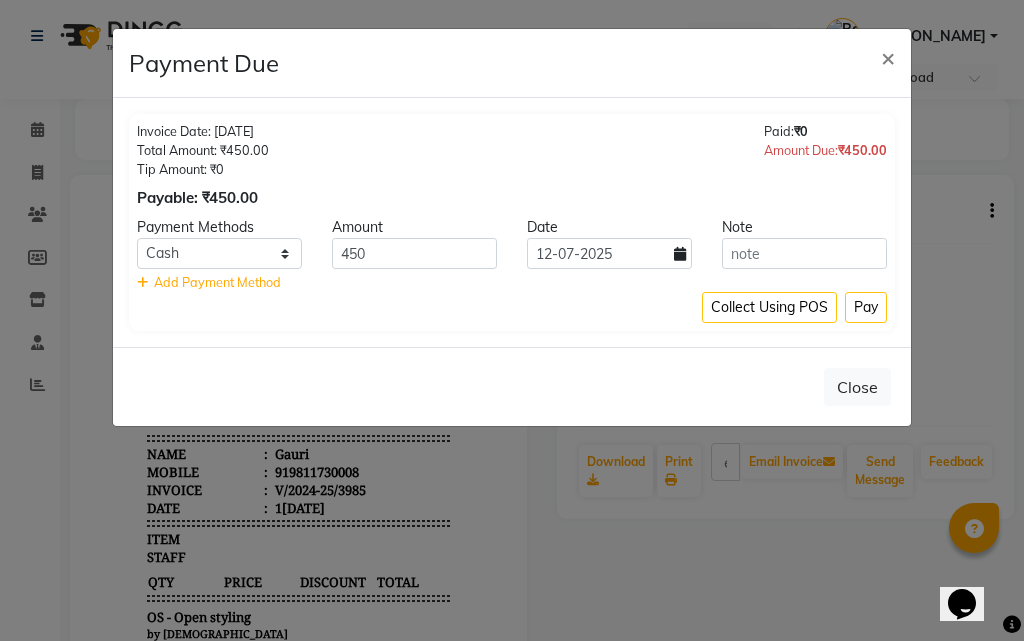 select on "7" 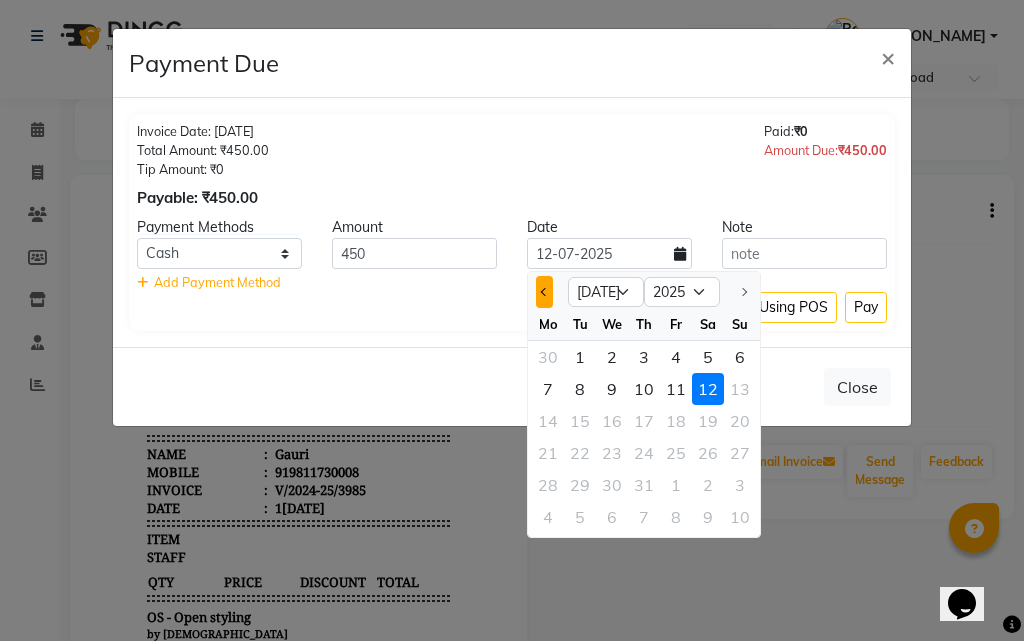 click 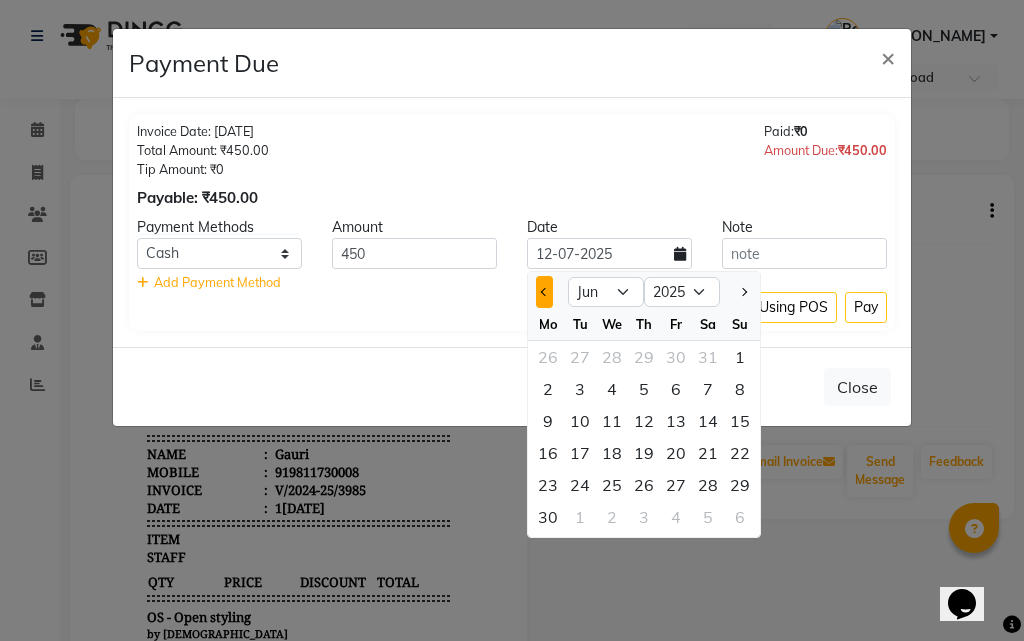 click 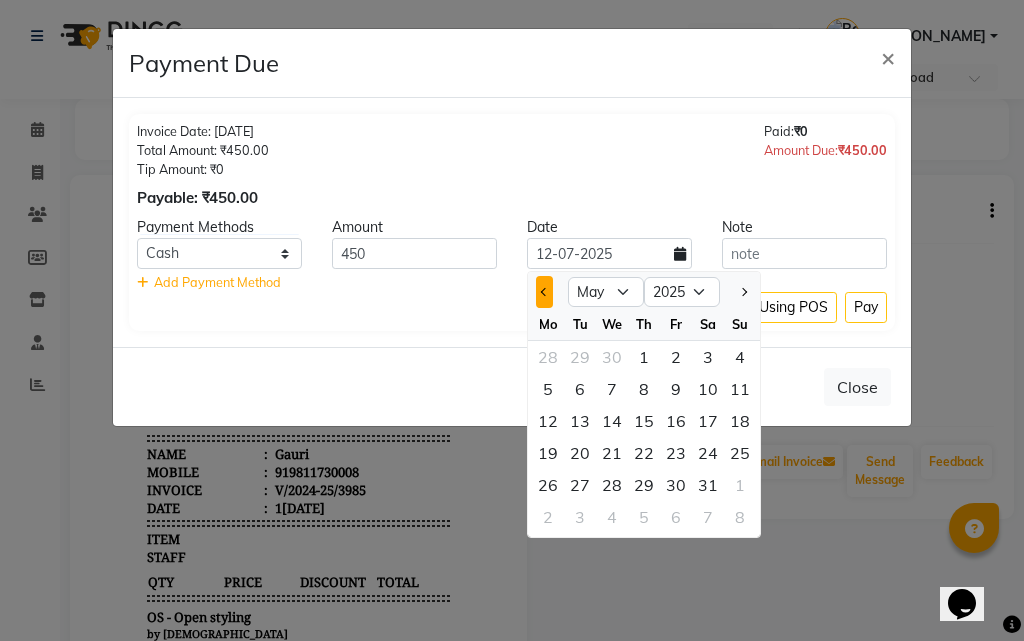 click 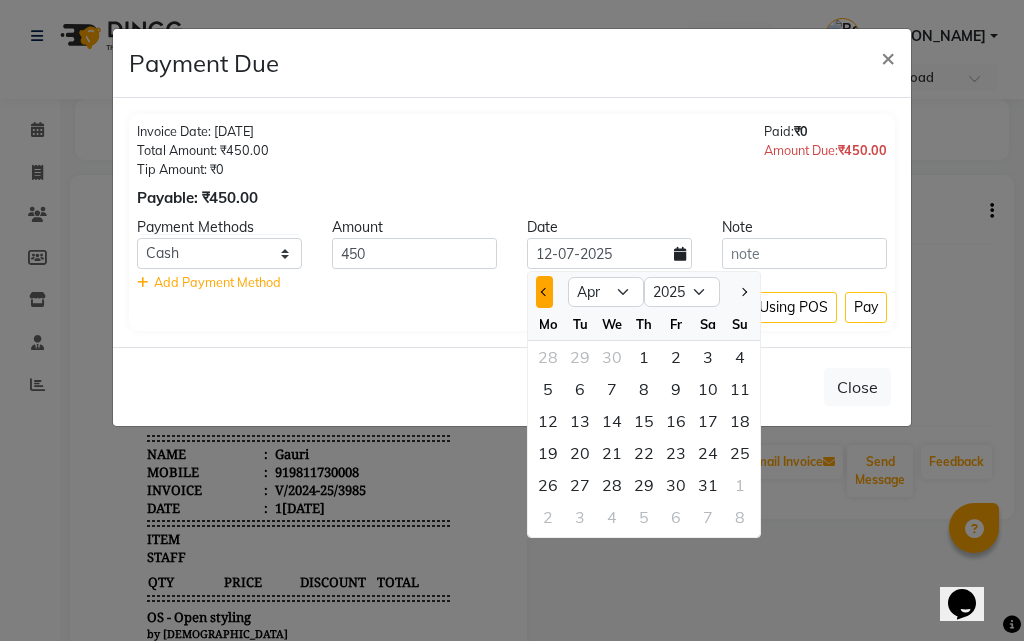 click 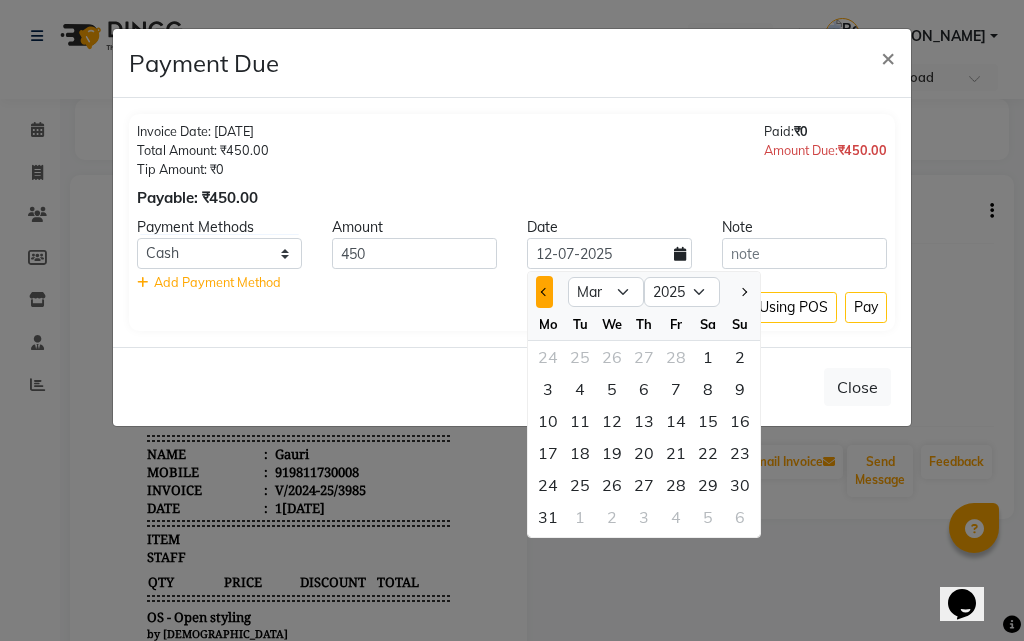 click 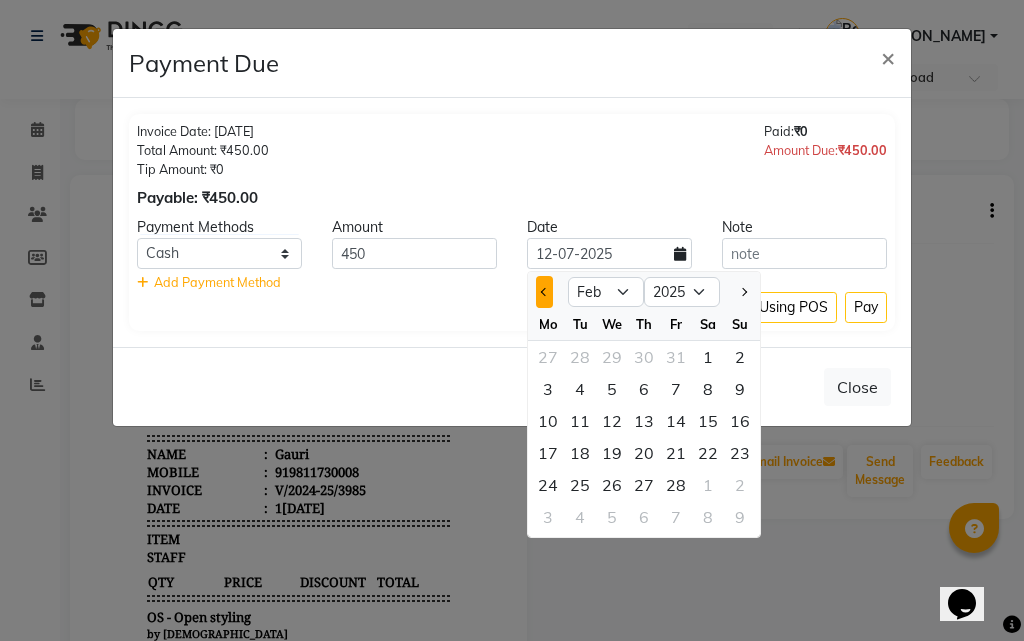 click 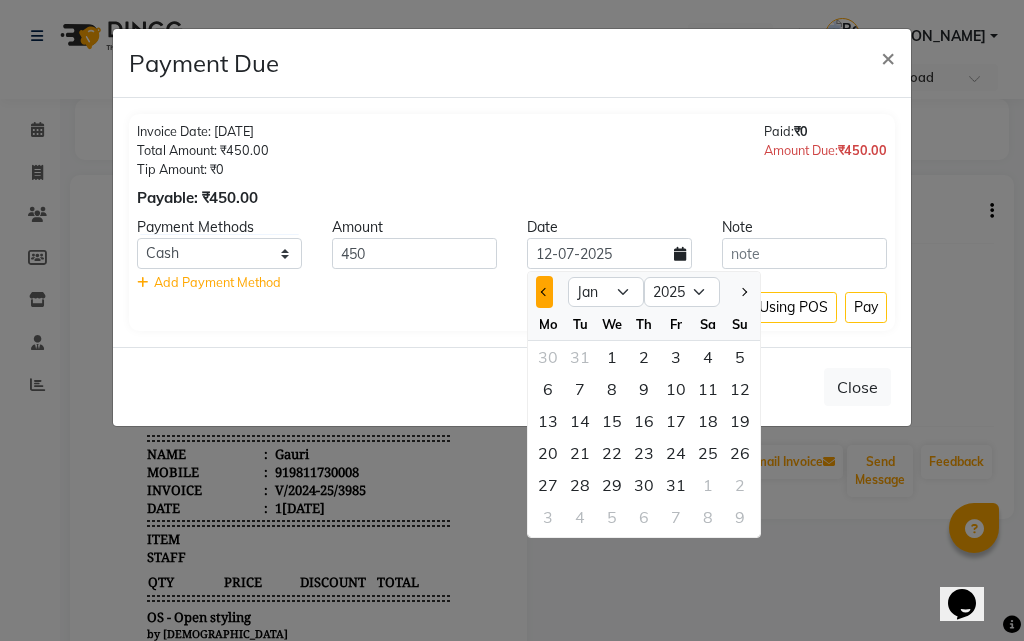 click 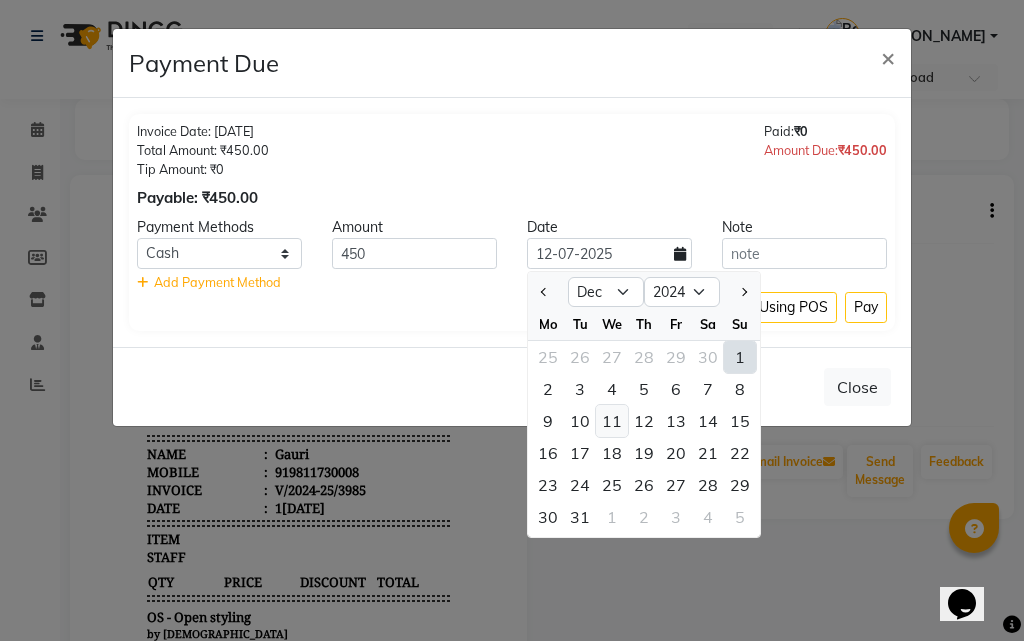 click on "11" 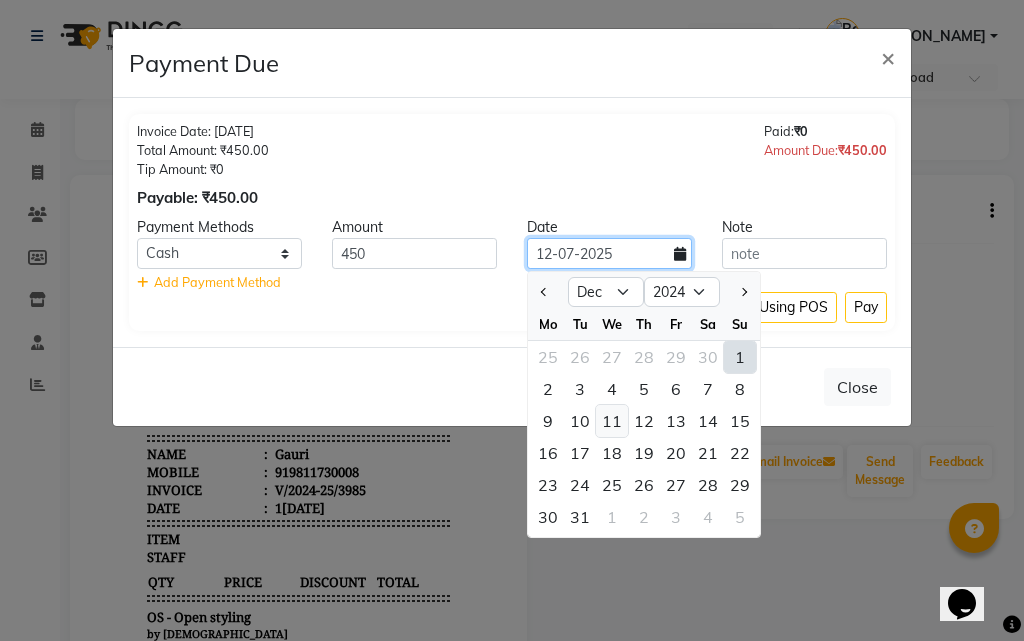 type on "1[DATE]" 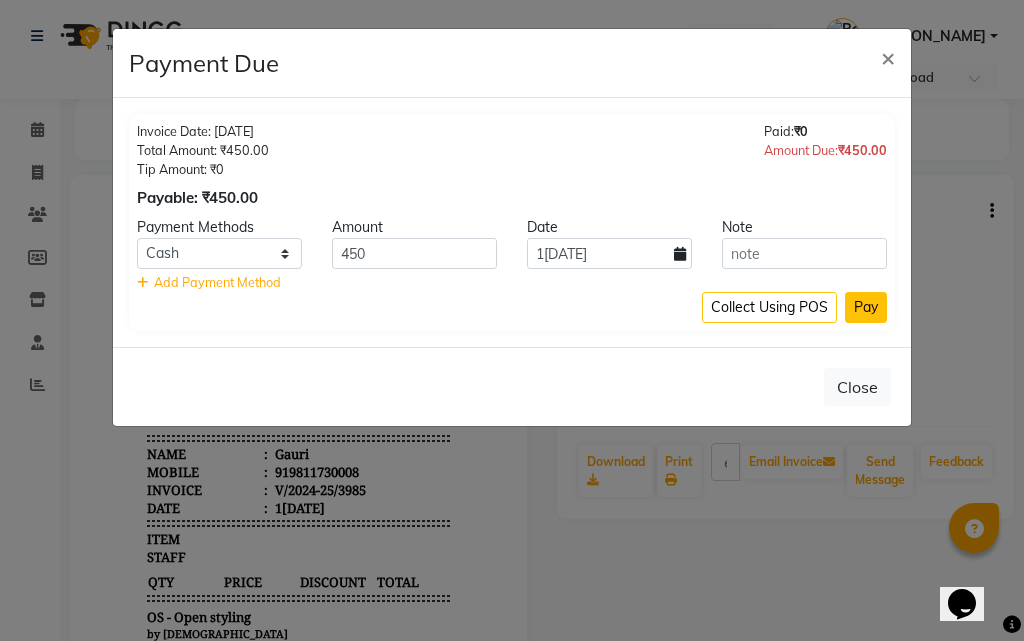 click on "Pay" 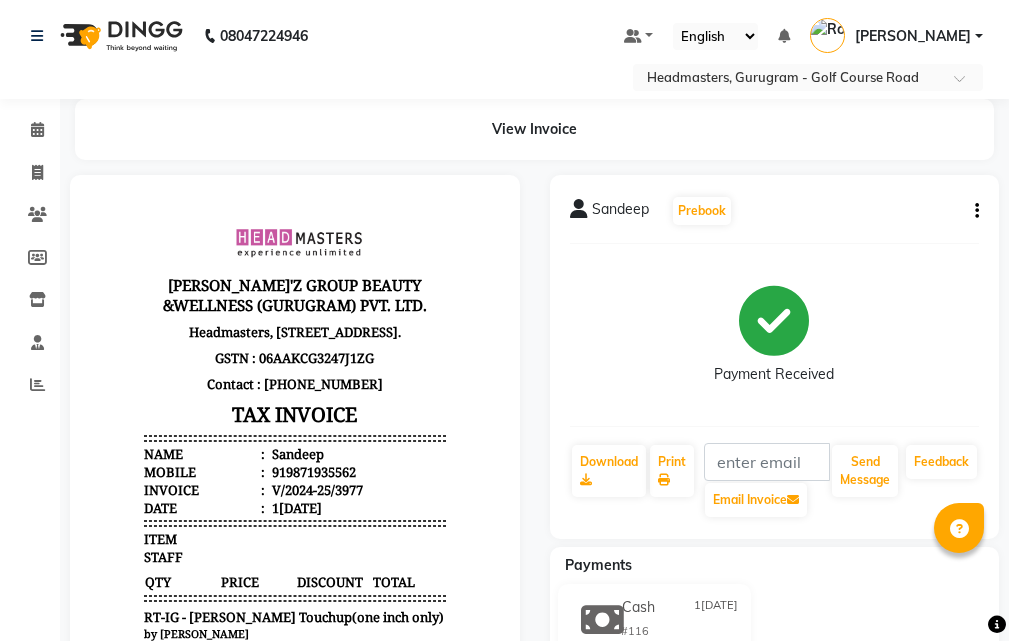 scroll, scrollTop: 0, scrollLeft: 0, axis: both 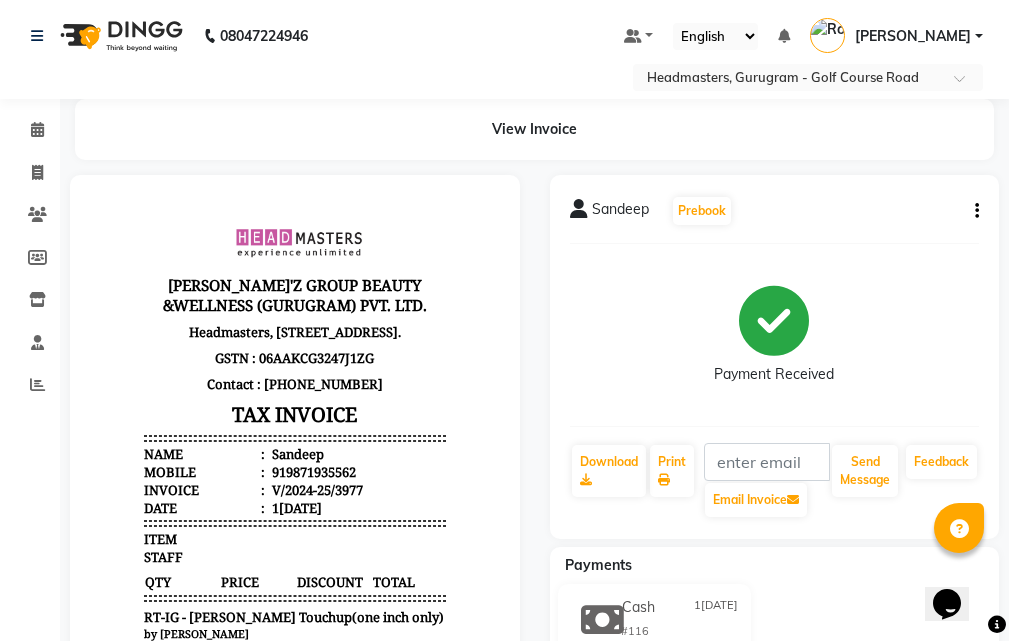 click 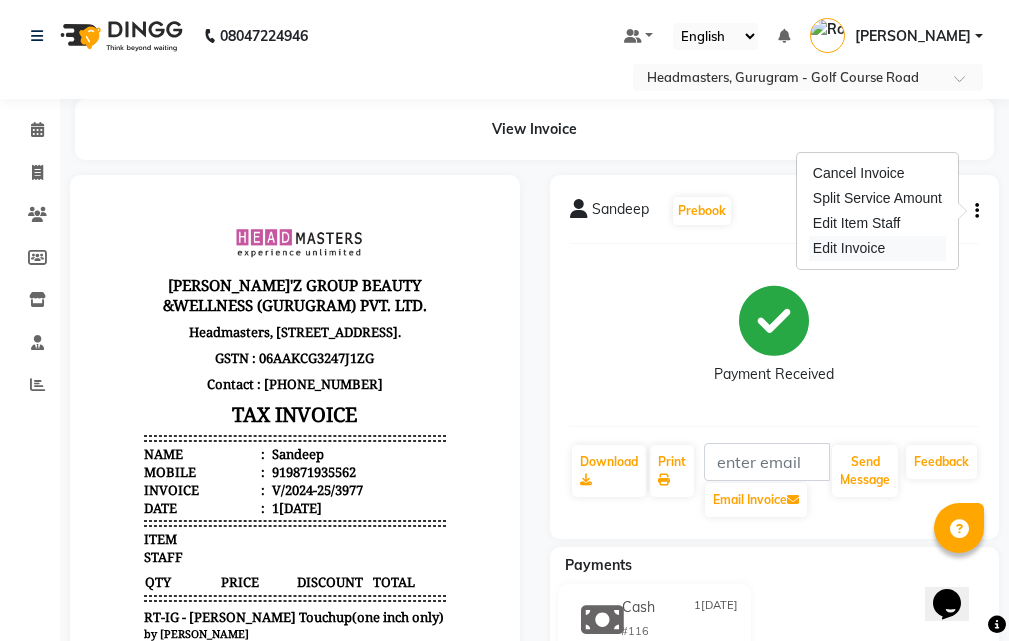 click on "Edit Invoice" at bounding box center [877, 248] 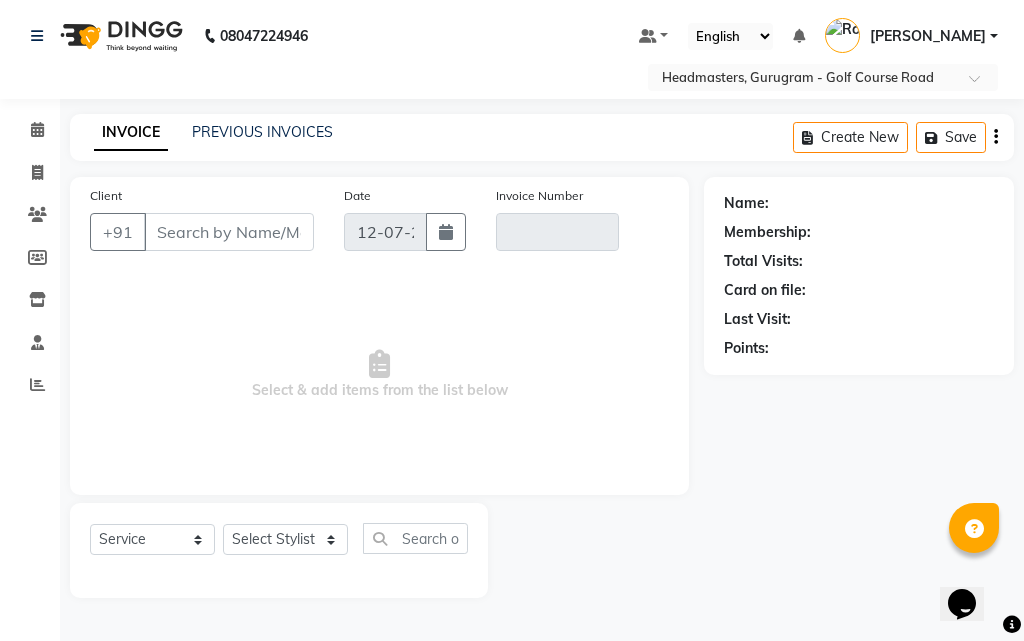 select on "product" 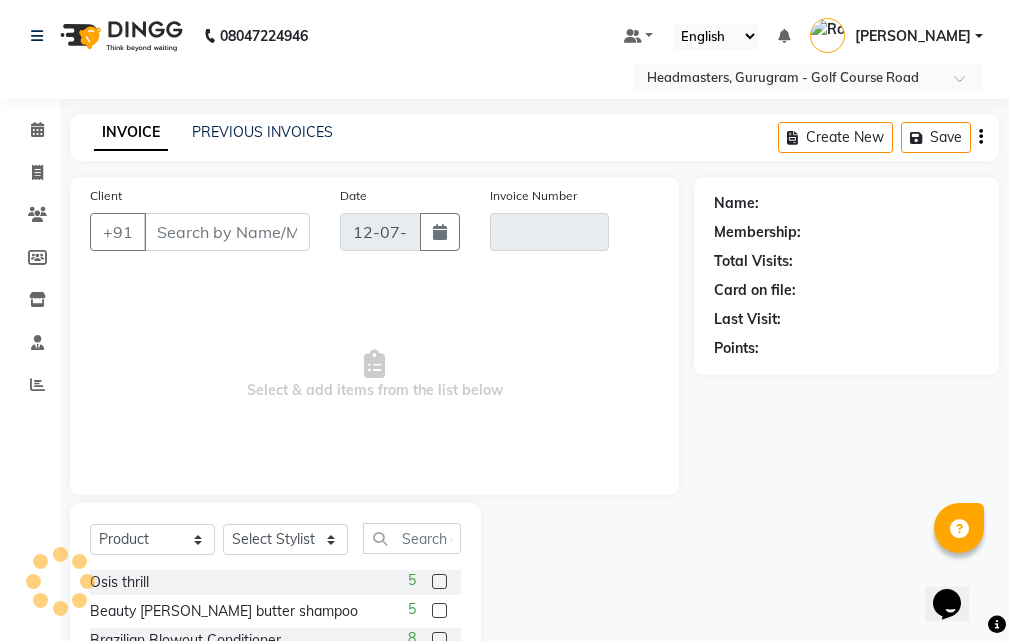 type on "9871935562" 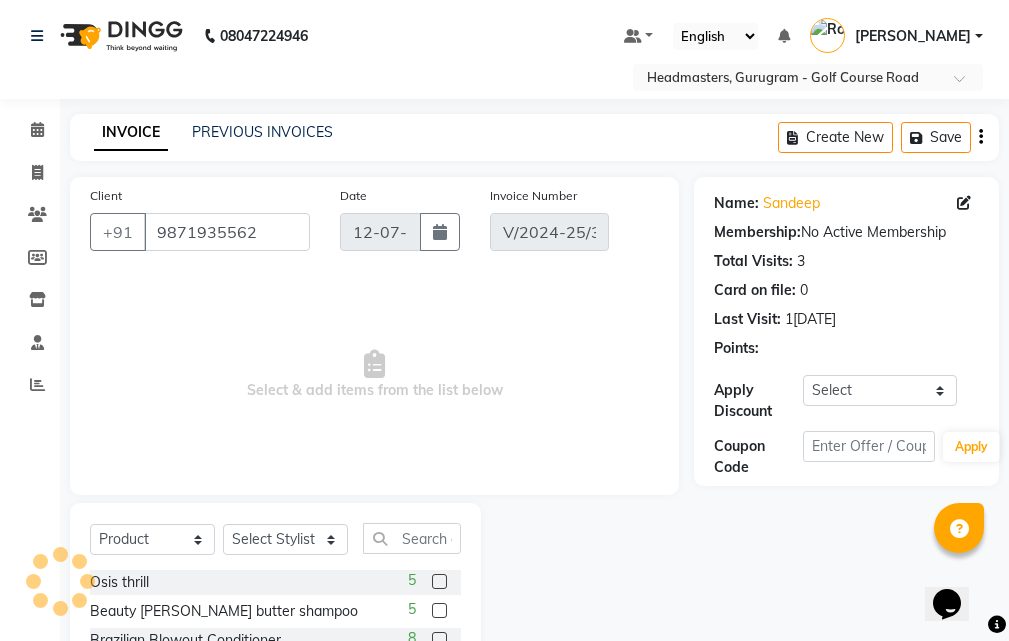 type on "1[DATE]" 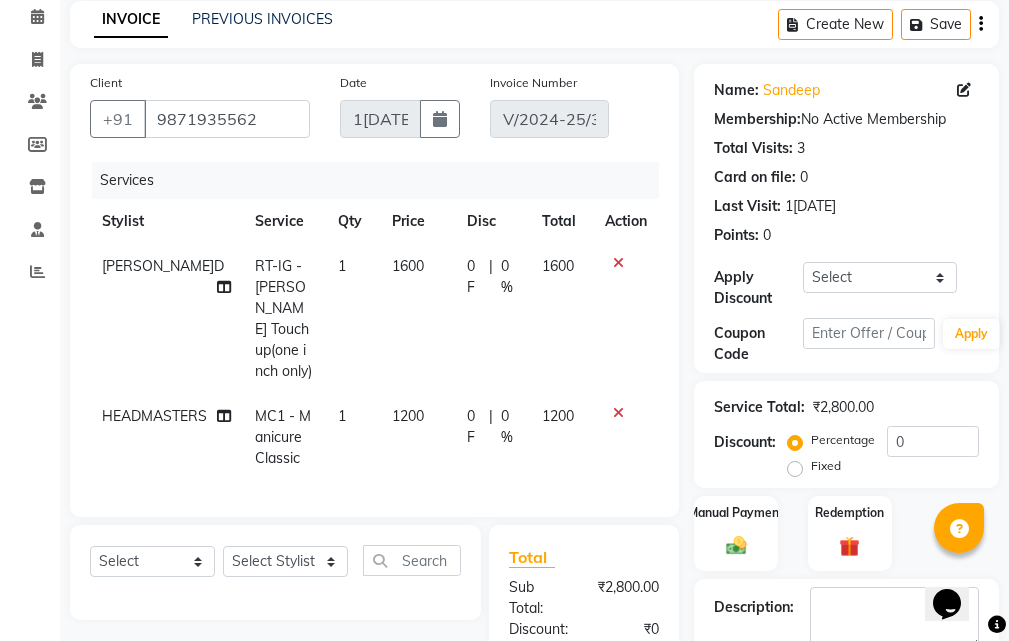 scroll, scrollTop: 100, scrollLeft: 0, axis: vertical 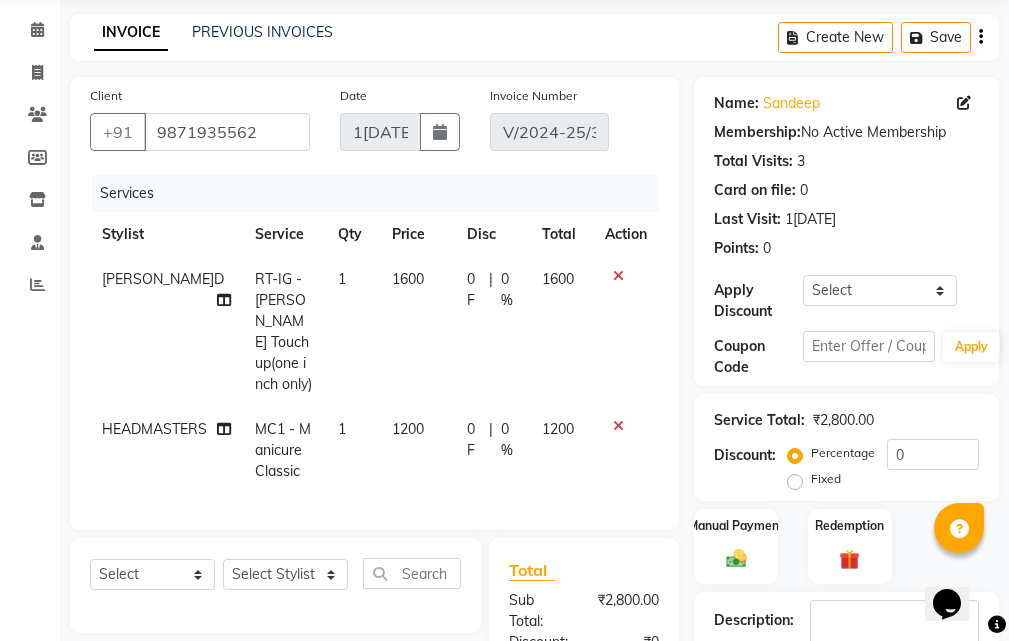 click on "0 F | 0 %" 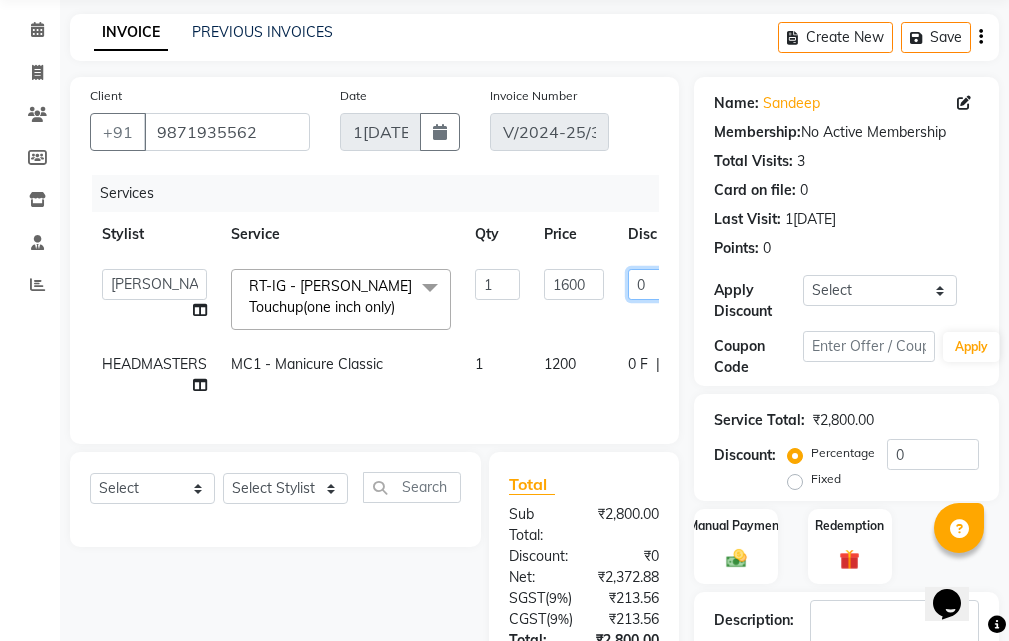 click on "0" 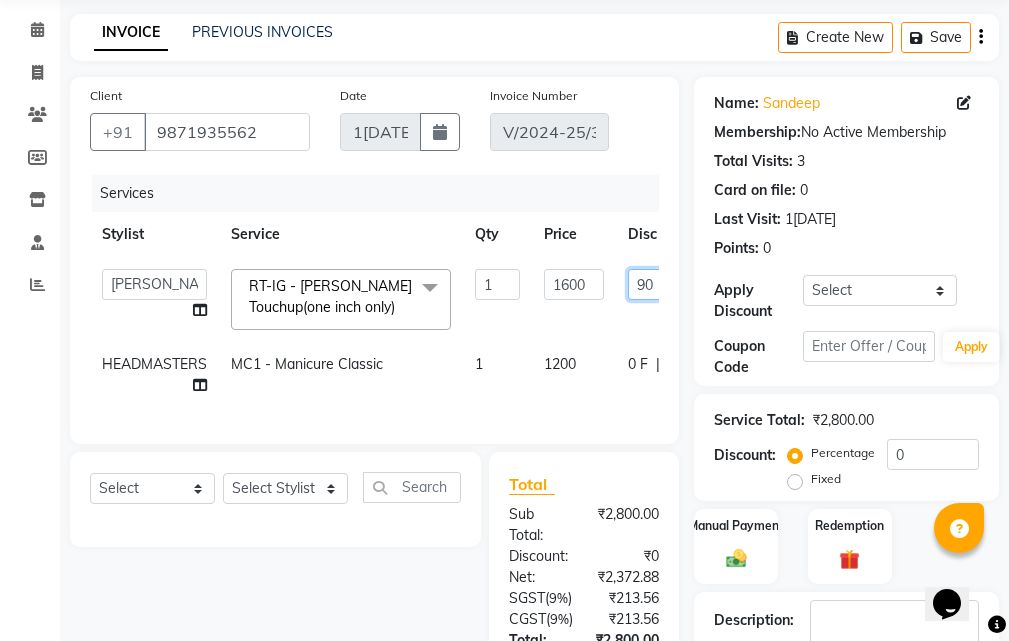 type on "900" 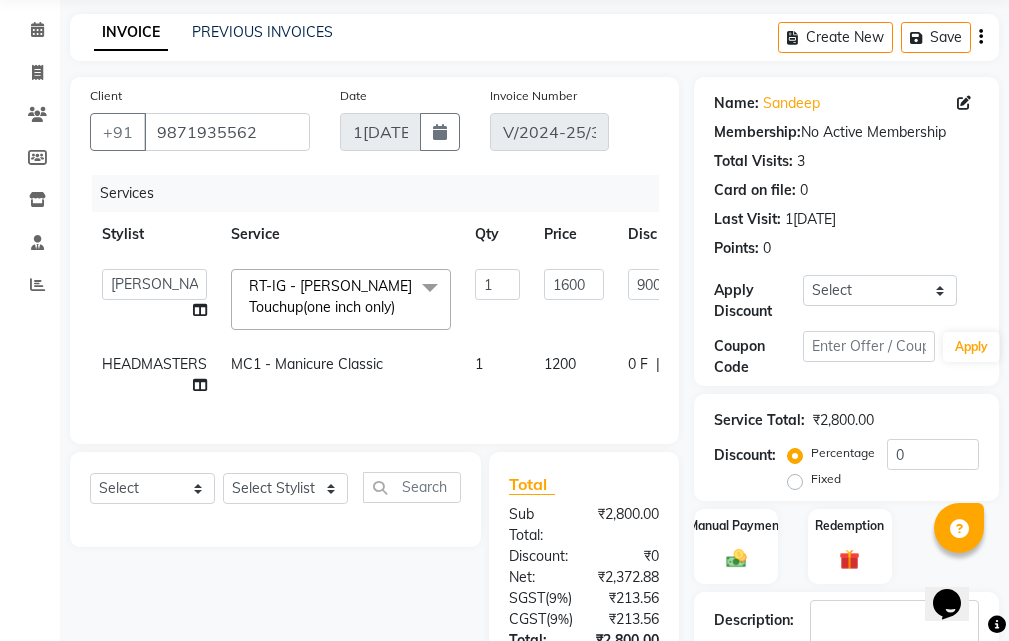 click on "ABHIJIT   Amandeep   Amanpreet   ANKIT   Anu   DANISH   DOLLY   Esther   Gaurav   HEADMASTERS   Irshad   Januka   JEET   JYOTI   KAMAL   Laxmi   Mansi   MICHEAL   MOHIT KUMAR   NAUSHAD   Nayan   Not Specified   PINTU   Pooja    Prashad Assistant   Prashant   sahil   Sahil Dagar   SAHIL NAGPAL   Sanjay   SHANU   Sonu   TUSHAR   vivek   Yogesh   ZEESHAN  RT-IG - Igora Root Touchup(one inch only)  x SSL - Shampoo SCL - Shampoo and conditioner (with natural dry) HML - Head massage(with natural dry) HCLD - Hair Cut by Creative Director HCL - Hair Cut by Senior Hair Stylist Trim - Trimming (one Length) Spt - Split ends/short/candle cut BD - Blow dry OS - Open styling GL-igora - Igora Global GL-essensity - Essensity Global Hlts-L - Highlights Bal - Balayage Chunks  - Chunks CR  - Color removal CRF - Color refresh Stk - Per streak RT-IG - Igora Root Touchup(one inch only) RT-ES - Essensity Root Touchup(one inch only) Reb - Rebonding ST  - Straight therapy Krt-L - Keratin Krt-BB -L - Keratin Blow Out SSM - Shampoo 1" 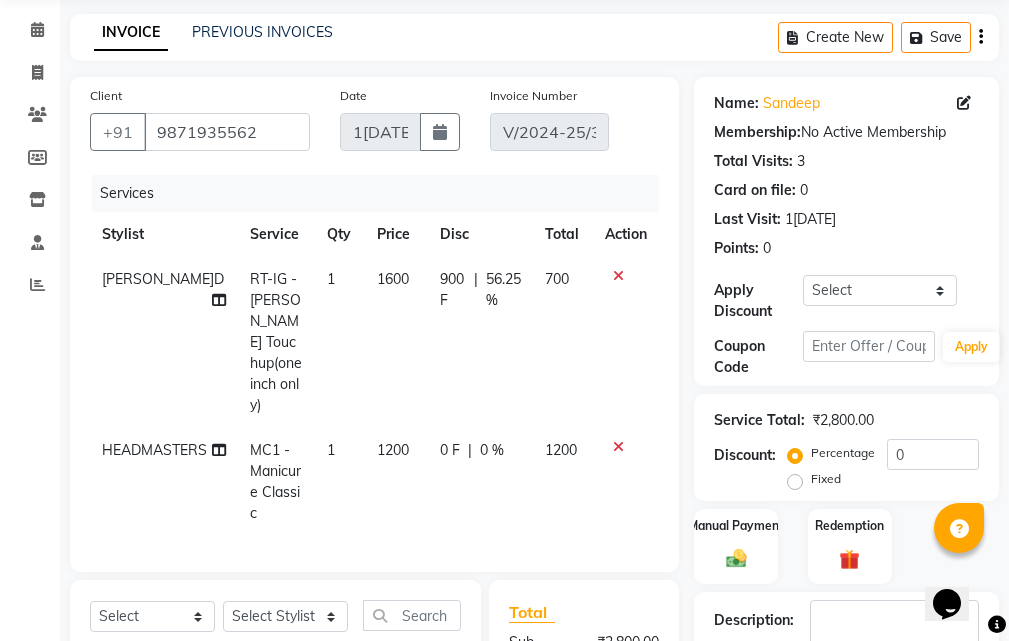 click on "0 %" 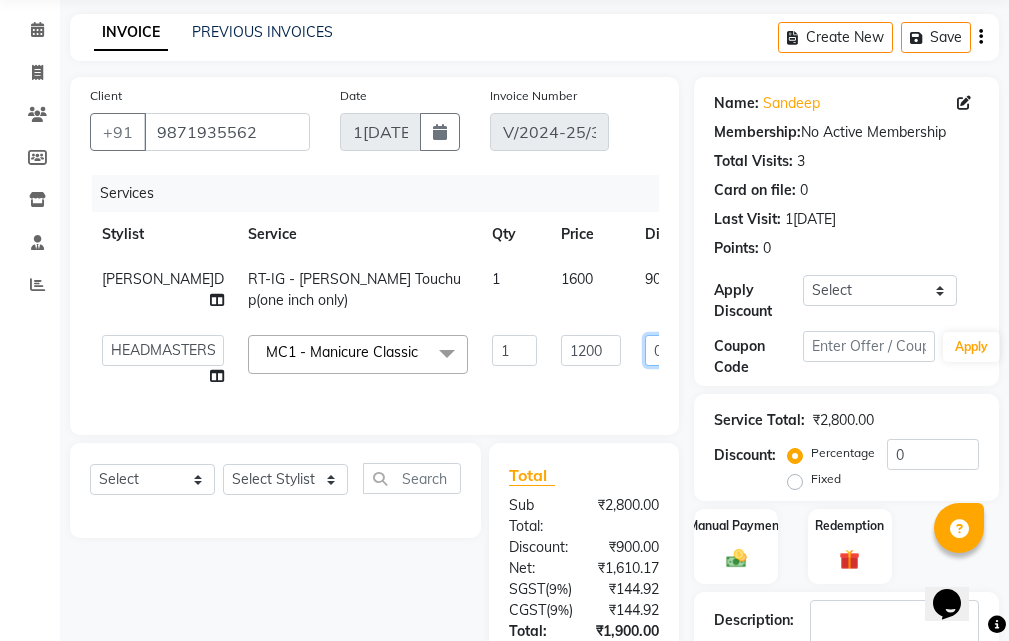 click on "0" 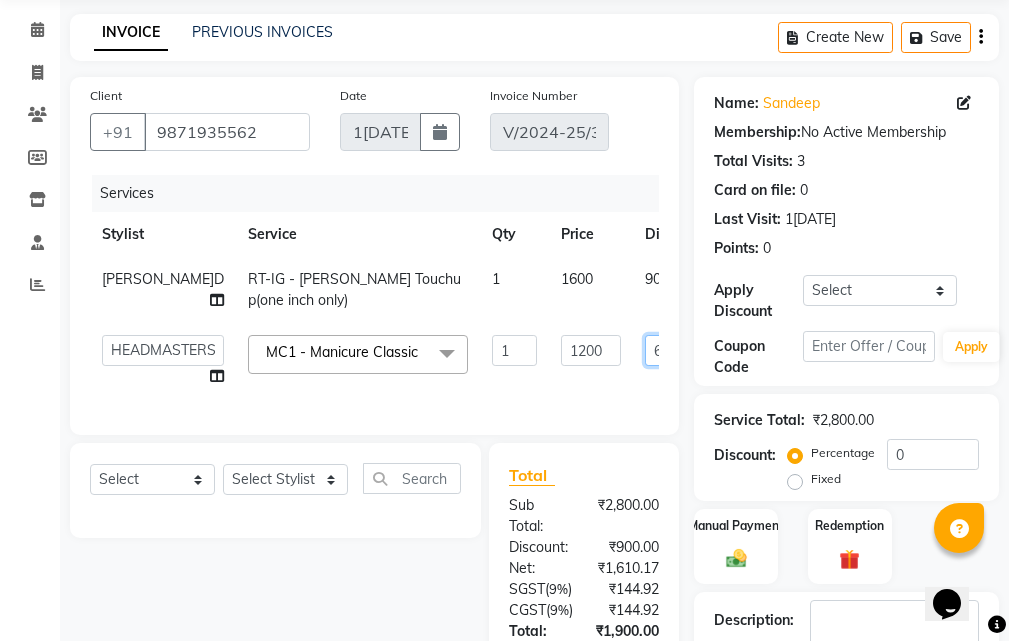 type on "640" 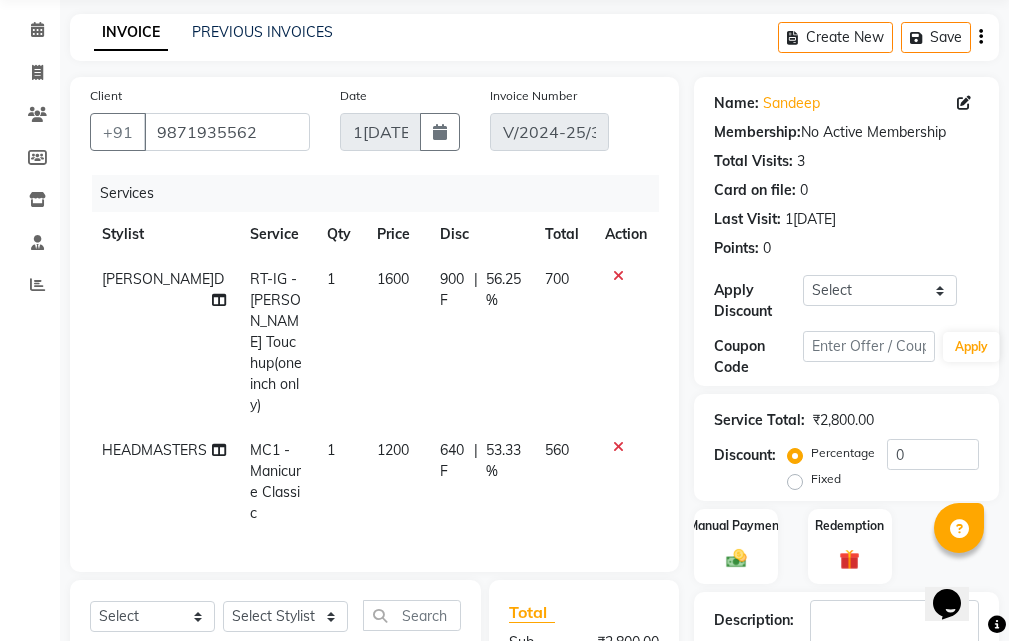 click on "NAUSHAD RT-IG - Igora Root Touchup(one inch only) 1 1600 900 F | 56.25 % 700 HEADMASTERS MC1 - Manicure Classic 1 1200 640 F | 53.33 % 560" 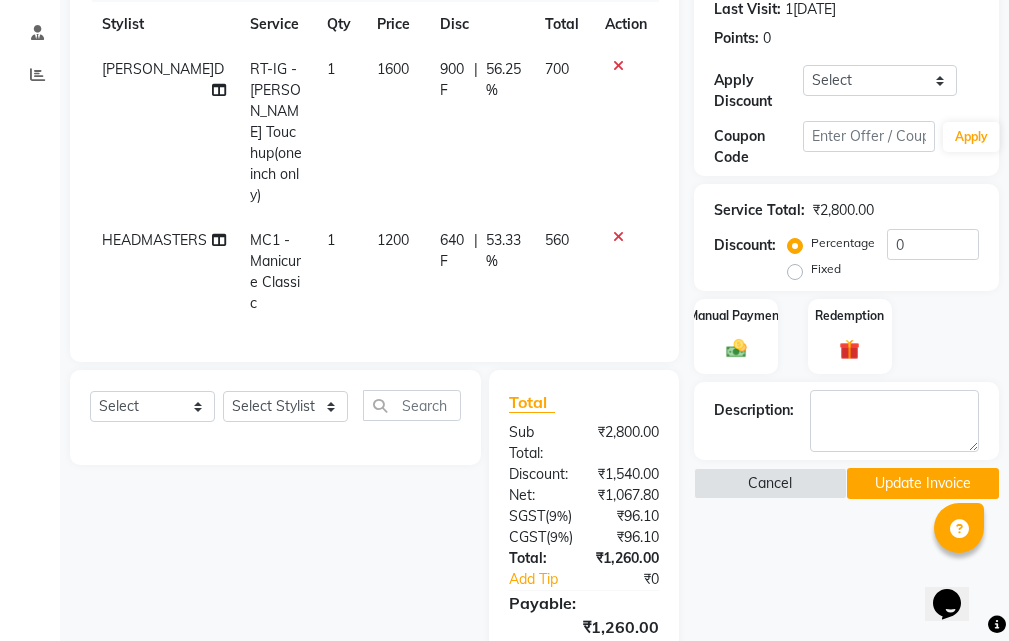 scroll, scrollTop: 566, scrollLeft: 0, axis: vertical 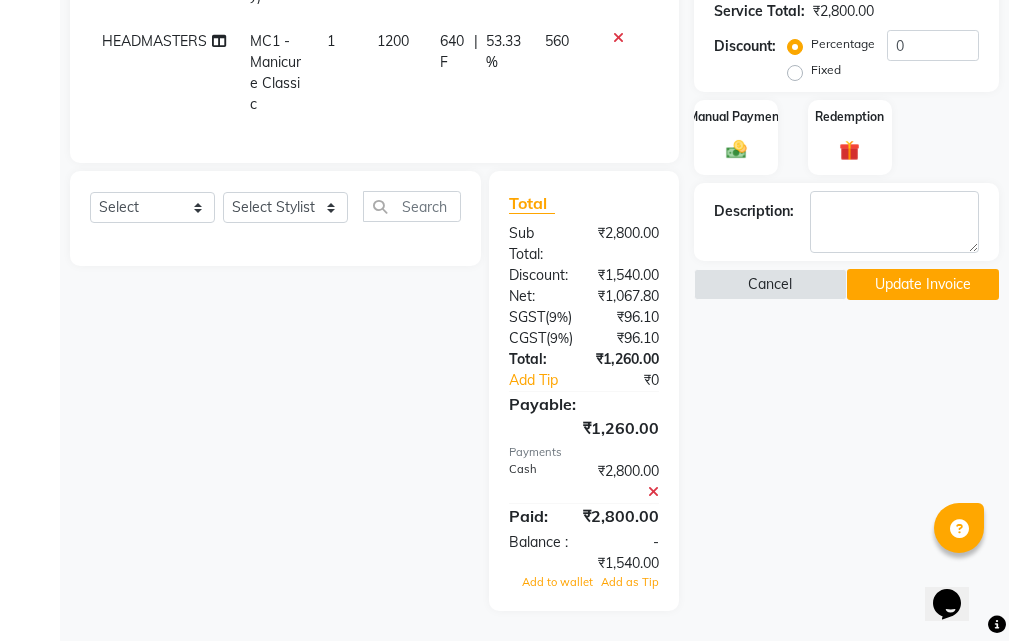 click 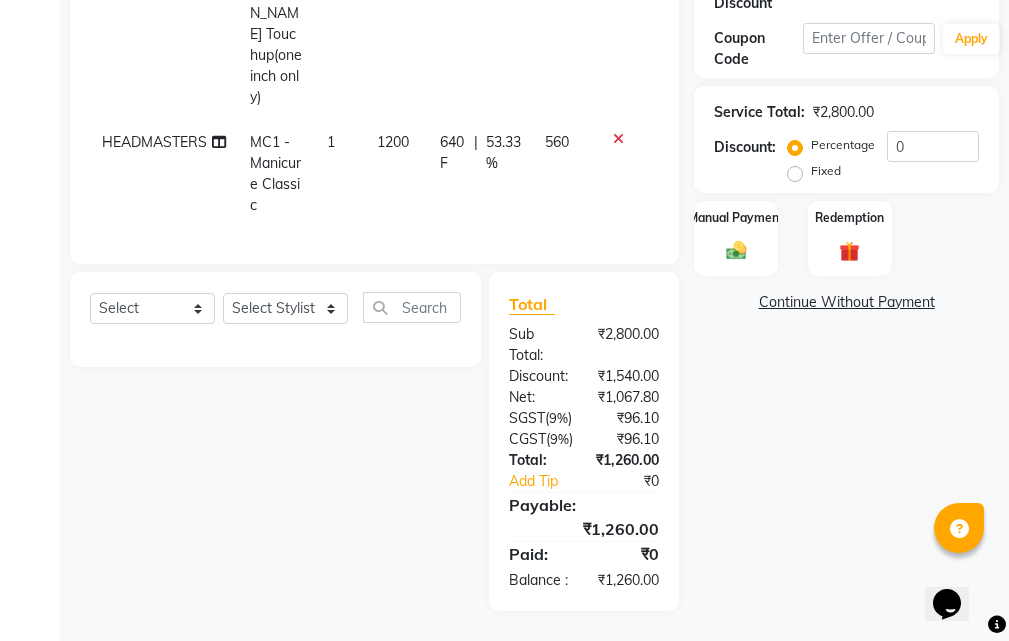 click on "Continue Without Payment" 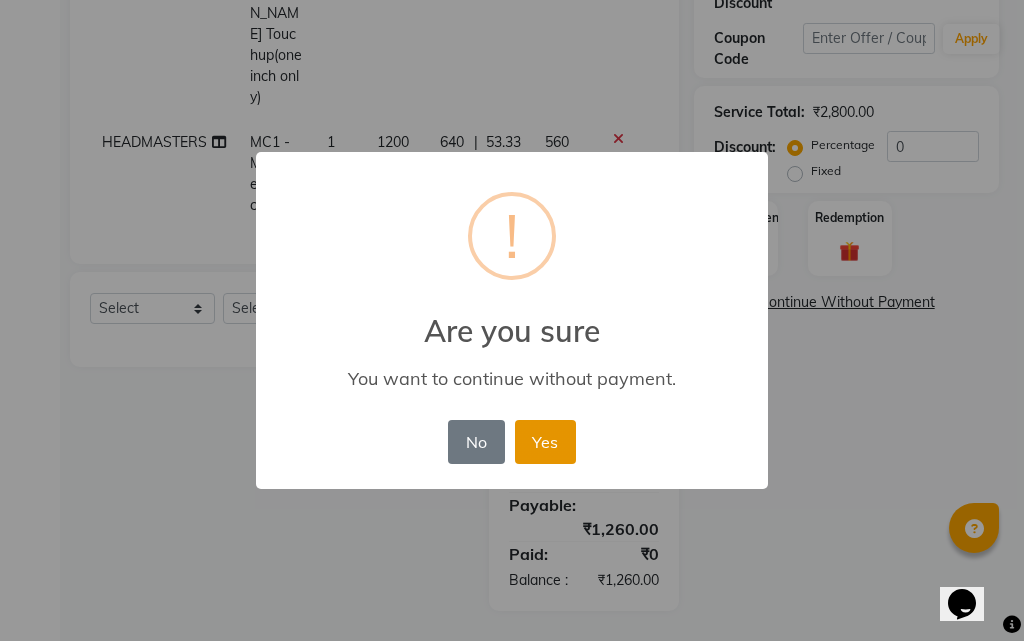 click on "Yes" at bounding box center [545, 442] 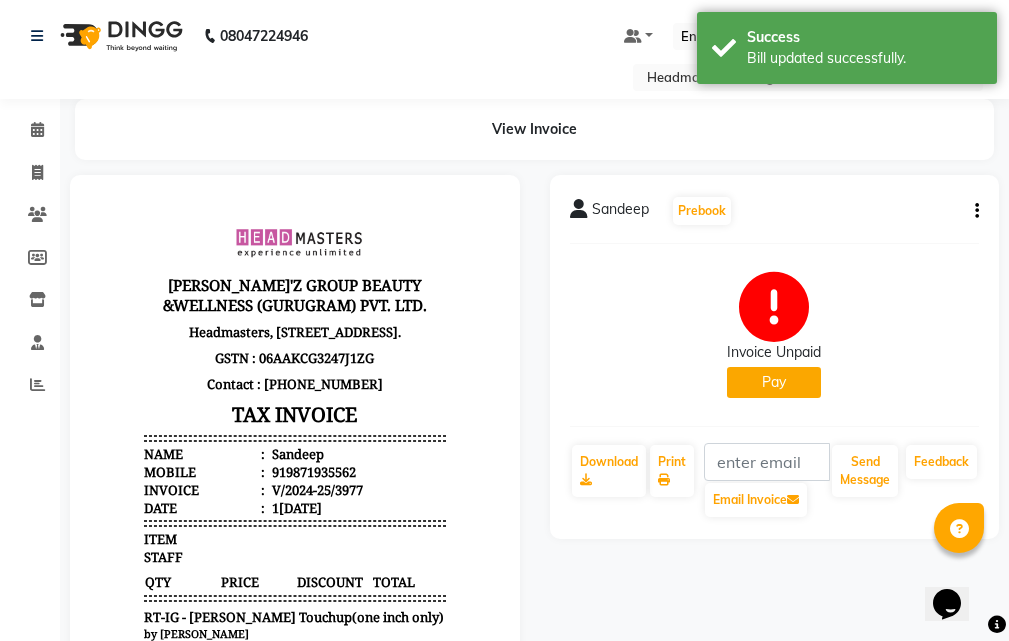 scroll, scrollTop: 0, scrollLeft: 0, axis: both 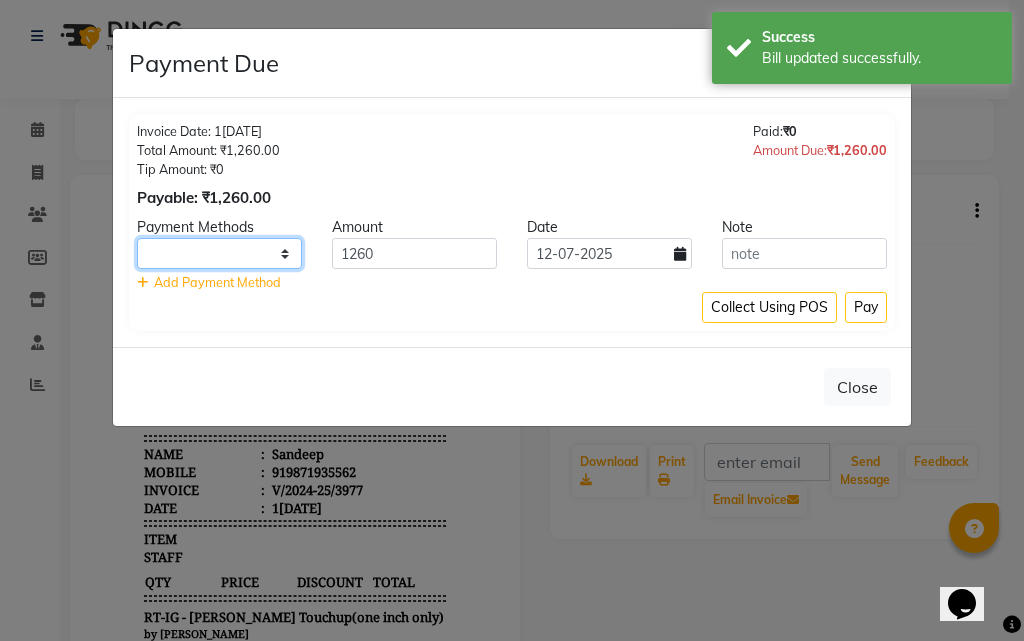 drag, startPoint x: 281, startPoint y: 253, endPoint x: 279, endPoint y: 264, distance: 11.18034 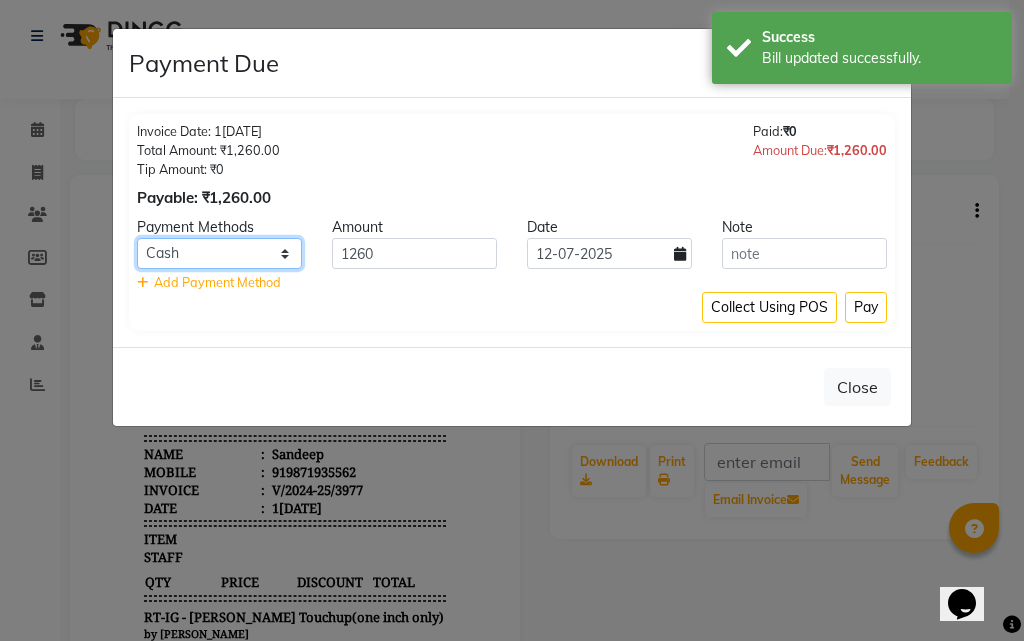 click on "UPI CARD Complimentary Cash" 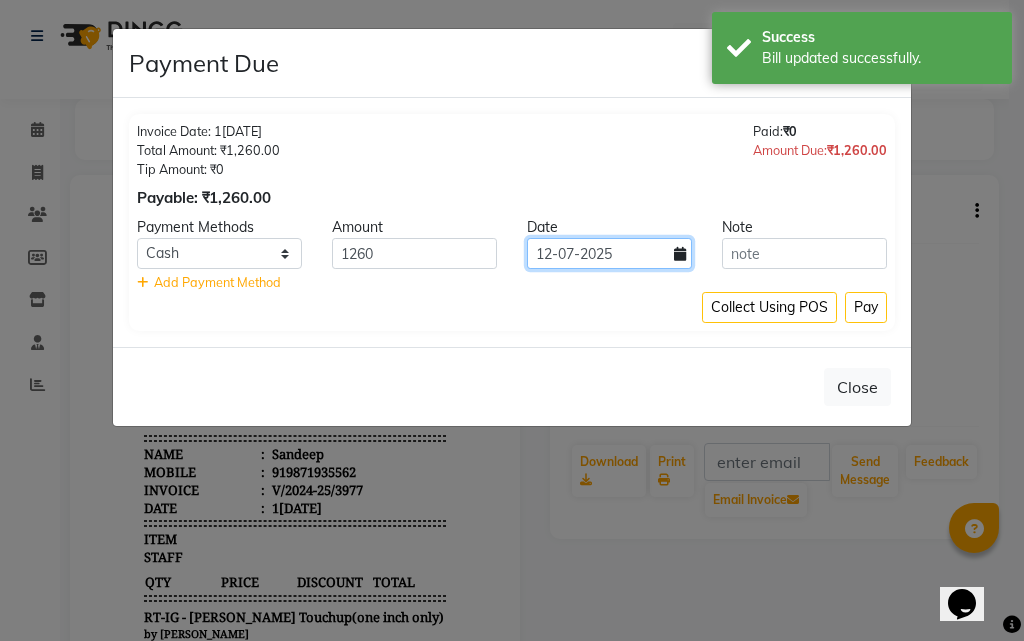 click on "12-07-2025" 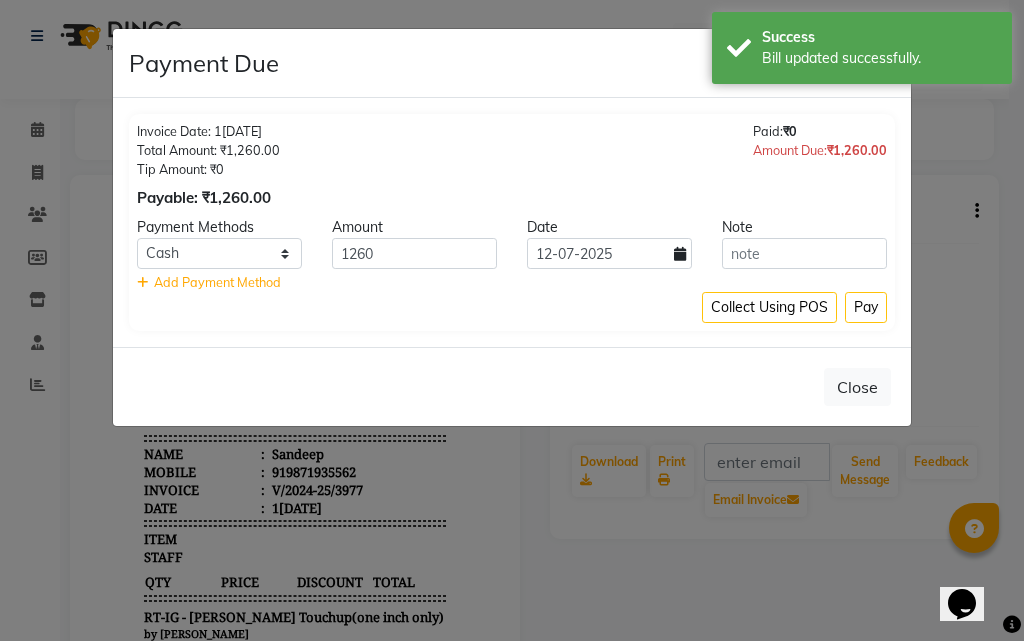 select on "7" 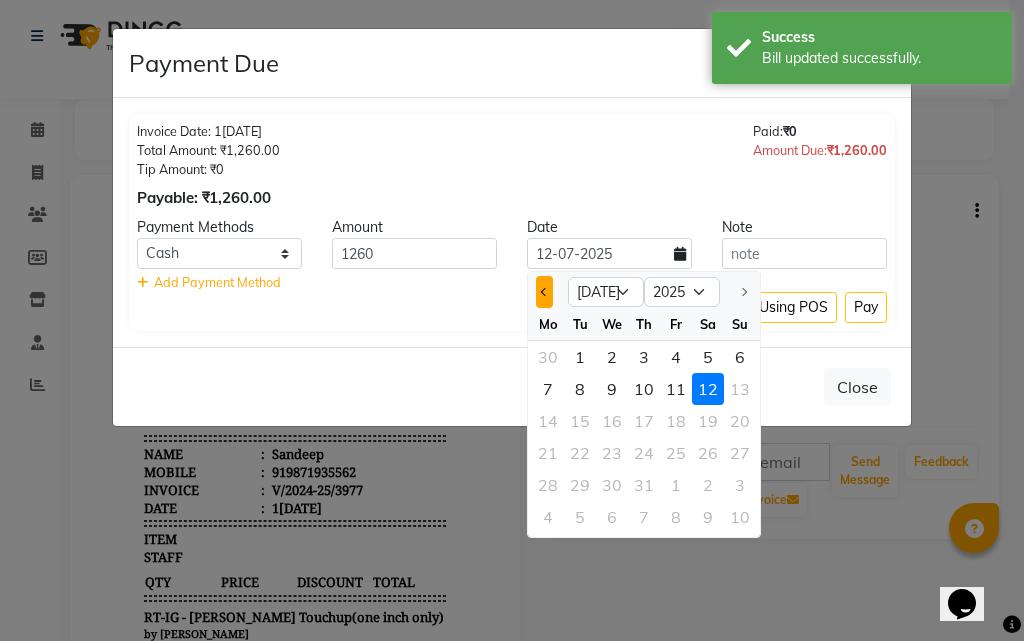 click 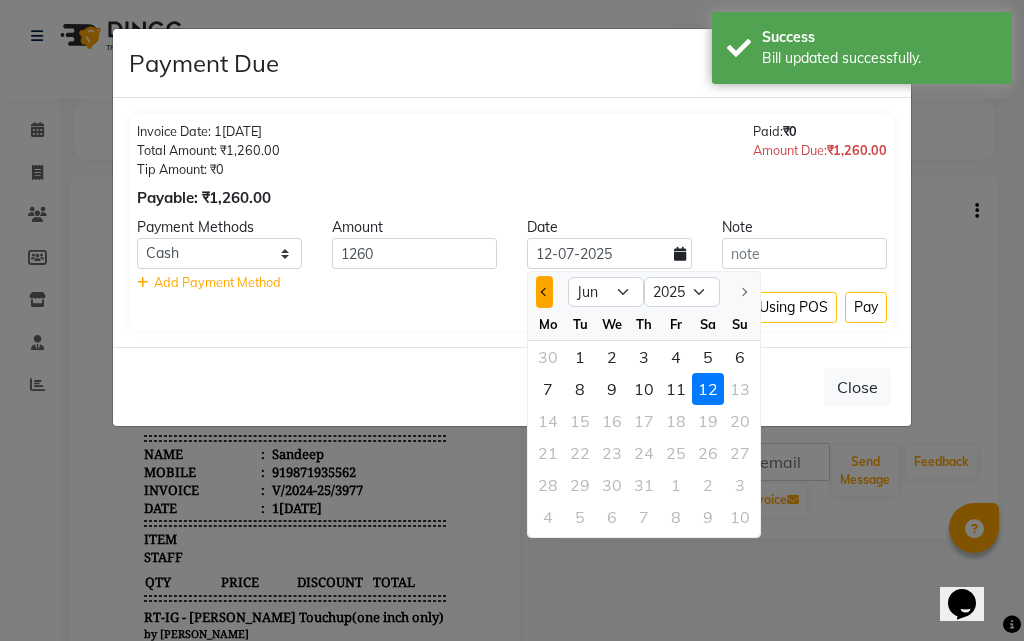 click 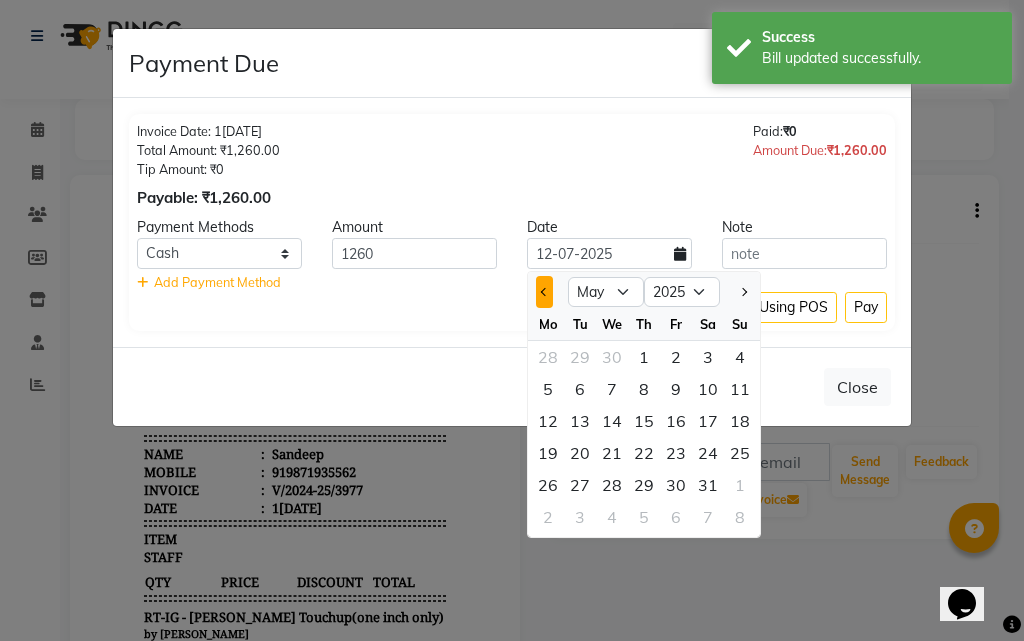 click 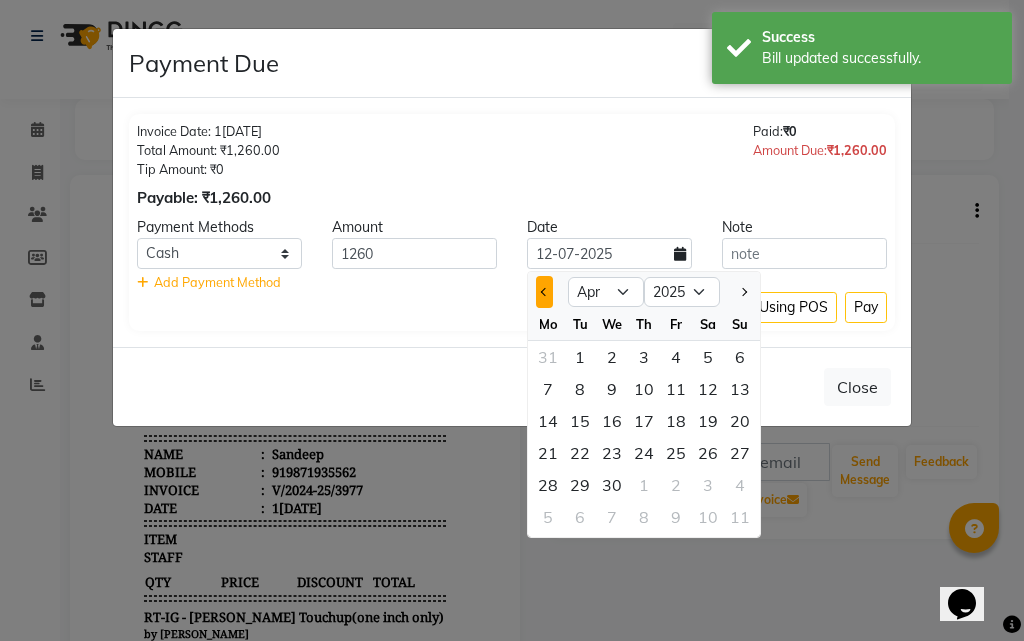 click 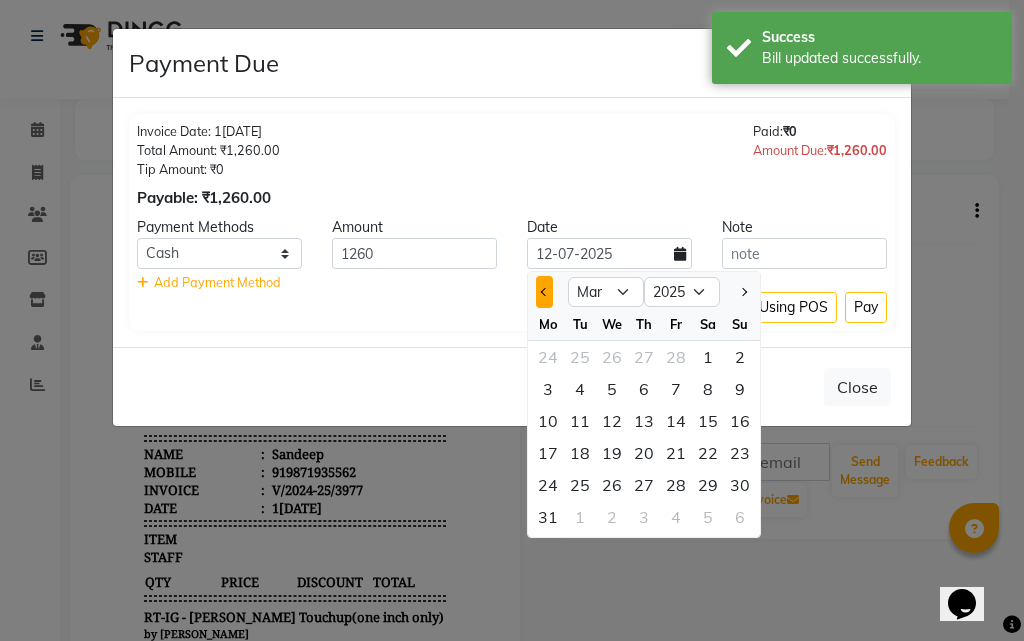 click 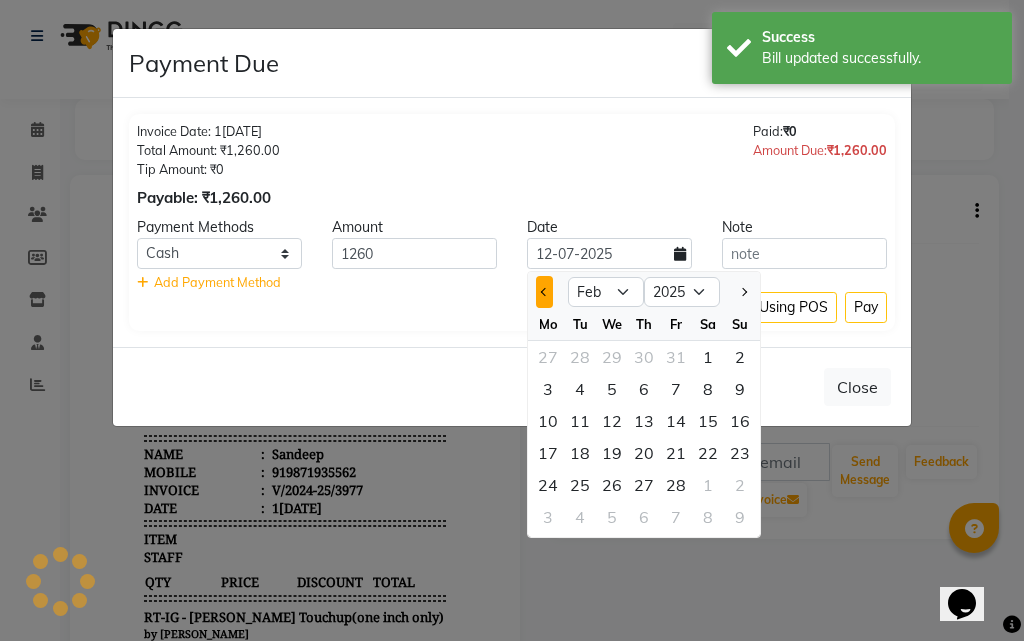 click 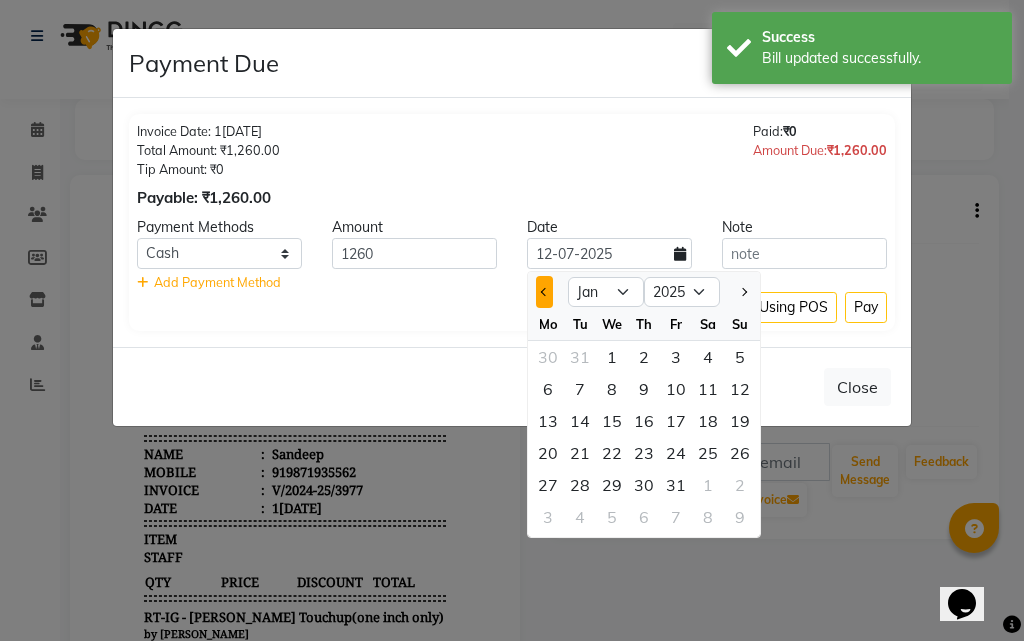 click 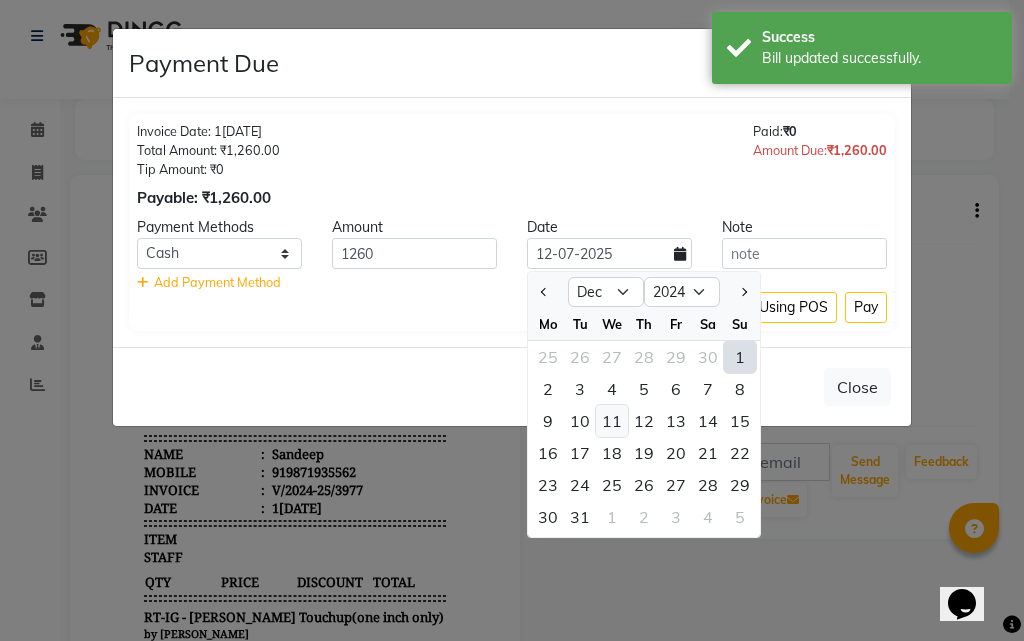 click on "11" 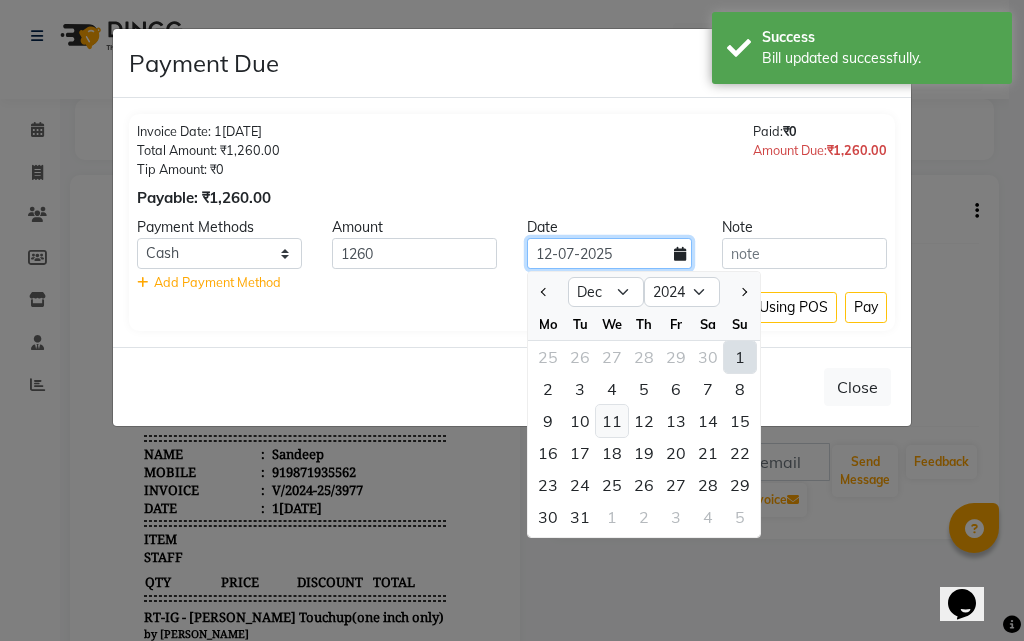 type on "1[DATE]" 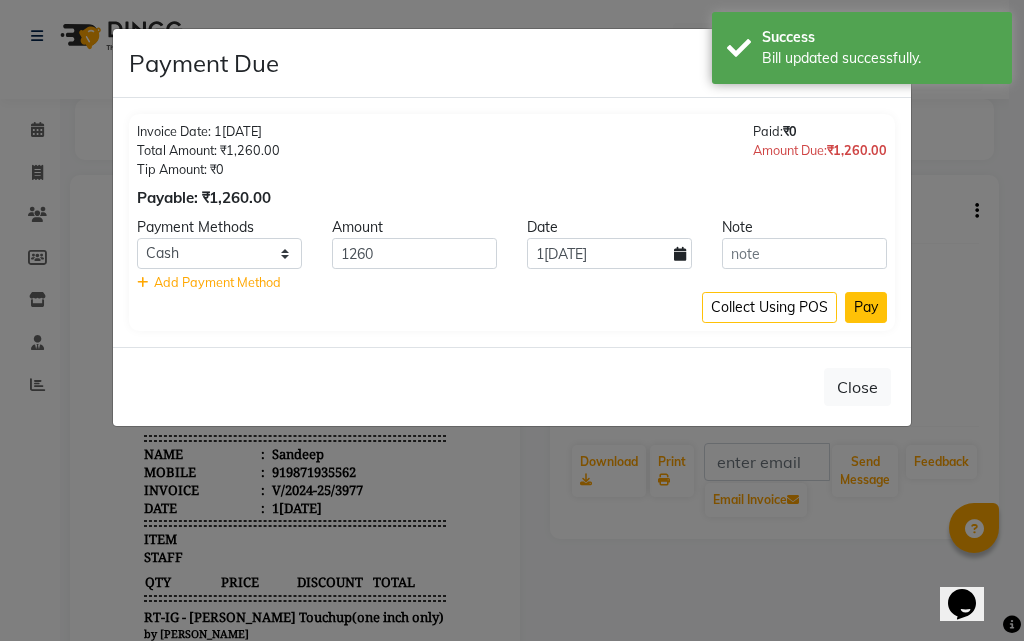 click on "Pay" 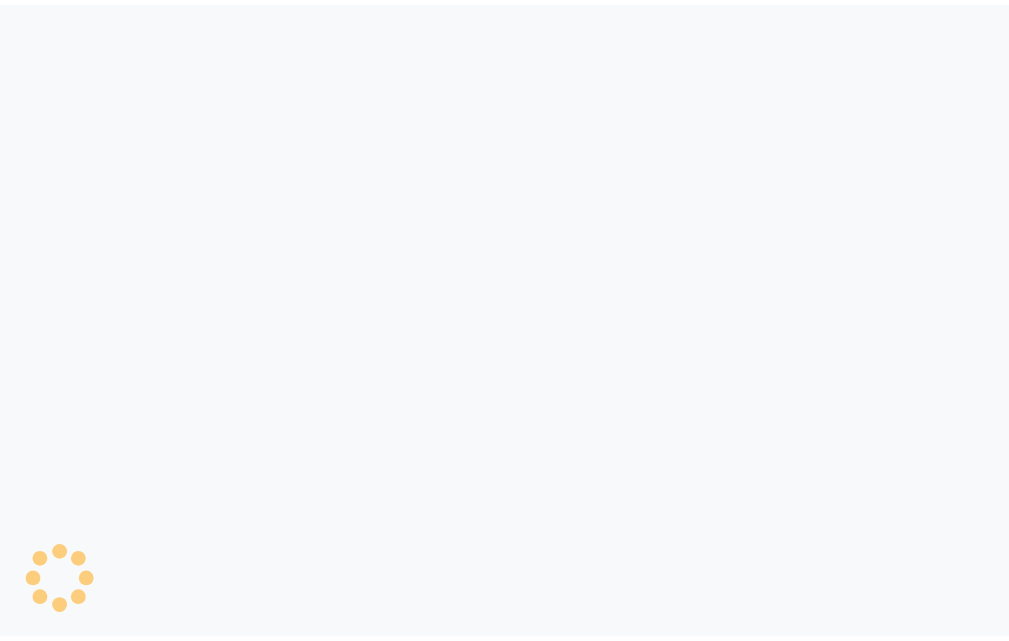 scroll, scrollTop: 0, scrollLeft: 0, axis: both 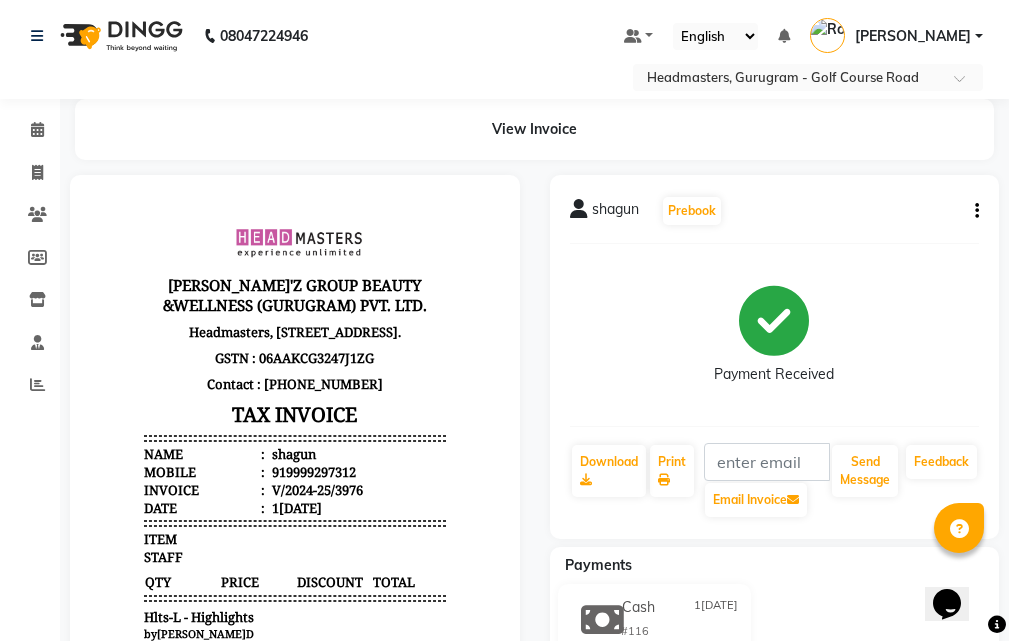 click on "[PERSON_NAME]   Prebook   Payment Received  Download  Print   Email Invoice   Send Message Feedback" 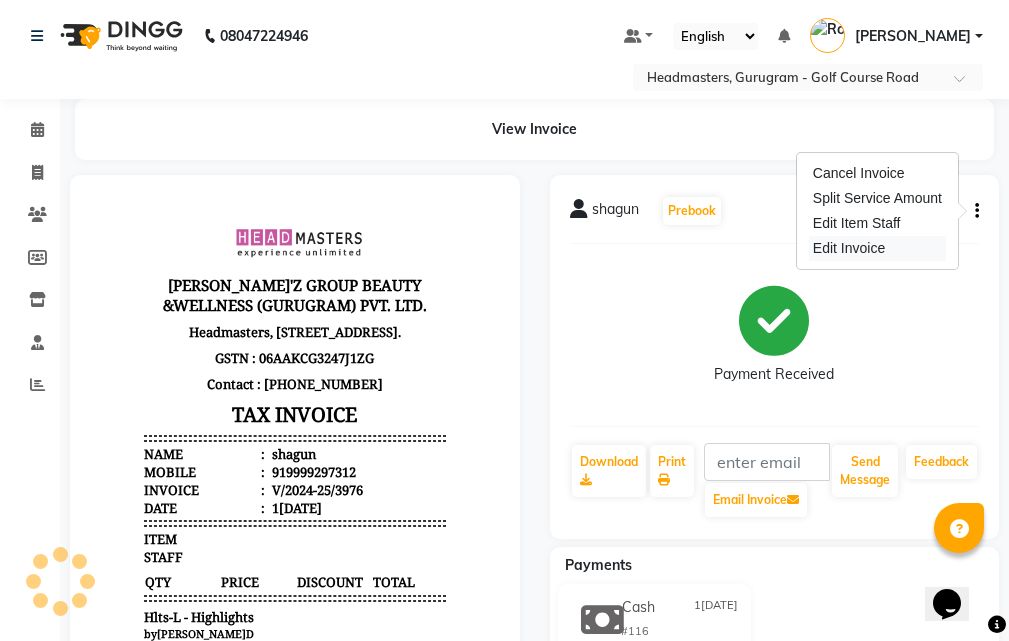 click on "Edit Invoice" at bounding box center [877, 248] 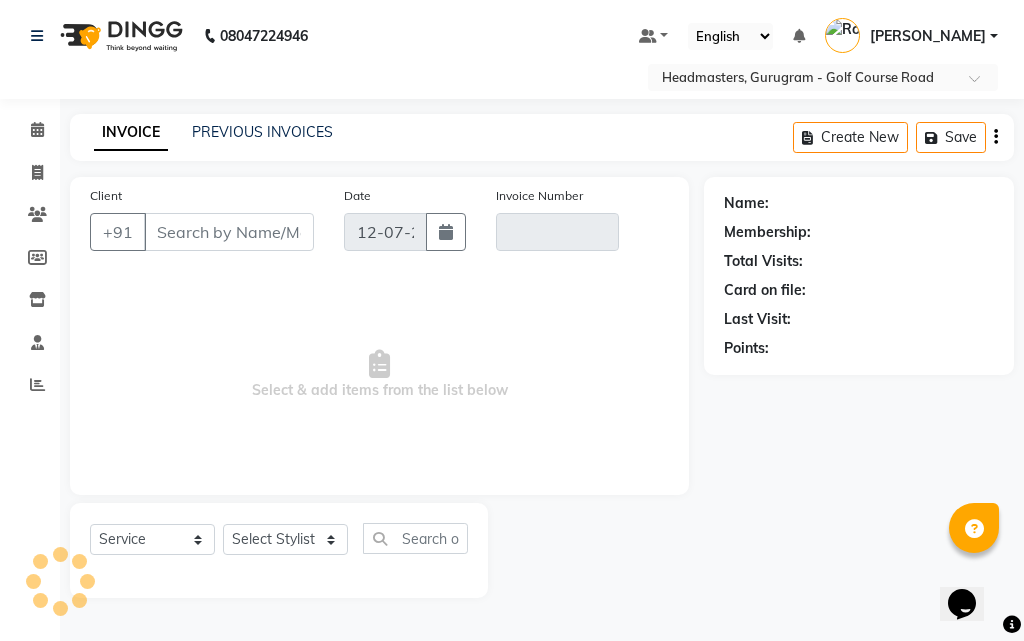 select on "product" 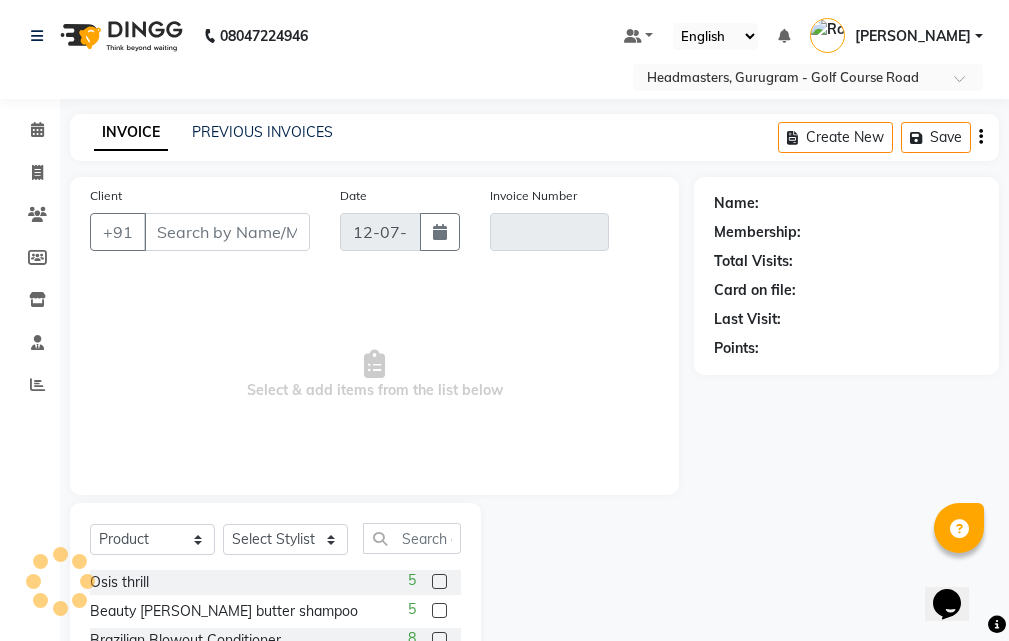 type on "9999297312" 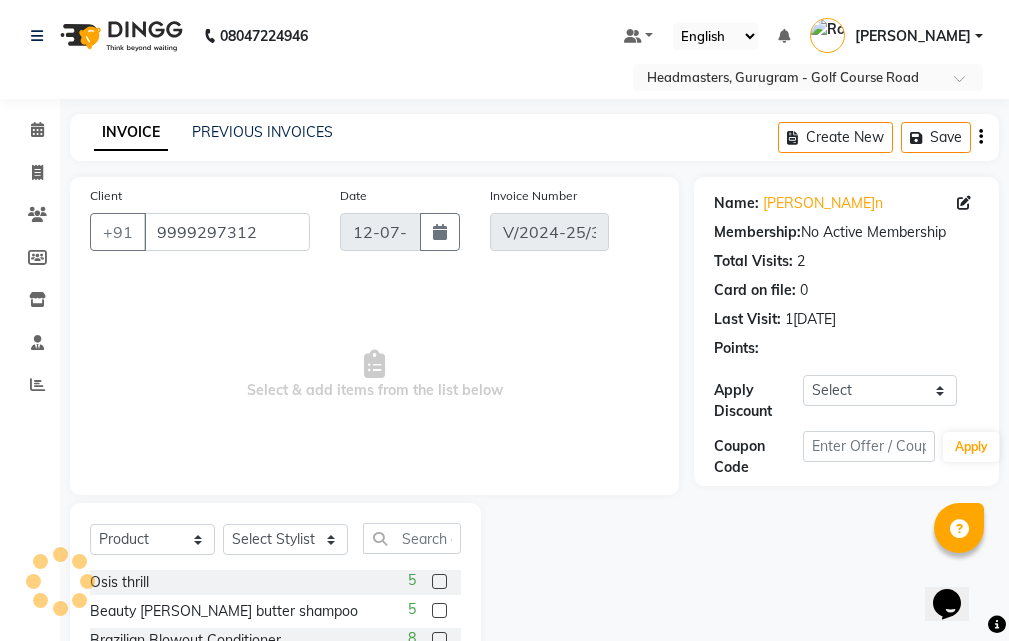type on "1[DATE]" 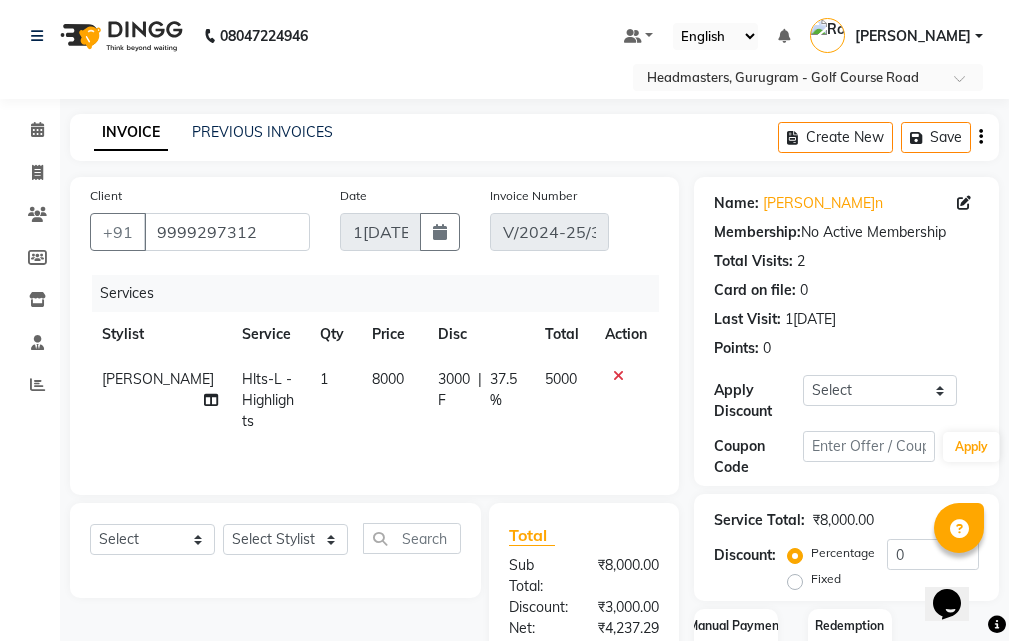 click on "8000" 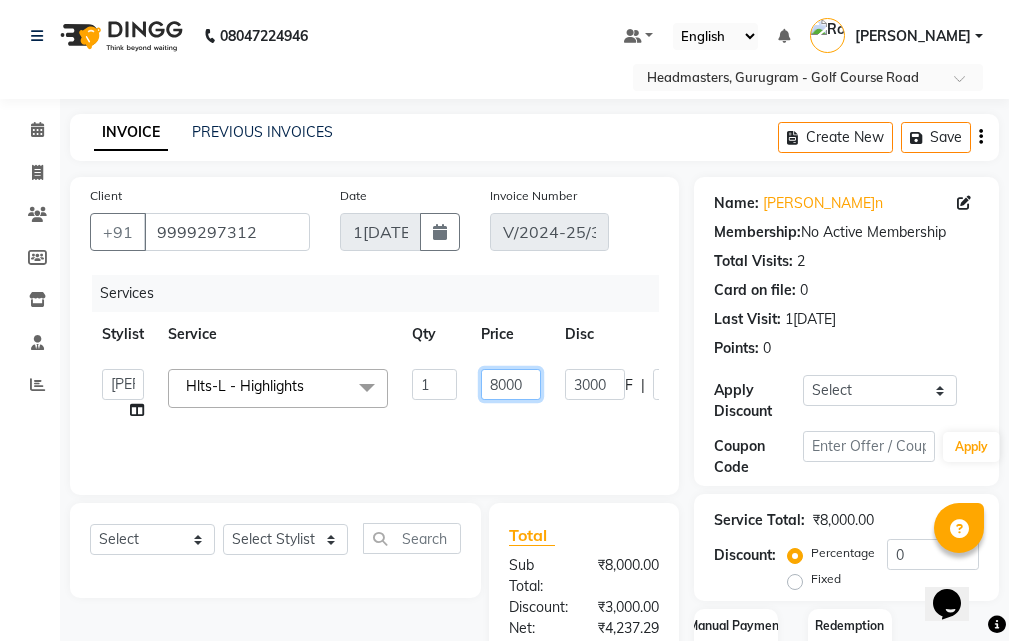 click on "8000" 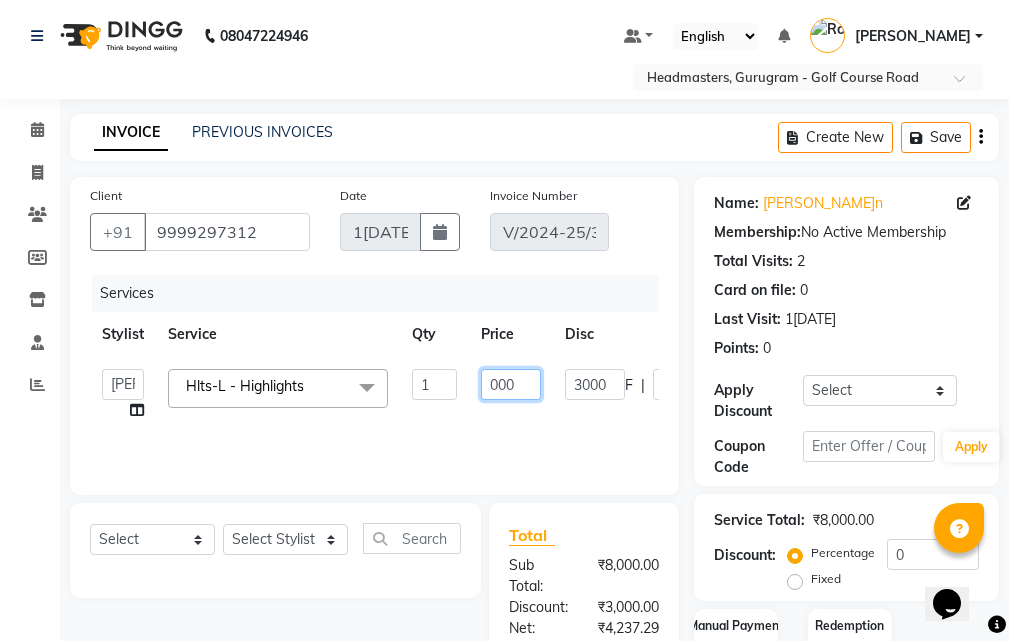 type on "5000" 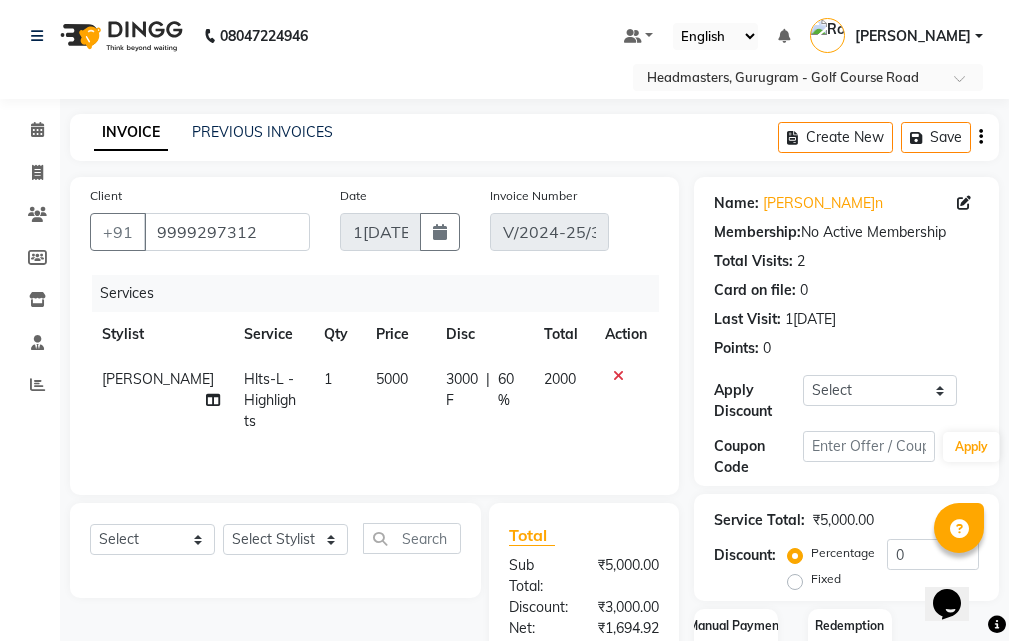 click on "NAUSHAD Hlts-L - Highlights 1 5000 3000 F | 60 % 2000" 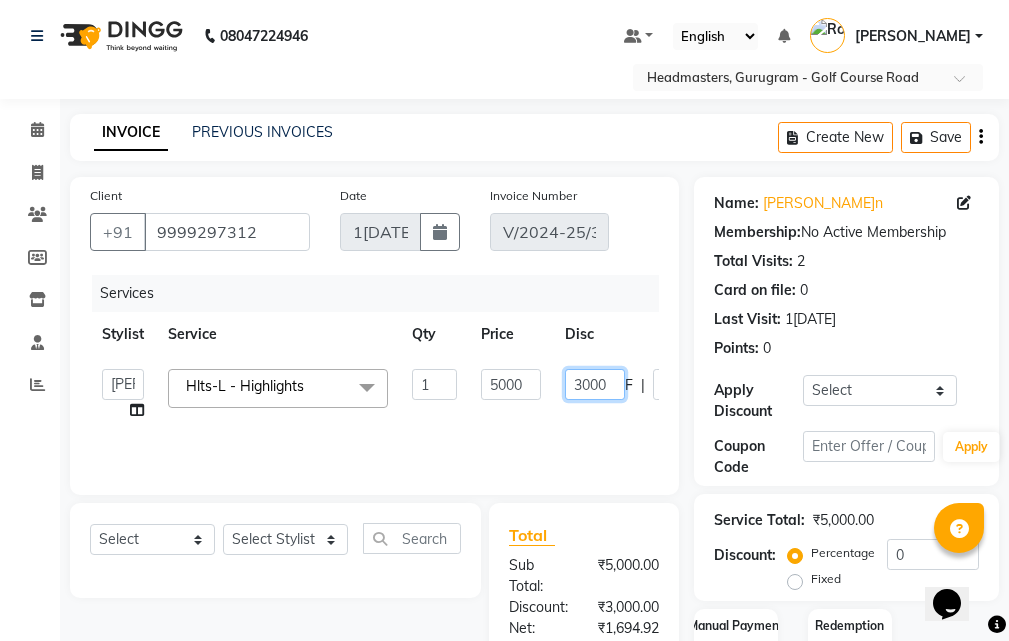 click on "3000" 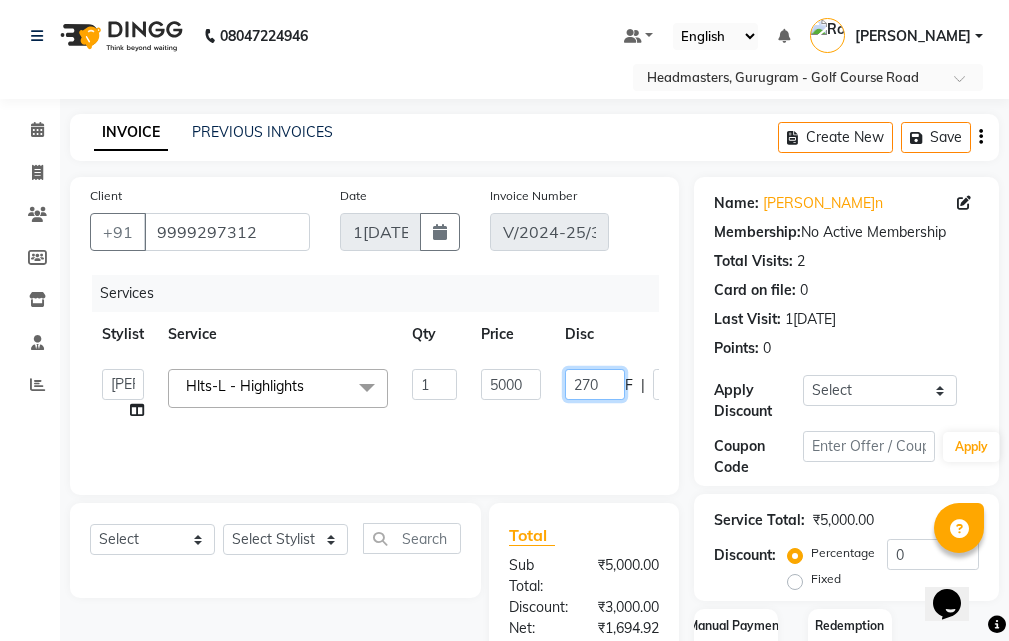 type on "2750" 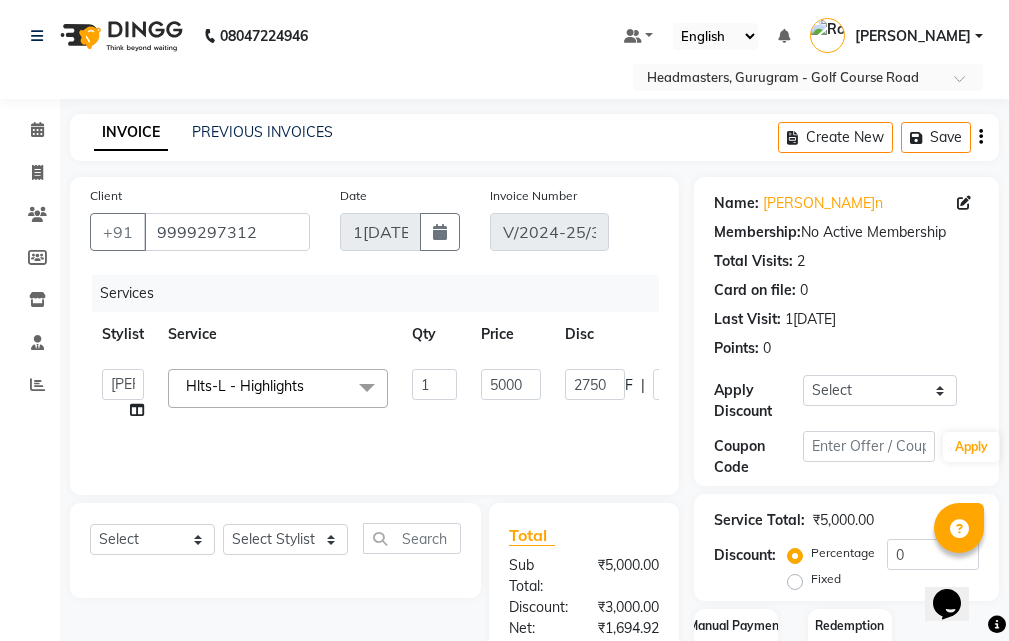 click on "ABHIJIT   Amandeep   Amanpreet   ANKIT   Anu   DANISH   DOLLY   Esther   Gaurav   HEADMASTERS   Irshad   Januka   JEET   JYOTI   KAMAL   Laxmi   Mansi   MICHEAL   MOHIT KUMAR   NAUSHAD   Nayan   Not Specified   PINTU   Pooja    Prashad Assistant   Prashant   sahil   Sahil Dagar   SAHIL NAGPAL   Sanjay   SHANU   Sonu   TUSHAR   vivek   Yogesh   ZEESHAN  Hlts-L - Highlights  x SSL - Shampoo SCL - Shampoo and conditioner (with natural dry) HML - Head massage(with natural dry) HCLD - Hair Cut by Creative Director HCL - Hair Cut by Senior Hair Stylist Trim - Trimming (one Length) Spt - Split ends/short/candle cut BD - Blow dry OS - Open styling GL-igora - Igora Global GL-essensity - Essensity Global Hlts-L - Highlights Bal - Balayage Chunks  - Chunks CR  - Color removal CRF - Color refresh Stk - Per streak RT-IG - Igora Root Touchup(one inch only) RT-ES - Essensity Root Touchup(one inch only) Reb - Rebonding ST  - Straight therapy Krt-L - Keratin Krt-BB -L - Keratin Blow Out HR-BTX -L  - Hair Botox SSM - Shampoo" 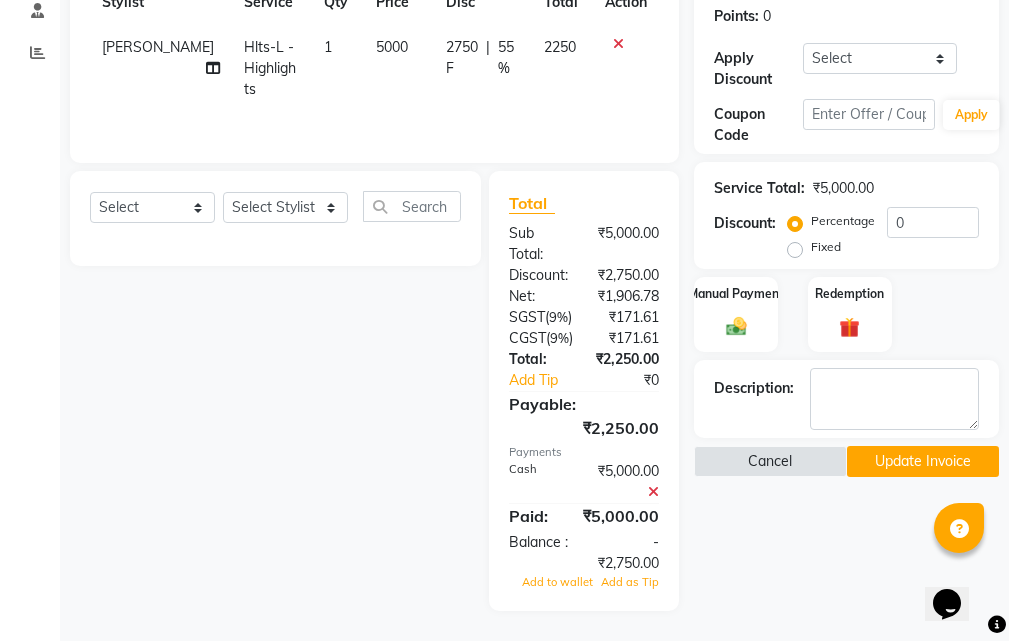 scroll, scrollTop: 395, scrollLeft: 0, axis: vertical 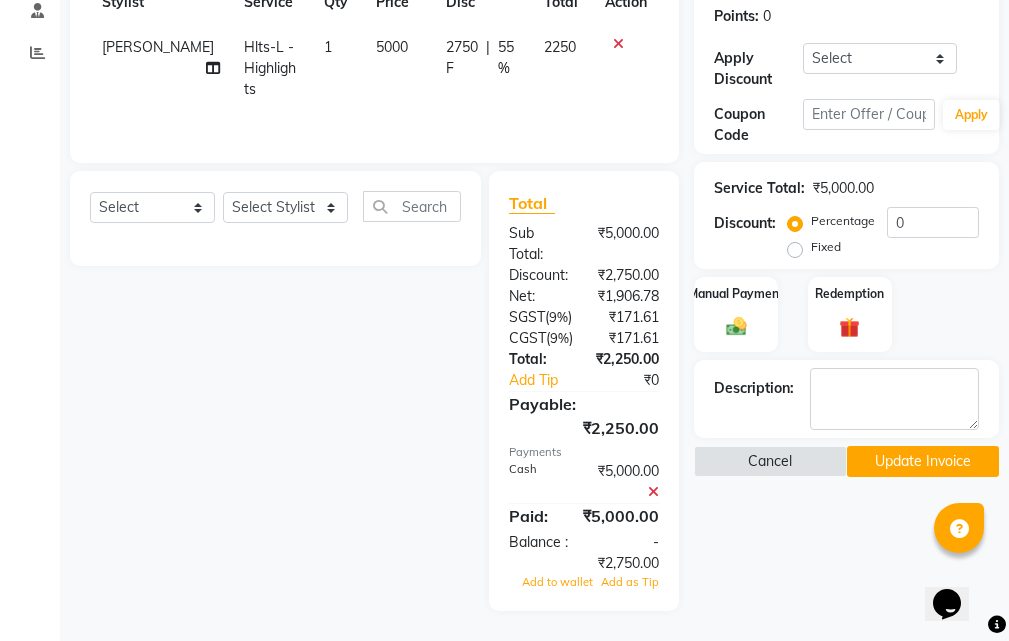 click 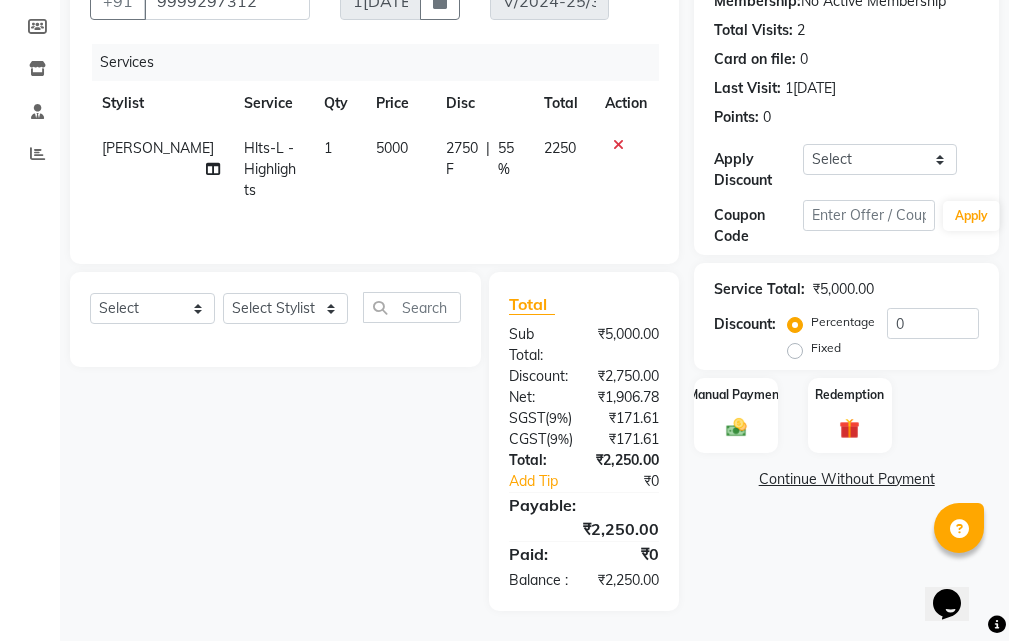 click on "Continue Without Payment" 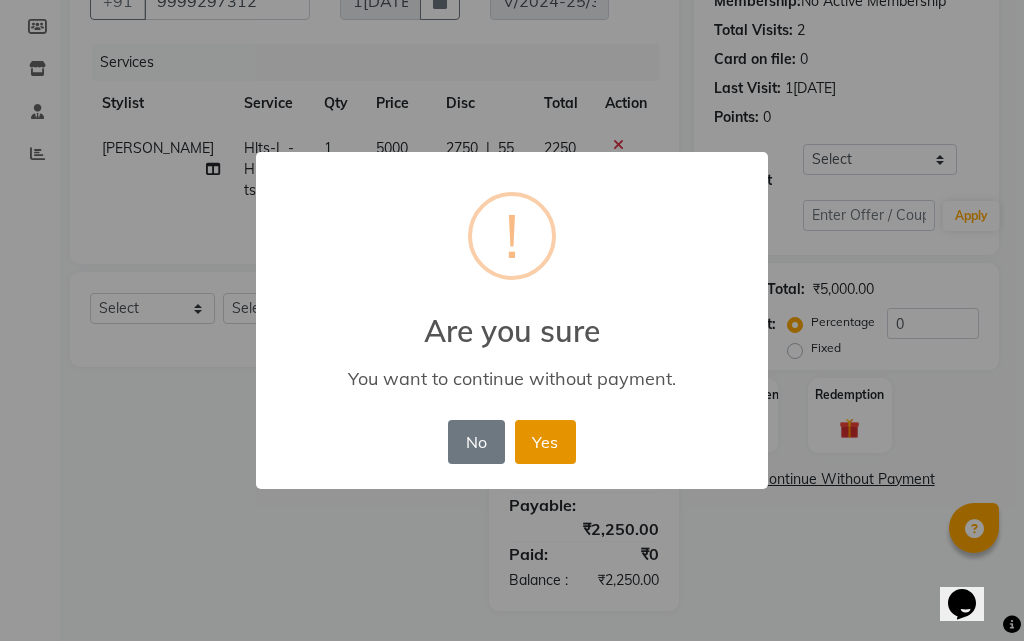 click on "Yes" at bounding box center (545, 442) 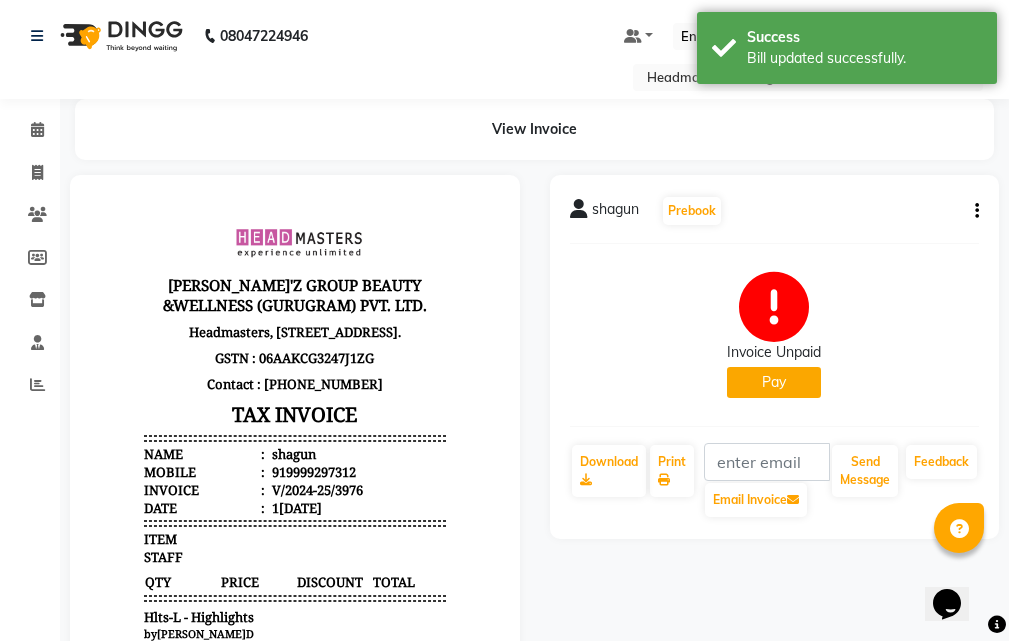 scroll, scrollTop: 0, scrollLeft: 0, axis: both 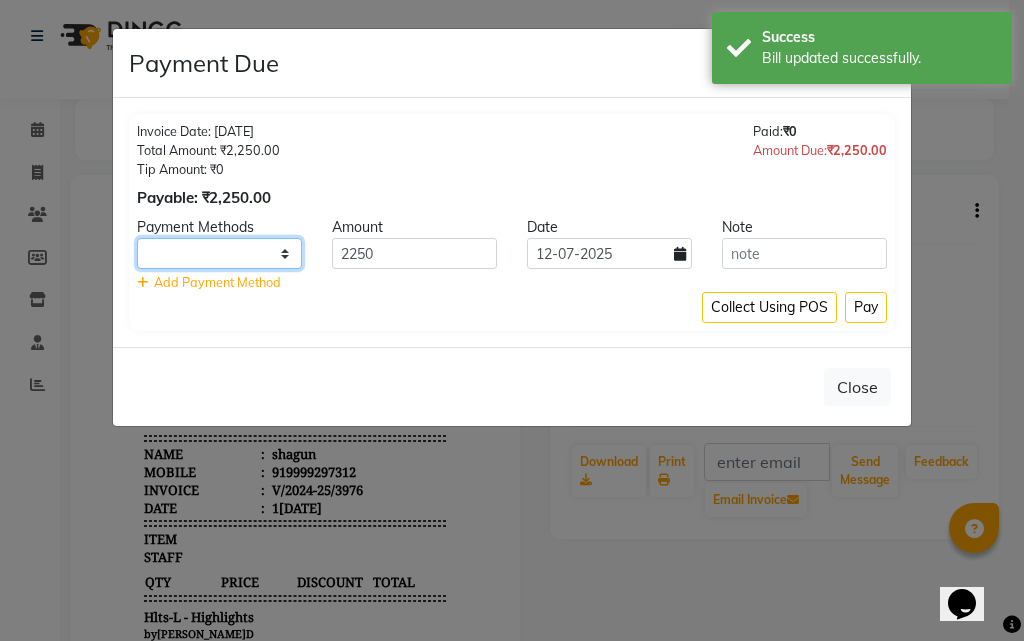 drag, startPoint x: 293, startPoint y: 252, endPoint x: 291, endPoint y: 267, distance: 15.132746 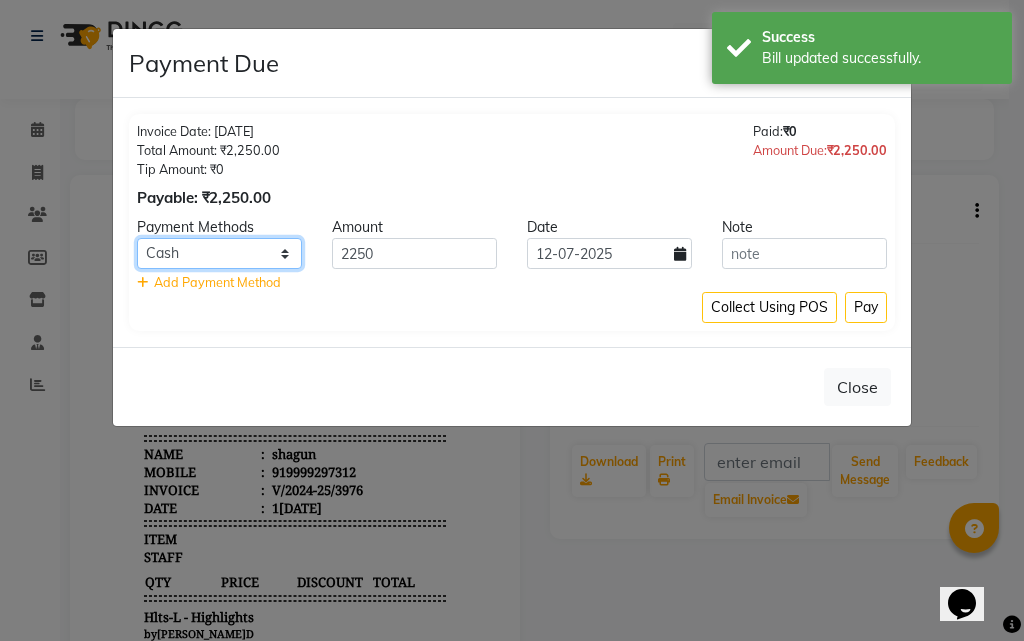 click on "UPI CARD Complimentary Cash" 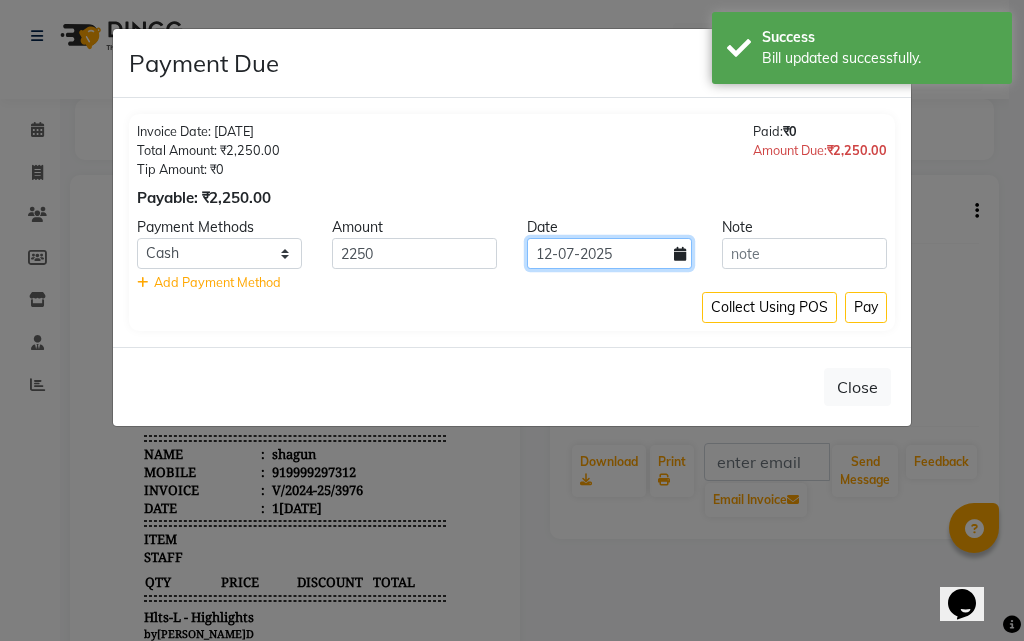 click on "12-07-2025" 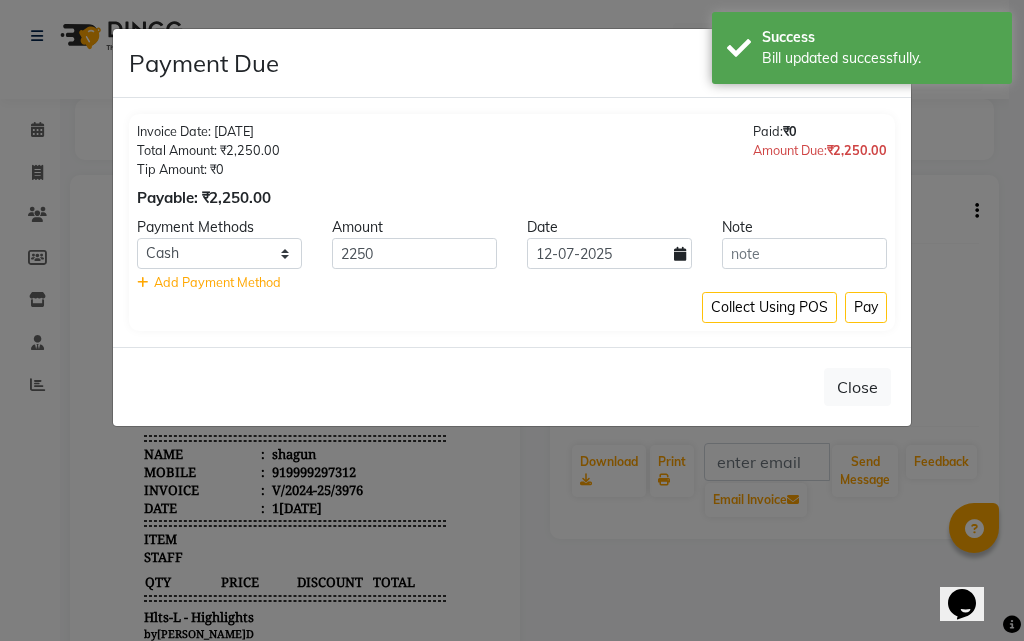 select on "7" 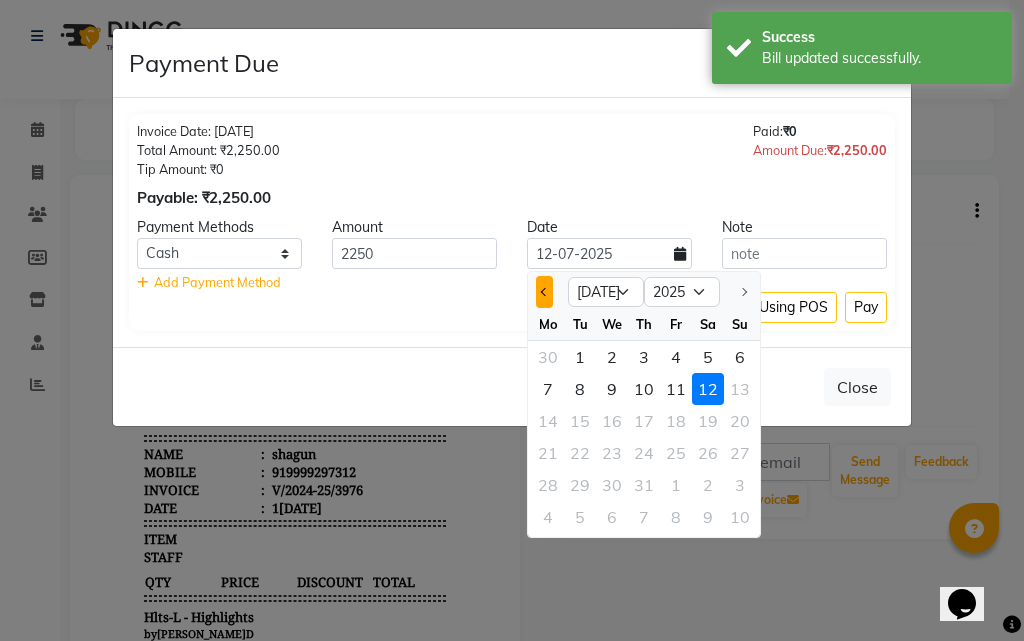 click 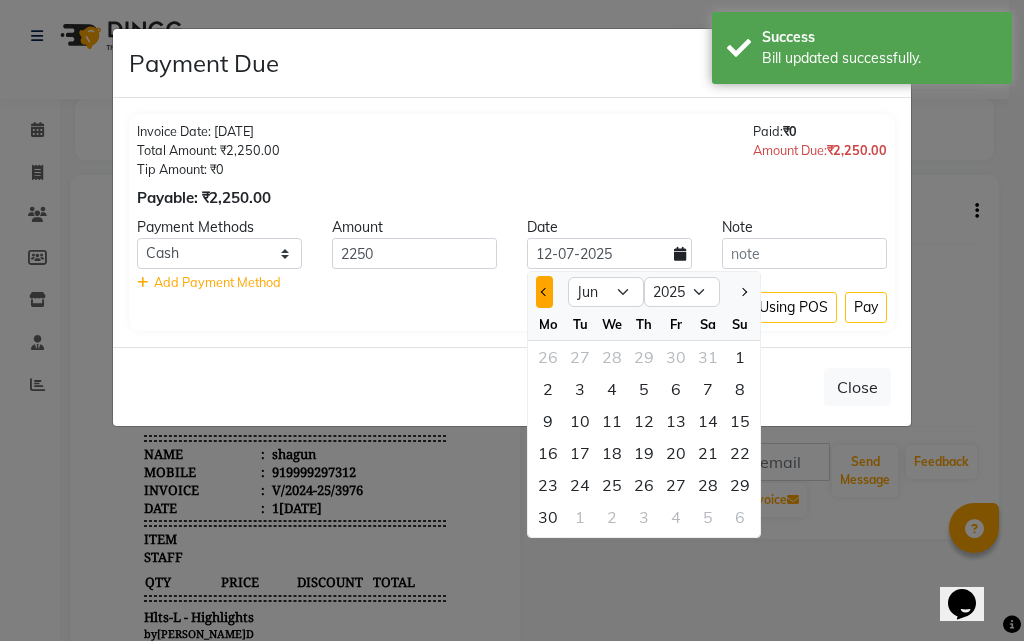 click 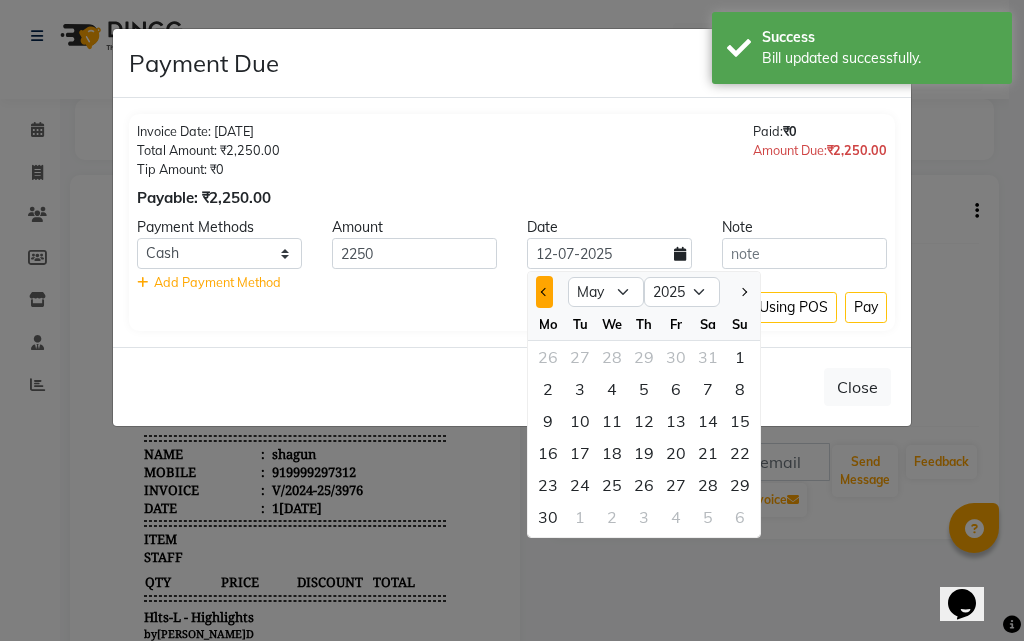 click 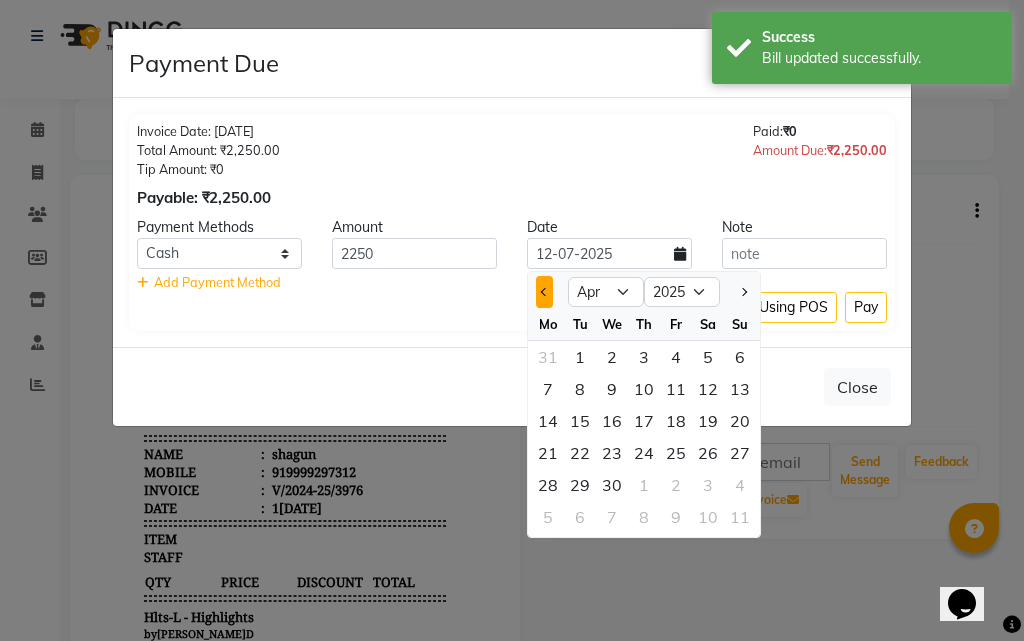 click 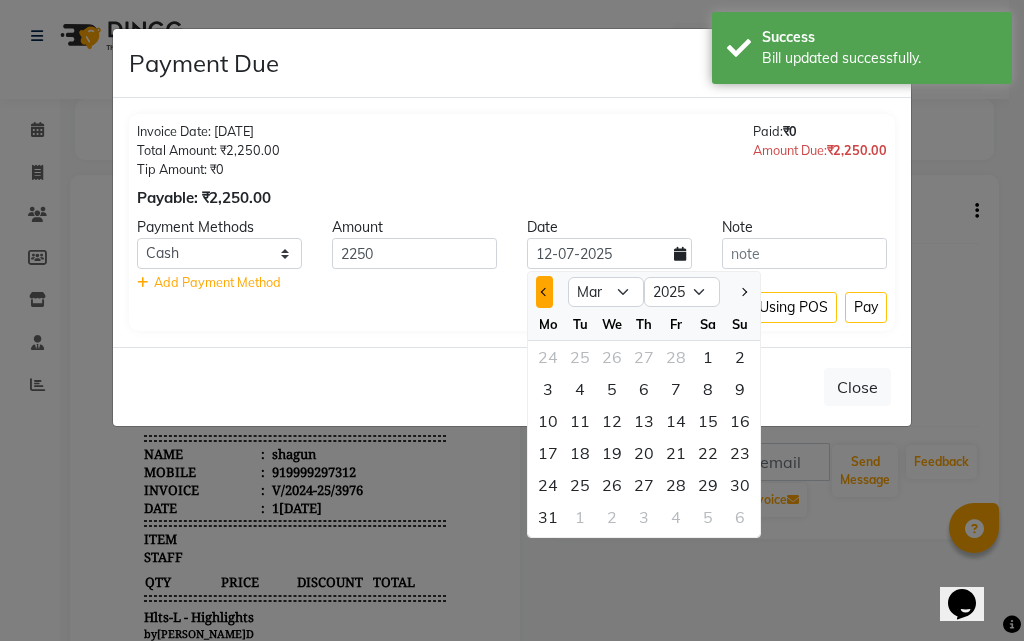 click 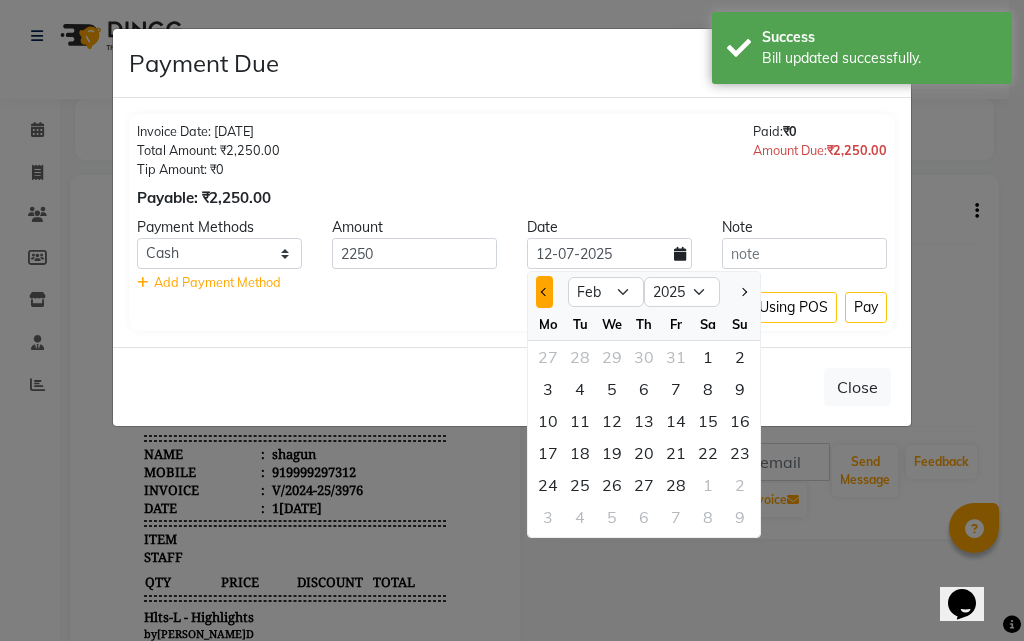 click 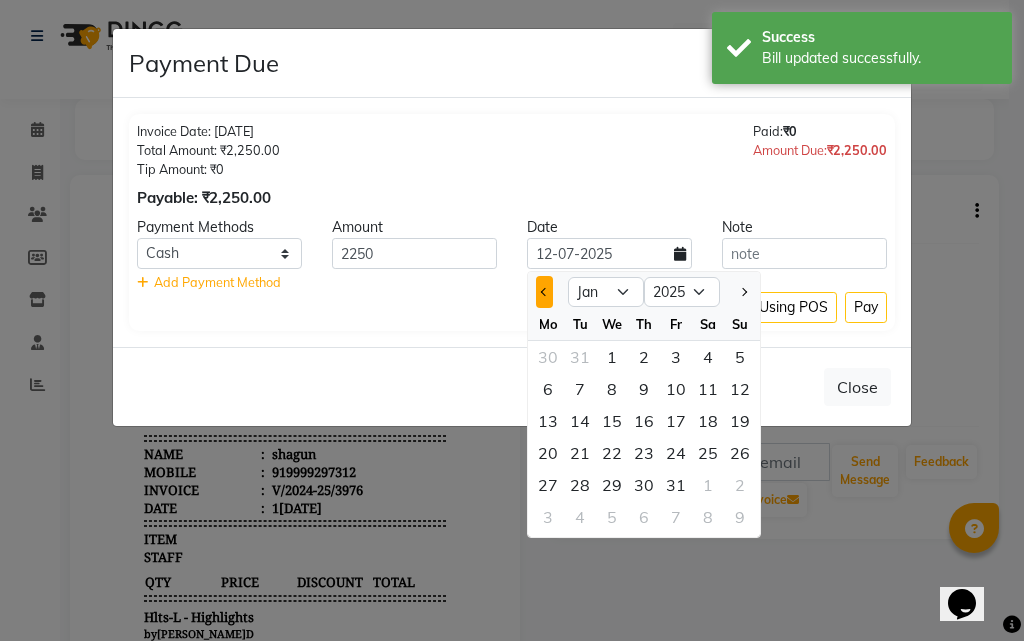 click 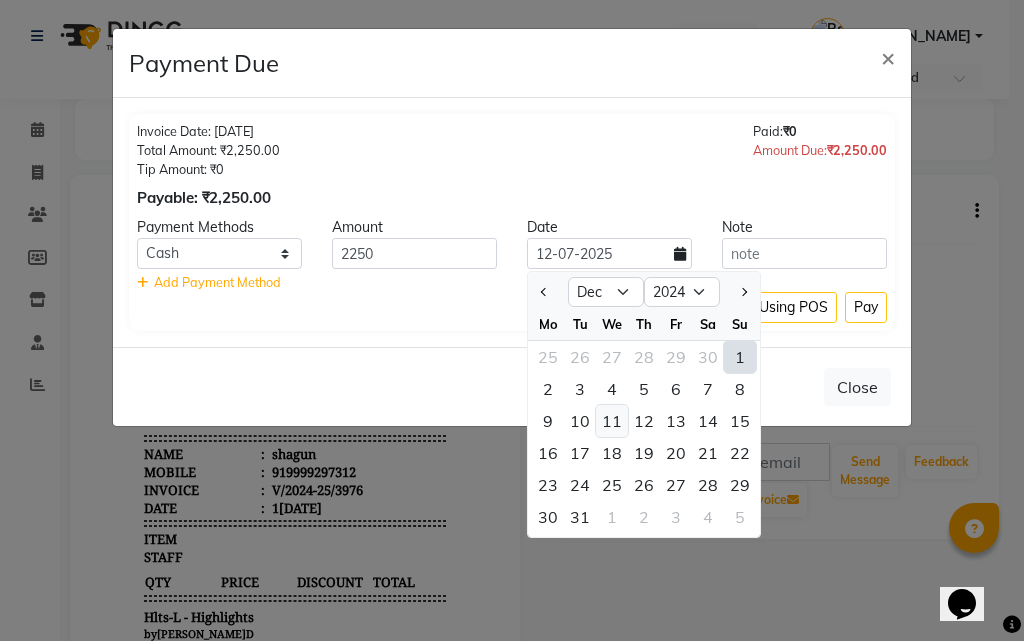 click on "11" 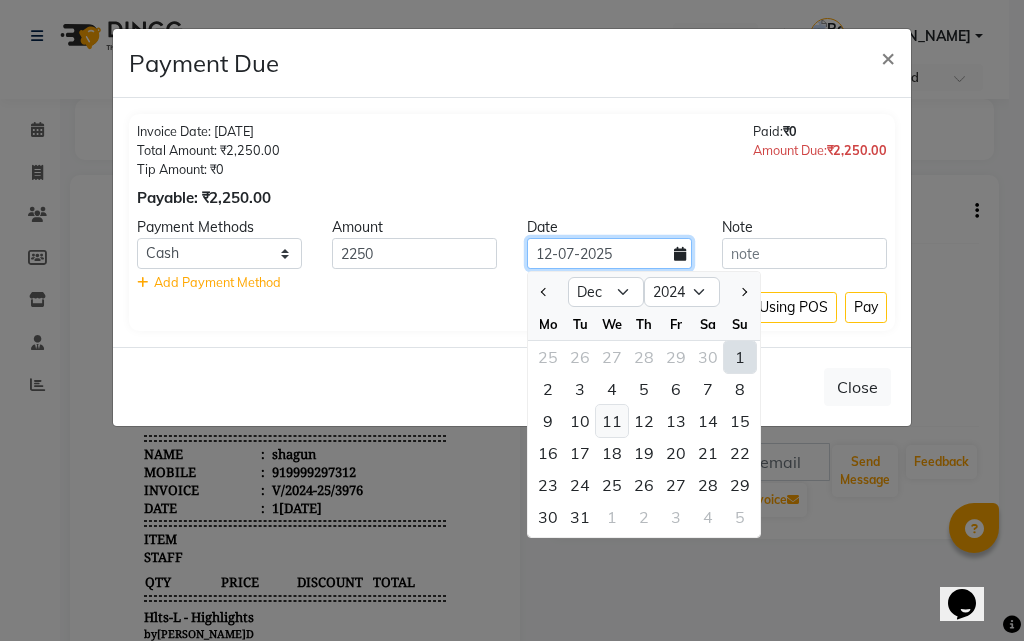 type on "[DATE]" 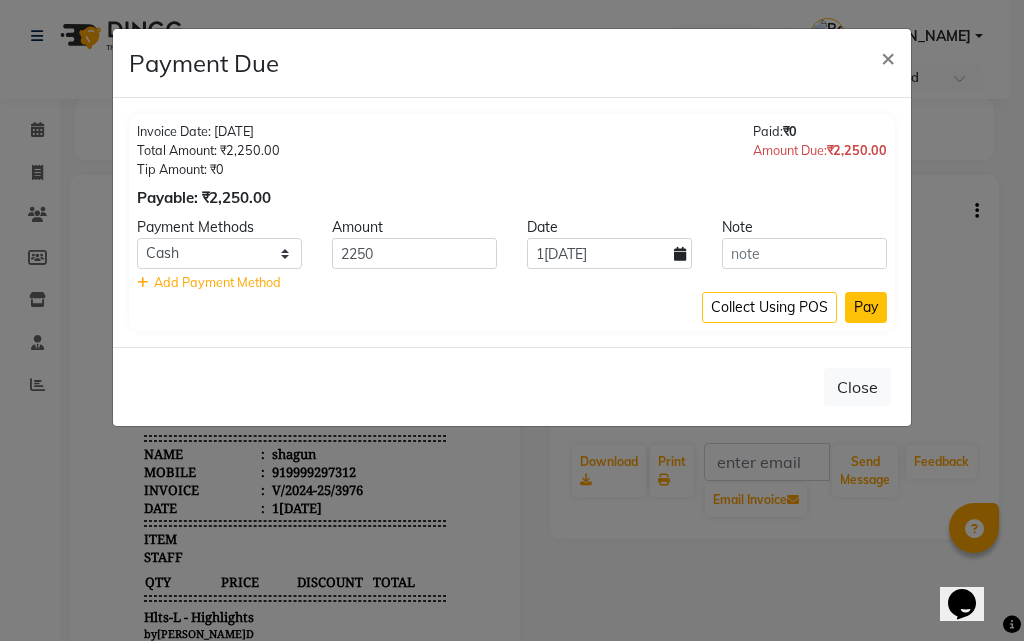 click on "Pay" 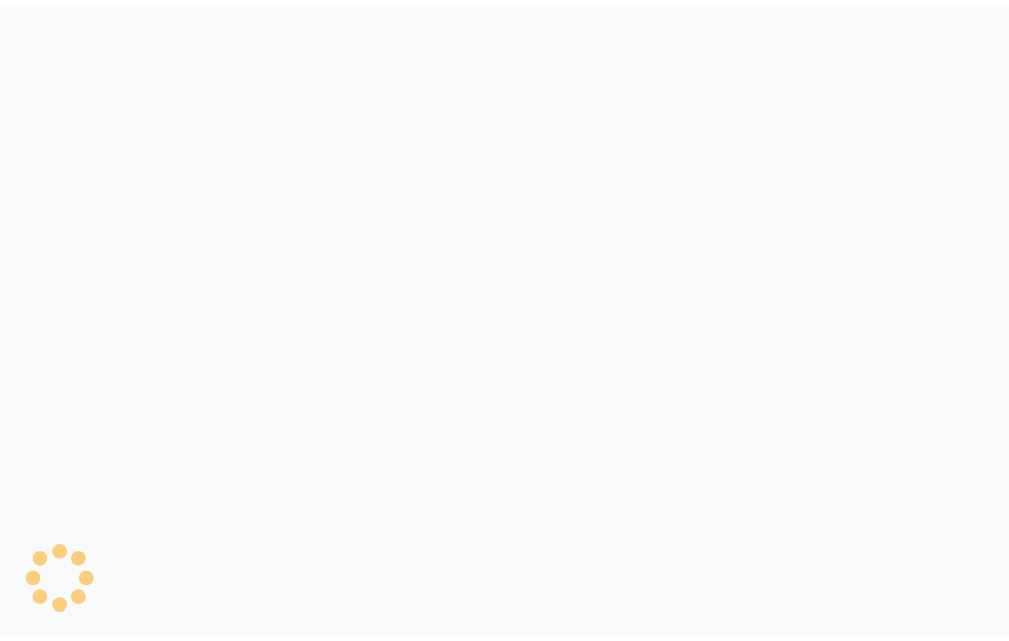 scroll, scrollTop: 0, scrollLeft: 0, axis: both 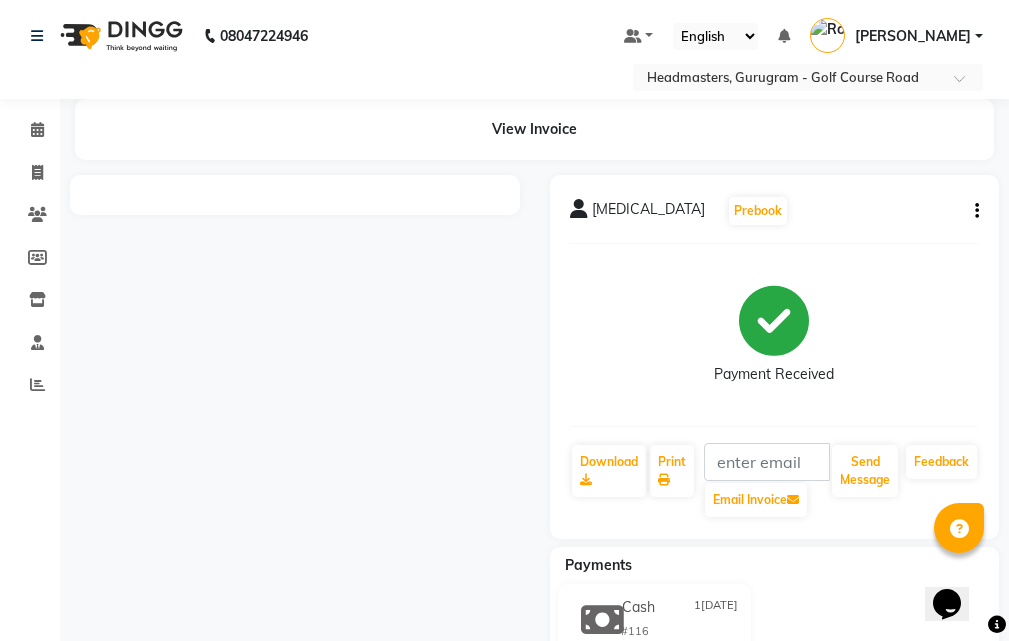 click 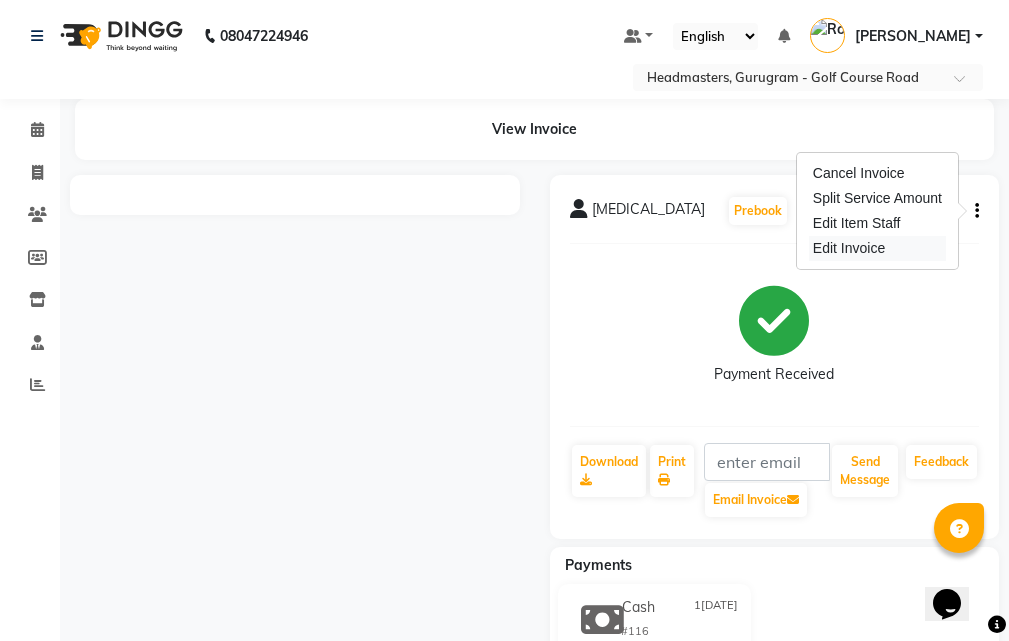 click on "Edit Invoice" at bounding box center (877, 248) 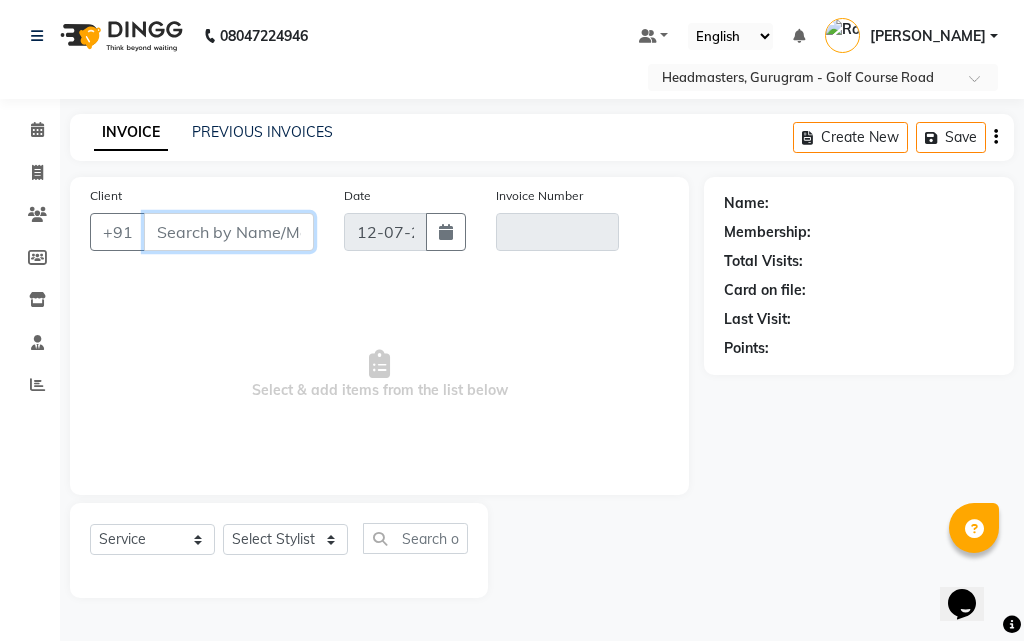 select on "product" 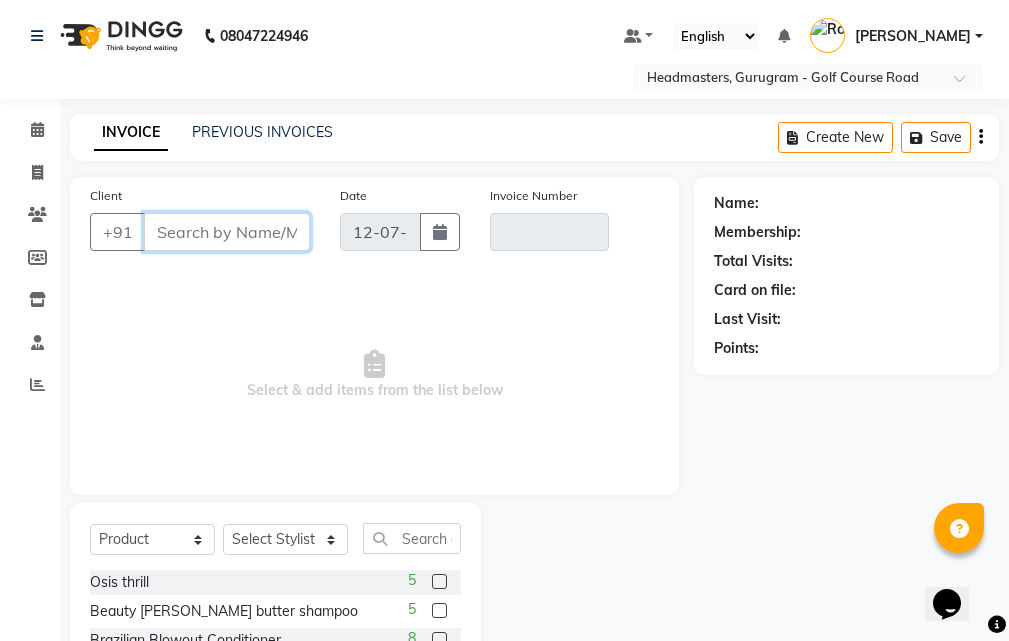 type on "9818191775" 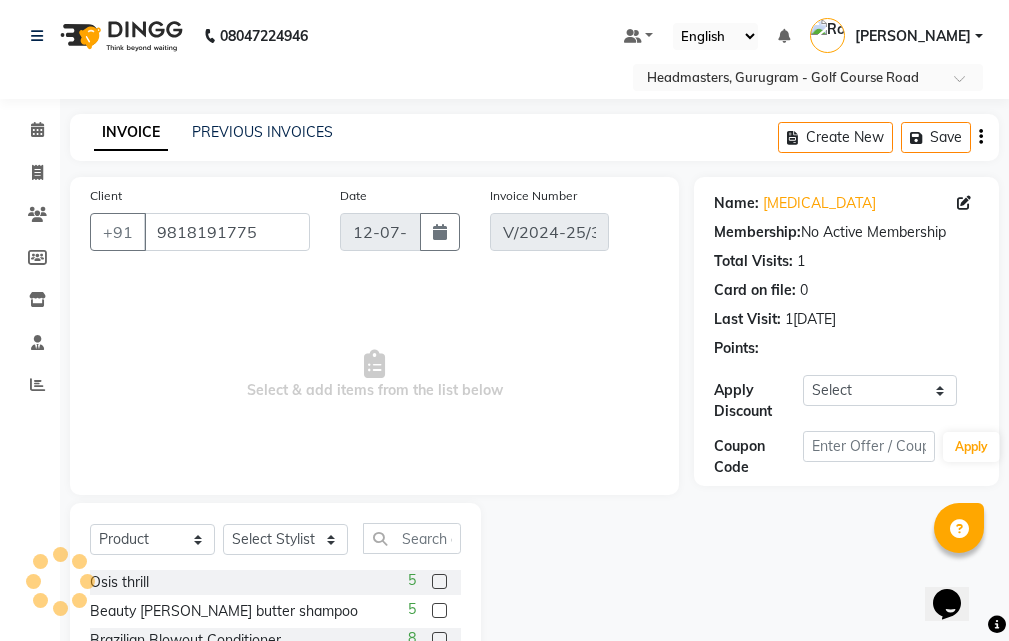 type on "[DATE]" 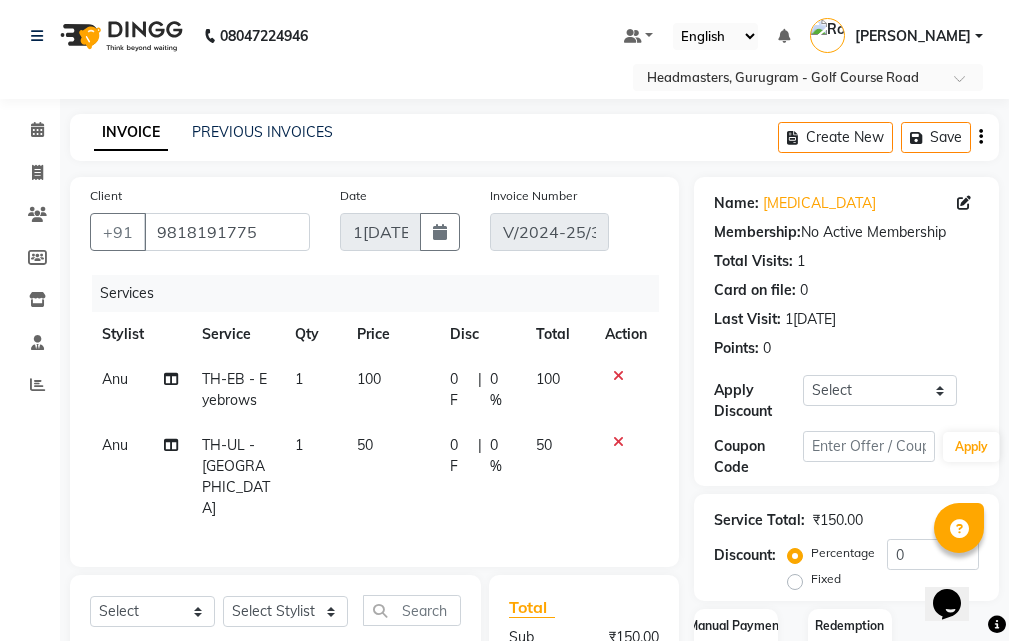 click on "0 F" 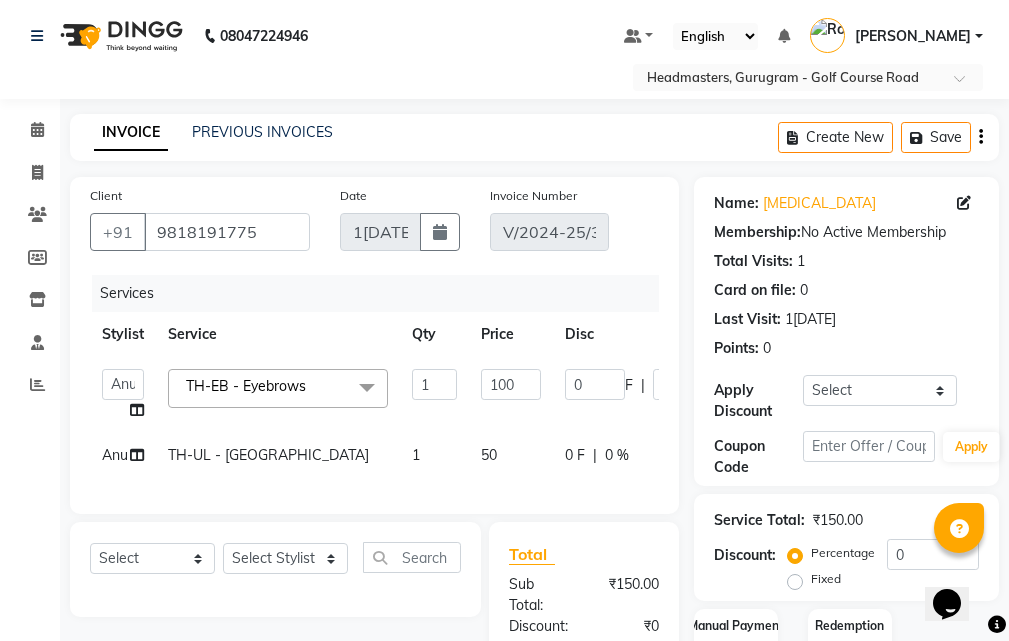 click on "0 F | 0 %" 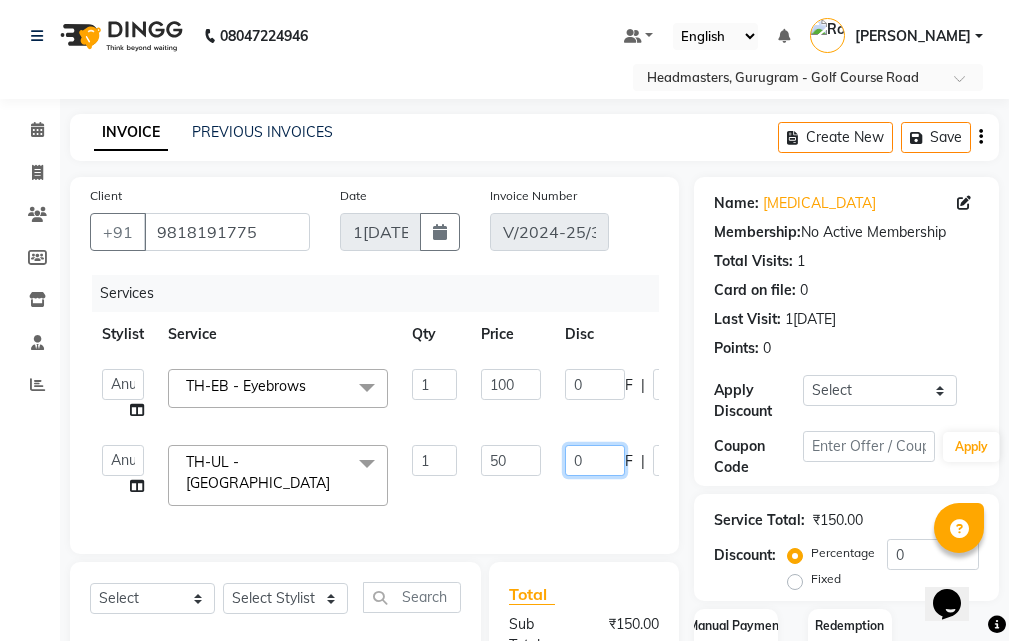 click on "0" 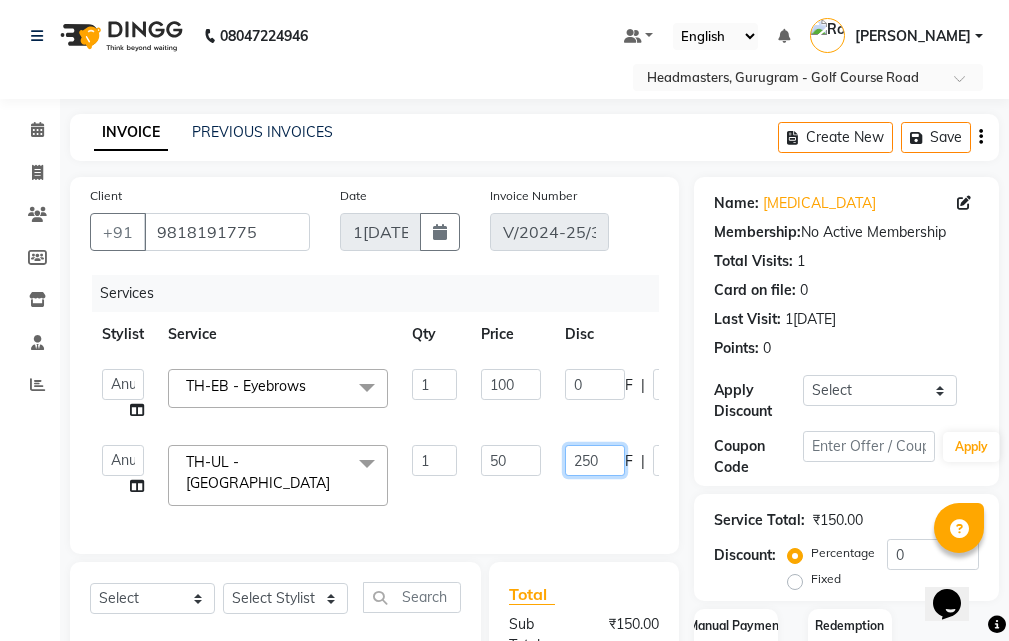 type on "25" 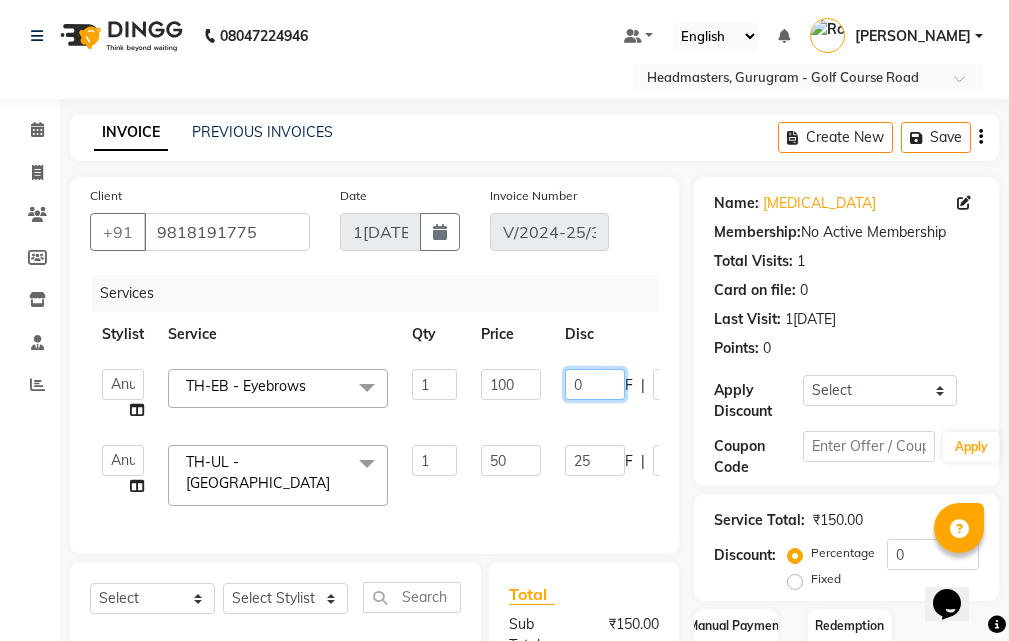 click on "0" 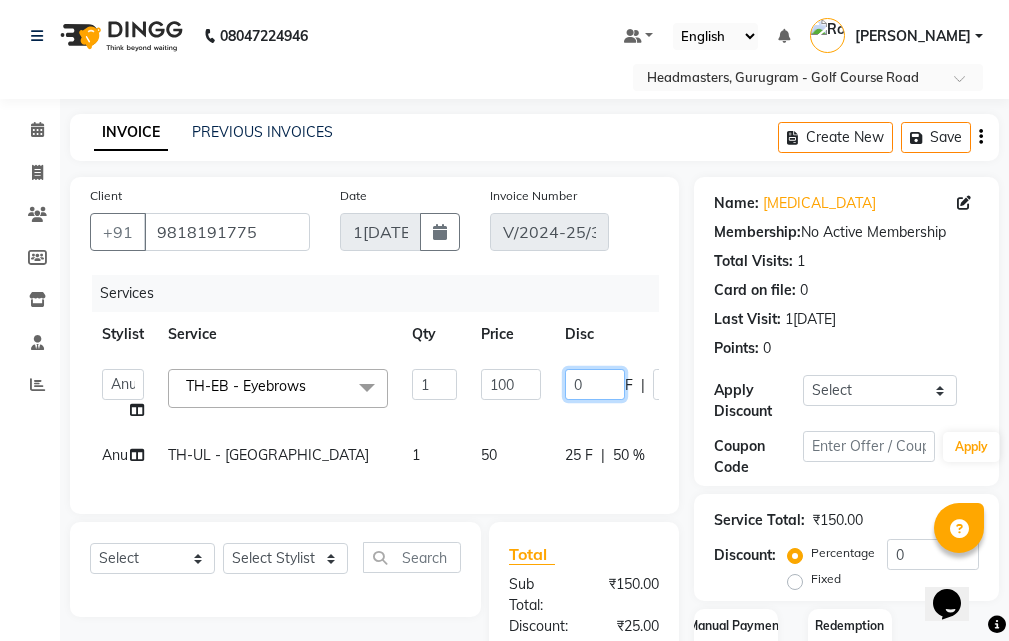 type on "60" 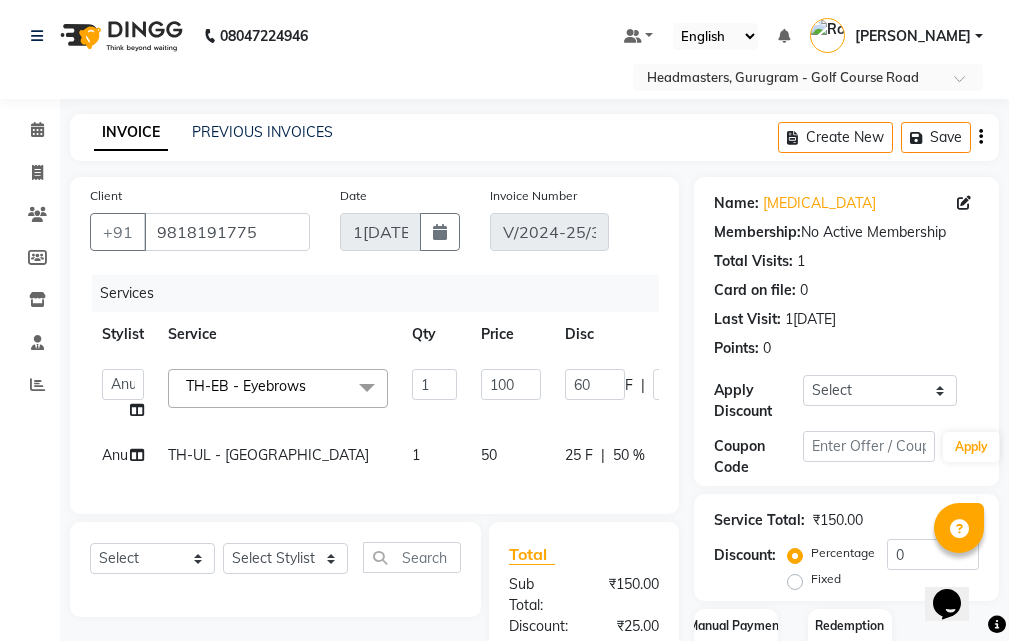 click on "ABHIJIT   Amandeep   Amanpreet   ANKIT   Anu   DANISH   DOLLY   Esther   Gaurav   HEADMASTERS   Irshad   Januka   JEET   JYOTI   KAMAL   Laxmi   Mansi   MICHEAL   MOHIT KUMAR   NAUSHAD   Nayan   Not Specified   PINTU   Pooja    Prashad Assistant   Prashant   sahil   Sahil Dagar   SAHIL NAGPAL   Sanjay   SHANU   Sonu   TUSHAR   vivek   Yogesh   ZEESHAN  TH-EB - Eyebrows  x SSL - Shampoo SCL - Shampoo and conditioner (with natural dry) HML - Head massage(with natural dry) HCLD - Hair Cut by Creative Director HCL - Hair Cut by Senior Hair Stylist Trim - Trimming (one Length) Spt - Split ends/short/candle cut BD - Blow dry OS - Open styling GL-igora - Igora Global GL-essensity - Essensity Global Hlts-L - Highlights Bal - Balayage Chunks  - Chunks CR  - Color removal CRF - Color refresh Stk - Per streak RT-IG - Igora Root Touchup(one inch only) RT-ES - Essensity Root Touchup(one inch only) Reb - Rebonding ST  - Straight therapy Krt-L - Keratin Krt-BB -L - Keratin Blow Out HR-BTX -L  - Hair Botox SSM - Shampoo 1" 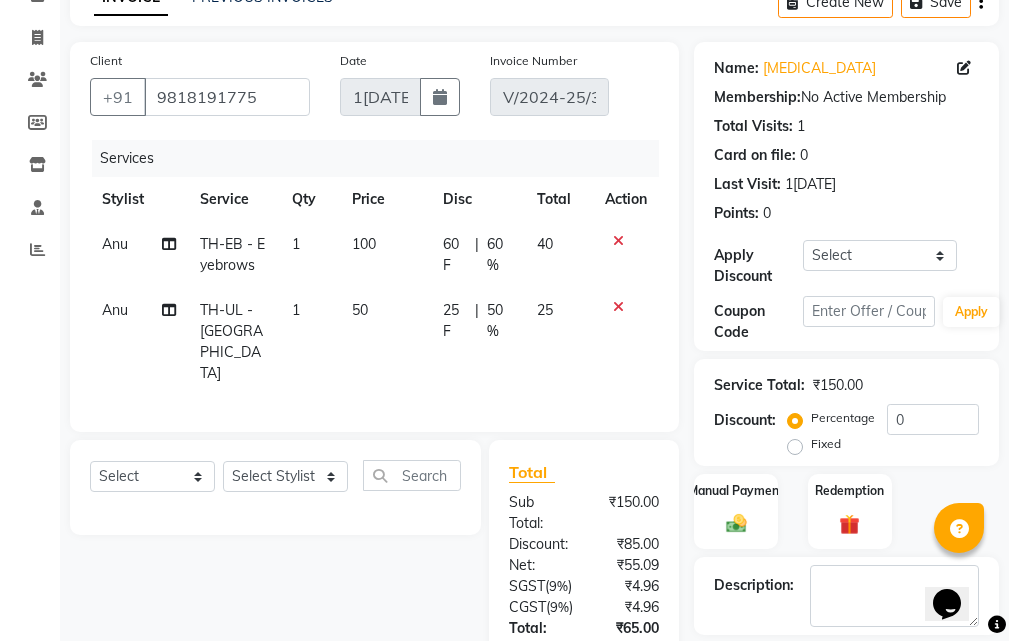 scroll, scrollTop: 395, scrollLeft: 0, axis: vertical 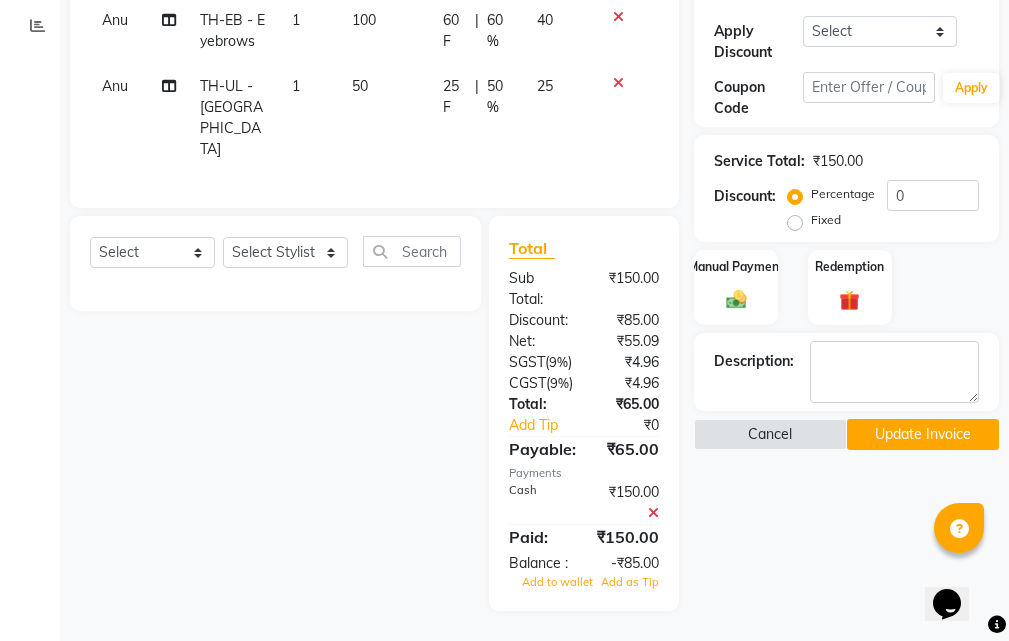 click 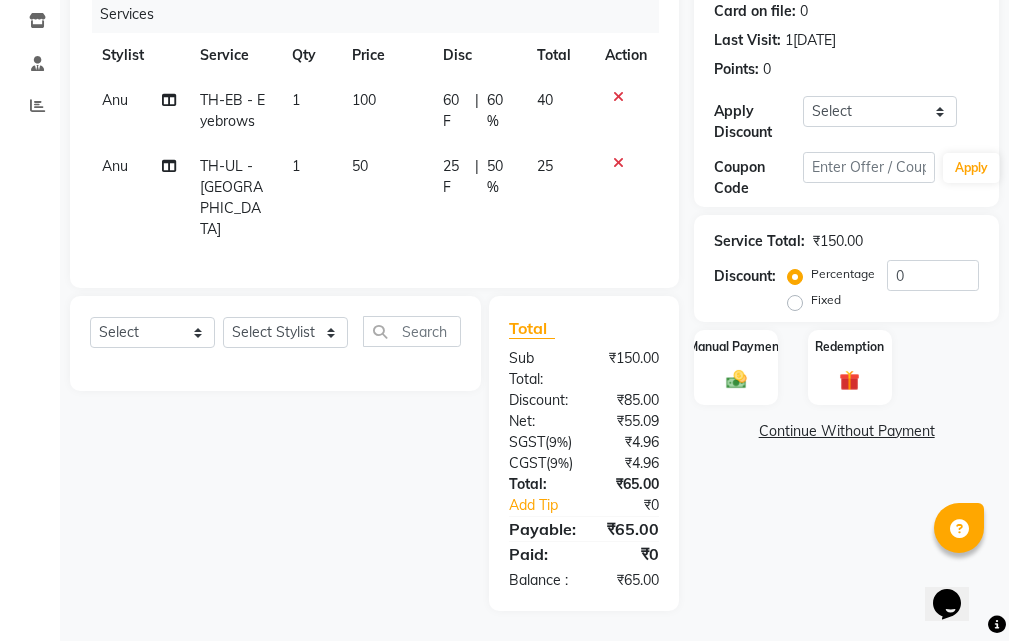 scroll, scrollTop: 315, scrollLeft: 0, axis: vertical 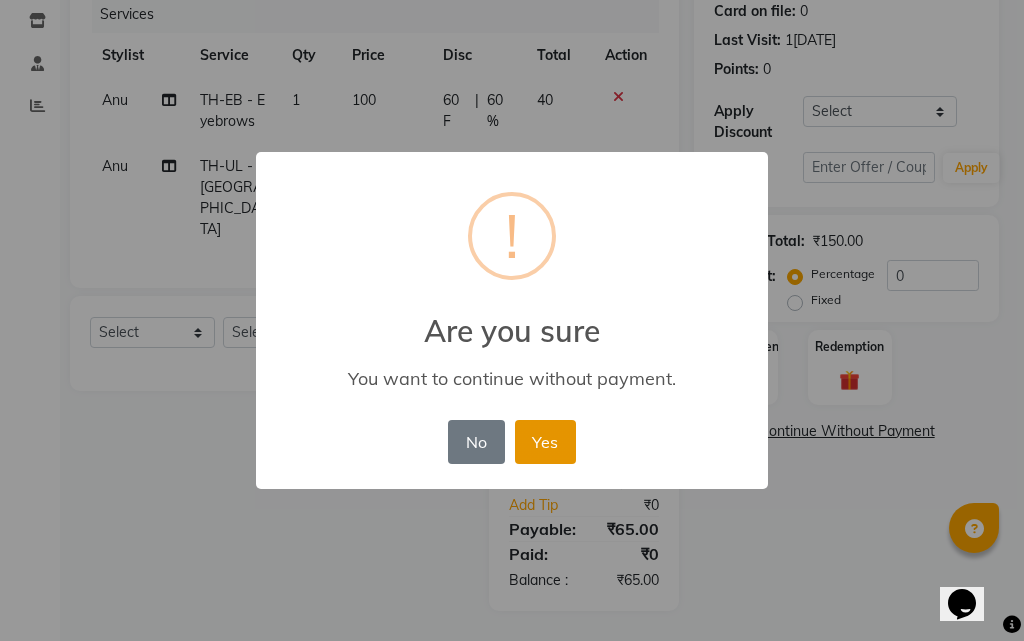 click on "Yes" at bounding box center [545, 442] 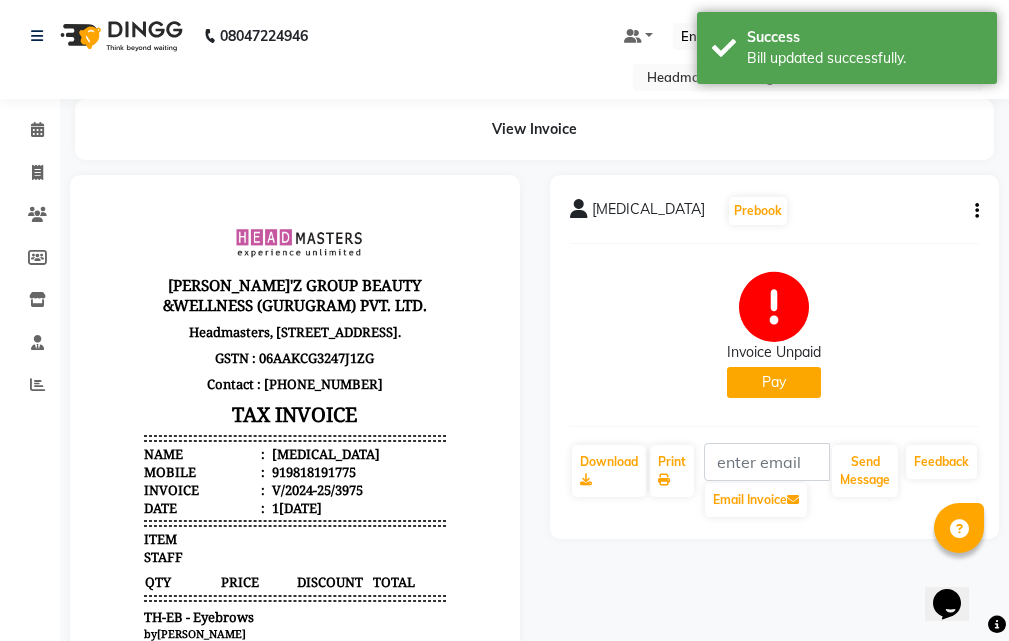 scroll, scrollTop: 0, scrollLeft: 0, axis: both 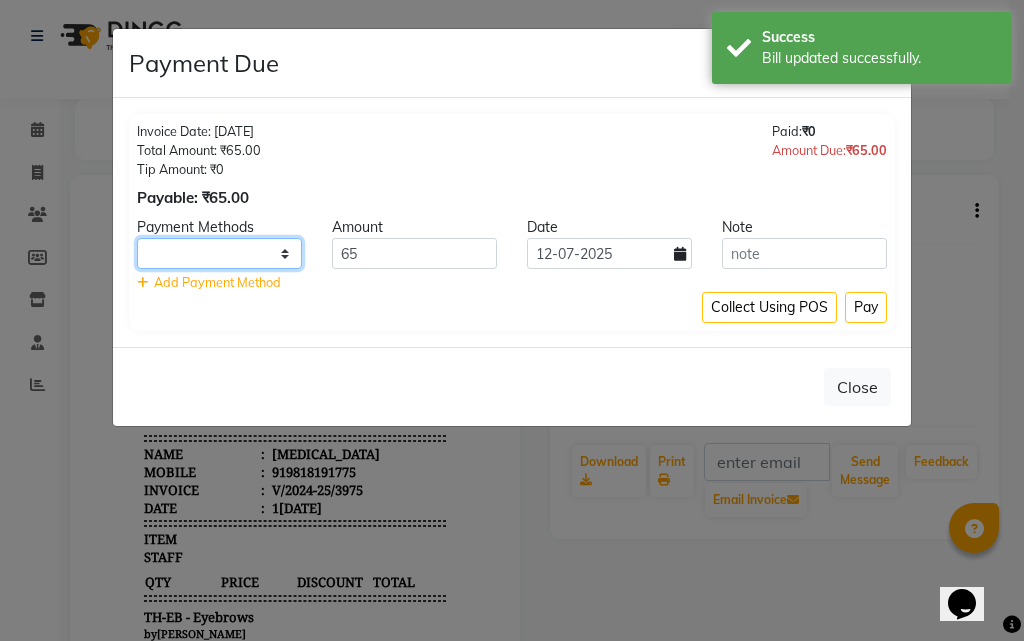 click on "UPI CARD Complimentary Cash" 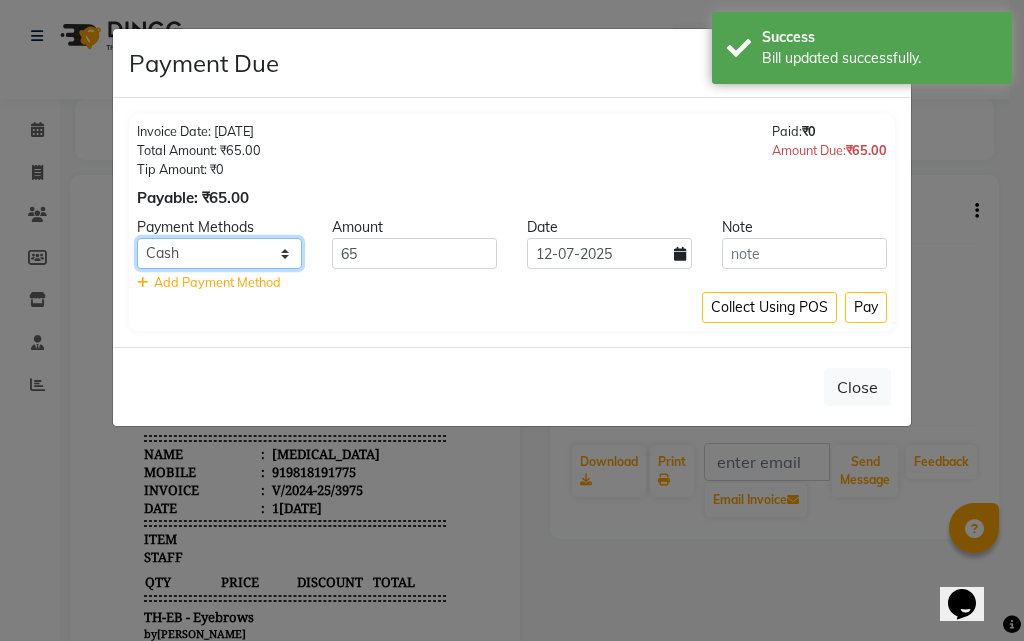 click on "UPI CARD Complimentary Cash" 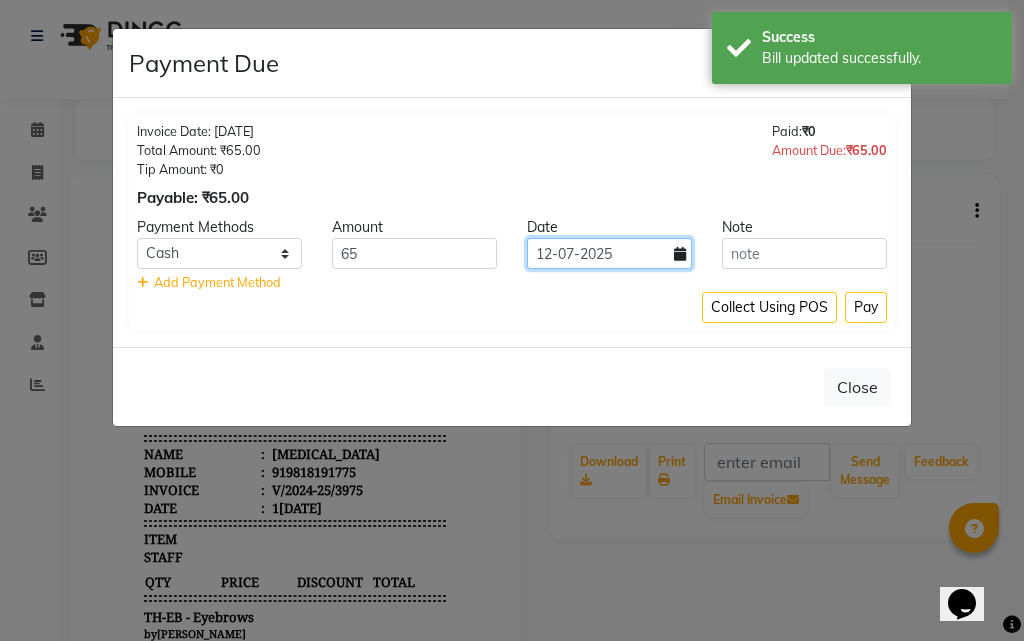 click on "12-07-2025" 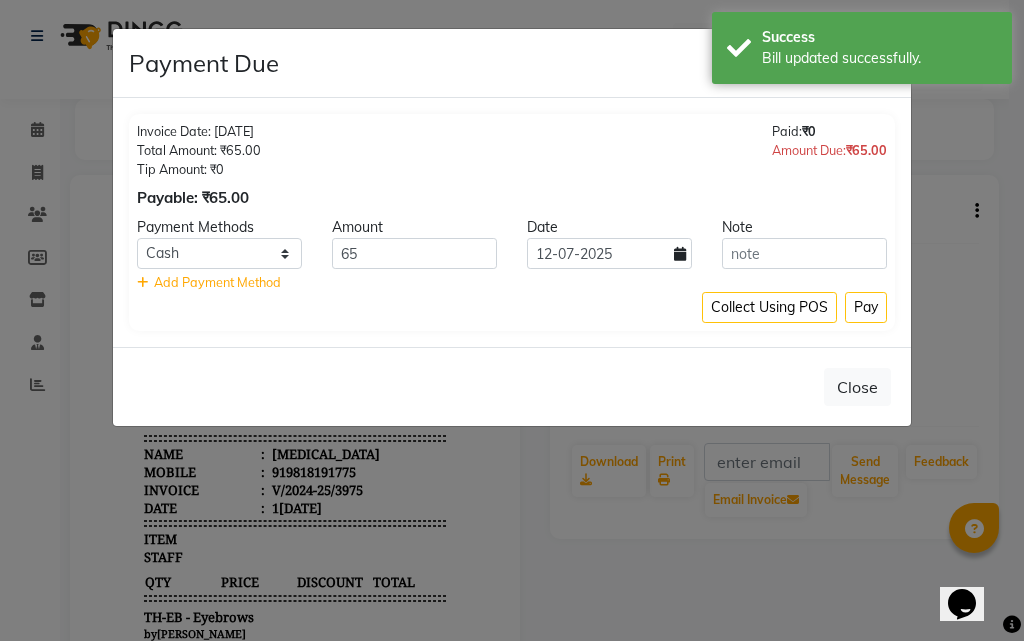 select on "7" 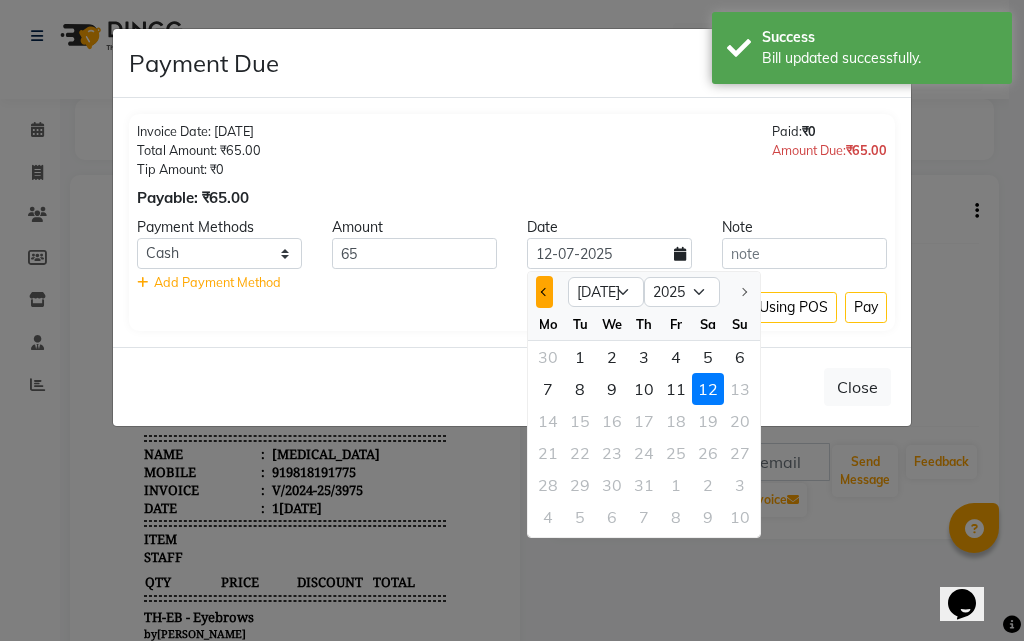 click 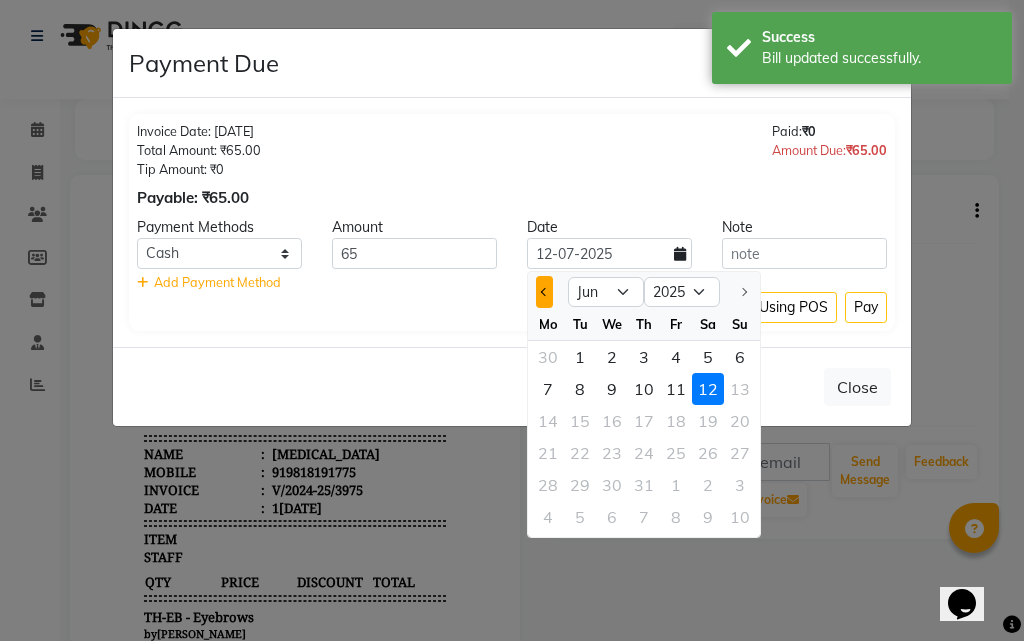click 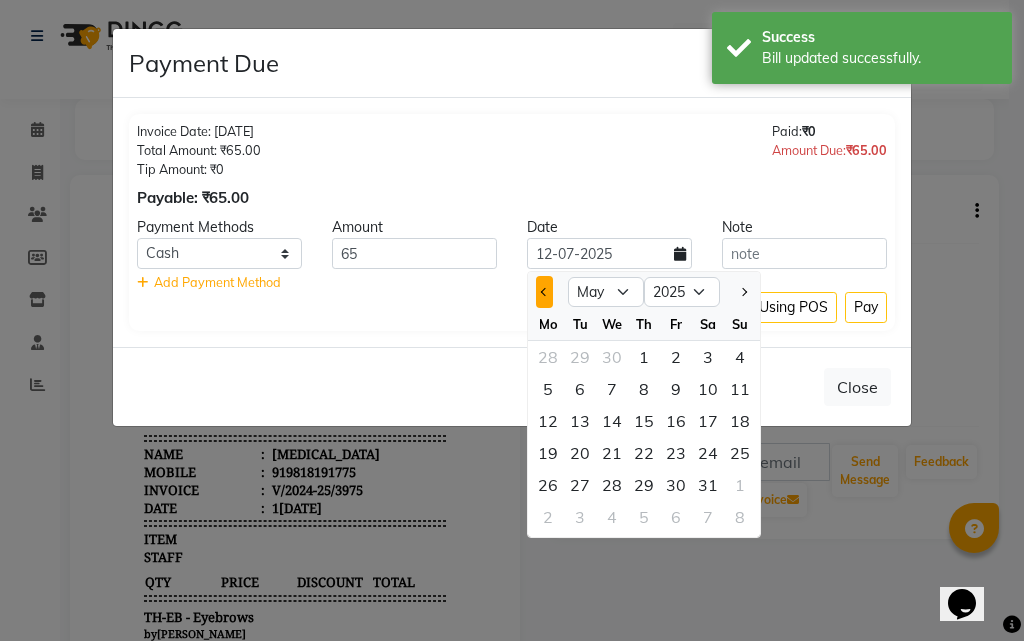 click 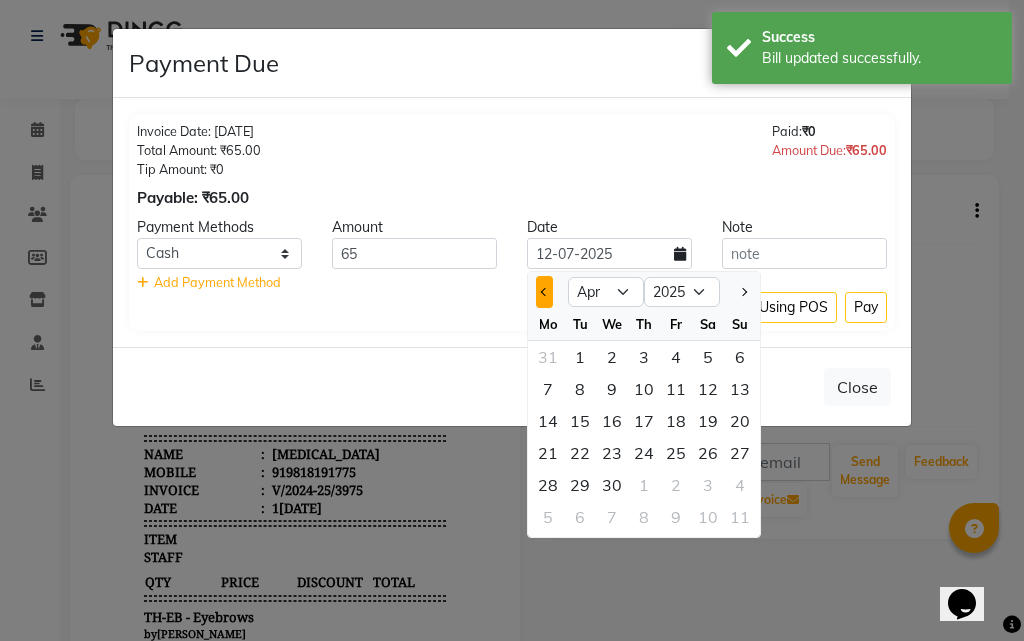 click 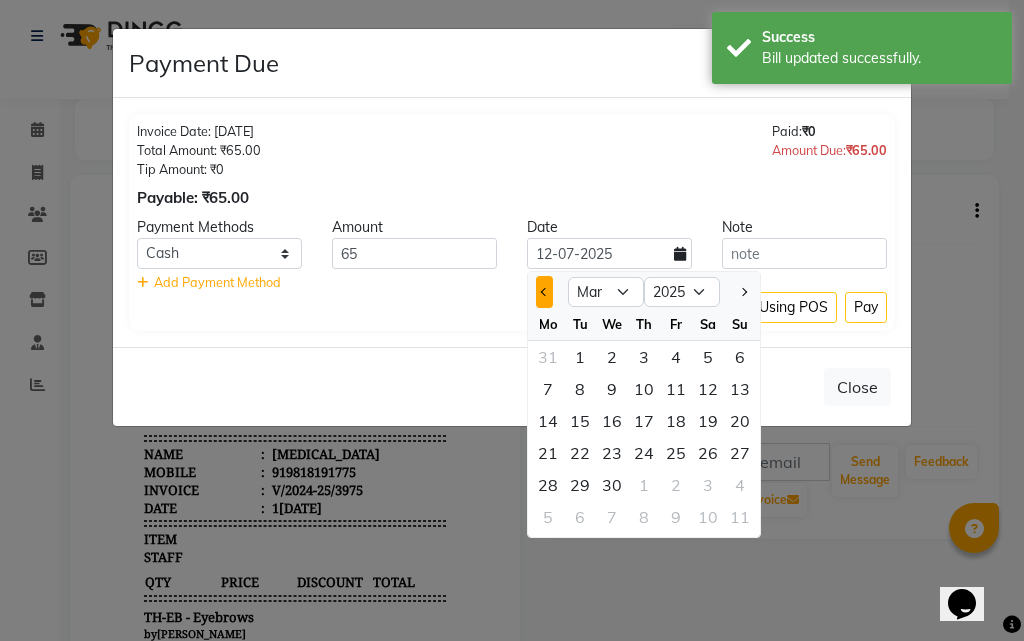 click 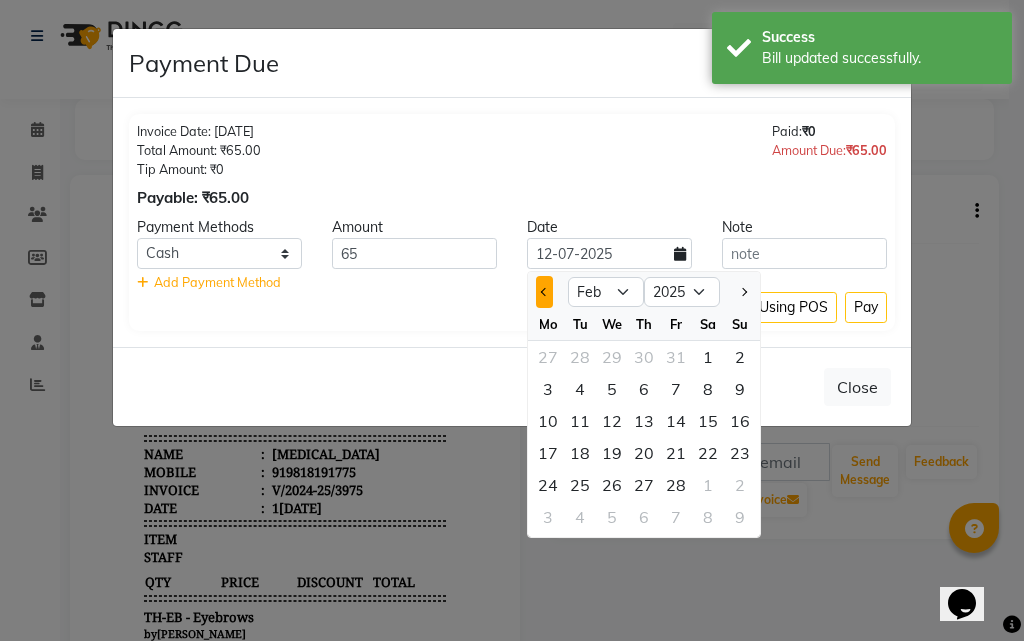 click 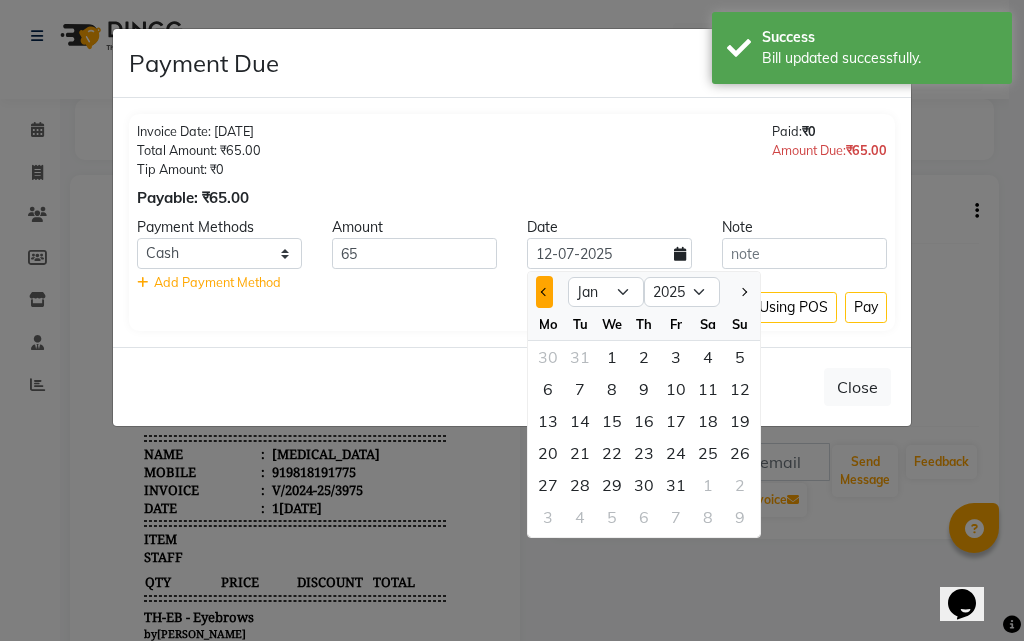 click 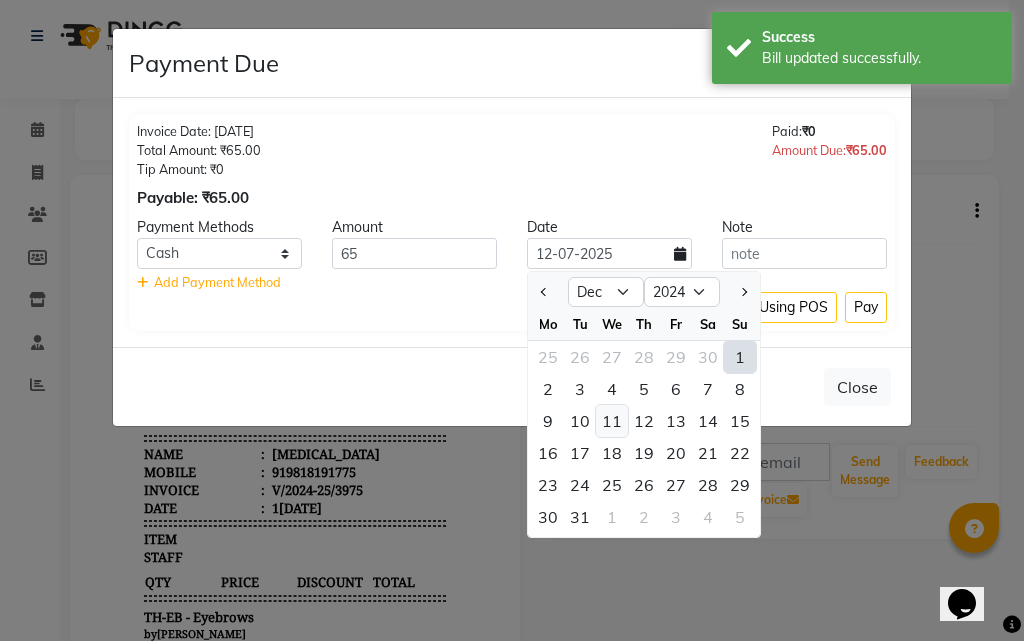 click on "11" 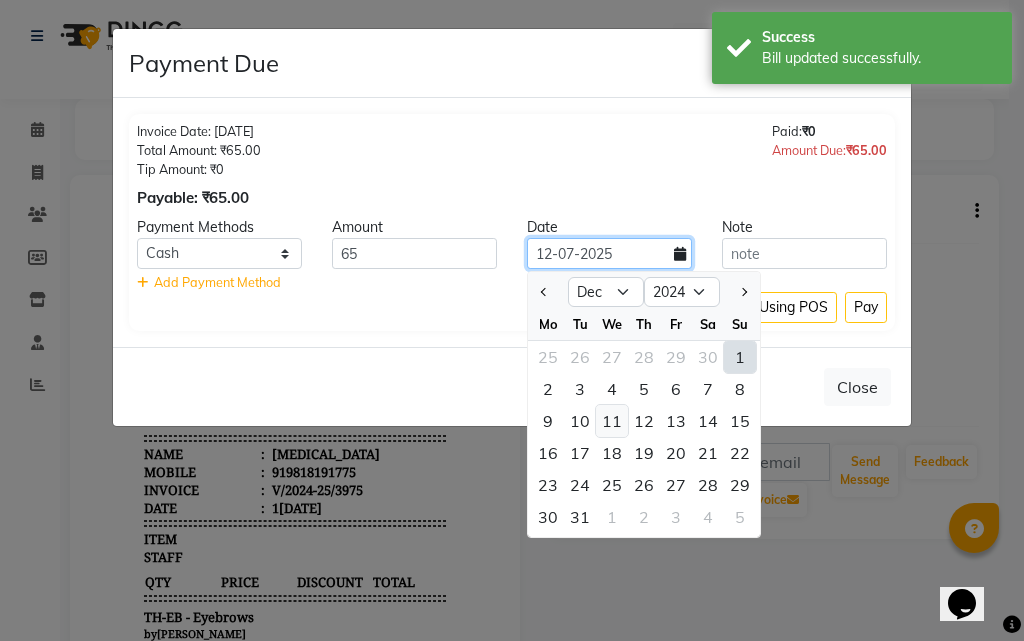 type on "[DATE]" 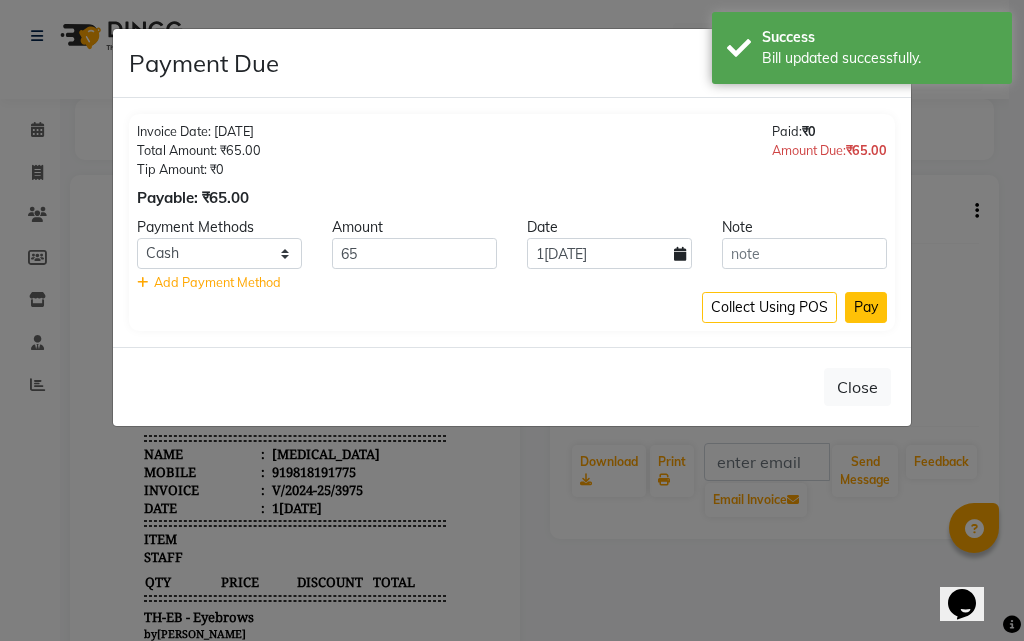 click on "Pay" 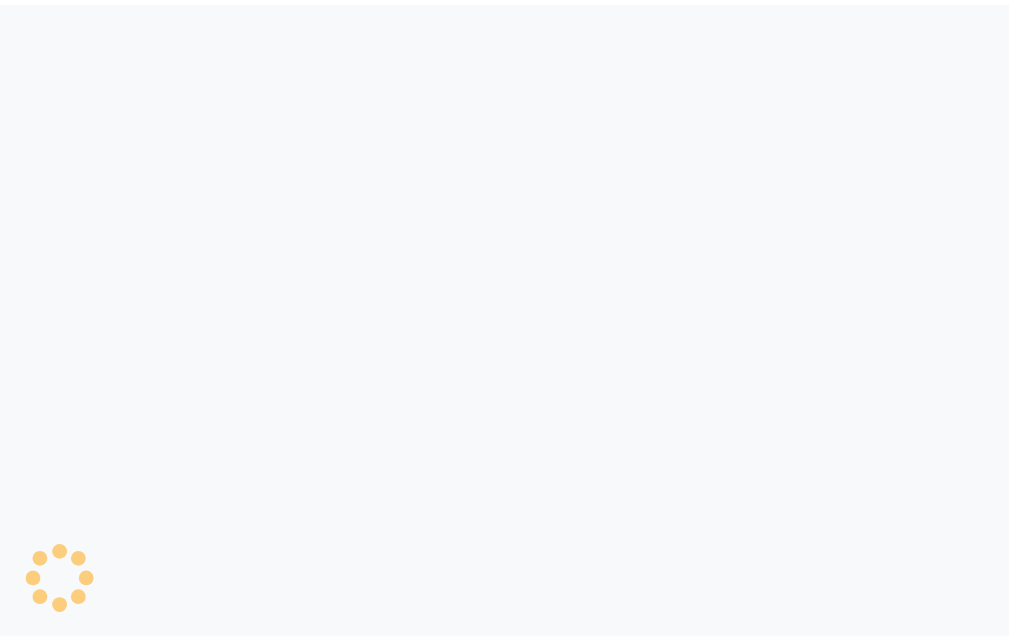 scroll, scrollTop: 0, scrollLeft: 0, axis: both 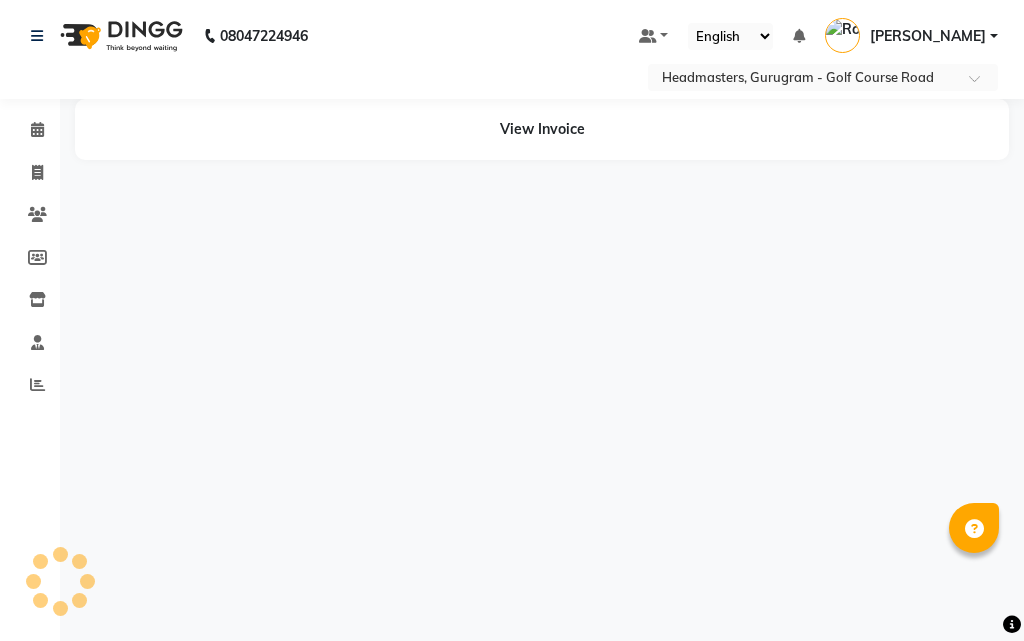 select on "en" 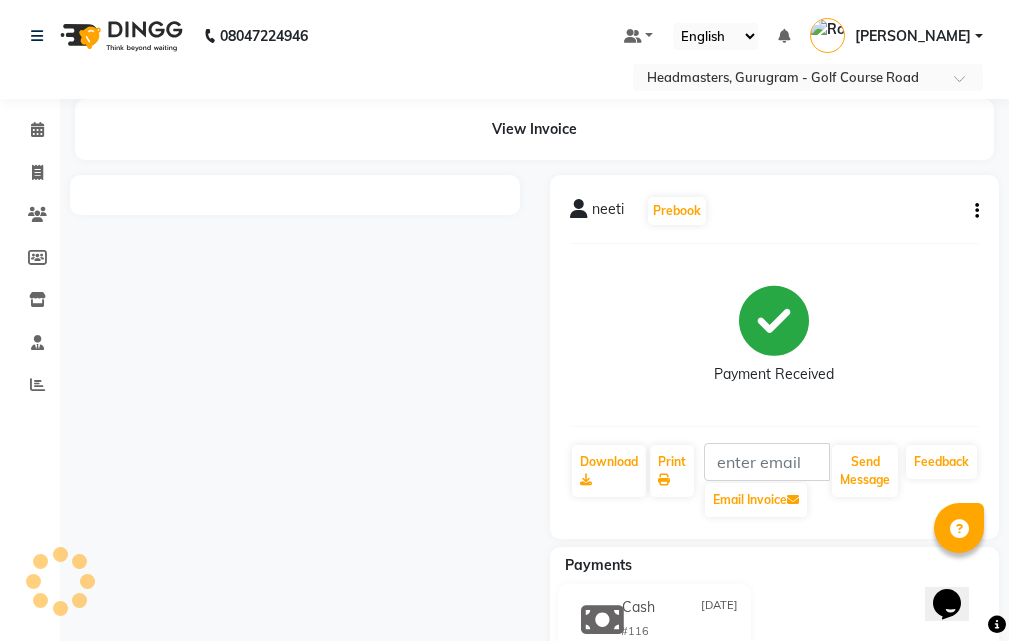 scroll, scrollTop: 0, scrollLeft: 0, axis: both 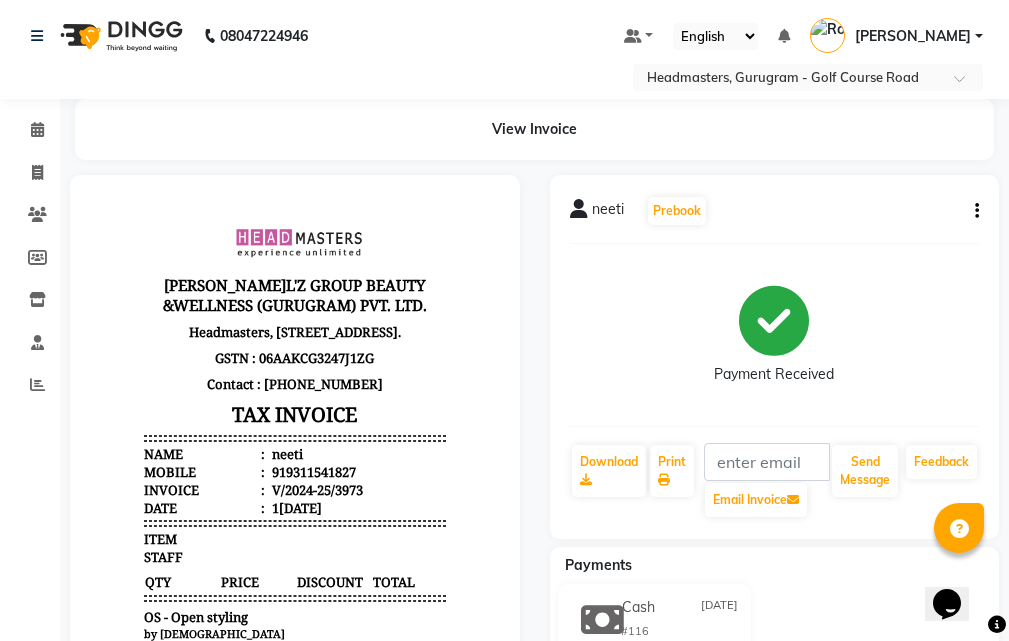 click 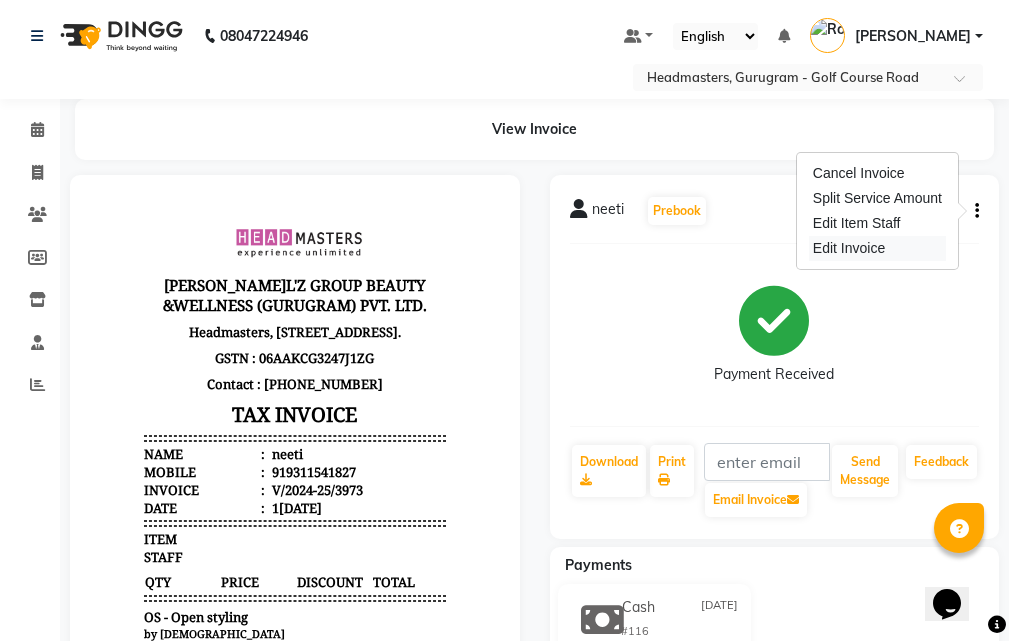 click on "Edit Invoice" at bounding box center (877, 248) 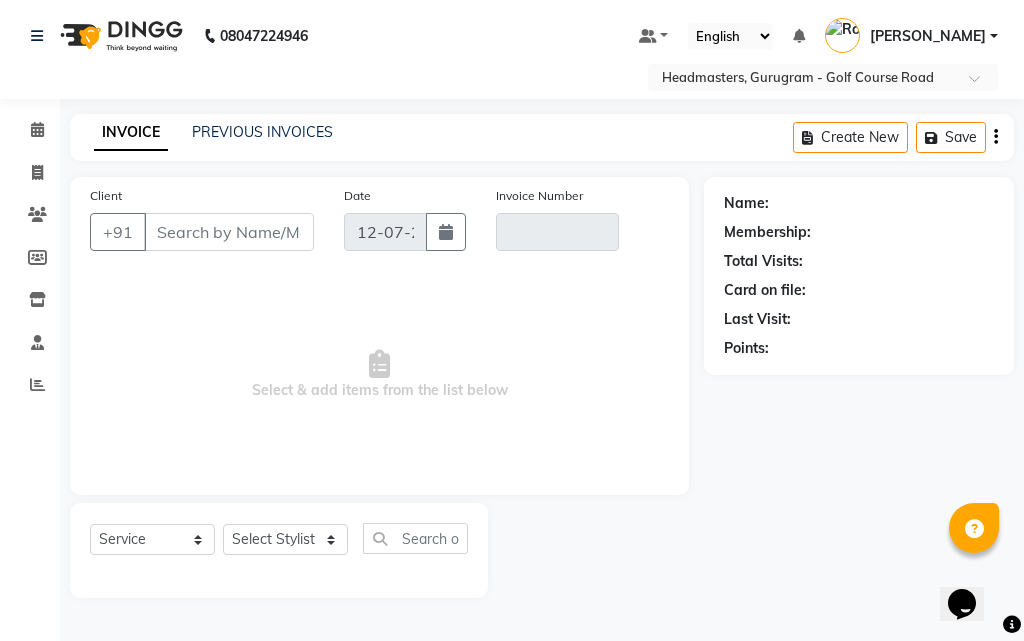 select on "product" 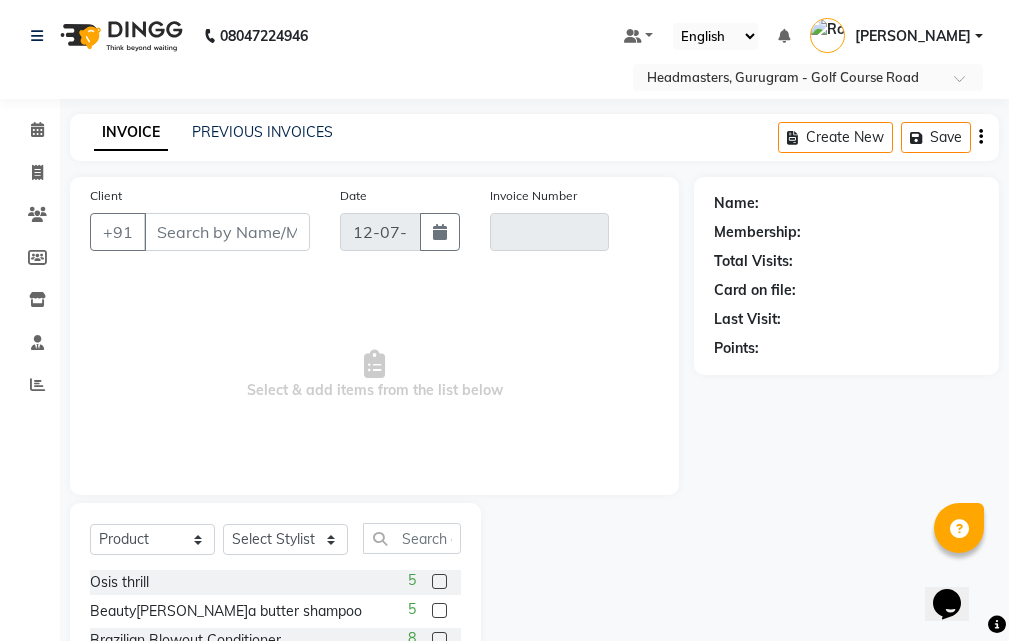 type on "9311541827" 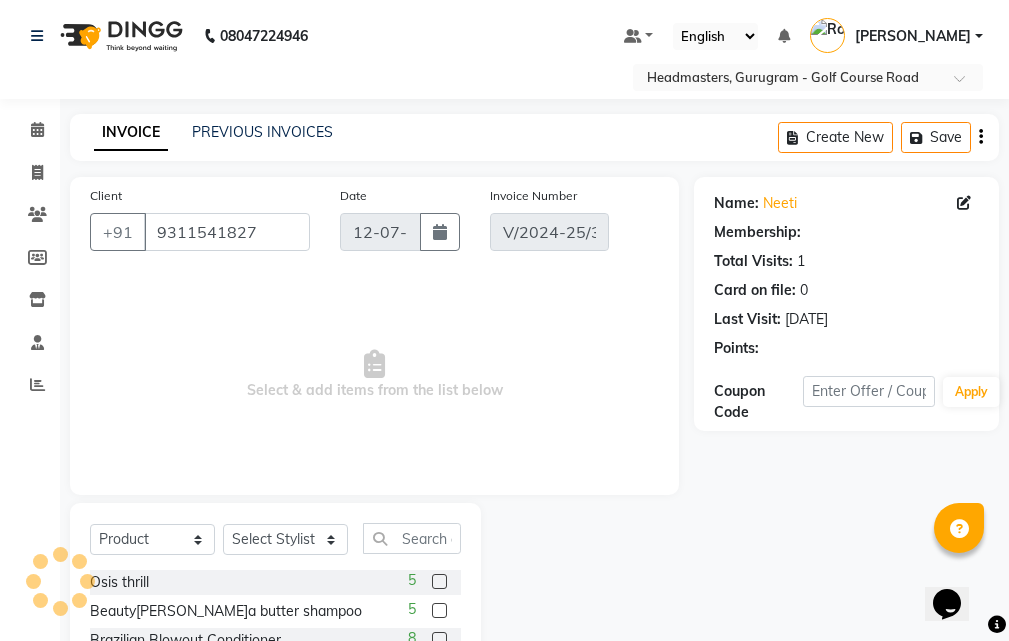 type on "[DATE]" 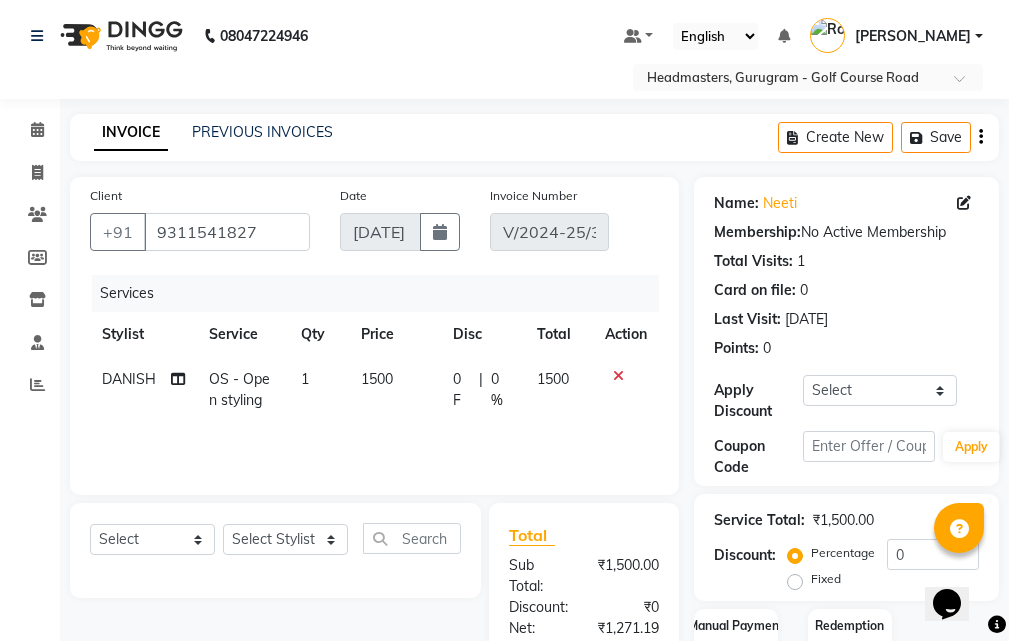 click on "0 F | 0 %" 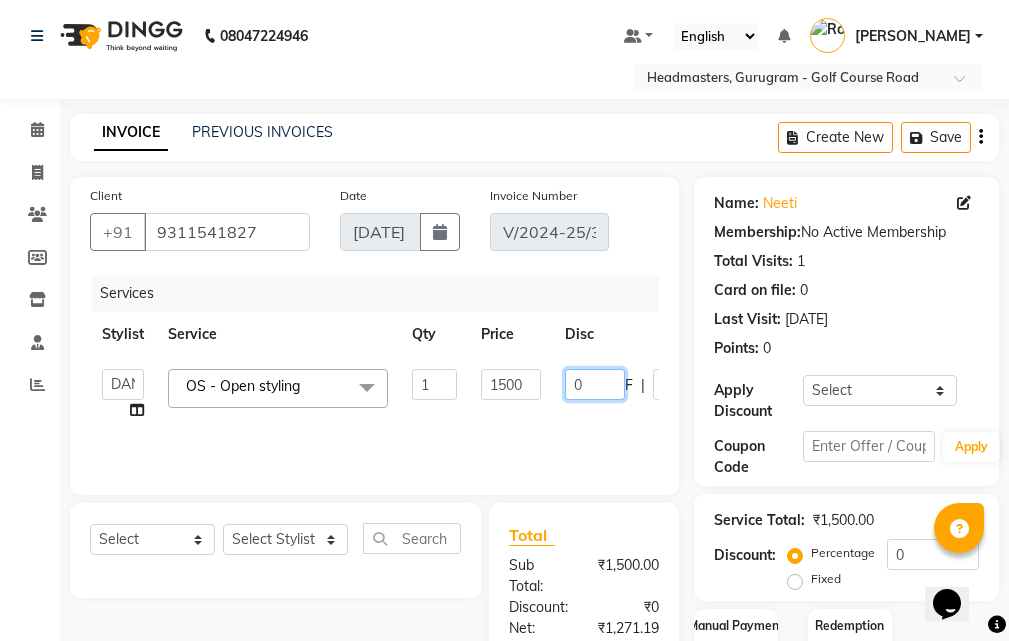 click on "0" 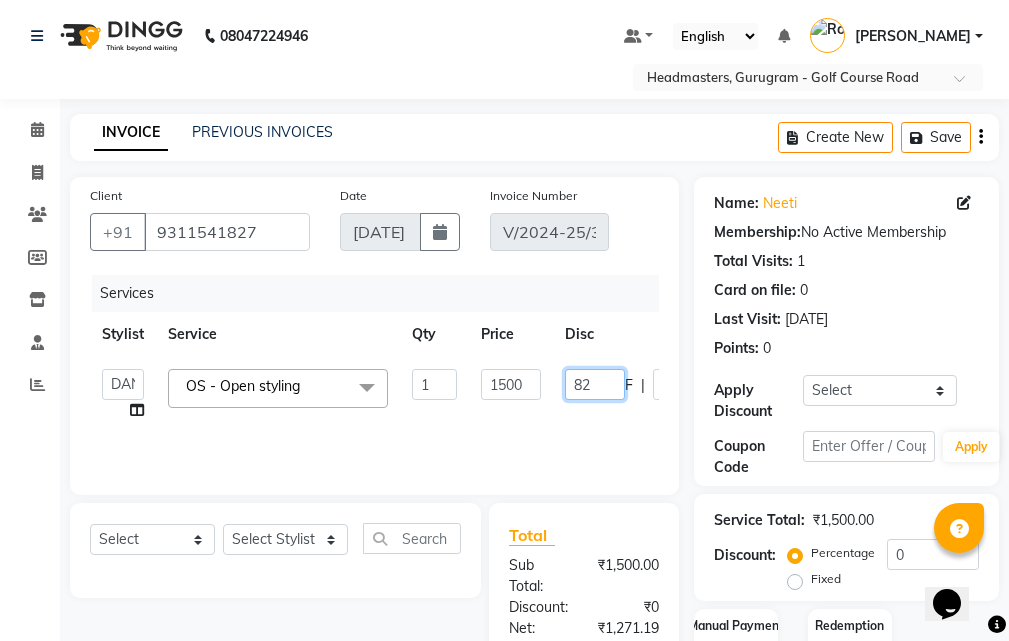type on "825" 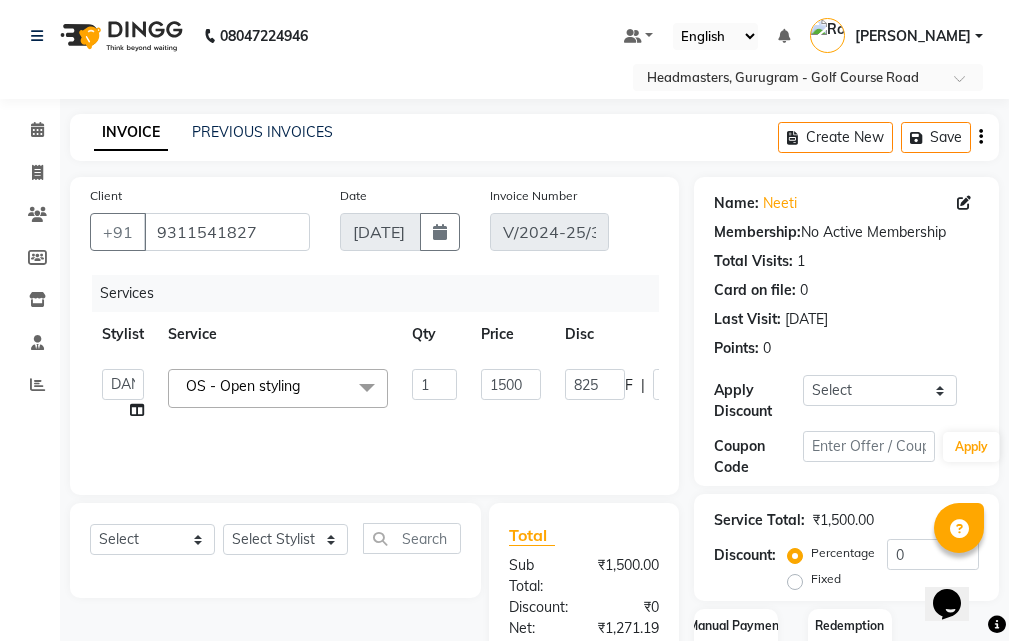 click on "ABHIJIT  [PERSON_NAME]t   ANKIT   Anu   DANISH   DOLLY  [PERSON_NAME]   HEADMASTERS  [PERSON_NAME]a   JEET   JYOTI  [PERSON_NAME]i  [PERSON_NAME]L  [PERSON_NAME]R  [PERSON_NAME]n   Not Specified  [PERSON_NAME]U   [PERSON_NAME] Assistant   Prashant  [PERSON_NAME]l  [PERSON_NAME]r  [PERSON_NAME]L  [PERSON_NAME]U  [PERSON_NAME]R  [PERSON_NAME]k  [PERSON_NAME]N  OS - Open styling  x SSL - Shampoo SCL - Shampoo and conditioner (with natural dry) HML - Head massage(with natural dry) HCLD - Hair Cut by Creative Director HCL - Hair Cut by Senior Hair Stylist Trim - Trimming (one Length) Spt - Split ends/short/candle cut BD - Blow dry OS - Open styling GL-igora - Igora Global GL-essensity - Essensity Global Hlts-L - Highlights [MEDICAL_DATA] - Balayage Chunks  - Chunks CR  - Color removal CRF - Color refresh Stk - Per streak RT-IG - Igora Root Touchup(one inch only) RT-ES - Essensity Root Touchup(one inch only) Reb - Rebonding ST  - Straight therapy Krt-L - Keratin Krt-BB -L - Keratin Blow Out HR-BTX -L  - Hair [MEDICAL_DATA] SSM - Shampoo 1" 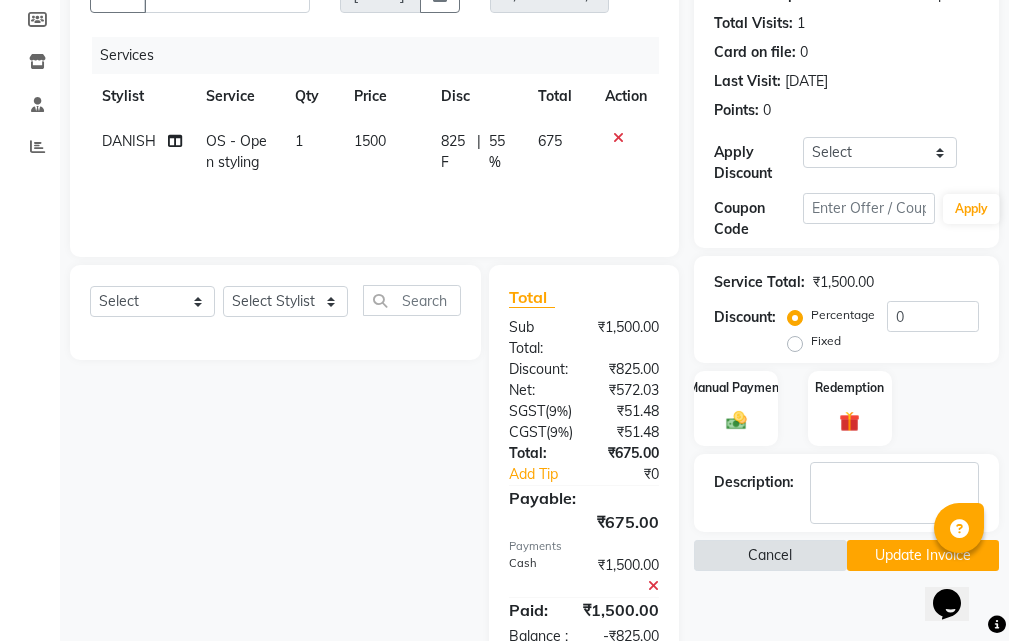 scroll, scrollTop: 374, scrollLeft: 0, axis: vertical 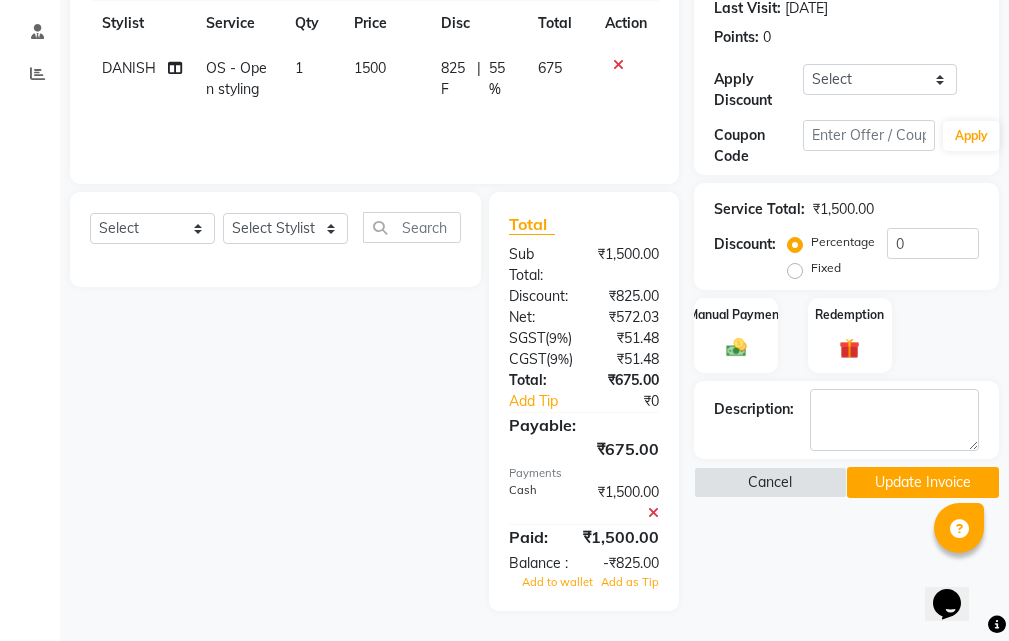 click 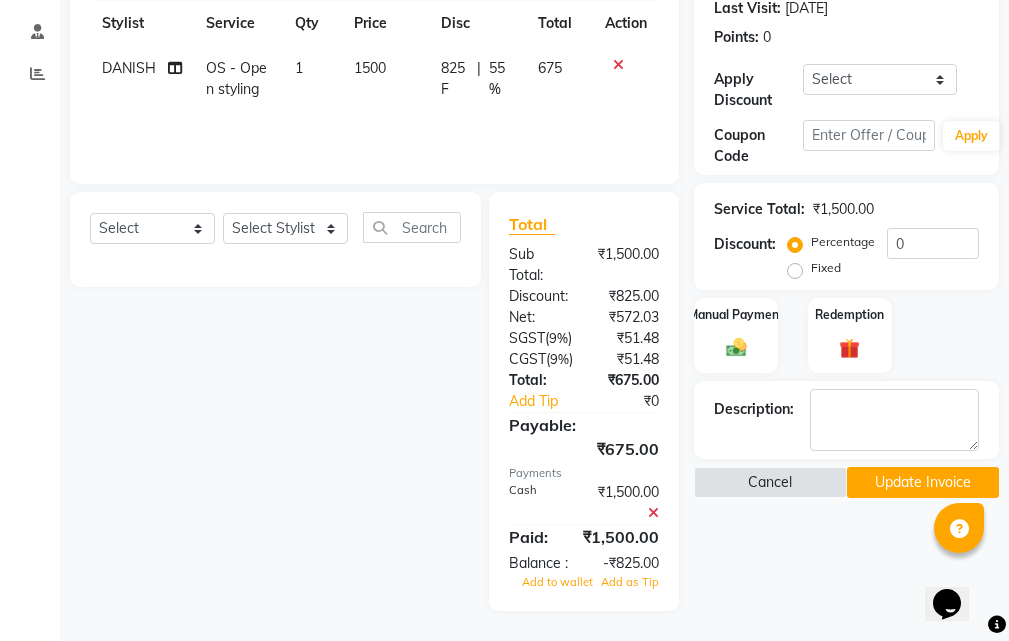 scroll, scrollTop: 294, scrollLeft: 0, axis: vertical 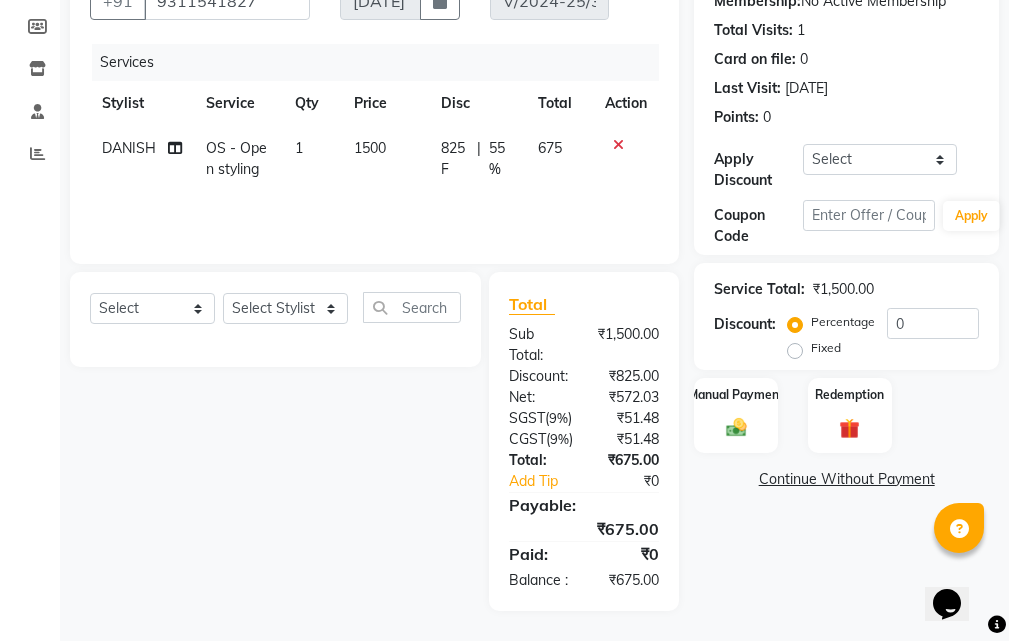 click on "Continue Without Payment" 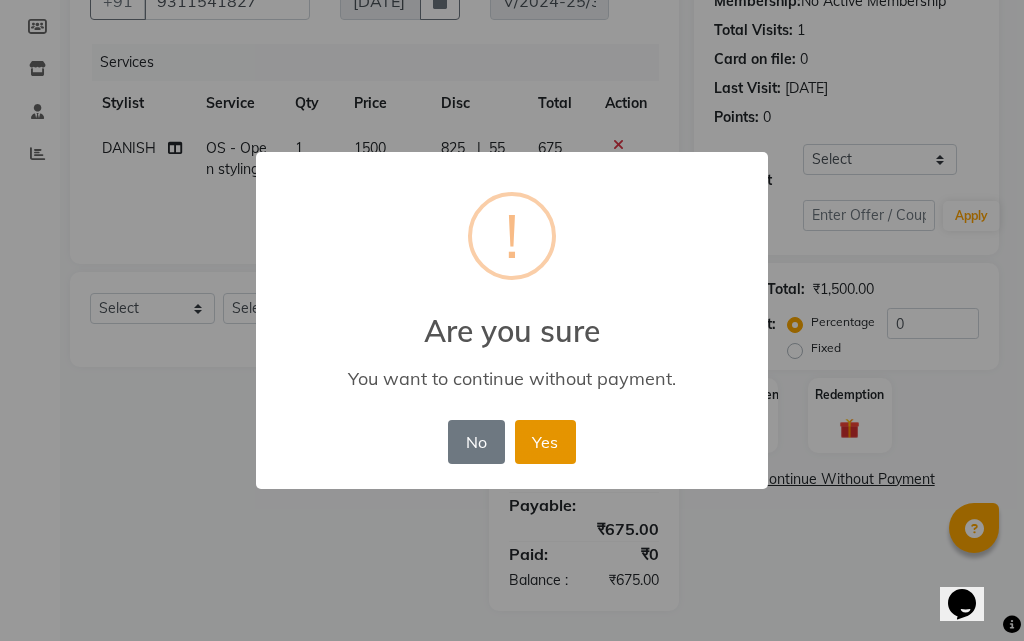 click on "Yes" at bounding box center [545, 442] 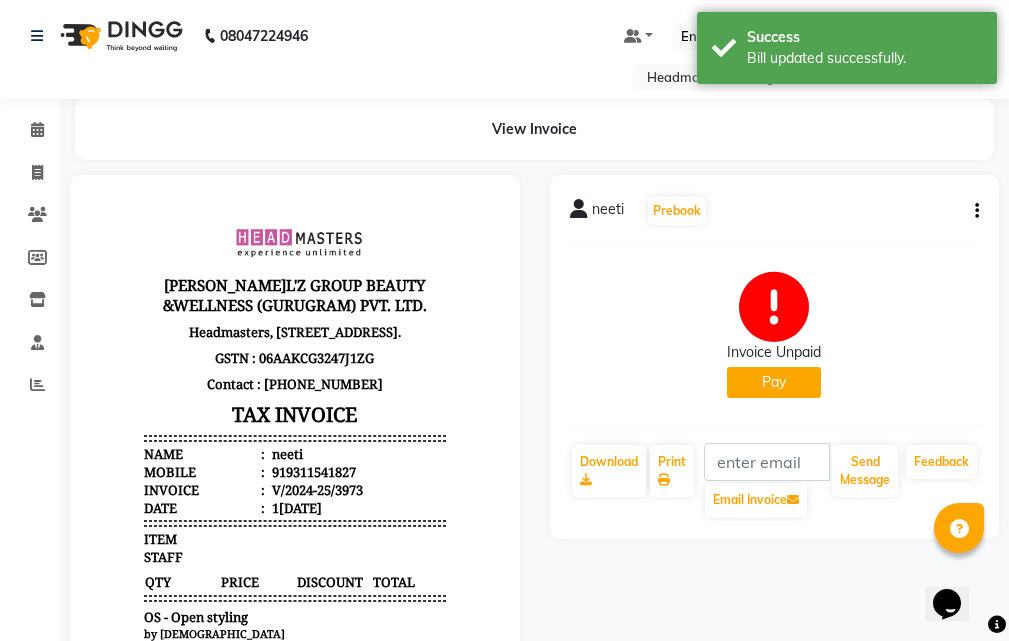 scroll, scrollTop: 0, scrollLeft: 0, axis: both 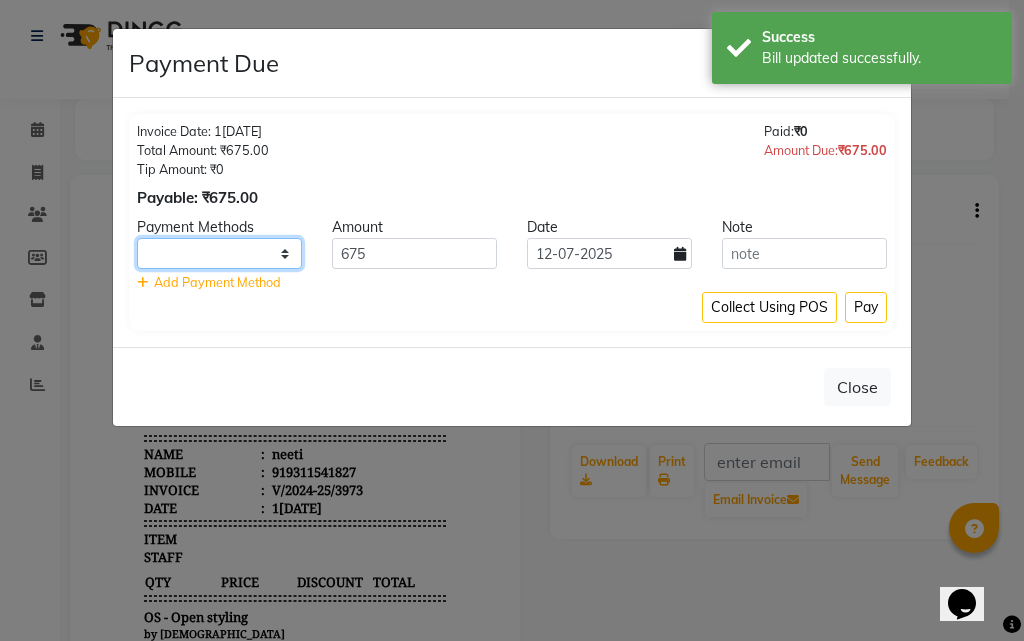 drag, startPoint x: 284, startPoint y: 249, endPoint x: 282, endPoint y: 265, distance: 16.124516 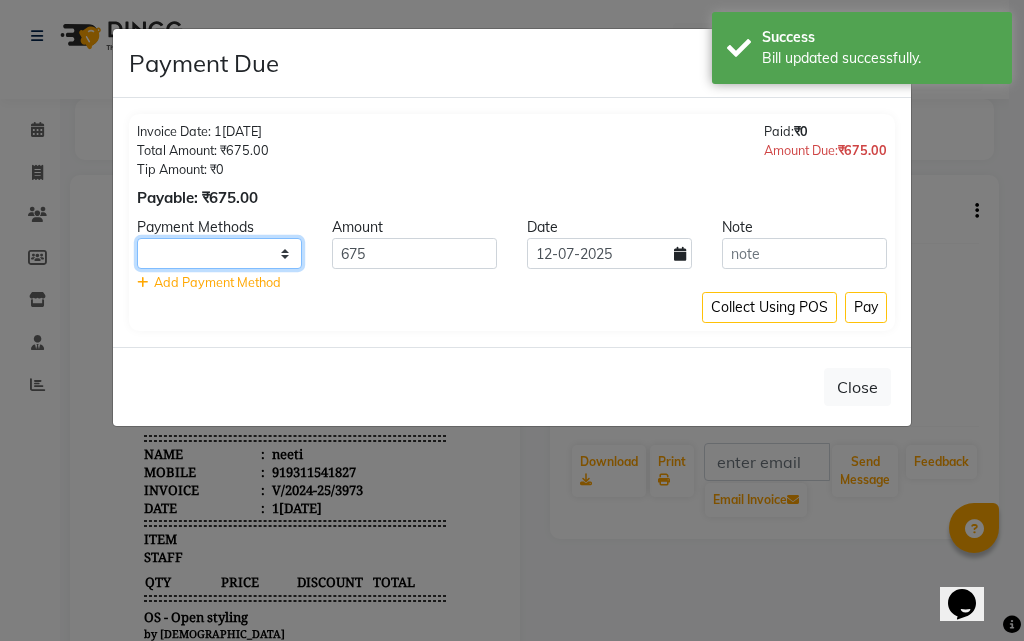 select on "116" 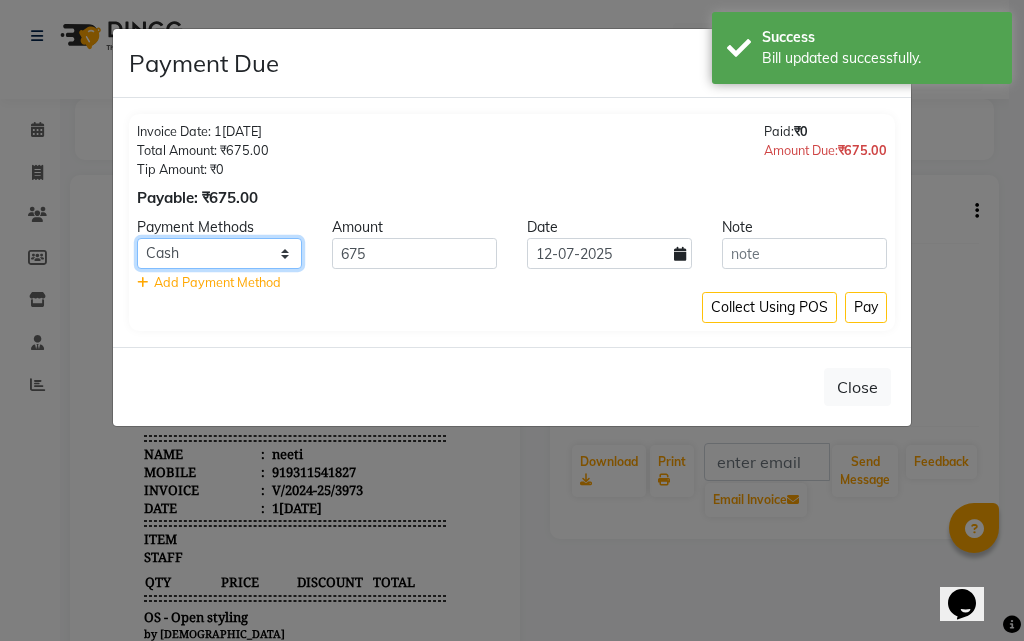 click on "UPI CARD Complimentary Cash" 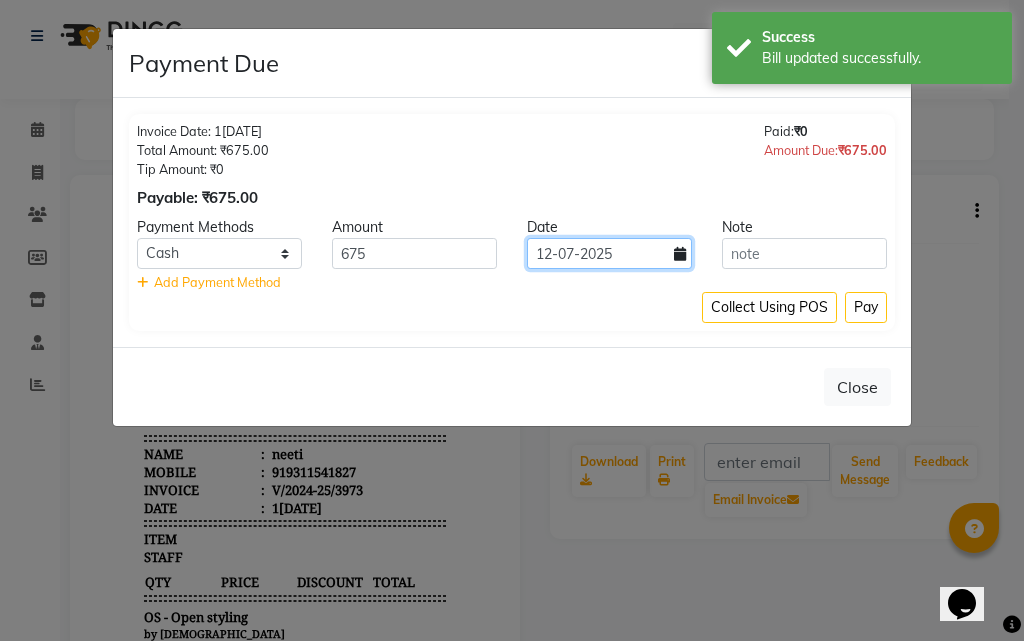 click on "12-07-2025" 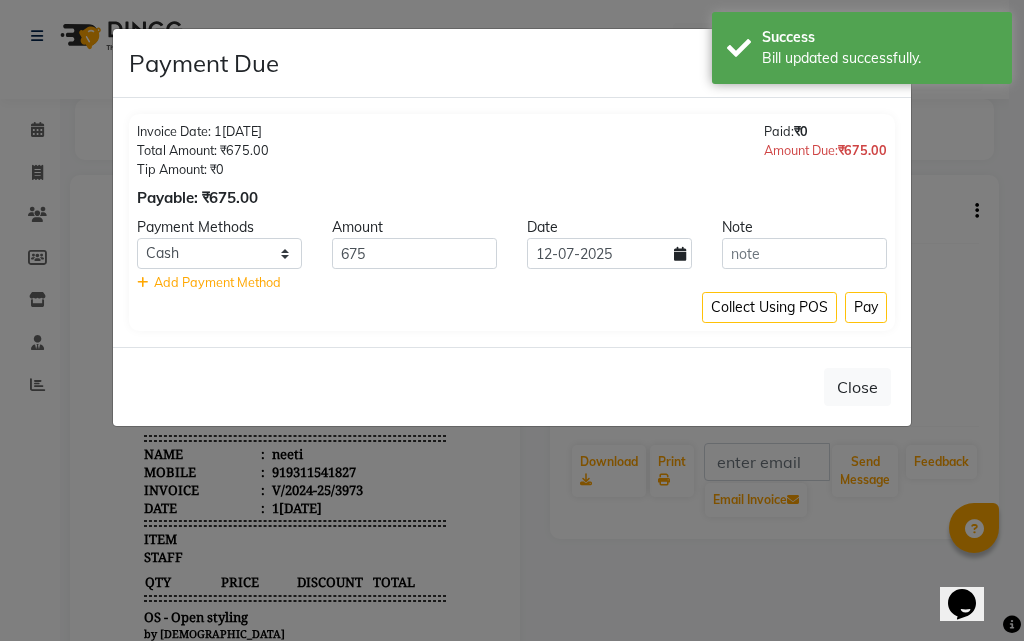 select on "7" 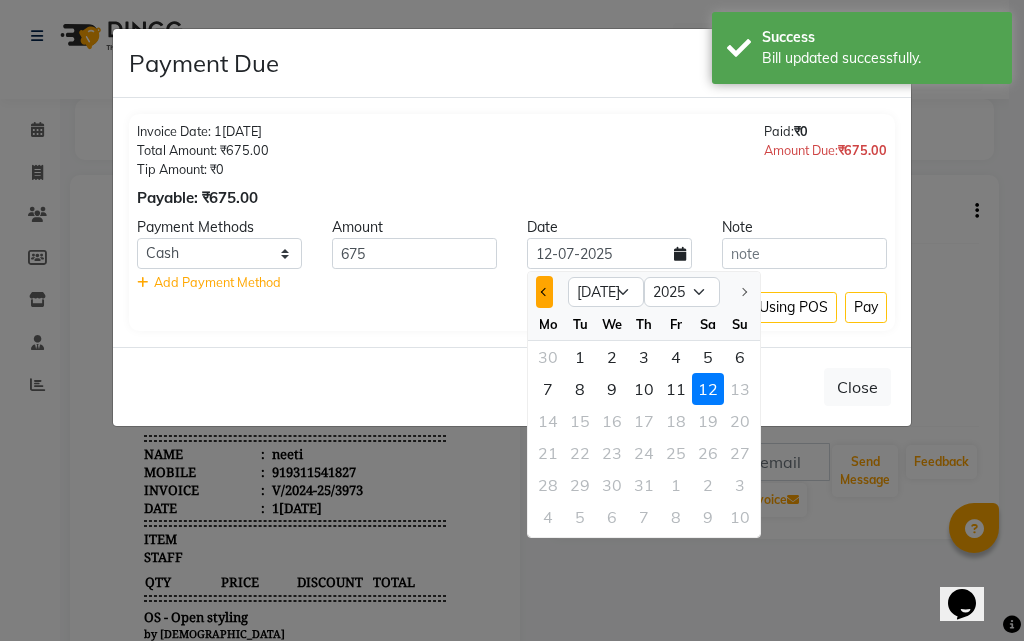 click 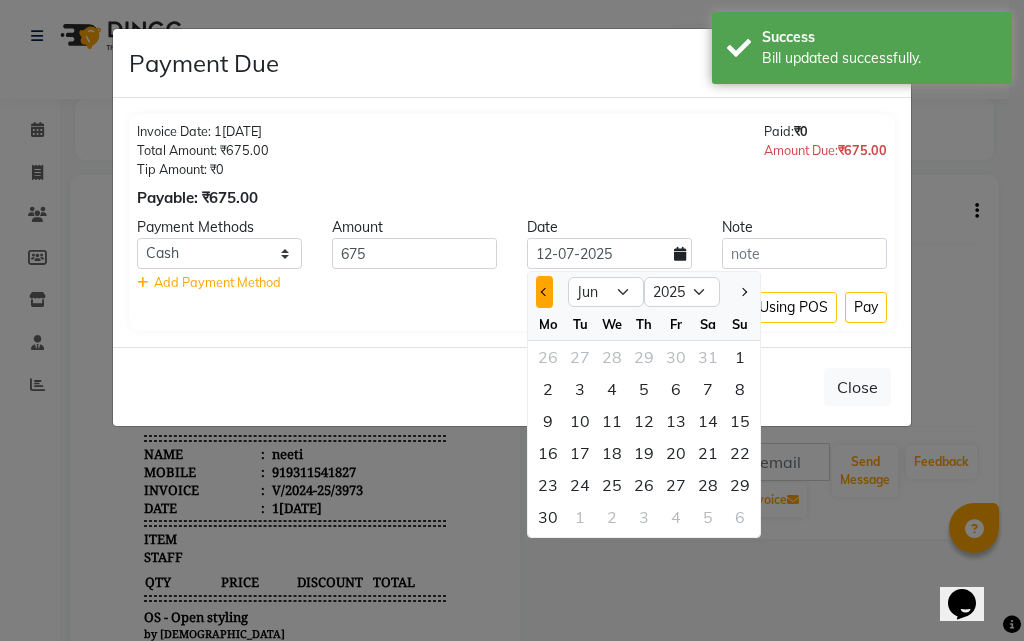 click 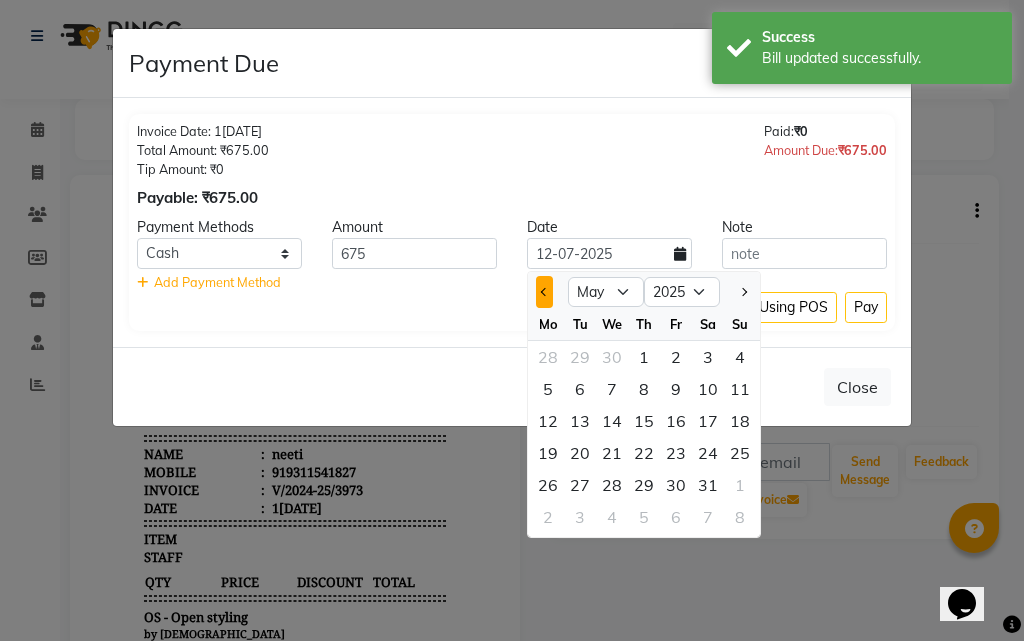 click 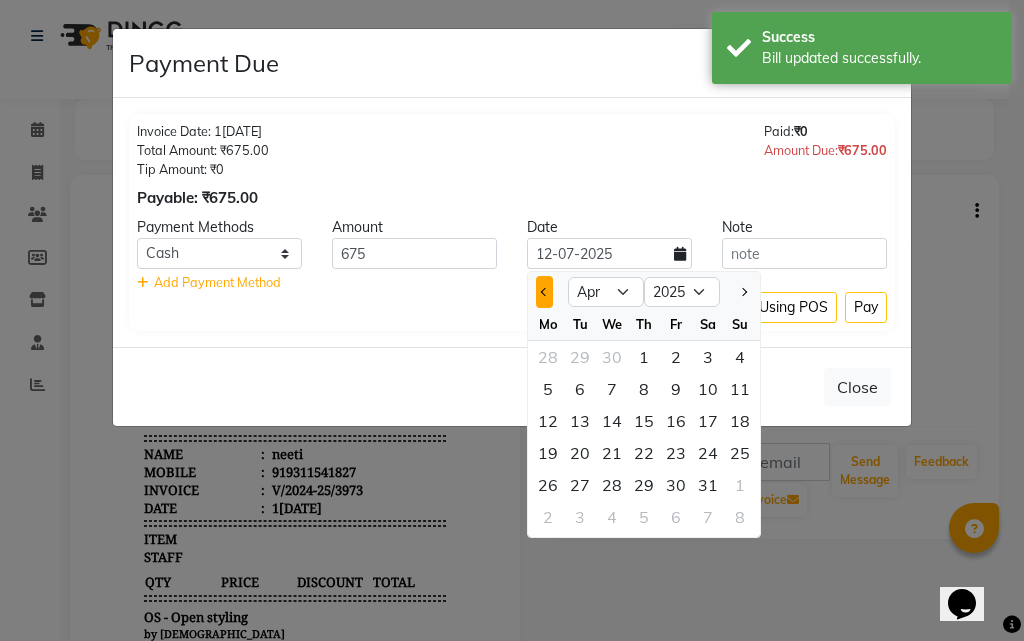 click 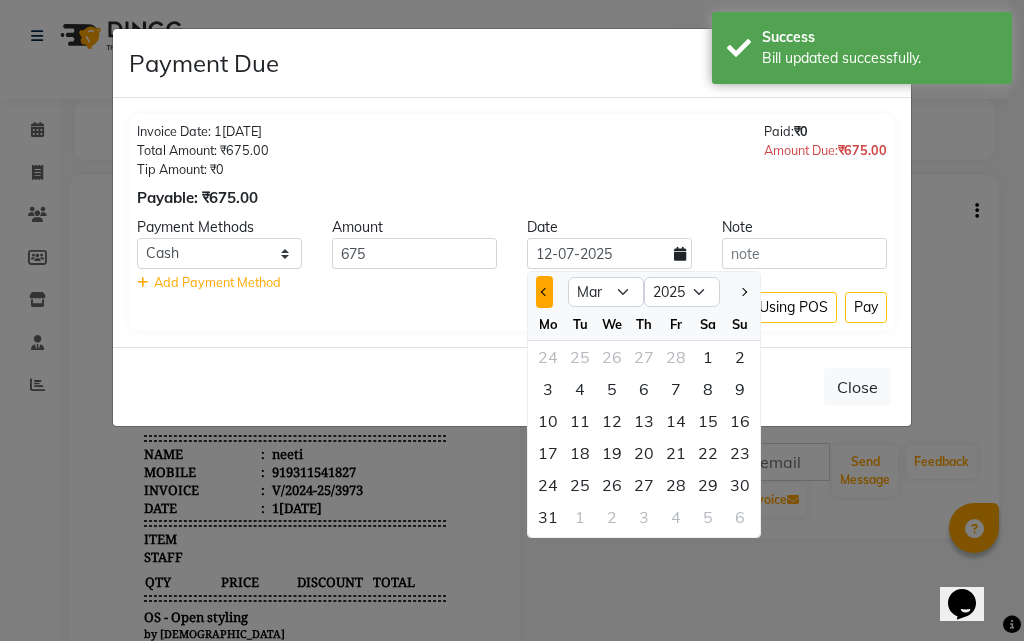 click 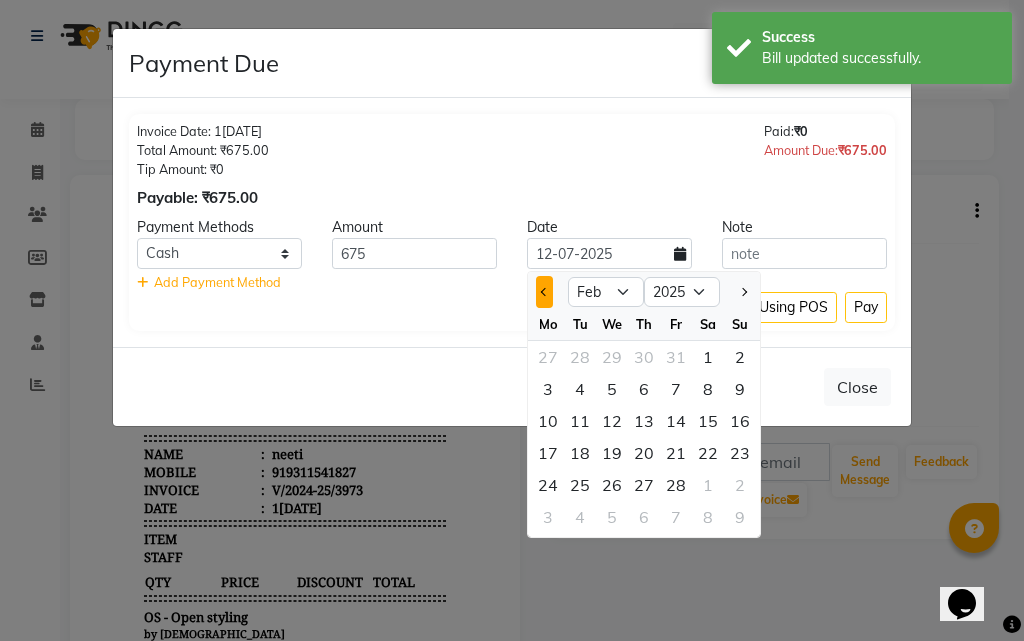 click 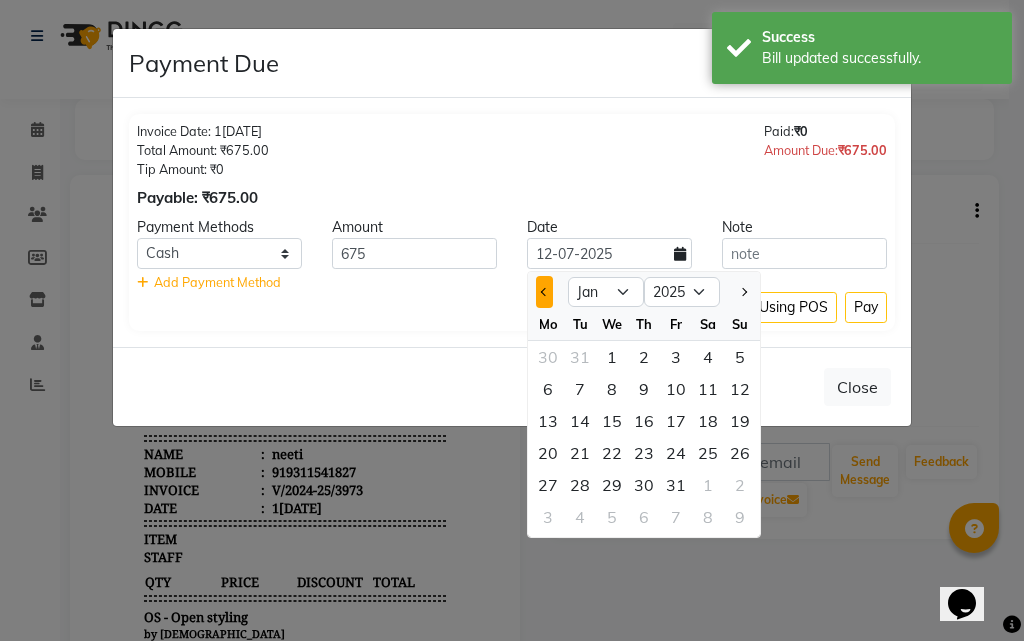 click 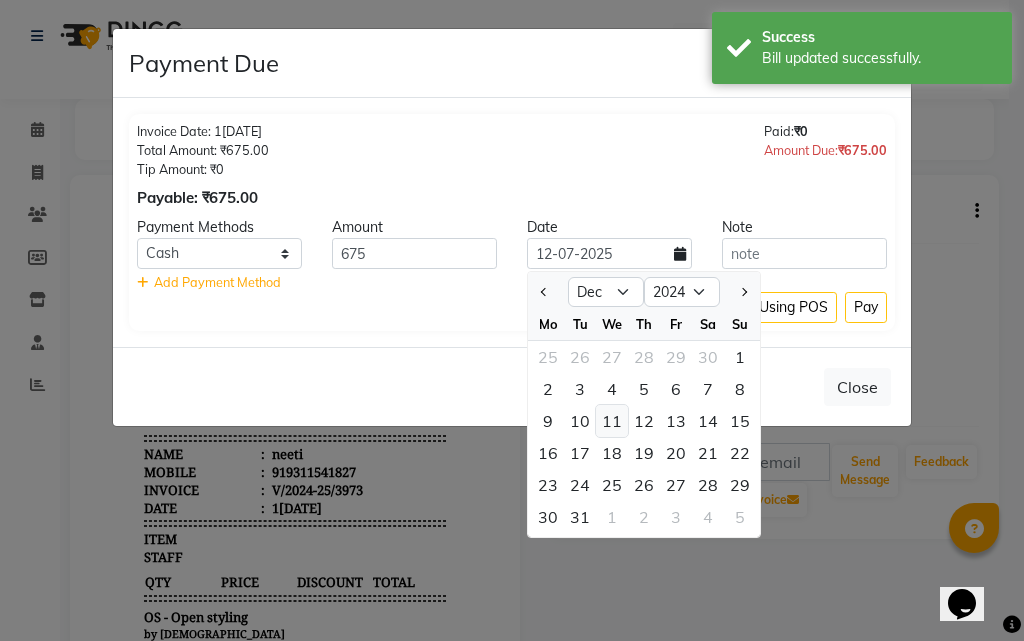 click on "11" 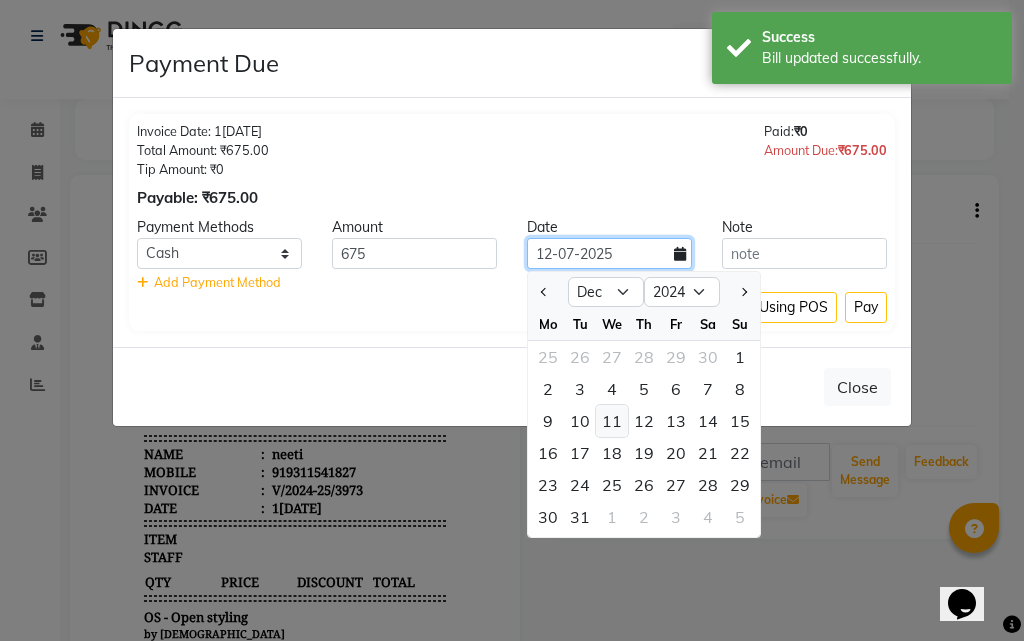 type on "[DATE]" 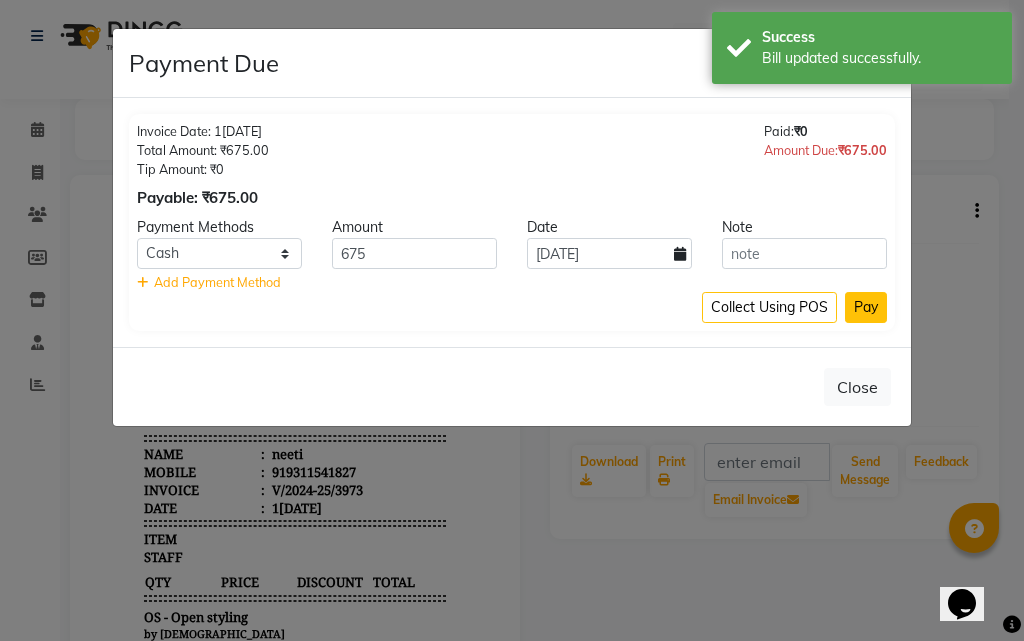click on "Pay" 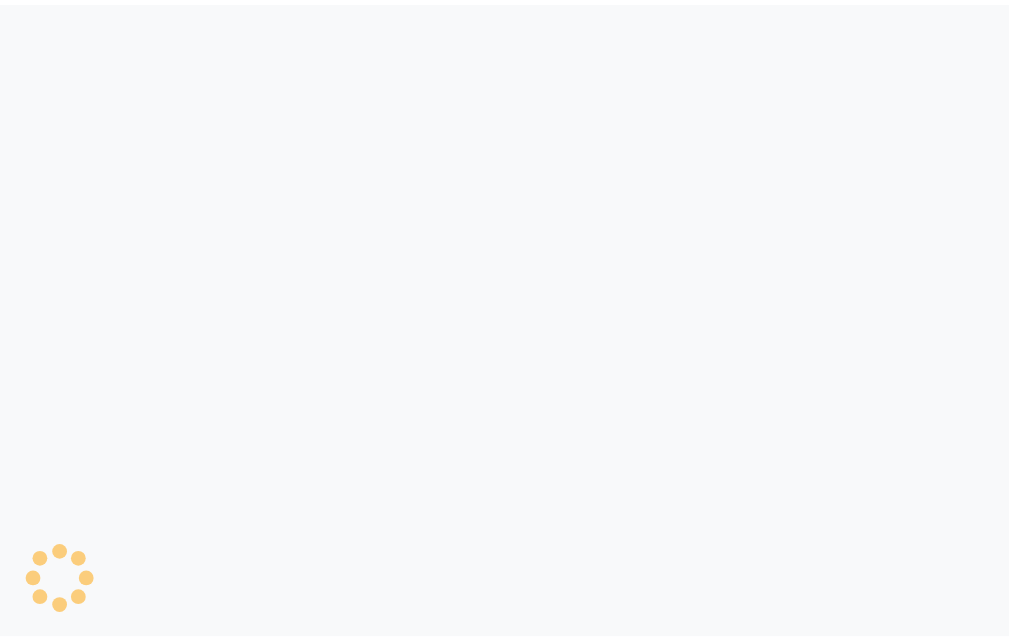 scroll, scrollTop: 0, scrollLeft: 0, axis: both 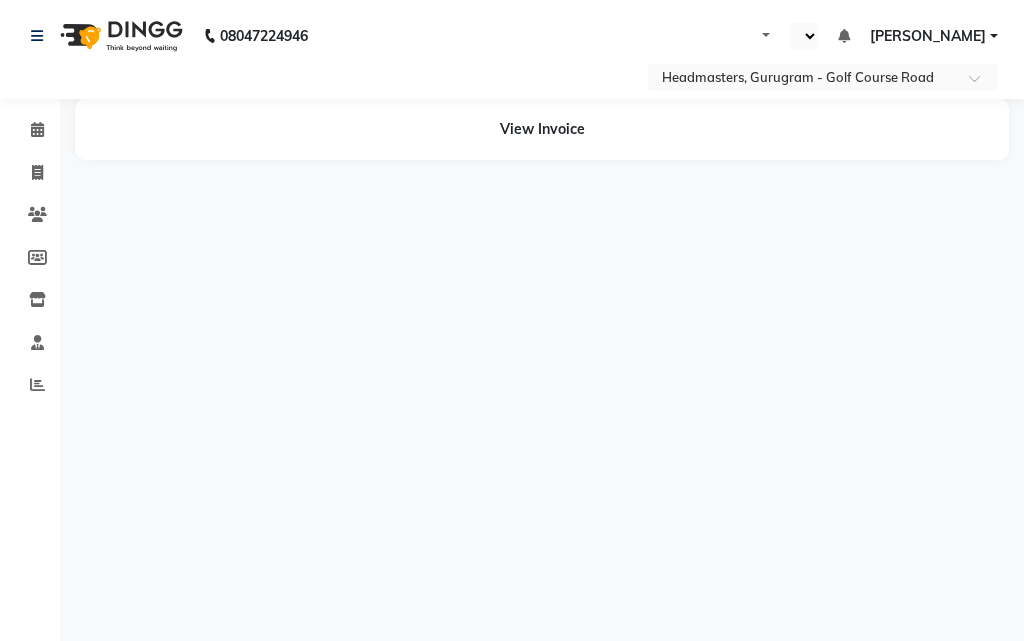 select on "en" 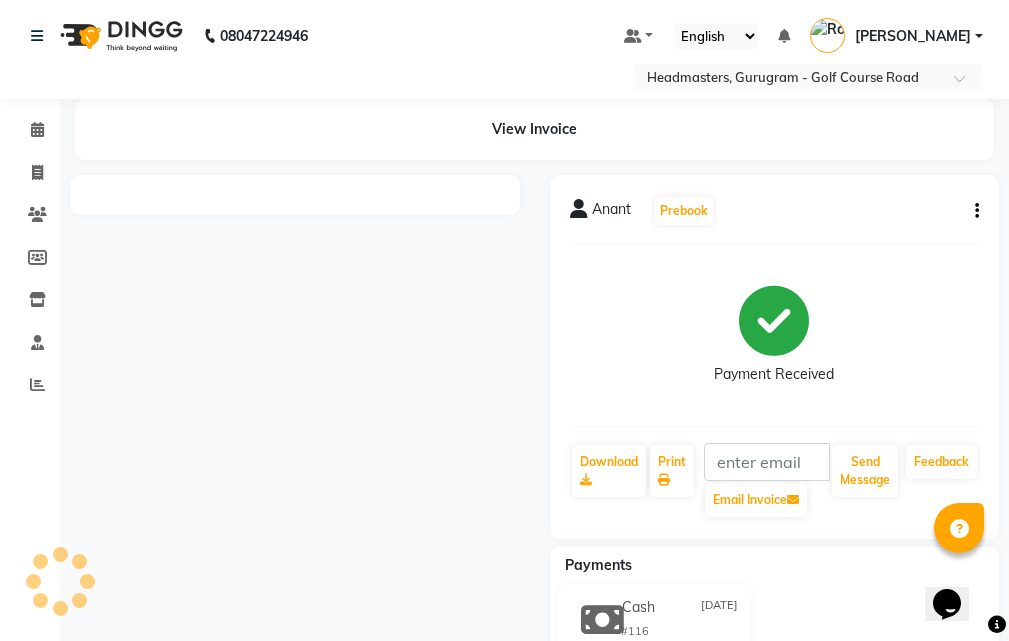 scroll, scrollTop: 0, scrollLeft: 0, axis: both 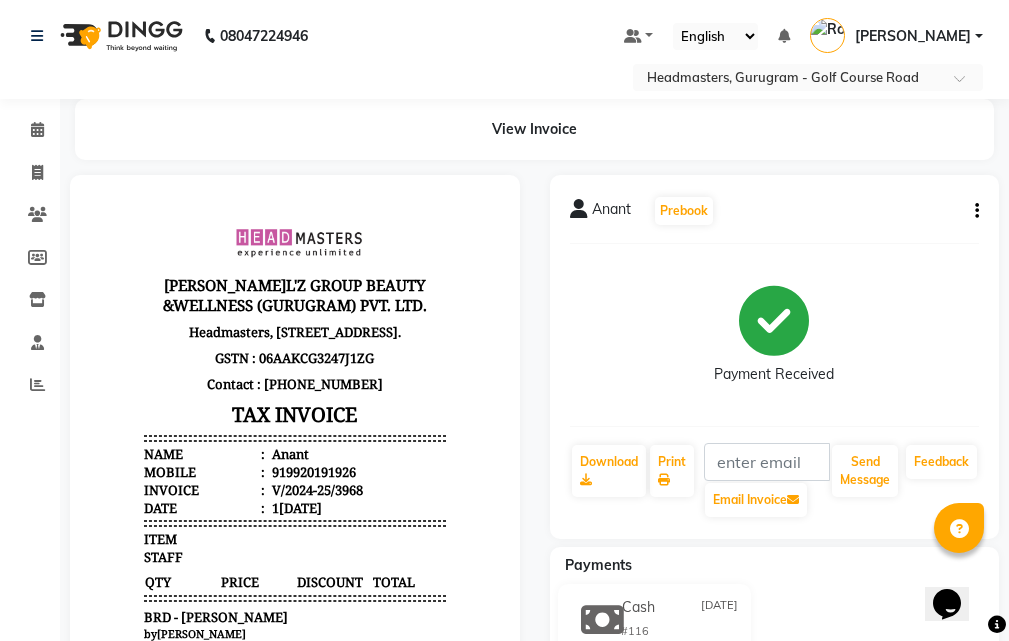 click 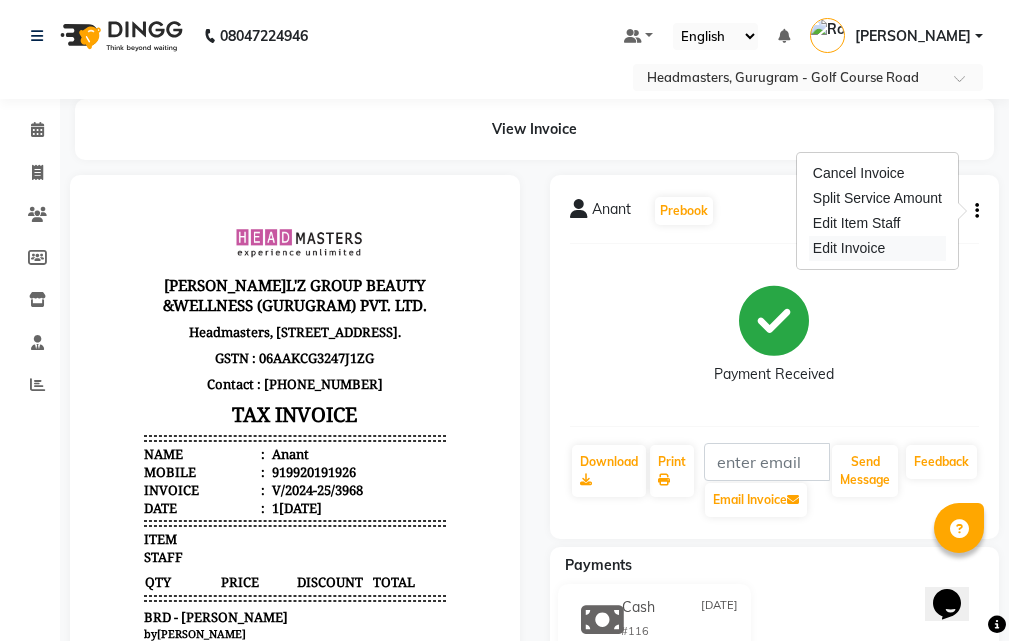 click on "Edit Invoice" at bounding box center (877, 248) 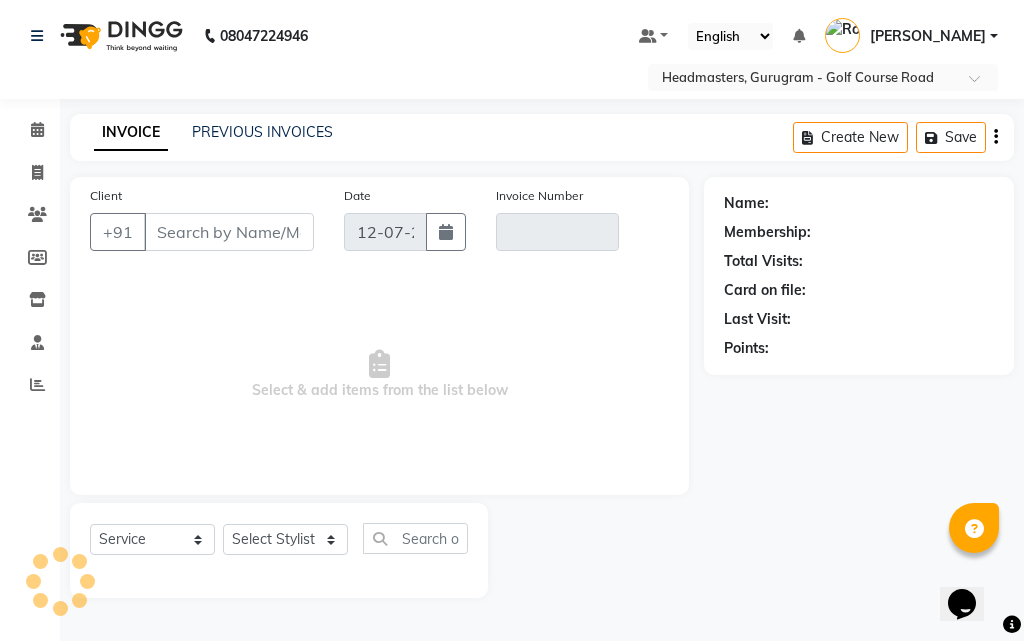 select on "product" 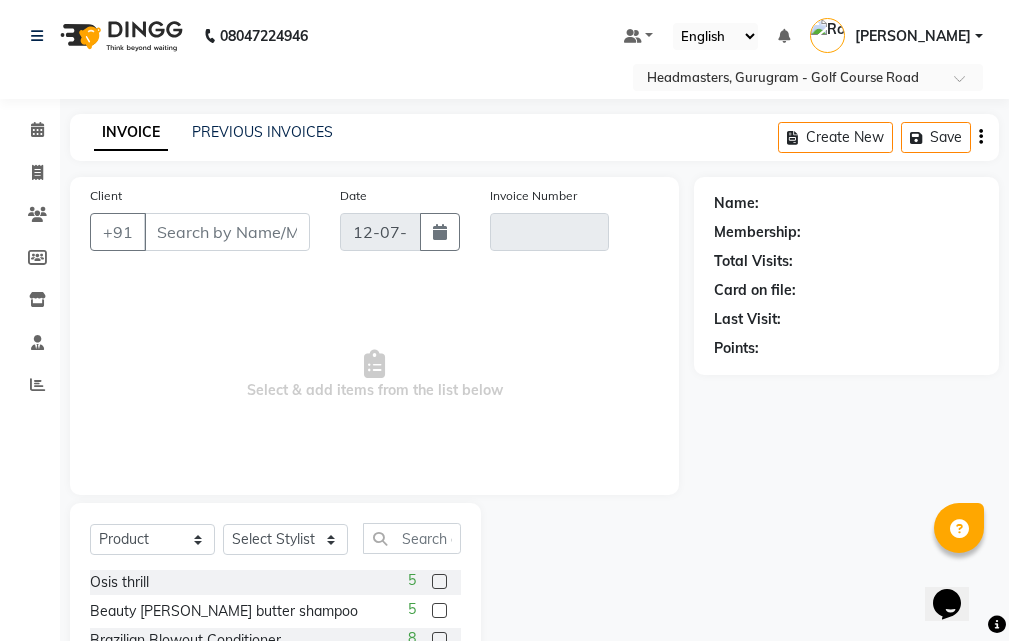 type on "9920191926" 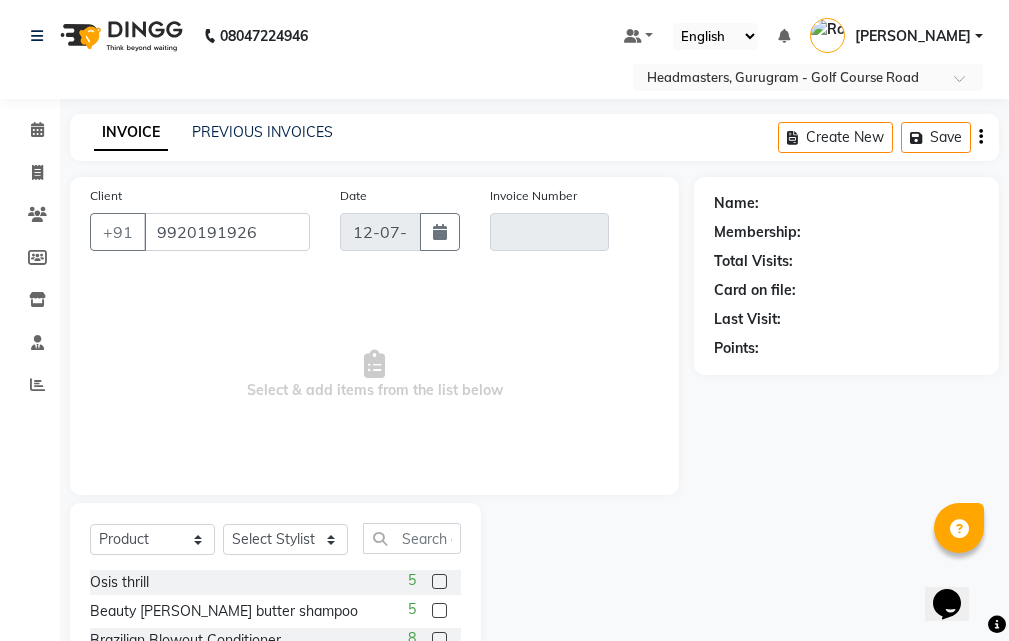 type on "V/2024-25/3968" 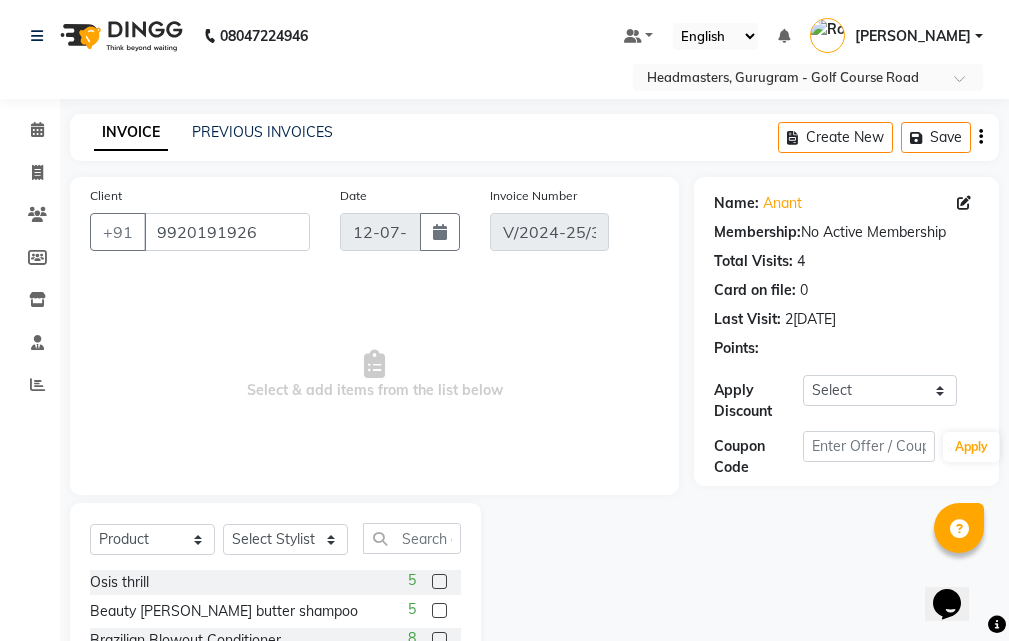 type on "[DATE]" 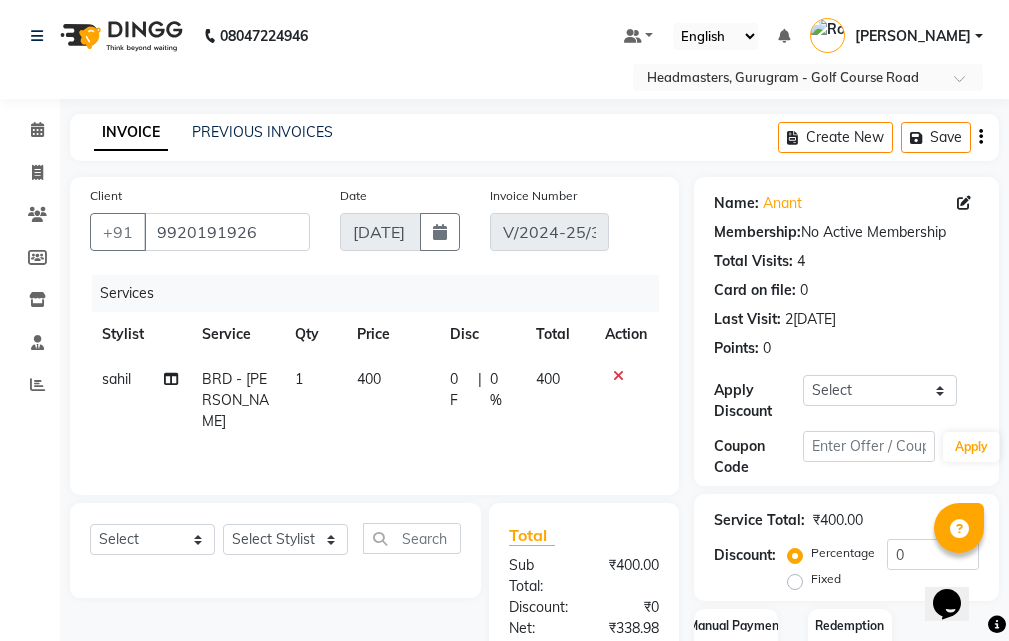 click on "0 F" 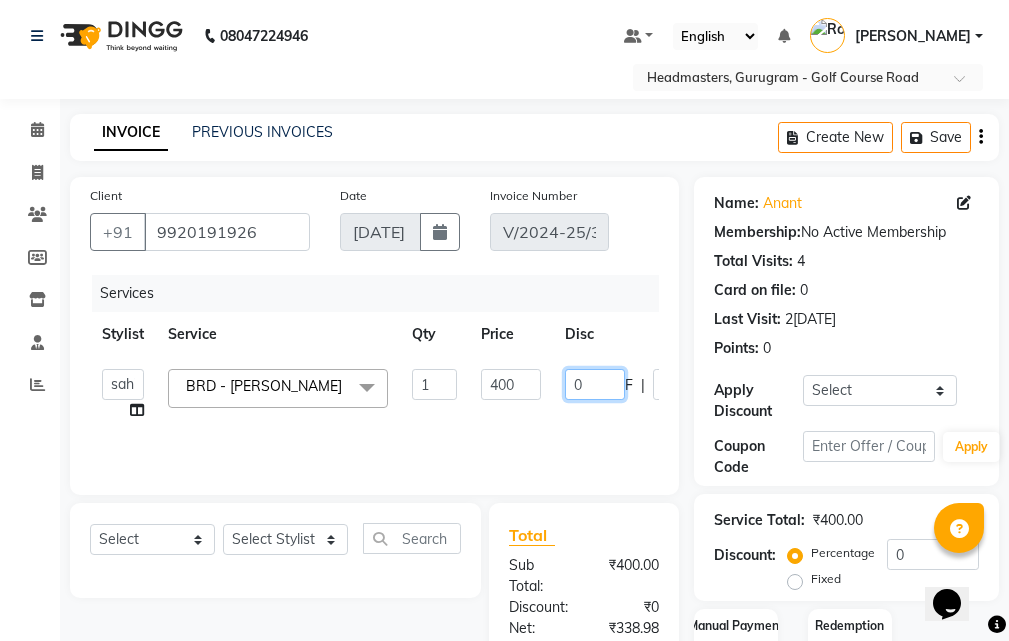 click on "0" 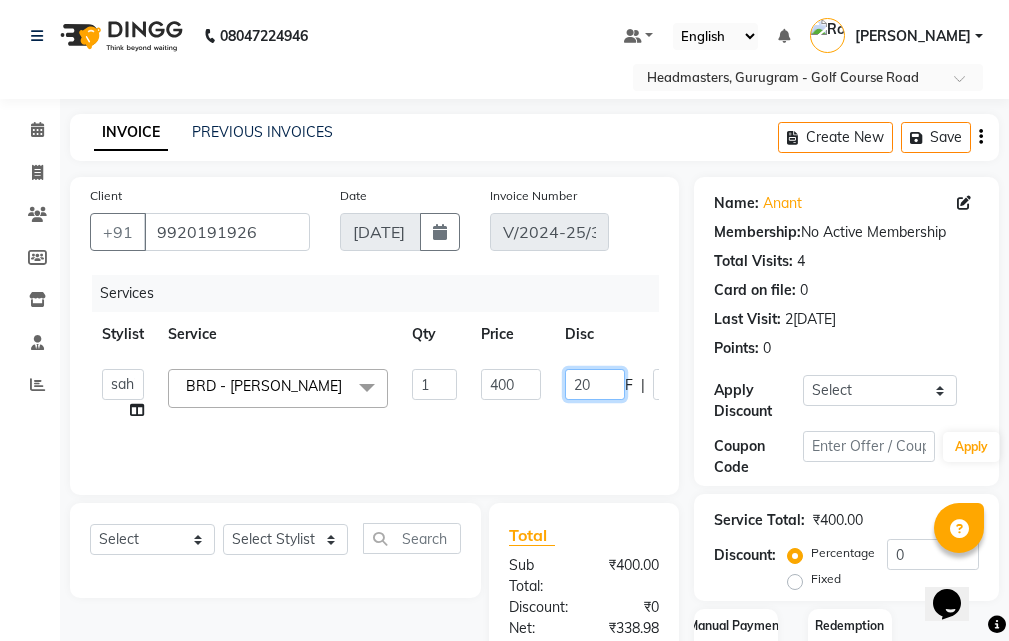 type on "220" 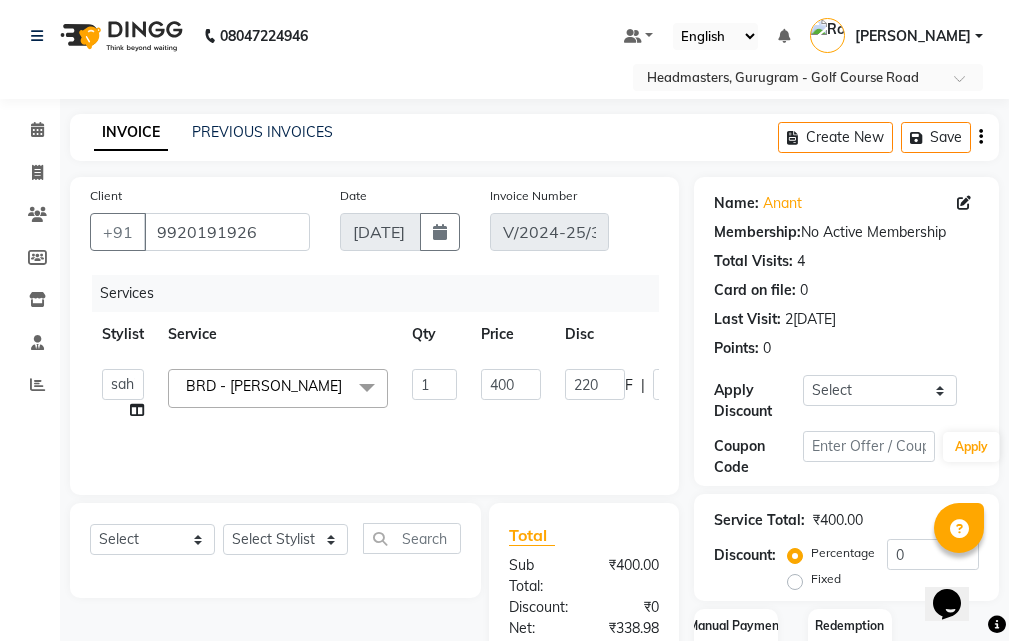 click on "ABHIJIT   Amandeep   Amanpreet   ANKIT   Anu   DANISH   DOLLY   Esther   Gaurav   HEADMASTERS   Irshad   Januka   JEET   JYOTI   KAMAL   Laxmi   Mansi   MICHEAL   MOHIT KUMAR   NAUSHAD   Nayan   Not Specified   PINTU   Pooja    Prashad Assistant   Prashant   sahil   Sahil Dagar   SAHIL NAGPAL   Sanjay   SHANU   Sonu   TUSHAR   vivek   Yogesh   ZEESHAN  BRD - Beard  x SSL - Shampoo SCL - Shampoo and conditioner (with natural dry) HML - Head massage(with natural dry) HCLD - Hair Cut by Creative Director HCL - Hair Cut by Senior Hair Stylist Trim - Trimming (one Length) Spt - Split ends/short/candle cut BD - Blow dry OS - Open styling GL-igora - Igora Global GL-essensity - Essensity Global Hlts-L - Highlights Bal - Balayage Chunks  - Chunks CR  - Color removal CRF - Color refresh Stk - Per streak RT-IG - Igora Root Touchup(one inch only) RT-ES - Essensity Root Touchup(one inch only) Reb - Rebonding ST  - Straight therapy Krt-L - Keratin Krt-BB -L - Keratin Blow Out HR-BTX -L  - Hair Botox K-Bond -L  - Kerabond" 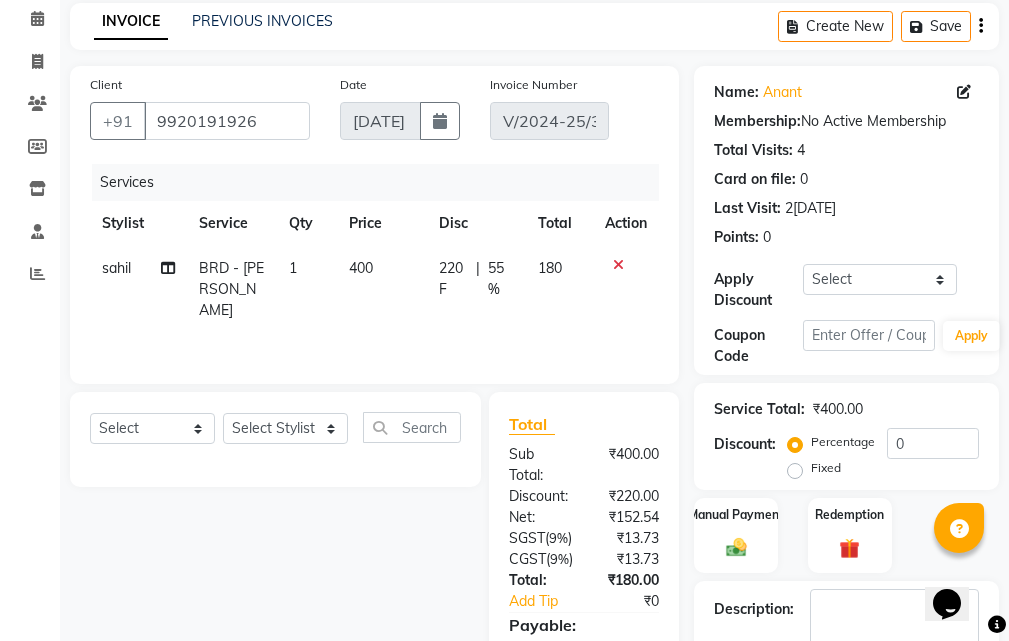 scroll, scrollTop: 374, scrollLeft: 0, axis: vertical 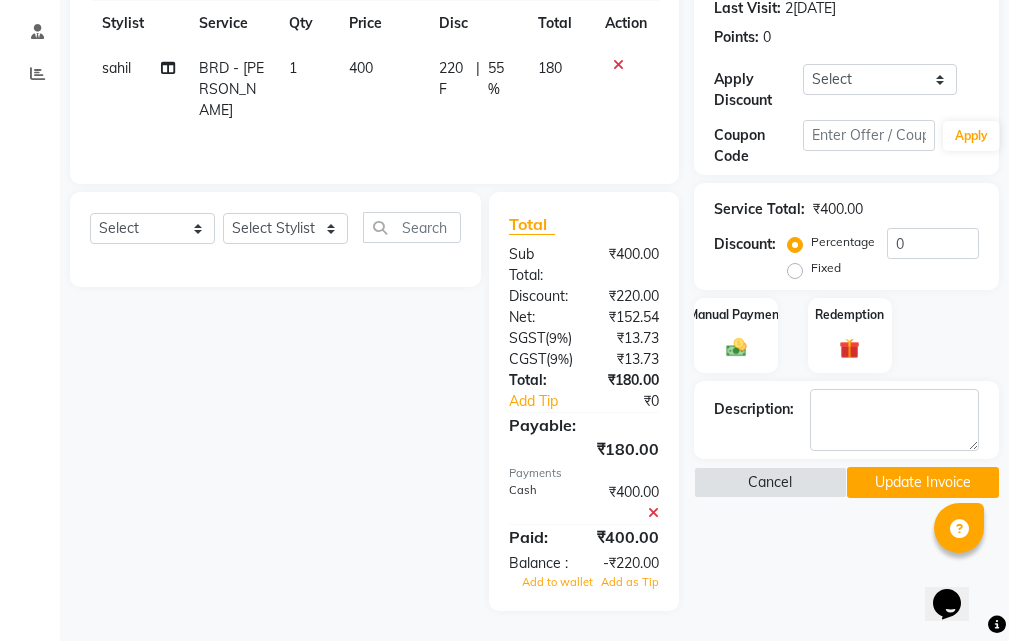 click 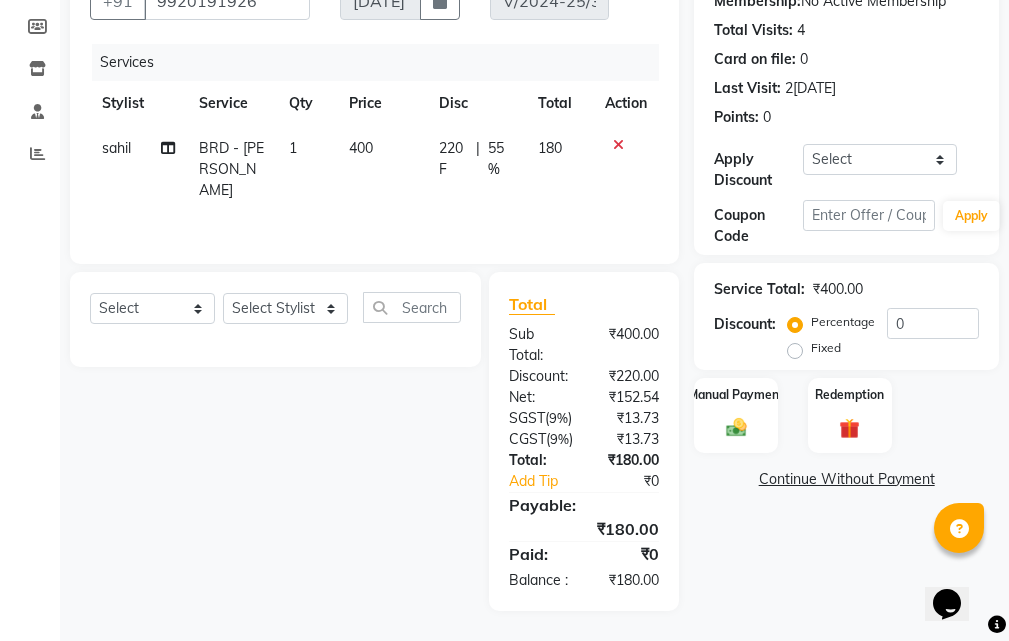 click on "Continue Without Payment" 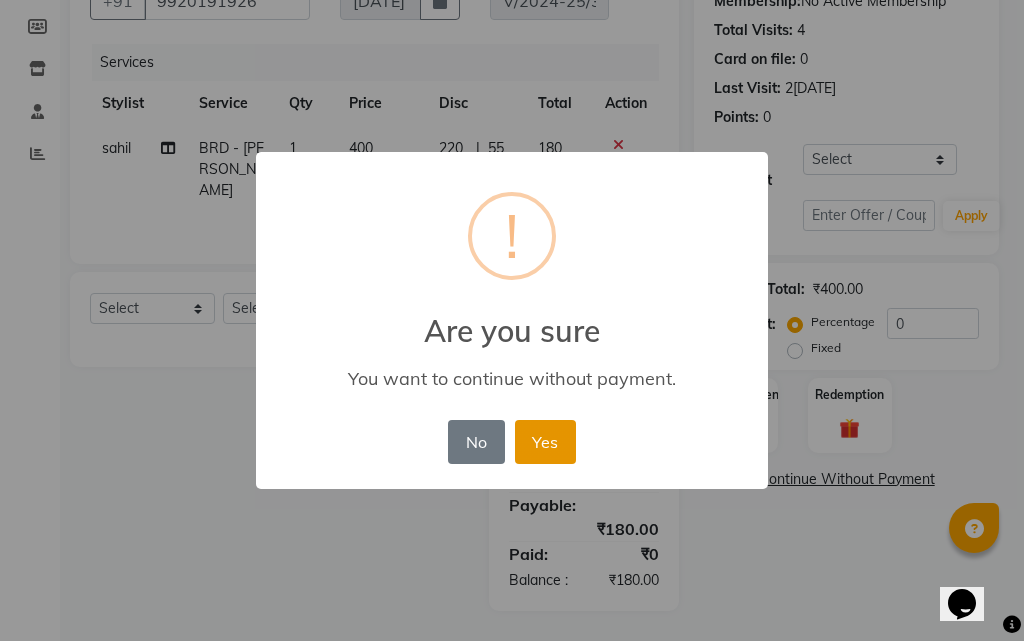 click on "Yes" at bounding box center (545, 442) 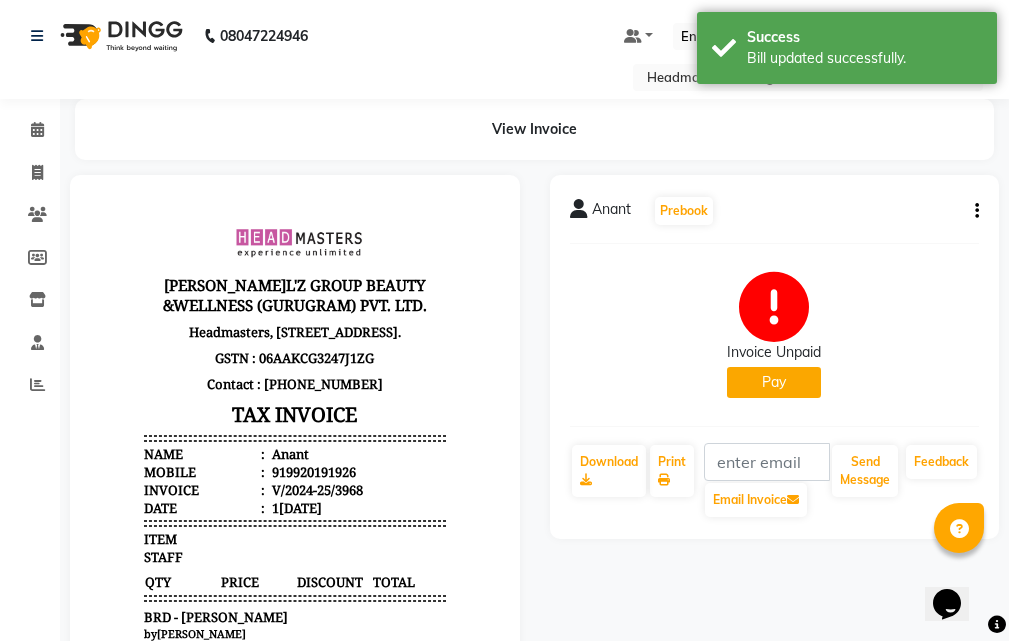 scroll, scrollTop: 0, scrollLeft: 0, axis: both 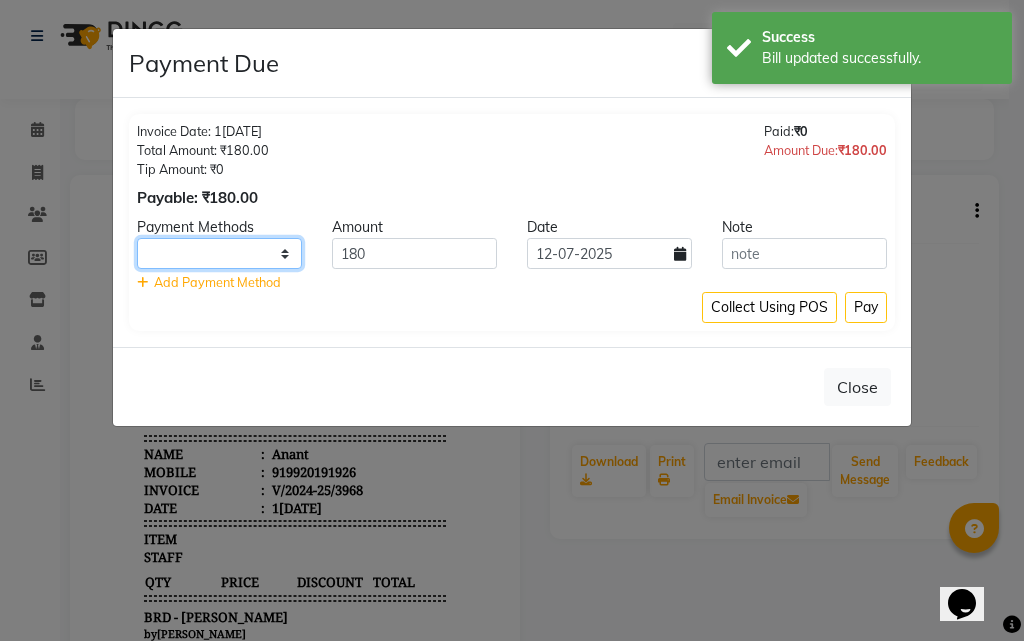 click on "UPI CARD Complimentary Cash" 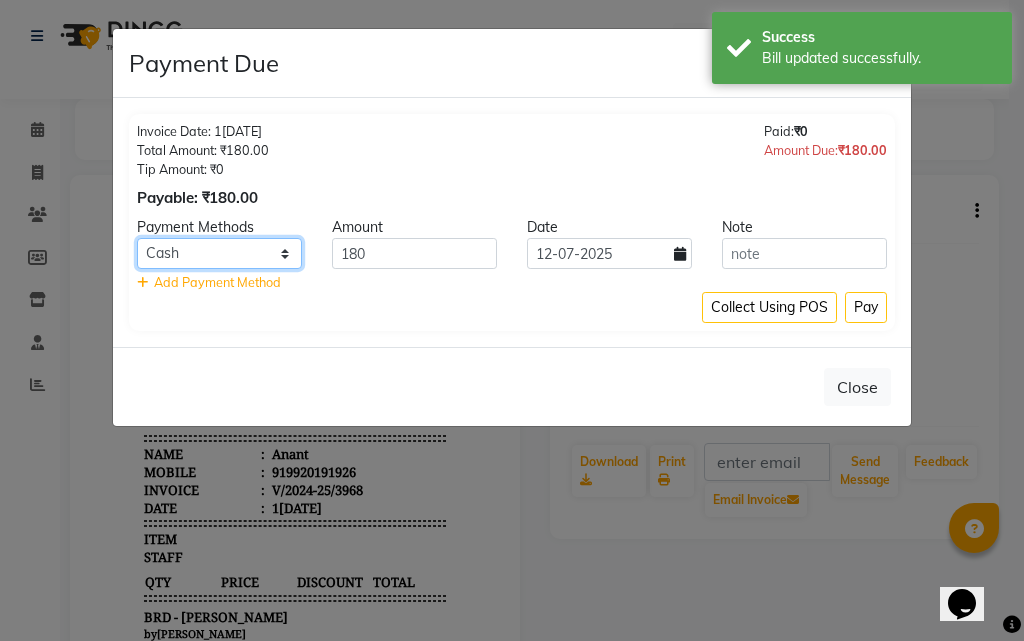 click on "UPI CARD Complimentary Cash" 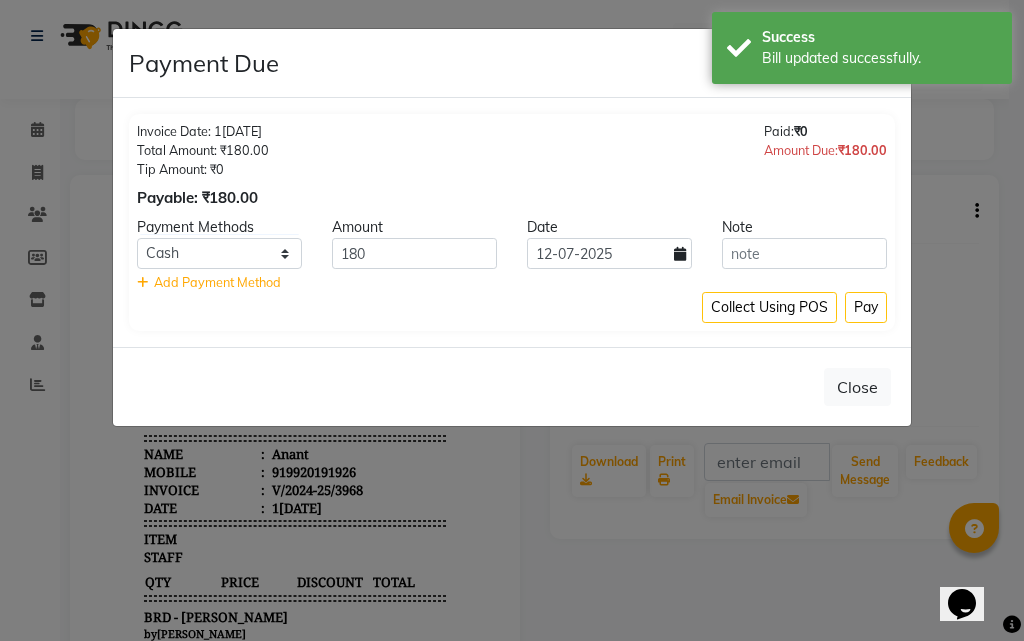 drag, startPoint x: 610, startPoint y: 233, endPoint x: 617, endPoint y: 254, distance: 22.135944 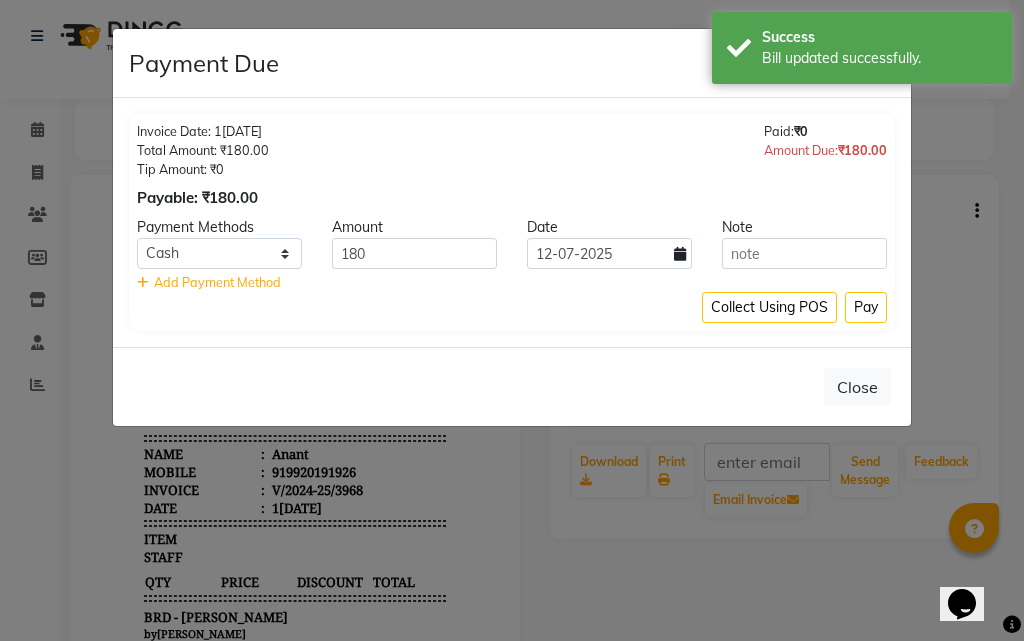 click on "Date" 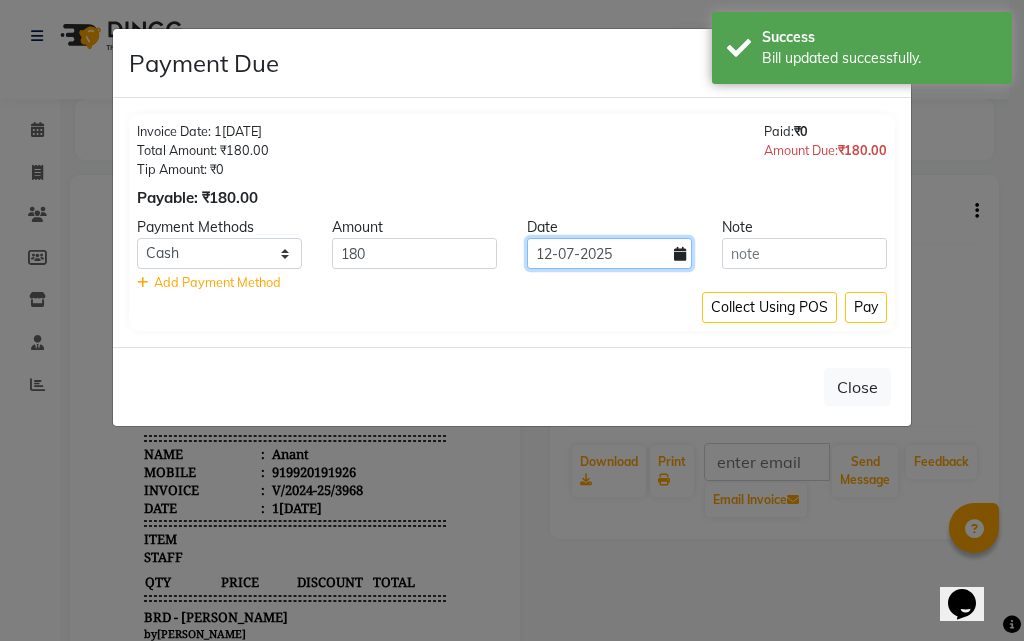 click on "12-07-2025" 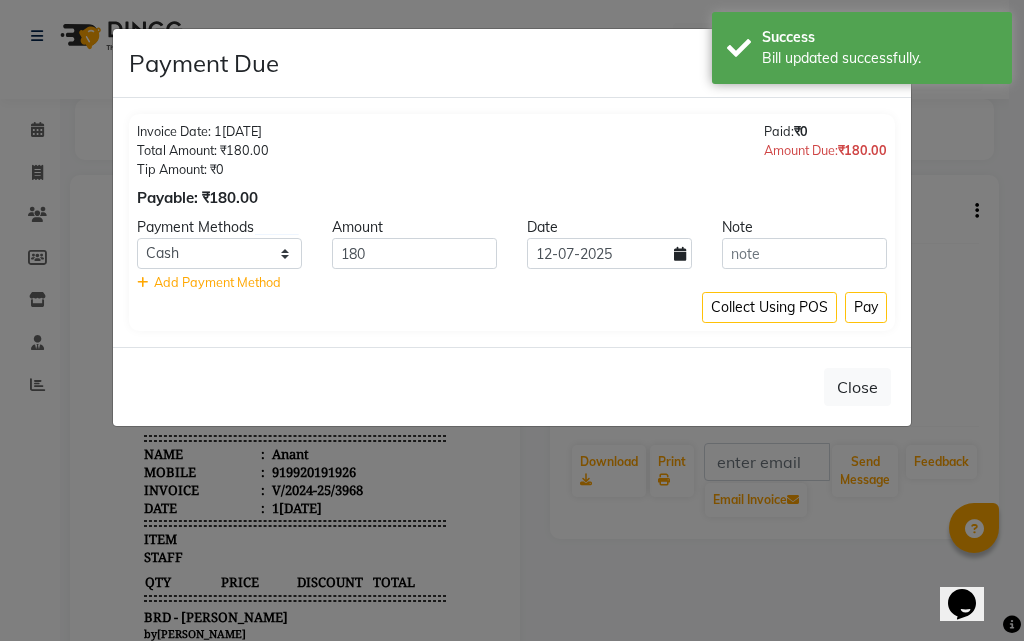 select on "7" 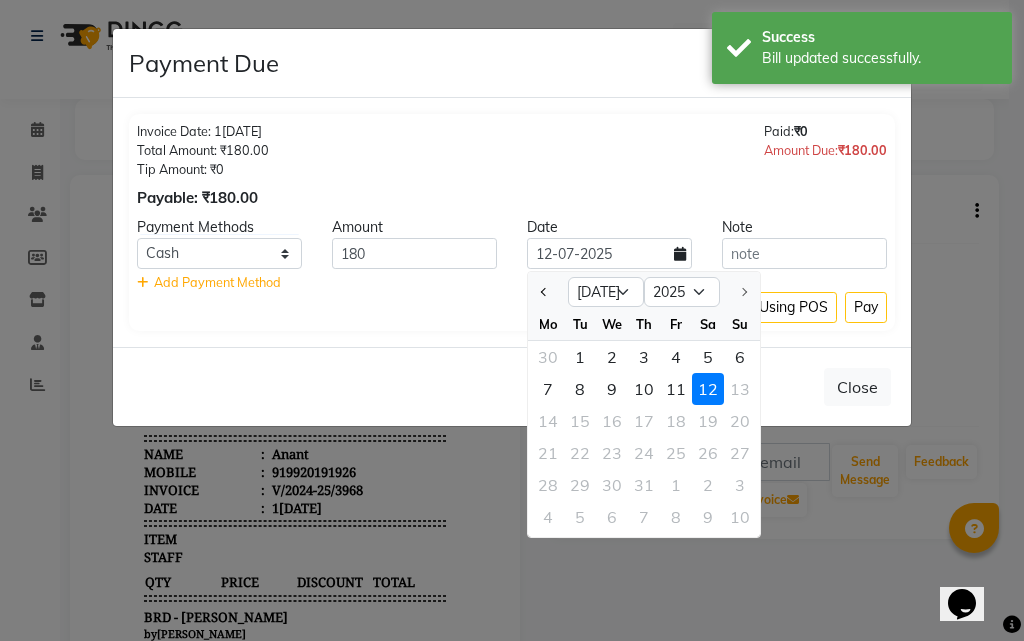 click 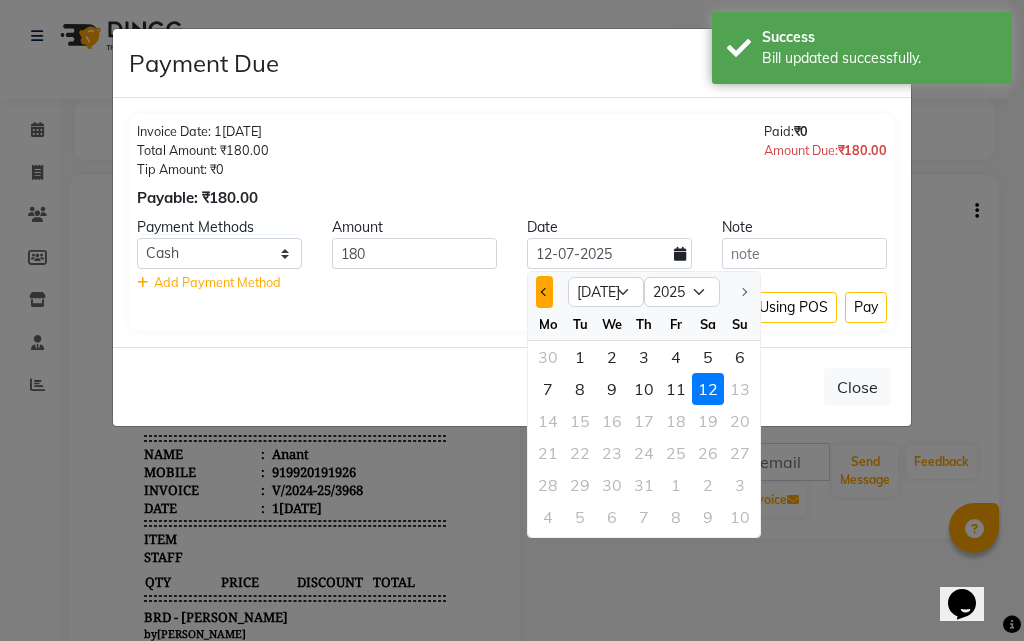 click 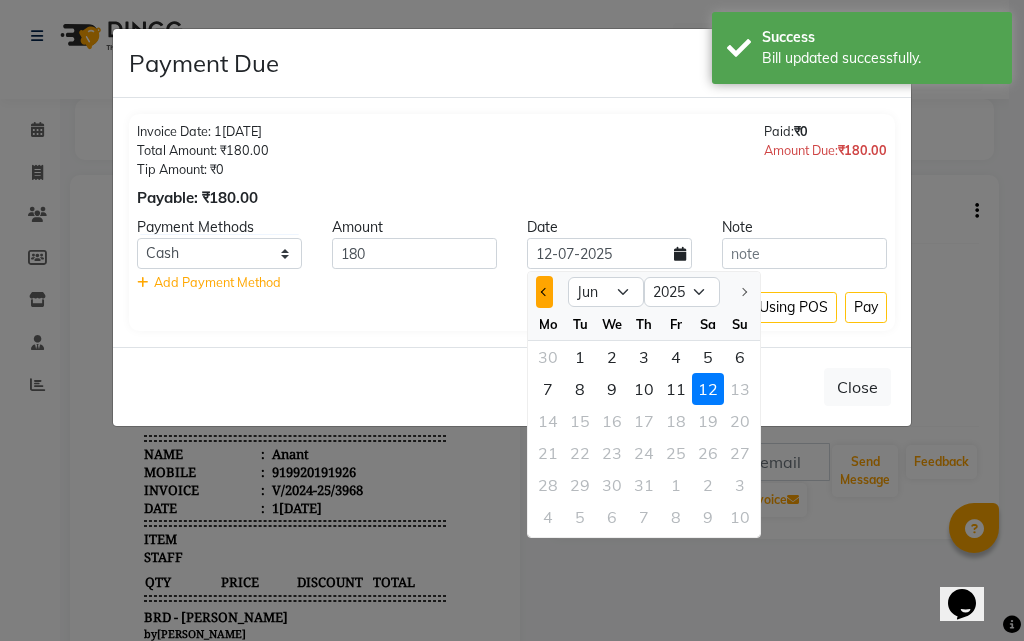 click 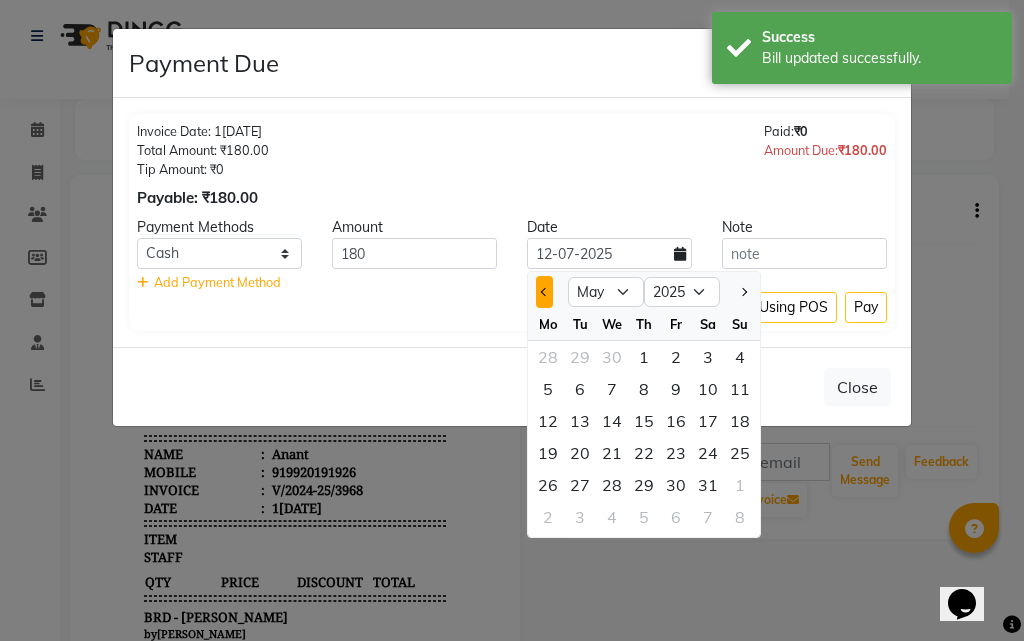 click 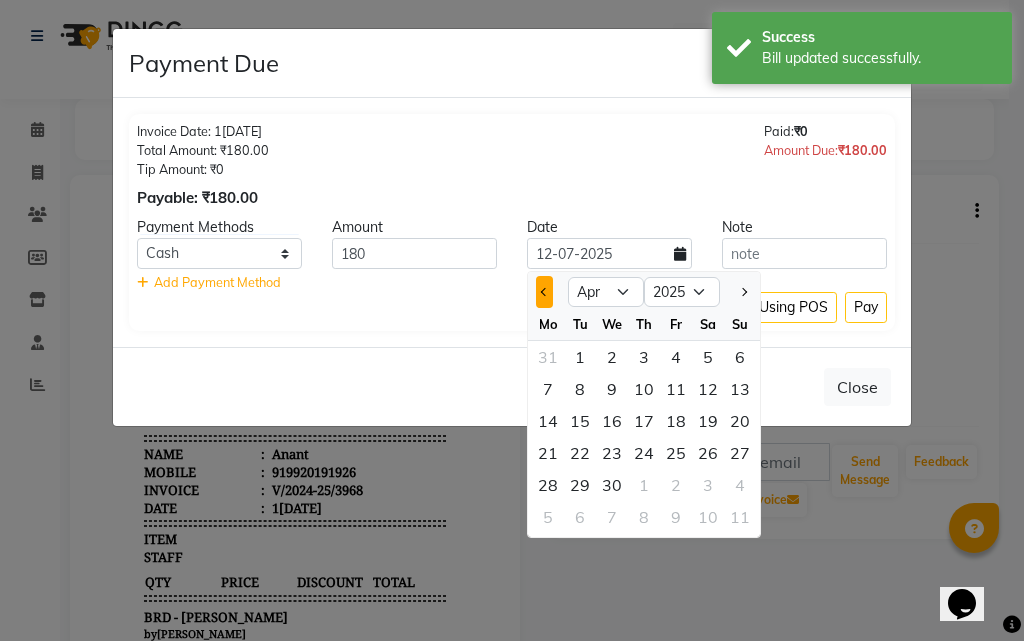 click 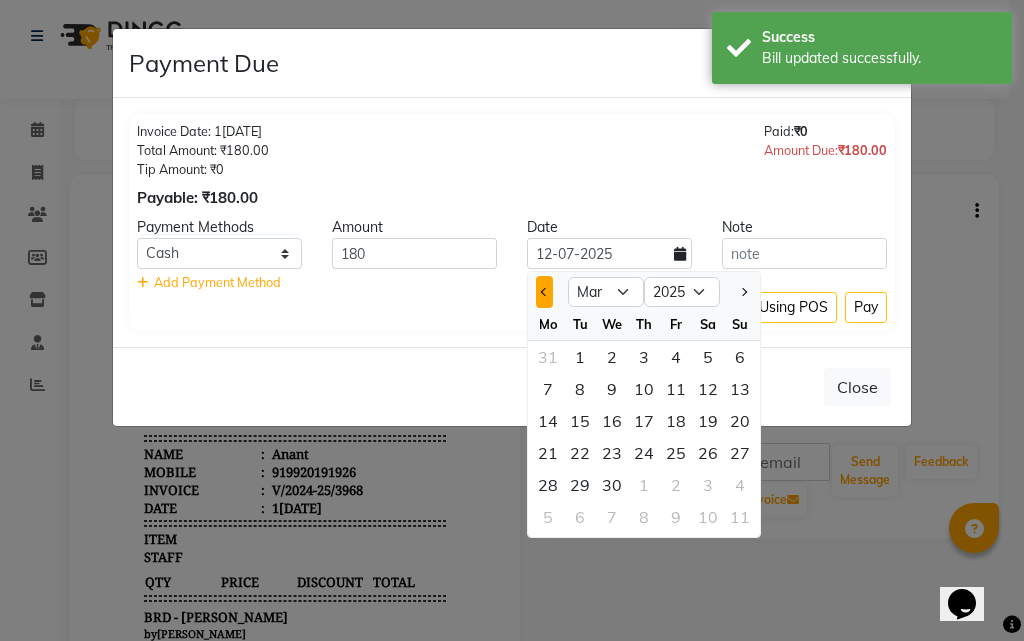 click 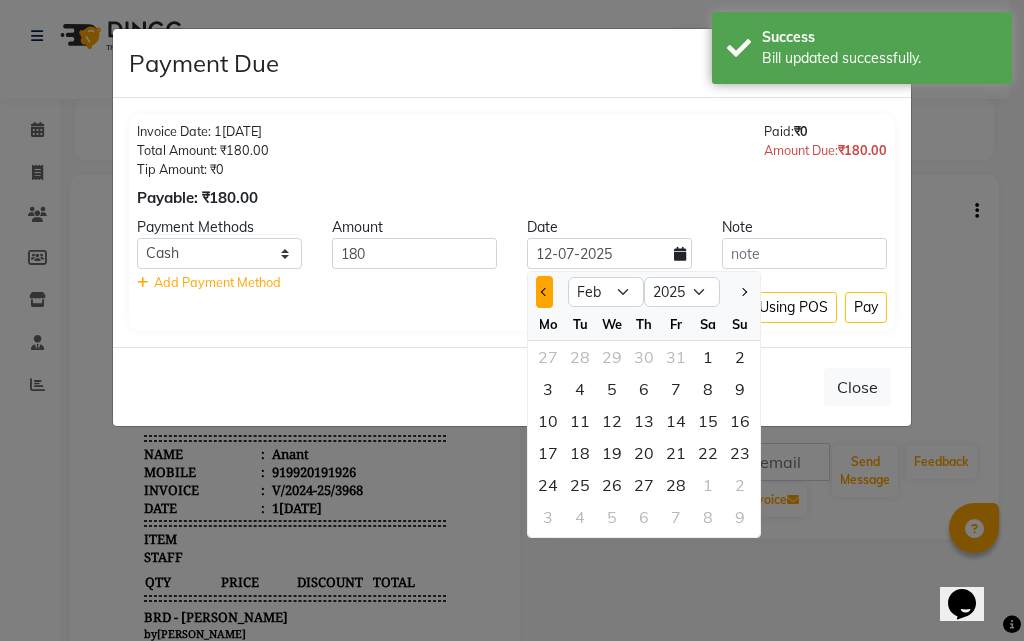 click 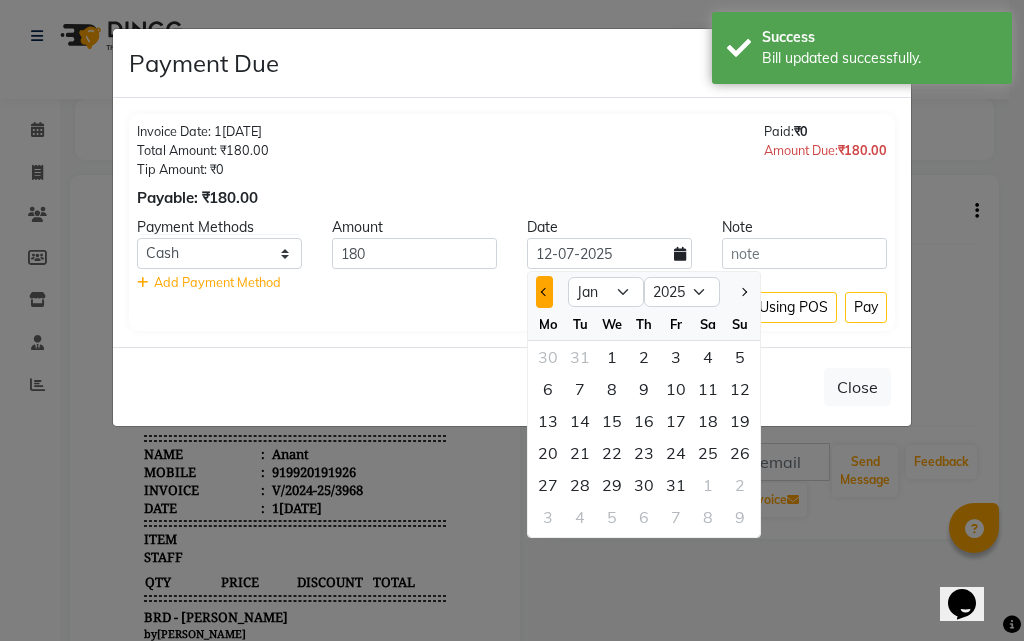 click 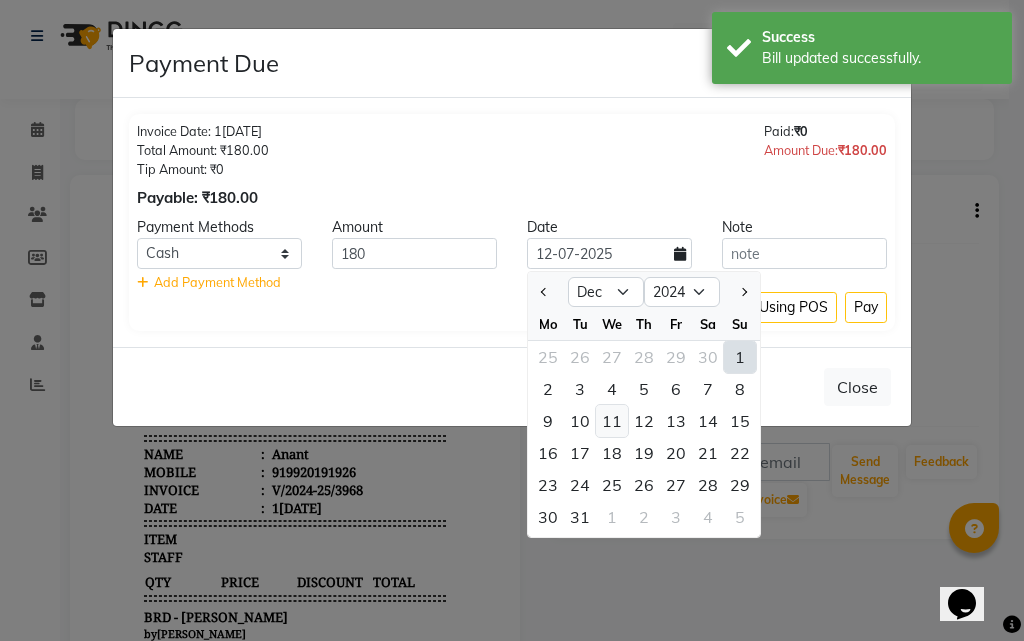 click on "11" 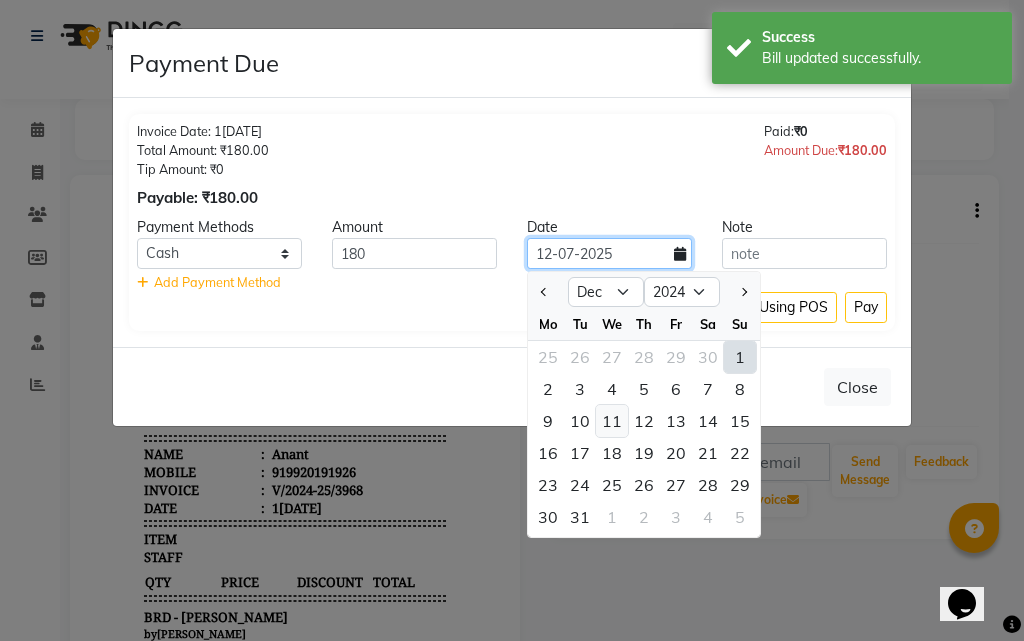 type on "1[DATE]" 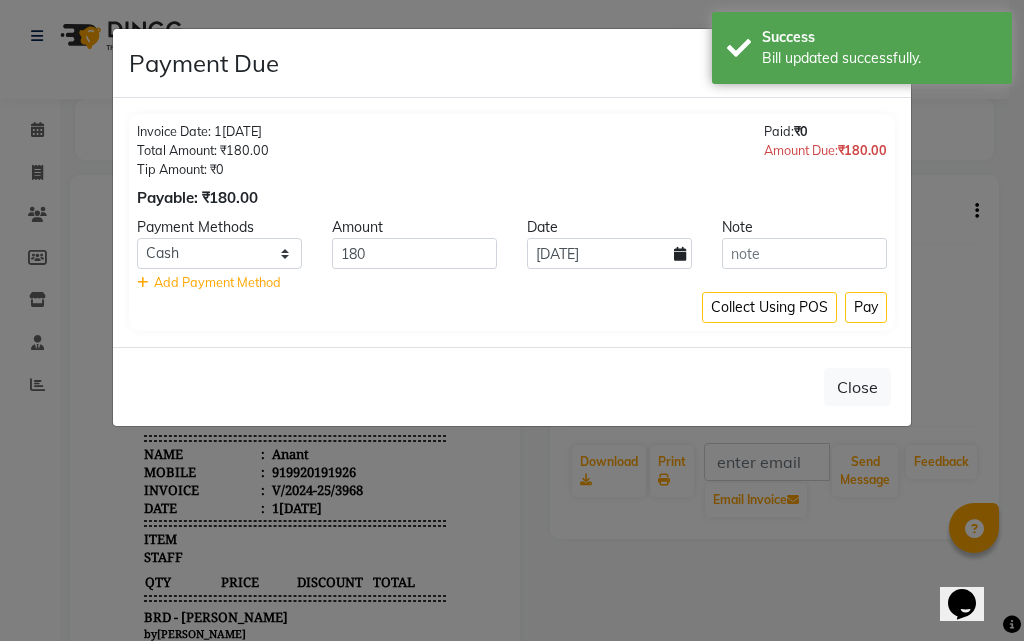 click on "Add Payment Method" 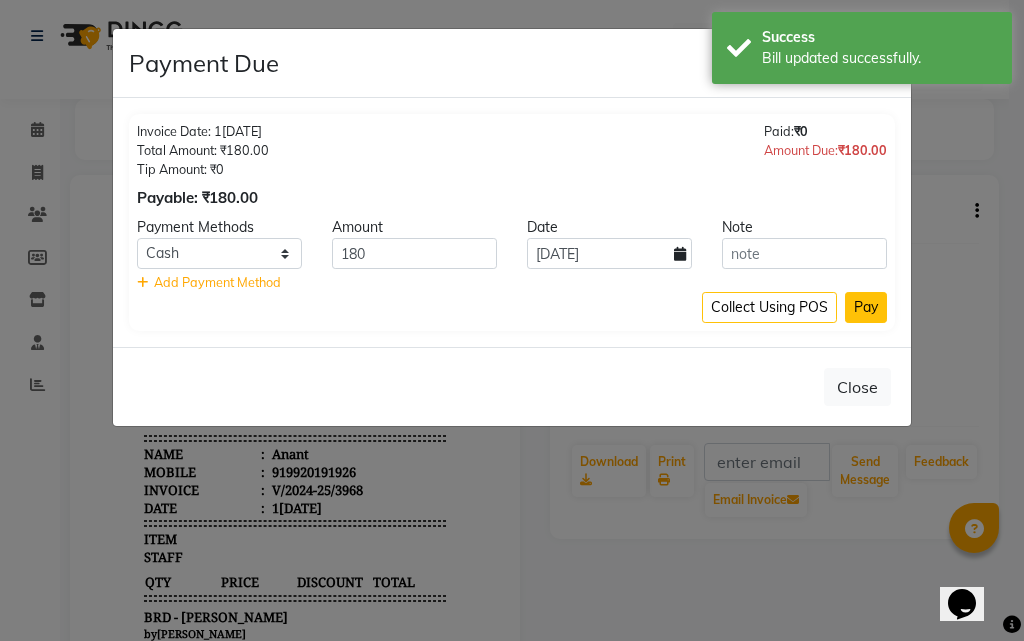 click on "Pay" 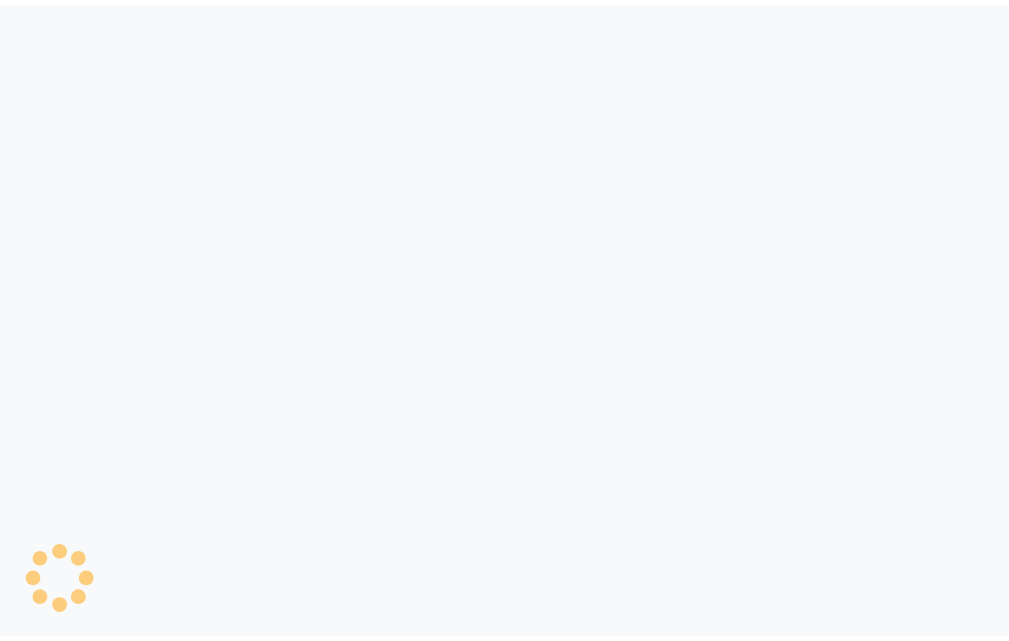 scroll, scrollTop: 0, scrollLeft: 0, axis: both 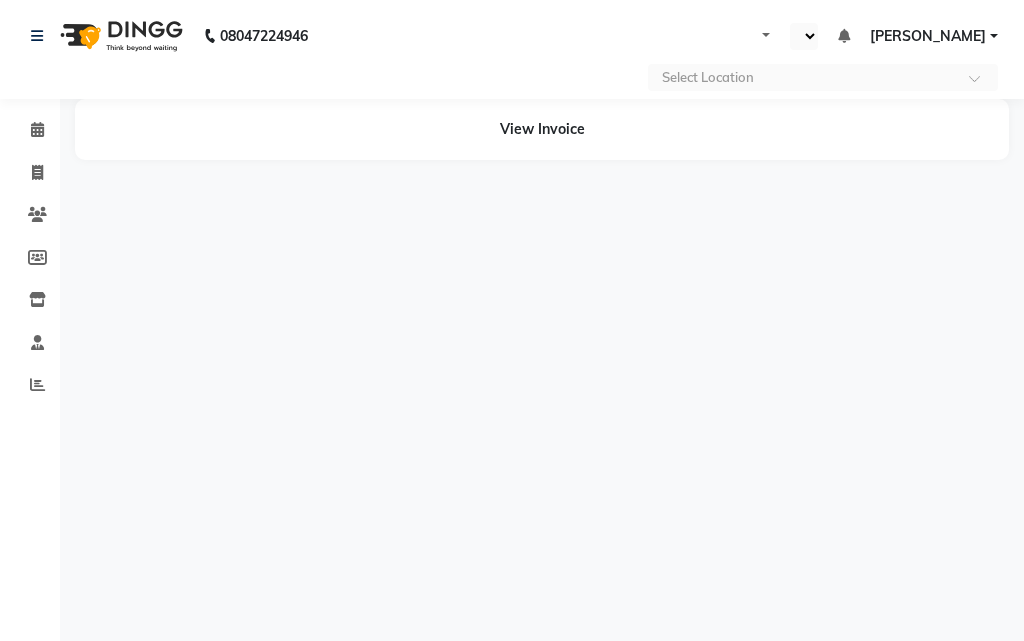 select on "en" 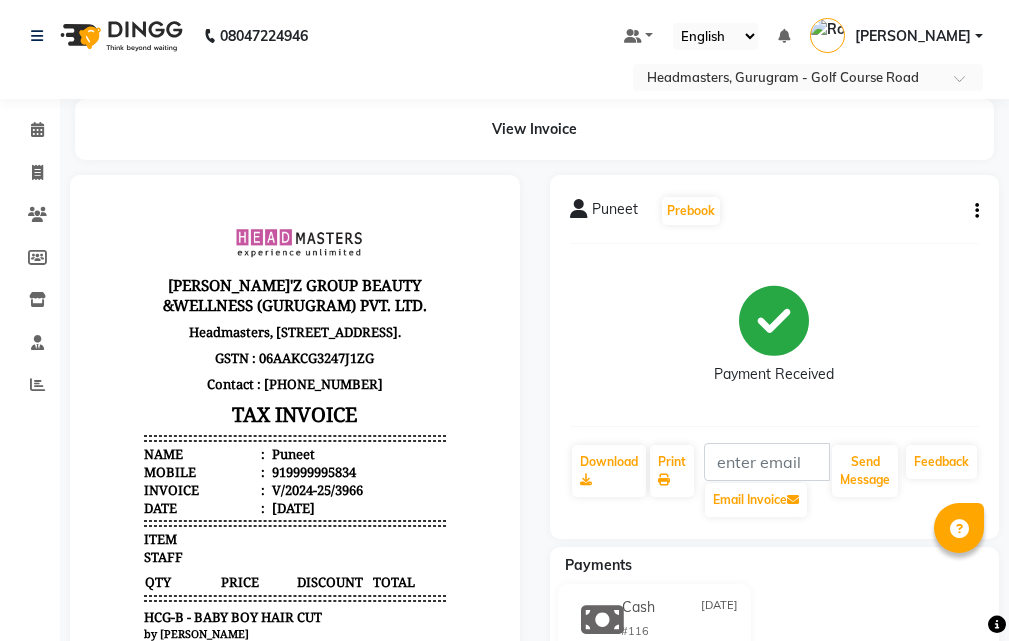scroll, scrollTop: 0, scrollLeft: 0, axis: both 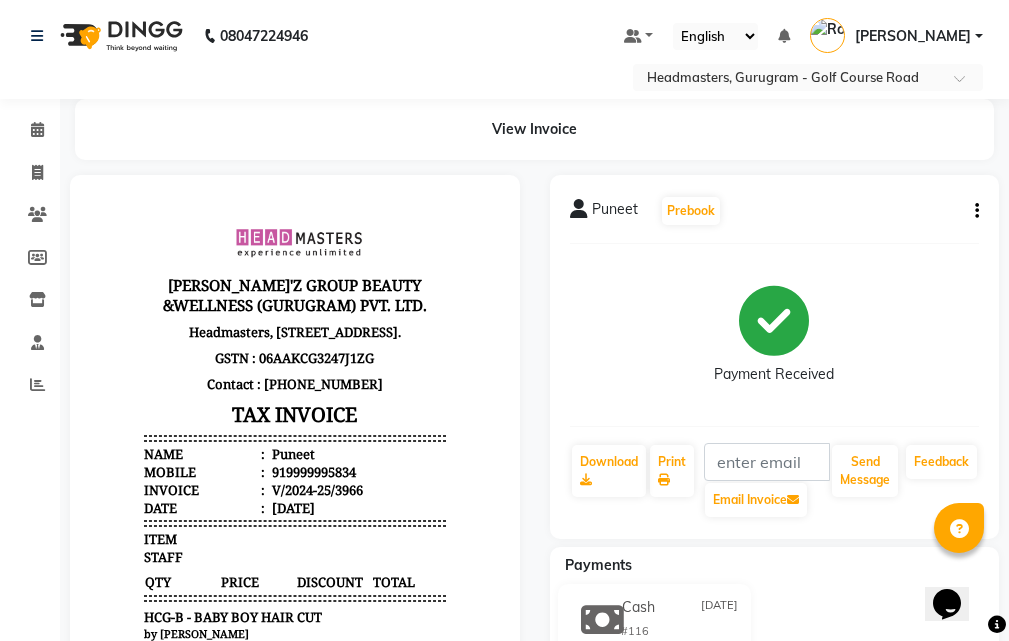 click 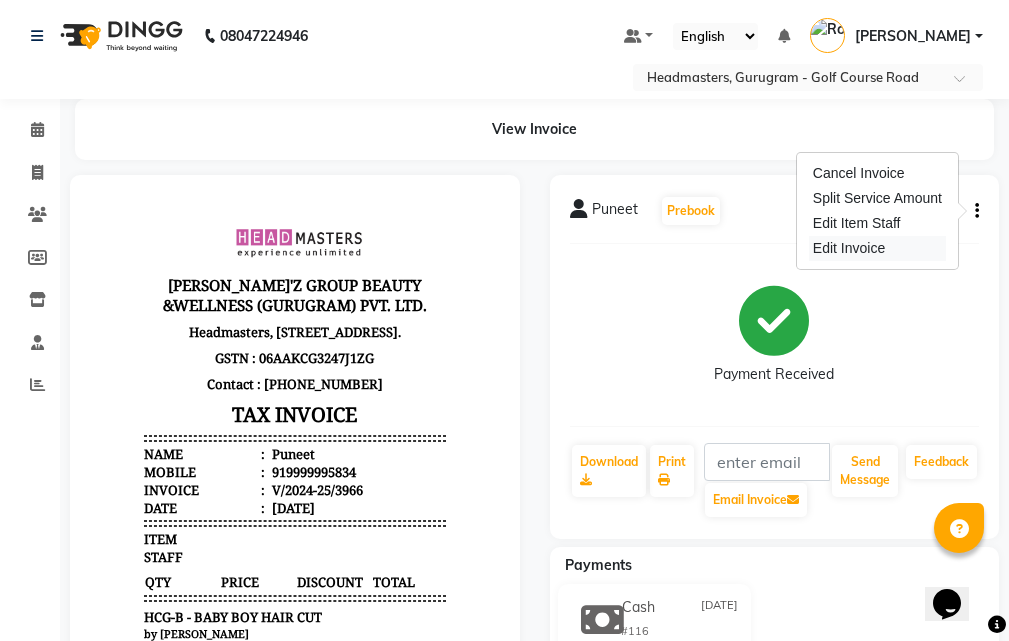 click on "Edit Invoice" at bounding box center (877, 248) 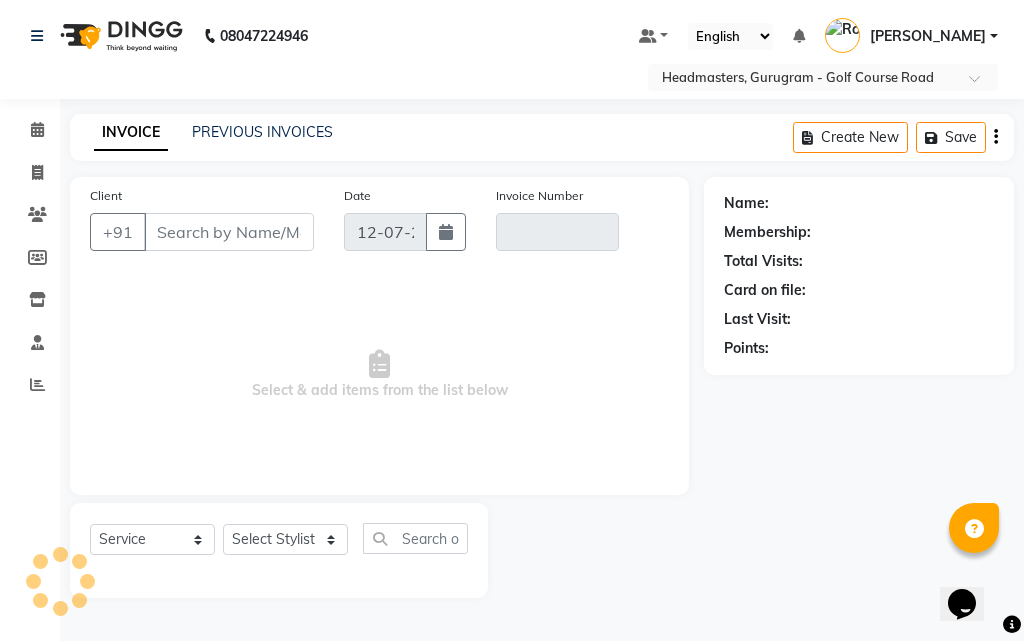 select on "product" 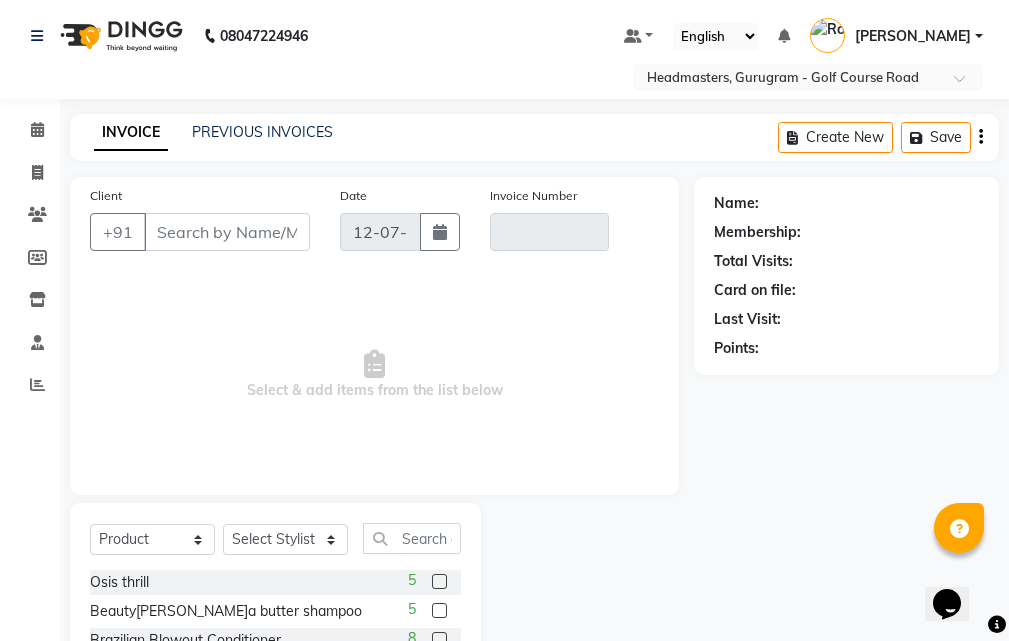 type on "9999995834" 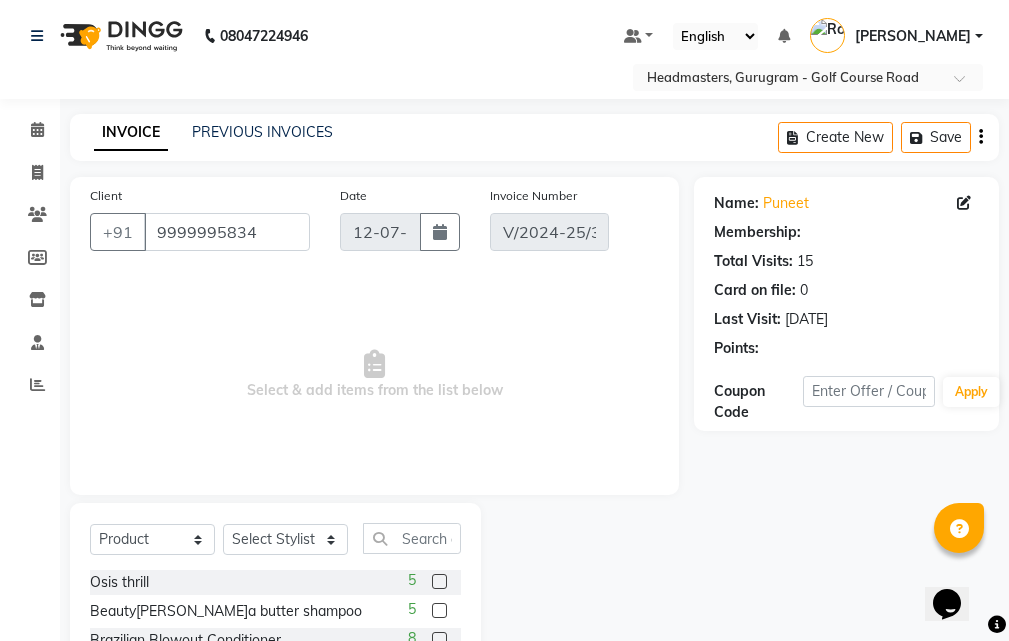 type on "[DATE]" 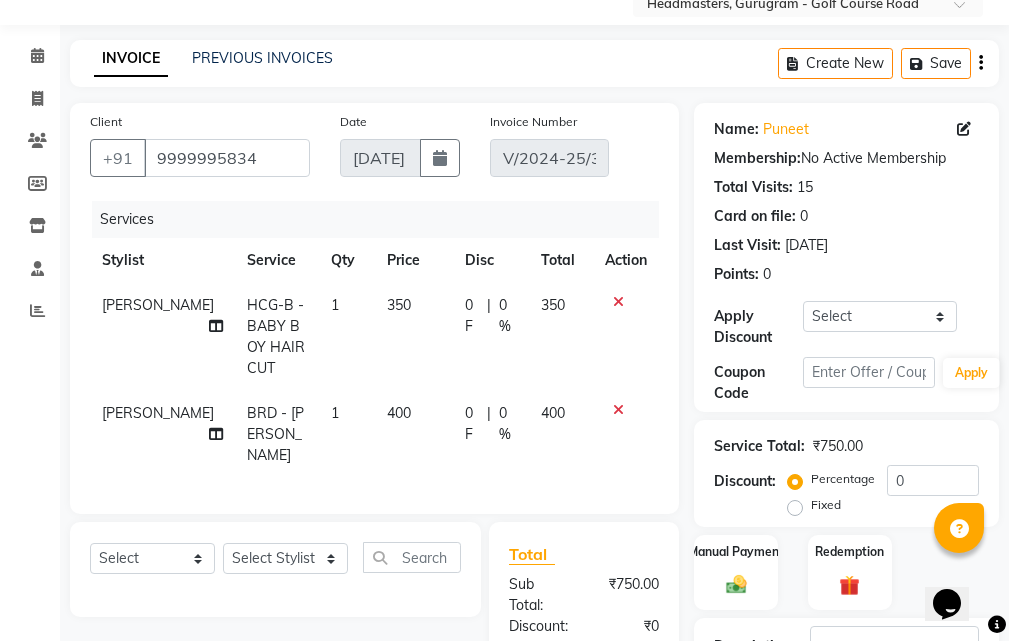 scroll, scrollTop: 0, scrollLeft: 0, axis: both 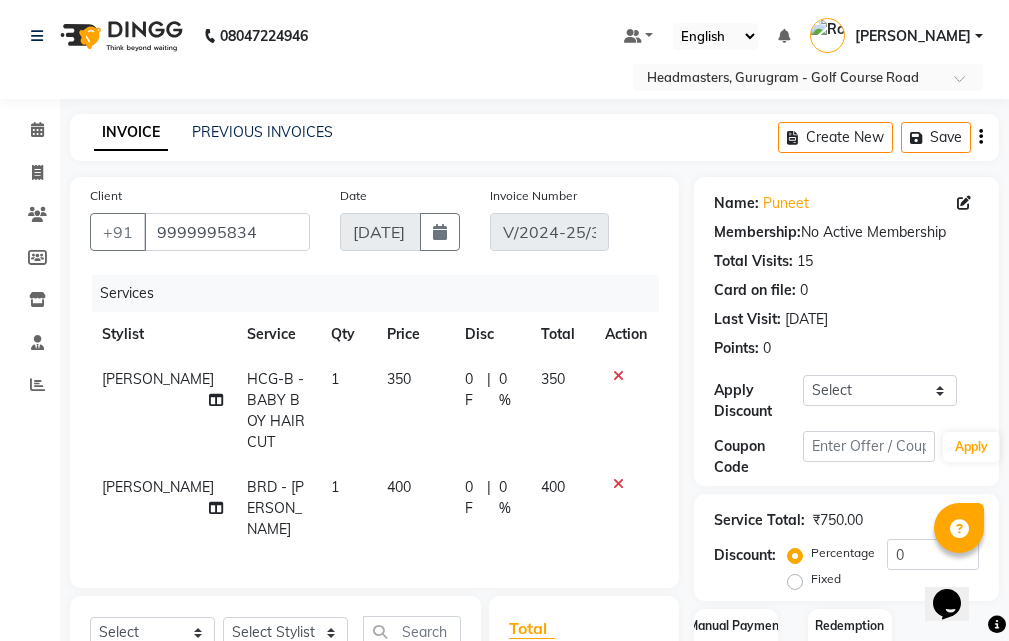 click on "0 F | 0 %" 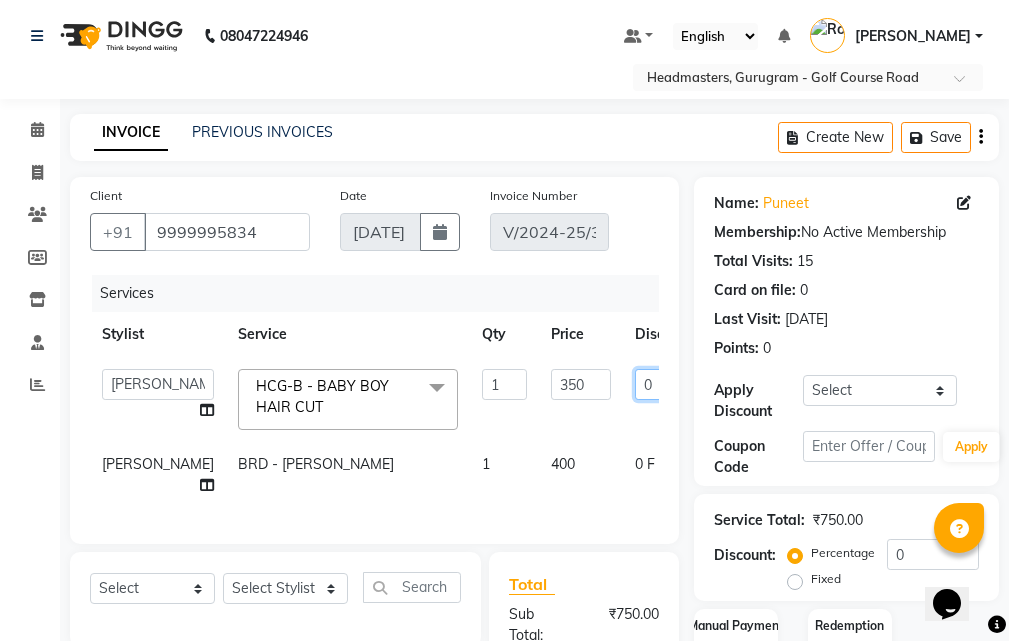 click on "0" 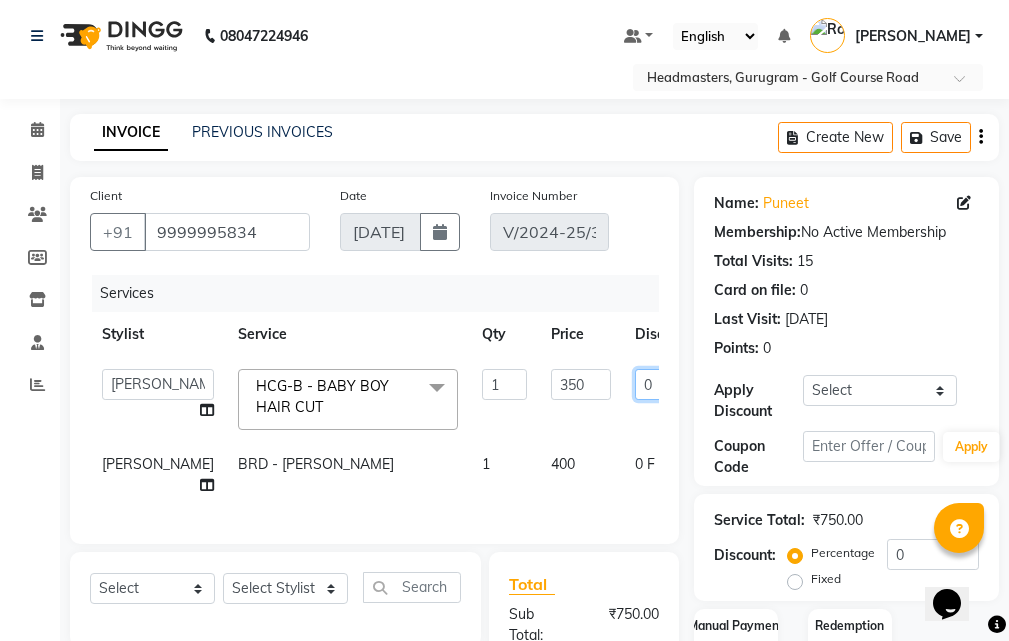 type 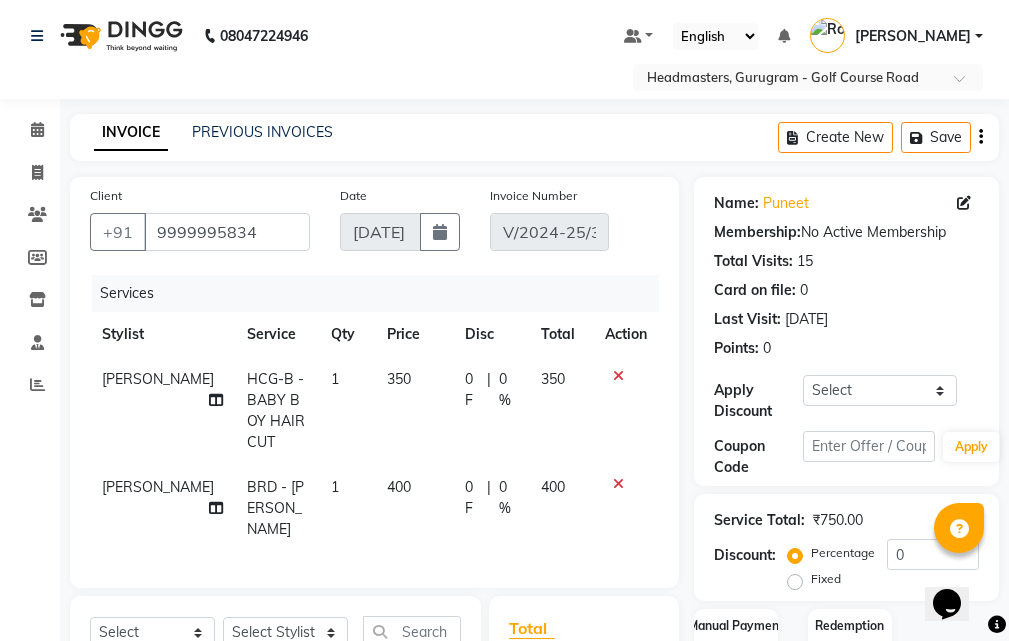 click on "0 F | 0 %" 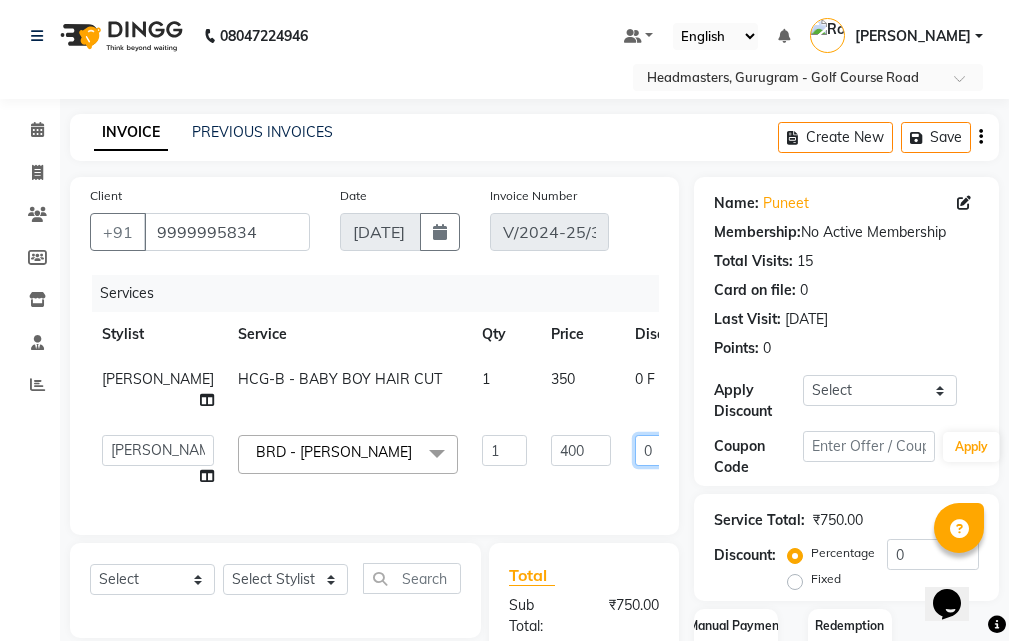 click on "0" 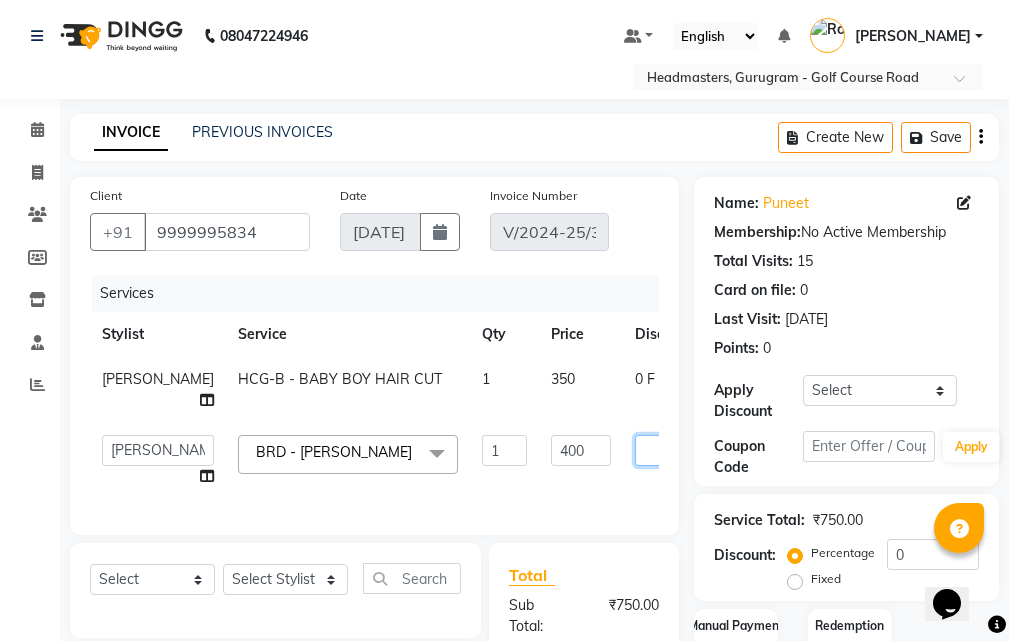 type on "3" 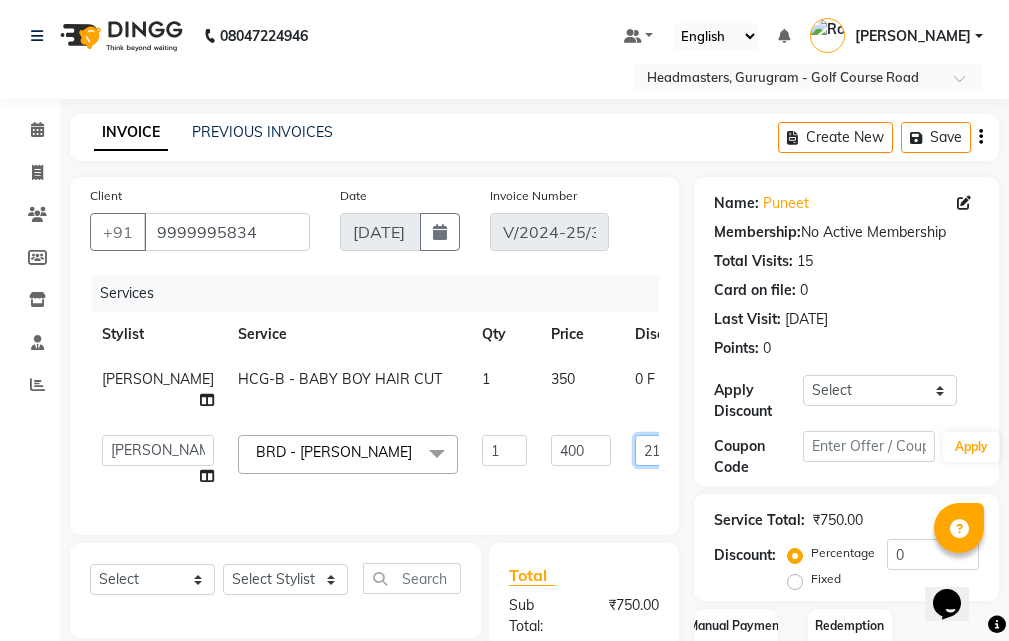type on "215" 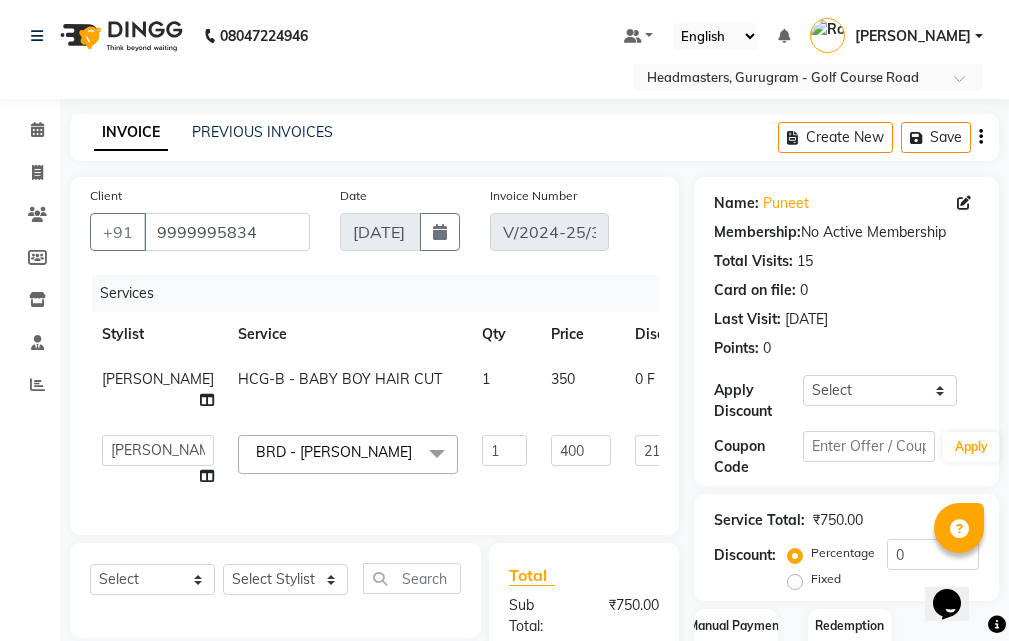 click on "NAUSHAD HCG-B - BABY BOY HAIR CUT 1 350 0 F | 0 % 350" 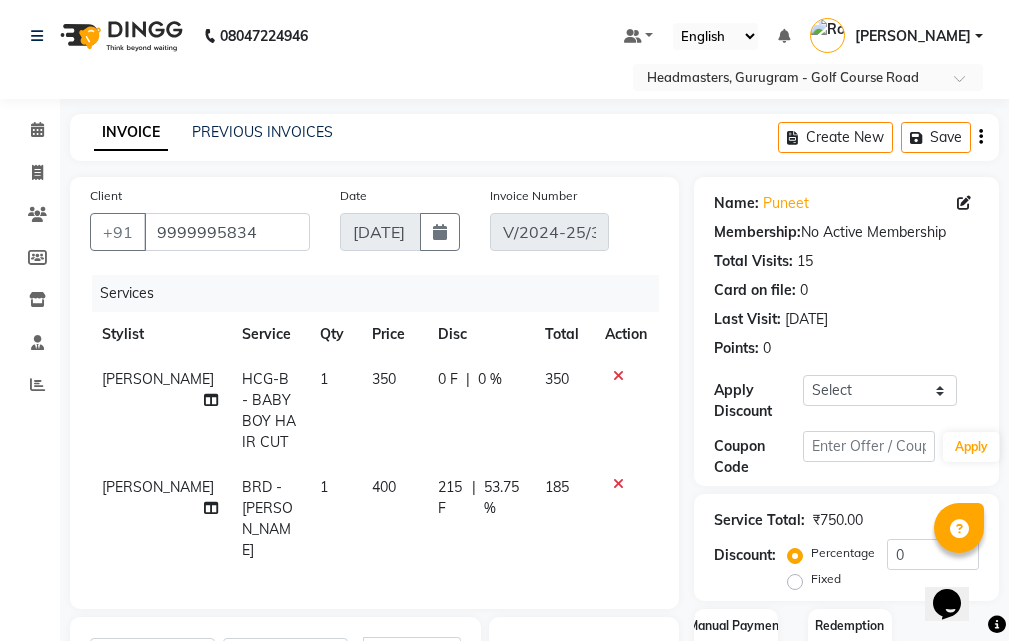 click on "0 %" 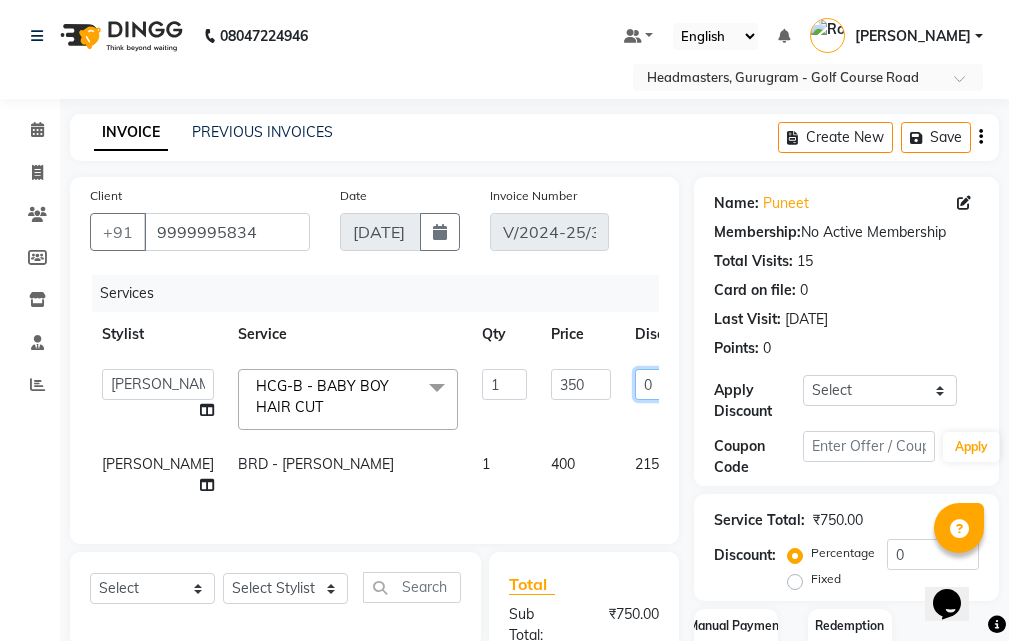 click on "0" 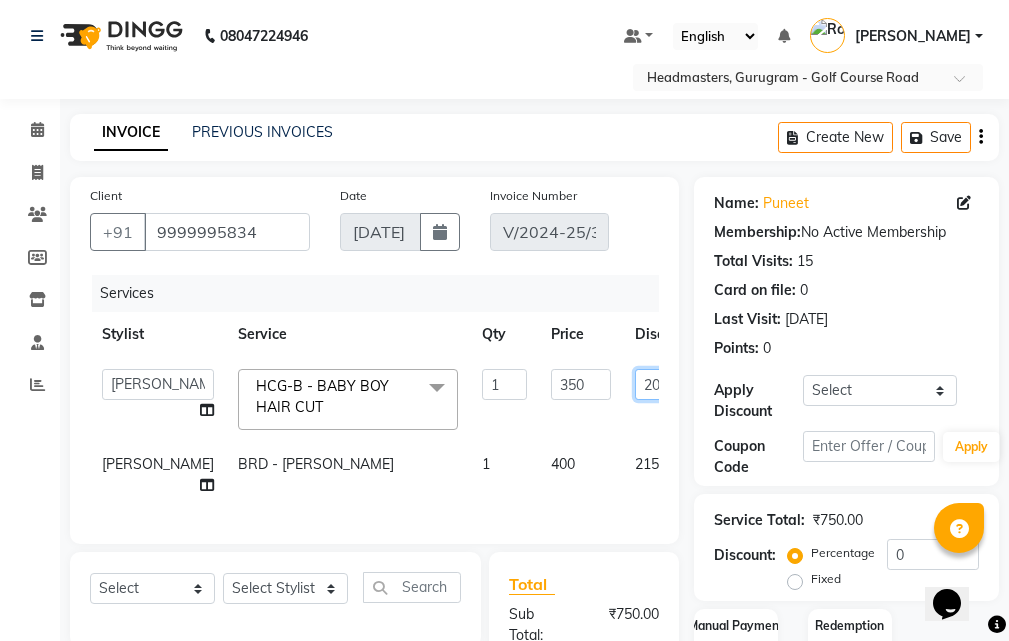 type on "200" 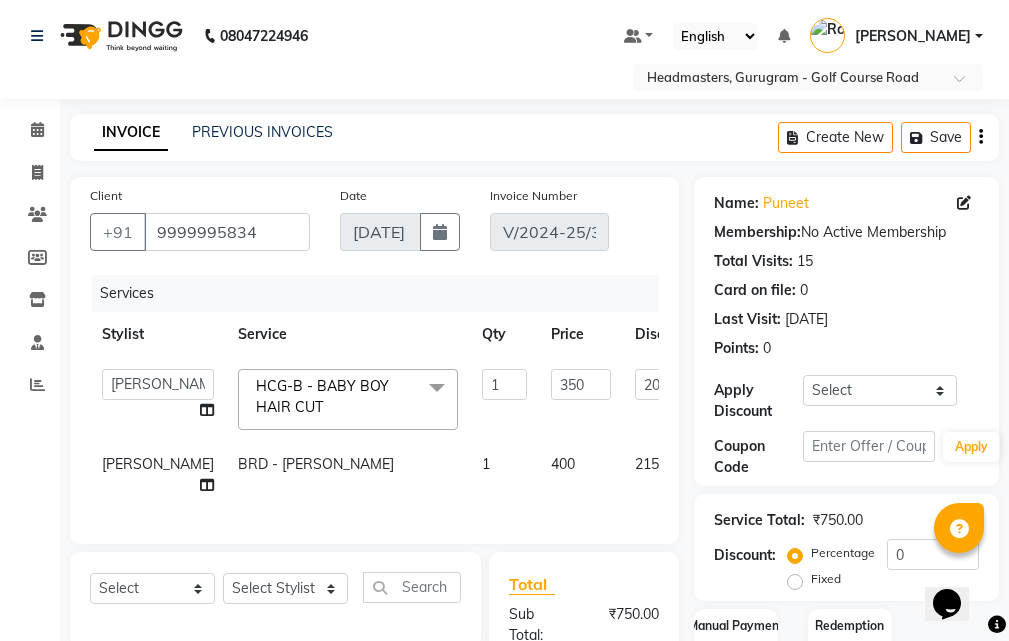 click on "ABHIJIT   Amandeep   Amanpreet   ANKIT   Anu   DANISH   DOLLY   Esther   Gaurav   HEADMASTERS   Irshad   Januka   JEET   JYOTI   KAMAL   Laxmi   Mansi   MICHEAL   MOHIT KUMAR   NAUSHAD   Nayan   Not Specified   PINTU   Pooja    Prashad Assistant   Prashant   sahil   Sahil Dagar   SAHIL NAGPAL   Sanjay   SHANU   Sonu   TUSHAR   vivek   Yogesh   ZEESHAN  HCG-B - BABY BOY HAIR CUT  x SSL - Shampoo SCL - Shampoo and conditioner (with natural dry) HML - Head massage(with natural dry) HCLD - Hair Cut by Creative Director HCL - Hair Cut by Senior Hair Stylist Trim - Trimming (one Length) Spt - Split ends/short/candle cut BD - Blow dry OS - Open styling GL-igora - Igora Global GL-essensity - Essensity Global Hlts-L - Highlights Bal - Balayage Chunks  - Chunks CR  - Color removal CRF - Color refresh Stk - Per streak RT-IG - Igora Root Touchup(one inch only) RT-ES - Essensity Root Touchup(one inch only) Reb - Rebonding ST  - Straight therapy Krt-L - Keratin Krt-BB -L - Keratin Blow Out HR-BTX -L  - Hair Botox AES-MDA" 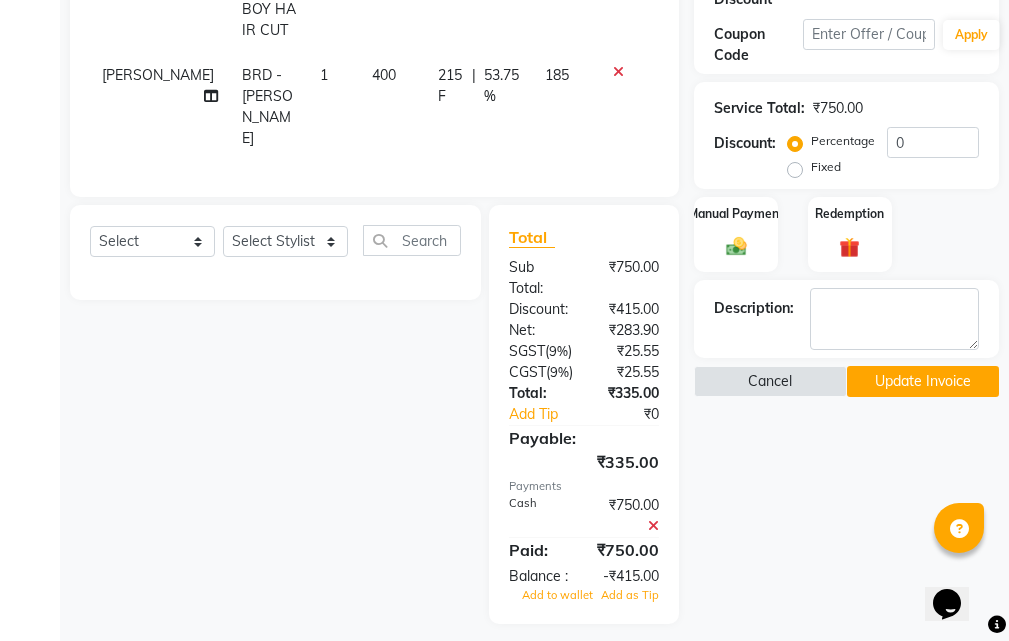 scroll, scrollTop: 461, scrollLeft: 0, axis: vertical 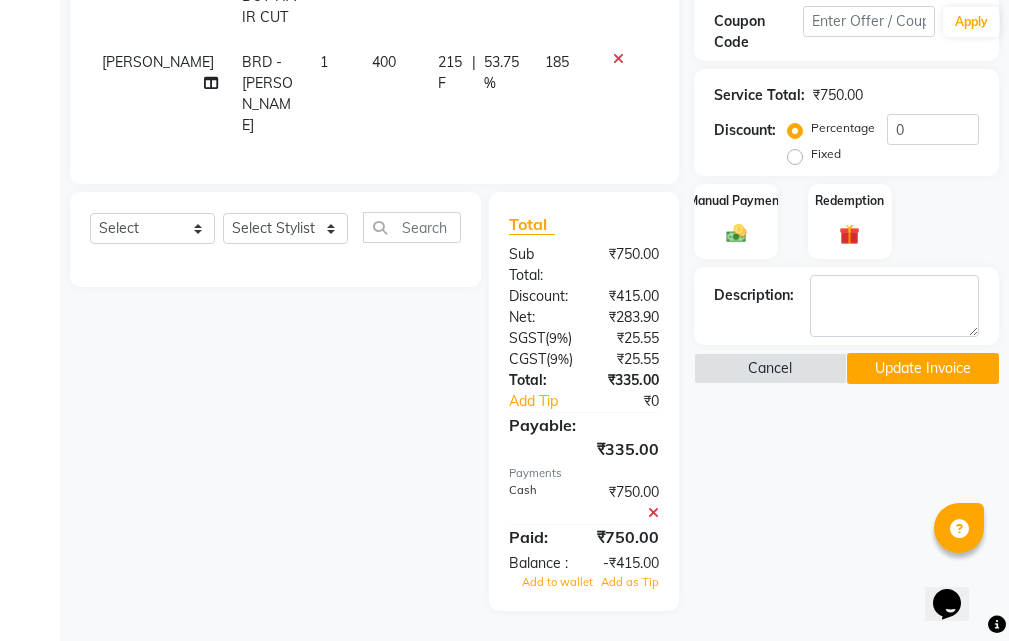 click 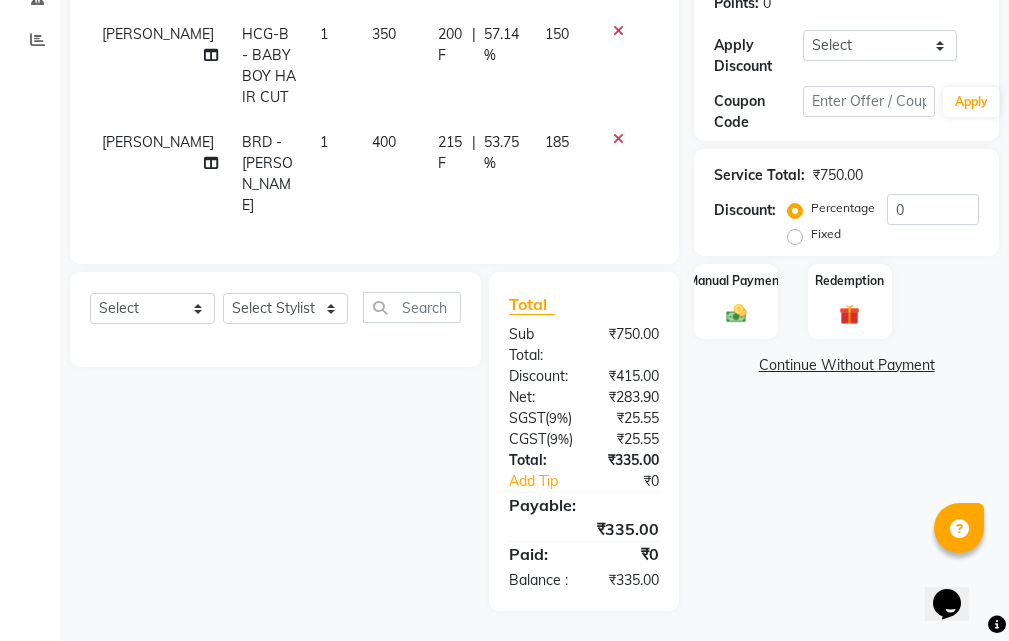 click on "Continue Without Payment" 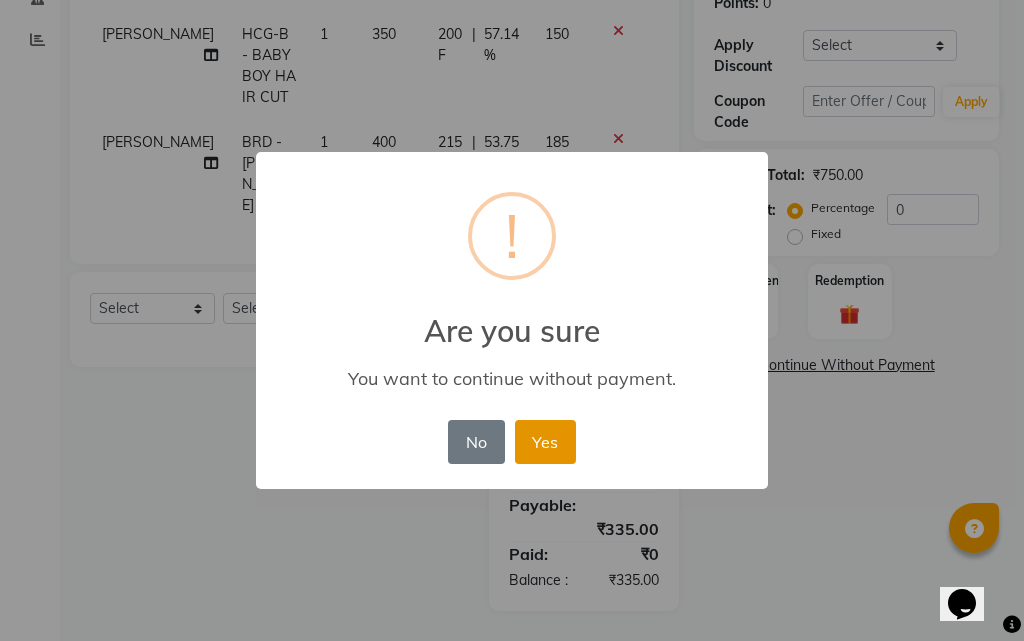 click on "Yes" at bounding box center [545, 442] 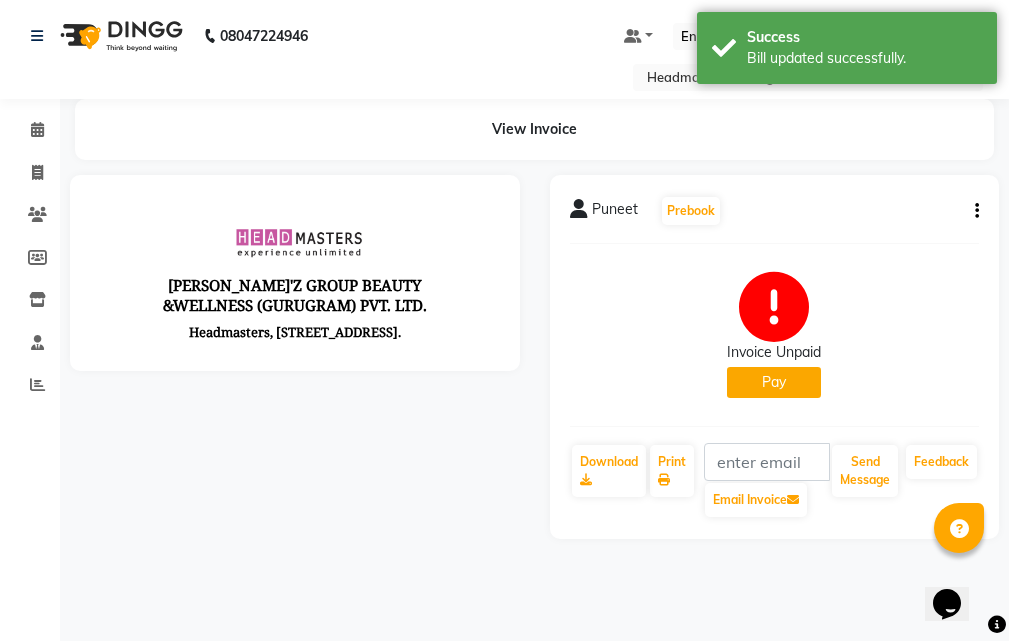 scroll, scrollTop: 0, scrollLeft: 0, axis: both 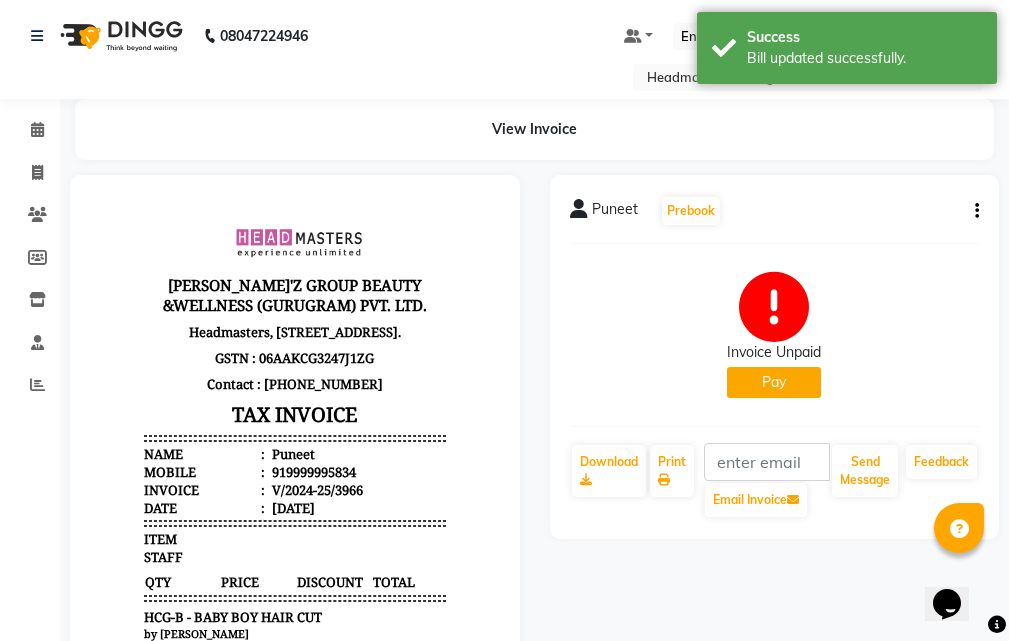 click on "Pay" 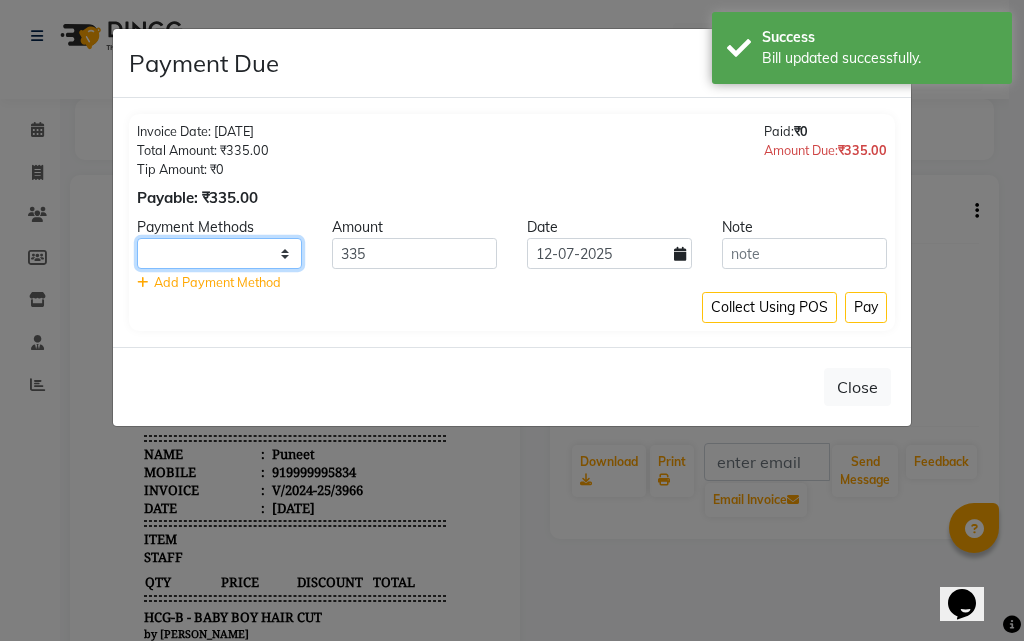click on "UPI CARD Complimentary Cash" 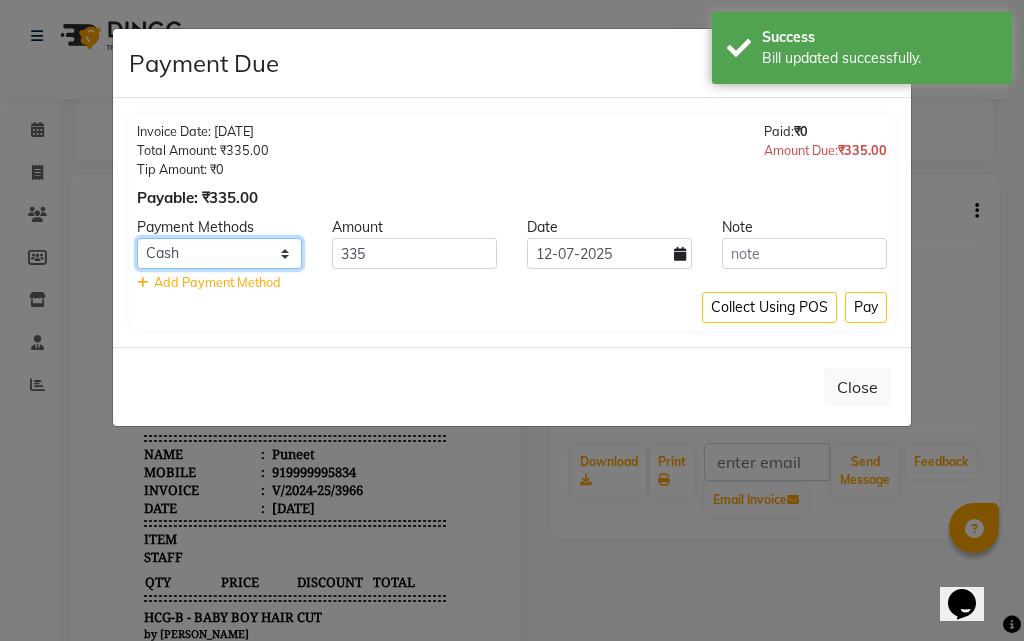 click on "UPI CARD Complimentary Cash" 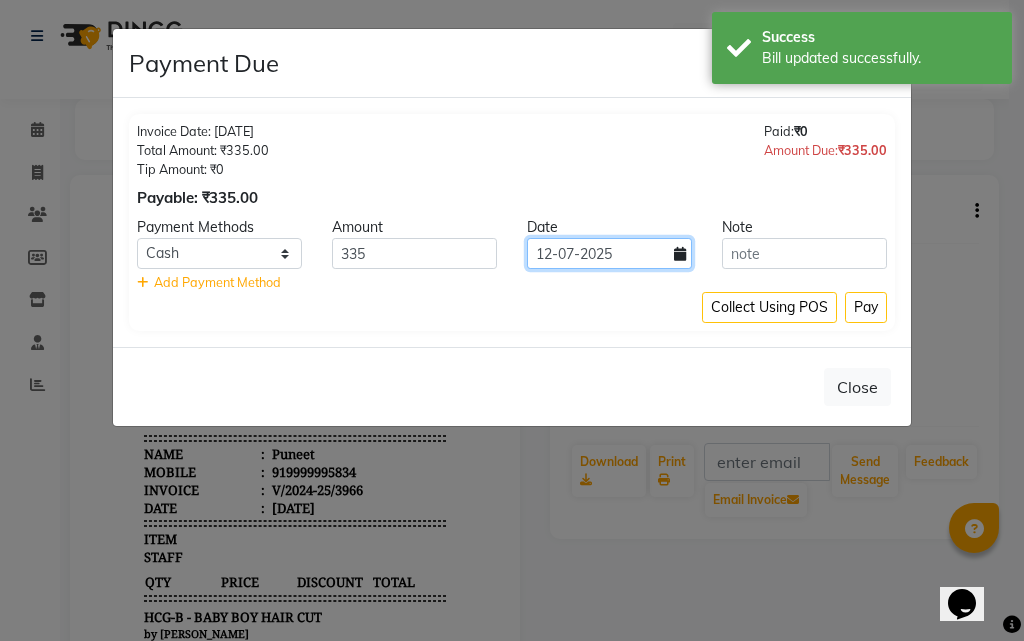 click on "12-07-2025" 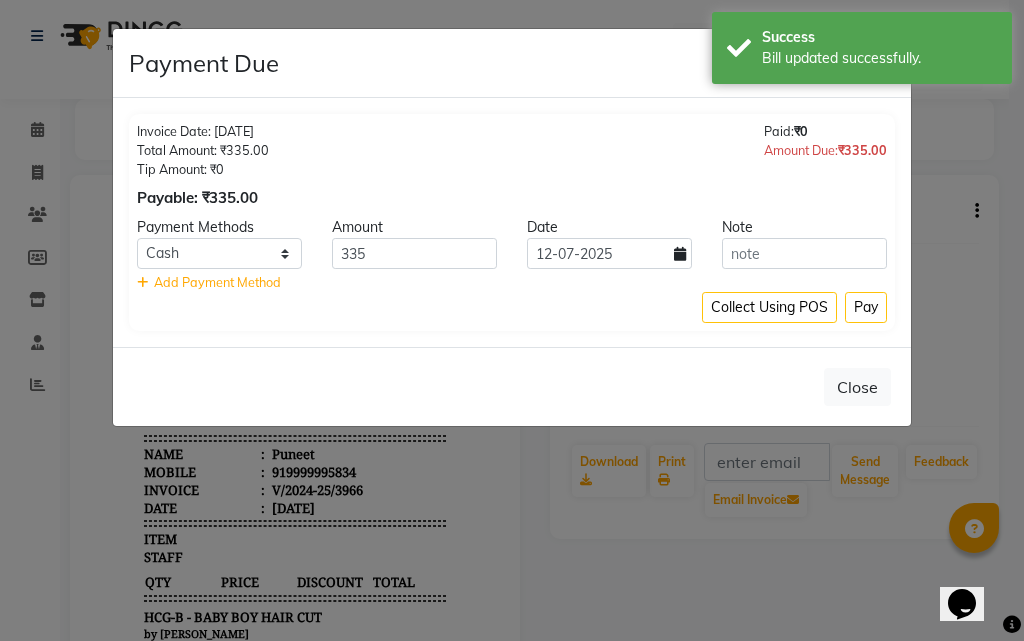 select on "7" 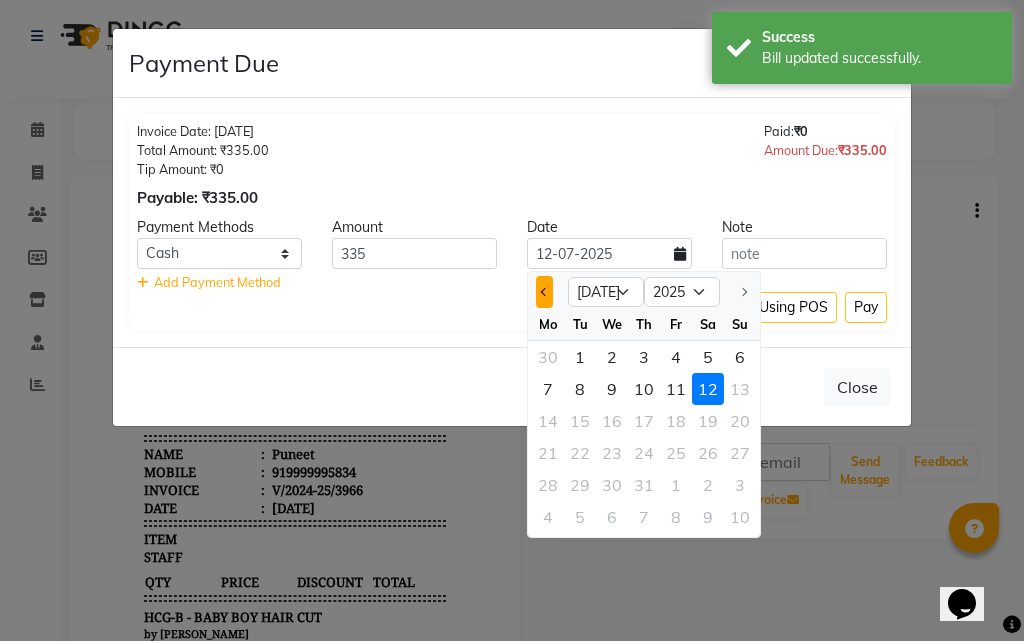 click 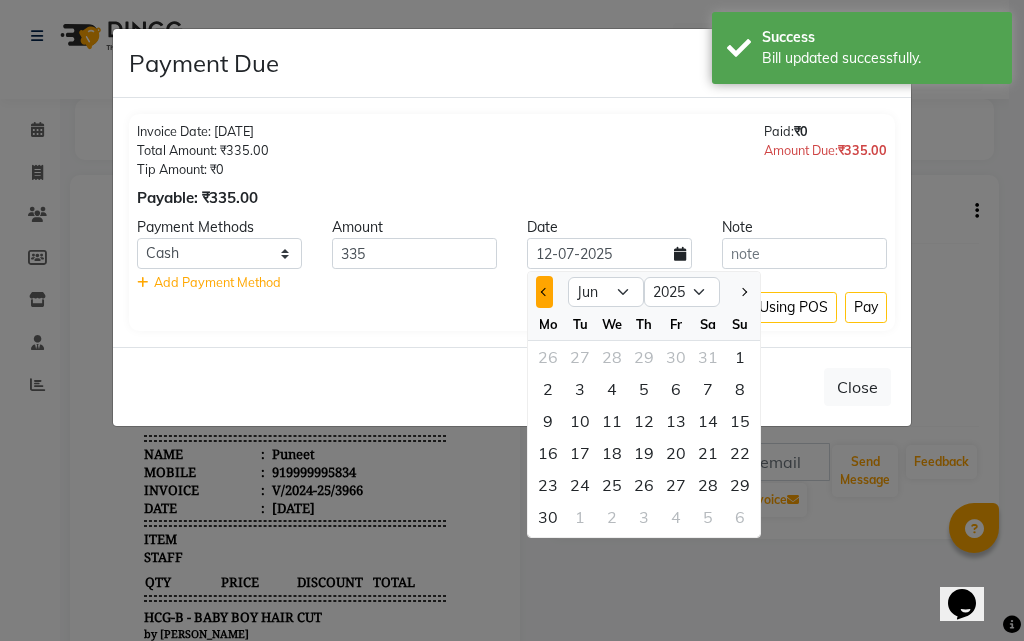 click 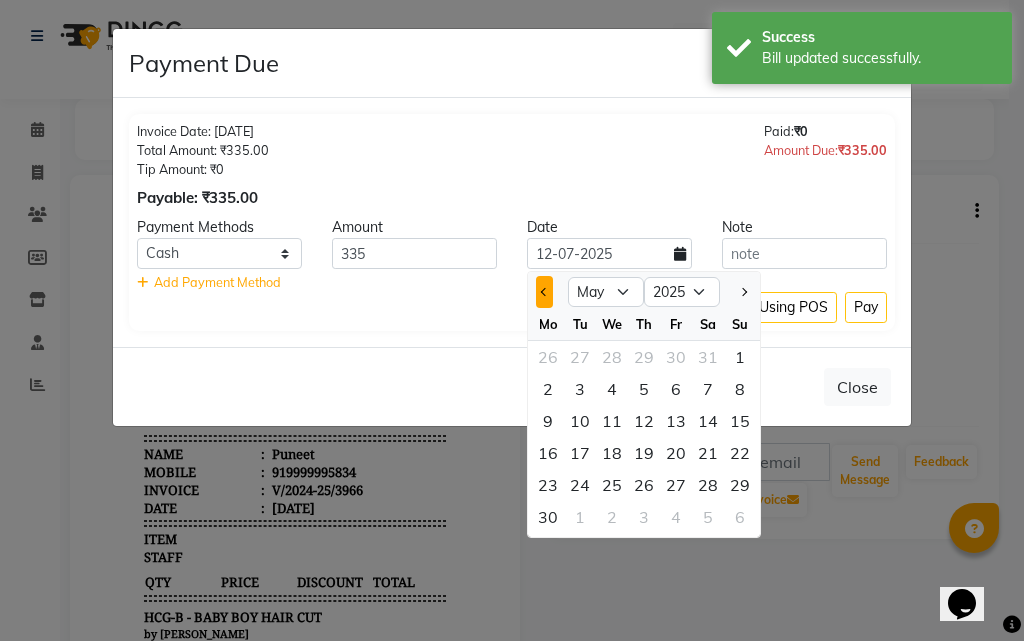 click 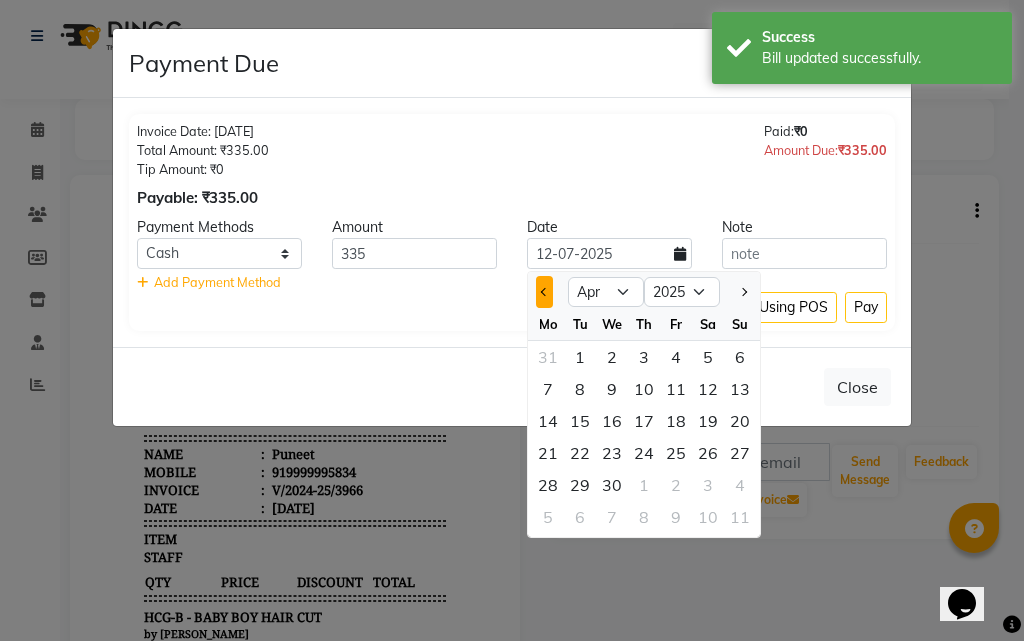 click 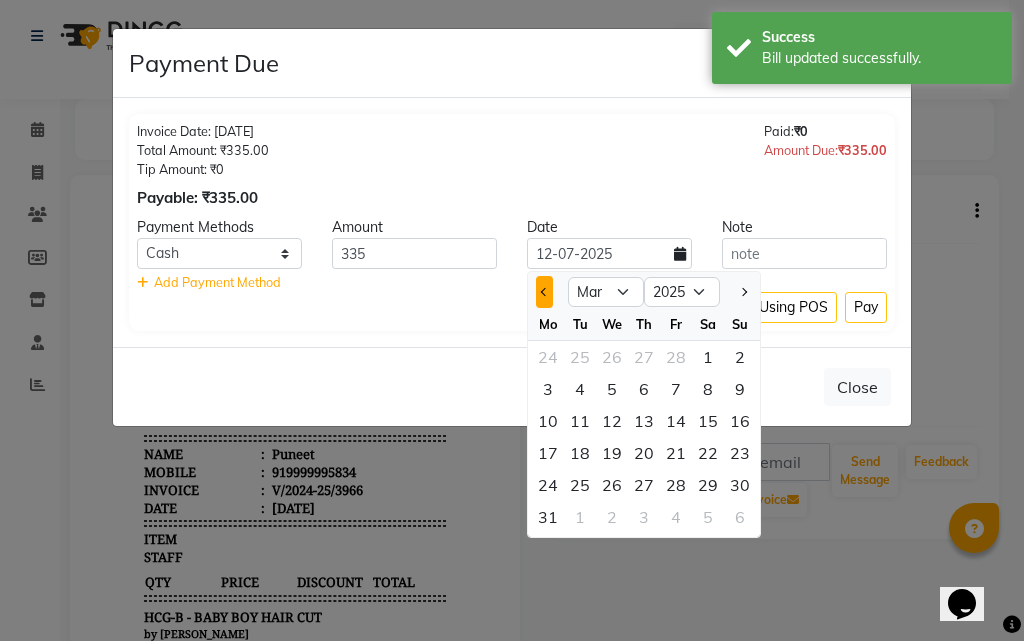 click 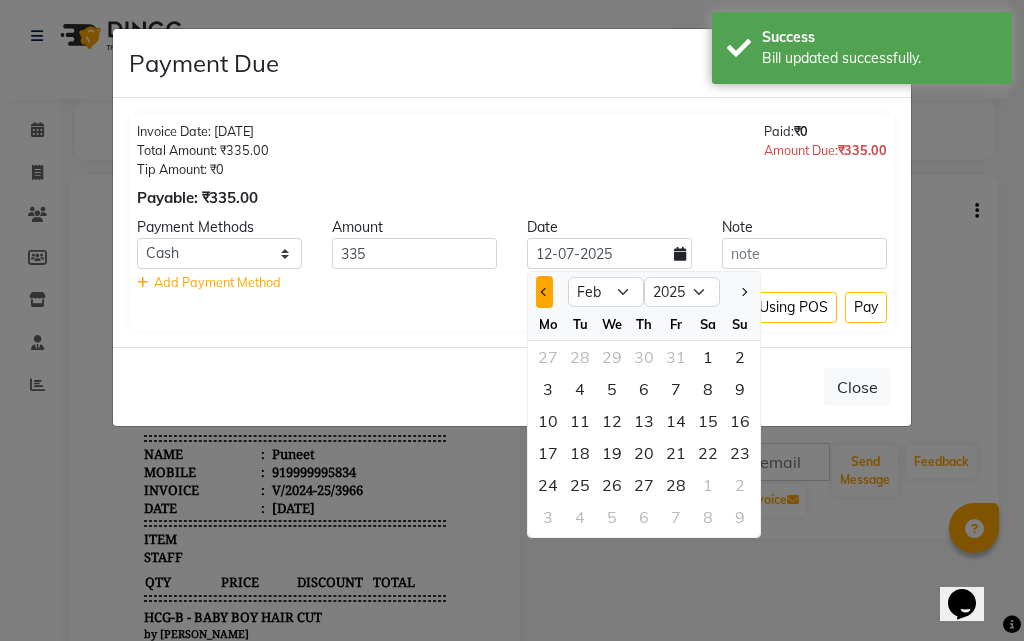 click 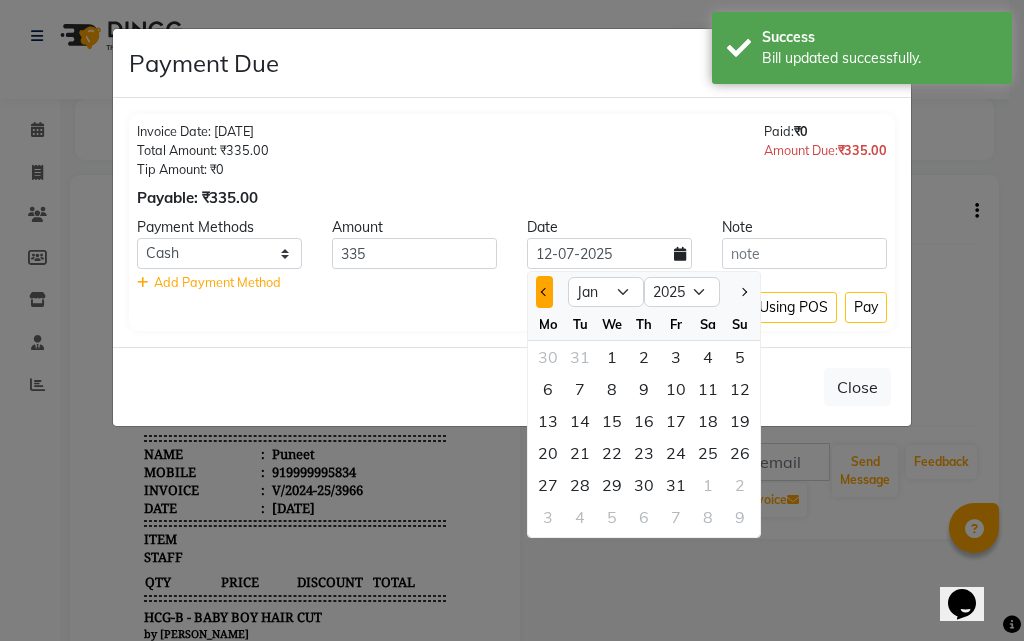 click 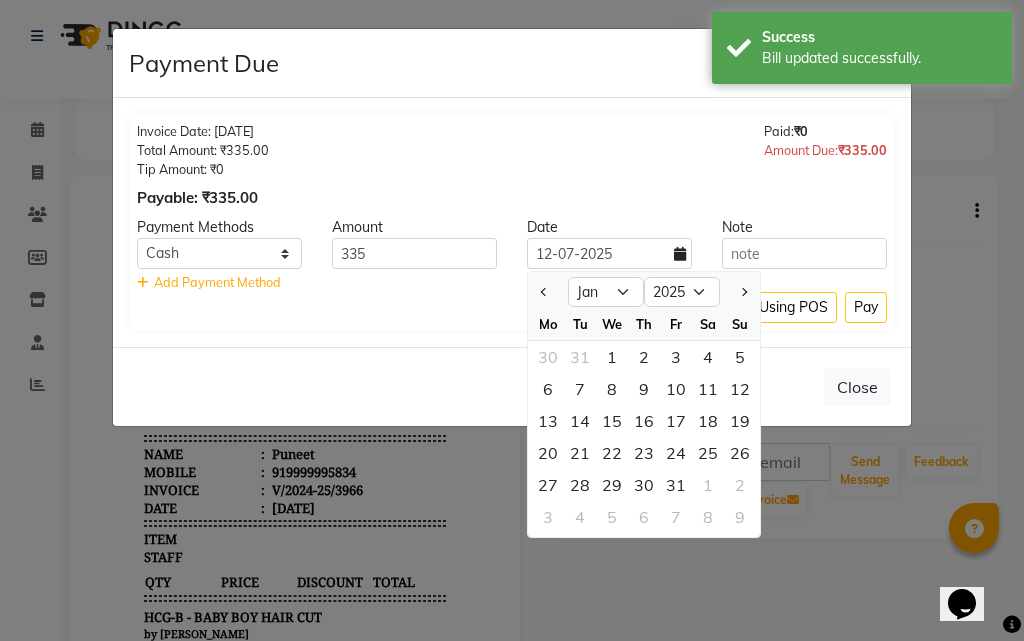 select on "12" 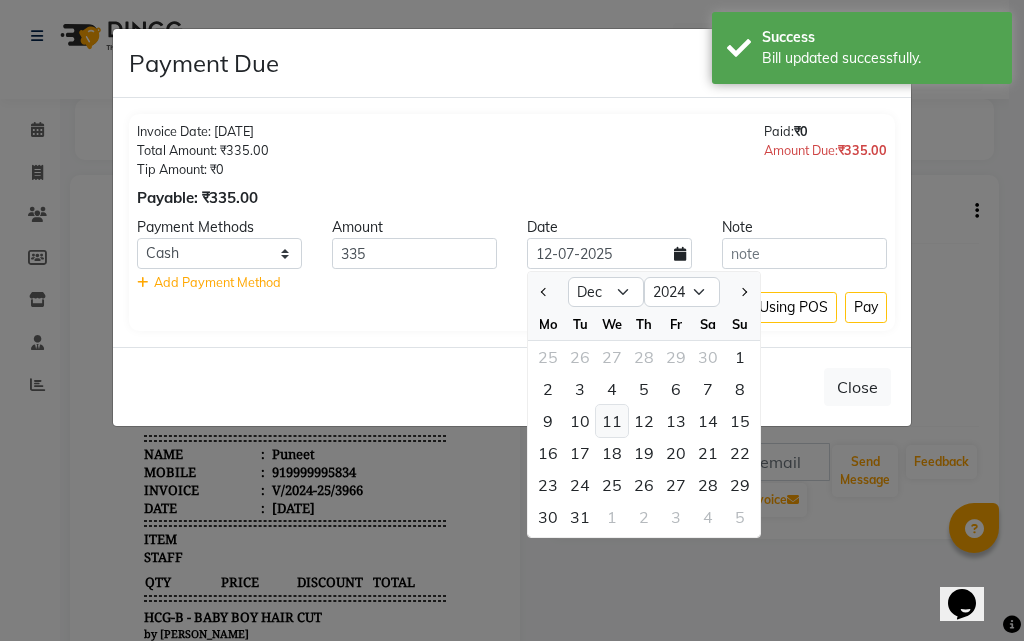 click on "11" 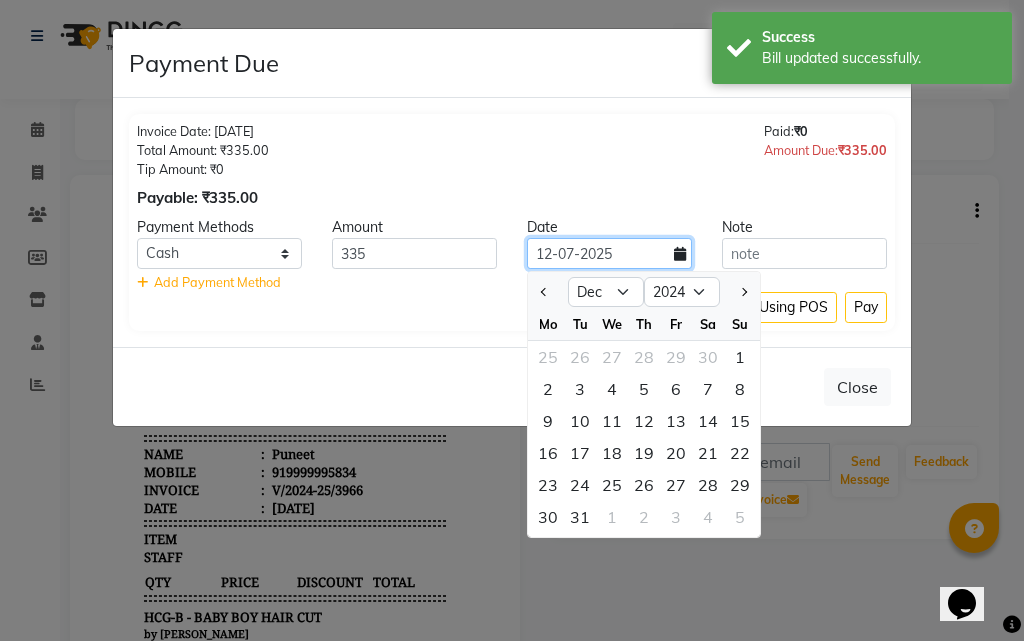 type on "1[DATE]" 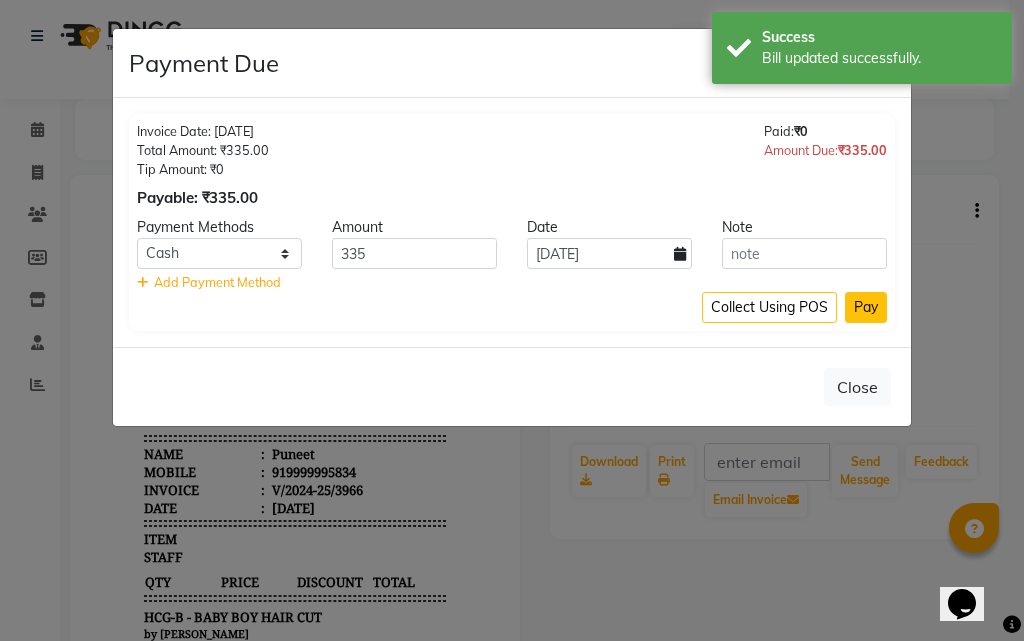 click on "Pay" 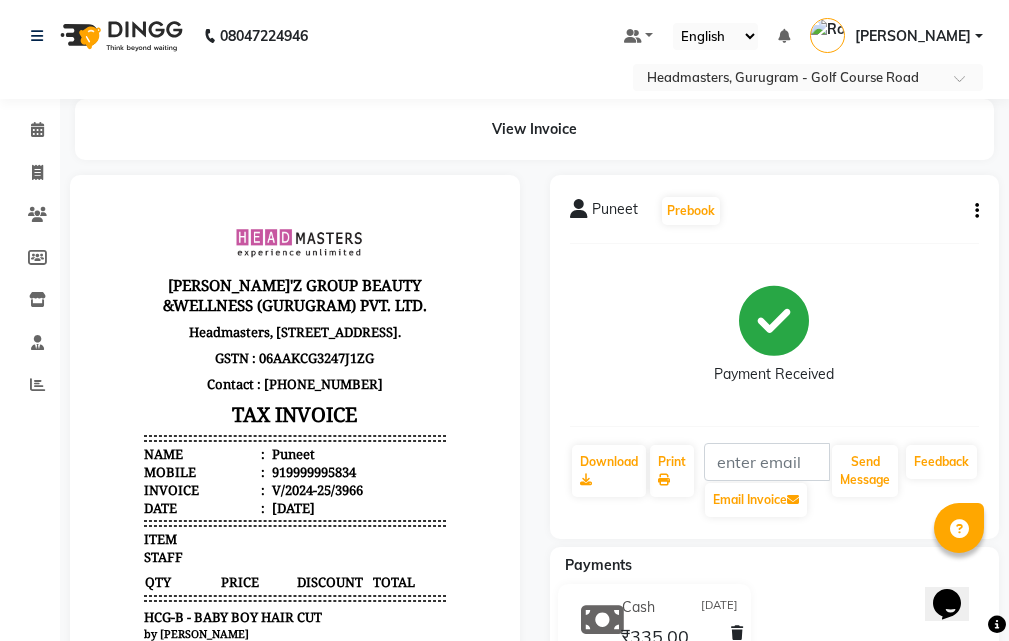 click on "Puneet   Prebook   Payment Received  Download  Print   Email Invoice   Send Message Feedback" 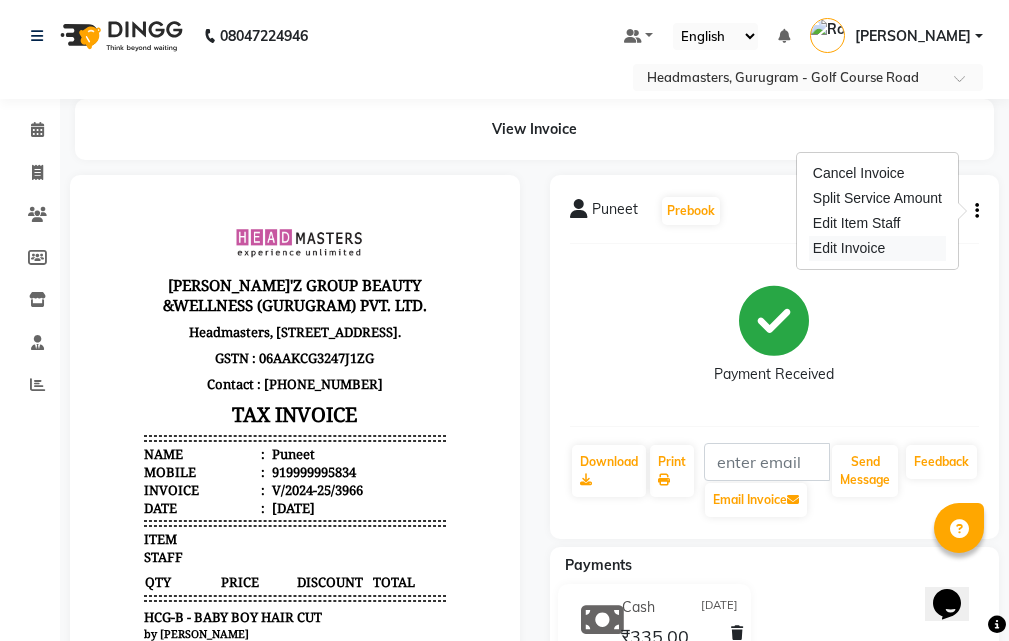 click on "Edit Invoice" at bounding box center [877, 248] 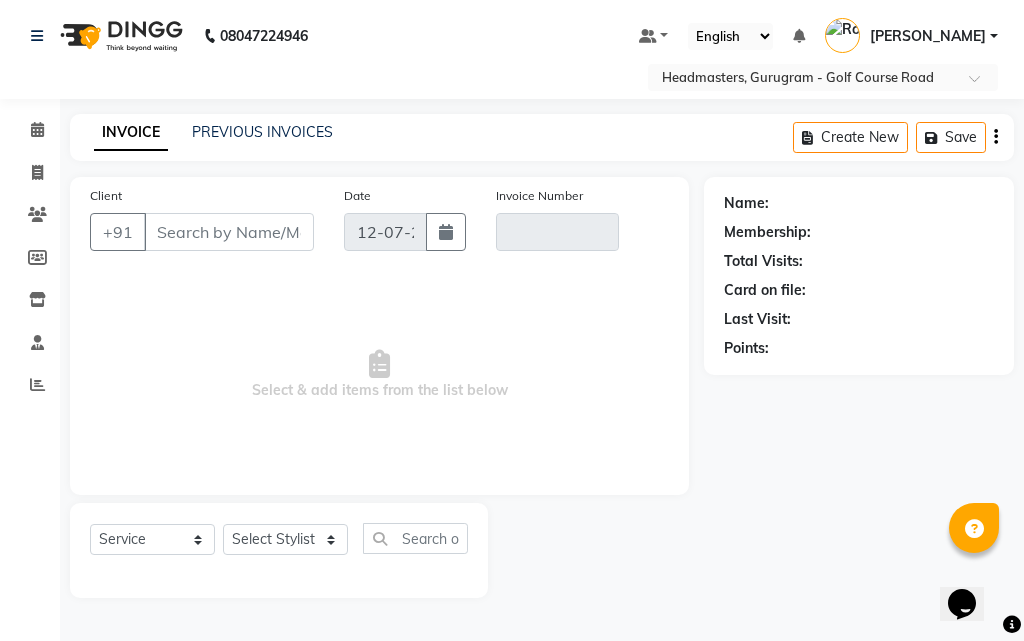 select on "product" 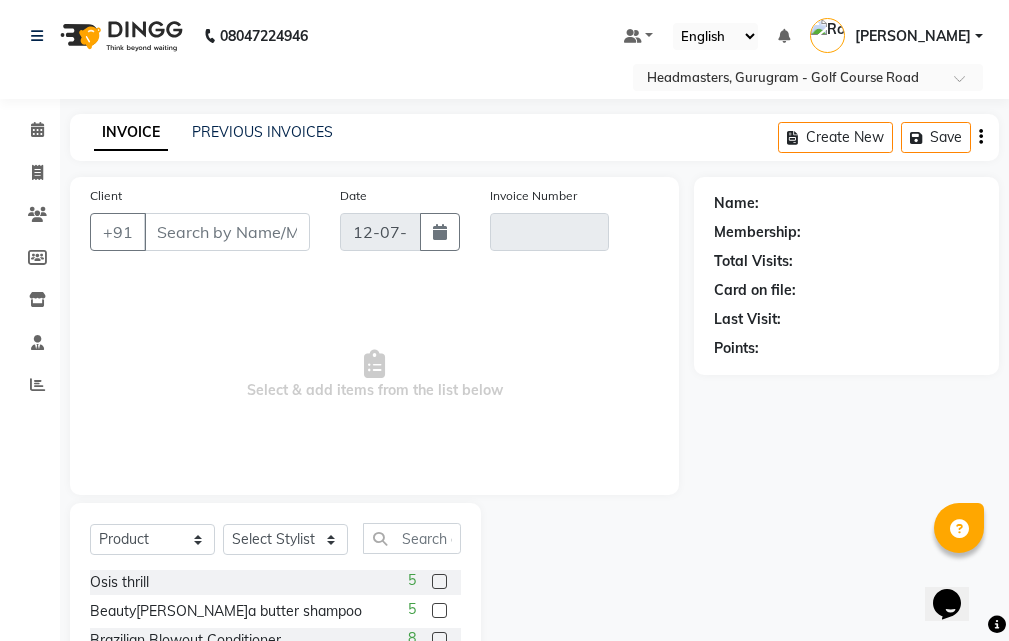 type on "9999995834" 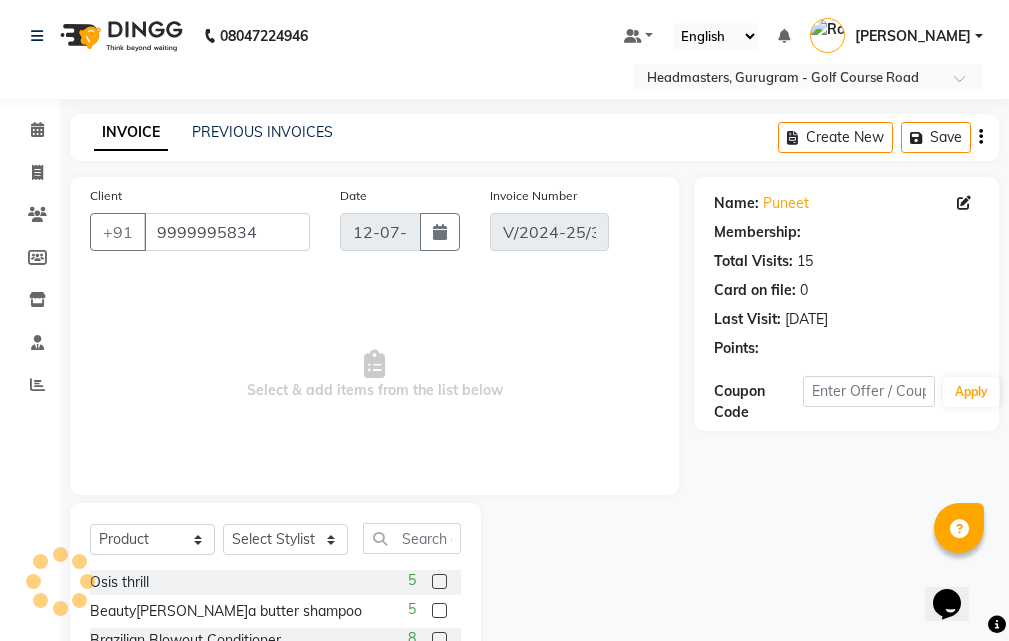 type on "1[DATE]" 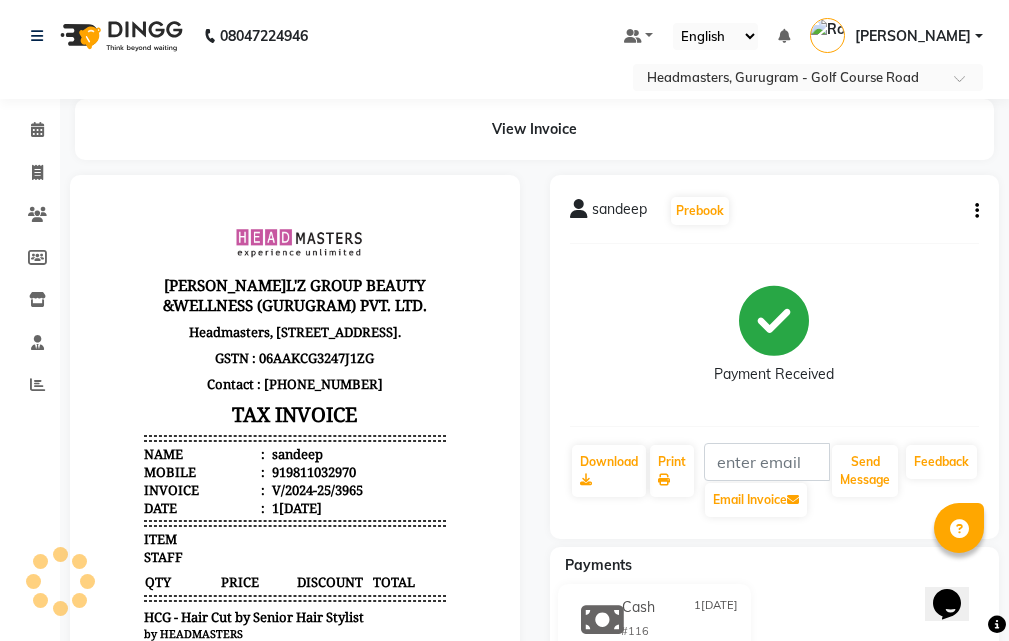 scroll, scrollTop: 0, scrollLeft: 0, axis: both 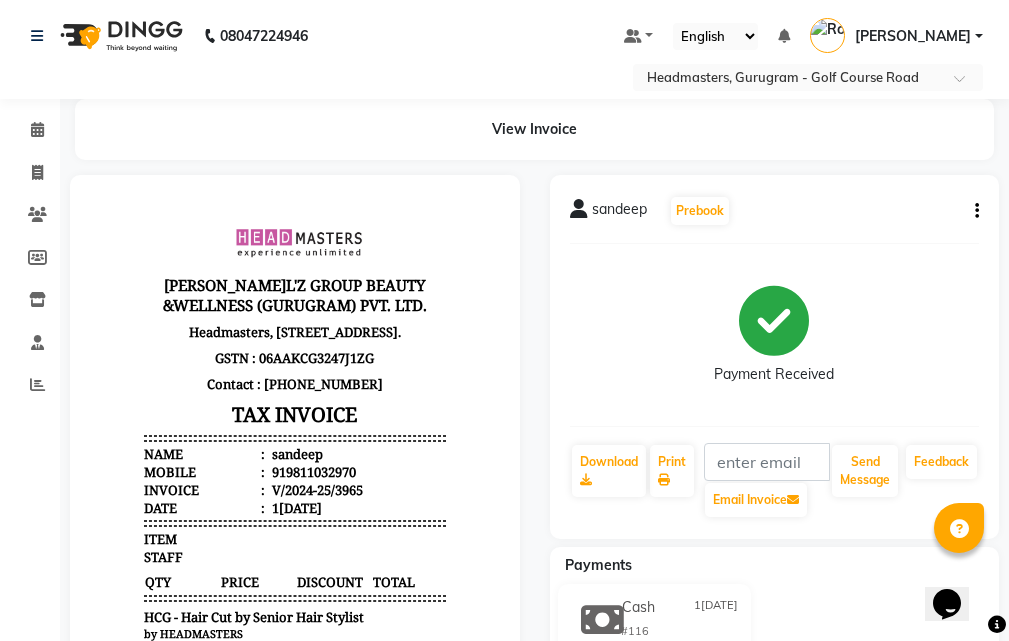 click 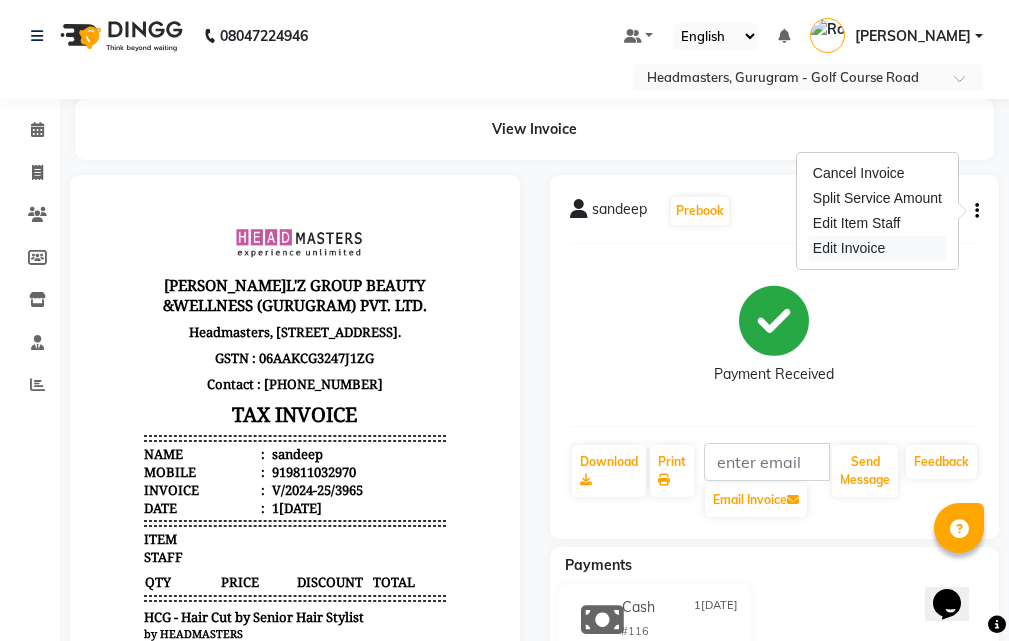 click on "Edit Invoice" at bounding box center (877, 248) 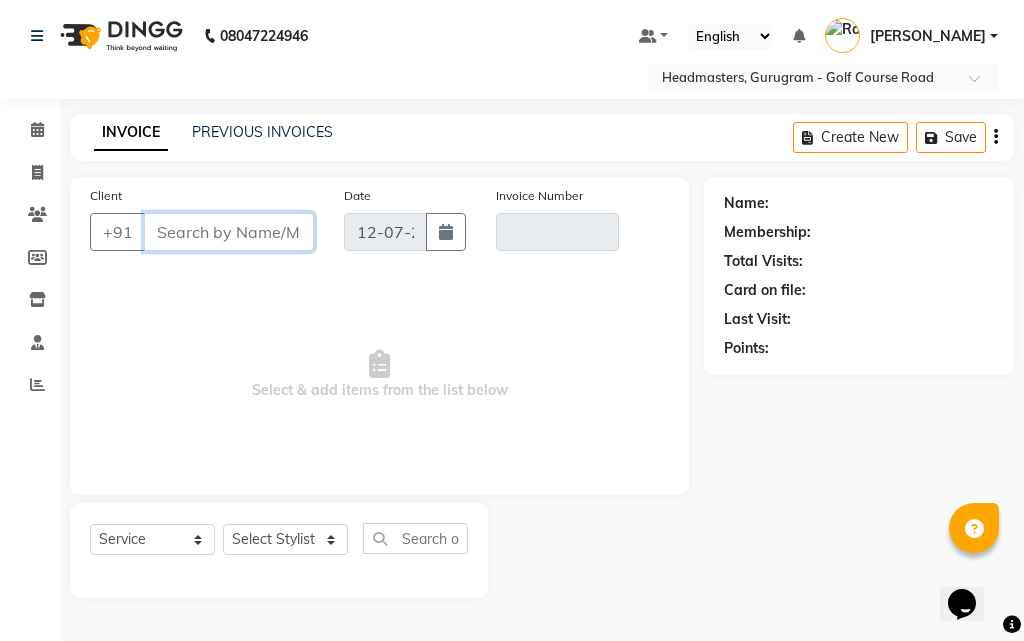 select on "product" 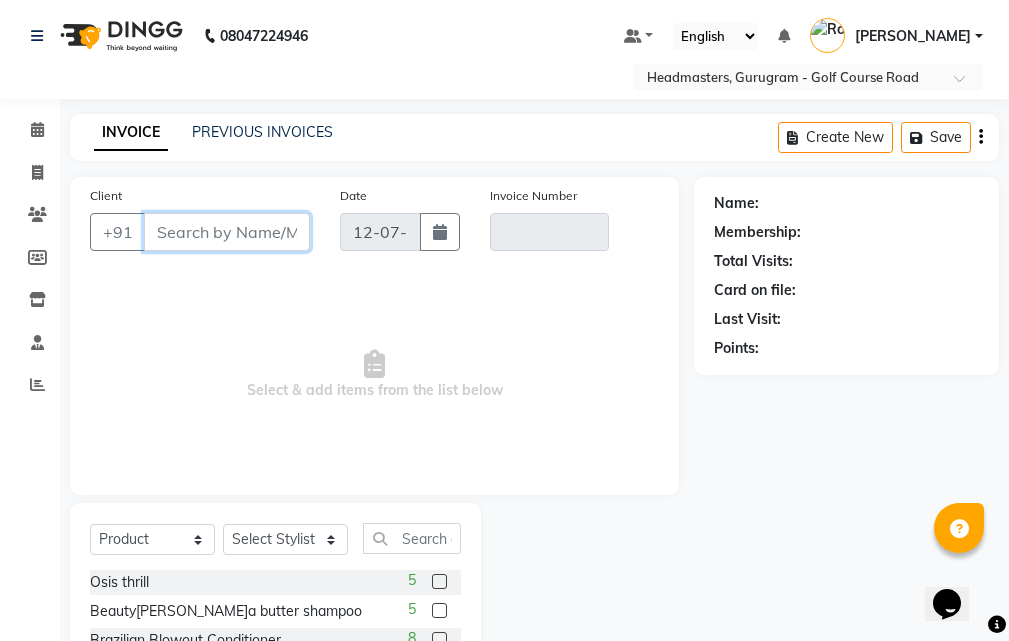 type on "9811032970" 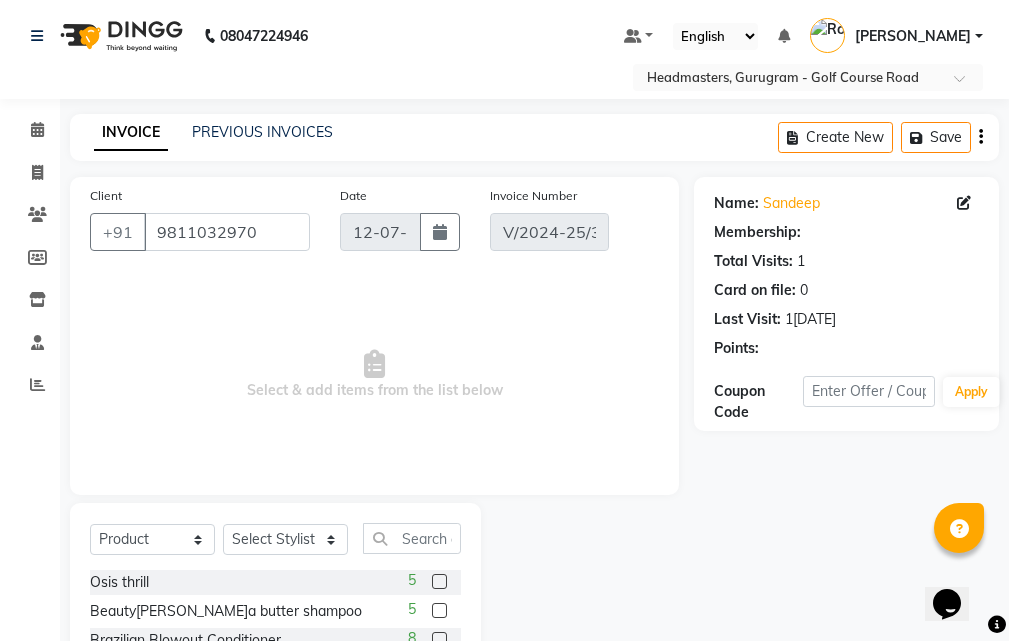 type on "1[DATE]" 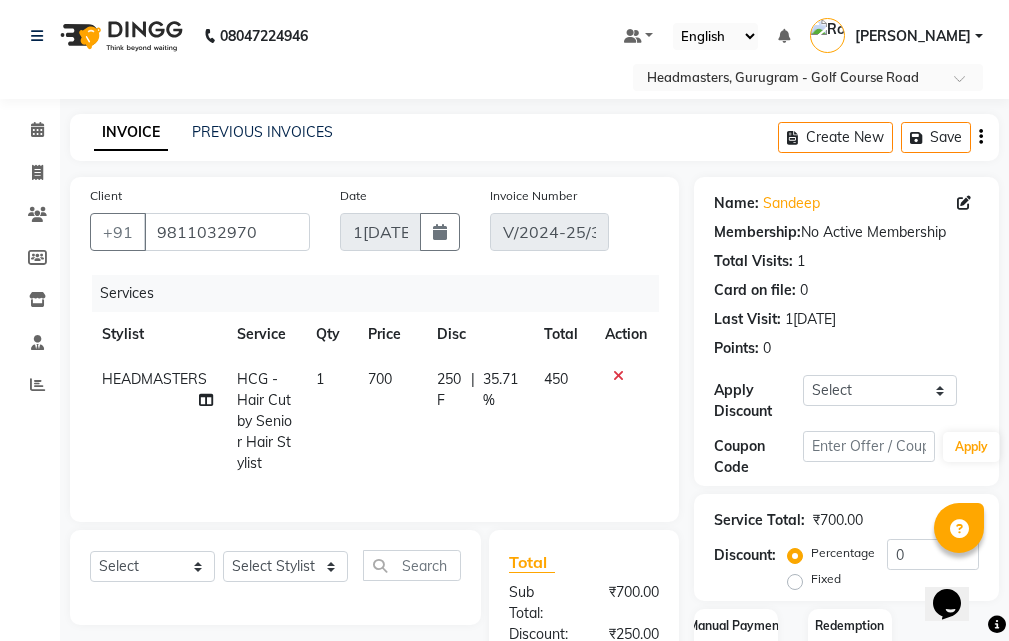 click on "700" 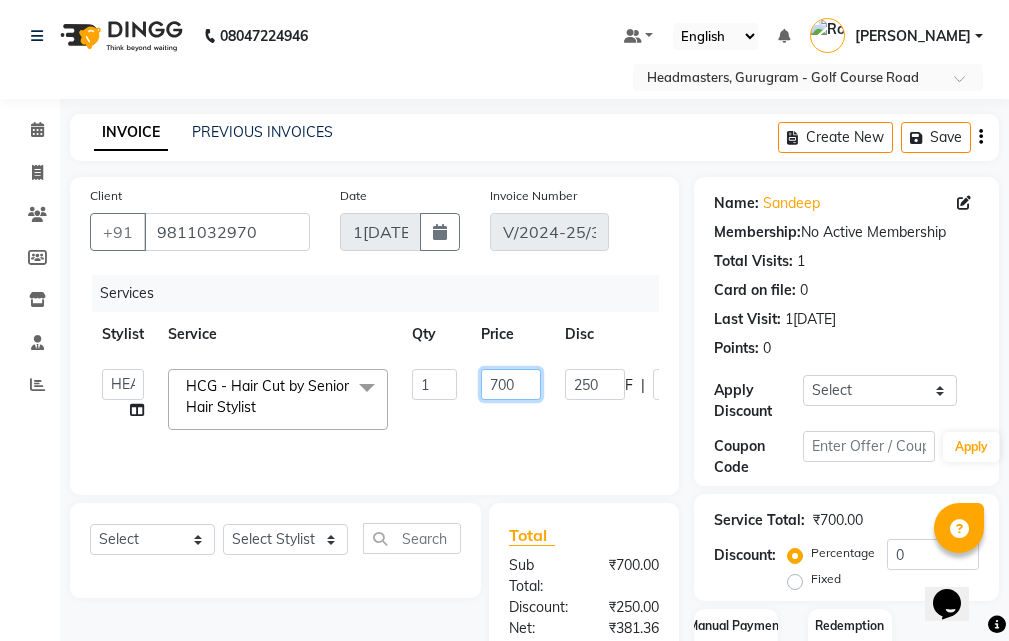 click on "700" 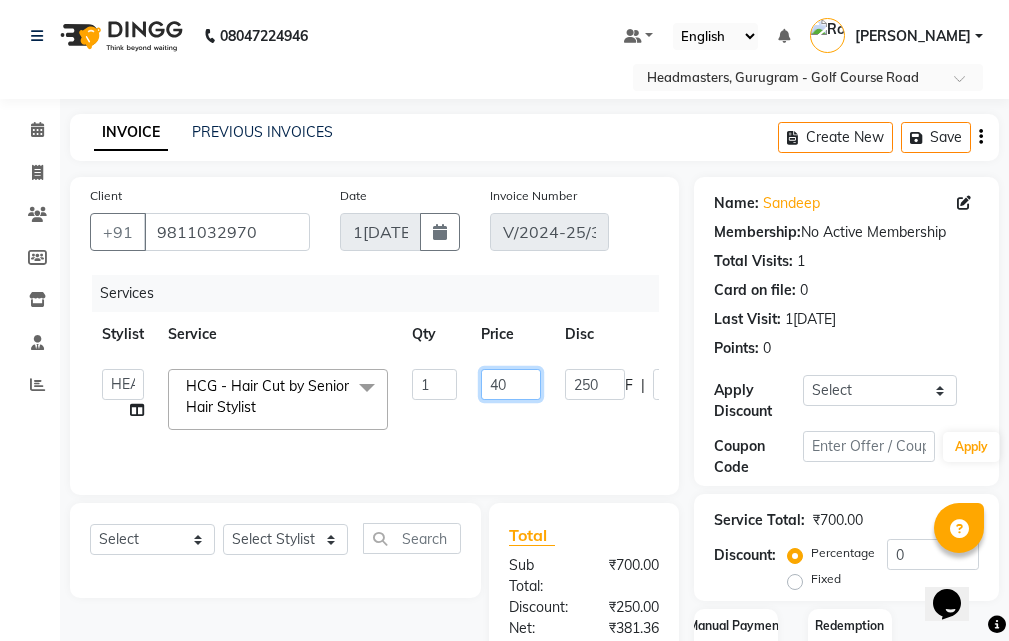 type on "450" 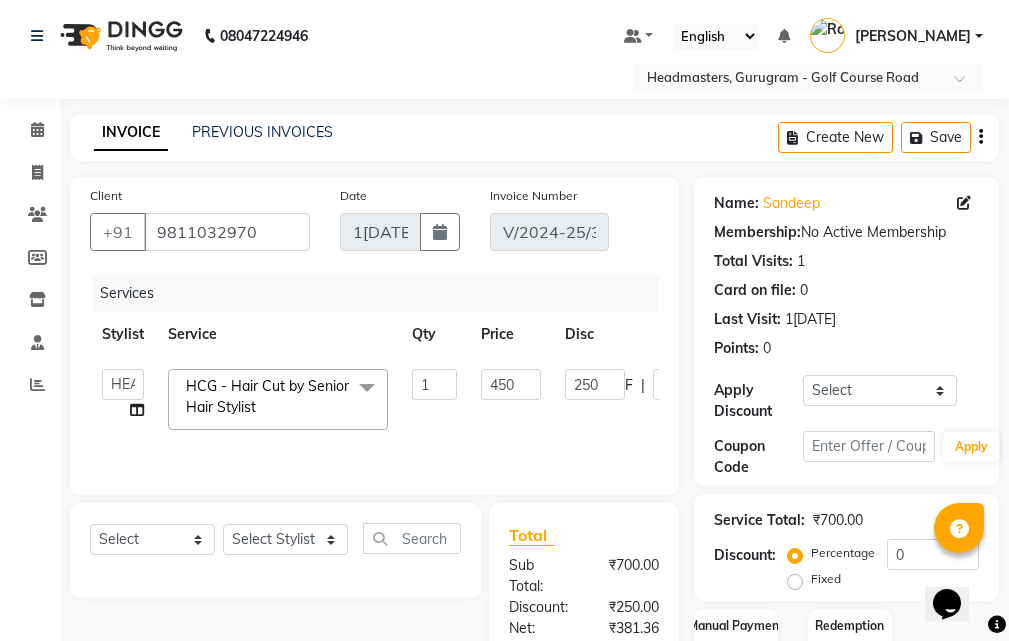 click on "ABHIJIT   Amandeep   Amanpreet   ANKIT   Anu   DANISH   DOLLY   Esther   Gaurav   HEADMASTERS   Irshad   Januka   JEET   JYOTI   KAMAL   Laxmi   Mansi   MICHEAL   MOHIT KUMAR   NAUSHAD   Nayan   Not Specified   PINTU   Pooja    Prashad Assistant   Prashant   sahil   Sahil Dagar   SAHIL NAGPAL   Sanjay   SHANU   Sonu   TUSHAR   vivek   Yogesh   ZEESHAN  HCG - Hair Cut by Senior Hair Stylist  x SSL - Shampoo SCL - Shampoo and conditioner (with natural dry) HML - Head massage(with natural dry) HCLD - Hair Cut by Creative Director HCL - Hair Cut by Senior Hair Stylist Trim - Trimming (one Length) Spt - Split ends/short/candle cut BD - Blow dry OS - Open styling GL-igora - Igora Global GL-essensity - Essensity Global Hlts-L - Highlights Bal - Balayage Chunks  - Chunks CR  - Color removal CRF - Color refresh Stk - Per streak RT-IG - Igora Root Touchup(one inch only) RT-ES - Essensity Root Touchup(one inch only) Reb - Rebonding ST  - Straight therapy Krt-L - Keratin Krt-BB -L - Keratin Blow Out SSM - Shampoo 1 450" 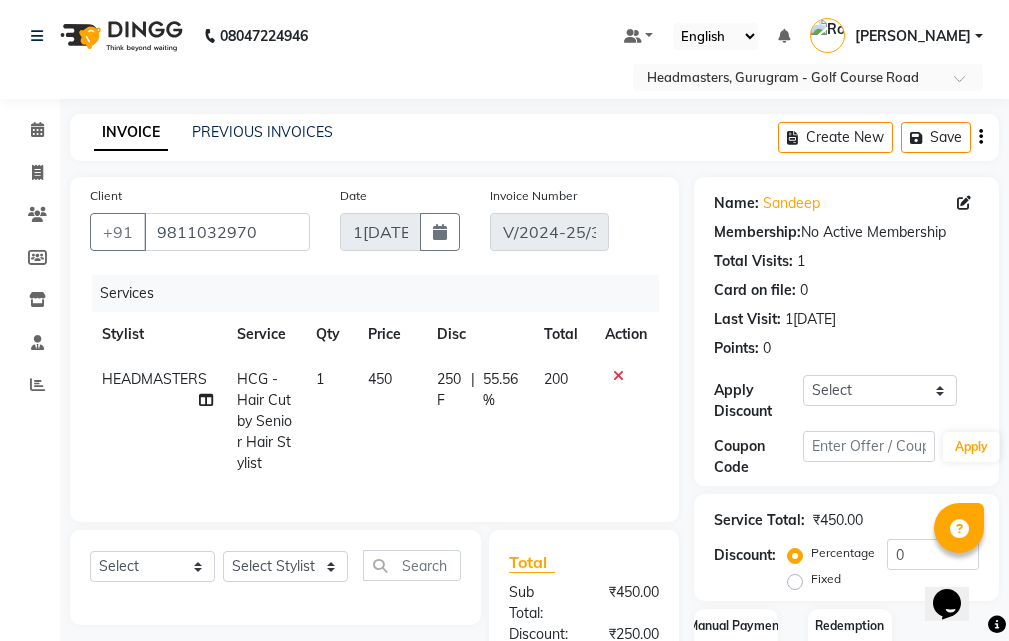click on "250 F | 55.56 %" 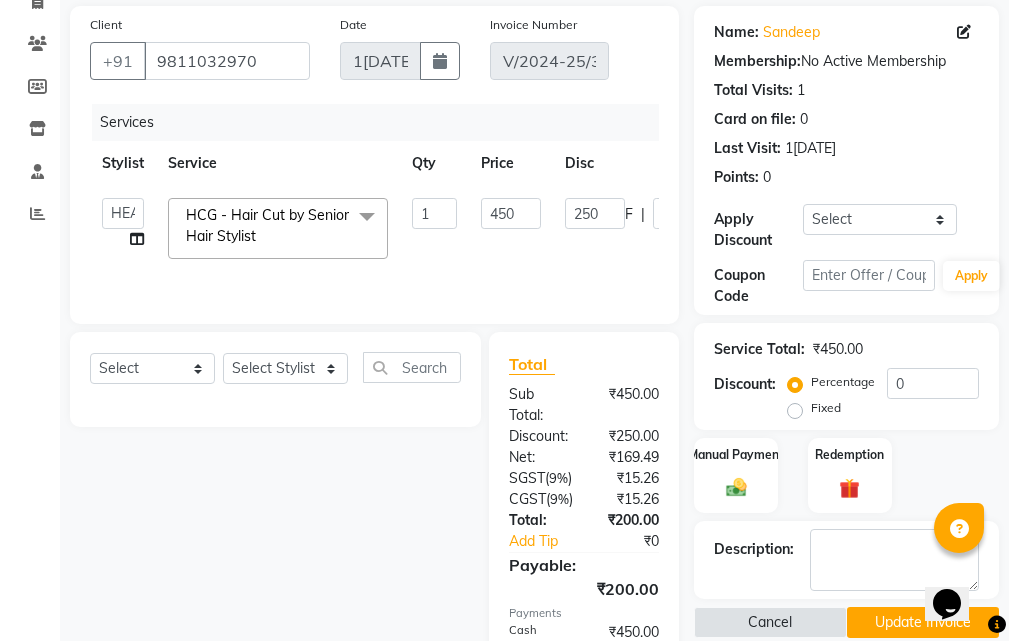 scroll, scrollTop: 374, scrollLeft: 0, axis: vertical 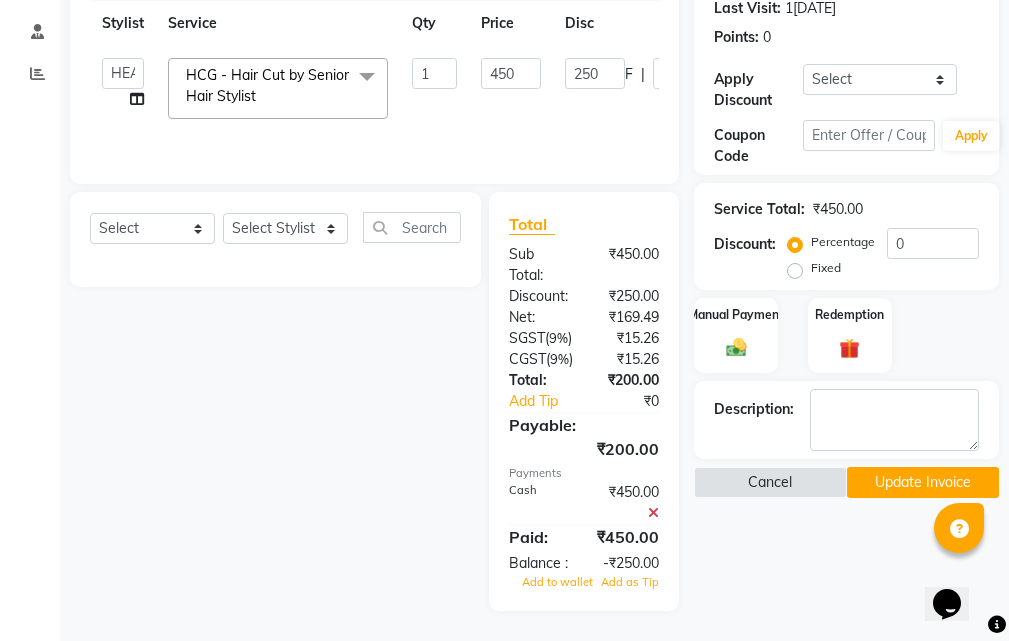 click 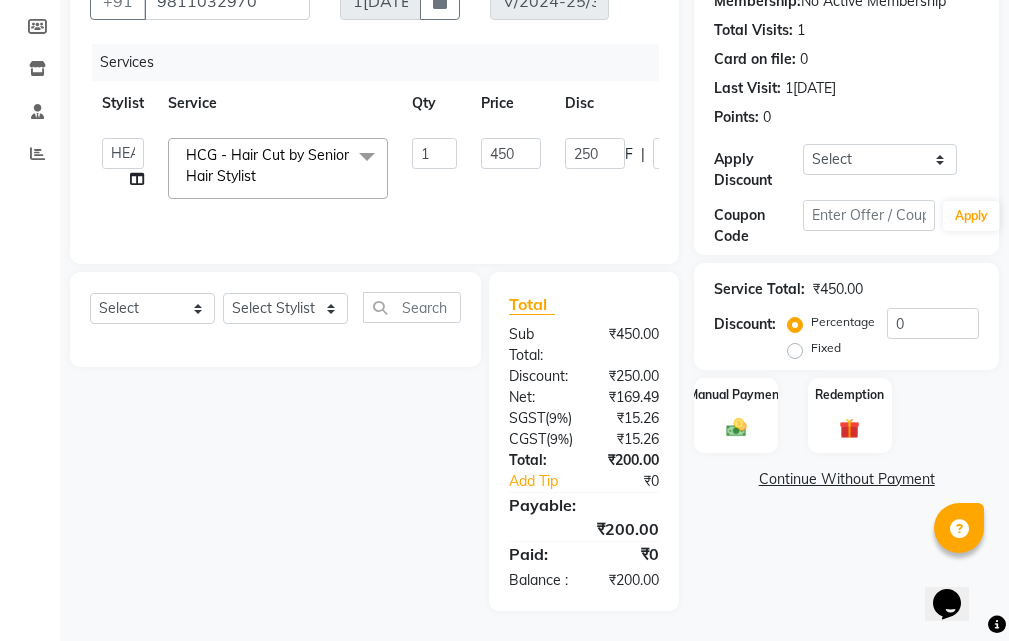 scroll, scrollTop: 294, scrollLeft: 0, axis: vertical 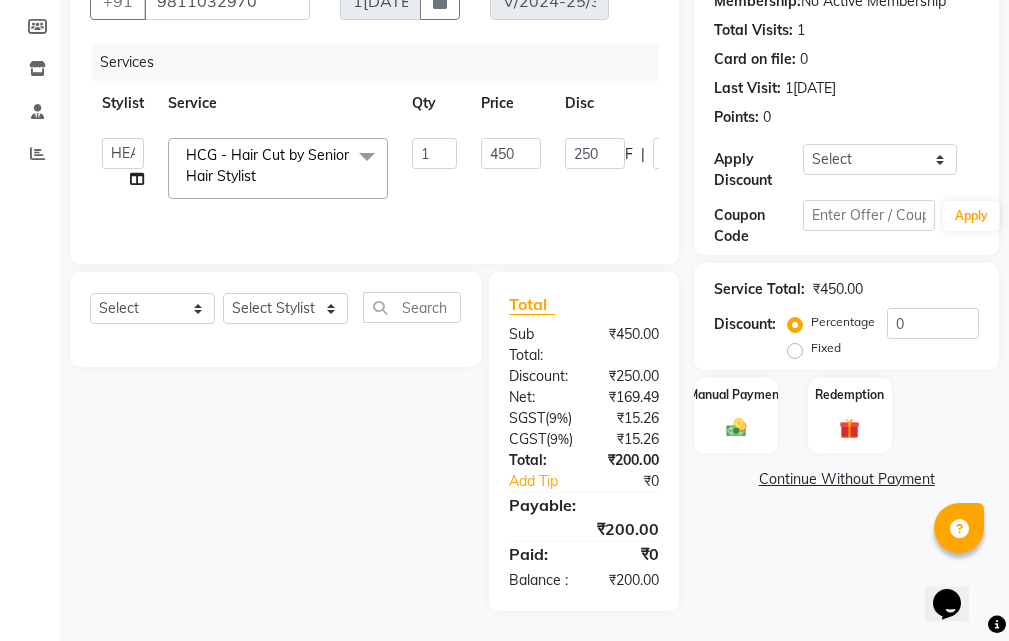 click on "Continue Without Payment" 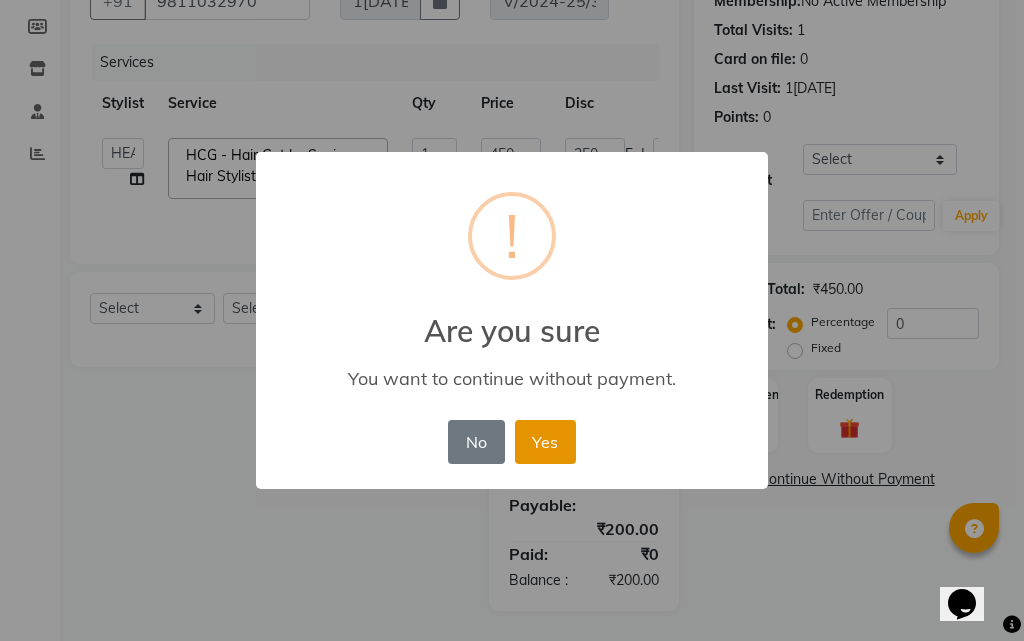 click on "Yes" at bounding box center [545, 442] 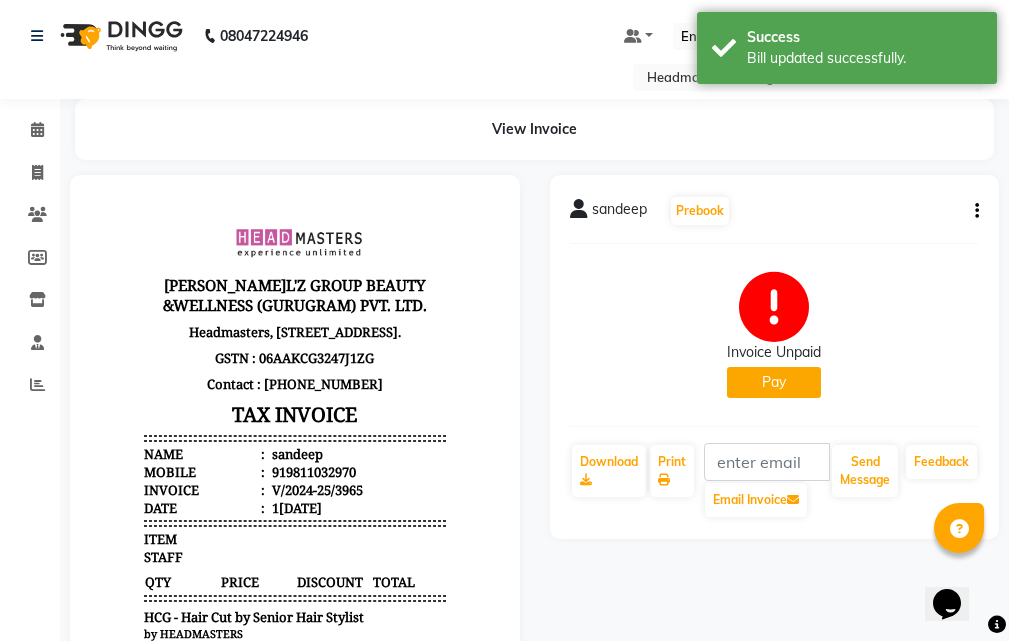 scroll, scrollTop: 0, scrollLeft: 0, axis: both 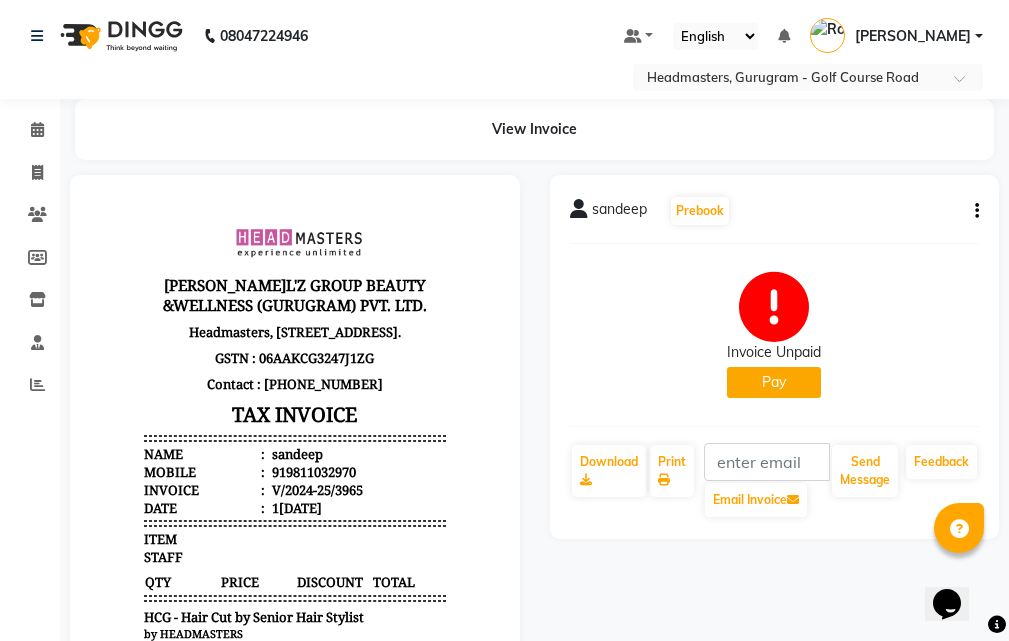 click on "Pay" 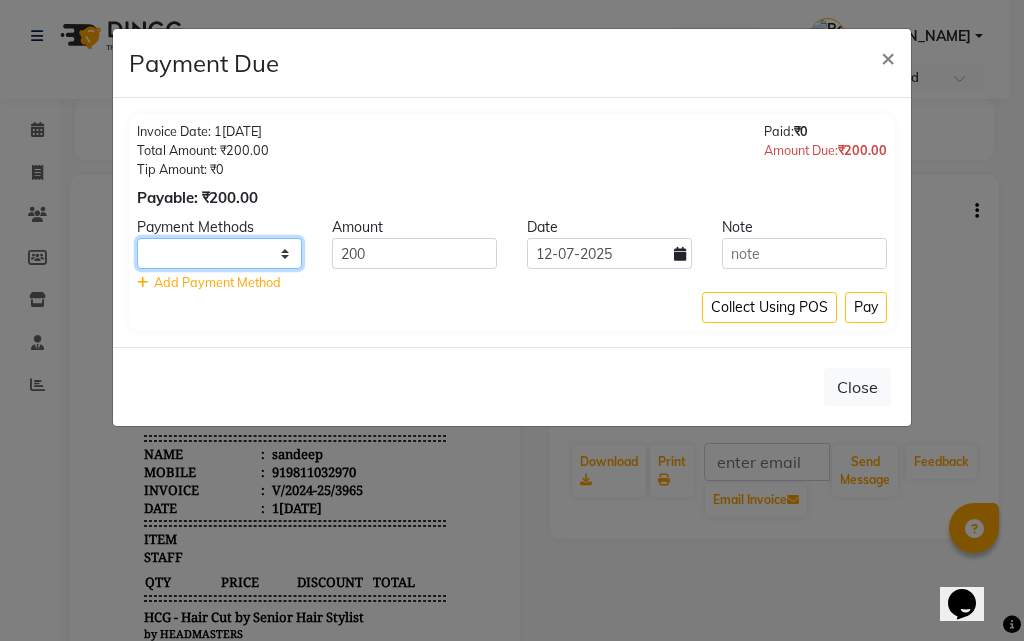 drag, startPoint x: 271, startPoint y: 250, endPoint x: 270, endPoint y: 263, distance: 13.038404 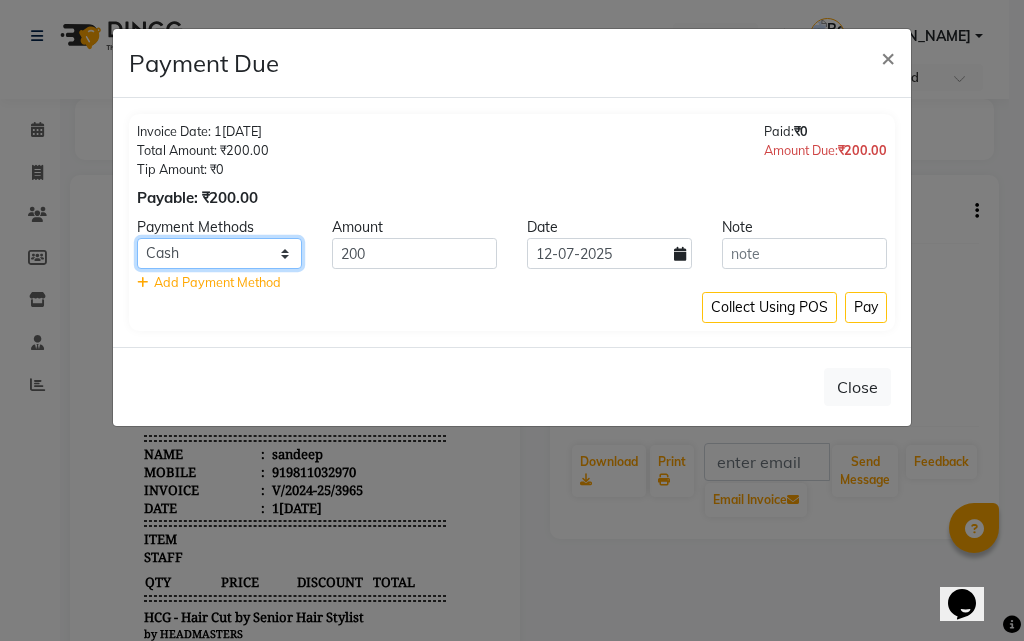 click on "UPI CARD Complimentary Cash" 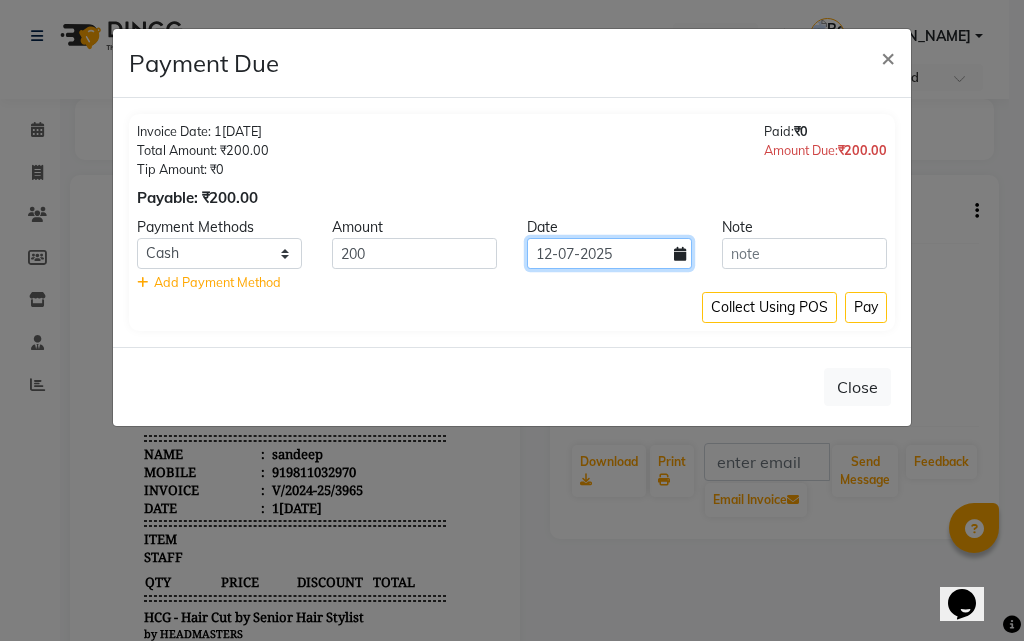 click on "12-07-2025" 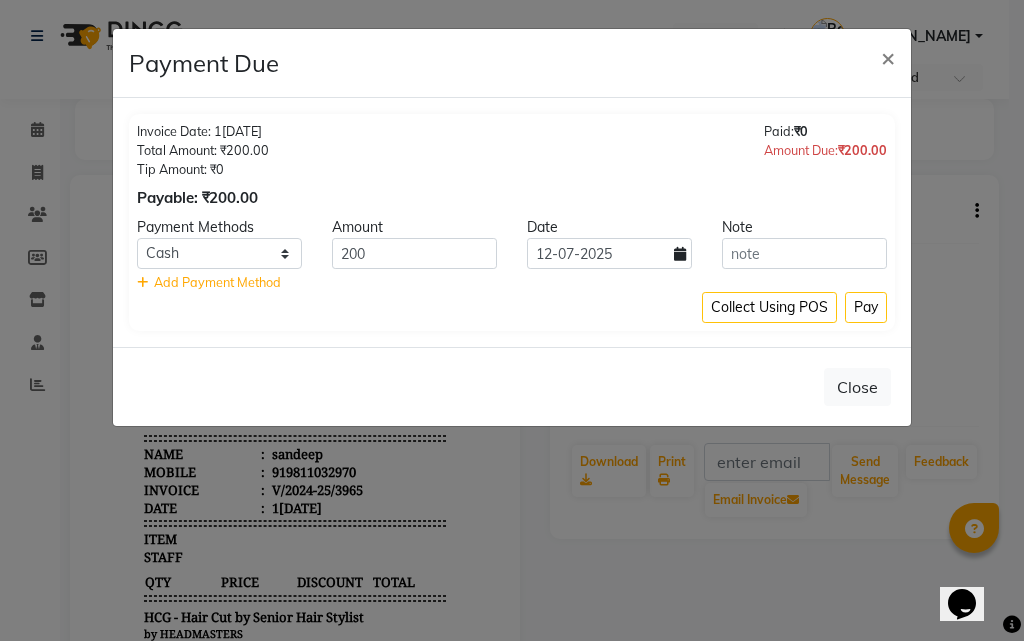 select on "7" 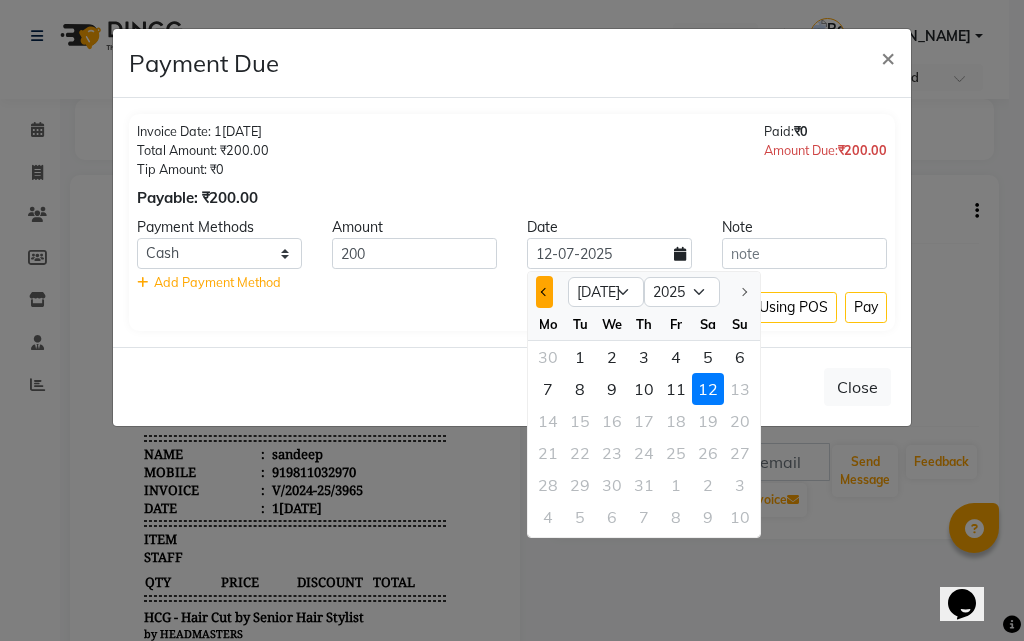 click 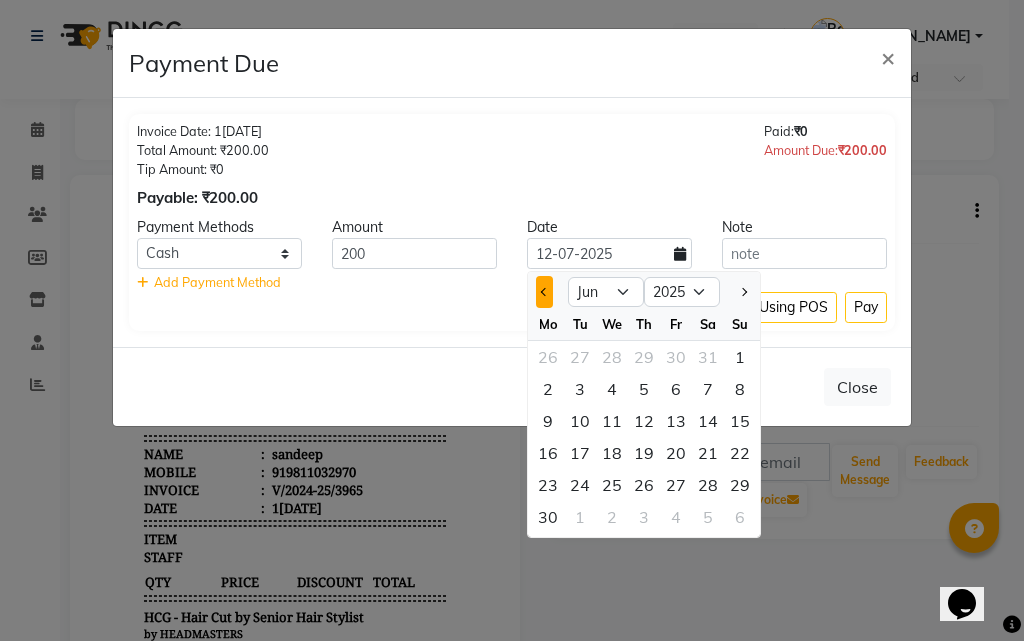 click 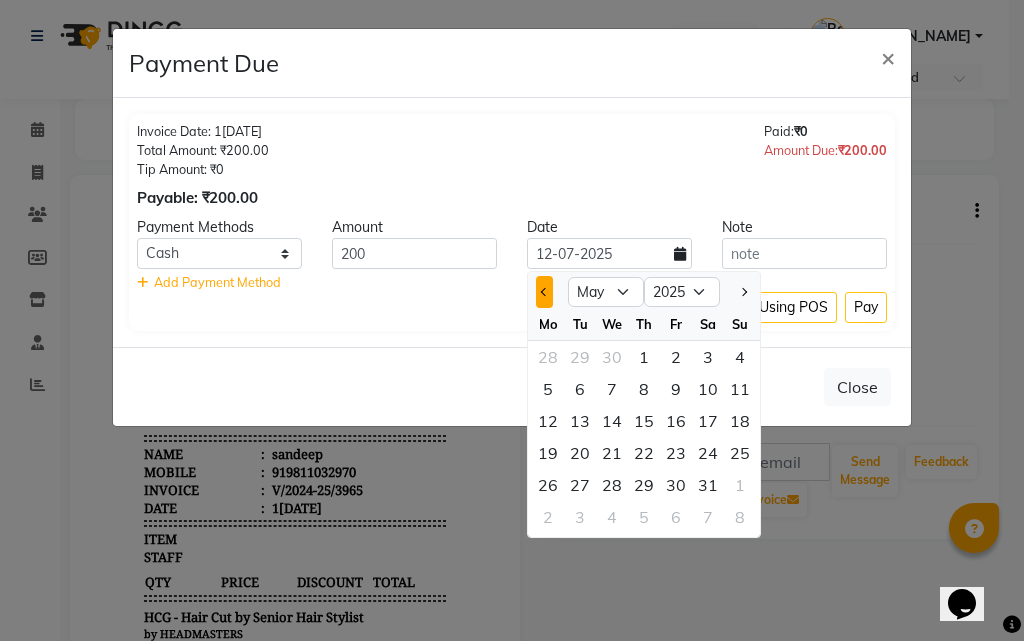click 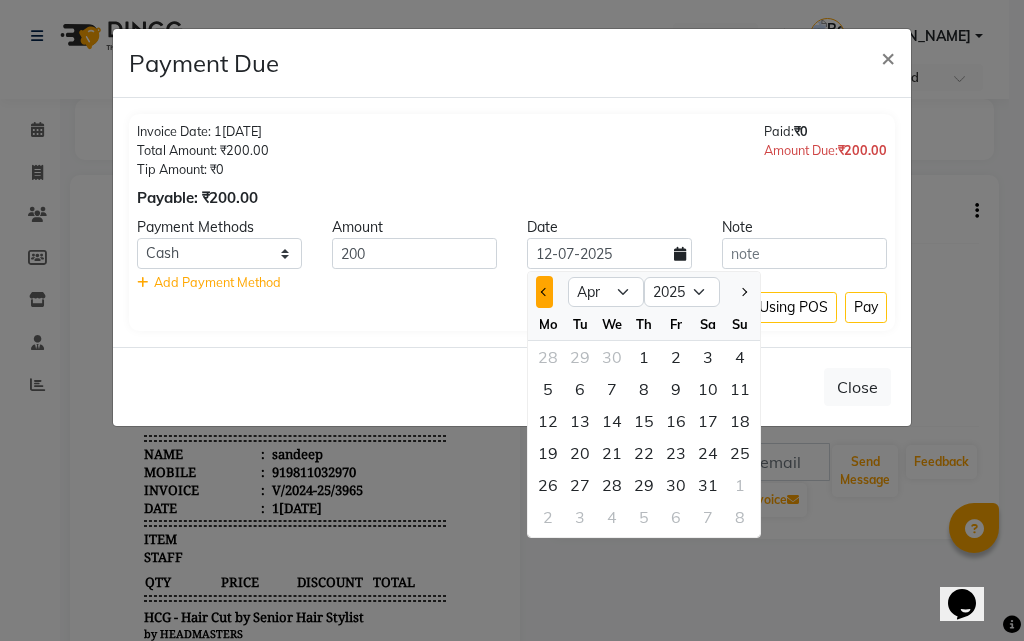 click 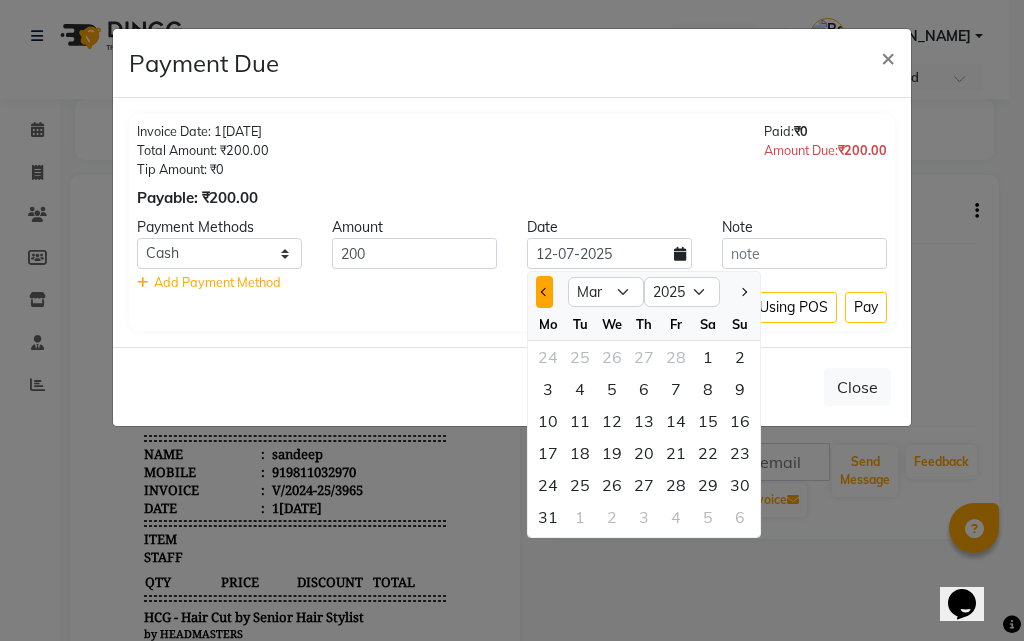 click 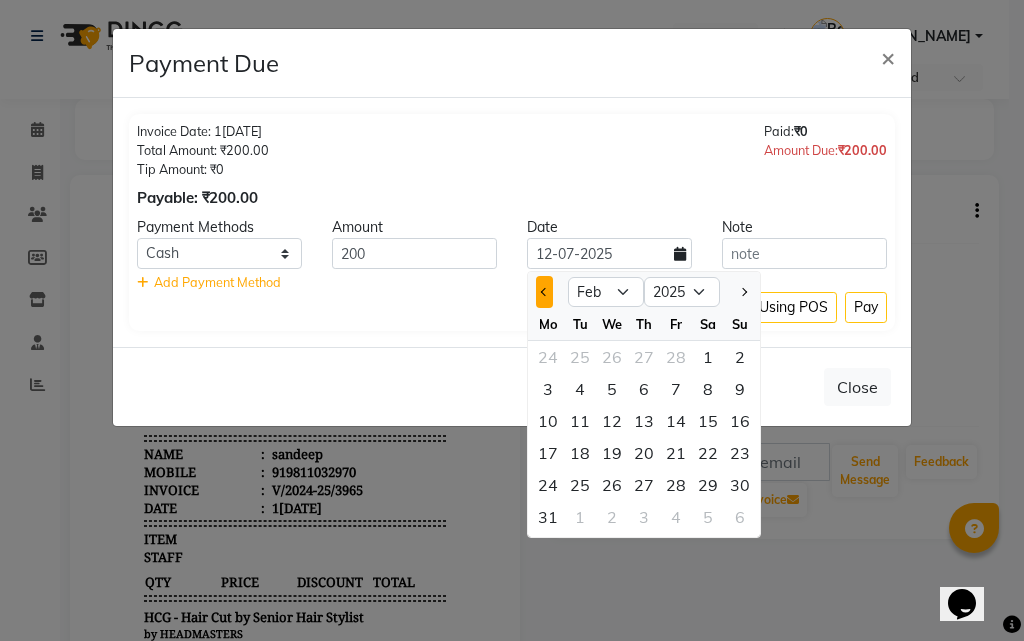 click 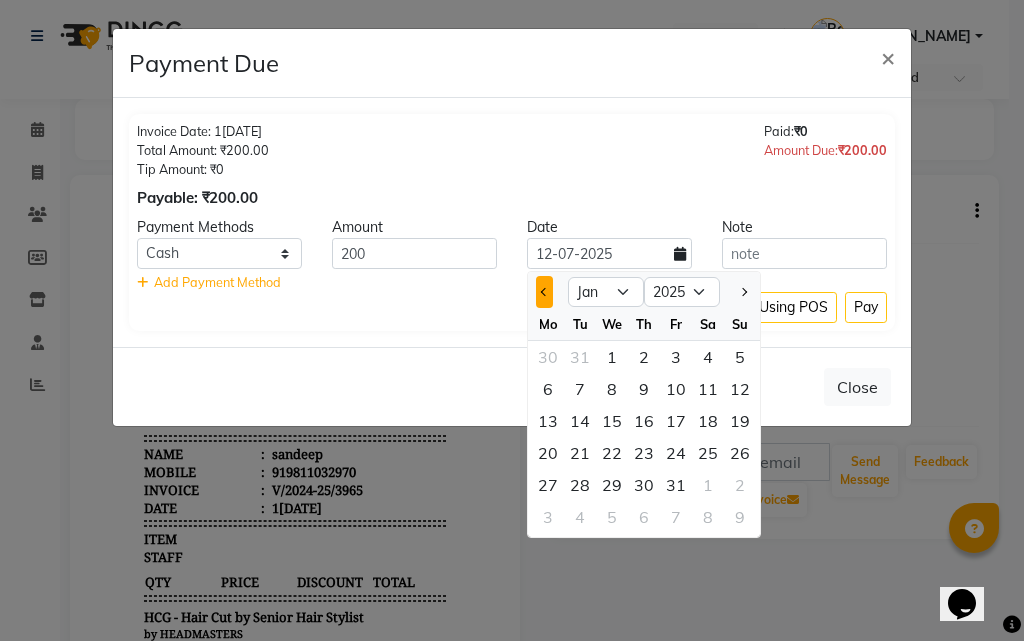 click 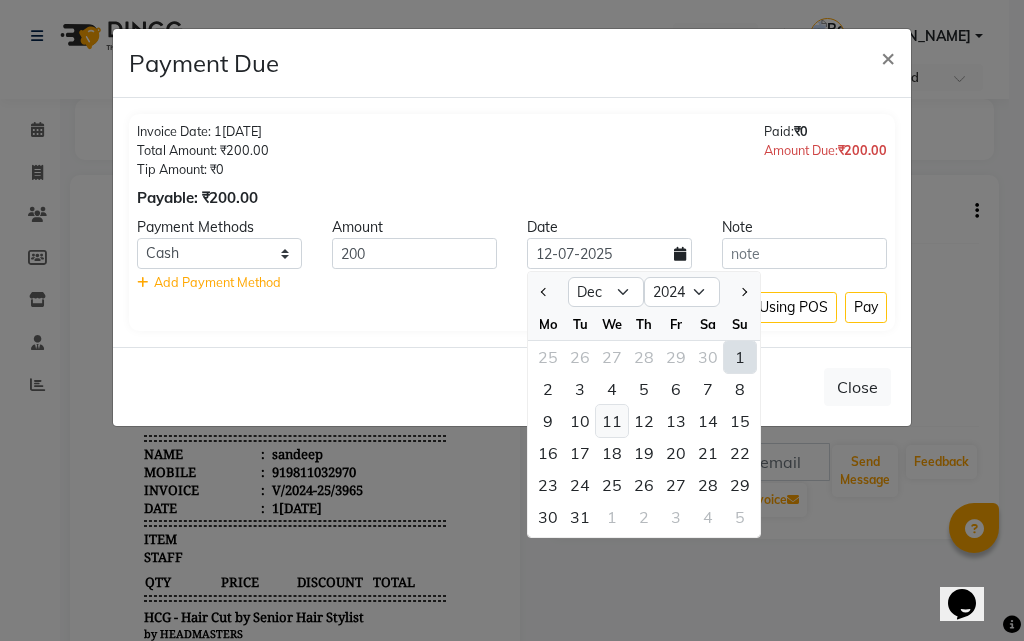 click on "11" 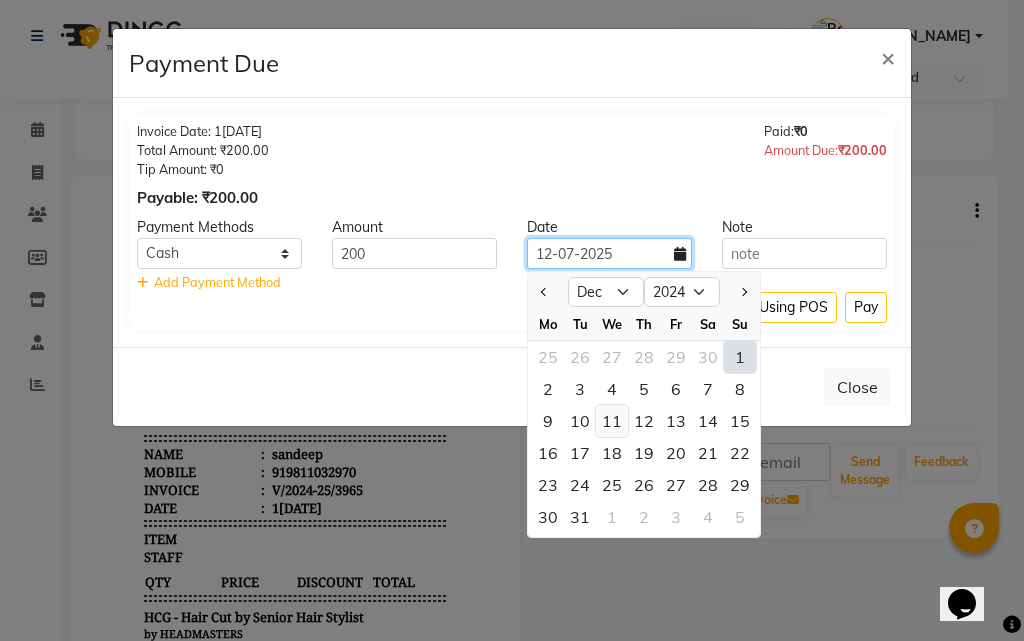 type on "1[DATE]" 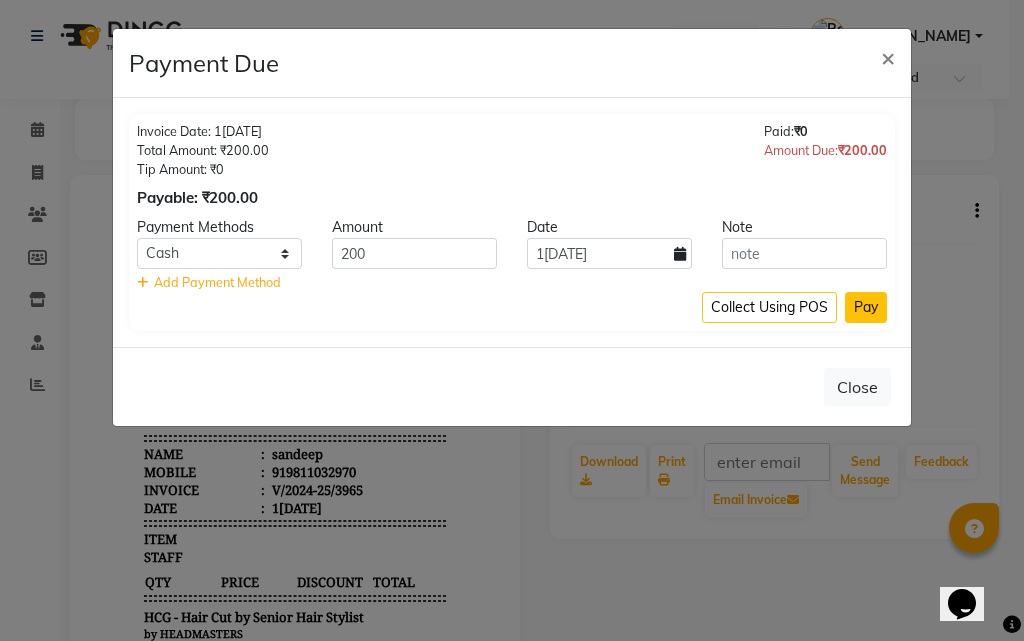 click on "Pay" 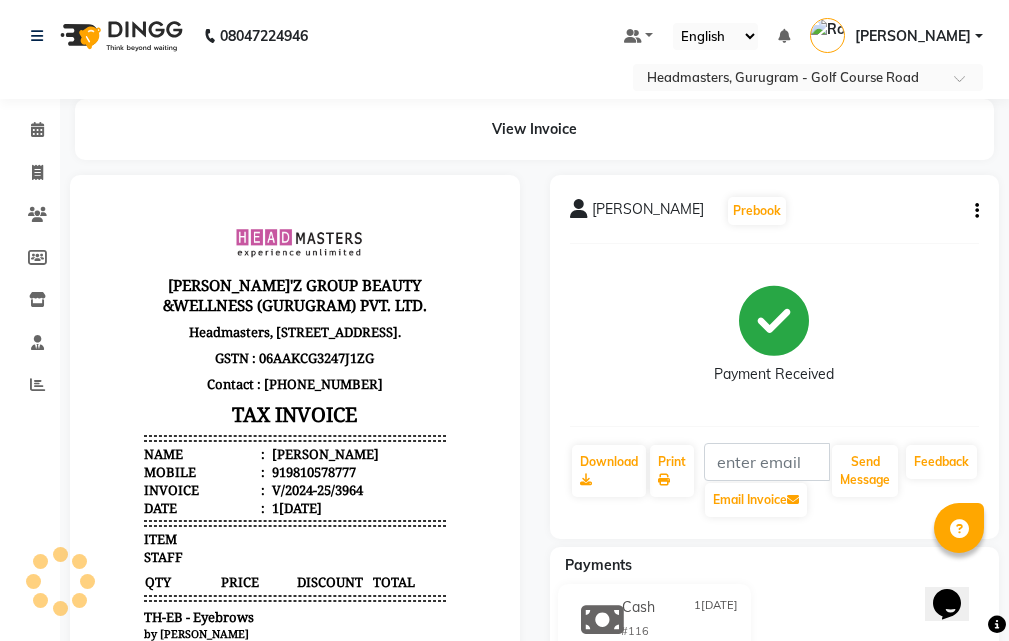 scroll, scrollTop: 0, scrollLeft: 0, axis: both 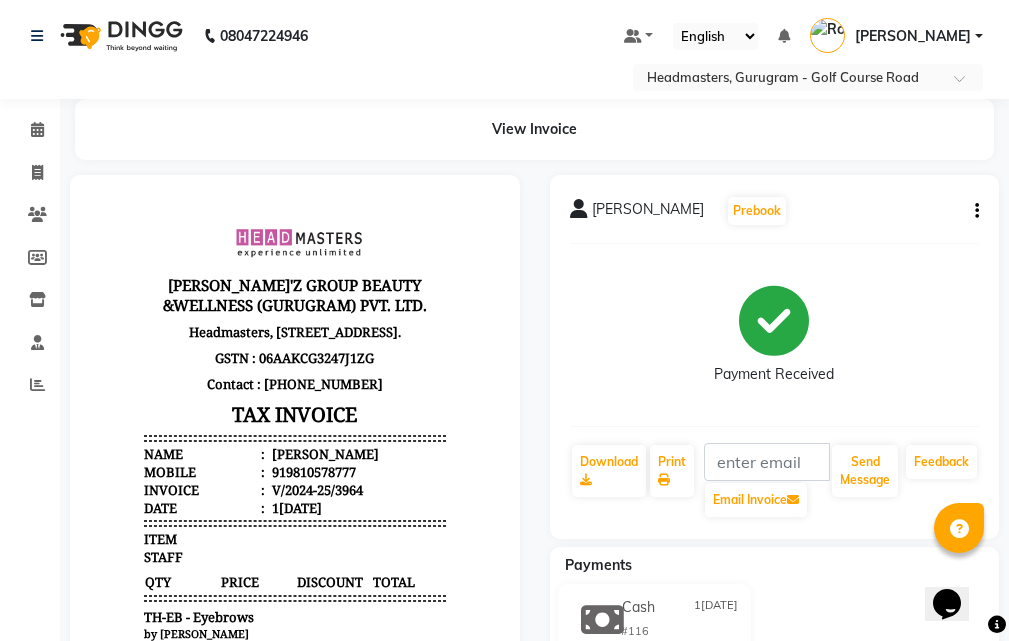 click 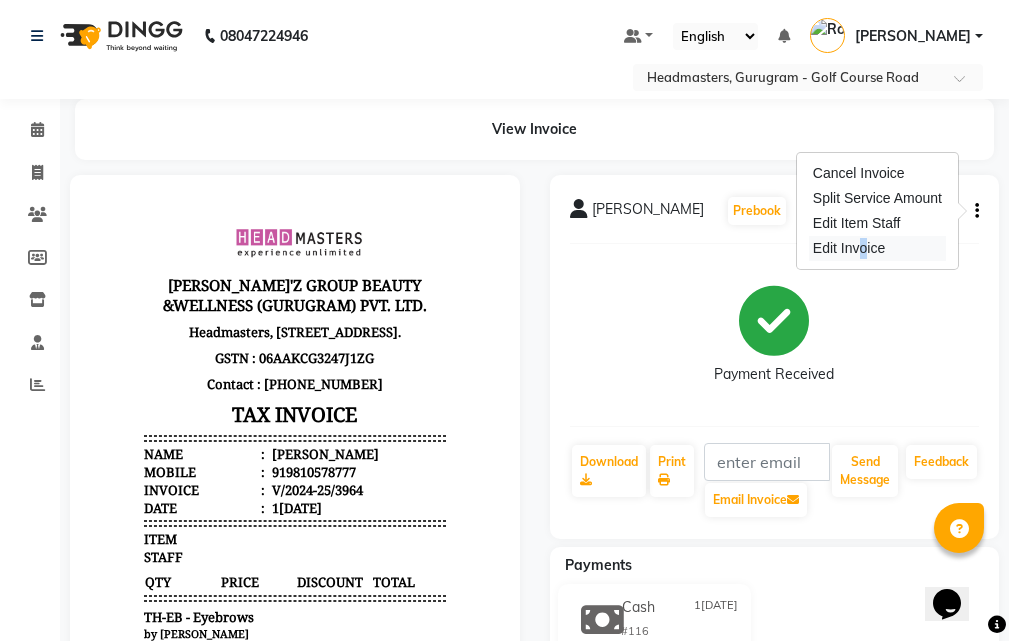 click on "Edit Invoice" at bounding box center [877, 248] 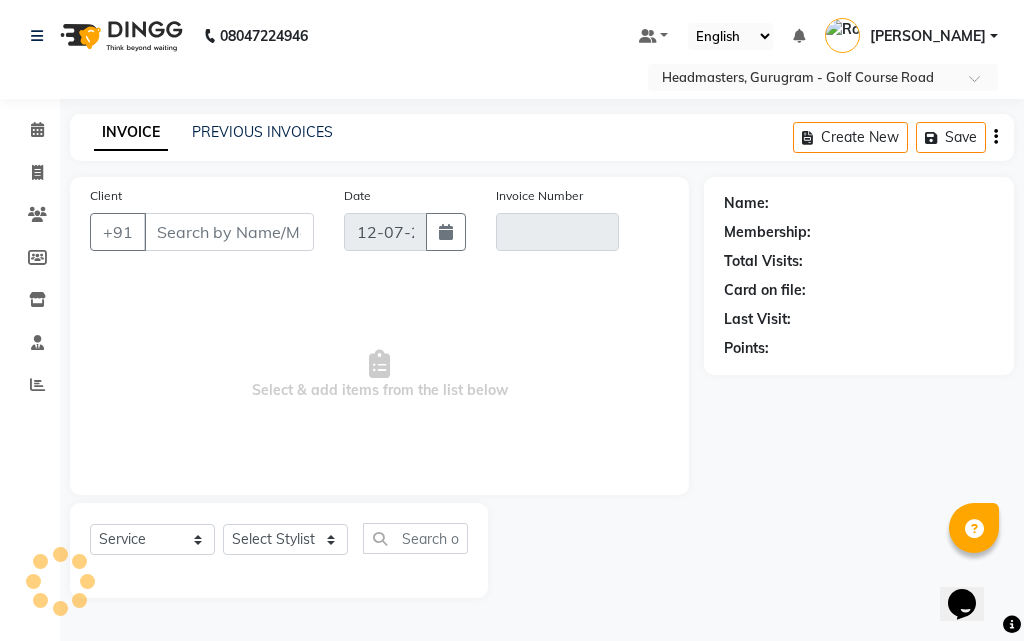 select on "product" 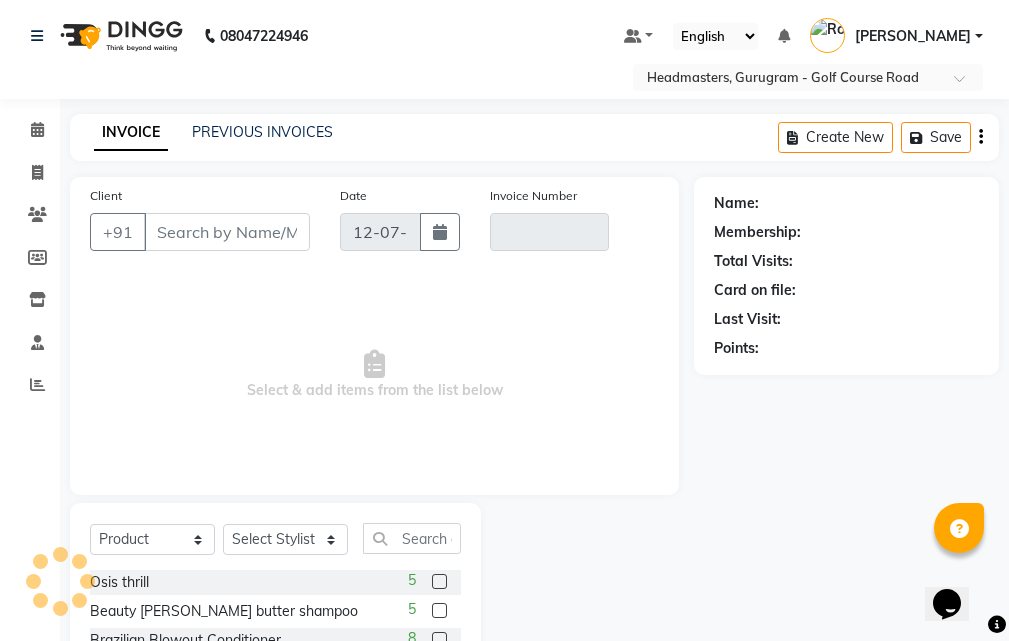 type on "9810578777" 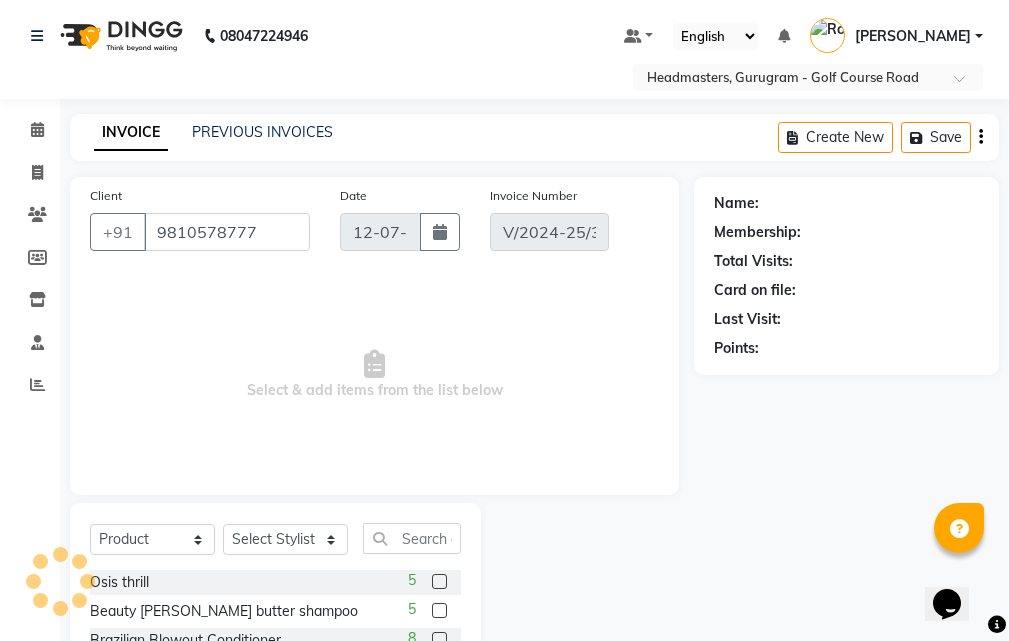 type on "1[DATE]" 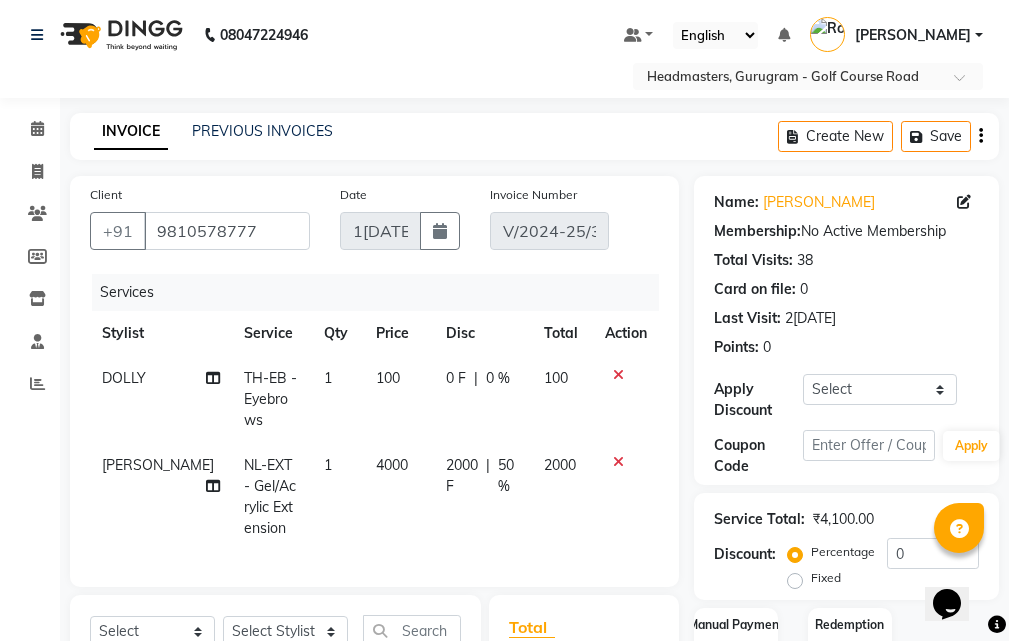 scroll, scrollTop: 0, scrollLeft: 0, axis: both 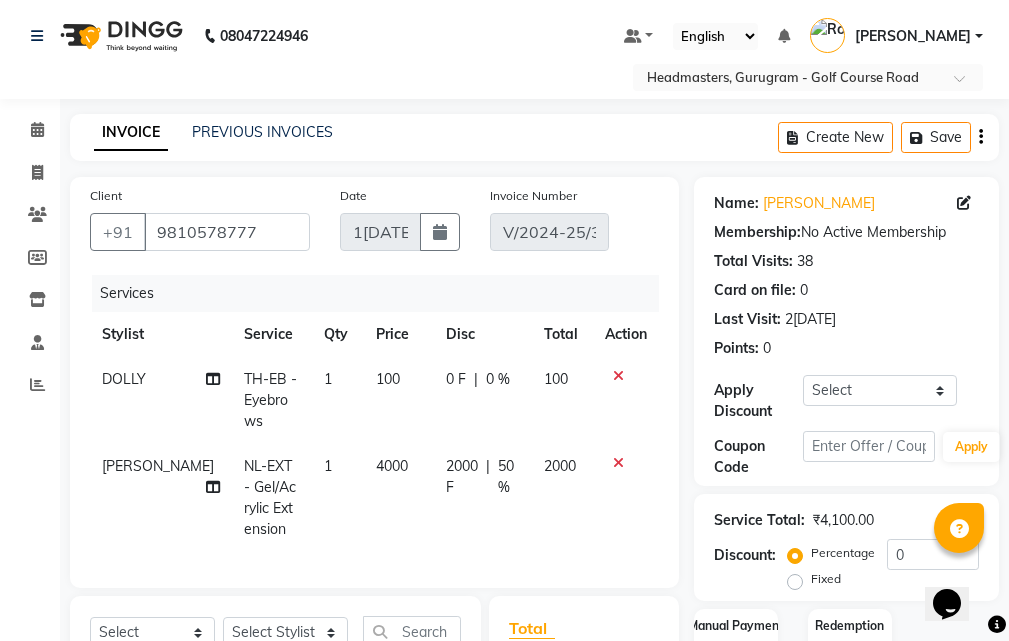 click on "4000" 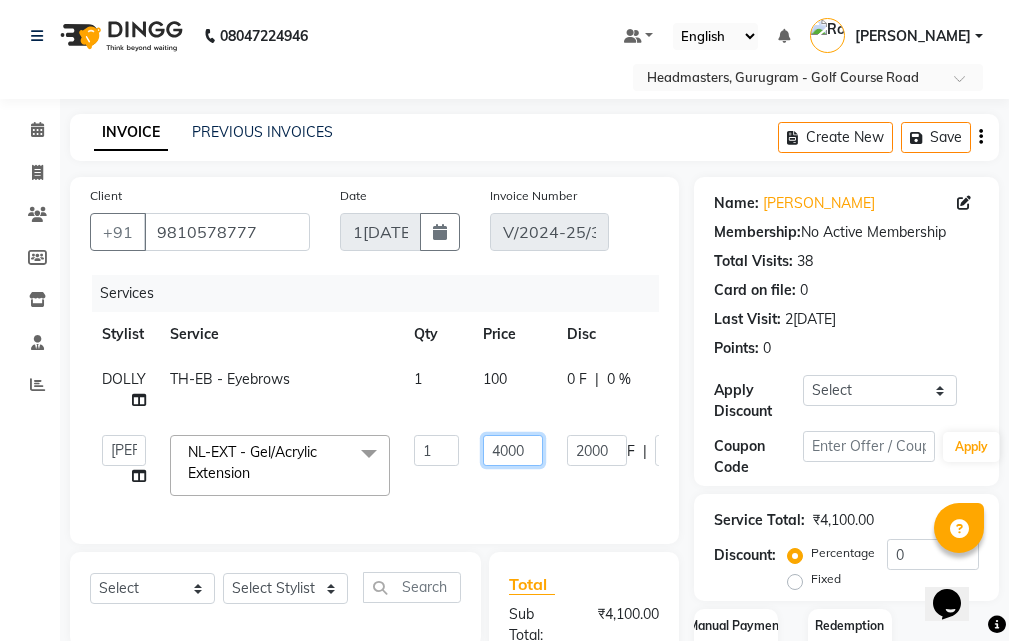 click on "4000" 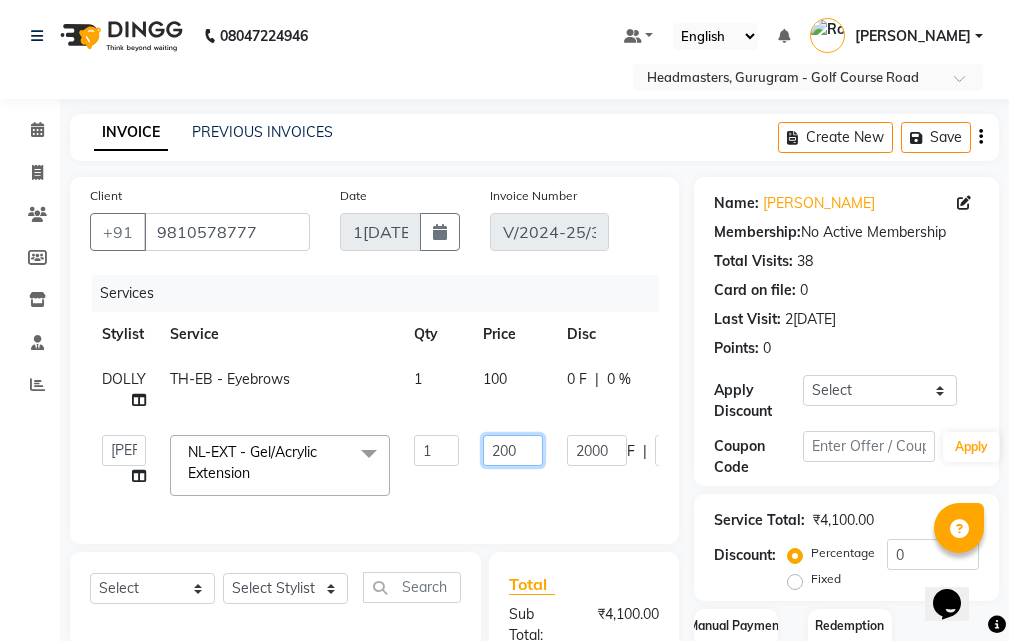 type on "2000" 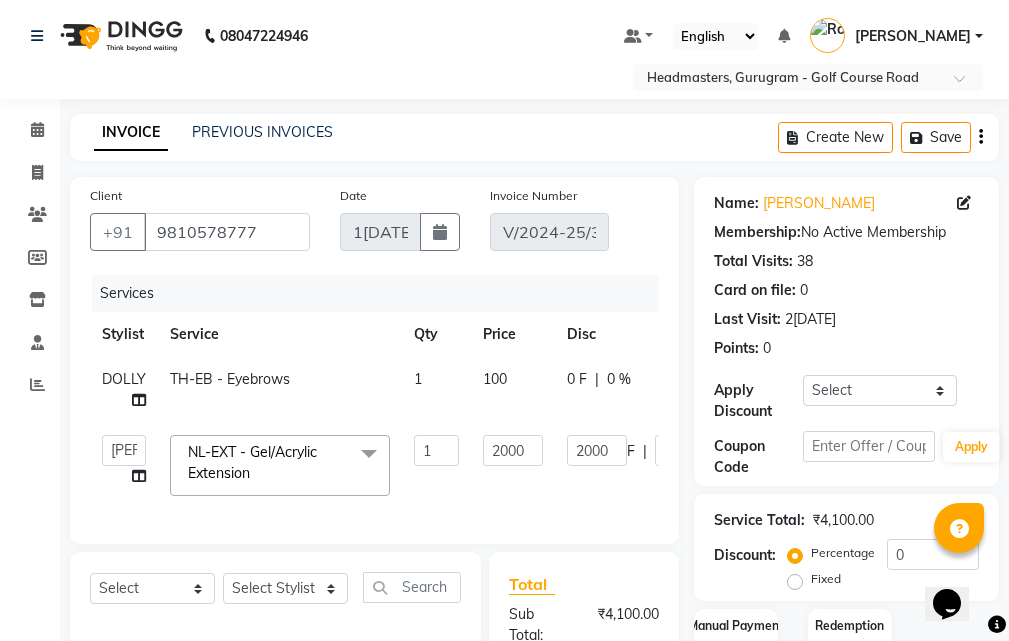 click on "ABHIJIT   [PERSON_NAME]   ANKIT   Anu   DANISH   DOLLY   [PERSON_NAME]   HEADMASTERS   [PERSON_NAME]   JEET   JYOTI   [PERSON_NAME]   [PERSON_NAME]   [PERSON_NAME]   [PERSON_NAME]   Not Specified   [PERSON_NAME]   [PERSON_NAME] Assistant   Prashant   [PERSON_NAME]   [PERSON_NAME]   [PERSON_NAME]   [PERSON_NAME]   [PERSON_NAME]   [PERSON_NAME]   [PERSON_NAME]  NL-EXT - Gel/Acrylic Extension  x SSL - Shampoo SCL - Shampoo and conditioner (with natural dry) HML - Head massage(with natural dry) HCLD - Hair Cut by Creative Director HCL - Hair Cut by Senior Hair Stylist Trim - Trimming (one Length) Spt - Split ends/short/candle cut BD - Blow dry OS - Open styling GL-igora - Igora Global GL-essensity - Essensity Global Hlts-L - Highlights [MEDICAL_DATA] - Balayage Chunks  - Chunks CR  - Color removal CRF - Color refresh Stk - Per streak RT-IG - Igora Root Touchup(one inch only) RT-ES - Essensity Root Touchup(one inch only) Reb - Rebonding ST  - Straight therapy Krt-L - Keratin Krt-BB -L - Keratin Blow Out HR-BTX -L  - Hair [MEDICAL_DATA] 1" 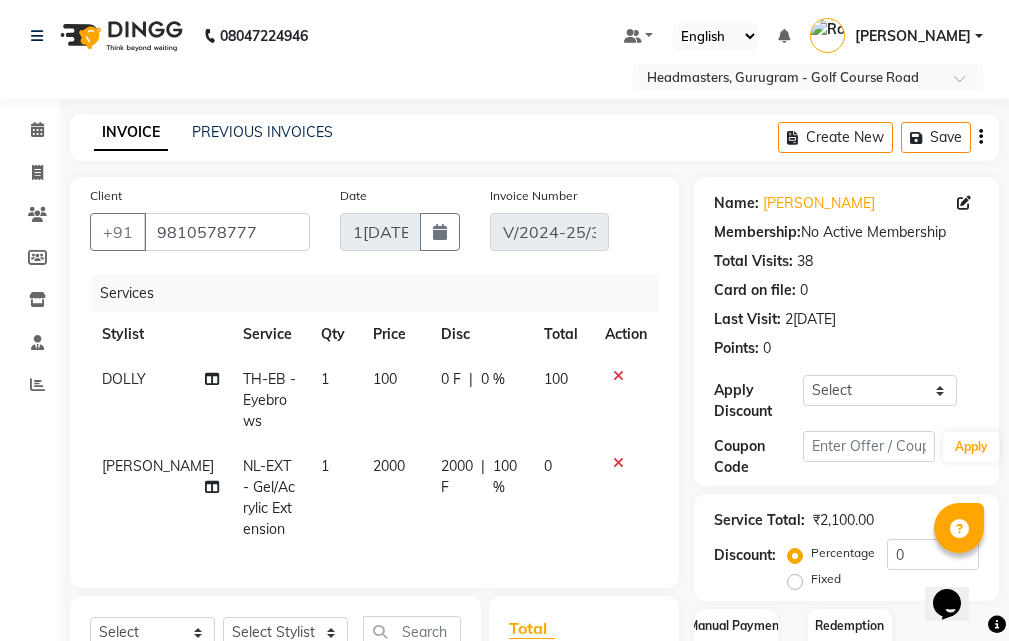 click on "2000 F" 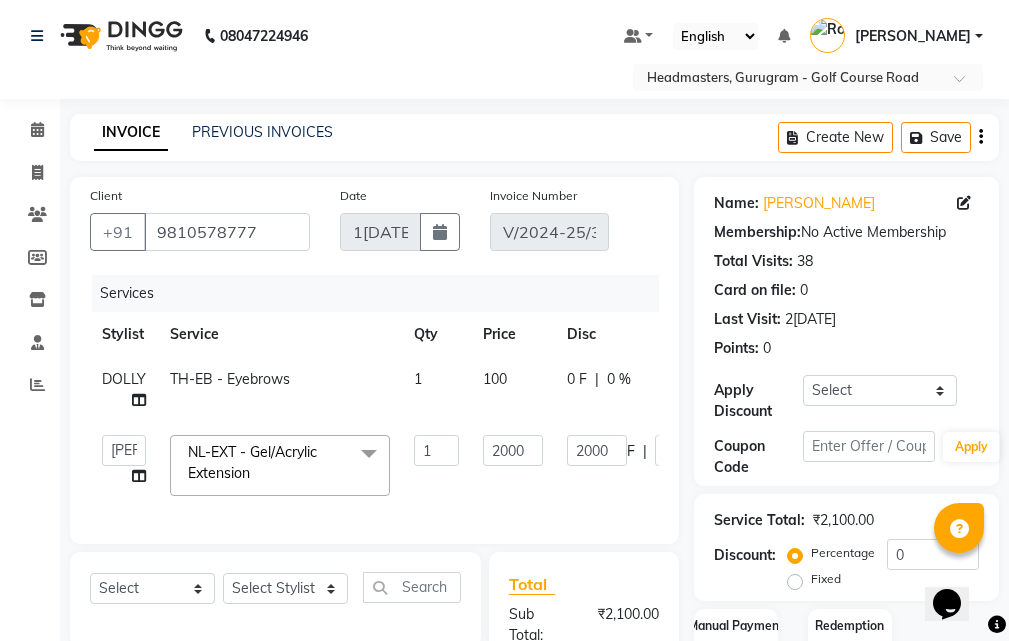 click on "0 F" 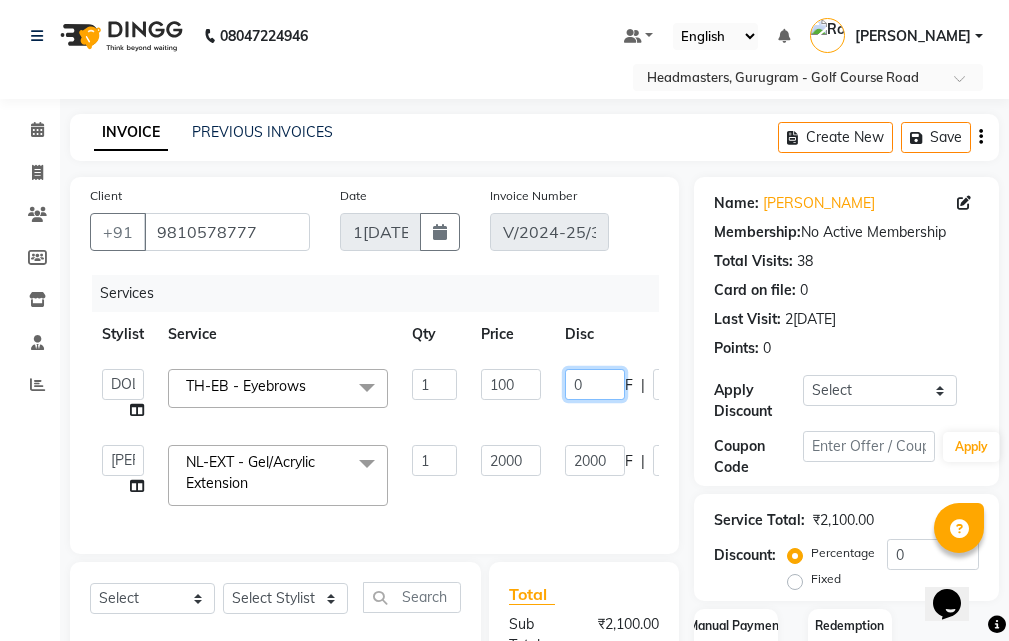 click on "0" 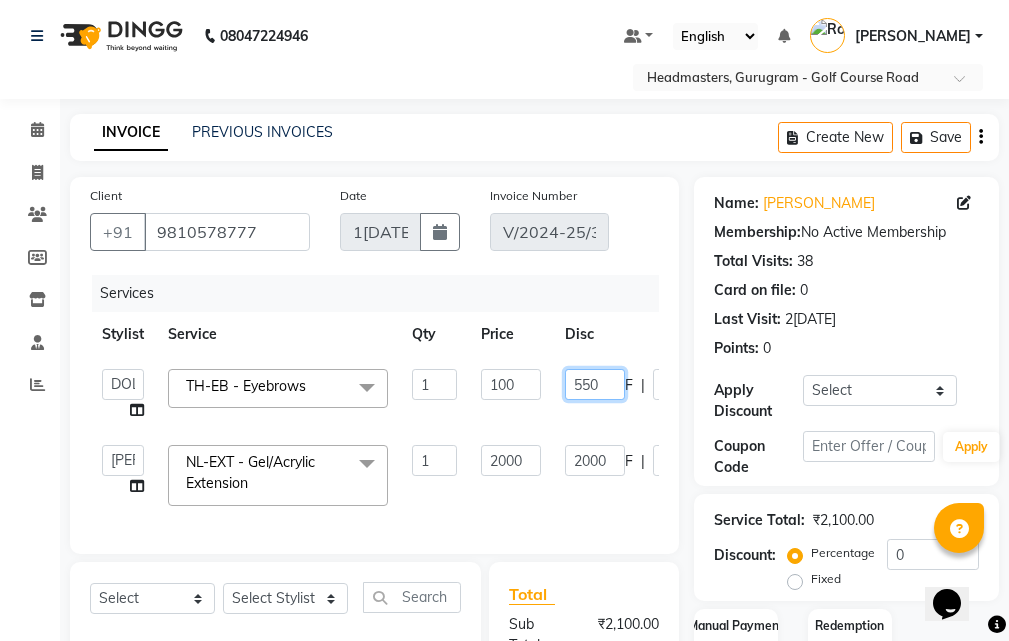 type on "55" 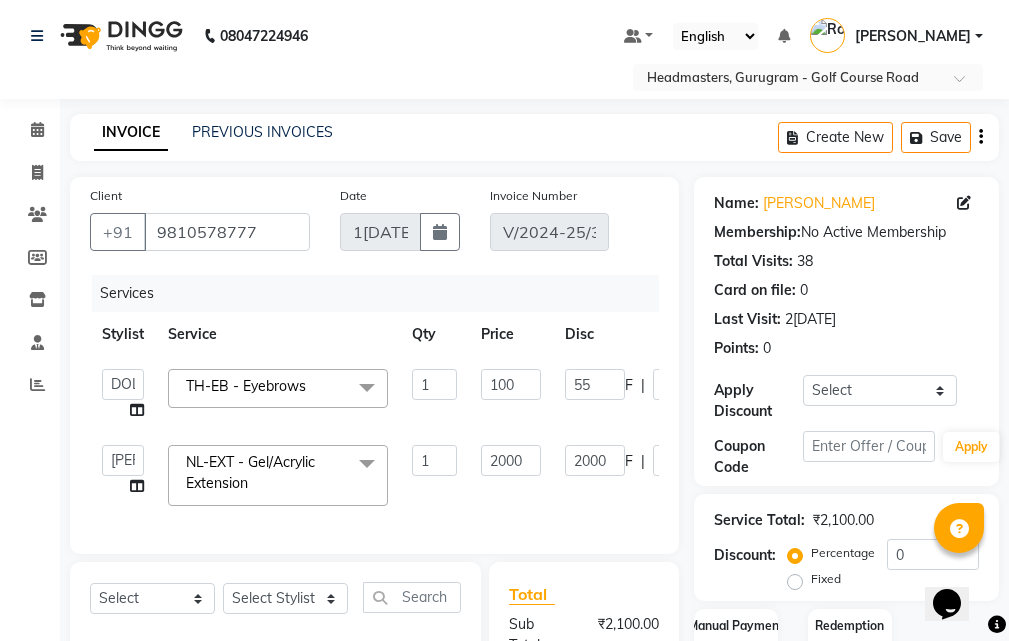 click on "ABHIJIT   Amandeep   Amanpreet   ANKIT   Anu   DANISH   DOLLY   Esther   Gaurav   HEADMASTERS   Irshad   Januka   JEET   JYOTI   KAMAL   Laxmi   Mansi   MICHEAL   MOHIT KUMAR   NAUSHAD   Nayan   Not Specified   PINTU   Pooja    Prashad Assistant   Prashant   sahil   Sahil Dagar   SAHIL NAGPAL   Sanjay   SHANU   Sonu   TUSHAR   vivek   Yogesh   ZEESHAN  TH-EB - Eyebrows  x SSL - Shampoo SCL - Shampoo and conditioner (with natural dry) HML - Head massage(with natural dry) HCLD - Hair Cut by Creative Director HCL - Hair Cut by Senior Hair Stylist Trim - Trimming (one Length) Spt - Split ends/short/candle cut BD - Blow dry OS - Open styling GL-igora - Igora Global GL-essensity - Essensity Global Hlts-L - Highlights Bal - Balayage Chunks  - Chunks CR  - Color removal CRF - Color refresh Stk - Per streak RT-IG - Igora Root Touchup(one inch only) RT-ES - Essensity Root Touchup(one inch only) Reb - Rebonding ST  - Straight therapy Krt-L - Keratin Krt-BB -L - Keratin Blow Out HR-BTX -L  - Hair Botox SSM - Shampoo 1" 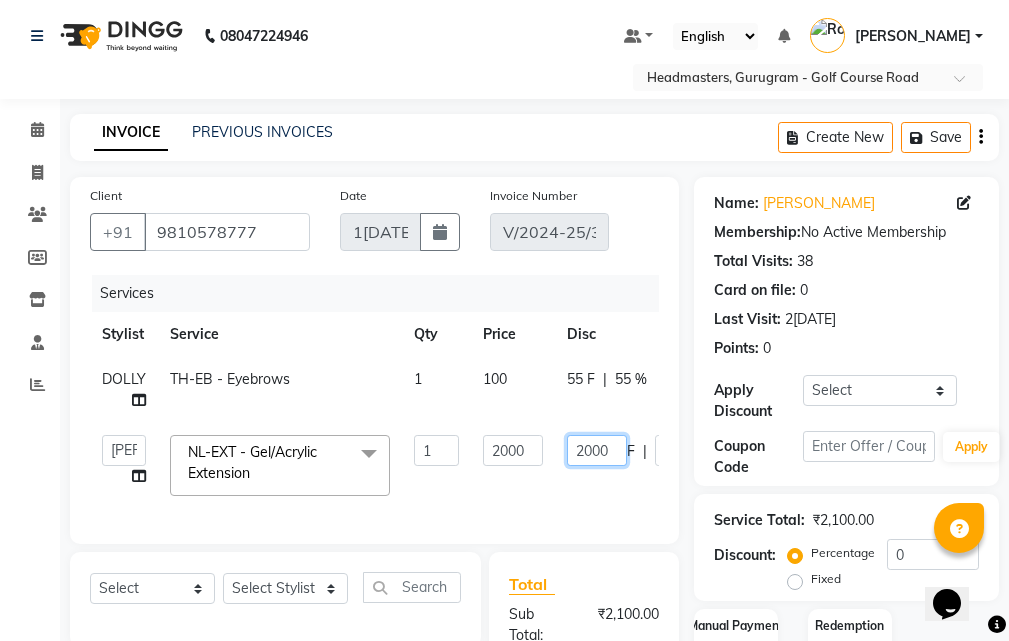 click on "2000" 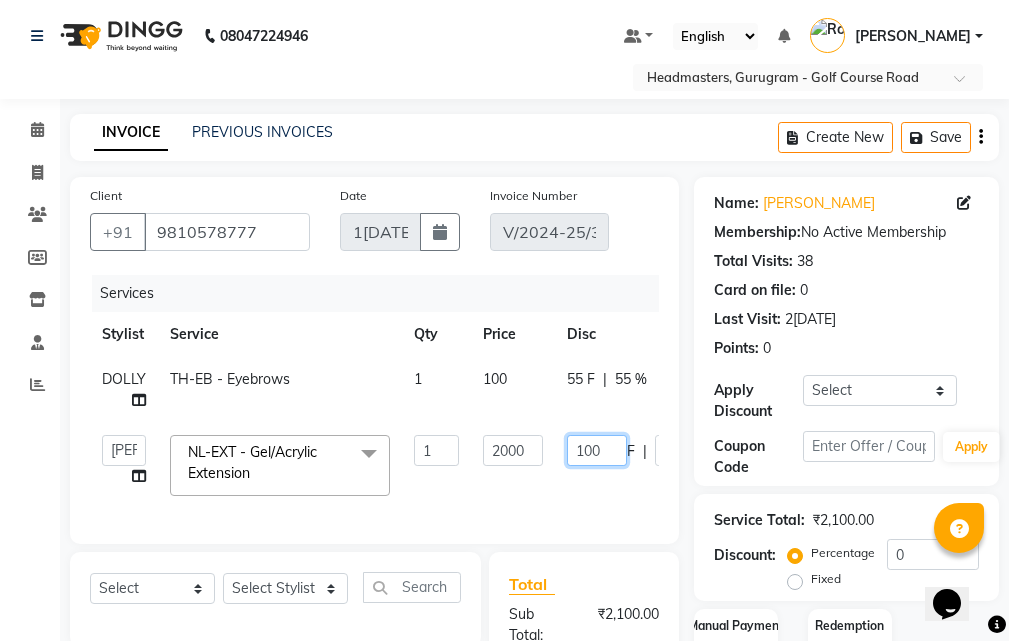 type on "1100" 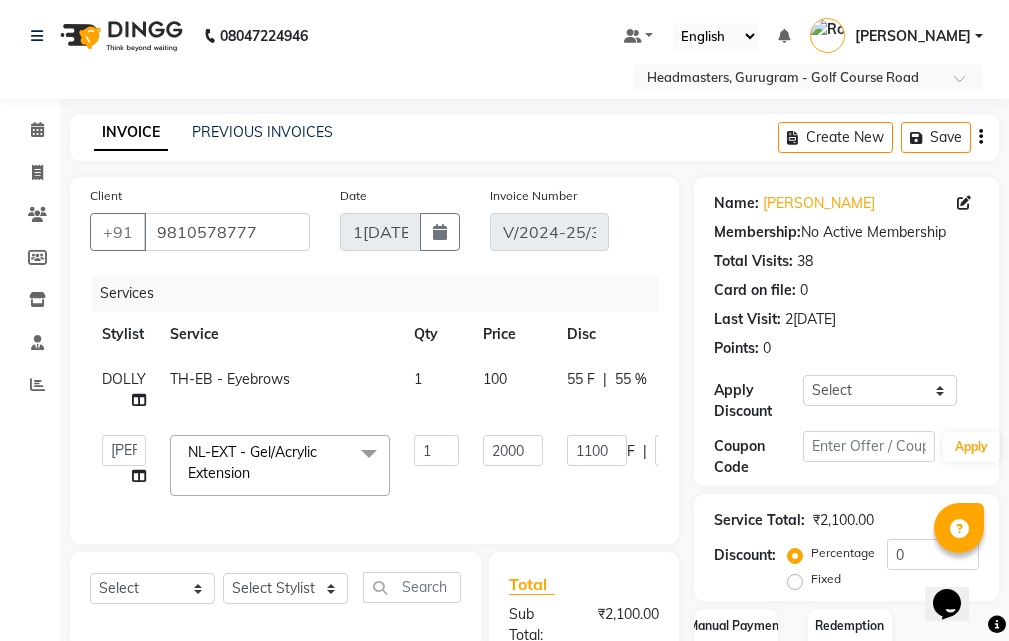 click on "ABHIJIT   Amandeep   Amanpreet   ANKIT   Anu   DANISH   DOLLY   Esther   Gaurav   HEADMASTERS   Irshad   Januka   JEET   JYOTI   KAMAL   Laxmi   Mansi   MICHEAL   MOHIT KUMAR   NAUSHAD   Nayan   Not Specified   PINTU   Pooja    Prashad Assistant   Prashant   sahil   Sahil Dagar   SAHIL NAGPAL   Sanjay   SHANU   Sonu   TUSHAR   vivek   Yogesh   ZEESHAN  NL-EXT - Gel/Acrylic Extension  x SSL - Shampoo SCL - Shampoo and conditioner (with natural dry) HML - Head massage(with natural dry) HCLD - Hair Cut by Creative Director HCL - Hair Cut by Senior Hair Stylist Trim - Trimming (one Length) Spt - Split ends/short/candle cut BD - Blow dry OS - Open styling GL-igora - Igora Global GL-essensity - Essensity Global Hlts-L - Highlights Bal - Balayage Chunks  - Chunks CR  - Color removal CRF - Color refresh Stk - Per streak RT-IG - Igora Root Touchup(one inch only) RT-ES - Essensity Root Touchup(one inch only) Reb - Rebonding ST  - Straight therapy Krt-L - Keratin Krt-BB -L - Keratin Blow Out HR-BTX -L  - Hair Botox 1" 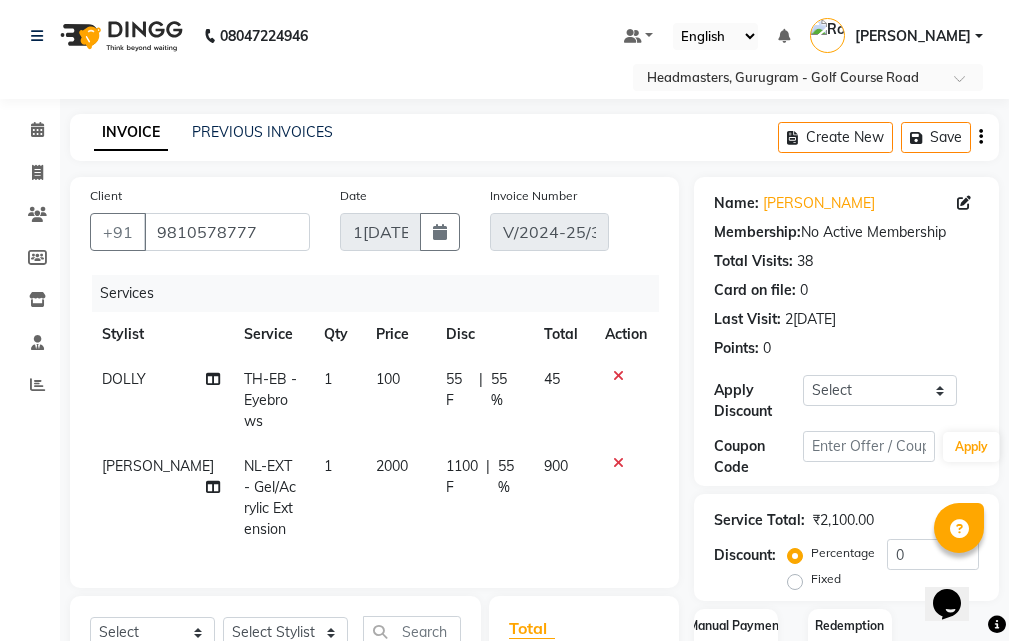 scroll, scrollTop: 482, scrollLeft: 0, axis: vertical 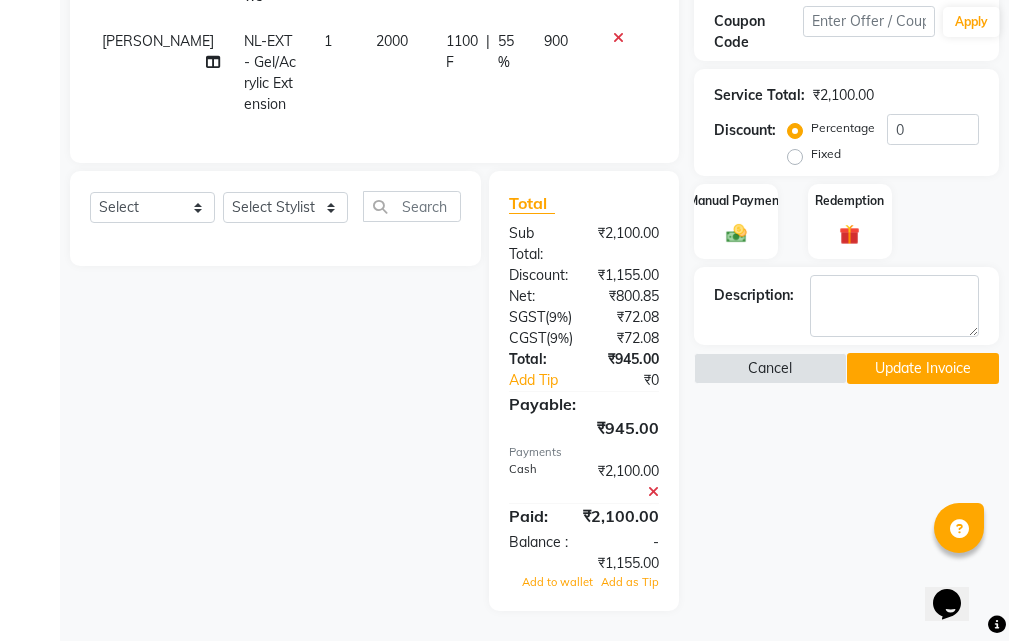 click 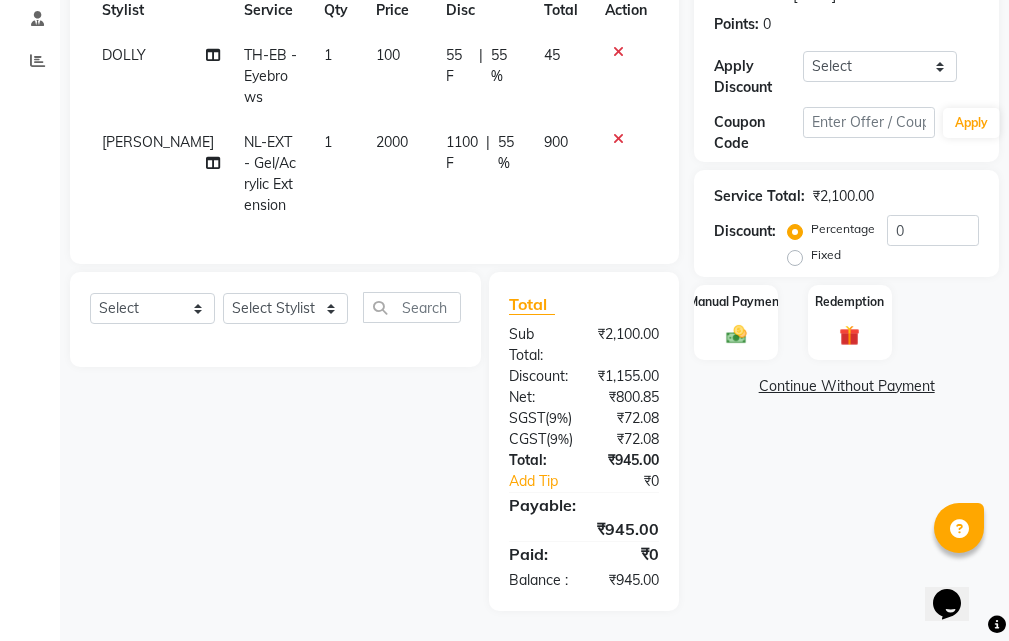 scroll, scrollTop: 402, scrollLeft: 0, axis: vertical 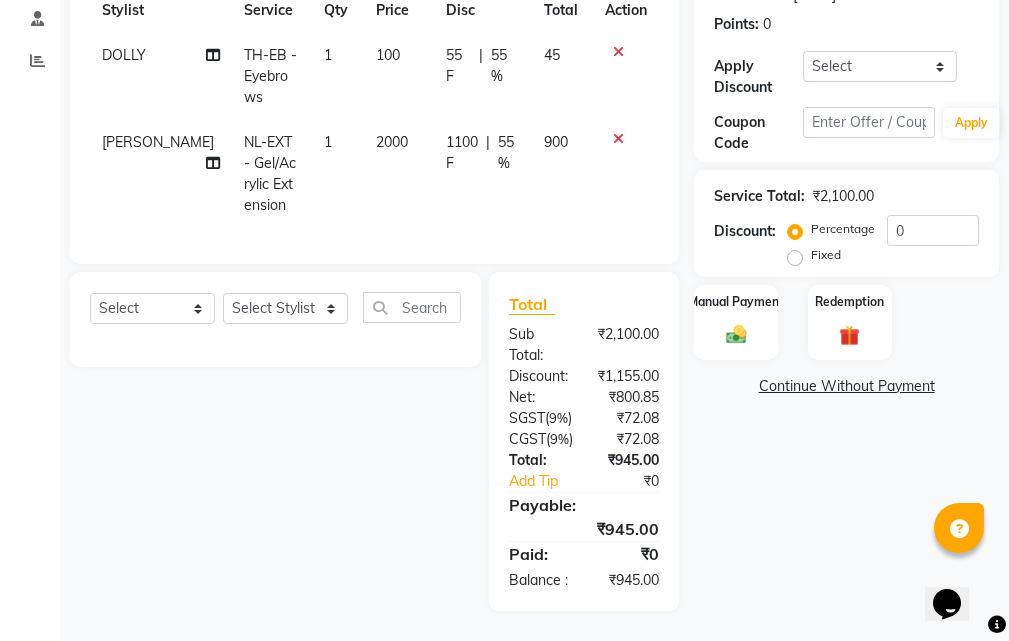click on "Continue Without Payment" 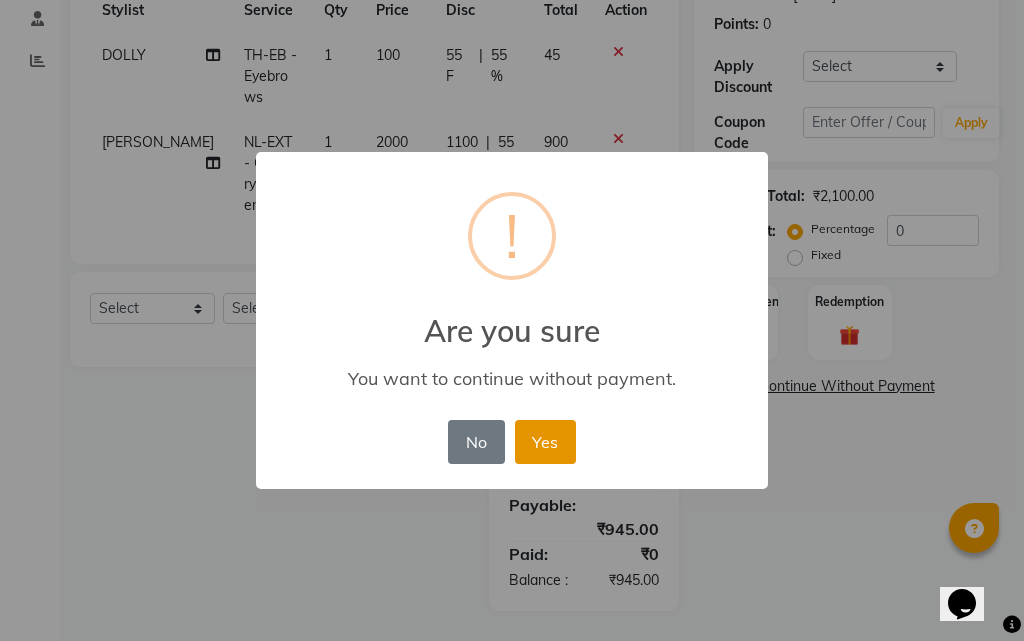 click on "Yes" at bounding box center (545, 442) 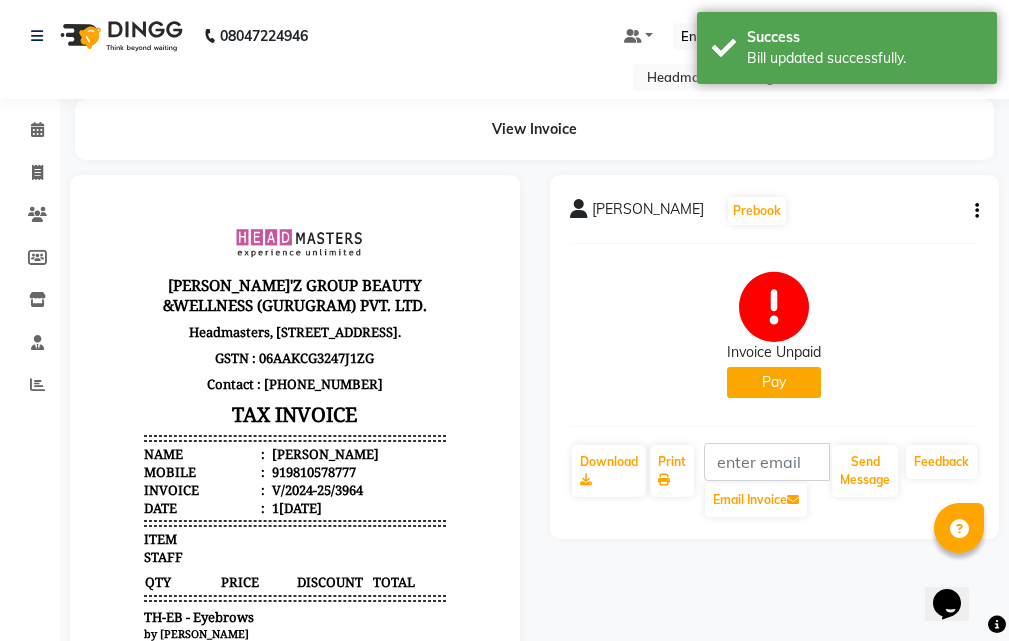 scroll, scrollTop: 0, scrollLeft: 0, axis: both 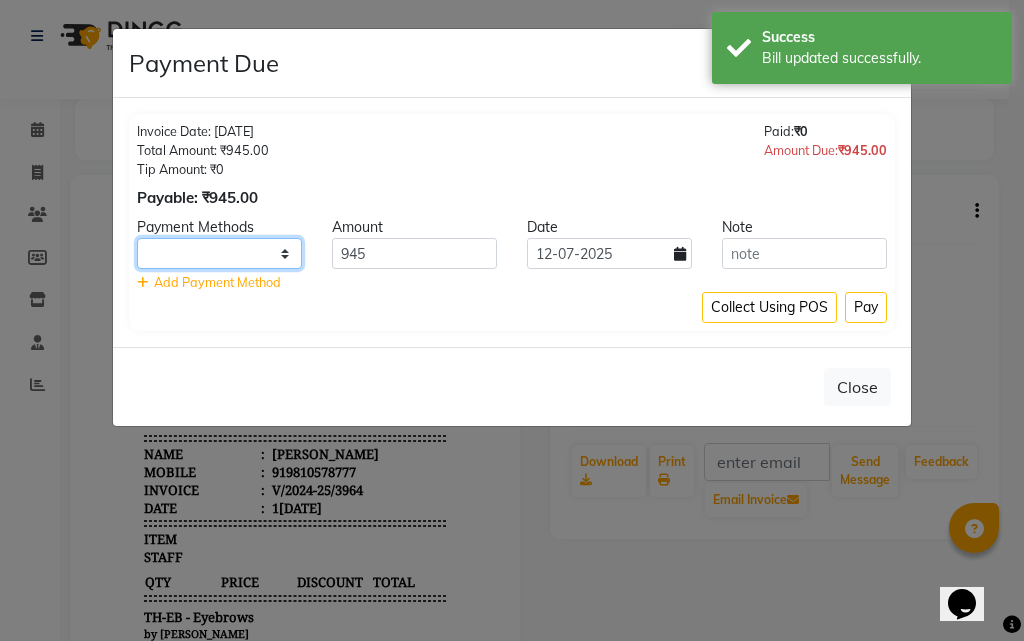 drag, startPoint x: 269, startPoint y: 248, endPoint x: 268, endPoint y: 267, distance: 19.026299 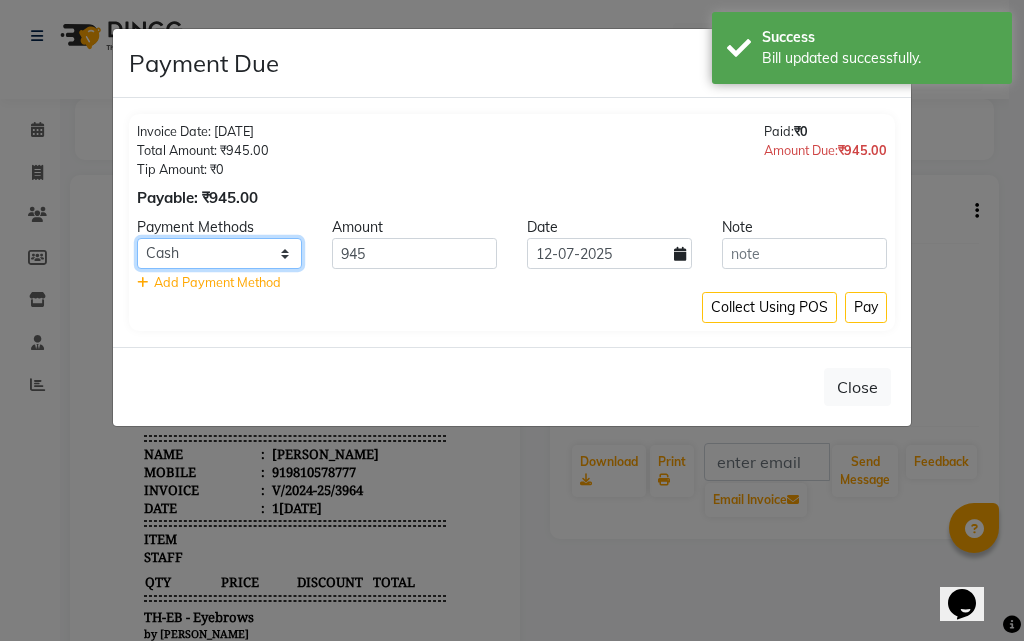 click on "UPI CARD Complimentary Cash" 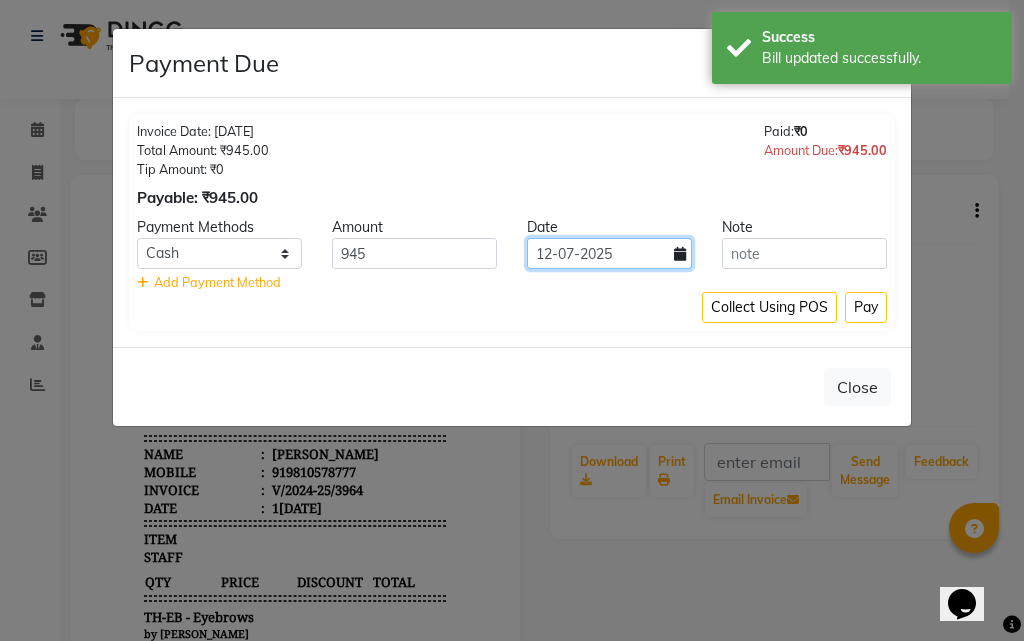 click on "12-07-2025" 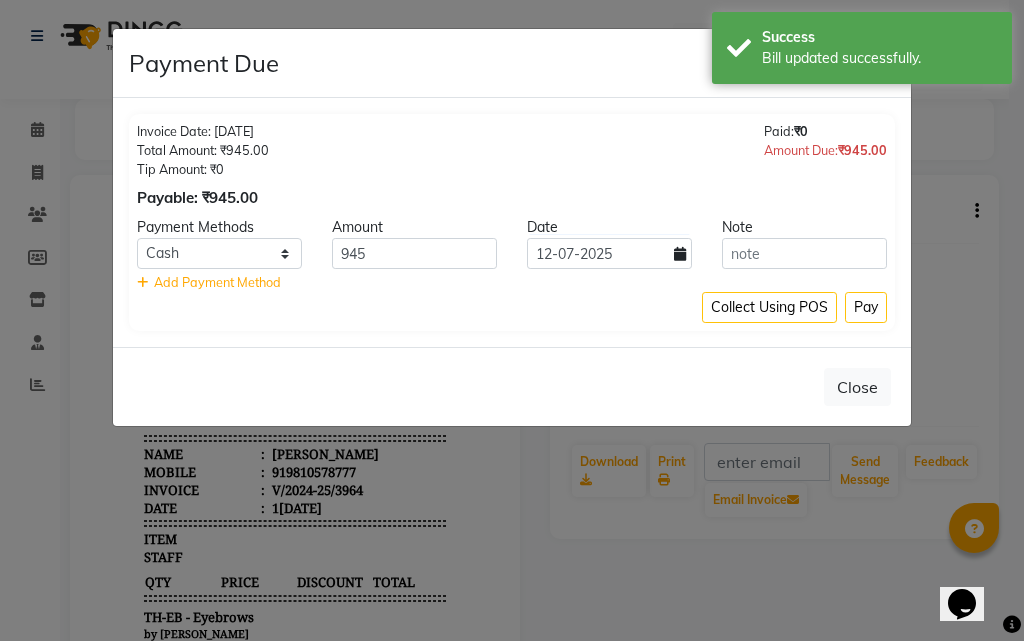 select on "7" 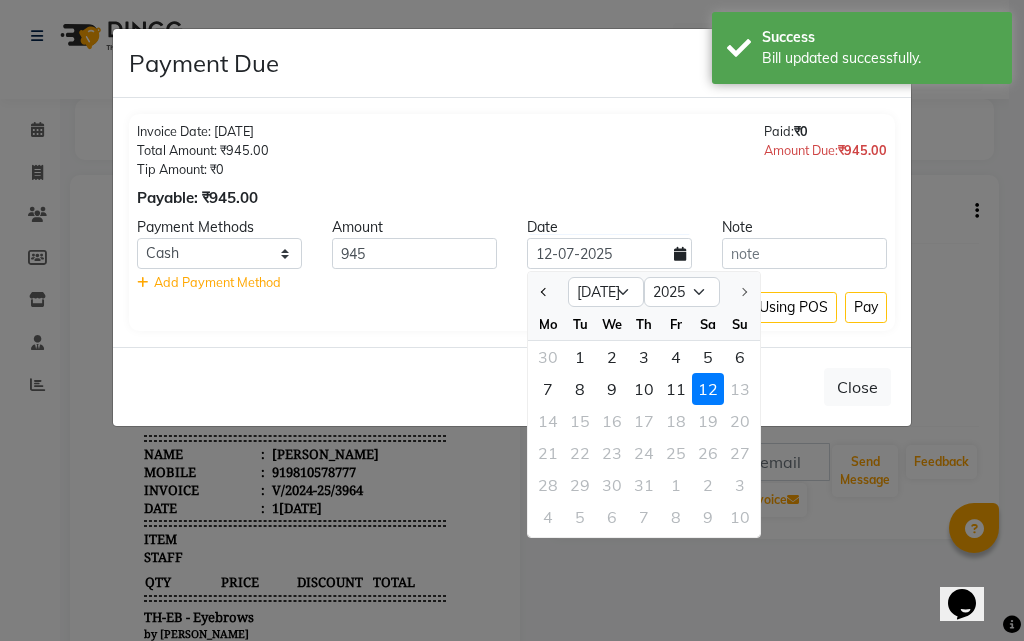 click 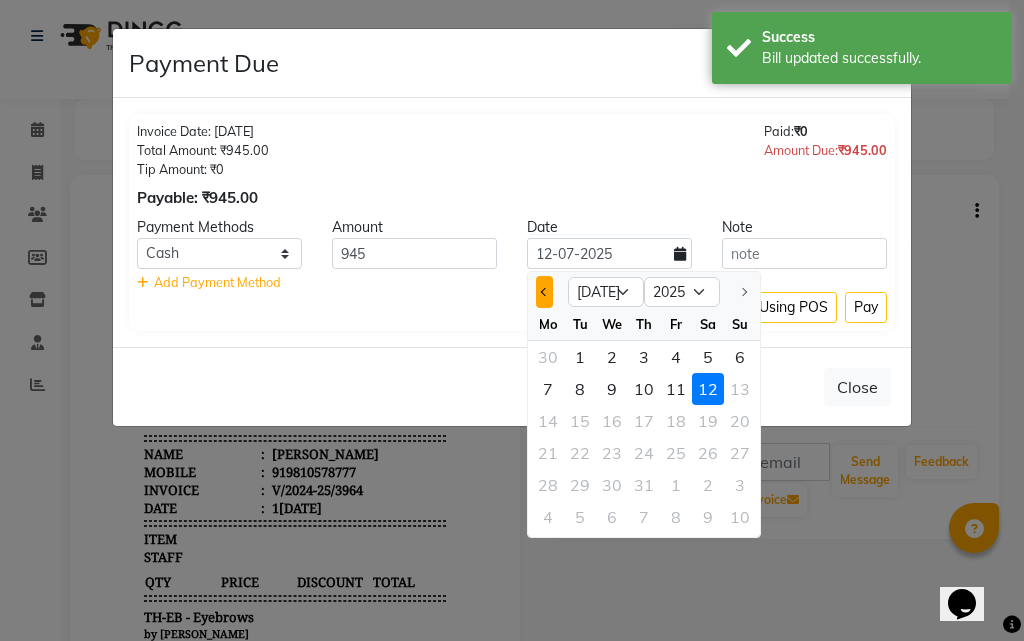 click 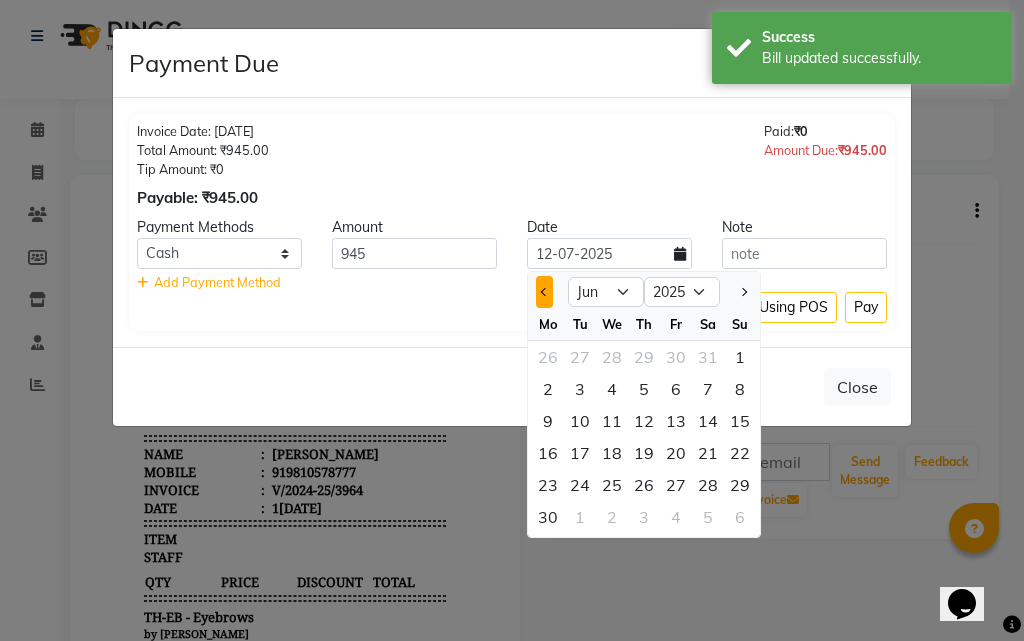 click 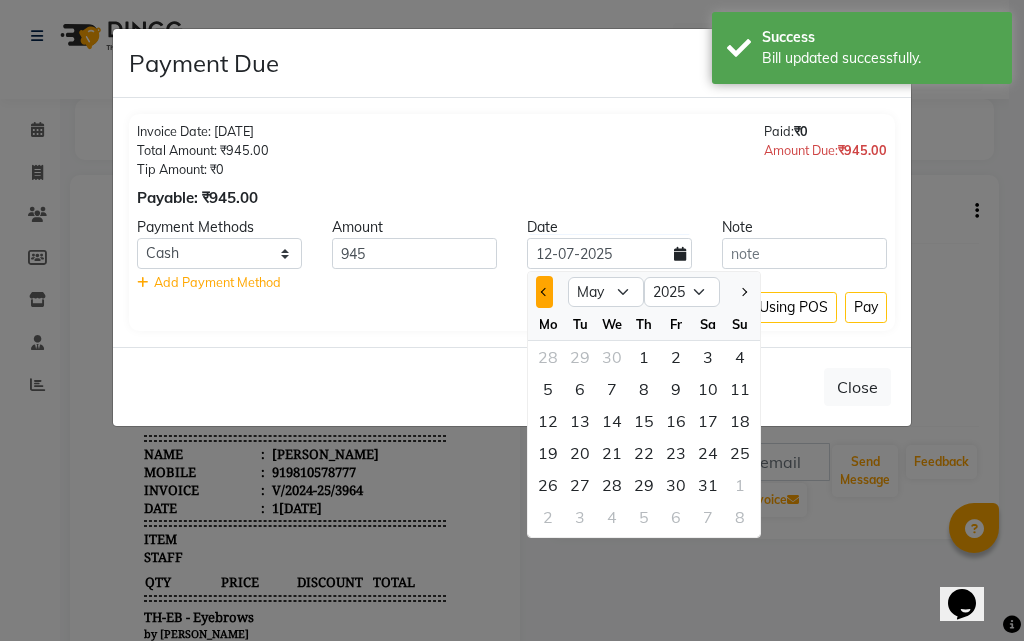 click 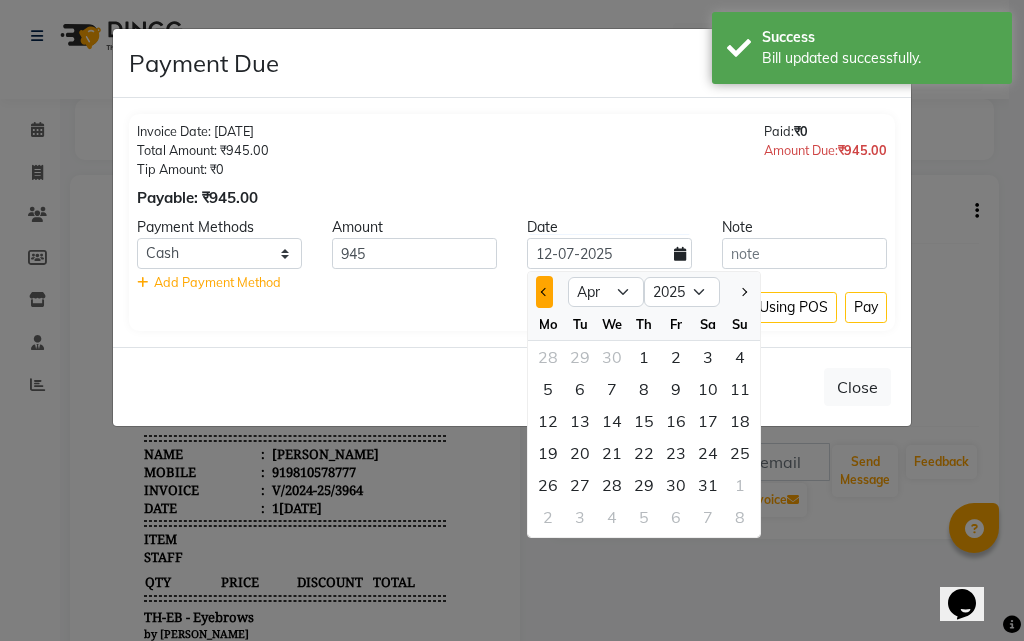 click 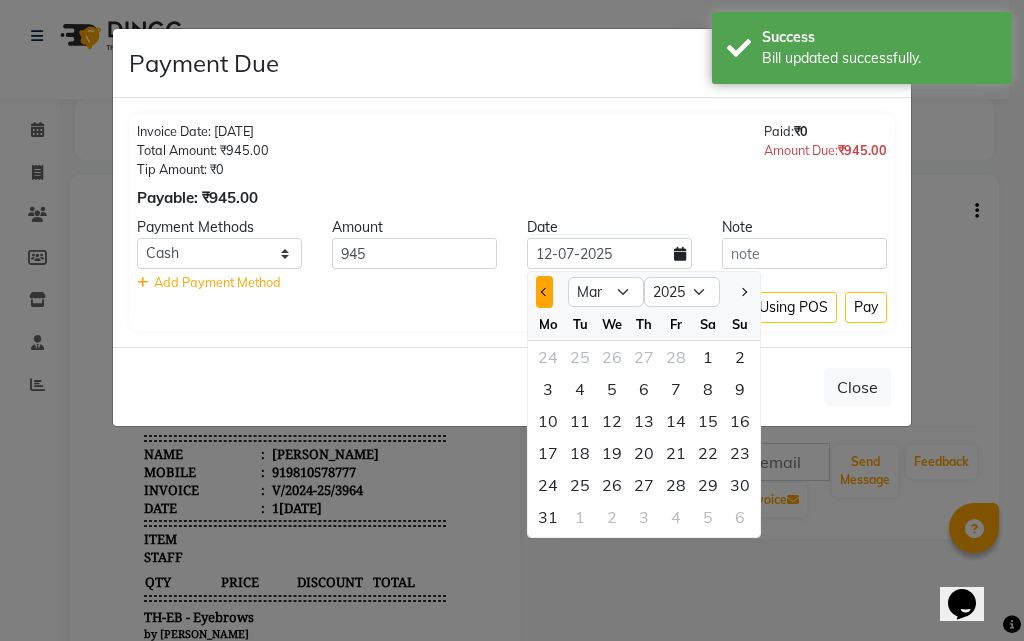 click 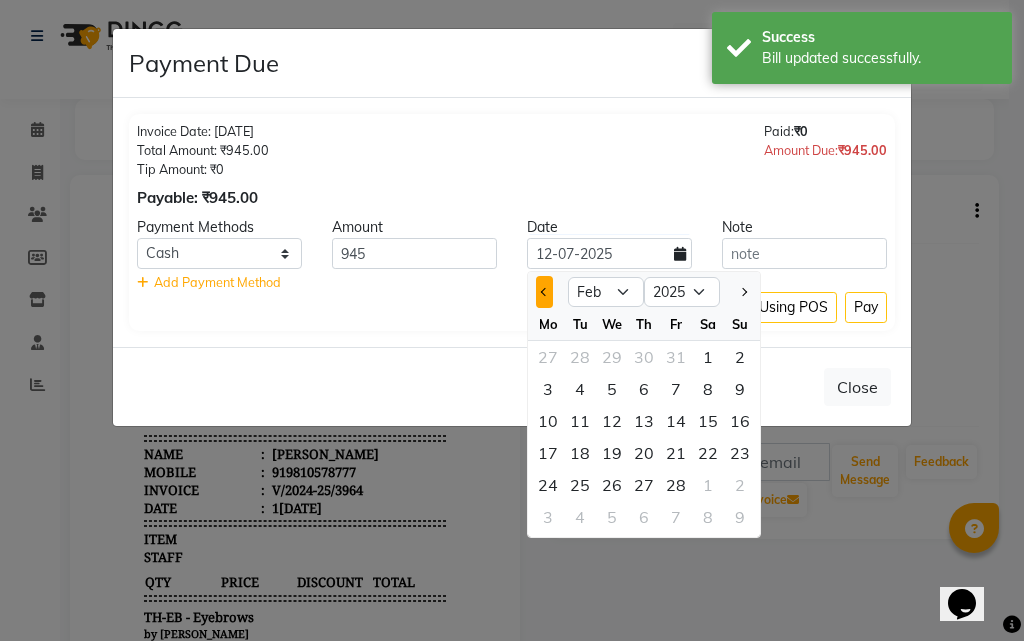 click 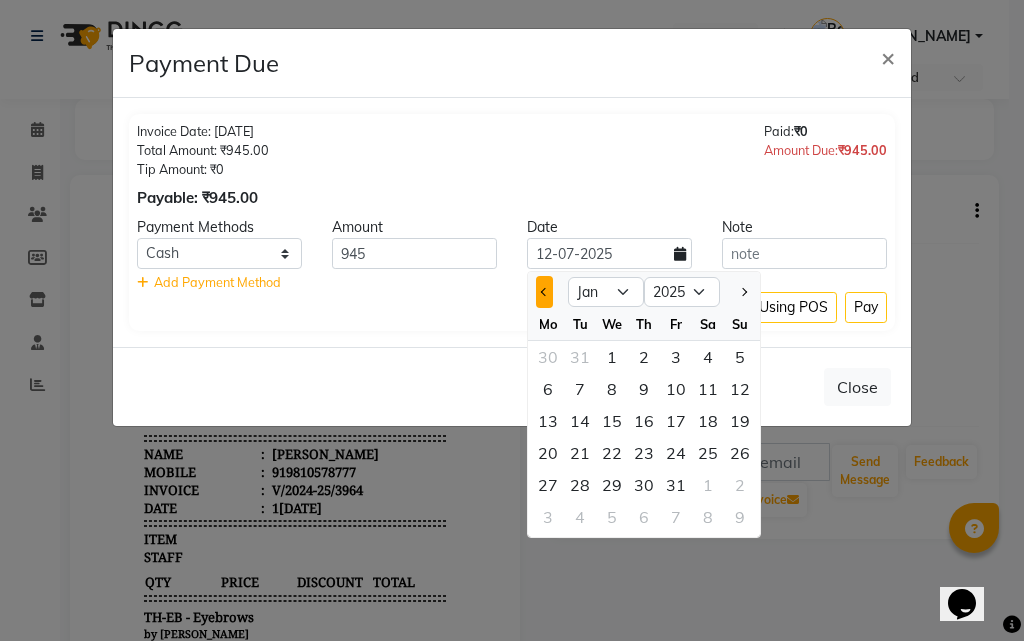 click 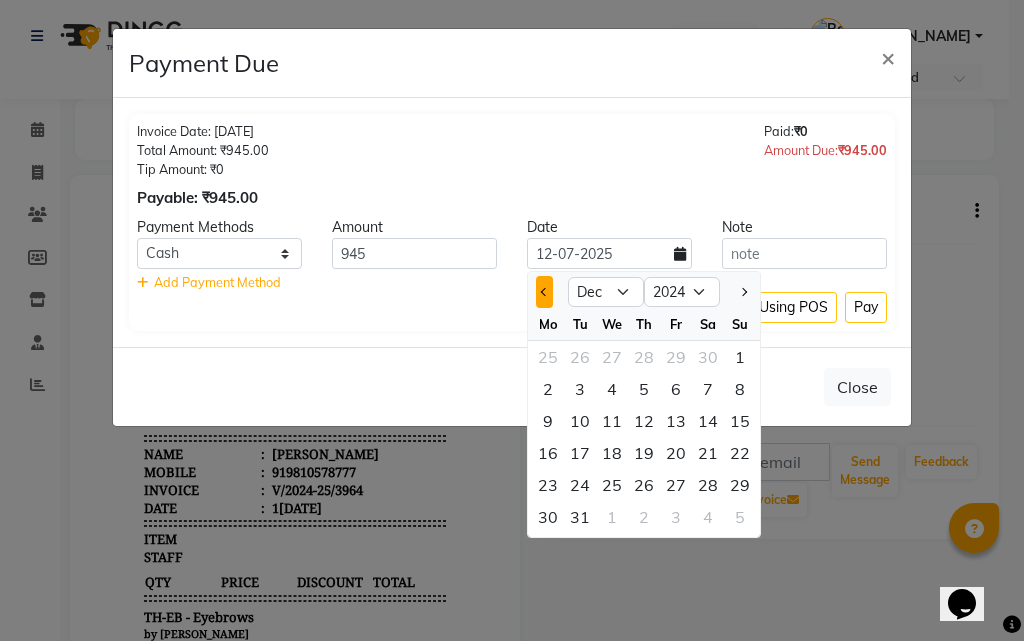 click 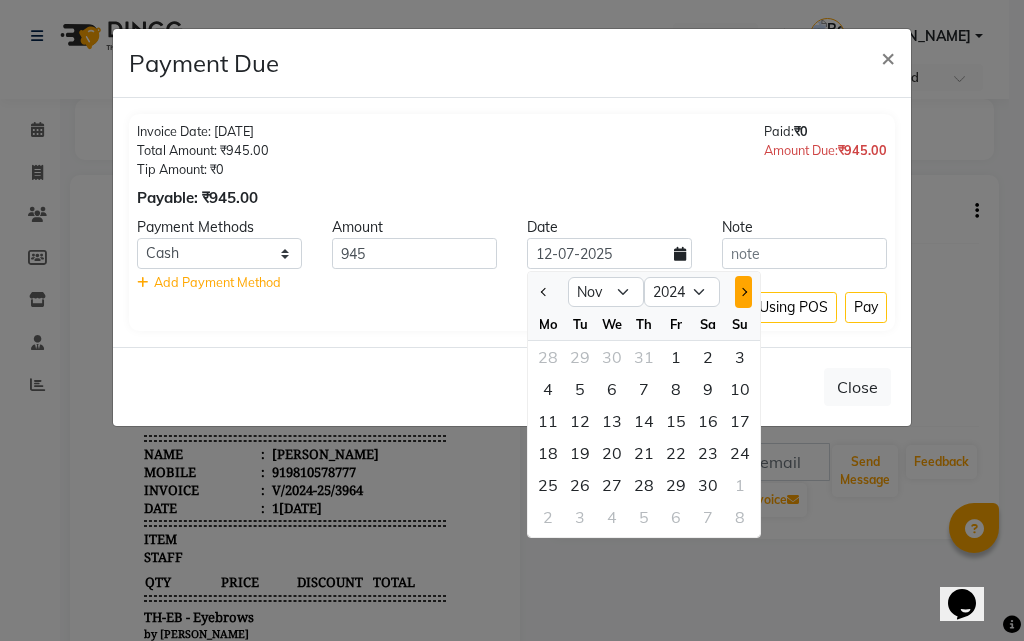 click 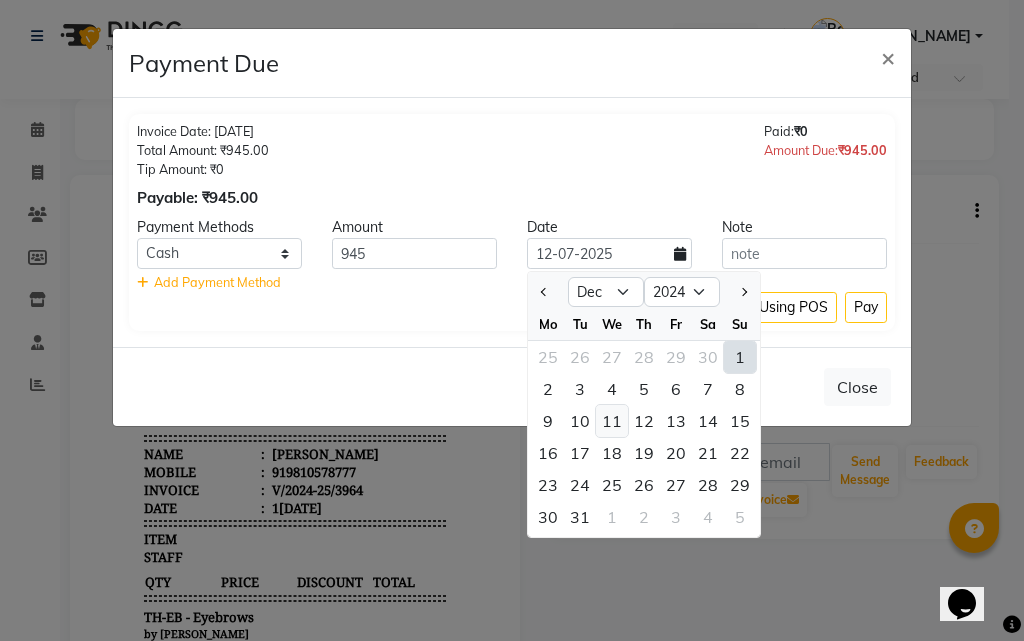 click on "11" 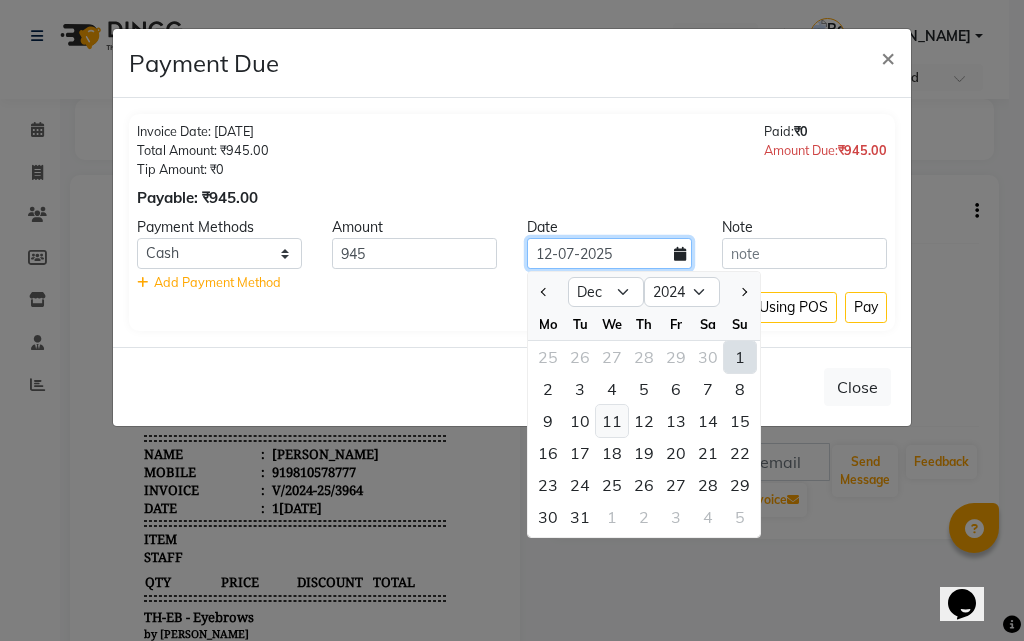 type on "1[DATE]" 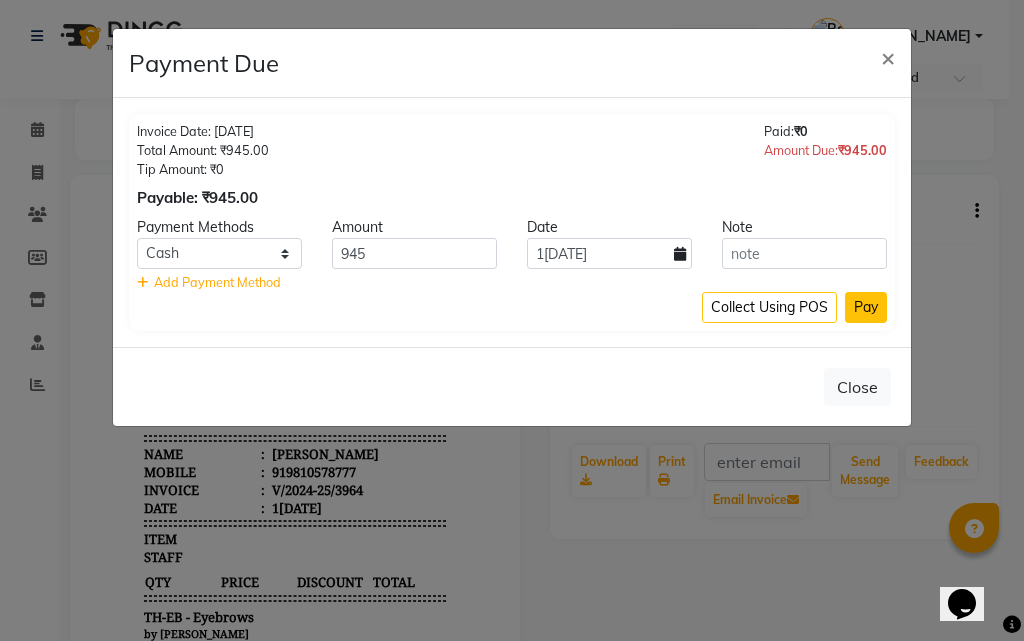 click on "Pay" 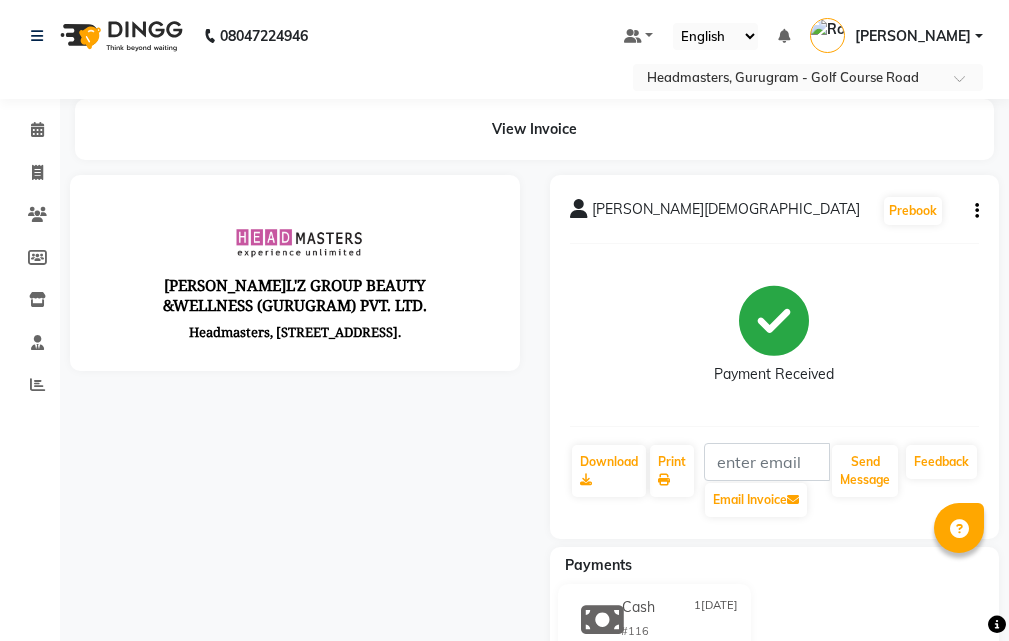 scroll, scrollTop: 0, scrollLeft: 0, axis: both 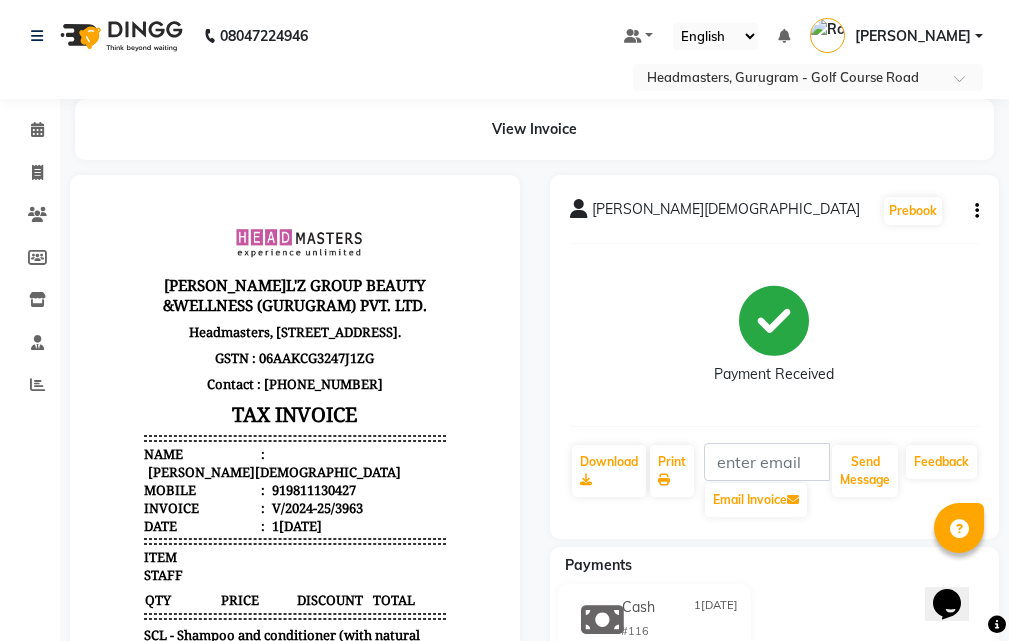 click 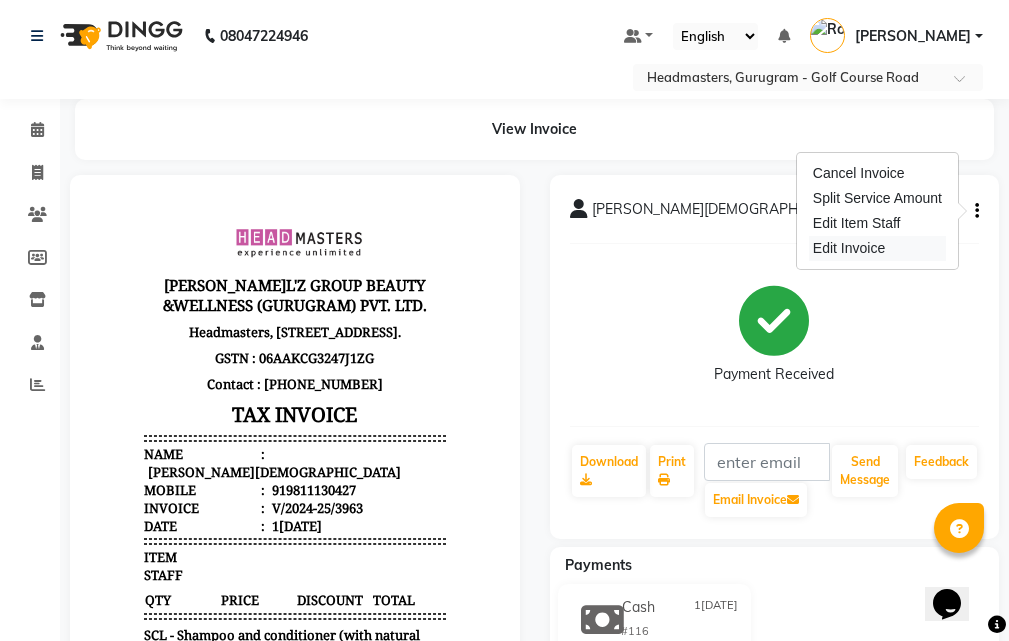 click on "Edit Invoice" at bounding box center [877, 248] 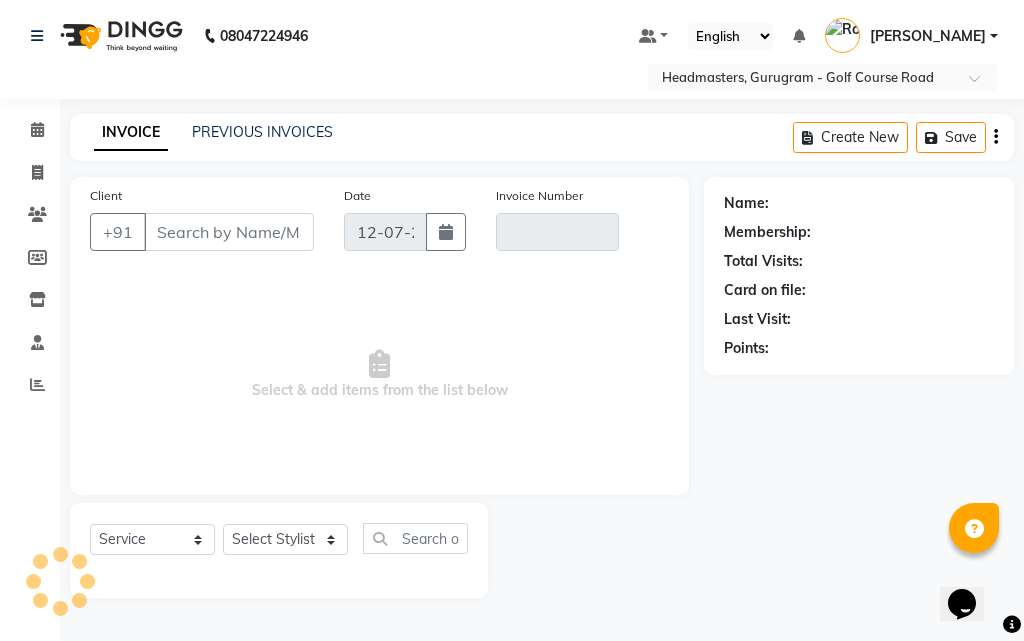 select on "product" 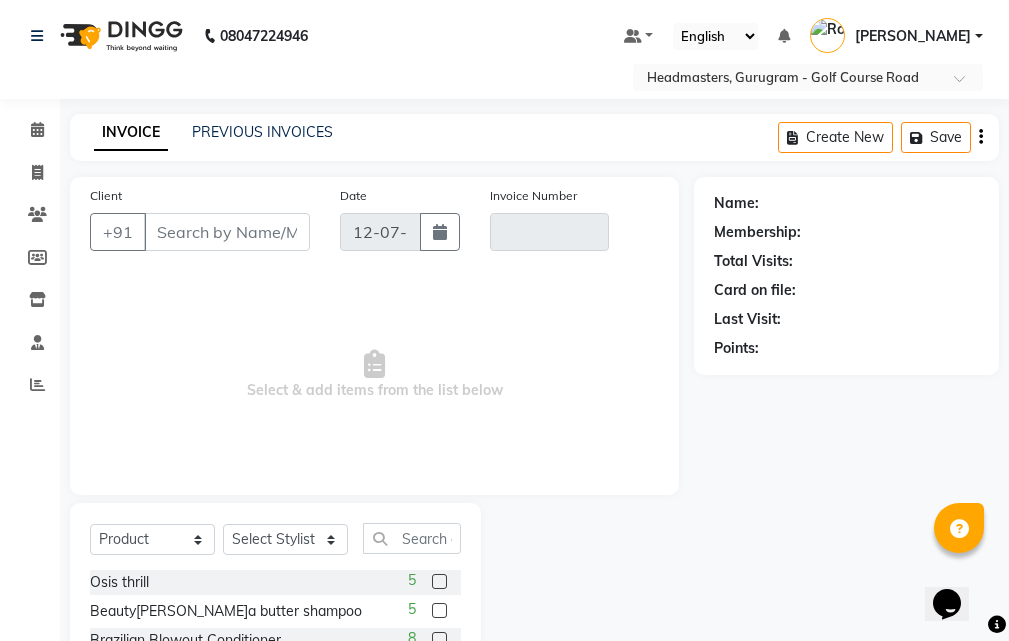 type on "9811130427" 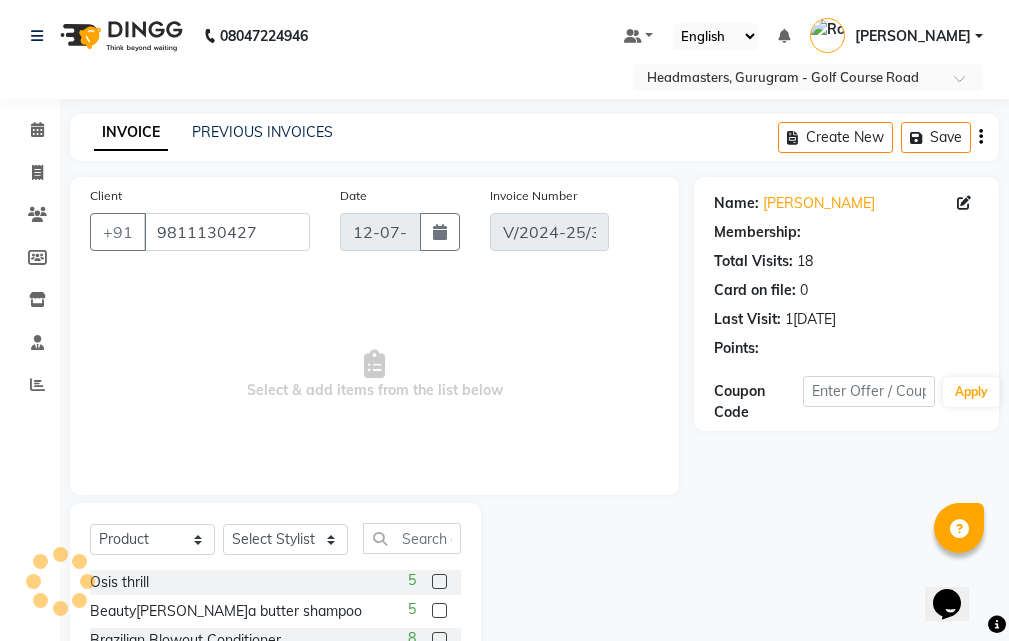 type on "1[DATE]" 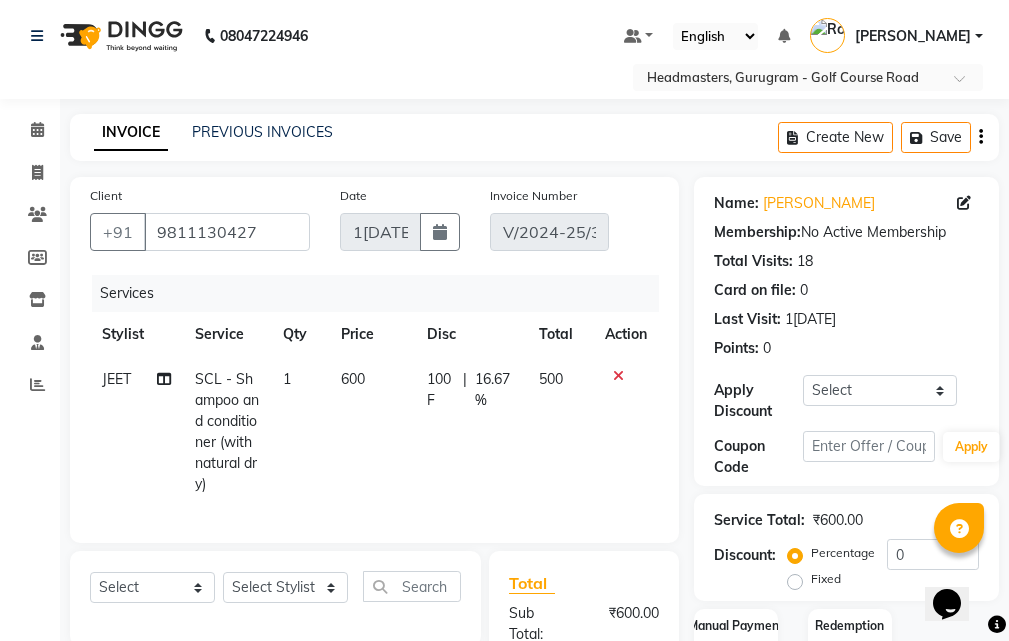 click on "600" 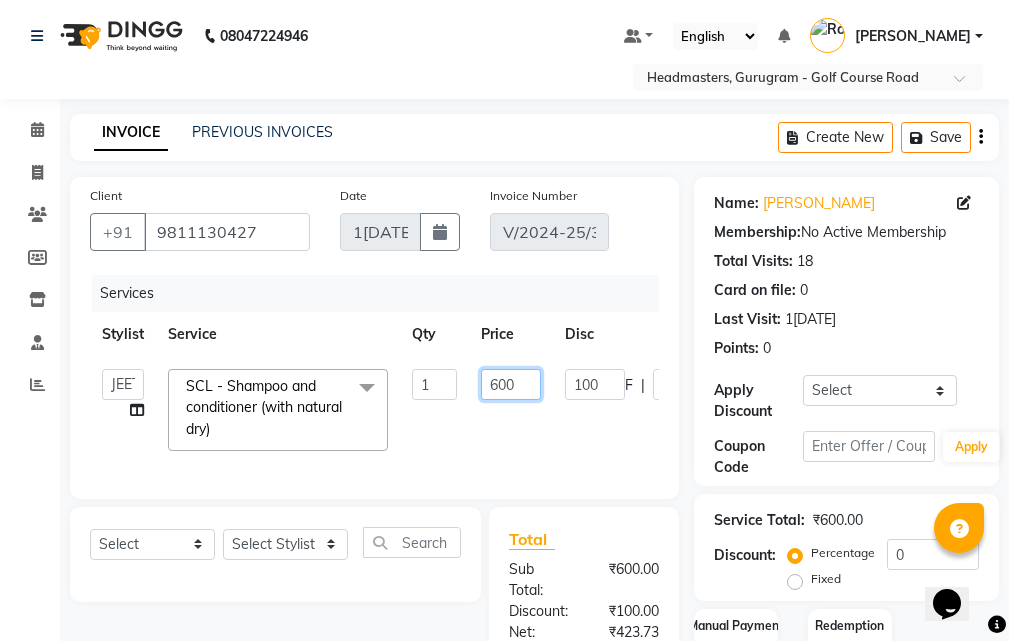 click on "600" 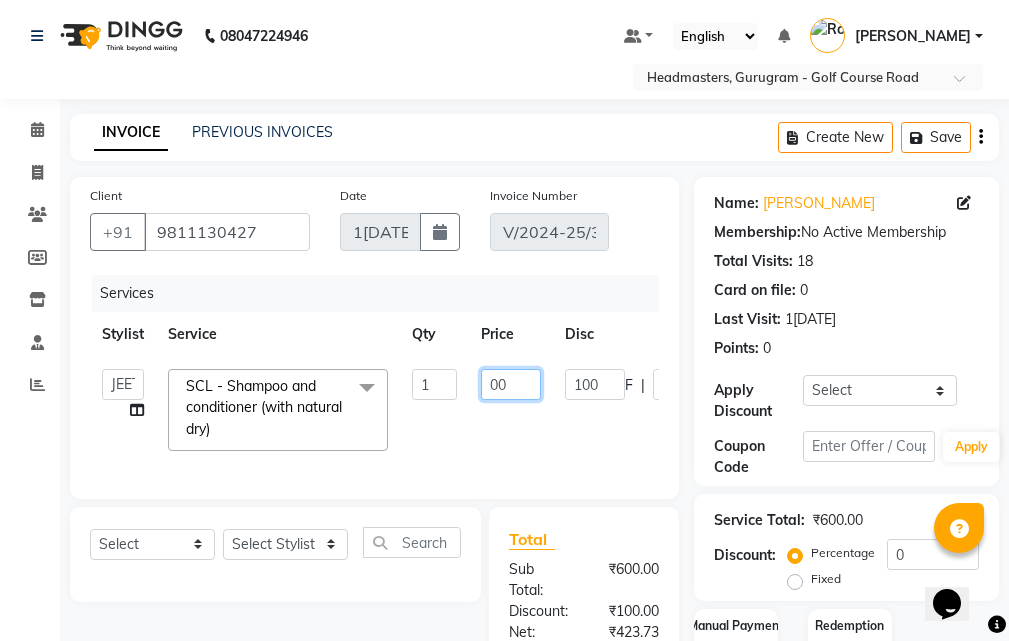 type on "500" 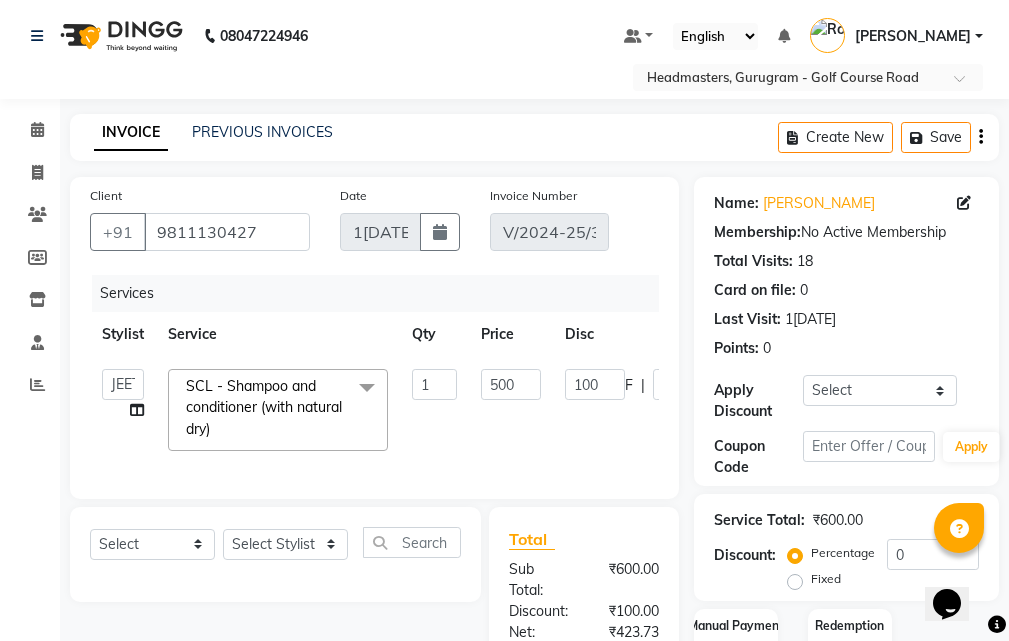 click on "[PERSON_NAME]   [PERSON_NAME]   ANKIT   Anu   DANISH   DOLLY   [PERSON_NAME]   HEADMASTERS   [PERSON_NAME]   JEET   JYOTI   [PERSON_NAME]   [PERSON_NAME]   [PERSON_NAME]   [PERSON_NAME]   Not Specified   [PERSON_NAME]   [PERSON_NAME] Assistant   Prashant   [PERSON_NAME]   [PERSON_NAME]   [PERSON_NAME]   [PERSON_NAME]   [PERSON_NAME]   [PERSON_NAME]   [PERSON_NAME]  SCL - Shampoo and conditioner (with natural dry)  x SSL - Shampoo SCL - Shampoo and conditioner (with natural dry) HML - Head massage(with natural dry) HCLD - Hair Cut by Creative Director HCL - Hair Cut by Senior Hair Stylist Trim - Trimming (one Length) Spt - Split ends/short/candle cut BD - Blow dry OS - Open styling GL-igora - Igora Global GL-essensity - Essensity Global Hlts-L - Highlights [MEDICAL_DATA] - Balayage Chunks  - Chunks CR  - Color removal CRF - Color refresh Stk - Per streak RT-IG - Igora Root Touchup(one inch only) RT-ES - Essensity Root Touchup(one inch only) Reb - Rebonding ST  - Straight therapy Krt-L - Keratin Krt-BB -L - Keratin Blow Out AES-MDA" 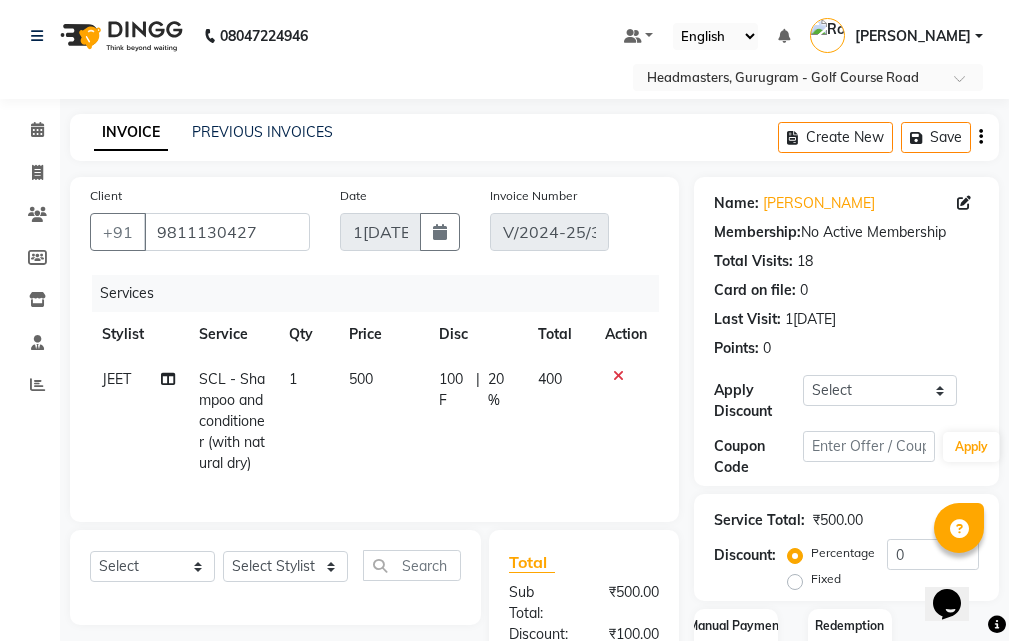 click on "100 F" 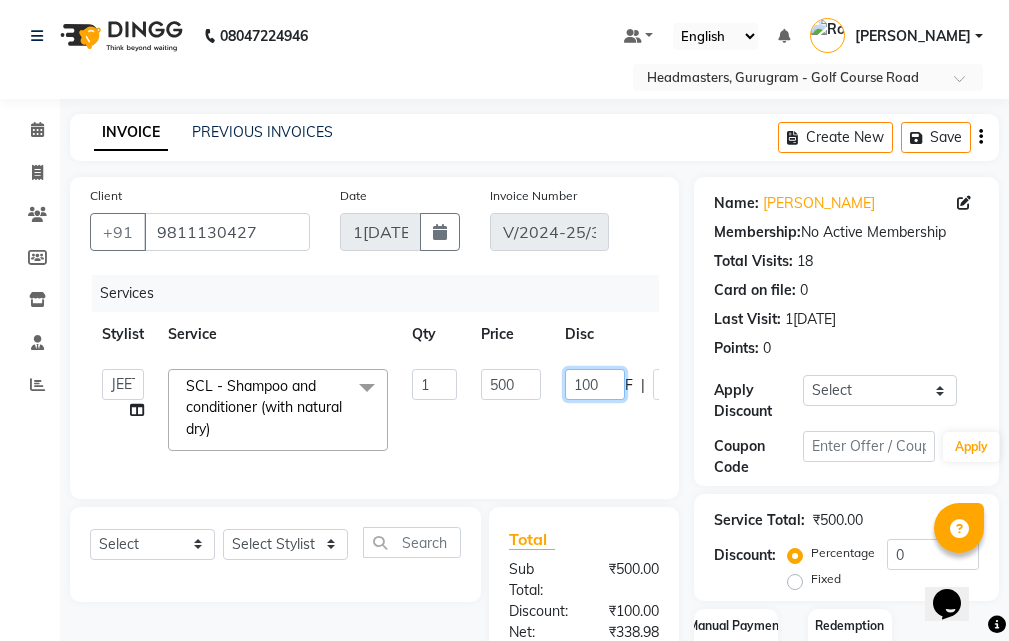 click on "100" 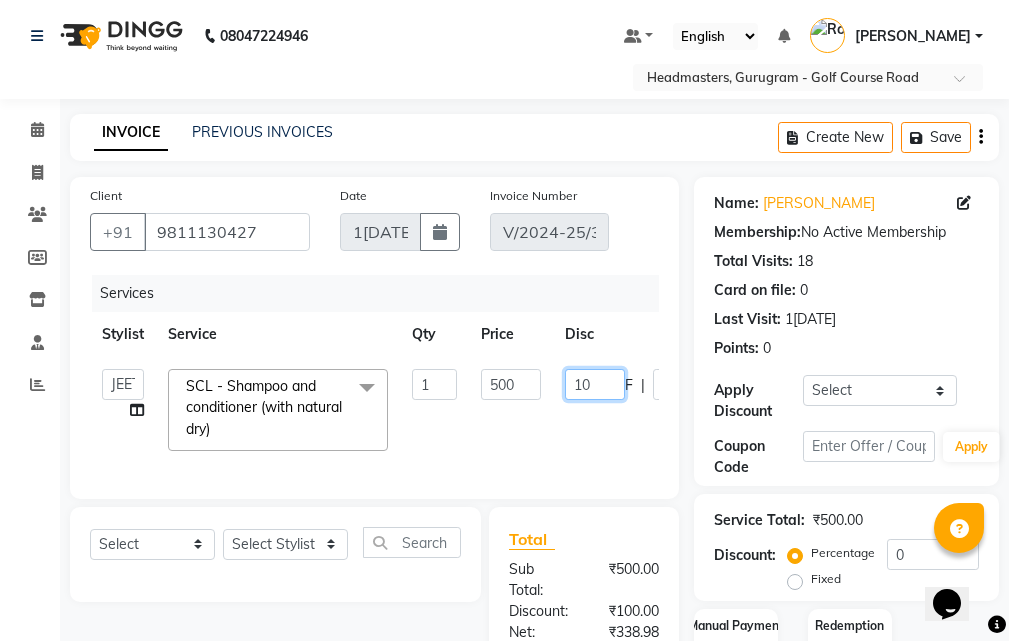 type on "1" 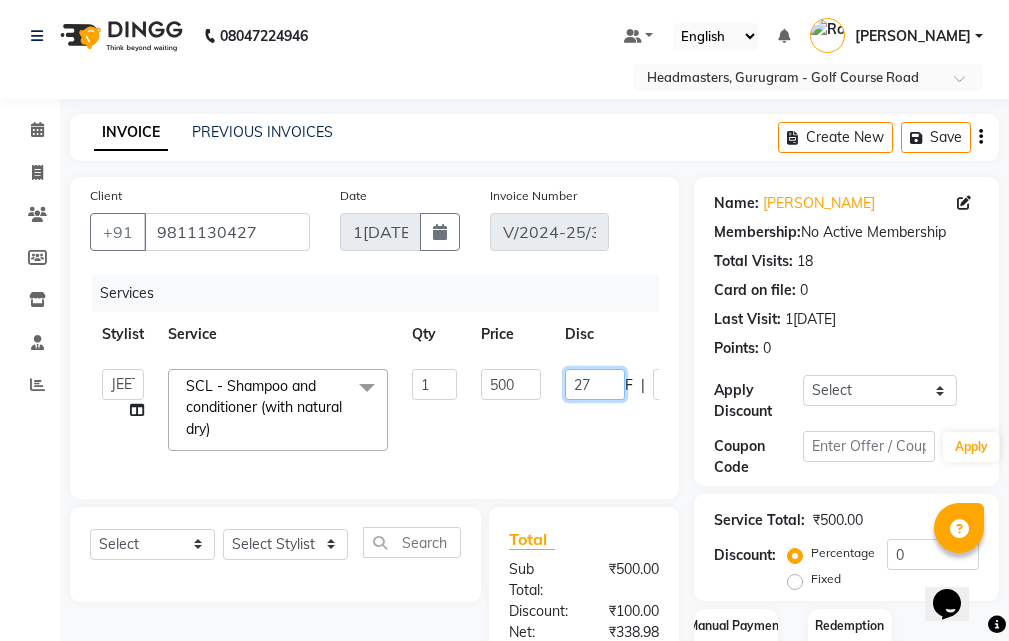 type on "275" 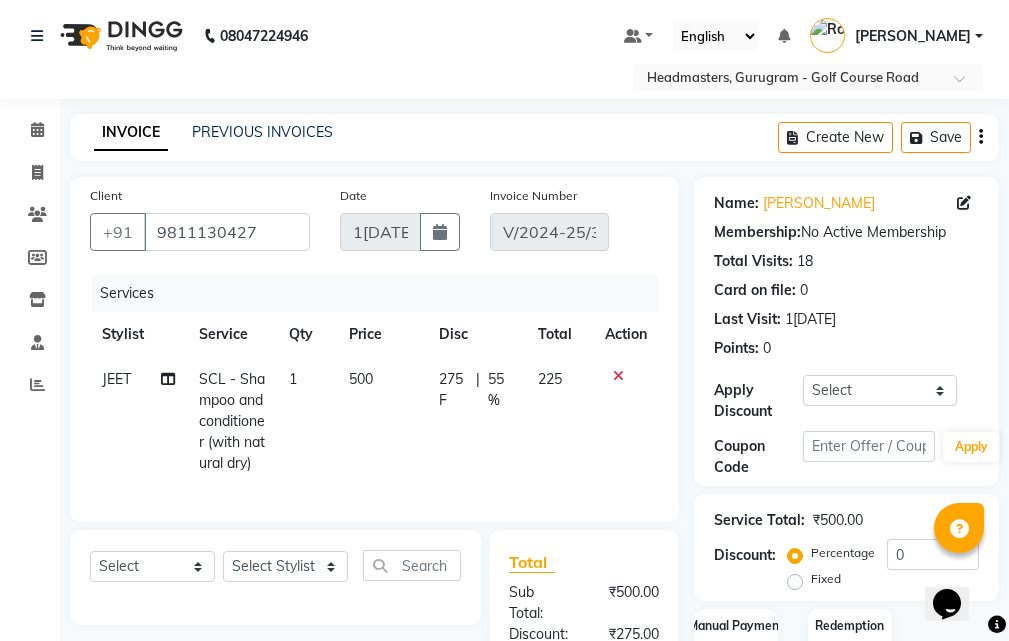 click on "JEET SCL - Shampoo and conditioner (with natural dry) 1 500 275 F | 55 % 225" 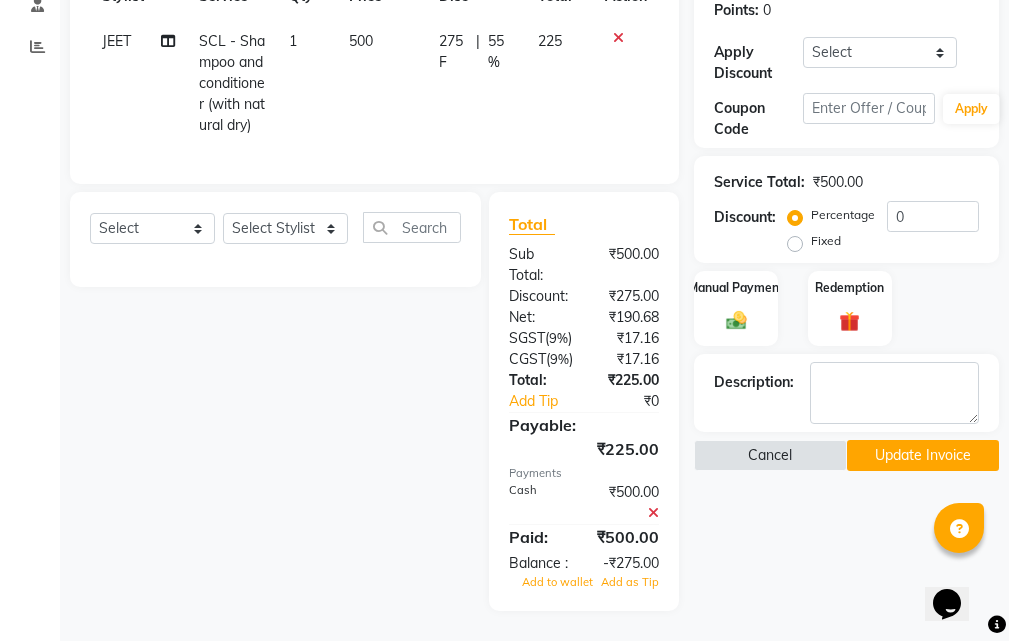 scroll, scrollTop: 437, scrollLeft: 0, axis: vertical 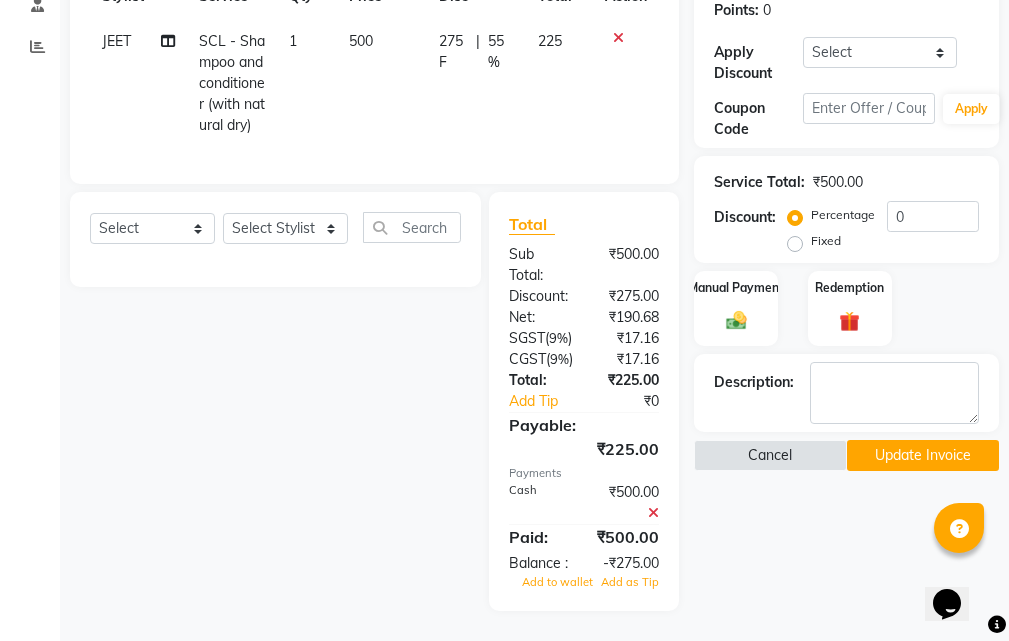 click 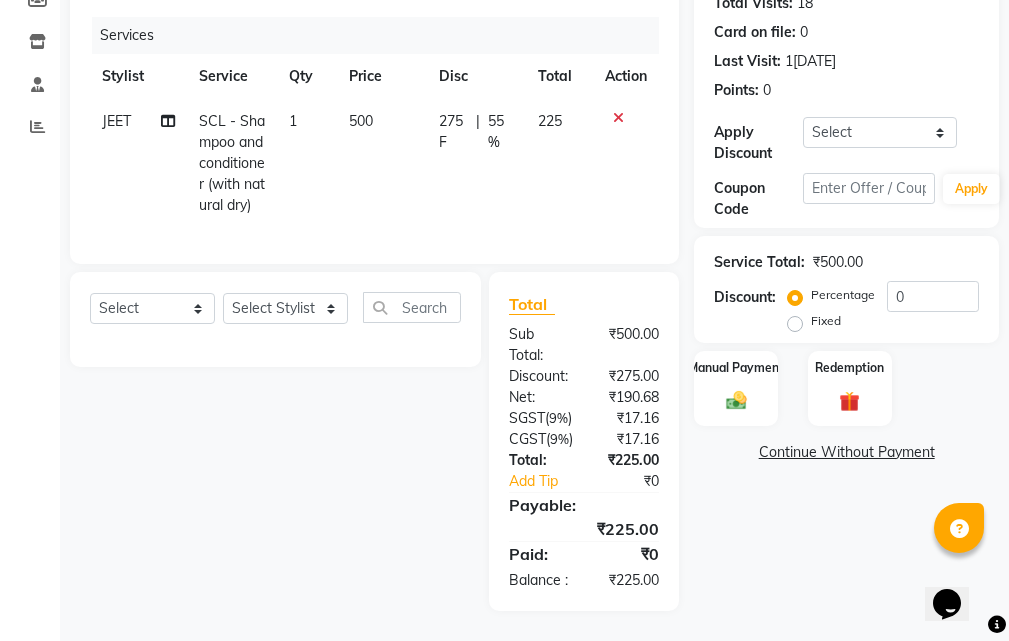 click on "Continue Without Payment" 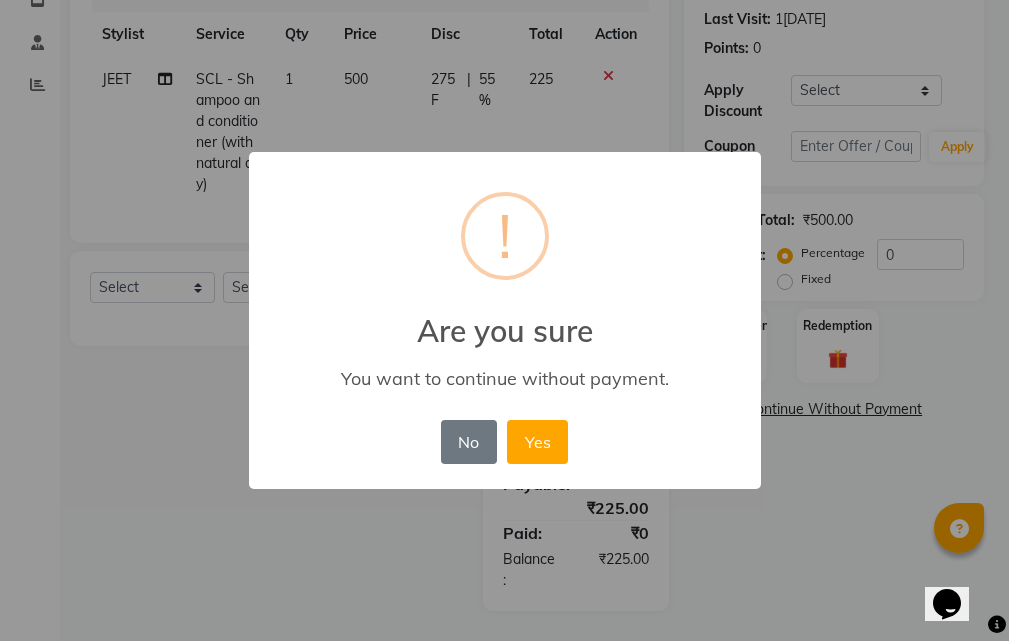 scroll, scrollTop: 336, scrollLeft: 0, axis: vertical 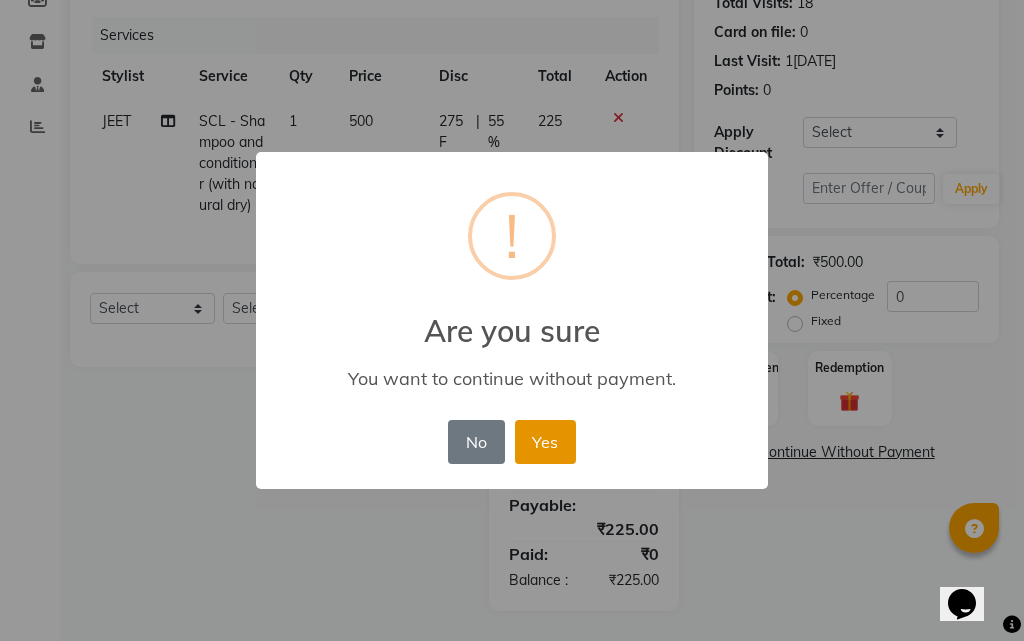 click on "Yes" at bounding box center [545, 442] 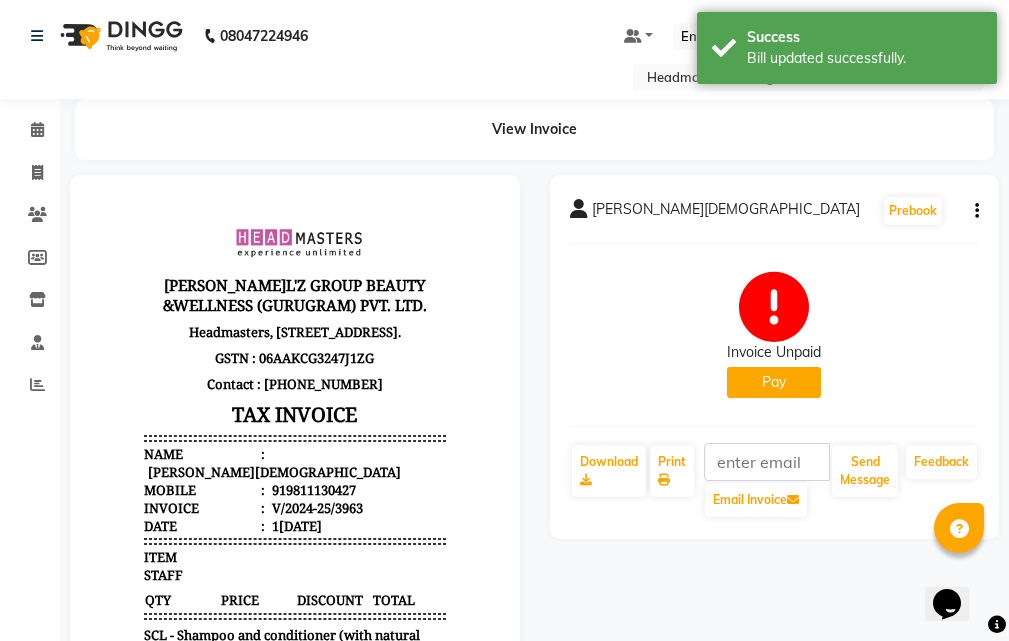 scroll, scrollTop: 0, scrollLeft: 0, axis: both 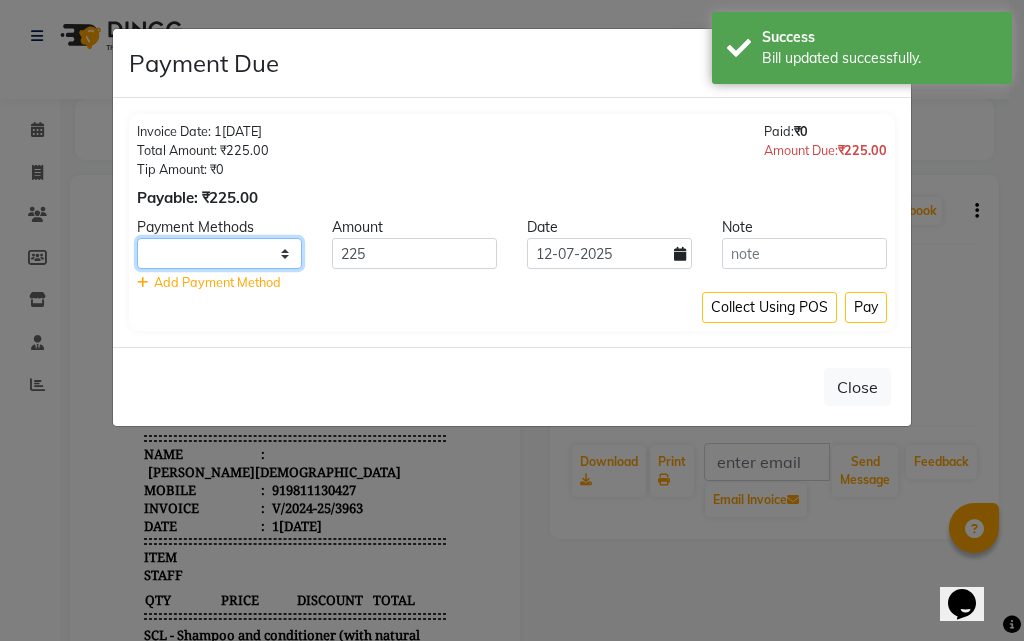 click on "UPI CARD Complimentary Cash" 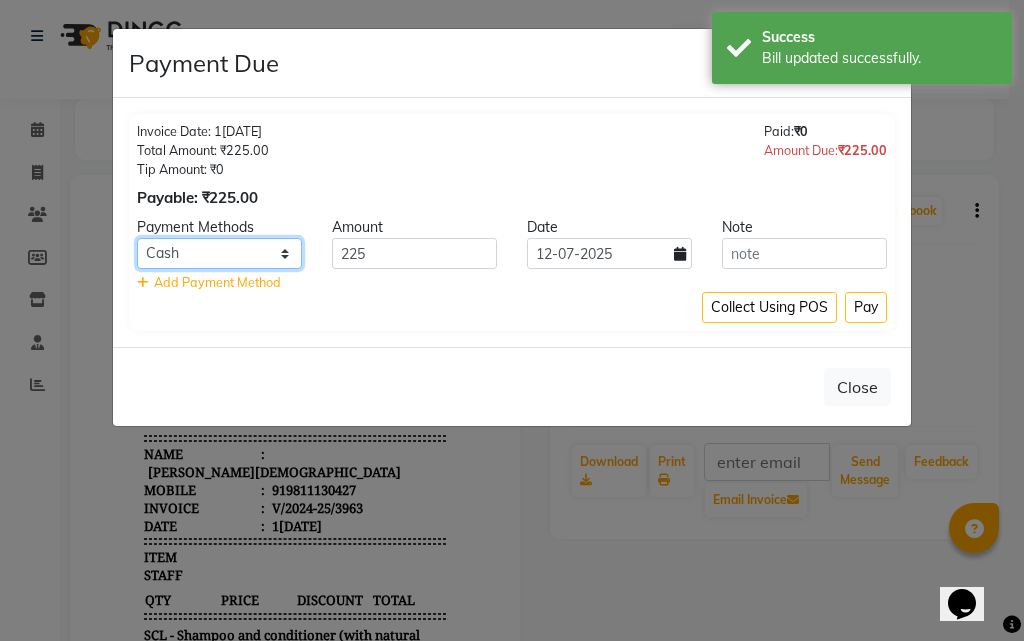 click on "UPI CARD Complimentary Cash" 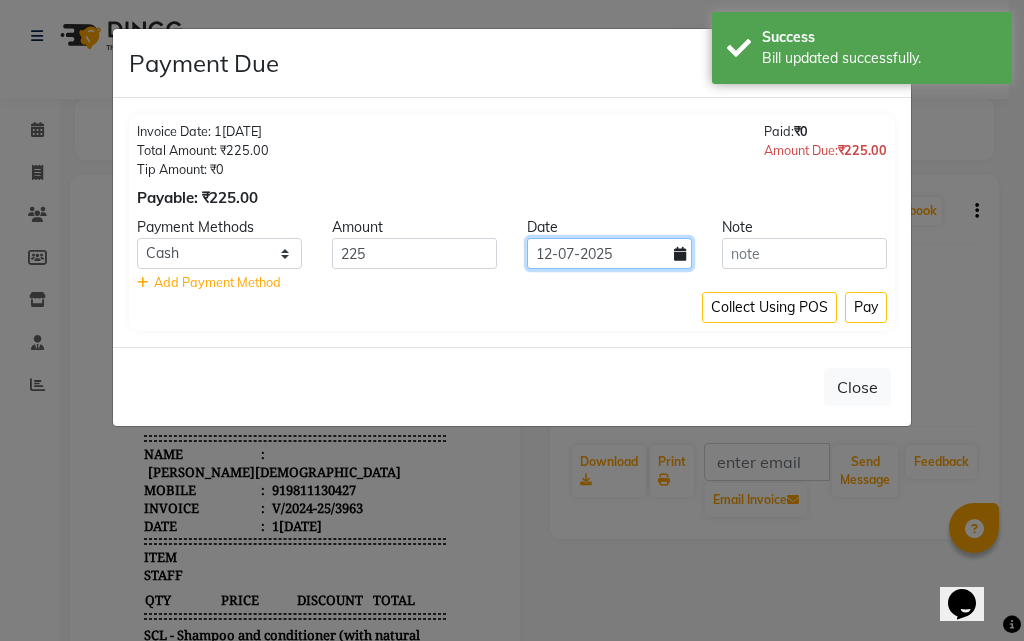 click on "12-07-2025" 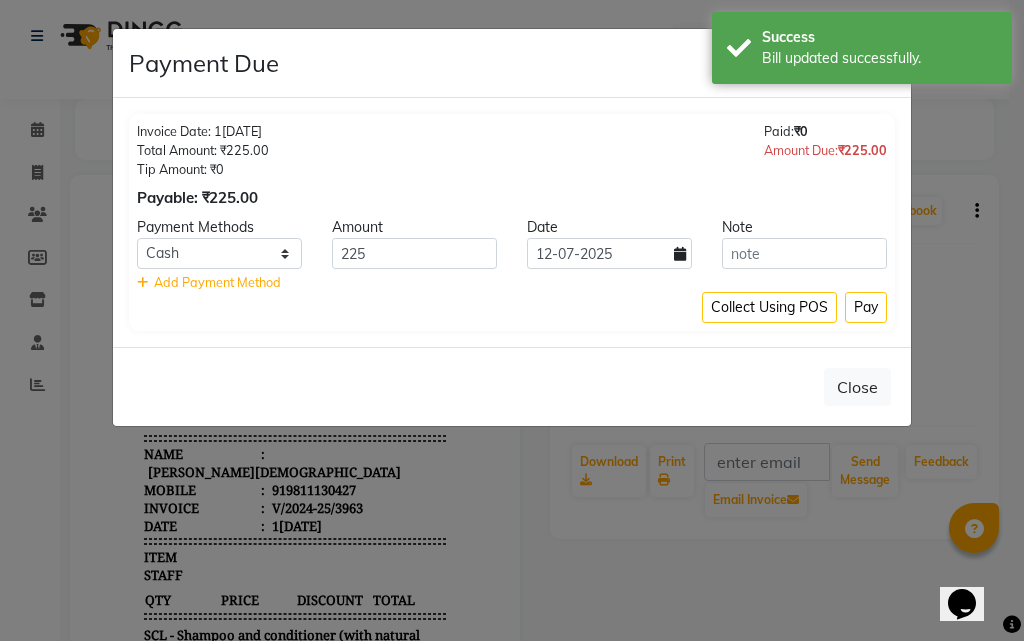 select on "7" 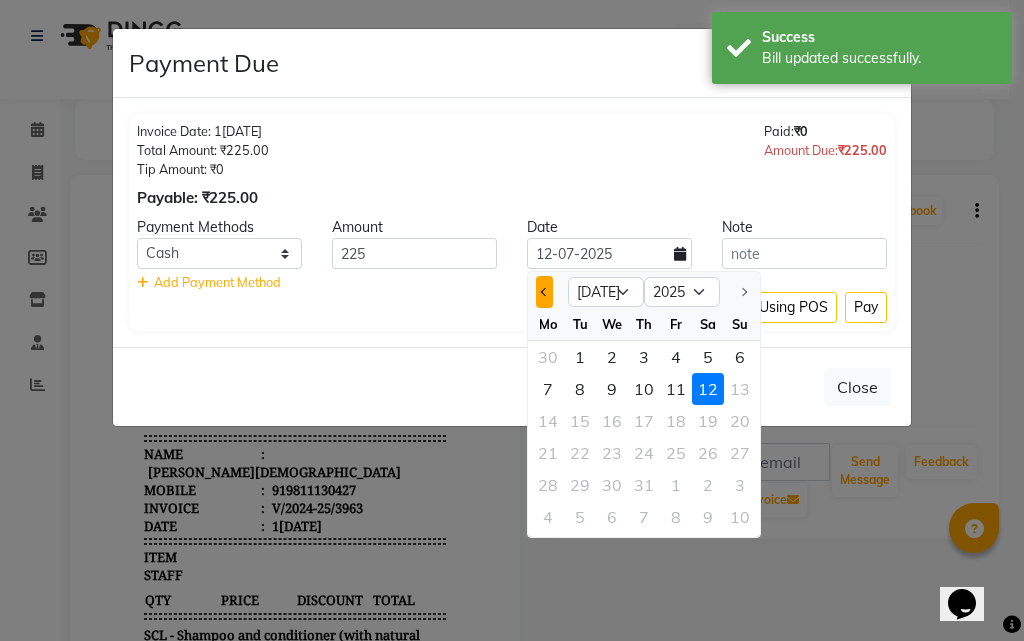 click 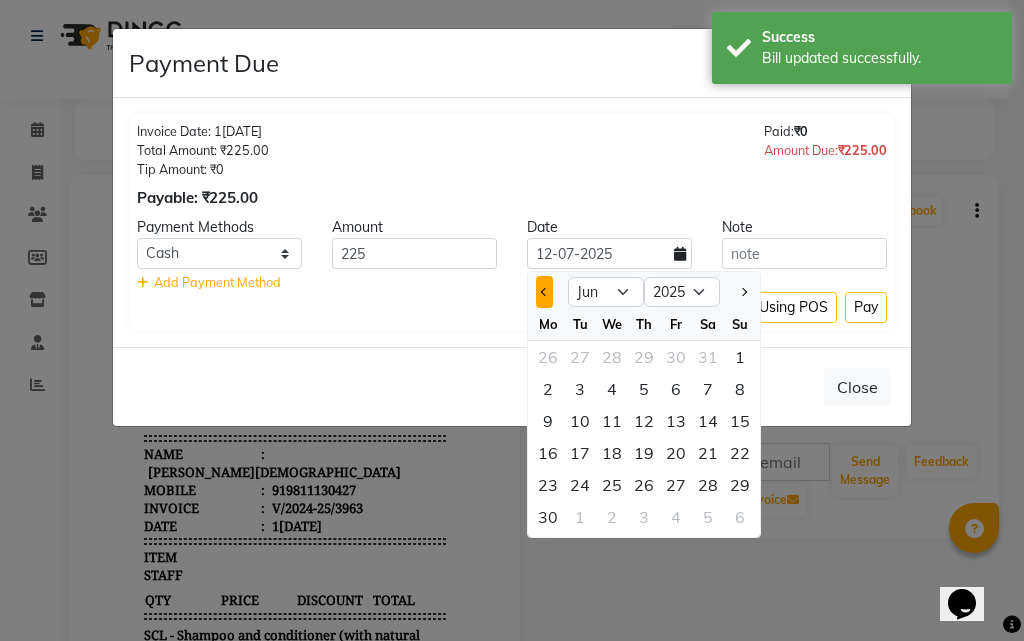 click 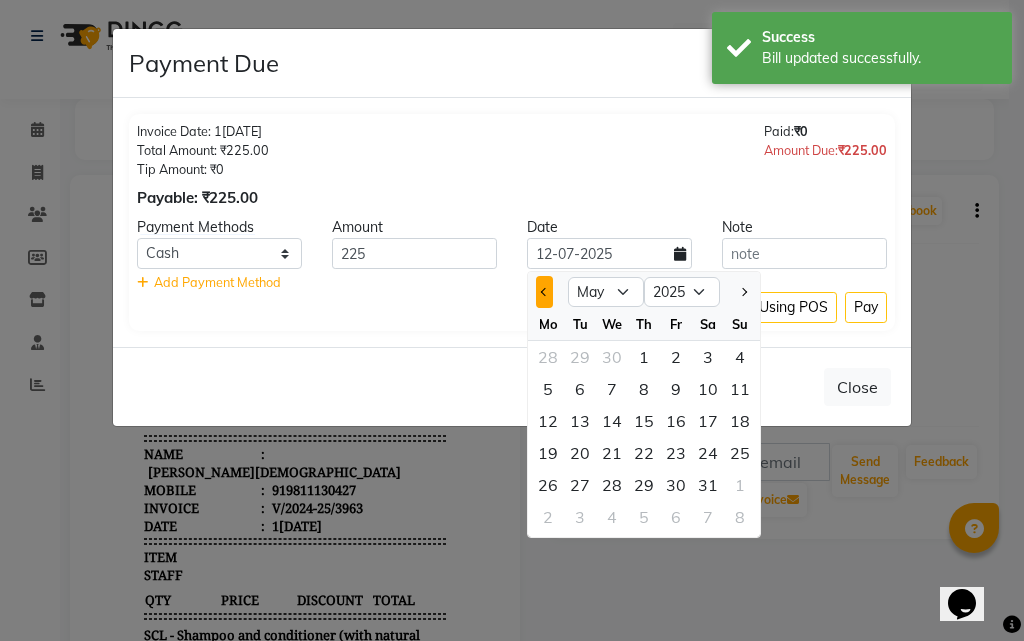 click 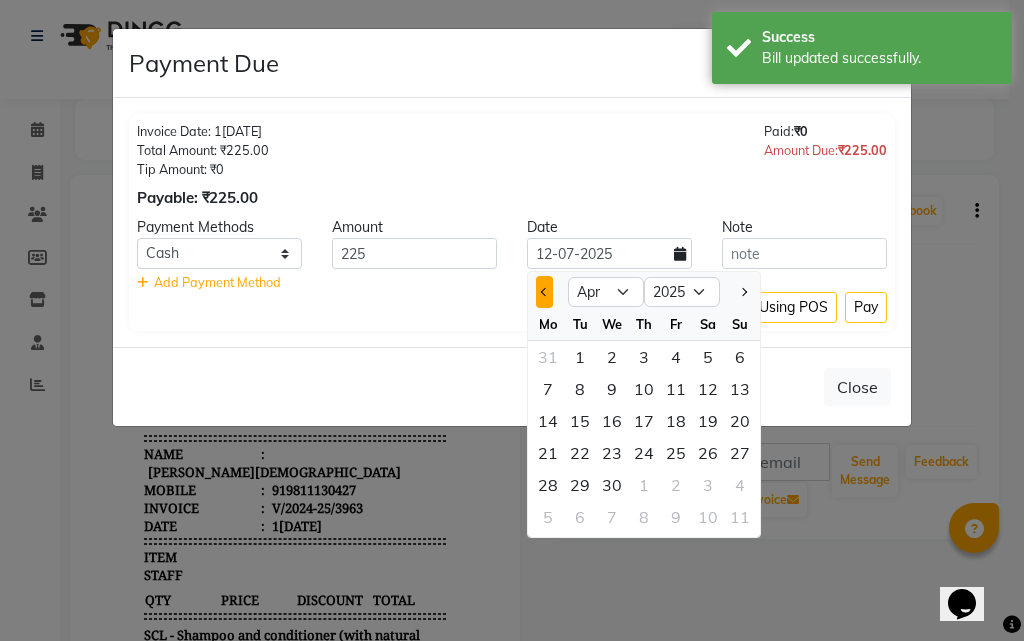 click 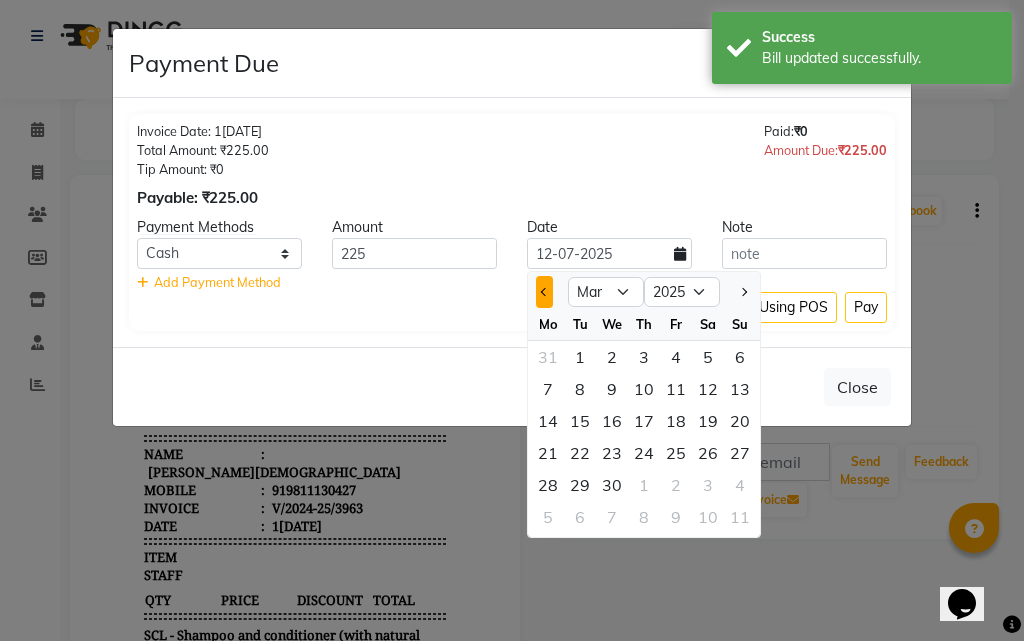 click 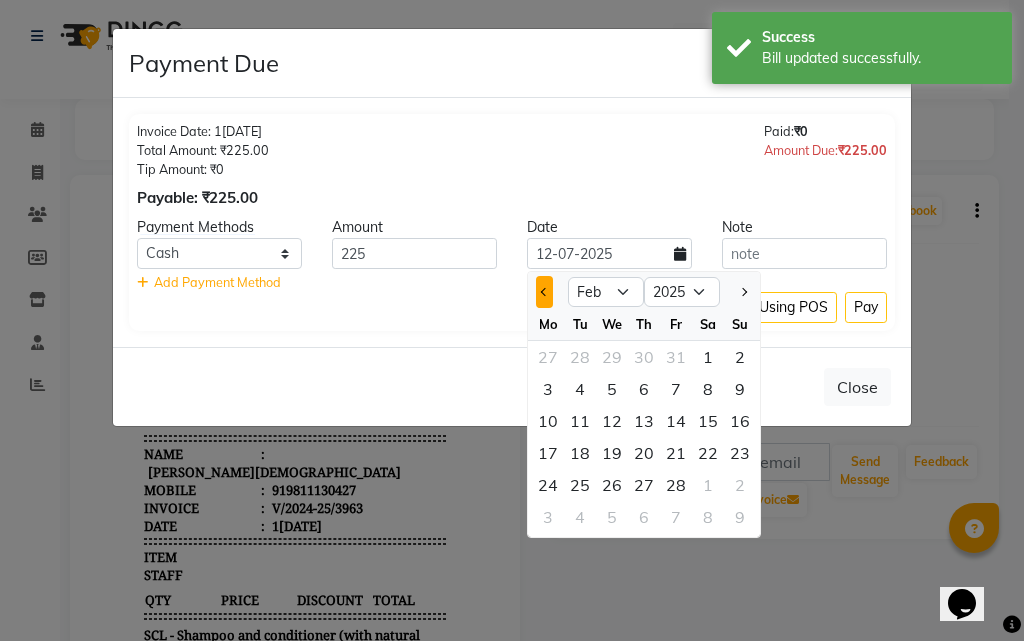 click 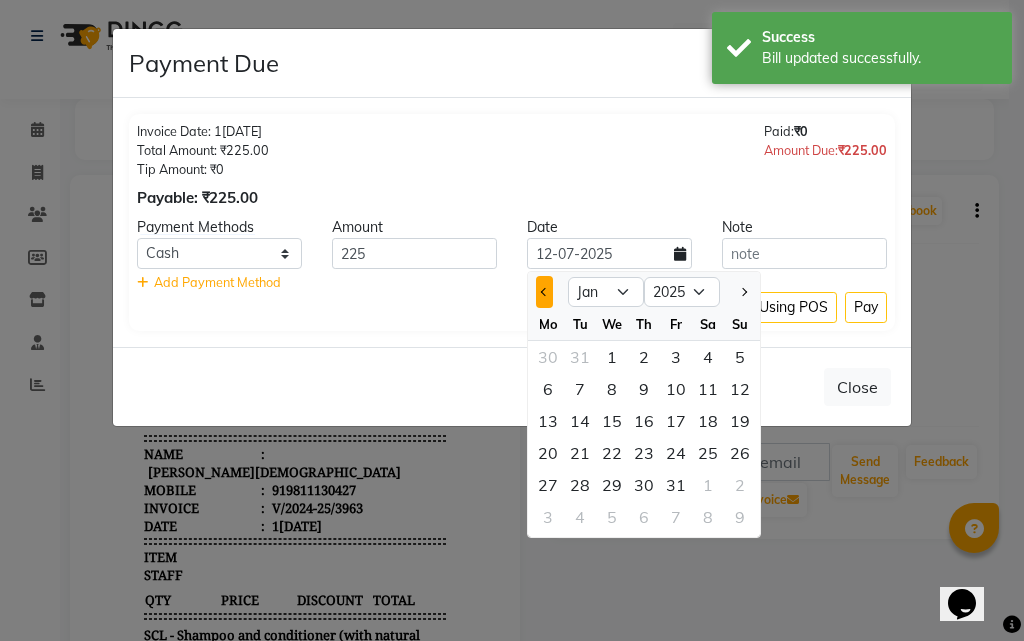 click 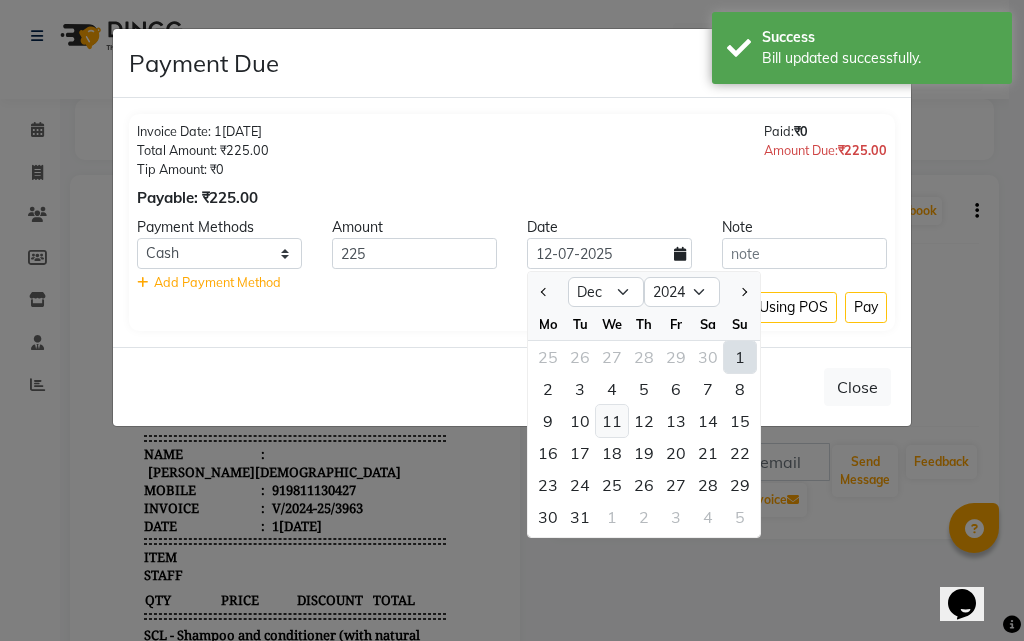 click on "11" 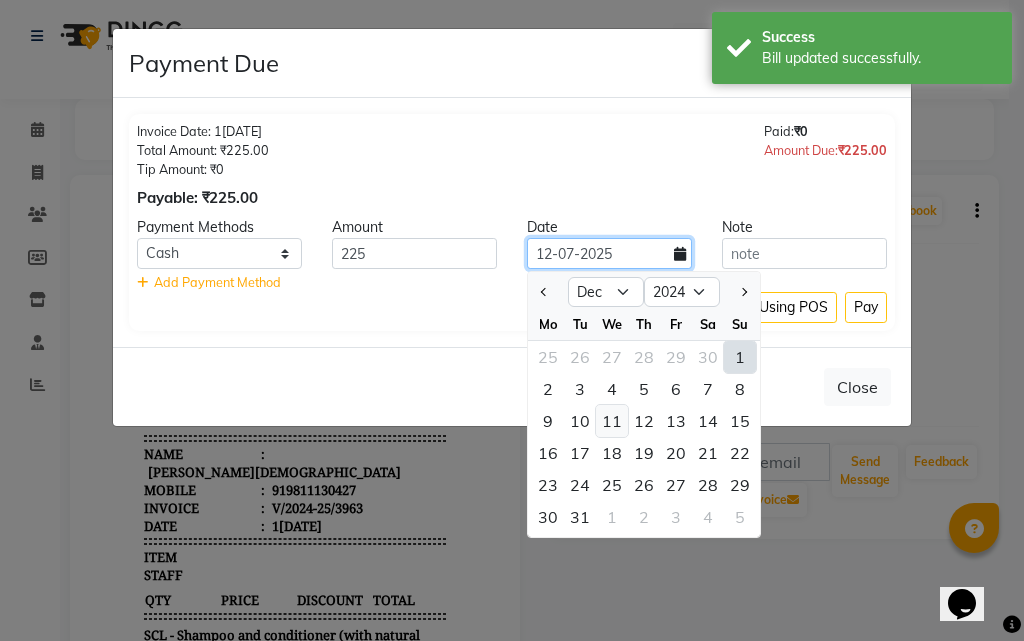 type on "11-12-2024" 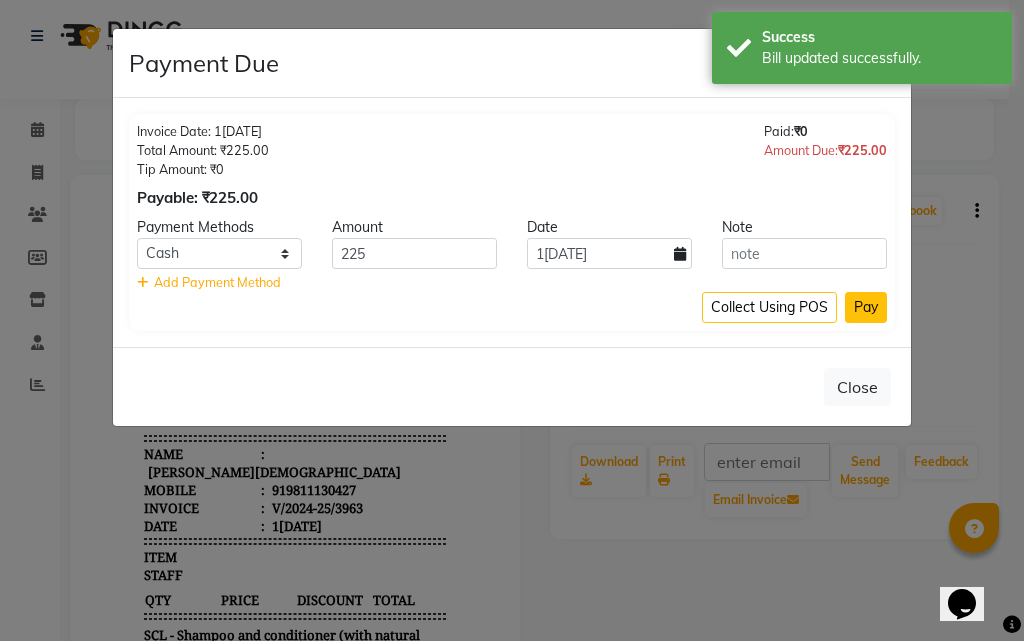 click on "Pay" 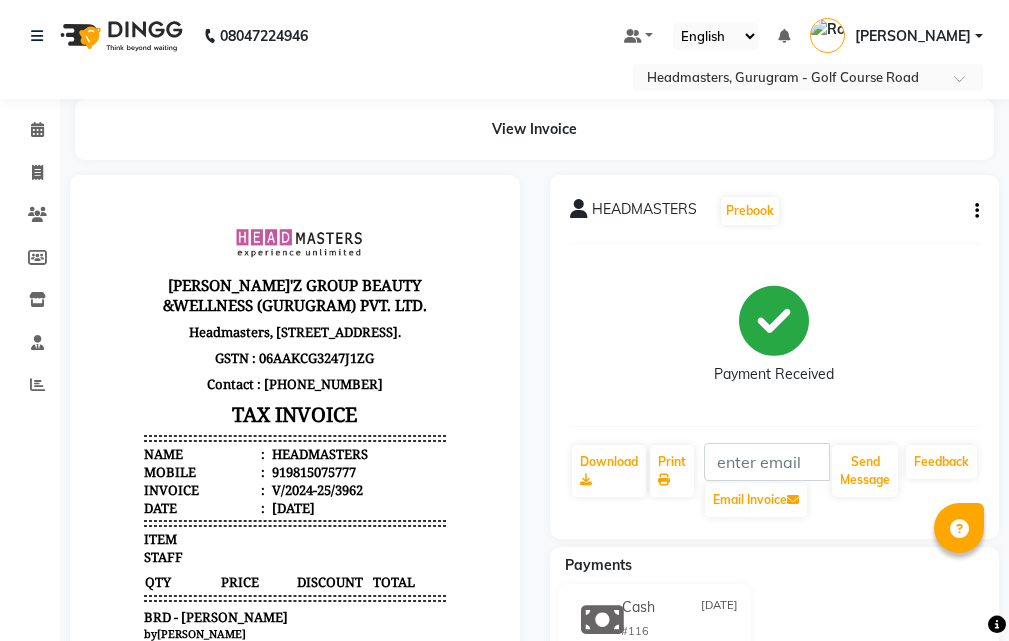scroll, scrollTop: 0, scrollLeft: 0, axis: both 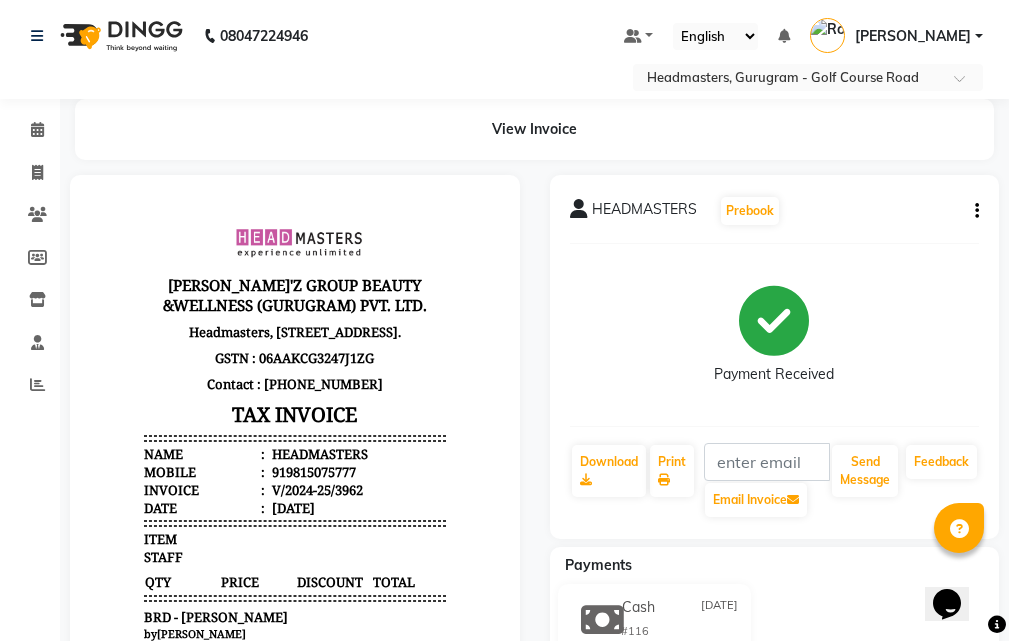 click 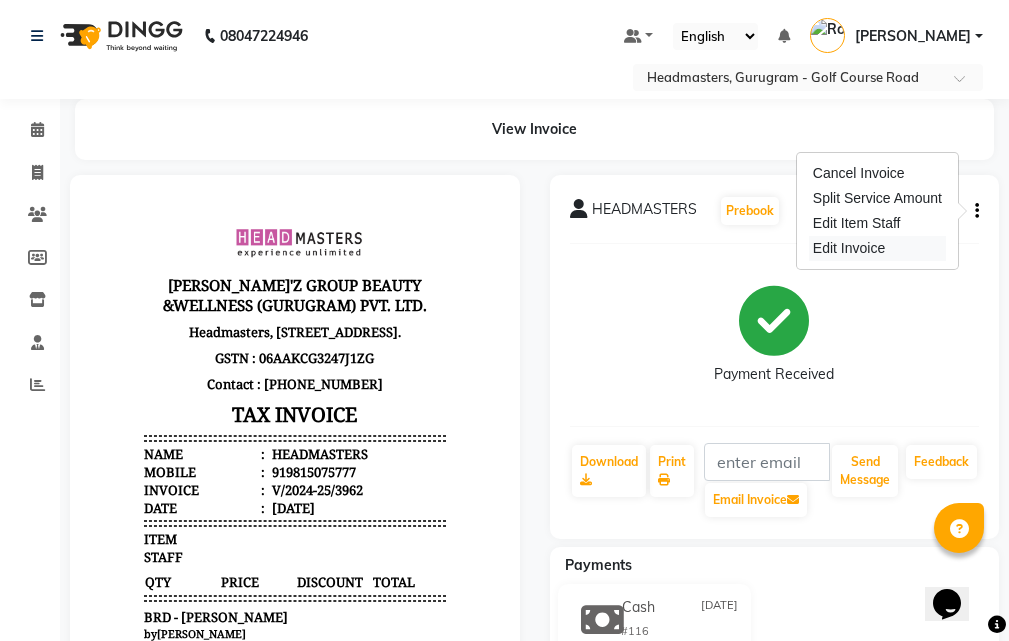 click on "Edit Invoice" at bounding box center [877, 248] 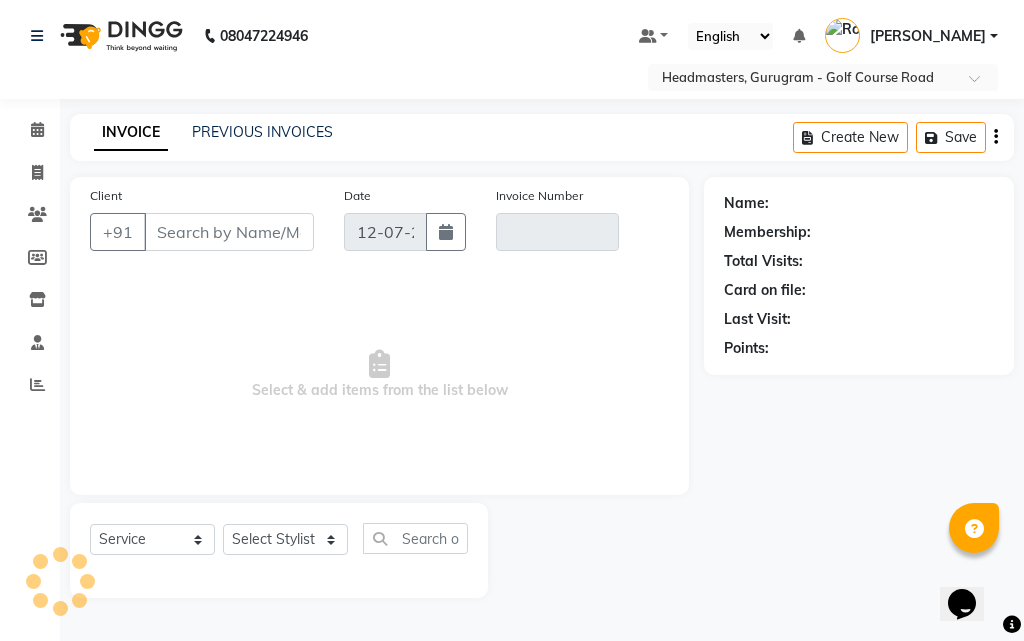 select on "product" 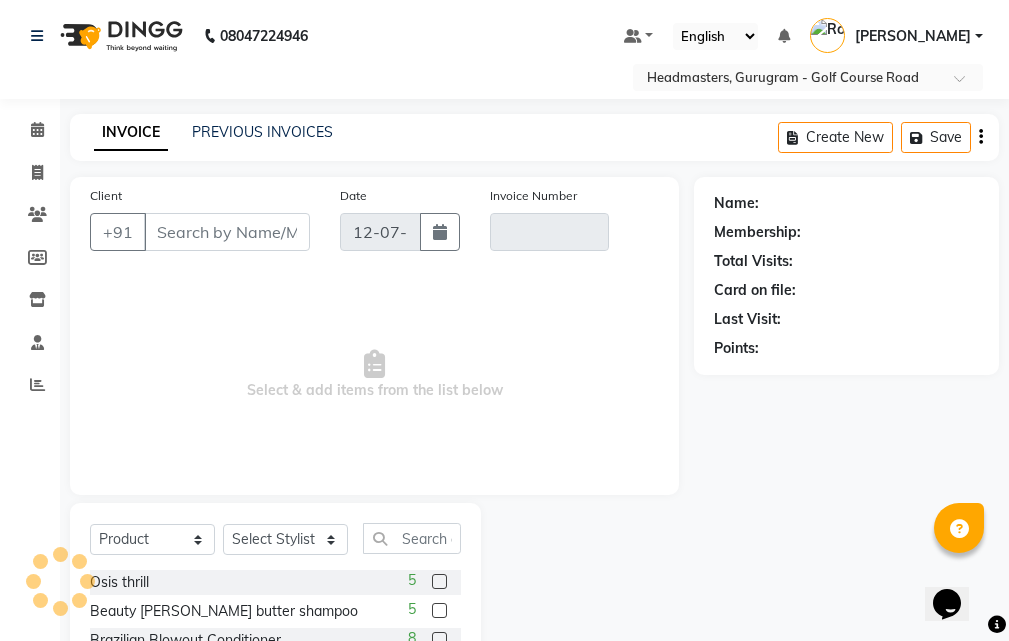 type on "9815075777" 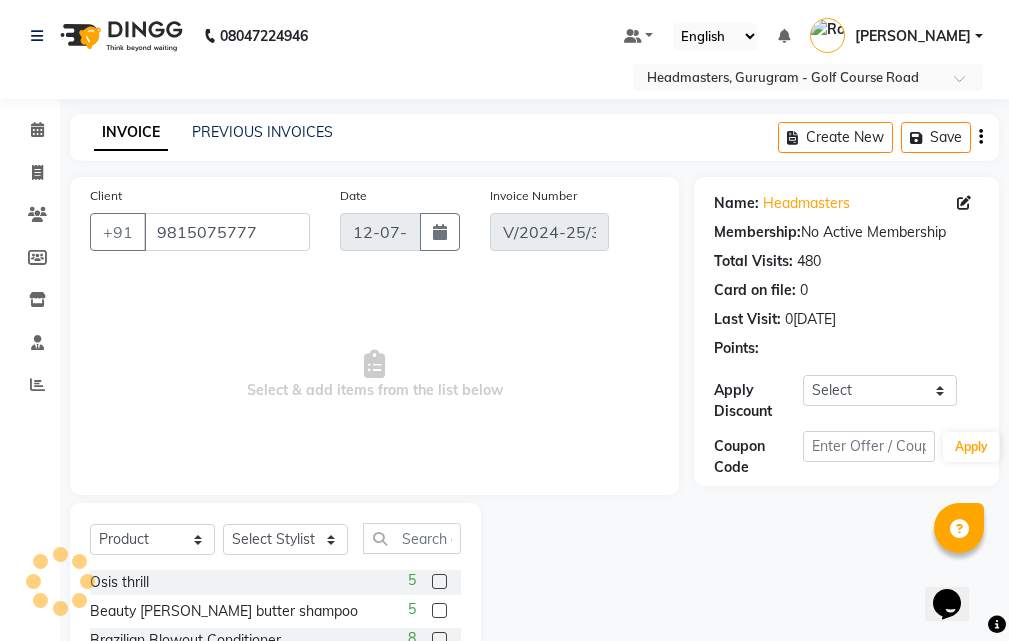 type on "11-12-2024" 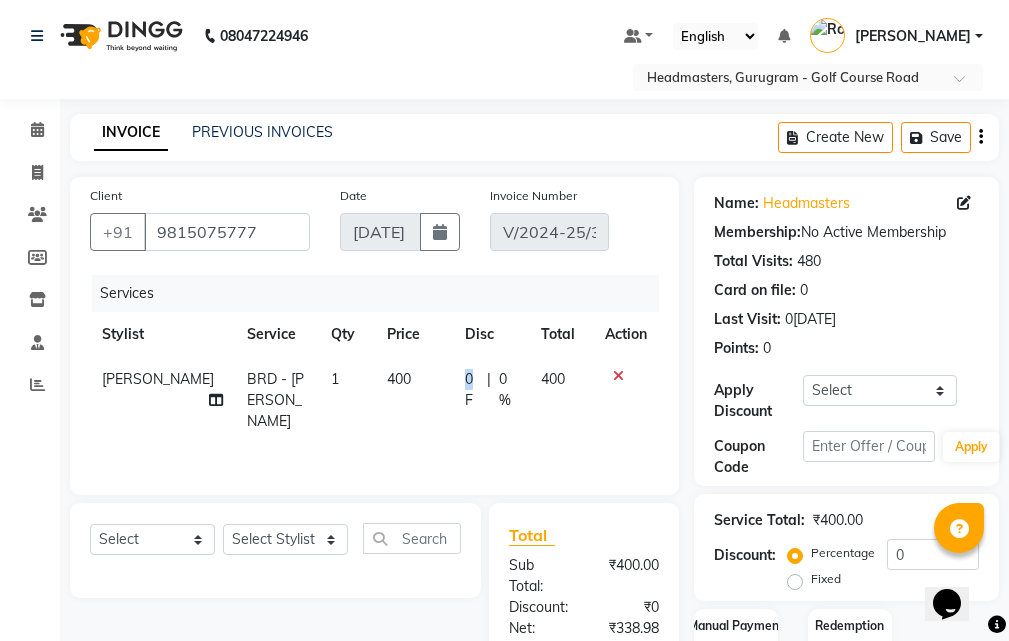 click on "0 F" 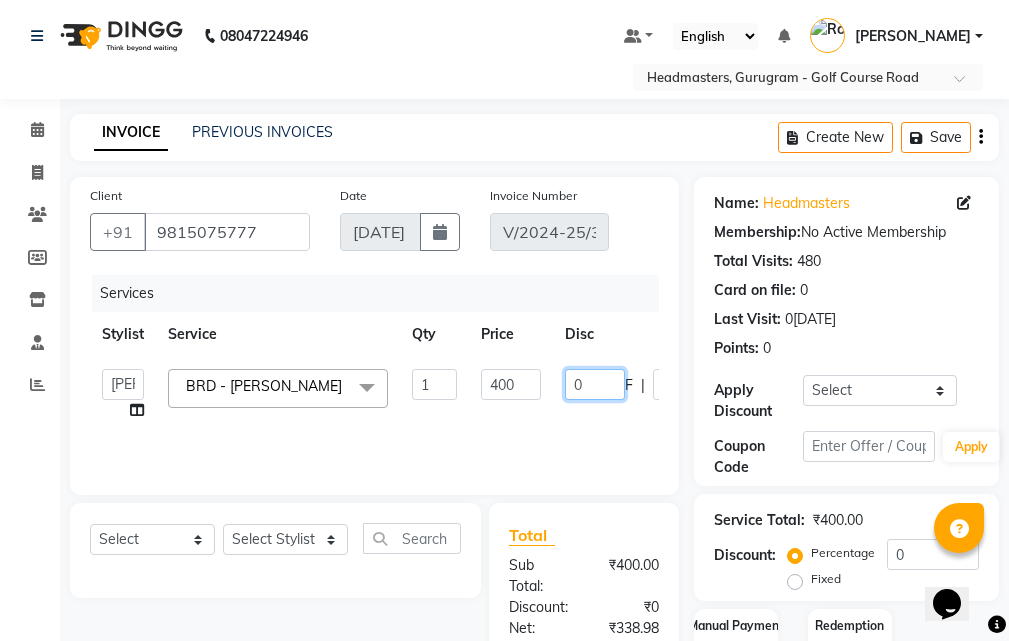 click on "0" 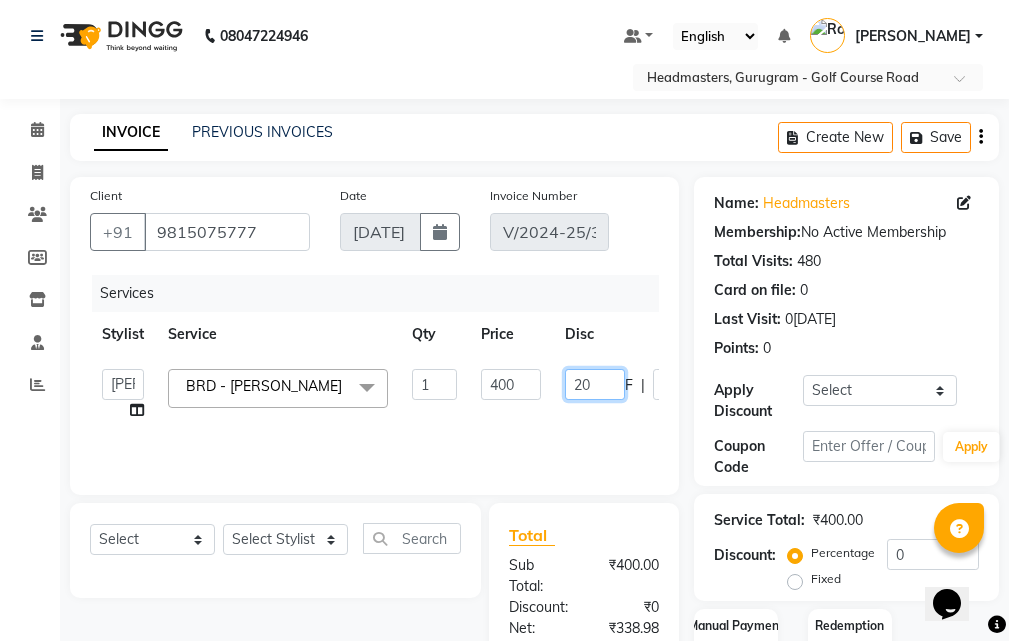 type on "220" 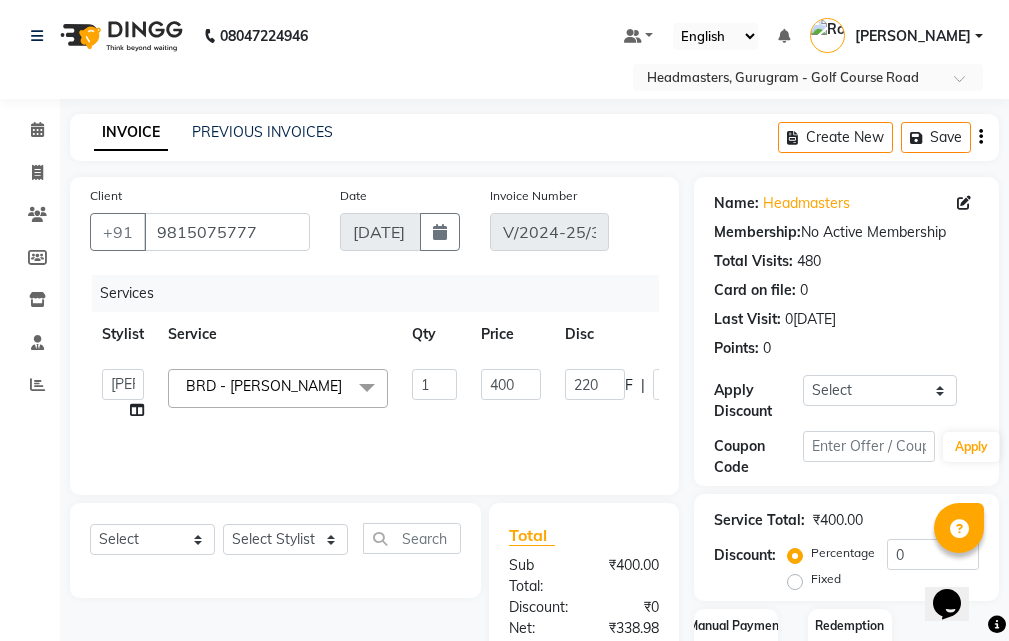 drag, startPoint x: 569, startPoint y: 411, endPoint x: 587, endPoint y: 413, distance: 18.110771 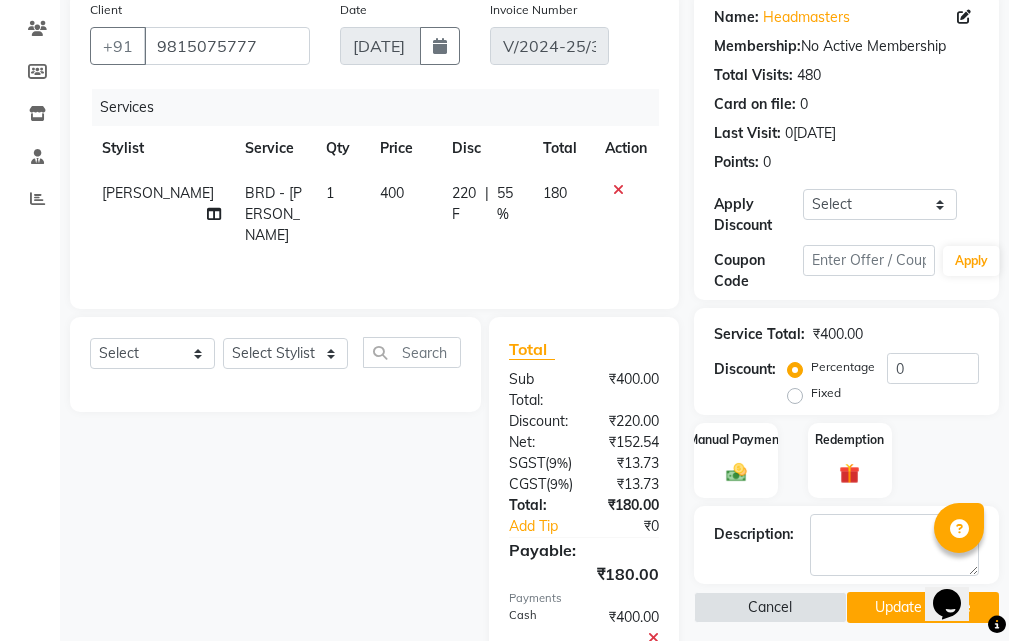 scroll, scrollTop: 374, scrollLeft: 0, axis: vertical 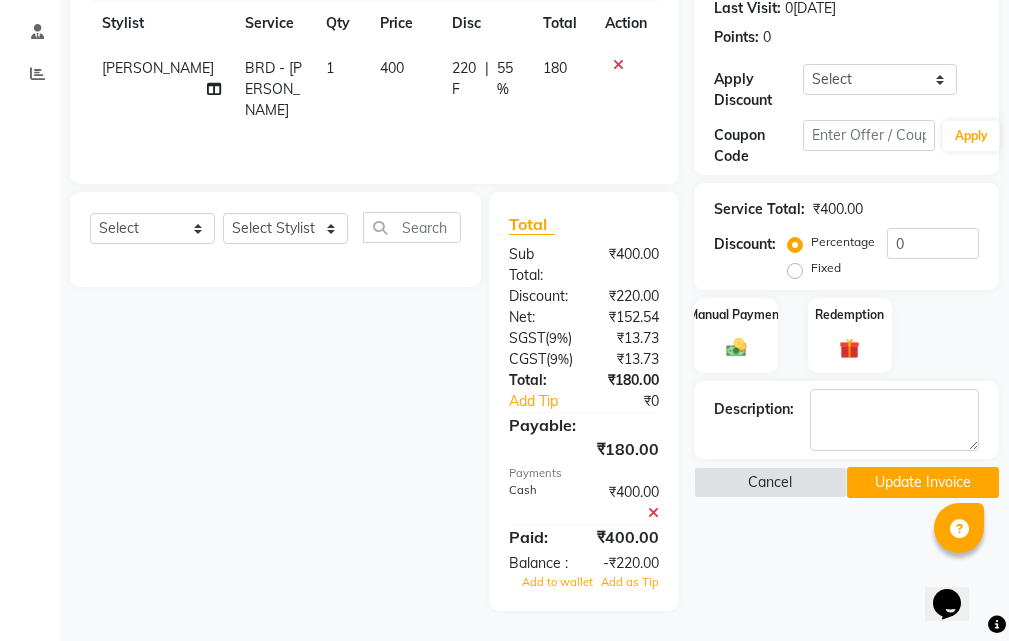 click 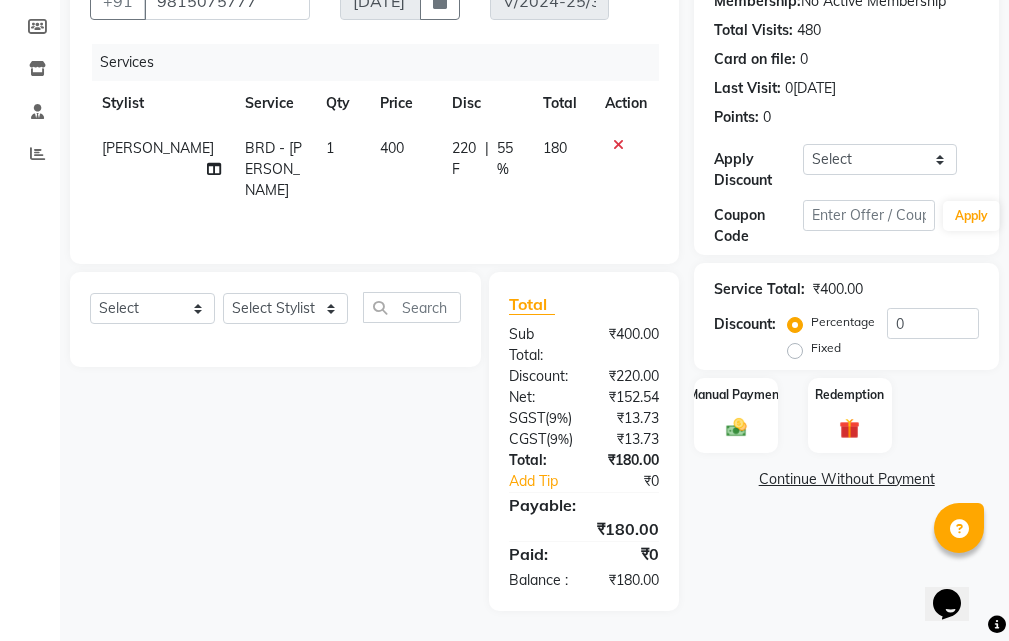 scroll, scrollTop: 294, scrollLeft: 0, axis: vertical 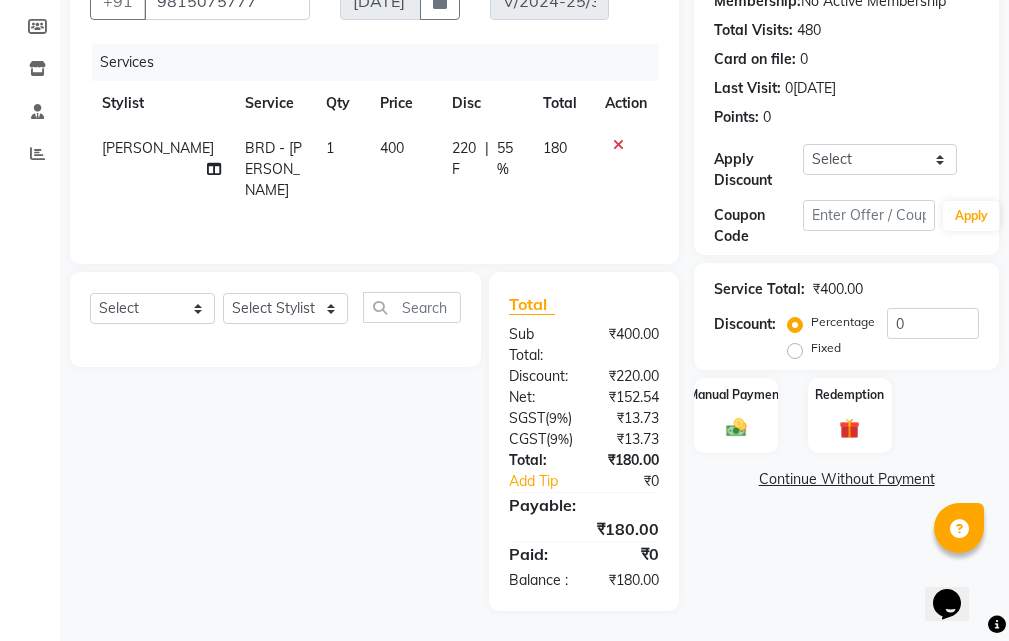click on "Continue Without Payment" 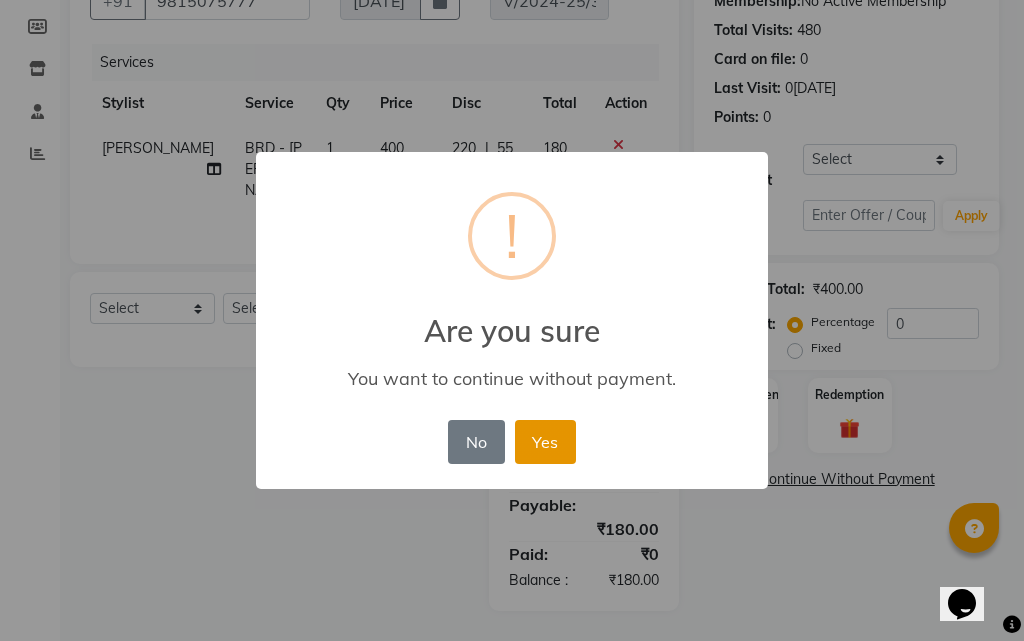 click on "Yes" at bounding box center (545, 442) 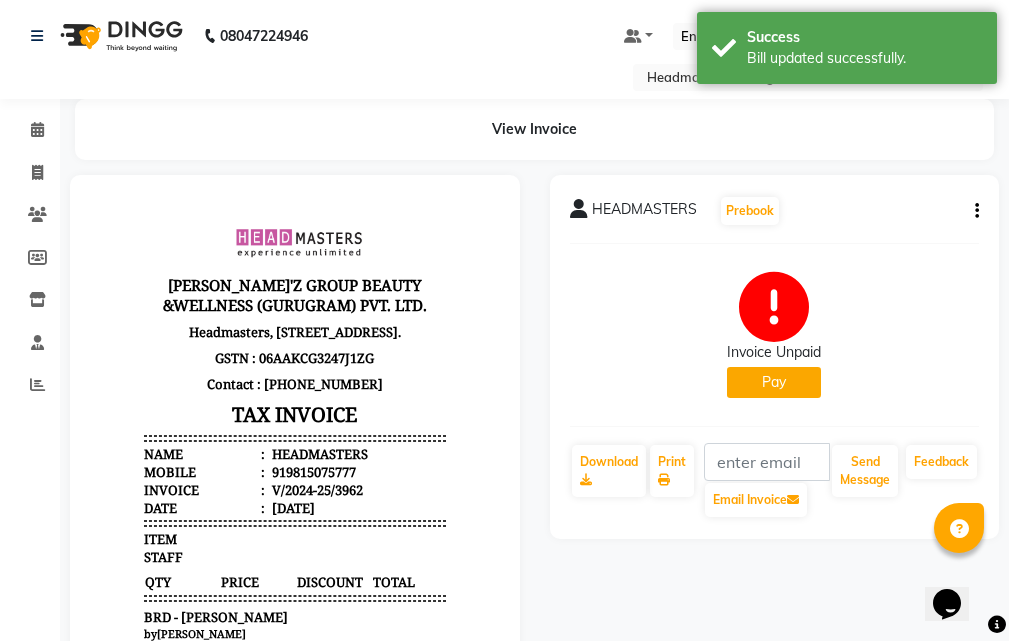scroll, scrollTop: 0, scrollLeft: 0, axis: both 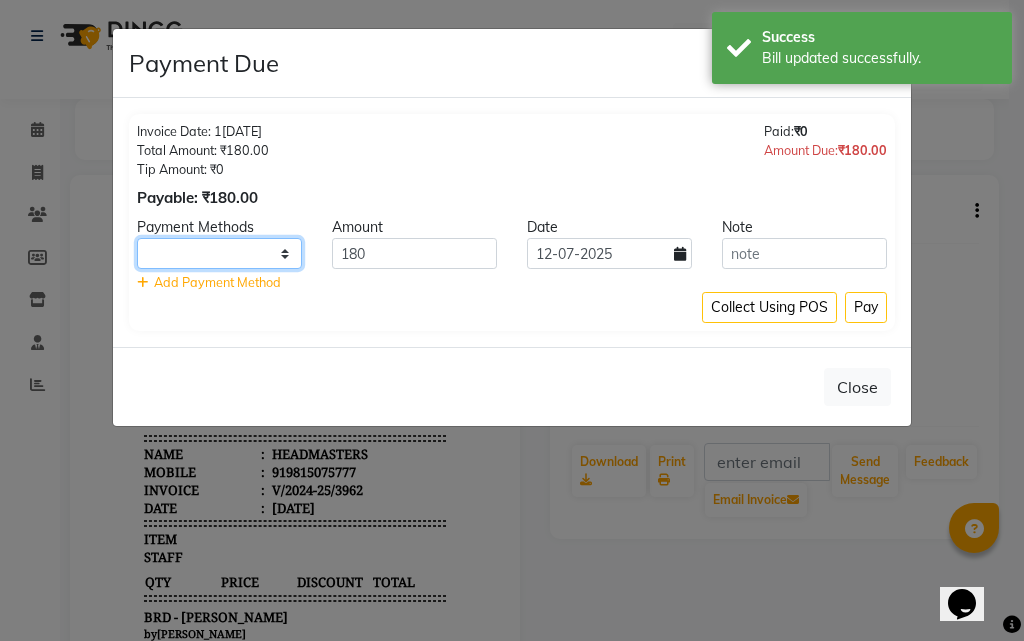 click on "UPI CARD Complimentary Cash" 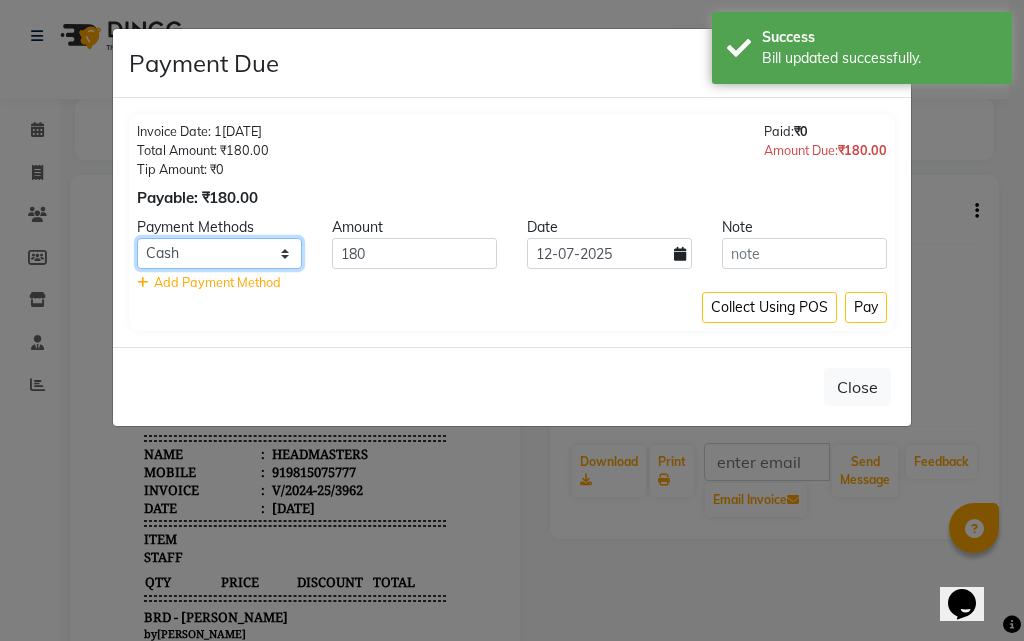 click on "UPI CARD Complimentary Cash" 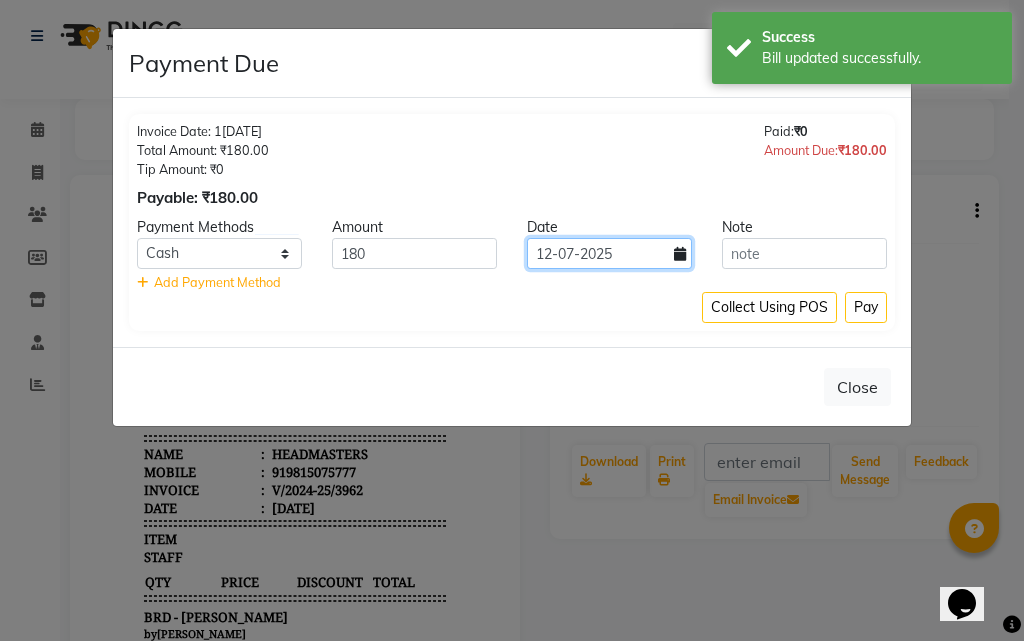 click on "12-07-2025" 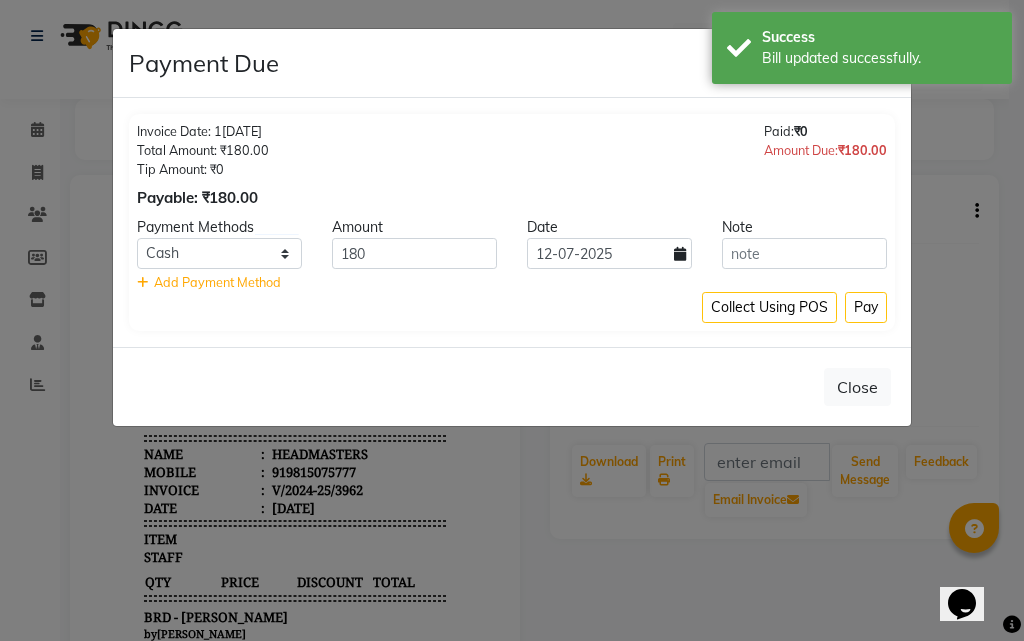 select on "7" 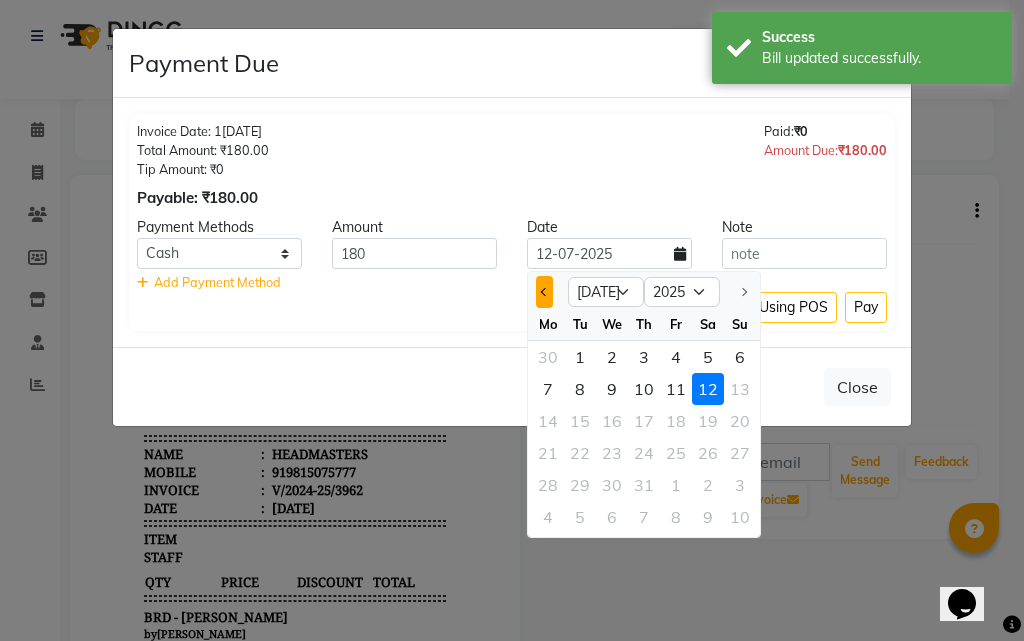 click 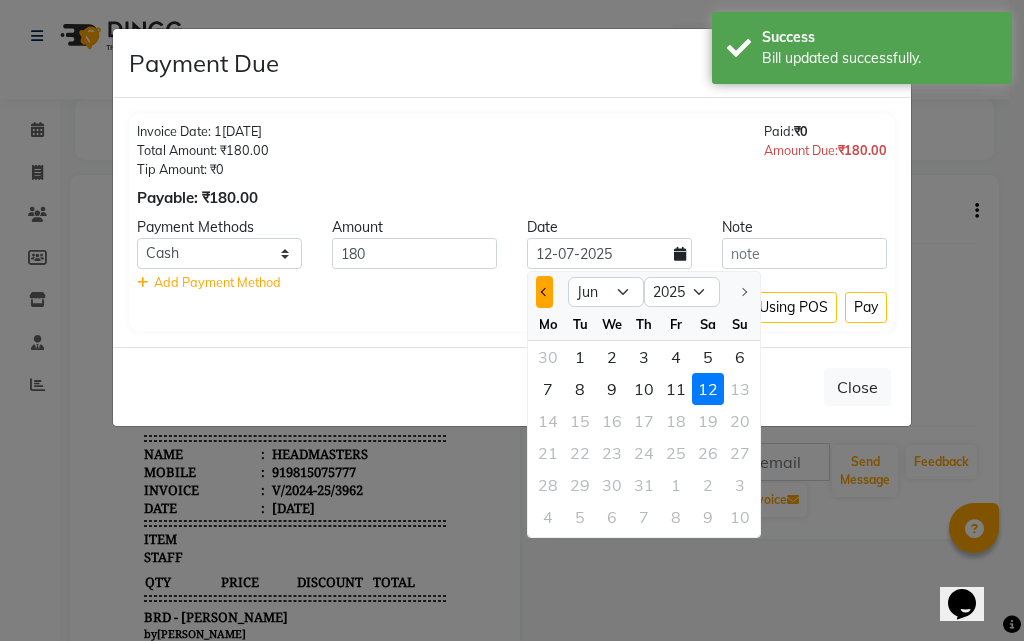 click 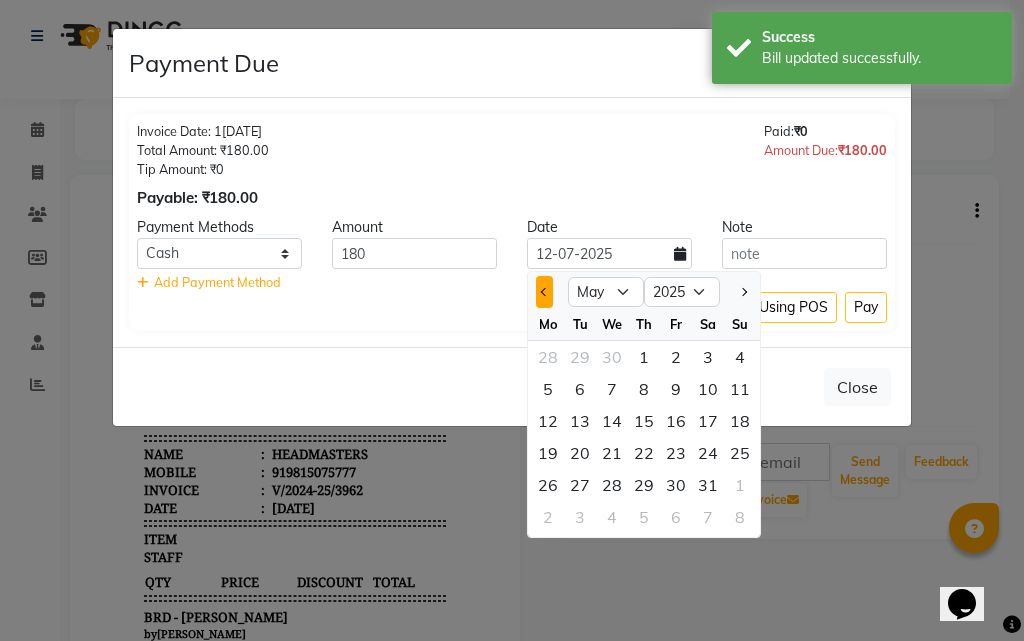 click 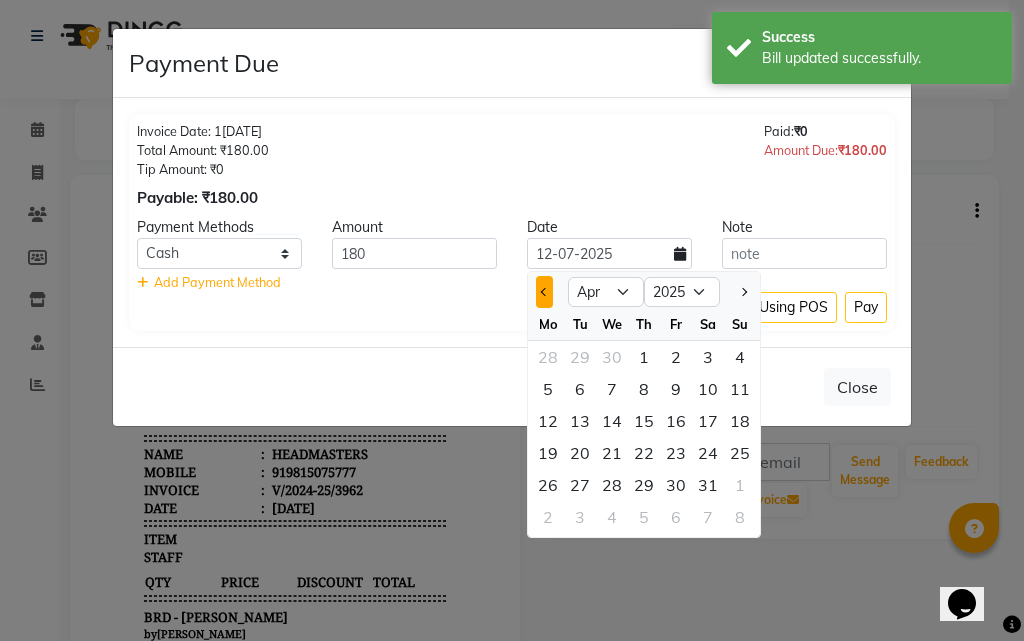 click 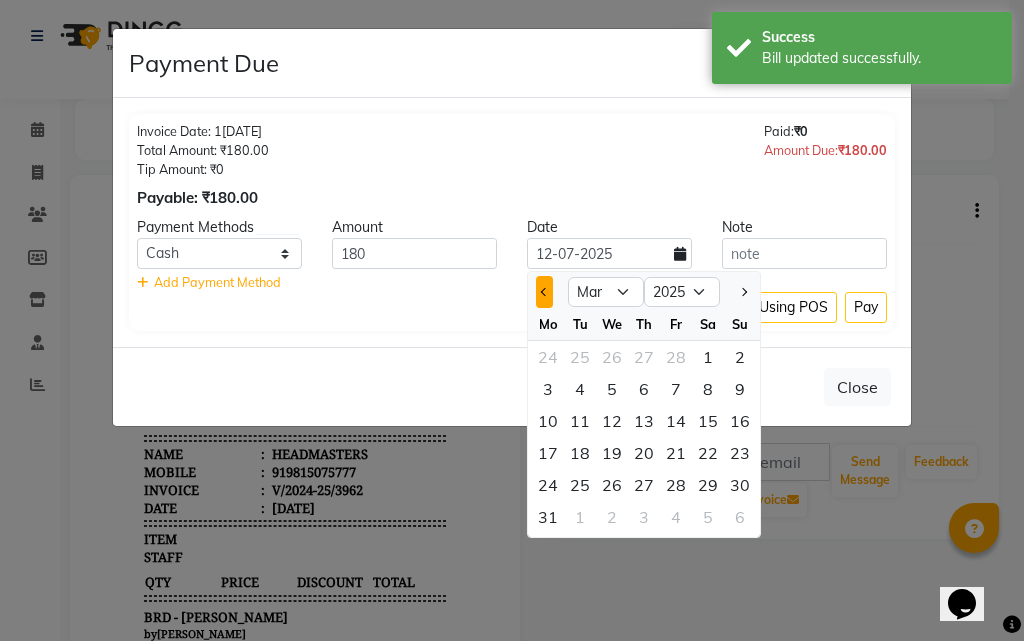 click 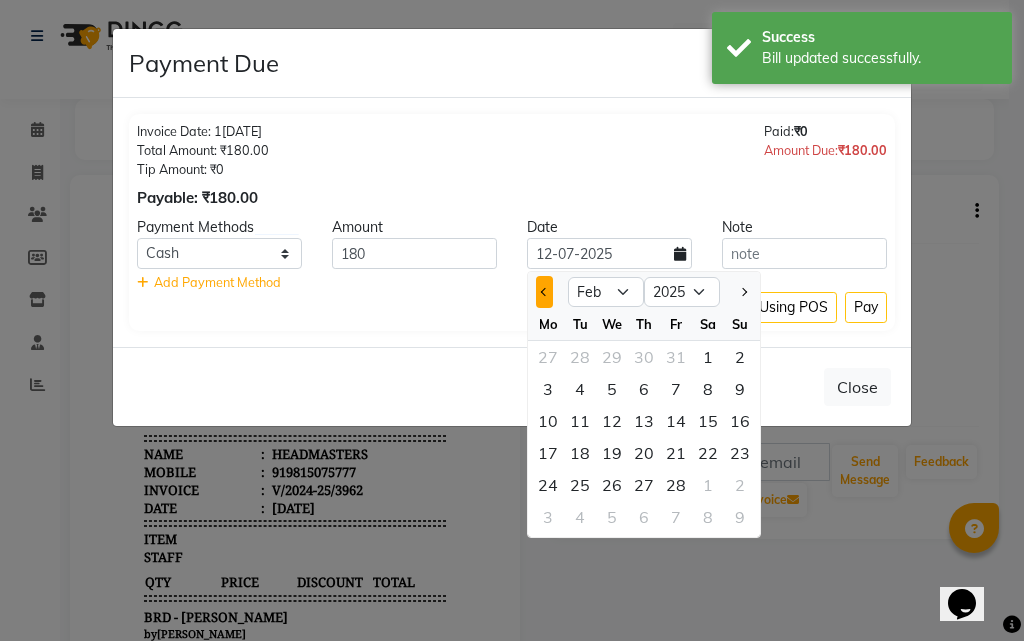 click 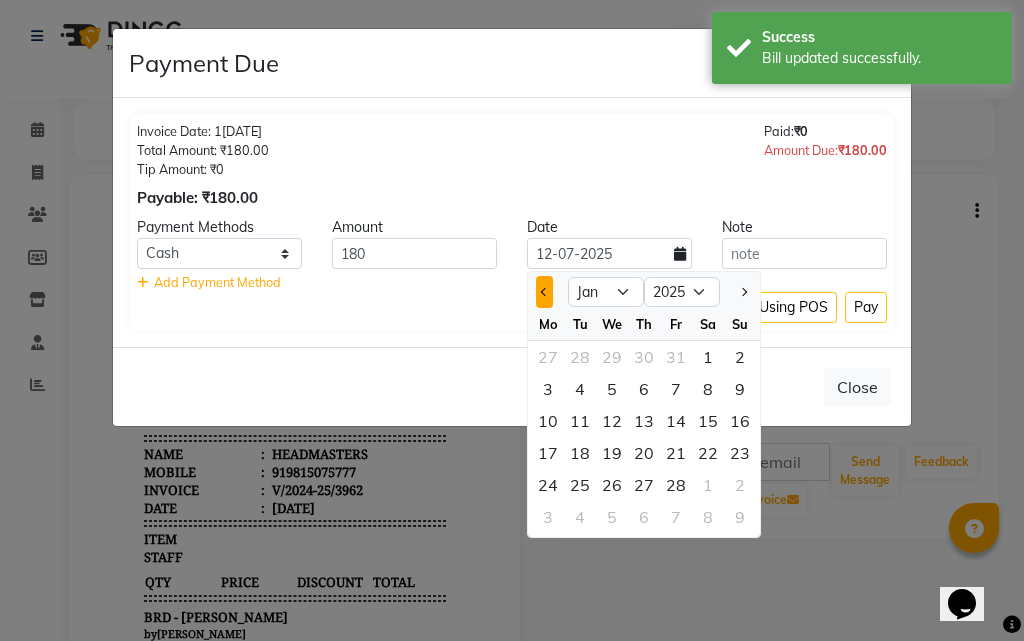 click 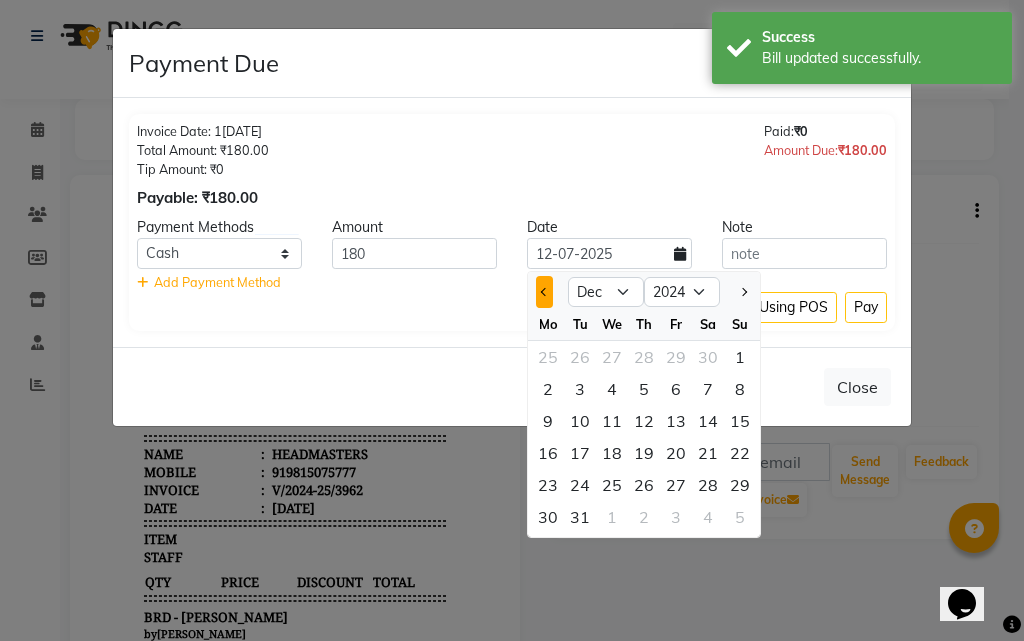 click 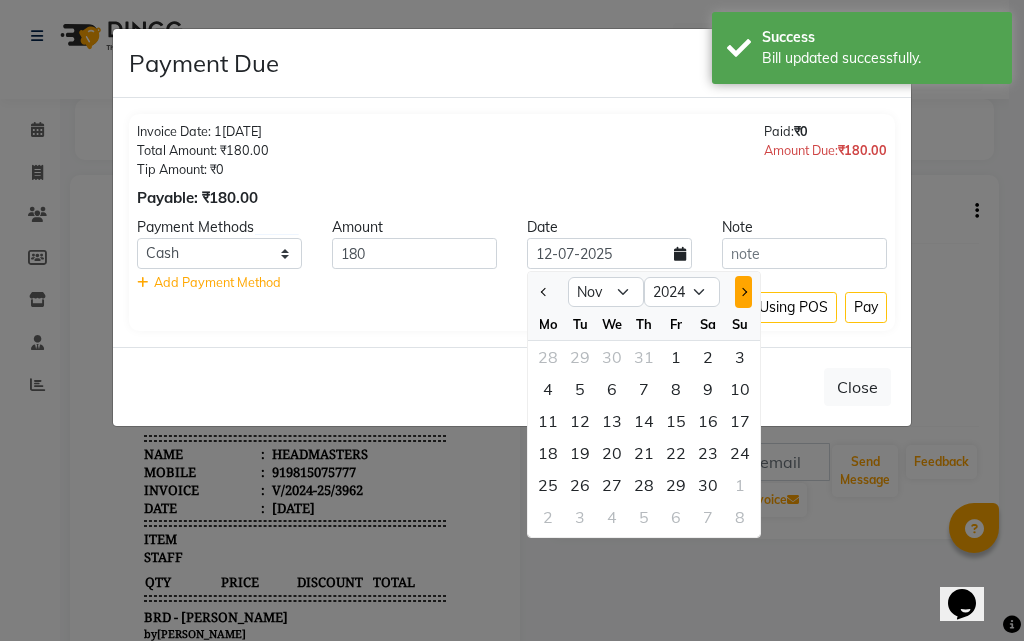 click 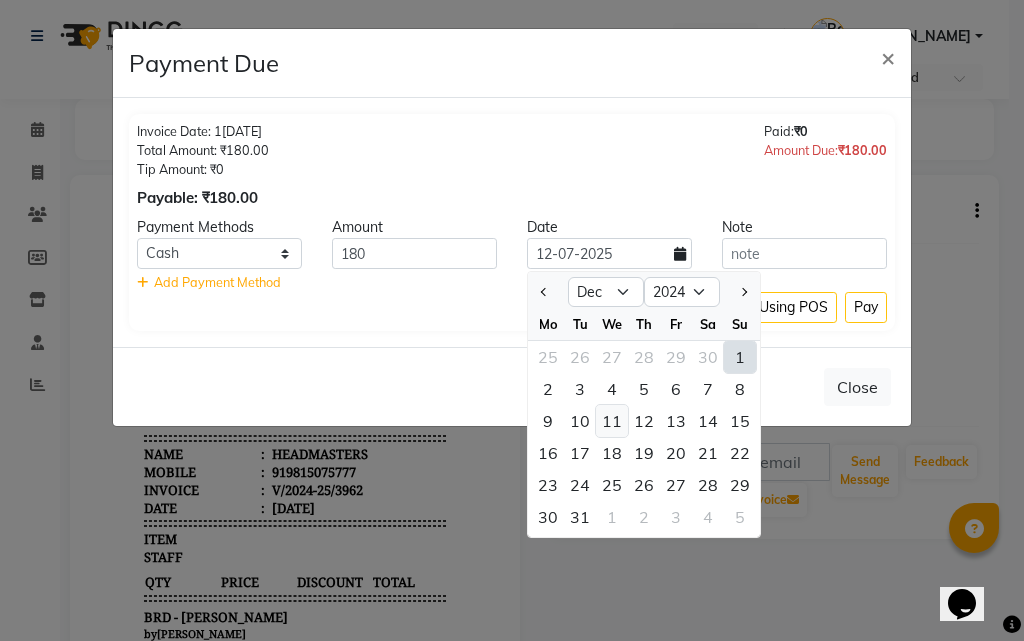 click on "11" 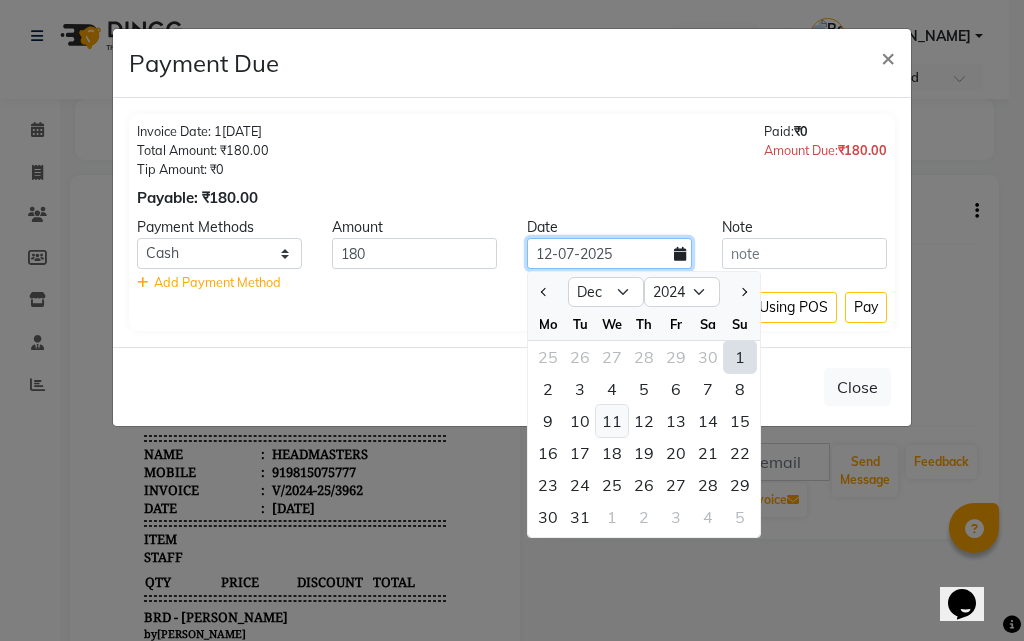 type on "11-12-2024" 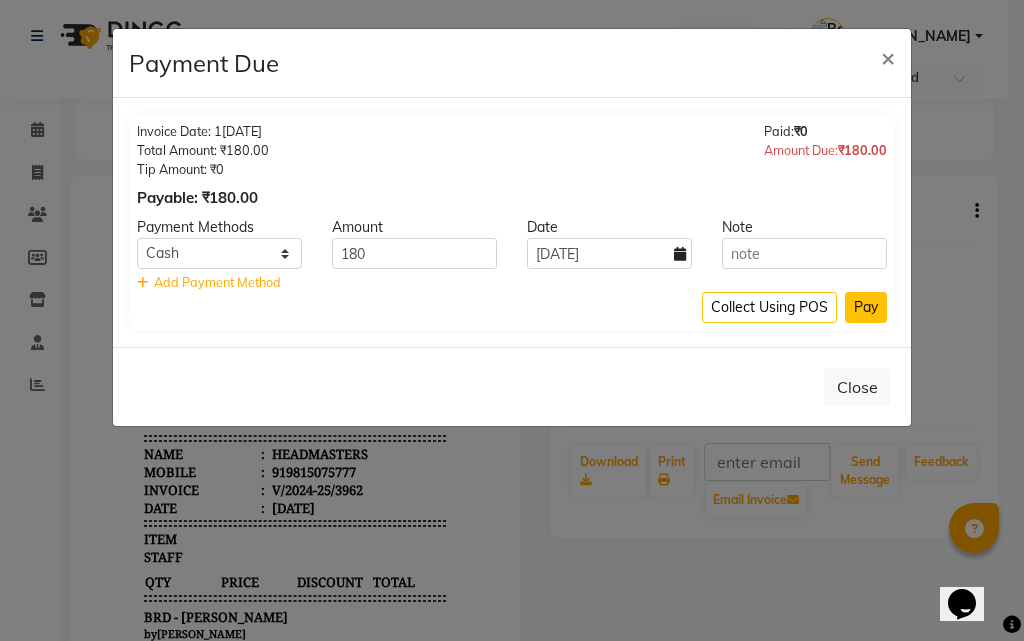 click on "Pay" 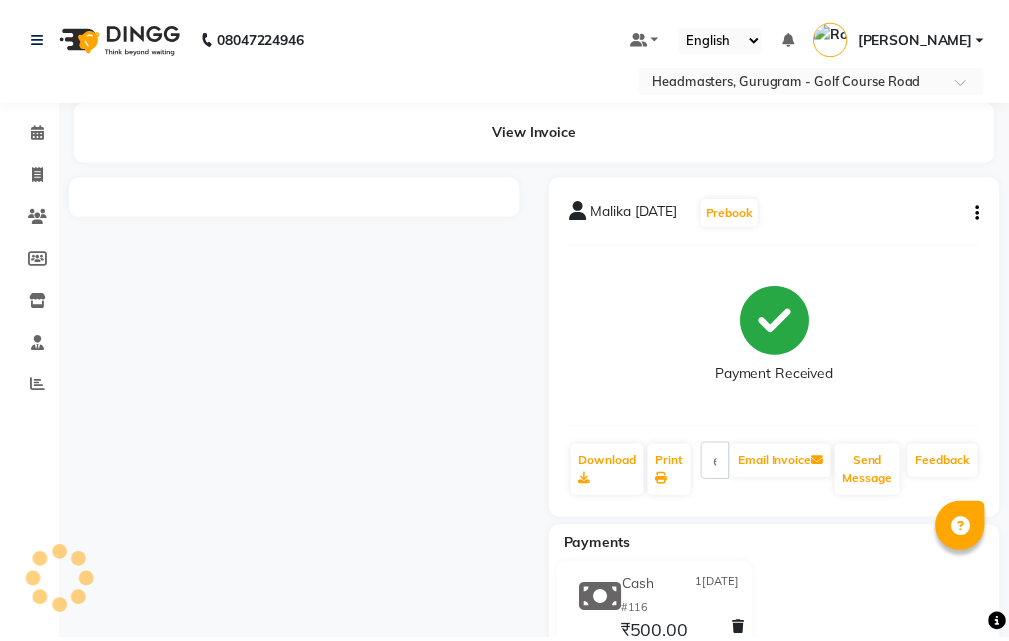 scroll, scrollTop: 0, scrollLeft: 0, axis: both 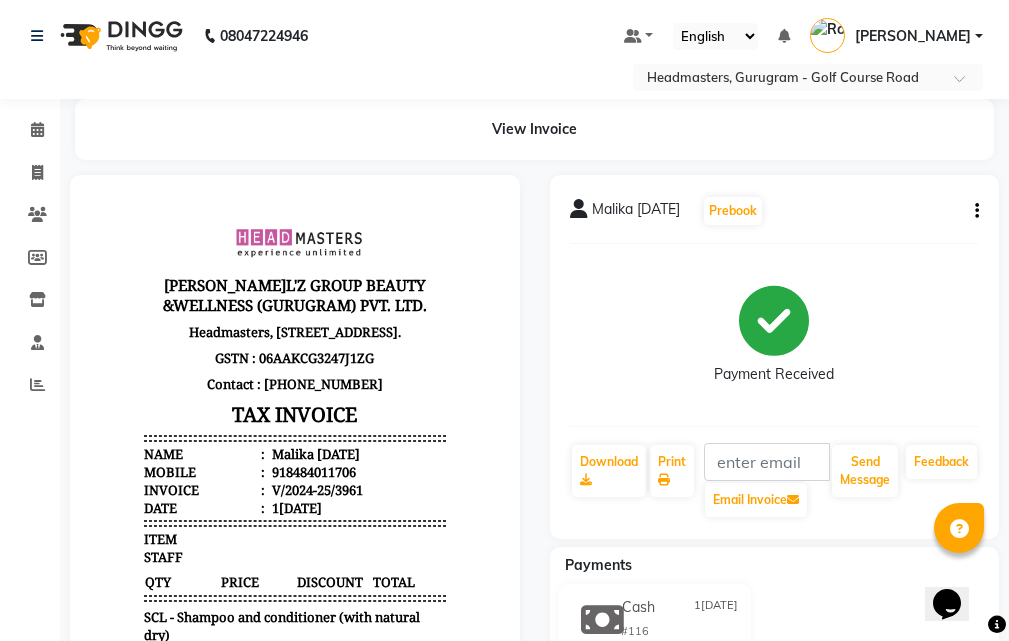 click 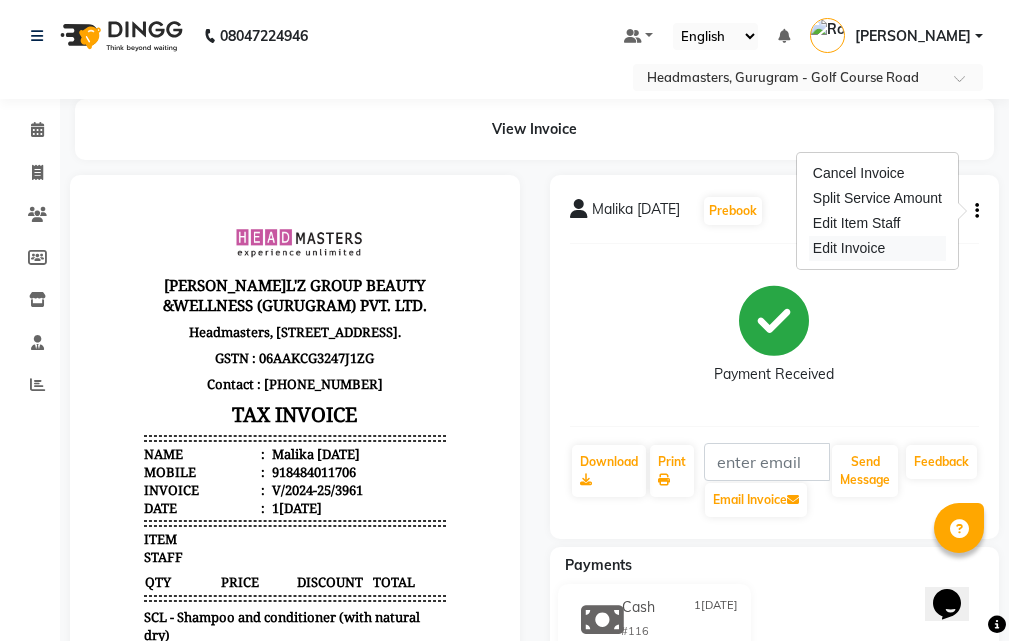 click on "Edit Invoice" at bounding box center (877, 248) 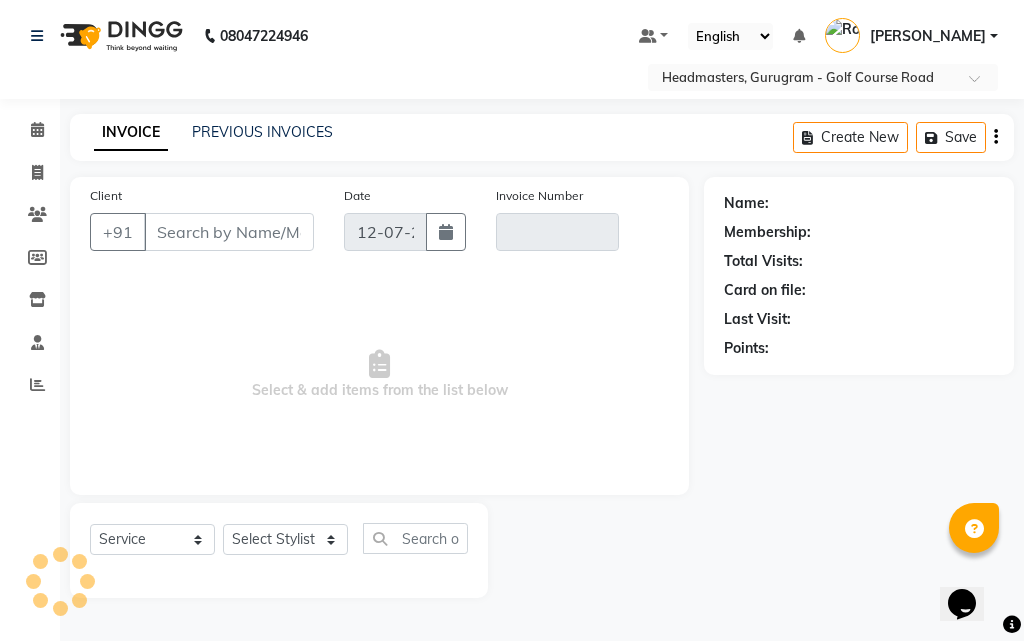select on "product" 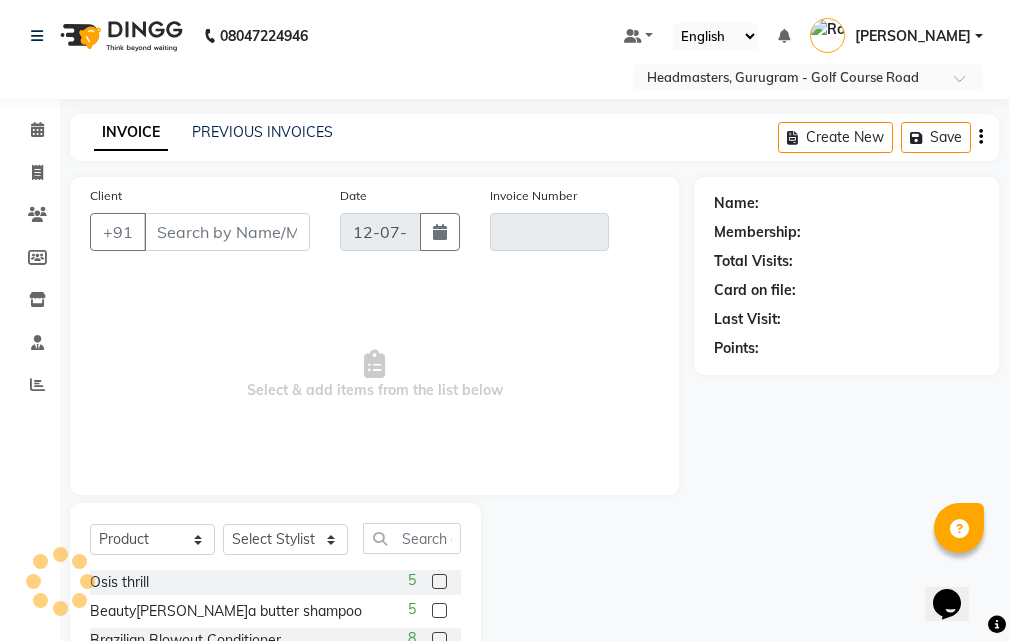 type on "8484011706" 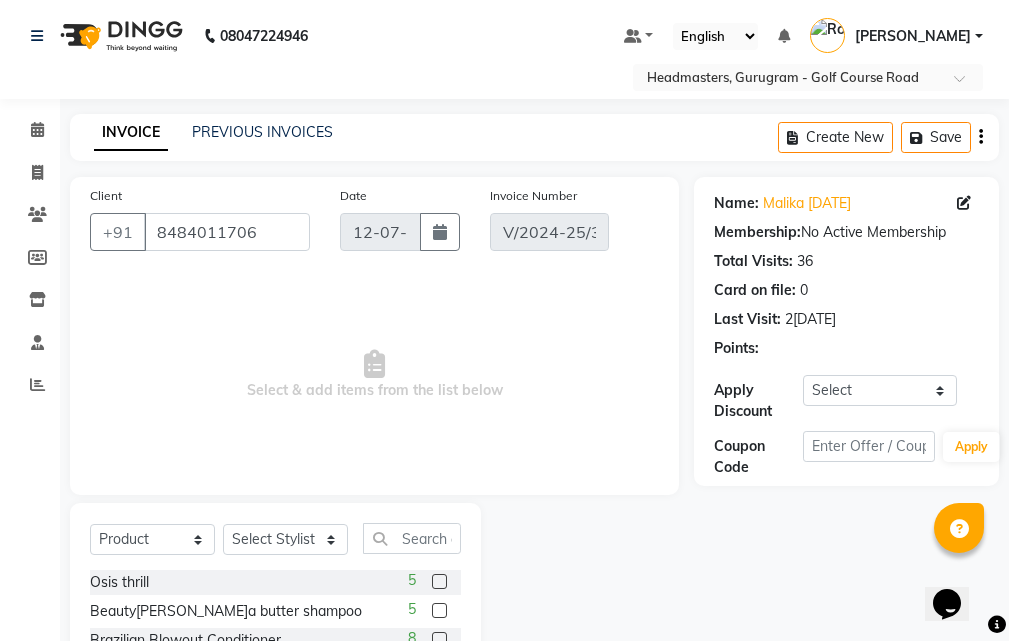 type on "11-12-2024" 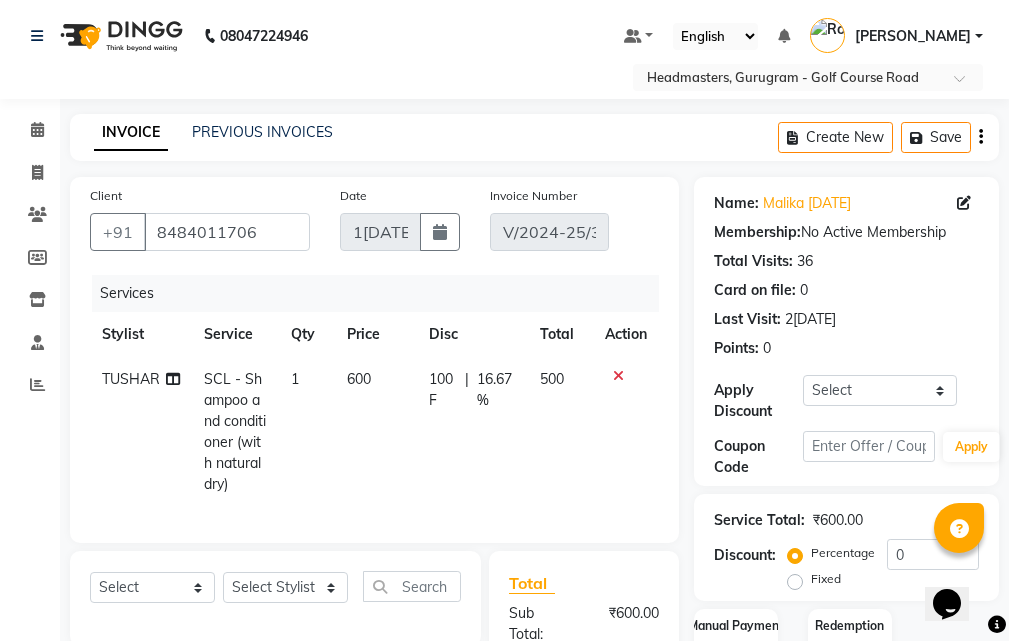 click on "600" 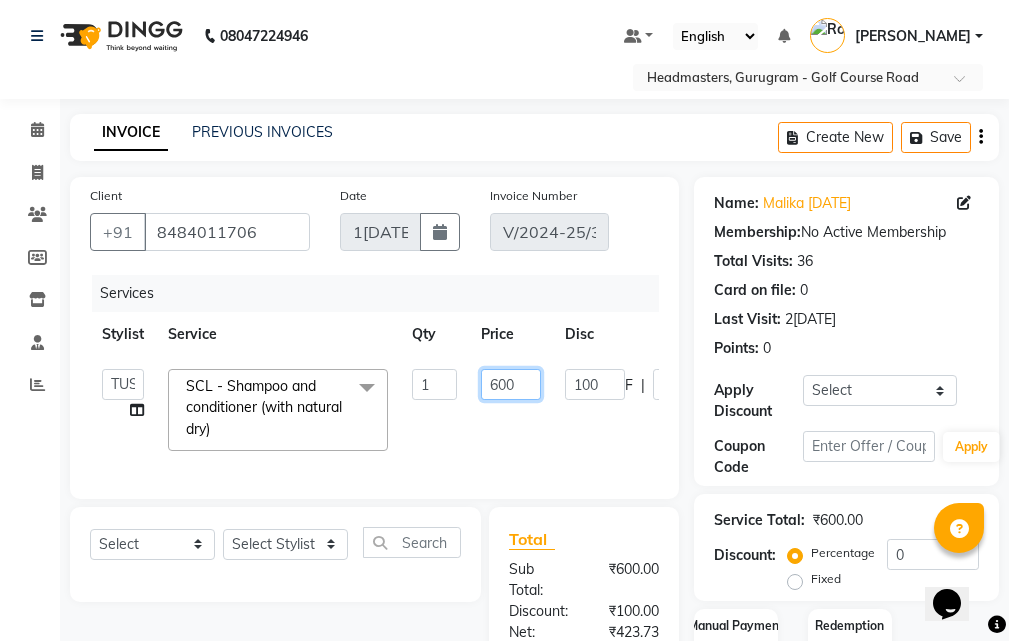 click on "600" 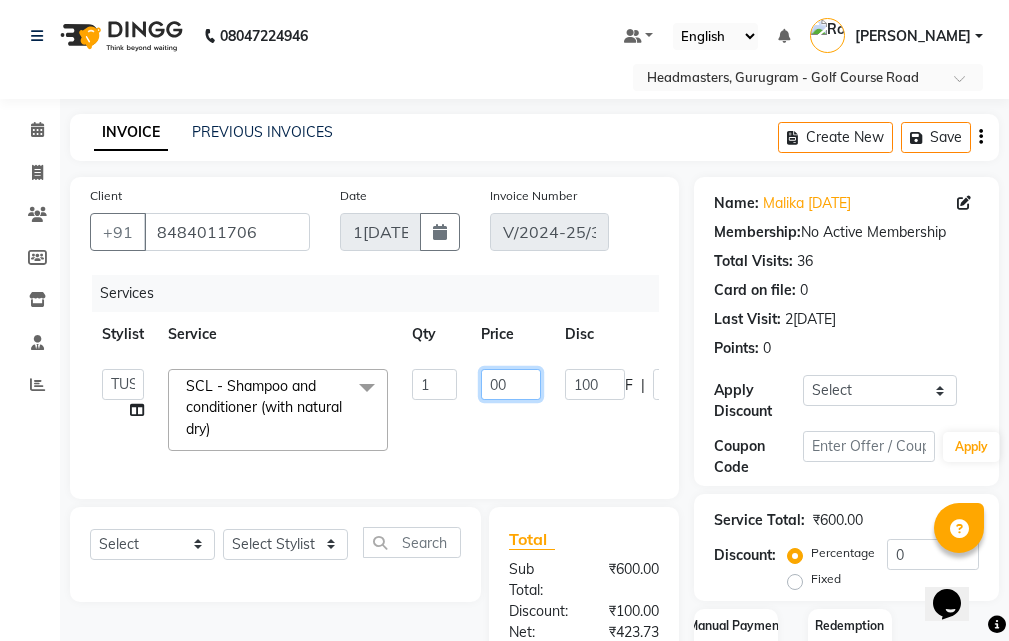 type on "500" 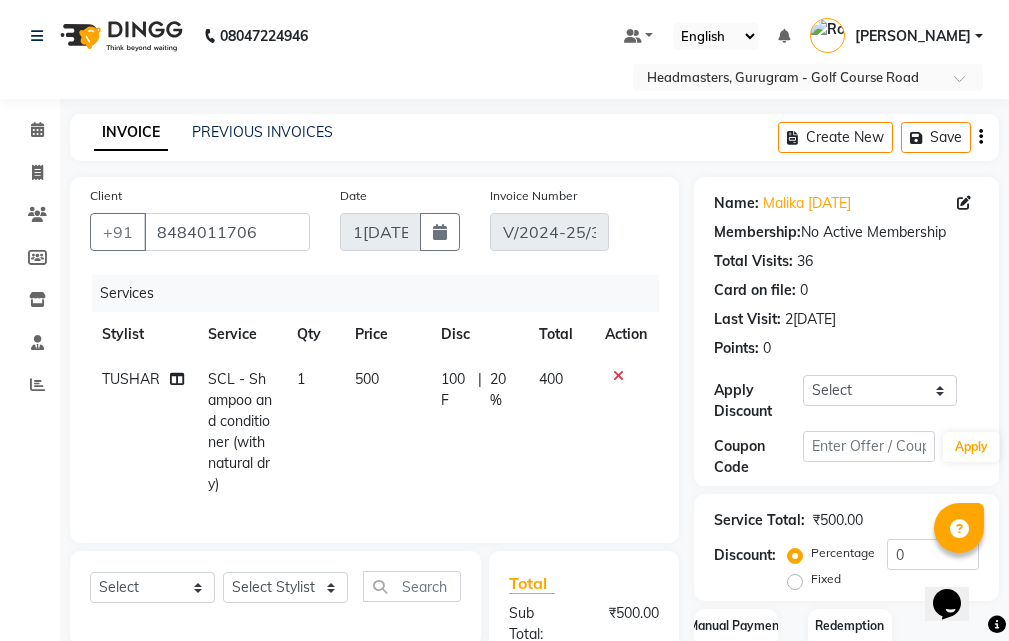 click on "TUSHAR SCL - Shampoo and conditioner (with natural dry) 1 500 100 F | 20 % 400" 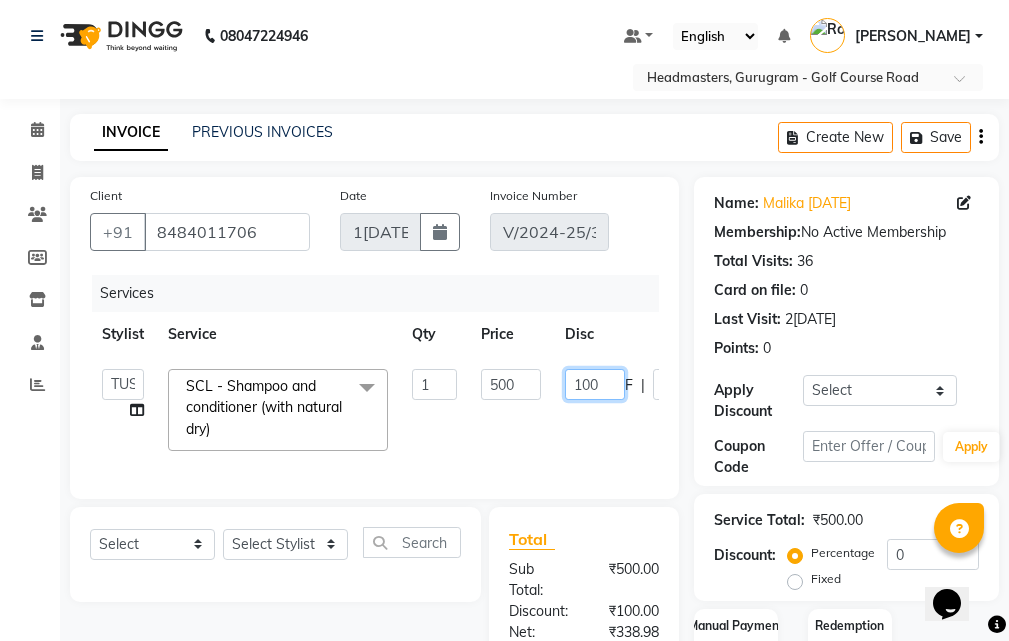 click on "100" 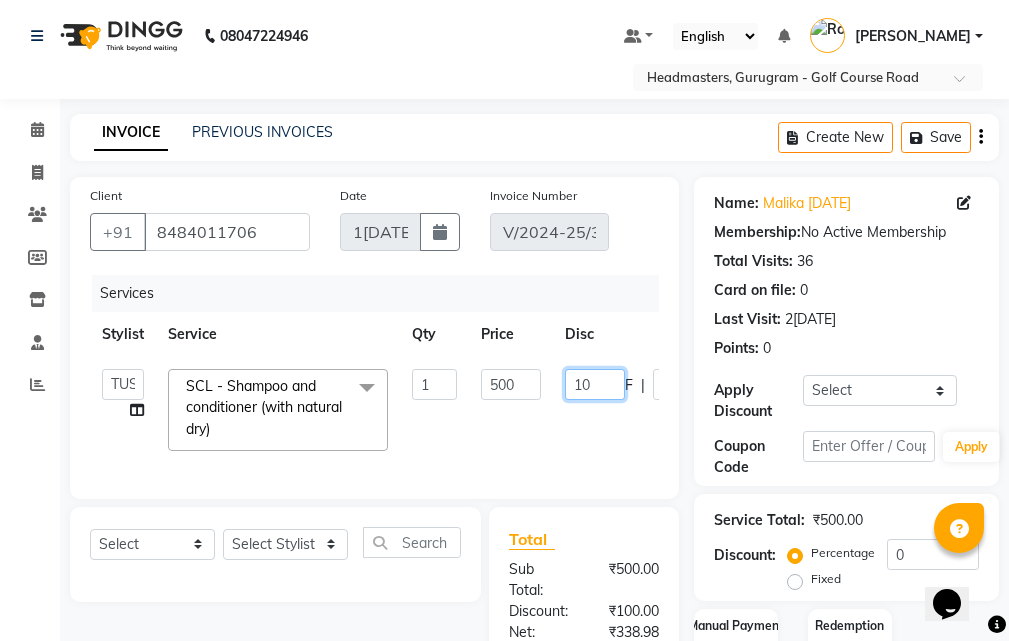 type on "1" 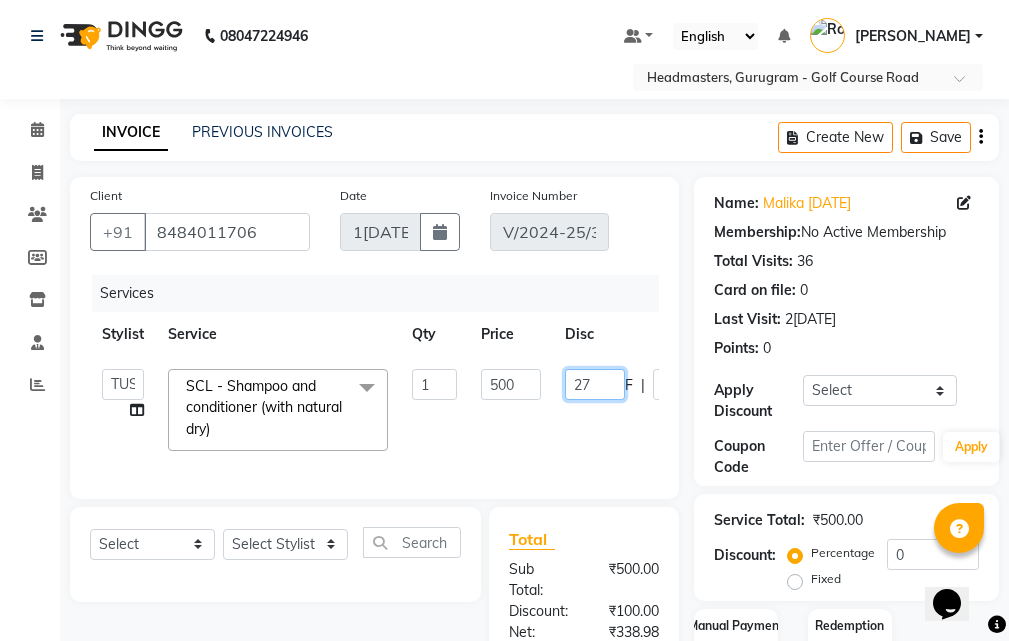 type on "275" 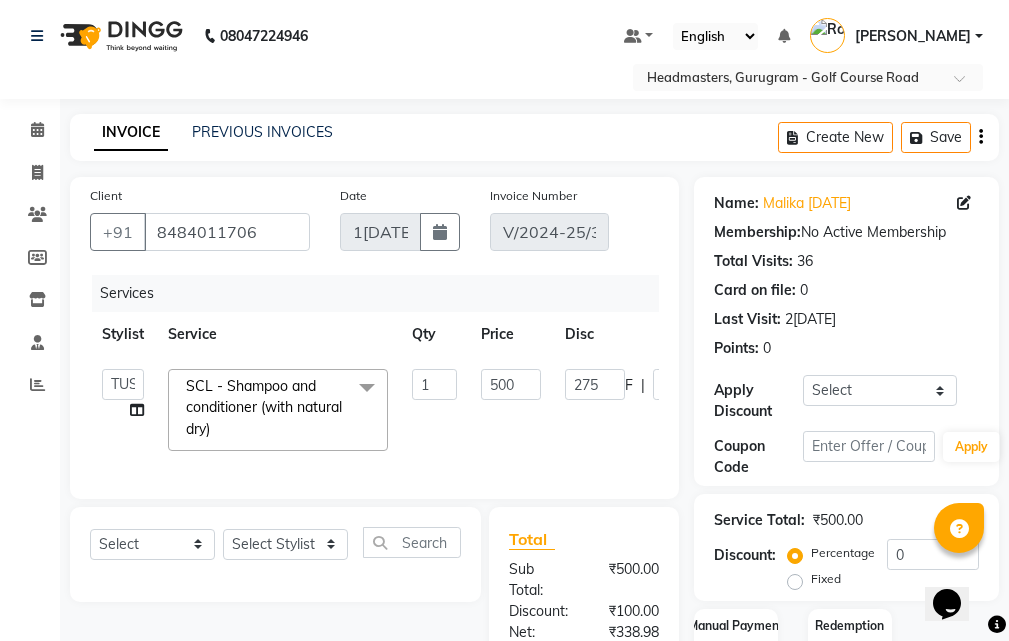 click on "[PERSON_NAME]T  [PERSON_NAME]t   ANKIT   Anu   DANISH   DOLLY  [PERSON_NAME]   HEADMASTERS  [PERSON_NAME]a   JEET   JYOTI  [PERSON_NAME]i  [PERSON_NAME]L  [PERSON_NAME]R  [PERSON_NAME]n   Not Specified  [PERSON_NAME]U   [PERSON_NAME] Assistant   Prashant  [PERSON_NAME]l  [PERSON_NAME]r  [PERSON_NAME]L  [PERSON_NAME]U  [PERSON_NAME]R  [PERSON_NAME]k  [PERSON_NAME]N  SCL - Shampoo and conditioner (with natural dry)  x SSL - Shampoo SCL - Shampoo and conditioner (with natural dry) HML - Head massage(with natural dry) HCLD - Hair Cut by Creative Director HCL - Hair Cut by Senior Hair Stylist Trim - Trimming (one Length) Spt - Split ends/short/candle cut BD - Blow dry OS - Open styling GL-igora - Igora Global GL-essensity - Essensity Global Hlts-L - Highlights [MEDICAL_DATA] - Balayage Chunks  - Chunks CR  - Color removal CRF - Color refresh Stk - Per streak RT-IG - Igora Root Touchup(one inch only) RT-ES - Essensity Root Touchup(one inch only) Reb - Rebonding ST  - Straight therapy Krt-L - Keratin Krt-BB -L - Keratin Blow Out AES-MDA" 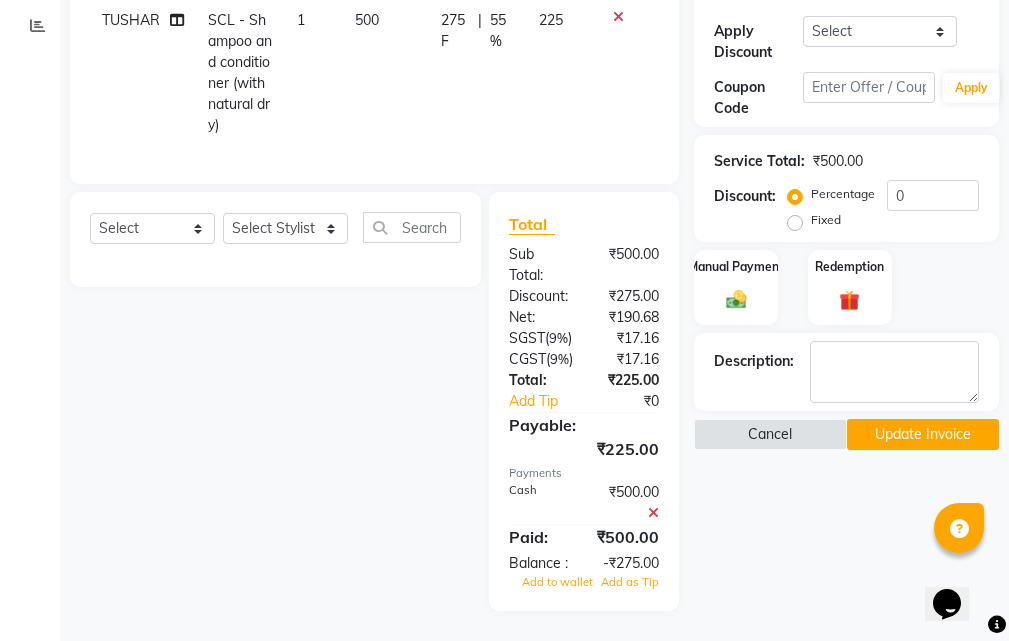 scroll, scrollTop: 437, scrollLeft: 0, axis: vertical 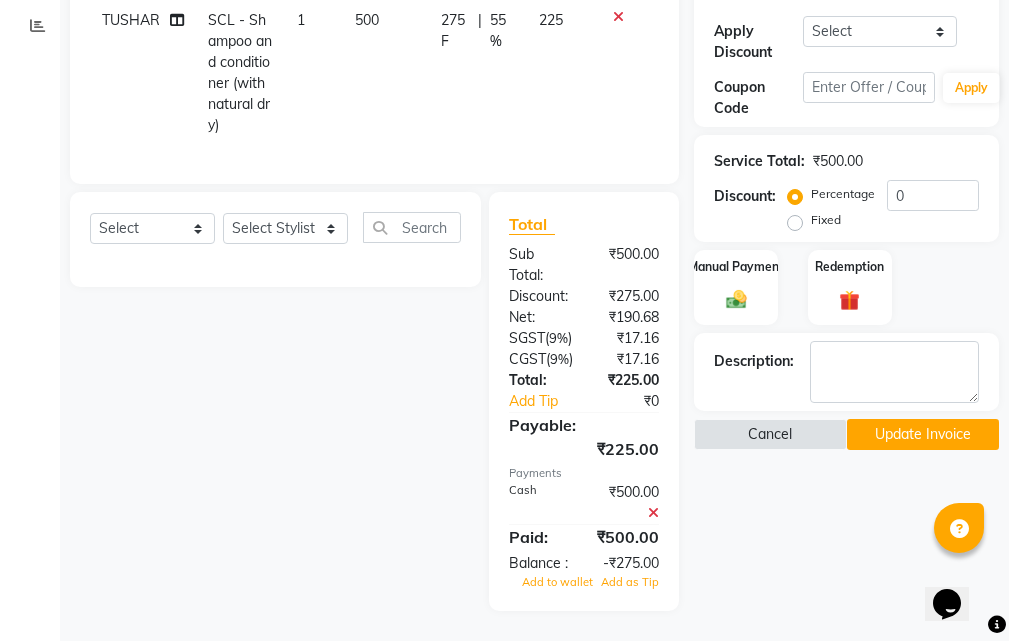 click 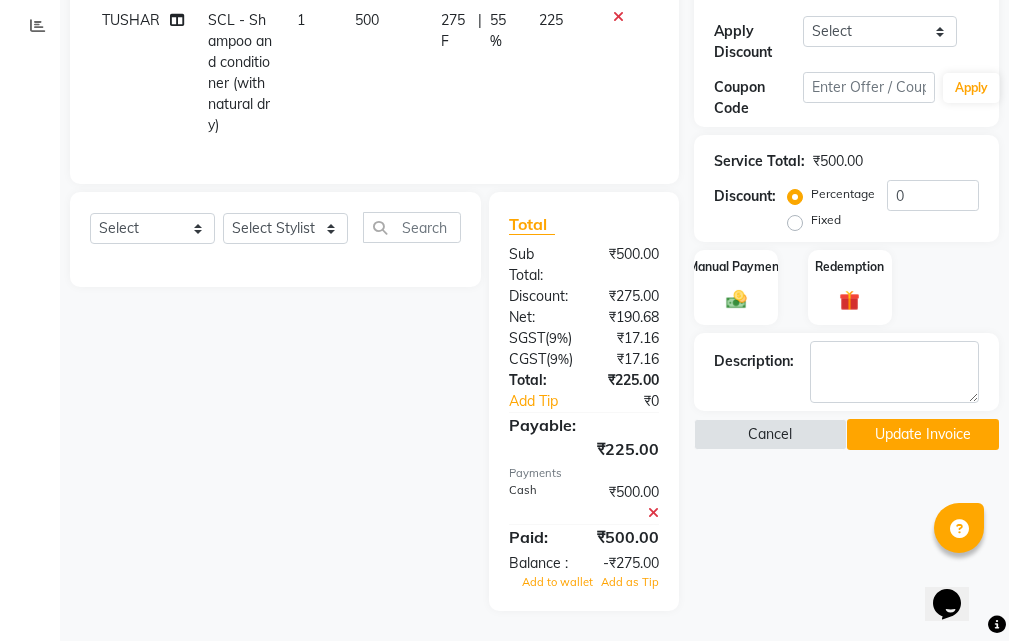 scroll, scrollTop: 357, scrollLeft: 0, axis: vertical 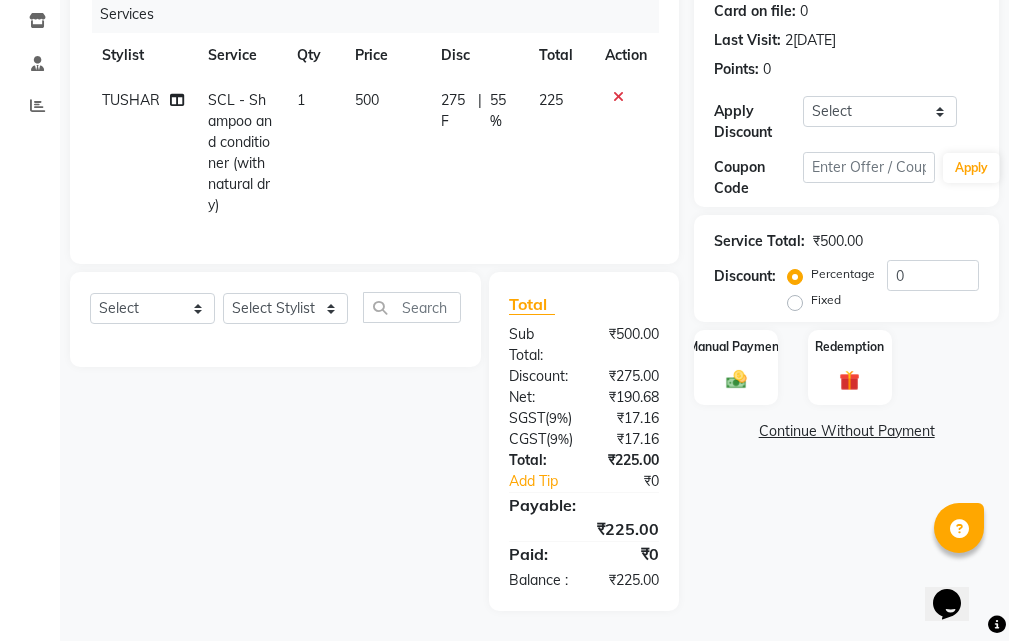 click on "Continue Without Payment" 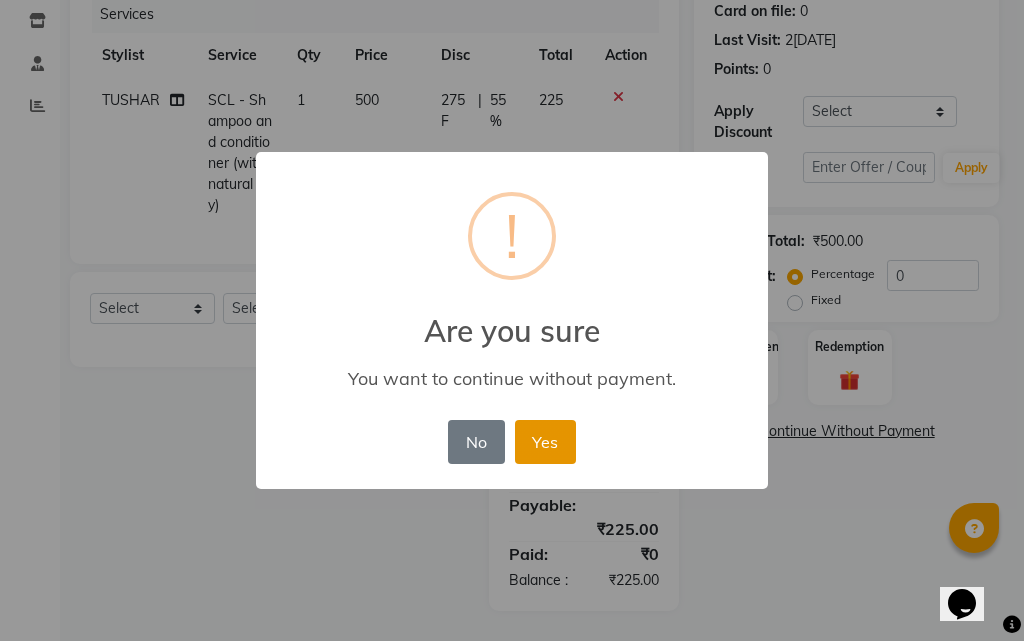 click on "Yes" at bounding box center (545, 442) 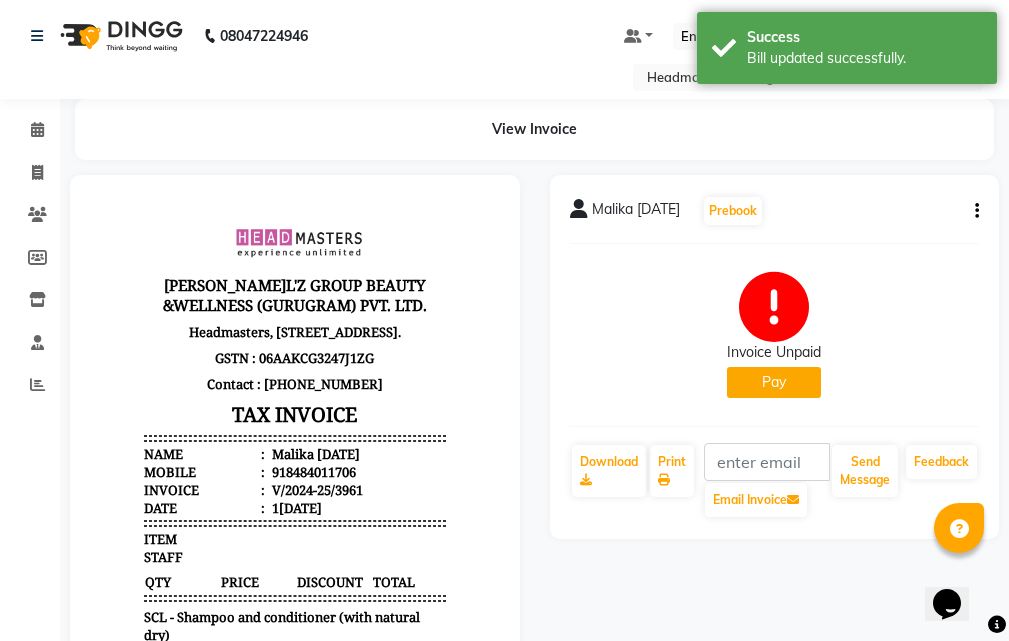scroll, scrollTop: 0, scrollLeft: 0, axis: both 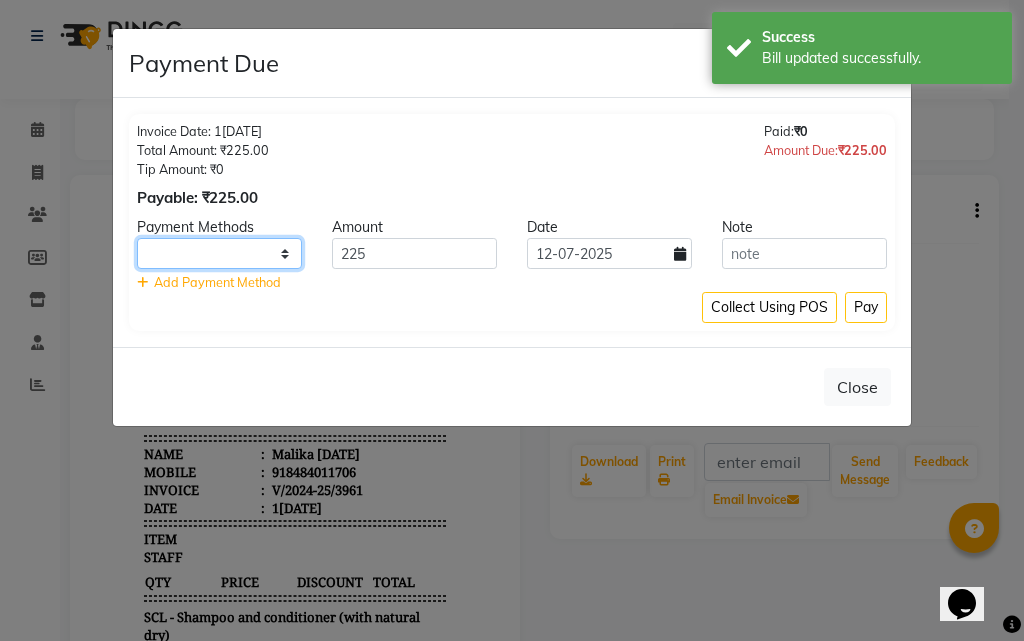 drag, startPoint x: 279, startPoint y: 253, endPoint x: 276, endPoint y: 266, distance: 13.341664 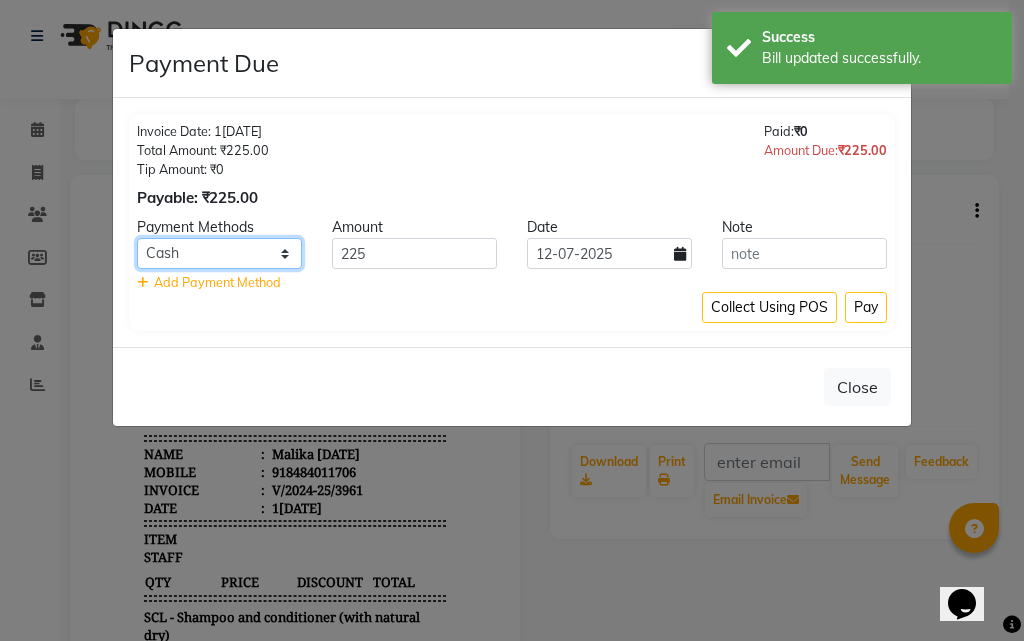 click on "UPI CARD Complimentary Cash" 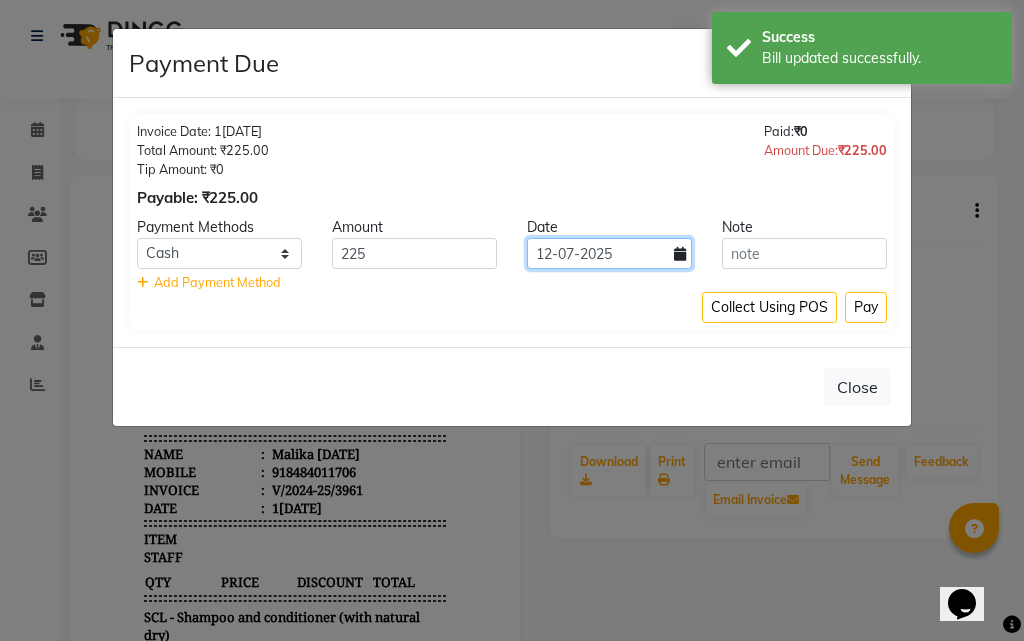 click on "12-07-2025" 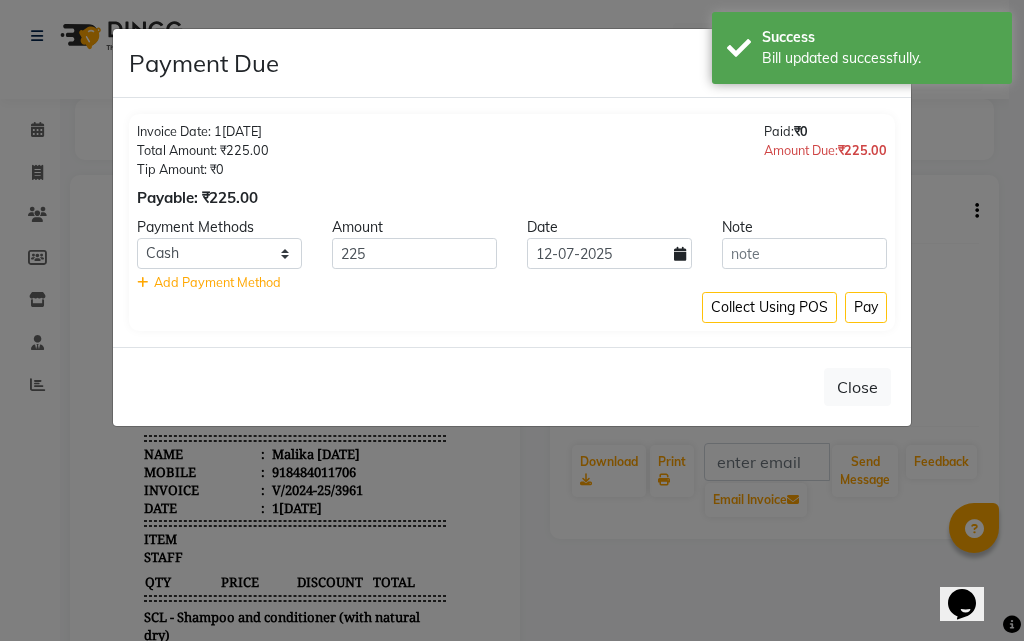 select on "7" 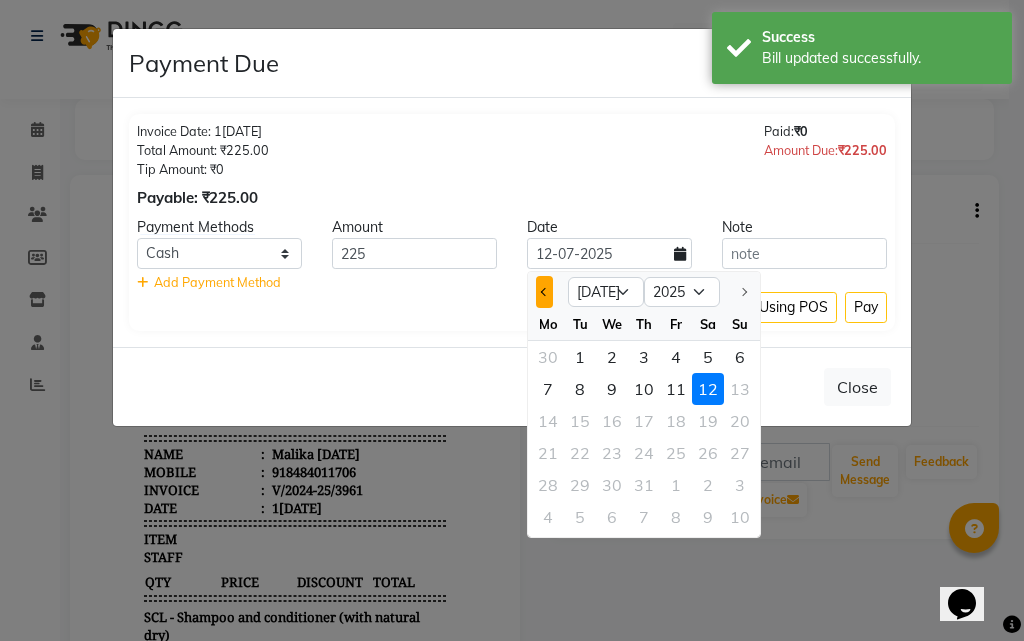 click 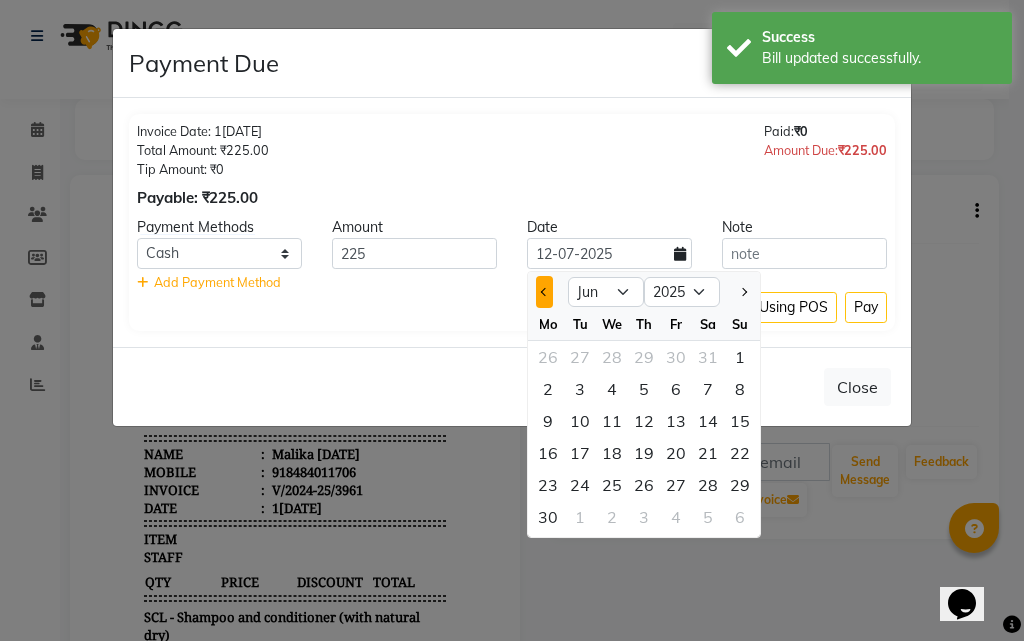 click 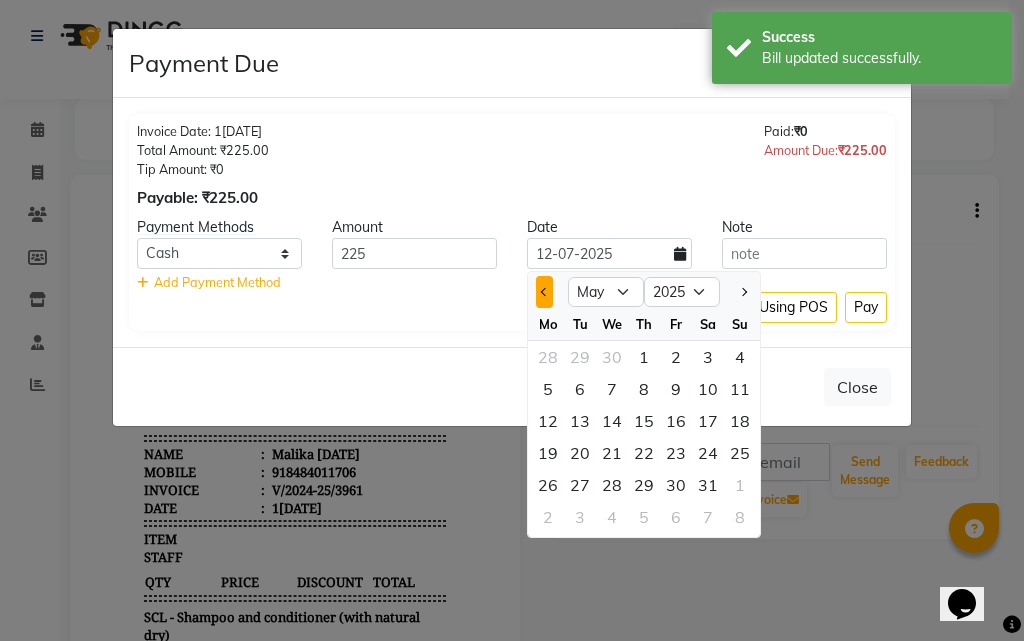 click 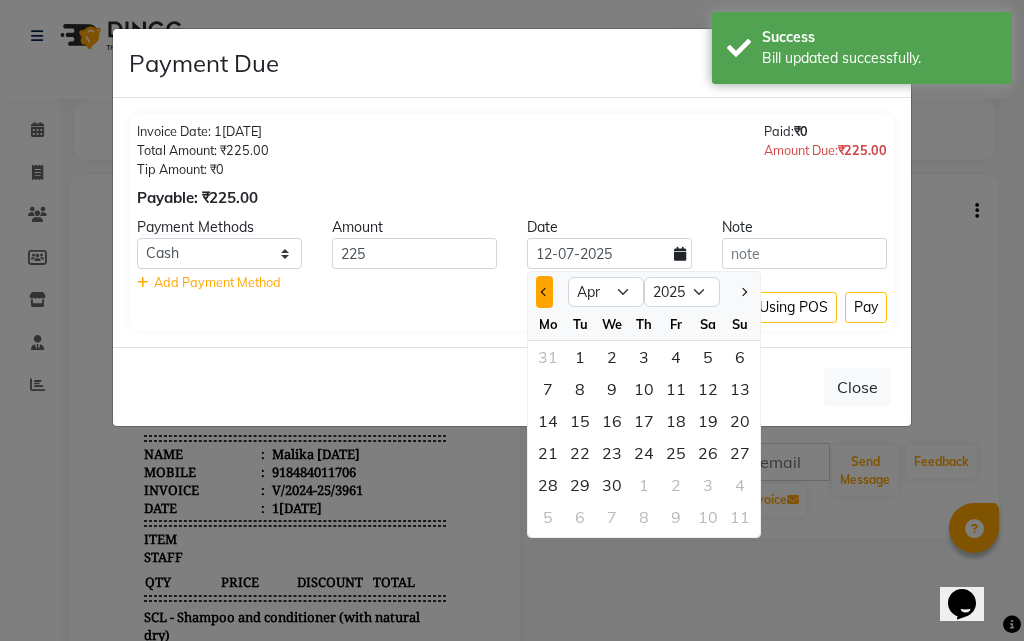 click 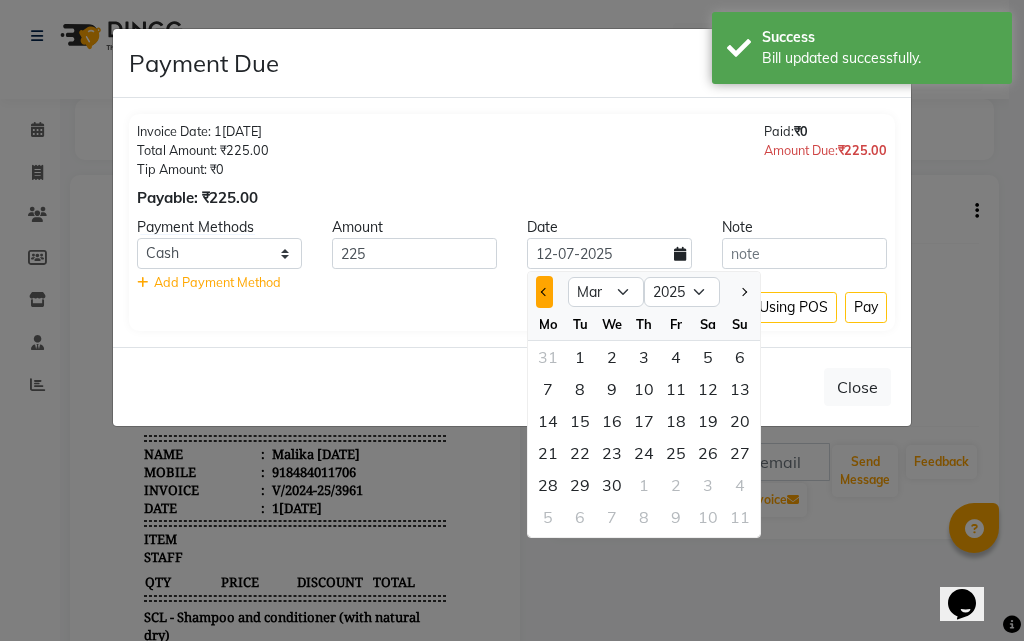 click 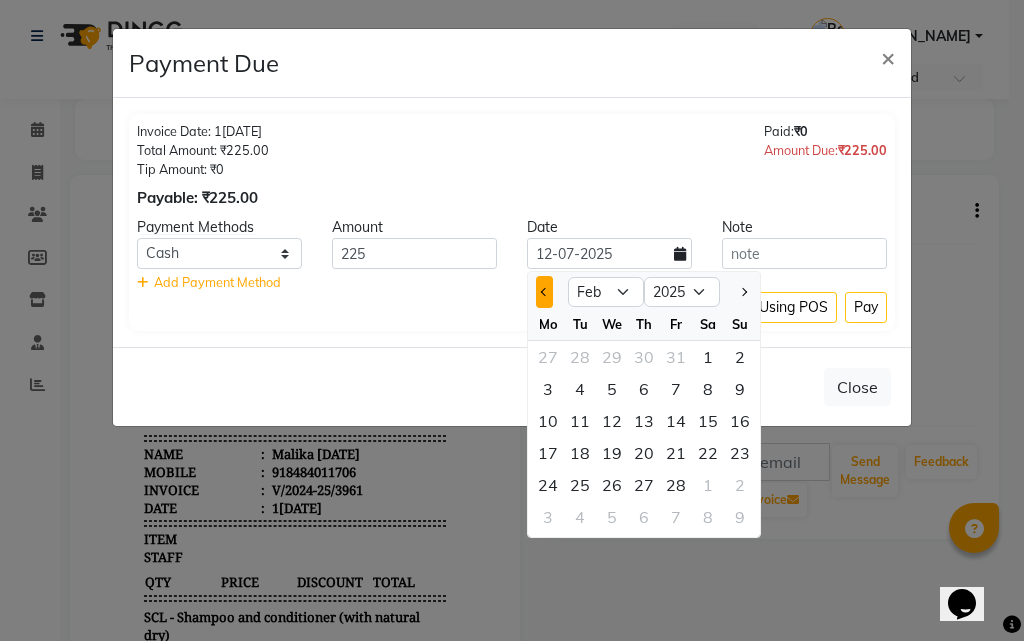 click 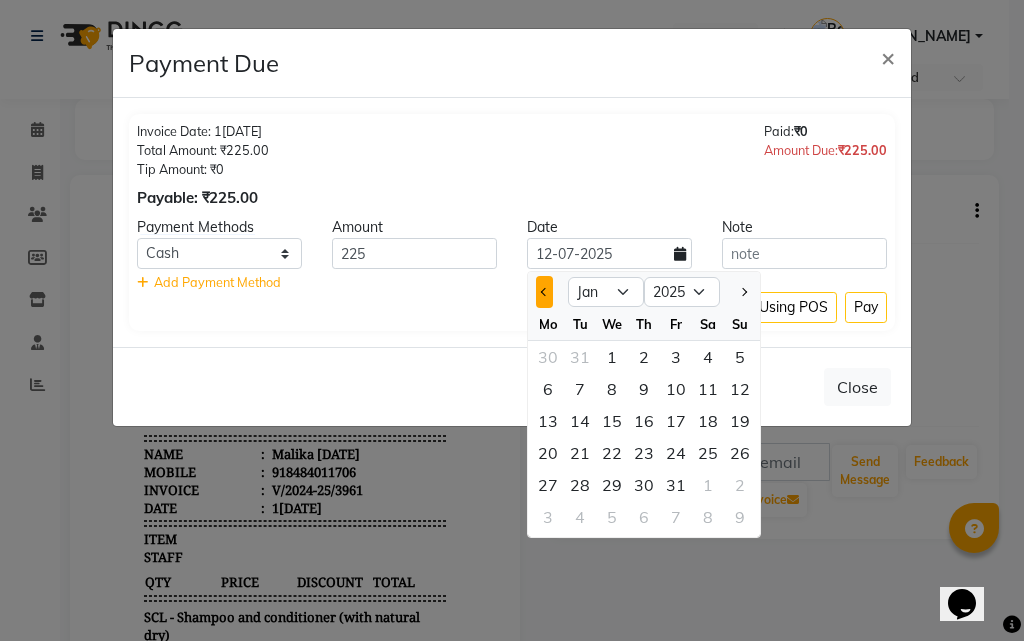 click 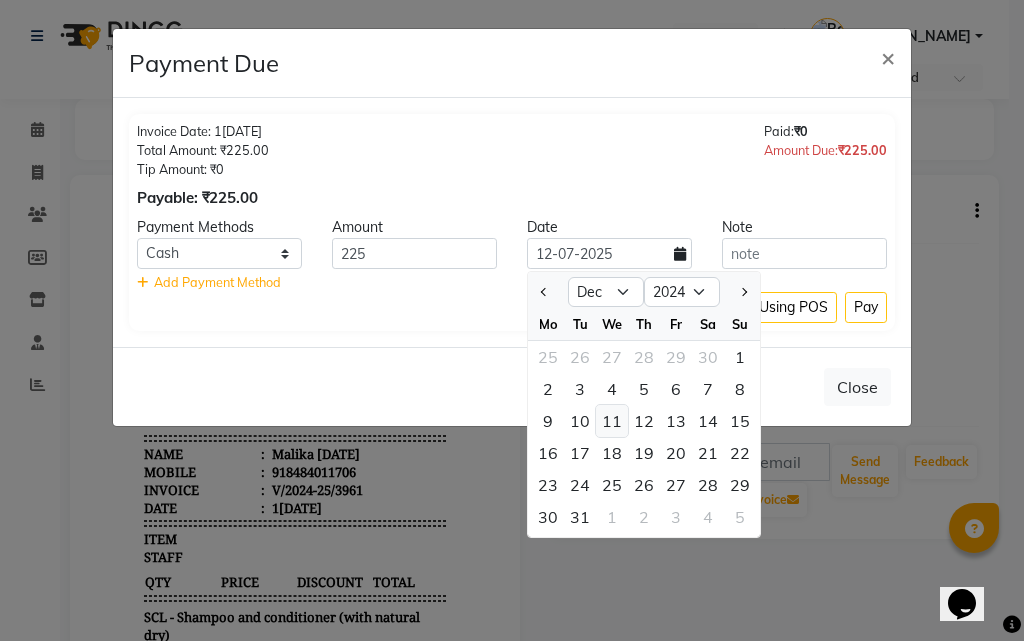 click on "11" 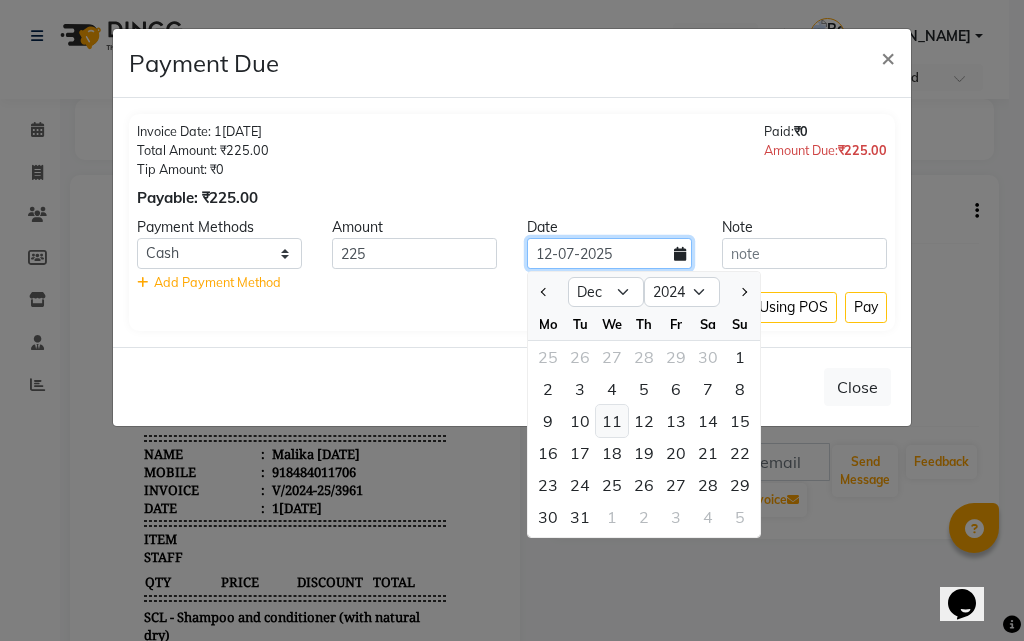 type on "11-12-2024" 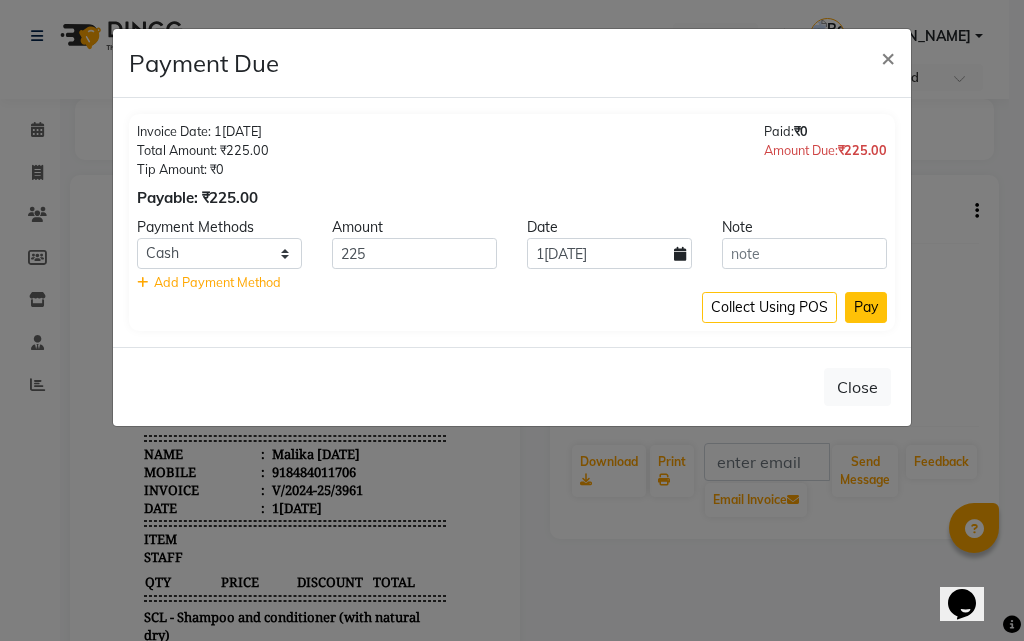 click on "Pay" 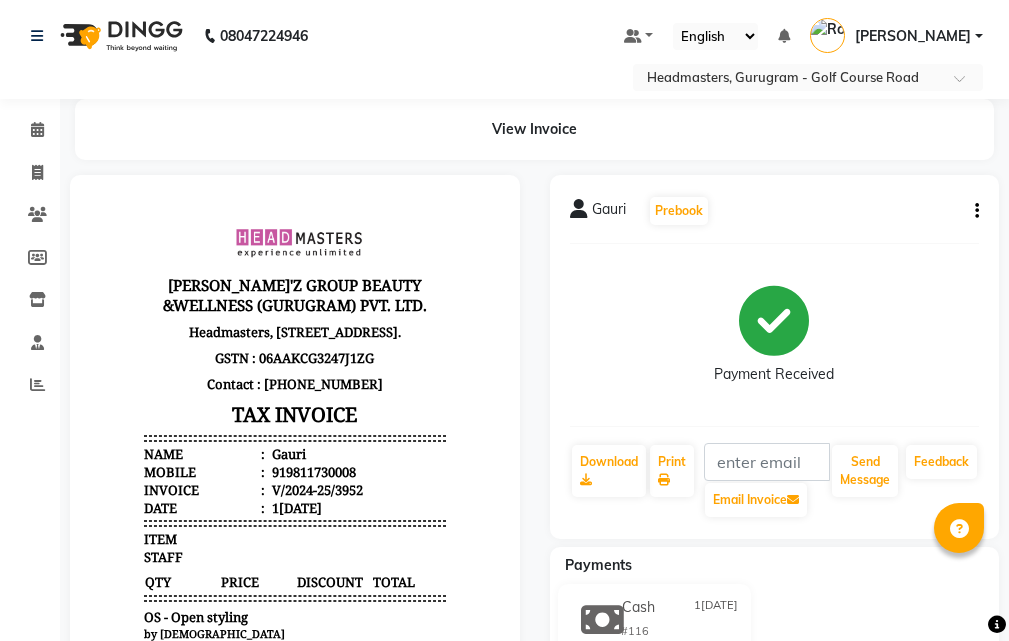 scroll, scrollTop: 0, scrollLeft: 0, axis: both 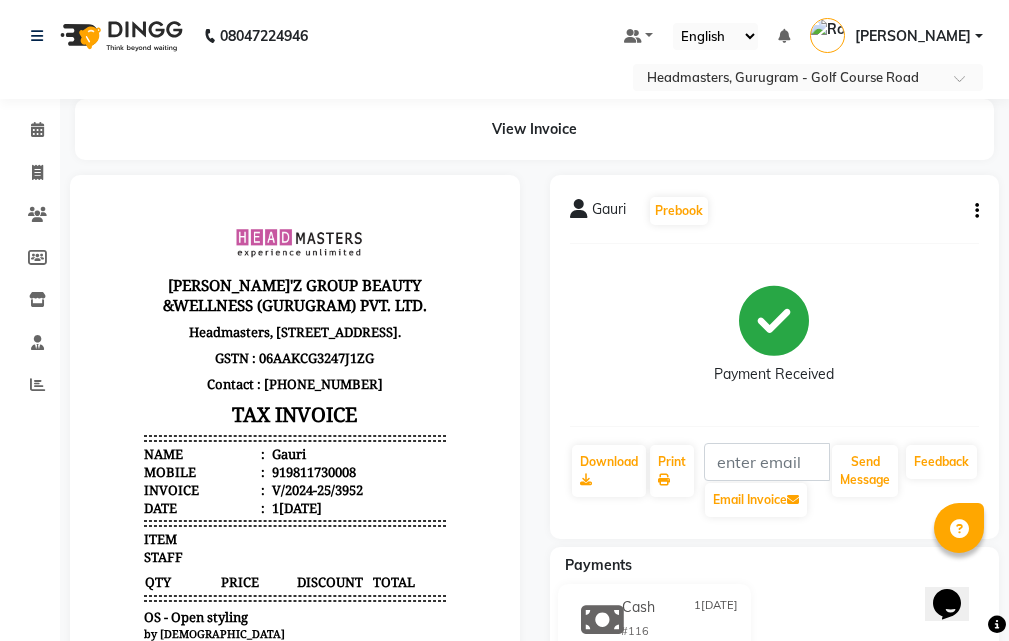 click 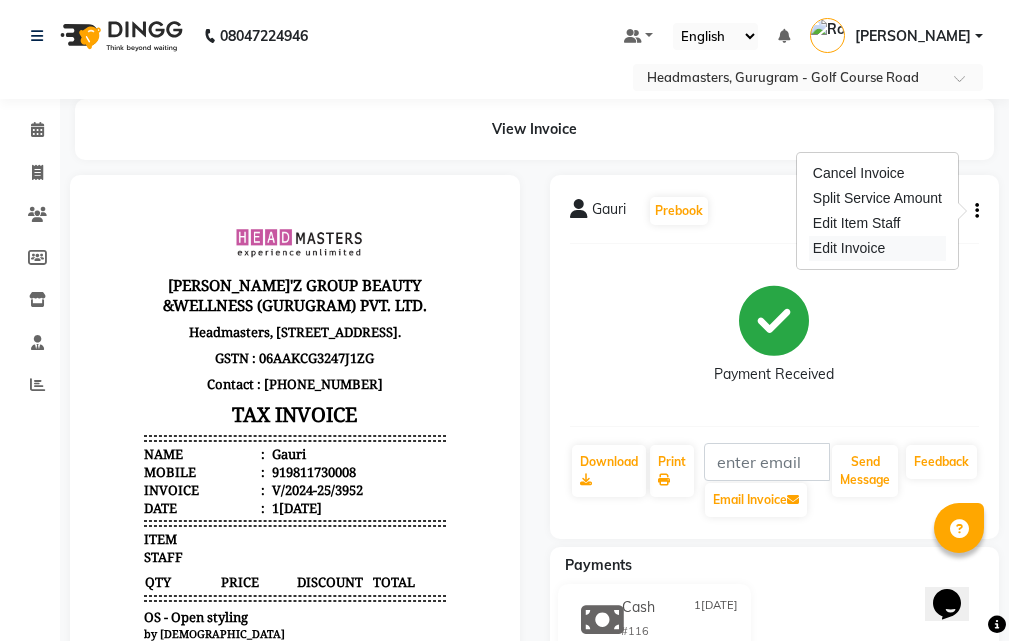 click on "Edit Invoice" at bounding box center (877, 248) 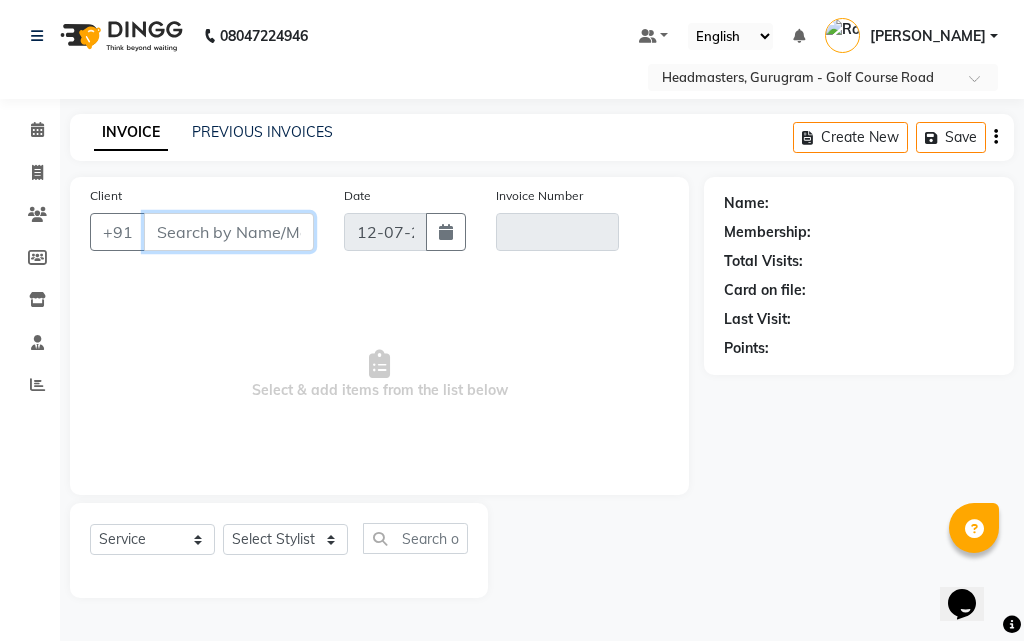 select on "product" 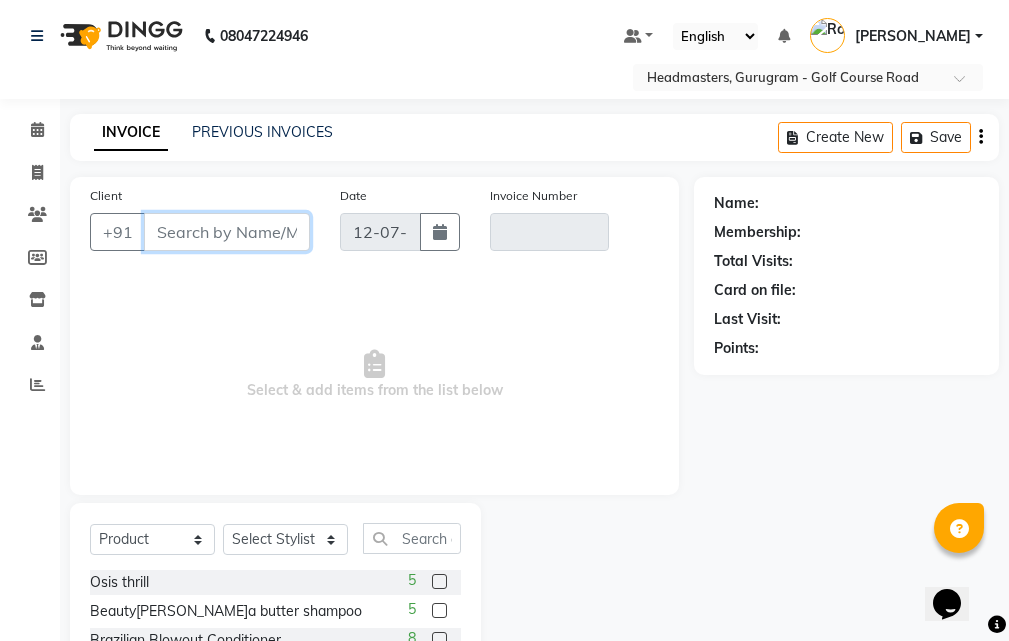 type on "9811730008" 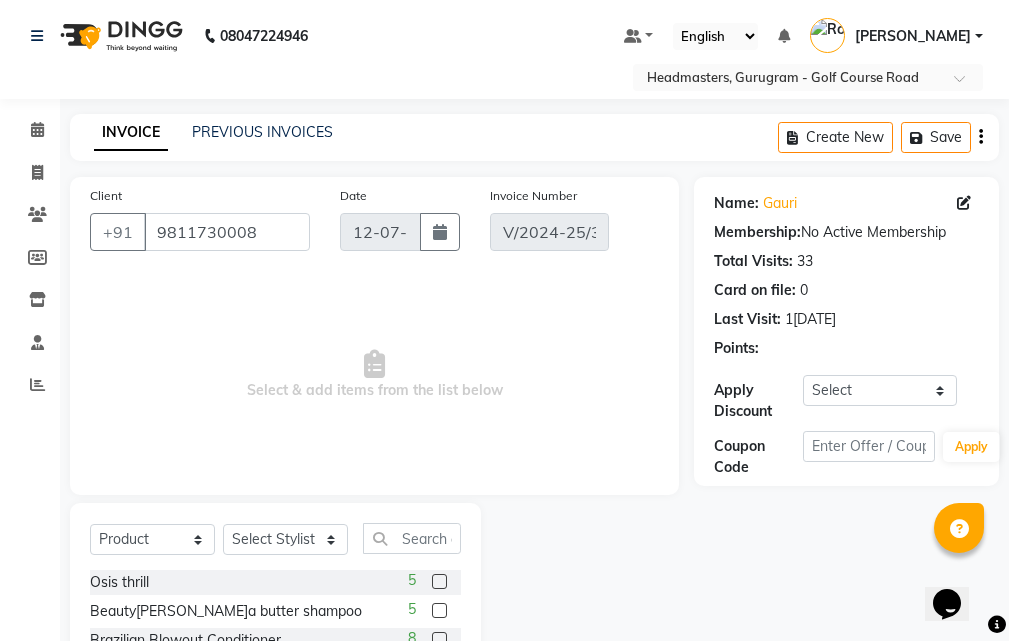 type on "1[DATE]" 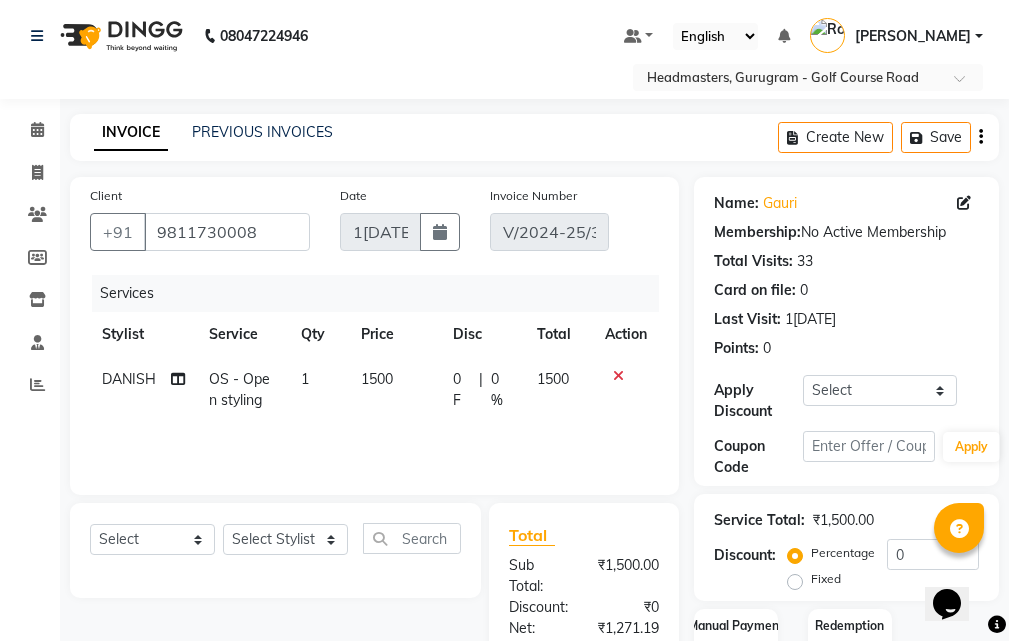click on "0 F" 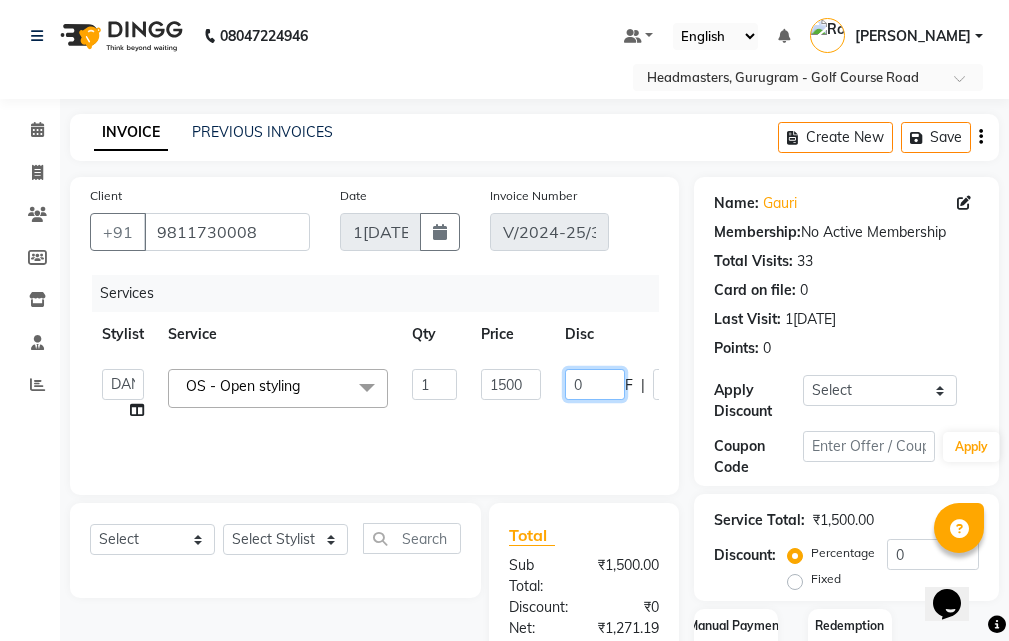 click on "0" 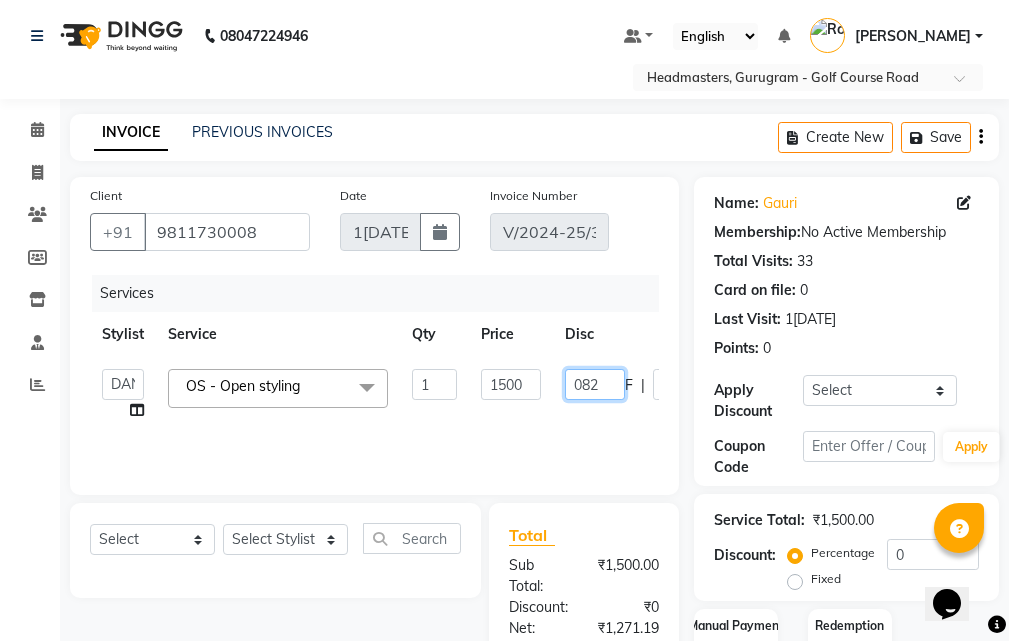type on "0825" 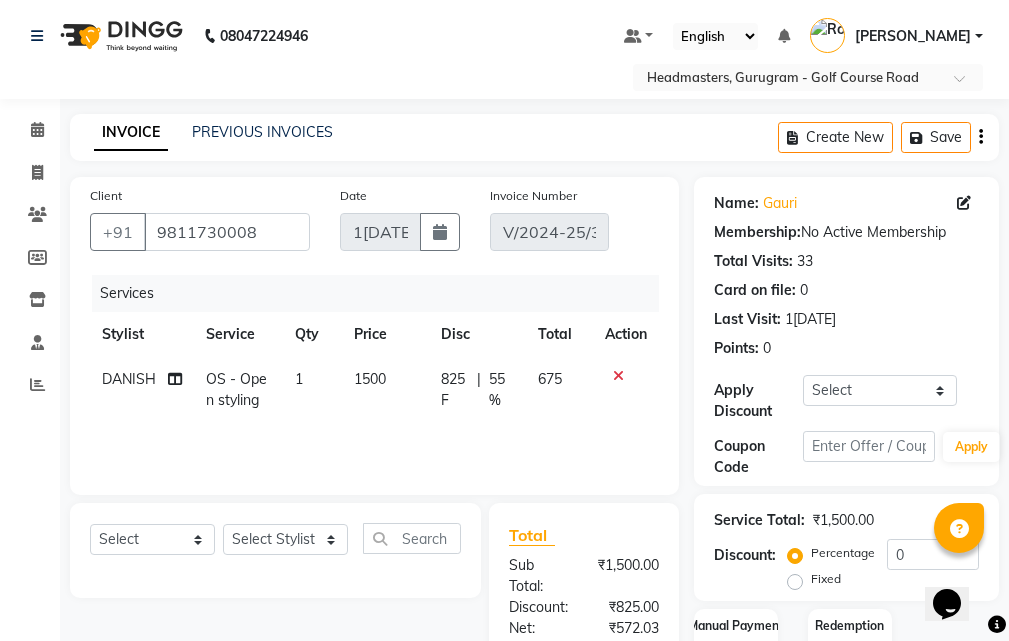 click on "DANISH OS - Open styling 1 1500 825 F | 55 % 675" 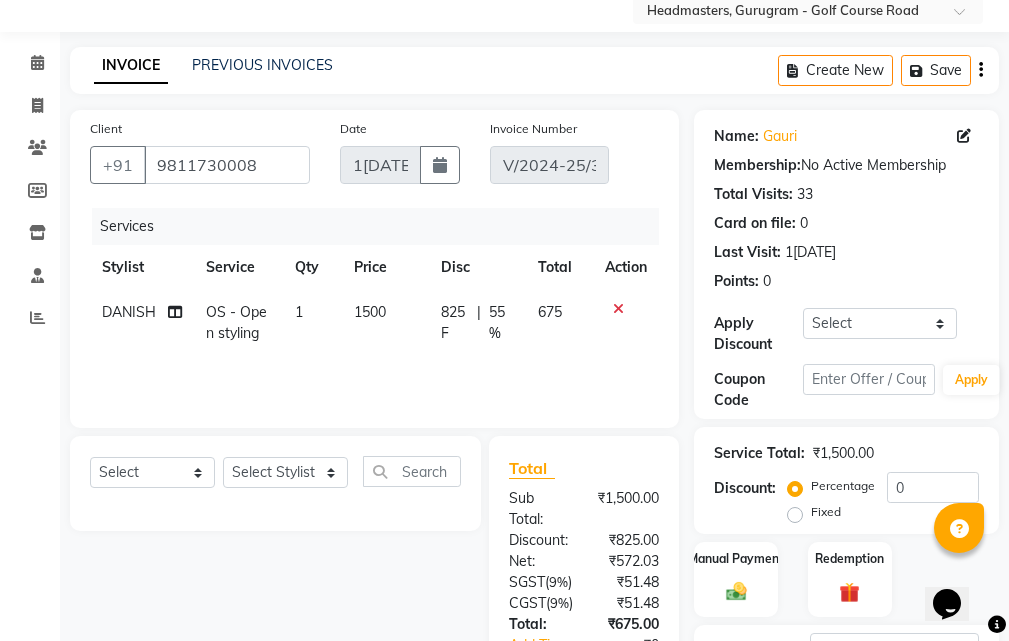 scroll, scrollTop: 374, scrollLeft: 0, axis: vertical 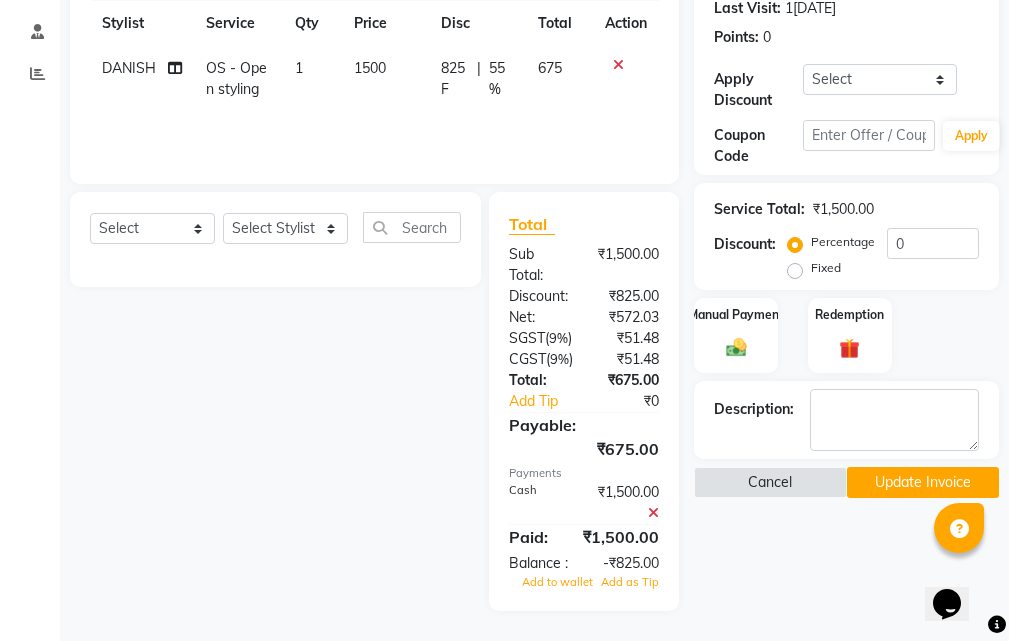 click 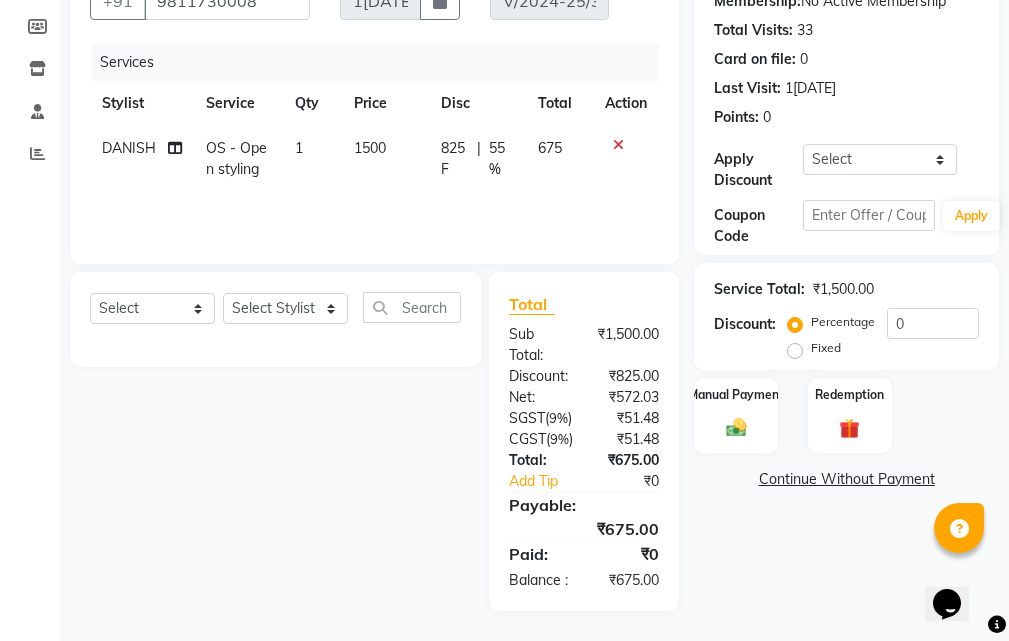 scroll, scrollTop: 294, scrollLeft: 0, axis: vertical 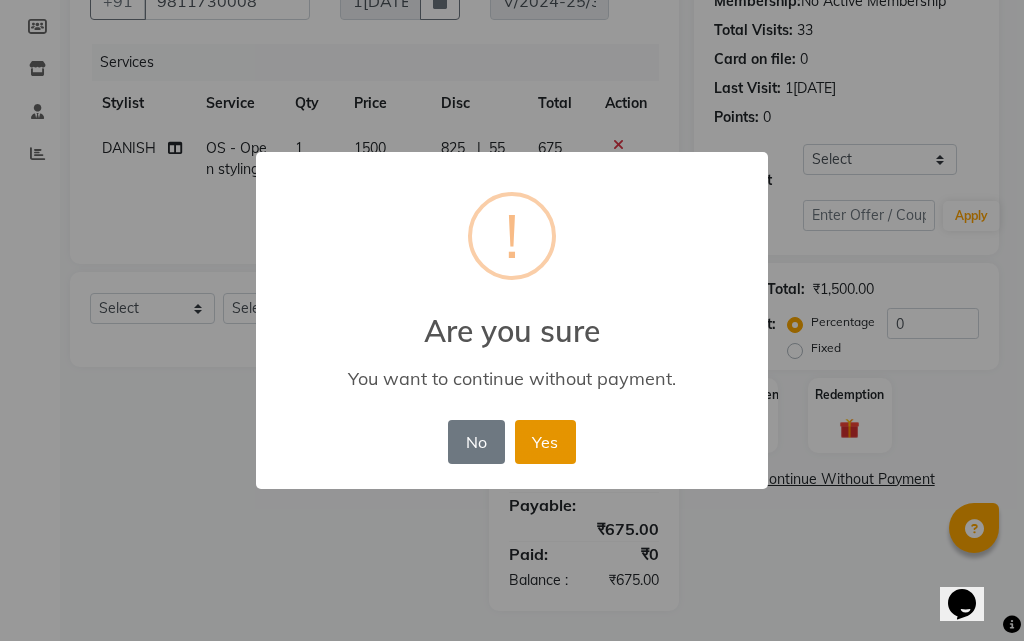 click on "Yes" at bounding box center (545, 442) 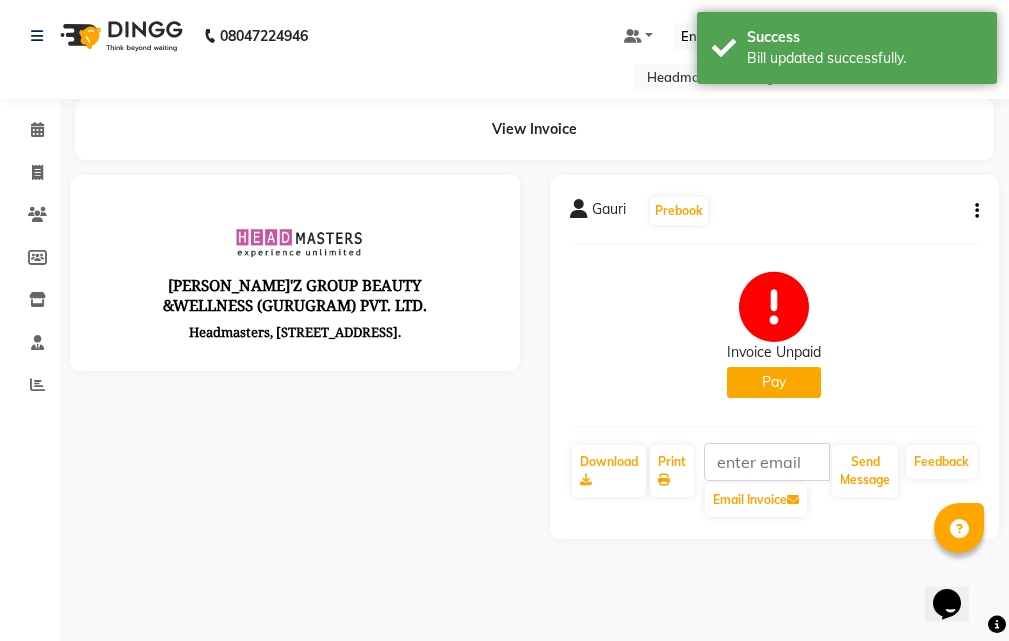 scroll, scrollTop: 0, scrollLeft: 0, axis: both 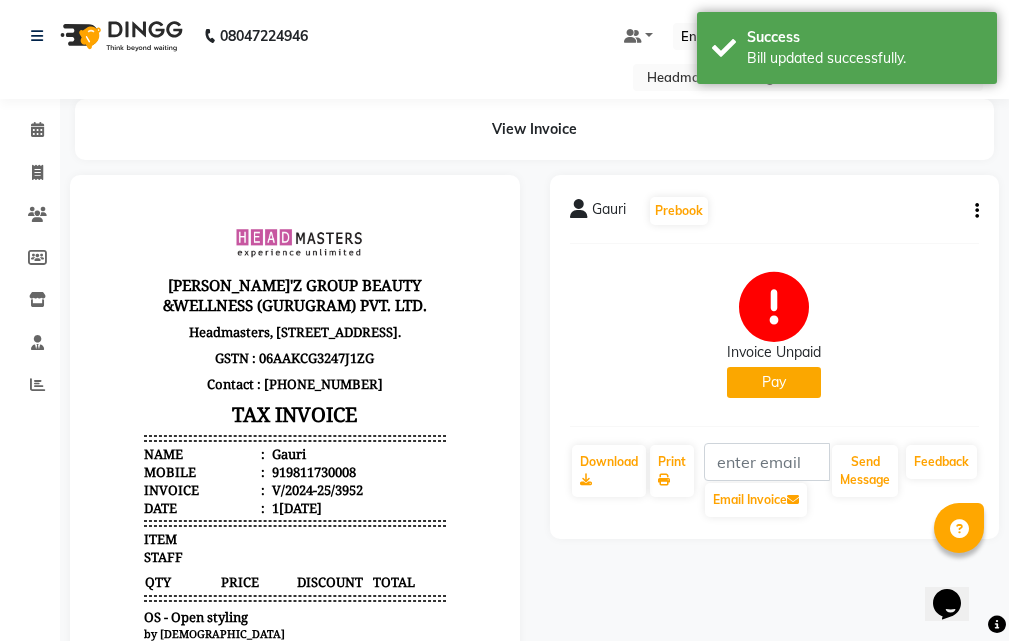 click on "Pay" 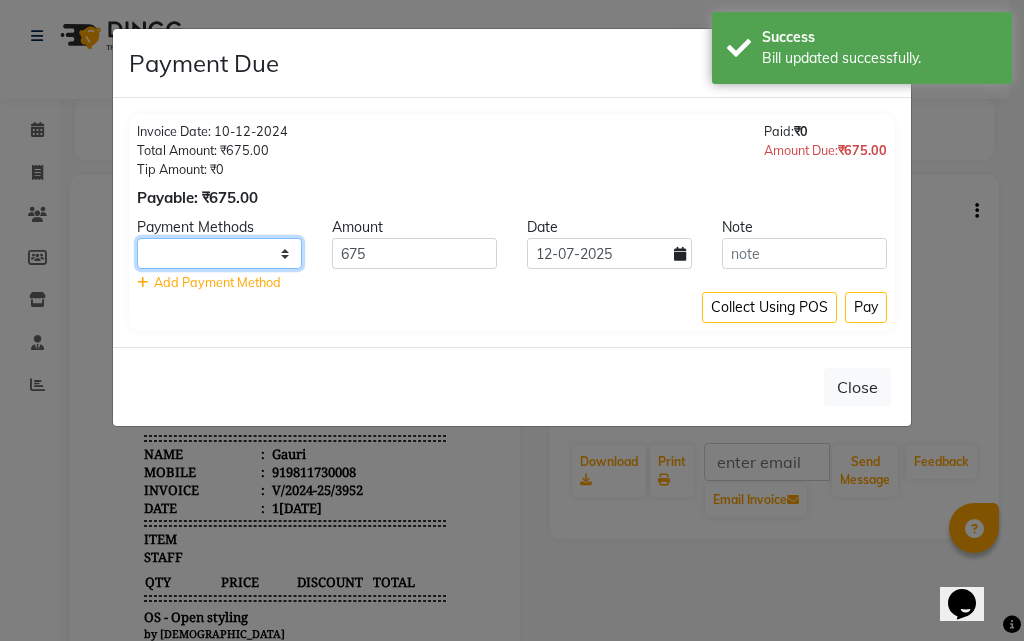 drag, startPoint x: 261, startPoint y: 254, endPoint x: 253, endPoint y: 268, distance: 16.124516 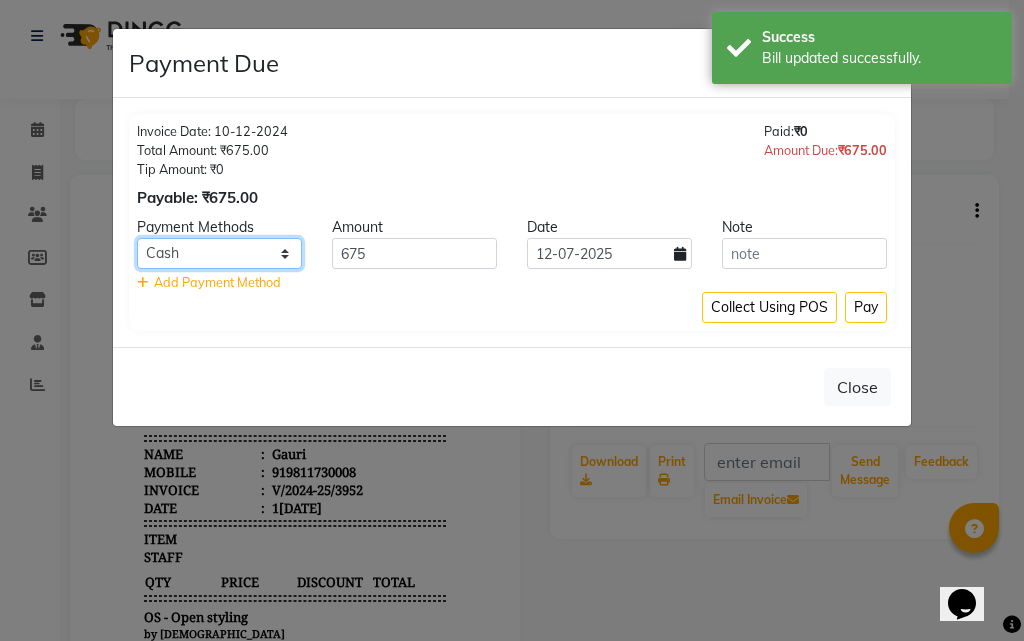click on "UPI CARD Complimentary Cash" 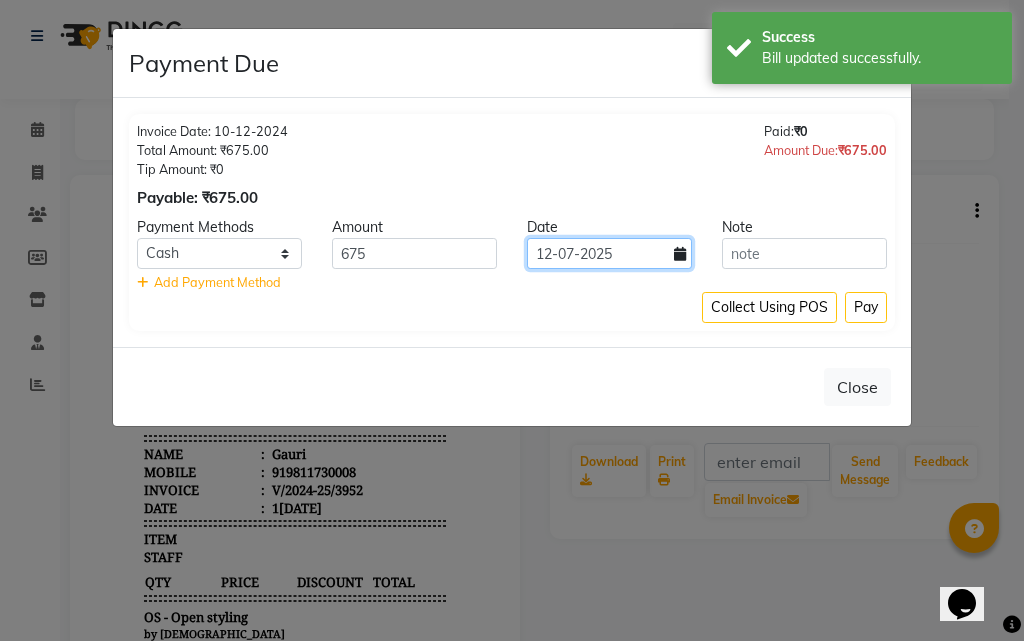 click on "12-07-2025" 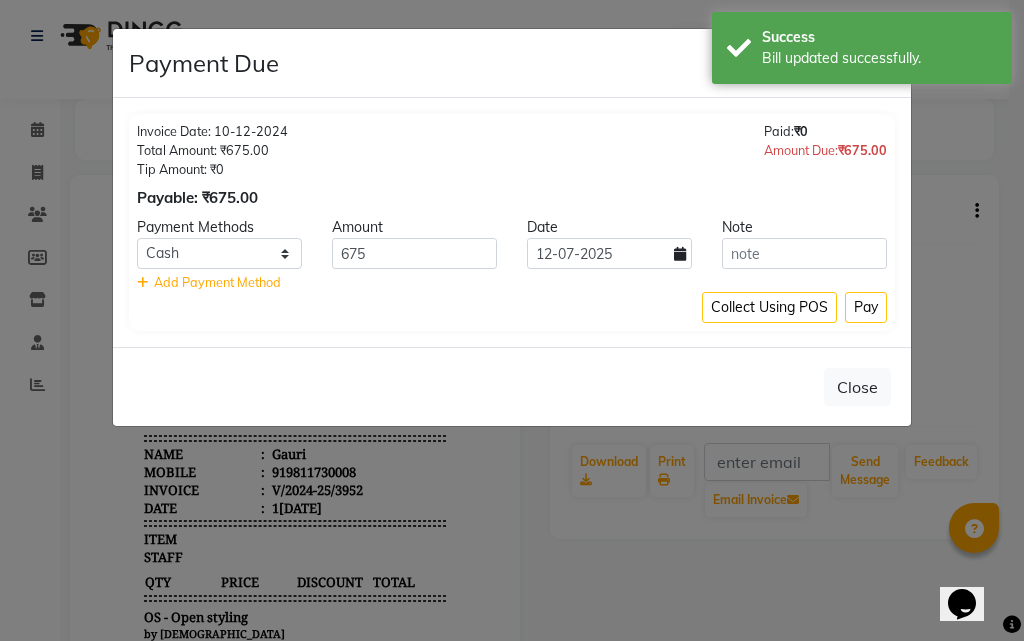 select on "7" 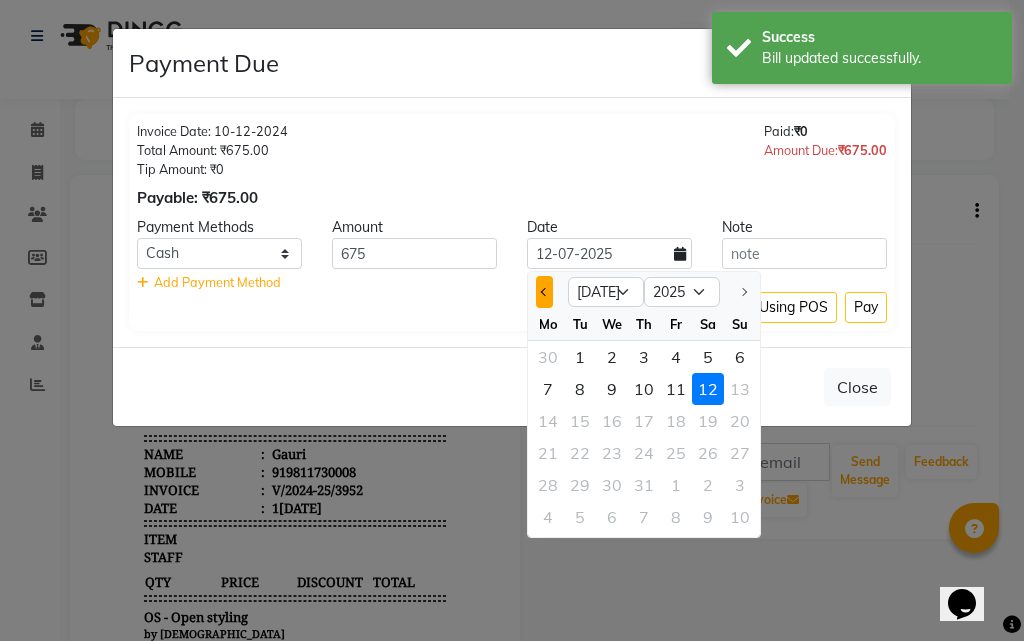 click 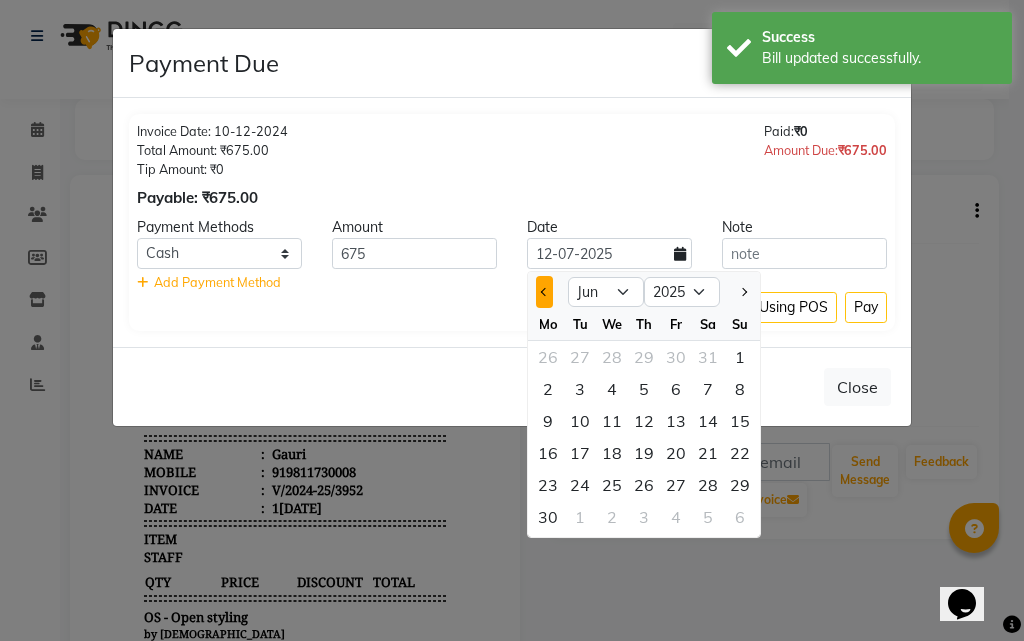 click 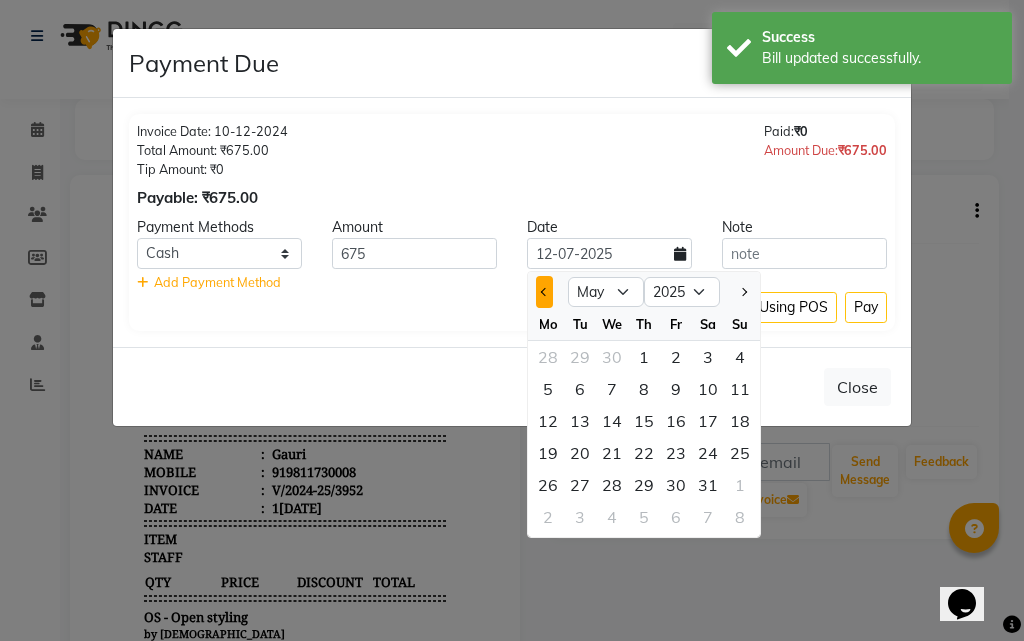 click 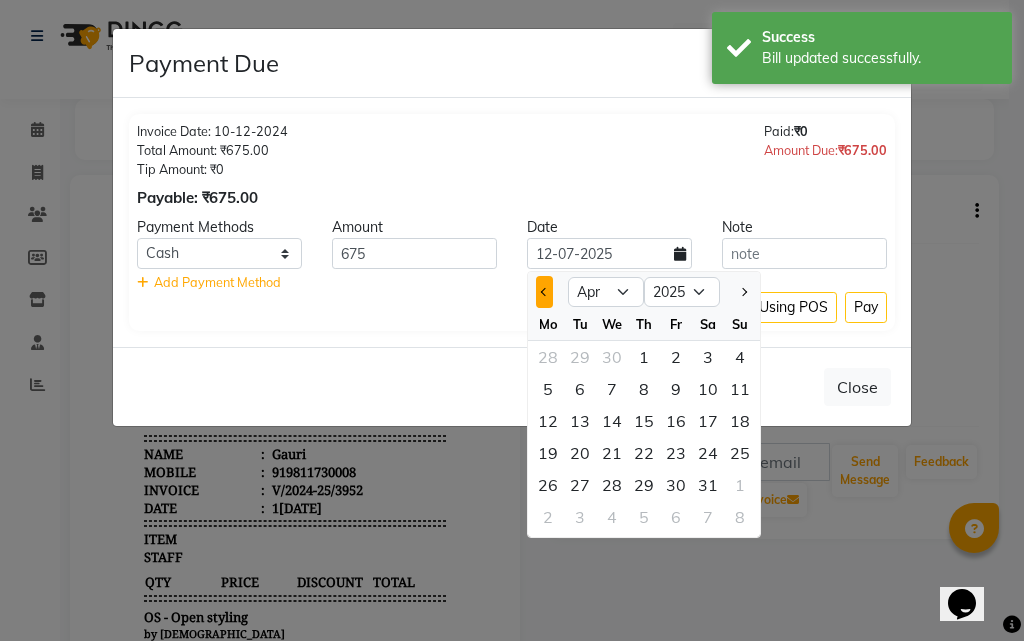 click 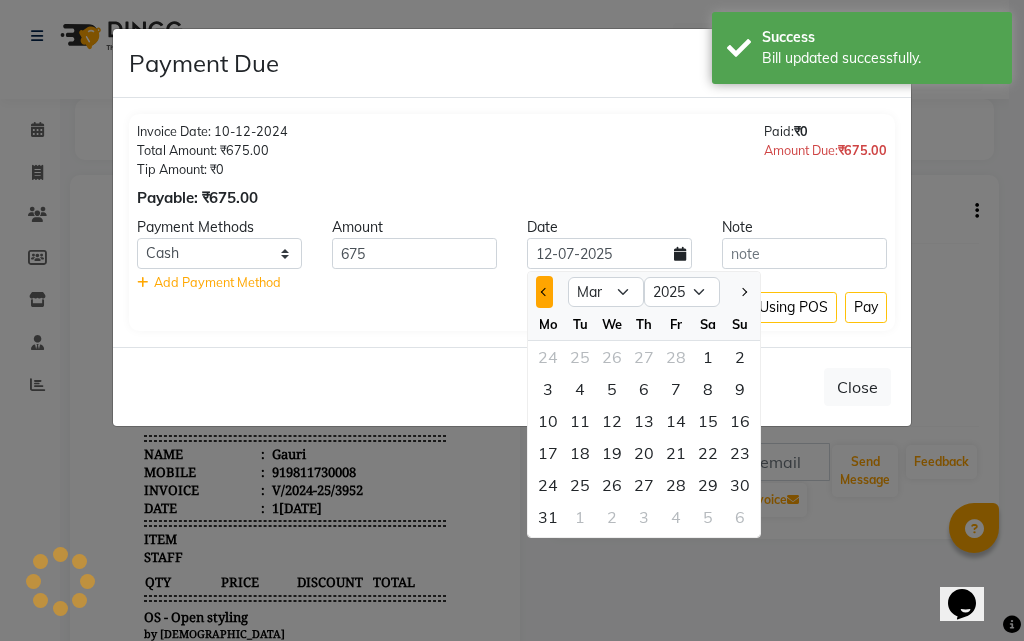 click 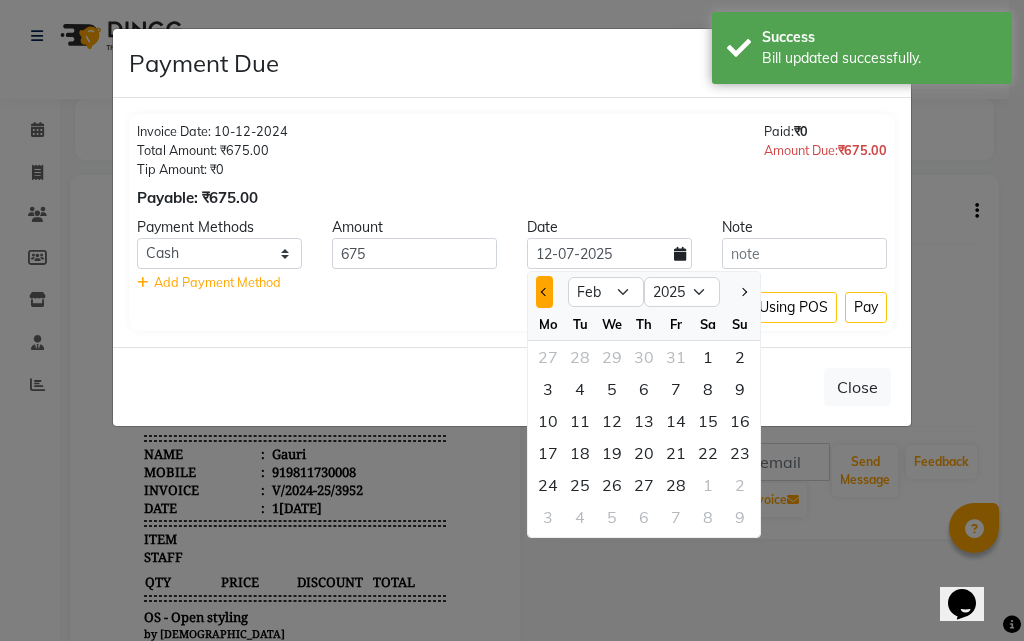 click 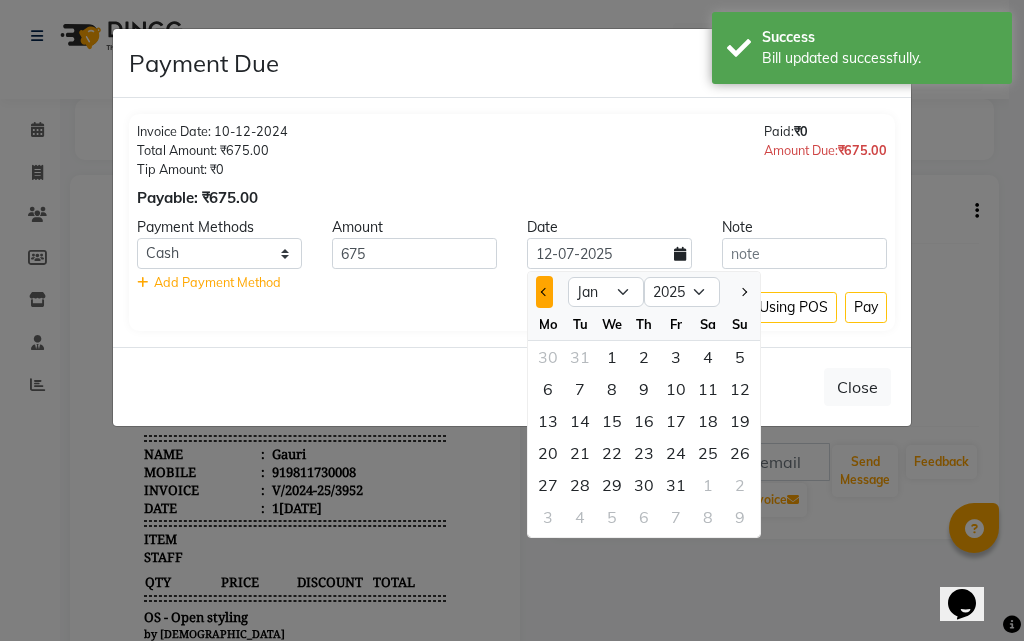 click 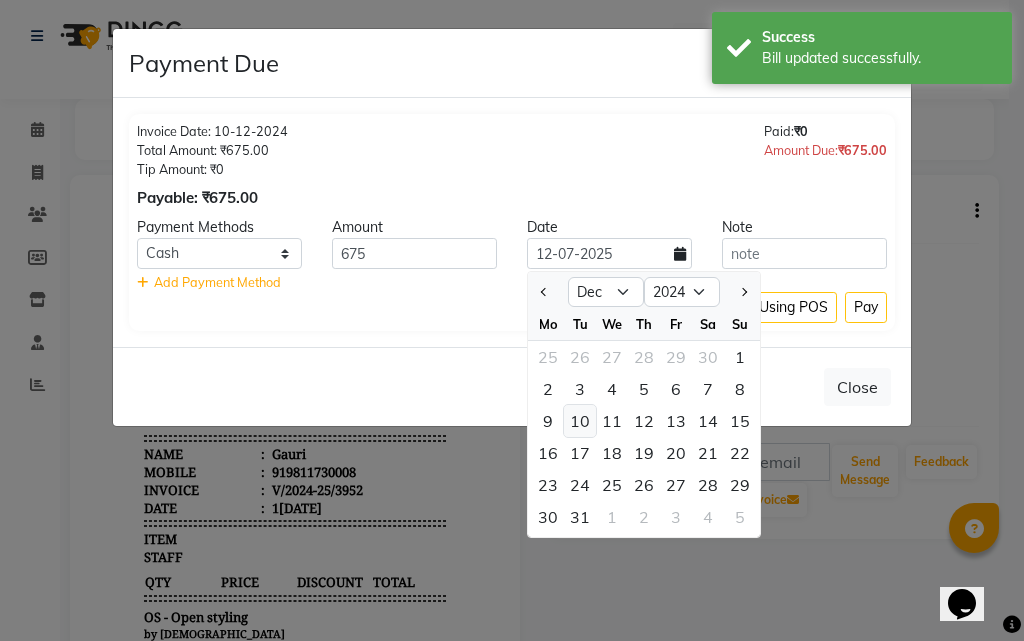 click on "10" 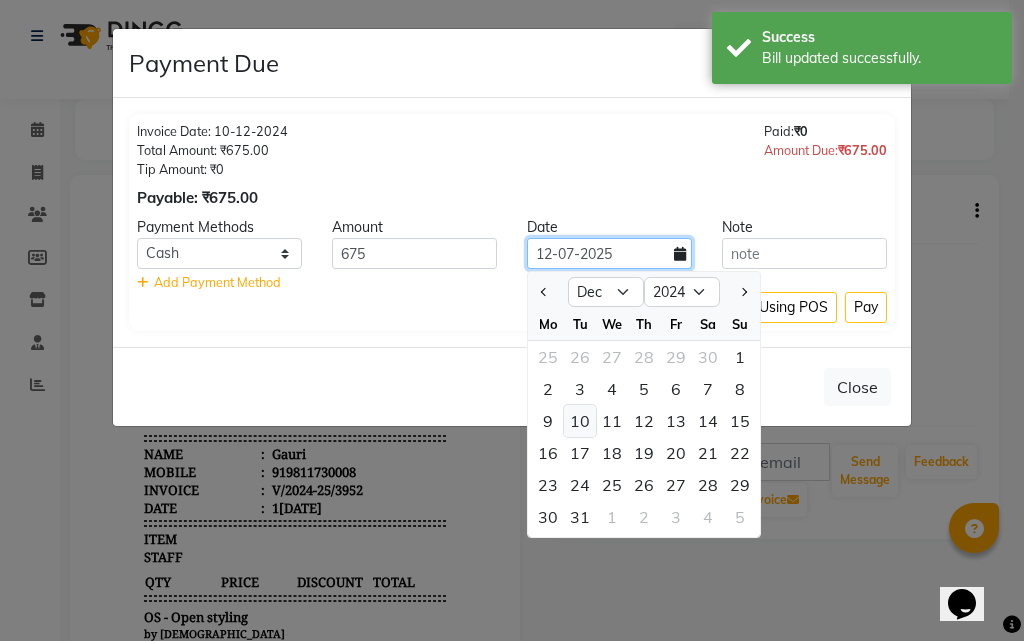 type on "1[DATE]" 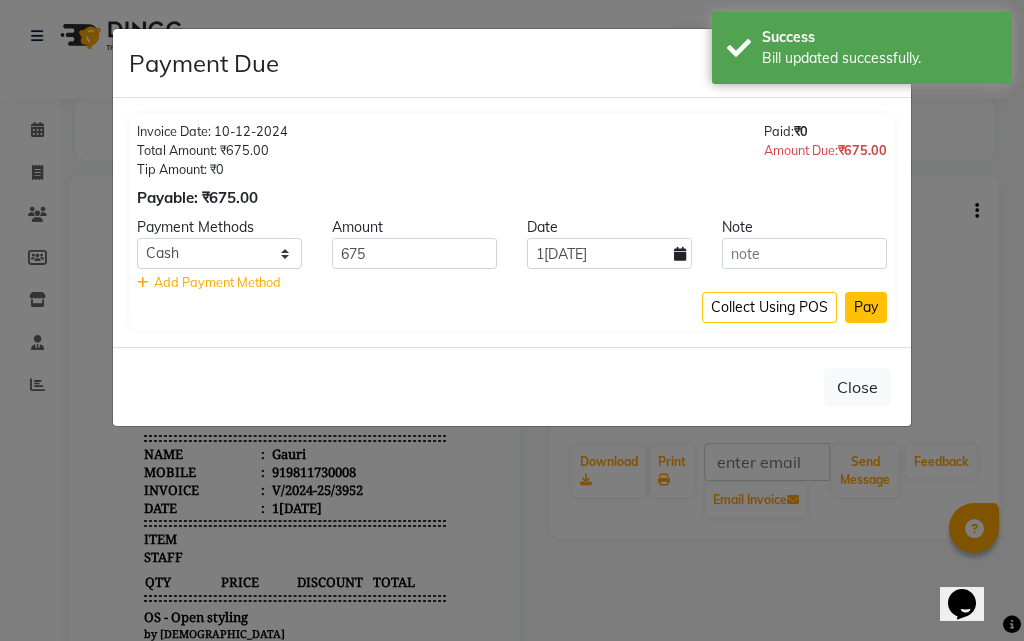 click on "Pay" 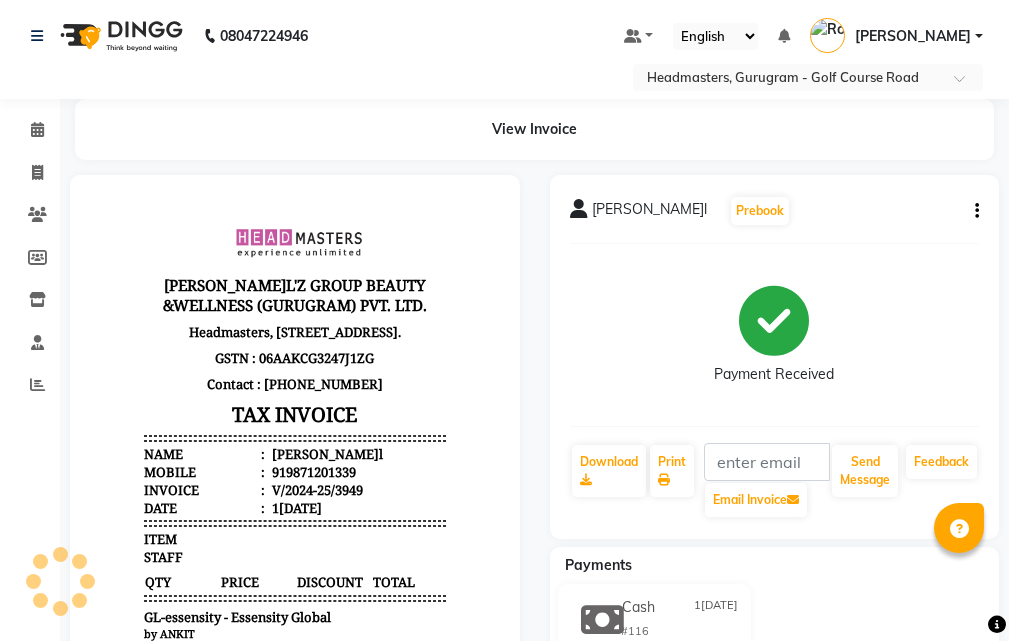 scroll, scrollTop: 0, scrollLeft: 0, axis: both 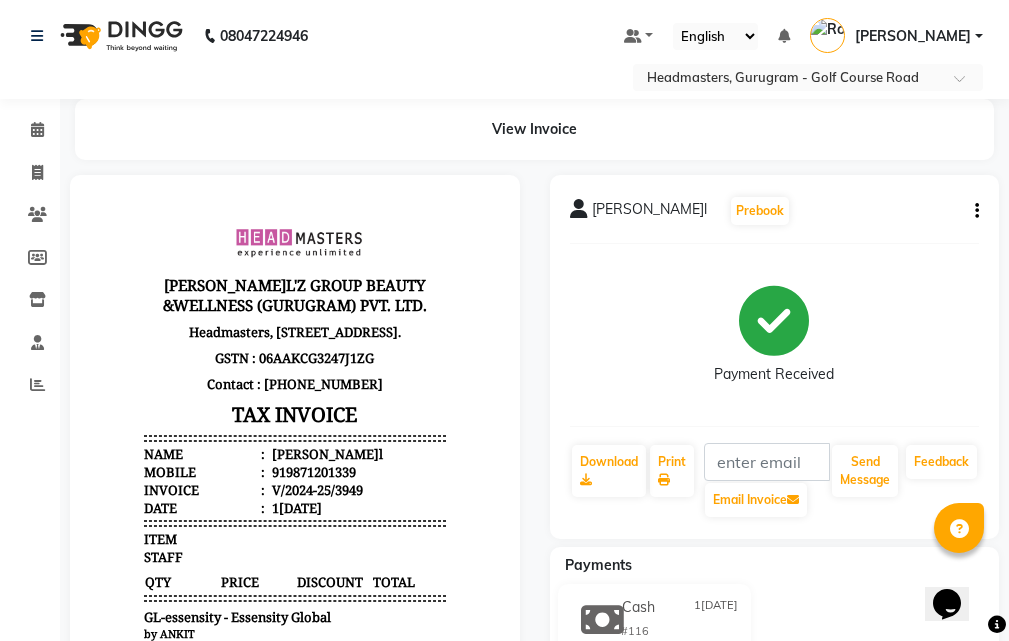 click 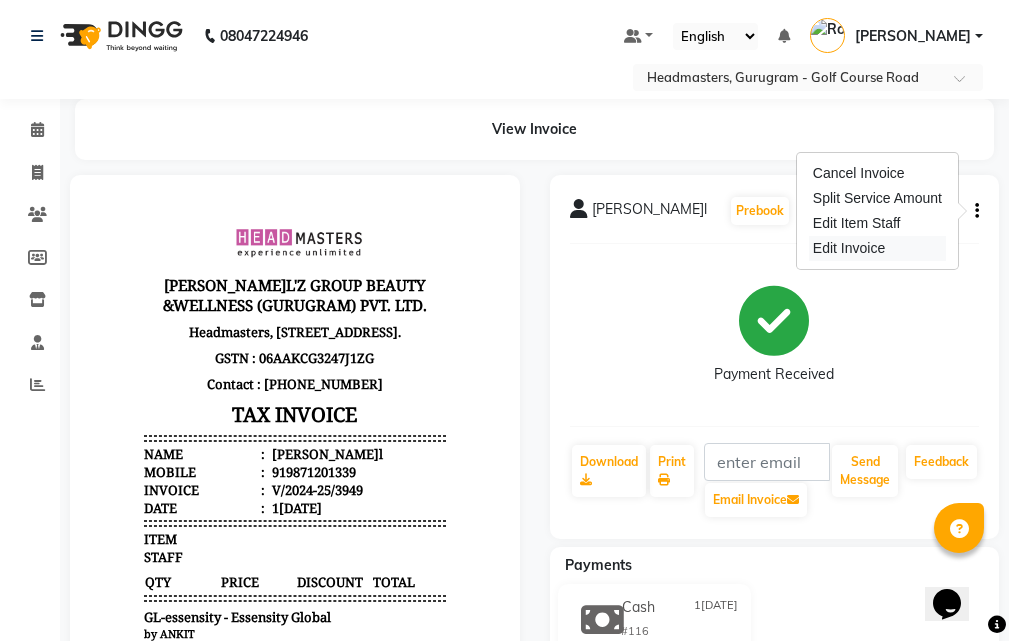click on "Edit Invoice" at bounding box center [877, 248] 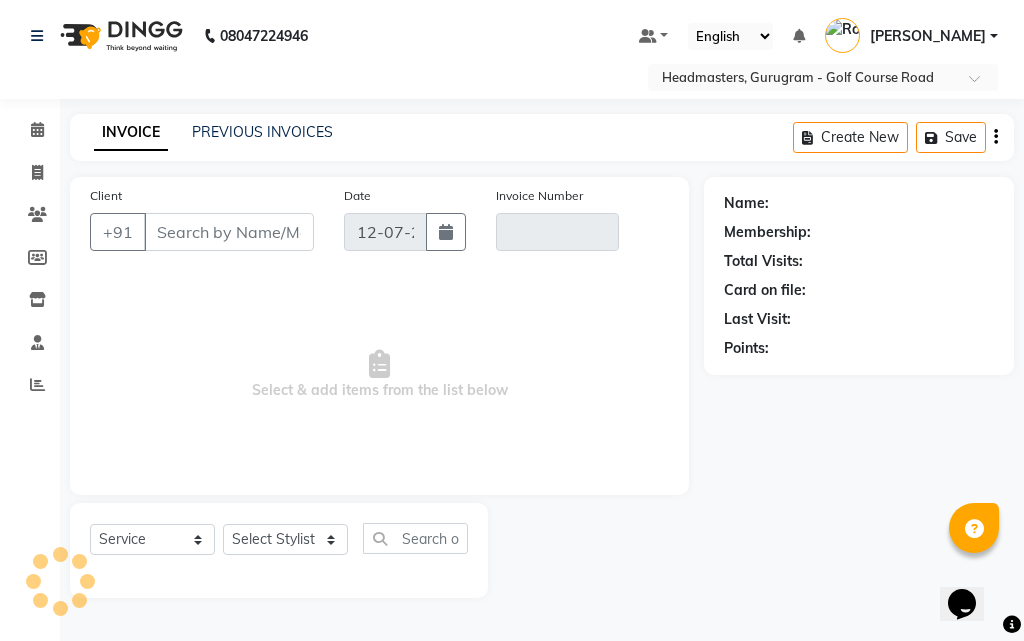 select on "product" 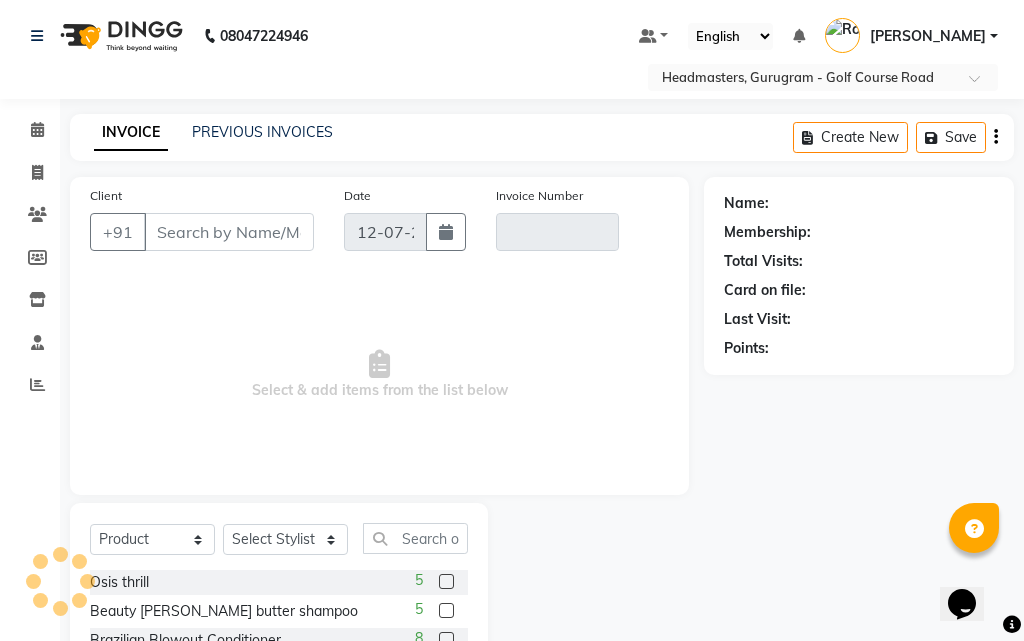 type on "9871201339" 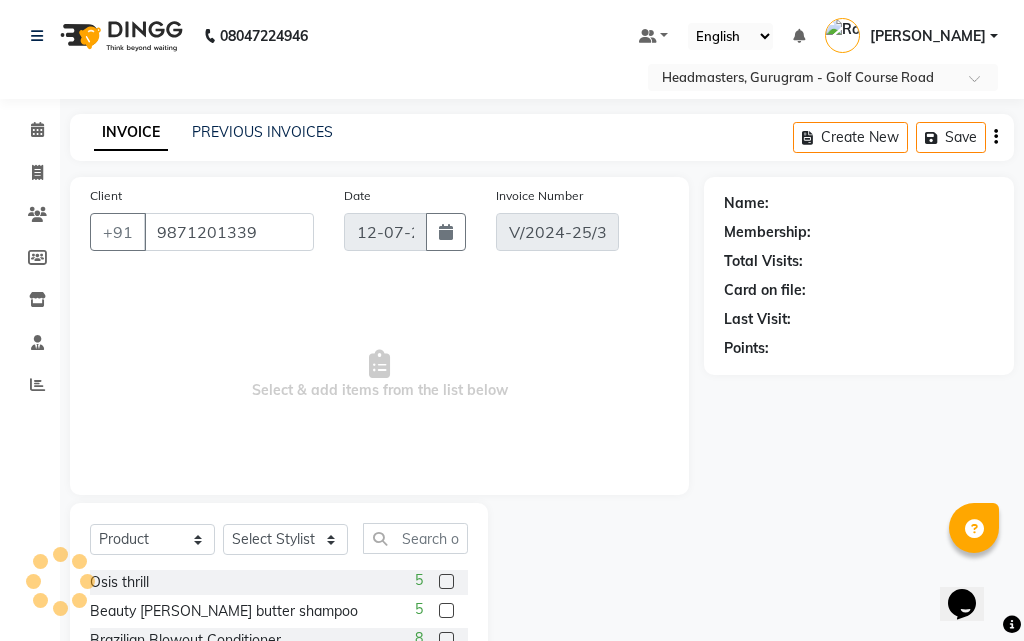 type on "1[DATE]" 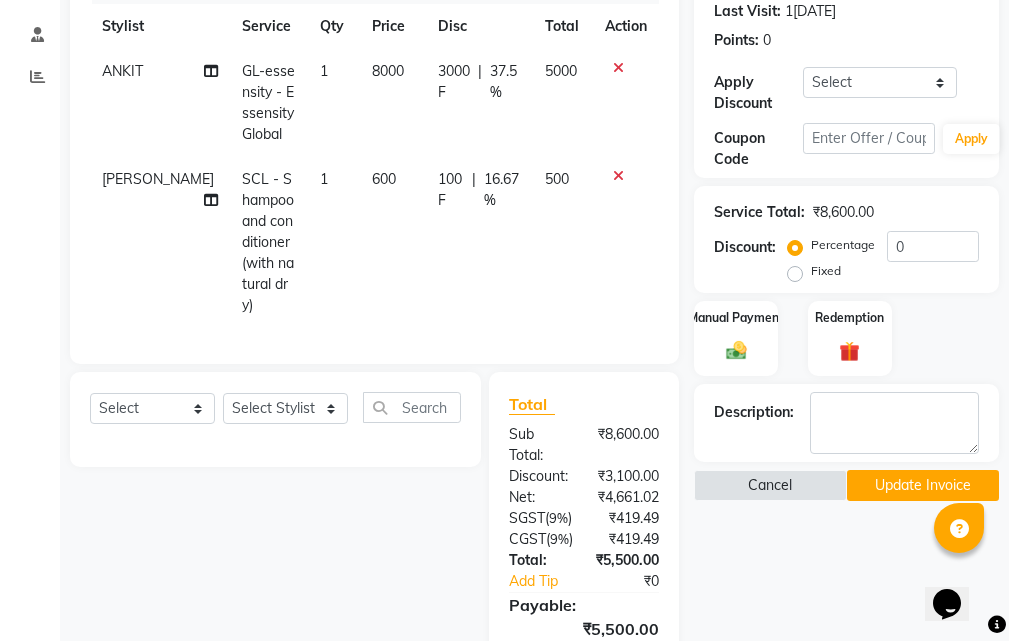 scroll, scrollTop: 100, scrollLeft: 0, axis: vertical 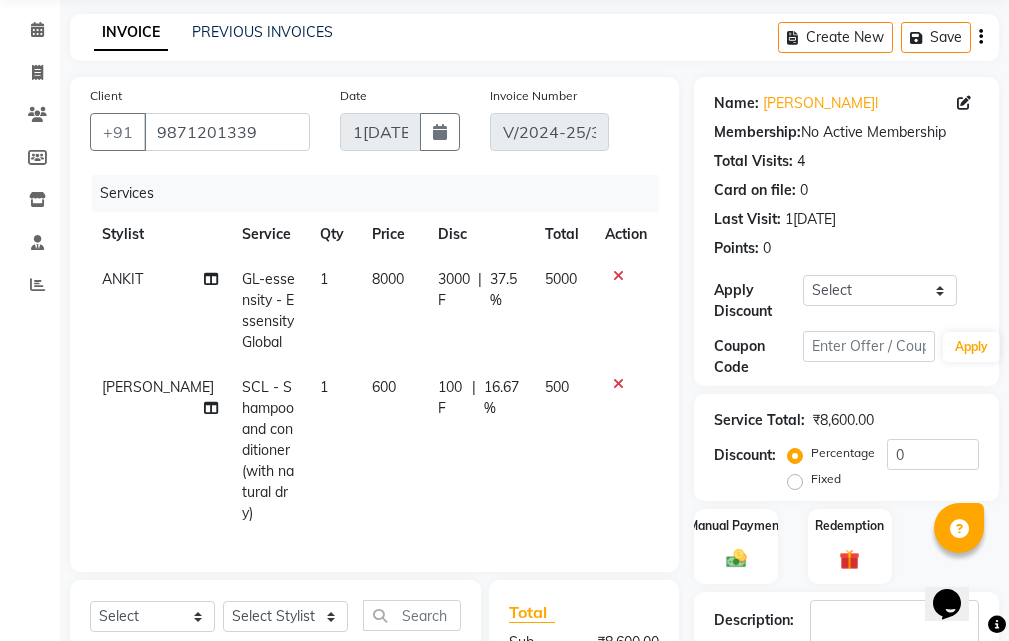click on "600" 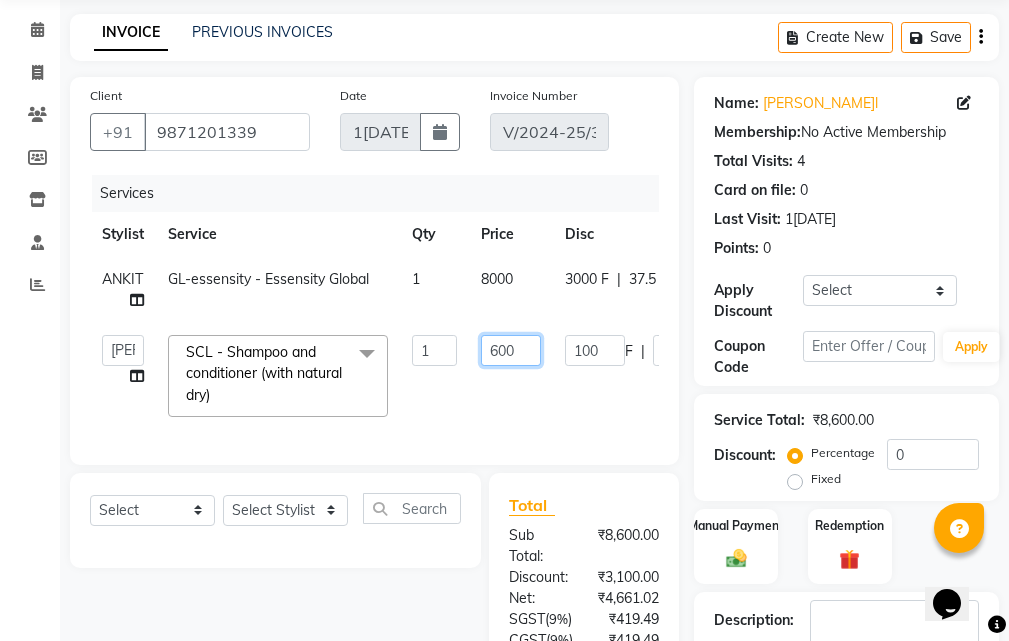 click on "600" 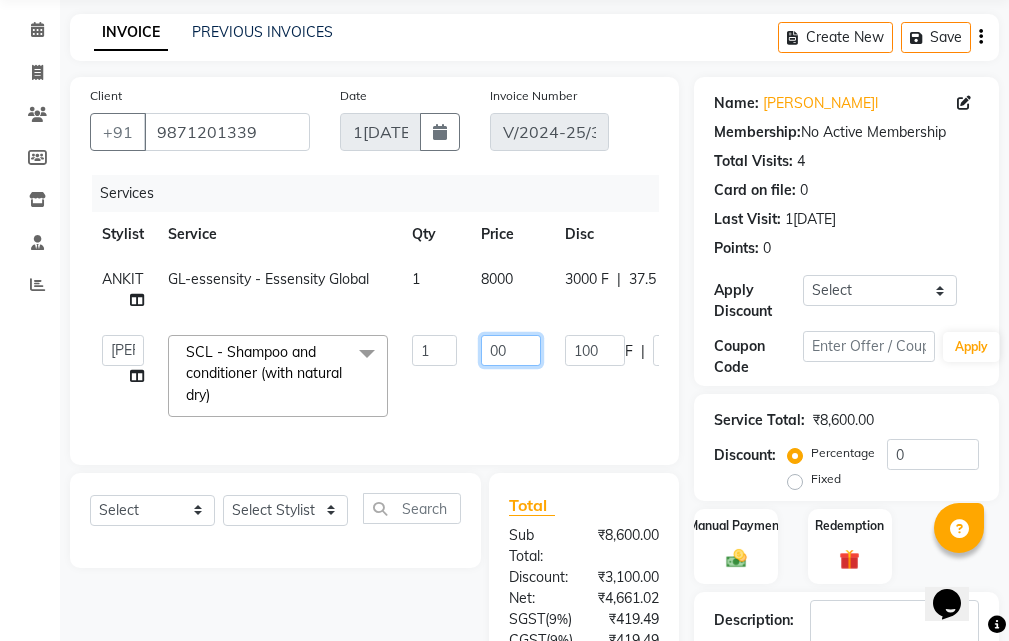 type on "500" 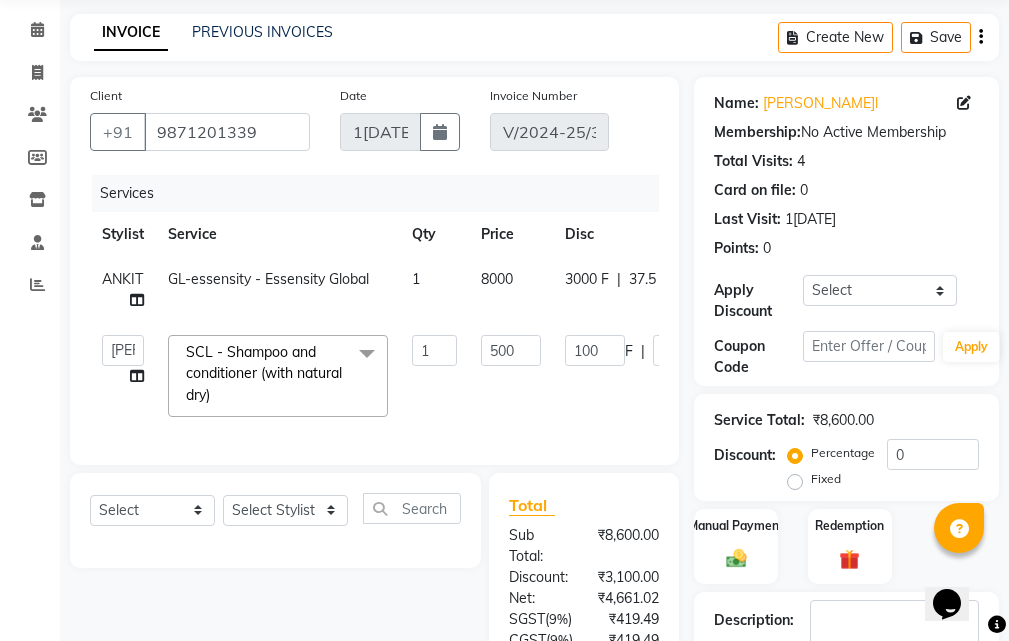 click on "[PERSON_NAME]T  [PERSON_NAME]t   ANKIT   Anu   DANISH   DOLLY  [PERSON_NAME]   HEADMASTERS  [PERSON_NAME]a   JEET   JYOTI  [PERSON_NAME]i  [PERSON_NAME]L  [PERSON_NAME]R  [PERSON_NAME]n   Not Specified  [PERSON_NAME]U   [PERSON_NAME] Assistant   Prashant  [PERSON_NAME]l  [PERSON_NAME]r  [PERSON_NAME]L  [PERSON_NAME]U  [PERSON_NAME]R  [PERSON_NAME]k  [PERSON_NAME]N  SCL - Shampoo and conditioner (with natural dry)  x SSL - Shampoo SCL - Shampoo and conditioner (with natural dry) HML - Head massage(with natural dry) HCLD - Hair Cut by Creative Director HCL - Hair Cut by Senior Hair Stylist Trim - Trimming (one Length) Spt - Split ends/short/candle cut BD - Blow dry OS - Open styling GL-igora - Igora Global GL-essensity - Essensity Global Hlts-L - Highlights [MEDICAL_DATA] - Balayage Chunks  - Chunks CR  - Color removal CRF - Color refresh Stk - Per streak RT-IG - Igora Root Touchup(one inch only) RT-ES - Essensity Root Touchup(one inch only) Reb - Rebonding ST  - Straight therapy Krt-L - Keratin Krt-BB -L - Keratin Blow Out AES-MDA" 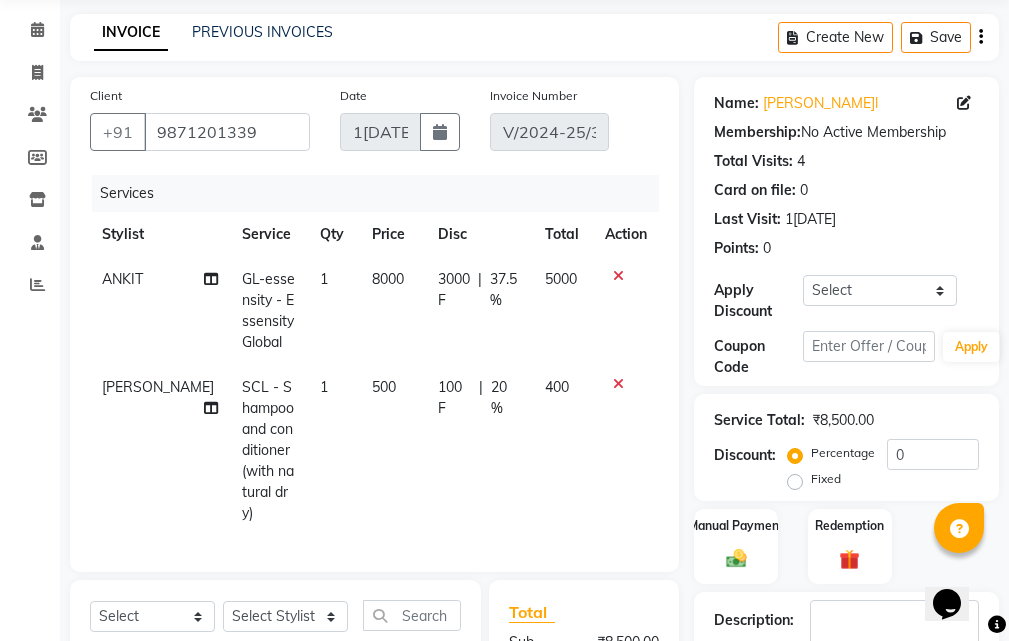 click on "3000 F" 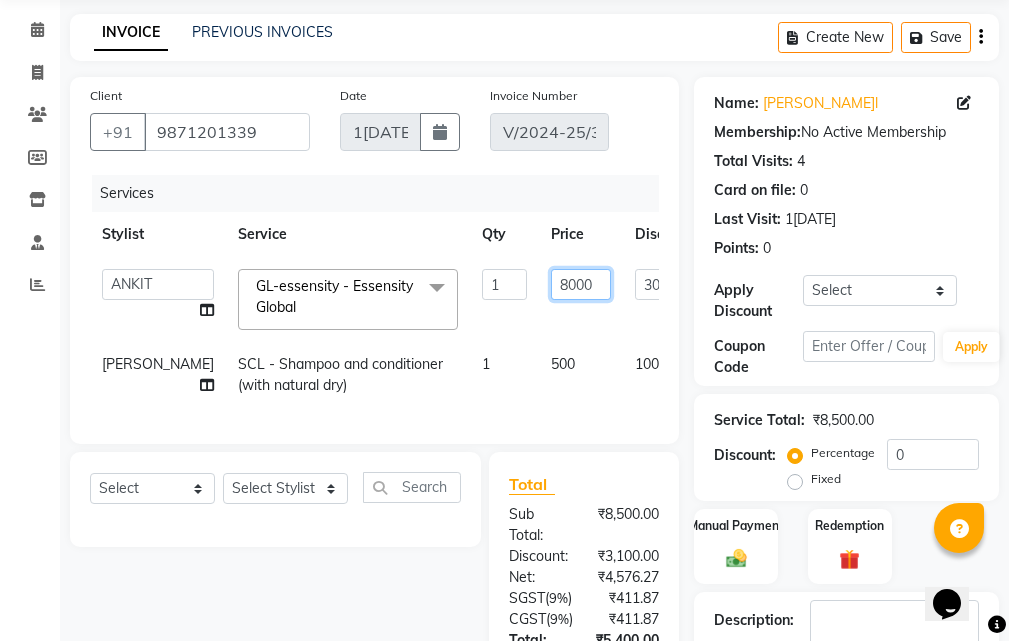 click on "8000" 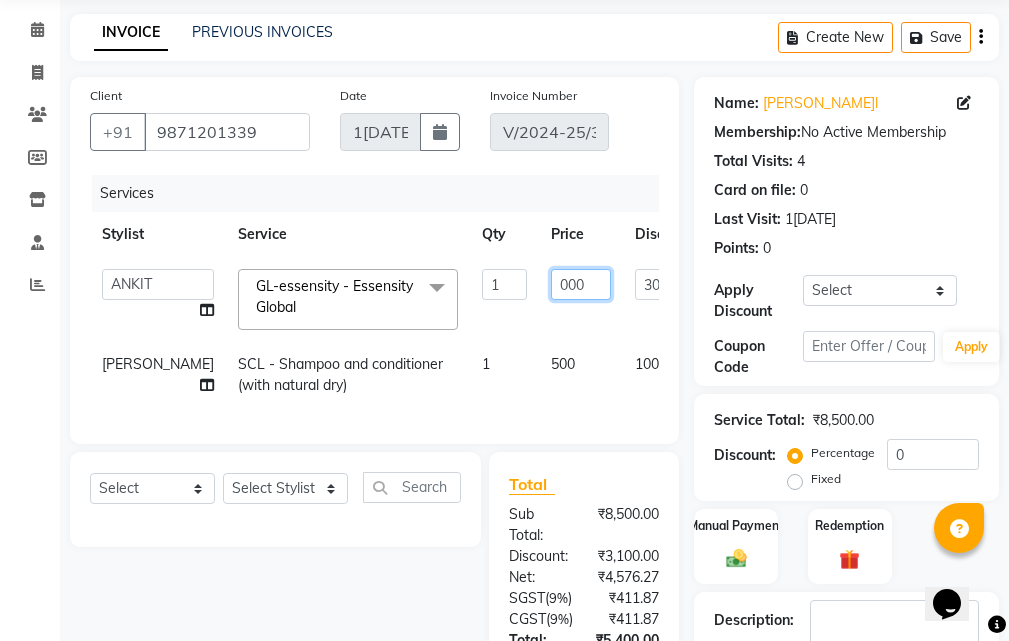 type on "5000" 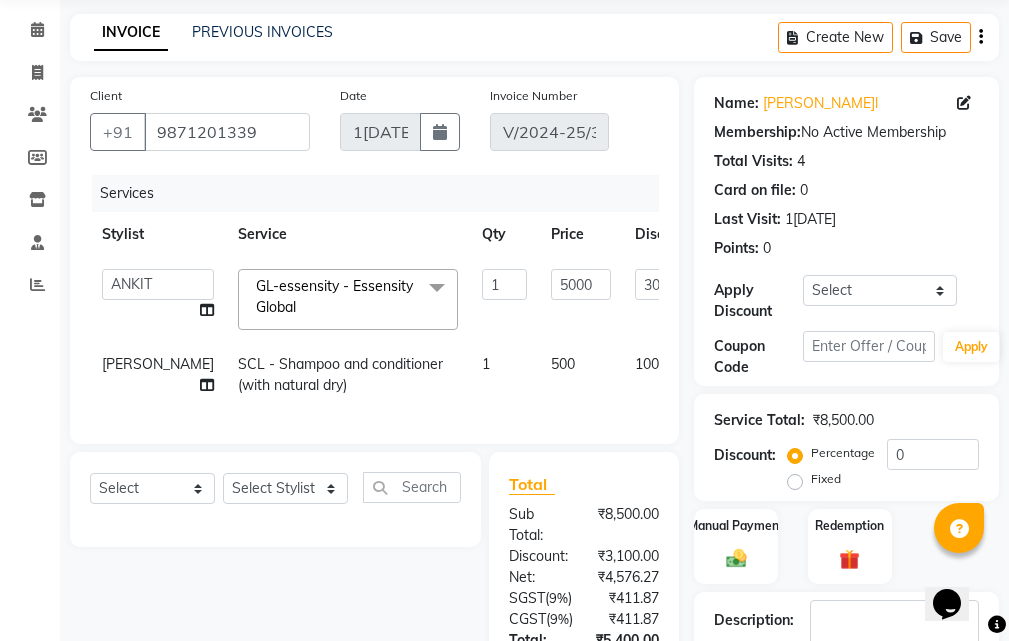 click on "ABHIJIT  [PERSON_NAME]t   ANKIT   Anu   DANISH   DOLLY  [PERSON_NAME]   HEADMASTERS  [PERSON_NAME]a   JEET   JYOTI  [PERSON_NAME]i  [PERSON_NAME]L  [PERSON_NAME]R  [PERSON_NAME]n   Not Specified  [PERSON_NAME]U   [PERSON_NAME] Assistant   Prashant  [PERSON_NAME]l  [PERSON_NAME]r  [PERSON_NAME]L  [PERSON_NAME]U  [PERSON_NAME]R  [PERSON_NAME]k  [PERSON_NAME]N  GL-essensity - Essensity Global  x SSL - Shampoo SCL - Shampoo and conditioner (with natural dry) HML - Head massage(with natural dry) HCLD - Hair Cut by Creative Director HCL - Hair Cut by Senior Hair Stylist Trim - Trimming (one Length) Spt - Split ends/short/candle cut BD - Blow dry OS - Open styling GL-igora - Igora Global GL-essensity - Essensity Global Hlts-L - Highlights [MEDICAL_DATA] - Balayage Chunks  - Chunks CR  - Color removal CRF - Color refresh Stk - Per streak RT-IG - Igora Root Touchup(one inch only) RT-ES - Essensity Root Touchup(one inch only) Reb - Rebonding ST  - Straight therapy Krt-L - Keratin Krt-BB -L - Keratin Blow Out HR-BTX -L  - Hair [MEDICAL_DATA] 1" 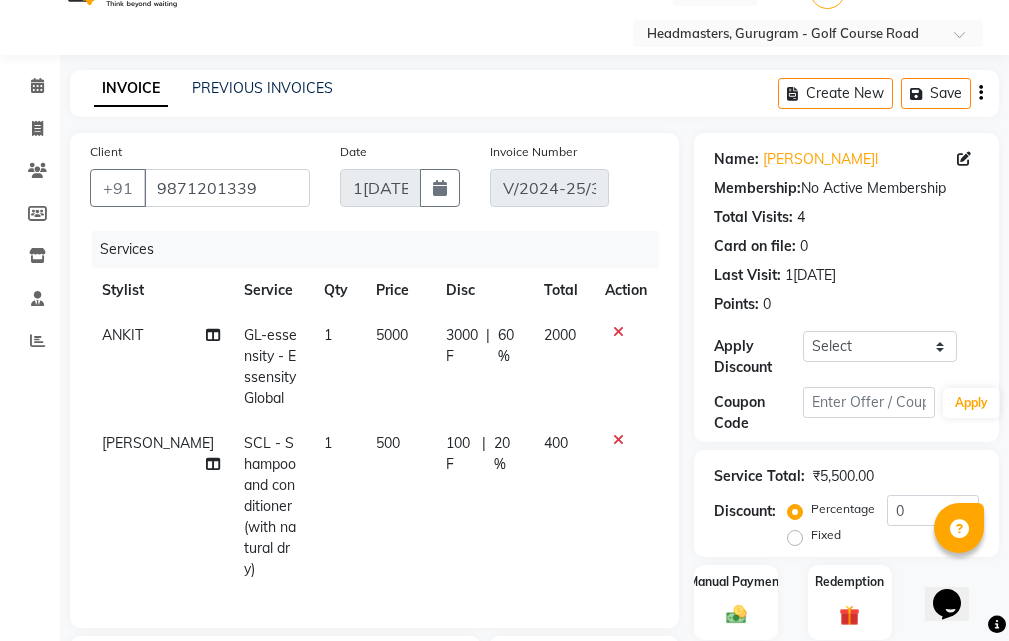 scroll, scrollTop: 0, scrollLeft: 0, axis: both 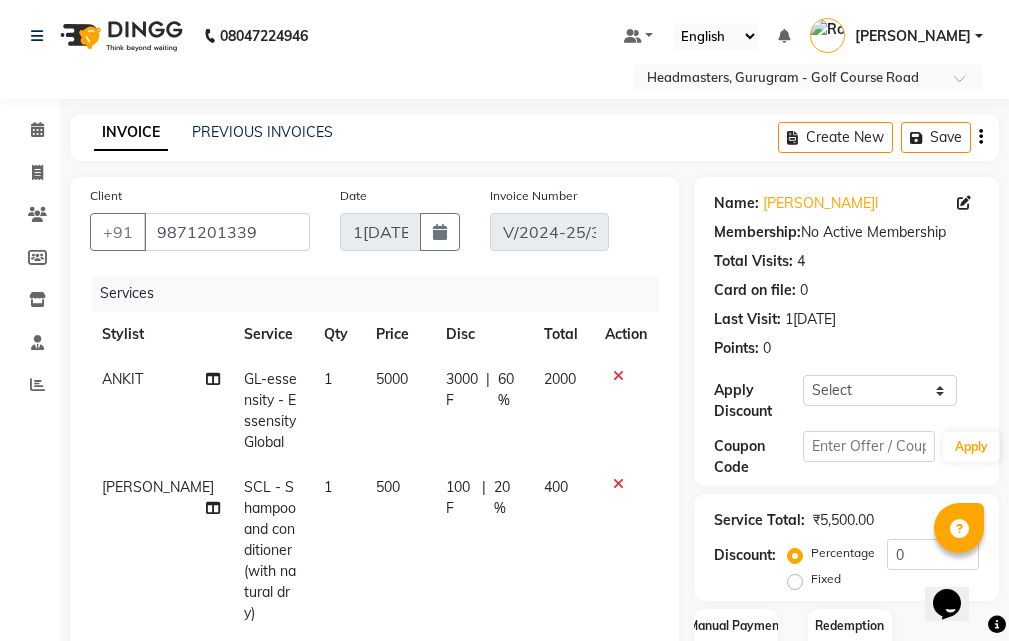 click on "3000 F" 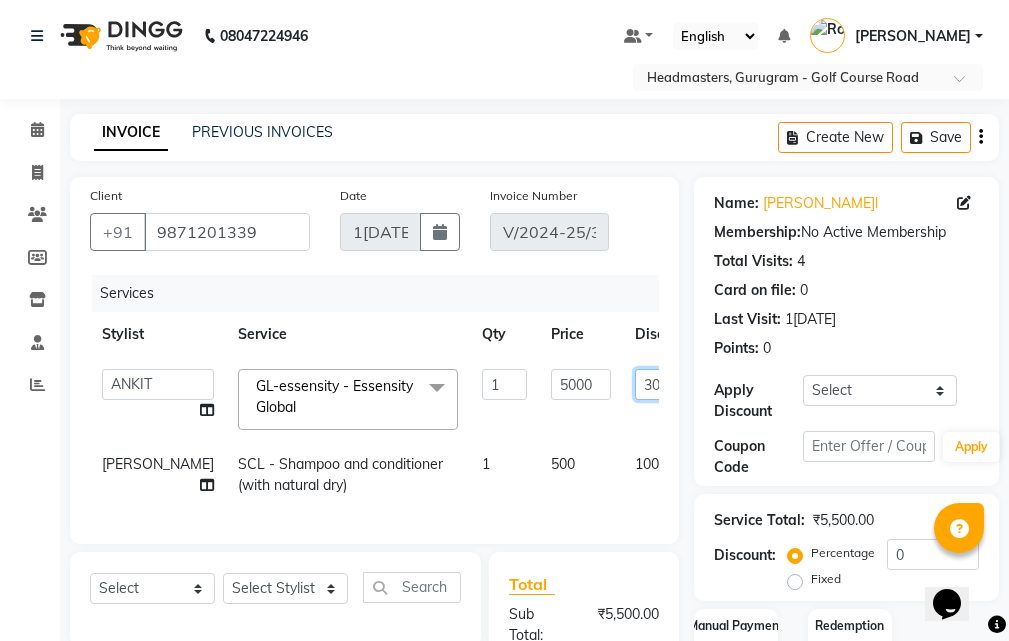 click on "3000" 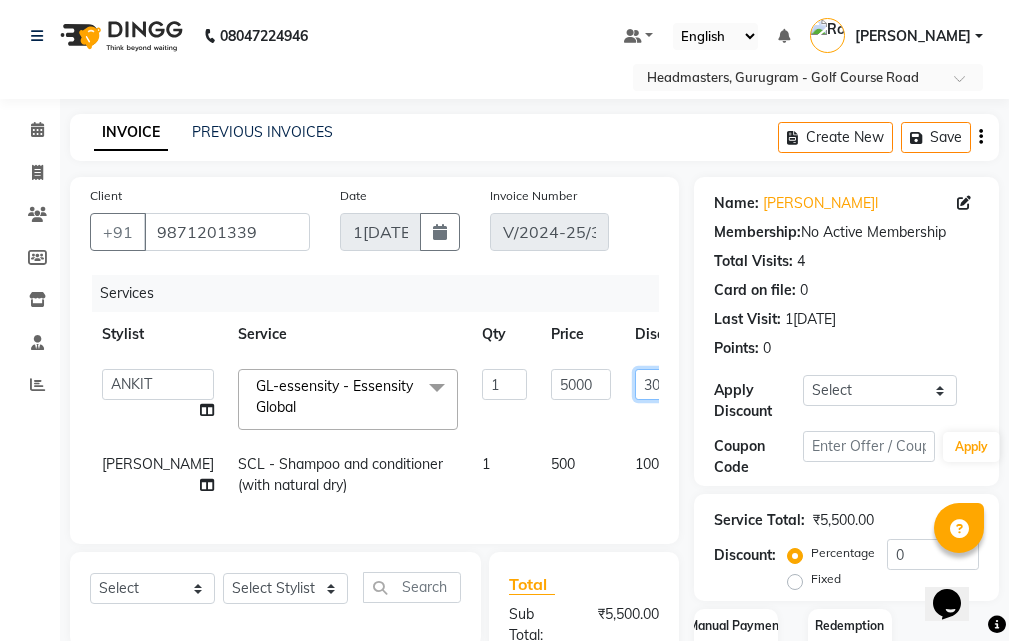 type on "3" 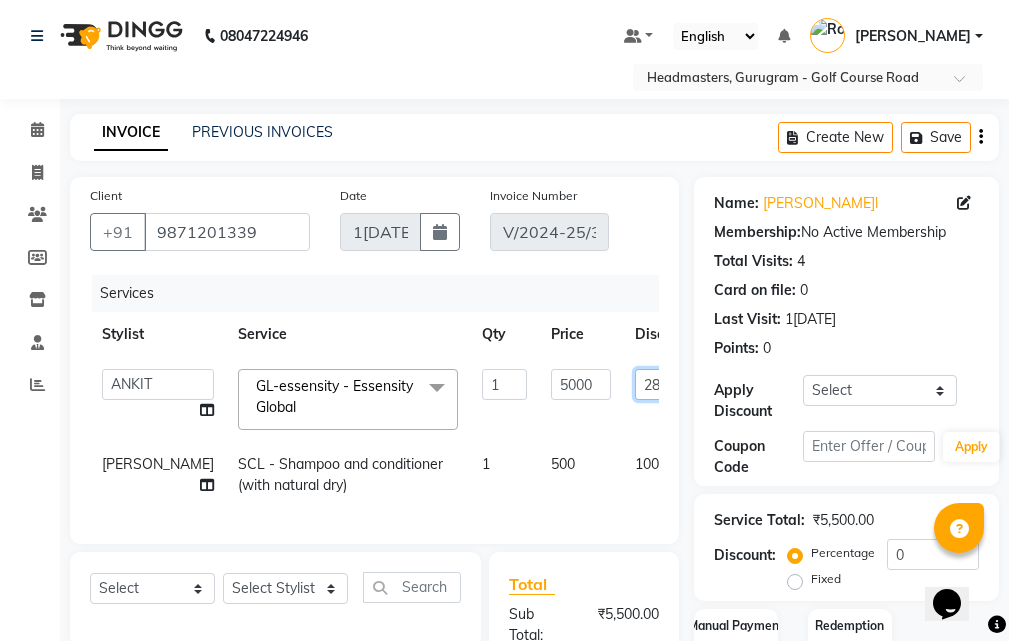 type on "2800" 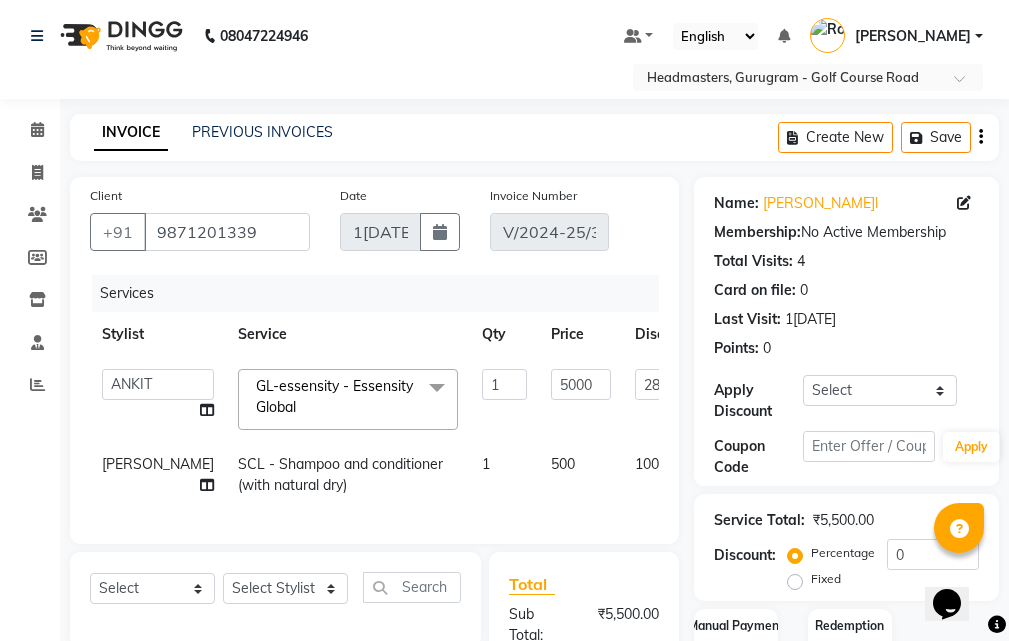 click on "ABHIJIT  [PERSON_NAME]t   ANKIT   Anu   DANISH   DOLLY  [PERSON_NAME]   HEADMASTERS  [PERSON_NAME]a   JEET   JYOTI  [PERSON_NAME]i  [PERSON_NAME]L  [PERSON_NAME]R  [PERSON_NAME]n   Not Specified  [PERSON_NAME]U   [PERSON_NAME] Assistant   Prashant  [PERSON_NAME]l  [PERSON_NAME]r  [PERSON_NAME]L  [PERSON_NAME]U  [PERSON_NAME]R  [PERSON_NAME]k  [PERSON_NAME]N  GL-essensity - Essensity Global  x SSL - Shampoo SCL - Shampoo and conditioner (with natural dry) HML - Head massage(with natural dry) HCLD - Hair Cut by Creative Director HCL - Hair Cut by Senior Hair Stylist Trim - Trimming (one Length) Spt - Split ends/short/candle cut BD - Blow dry OS - Open styling GL-igora - Igora Global GL-essensity - Essensity Global Hlts-L - Highlights [MEDICAL_DATA] - Balayage Chunks  - Chunks CR  - Color removal CRF - Color refresh Stk - Per streak RT-IG - Igora Root Touchup(one inch only) RT-ES - Essensity Root Touchup(one inch only) Reb - Rebonding ST  - Straight therapy Krt-L - Keratin Krt-BB -L - Keratin Blow Out HR-BTX -L  - Hair [MEDICAL_DATA] 1" 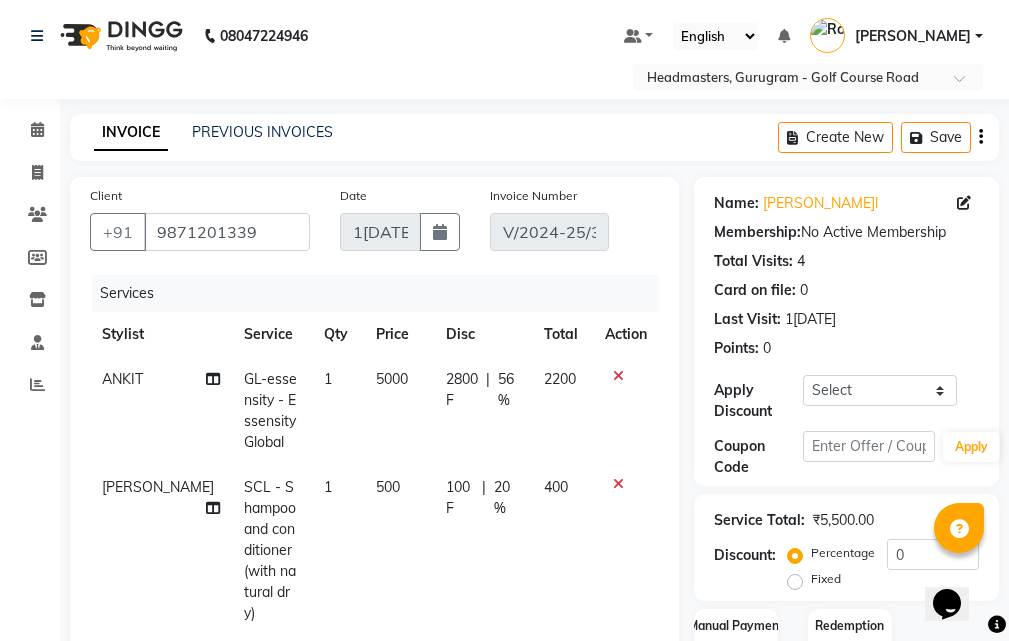 drag, startPoint x: 427, startPoint y: 490, endPoint x: 516, endPoint y: 510, distance: 91.21951 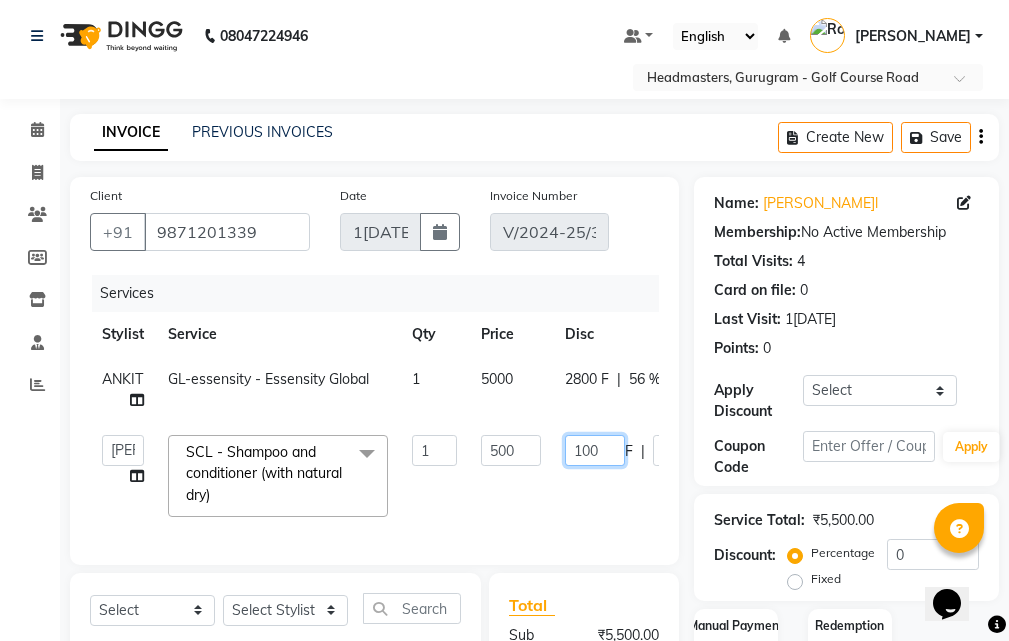 click on "100" 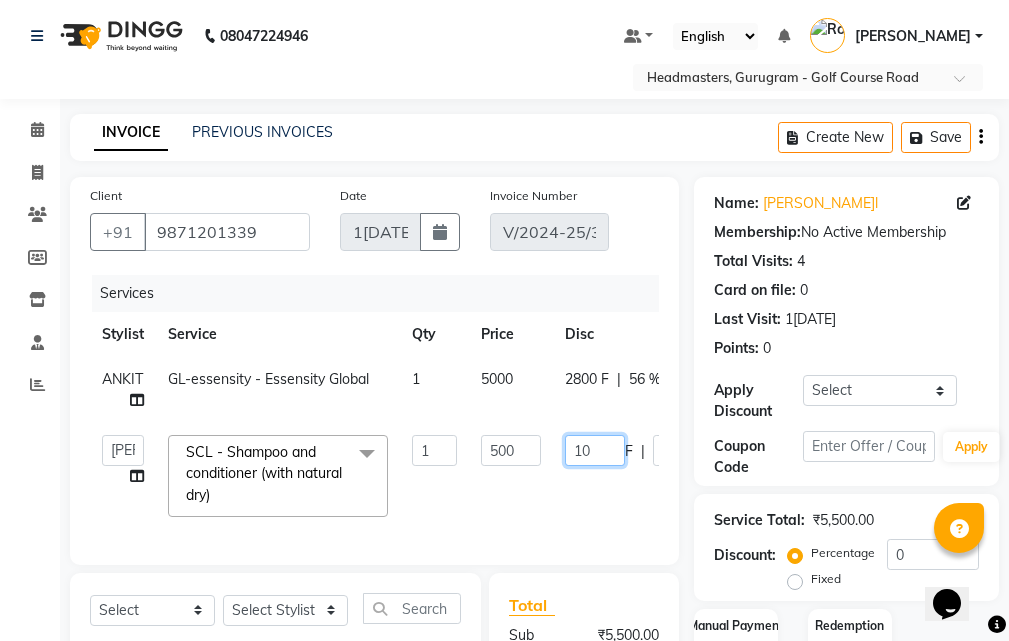 type on "1" 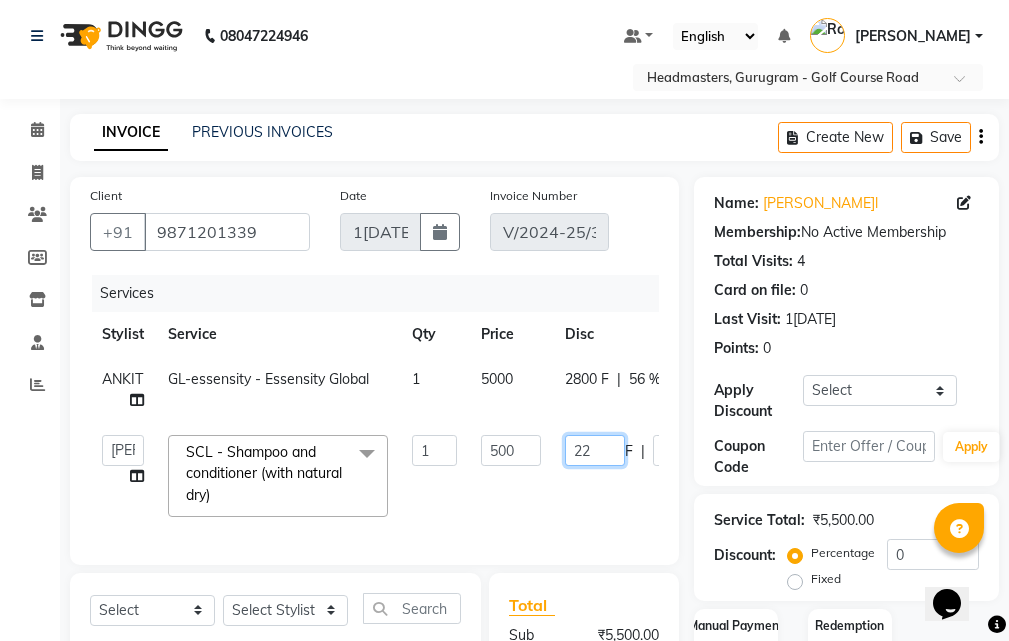 type on "225" 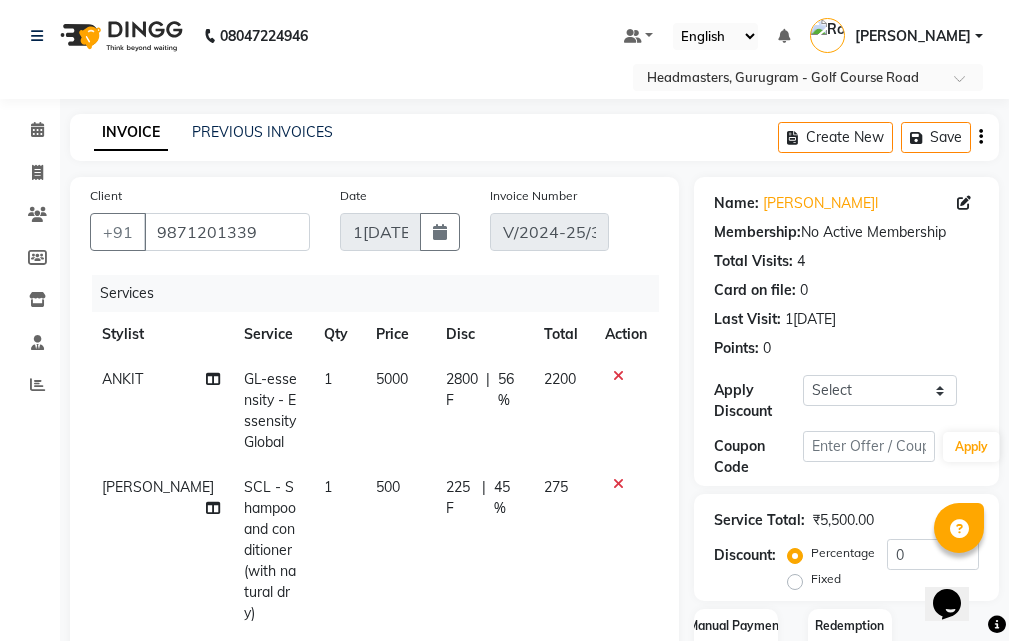click on "[PERSON_NAME]n SCL - Shampoo and conditioner (with natural dry) 1 500 225 F | 45 % 275" 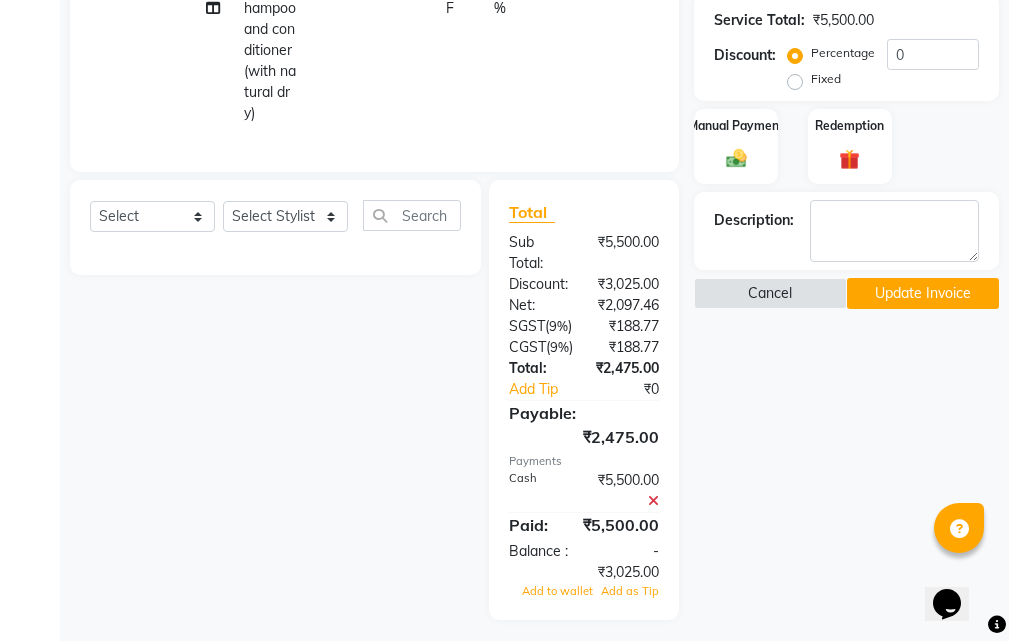 scroll, scrollTop: 566, scrollLeft: 0, axis: vertical 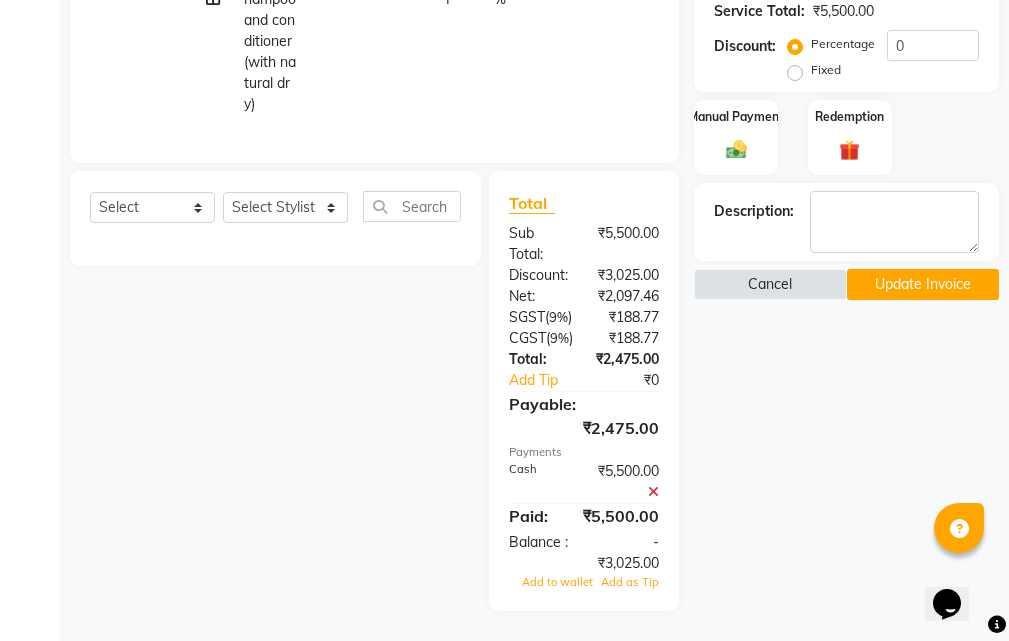 click 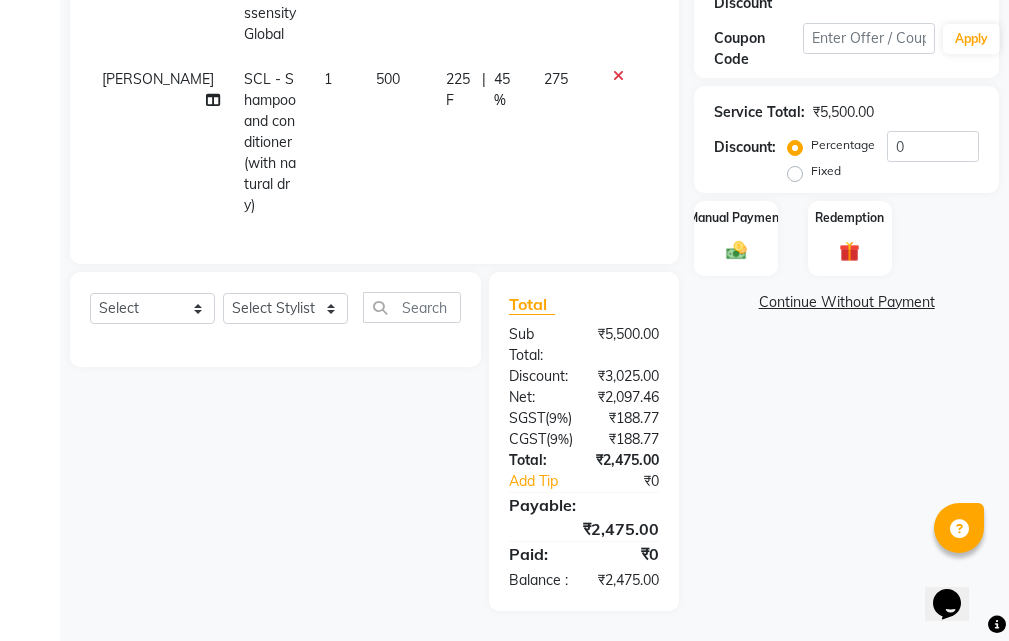 scroll, scrollTop: 486, scrollLeft: 0, axis: vertical 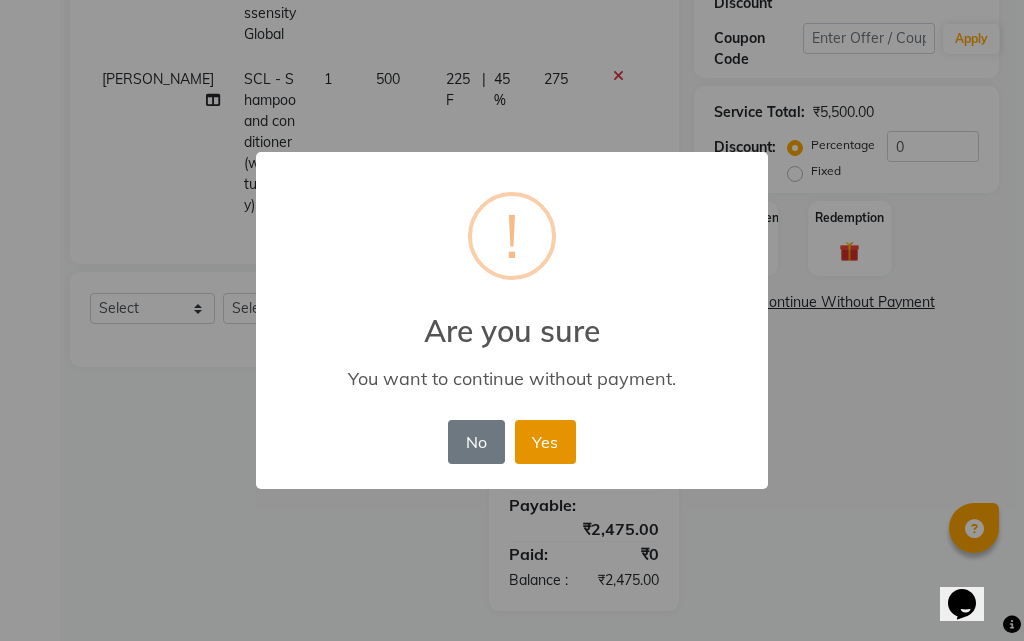 click on "Yes" at bounding box center (545, 442) 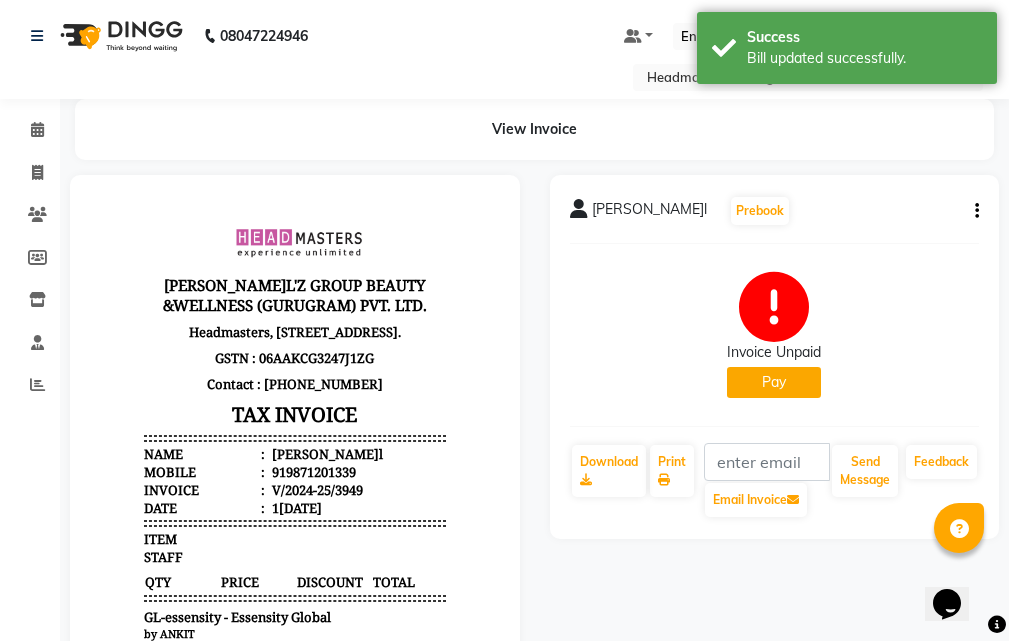 scroll, scrollTop: 0, scrollLeft: 0, axis: both 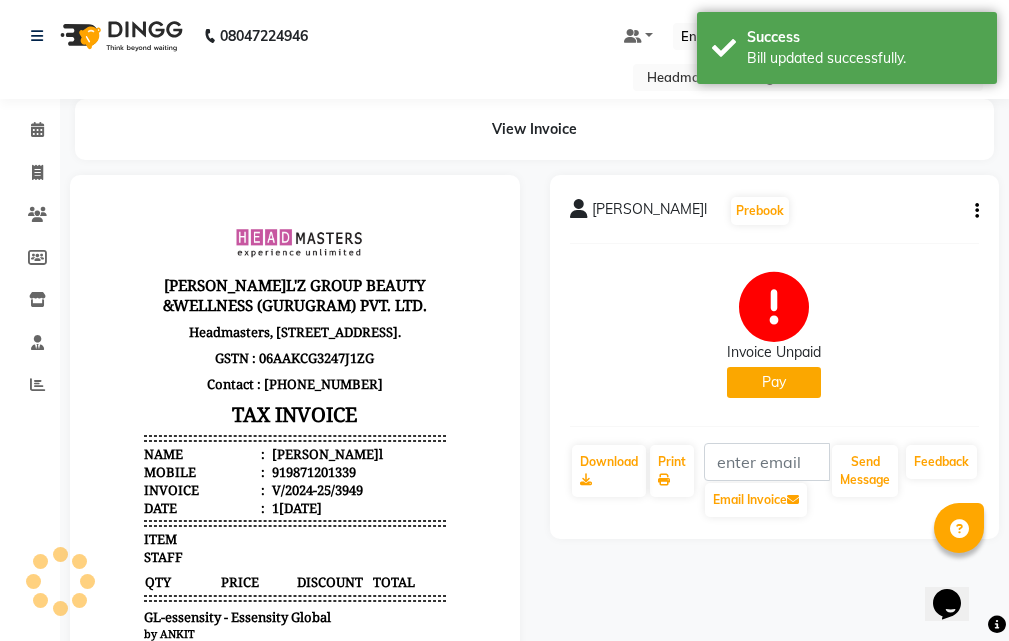 click on "Pay" 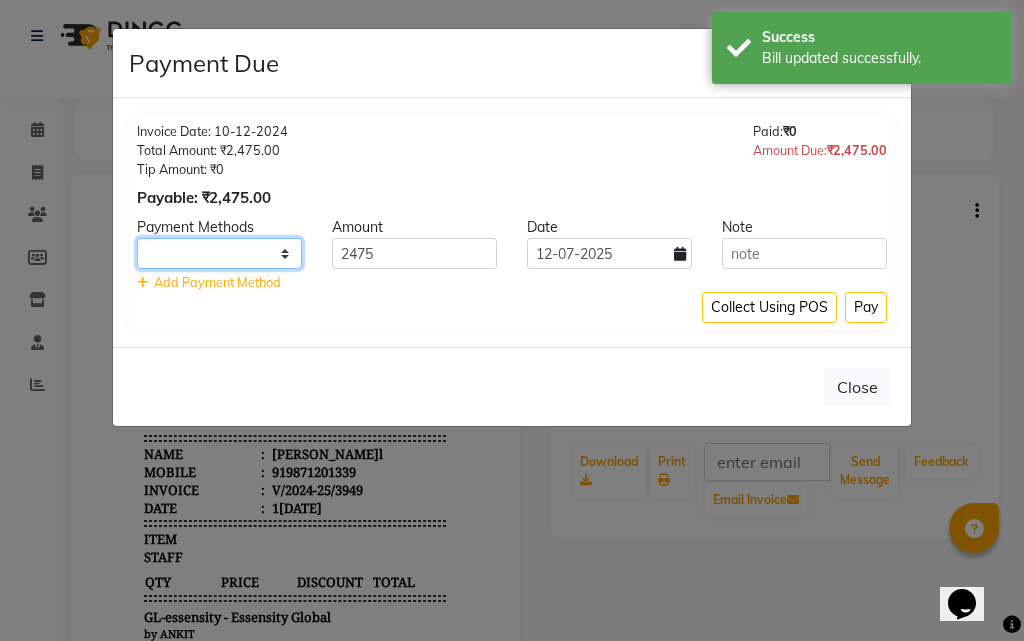 drag, startPoint x: 289, startPoint y: 251, endPoint x: 278, endPoint y: 266, distance: 18.601076 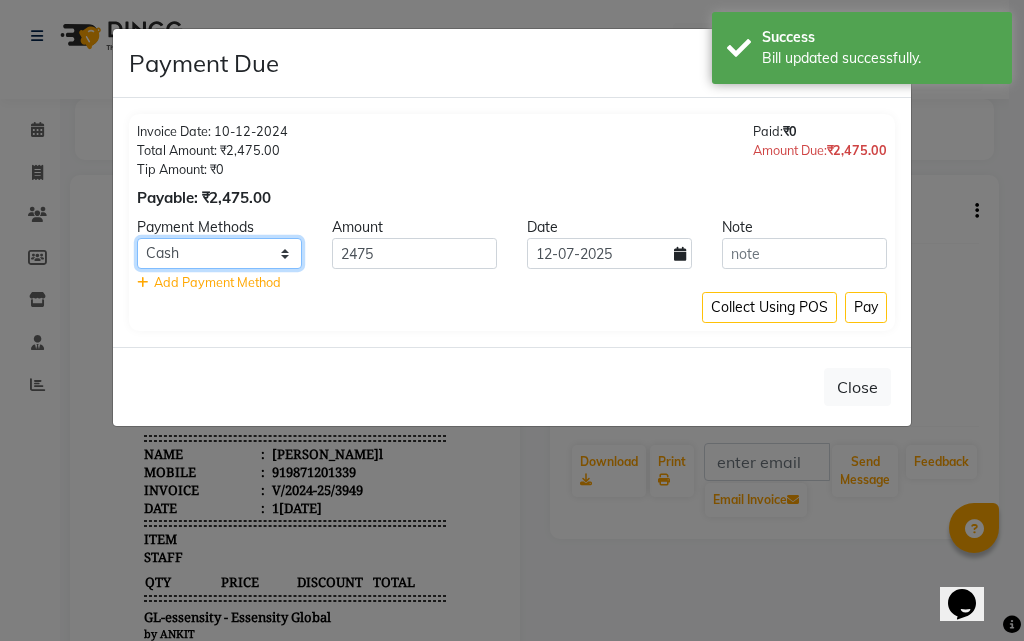 click on "UPI CARD Complimentary Cash" 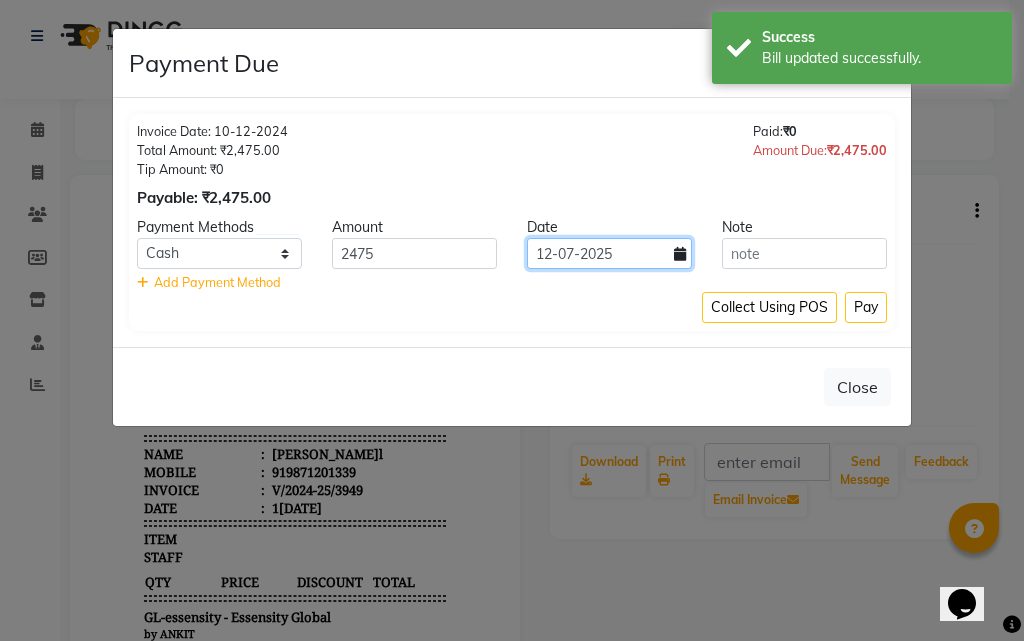 click on "12-07-2025" 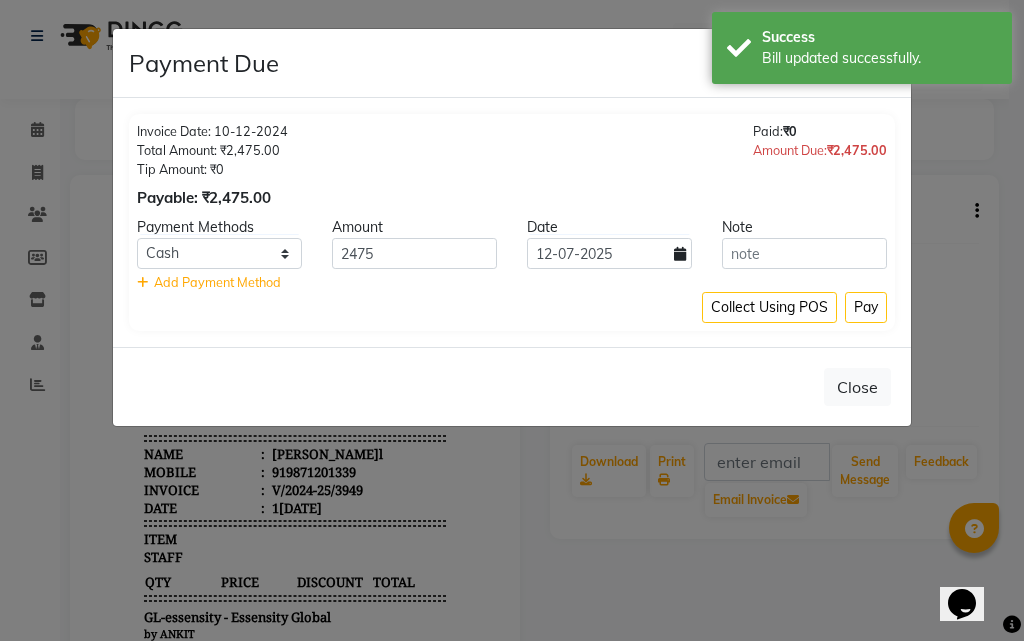select on "7" 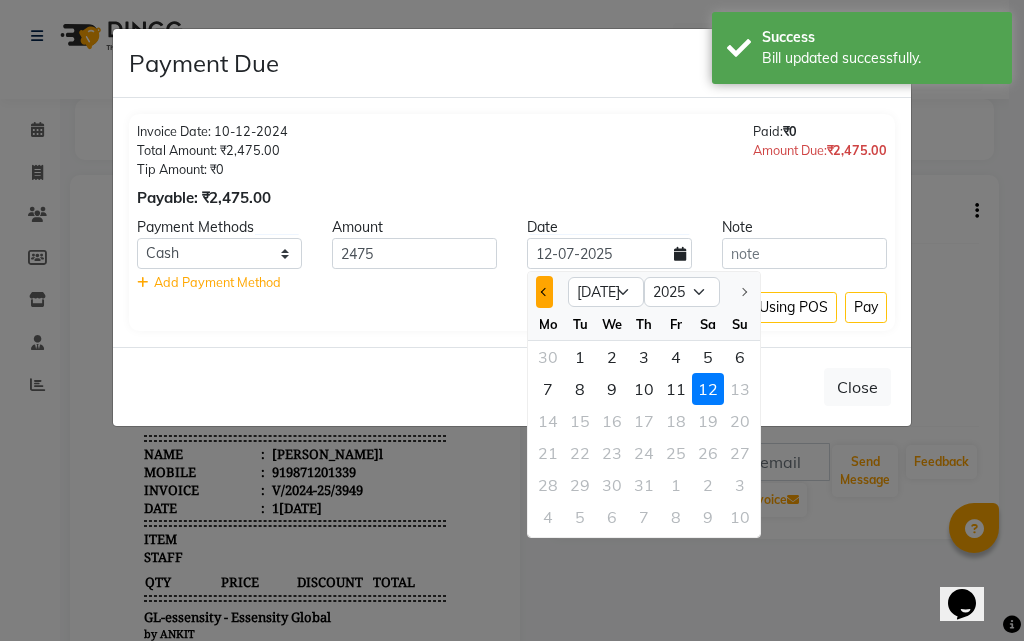 click 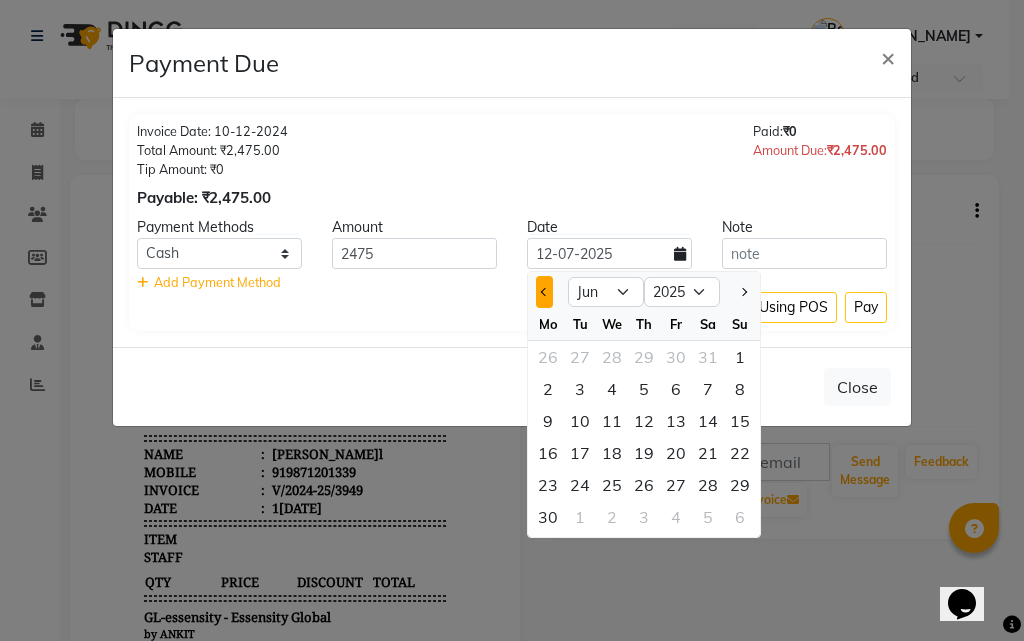 click 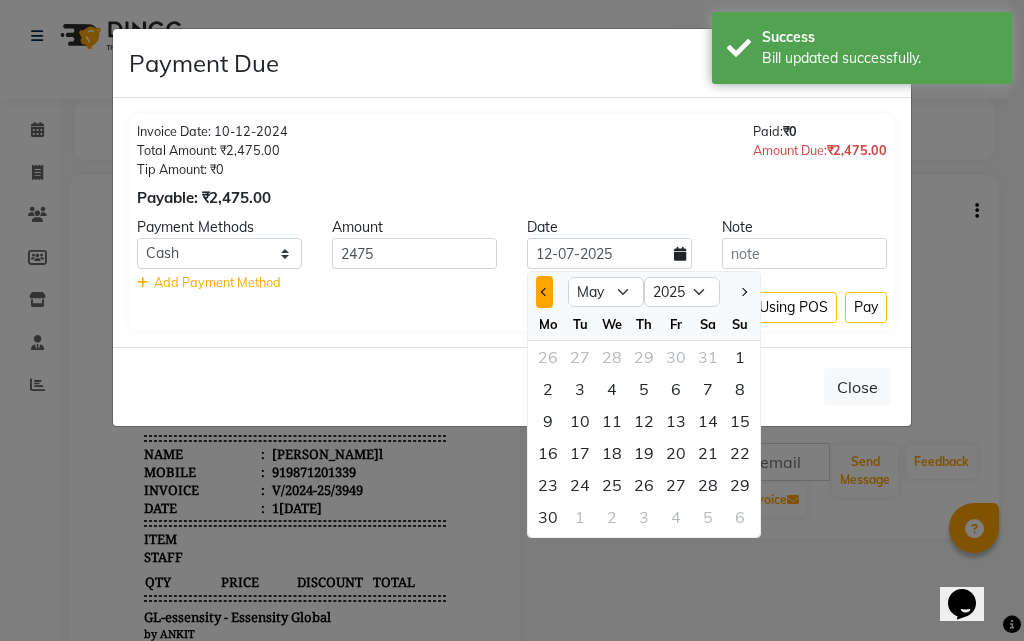 click 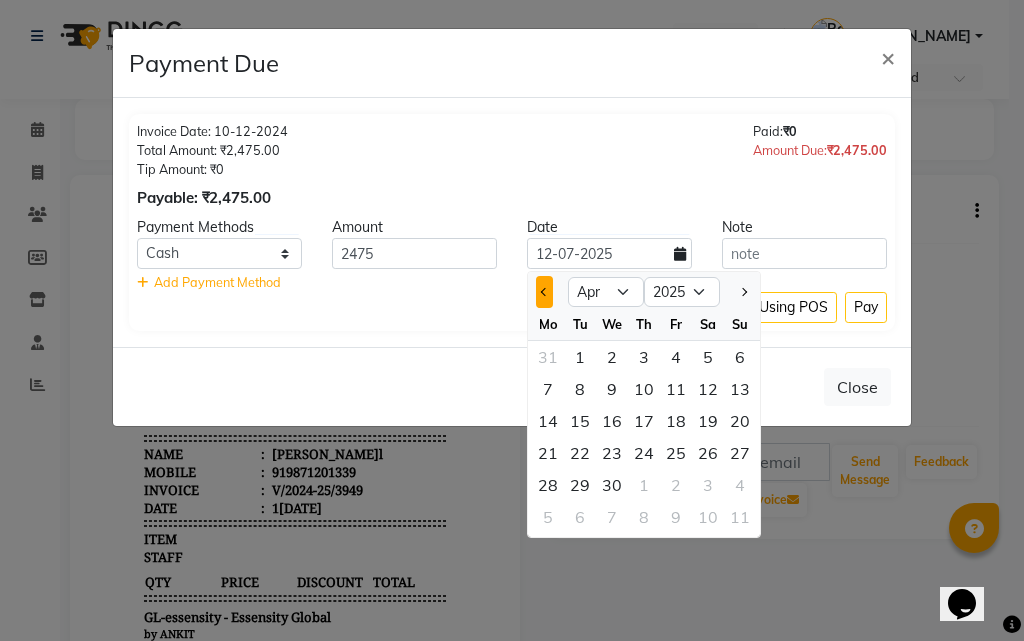 click 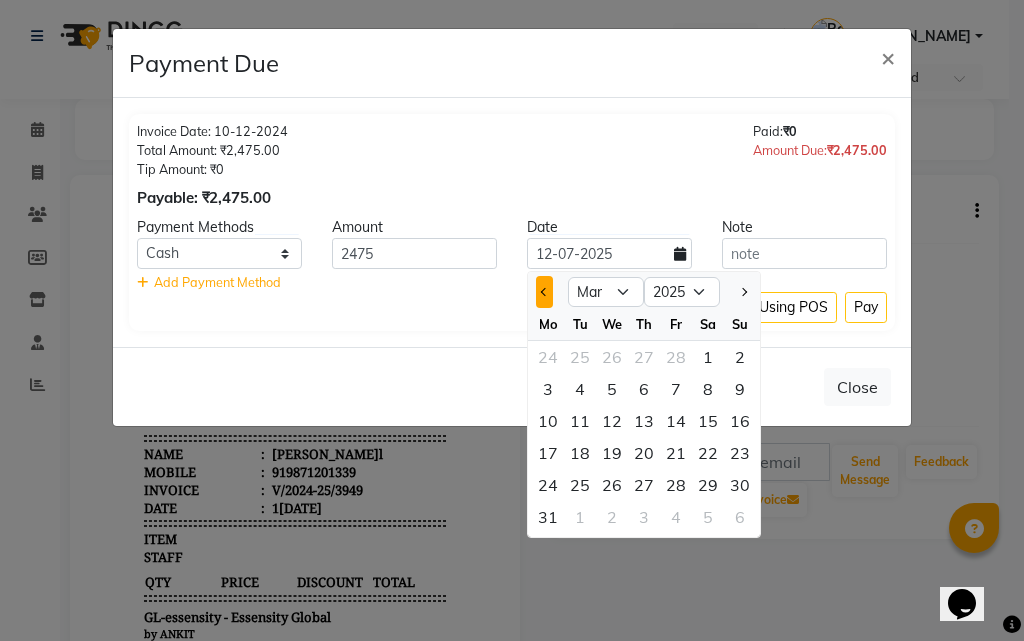 click 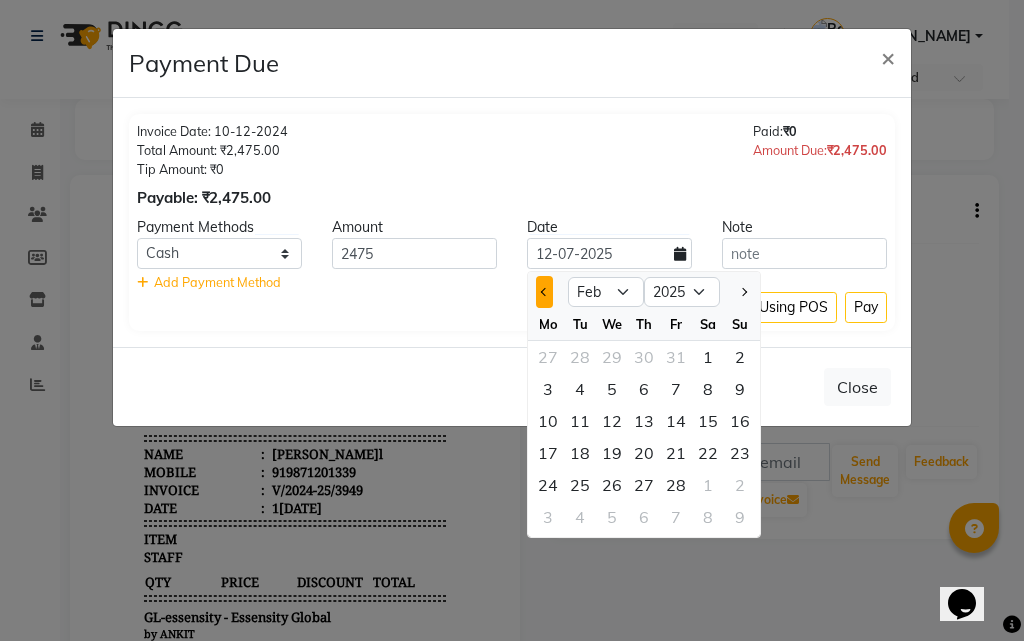 click 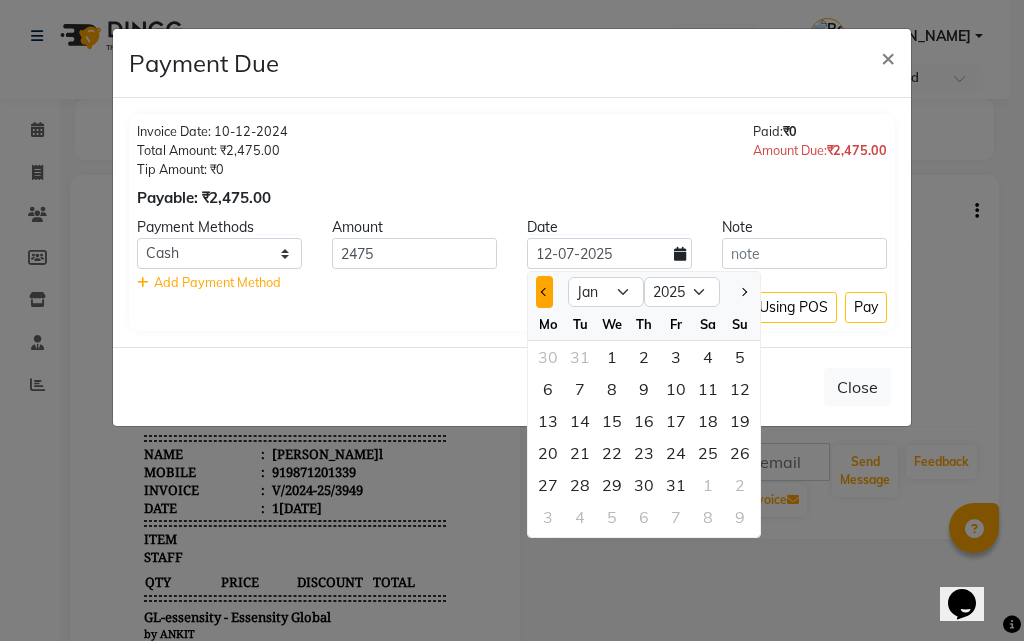 click 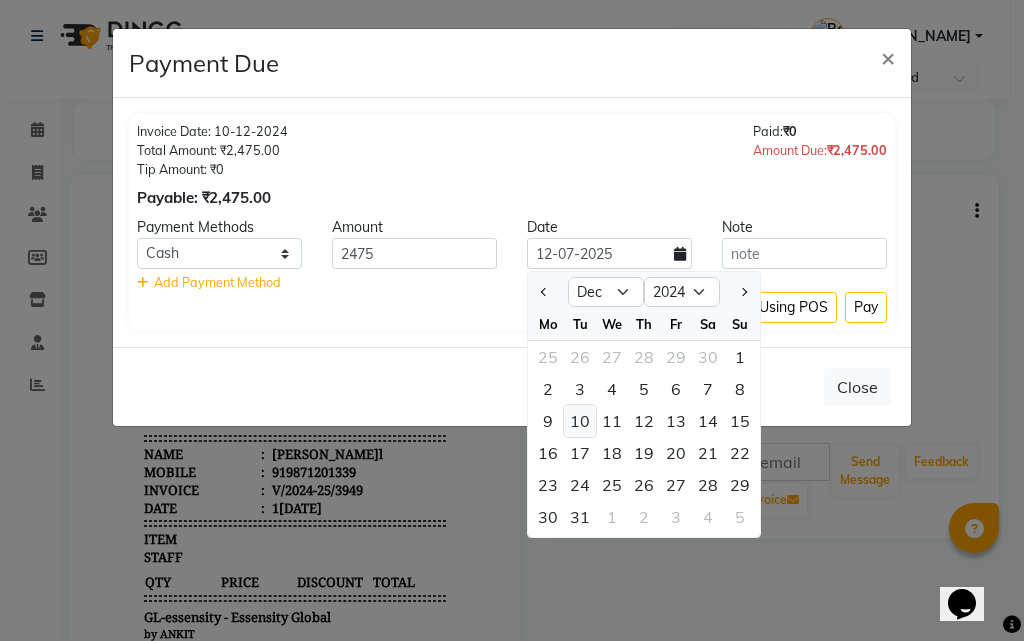 click on "10" 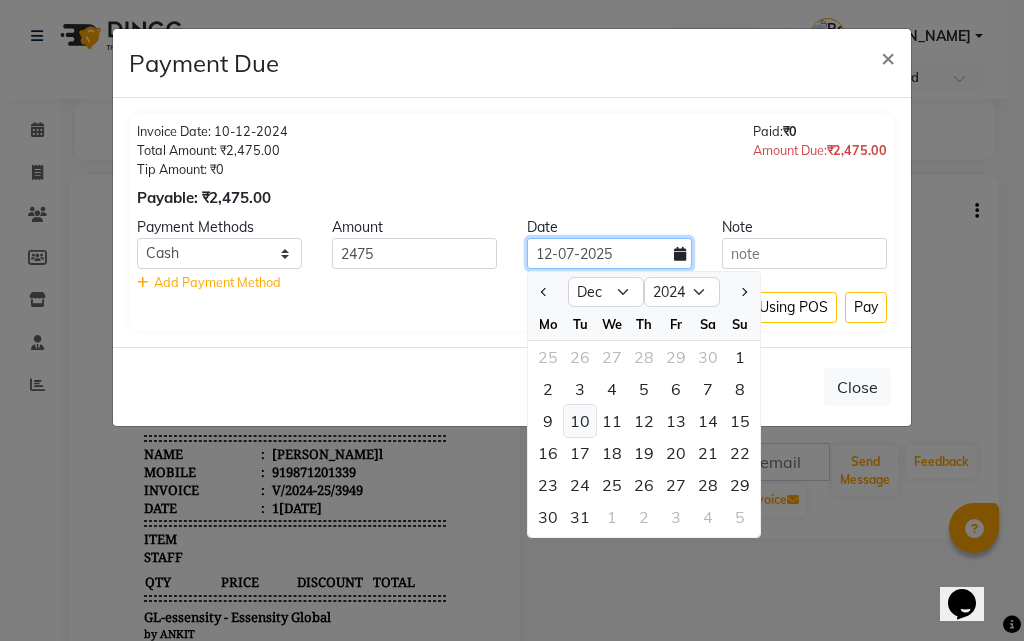 type on "1[DATE]" 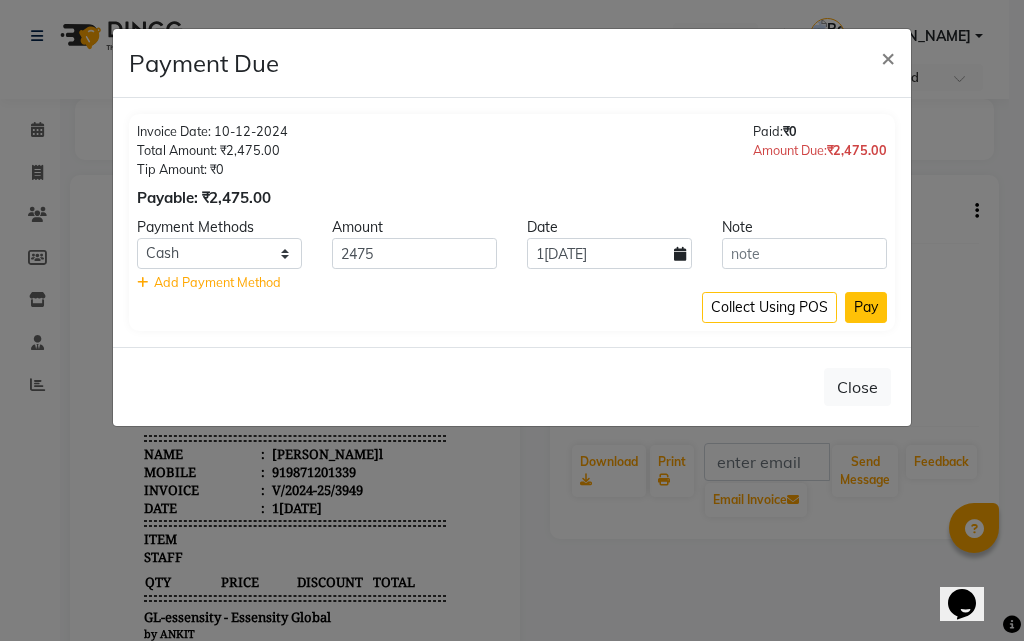 click on "Pay" 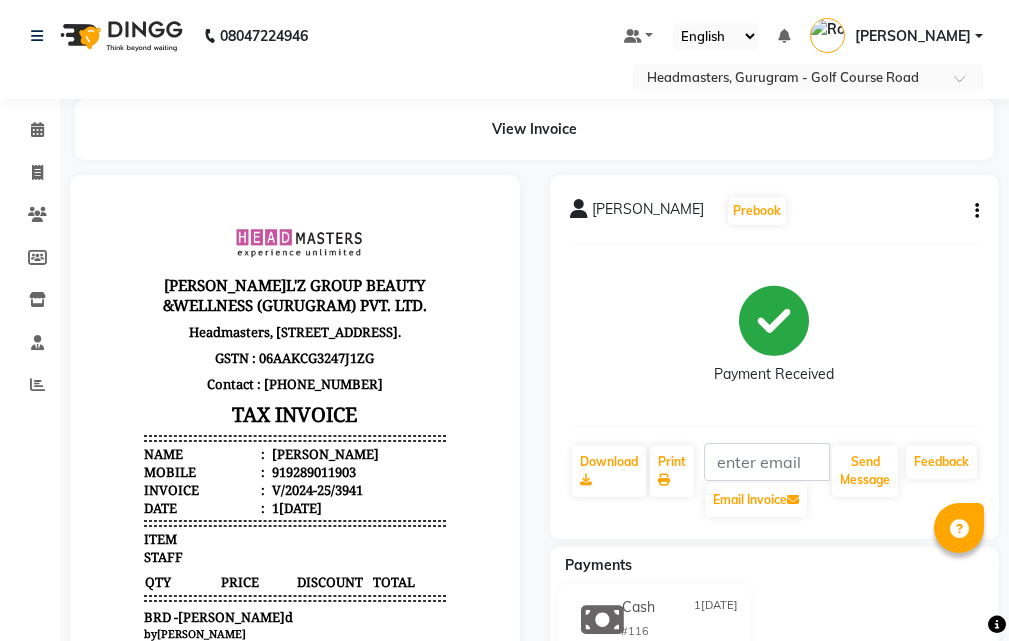 scroll, scrollTop: 0, scrollLeft: 0, axis: both 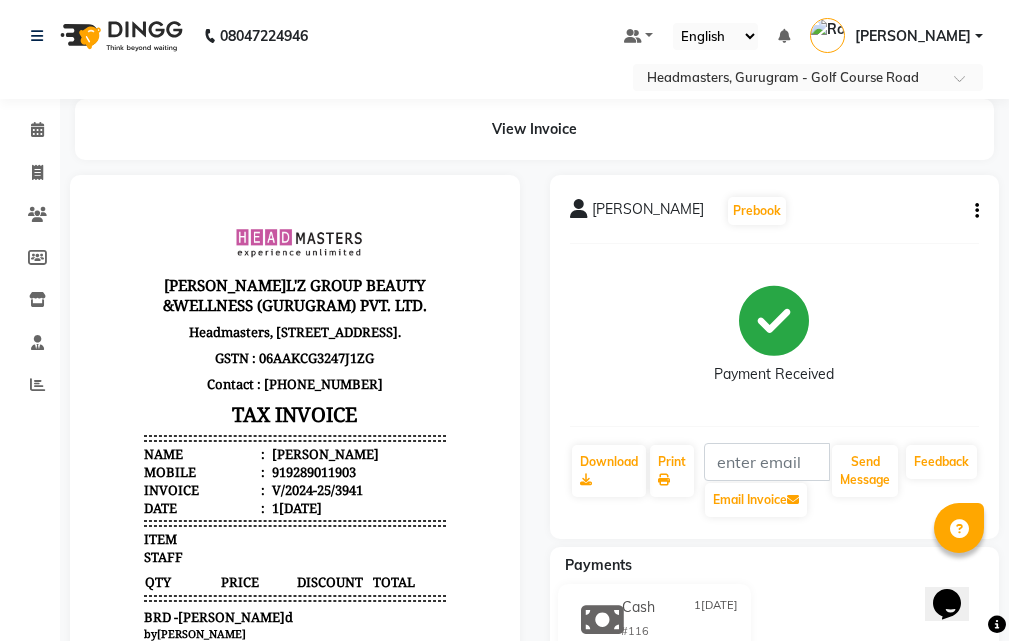 click on "[PERSON_NAME]   Prebook   Payment Received  Download  Print   Email Invoice   Send Message Feedback" 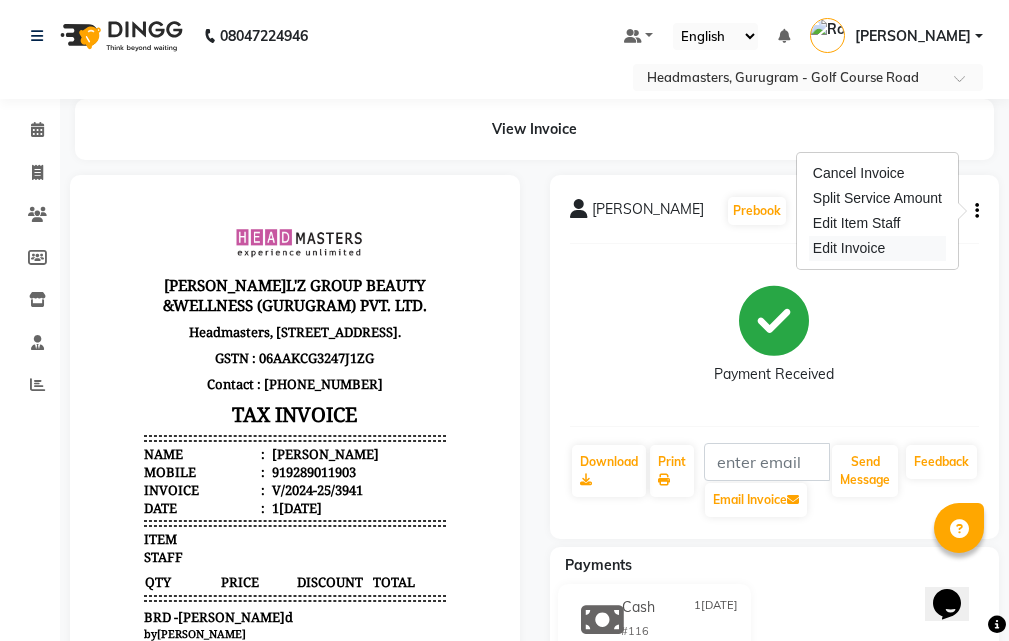 click on "Edit Invoice" at bounding box center (877, 248) 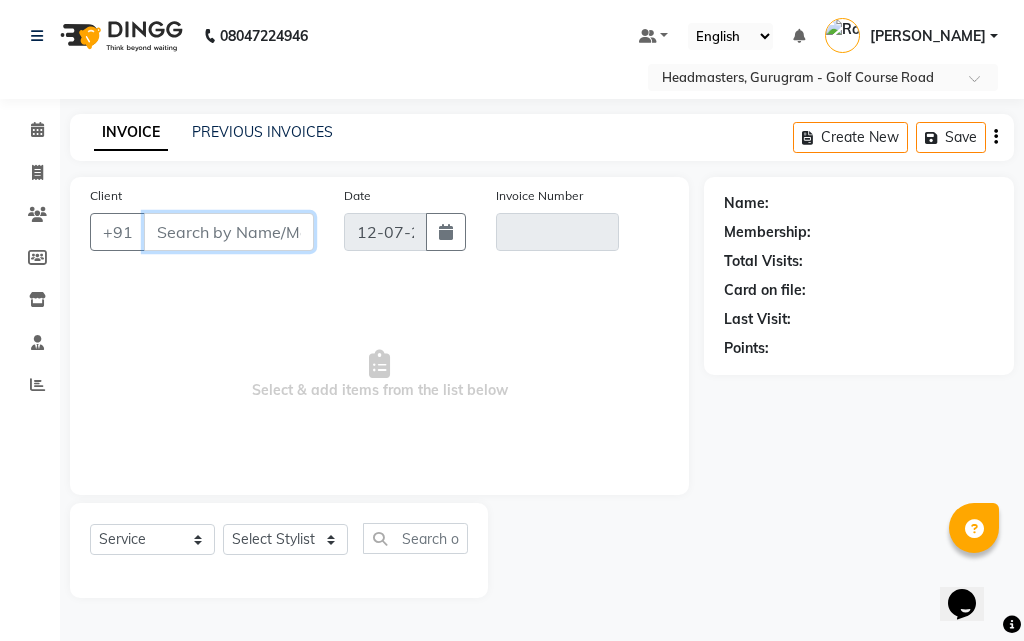 select on "product" 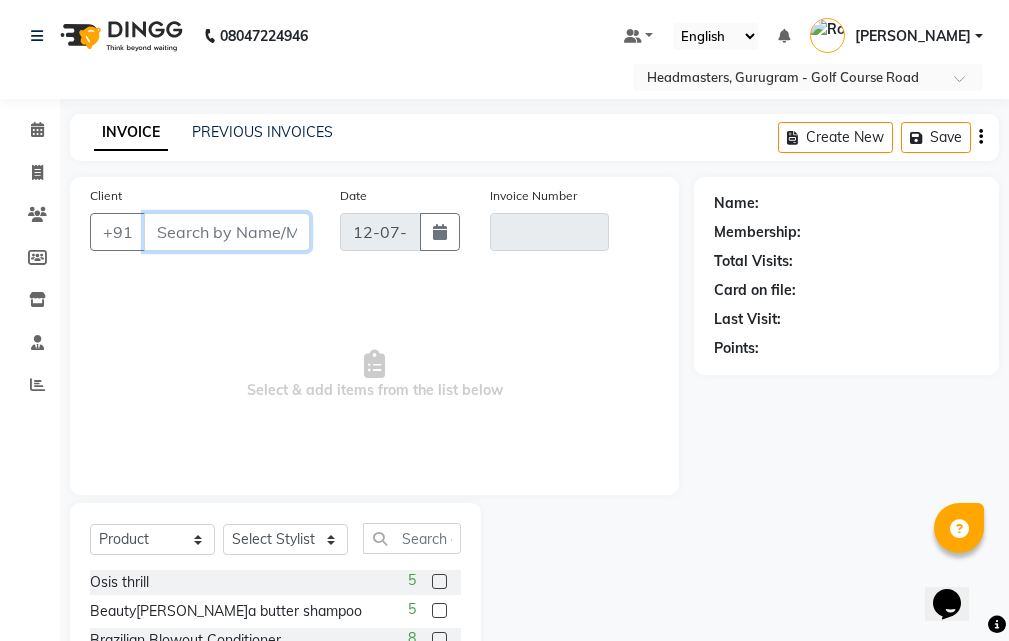 type on "9289011903" 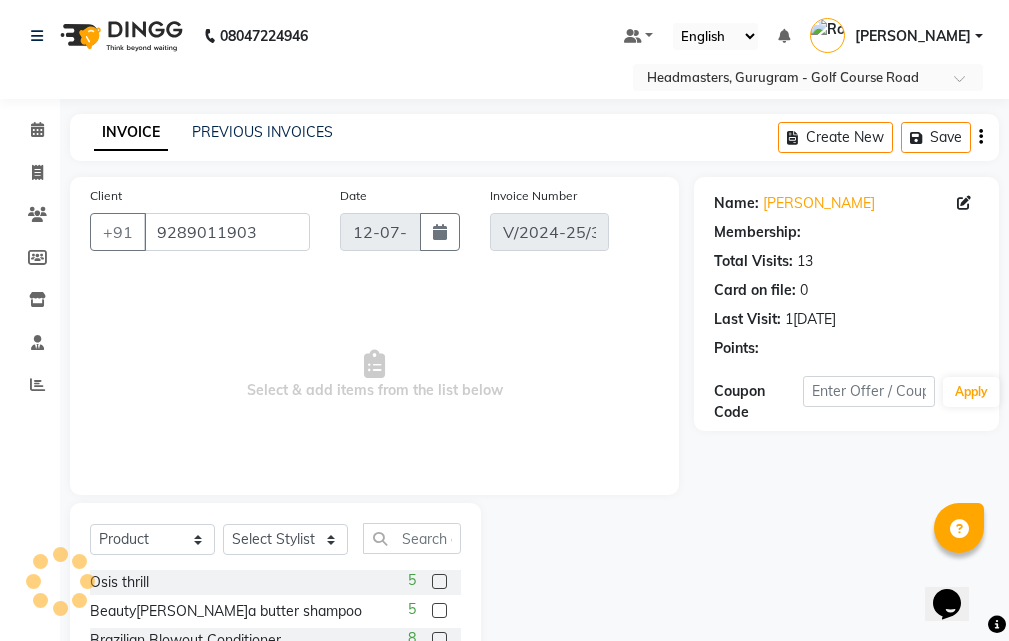 type on "1[DATE]" 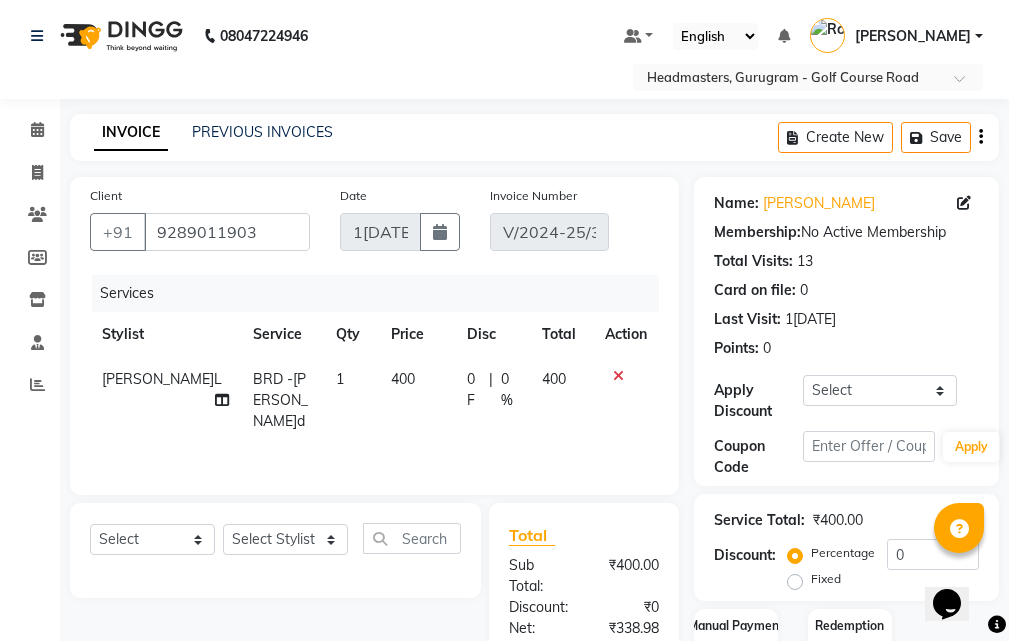 click on "0 F" 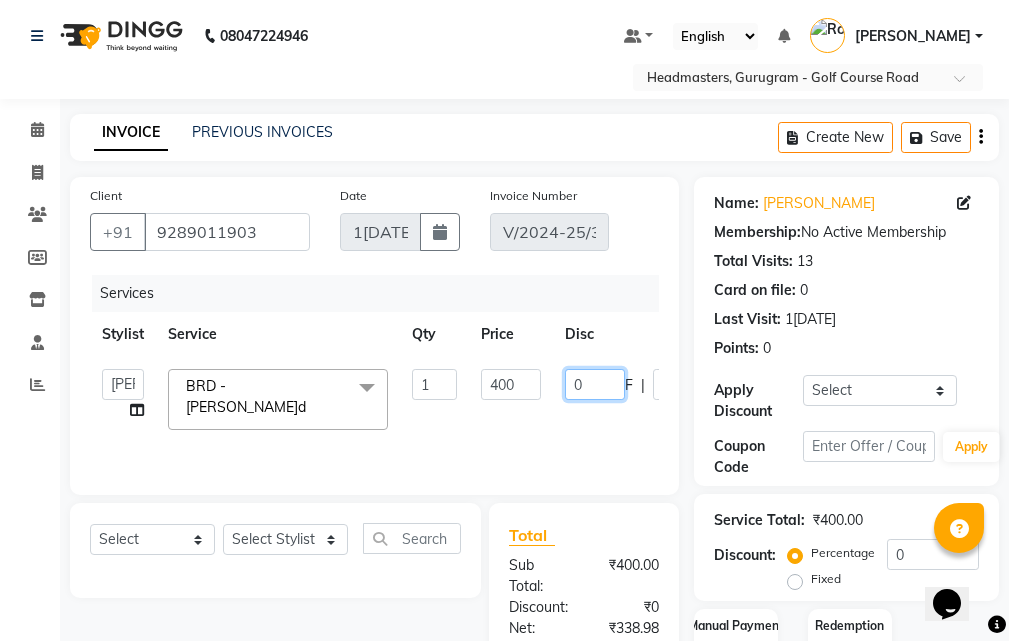 click on "0" 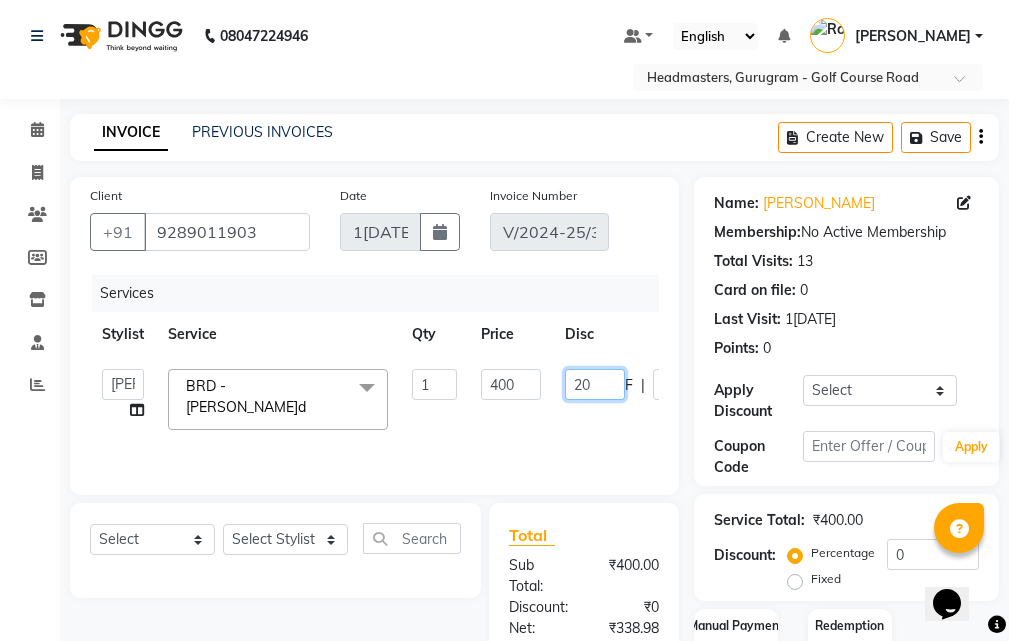 type on "220" 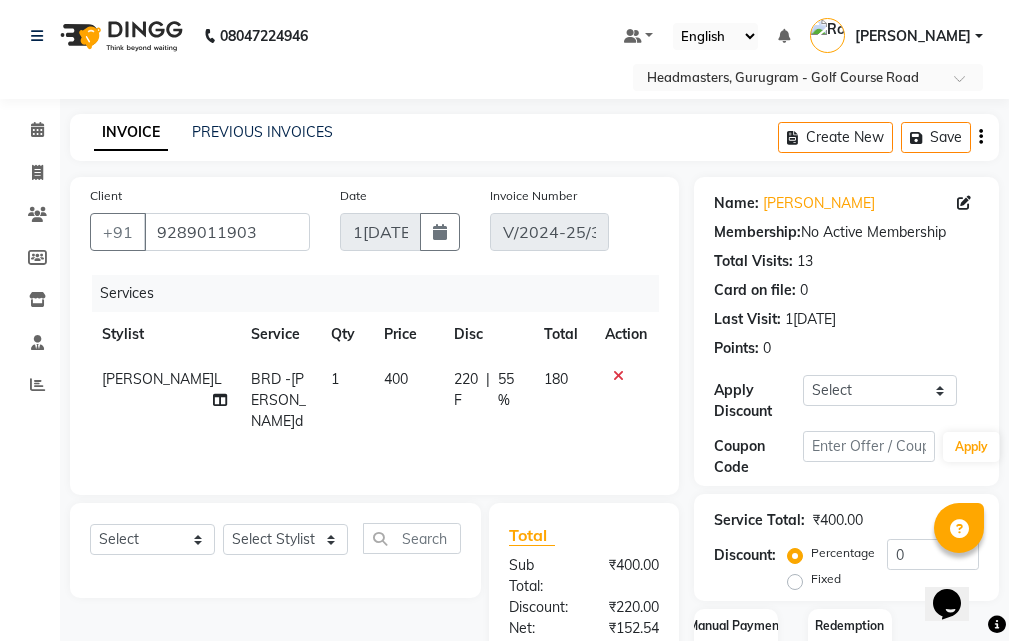 click on "[PERSON_NAME]L BRD -[PERSON_NAME]d 1 400 220 F | 55 % 180" 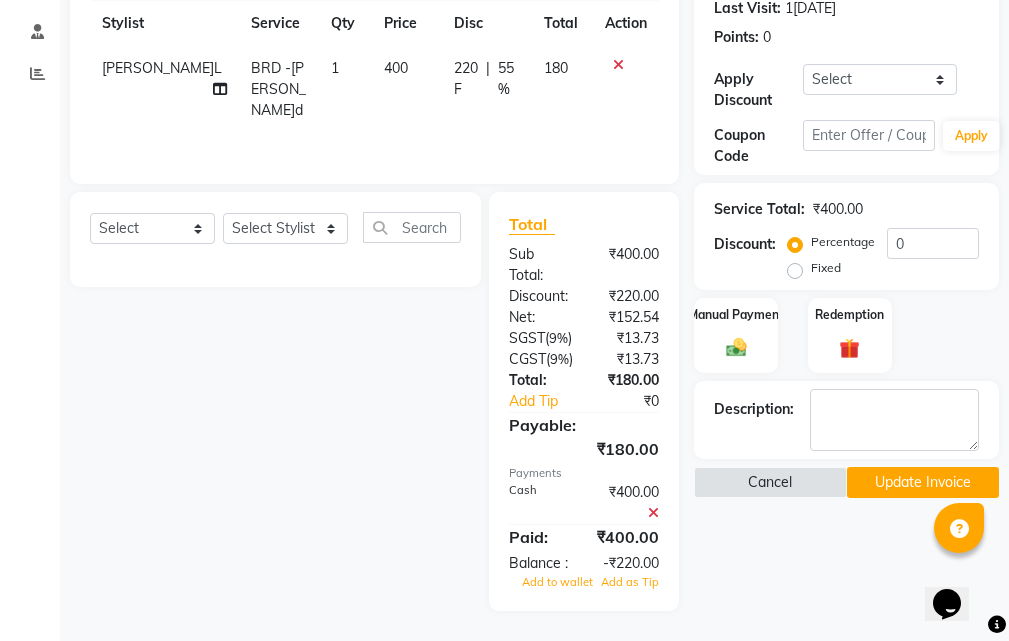 scroll, scrollTop: 374, scrollLeft: 0, axis: vertical 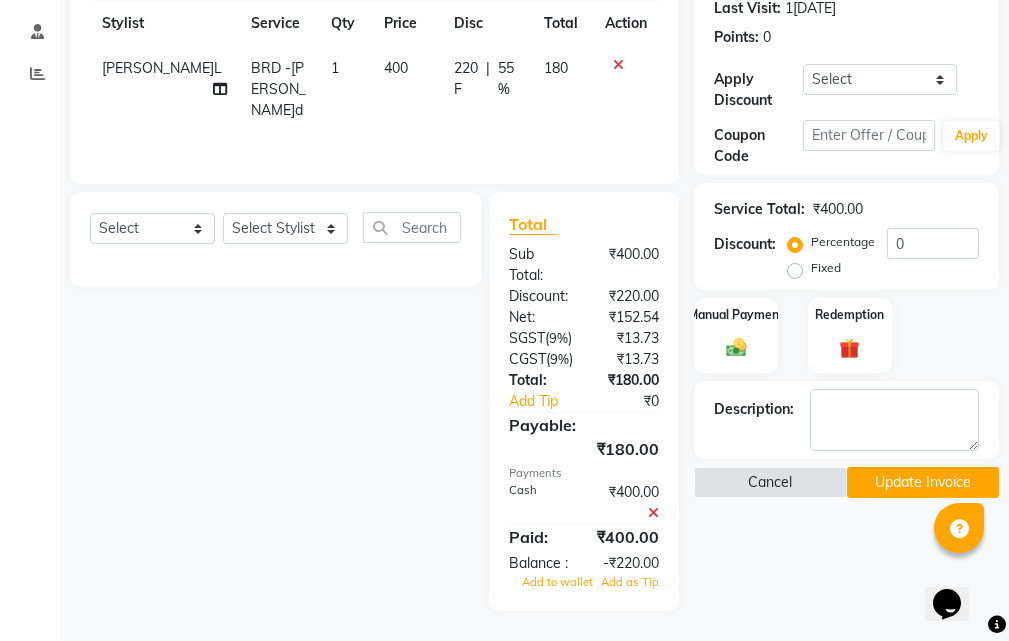click 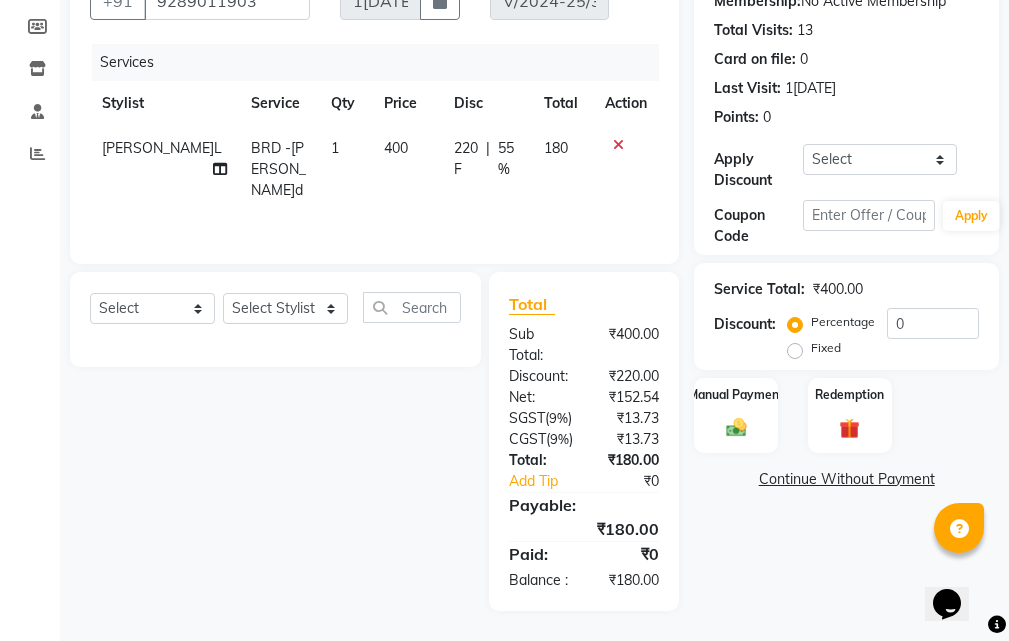 click on "Continue Without Payment" 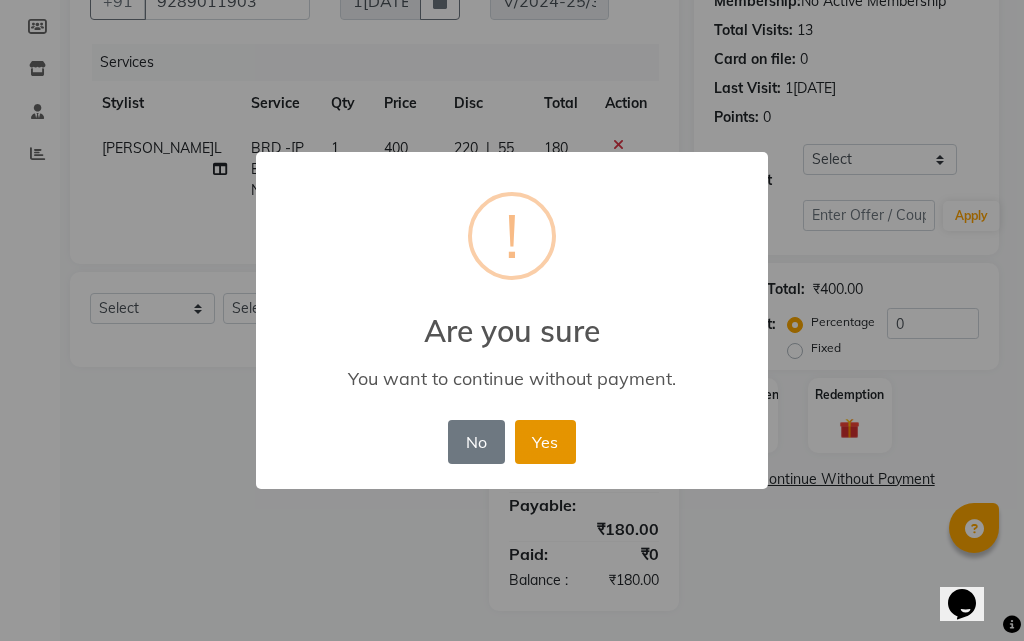 click on "Yes" at bounding box center [545, 442] 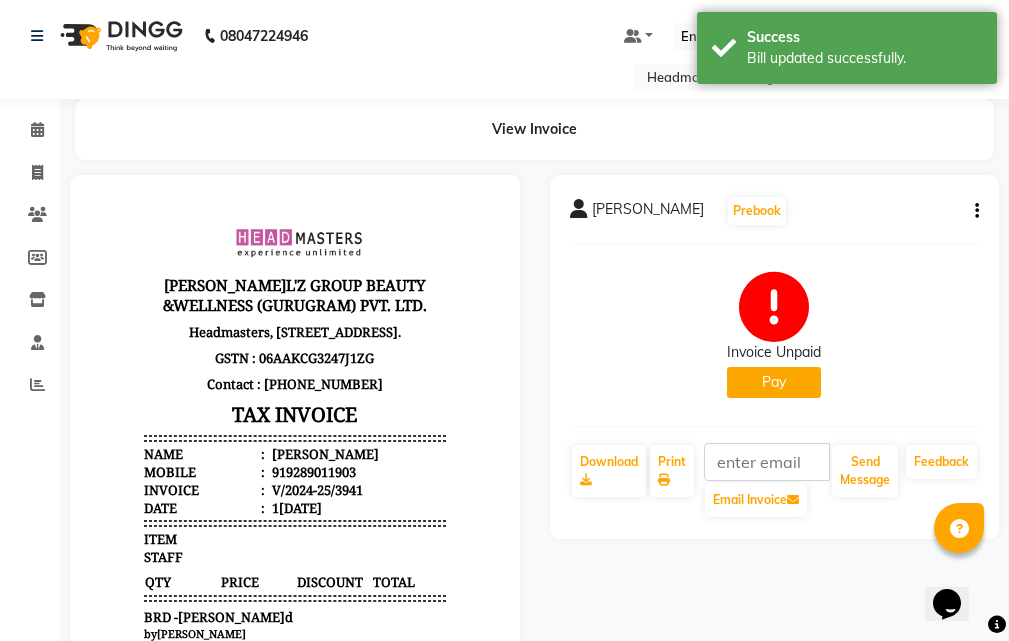 scroll, scrollTop: 0, scrollLeft: 0, axis: both 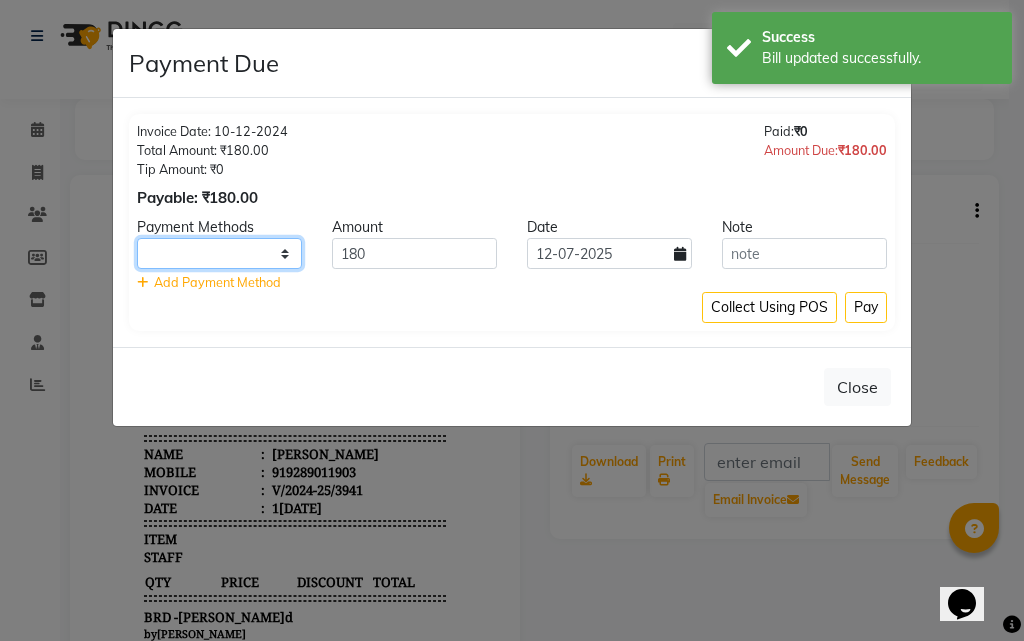 click on "UPI CARD Complimentary Cash" 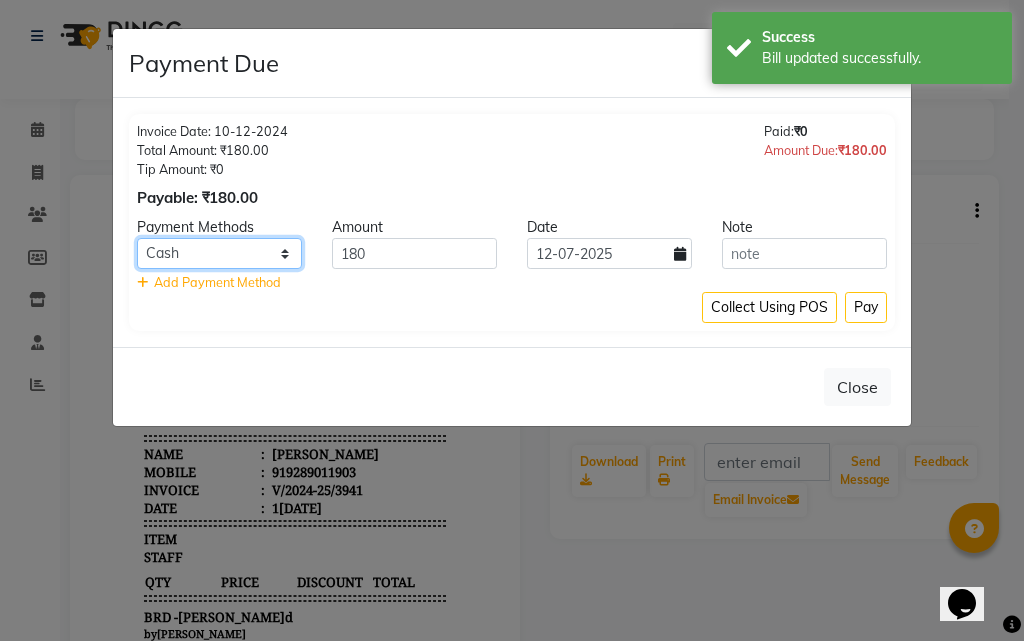click on "UPI CARD Complimentary Cash" 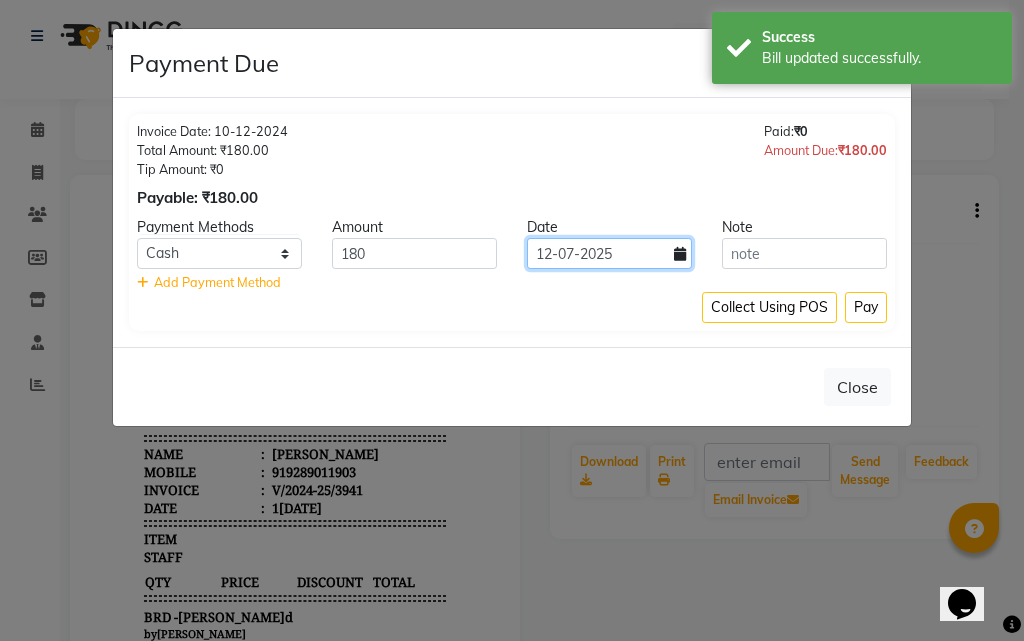 click on "12-07-2025" 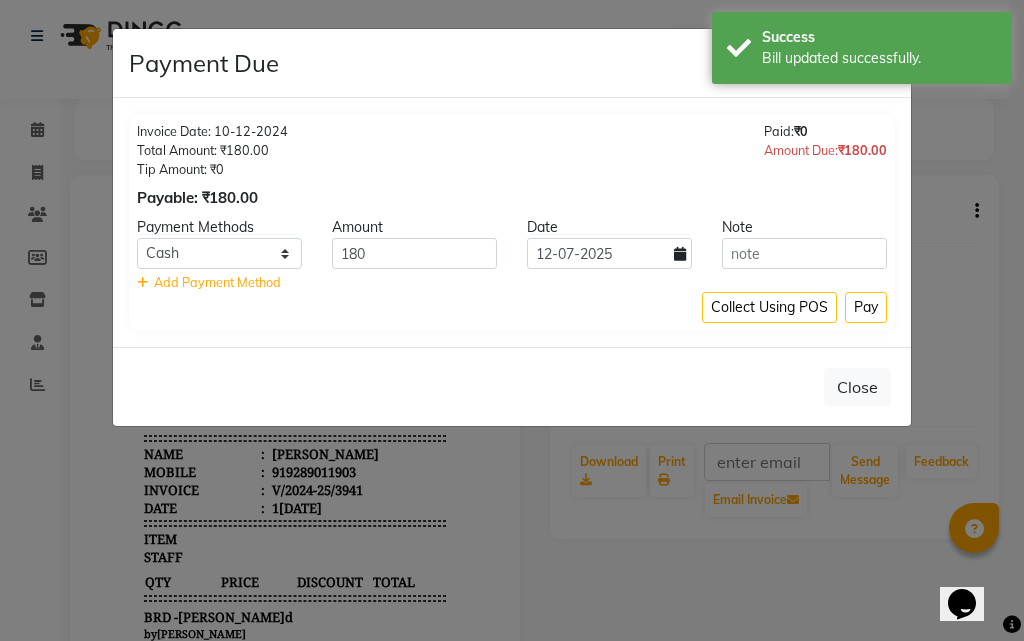 select on "7" 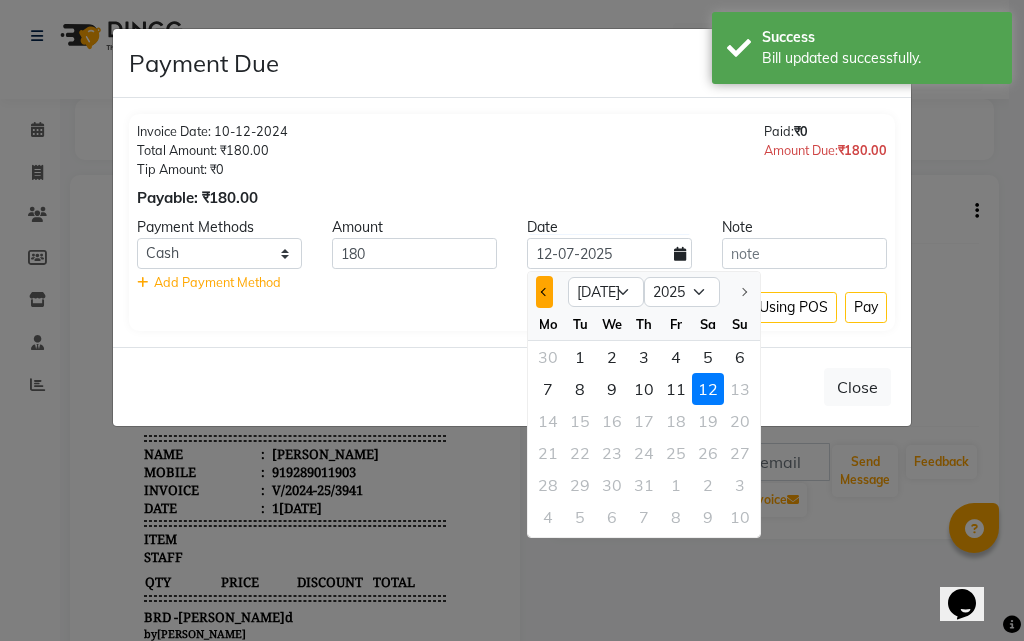 click 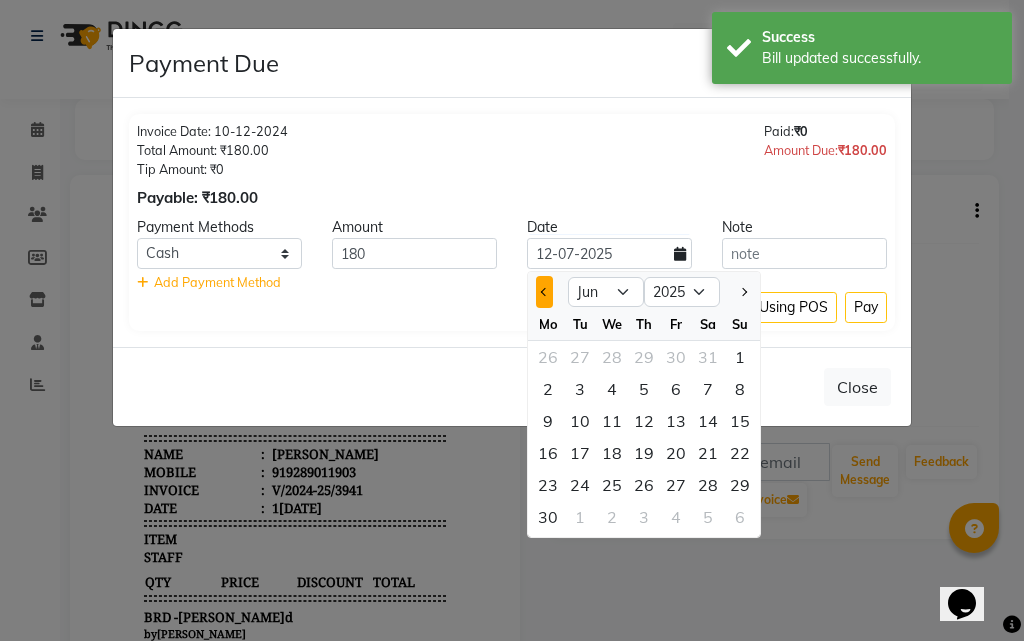 click 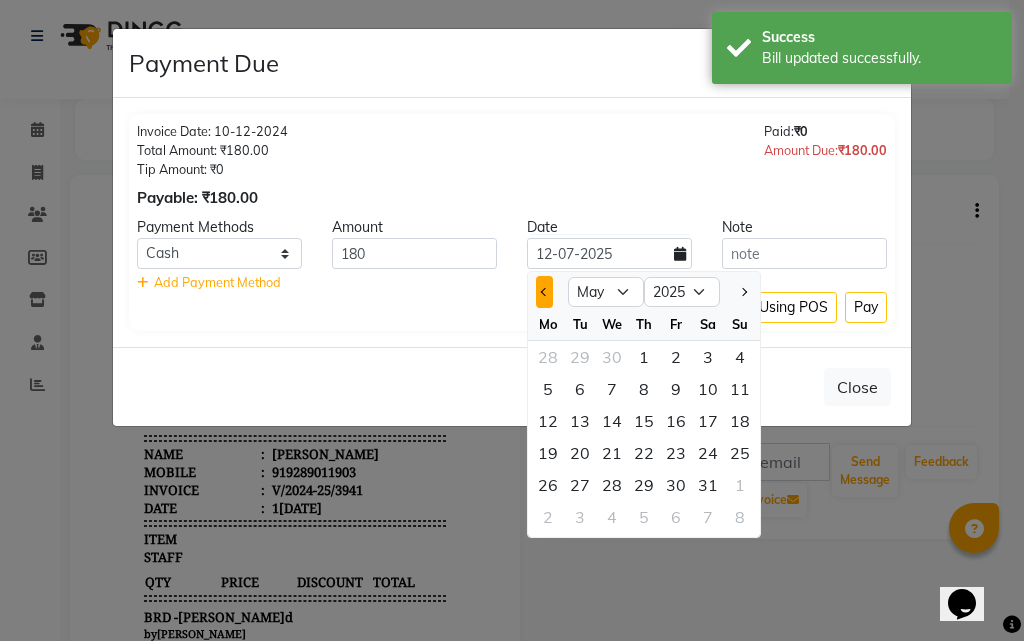 click 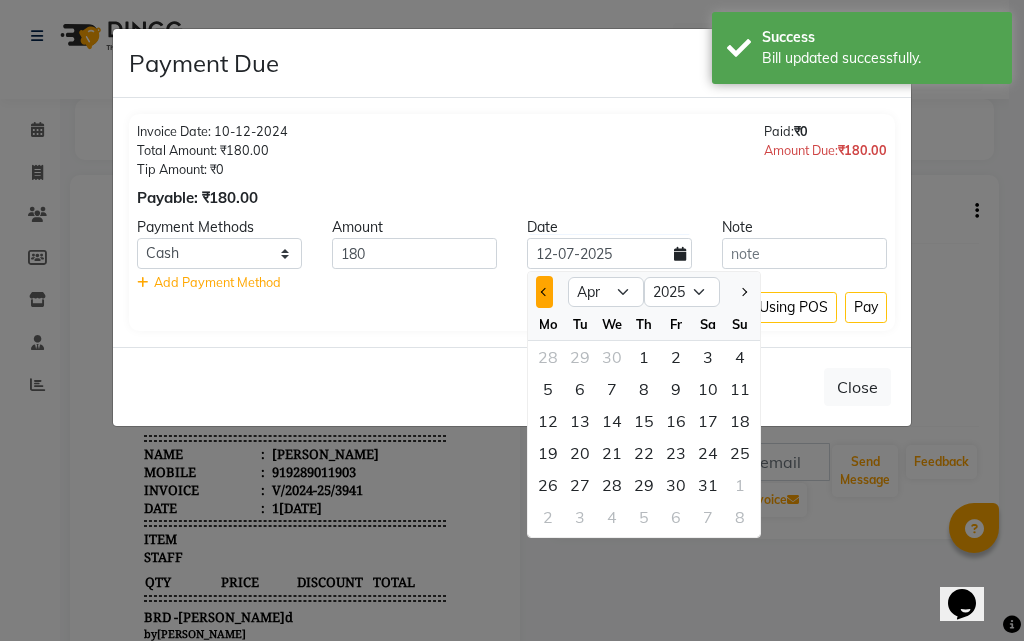 click 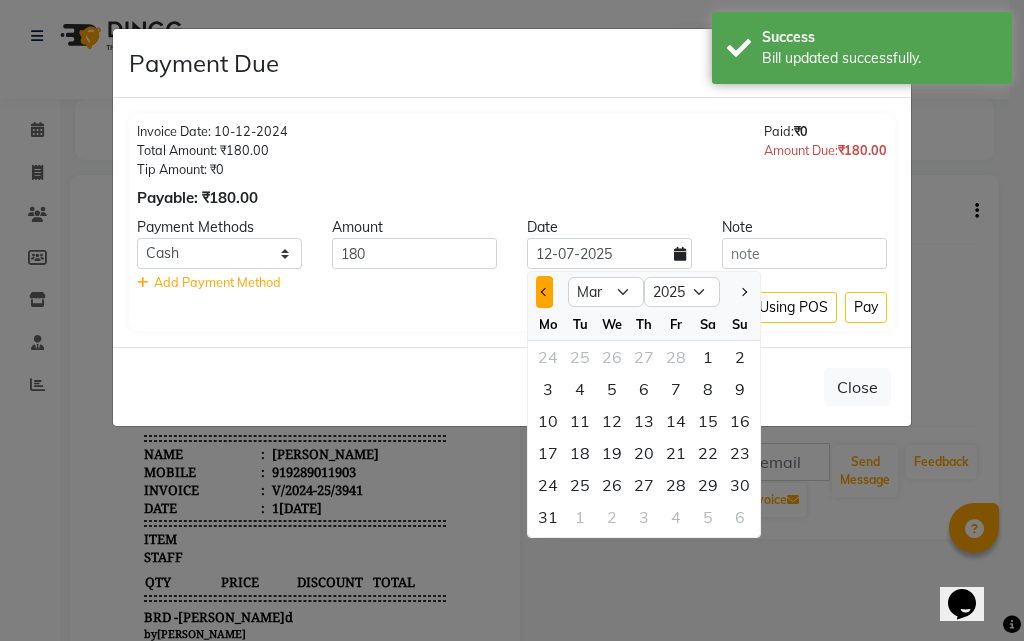 click 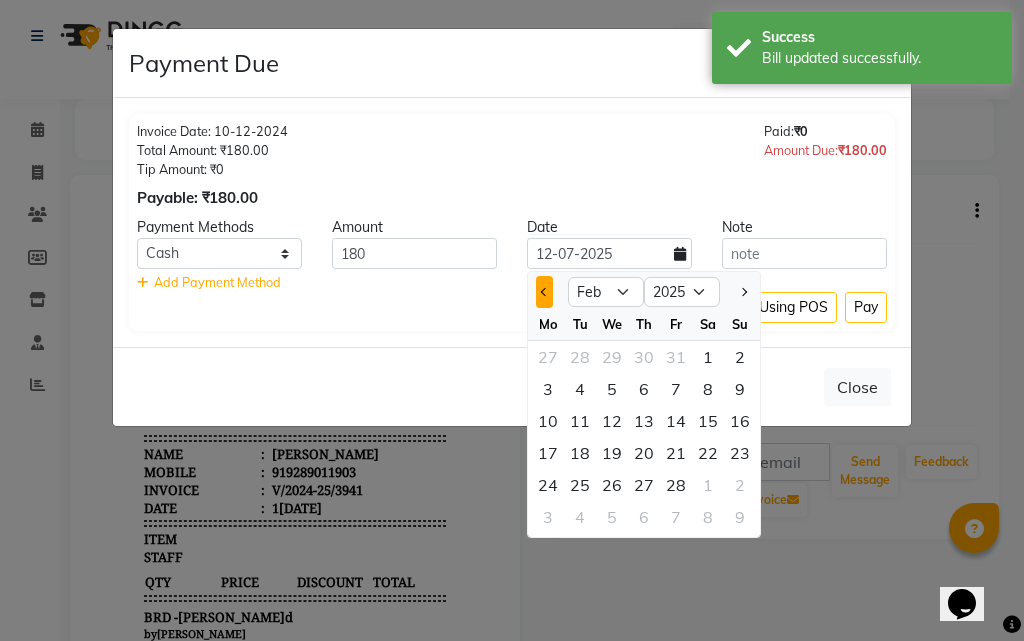click 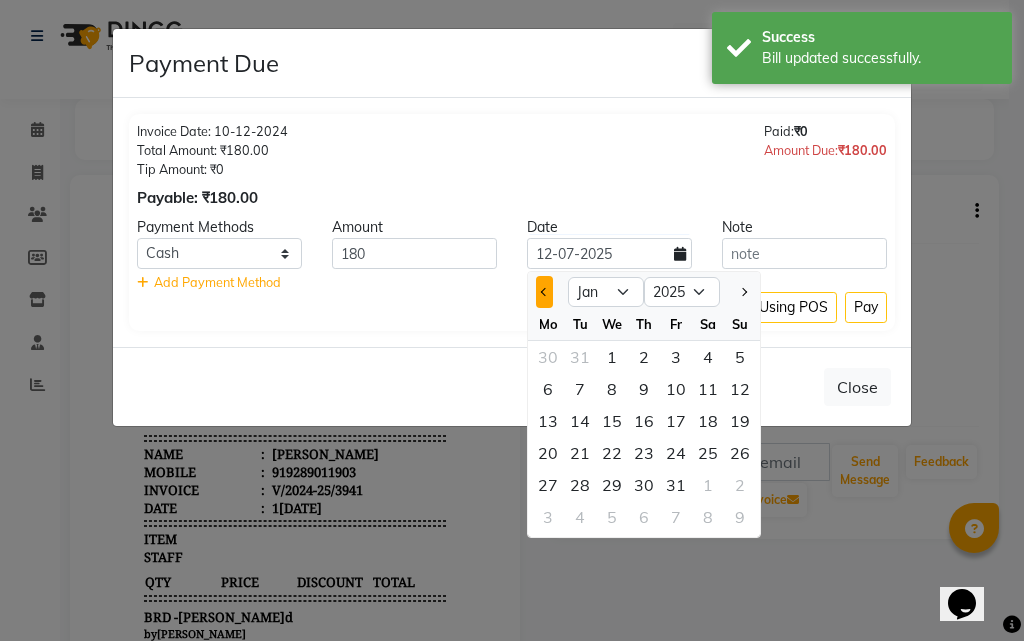 click 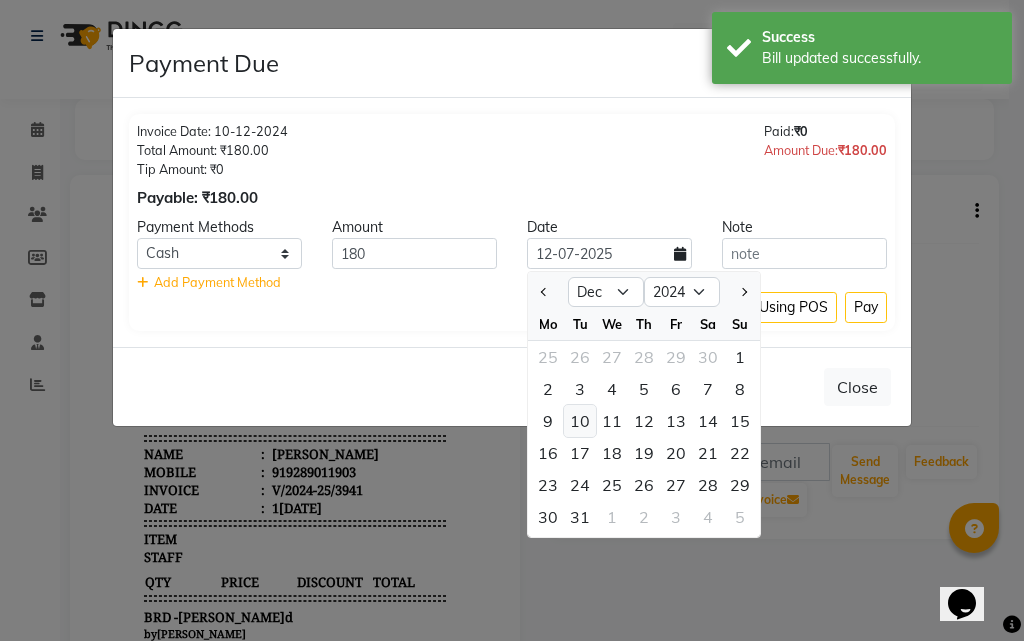 click on "10" 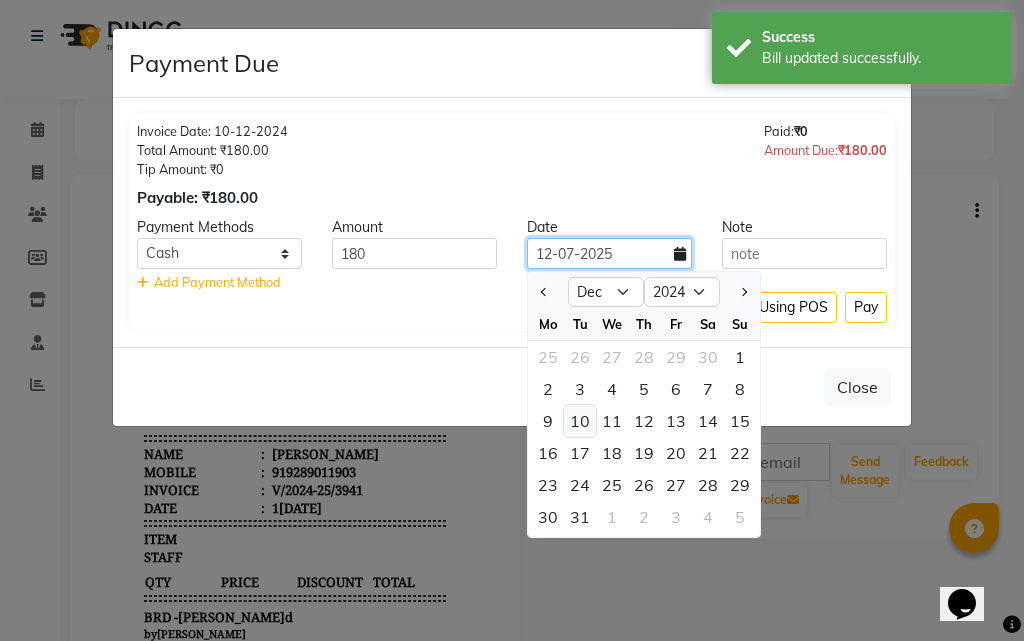 type on "10-12-2024" 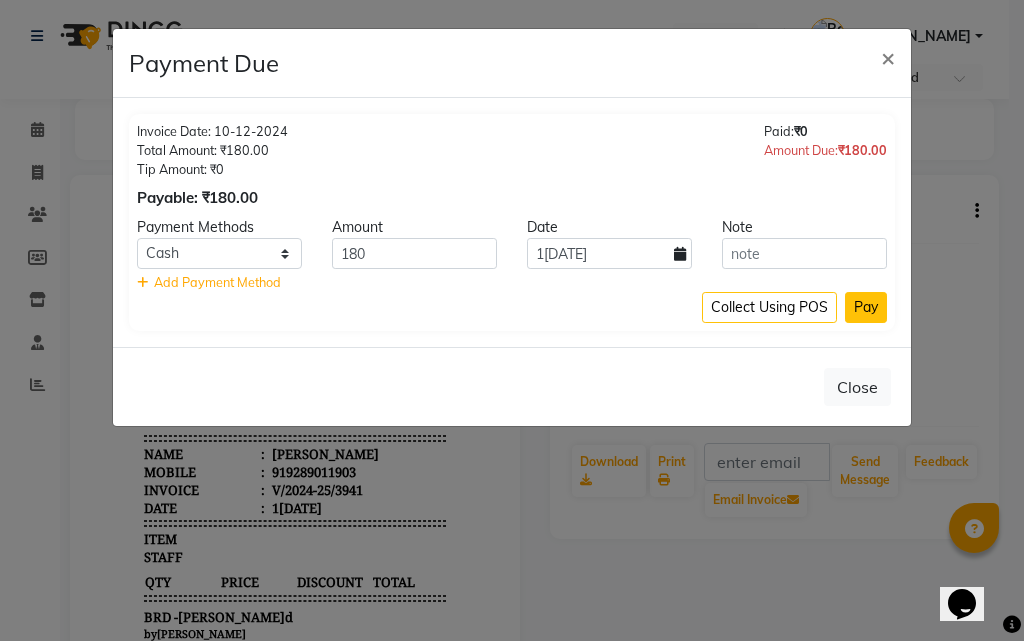 click on "Pay" 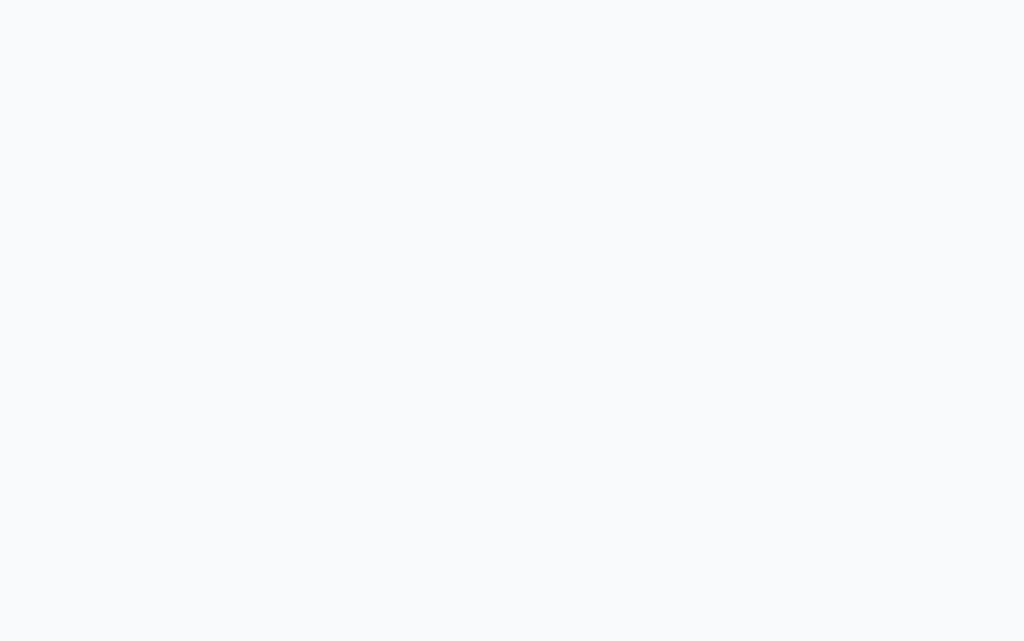 scroll, scrollTop: 0, scrollLeft: 0, axis: both 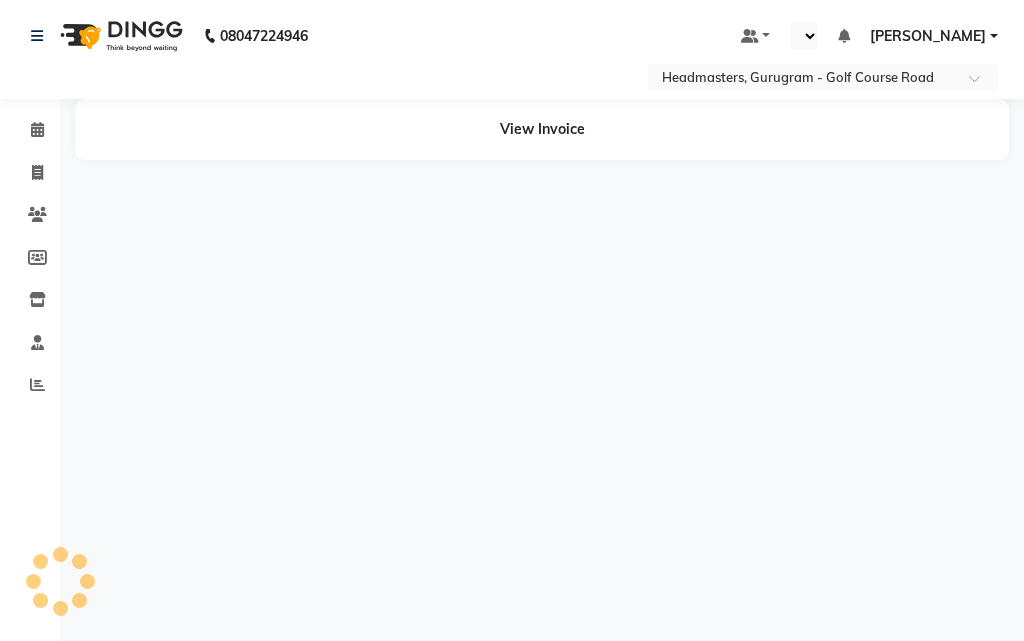 select on "en" 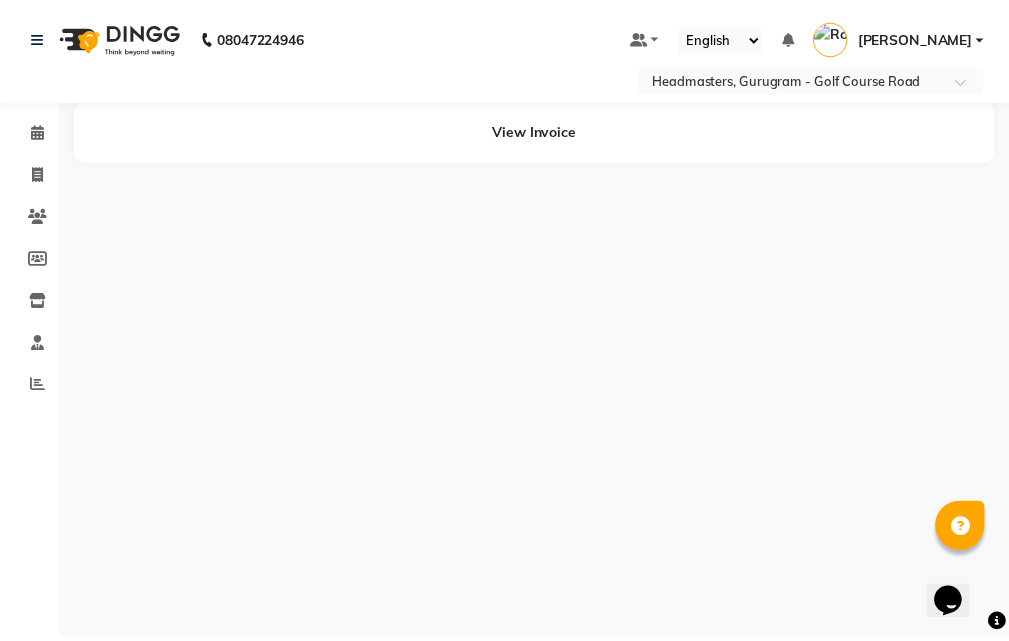 scroll, scrollTop: 0, scrollLeft: 0, axis: both 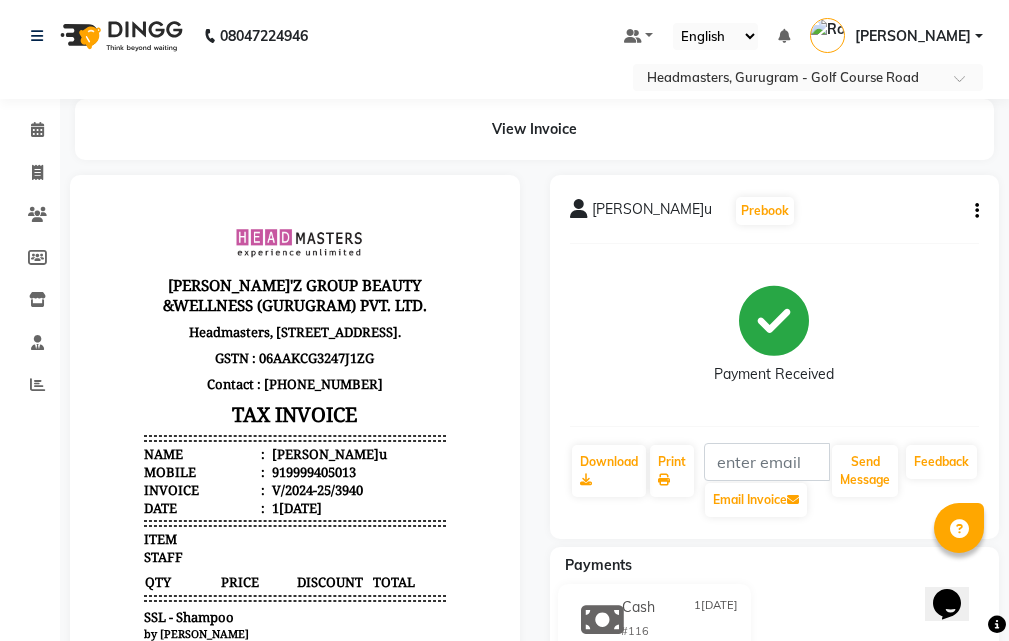 click 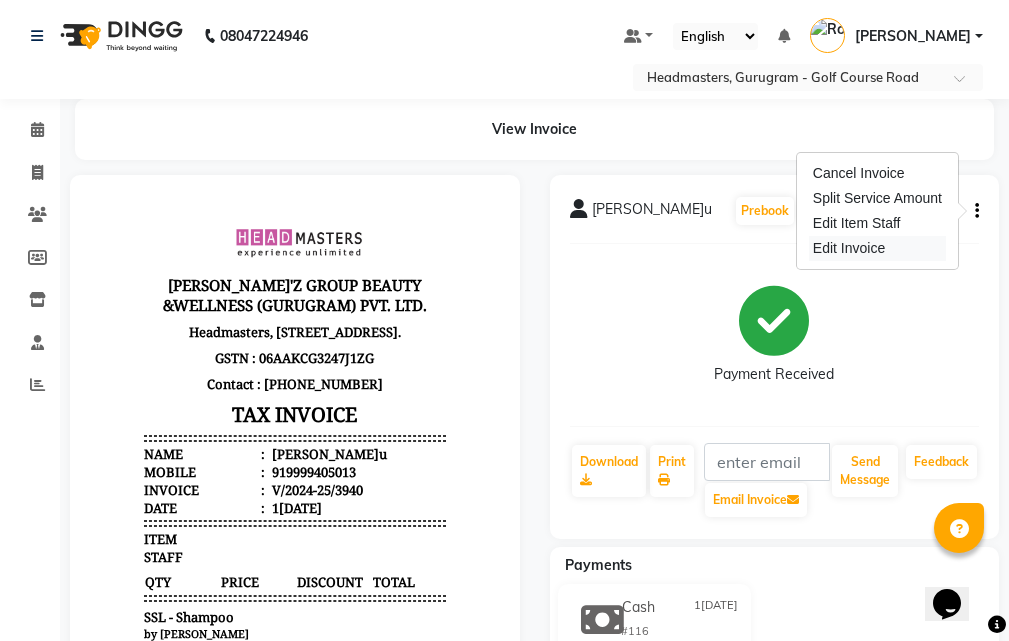 click on "Edit Invoice" at bounding box center [877, 248] 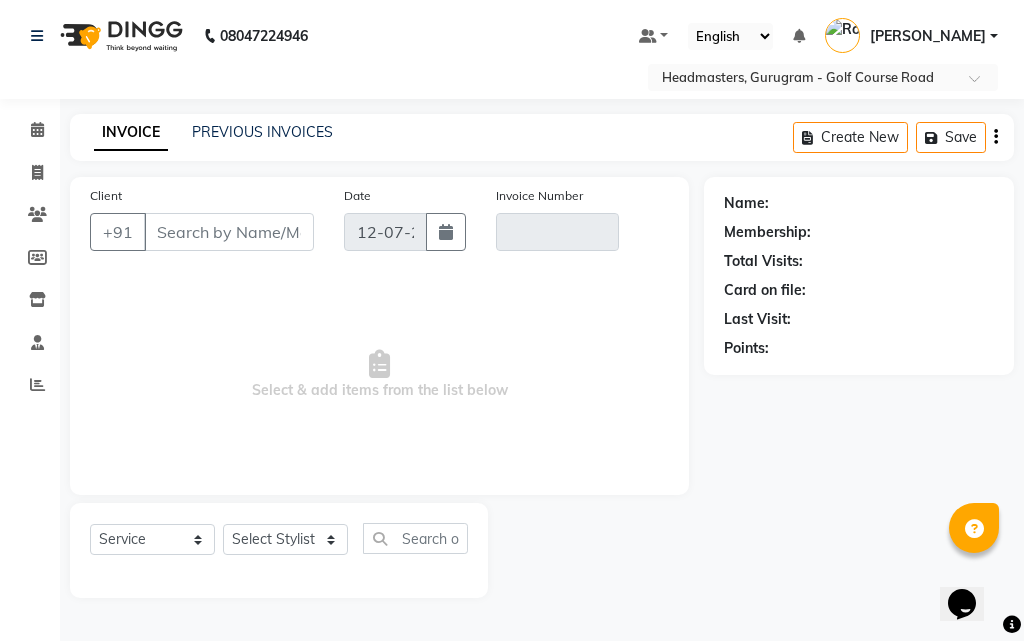 select on "product" 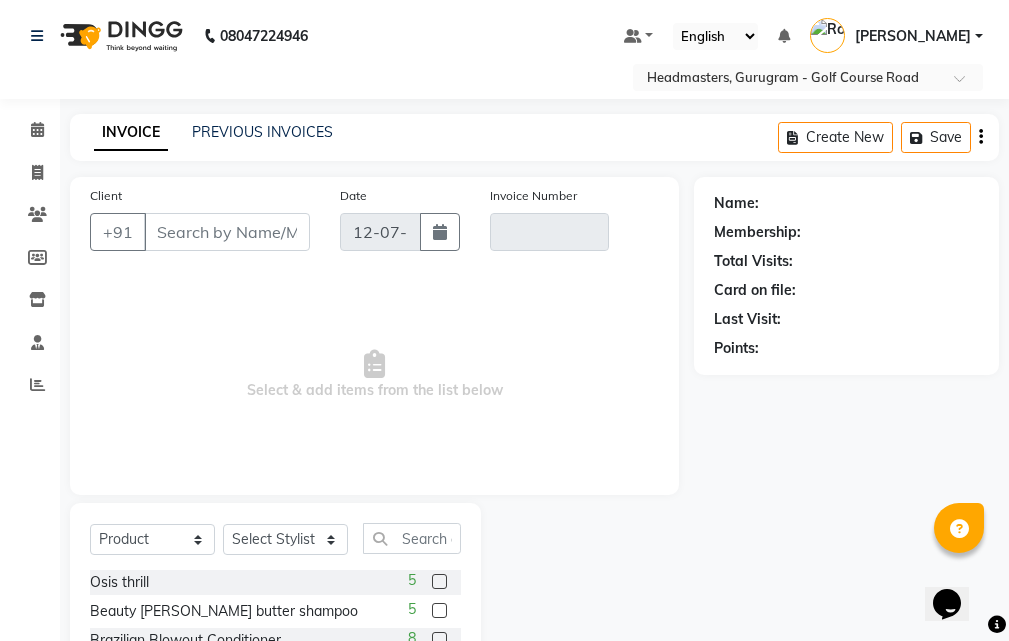 type on "9999405013" 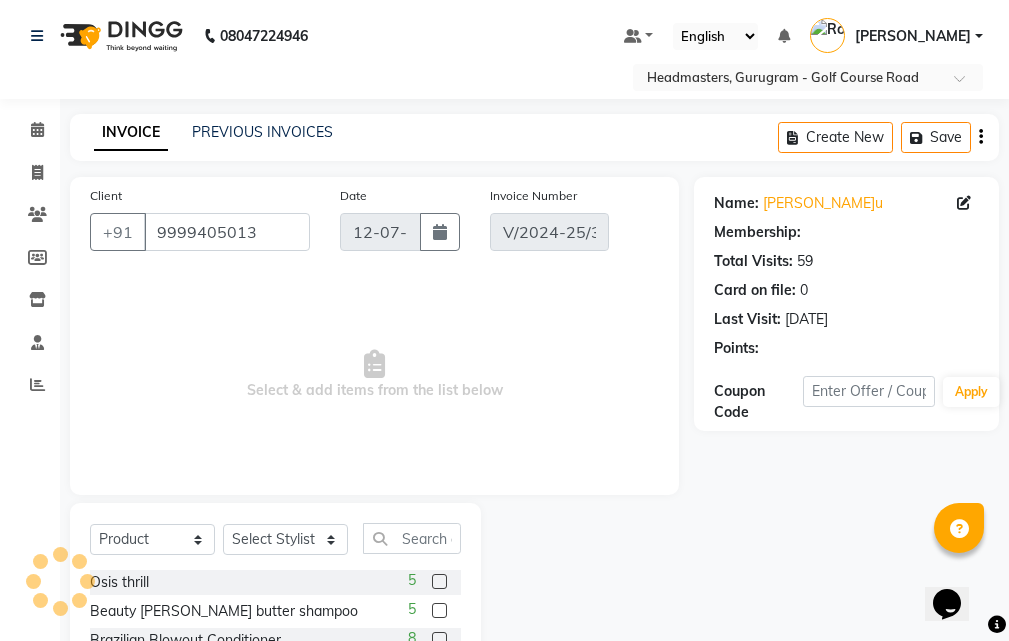 type on "1[DATE]" 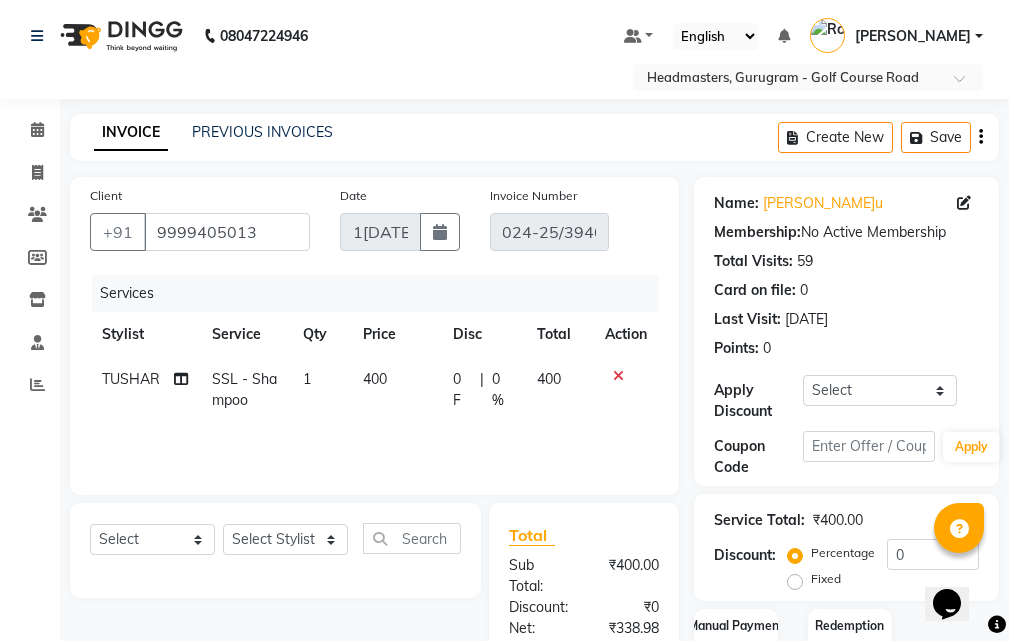 scroll, scrollTop: 0, scrollLeft: 29, axis: horizontal 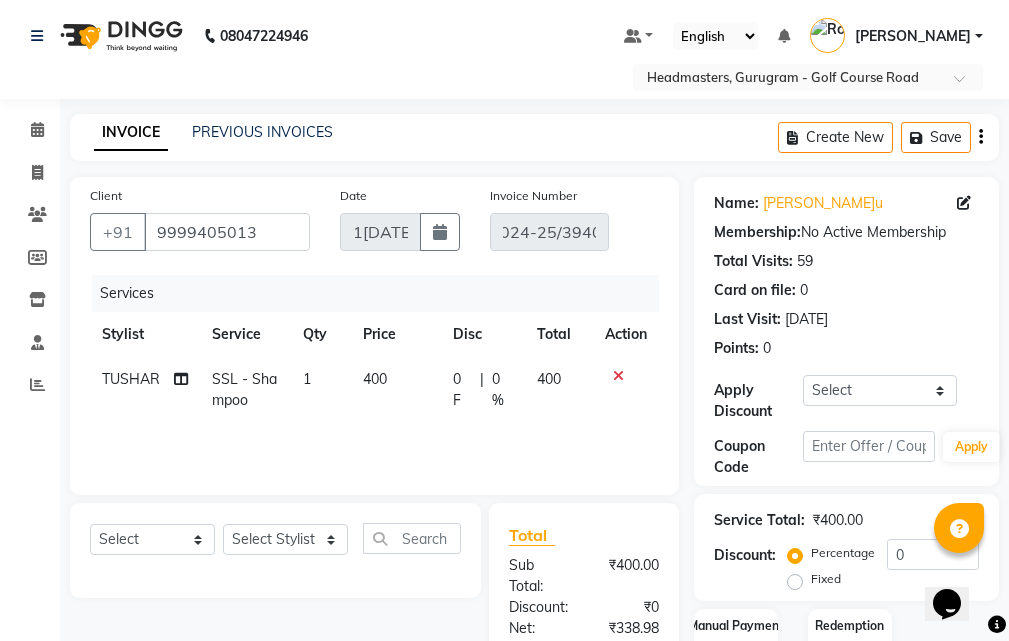 click on "0 F | 0 %" 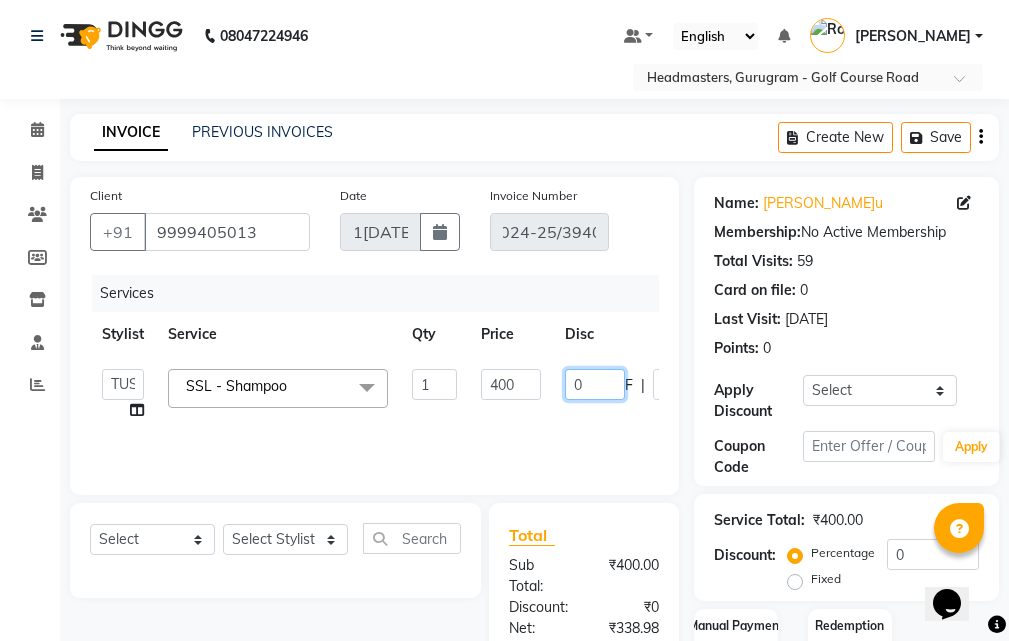 click on "0" 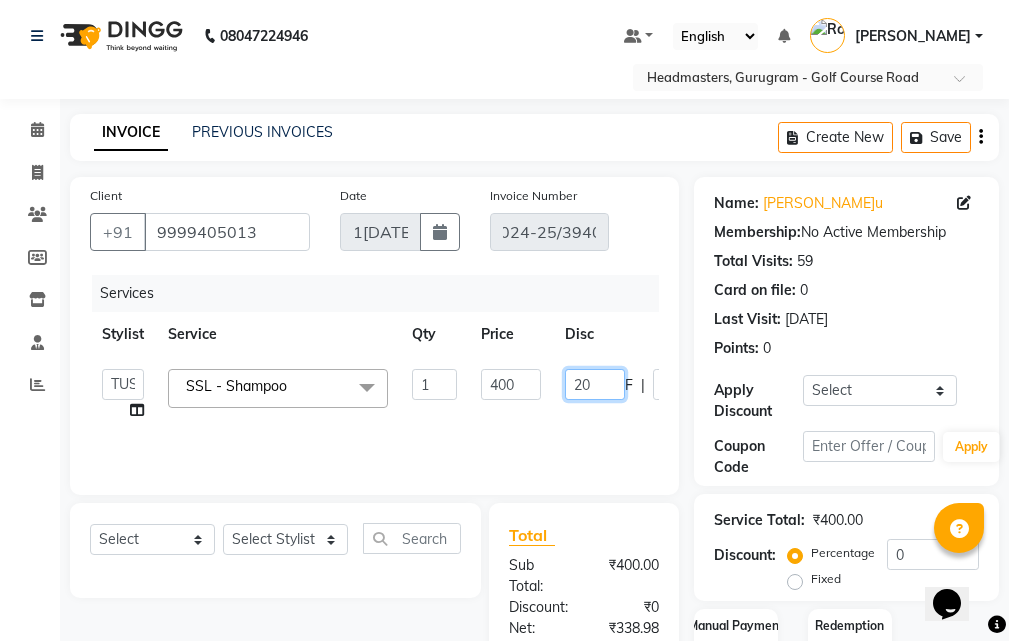 type on "220" 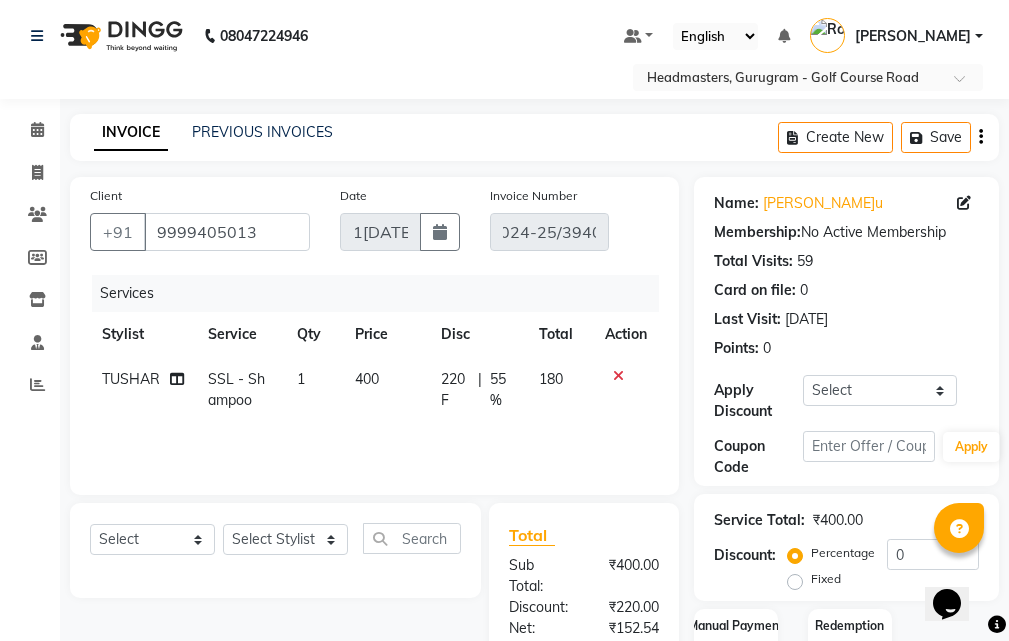 click on "TUSHAR SSL - Shampoo 1 400 220 F | 55 % 180" 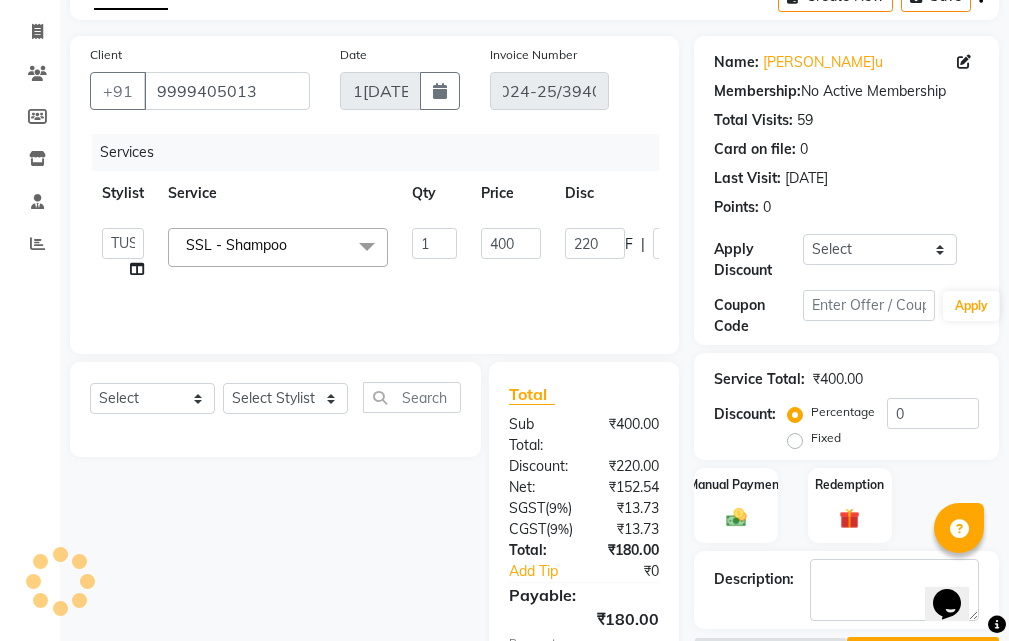 scroll, scrollTop: 374, scrollLeft: 0, axis: vertical 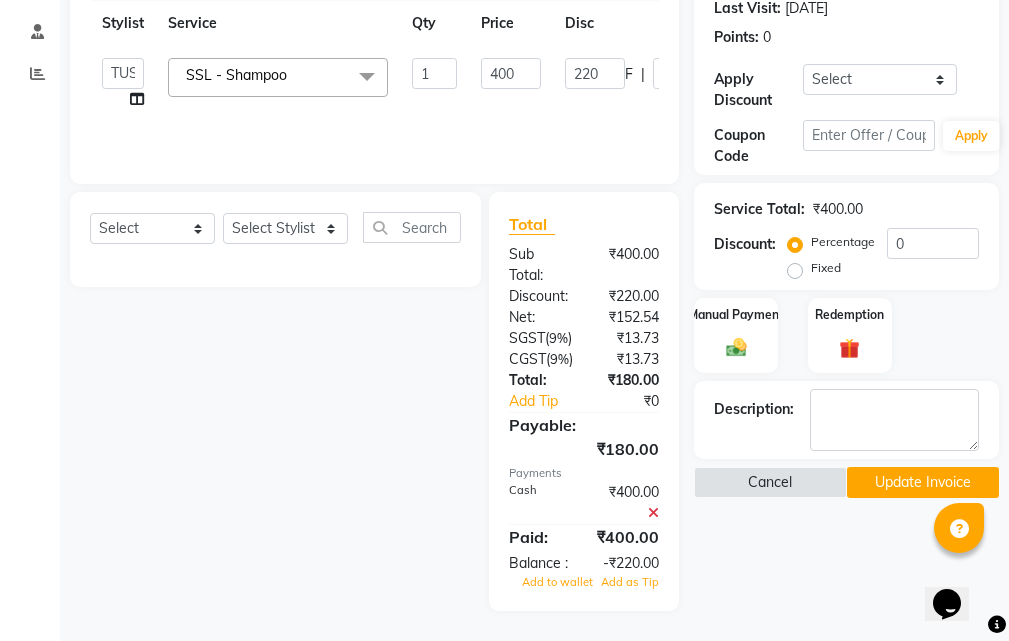 drag, startPoint x: 651, startPoint y: 489, endPoint x: 679, endPoint y: 490, distance: 28.01785 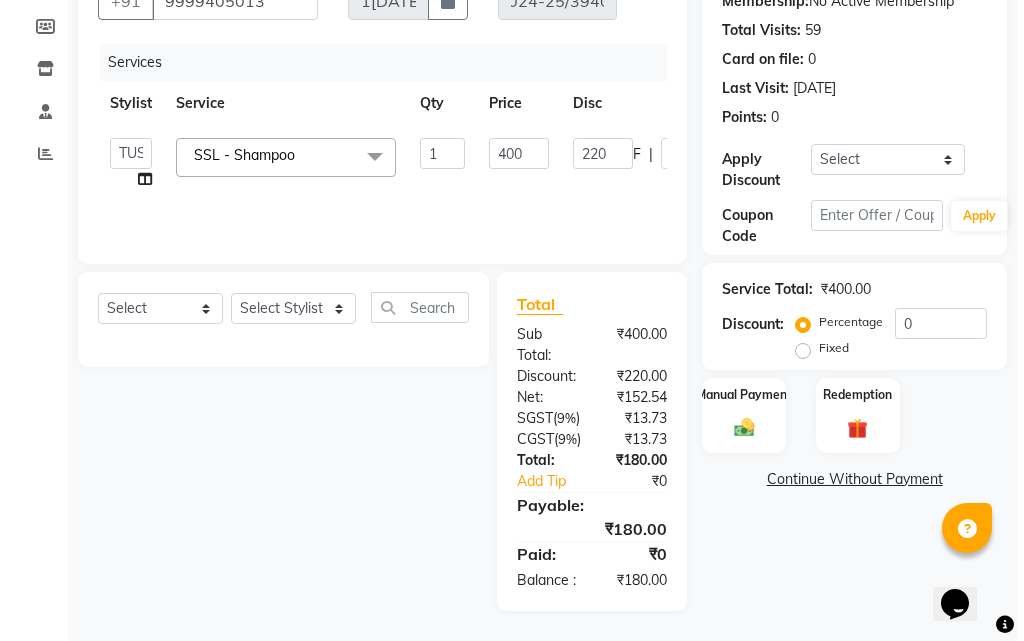 scroll, scrollTop: 294, scrollLeft: 0, axis: vertical 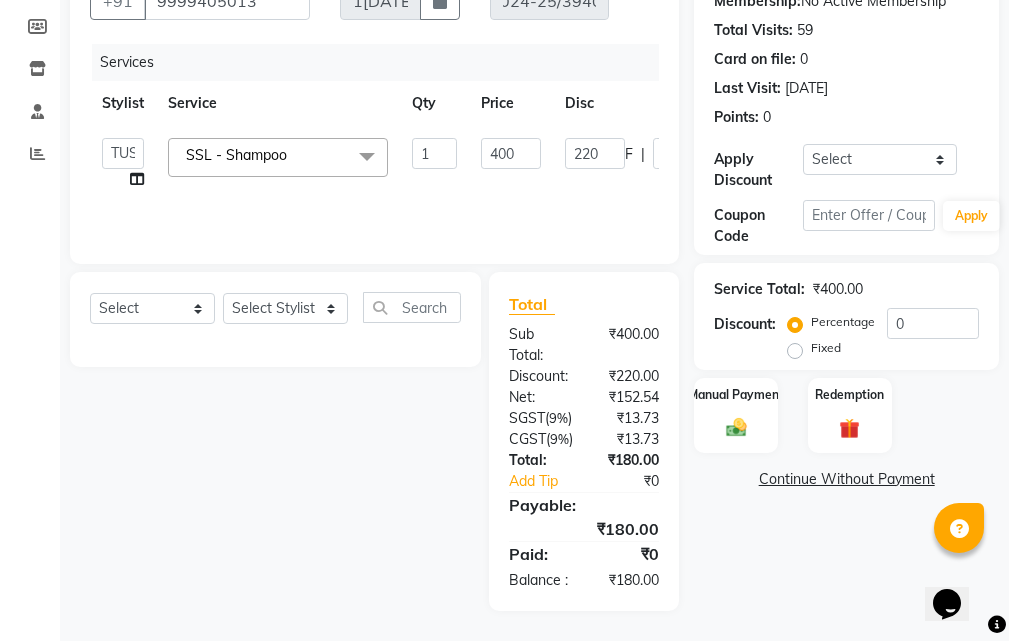 click on "Continue Without Payment" 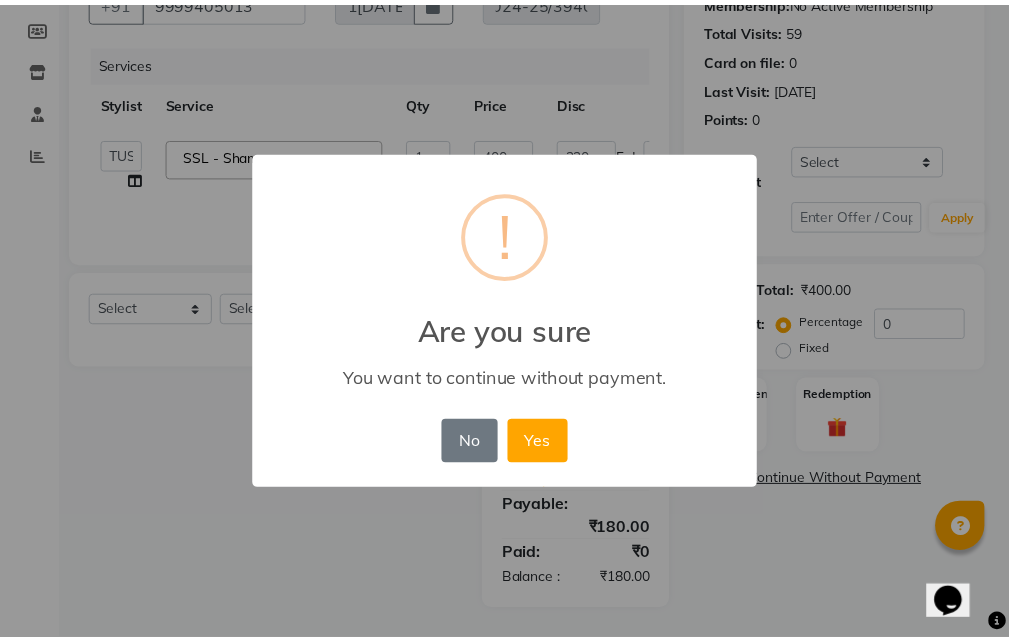 scroll, scrollTop: 0, scrollLeft: 27, axis: horizontal 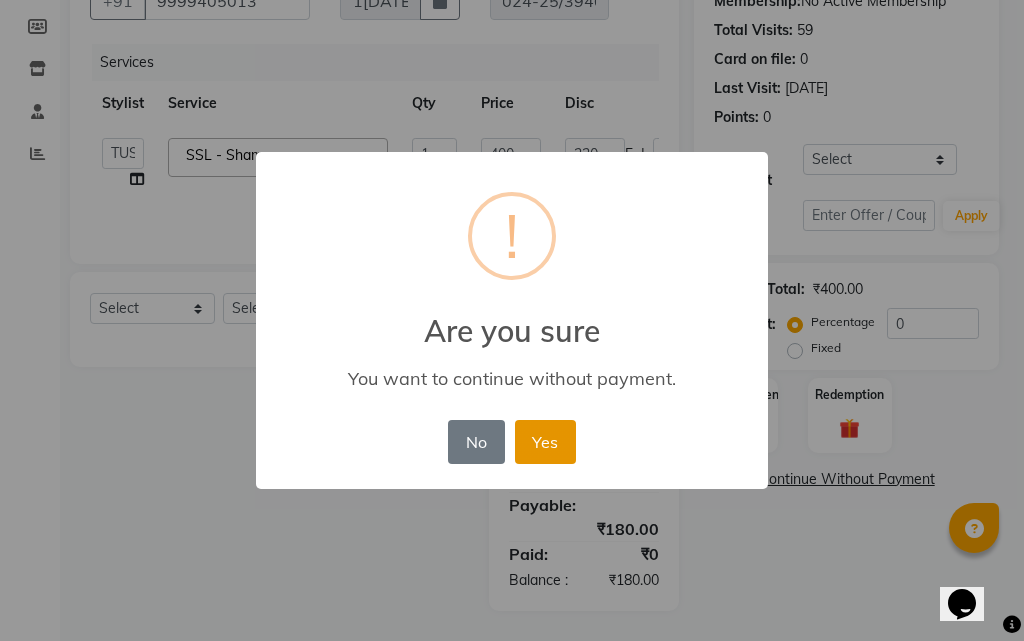 click on "Yes" at bounding box center (545, 442) 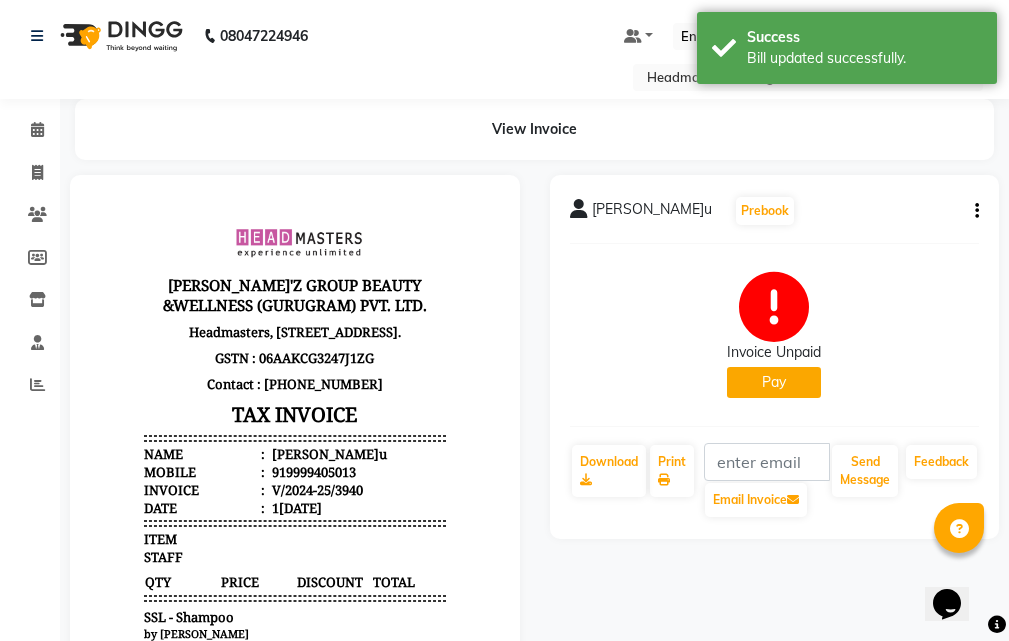 scroll, scrollTop: 0, scrollLeft: 0, axis: both 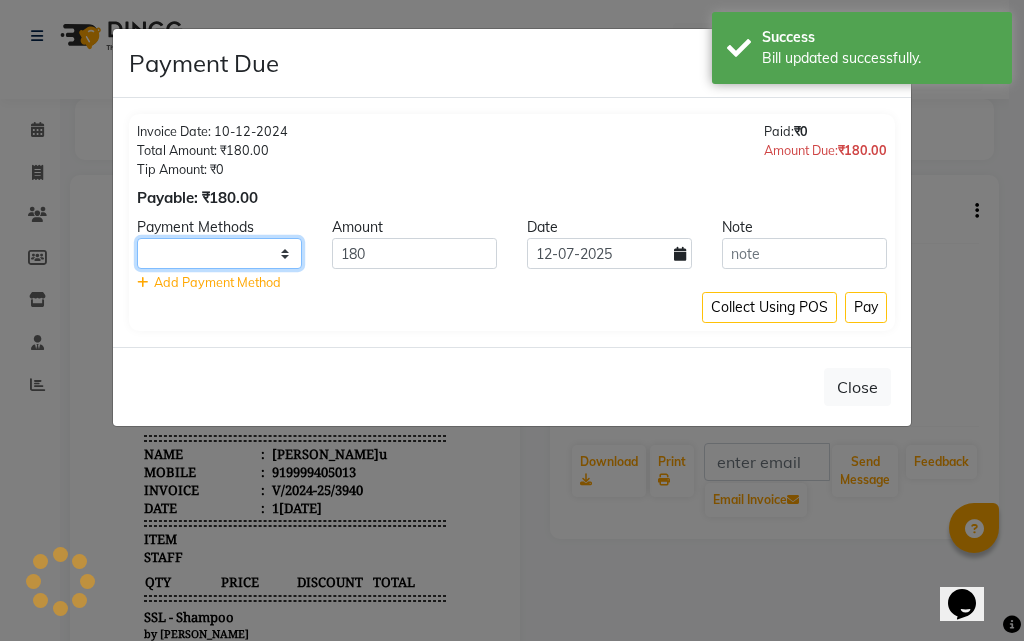 click on "UPI CARD Complimentary Cash" 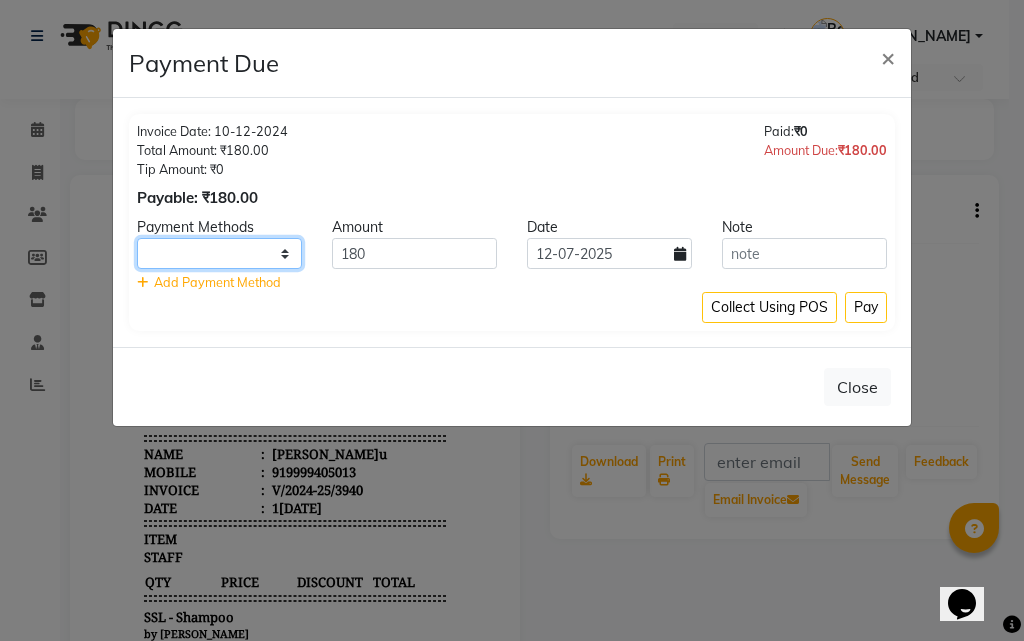 select on "116" 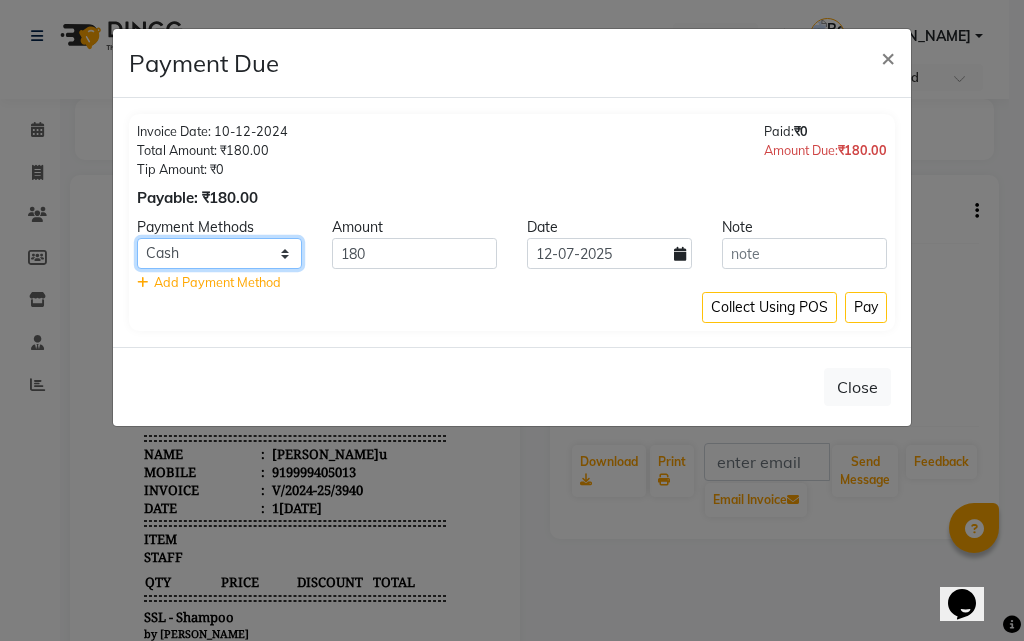 click on "UPI CARD Complimentary Cash" 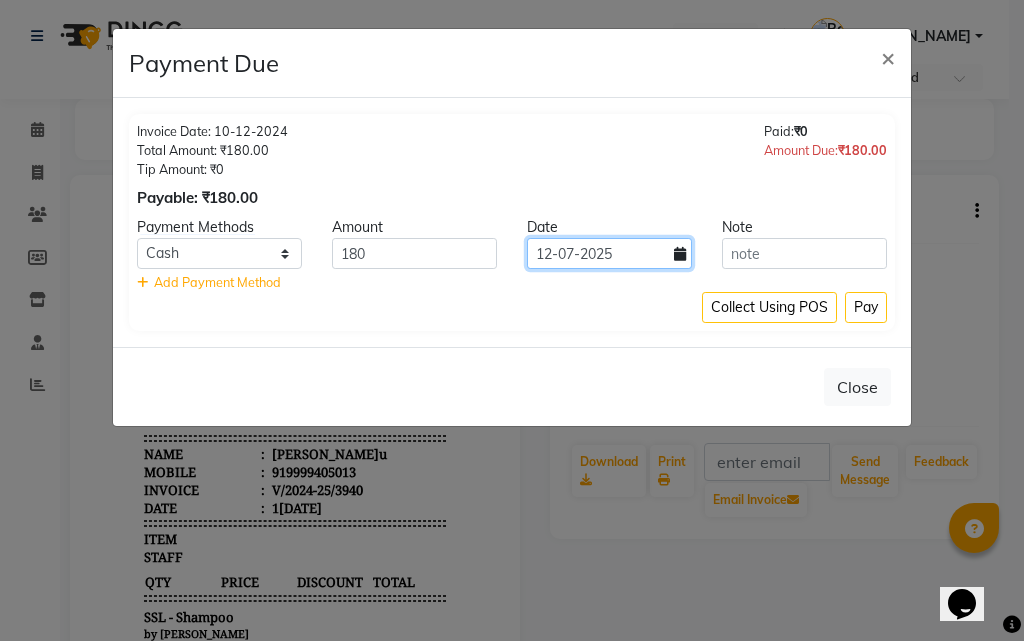 click on "12-07-2025" 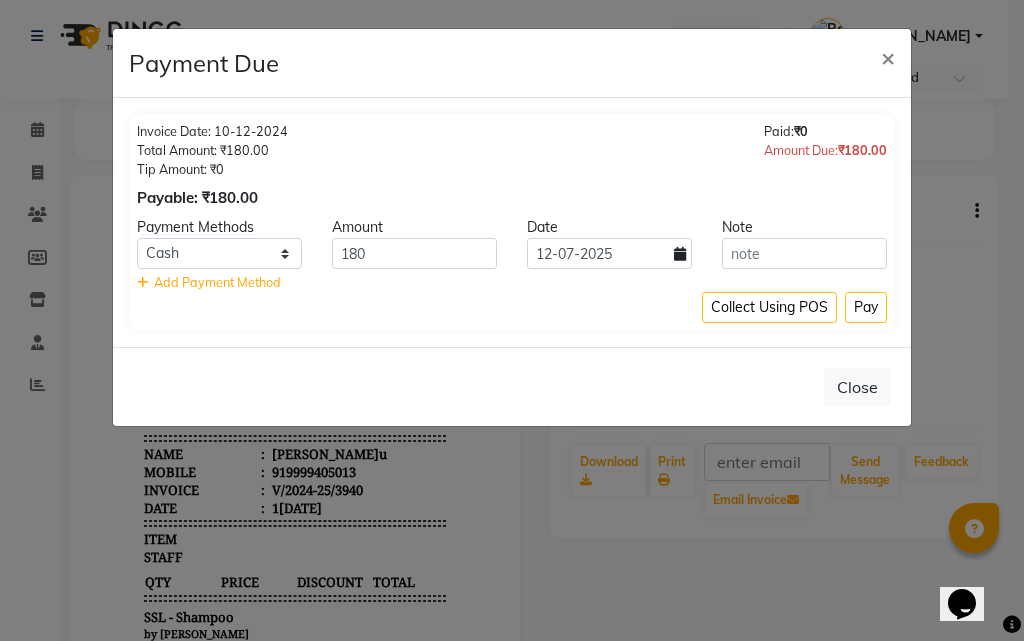 select on "7" 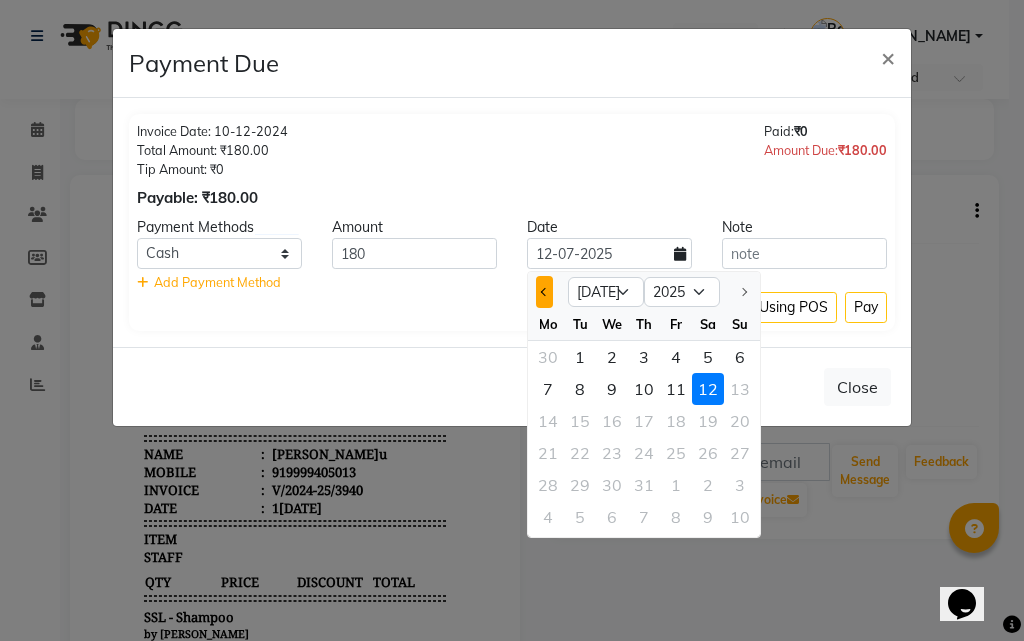 click 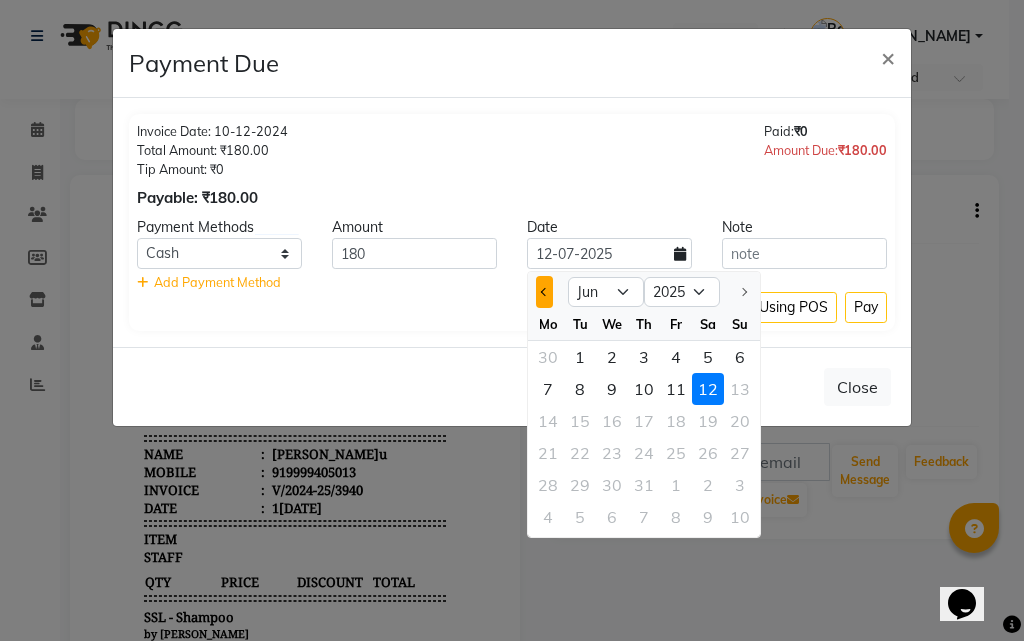 click 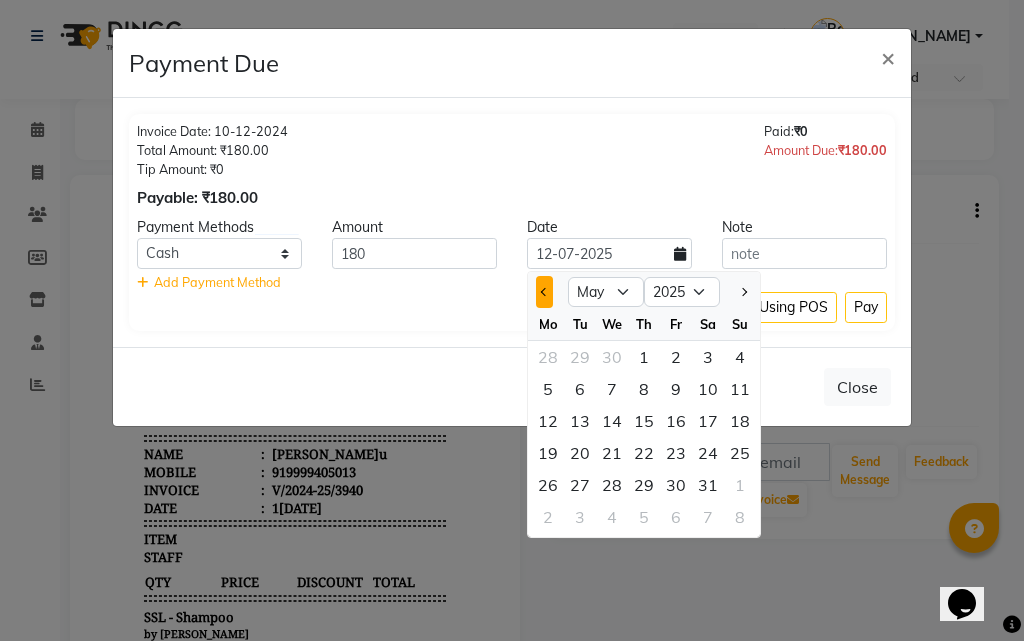 click 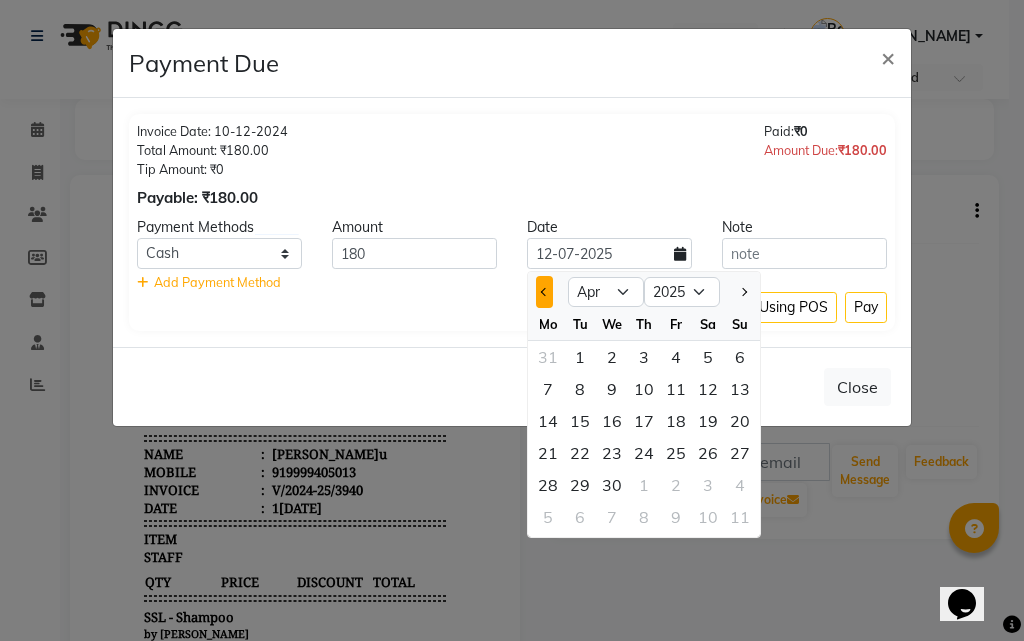 click 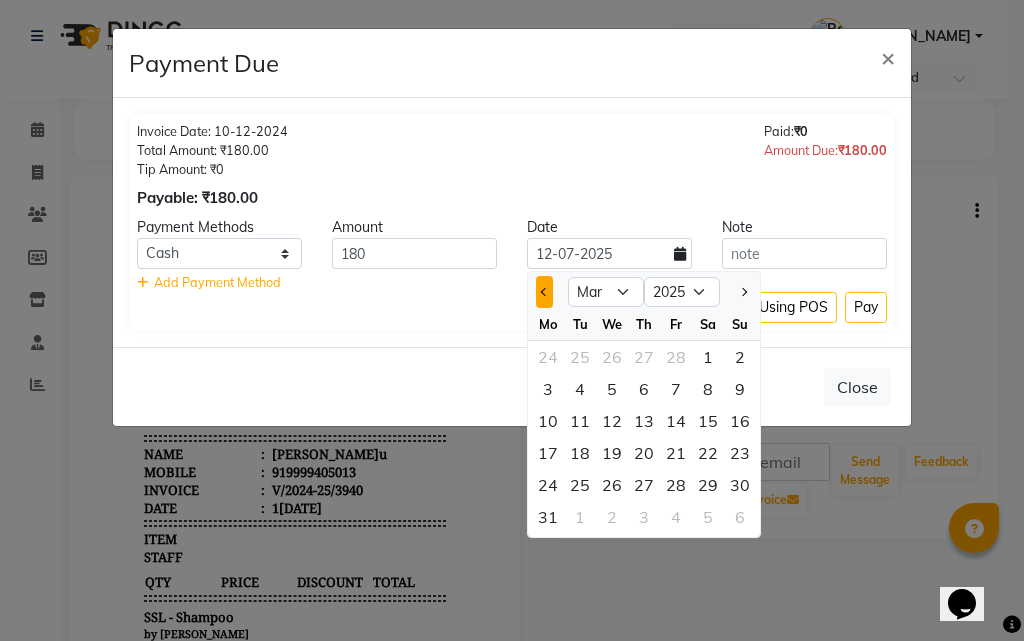 click 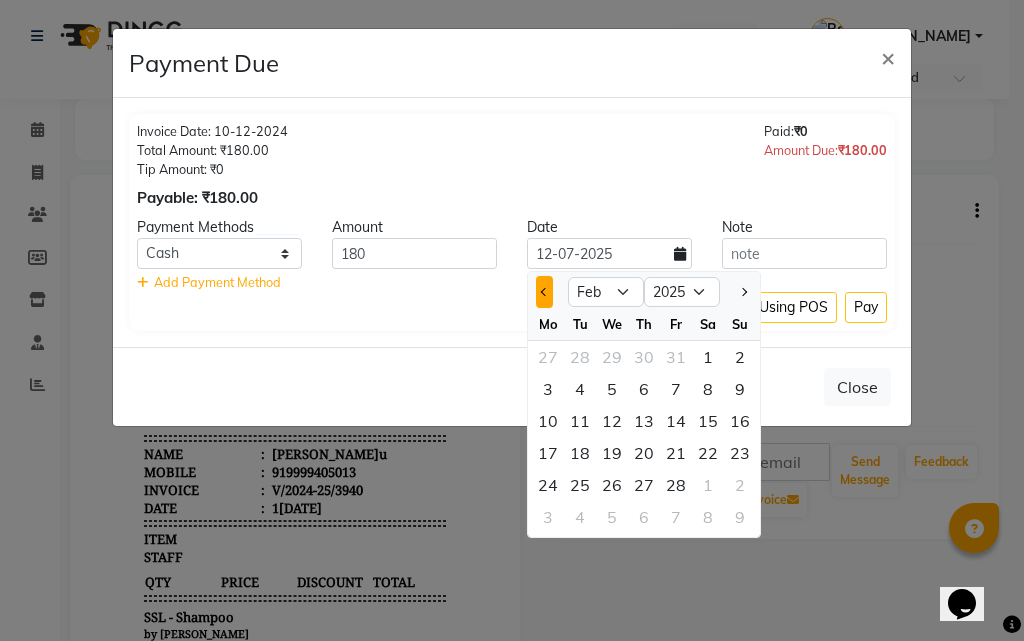 click 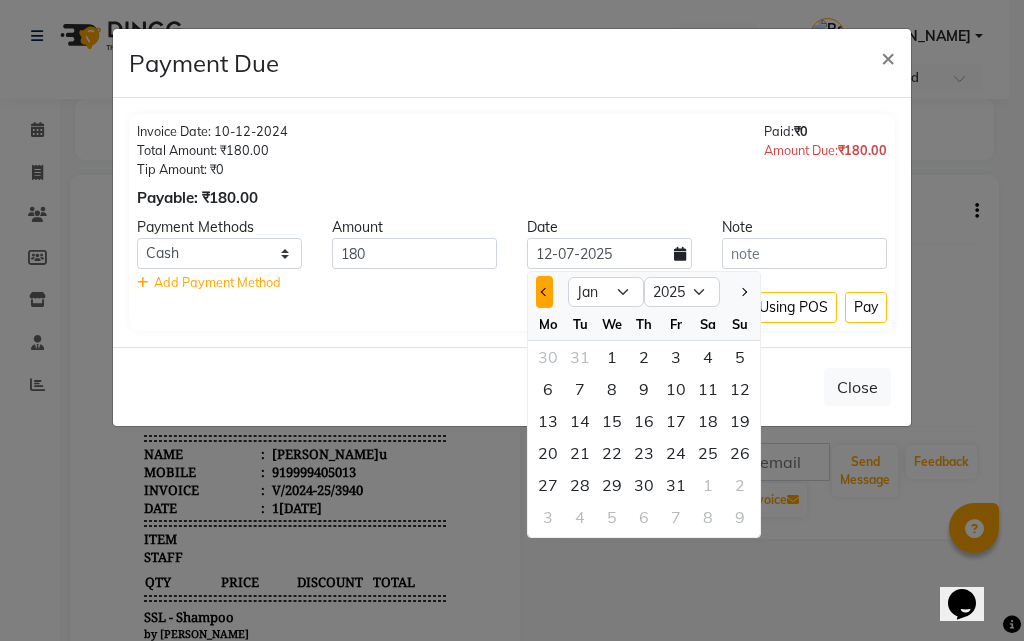 click 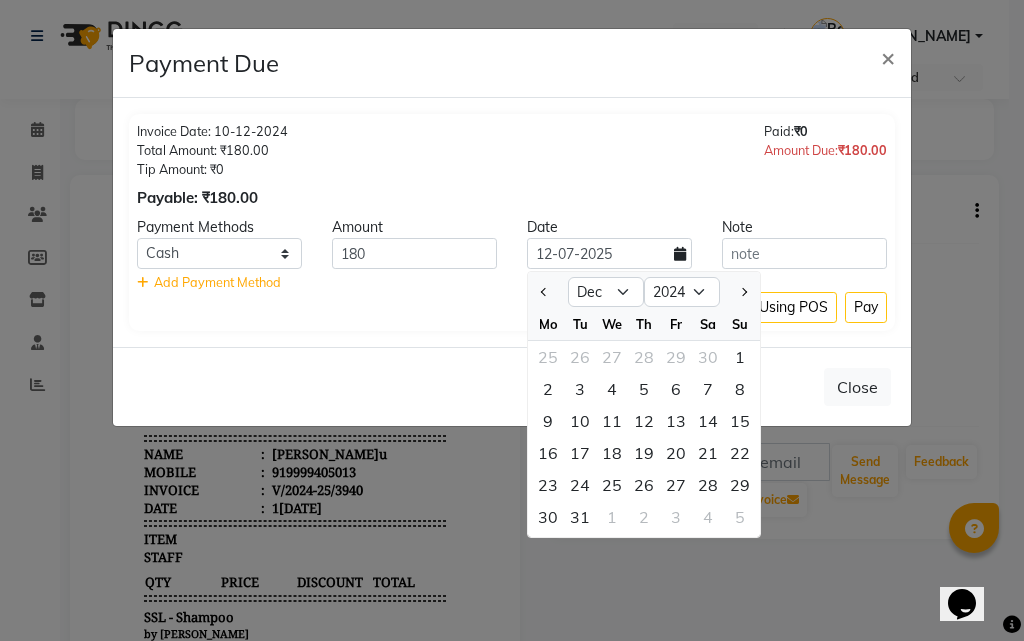 click on "10" 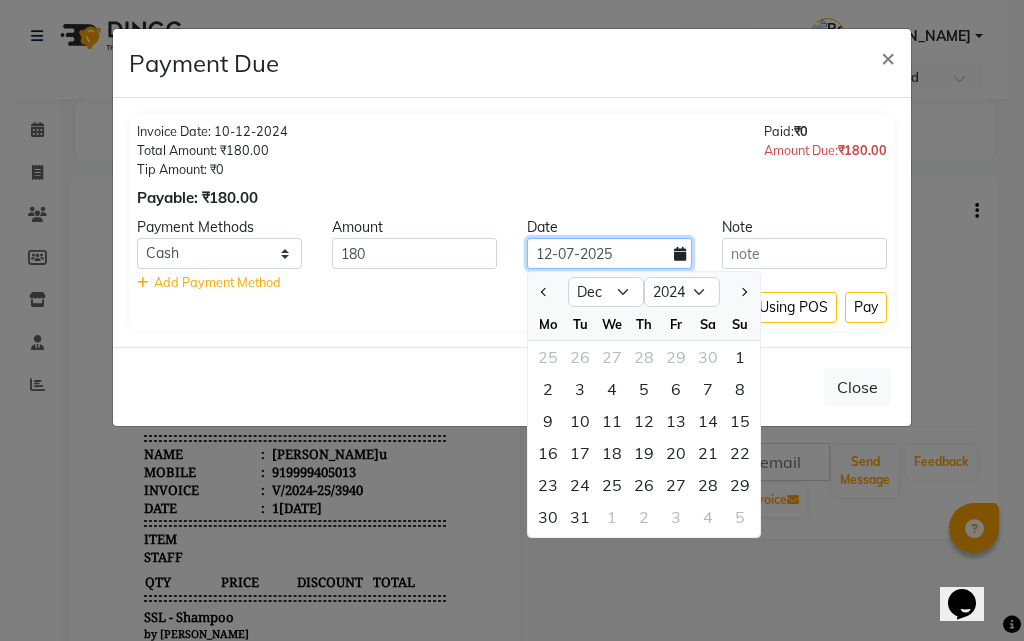 type on "10-12-2024" 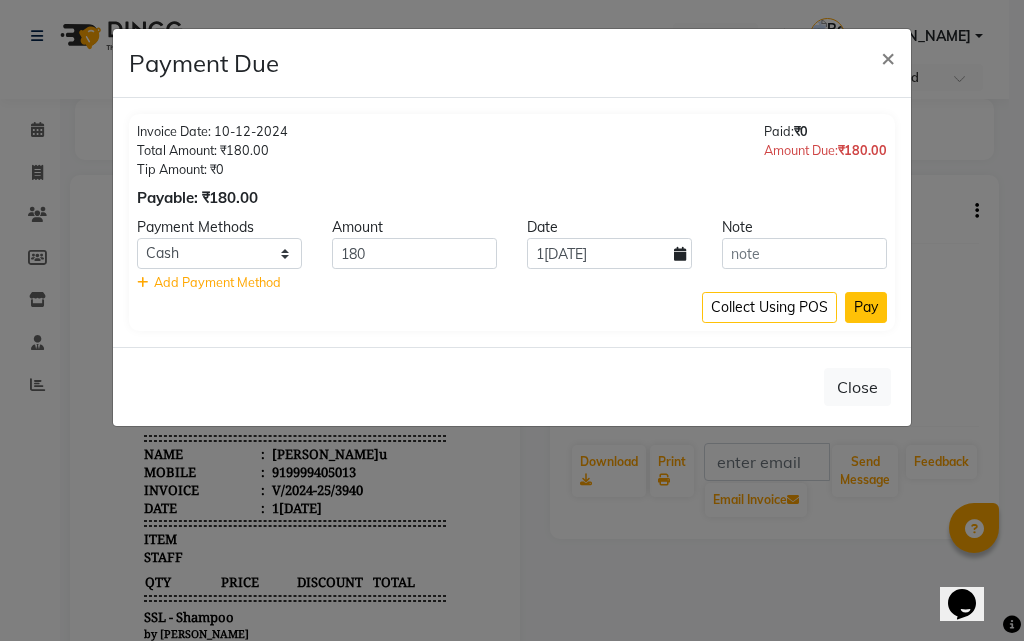 click on "Pay" 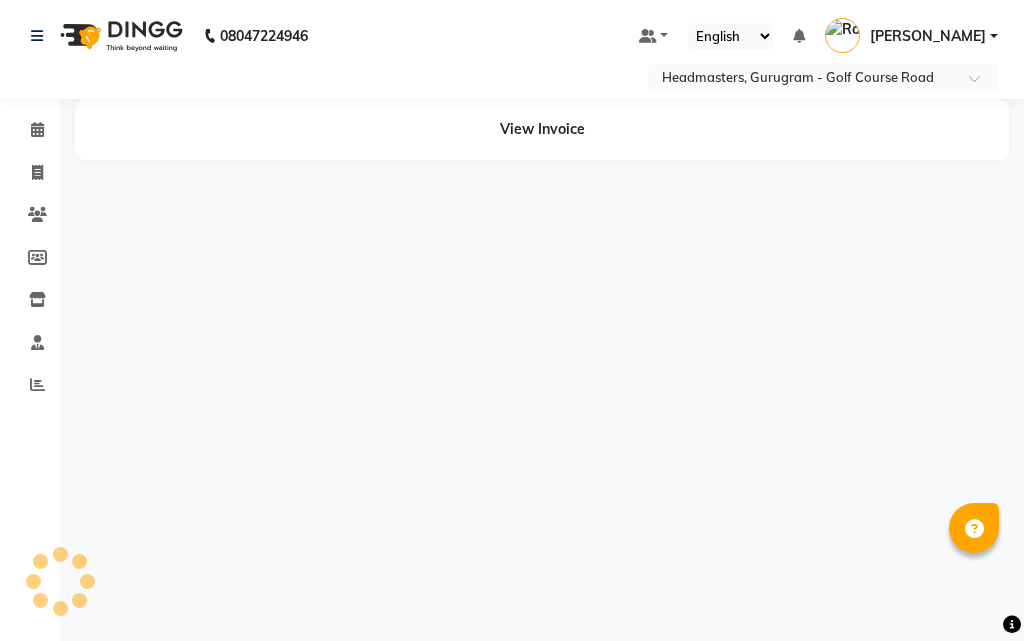 select on "en" 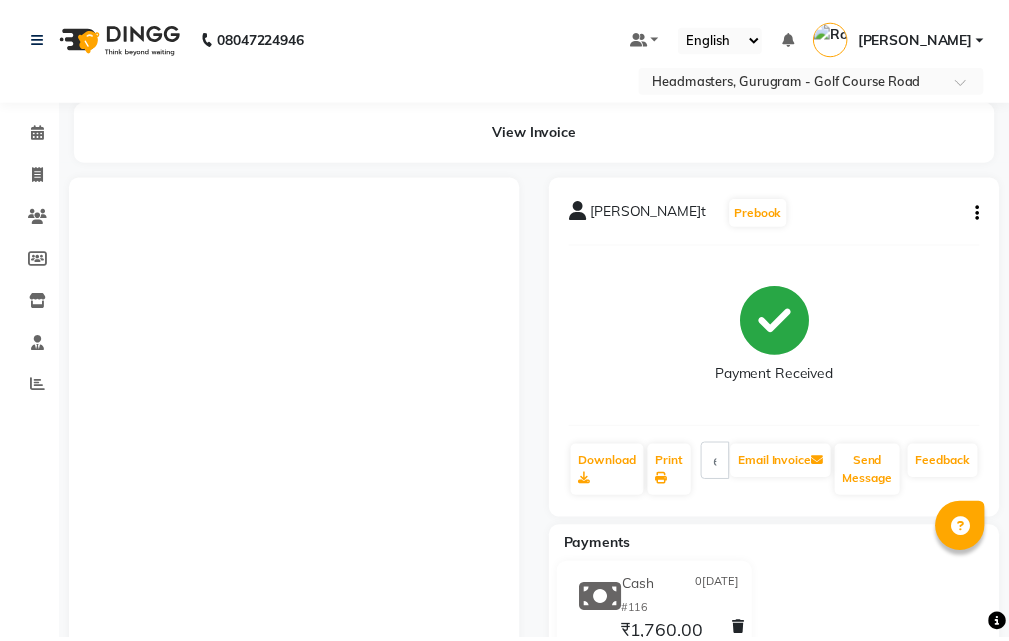 scroll, scrollTop: 0, scrollLeft: 0, axis: both 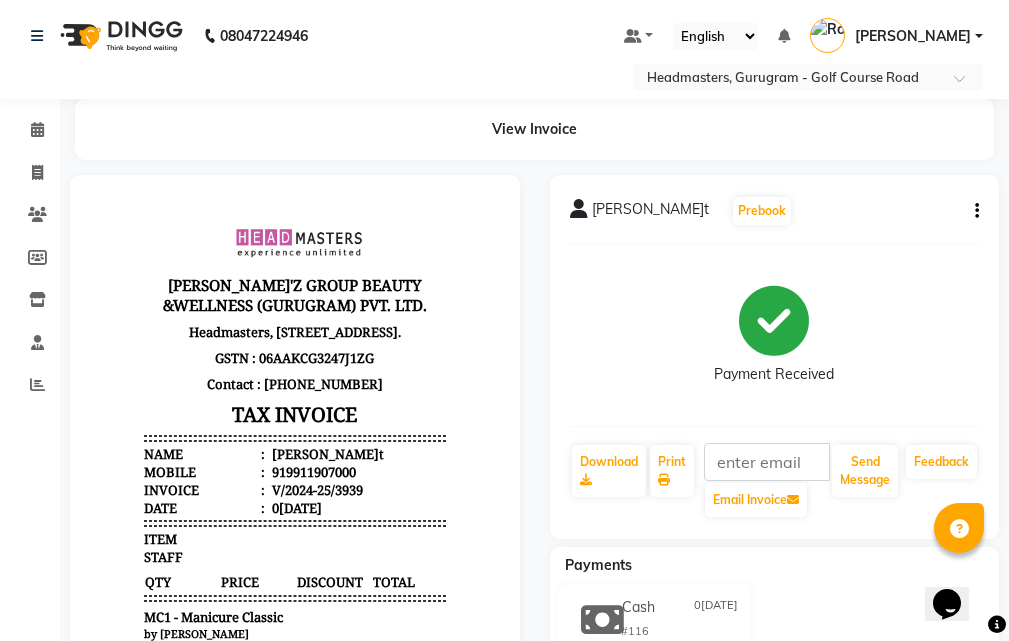 click 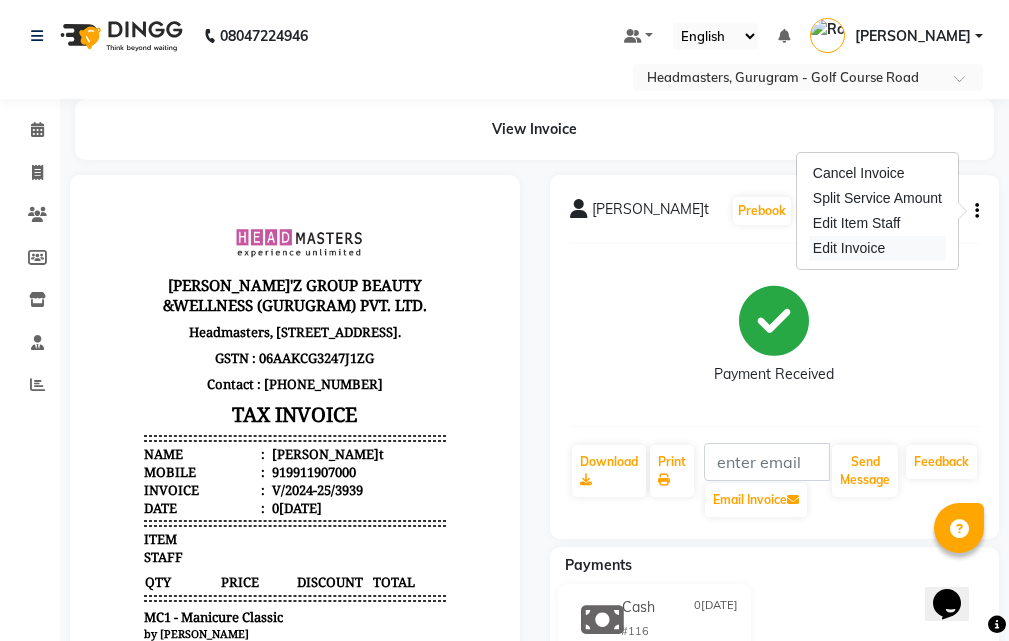 click on "Edit Invoice" at bounding box center [877, 248] 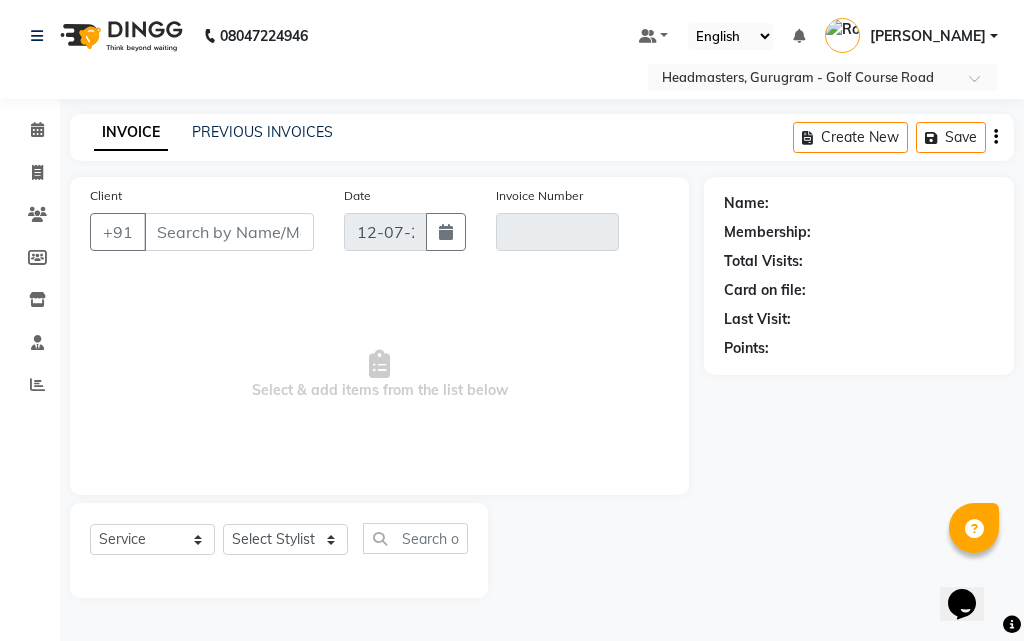 select on "product" 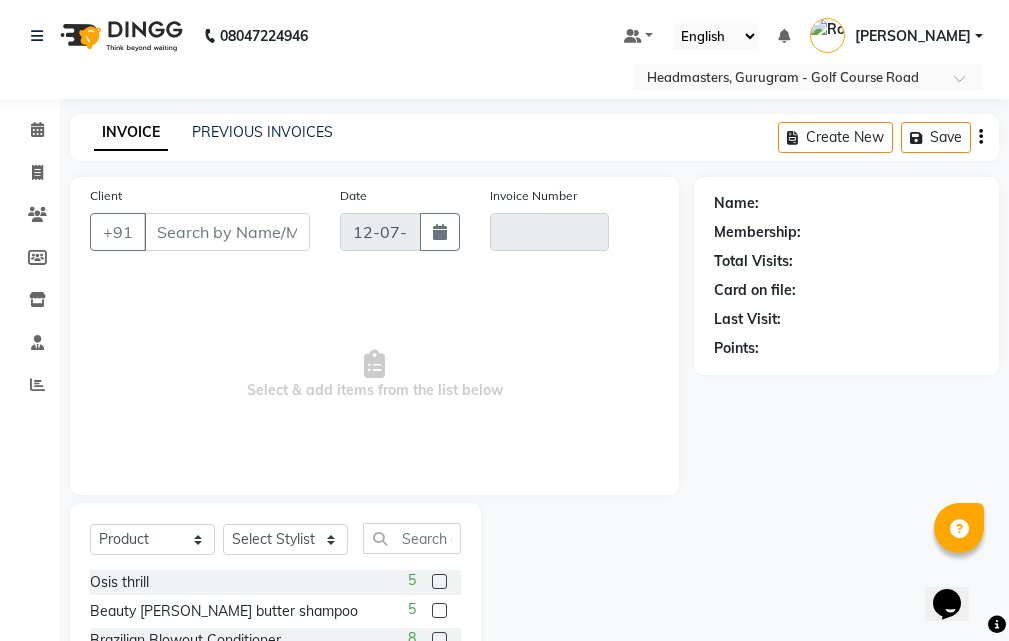 click on "Select & add items from the list below" at bounding box center [374, 375] 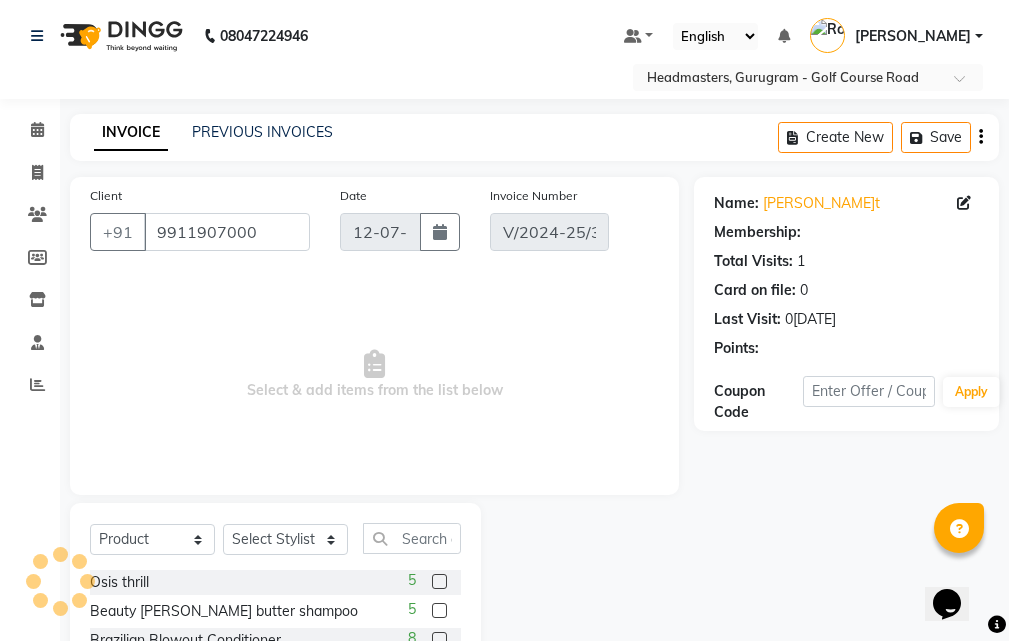 type on "09-12-2024" 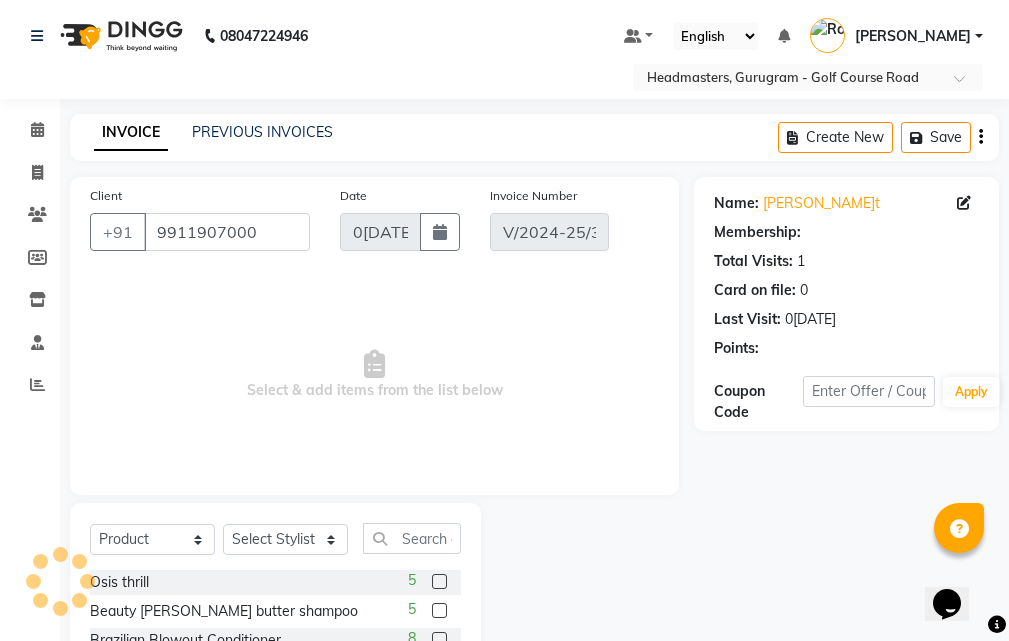 select on "select" 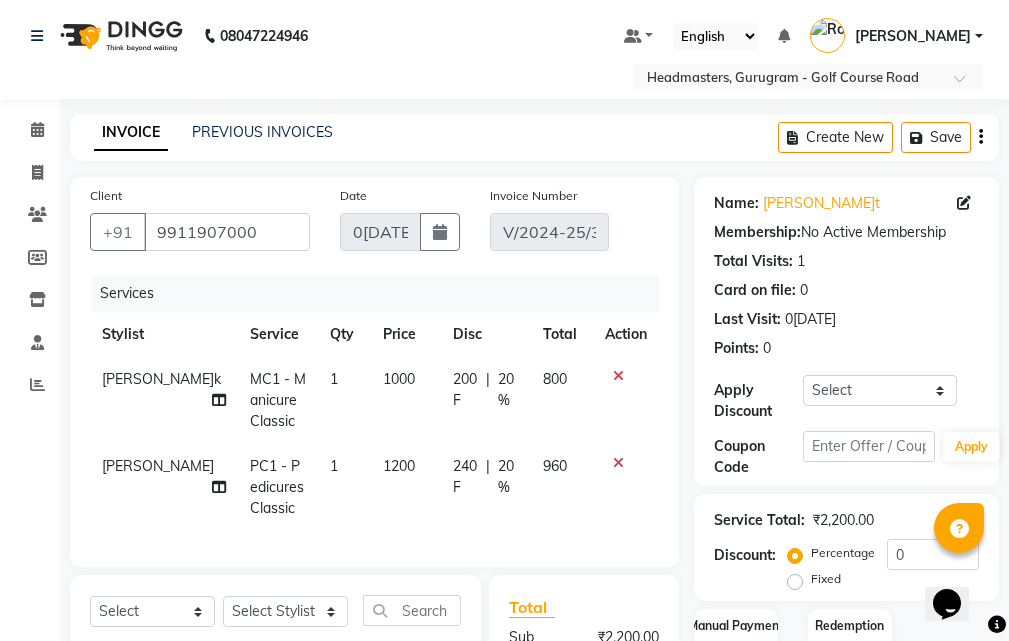 drag, startPoint x: 391, startPoint y: 333, endPoint x: 326, endPoint y: 314, distance: 67.72001 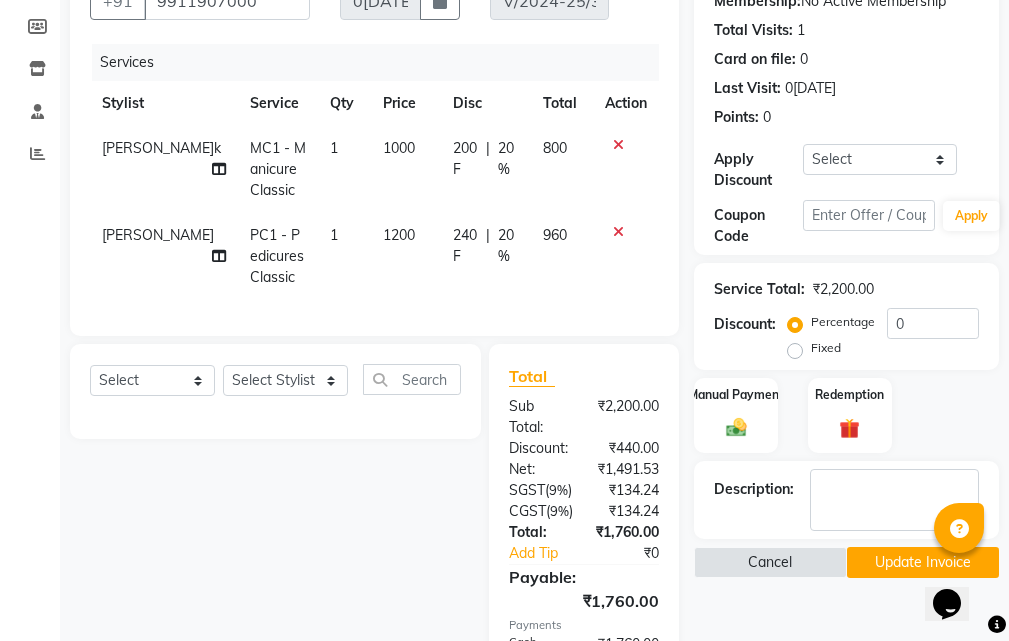 scroll, scrollTop: 100, scrollLeft: 0, axis: vertical 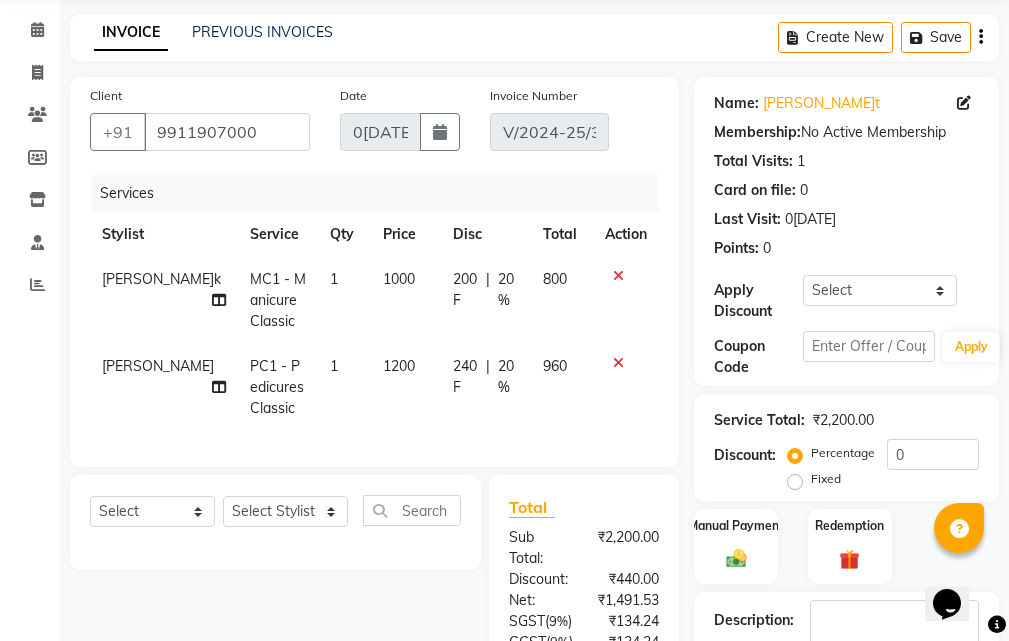 drag, startPoint x: 369, startPoint y: 294, endPoint x: 493, endPoint y: 316, distance: 125.93649 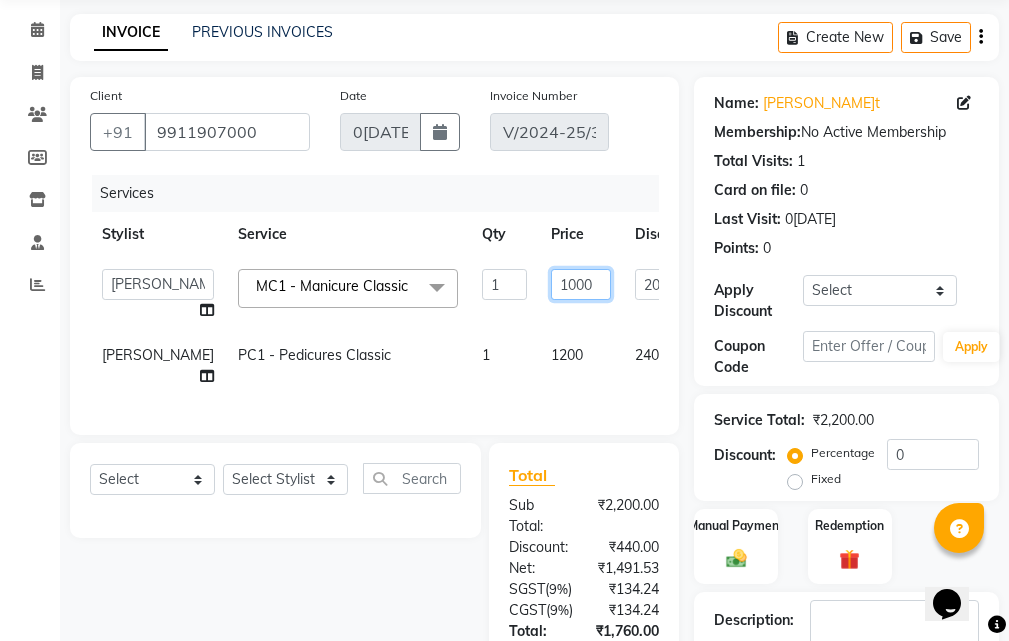click on "1000" 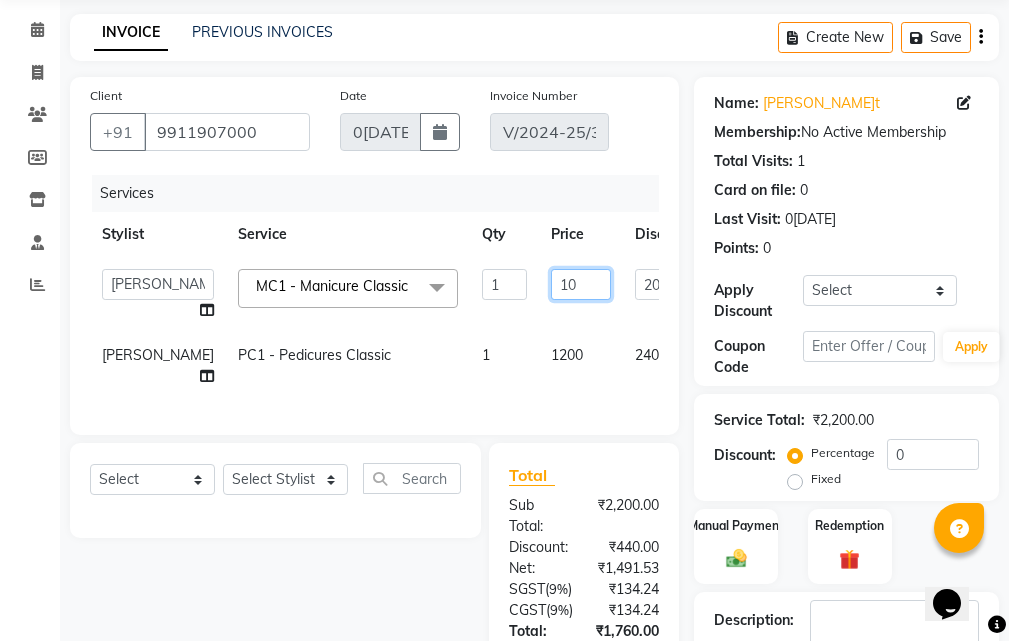 type on "1" 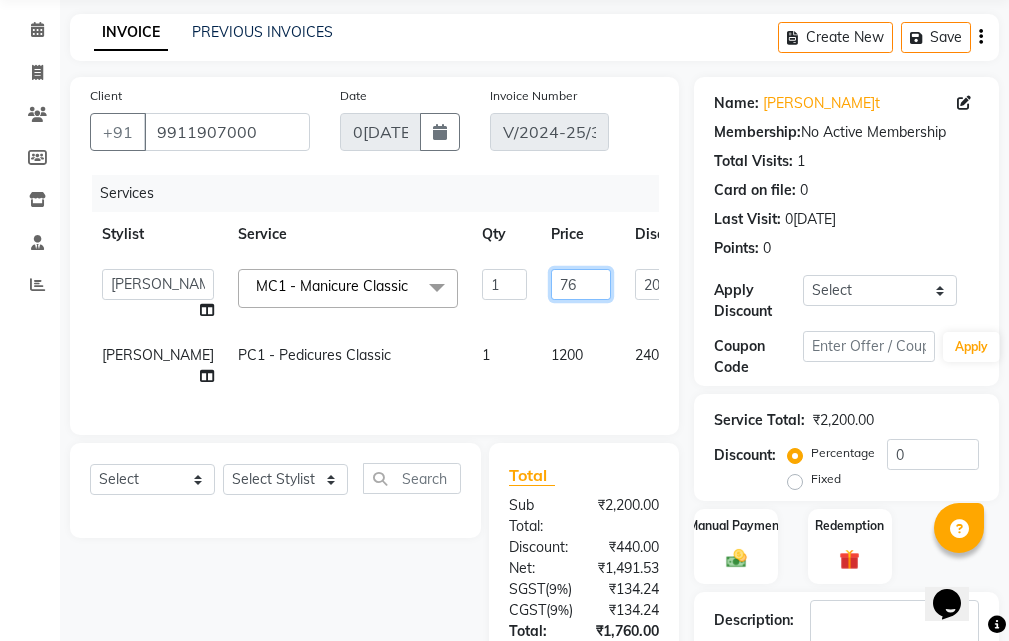 type on "760" 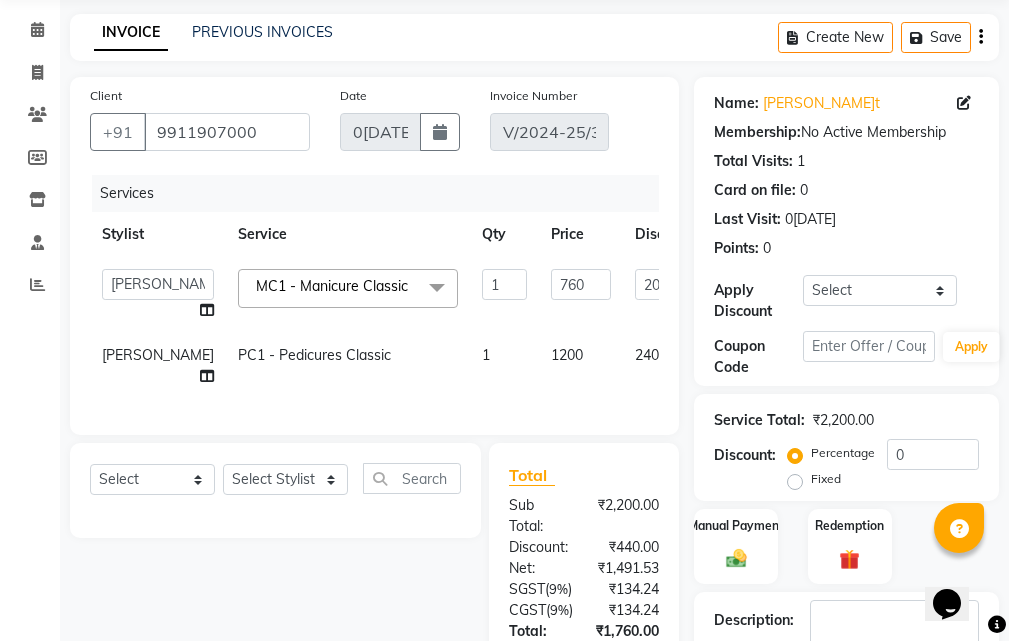 click on "MOHIT KUMAR PC1 - Pedicures Classic 1 1200 240 F | 20 % 960" 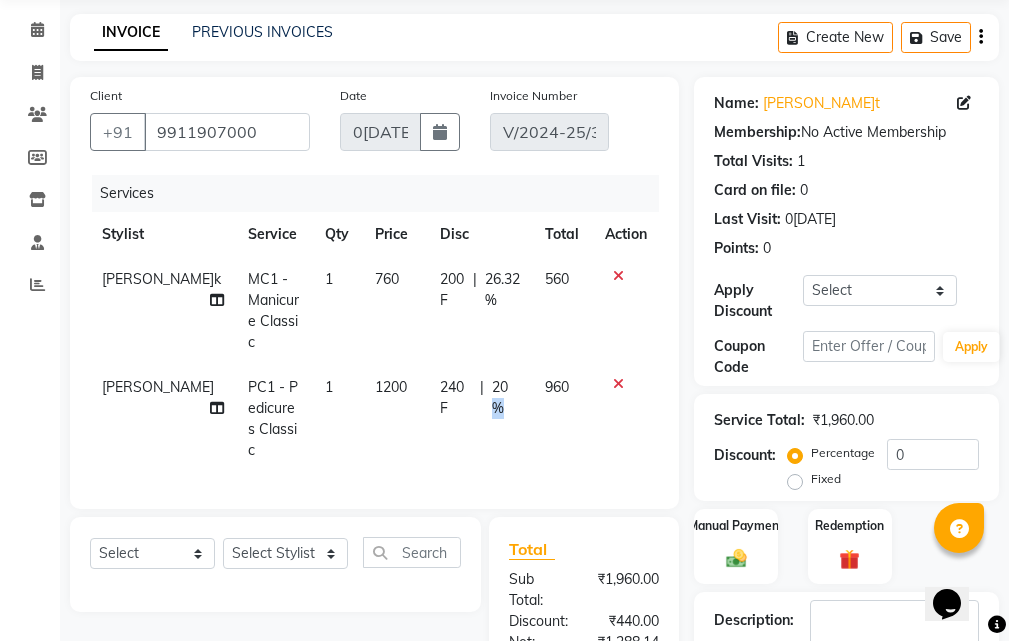 click on "20 %" 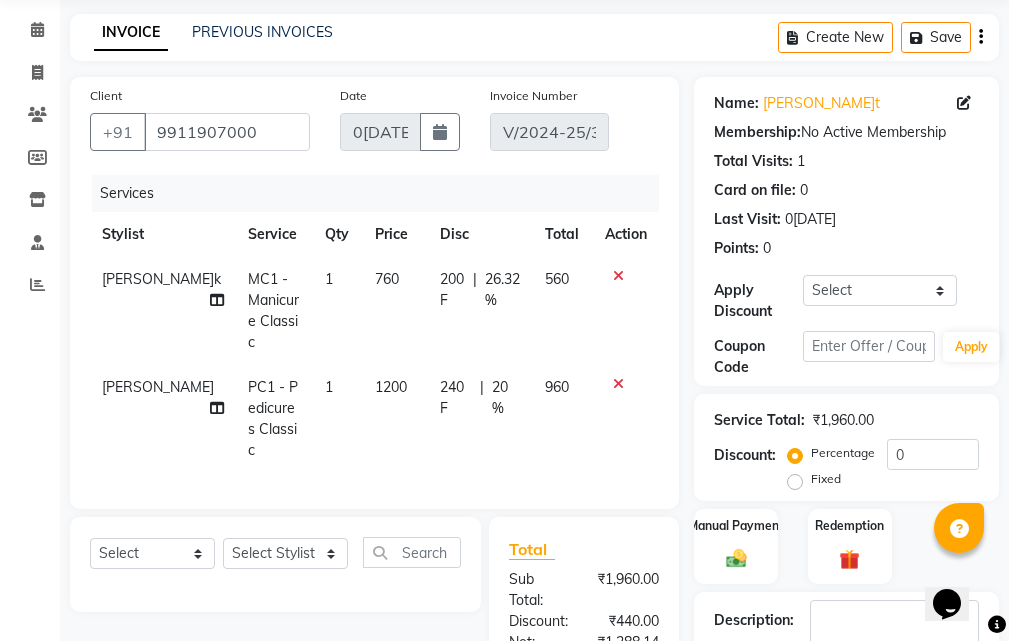 select on "60924" 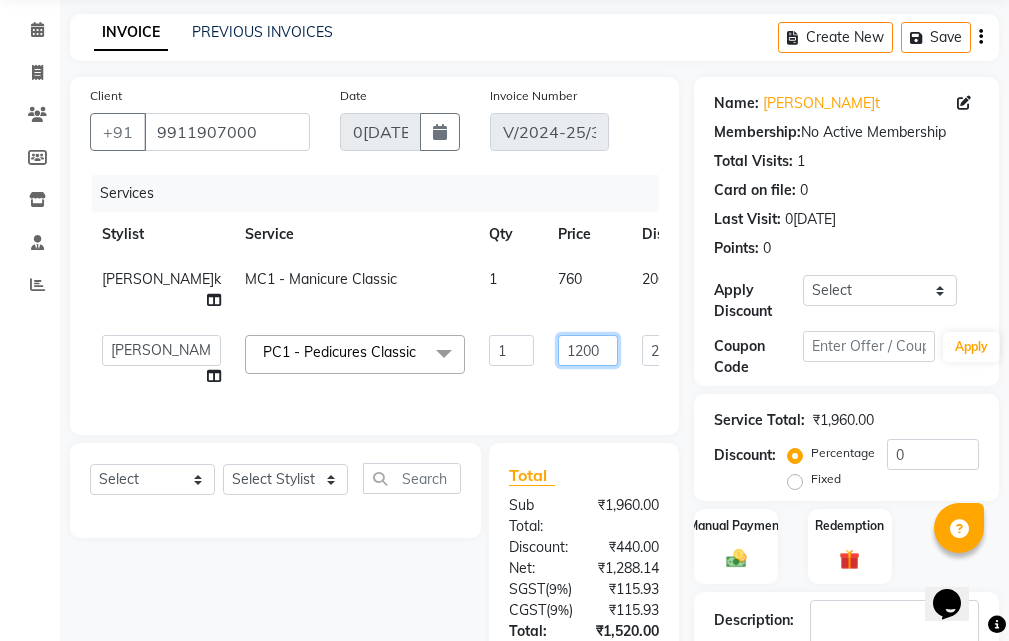 click on "1200" 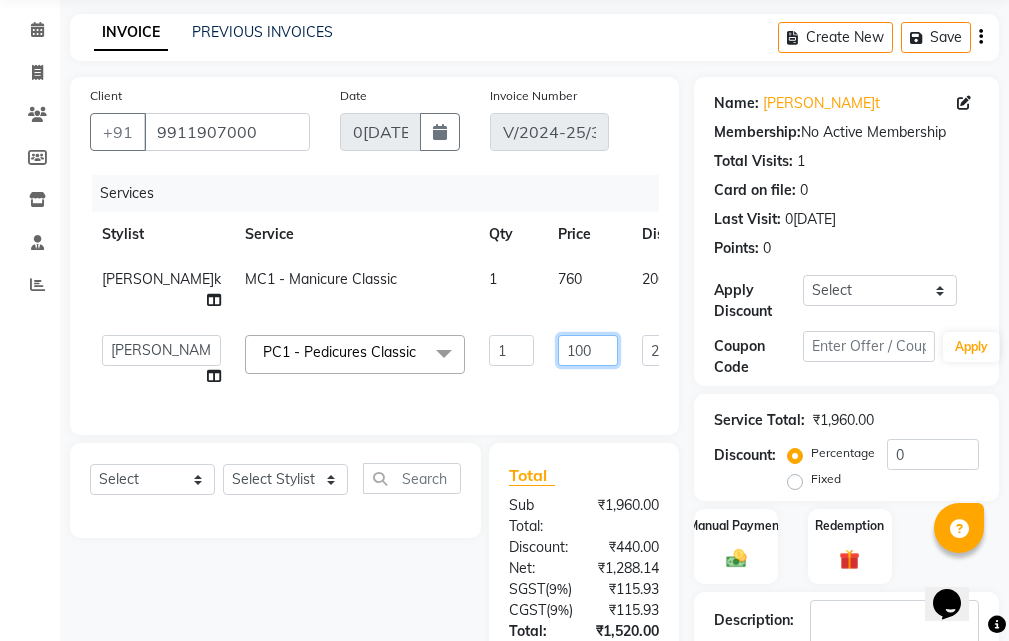 type on "1000" 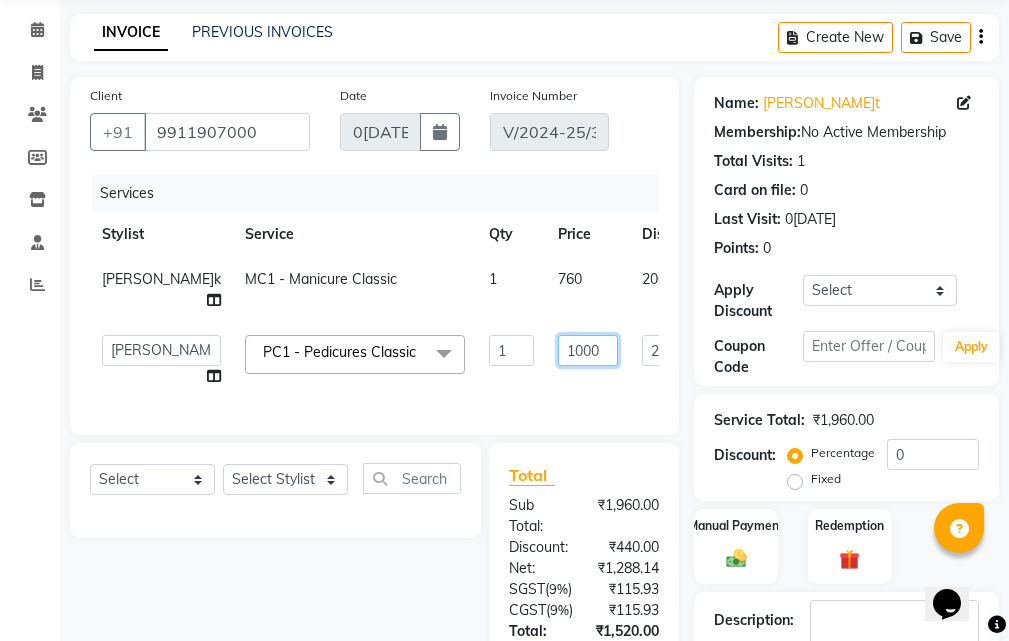 drag, startPoint x: 502, startPoint y: 358, endPoint x: 510, endPoint y: 372, distance: 16.124516 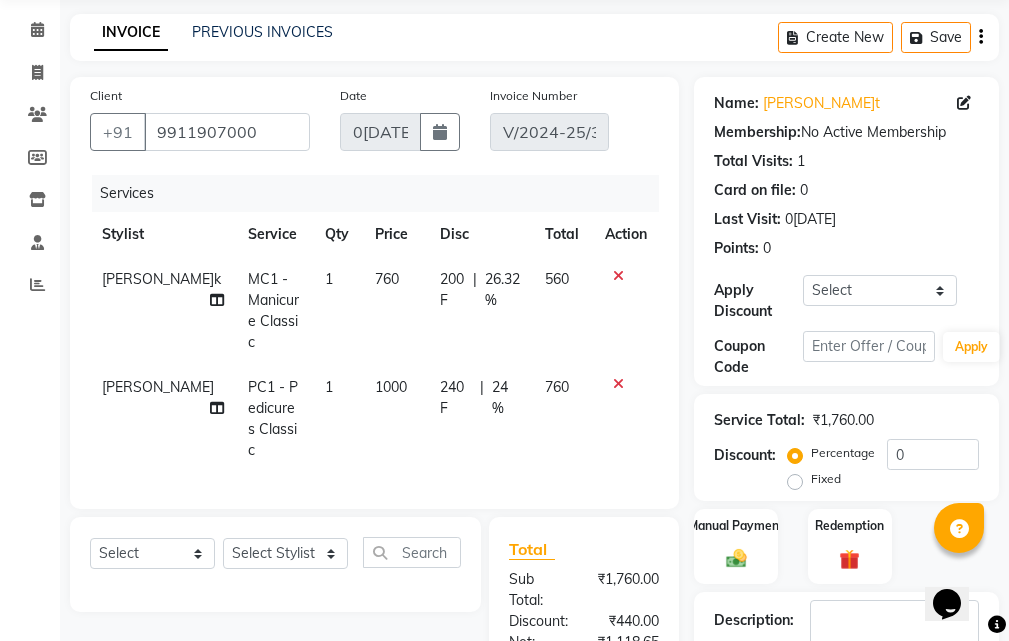 click on "MOHIT KUMAR PC1 - Pedicures Classic 1 1000 240 F | 24 % 760" 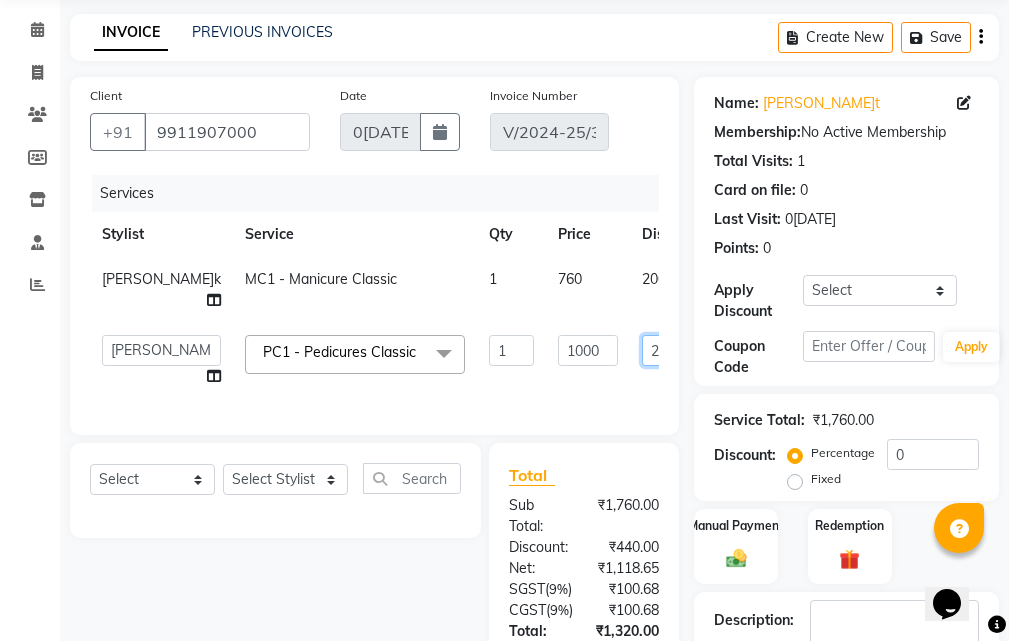 click on "240" 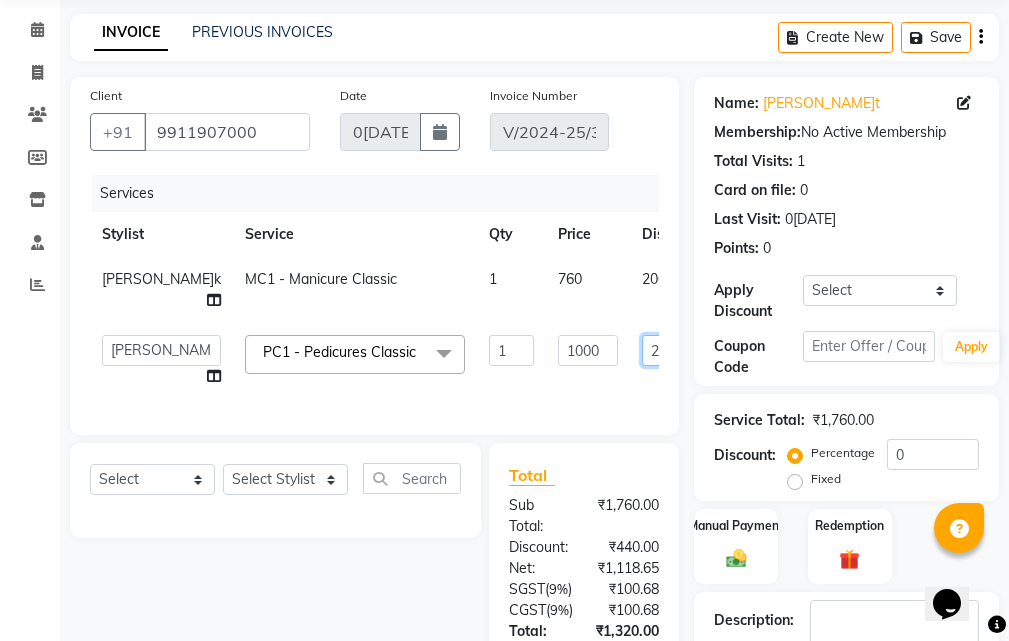 type on "2" 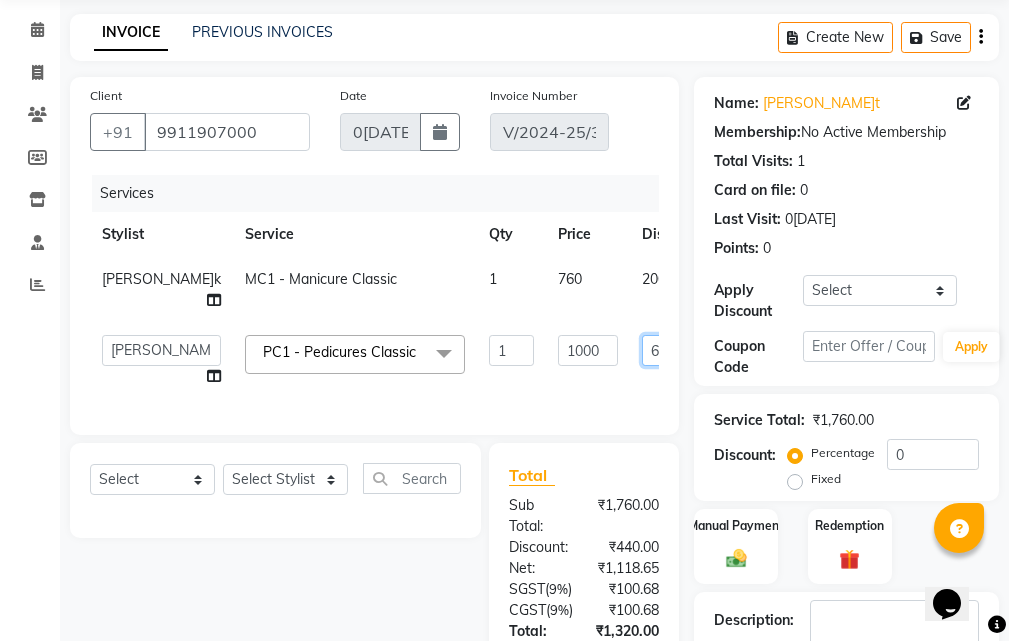 type on "600" 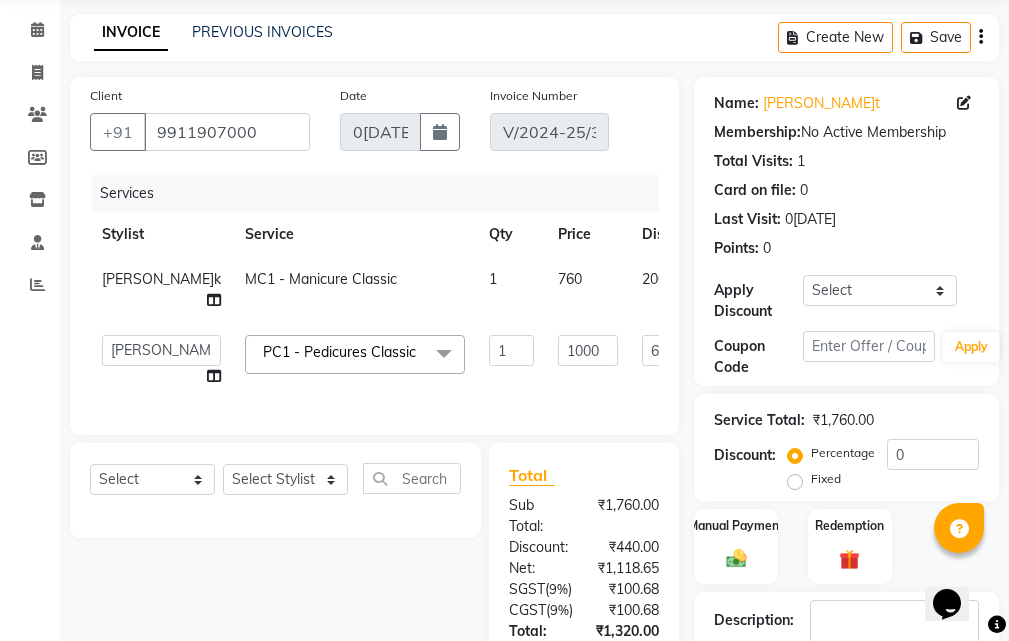 click on "vivek MC1 - Manicure Classic 1 760 200 F | 26.32 % 560" 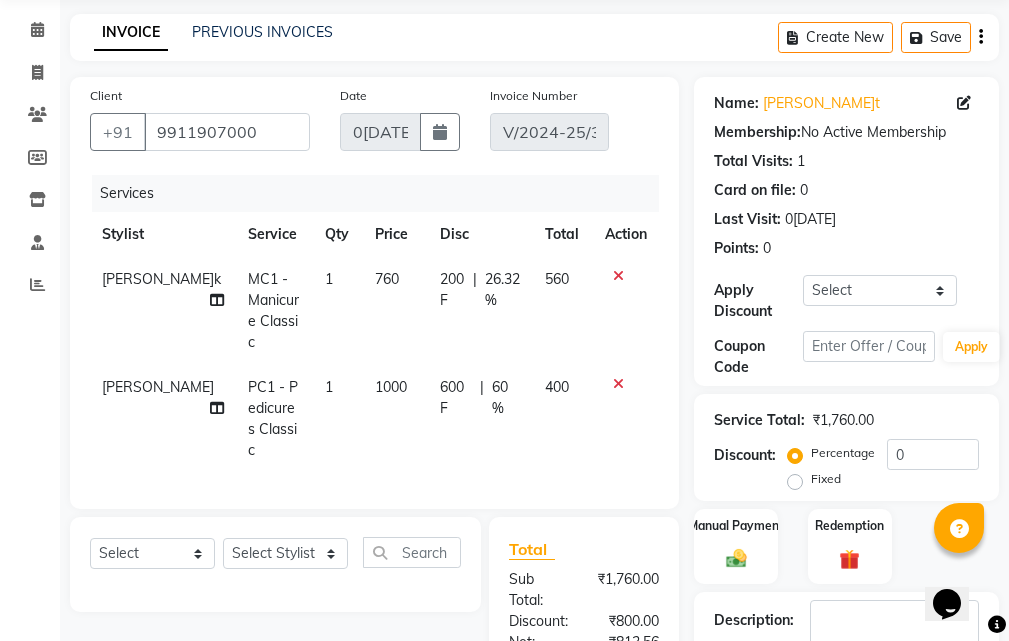 click on "560" 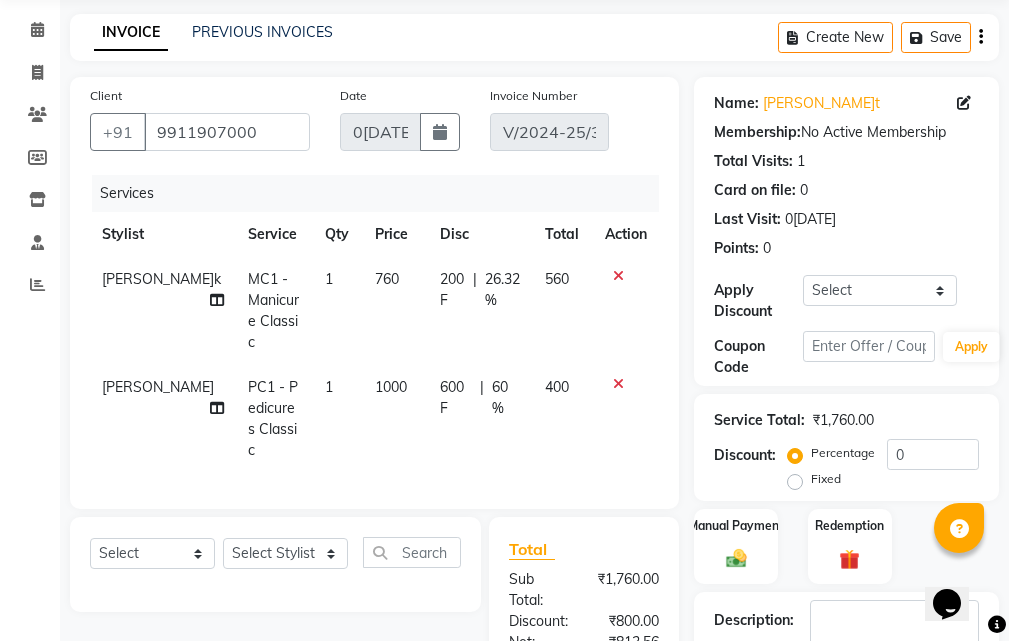 select on "60941" 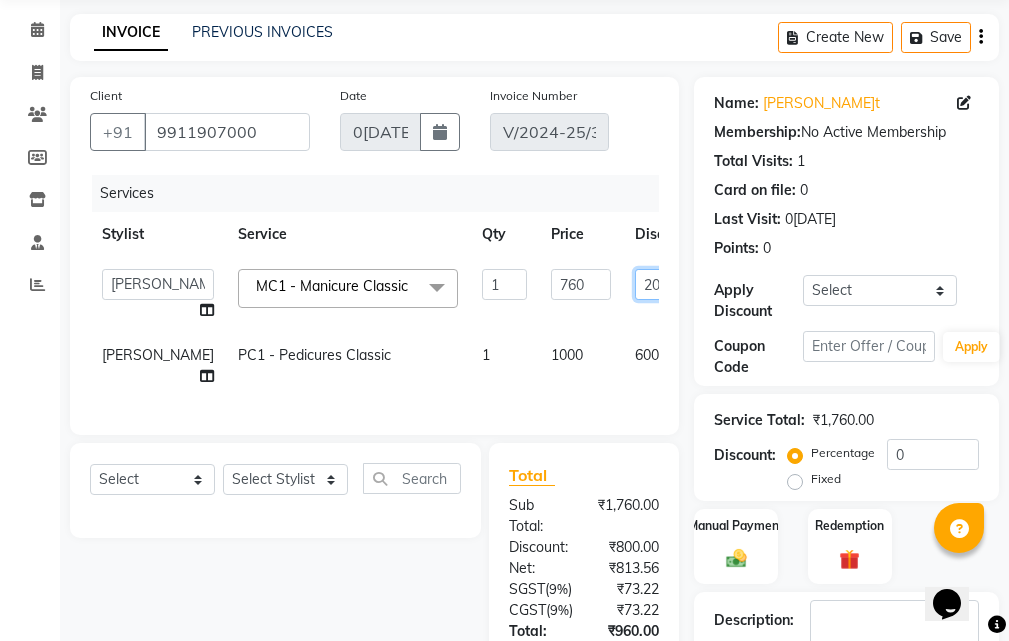 click on "200" 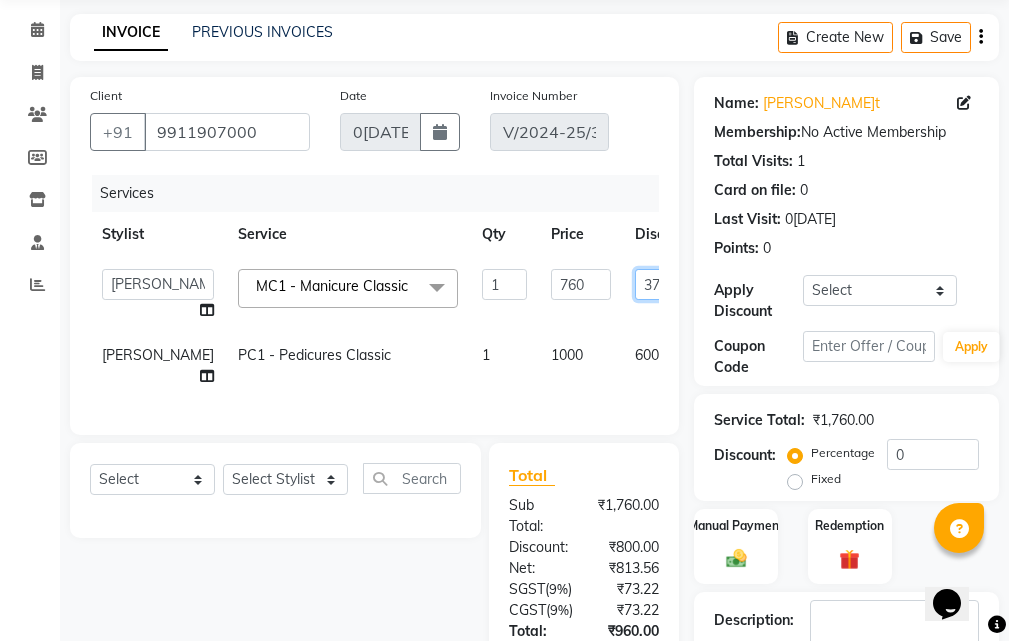 type on "370" 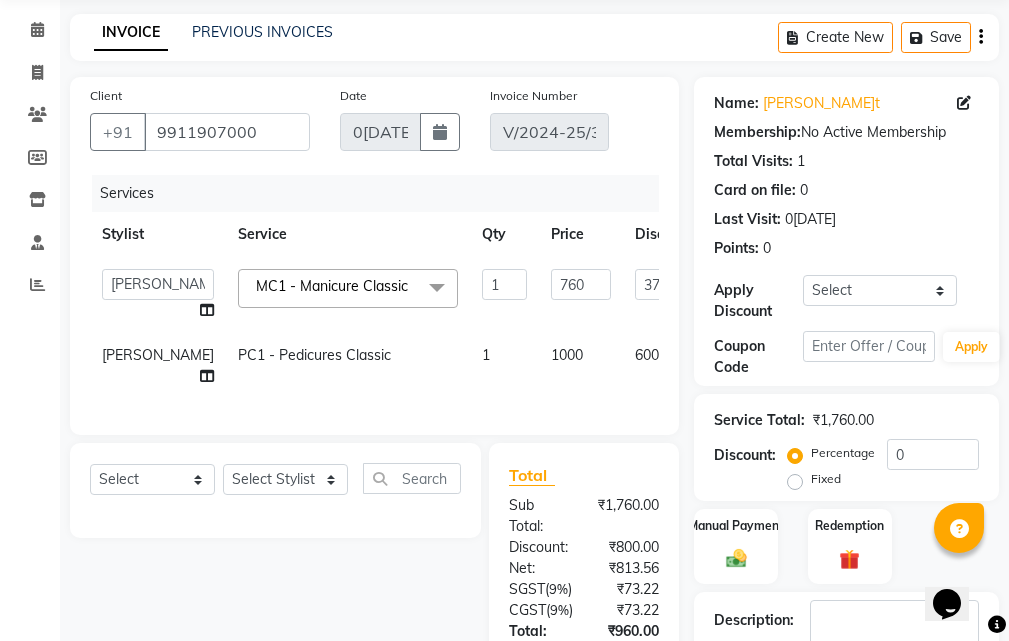 click on "ABHIJIT   Amandeep   Amanpreet   ANKIT   Anu   DANISH   DOLLY   Esther   Gaurav   HEADMASTERS   Irshad   Januka   JEET   JYOTI   KAMAL   Laxmi   Mansi   MICHEAL   MOHIT KUMAR   NAUSHAD   Nayan   Not Specified   PINTU   Pooja    Prashad Assistant   Prashant   sahil   Sahil Dagar   SAHIL NAGPAL   Sanjay   SHANU   Sonu   TUSHAR   vivek   Yogesh   ZEESHAN  MC1 - Manicure Classic  x SSL - Shampoo SCL - Shampoo and conditioner (with natural dry) HML - Head massage(with natural dry) HCLD - Hair Cut by Creative Director HCL - Hair Cut by Senior Hair Stylist Trim - Trimming (one Length) Spt - Split ends/short/candle cut BD - Blow dry OS - Open styling GL-igora - Igora Global GL-essensity - Essensity Global Hlts-L - Highlights Bal - Balayage Chunks  - Chunks CR  - Color removal CRF - Color refresh Stk - Per streak RT-IG - Igora Root Touchup(one inch only) RT-ES - Essensity Root Touchup(one inch only) Reb - Rebonding ST  - Straight therapy Krt-L - Keratin Krt-BB -L - Keratin Blow Out HR-BTX -L  - Hair Botox SH - Shave" 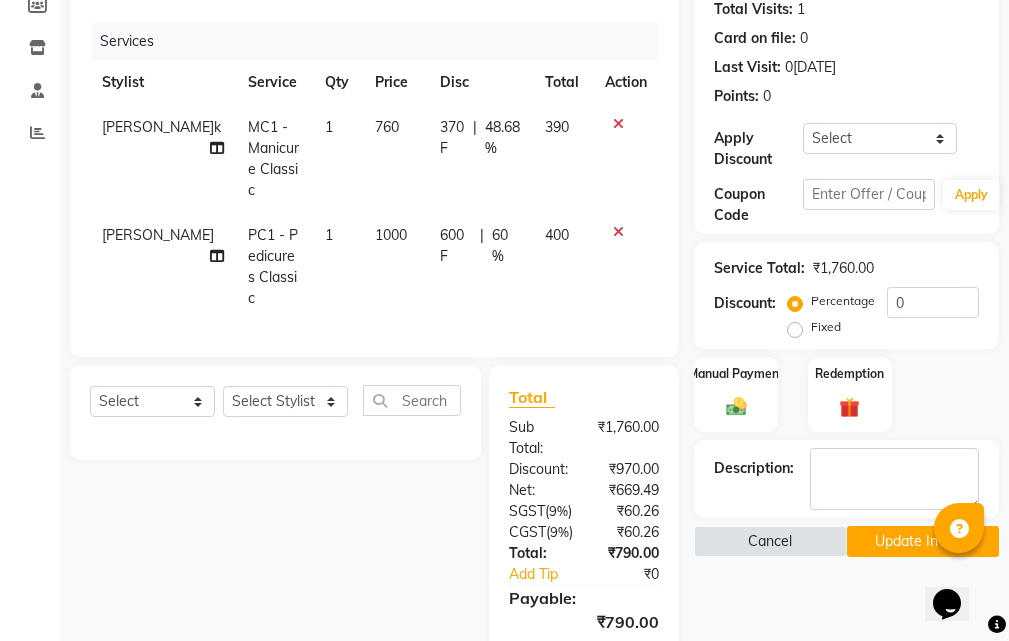 scroll, scrollTop: 461, scrollLeft: 0, axis: vertical 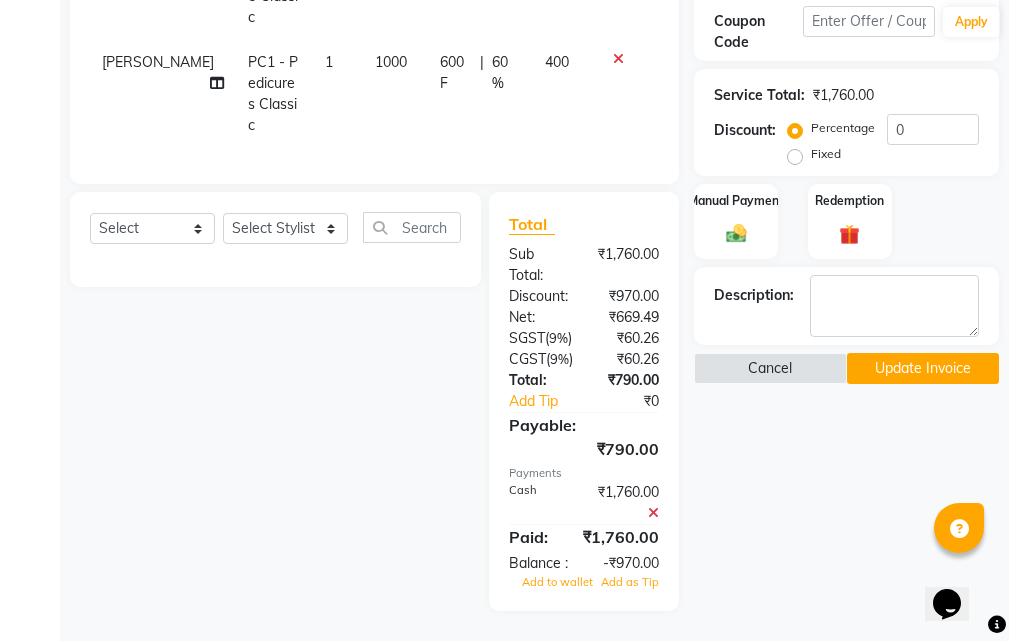 click 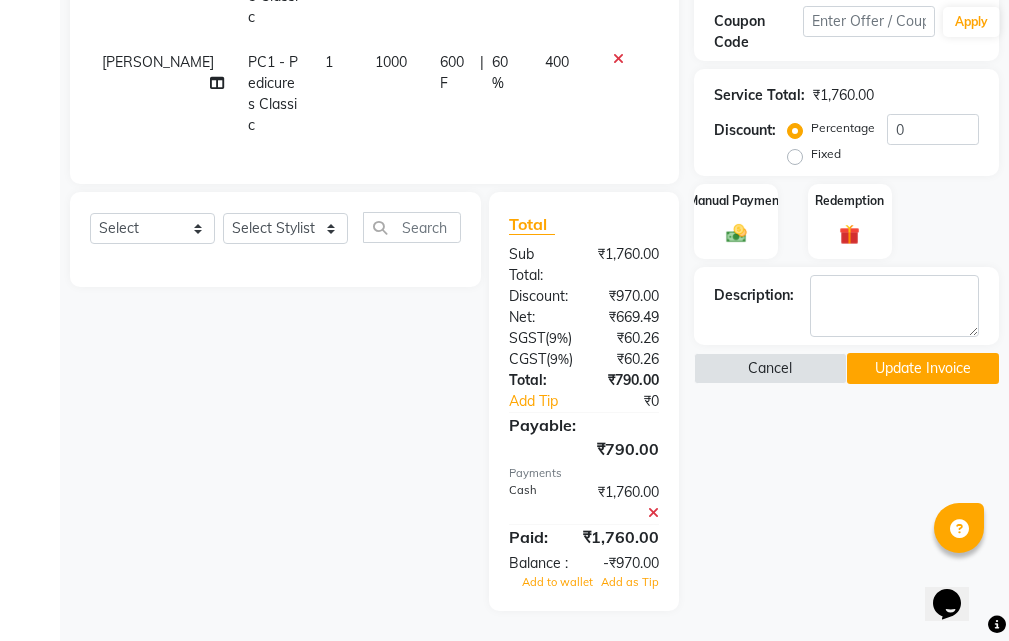 scroll, scrollTop: 381, scrollLeft: 0, axis: vertical 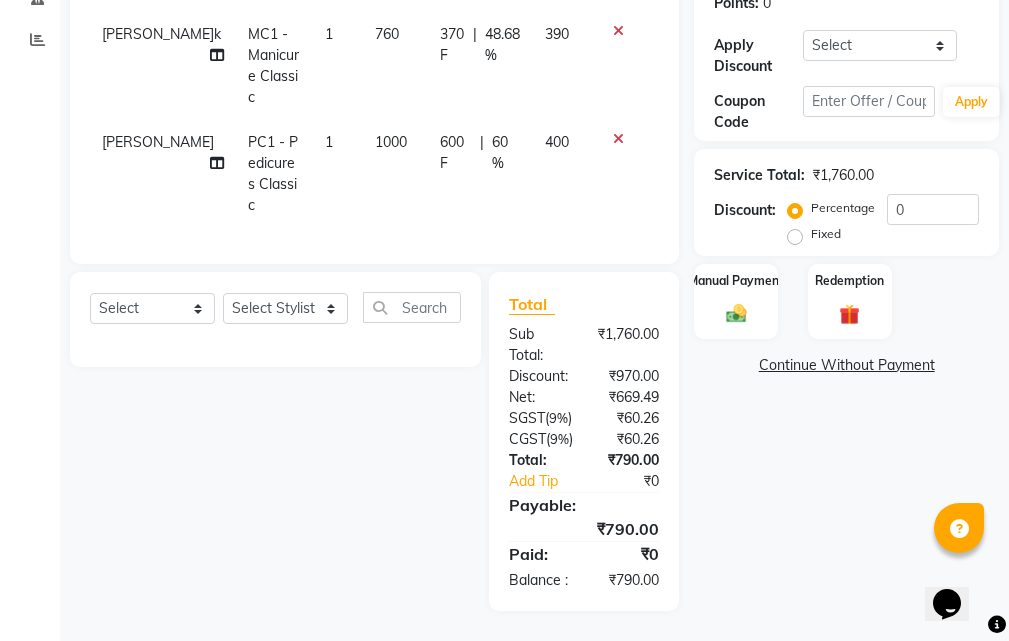 click on "Continue Without Payment" 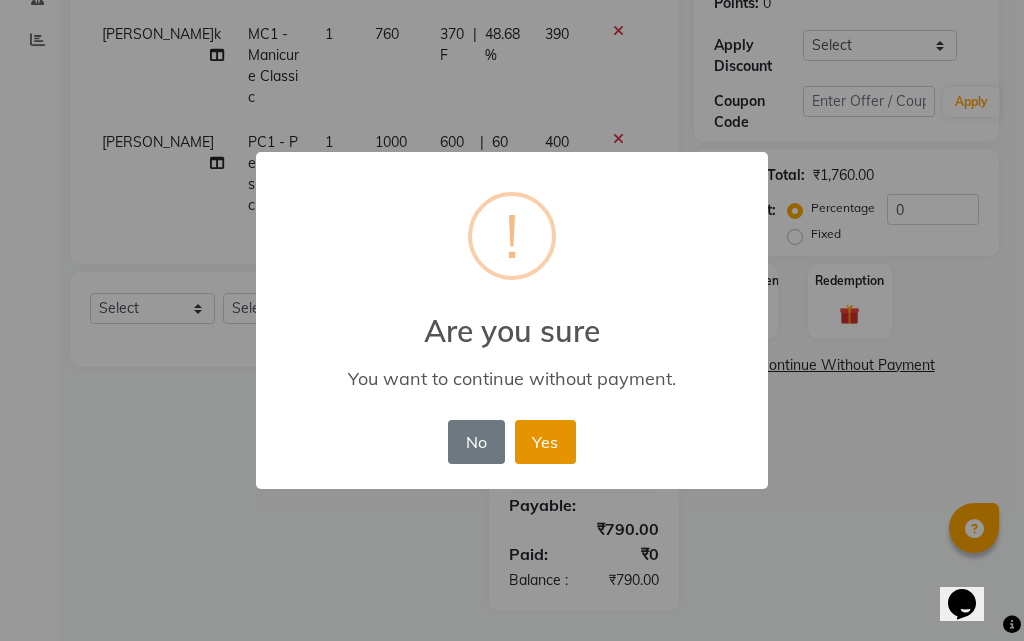 click on "Yes" at bounding box center [545, 442] 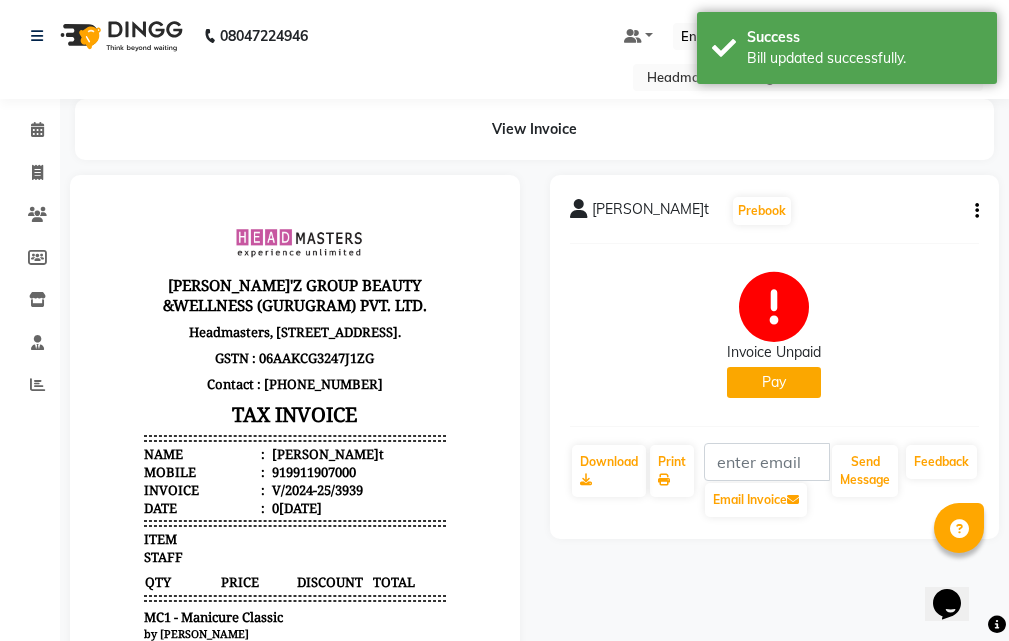 scroll, scrollTop: 0, scrollLeft: 0, axis: both 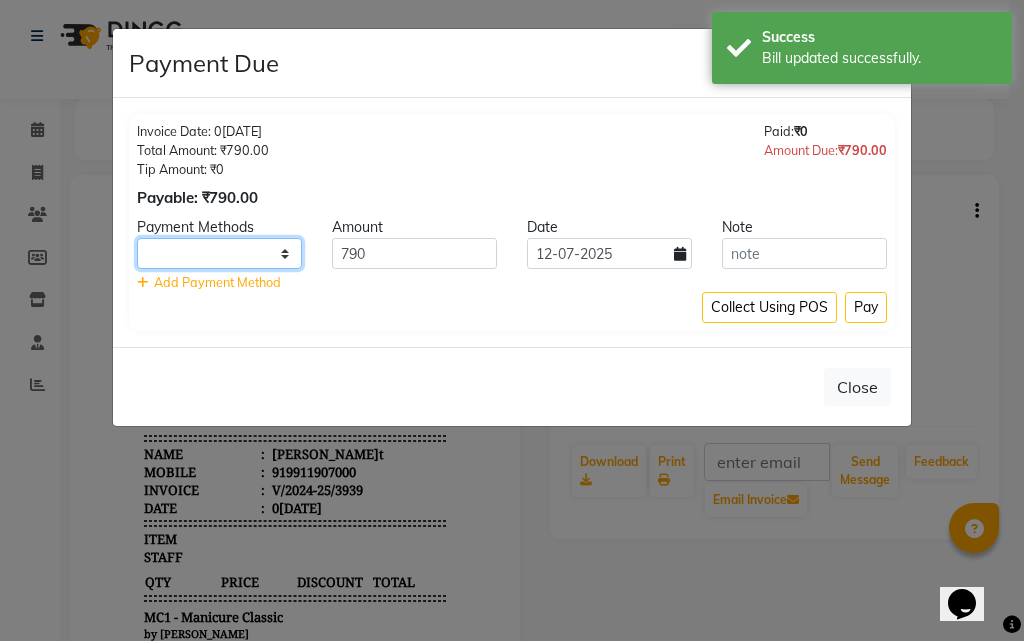click on "UPI CARD Complimentary Cash" 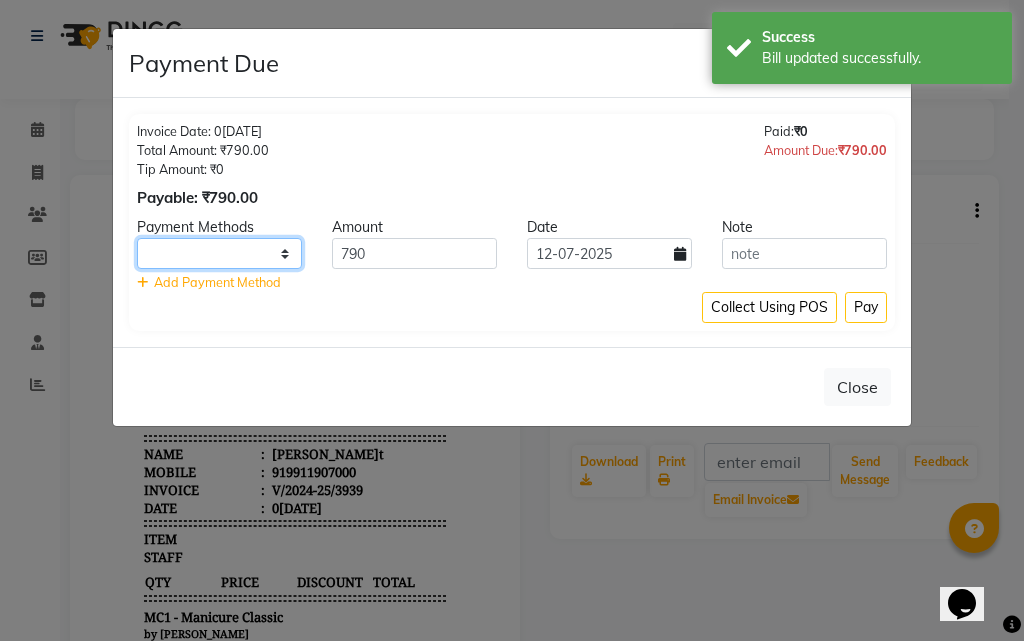 select on "116" 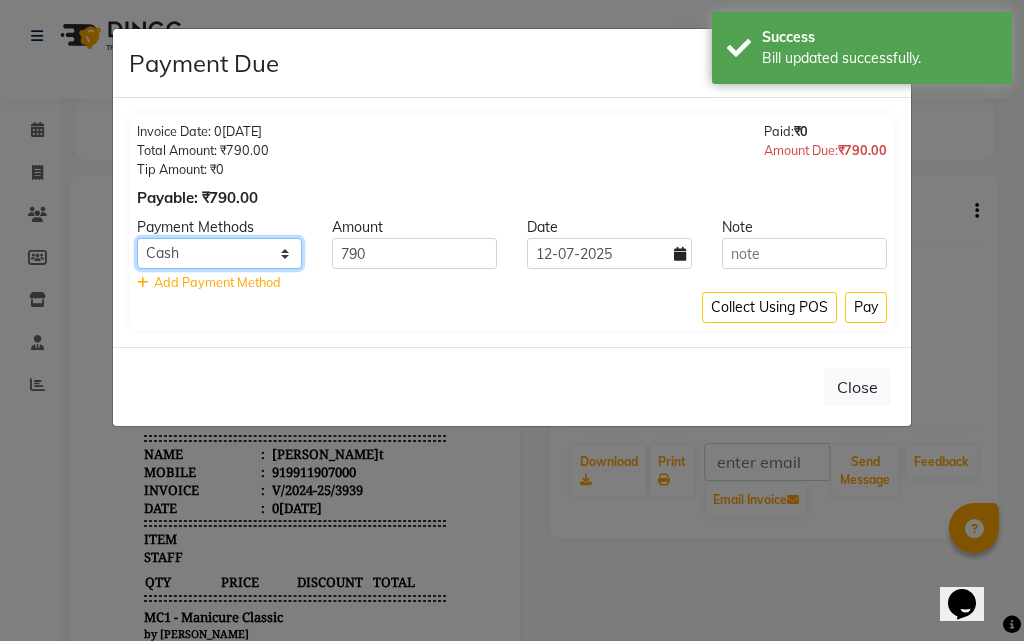 click on "UPI CARD Complimentary Cash" 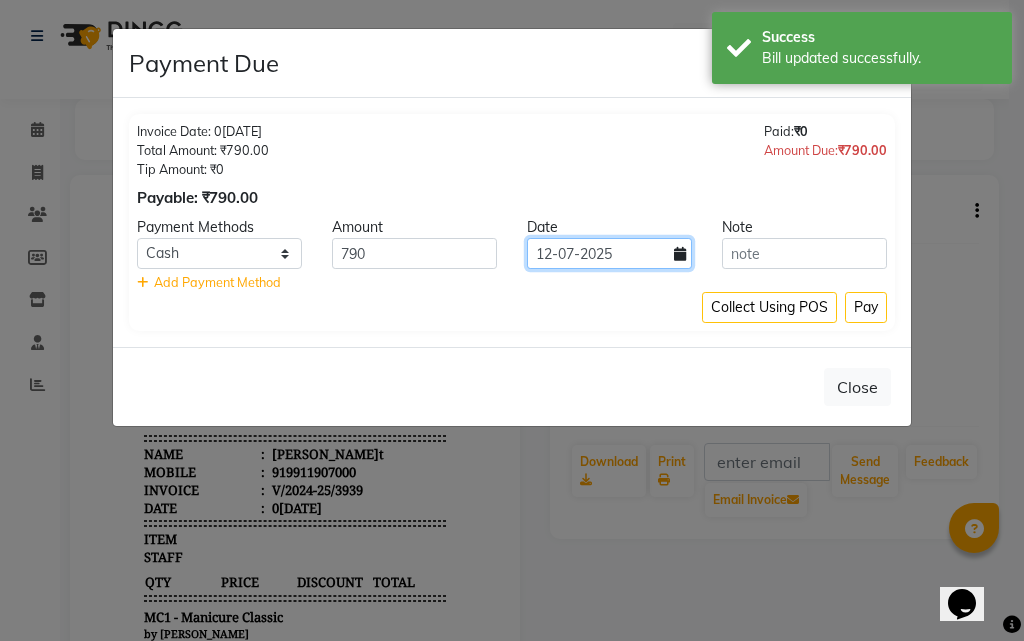 click on "12-07-2025" 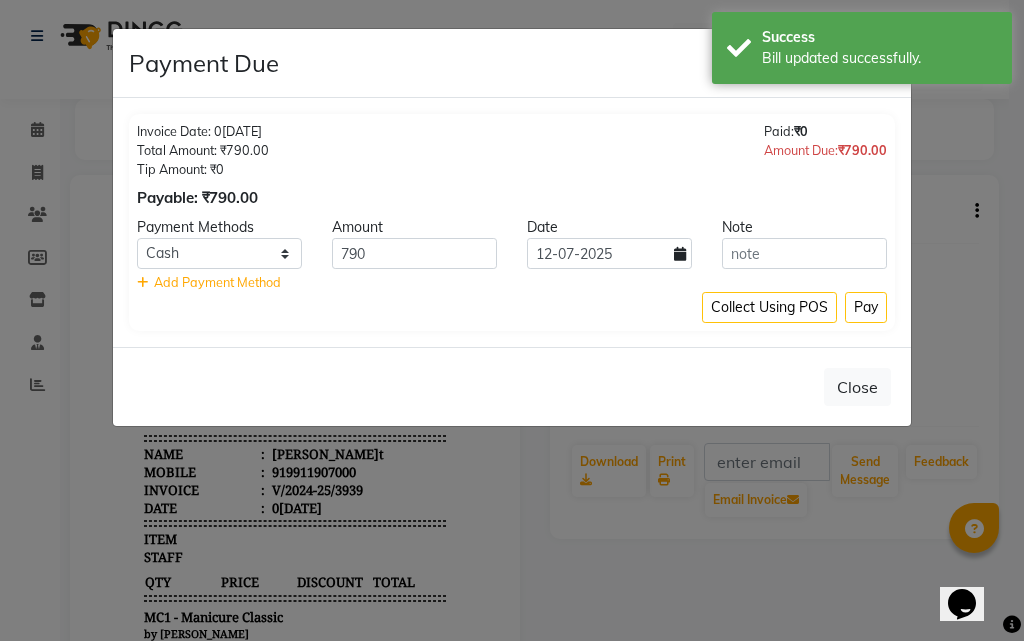 select on "7" 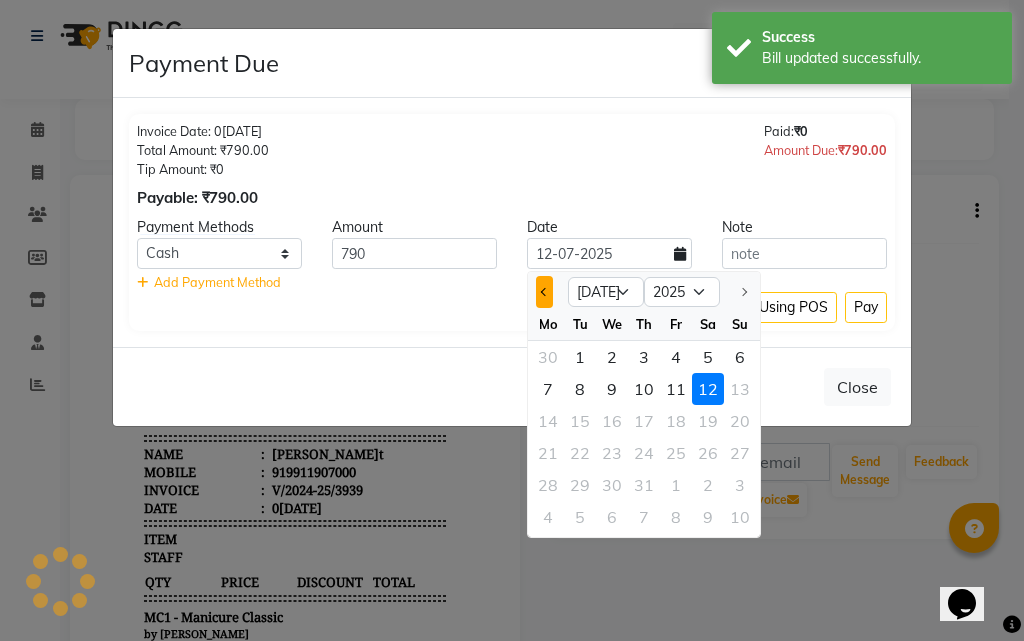 click 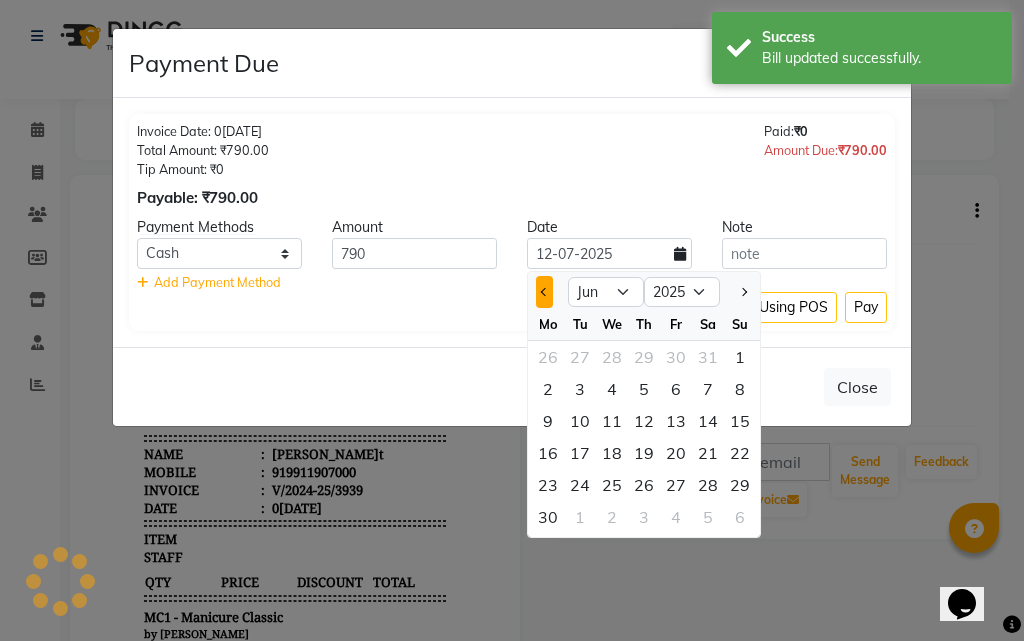 click 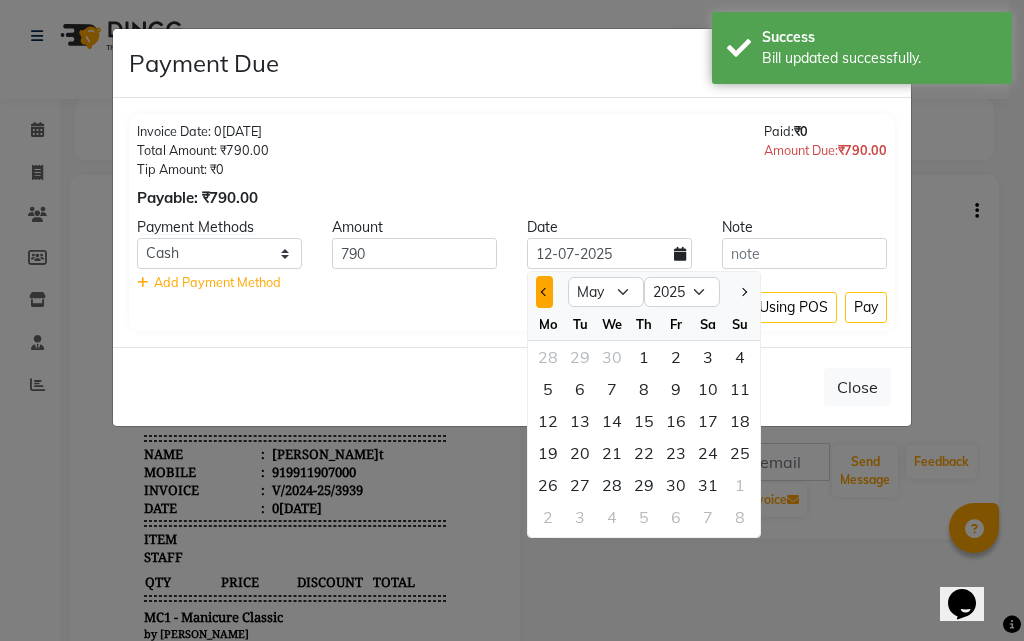 click 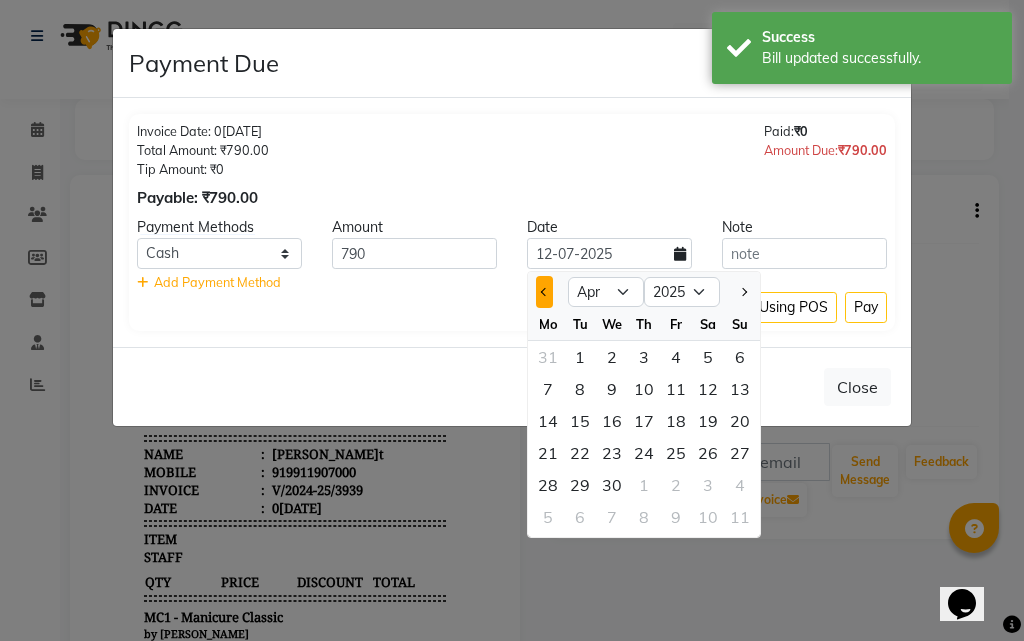 click 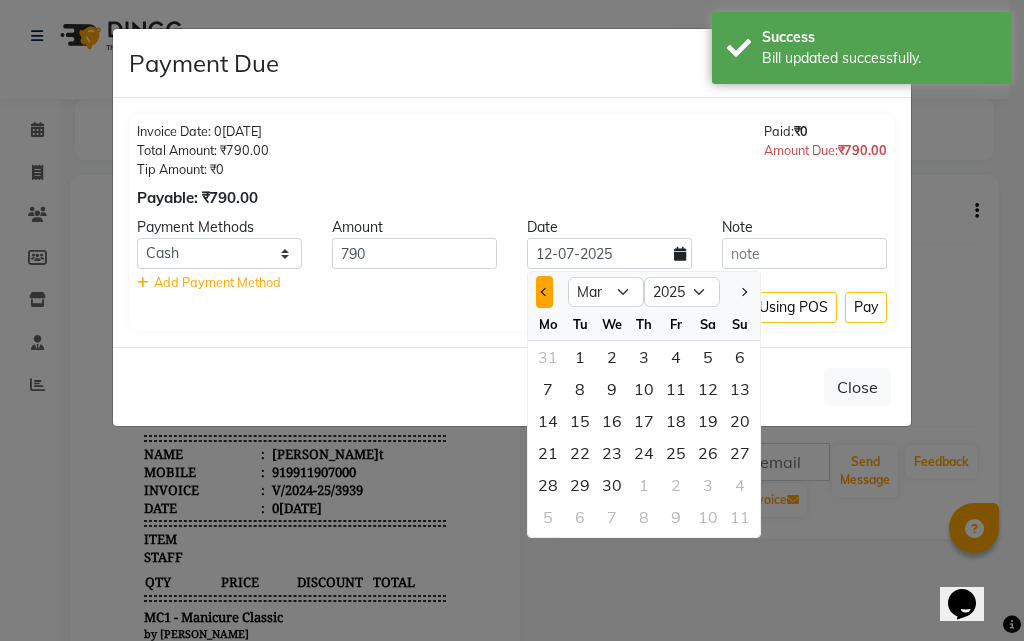 click 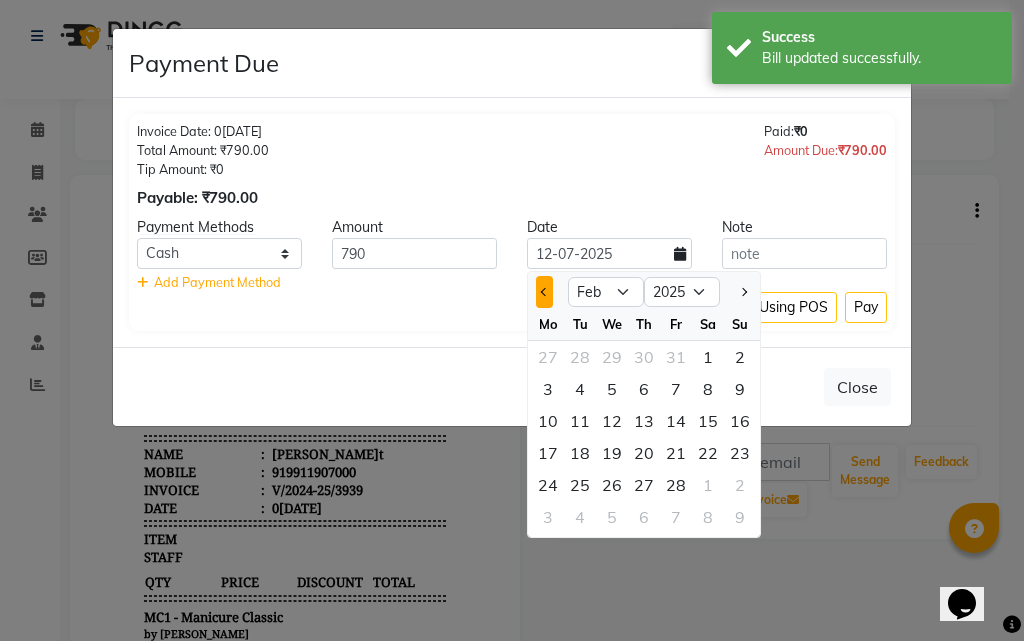 click 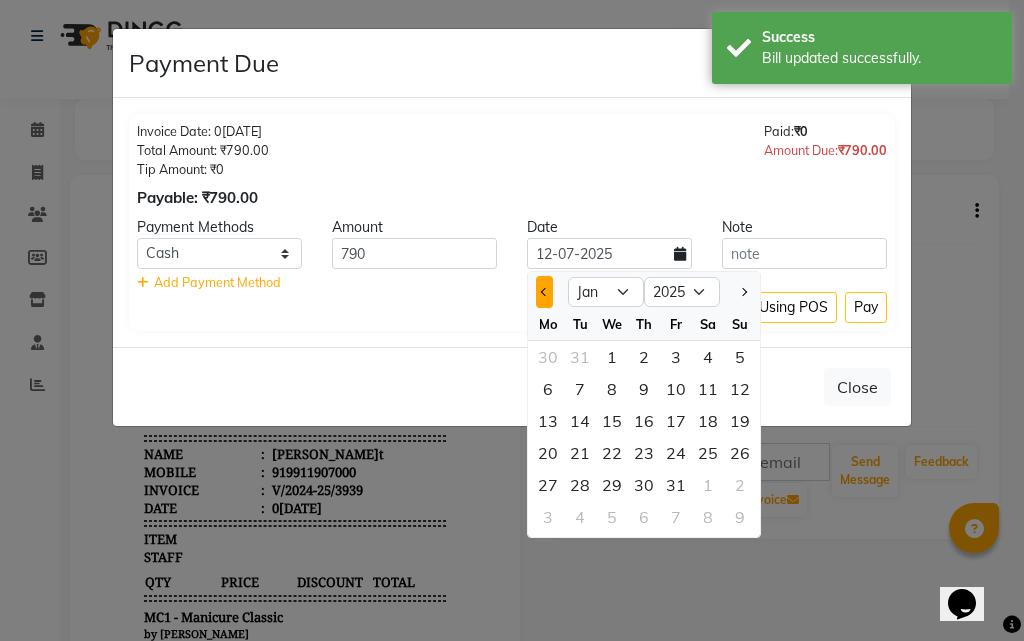 click 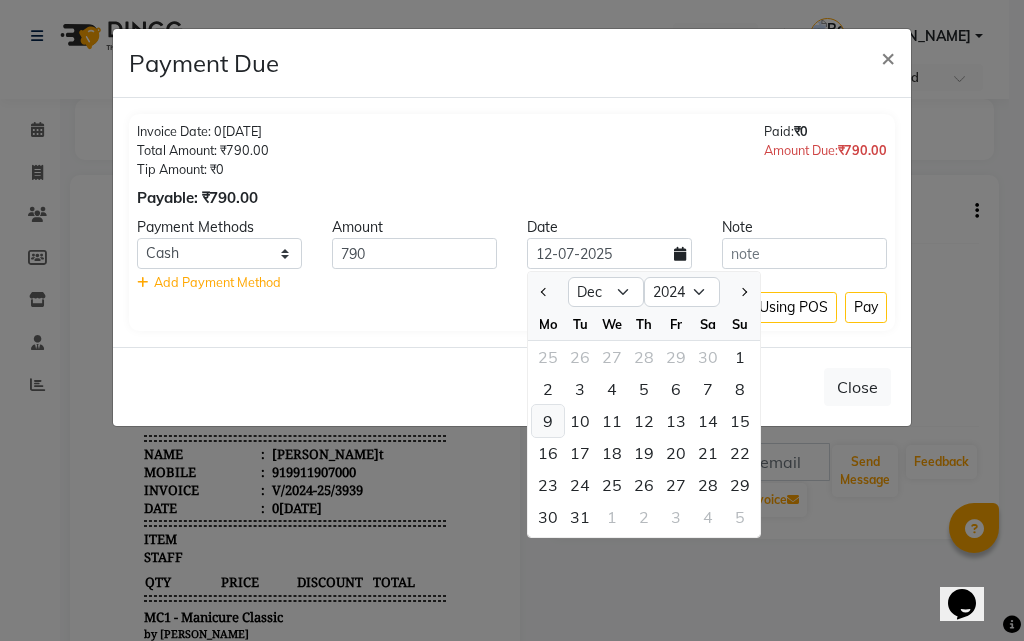 click on "9" 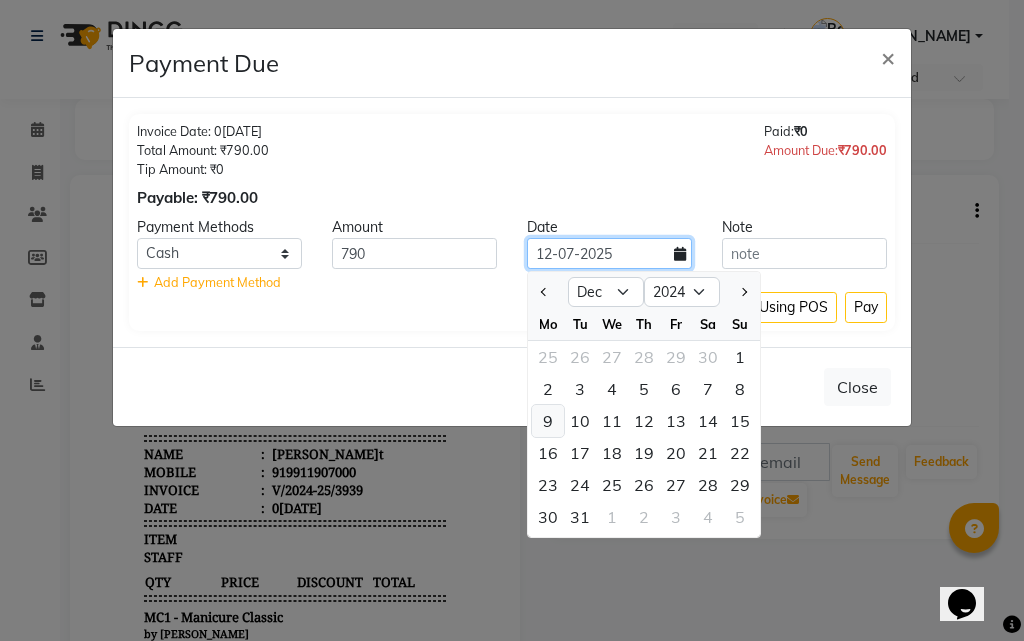 type on "[DATE]" 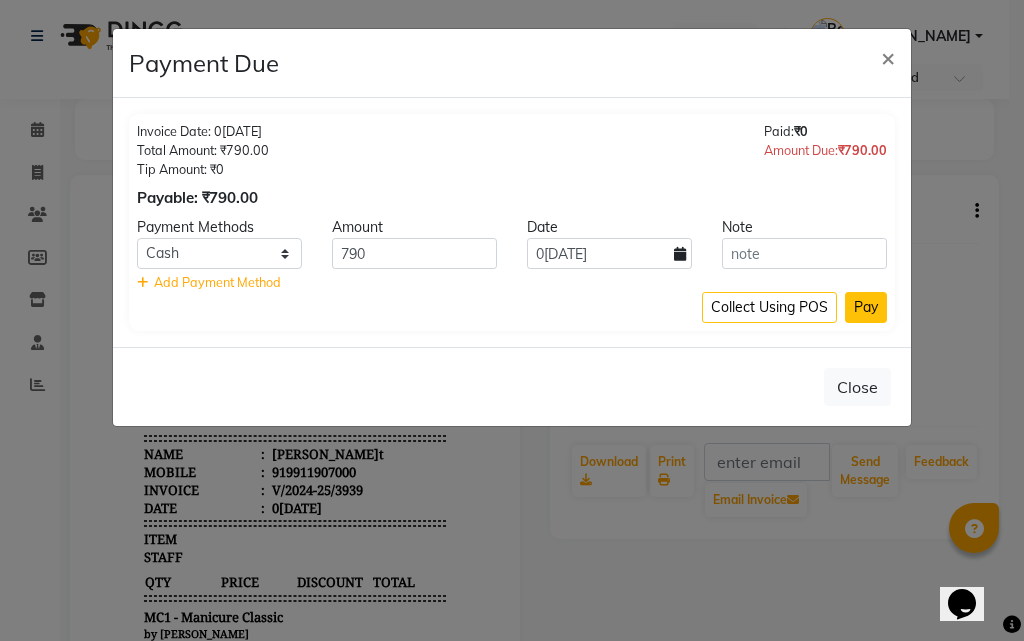 click on "Pay" 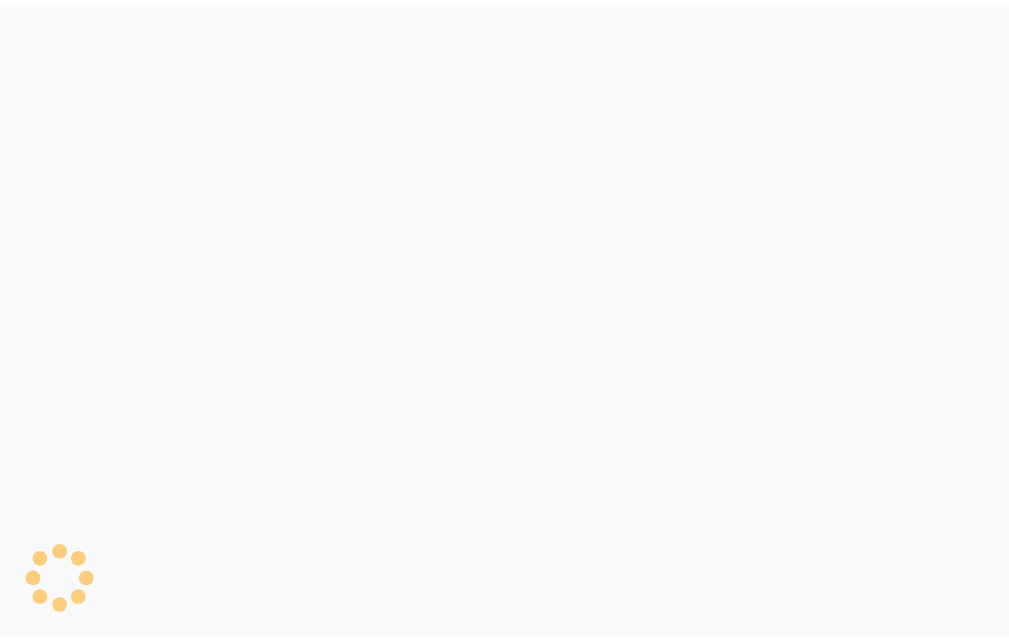 scroll, scrollTop: 0, scrollLeft: 0, axis: both 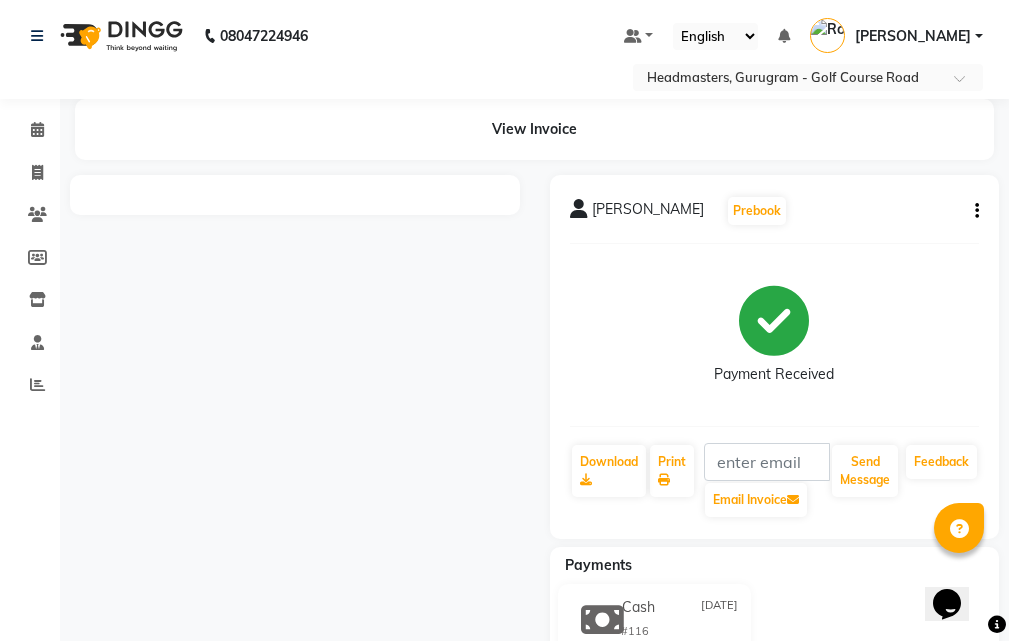 click 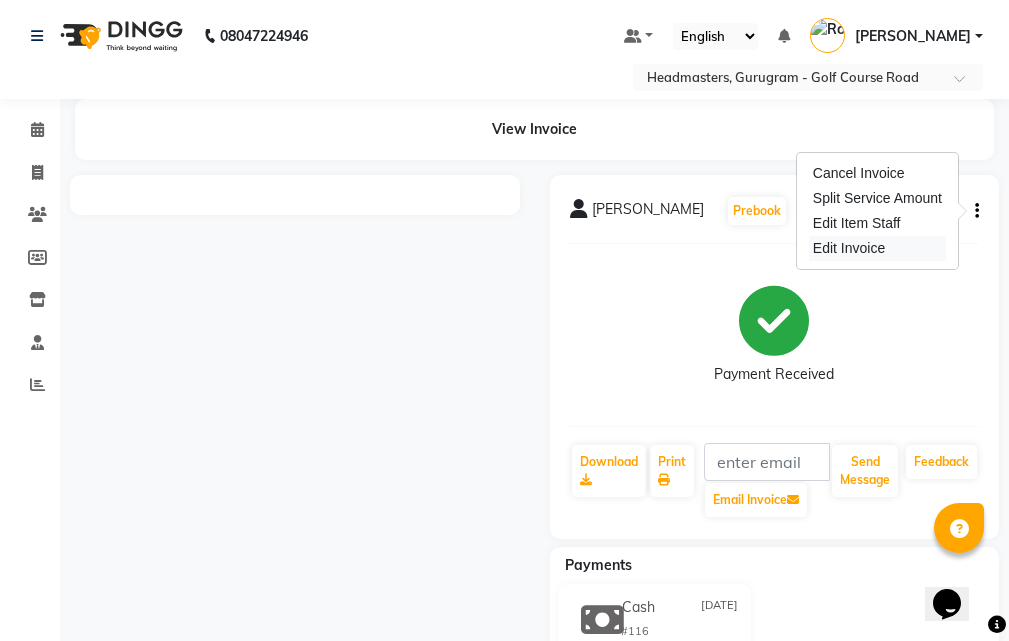 click on "Edit Invoice" at bounding box center [877, 248] 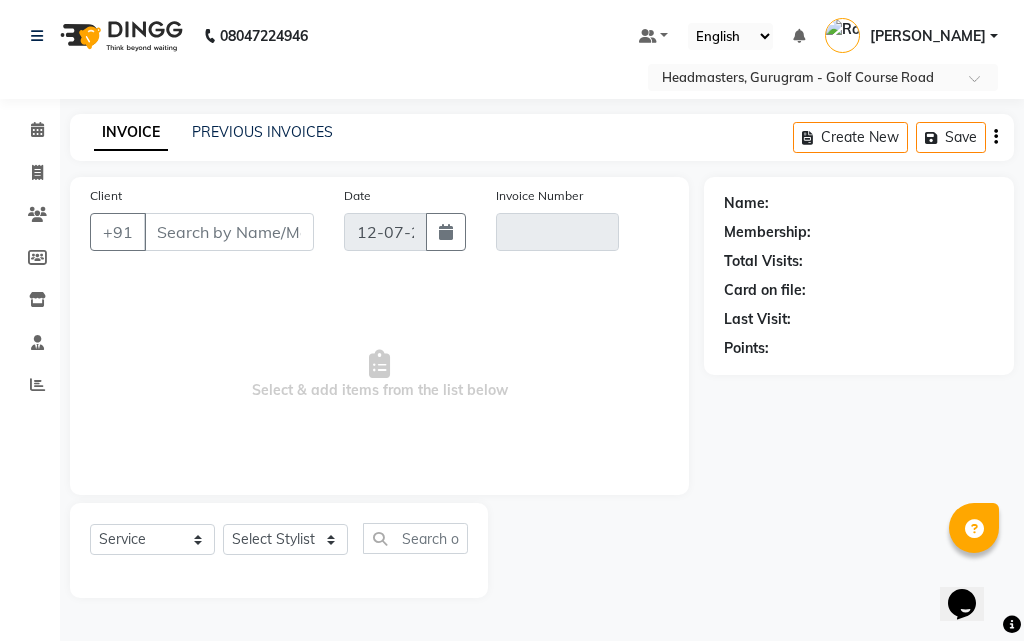 select on "product" 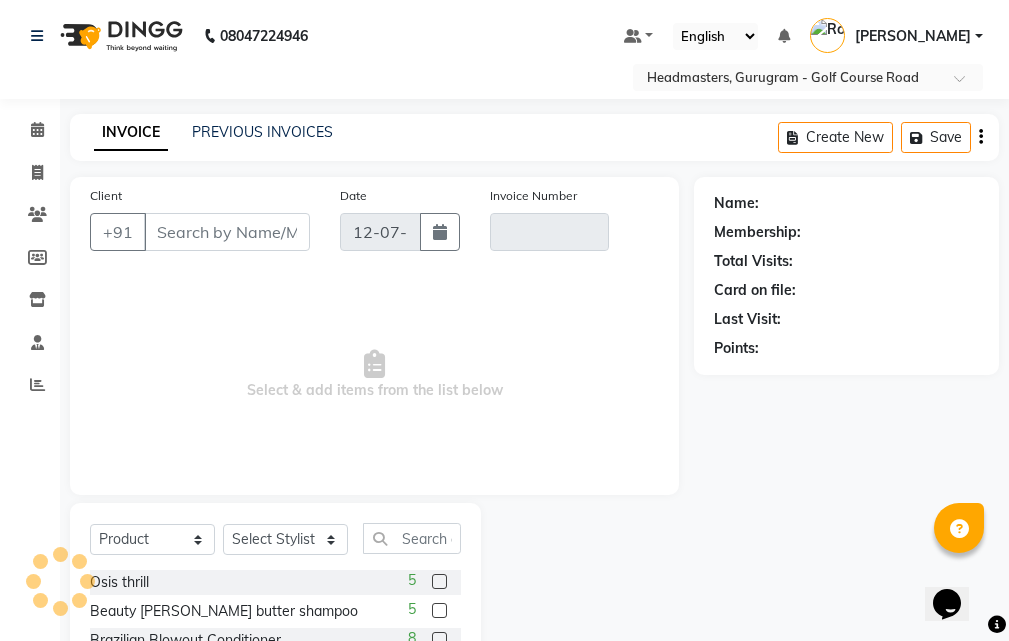 type on "9899938857" 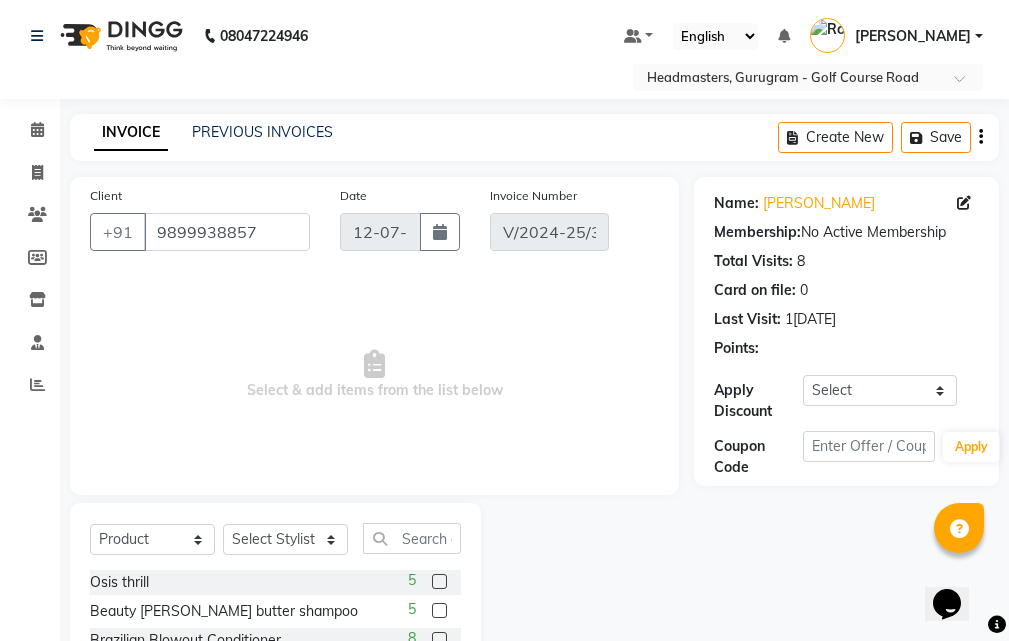 type on "[DATE]" 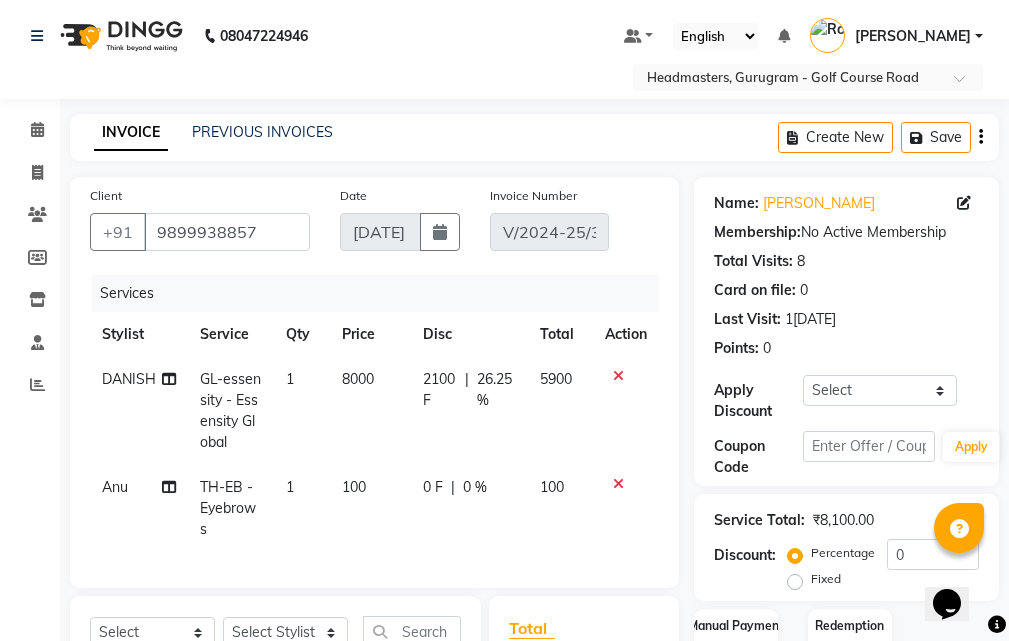 click on "8000" 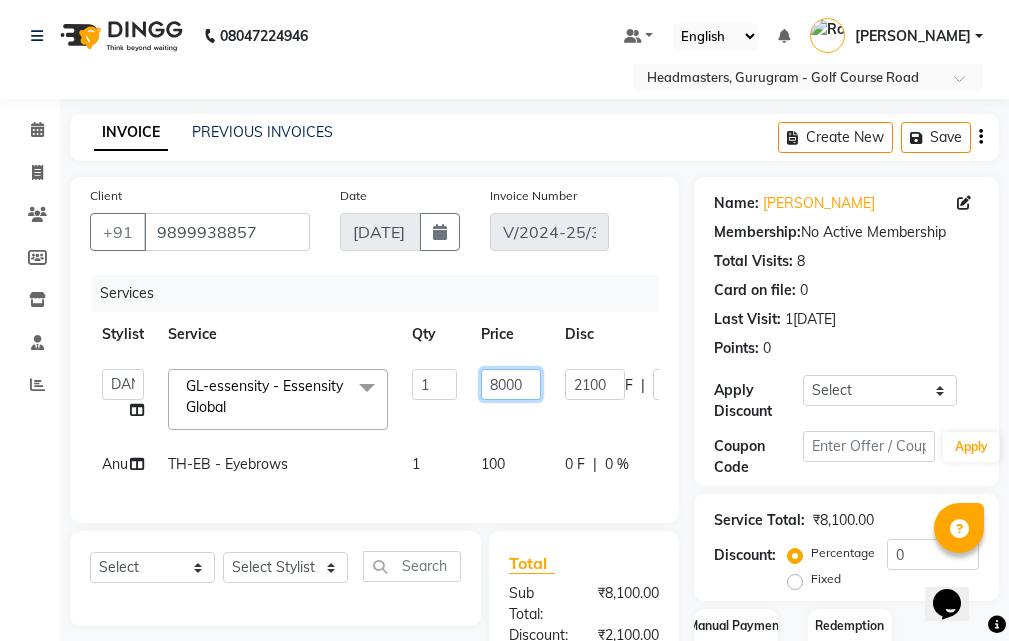 click on "8000" 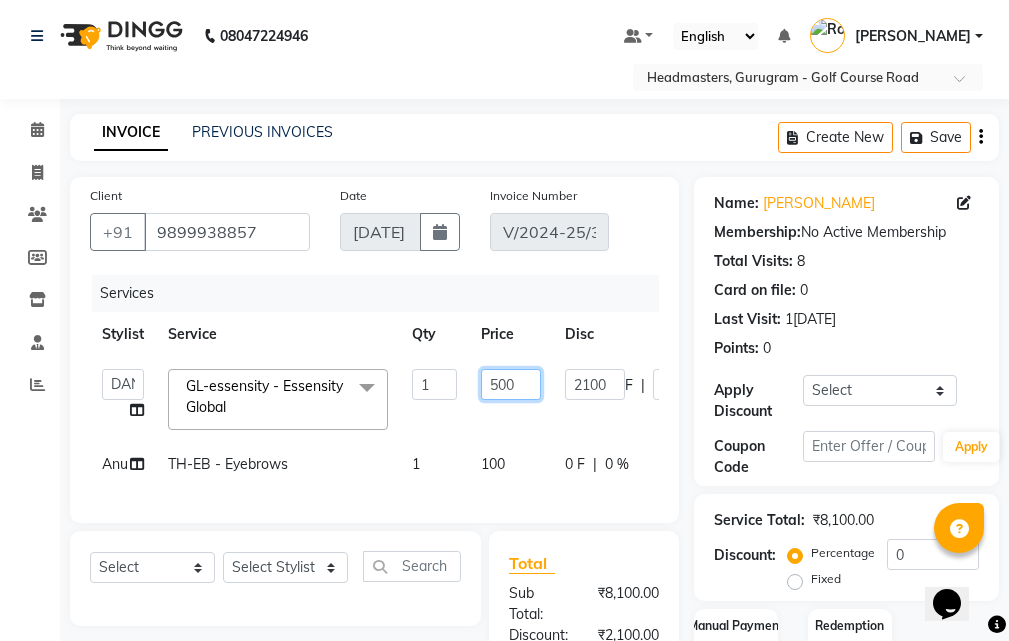 type on "5900" 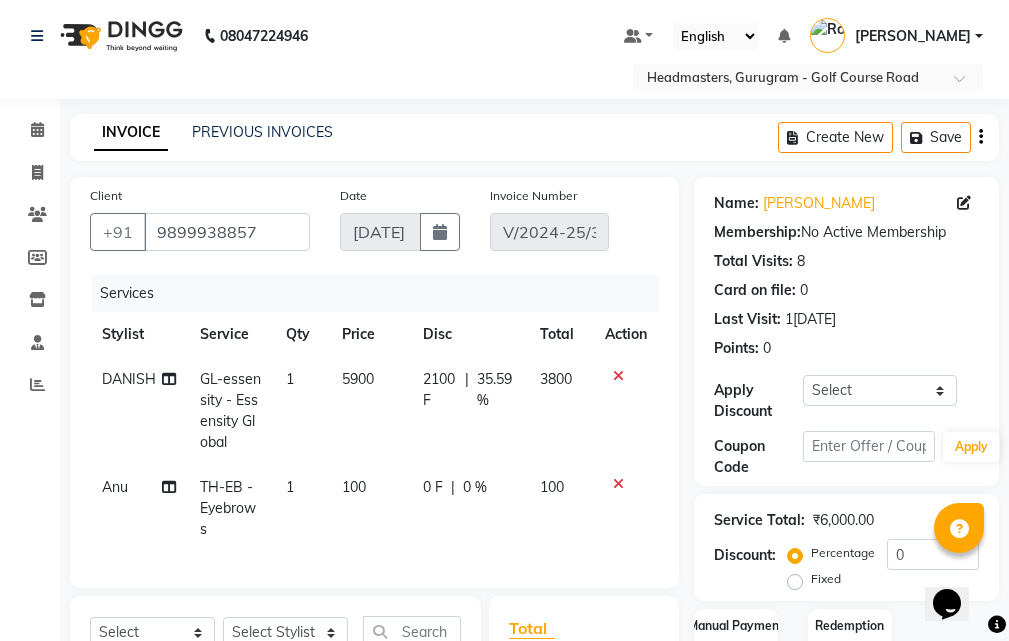 click on "DANISH GL-essensity - Essensity Global 1 5900 2100 F | 35.59 % 3800" 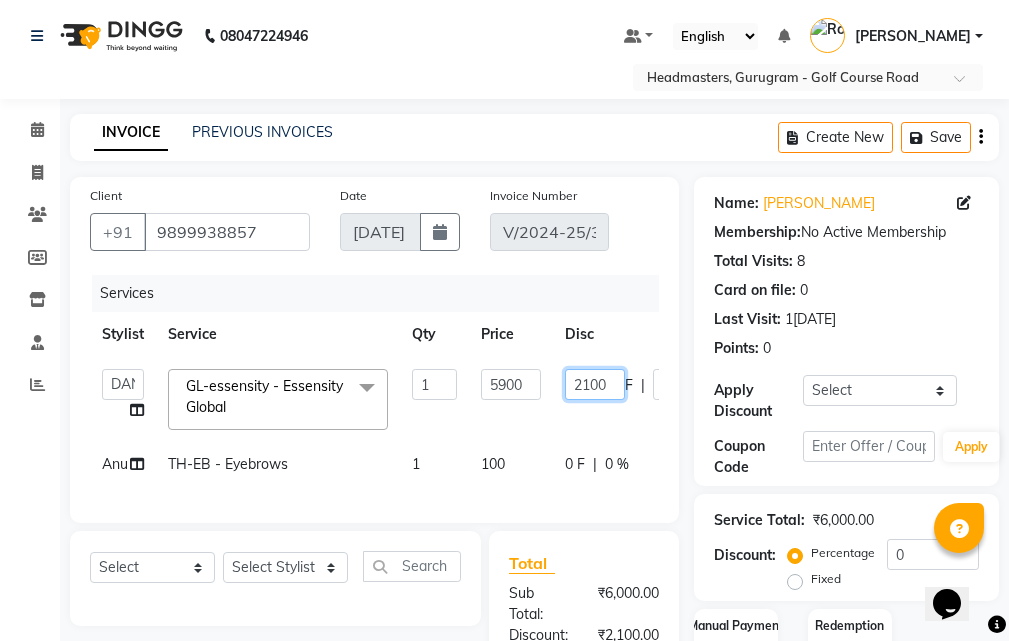 click on "2100" 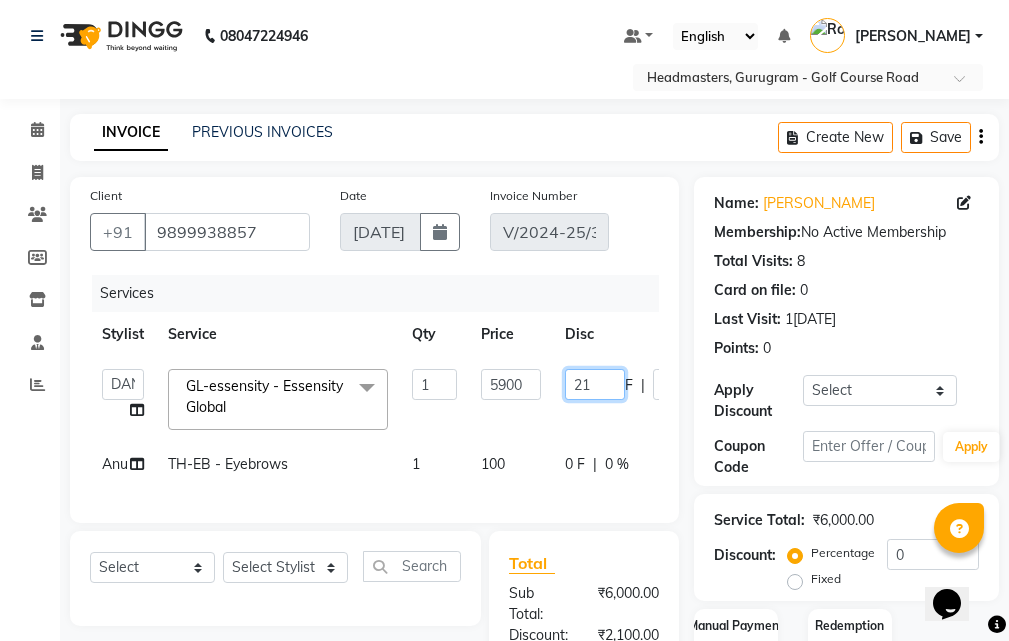 type on "2" 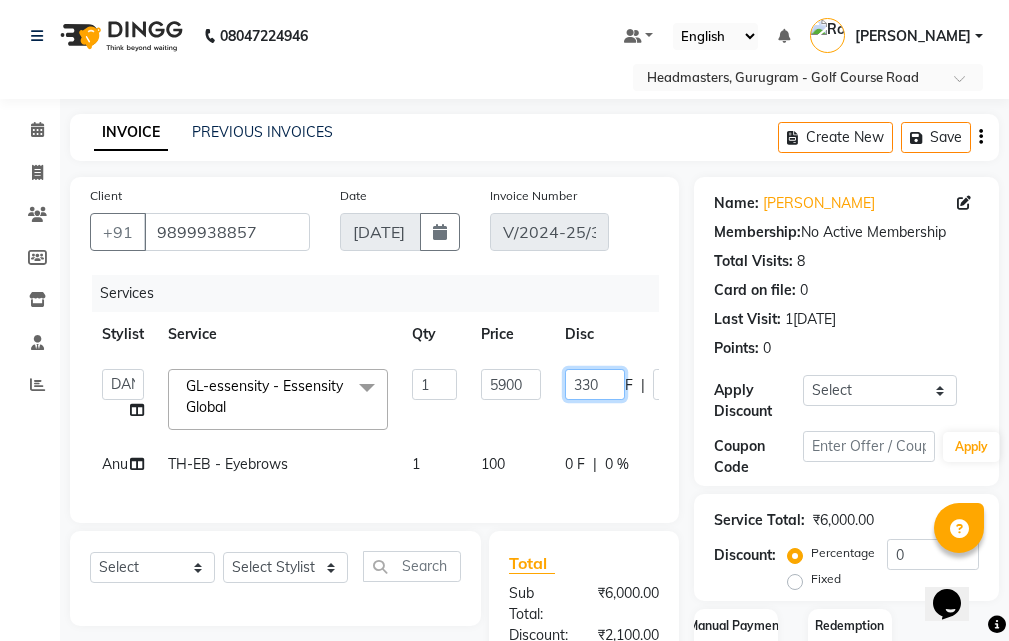 type on "3300" 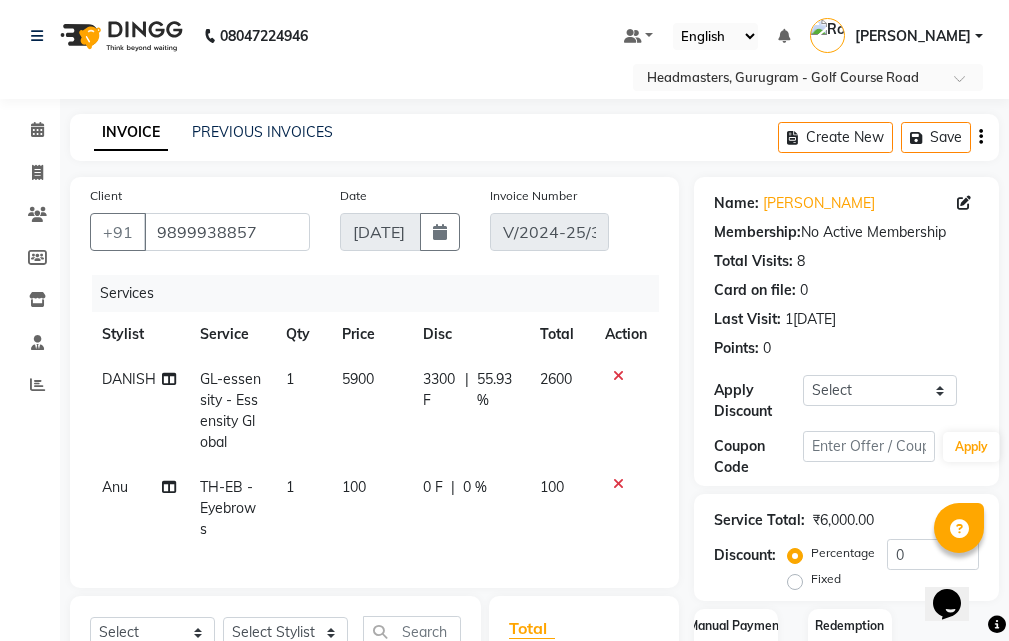 click on "DANISH GL-essensity - Essensity Global 1 5900 3300 F | 55.93 % 2600" 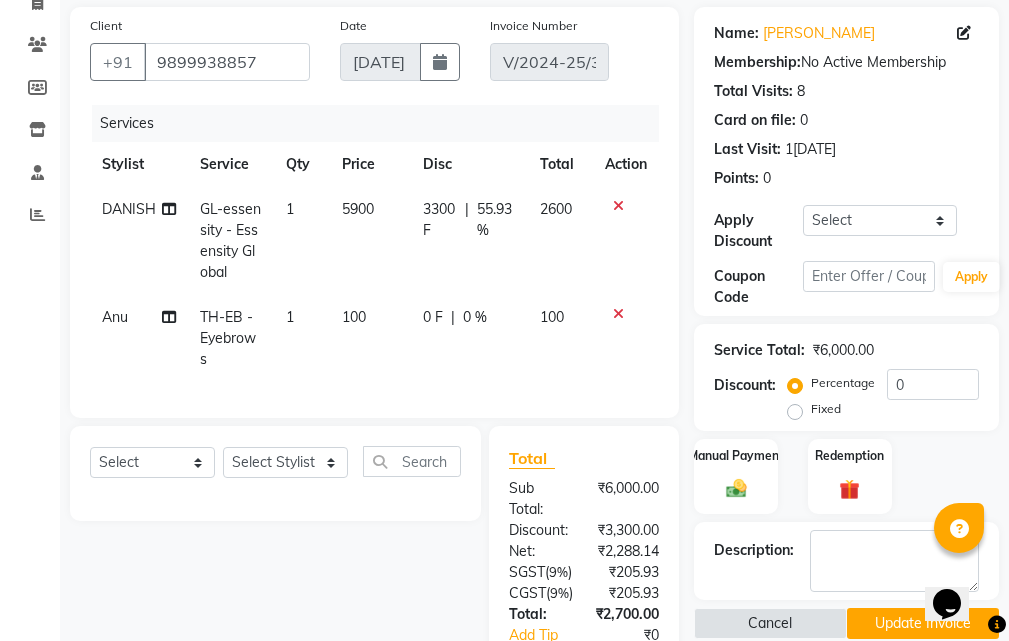 scroll, scrollTop: 103, scrollLeft: 0, axis: vertical 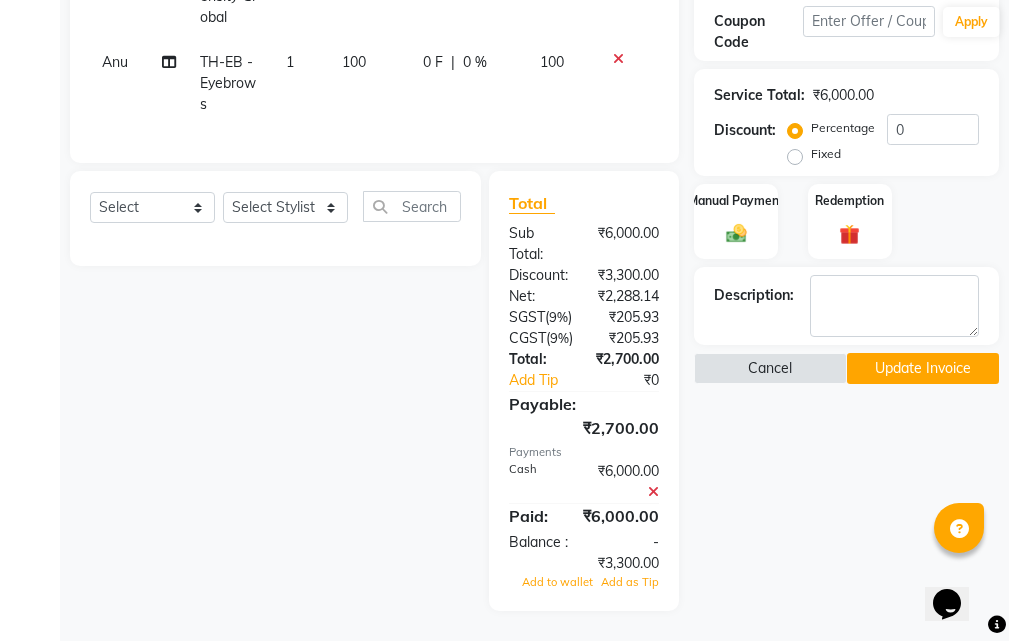 click 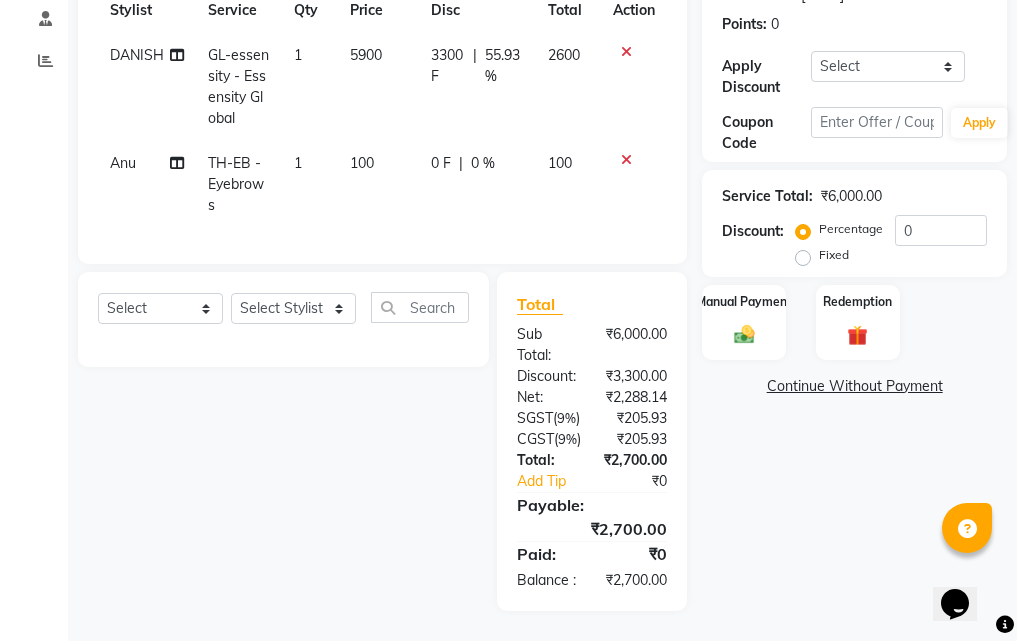 scroll, scrollTop: 423, scrollLeft: 0, axis: vertical 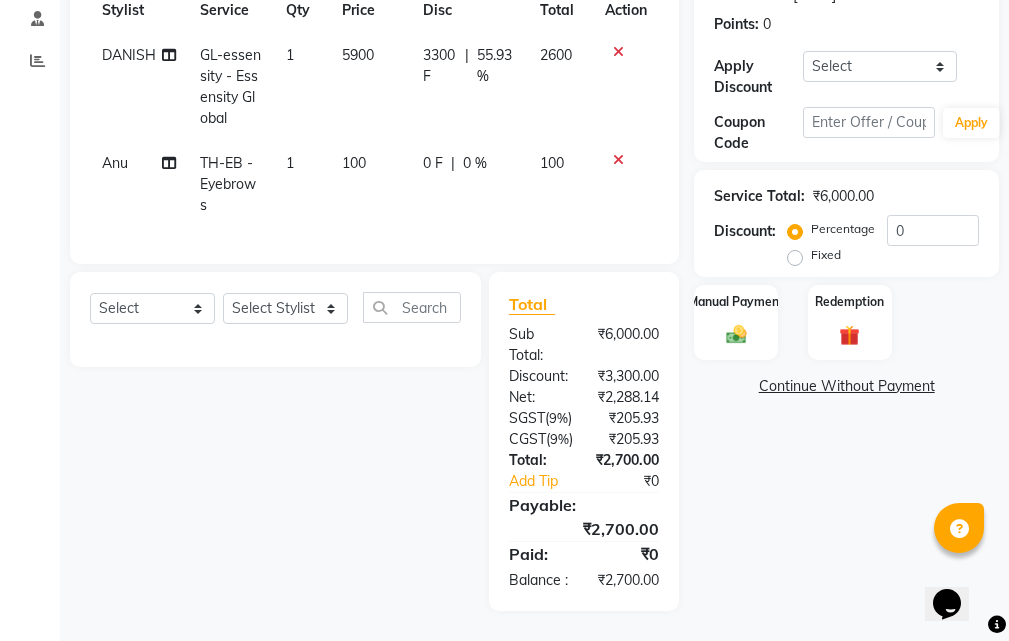 click on "Continue Without Payment" 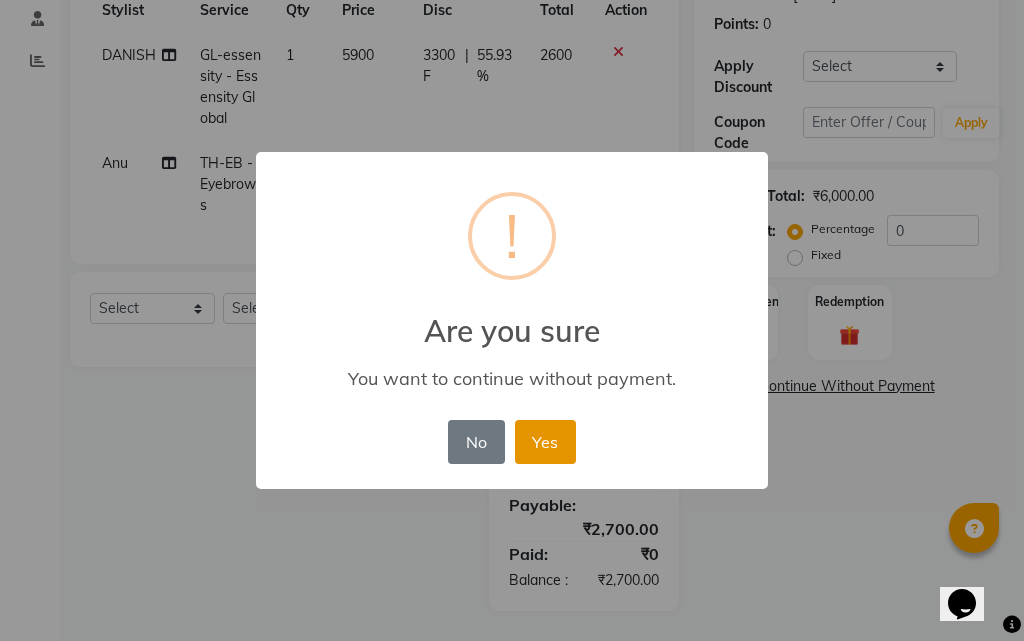 click on "Yes" at bounding box center [545, 442] 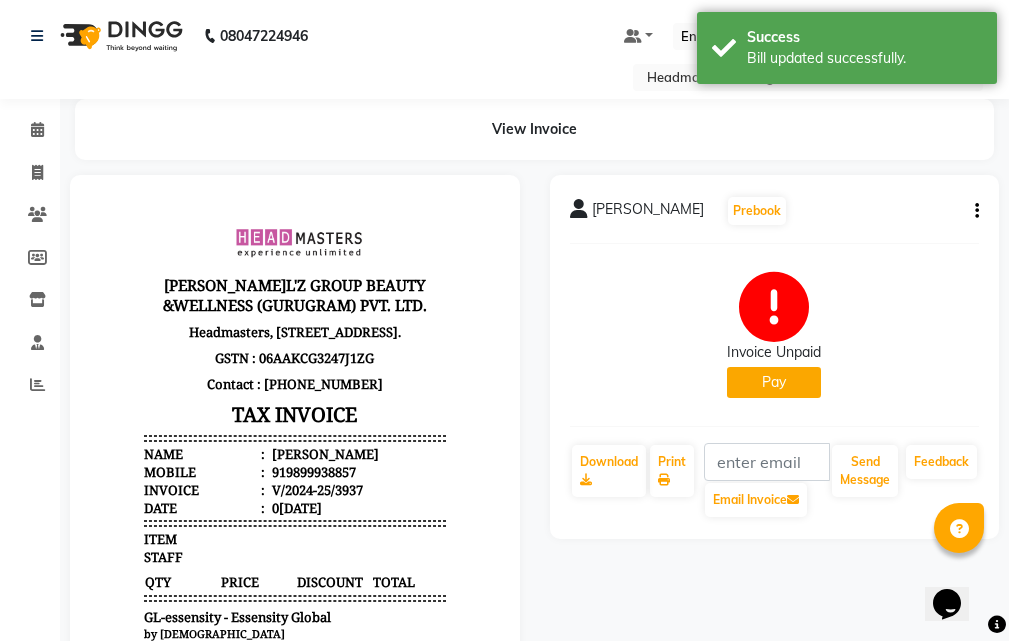 scroll, scrollTop: 0, scrollLeft: 0, axis: both 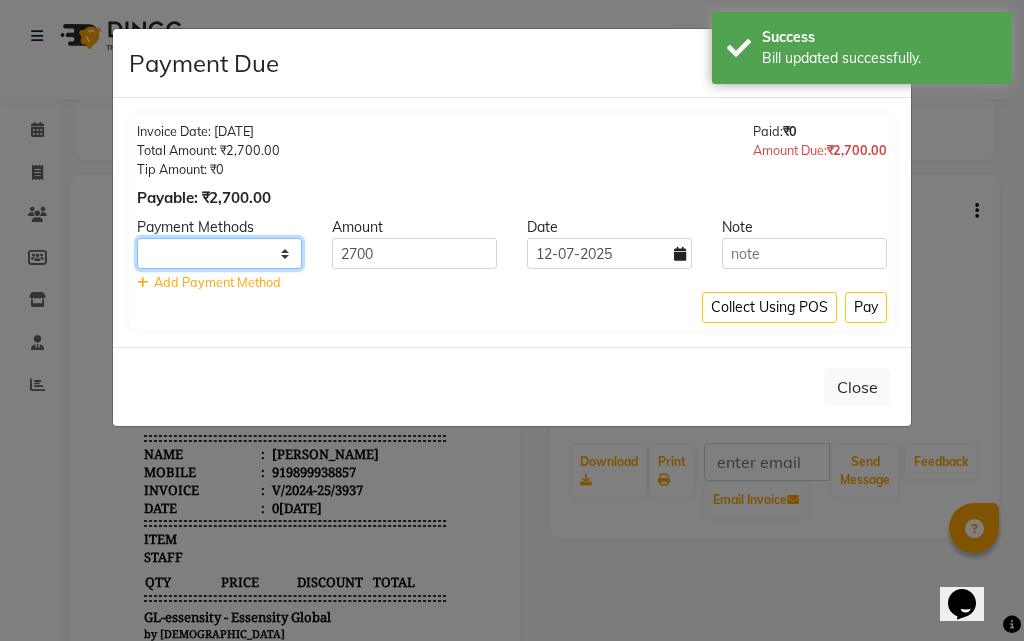 drag, startPoint x: 281, startPoint y: 249, endPoint x: 277, endPoint y: 264, distance: 15.524175 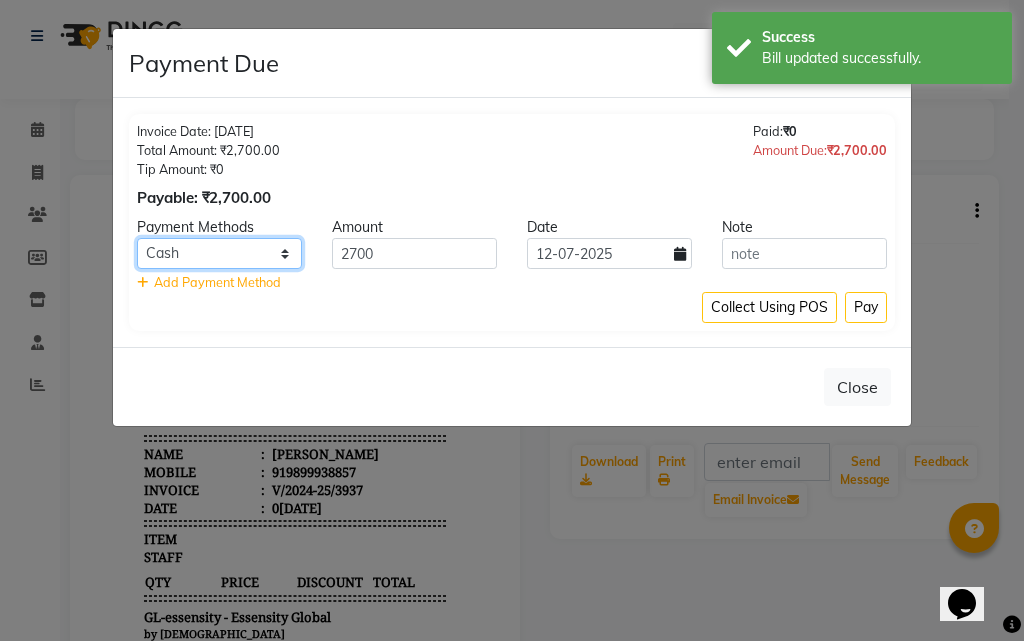 click on "UPI CARD Complimentary Cash" 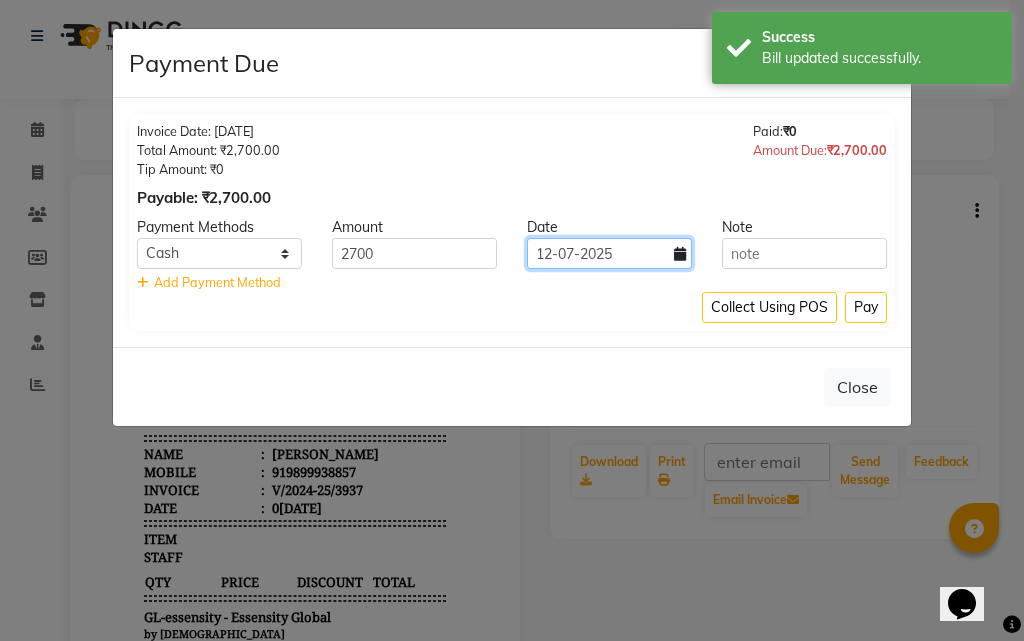 click on "12-07-2025" 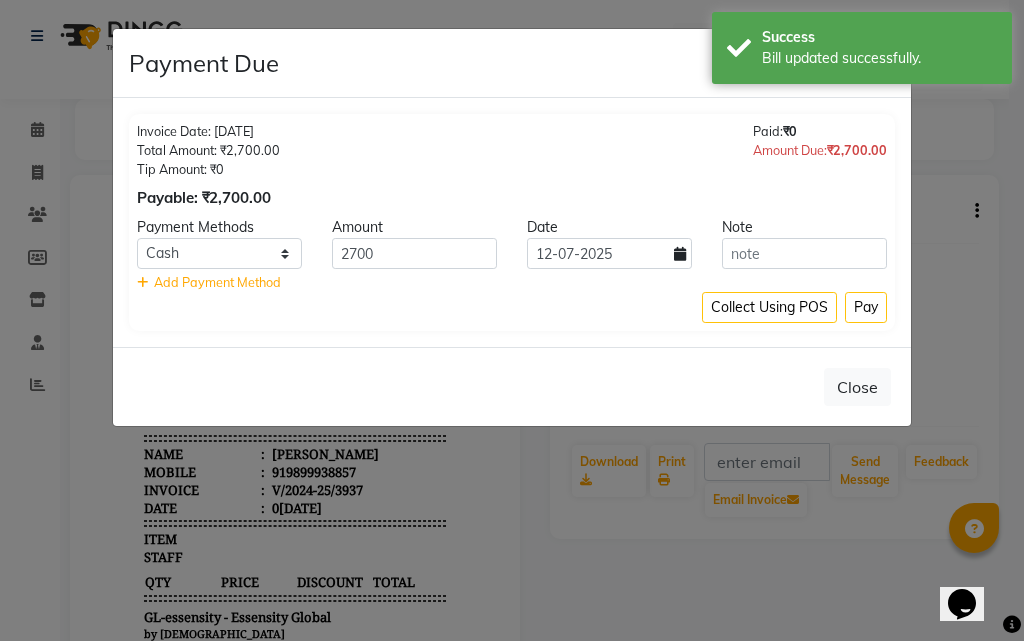 select on "7" 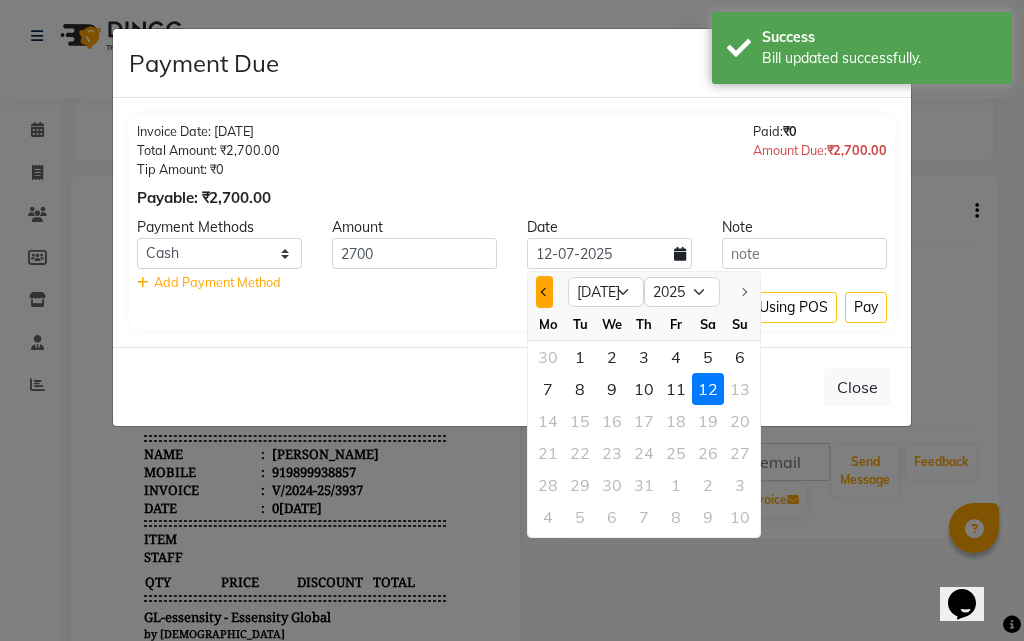 click 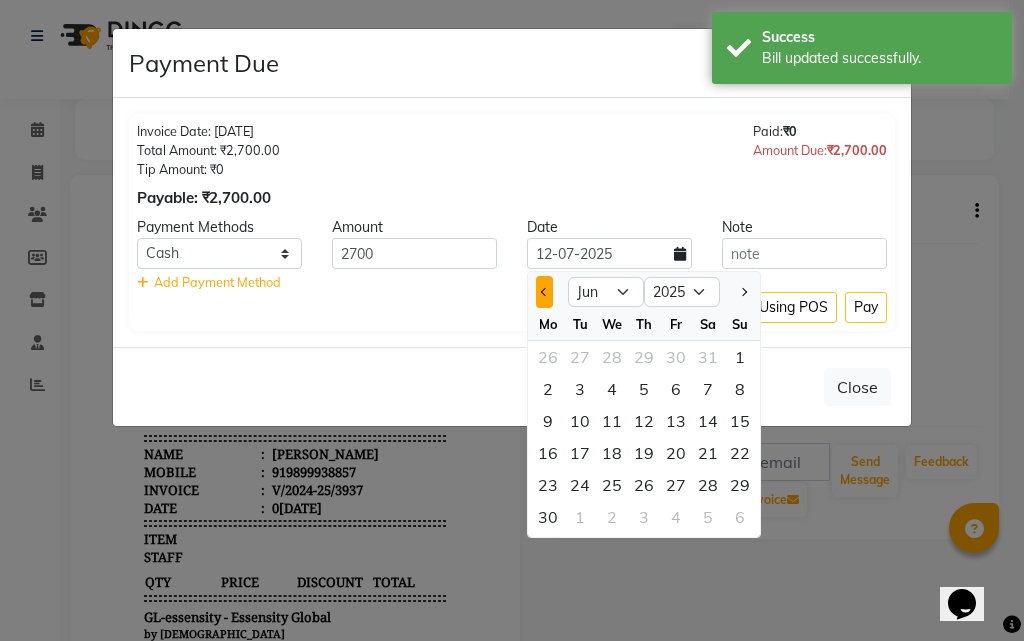 click 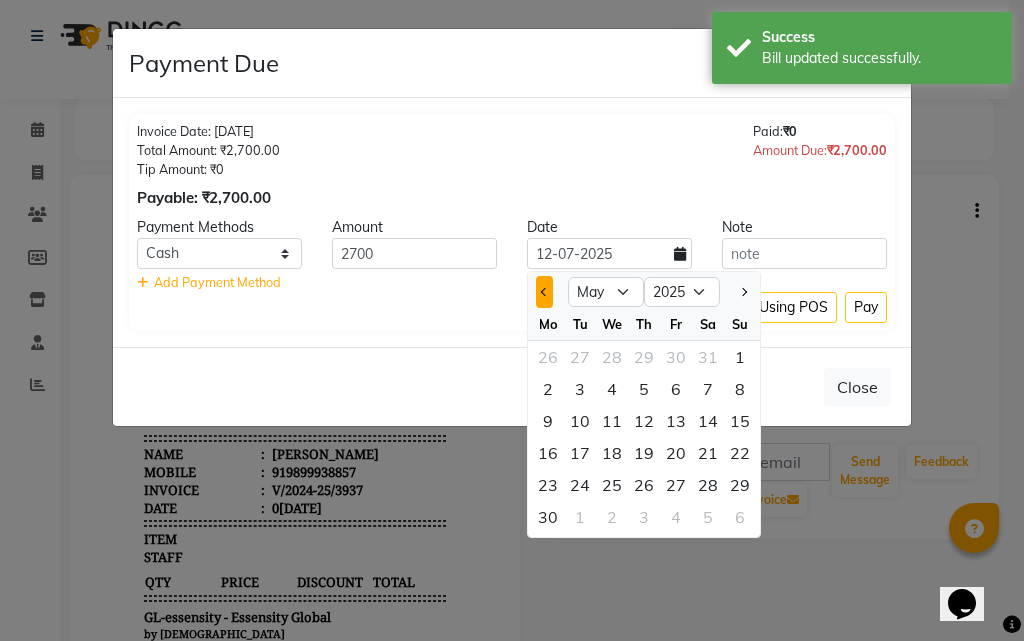 click 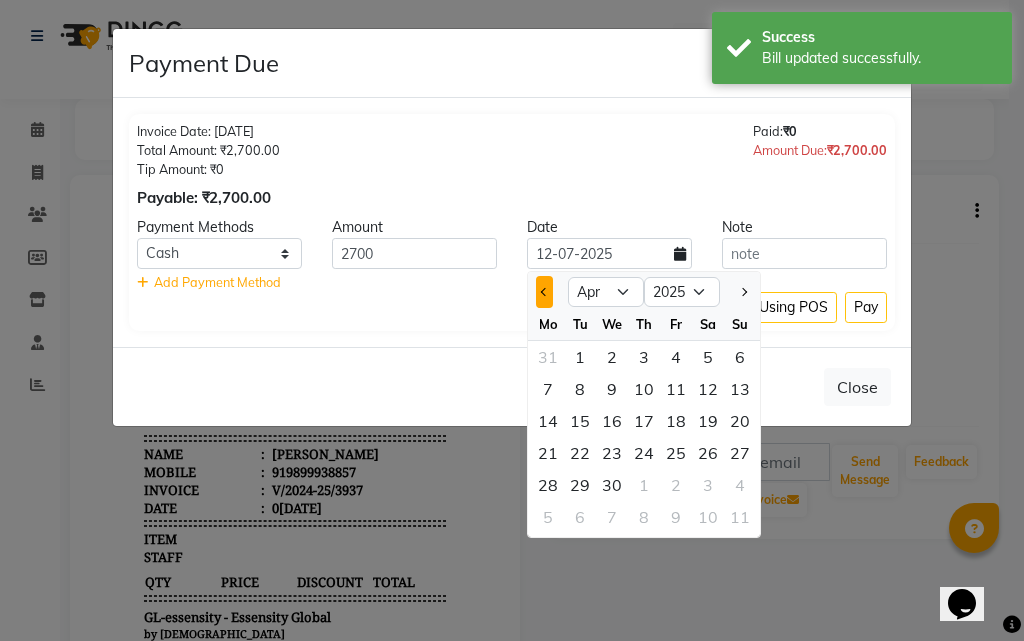 click 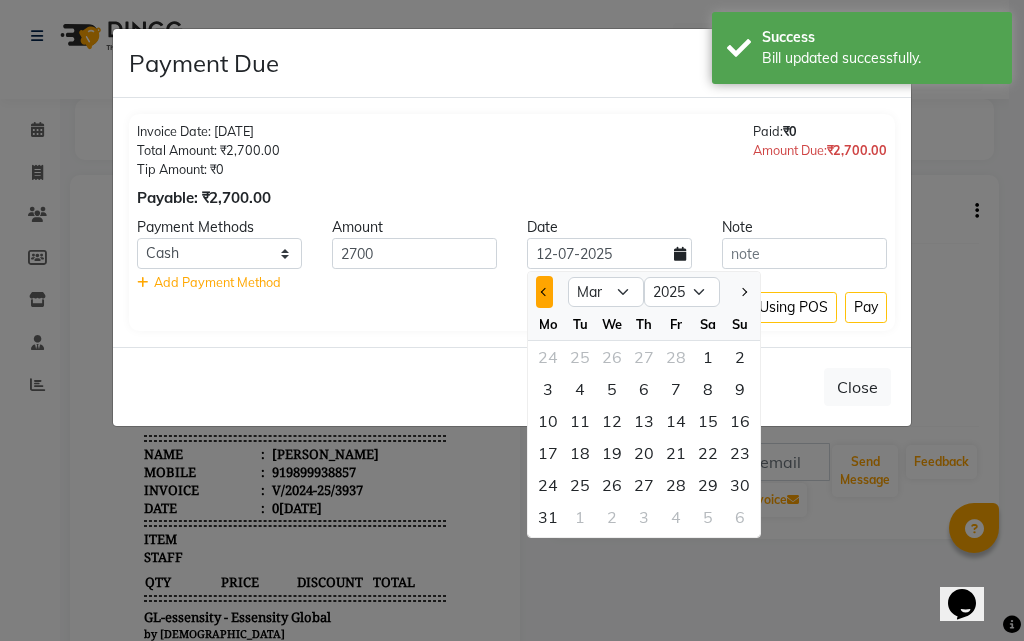 click 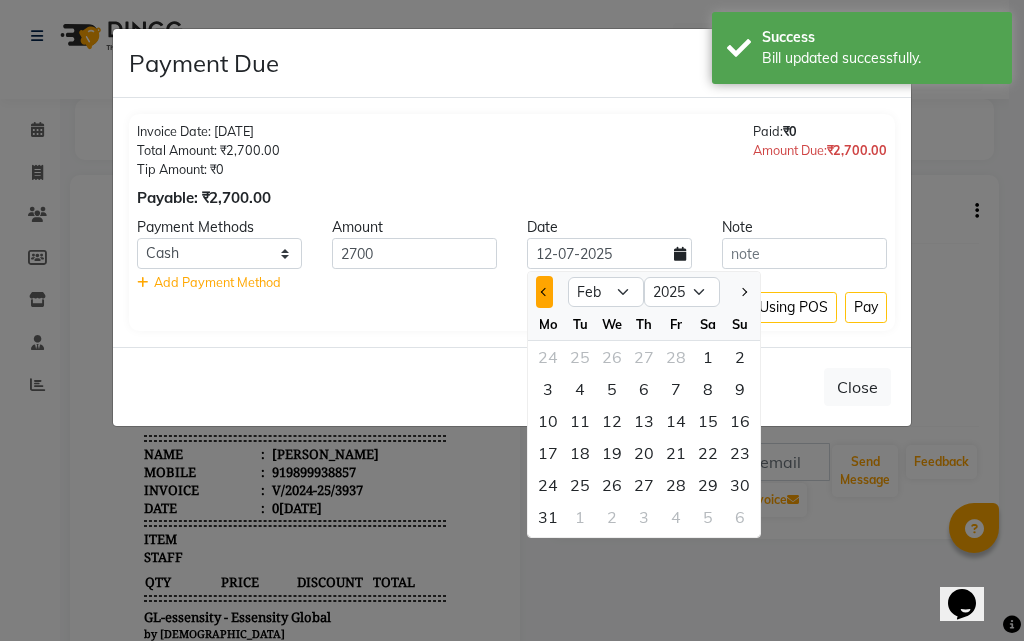 click 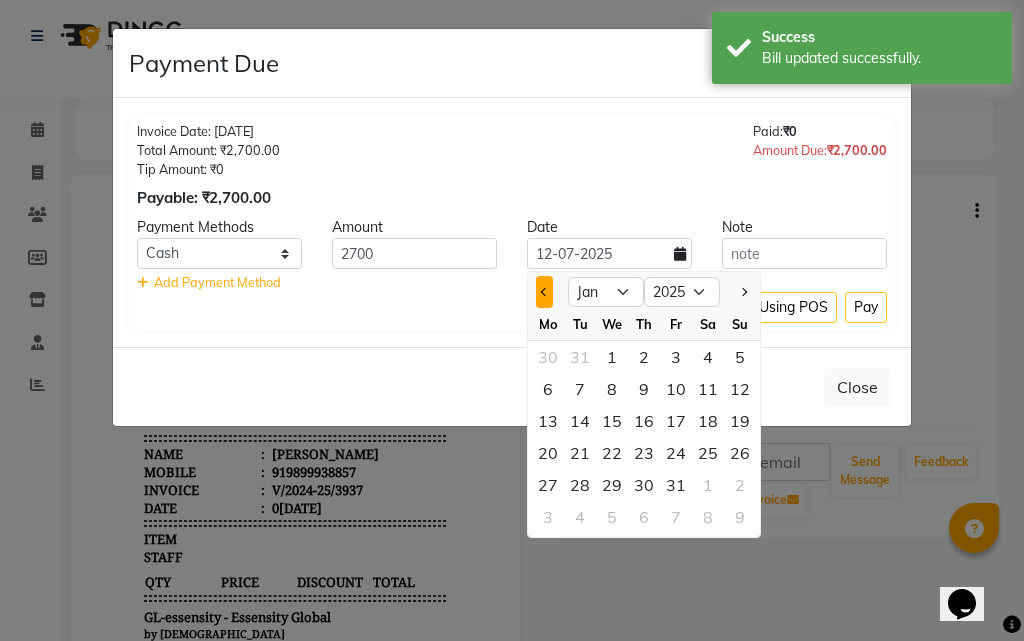 click 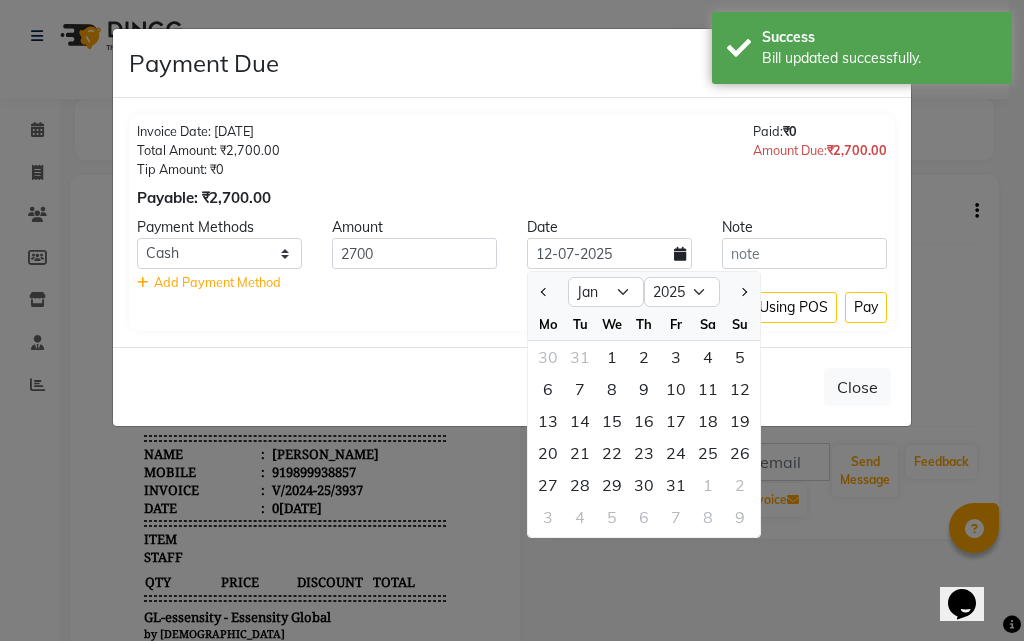 select on "12" 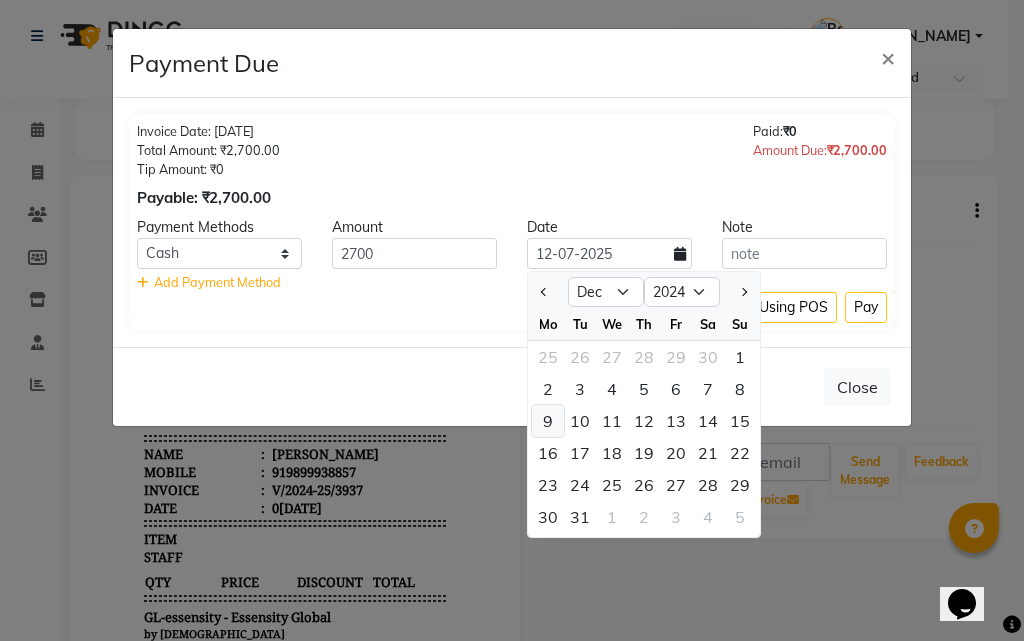 click on "9" 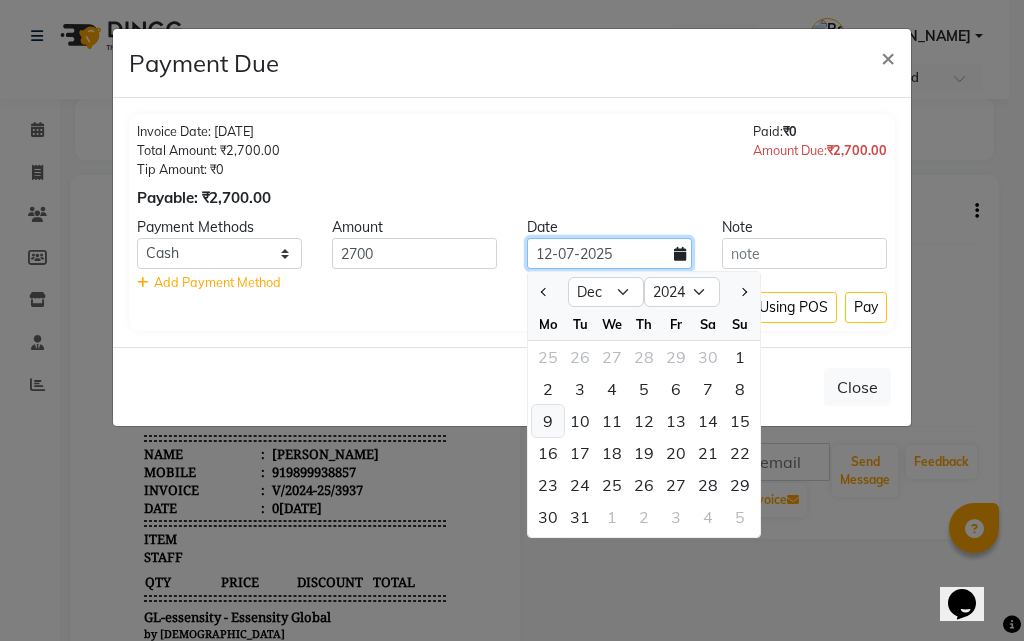 type on "[DATE]" 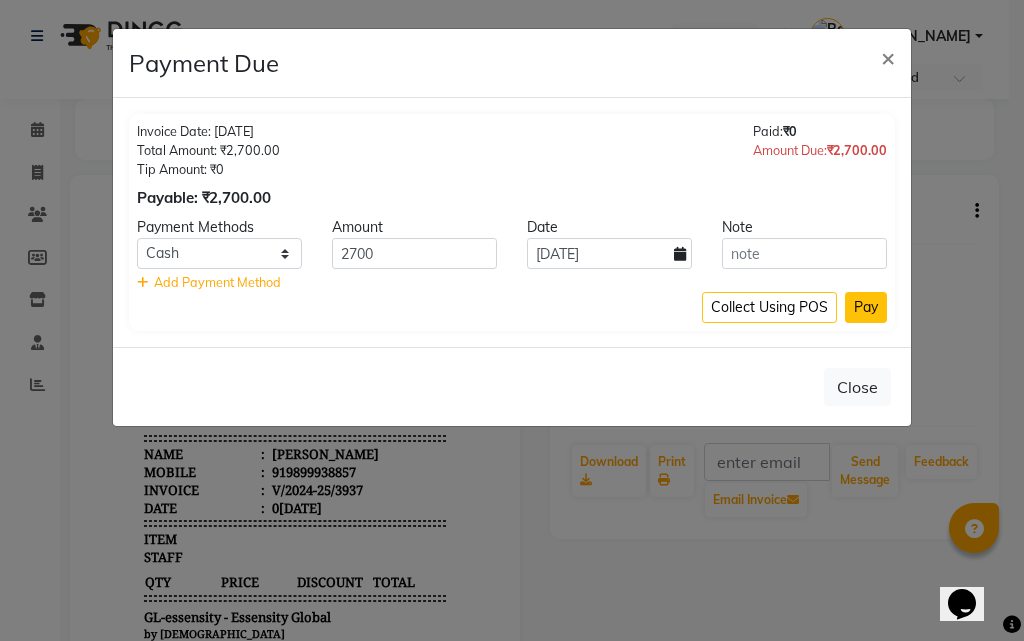 click on "Pay" 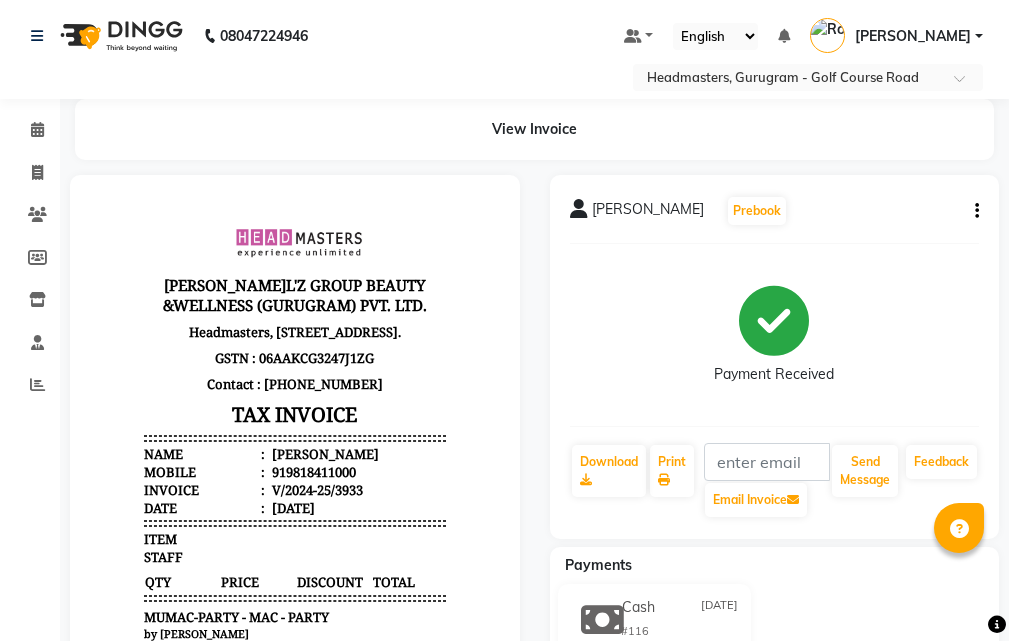 scroll, scrollTop: 0, scrollLeft: 0, axis: both 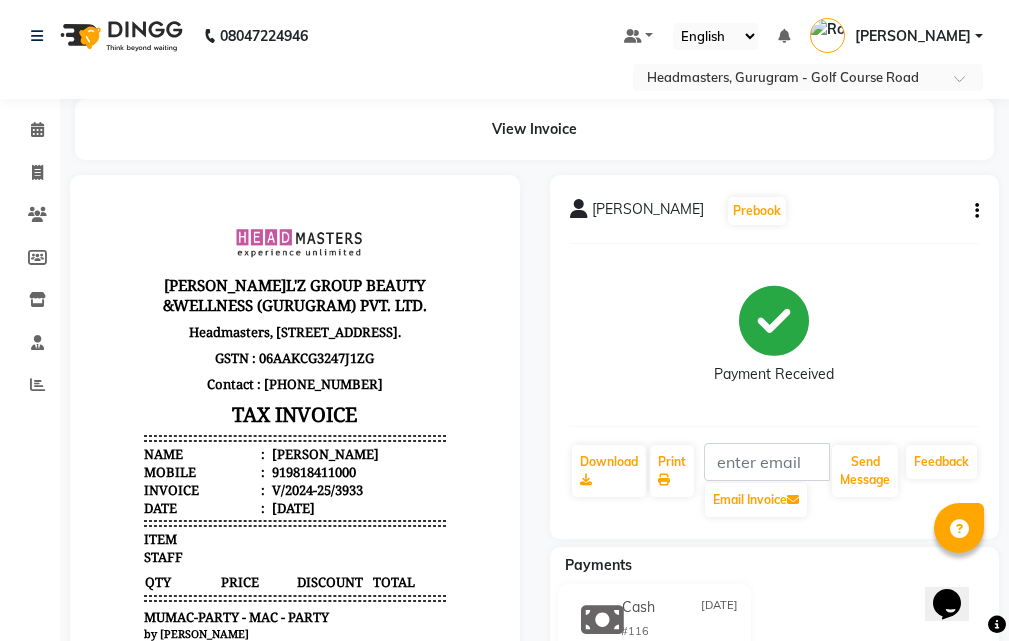 click 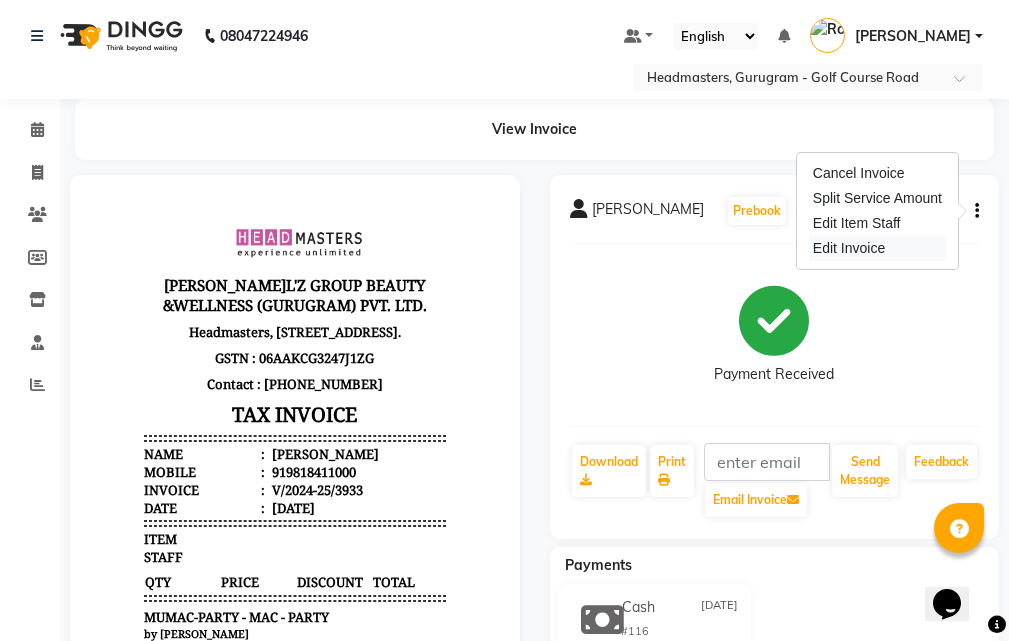 click on "Edit Invoice" at bounding box center (877, 248) 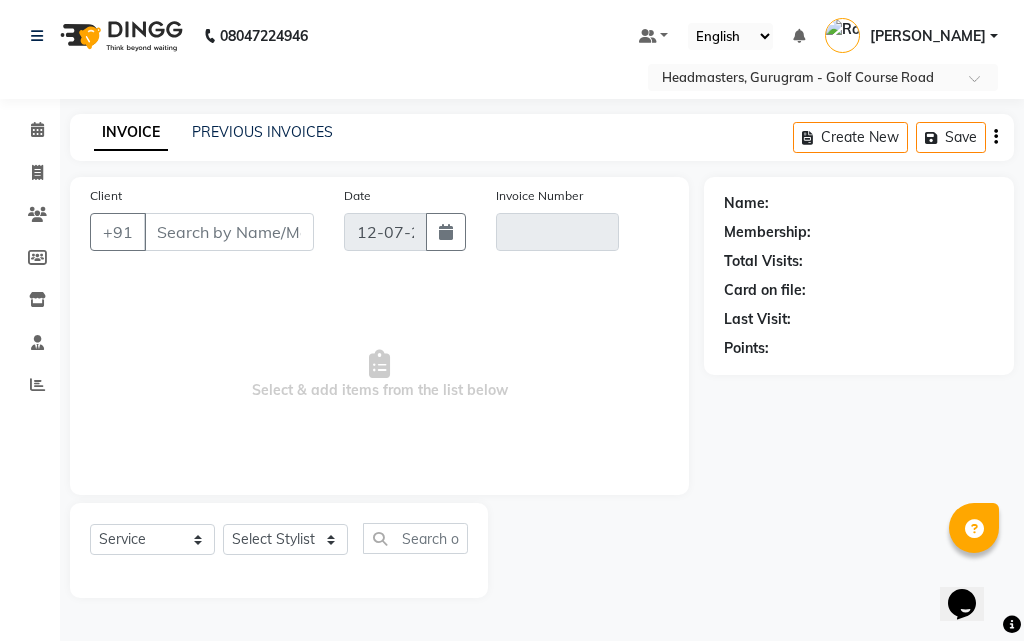 select on "product" 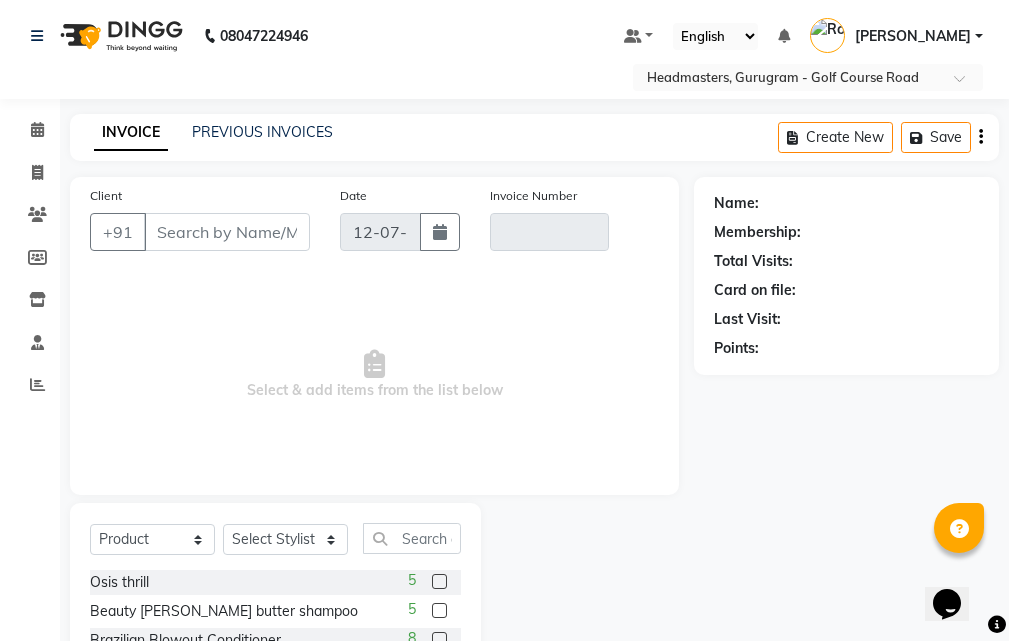 type on "9818411000" 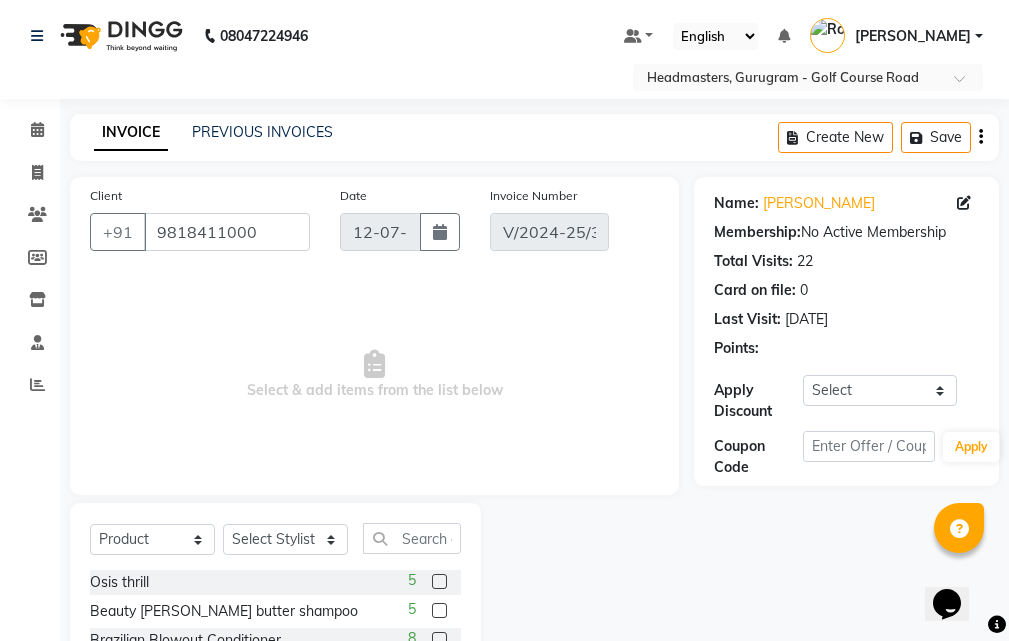 type on "[DATE]" 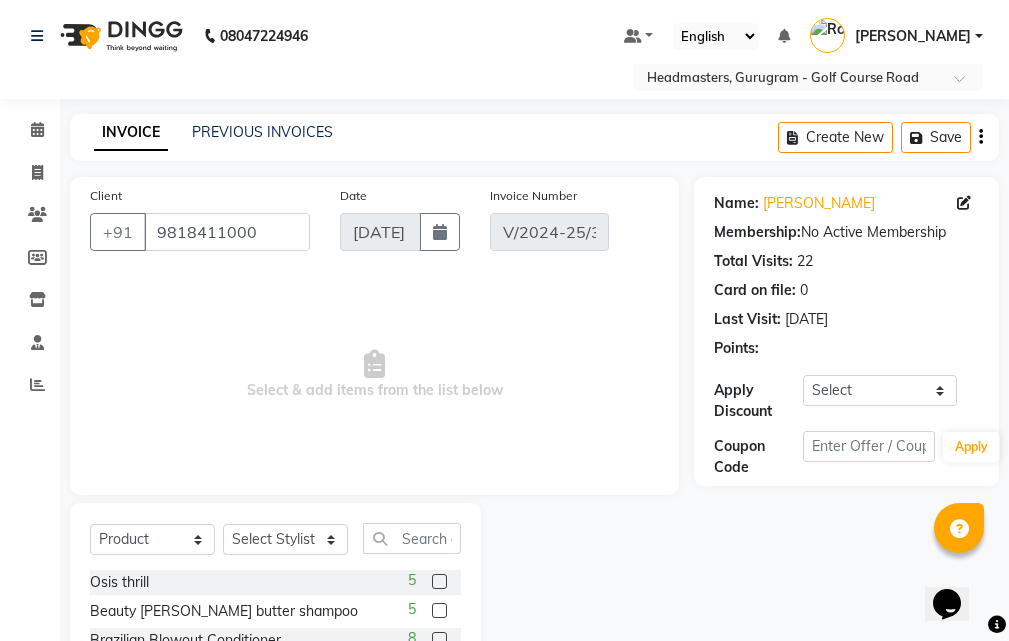 select on "select" 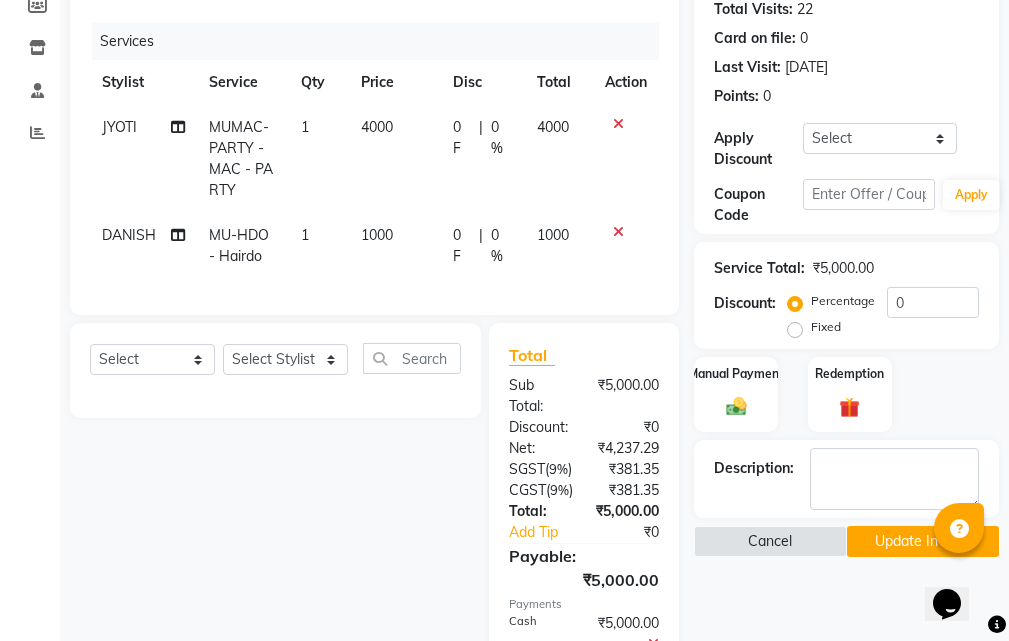 scroll, scrollTop: 144, scrollLeft: 0, axis: vertical 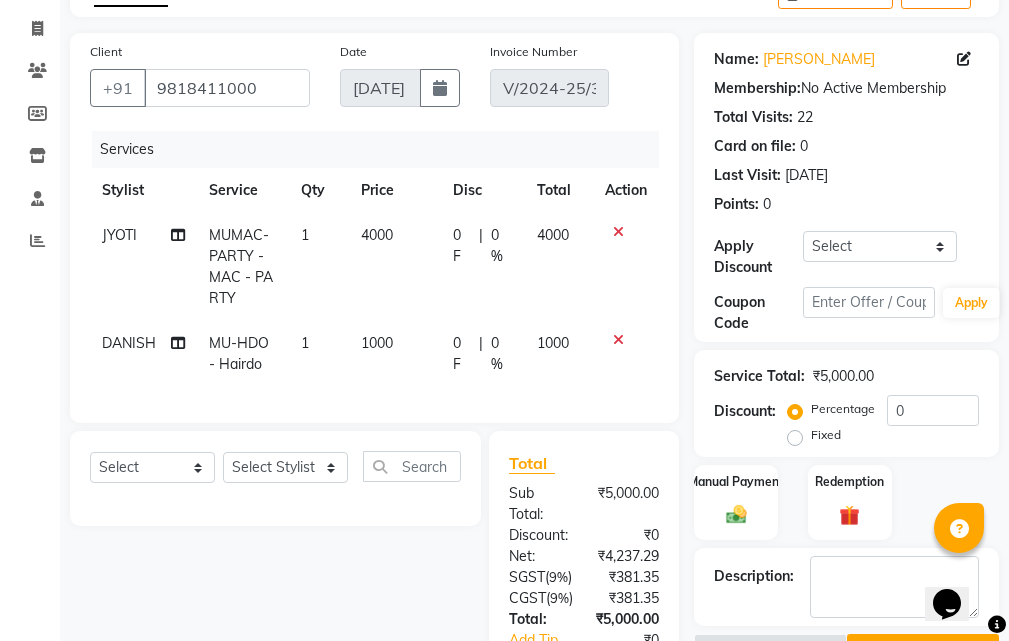 click on "0 F" 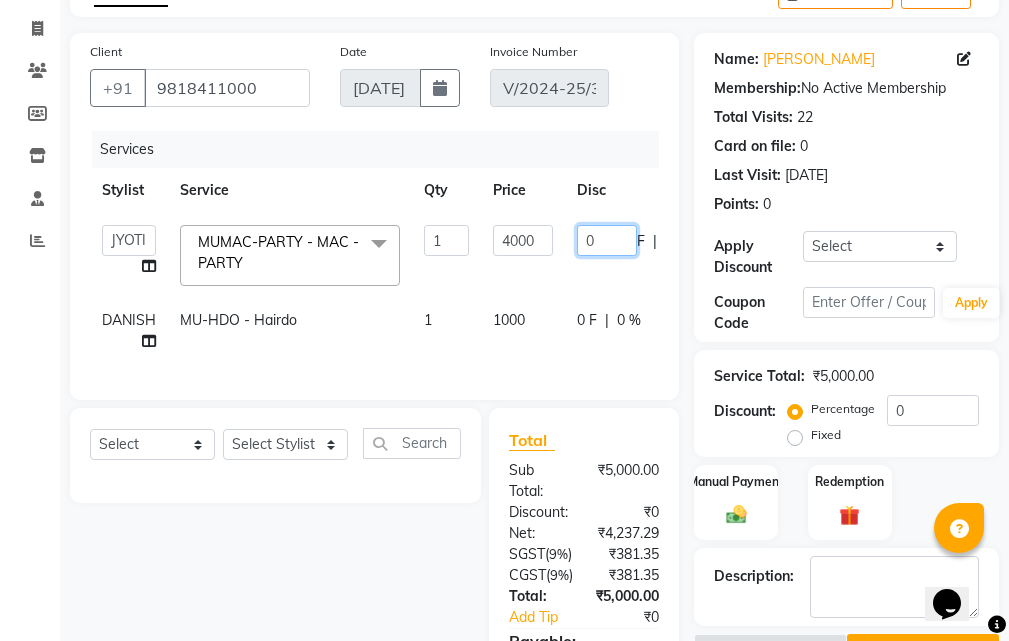 click on "0" 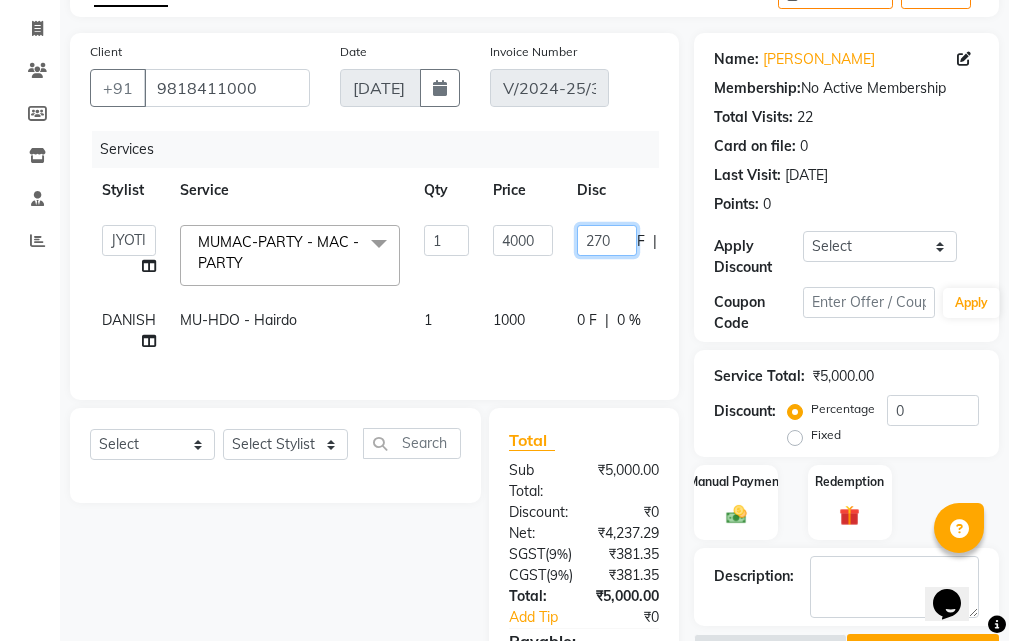 type on "2750" 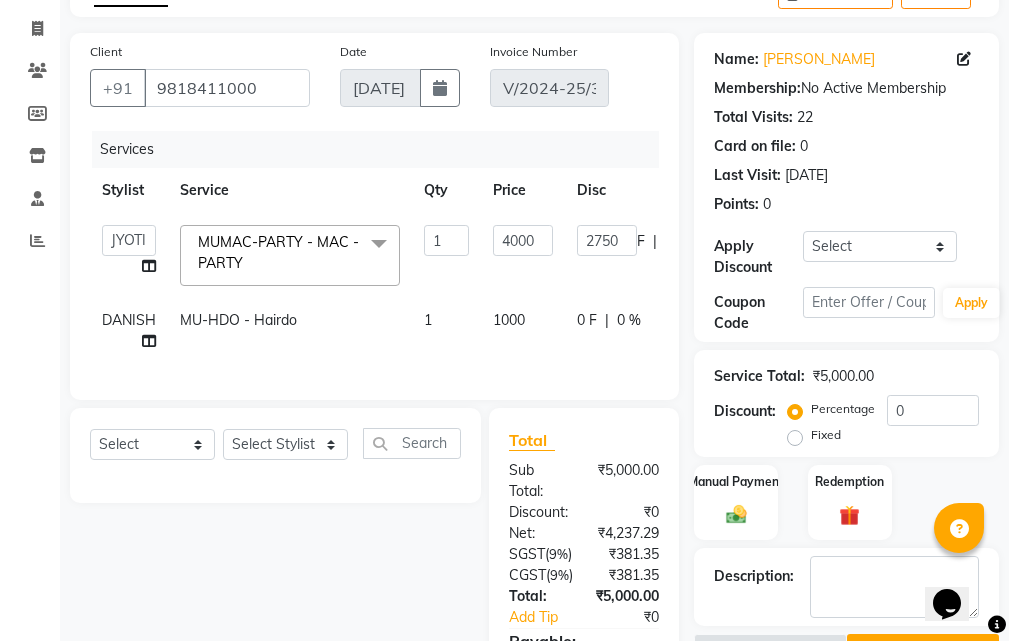 click on "ABHIJIT   Amandeep   Amanpreet   ANKIT   Anu   DANISH   DOLLY   Esther   Gaurav   HEADMASTERS   Irshad   Januka   JEET   JYOTI   KAMAL   Laxmi   Mansi   MICHEAL   MOHIT KUMAR   NAUSHAD   Nayan   Not Specified   PINTU   Pooja    Prashad Assistant   Prashant   sahil   Sahil Dagar   SAHIL NAGPAL   Sanjay   SHANU   Sonu   TUSHAR   vivek   Yogesh   ZEESHAN  MUMAC-PARTY  - MAC - PARTY  x SSL - Shampoo SCL - Shampoo and conditioner (with natural dry) HML - Head massage(with natural dry) HCLD - Hair Cut by Creative Director HCL - Hair Cut by Senior Hair Stylist Trim - Trimming (one Length) Spt - Split ends/short/candle cut BD - Blow dry OS - Open styling GL-igora - Igora Global GL-essensity - Essensity Global Hlts-L - Highlights Bal - Balayage Chunks  - Chunks CR  - Color removal CRF - Color refresh Stk - Per streak RT-IG - Igora Root Touchup(one inch only) RT-ES - Essensity Root Touchup(one inch only) Reb - Rebonding ST  - Straight therapy Krt-L - Keratin Krt-BB -L - Keratin Blow Out HR-BTX -L  - Hair Botox 1 4000" 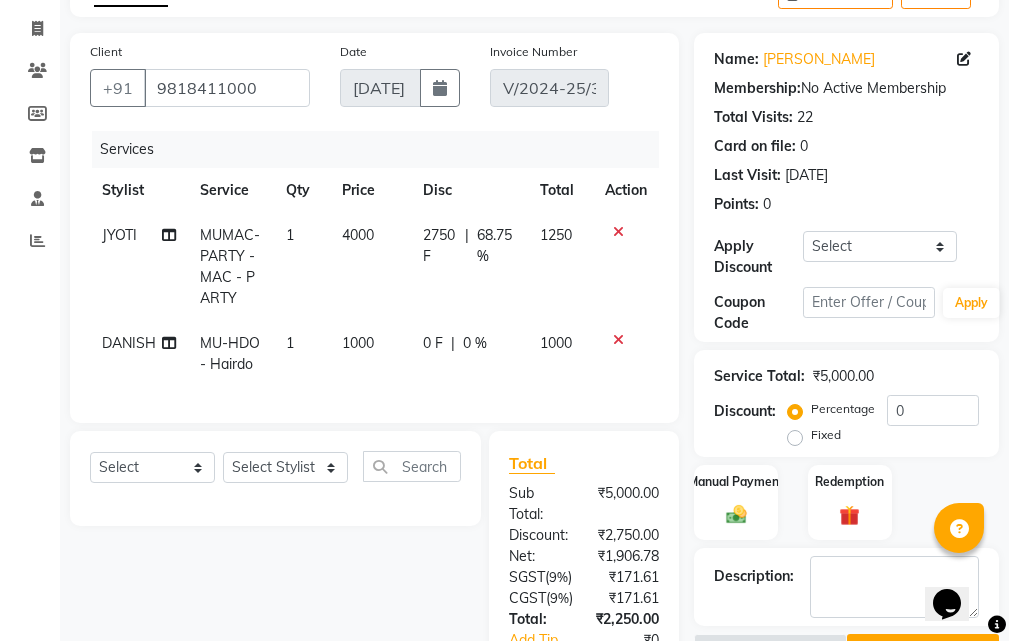 scroll, scrollTop: 482, scrollLeft: 0, axis: vertical 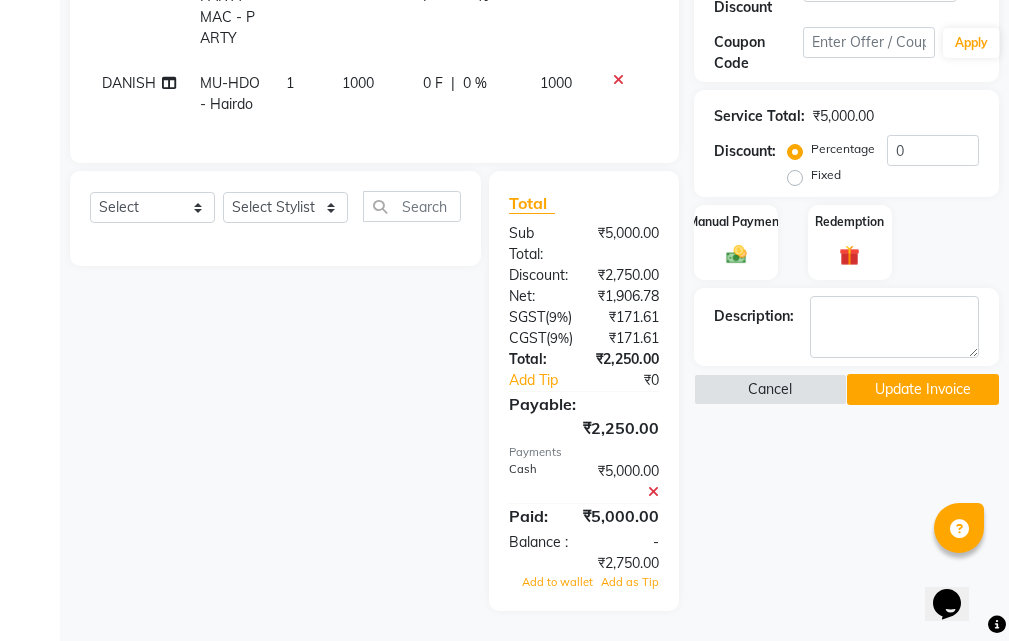 click 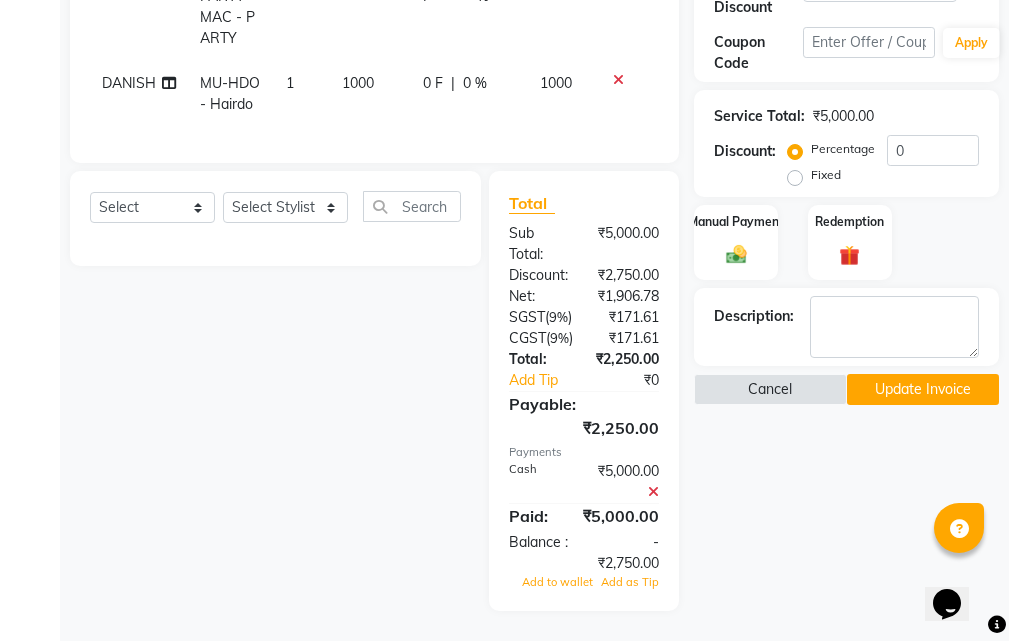 scroll, scrollTop: 402, scrollLeft: 0, axis: vertical 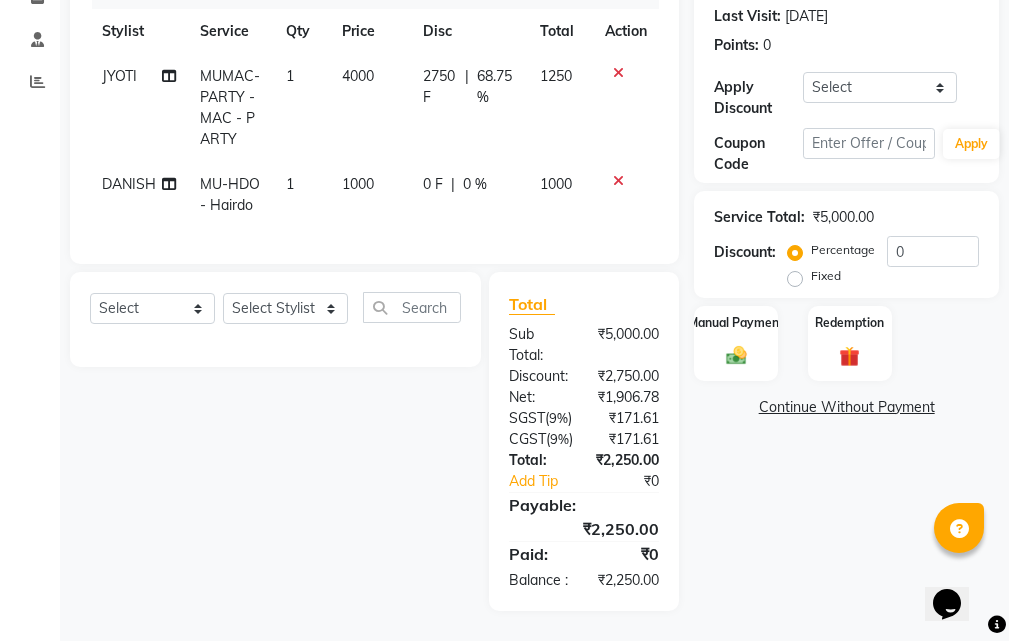 click on "Continue Without Payment" 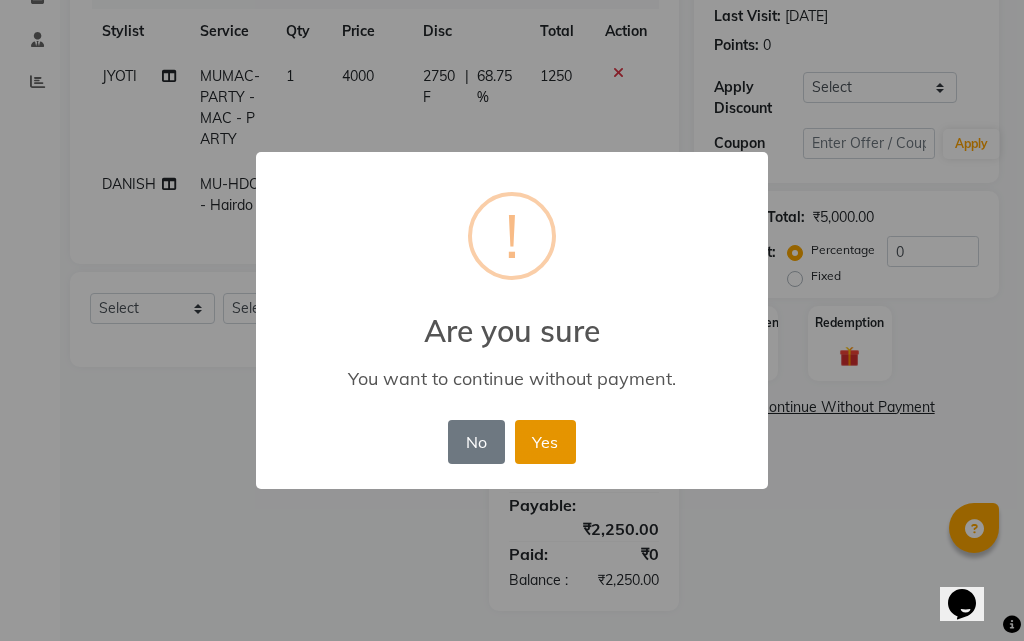 click on "Yes" at bounding box center (545, 442) 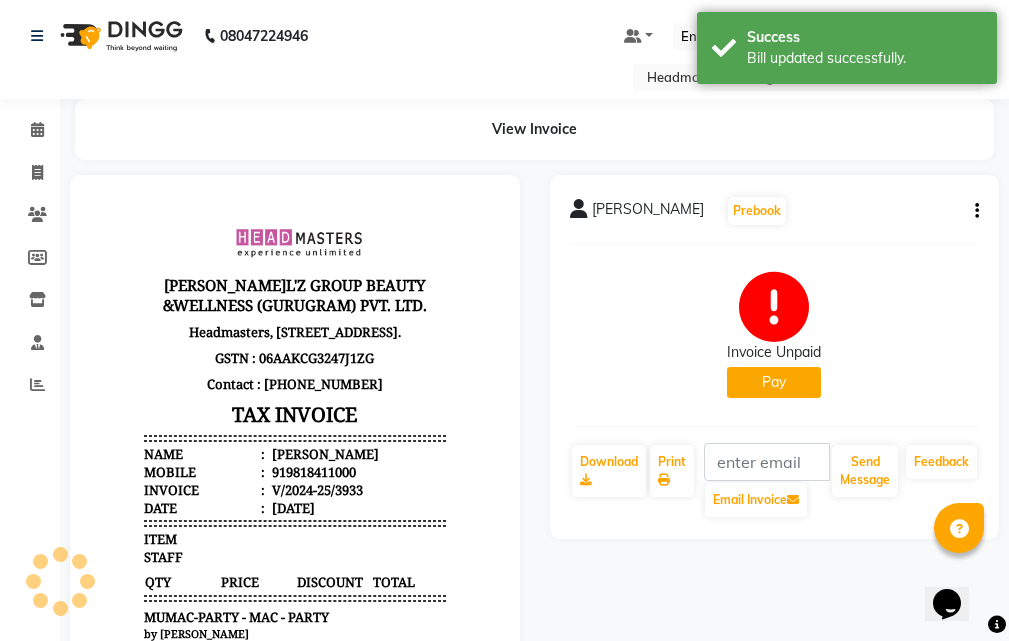scroll, scrollTop: 0, scrollLeft: 0, axis: both 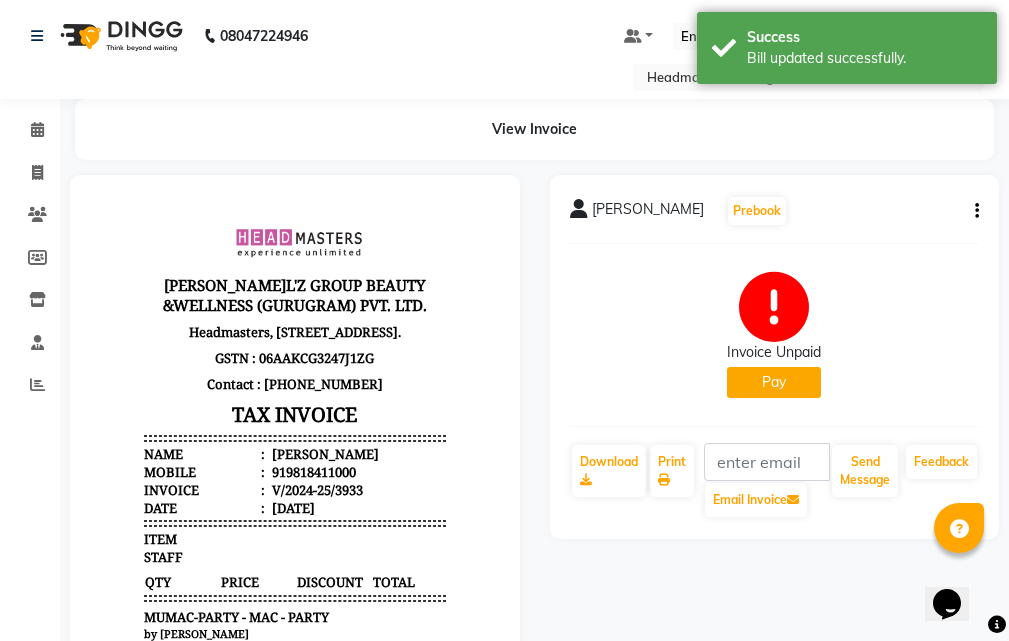 click on "Invoice Unpaid   Pay" 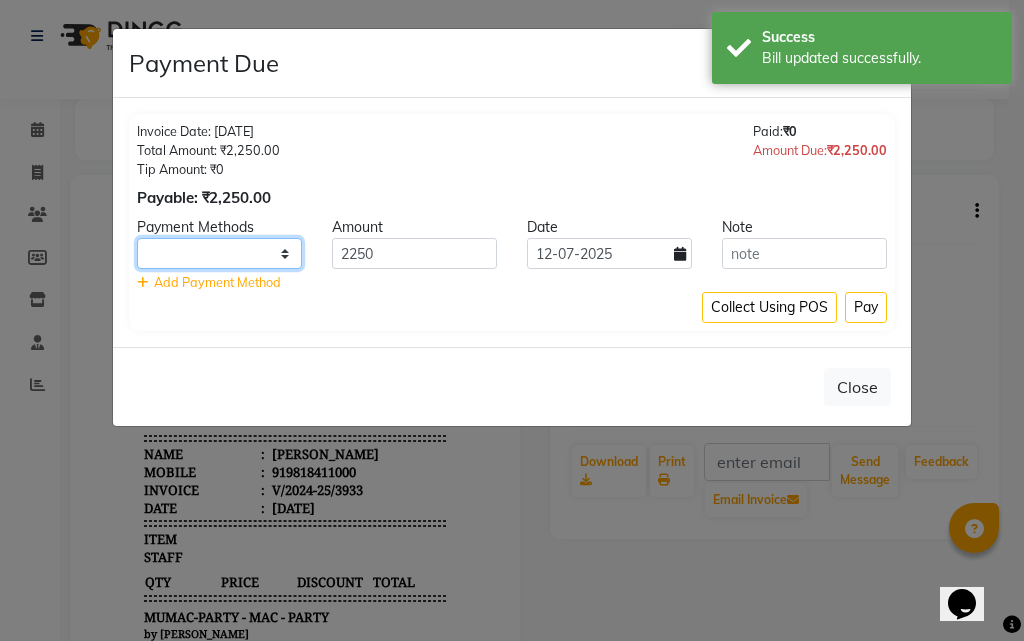 drag, startPoint x: 258, startPoint y: 243, endPoint x: 259, endPoint y: 266, distance: 23.021729 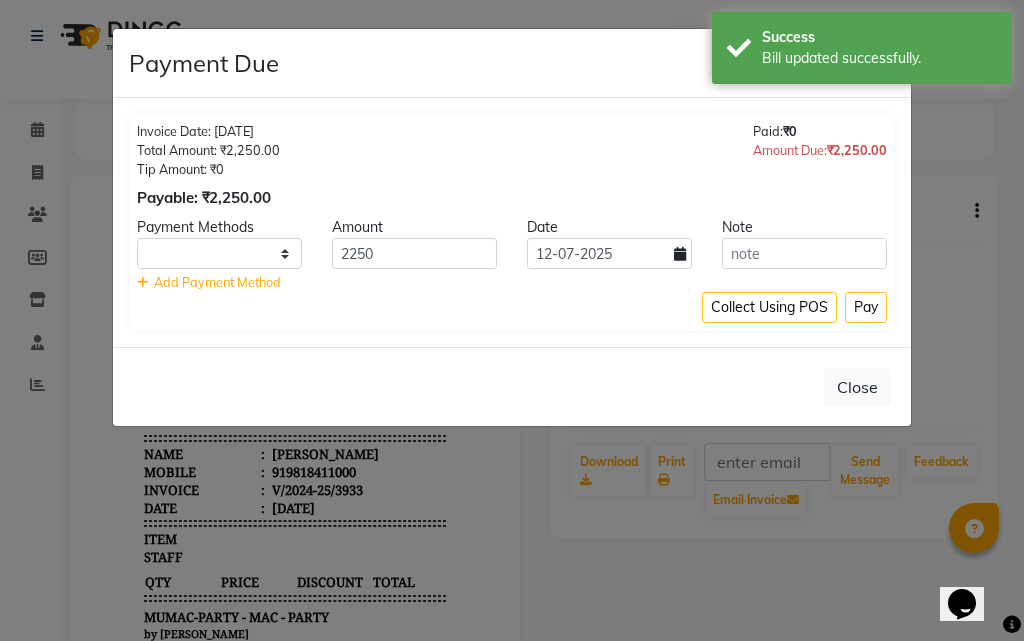 click on "Close" 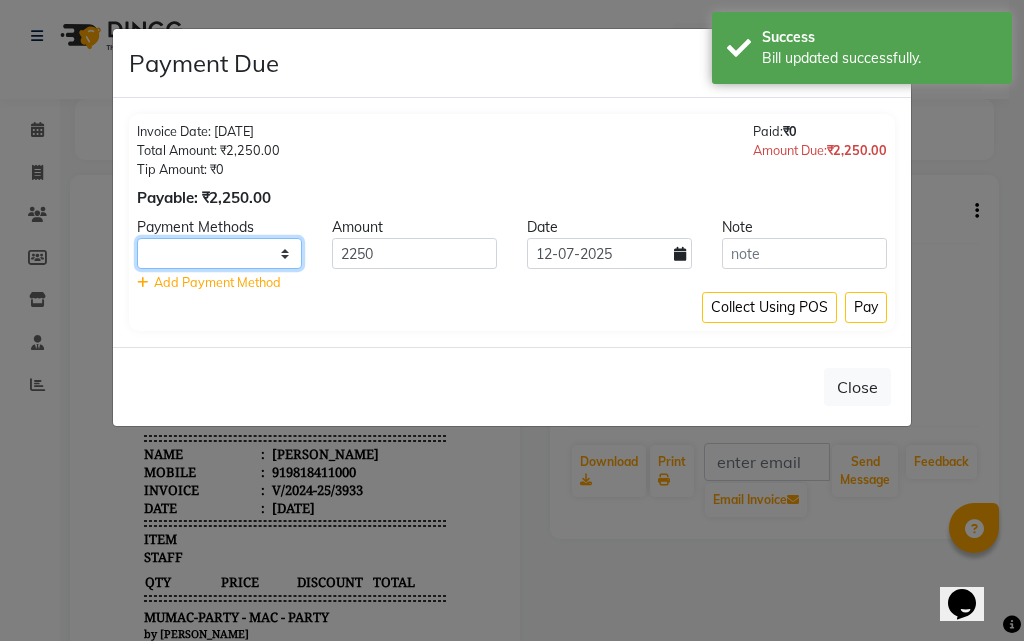 click on "UPI CARD Complimentary Cash" 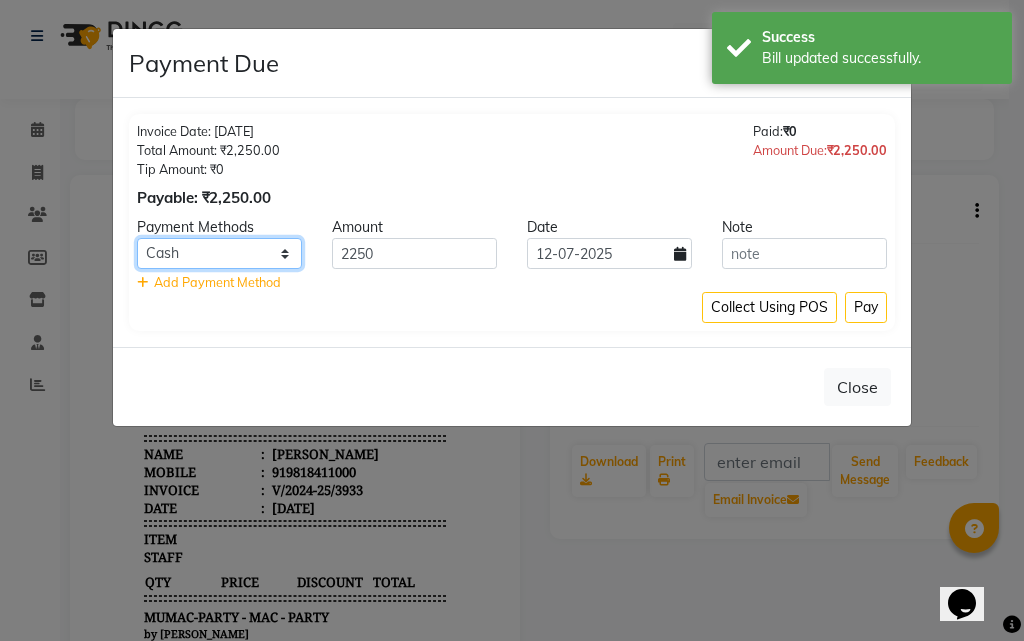 click on "UPI CARD Complimentary Cash" 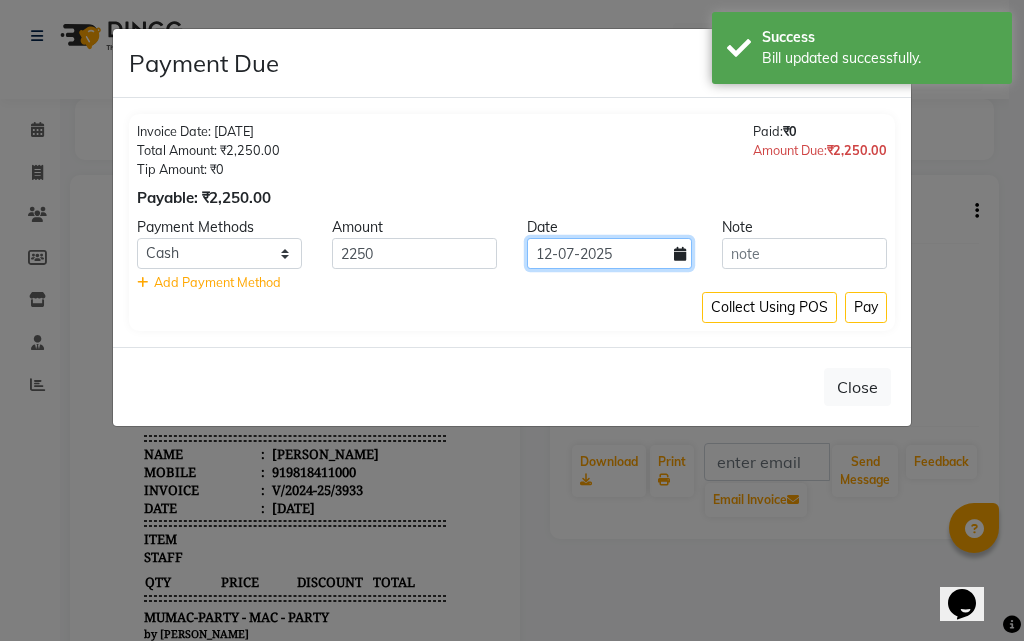 click on "12-07-2025" 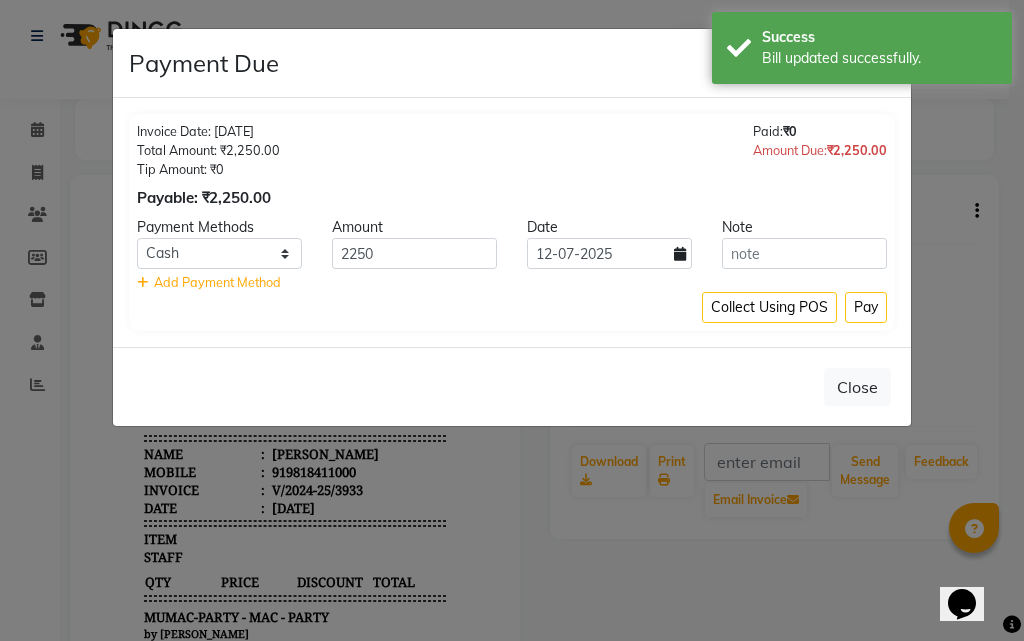 select on "7" 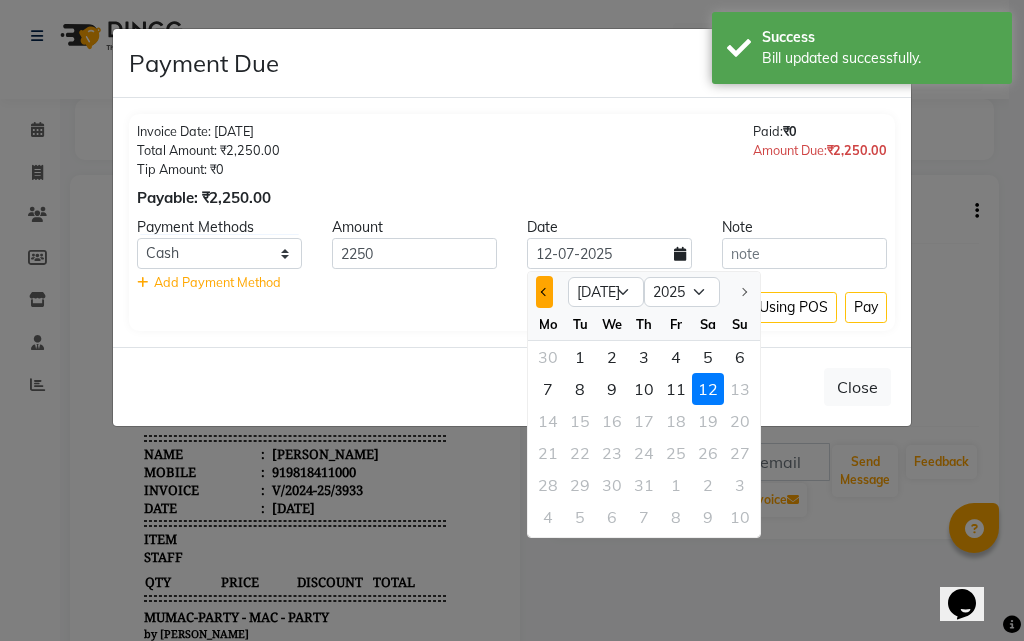 click 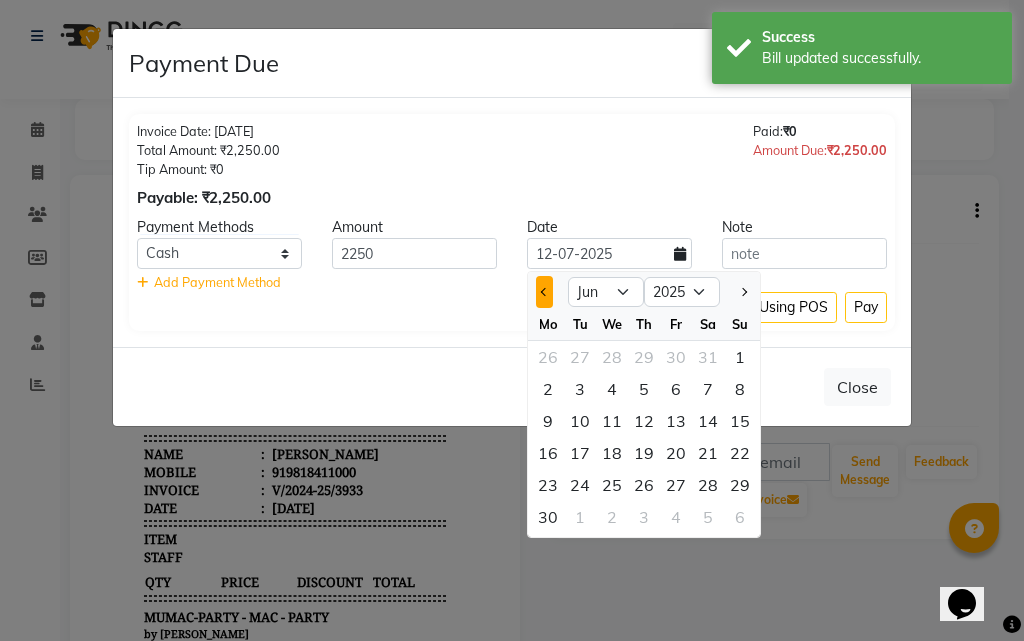 click 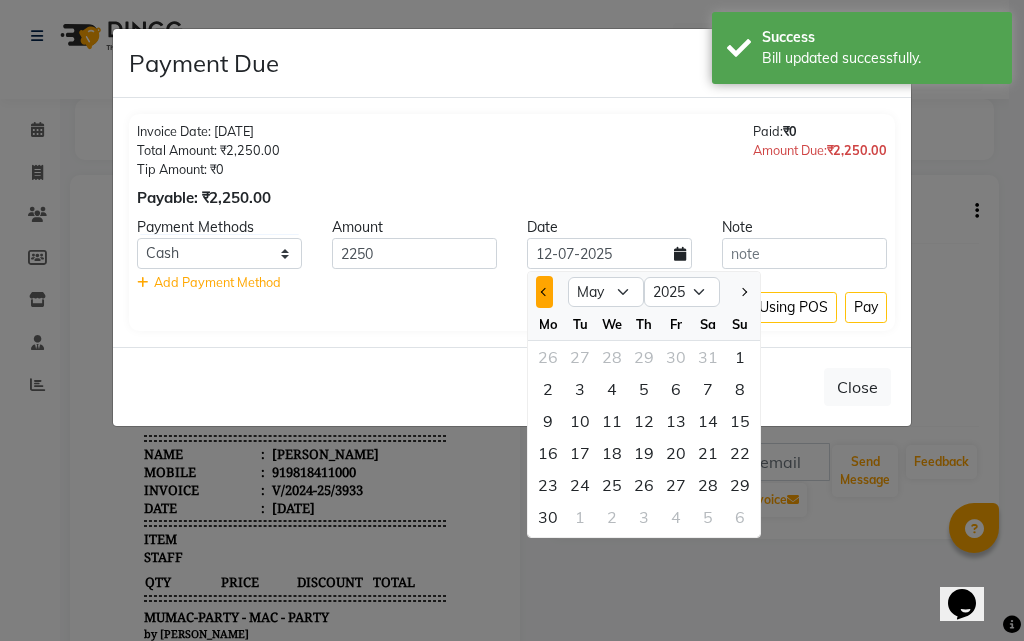 click 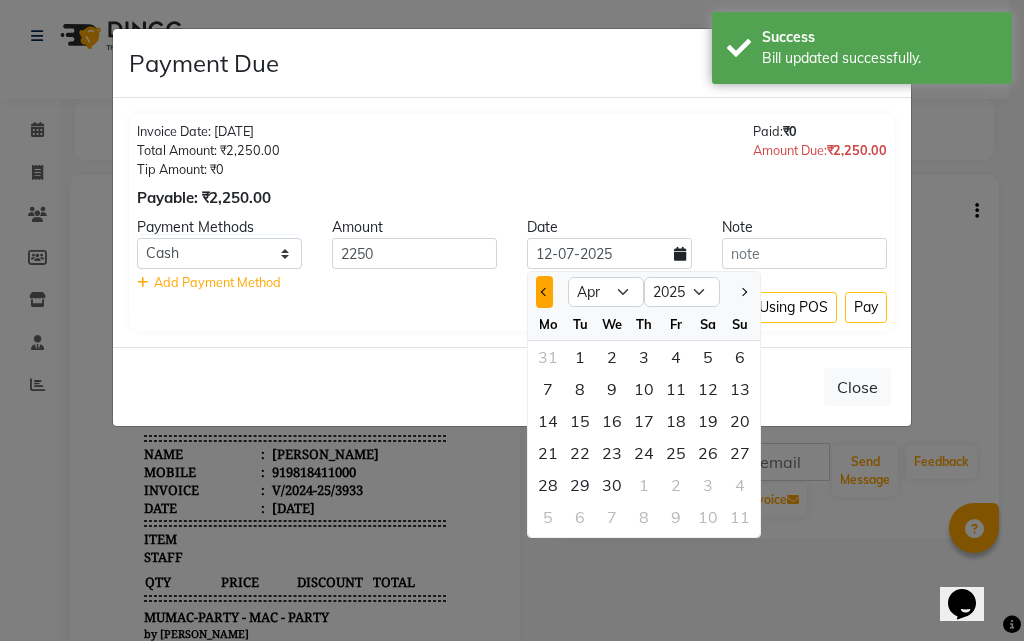 click 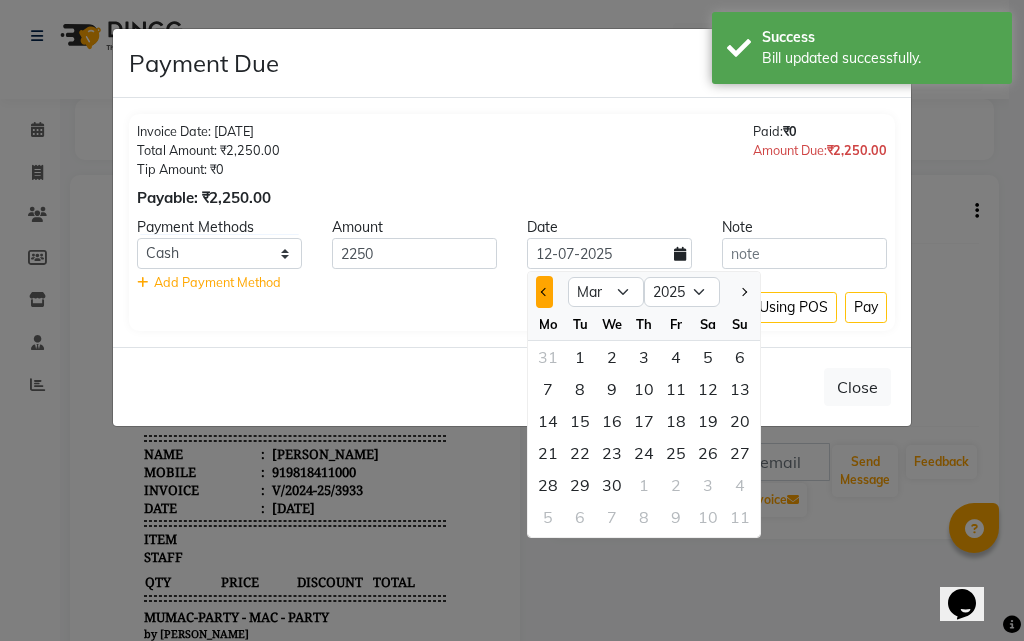 click 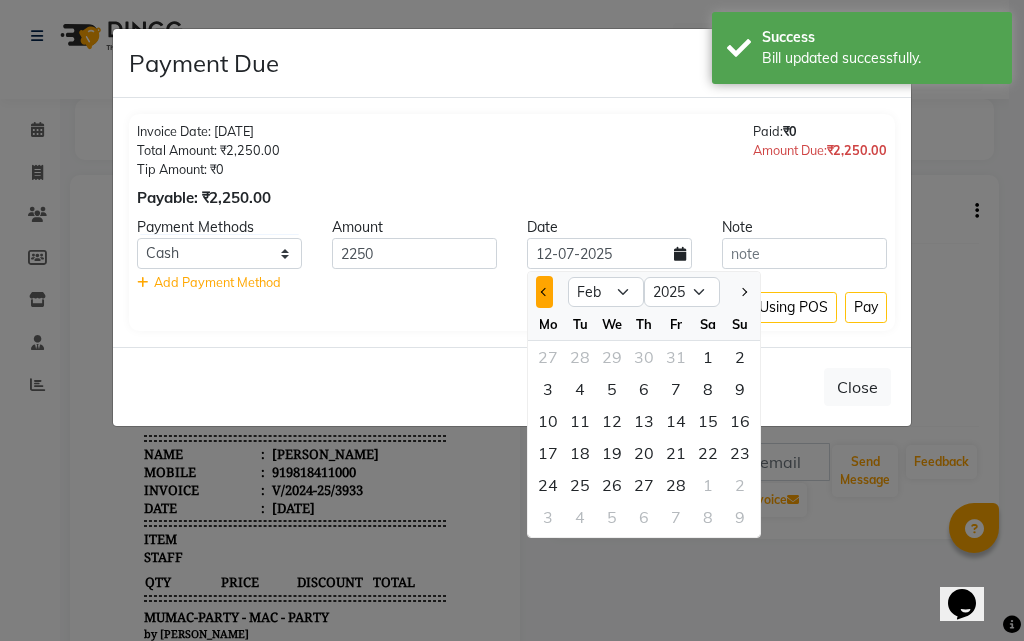 click 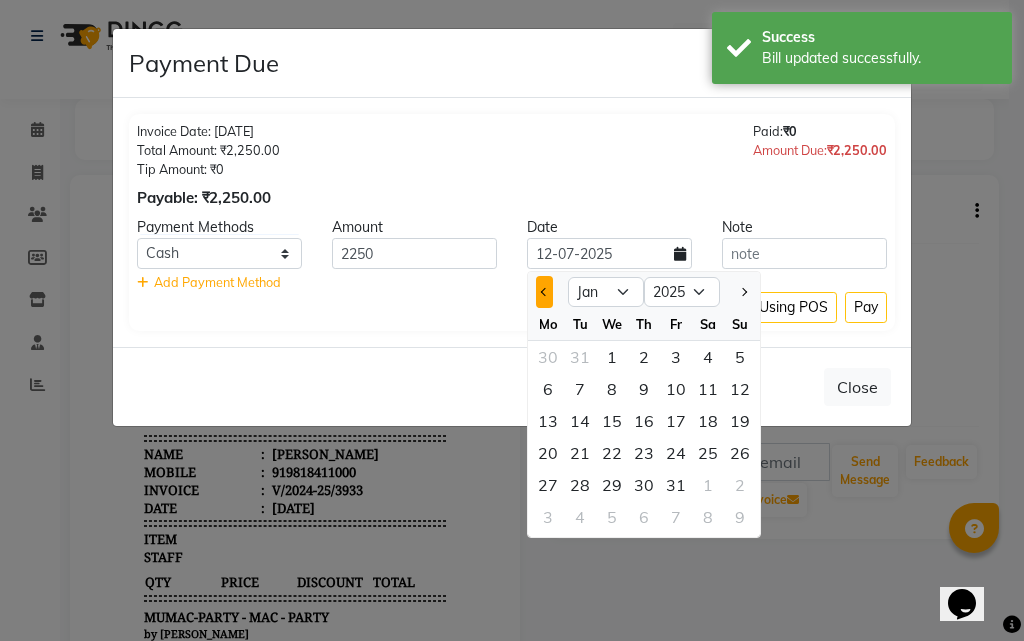 click 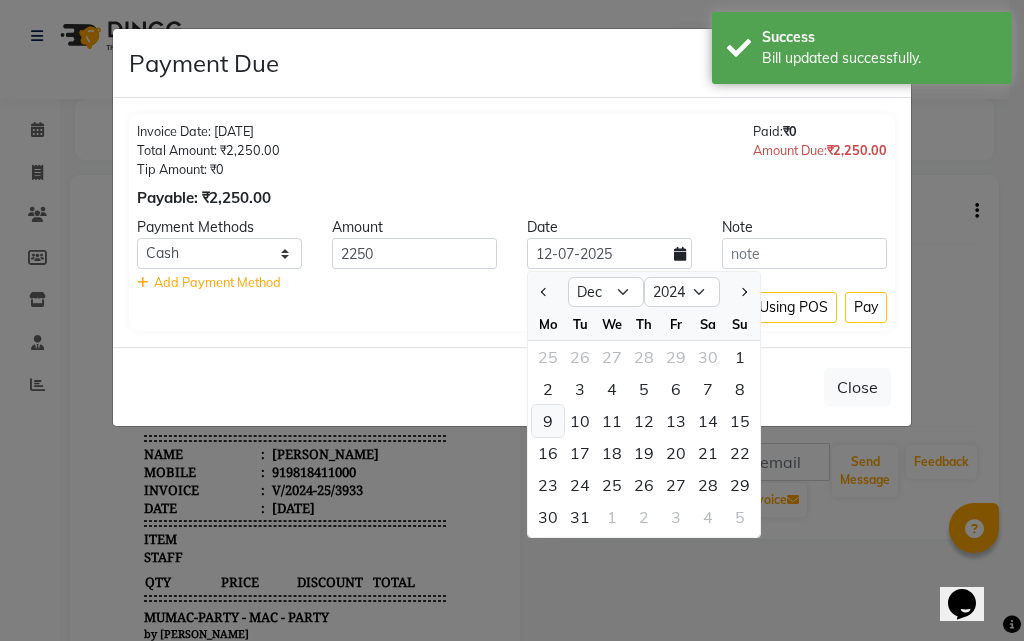 click on "9" 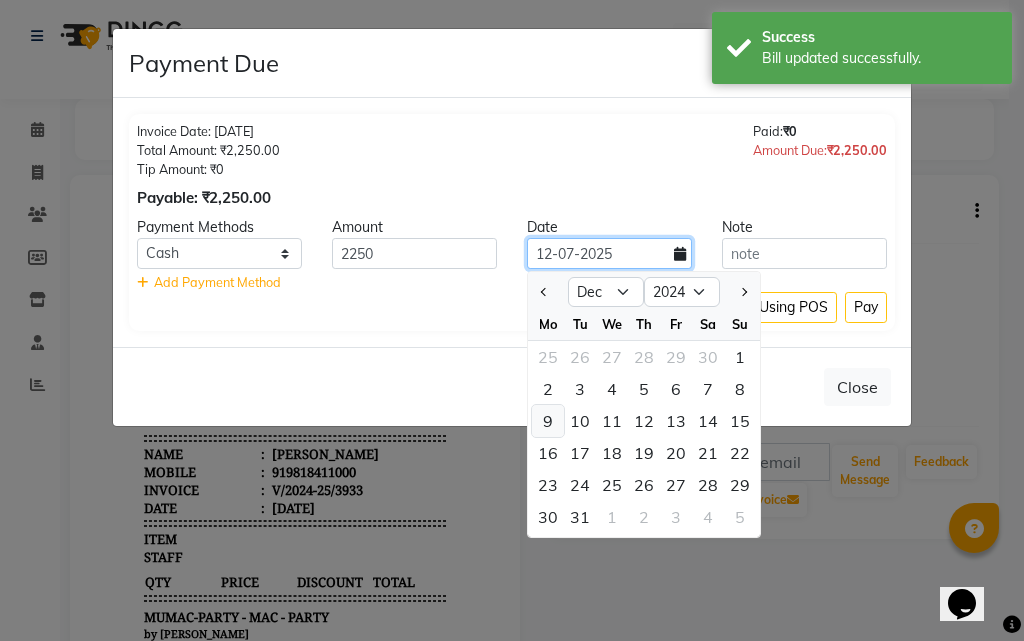 type on "[DATE]" 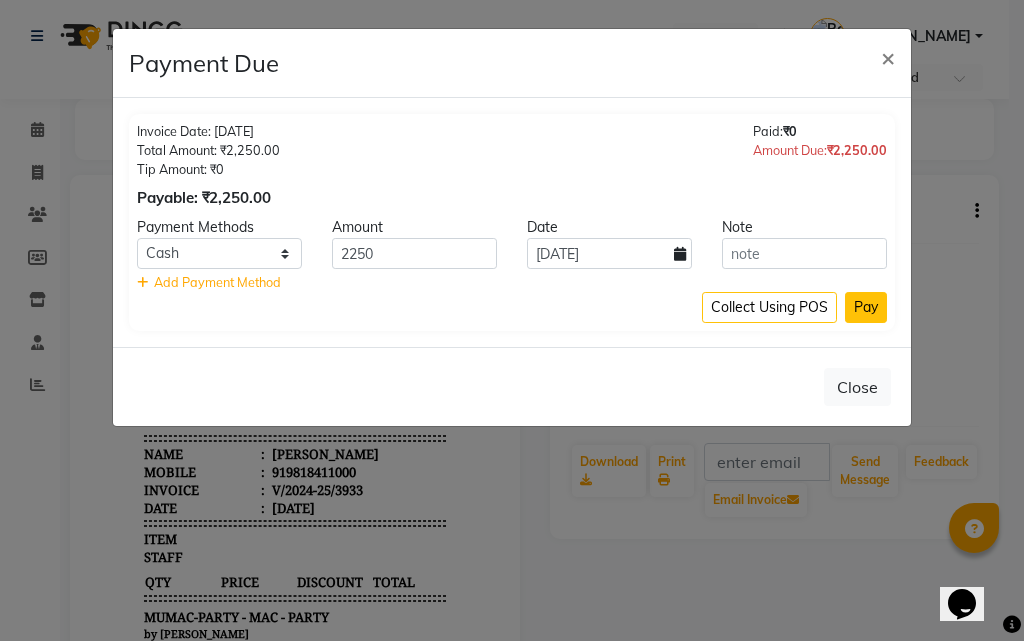 click on "Pay" 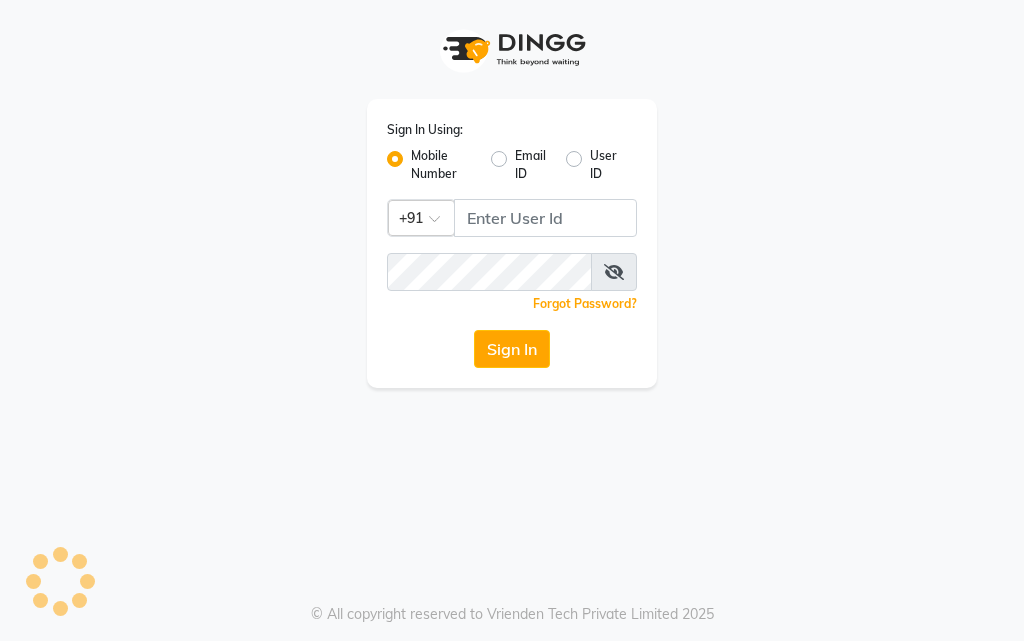 scroll, scrollTop: 0, scrollLeft: 0, axis: both 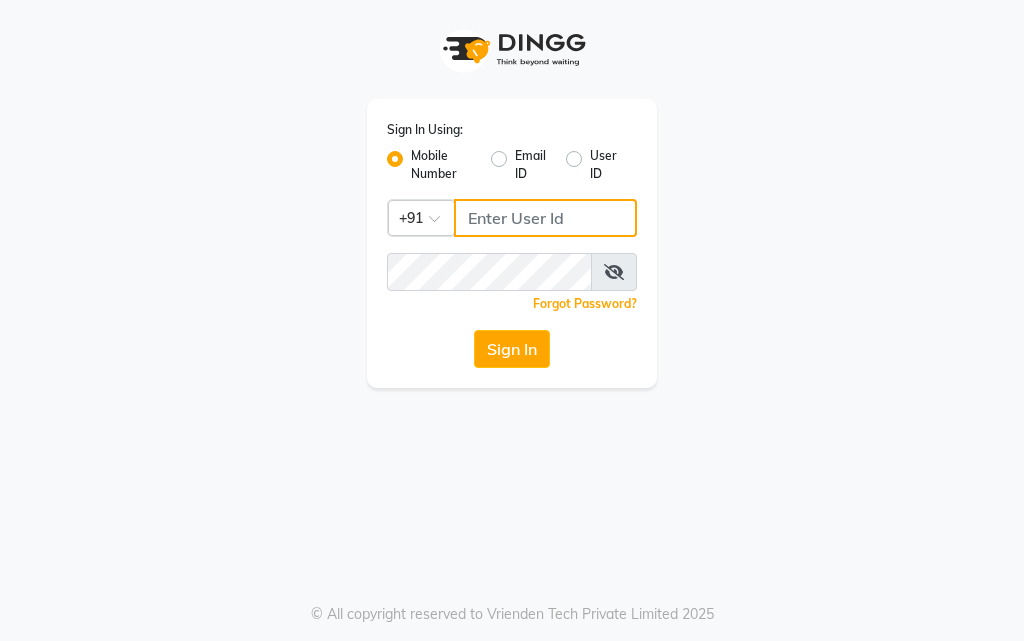 click 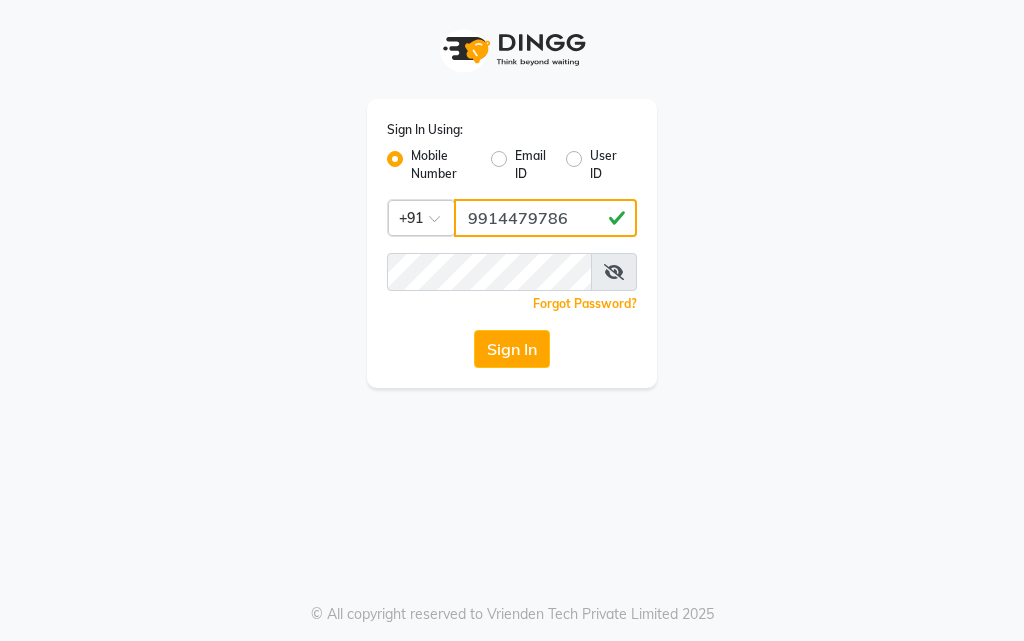 type on "9914479786" 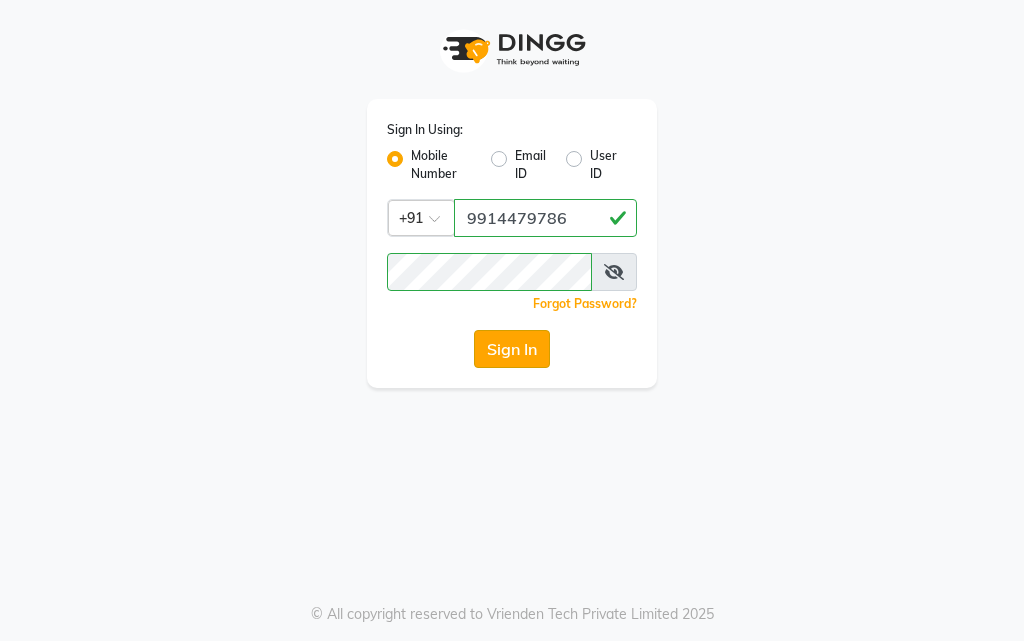 click on "Sign In" 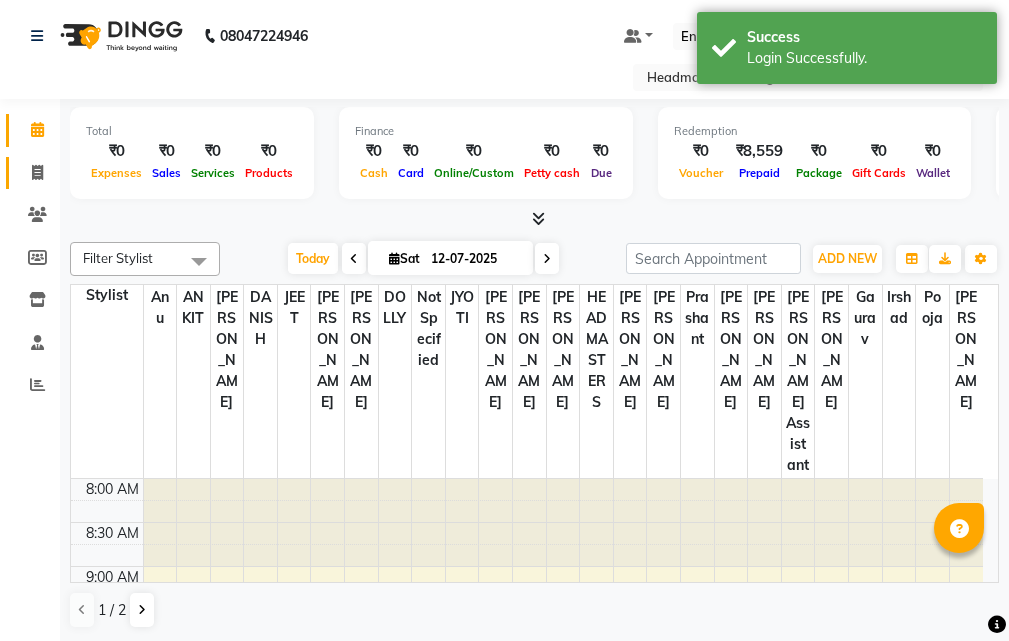 click on "Invoice" 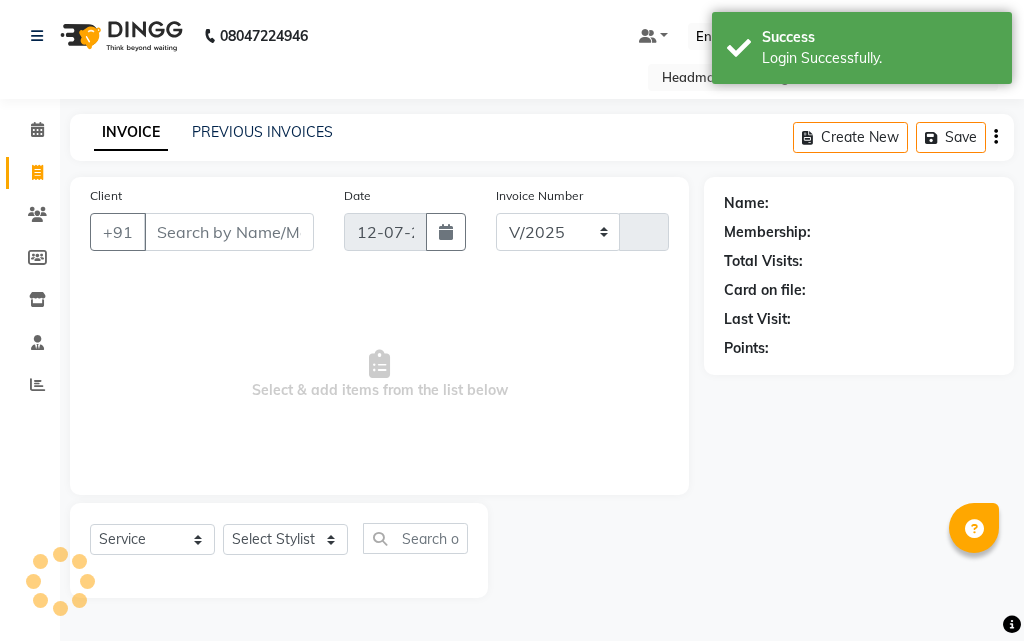 select on "7134" 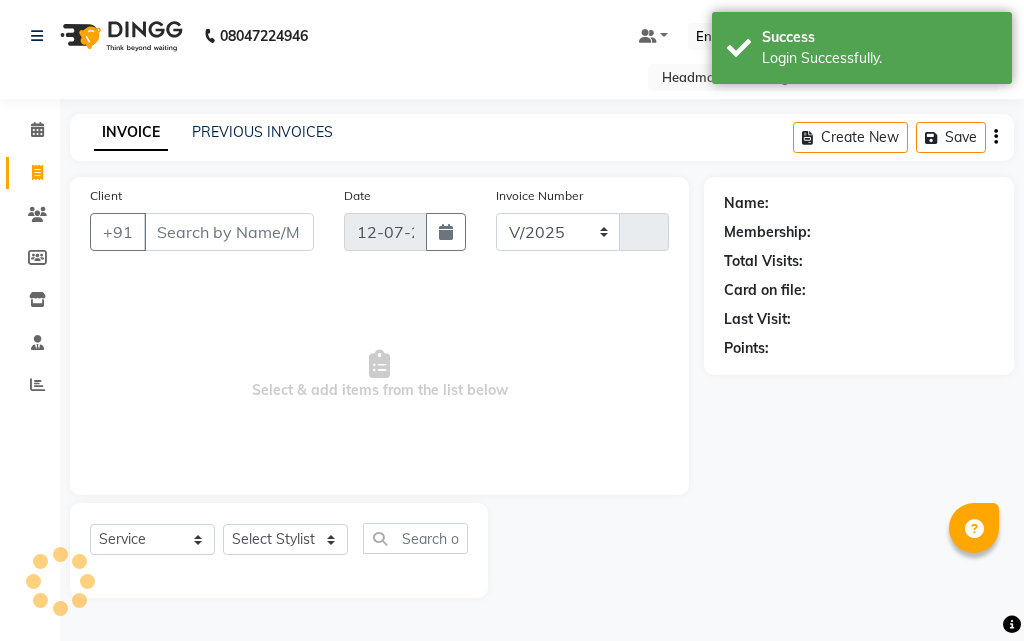 type on "1882" 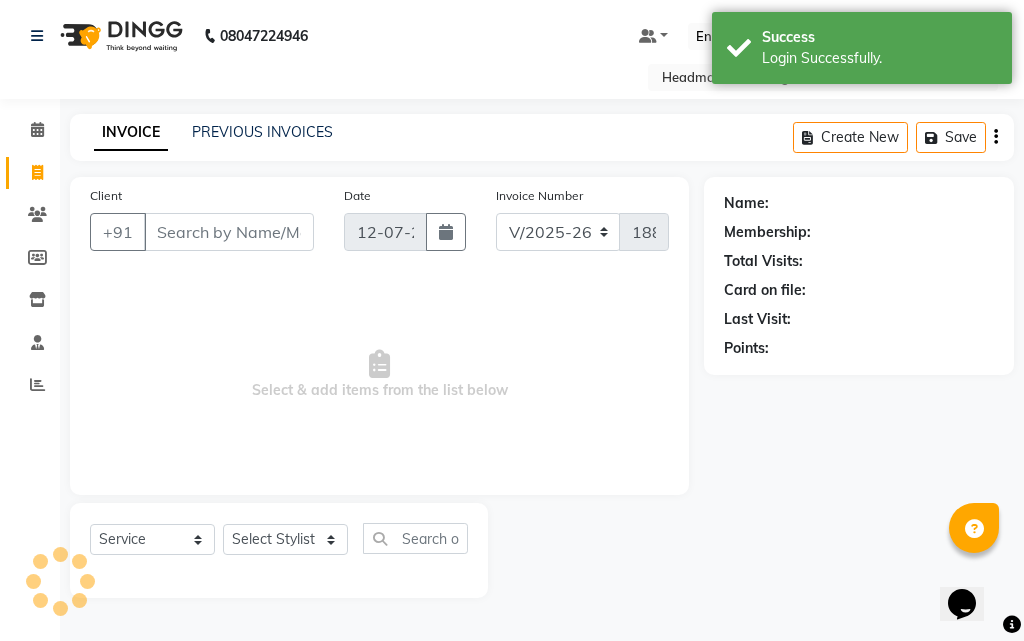 scroll, scrollTop: 0, scrollLeft: 0, axis: both 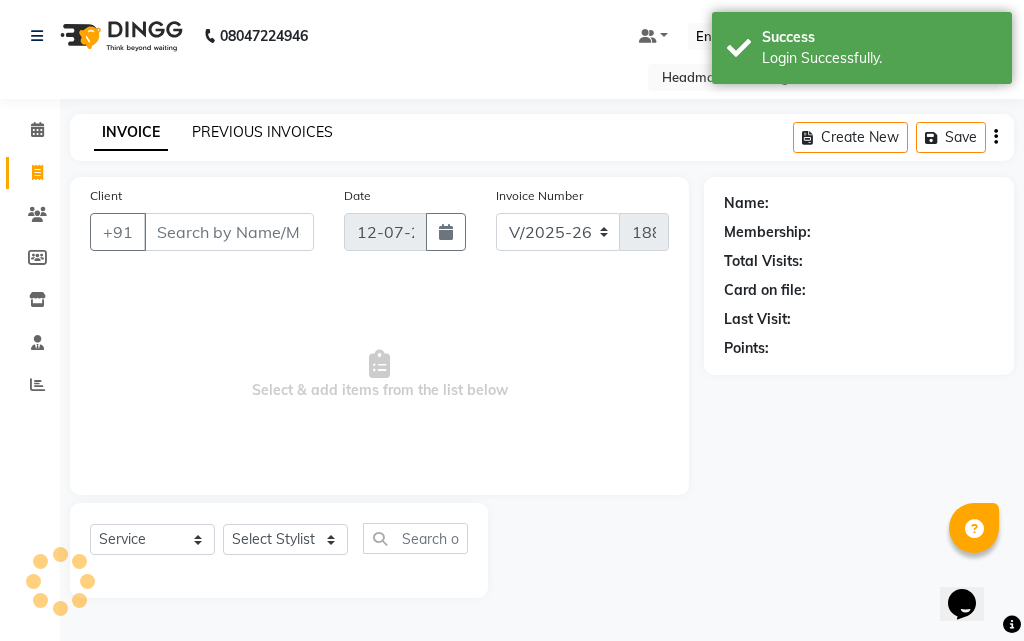 click on "PREVIOUS INVOICES" 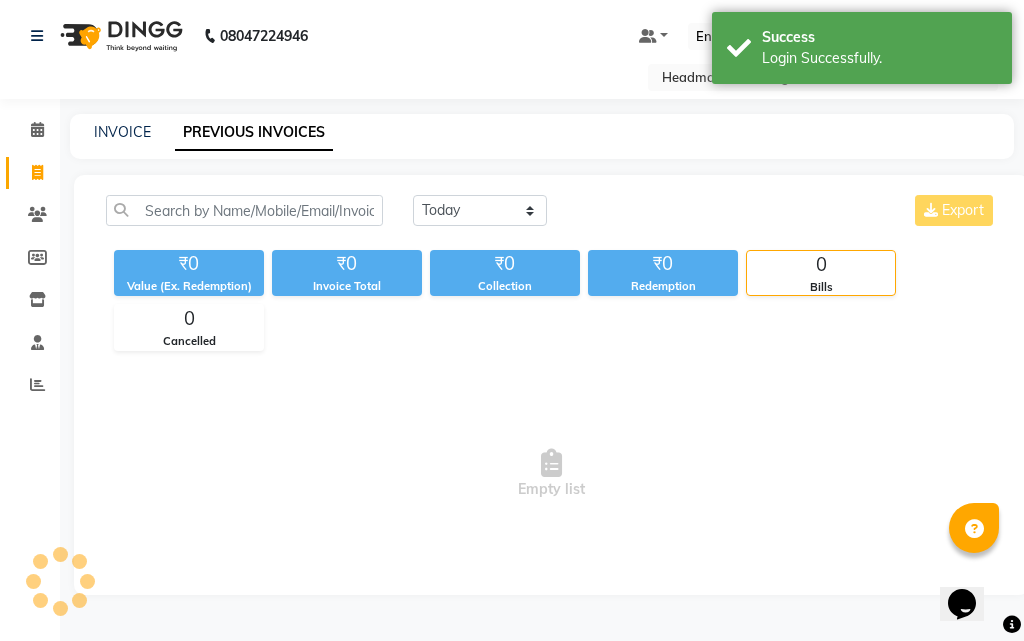 drag, startPoint x: 233, startPoint y: 194, endPoint x: 227, endPoint y: 204, distance: 11.661903 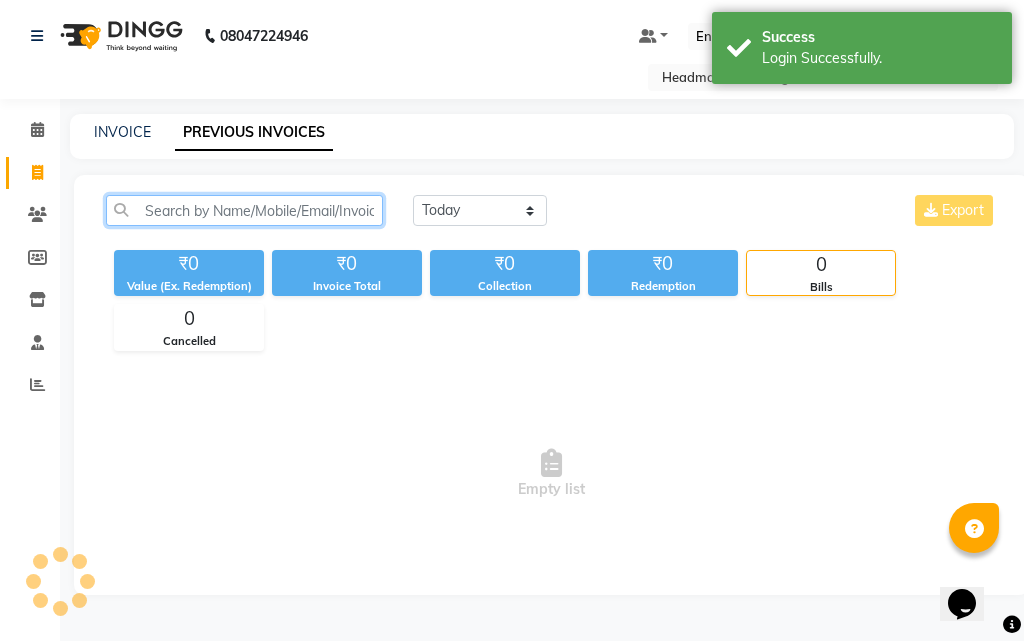 click 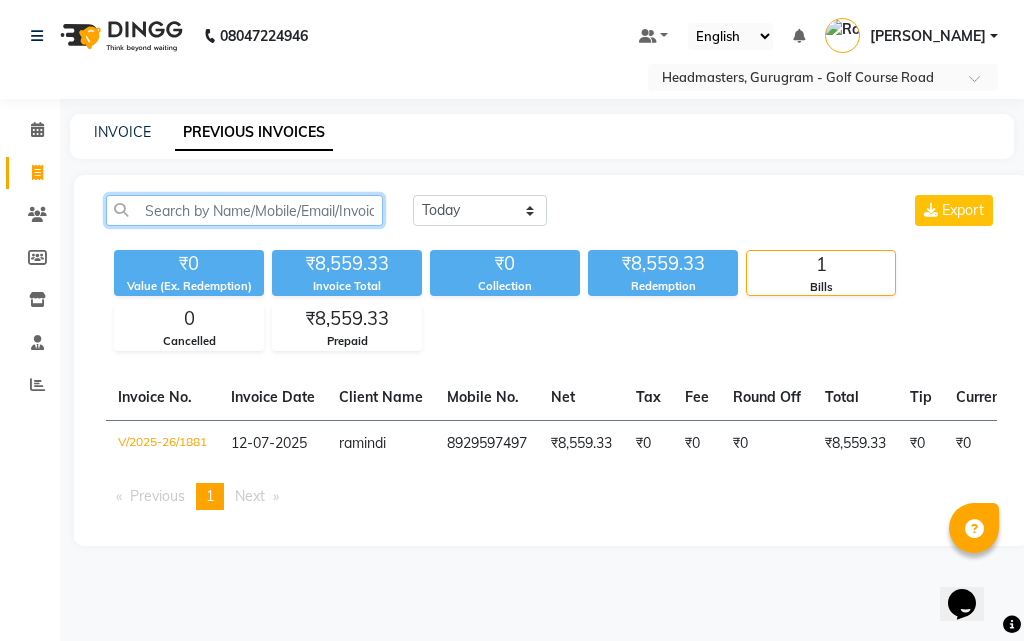 paste on "V/2024-25/3923" 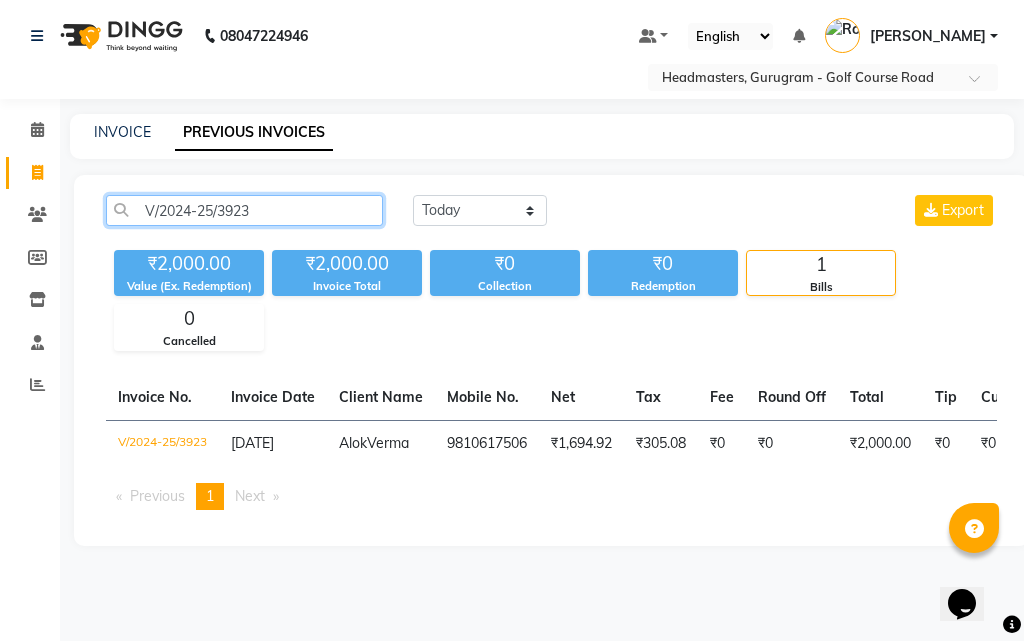 type on "V/2024-25/3923" 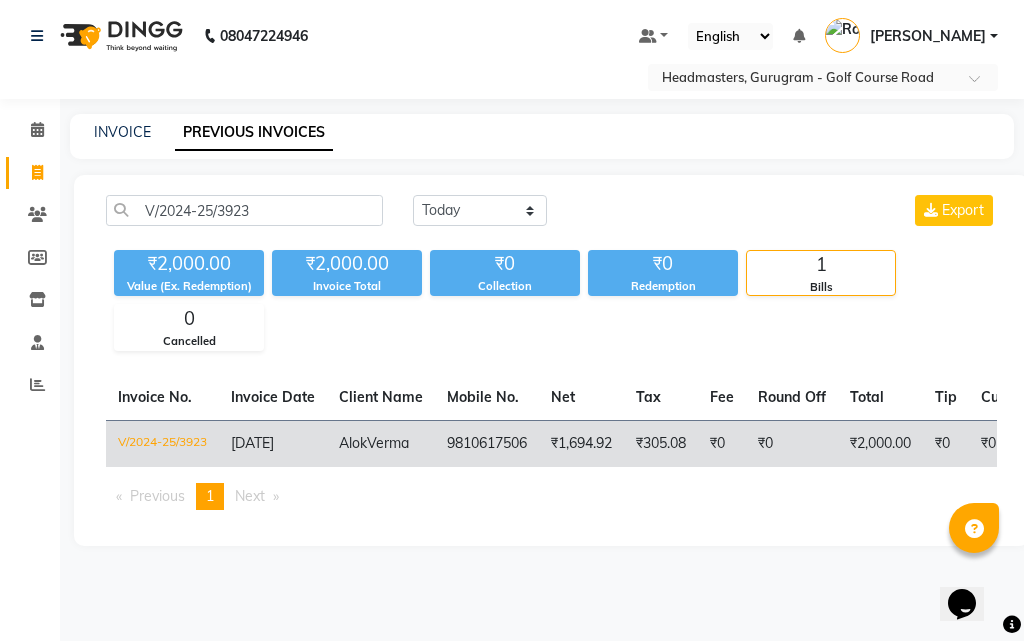 click on "₹305.08" 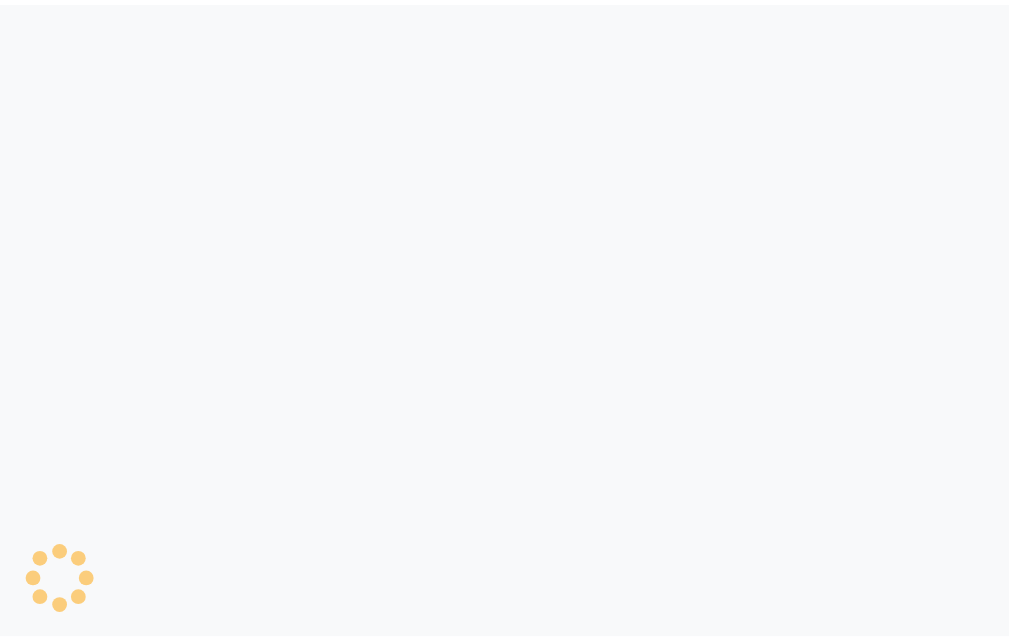 scroll, scrollTop: 0, scrollLeft: 0, axis: both 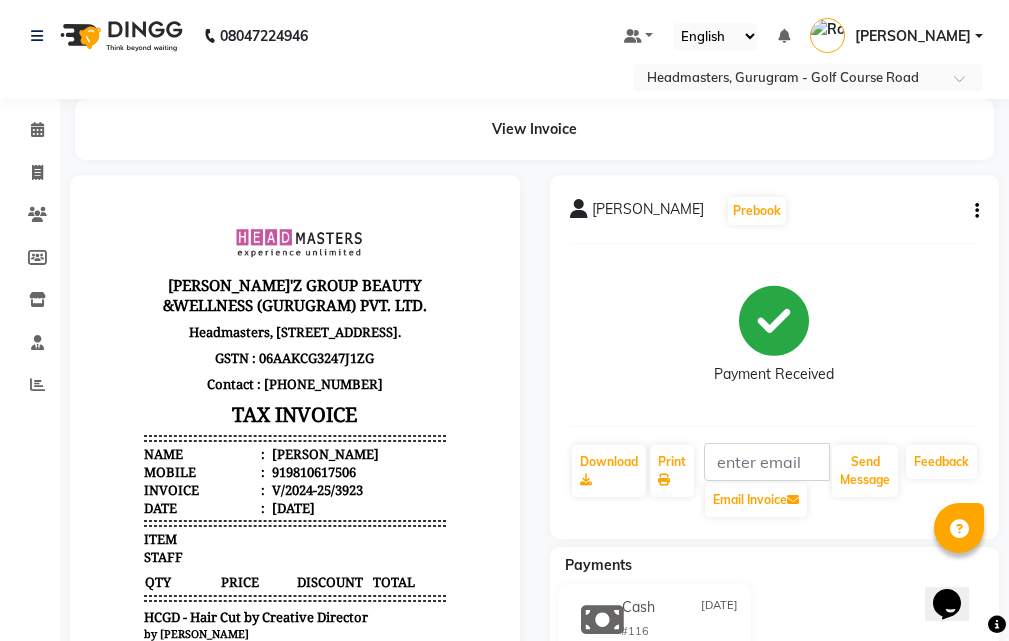 click 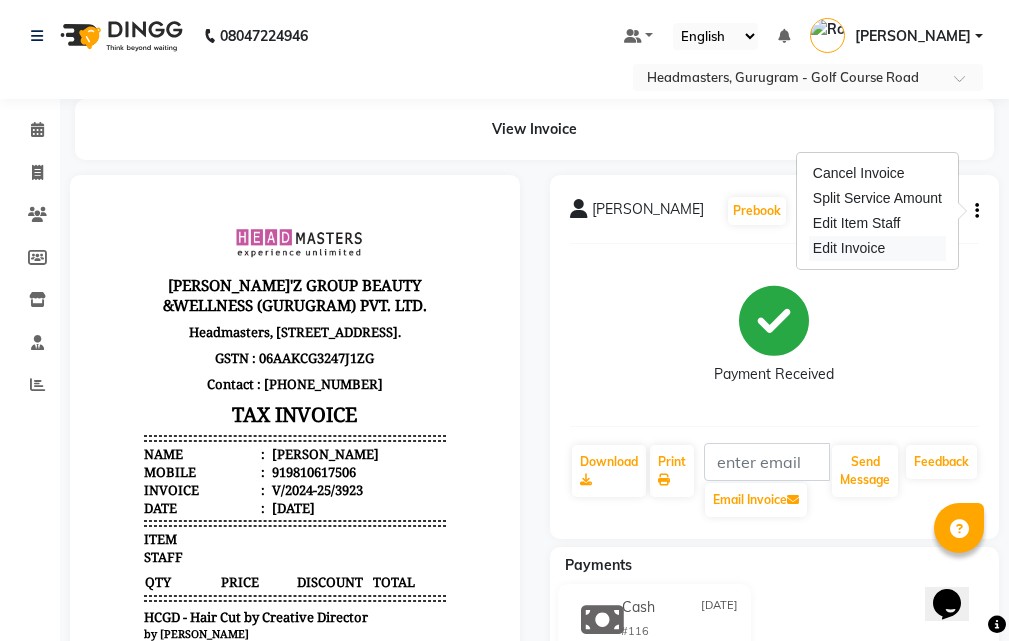 click on "Edit Invoice" at bounding box center (877, 248) 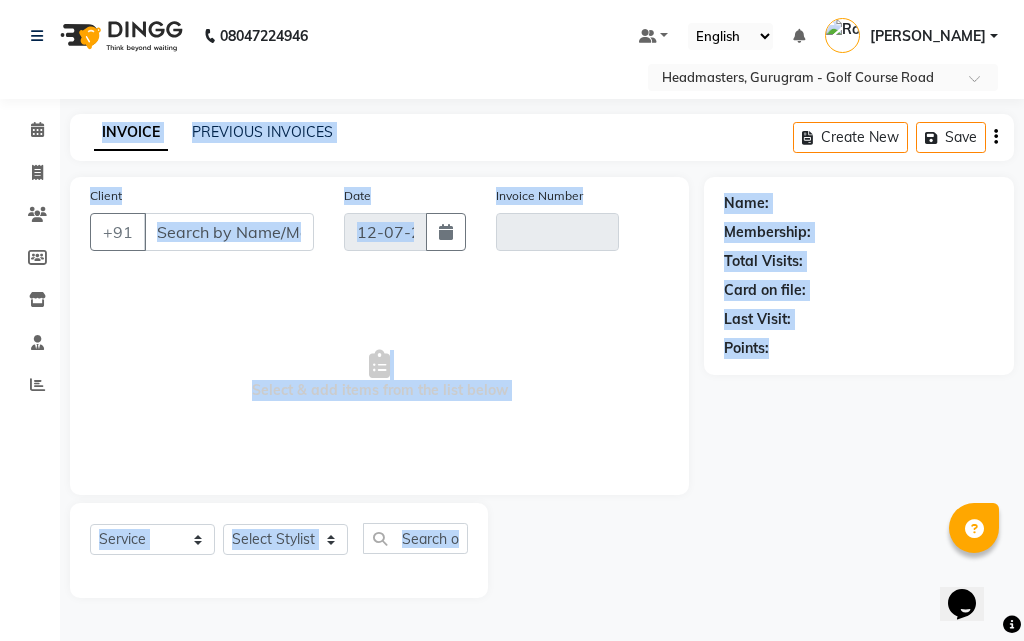select on "product" 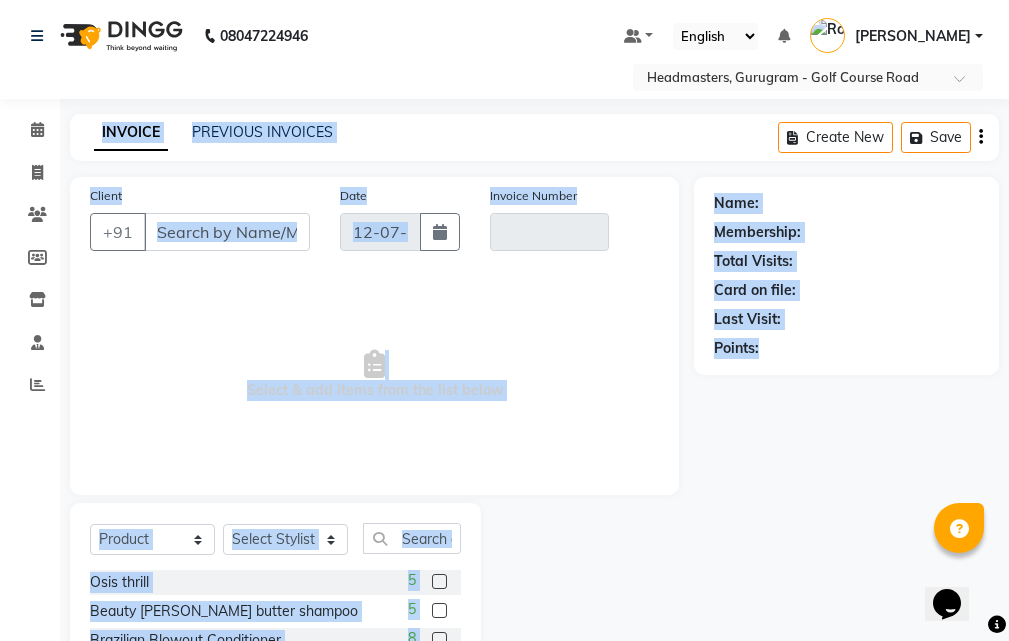 type on "9810617506" 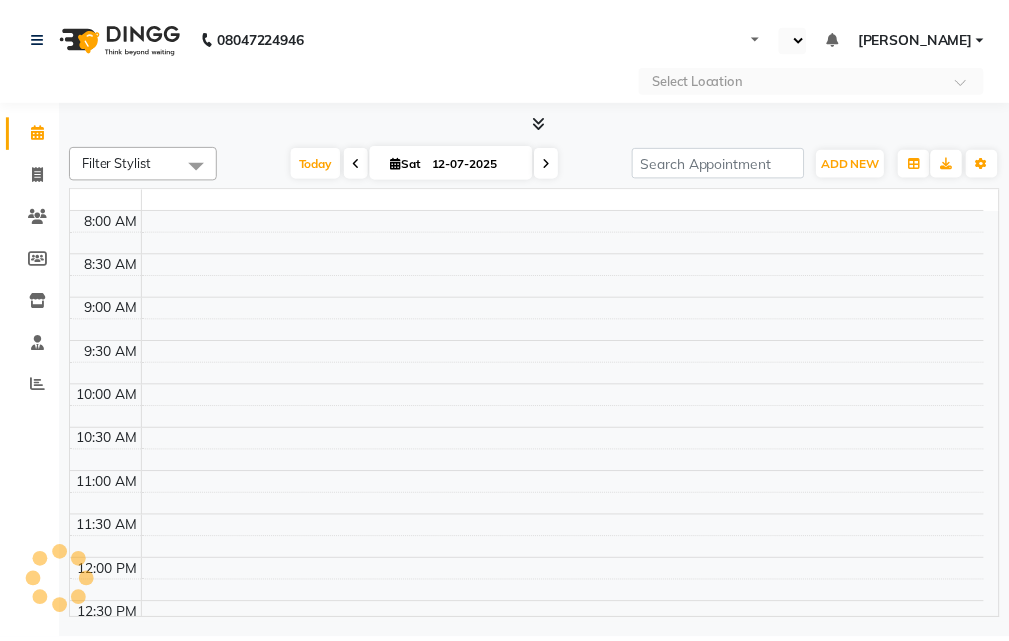 scroll, scrollTop: 0, scrollLeft: 0, axis: both 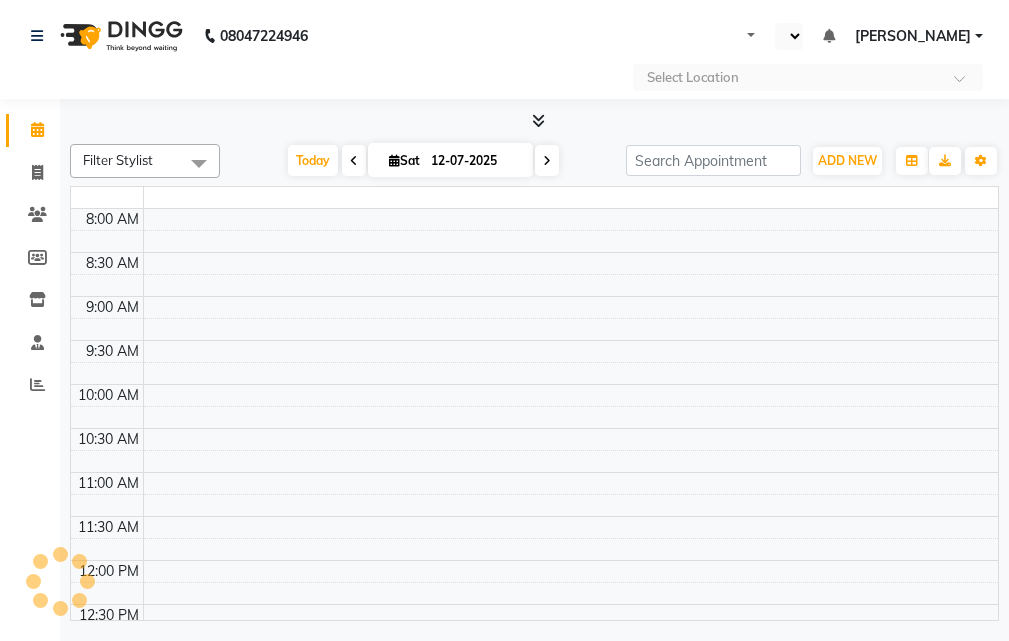 select on "en" 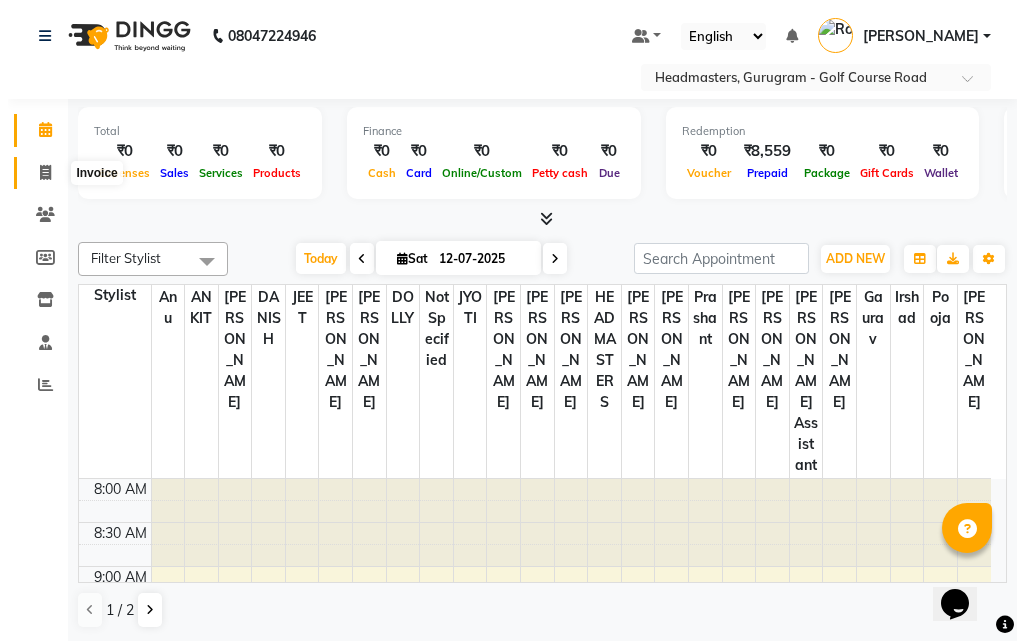 scroll, scrollTop: 0, scrollLeft: 0, axis: both 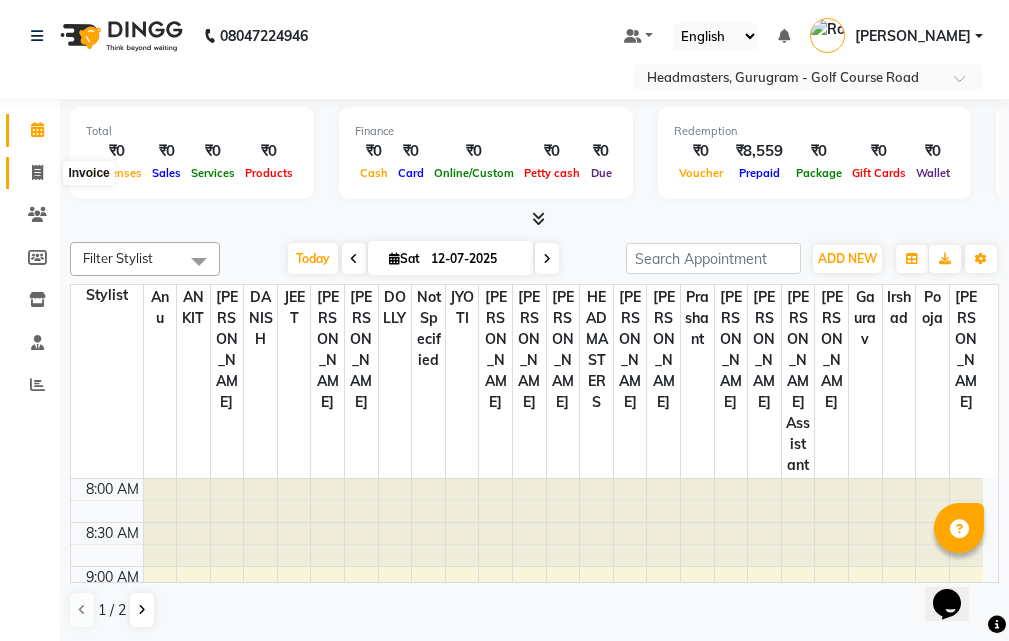 click 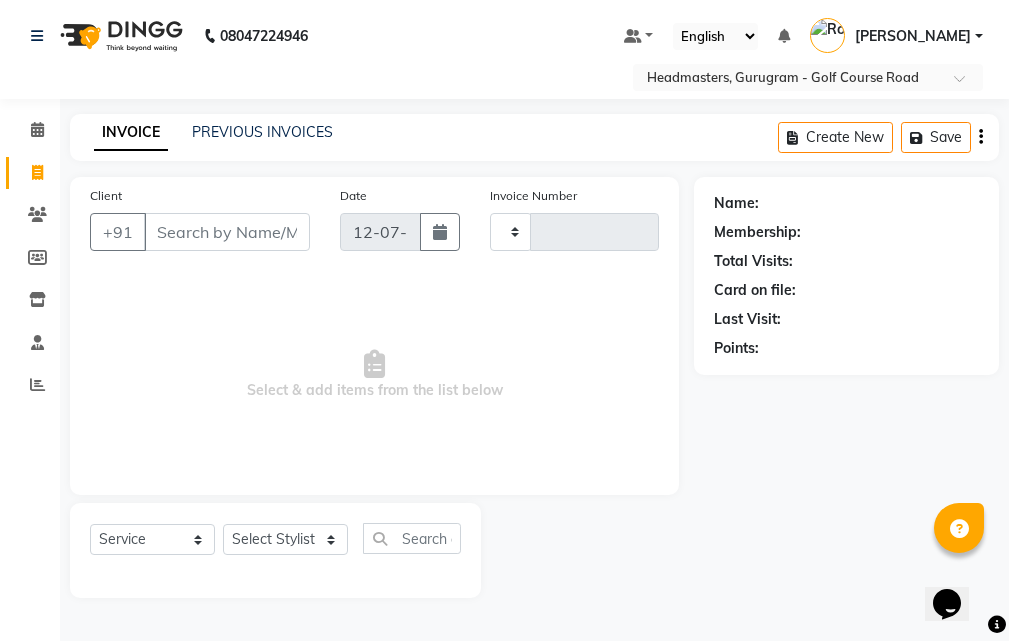 type on "1882" 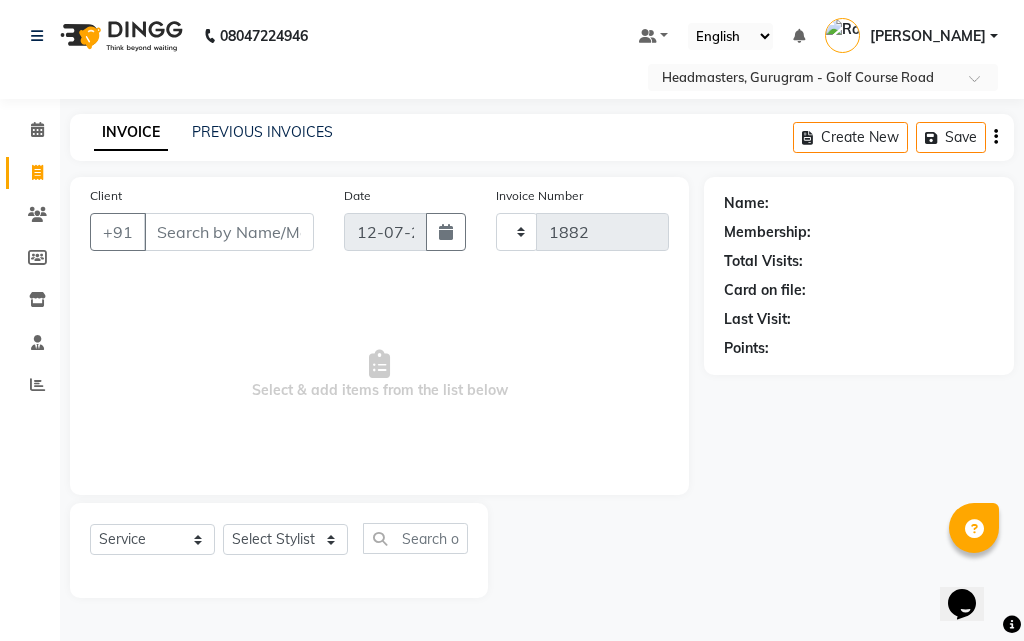 select on "7134" 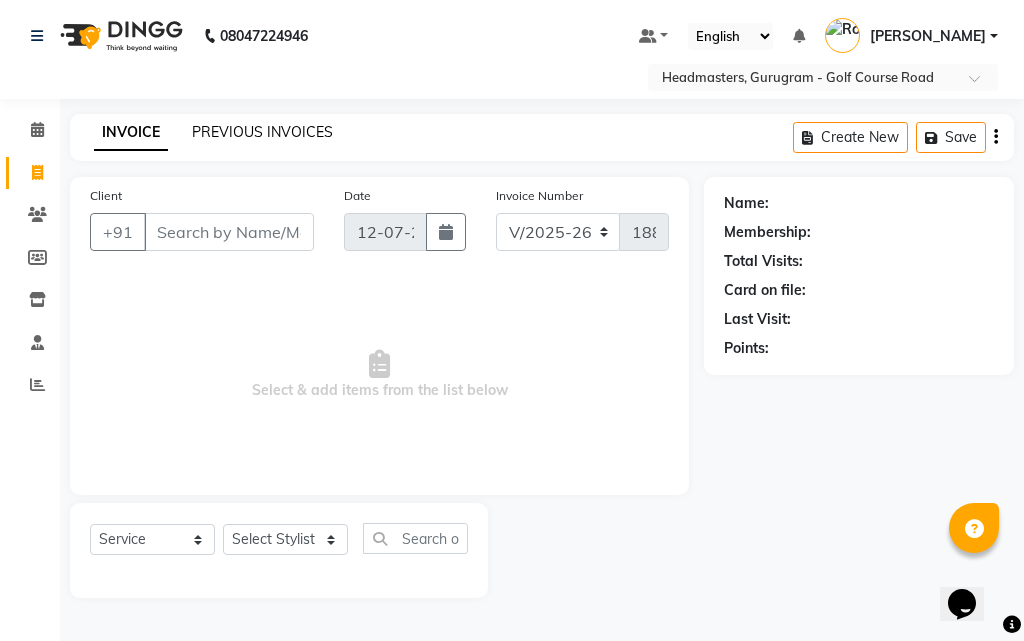 click on "PREVIOUS INVOICES" 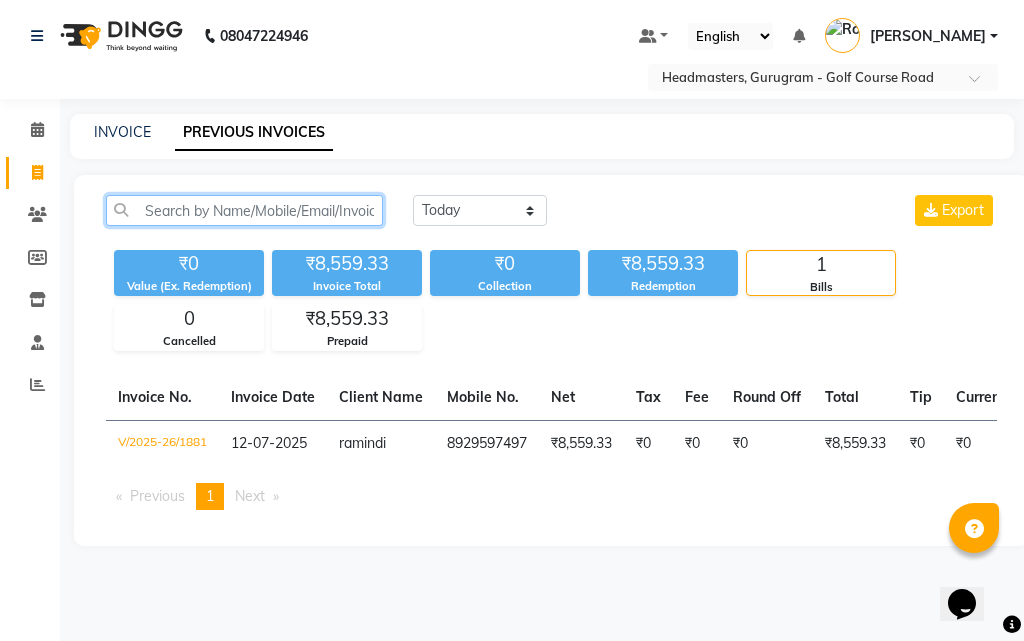 click 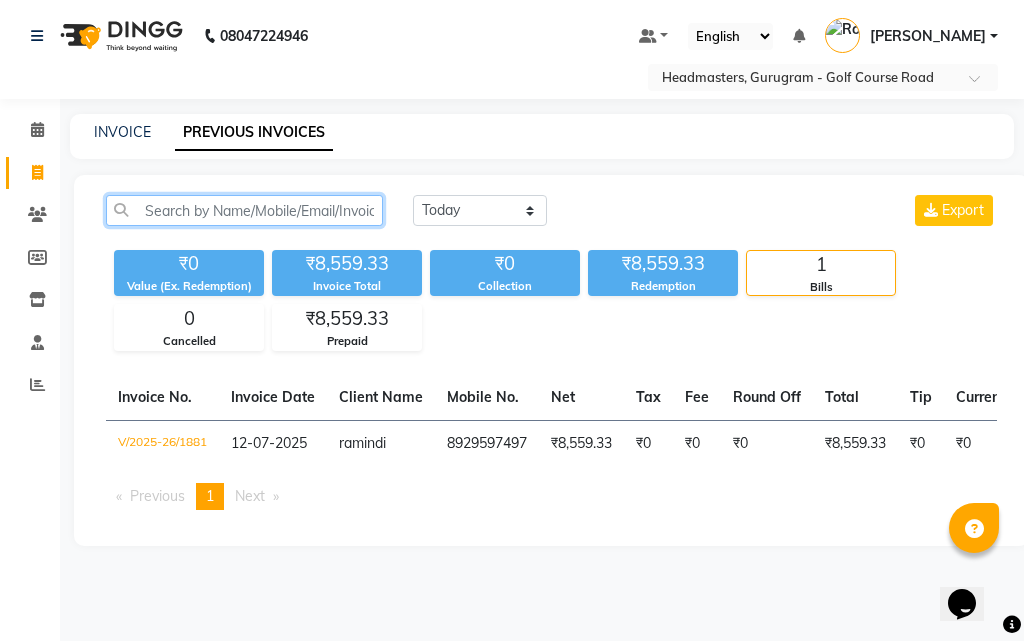 paste on "V/2024-25/3923" 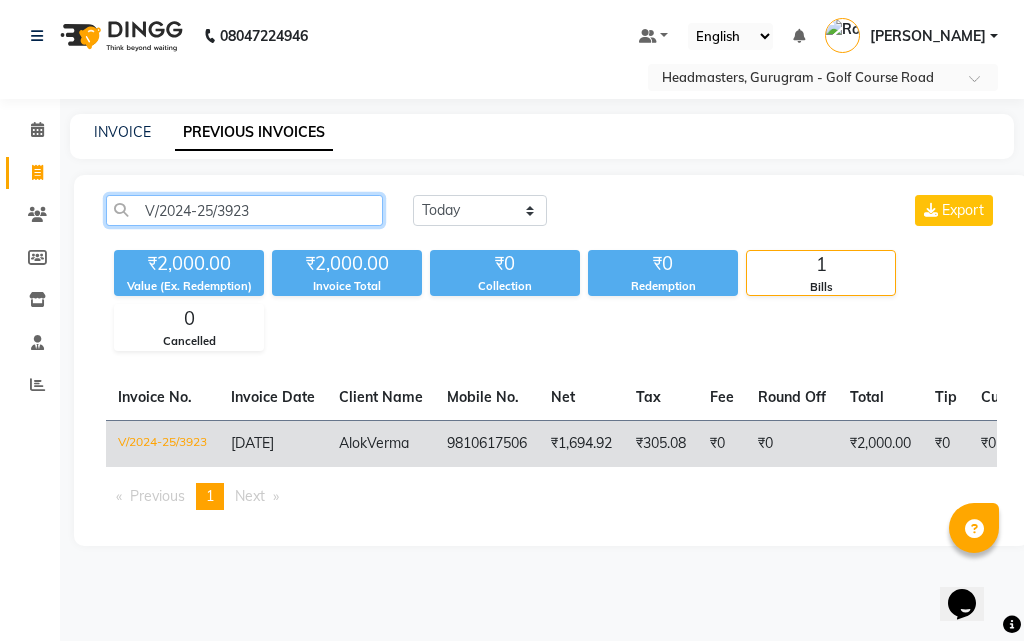 type on "V/2024-25/3923" 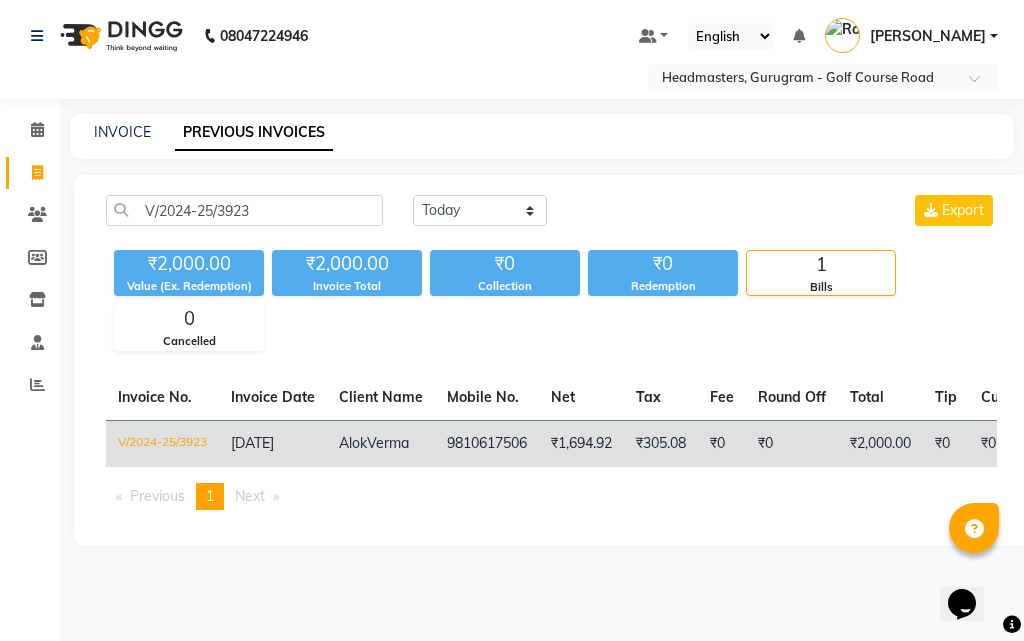 click on "9810617506" 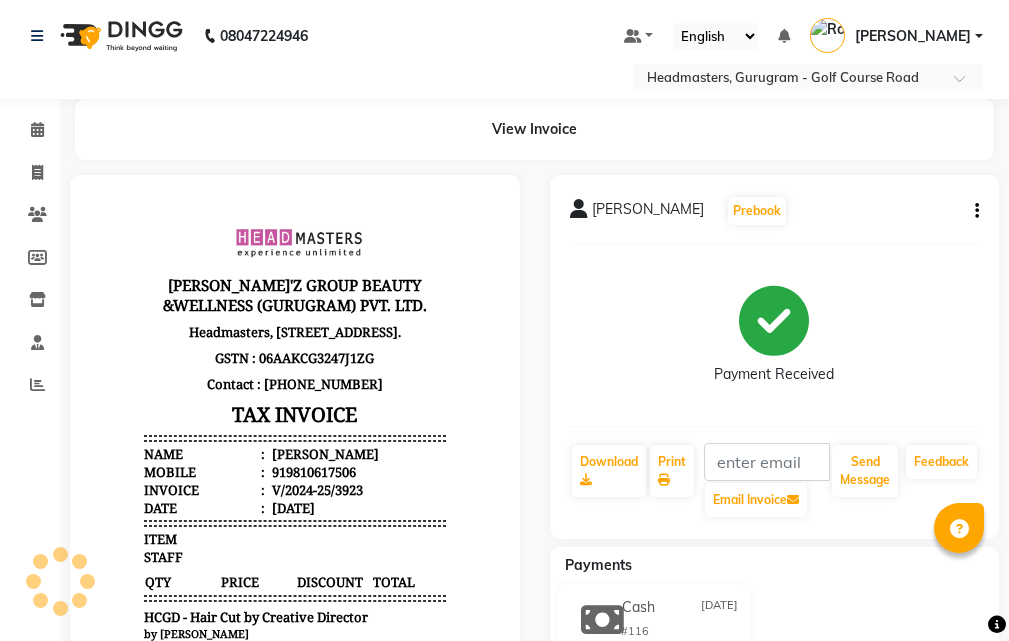 scroll, scrollTop: 0, scrollLeft: 0, axis: both 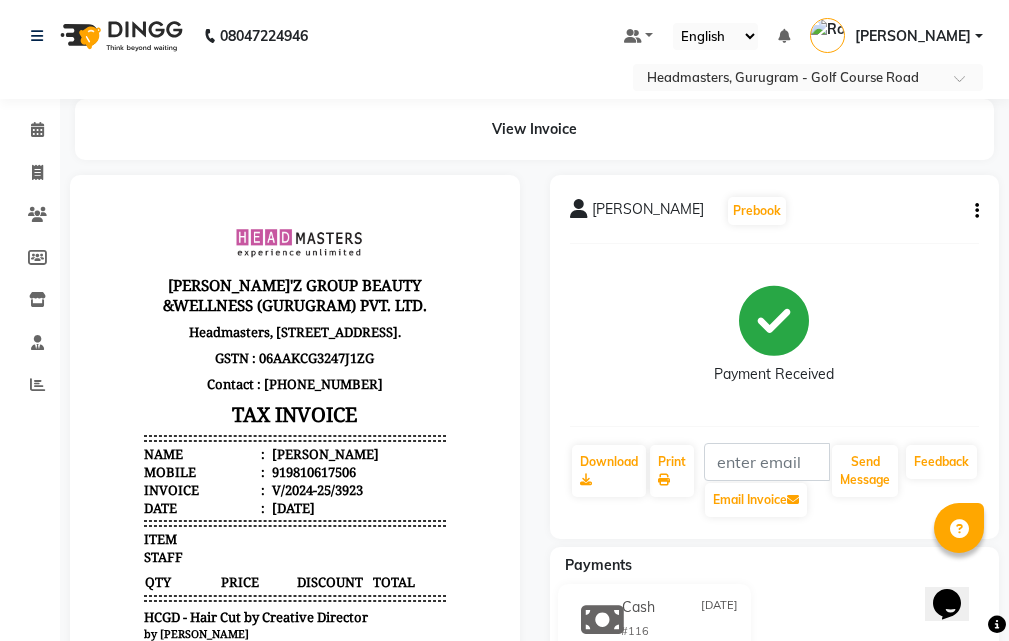 click 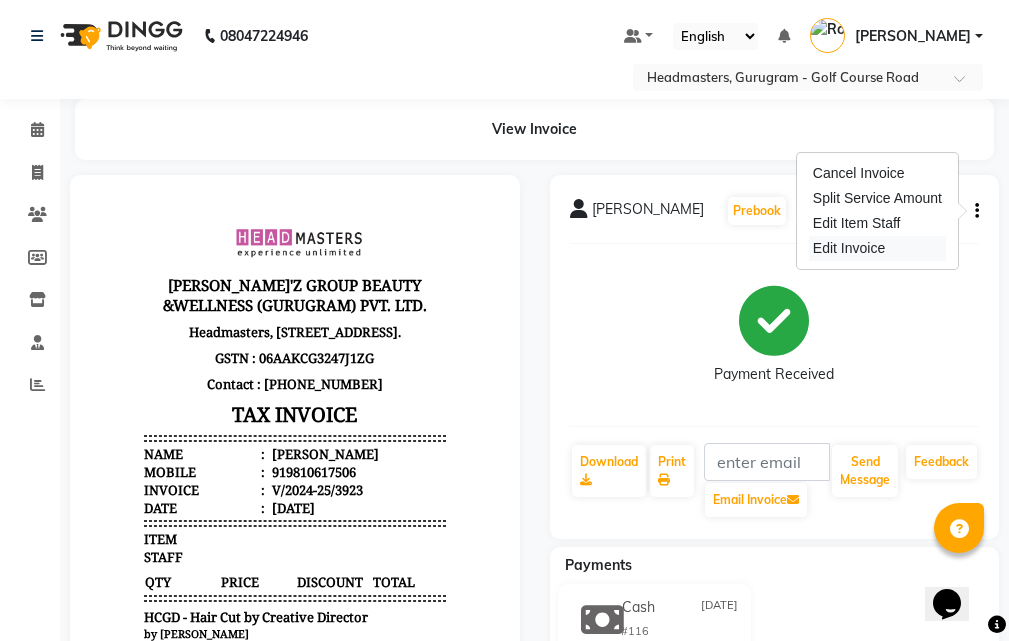 click on "Edit Invoice" at bounding box center [877, 248] 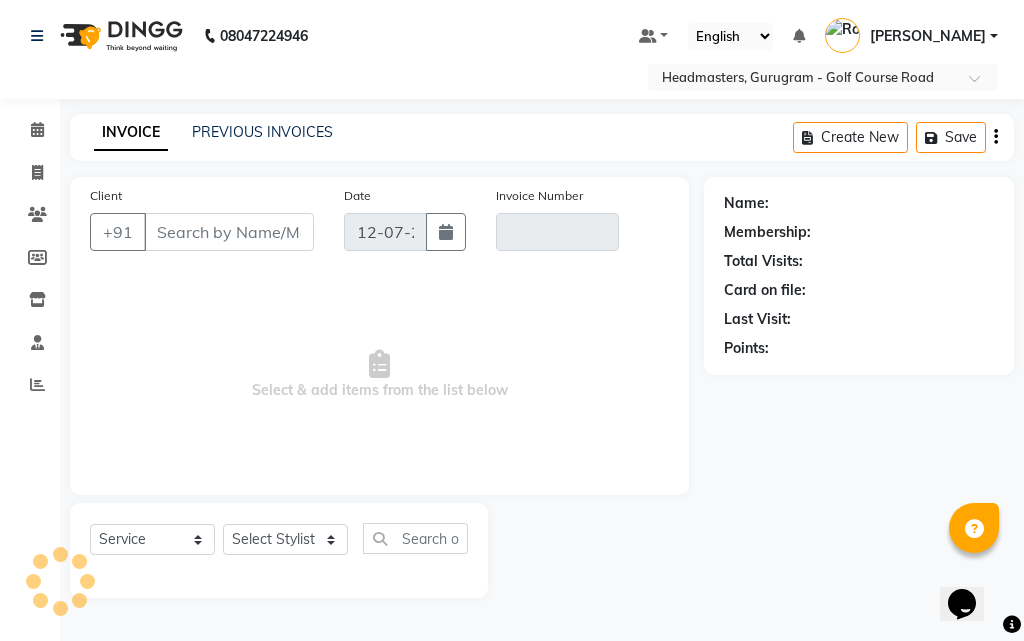 select on "product" 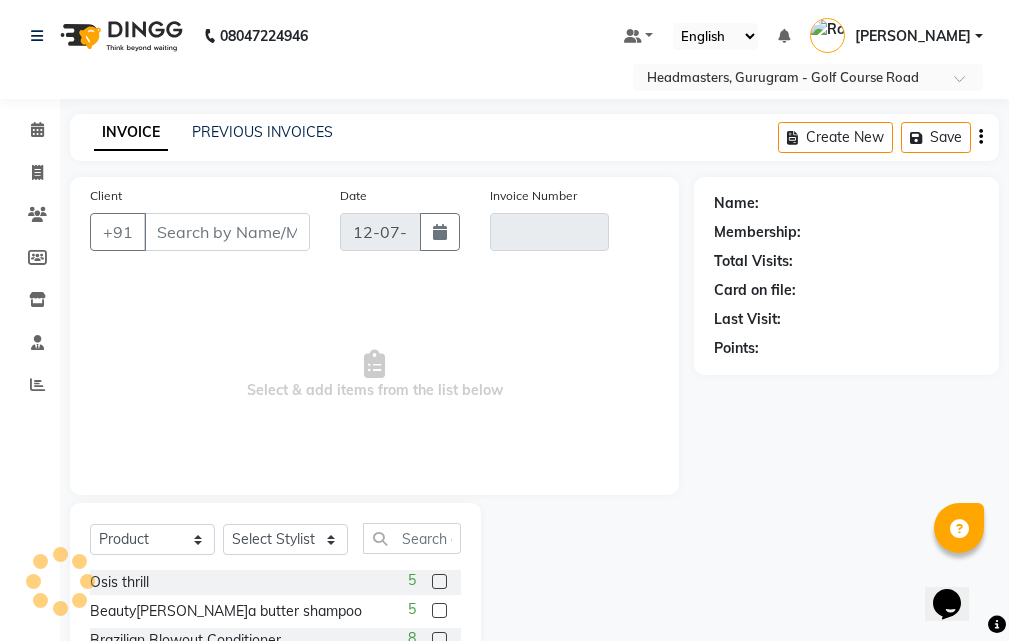 type on "9810617506" 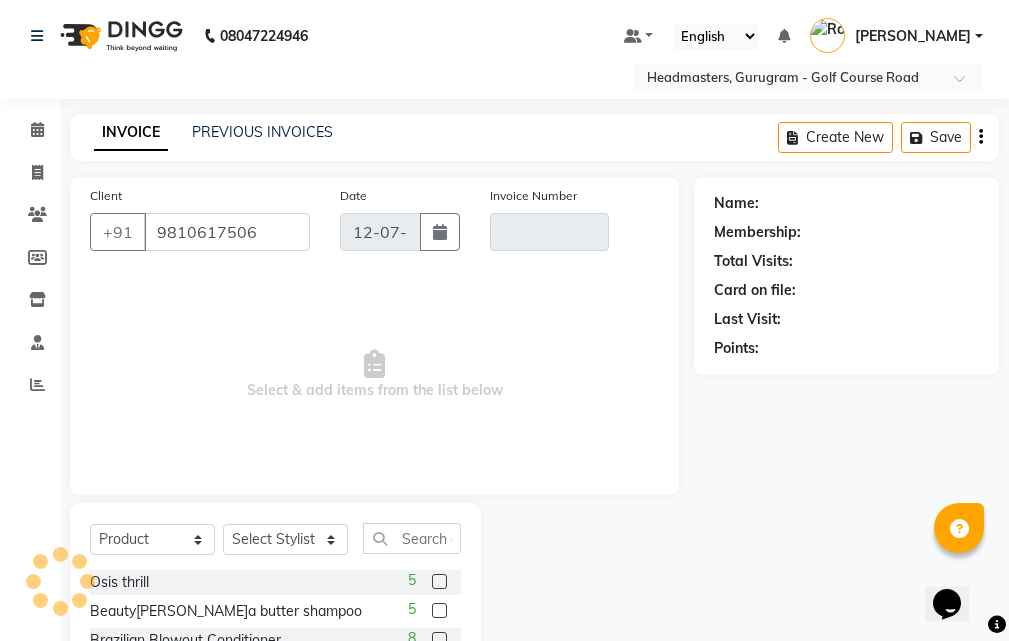 type on "V/2024-25/3923" 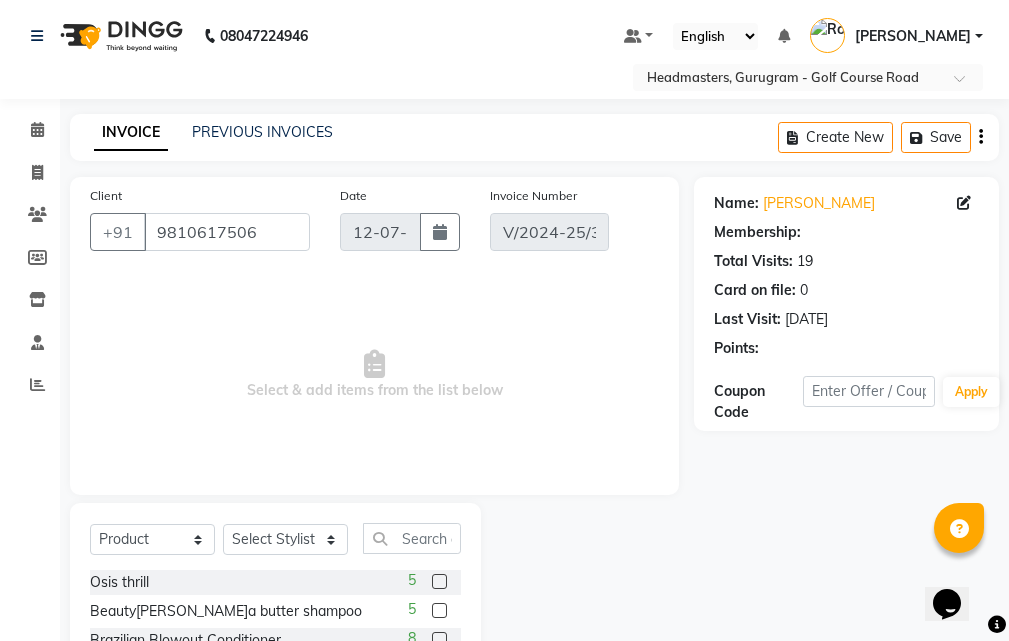 type on "[DATE]" 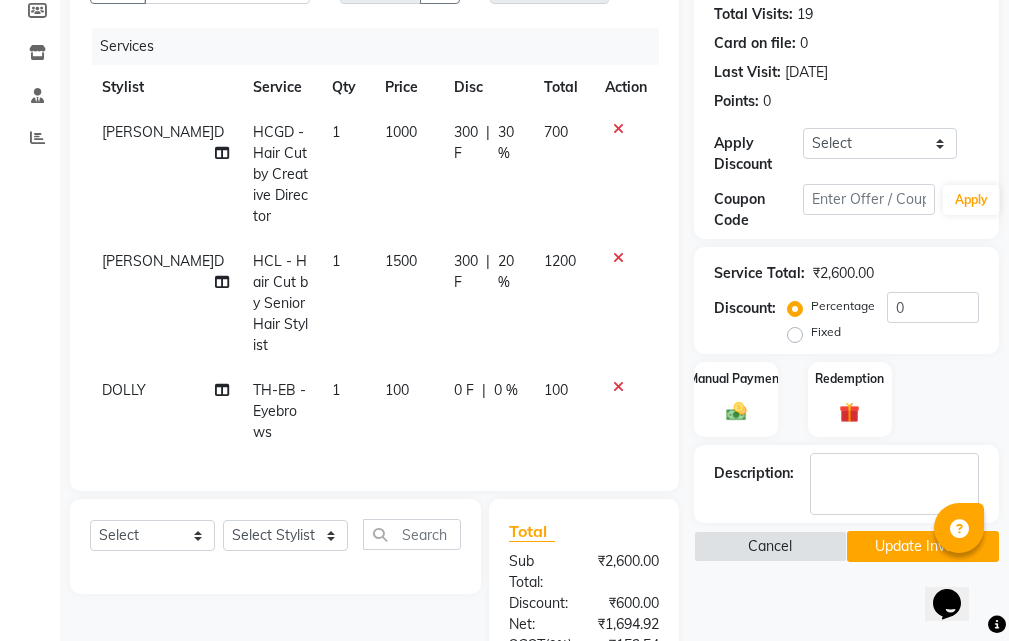 scroll, scrollTop: 200, scrollLeft: 0, axis: vertical 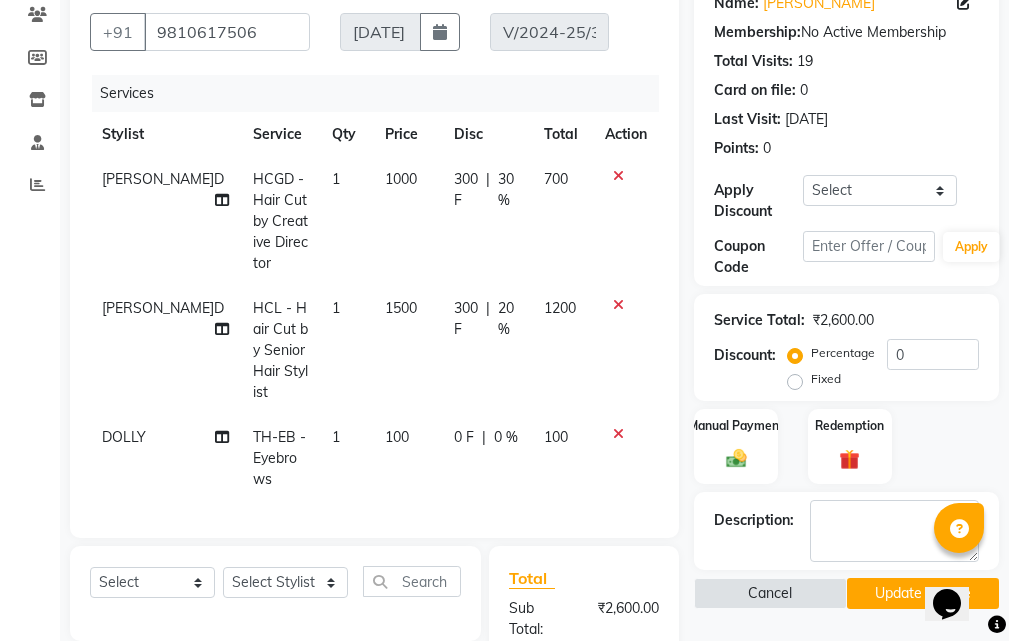 click on "1500" 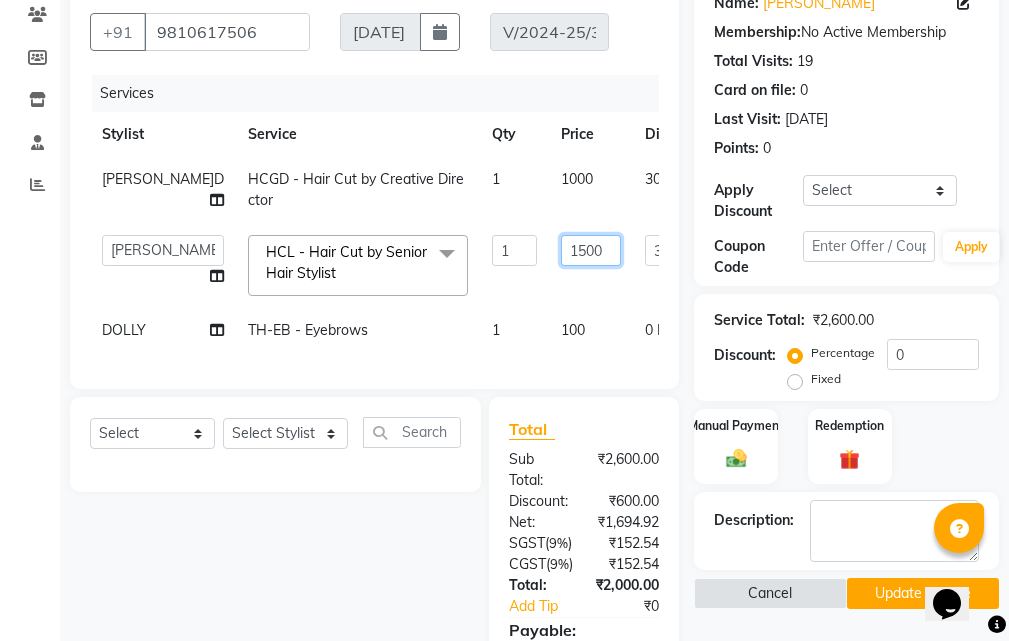 click on "1500" 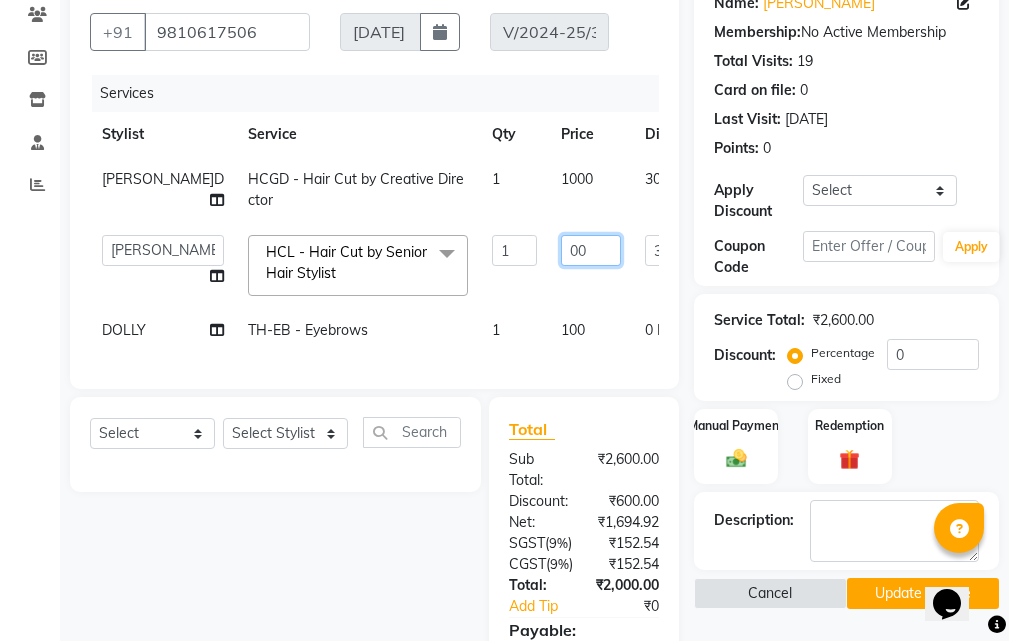 type on "900" 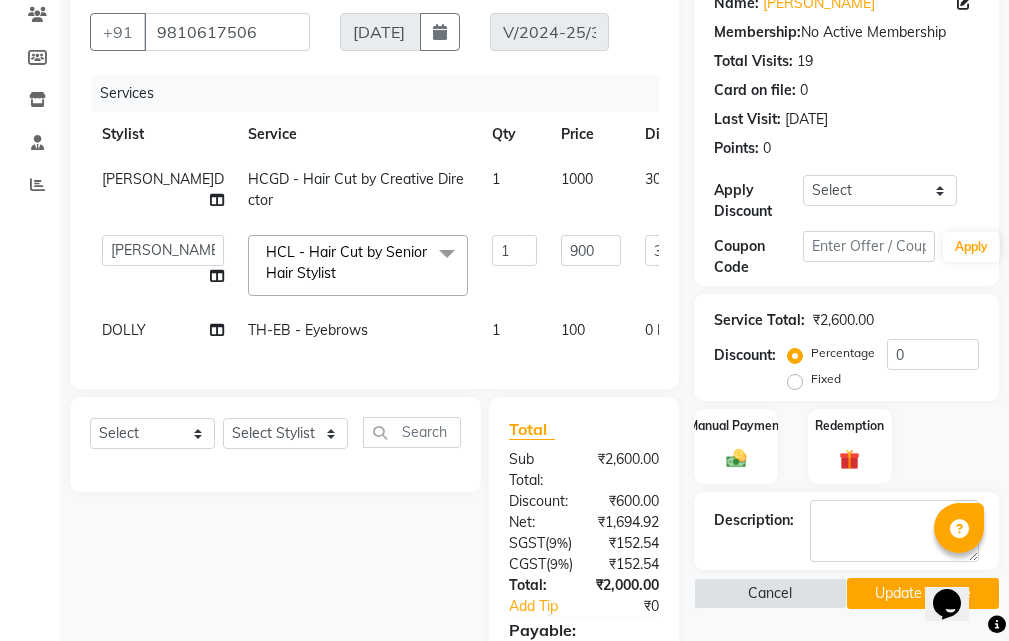 click on "[PERSON_NAME] HCGD - Hair Cut by Creative Director 1 1000 300 F | 30 % 700  ABHIJIT   [PERSON_NAME]   ANKIT   Anu   DANISH   DOLLY   [PERSON_NAME]   HEADMASTERS   [PERSON_NAME]   JEET   JYOTI   [PERSON_NAME]   [PERSON_NAME]   [PERSON_NAME]   [PERSON_NAME]   Not Specified   [PERSON_NAME]   [PERSON_NAME] Assistant   Prashant   [PERSON_NAME]   [PERSON_NAME]   [PERSON_NAME]   [PERSON_NAME]   [PERSON_NAME]   [PERSON_NAME]   [PERSON_NAME]  HCL - Hair Cut by Senior Hair Stylist  x SSL - Shampoo SCL - Shampoo and conditioner (with natural dry) HML - Head massage(with natural dry) HCLD - Hair Cut by Creative Director HCL - Hair Cut by Senior Hair Stylist Trim - Trimming (one Length) Spt - Split ends/short/candle cut BD - Blow dry OS - Open styling GL-igora - Igora Global GL-essensity - Essensity Global Hlts-L - Highlights [MEDICAL_DATA] - Balayage Chunks  - Chunks CR  - Color removal CRF - Color refresh Stk - Per streak RT-IG - Igora Root Touchup(one inch only) RT-ES - Essensity Root Touchup(one inch only) Reb - Rebonding Krt-L - Keratin 1" 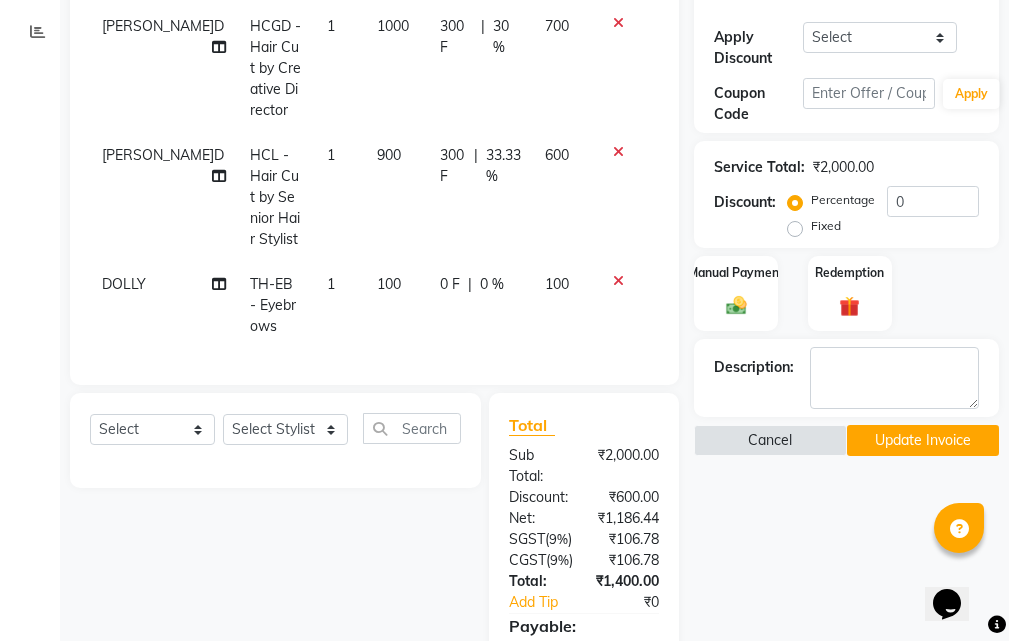 scroll, scrollTop: 200, scrollLeft: 0, axis: vertical 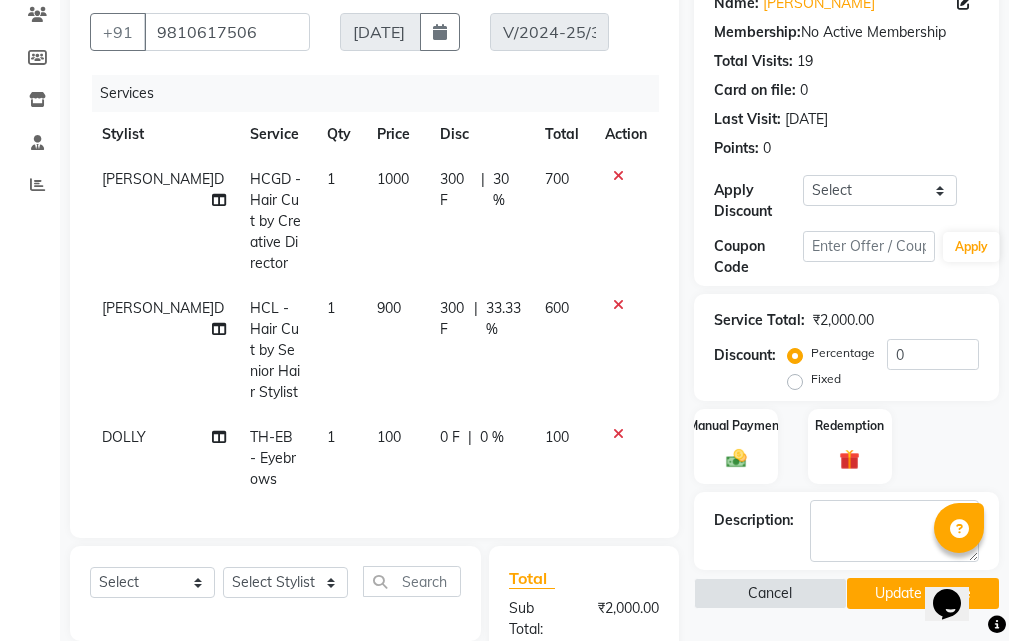 click on "300 F" 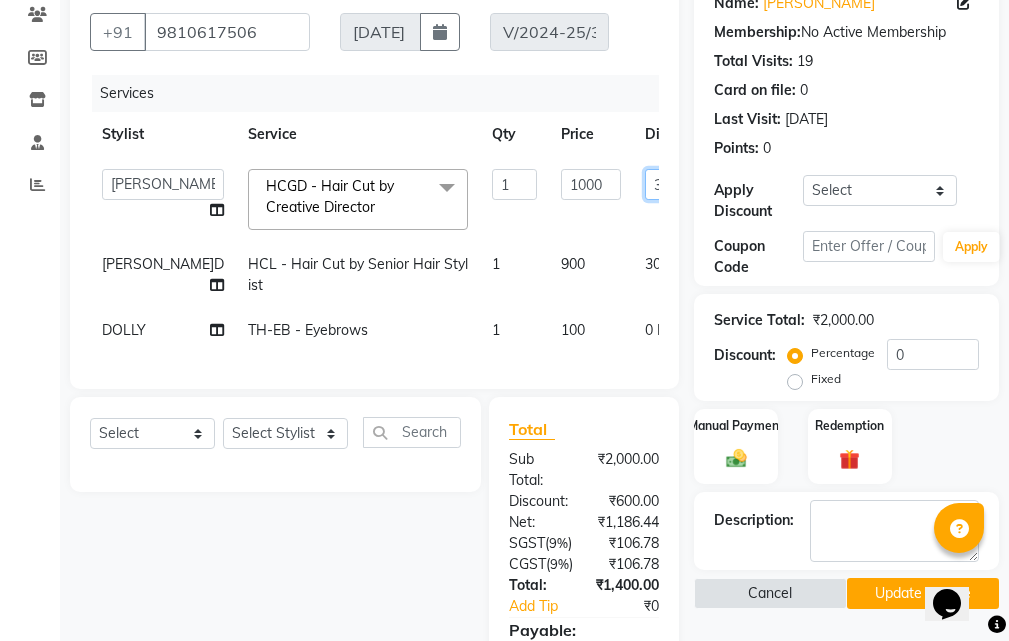 click on "300" 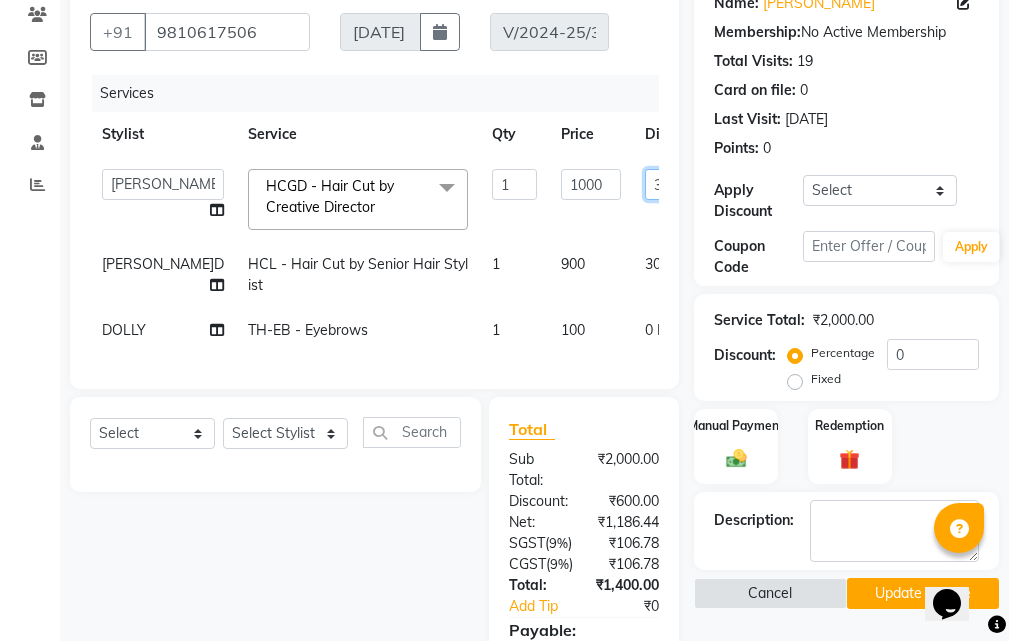 type on "3" 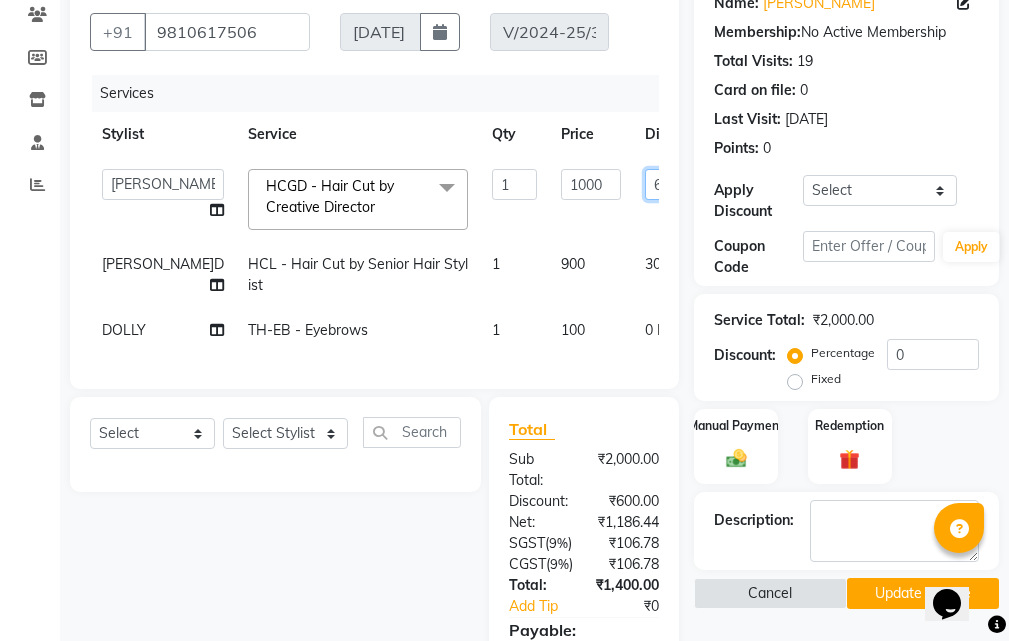 type on "600" 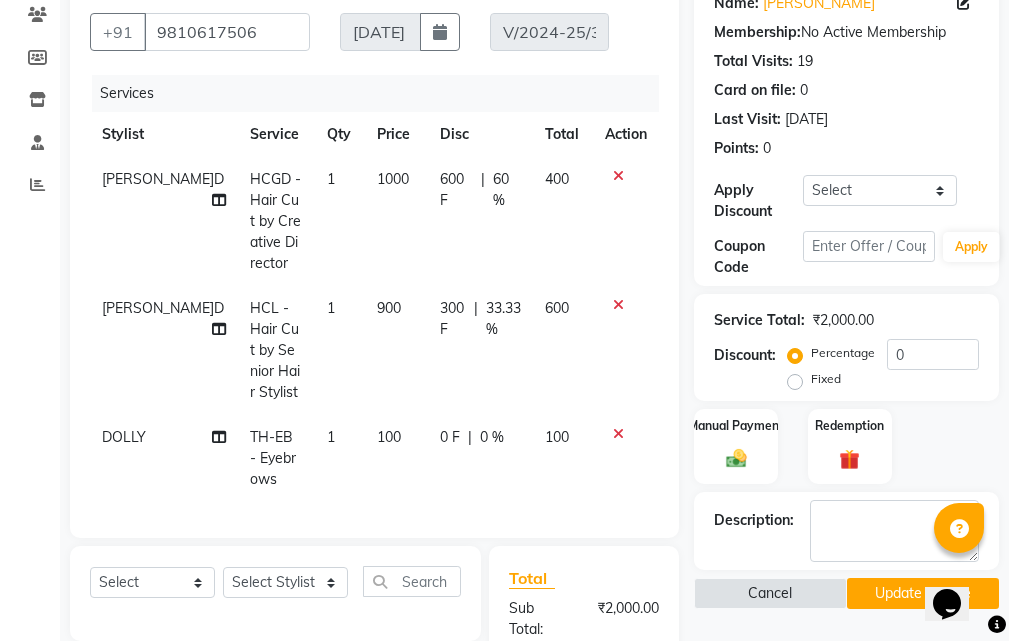 click on "[PERSON_NAME] HCGD - Hair Cut by Creative Director 1 1000 600 F | 60 % 400 [PERSON_NAME] HCL - Hair Cut by Senior Hair Stylist 1 900 300 F | 33.33 % 600 DOLLY TH-EB - Eyebrows 1 100 0 F | 0 % 100" 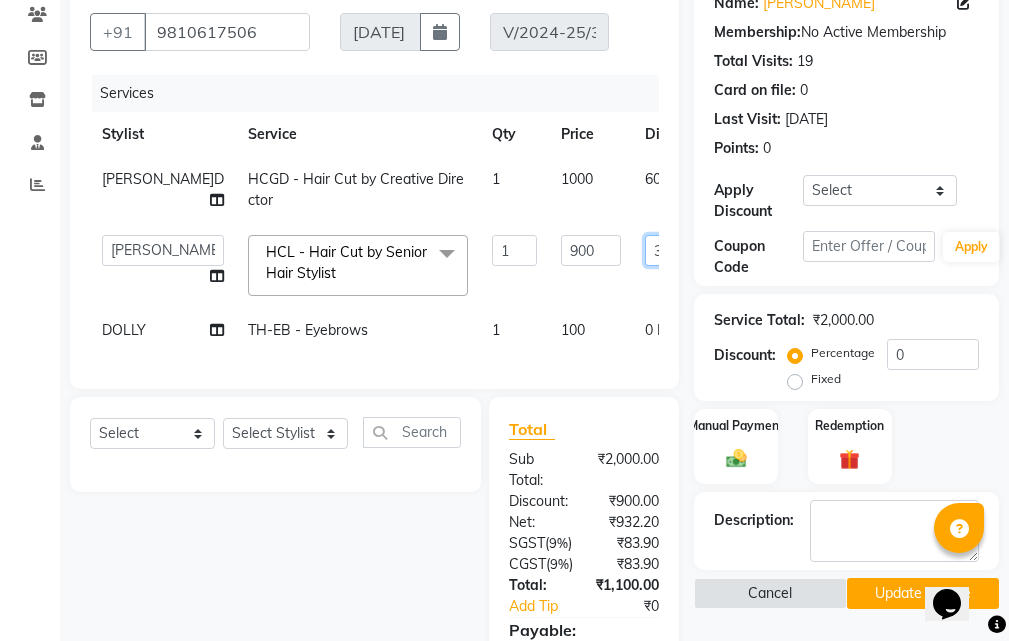 click on "300" 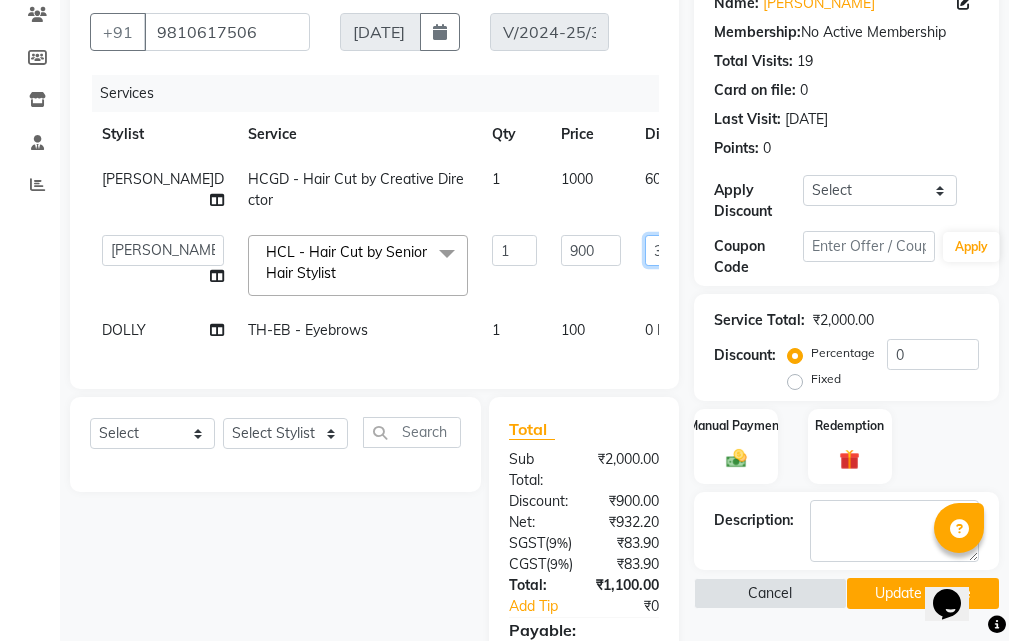 type on "3" 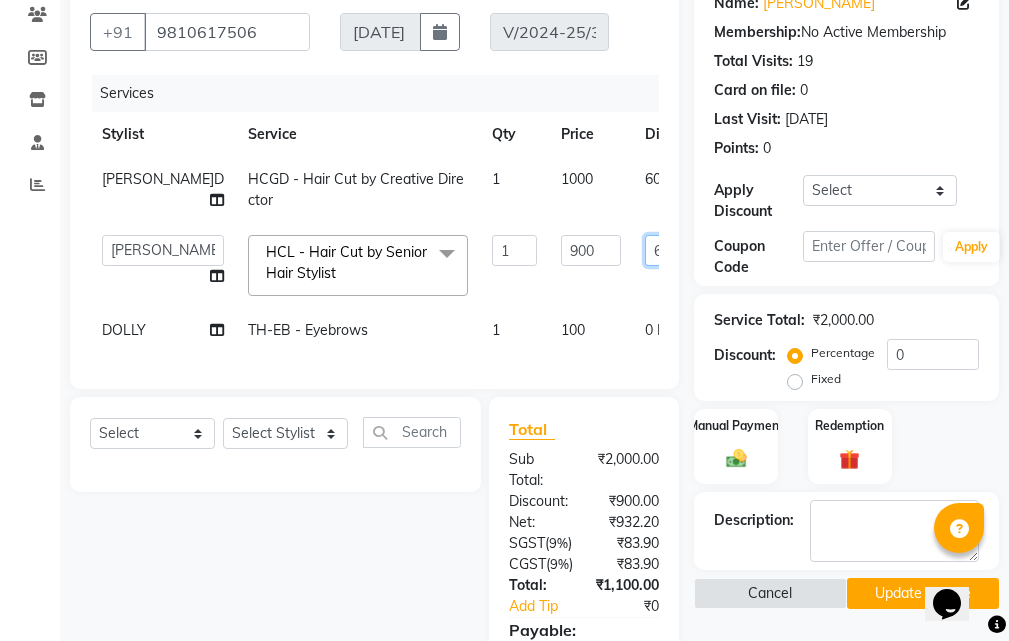 type on "600" 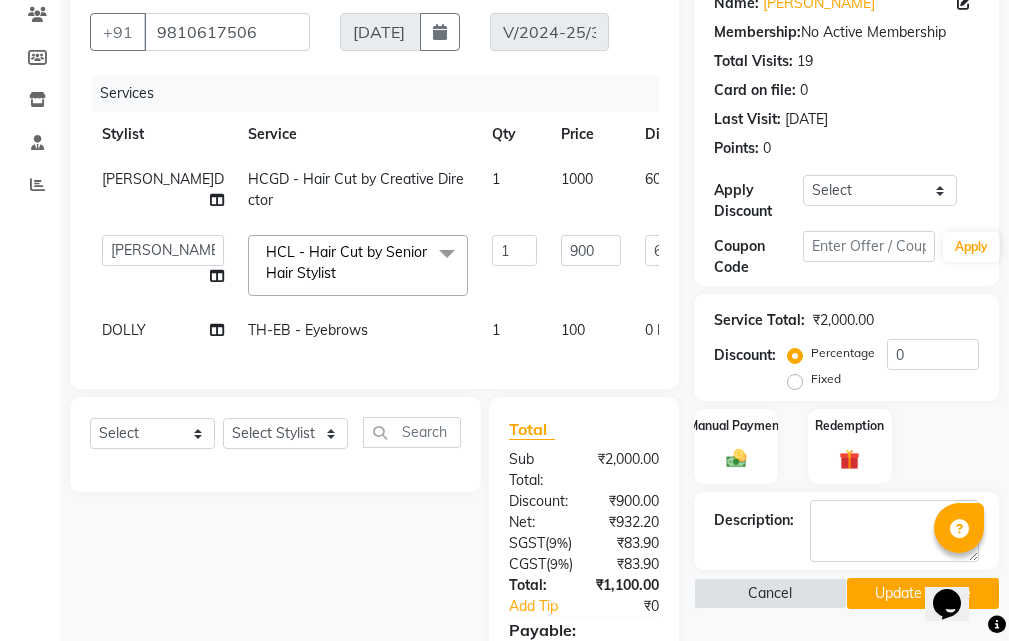 click on "ABHIJIT  [PERSON_NAME]t   ANKIT   Anu   DANISH   DOLLY  [PERSON_NAME]   HEADMASTERS  [PERSON_NAME]a   JEET   JYOTI  [PERSON_NAME]i  [PERSON_NAME]L  [PERSON_NAME]R  [PERSON_NAME]n   Not Specified  [PERSON_NAME]U   [PERSON_NAME] Assistant   Prashant  [PERSON_NAME]l  [PERSON_NAME]r  [PERSON_NAME]L  [PERSON_NAME]U  [PERSON_NAME]R  [PERSON_NAME]k  [PERSON_NAME]N  HCL - Hair Cut by Senior Hair Stylist  x SSL - Shampoo SCL - Shampoo and conditioner (with natural dry) HML - Head massage(with natural dry) HCLD - Hair Cut by Creative Director HCL - Hair Cut by Senior Hair Stylist Trim - Trimming (one Length) Spt - Split ends/short/candle cut BD - Blow dry OS - Open styling GL-igora - Igora Global GL-essensity - Essensity Global Hlts-L - Highlights [MEDICAL_DATA] - Balayage Chunks  - Chunks CR  - Color removal CRF - Color refresh Stk - Per streak RT-IG - Igora Root Touchup(one inch only) RT-ES - Essensity Root Touchup(one inch only) Reb - Rebonding ST  - Straight therapy Krt-L - Keratin Krt-BB -L - Keratin Blow Out SSM - Shampoo 1 900" 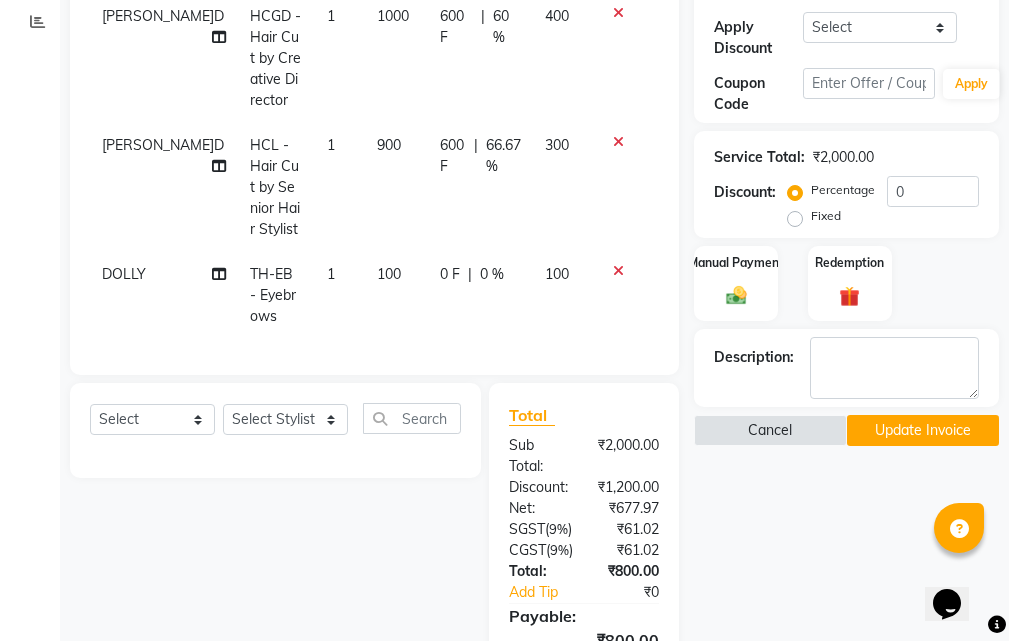 scroll, scrollTop: 353, scrollLeft: 0, axis: vertical 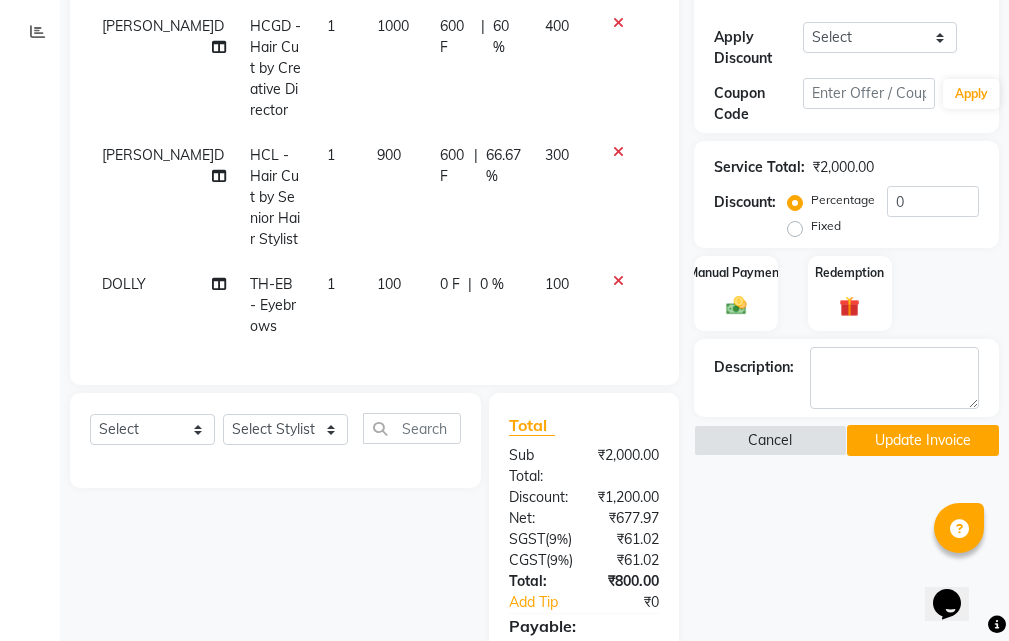 click on "600 F" 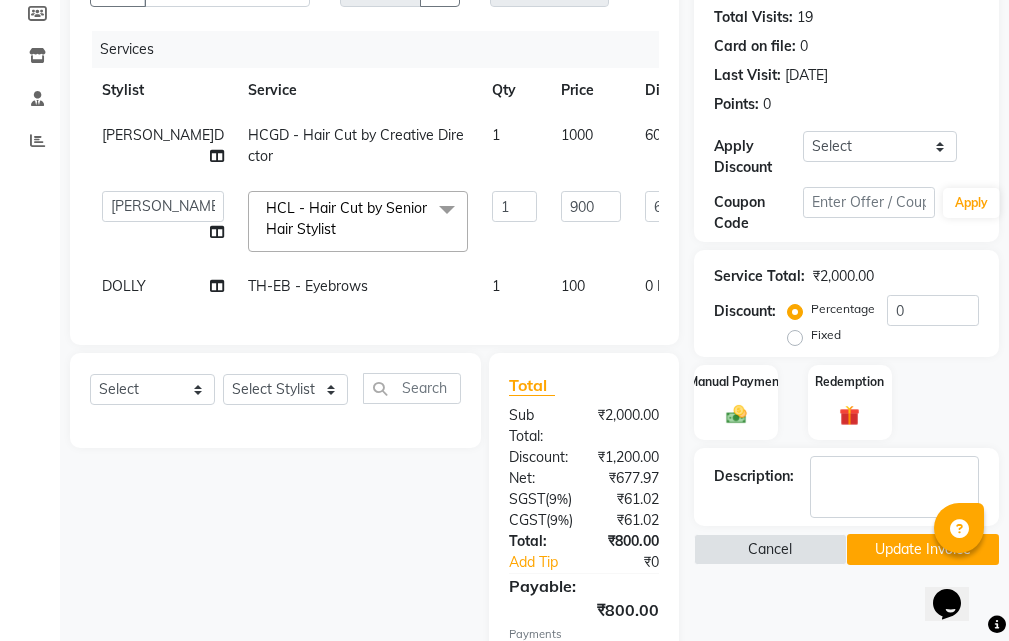 scroll, scrollTop: 153, scrollLeft: 0, axis: vertical 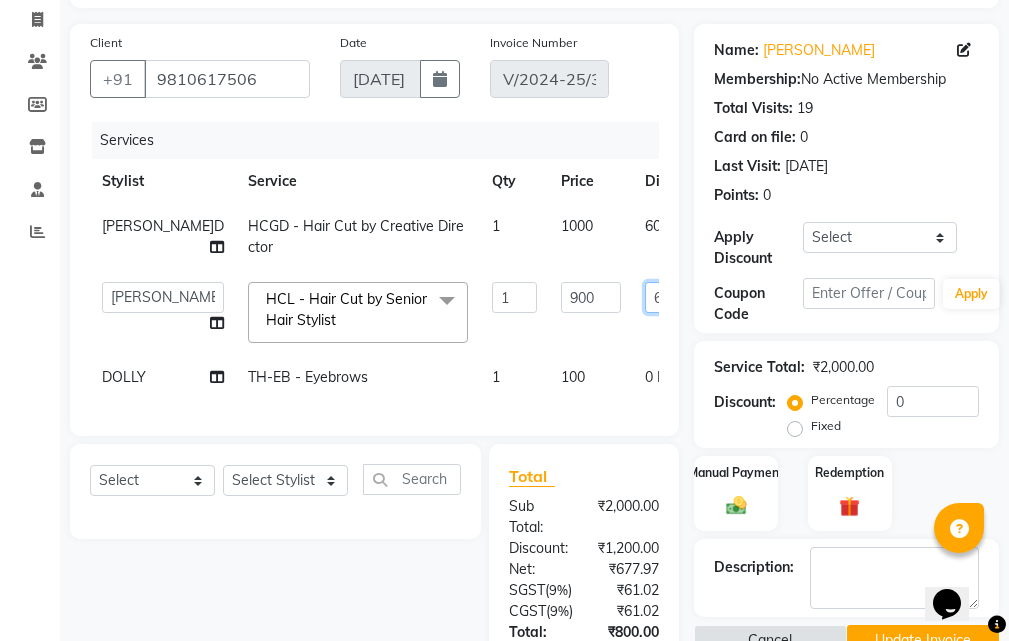 click on "600" 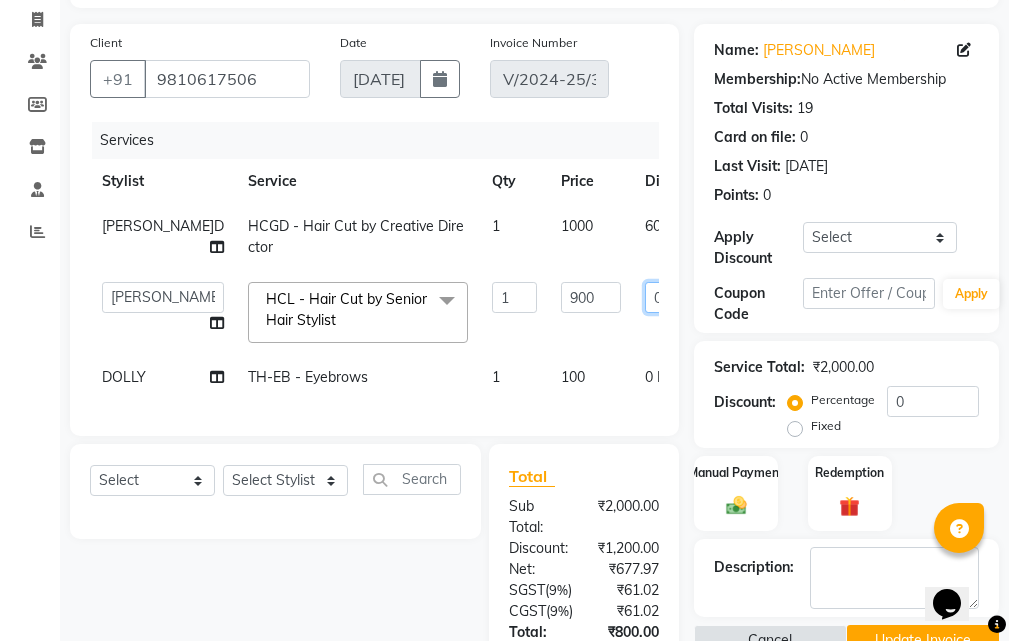 type on "500" 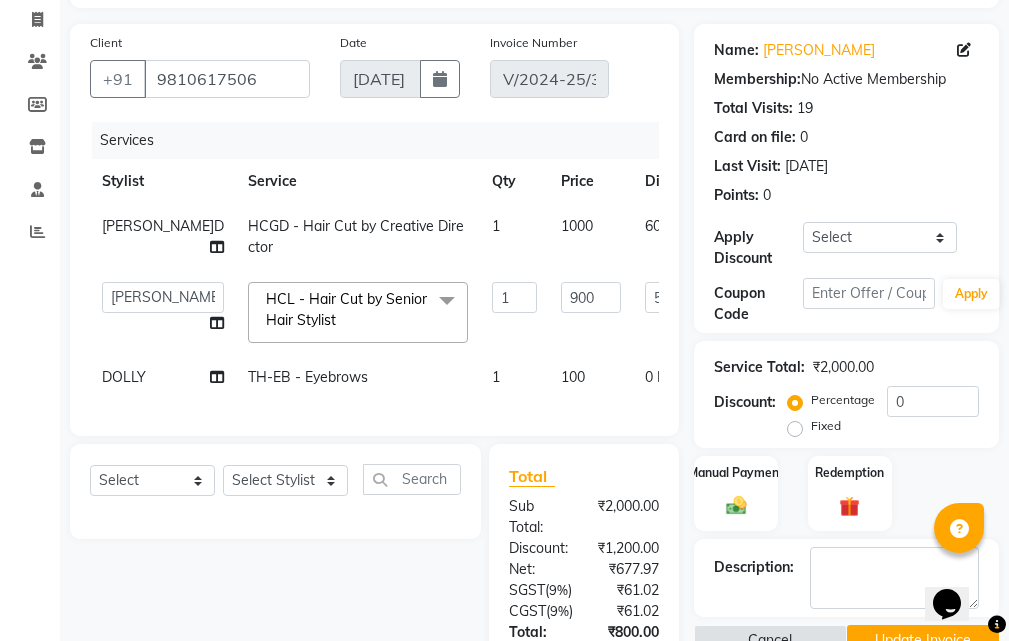 click on "ABHIJIT  [PERSON_NAME]t   ANKIT   Anu   DANISH   DOLLY  [PERSON_NAME]   HEADMASTERS  [PERSON_NAME]a   JEET   JYOTI  [PERSON_NAME]i  [PERSON_NAME]L  [PERSON_NAME]R  [PERSON_NAME]n   Not Specified  [PERSON_NAME]U   [PERSON_NAME] Assistant   Prashant  [PERSON_NAME]l  [PERSON_NAME]r  [PERSON_NAME]L  [PERSON_NAME]U  [PERSON_NAME]R  [PERSON_NAME]k  [PERSON_NAME]N  HCL - Hair Cut by Senior Hair Stylist  x SSL - Shampoo SCL - Shampoo and conditioner (with natural dry) HML - Head massage(with natural dry) HCLD - Hair Cut by Creative Director HCL - Hair Cut by Senior Hair Stylist Trim - Trimming (one Length) Spt - Split ends/short/candle cut BD - Blow dry OS - Open styling GL-igora - Igora Global GL-essensity - Essensity Global Hlts-L - Highlights [MEDICAL_DATA] - Balayage Chunks  - Chunks CR  - Color removal CRF - Color refresh Stk - Per streak RT-IG - Igora Root Touchup(one inch only) RT-ES - Essensity Root Touchup(one inch only) Reb - Rebonding ST  - Straight therapy Krt-L - Keratin Krt-BB -L - Keratin Blow Out SSM - Shampoo 1 900" 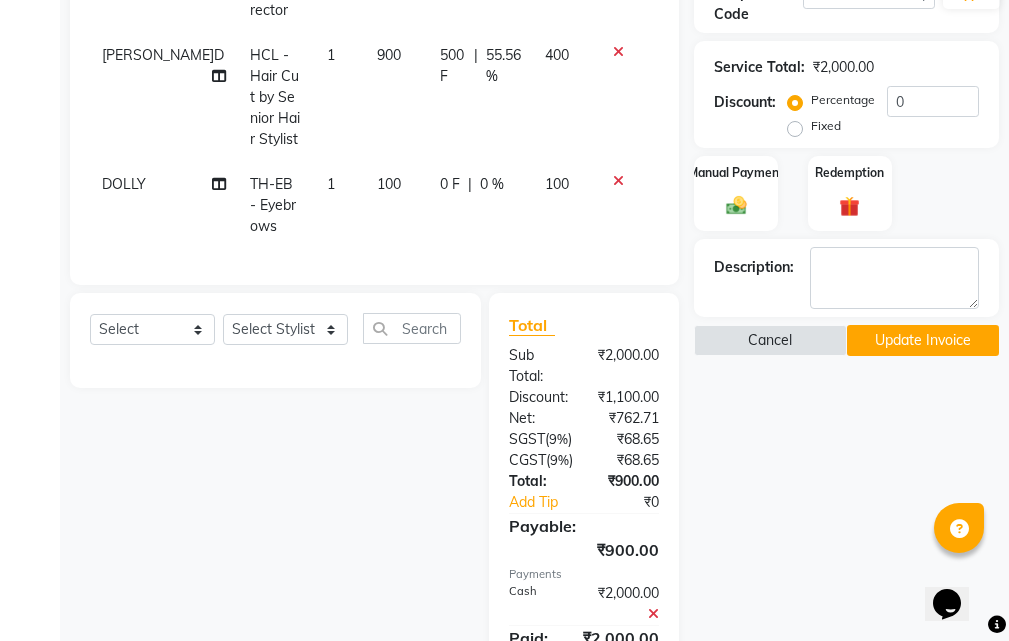 scroll, scrollTop: 653, scrollLeft: 0, axis: vertical 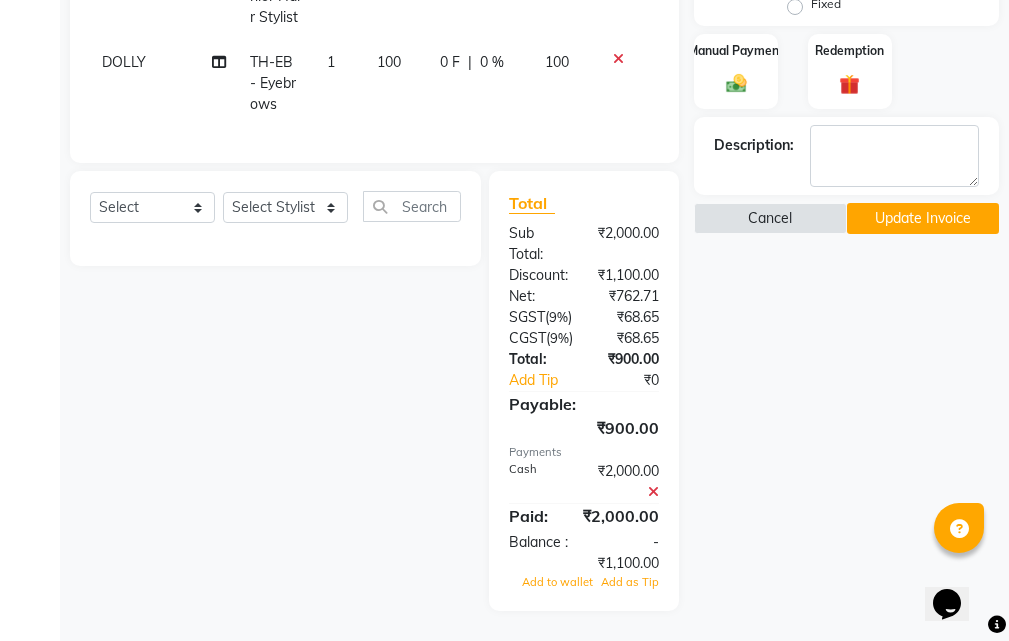 click 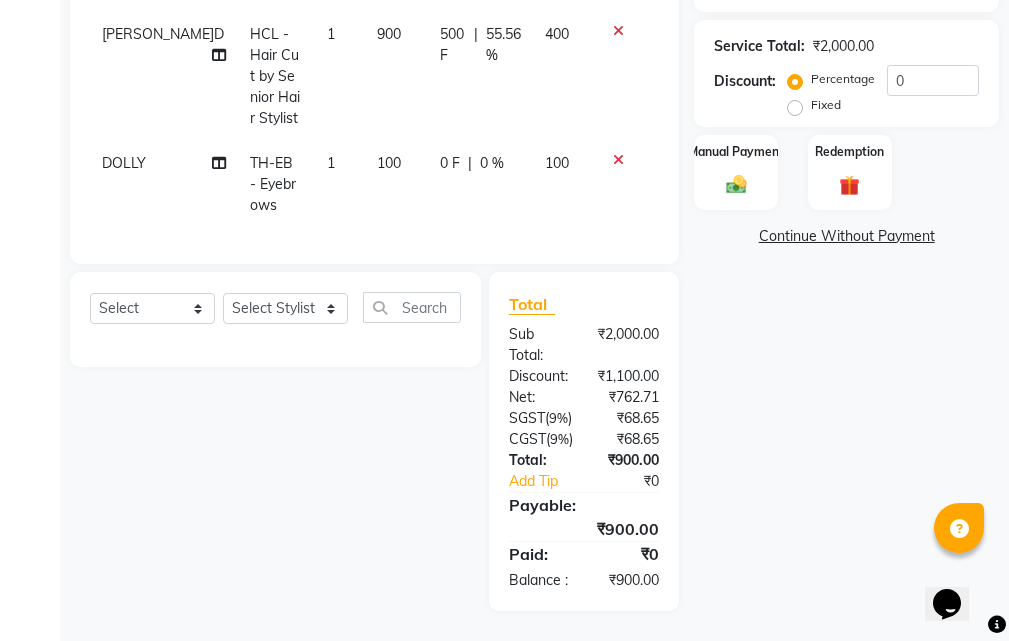 click on "Continue Without Payment" 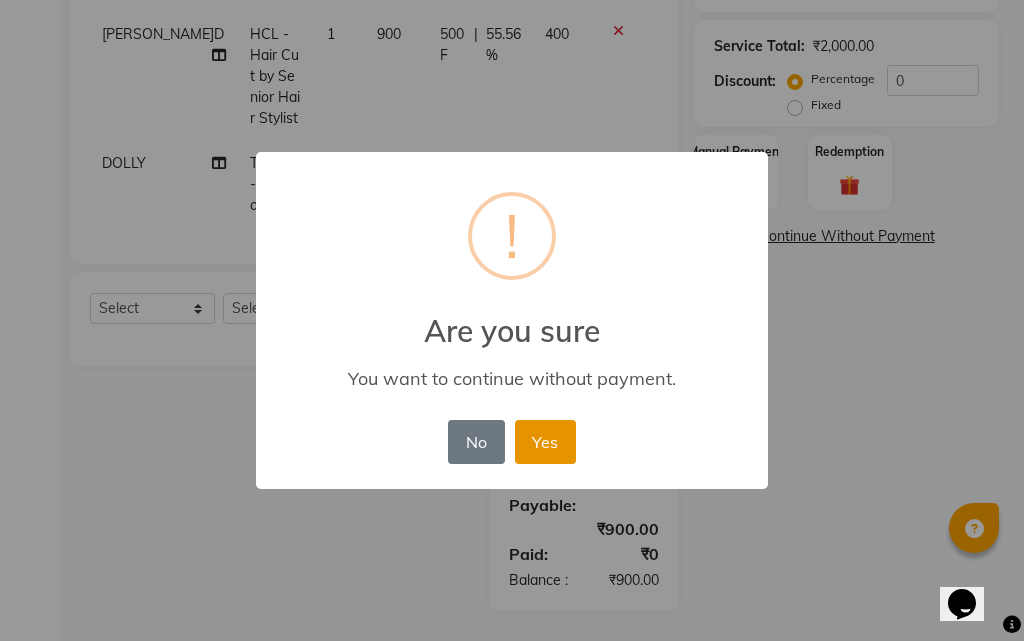 click on "Yes" at bounding box center (545, 442) 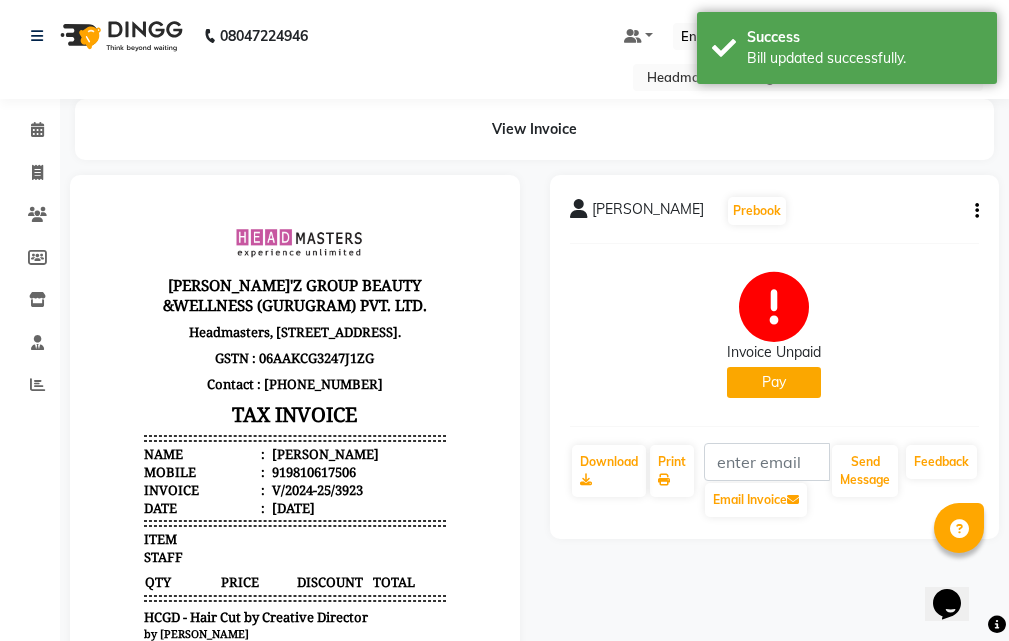 scroll, scrollTop: 0, scrollLeft: 0, axis: both 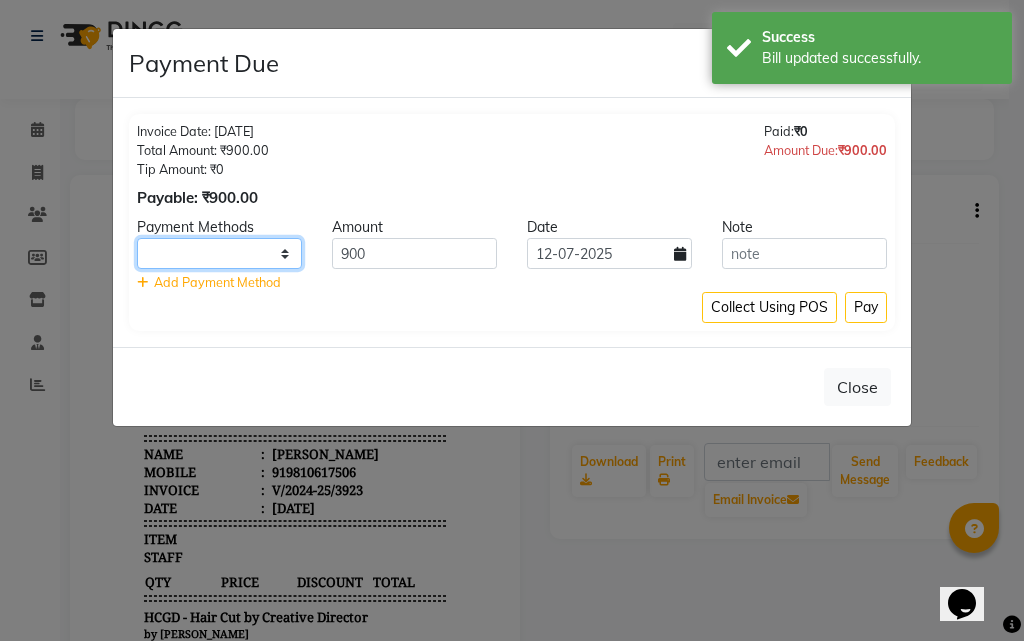 click on "UPI CARD Complimentary Cash" 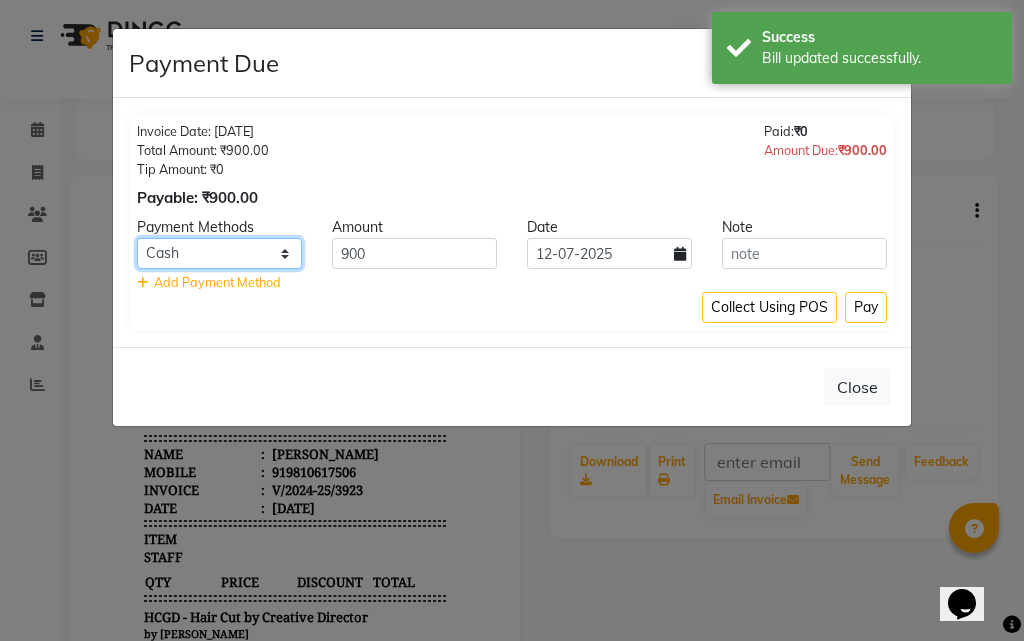 click on "UPI CARD Complimentary Cash" 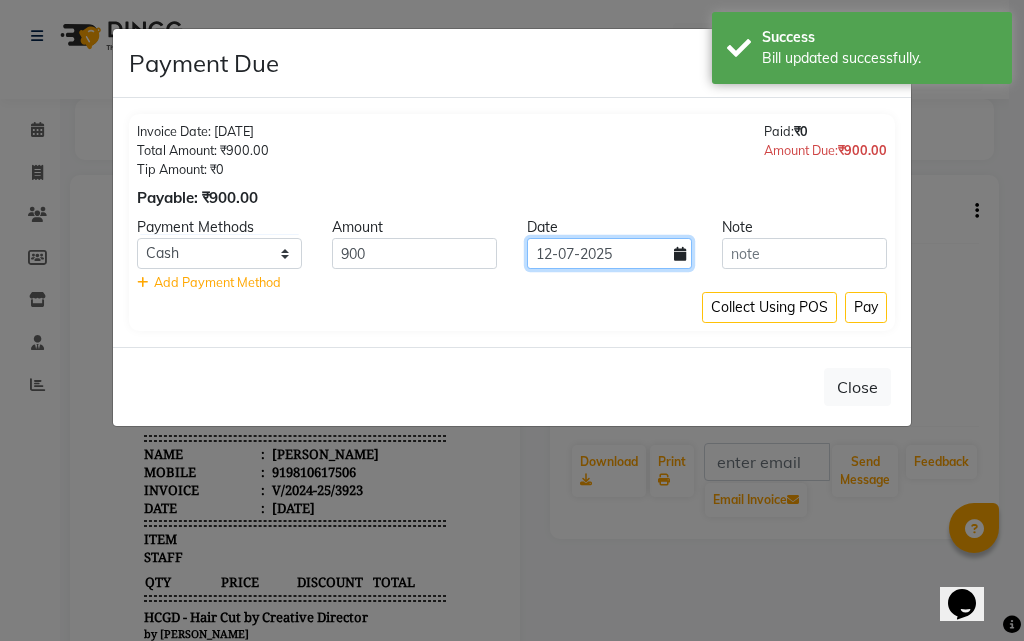 click on "12-07-2025" 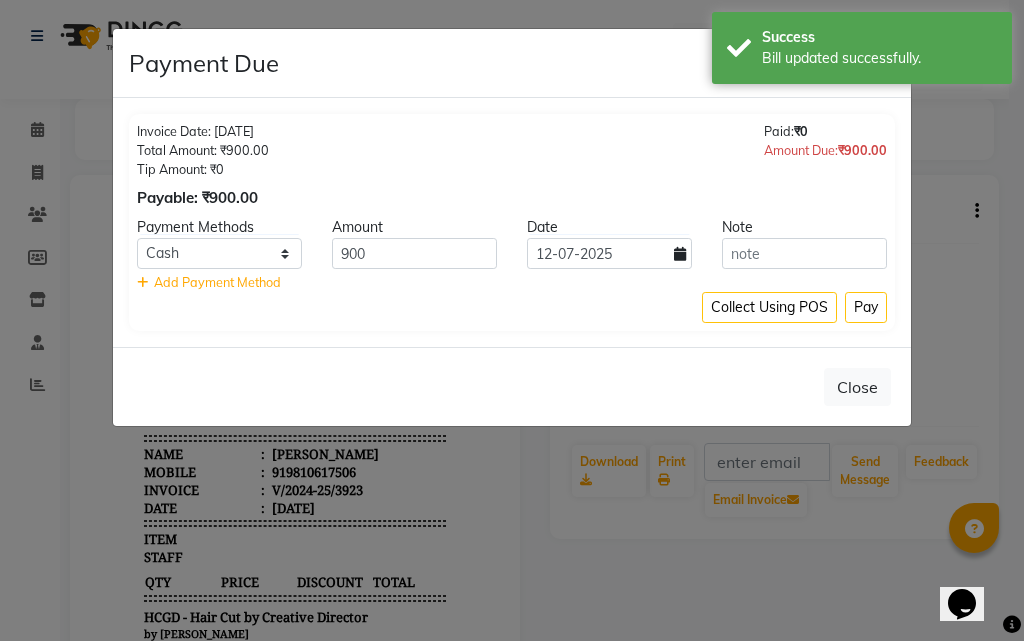 select on "7" 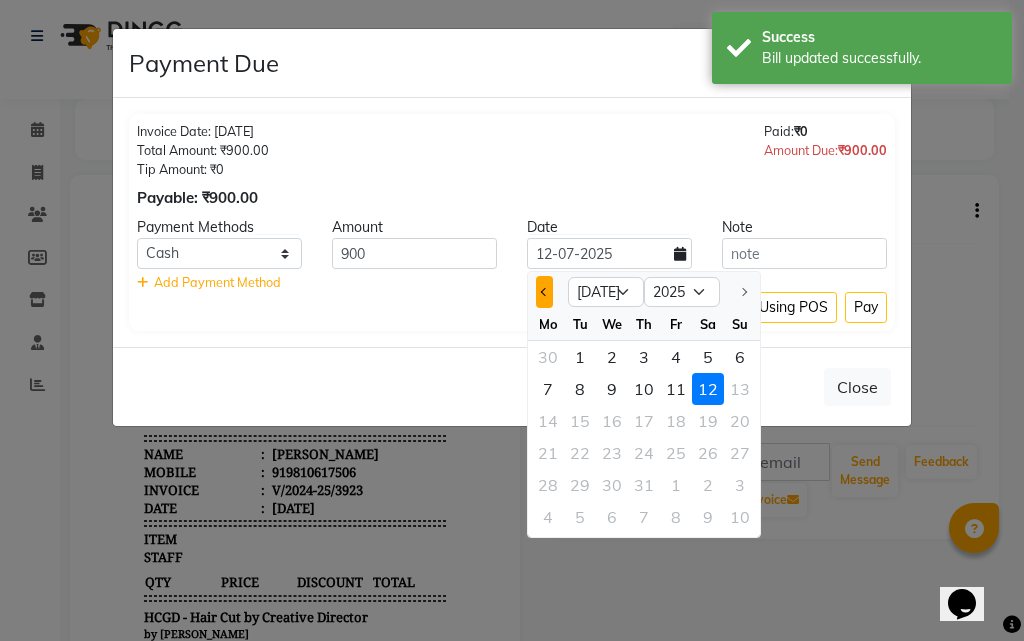 click 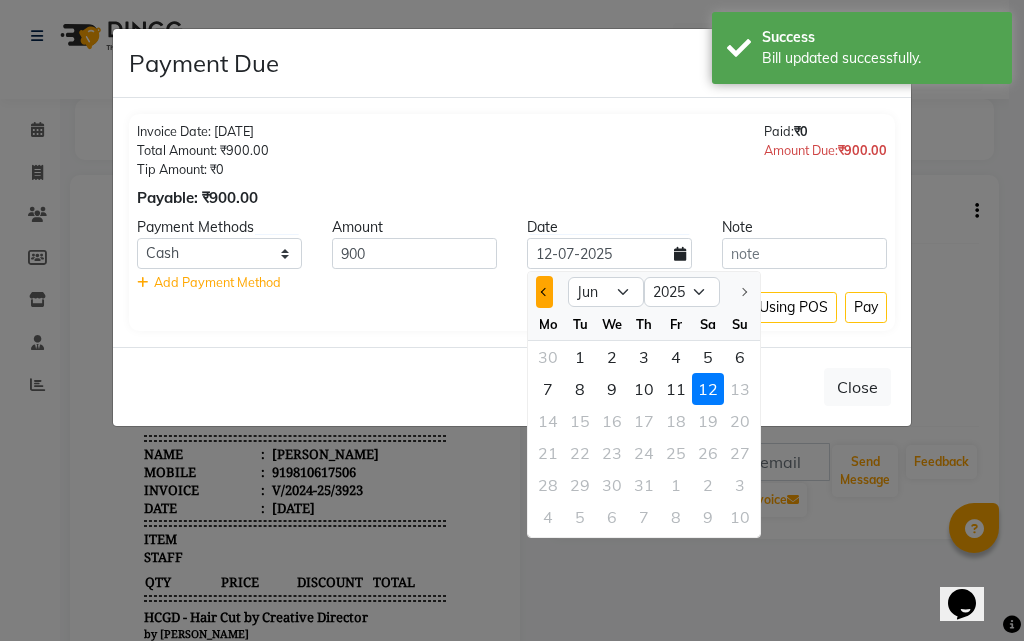 click 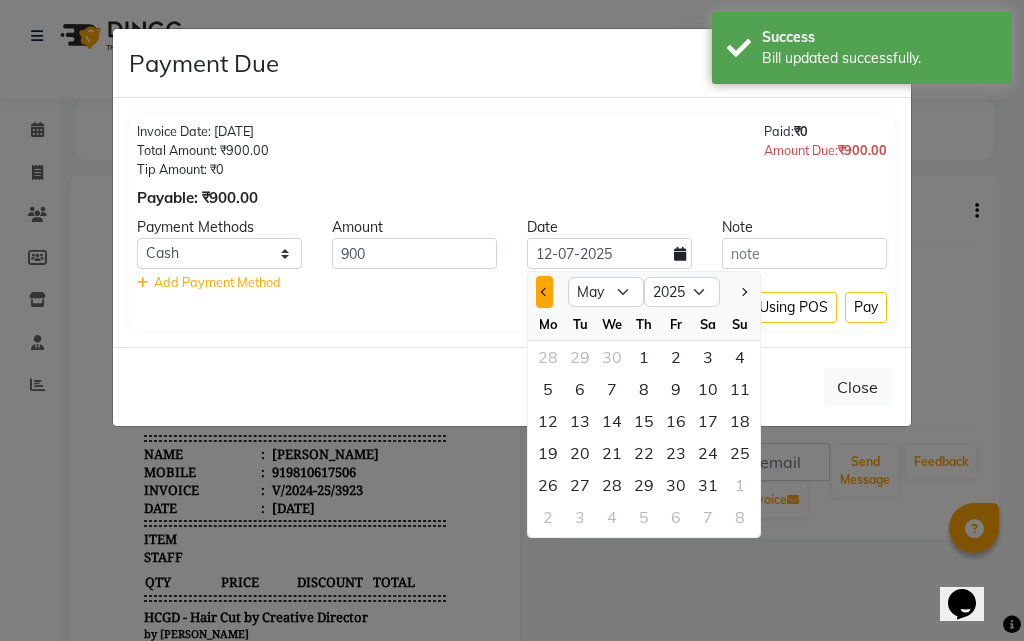 click 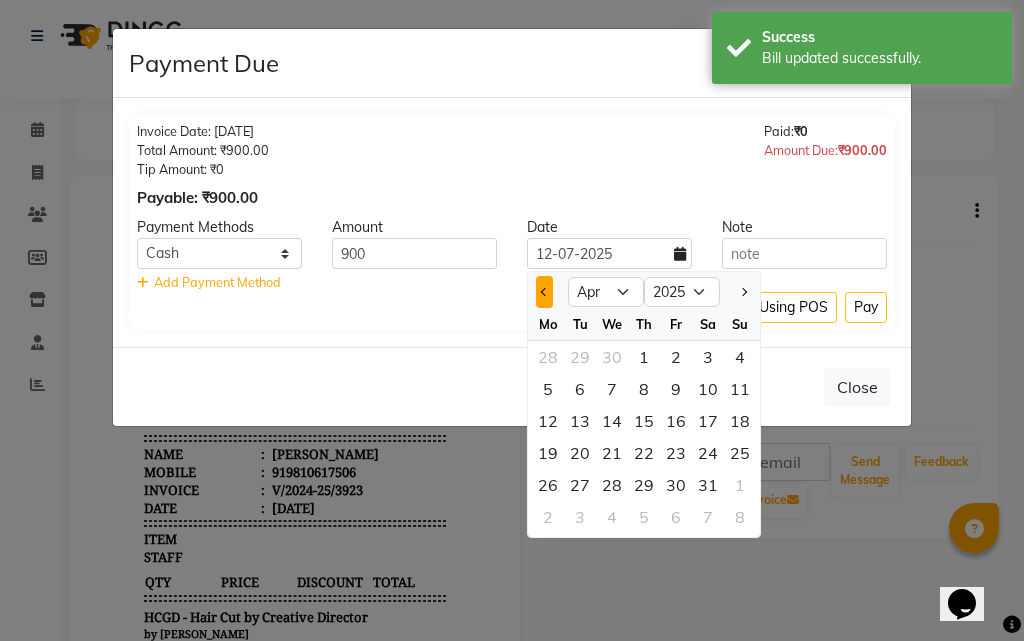 click 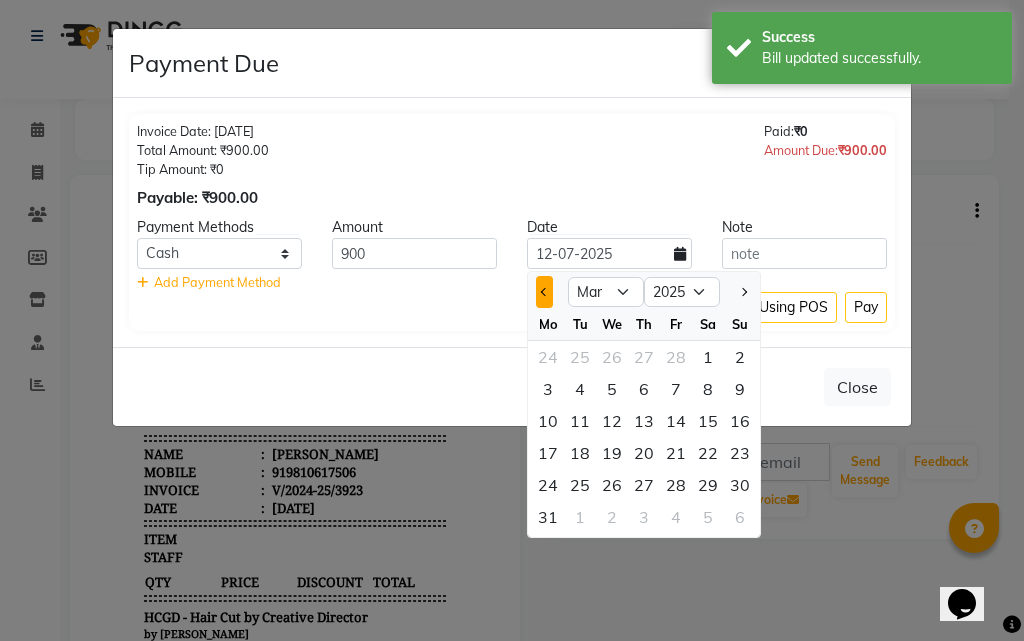 click 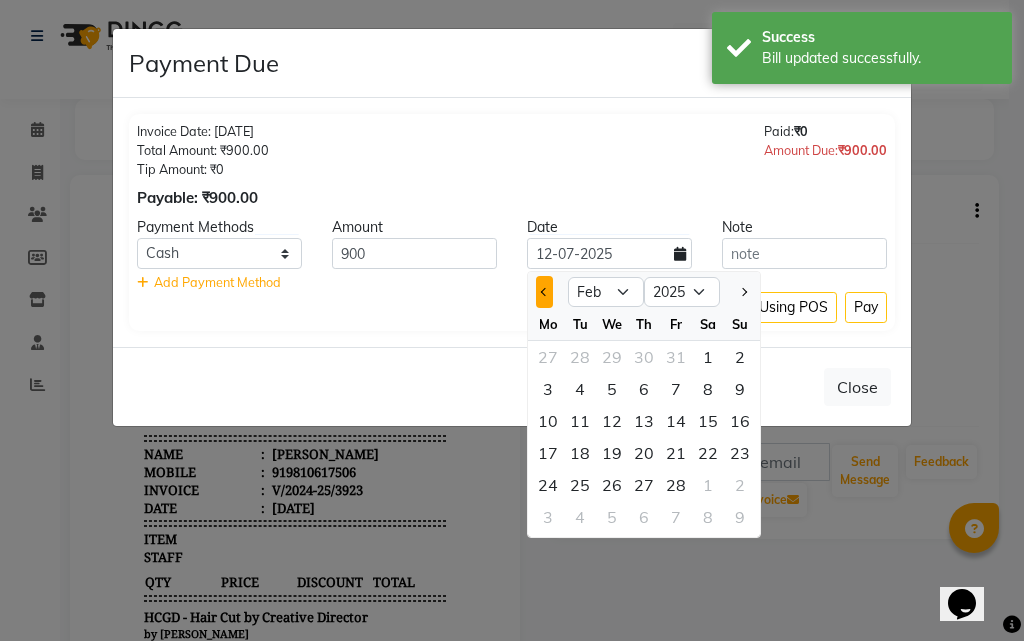 click 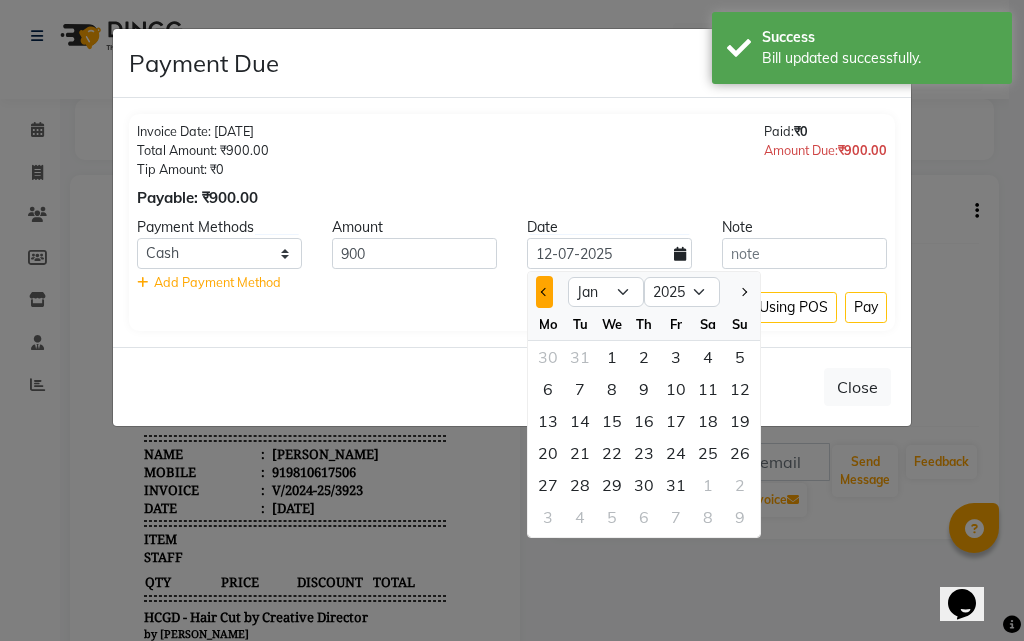 click 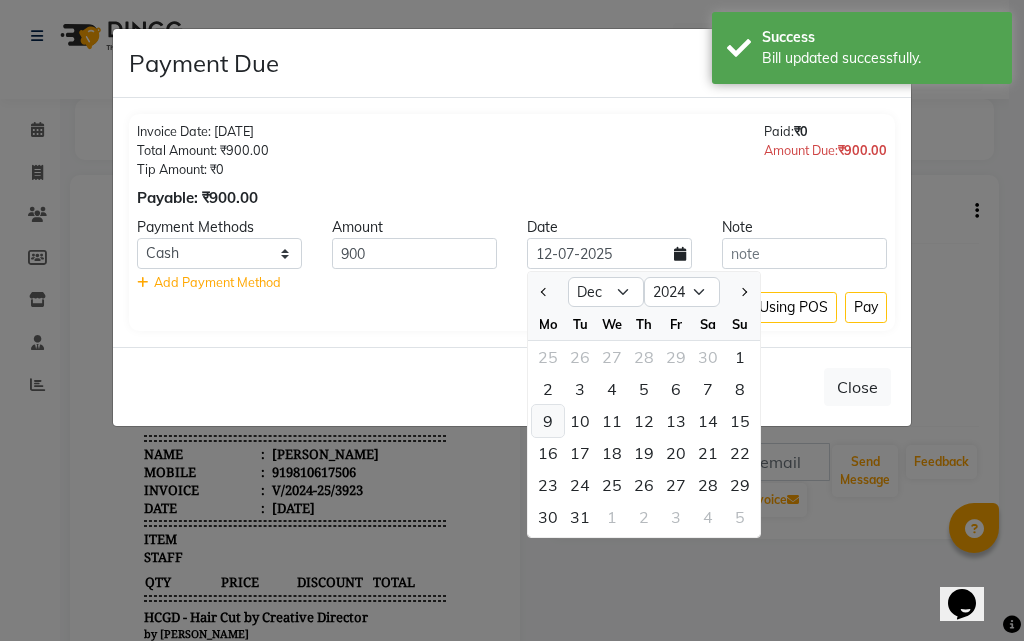 click on "9" 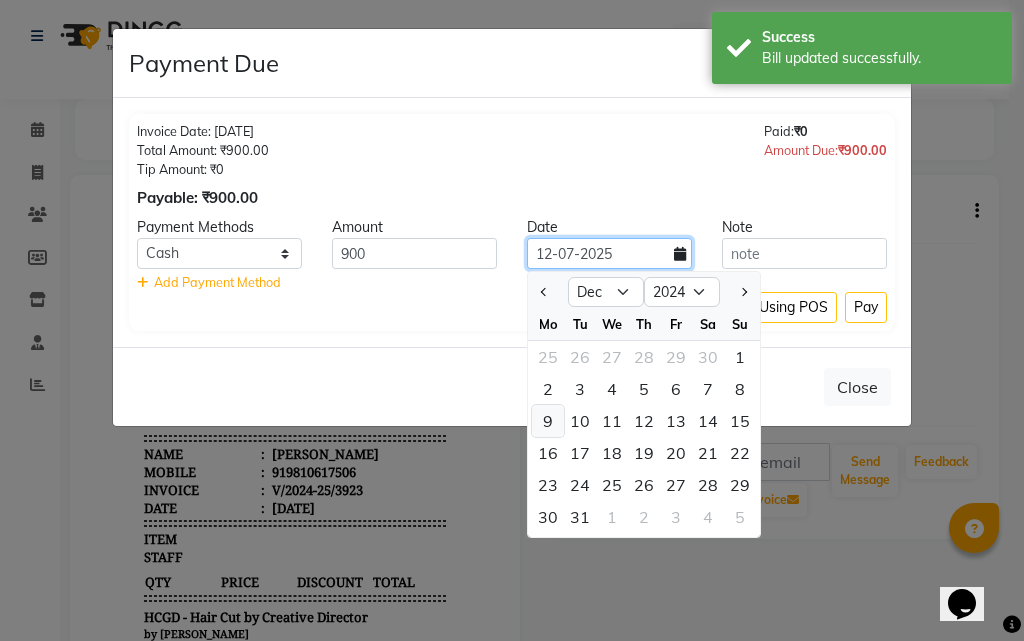type on "[DATE]" 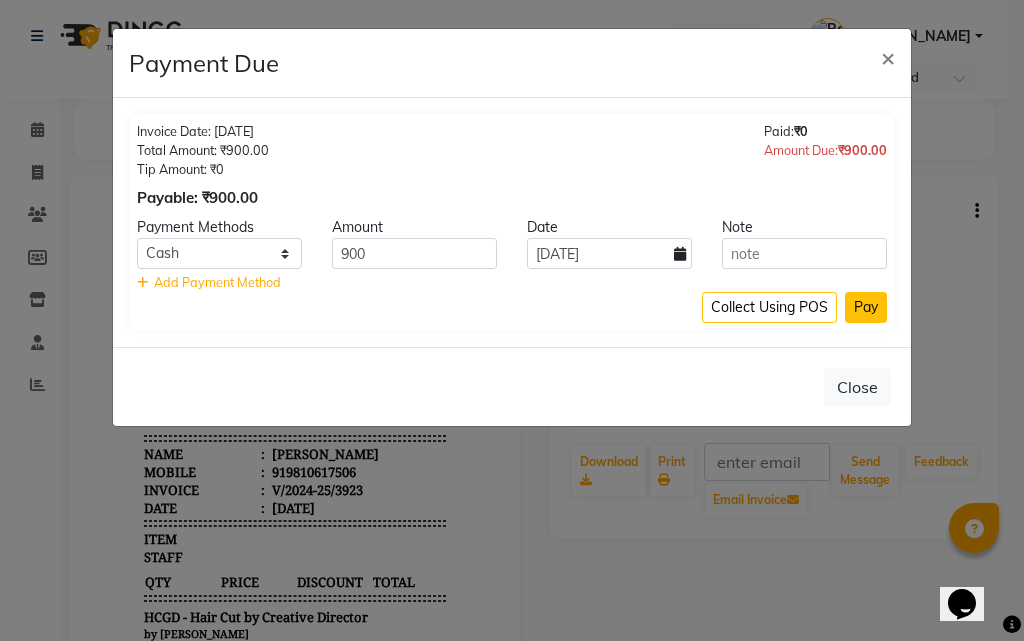 click on "Pay" 